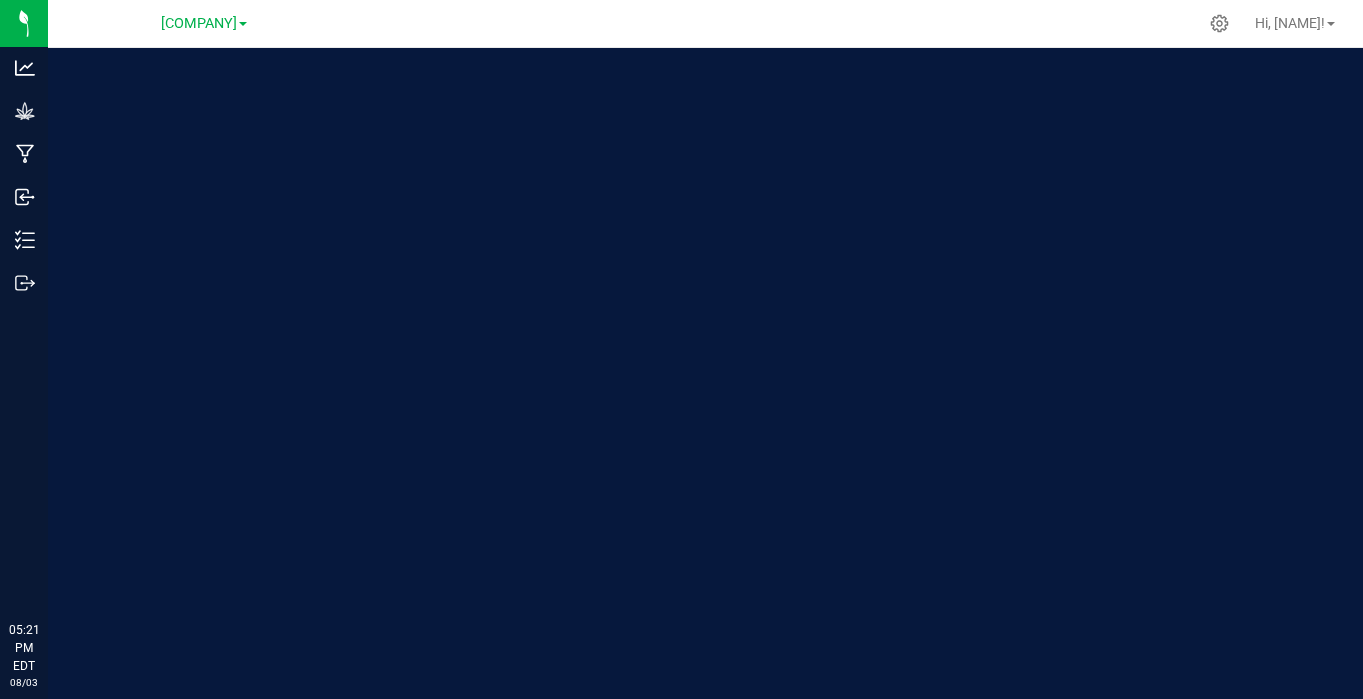 scroll, scrollTop: 0, scrollLeft: 0, axis: both 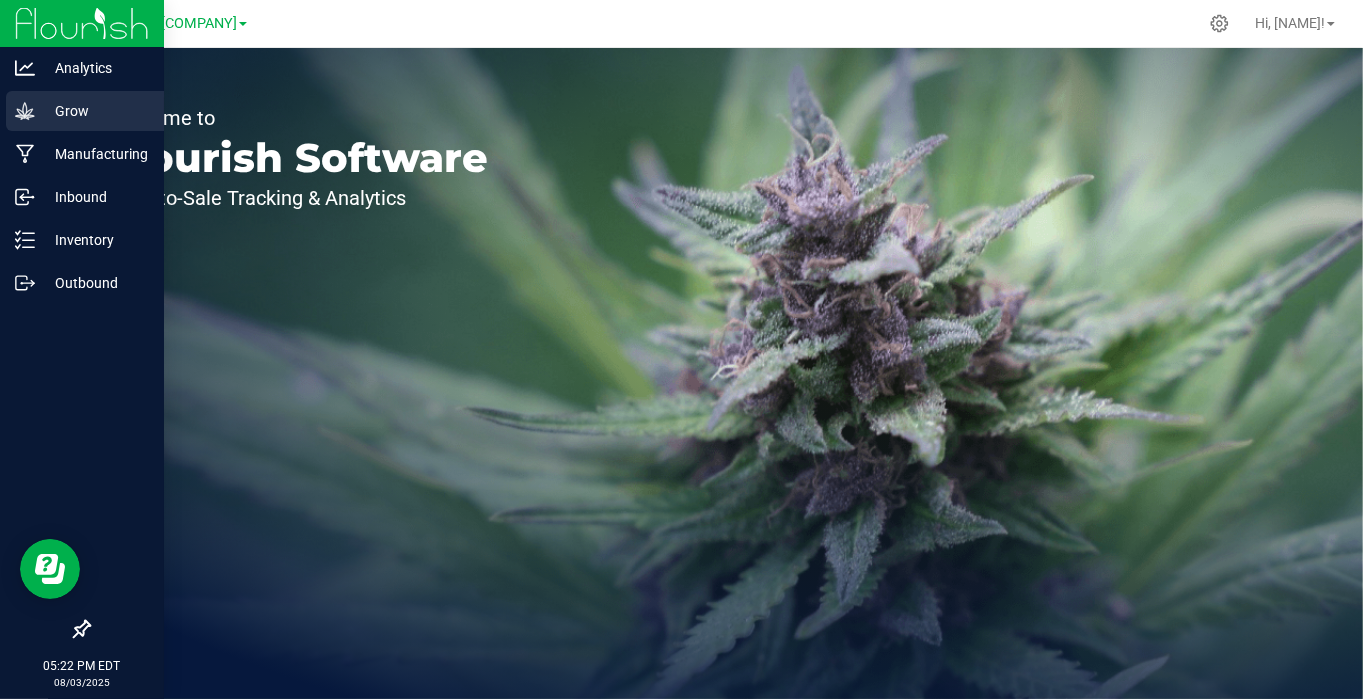 click on "Grow" at bounding box center [95, 111] 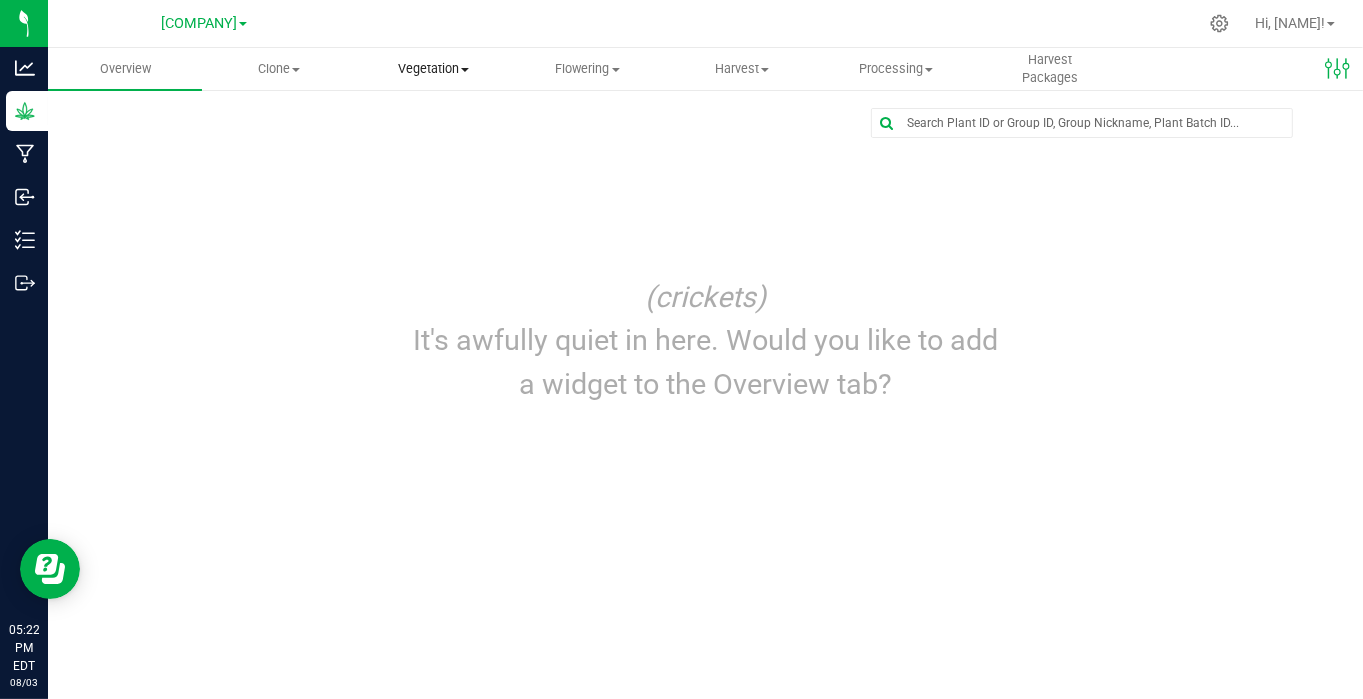 click on "Vegetation" at bounding box center (433, 69) 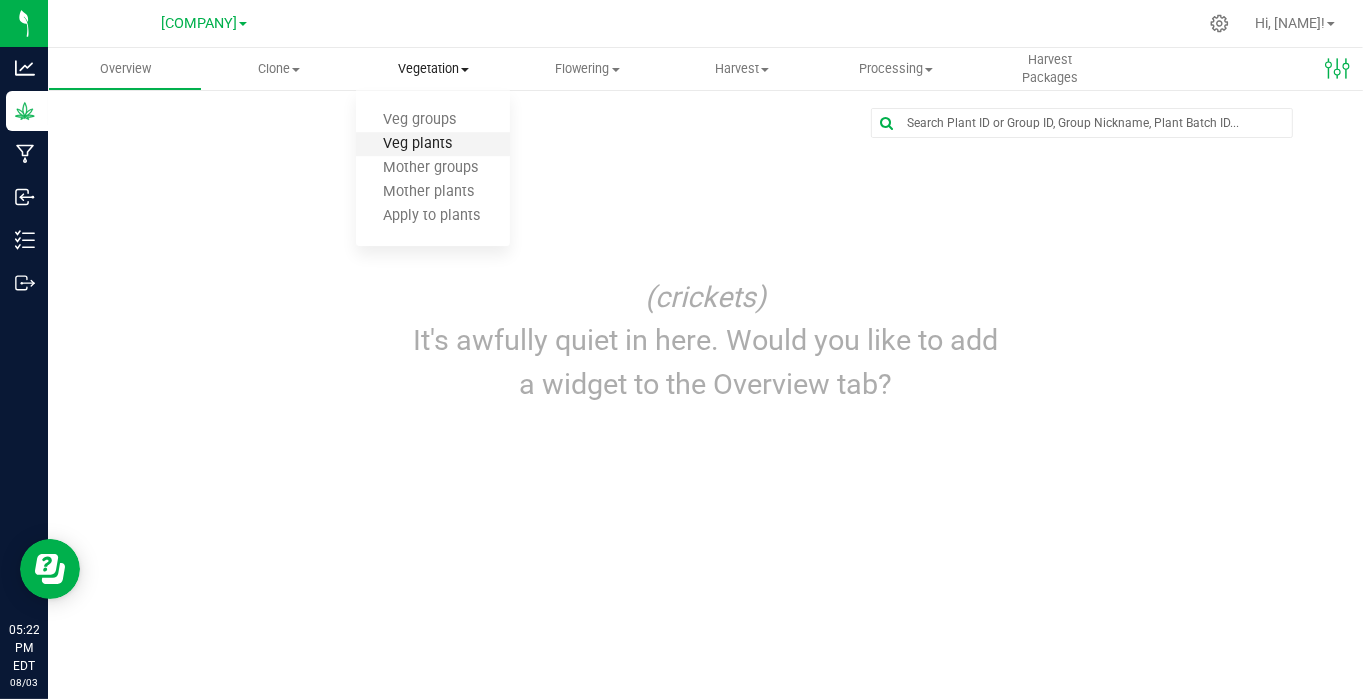 click on "Veg plants" at bounding box center (417, 144) 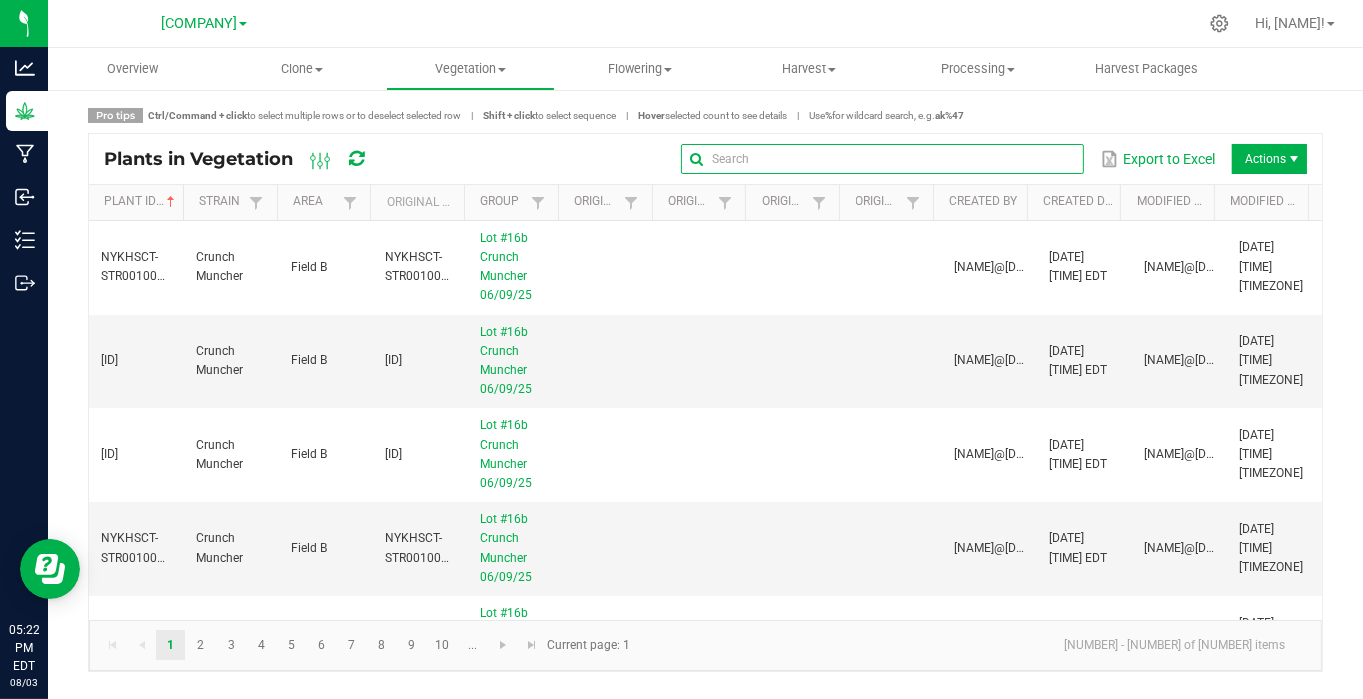click at bounding box center (882, 159) 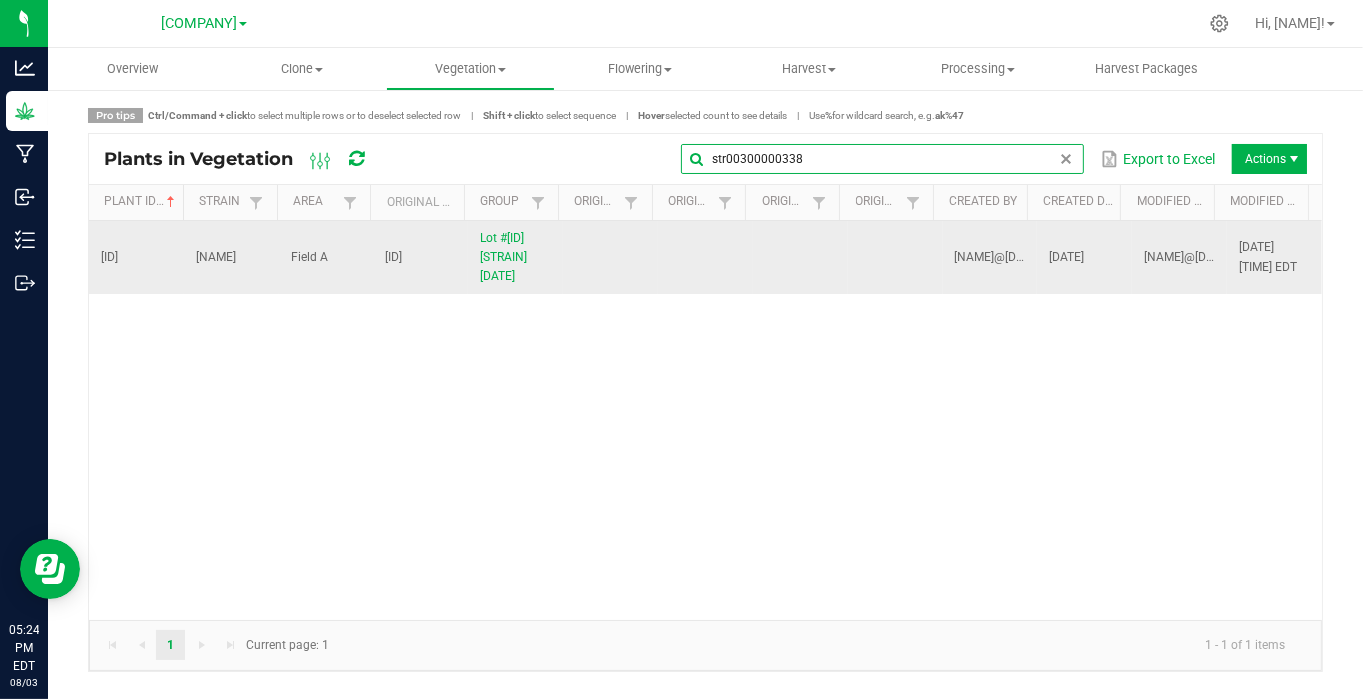 type on "str00300000338" 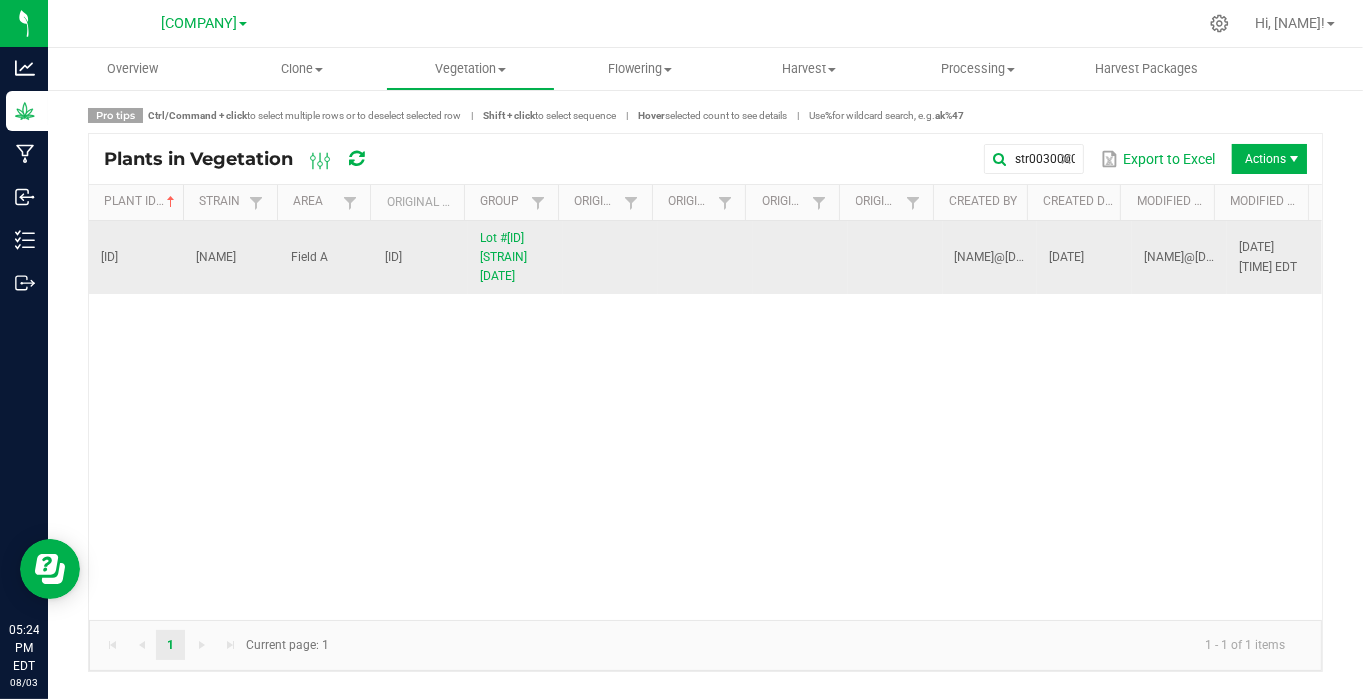 click at bounding box center (705, 258) 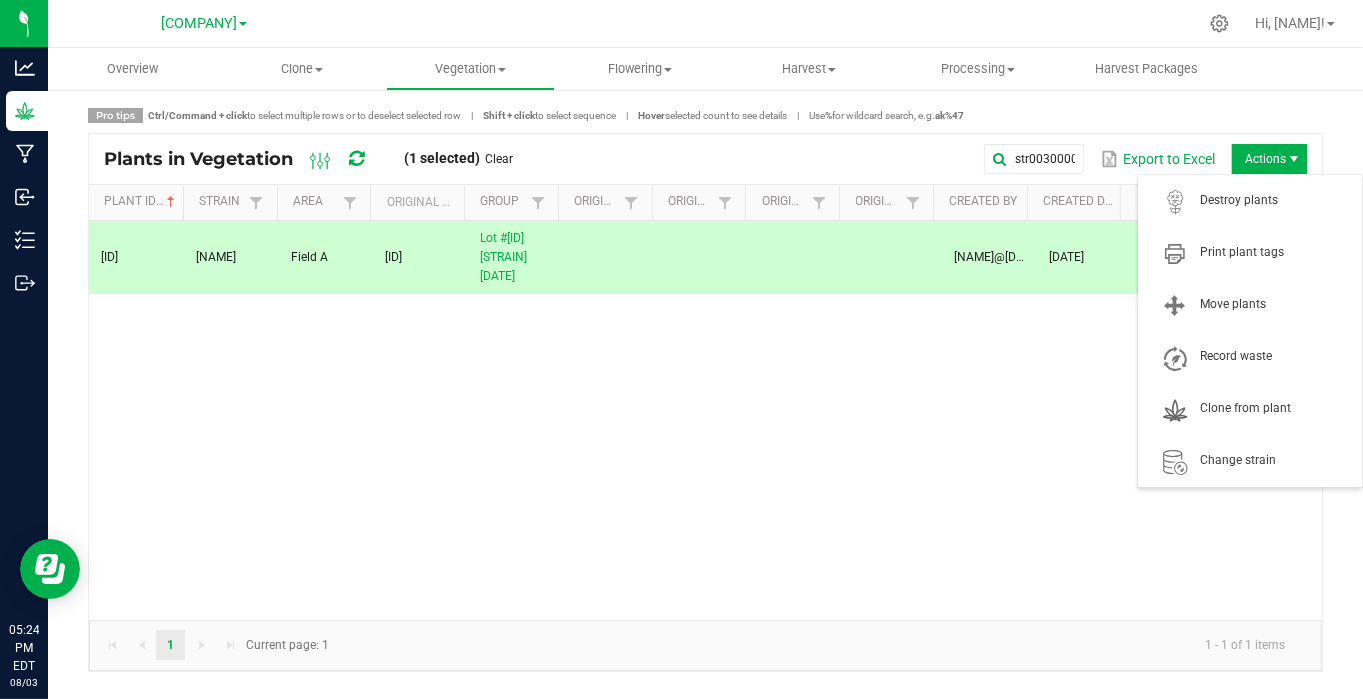 click on "Actions" at bounding box center [1269, 159] 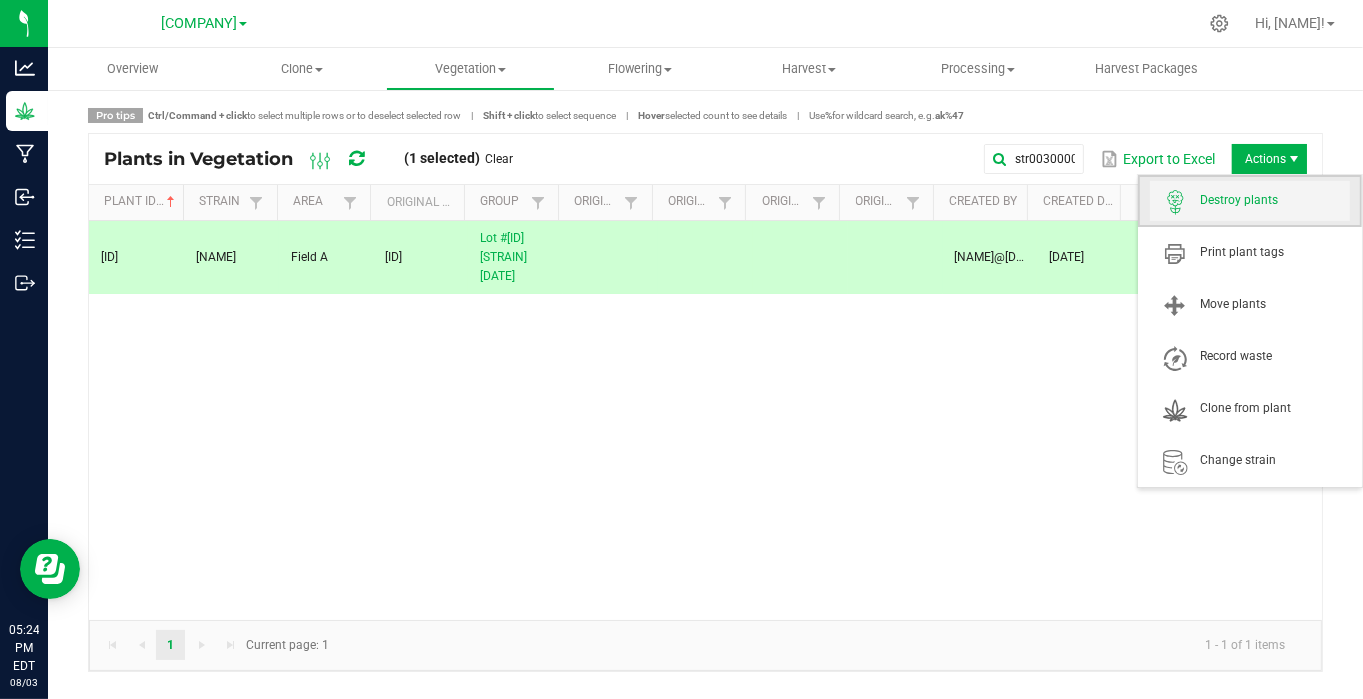 click on "Destroy plants" at bounding box center (1275, 200) 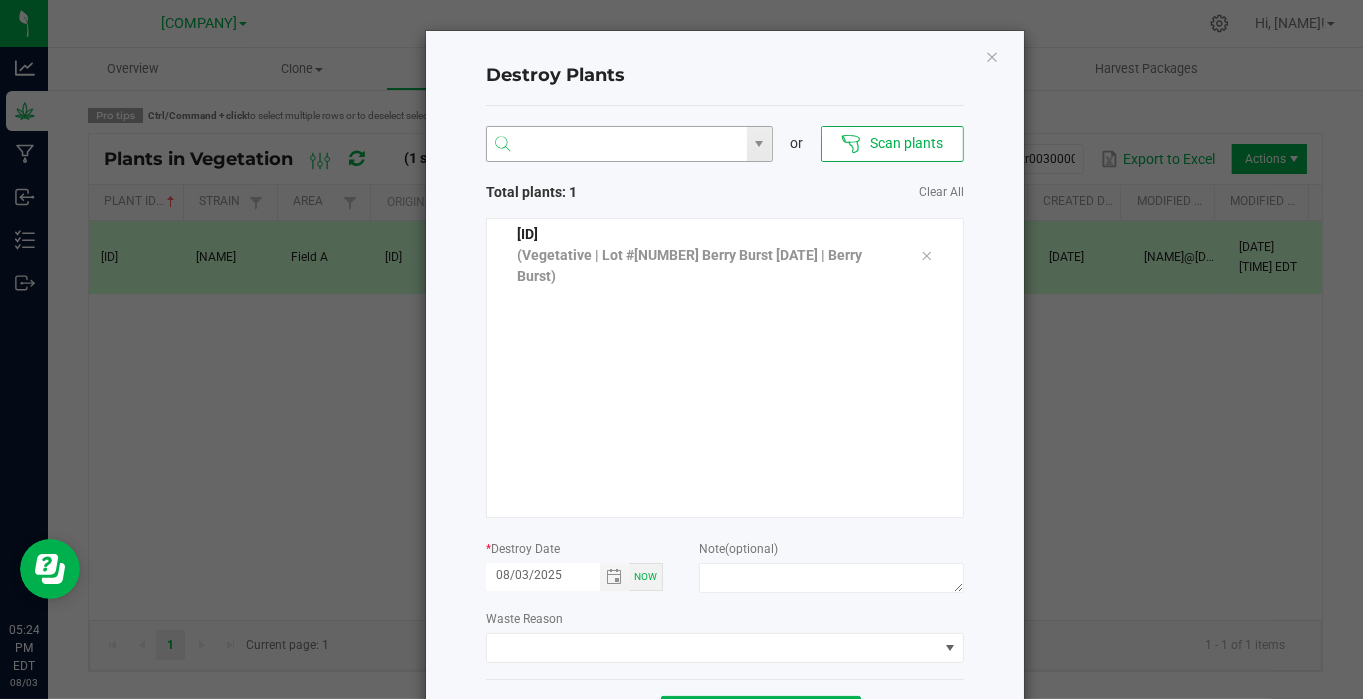 click at bounding box center (617, 145) 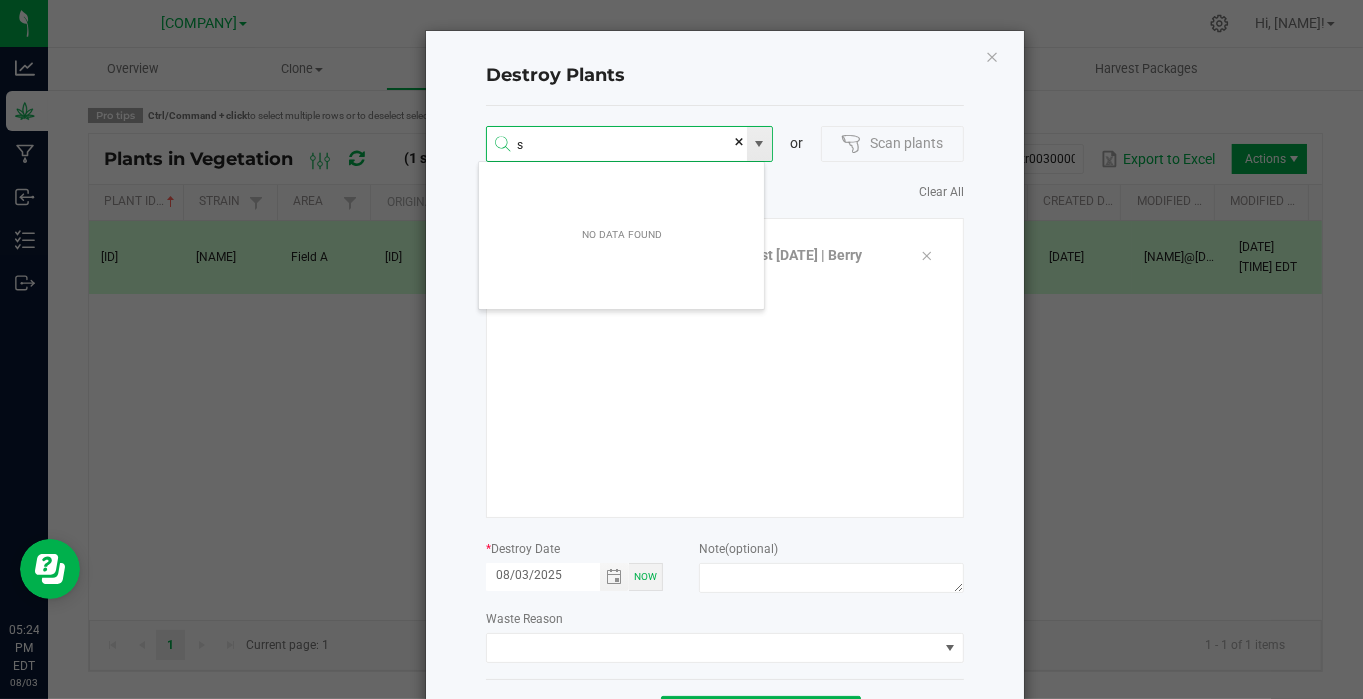 scroll, scrollTop: 99964, scrollLeft: 99712, axis: both 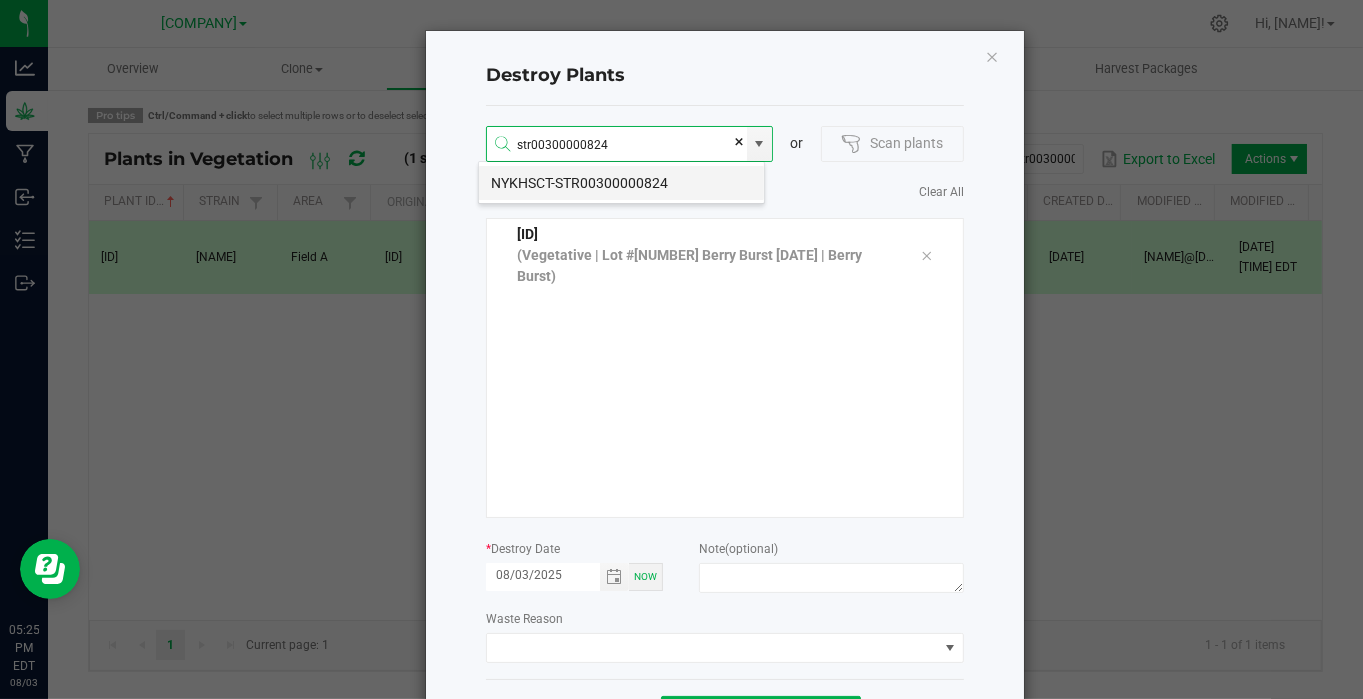 click on "NYKHSCT-STR00300000824" at bounding box center (621, 183) 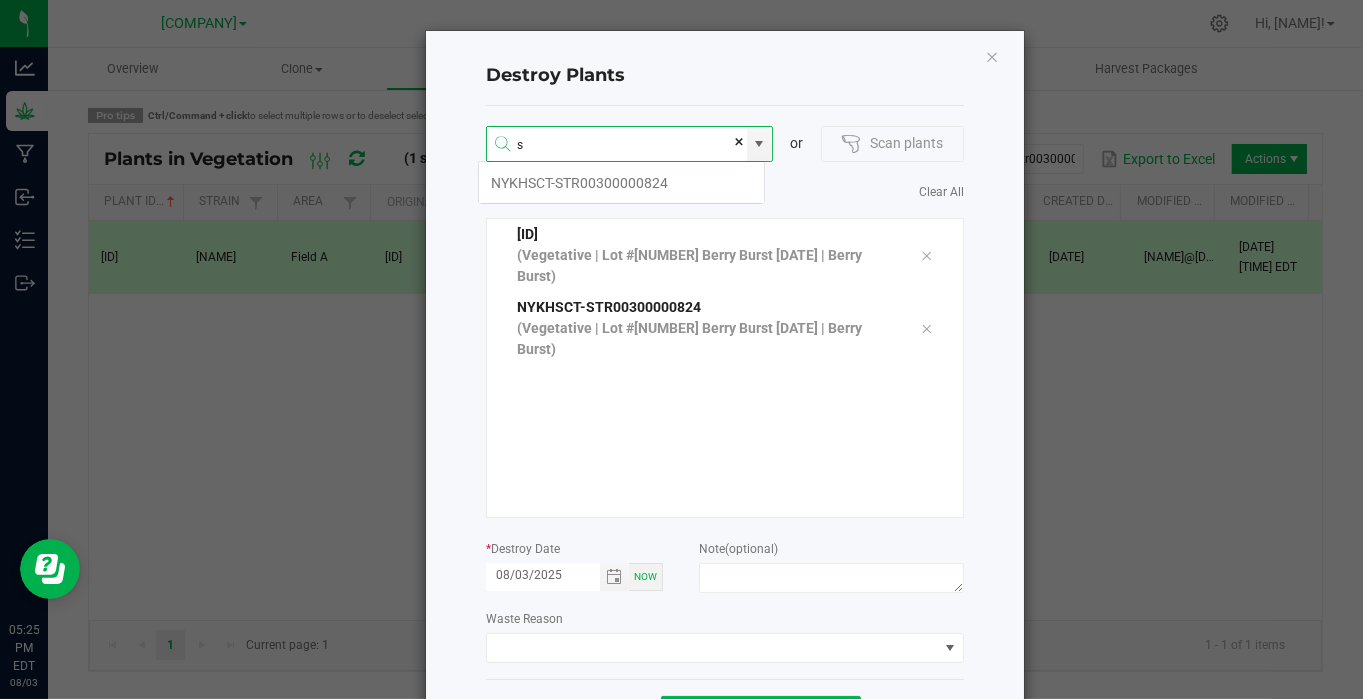scroll, scrollTop: 99964, scrollLeft: 99712, axis: both 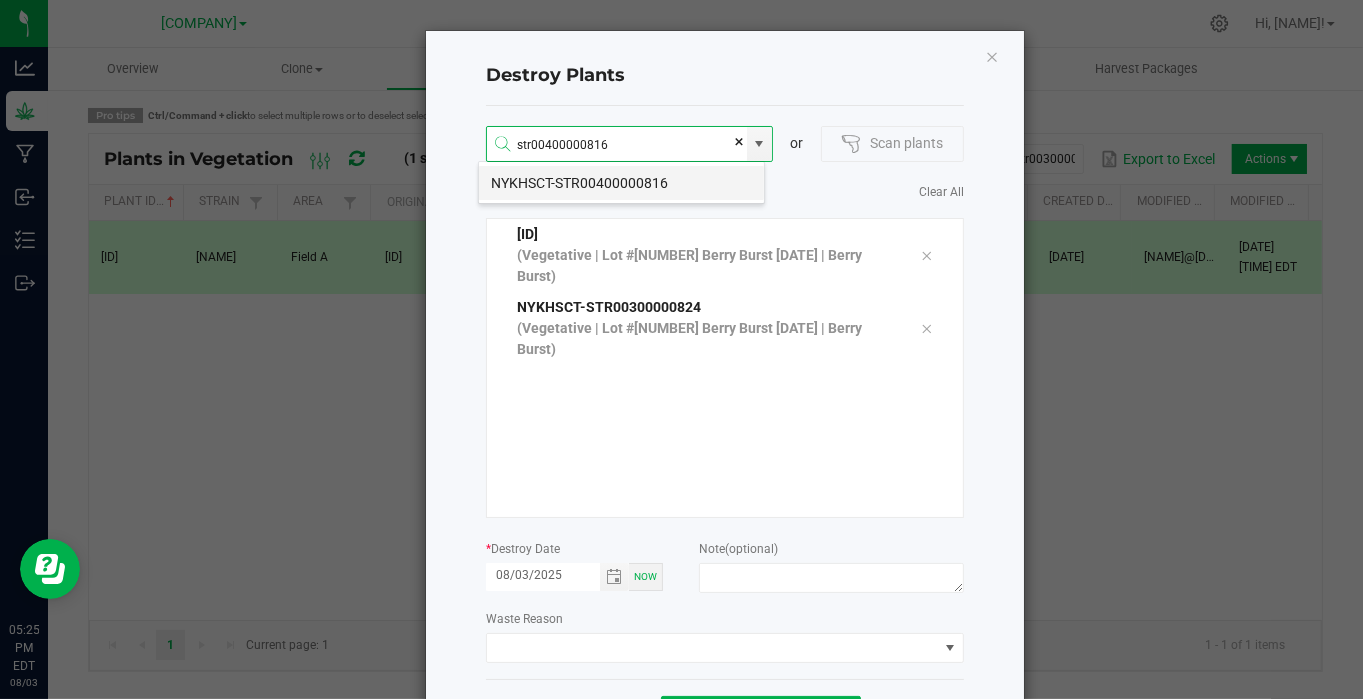 click on "NYKHSCT-STR00400000816" at bounding box center [621, 183] 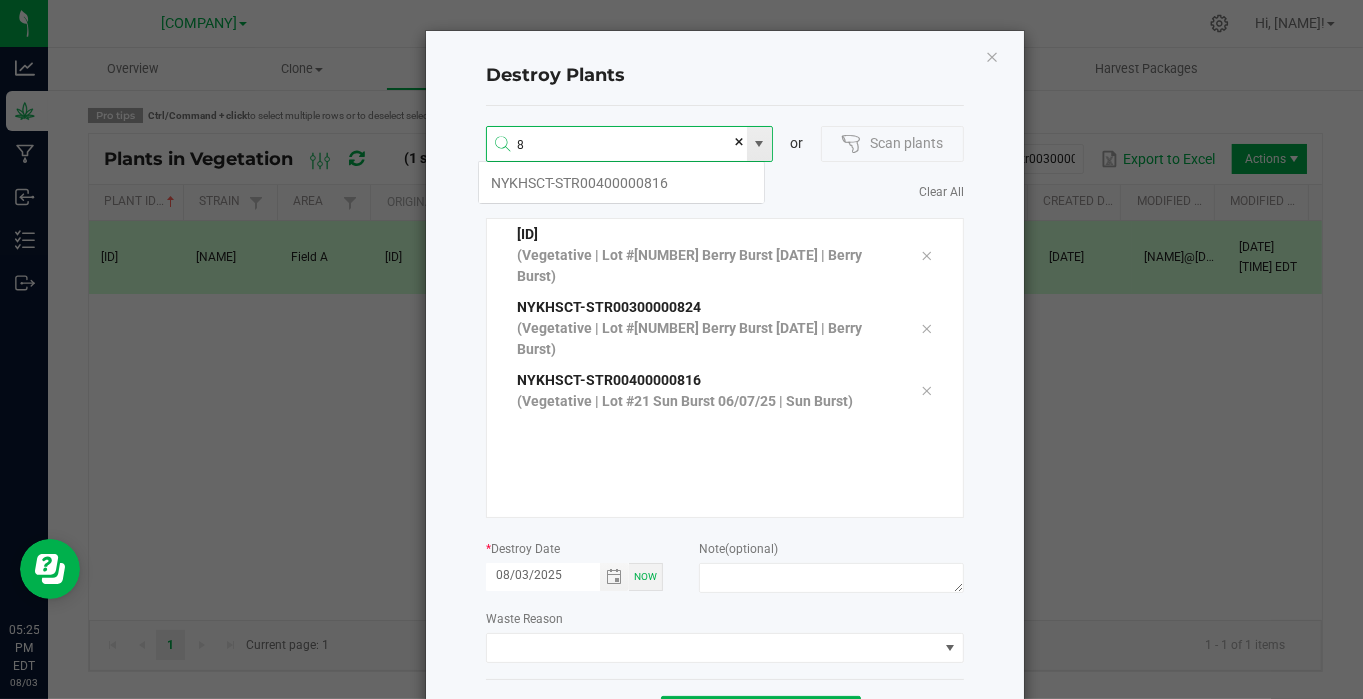 scroll, scrollTop: 99964, scrollLeft: 99712, axis: both 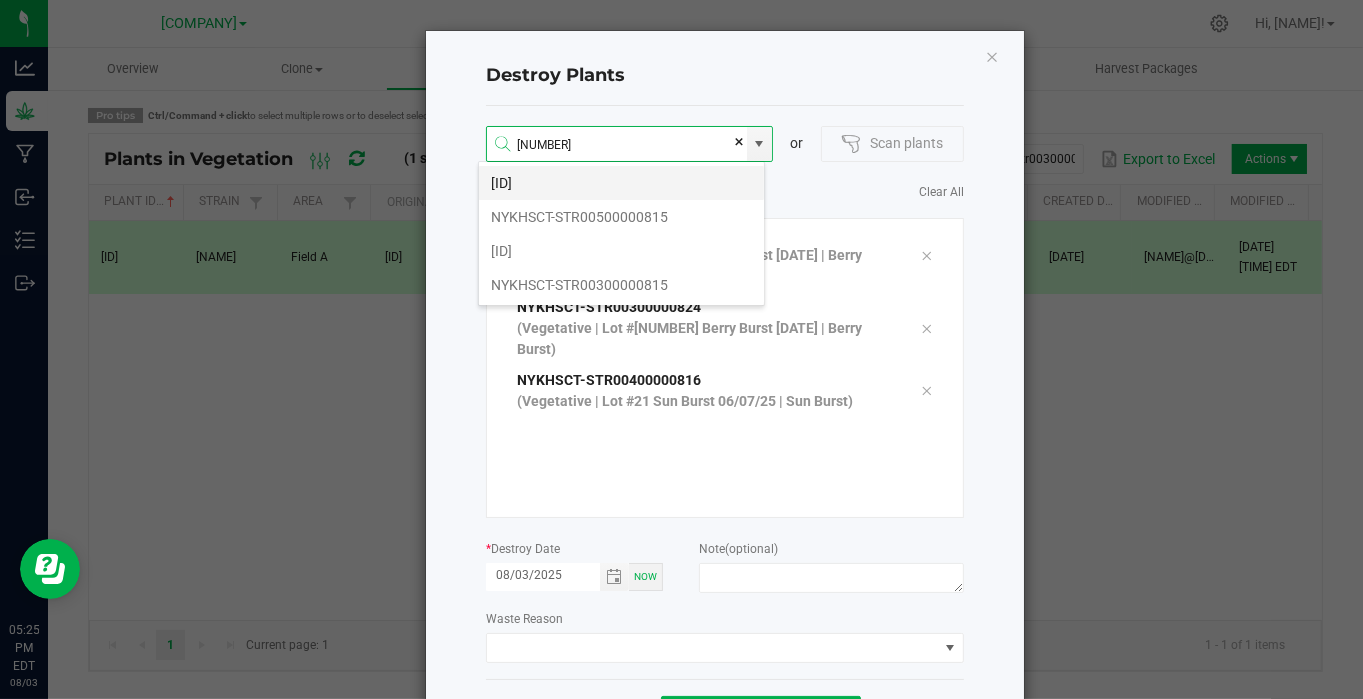 click on "[ID]" at bounding box center (621, 183) 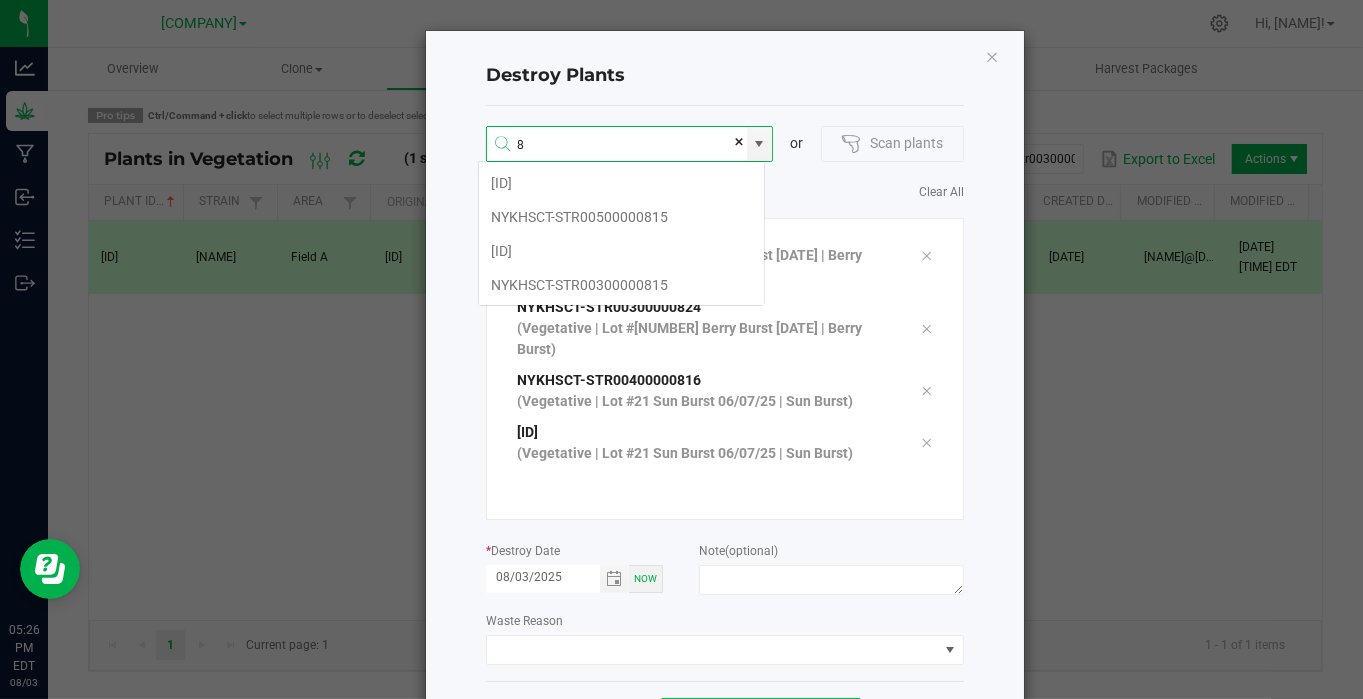 scroll, scrollTop: 99964, scrollLeft: 99712, axis: both 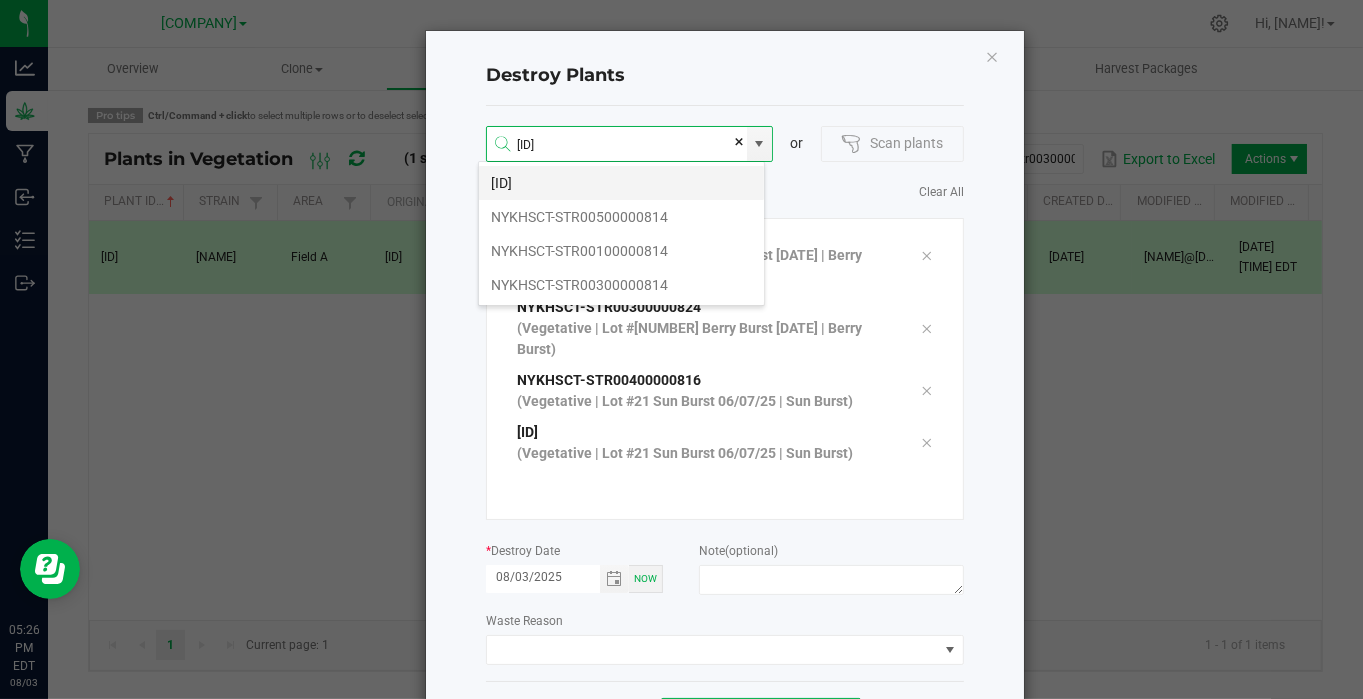 click on "[ID]" at bounding box center (621, 183) 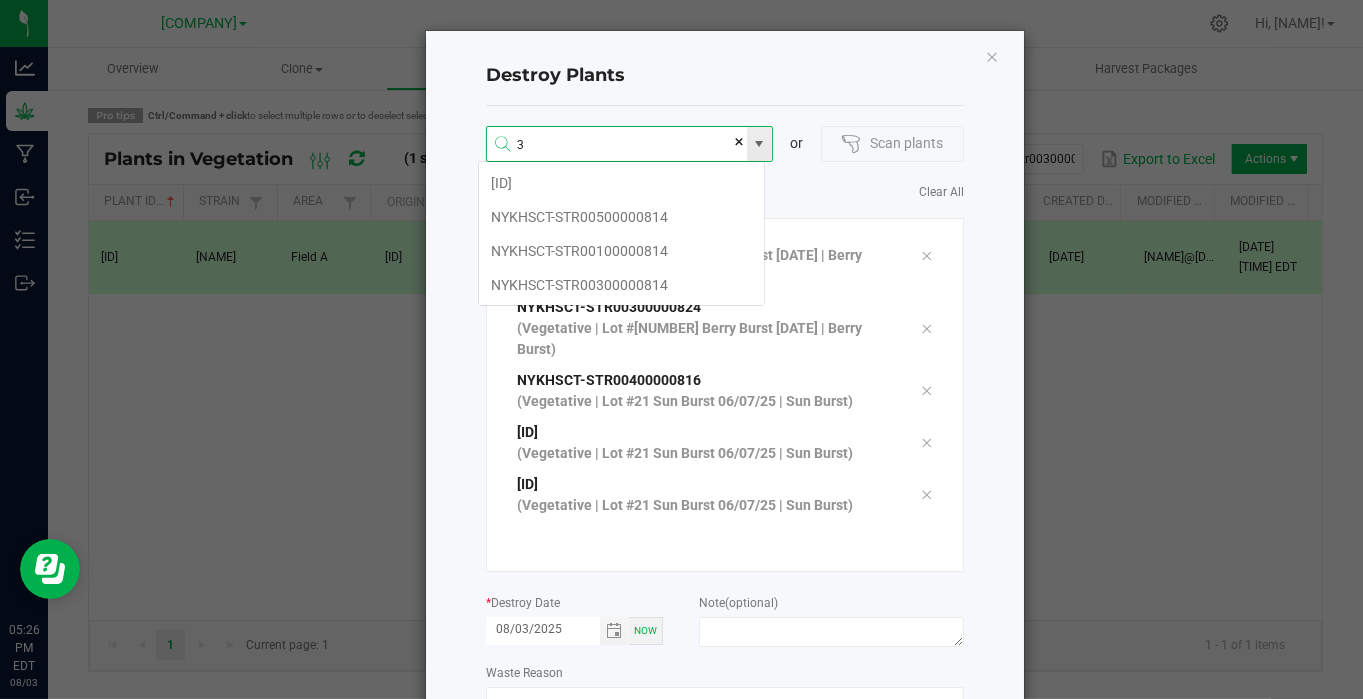 scroll, scrollTop: 99964, scrollLeft: 99712, axis: both 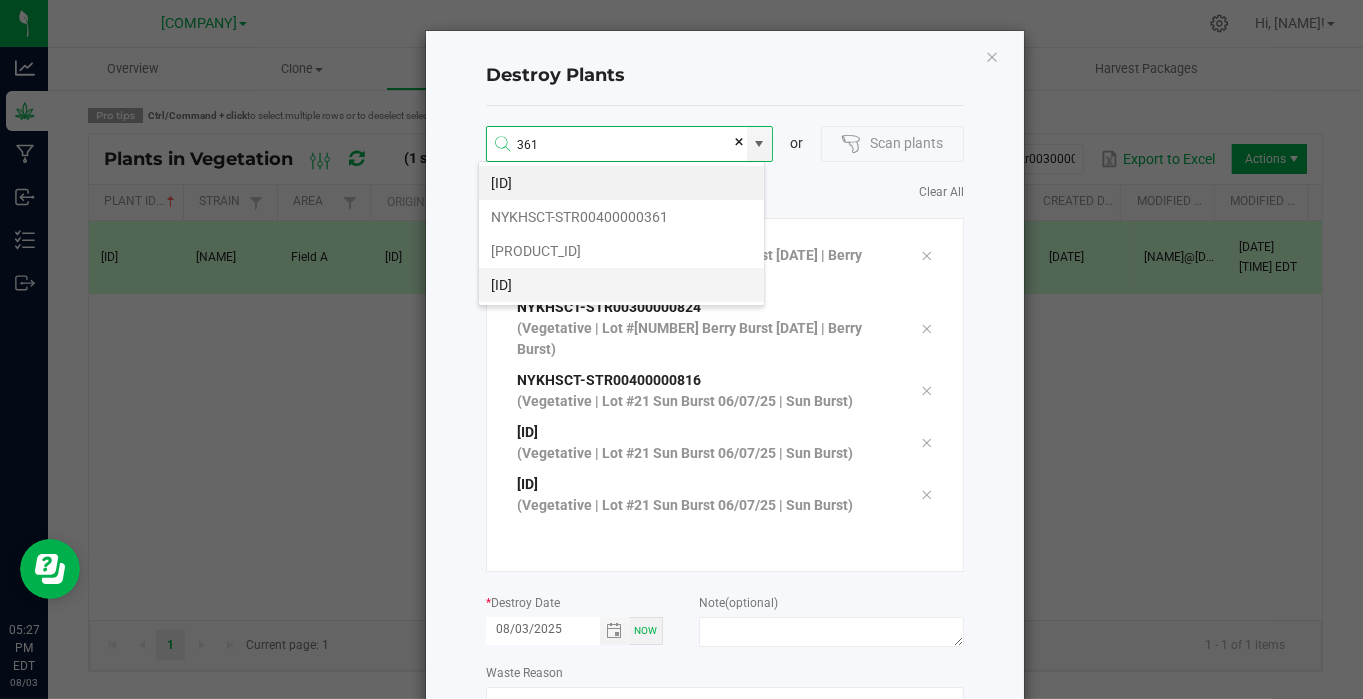 click on "[ID]" at bounding box center [621, 285] 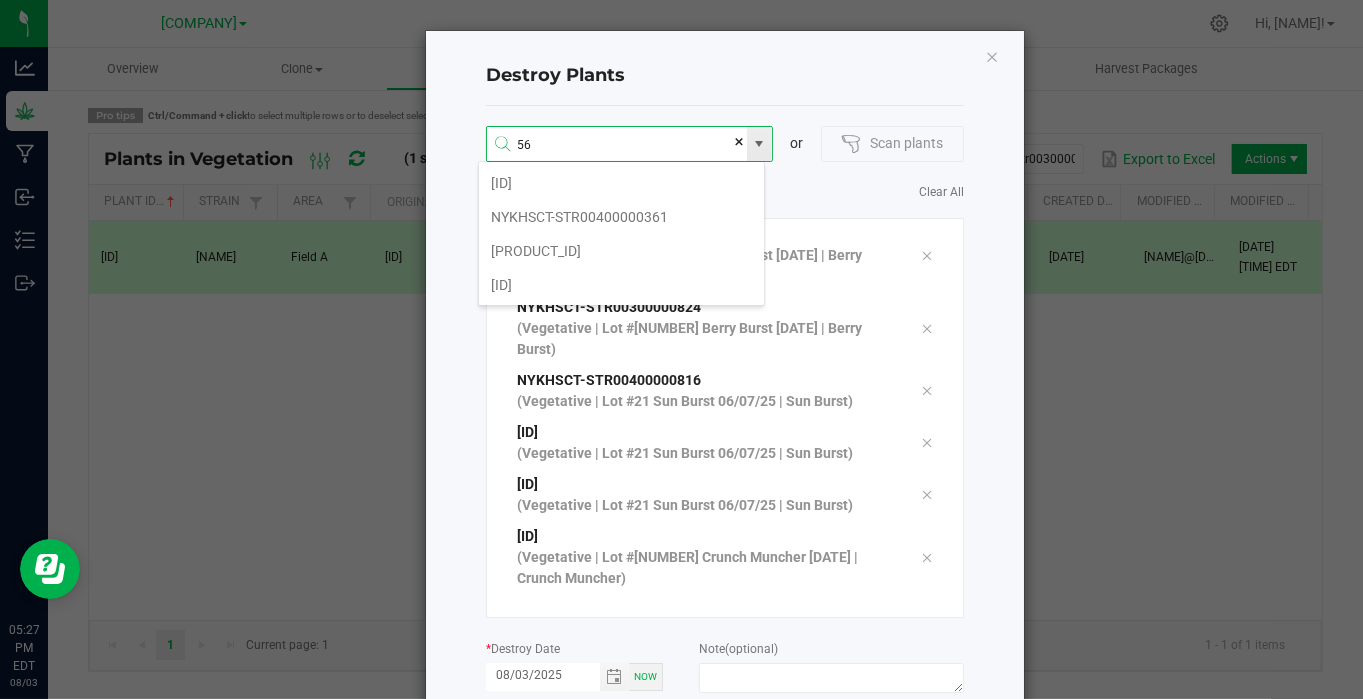 scroll, scrollTop: 99964, scrollLeft: 99712, axis: both 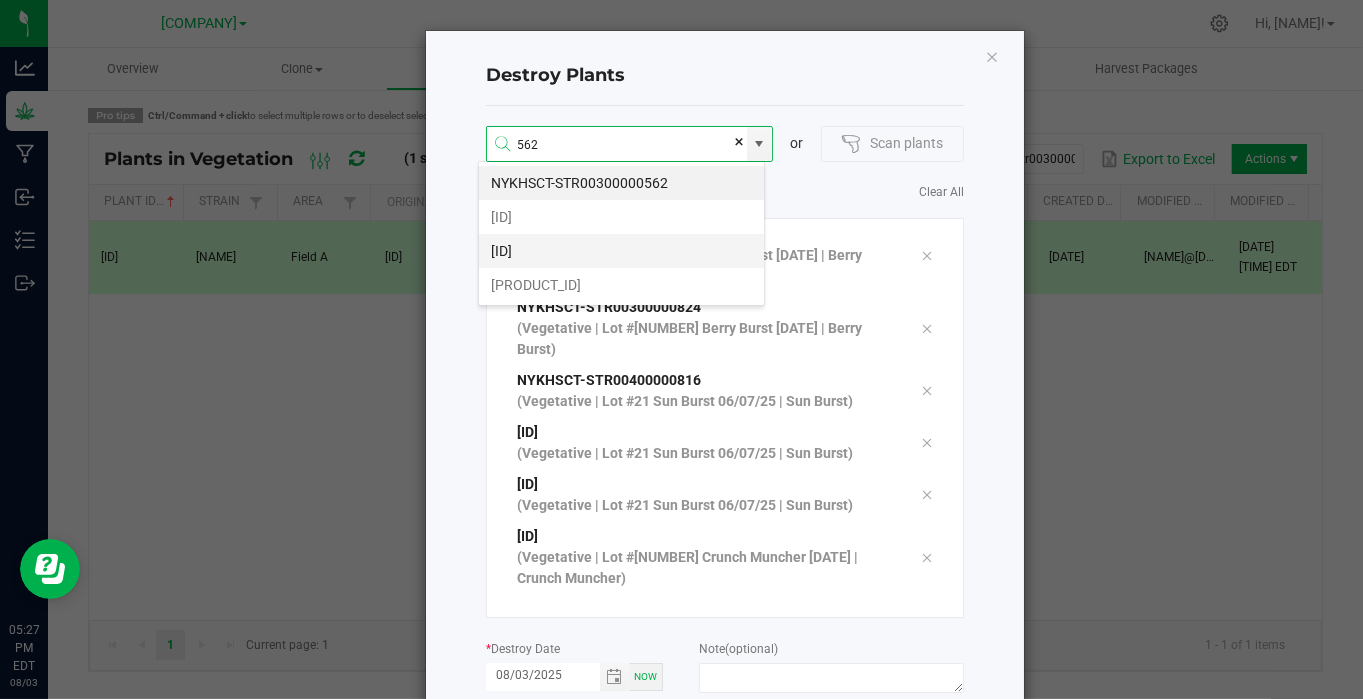 click on "[ID]" at bounding box center [621, 251] 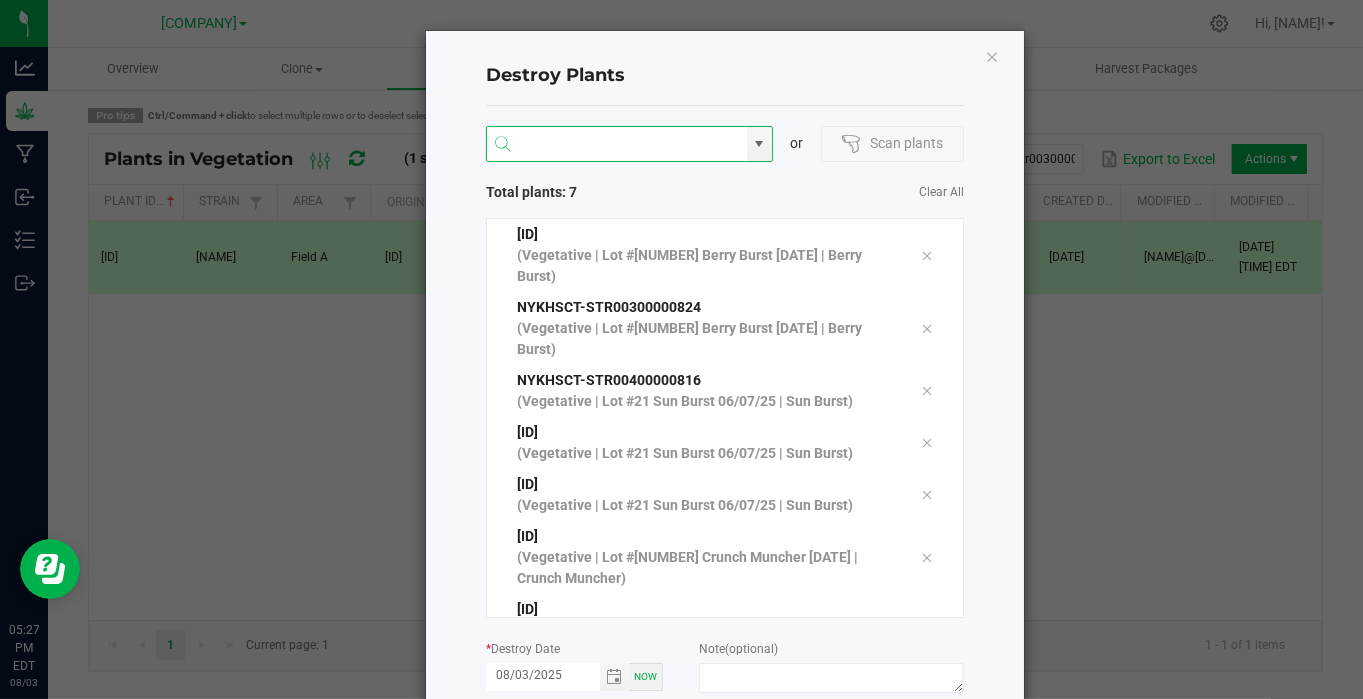 scroll, scrollTop: 18, scrollLeft: 0, axis: vertical 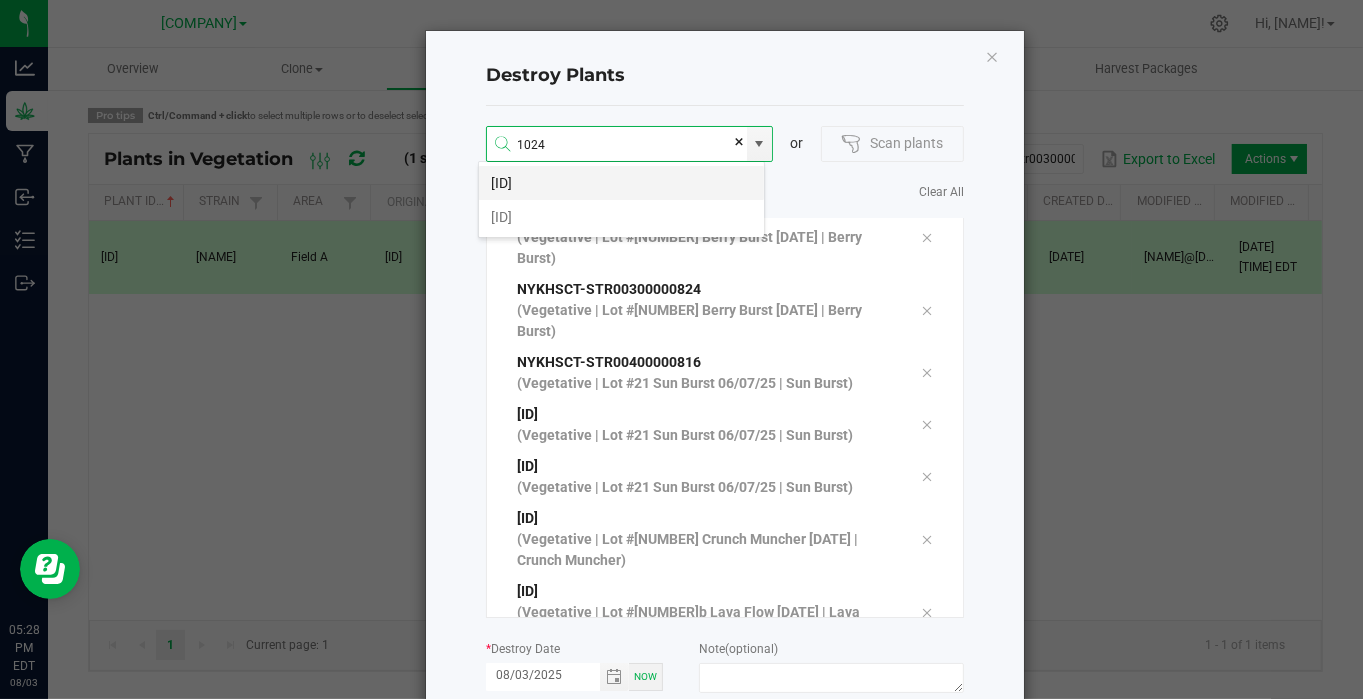 click on "[ID]" at bounding box center [621, 183] 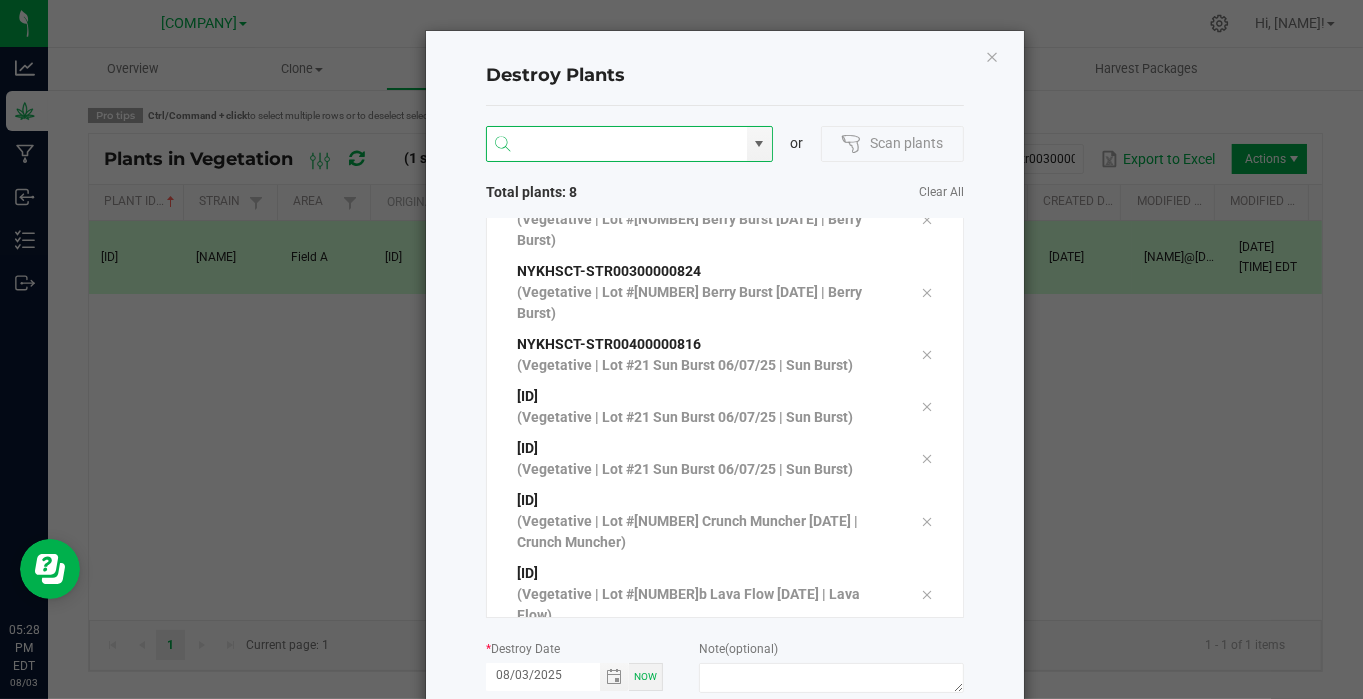 scroll, scrollTop: 70, scrollLeft: 0, axis: vertical 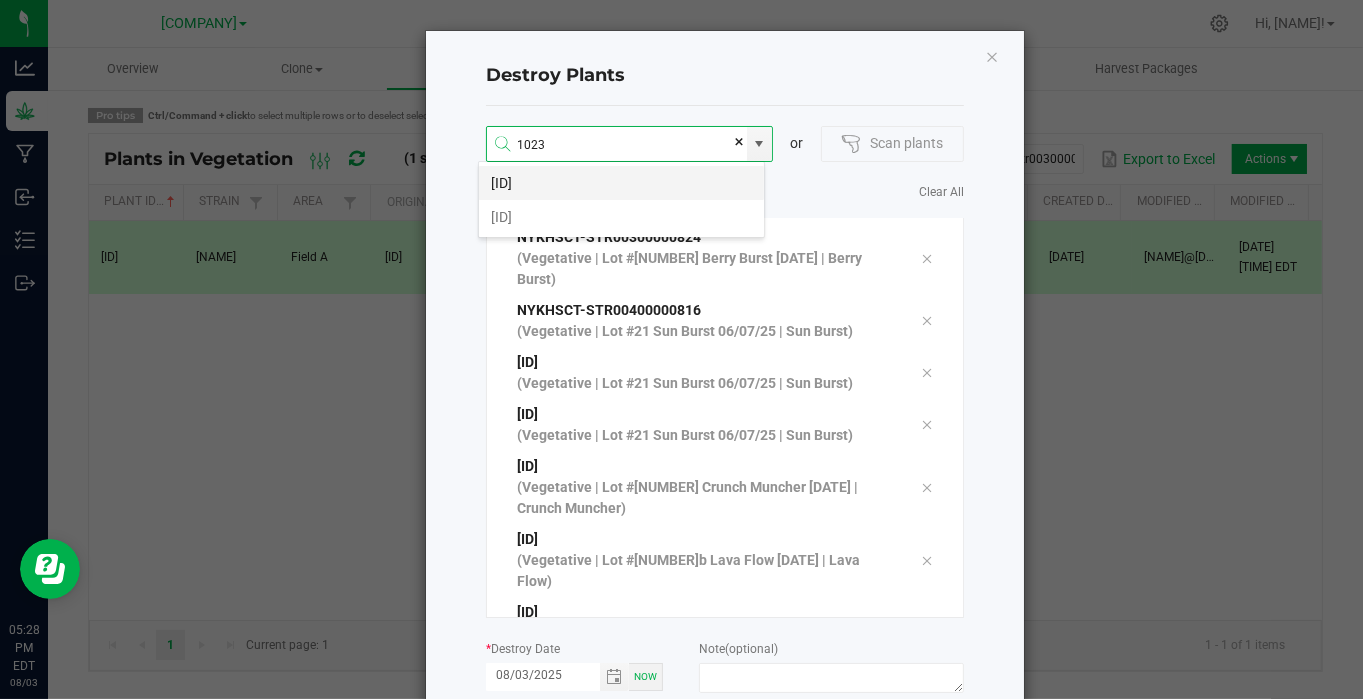 click on "[ID]" at bounding box center (621, 183) 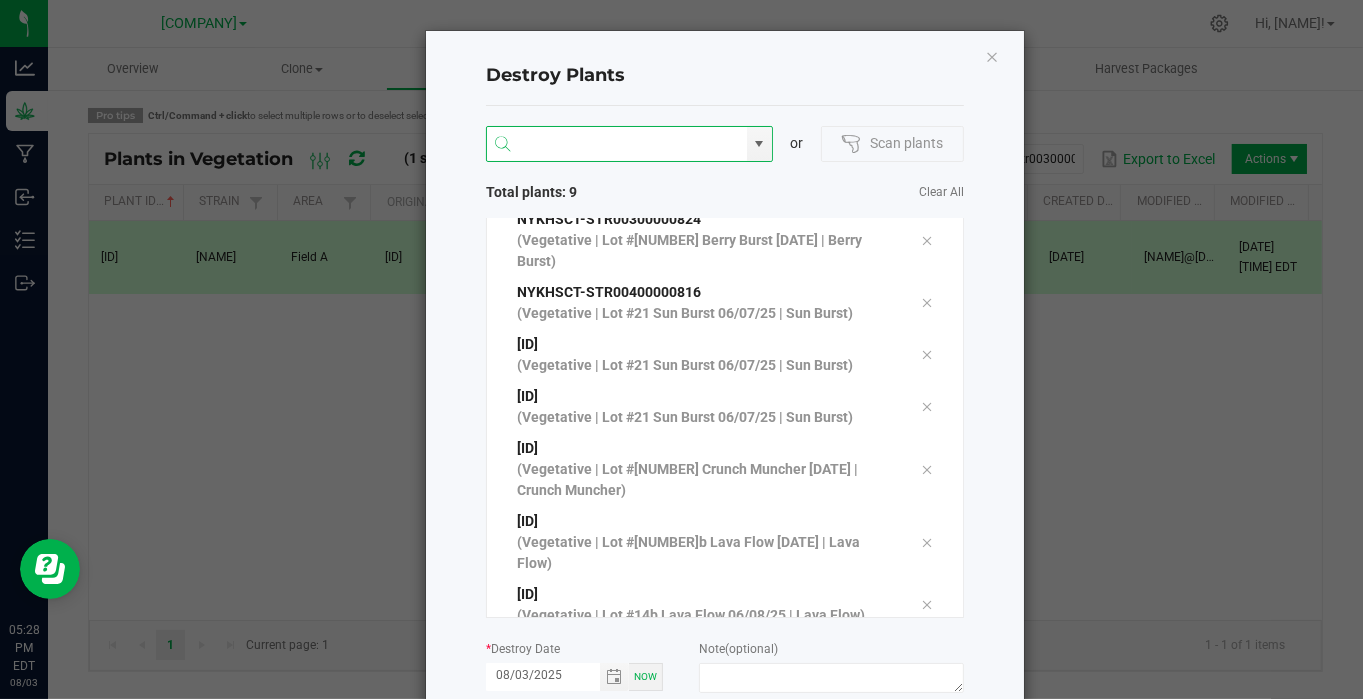 scroll, scrollTop: 122, scrollLeft: 0, axis: vertical 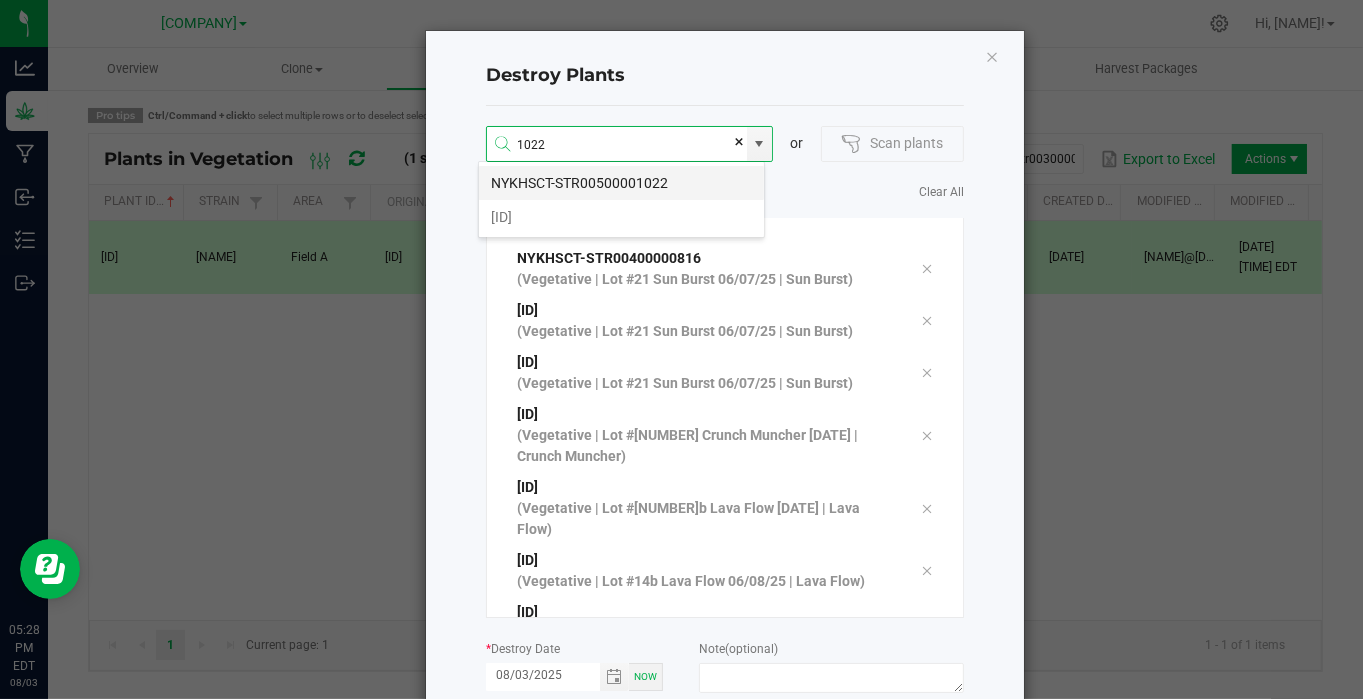 click on "NYKHSCT-STR00500001022" at bounding box center (621, 183) 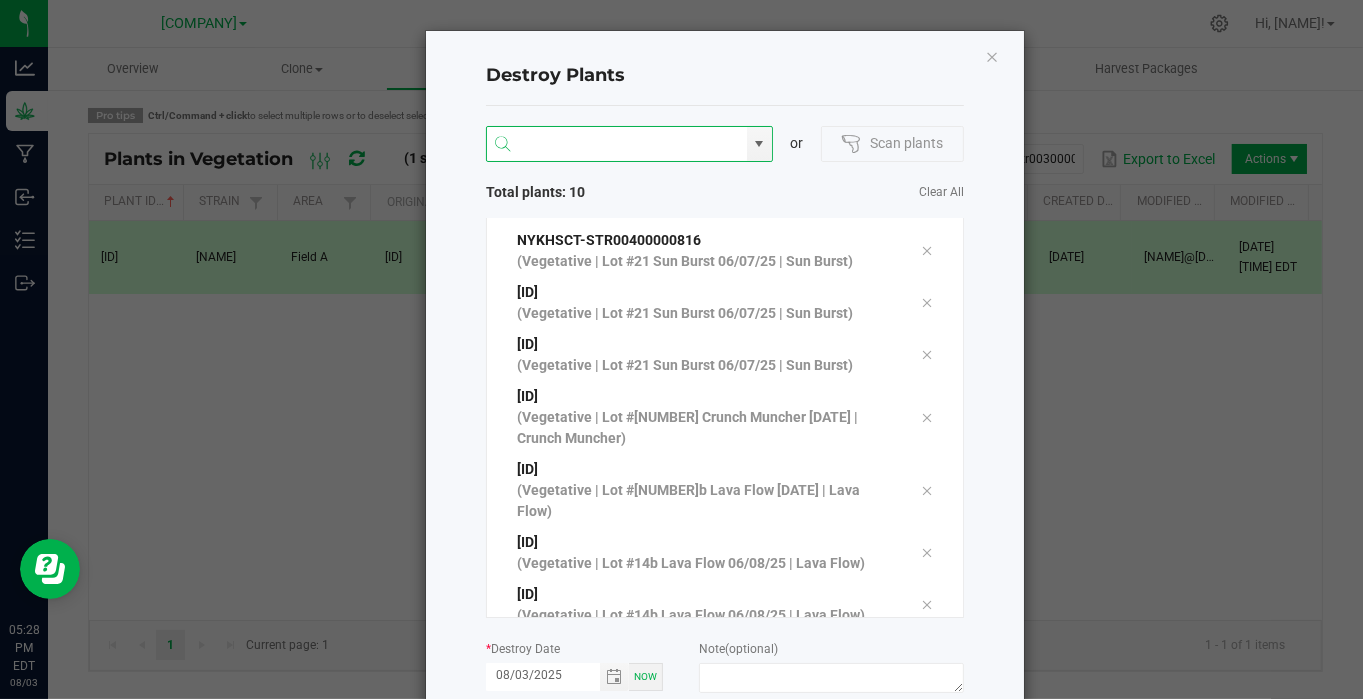 scroll, scrollTop: 174, scrollLeft: 0, axis: vertical 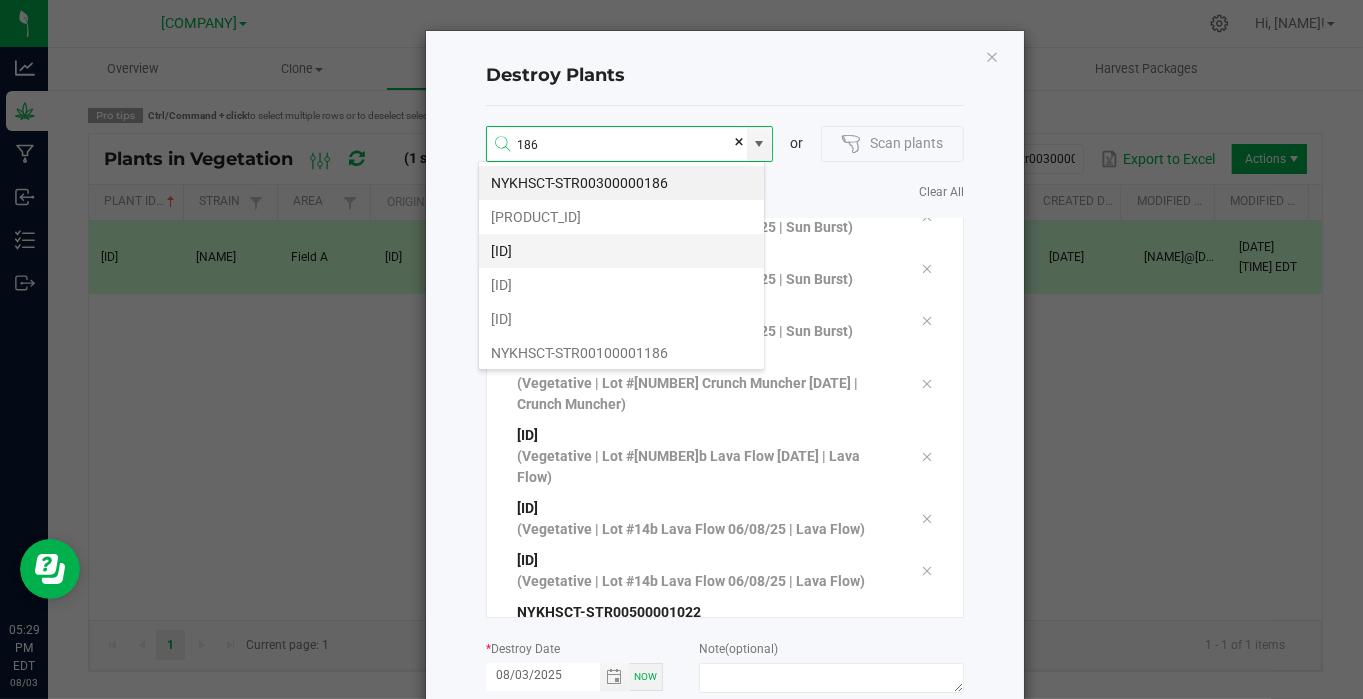 click on "[ID]" at bounding box center (621, 251) 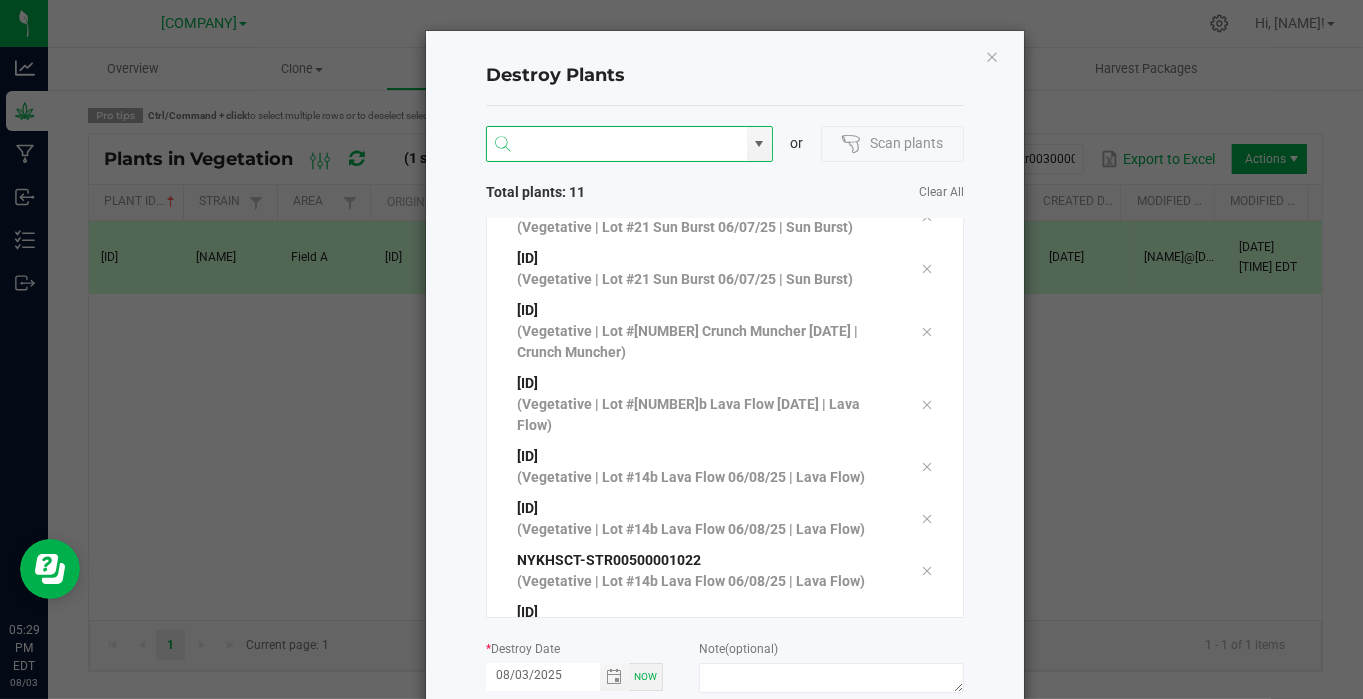 scroll, scrollTop: 244, scrollLeft: 0, axis: vertical 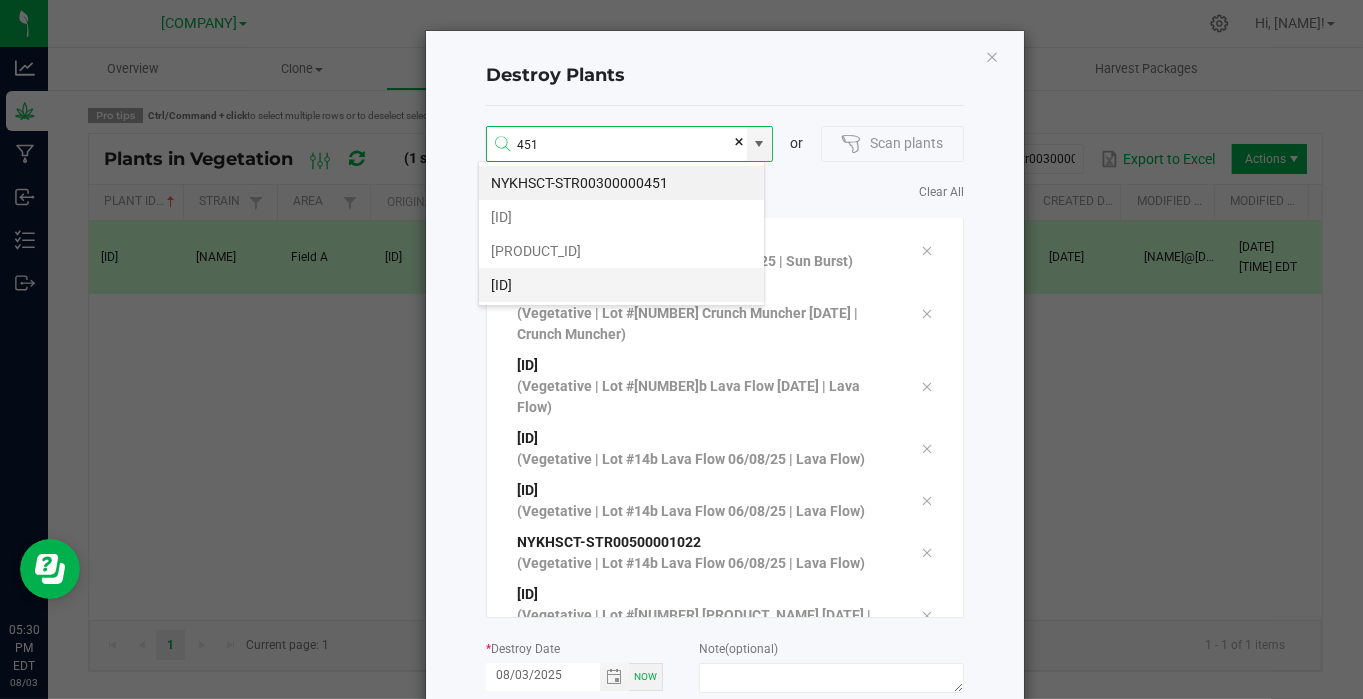 click on "[ID]" at bounding box center [621, 285] 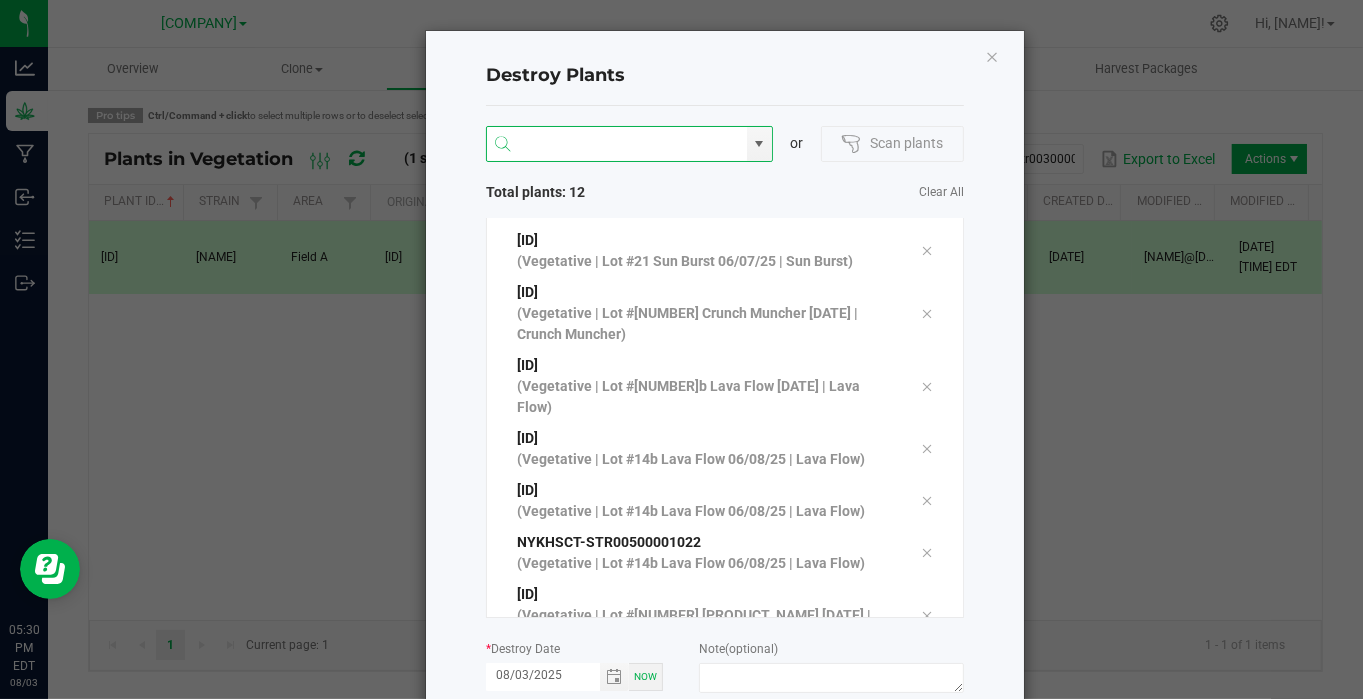 scroll, scrollTop: 278, scrollLeft: 0, axis: vertical 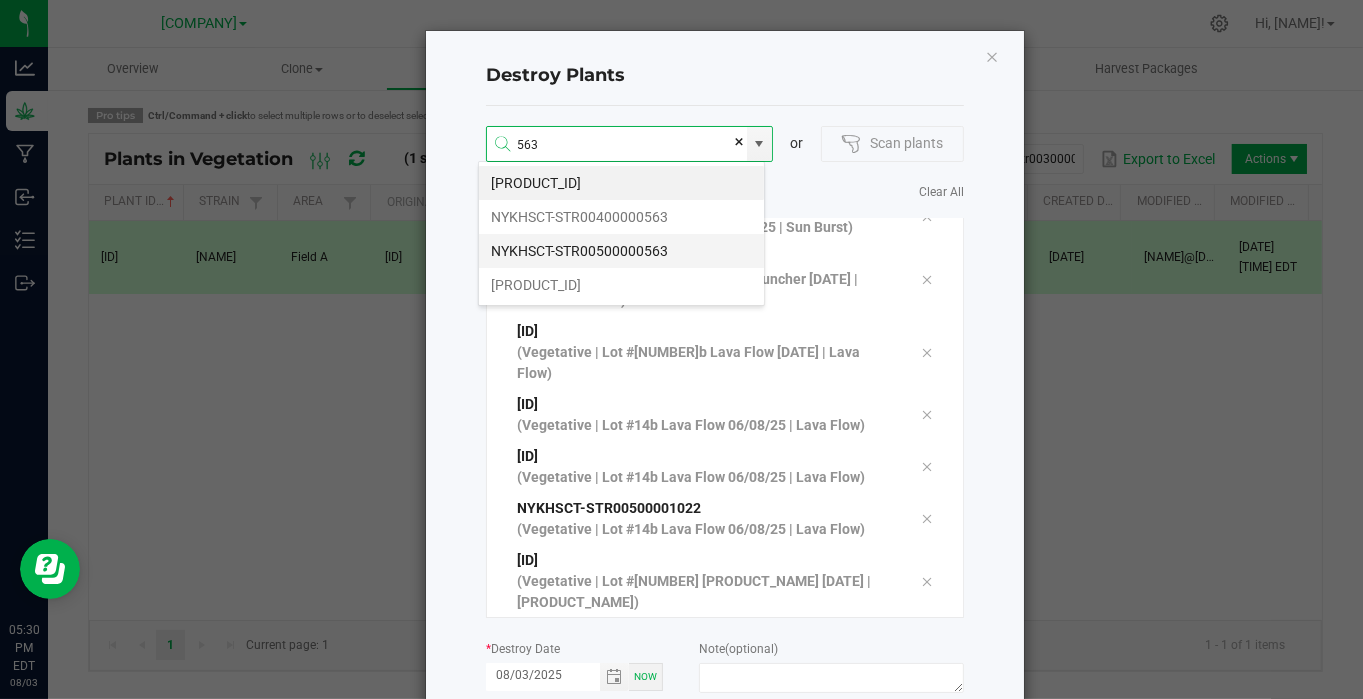 click on "NYKHSCT-STR00500000563" at bounding box center (621, 251) 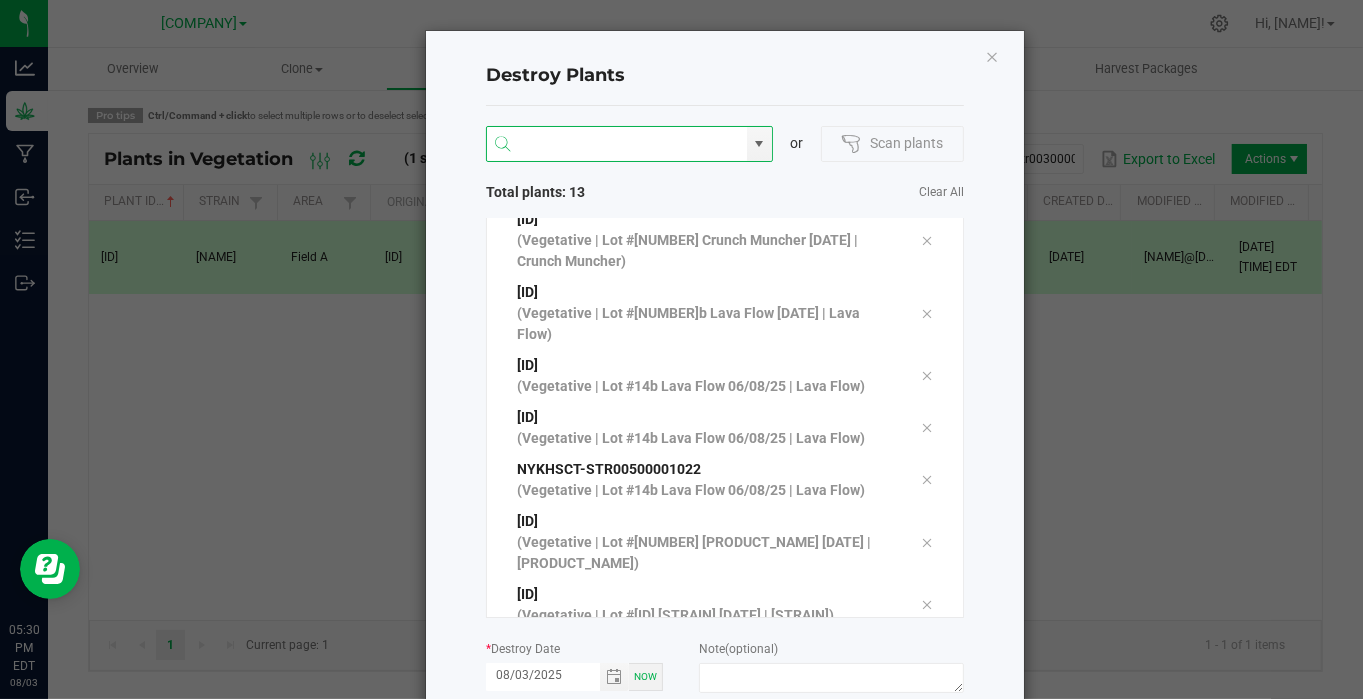 scroll, scrollTop: 352, scrollLeft: 0, axis: vertical 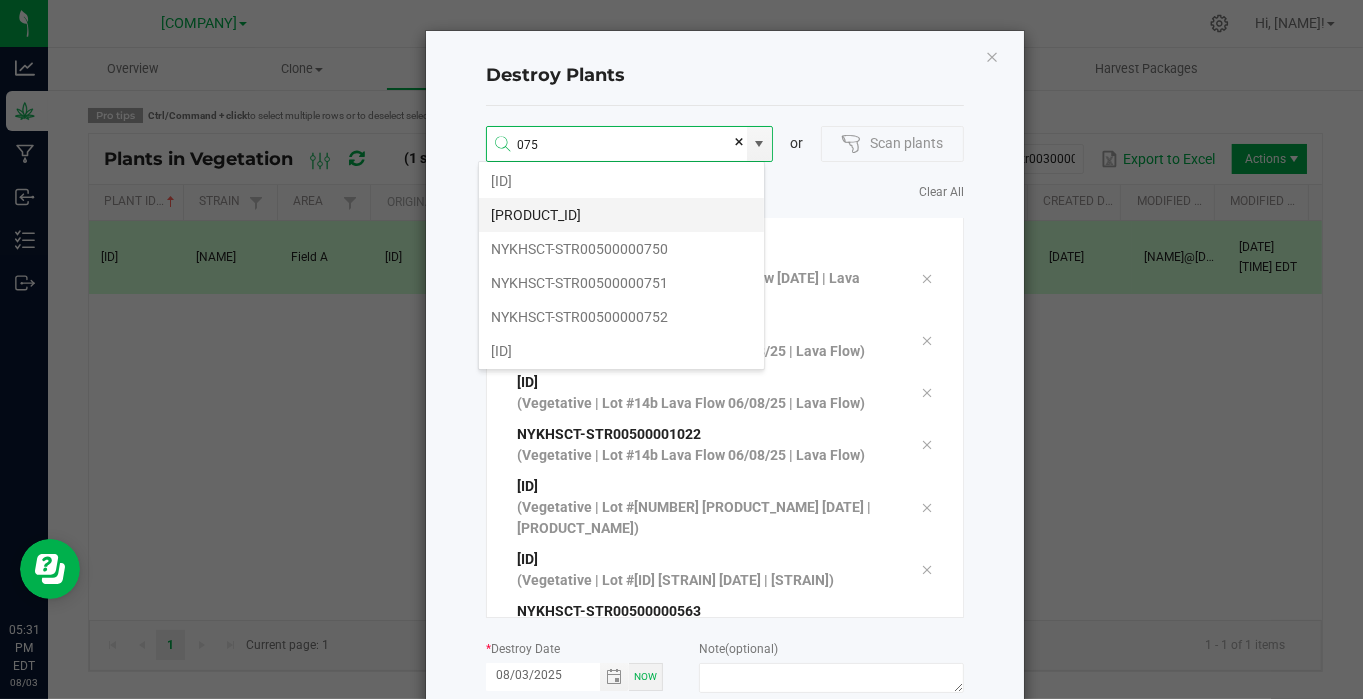 click on "[PRODUCT_ID]" at bounding box center (621, 215) 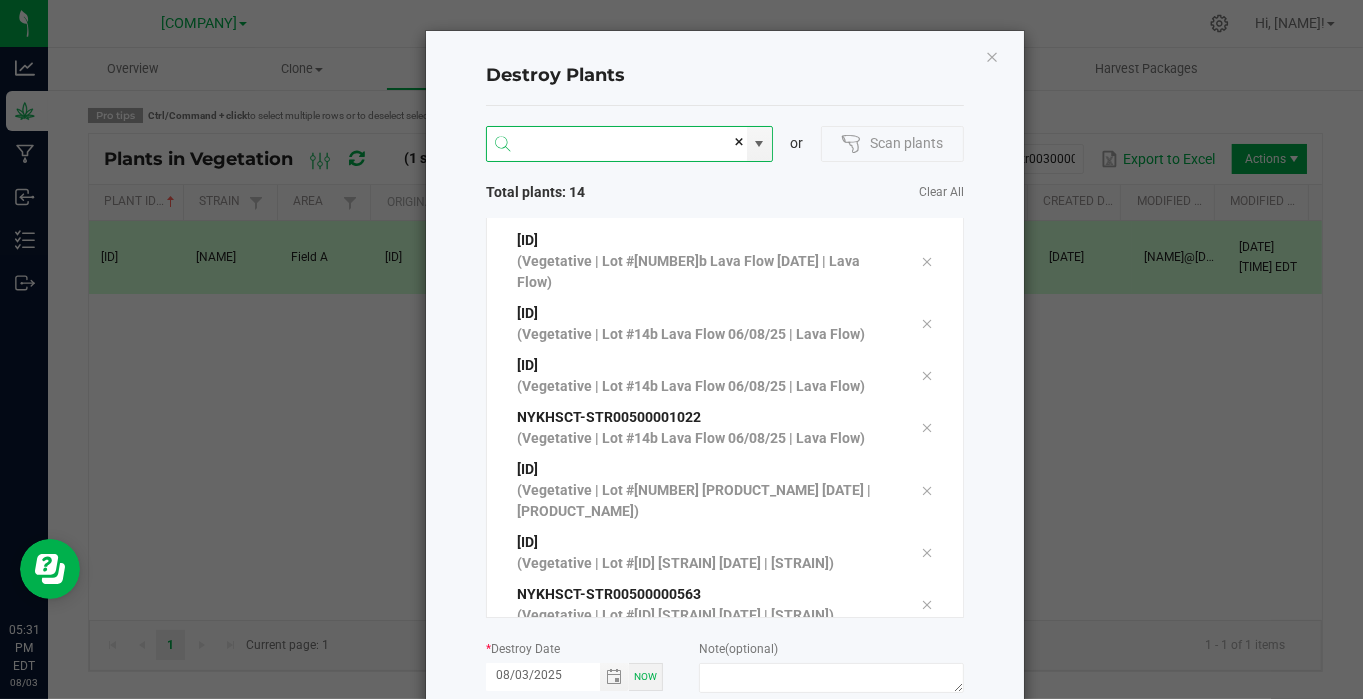 scroll, scrollTop: 404, scrollLeft: 0, axis: vertical 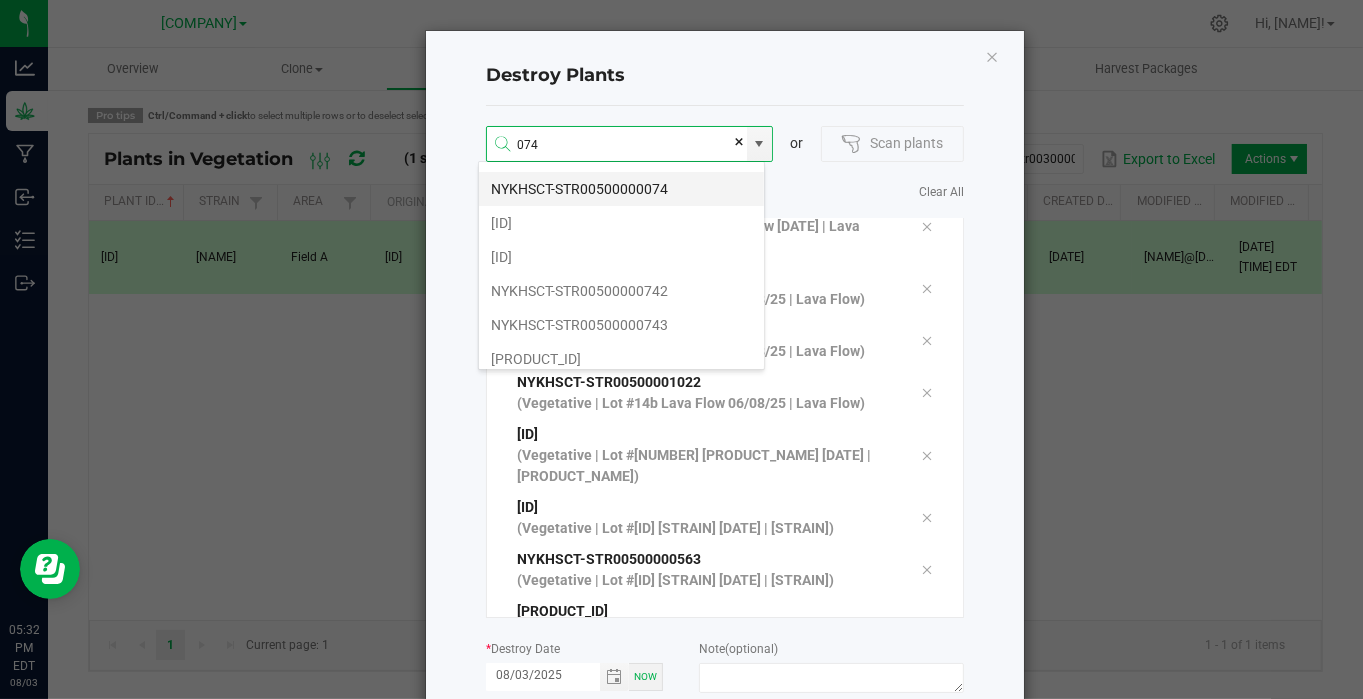 click on "NYKHSCT-STR00500000074" at bounding box center [621, 189] 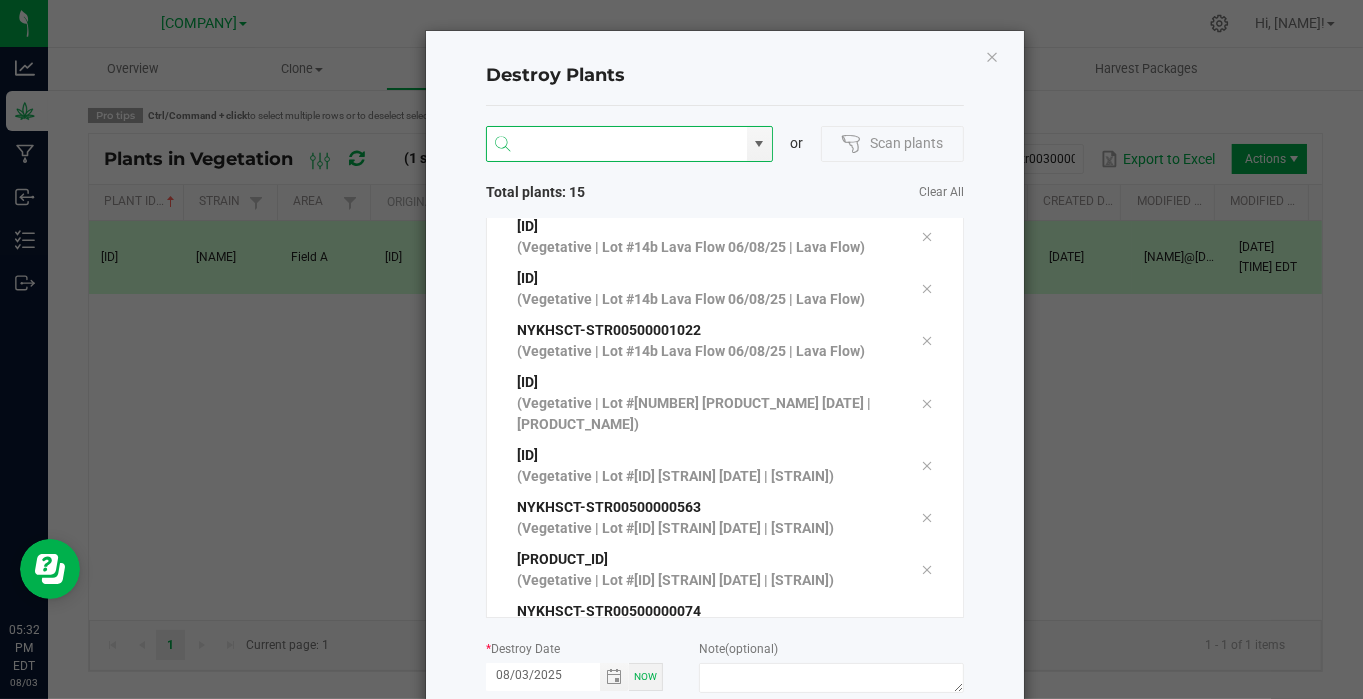 scroll, scrollTop: 473, scrollLeft: 0, axis: vertical 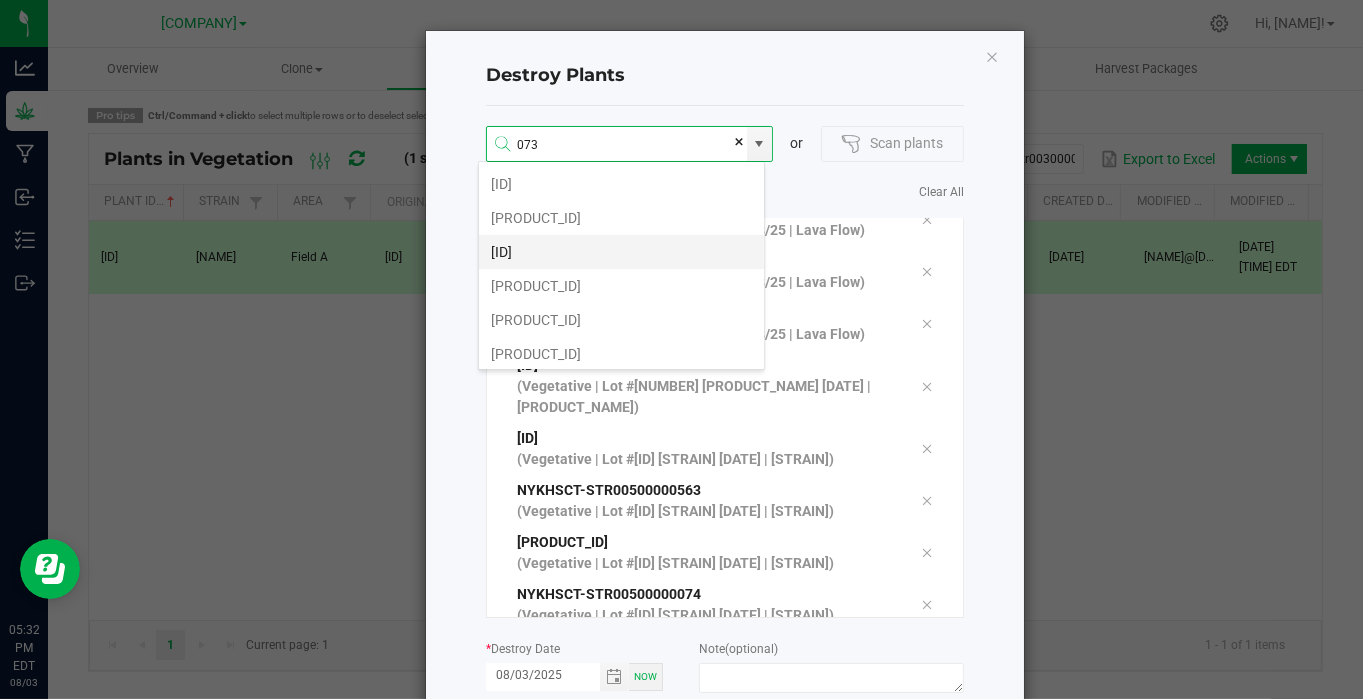 click on "[ID]" at bounding box center [621, 252] 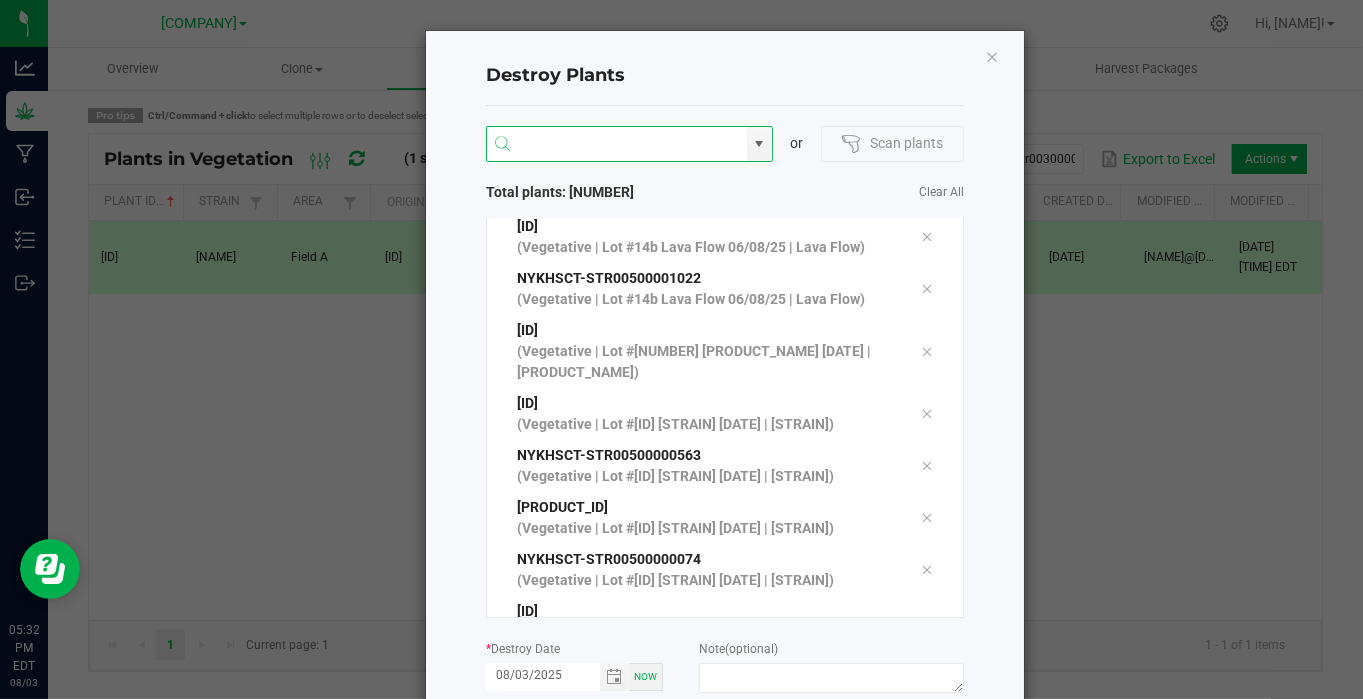 scroll, scrollTop: 525, scrollLeft: 0, axis: vertical 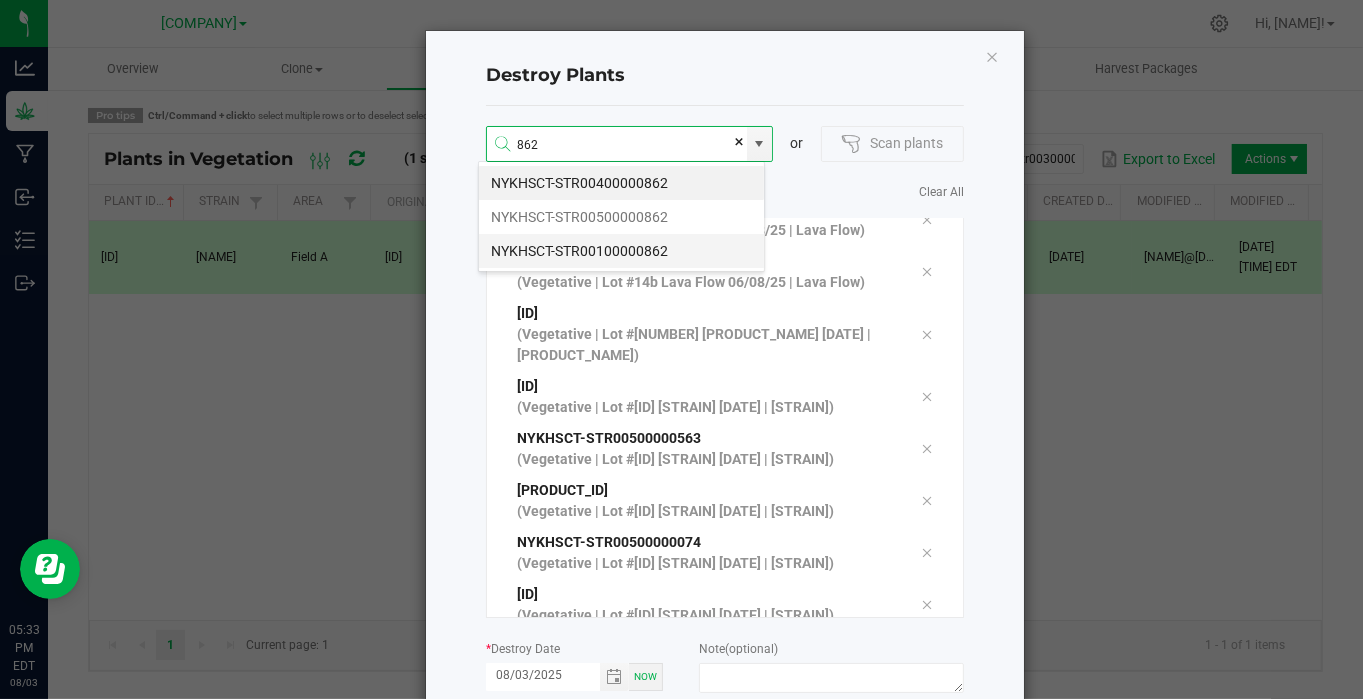 click on "NYKHSCT-STR00100000862" at bounding box center [621, 251] 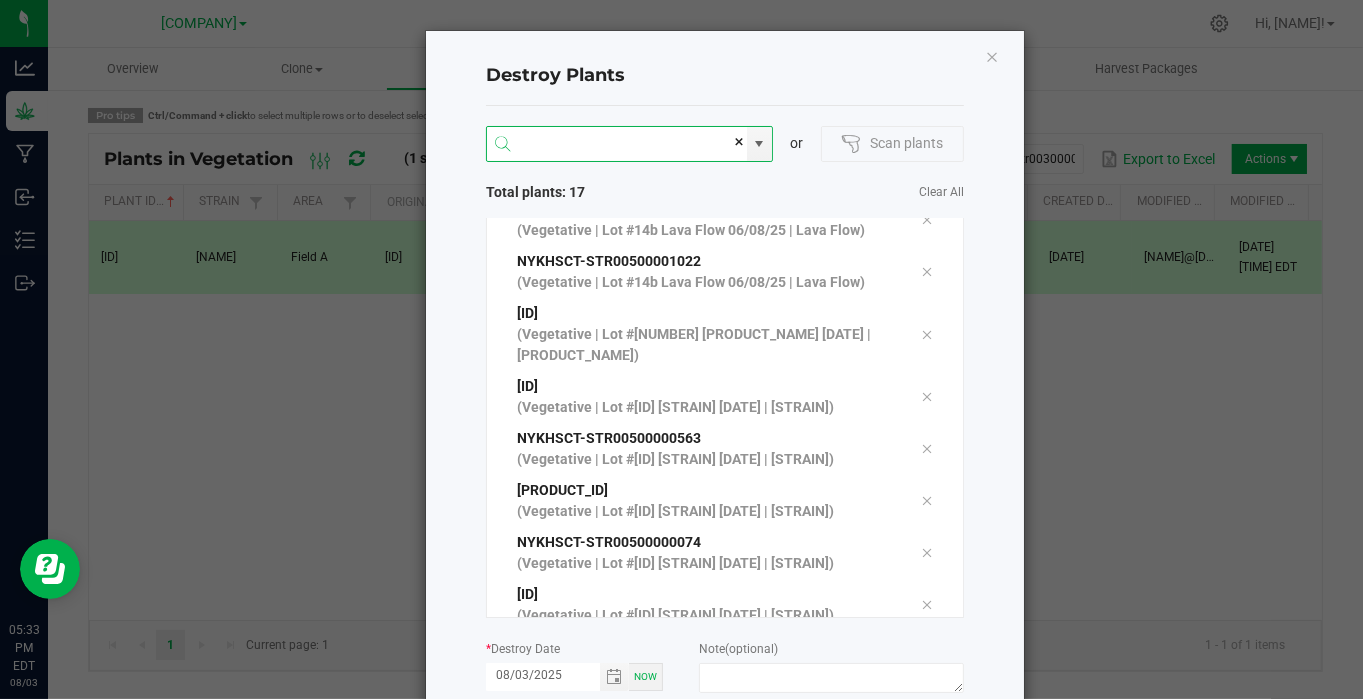 scroll, scrollTop: 560, scrollLeft: 0, axis: vertical 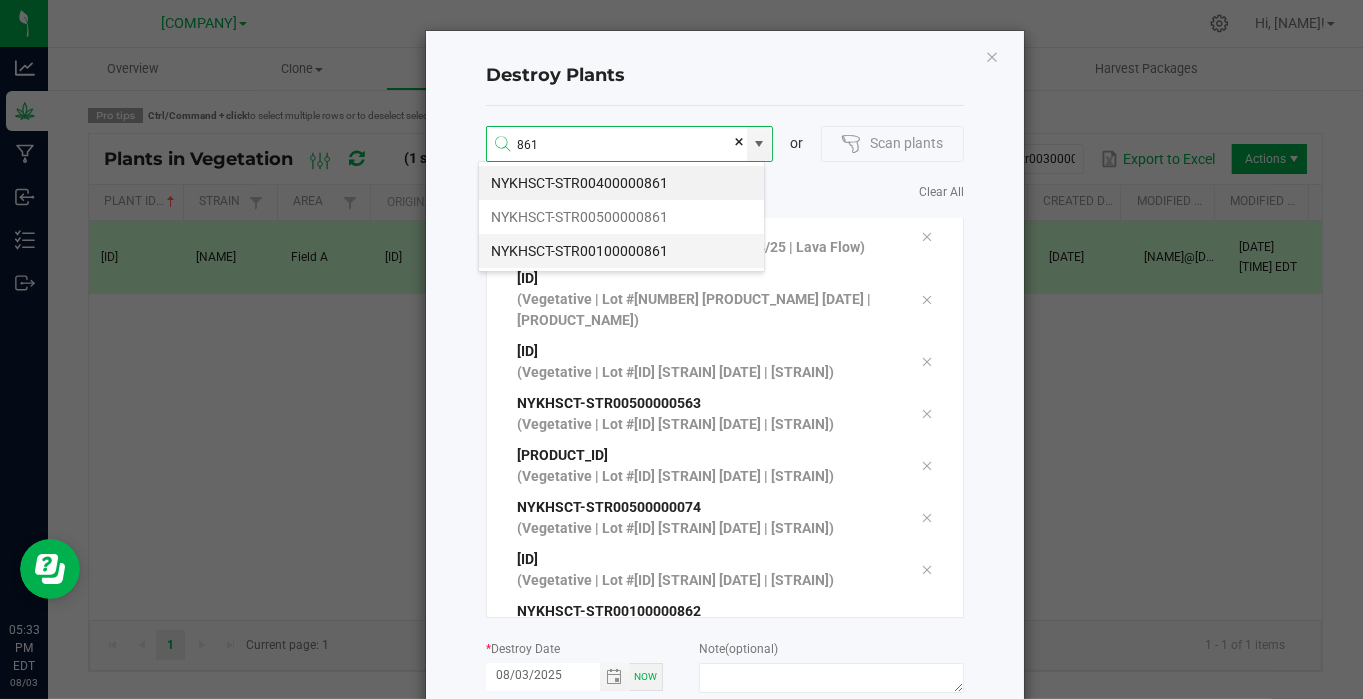 click on "NYKHSCT-STR00100000861" at bounding box center [621, 251] 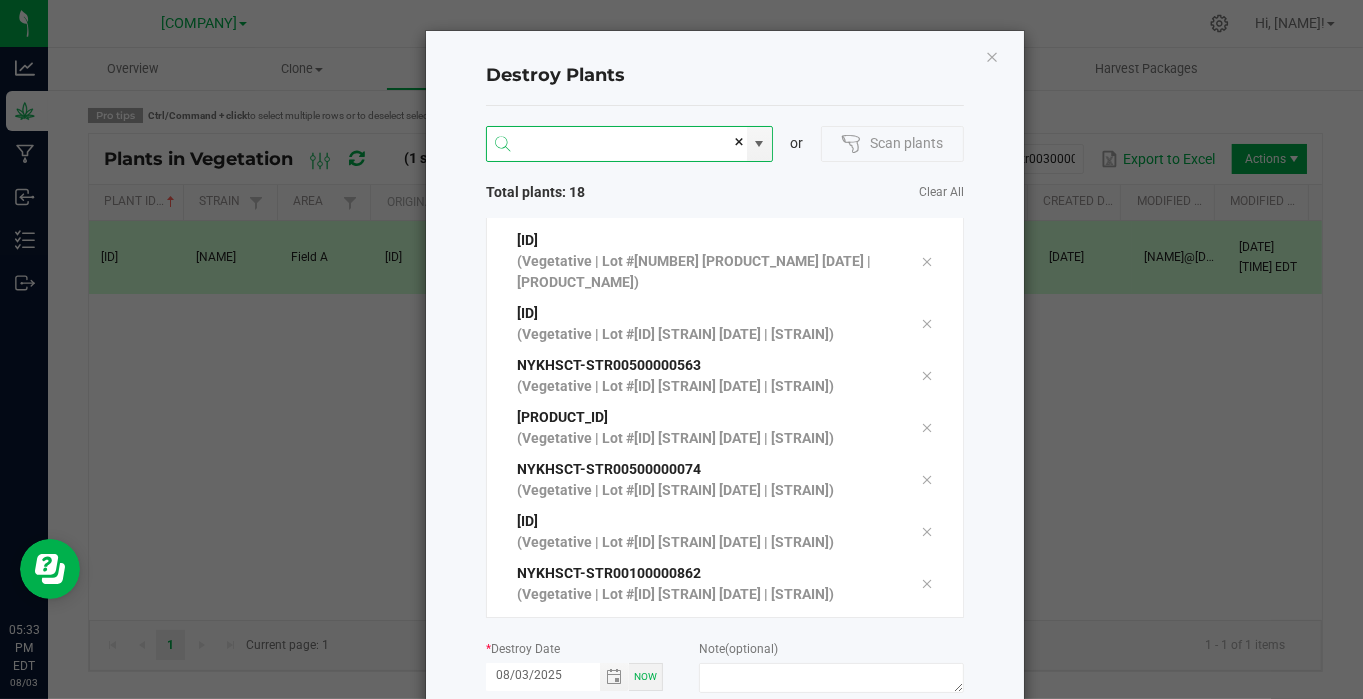 scroll, scrollTop: 632, scrollLeft: 0, axis: vertical 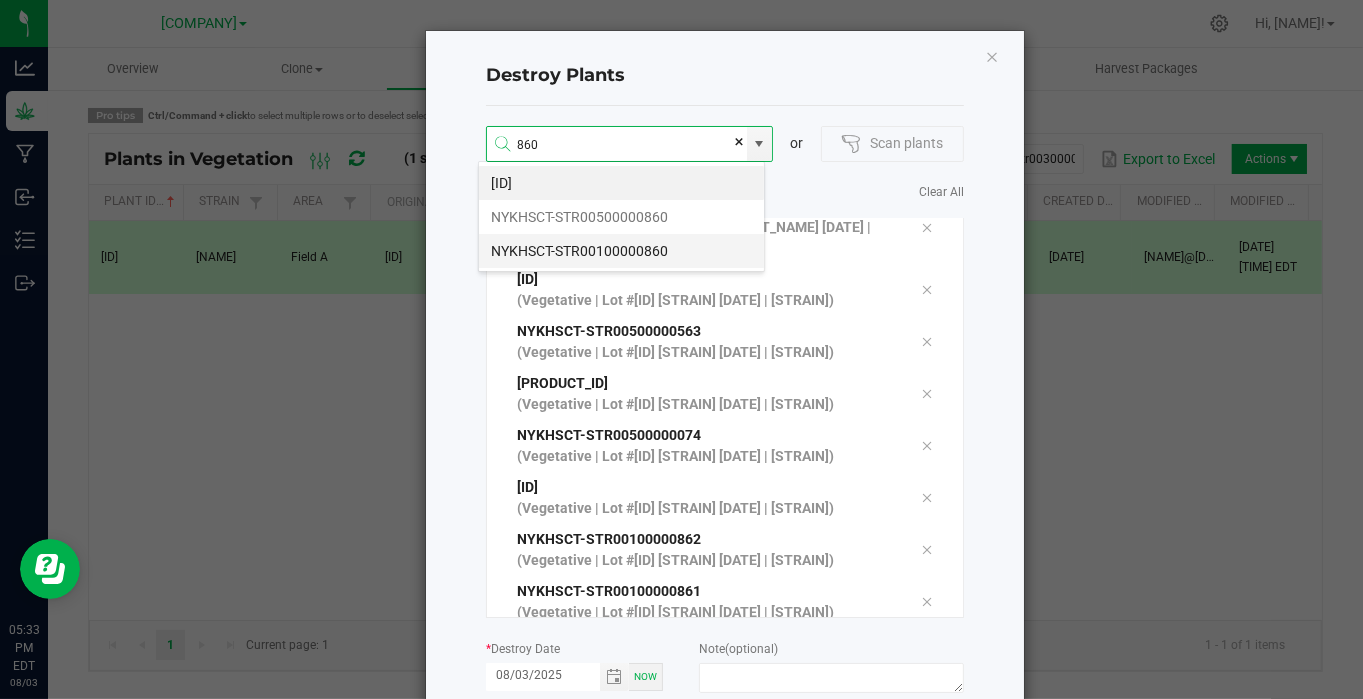 click on "NYKHSCT-STR00100000860" at bounding box center [621, 251] 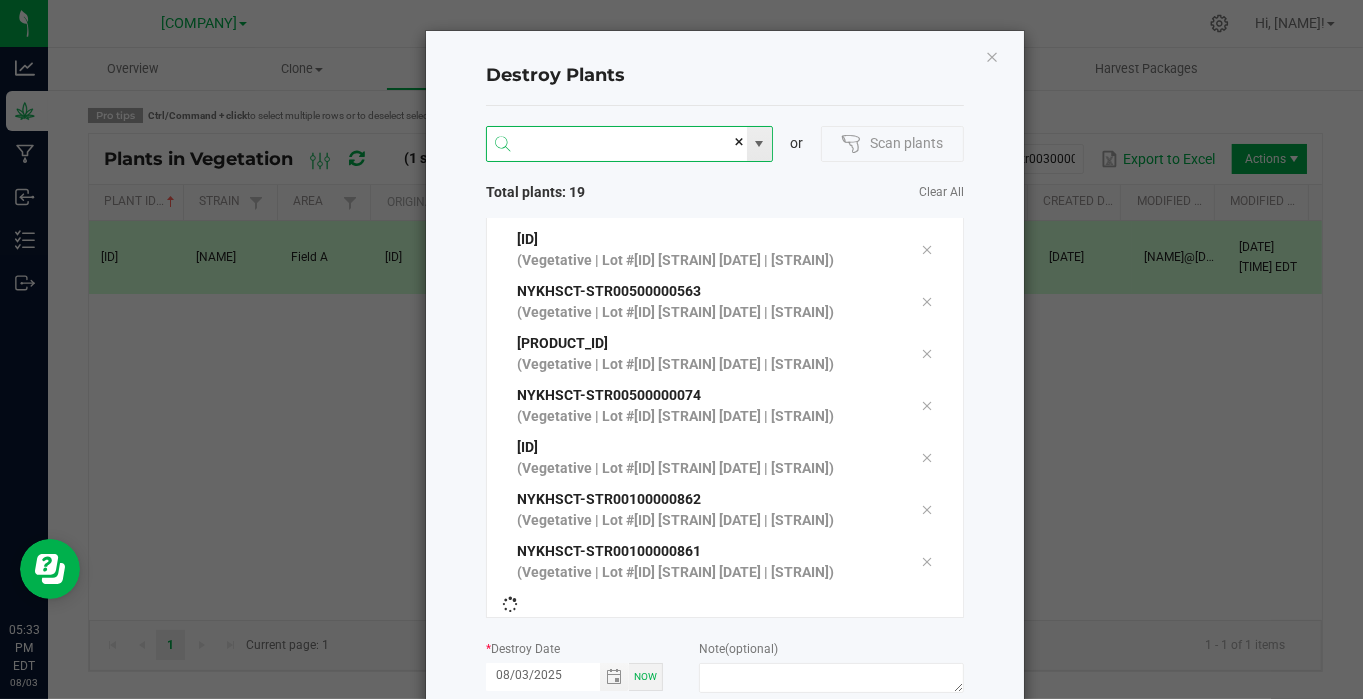 scroll, scrollTop: 705, scrollLeft: 0, axis: vertical 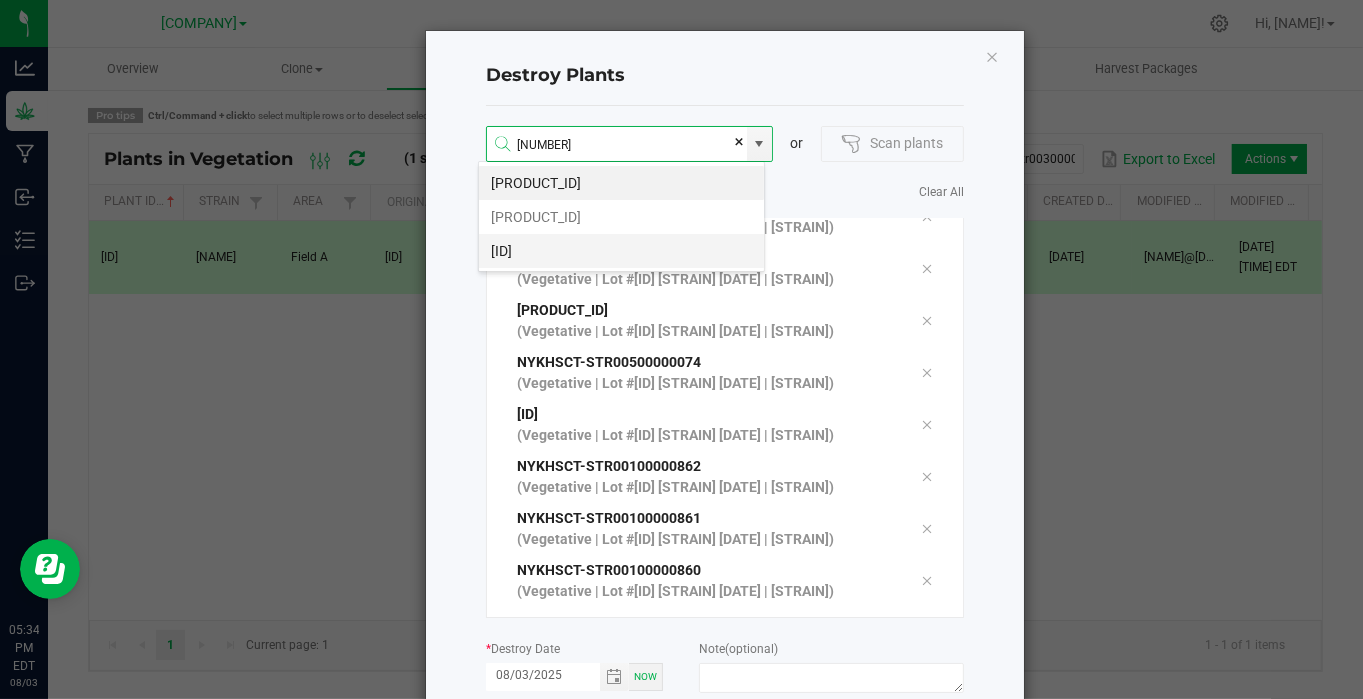 click on "[ID]" at bounding box center [621, 251] 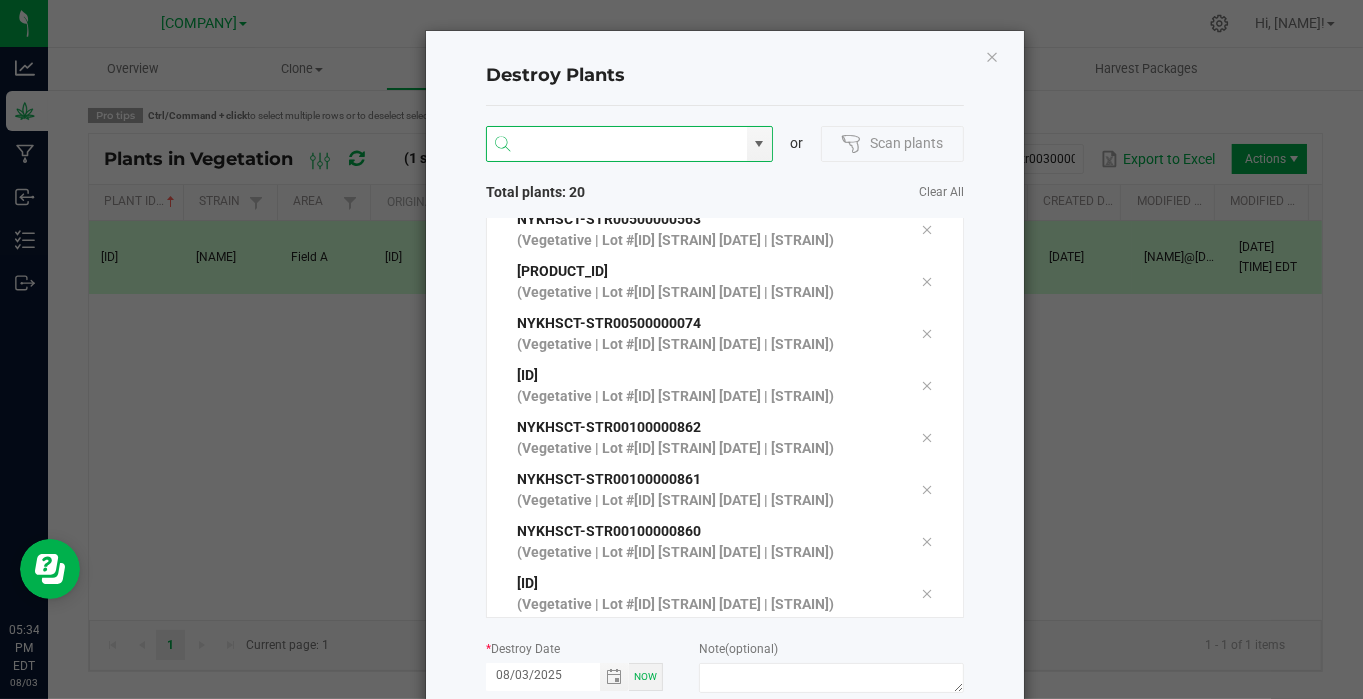 scroll, scrollTop: 778, scrollLeft: 0, axis: vertical 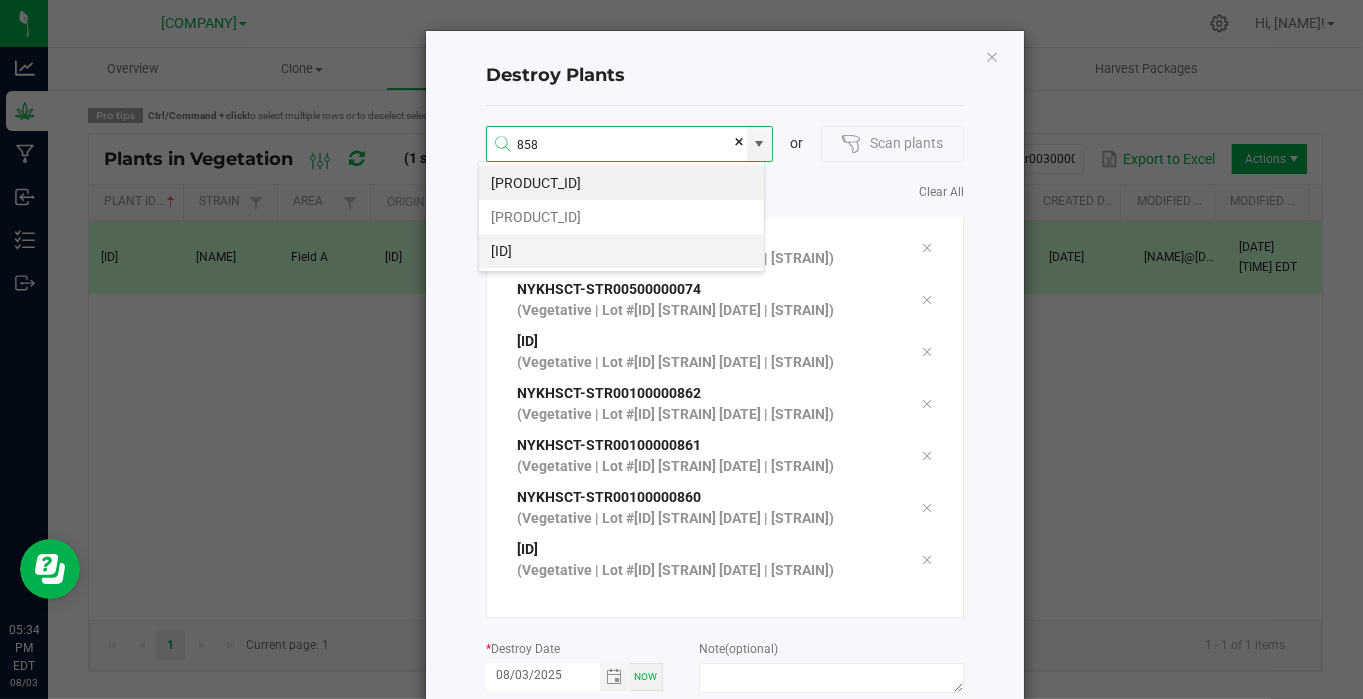 click on "[ID]" at bounding box center (621, 251) 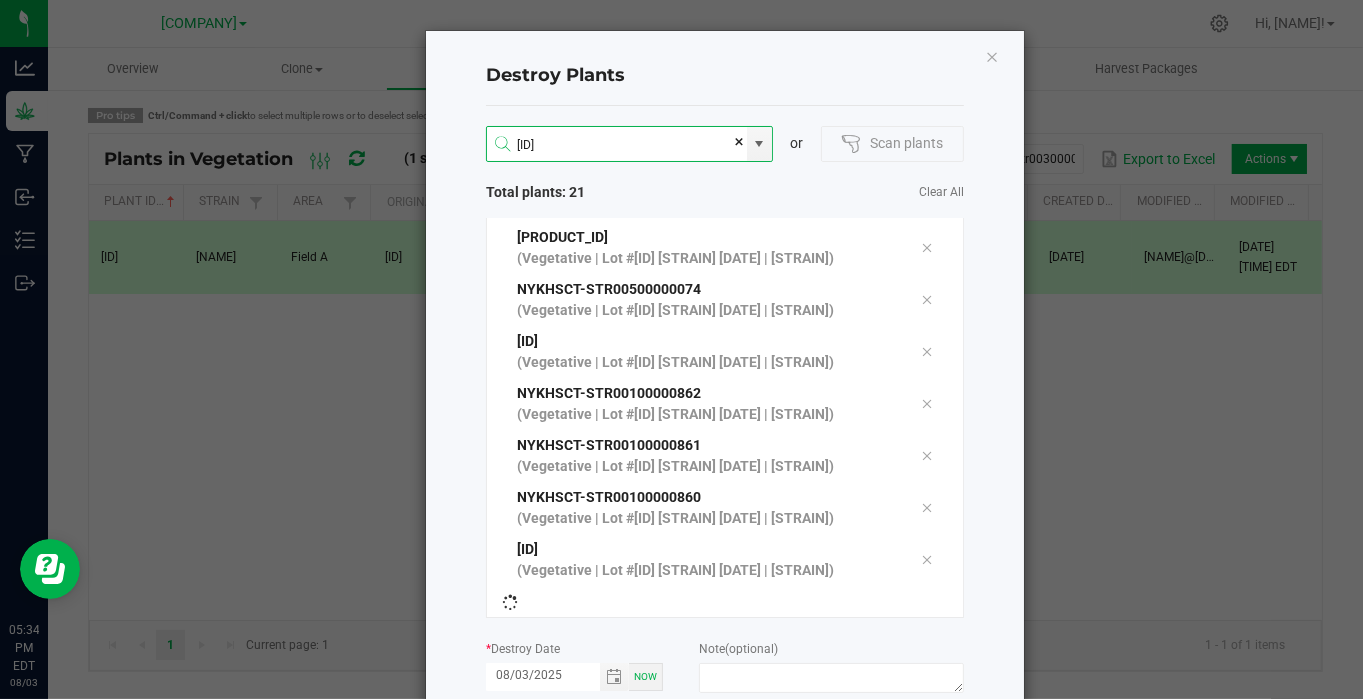 scroll, scrollTop: 852, scrollLeft: 0, axis: vertical 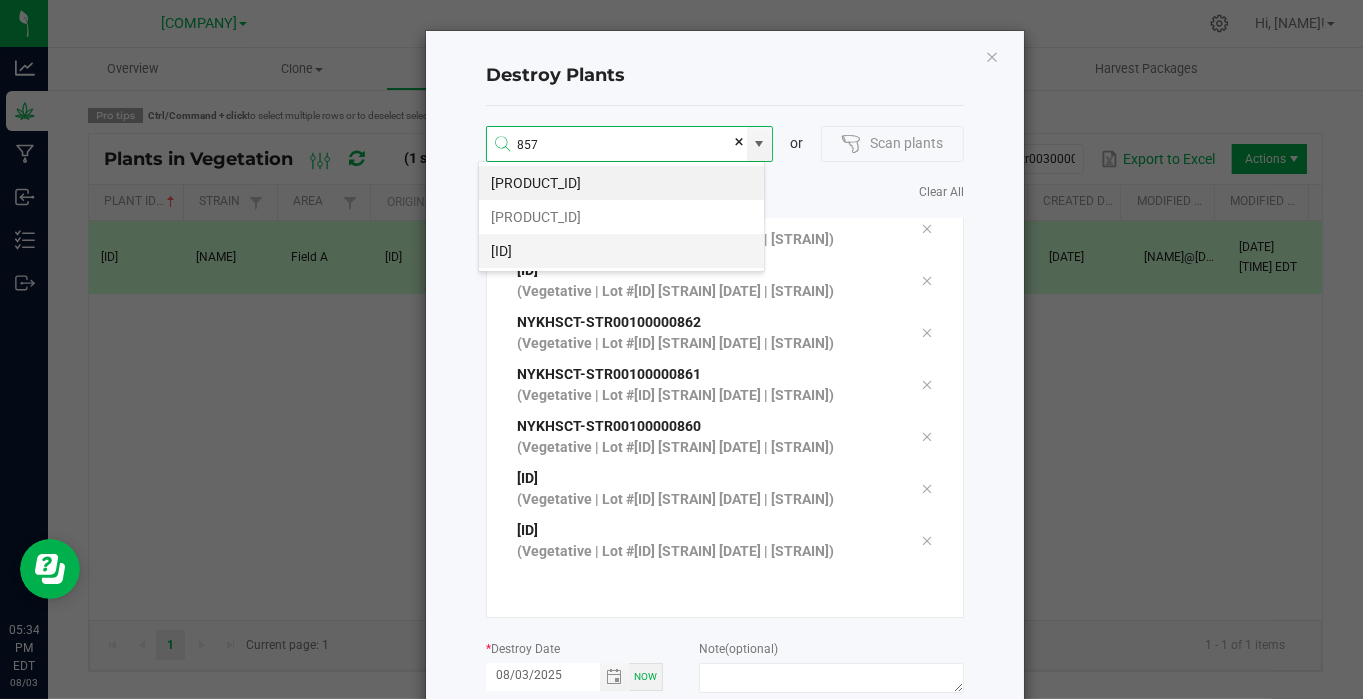 click on "[ID]" at bounding box center [621, 251] 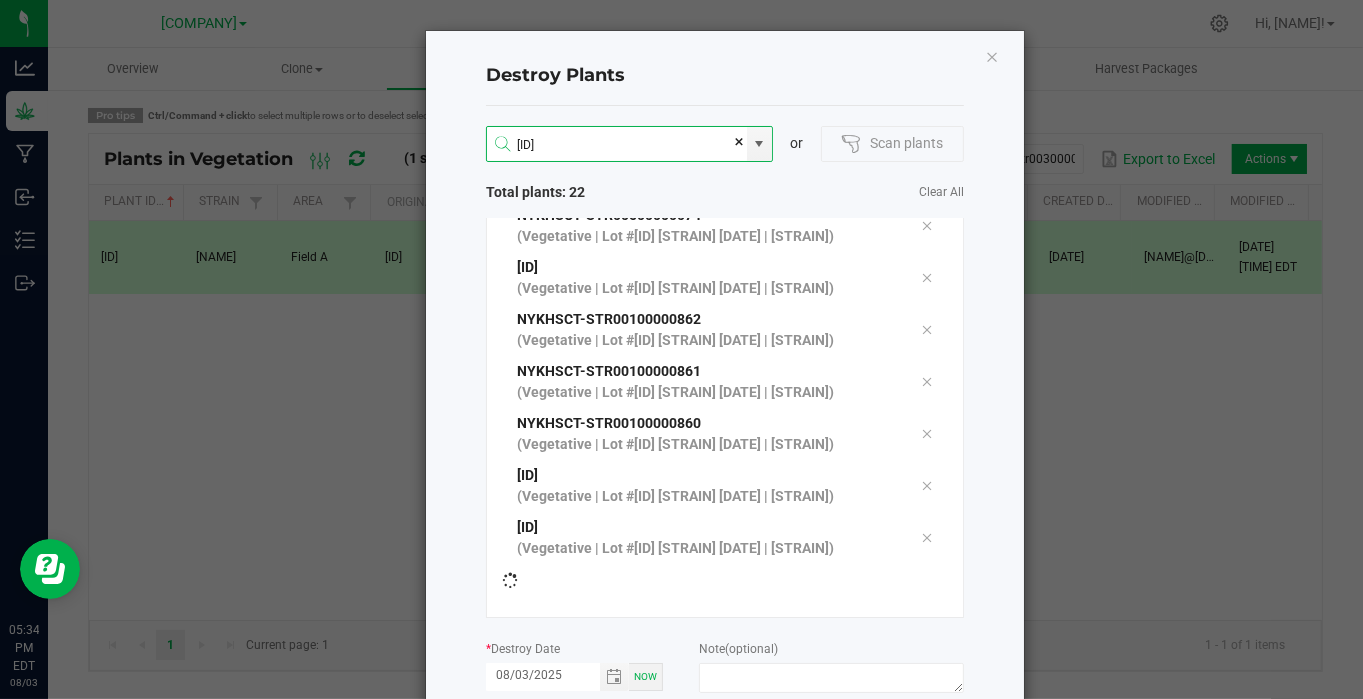 scroll, scrollTop: 924, scrollLeft: 0, axis: vertical 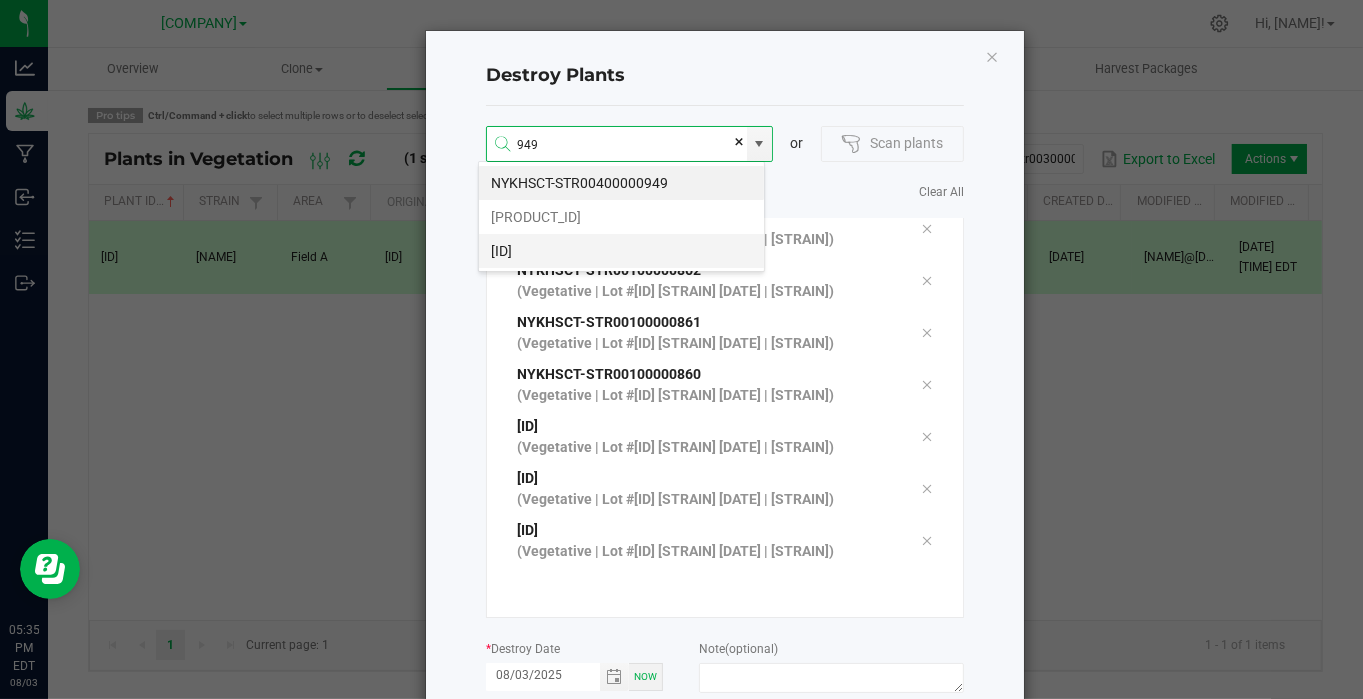 click on "[ID]" at bounding box center [621, 251] 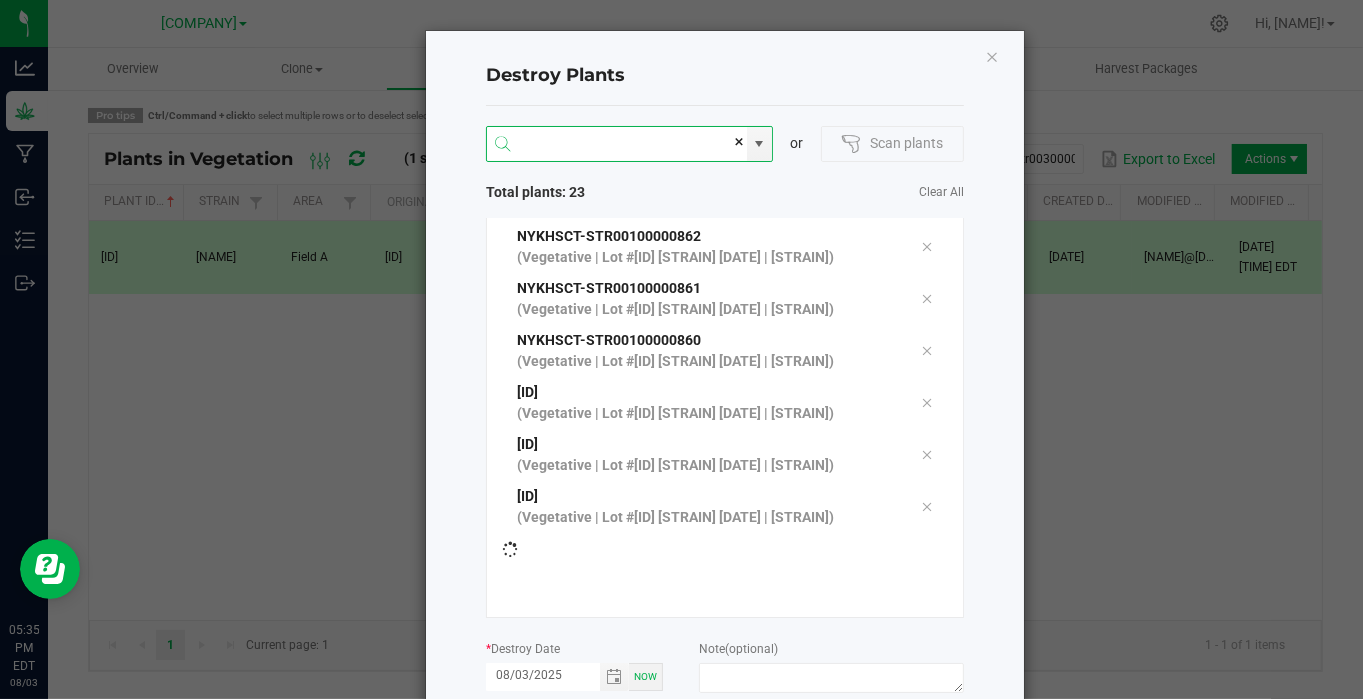 scroll, scrollTop: 997, scrollLeft: 0, axis: vertical 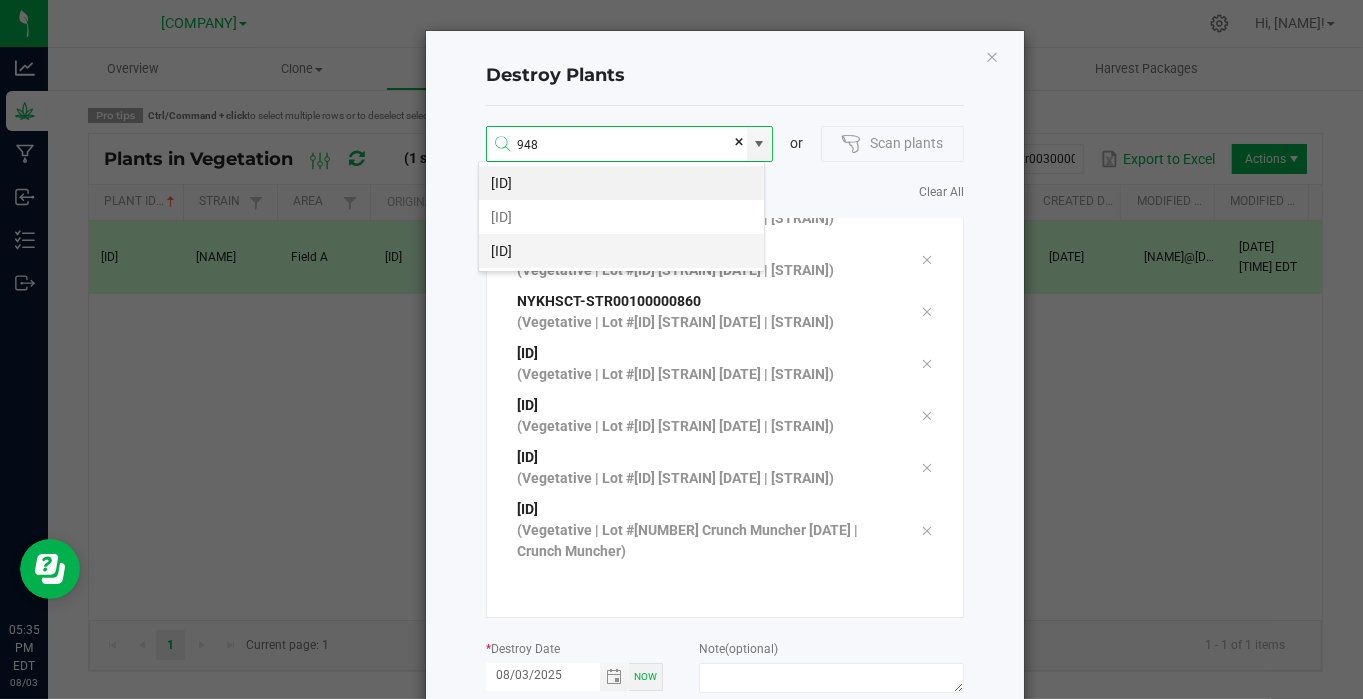 click on "[ID]" at bounding box center (621, 251) 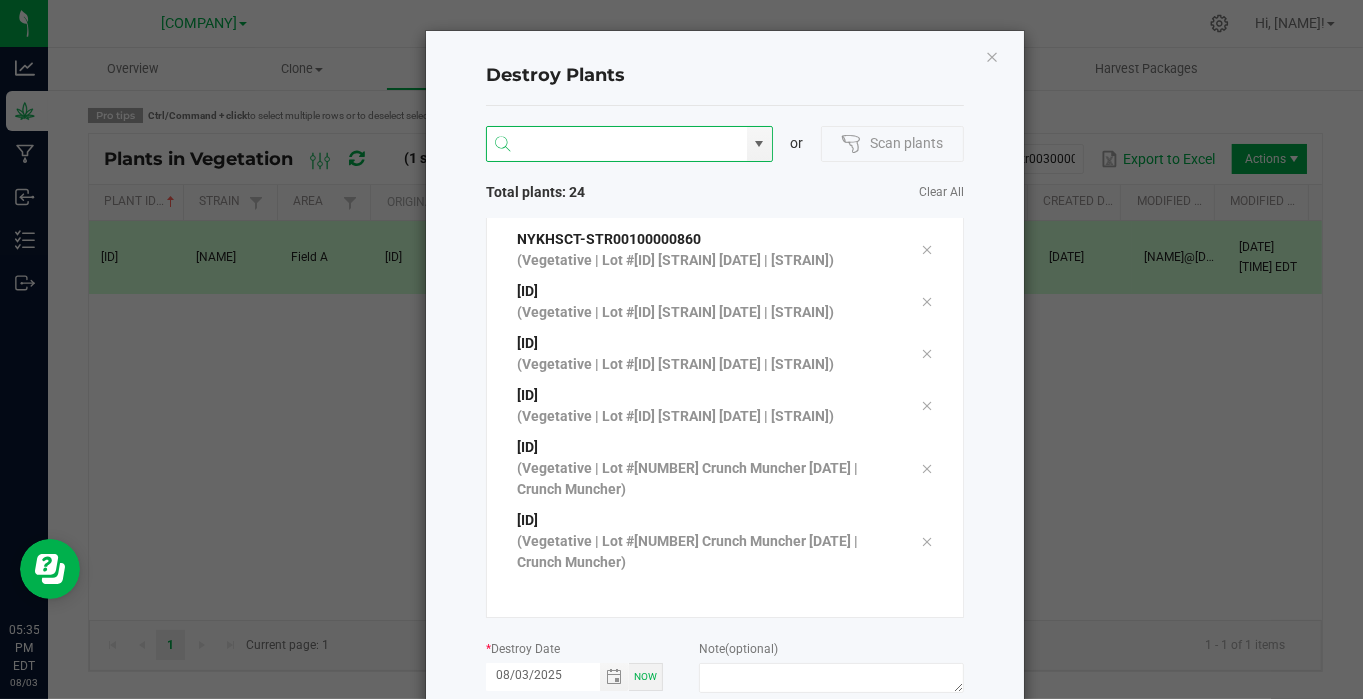 scroll, scrollTop: 1070, scrollLeft: 0, axis: vertical 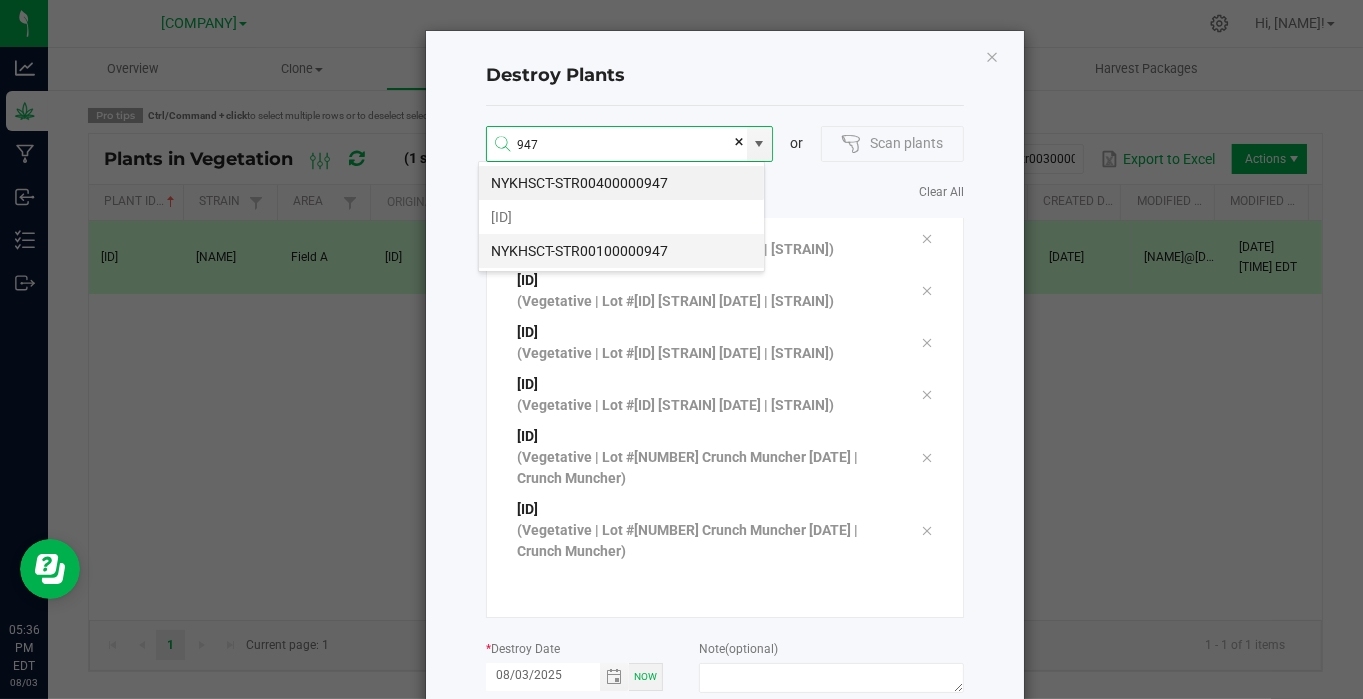 click on "NYKHSCT-STR00100000947" at bounding box center [621, 251] 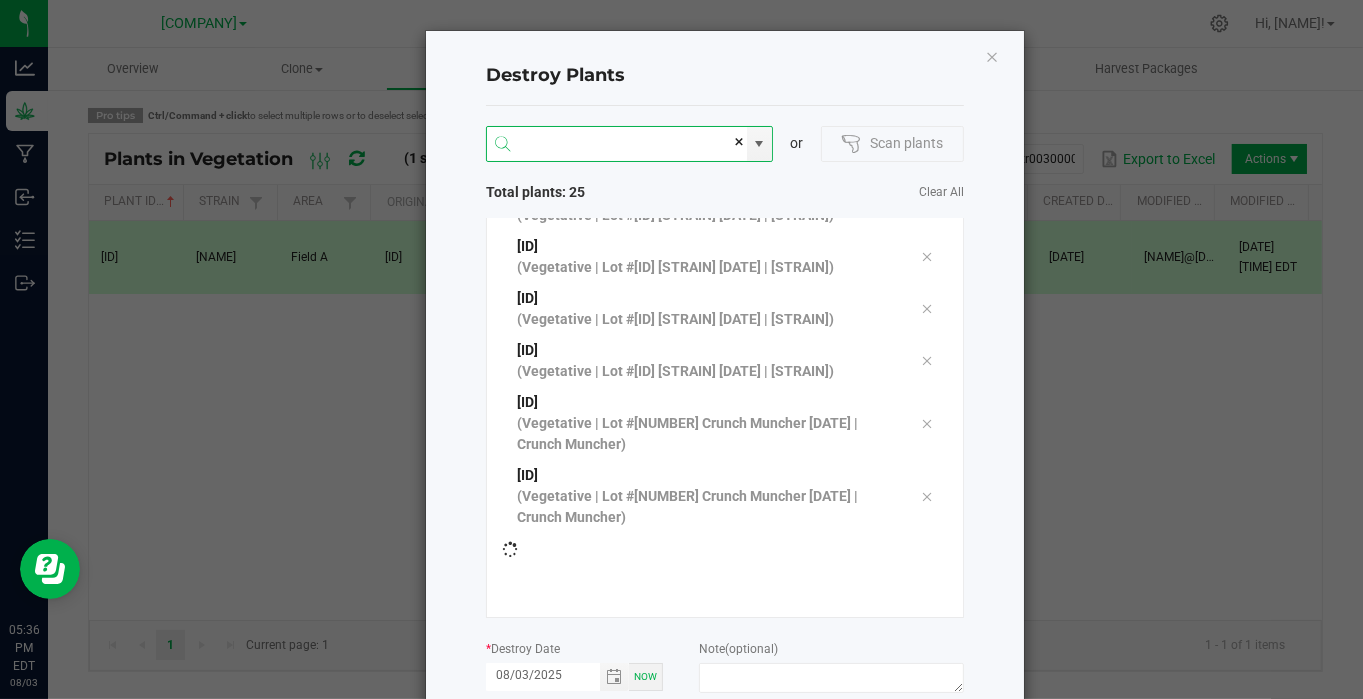 scroll, scrollTop: 1144, scrollLeft: 0, axis: vertical 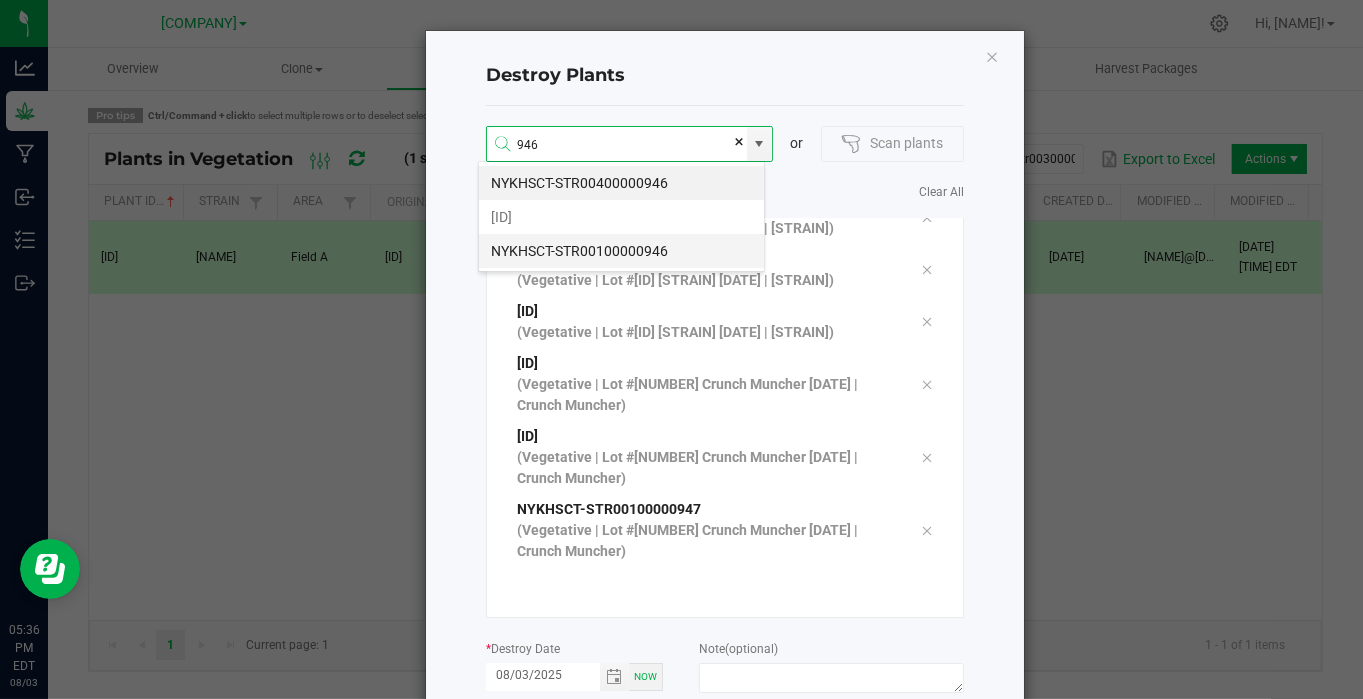 click on "NYKHSCT-STR00100000946" at bounding box center [621, 251] 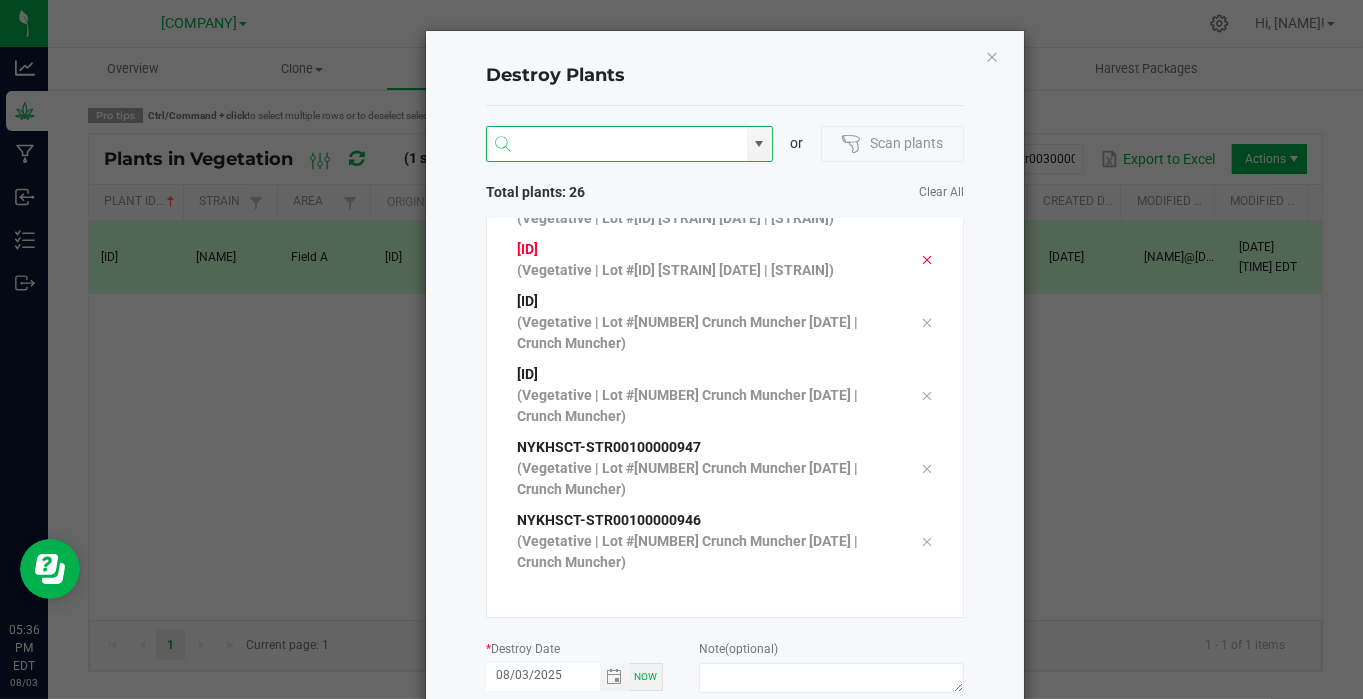 scroll, scrollTop: 1216, scrollLeft: 0, axis: vertical 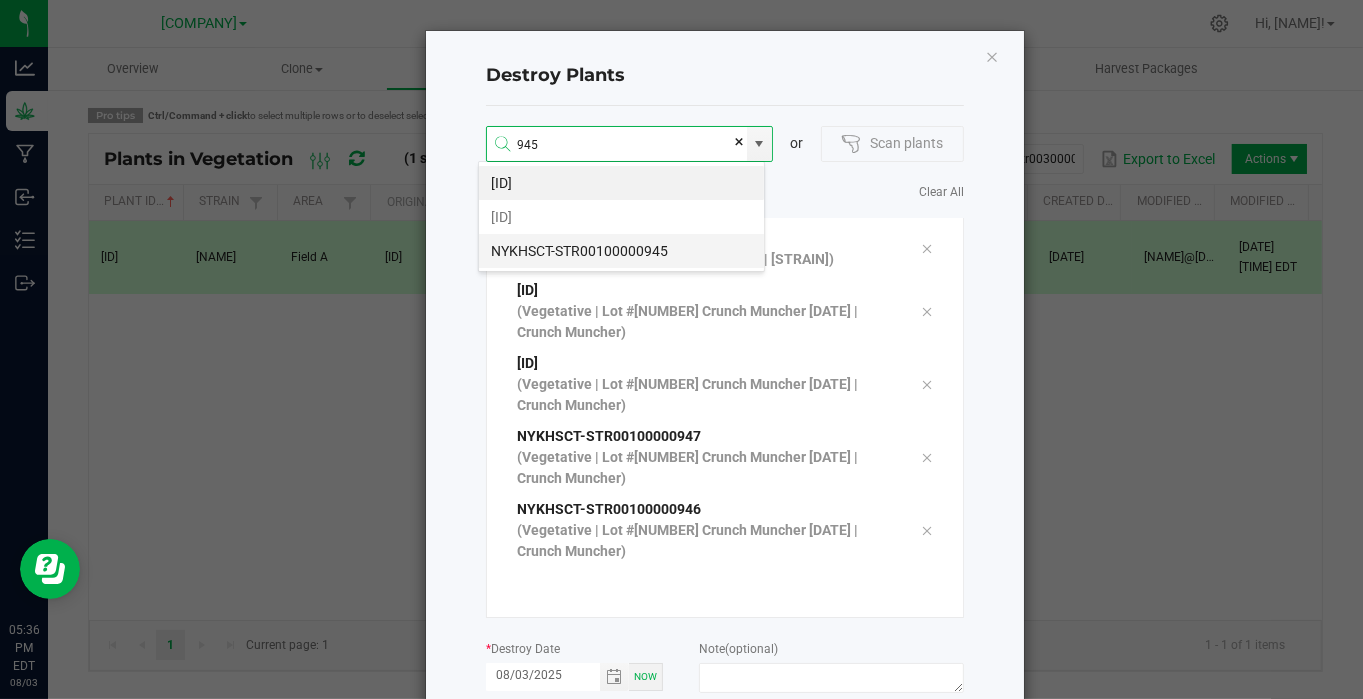click on "NYKHSCT-STR00100000945" at bounding box center (621, 251) 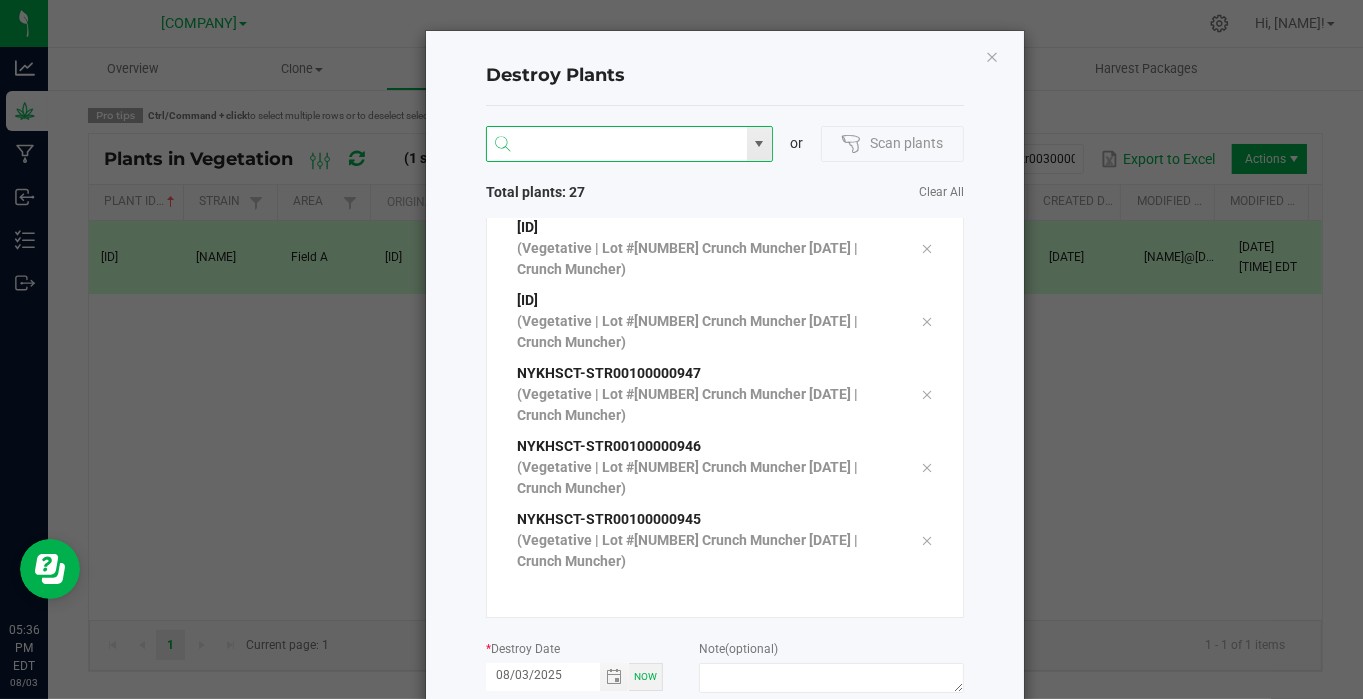 scroll, scrollTop: 1289, scrollLeft: 0, axis: vertical 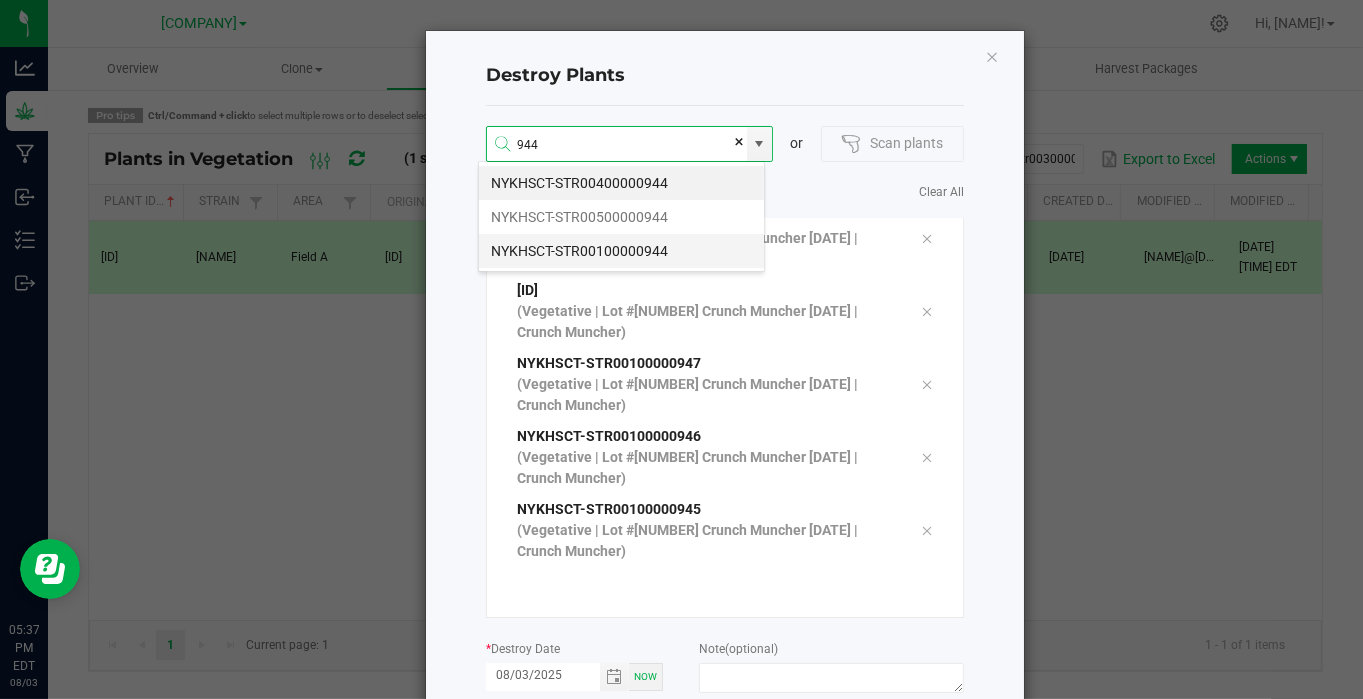 click on "NYKHSCT-STR00100000944" at bounding box center [621, 251] 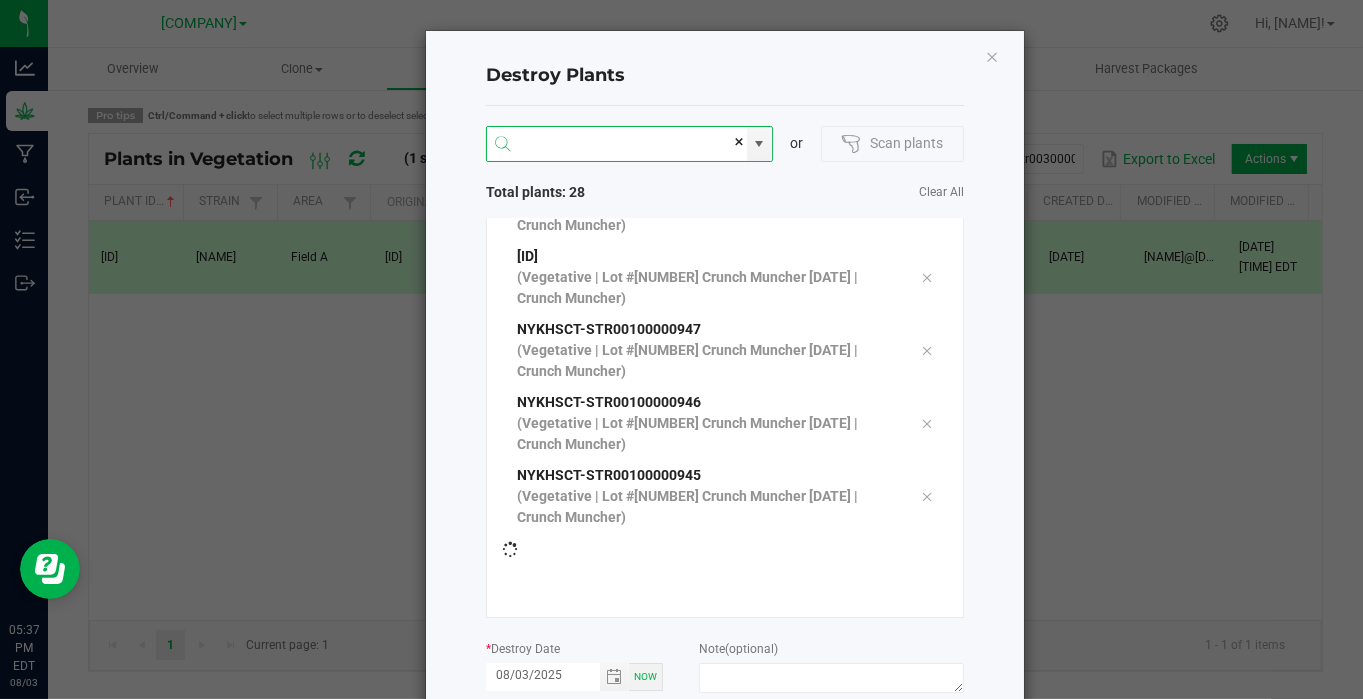 scroll, scrollTop: 1362, scrollLeft: 0, axis: vertical 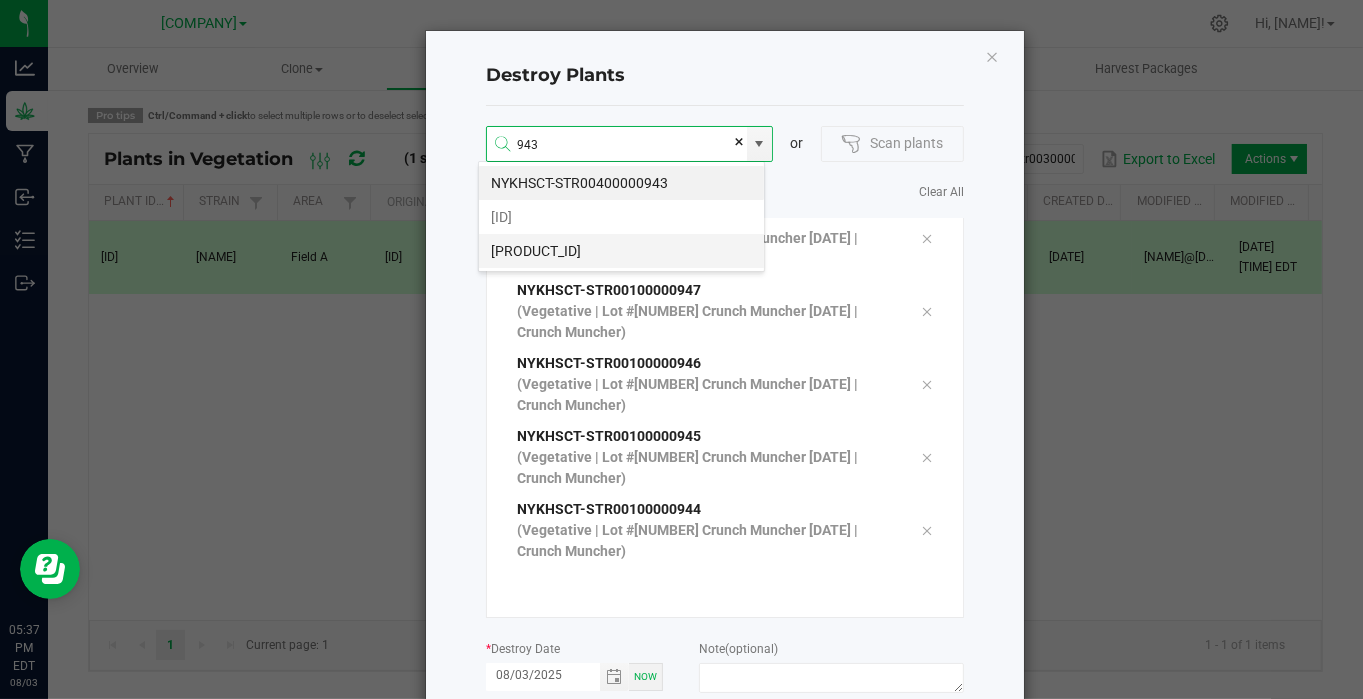 click on "[PRODUCT_ID]" at bounding box center [621, 251] 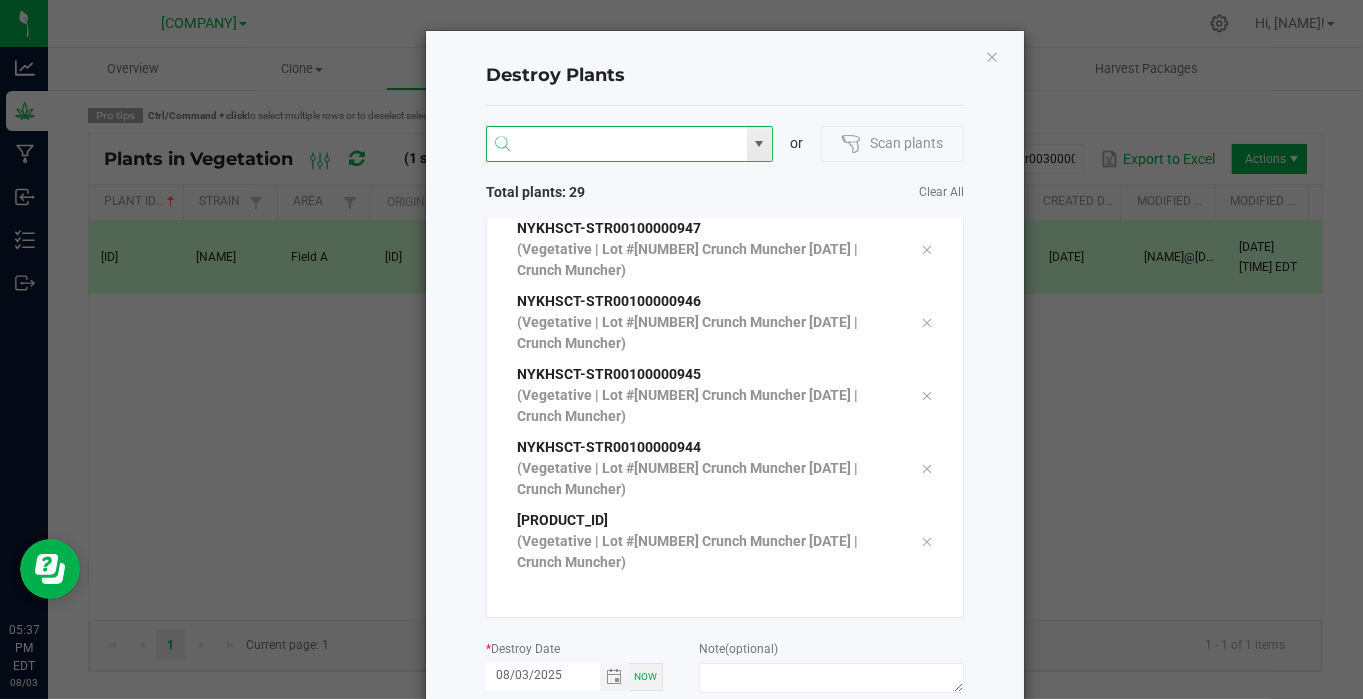 scroll, scrollTop: 1436, scrollLeft: 0, axis: vertical 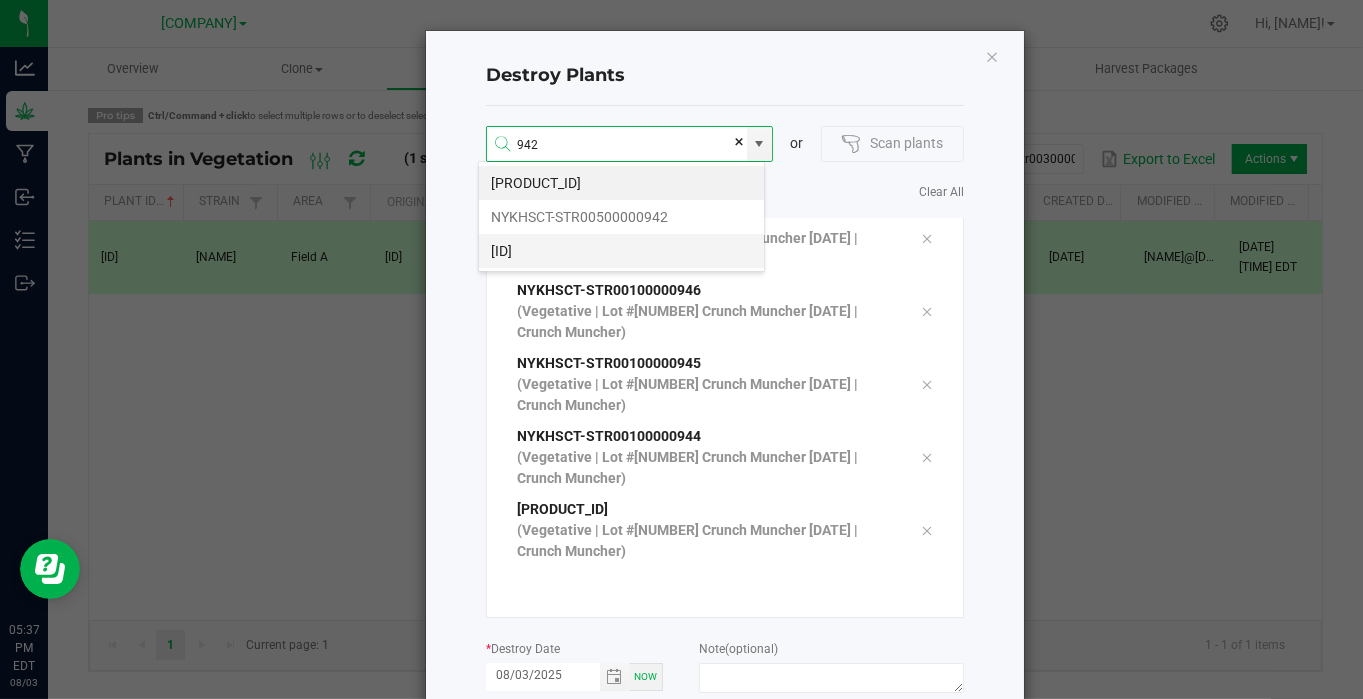 click on "[ID]" at bounding box center [621, 251] 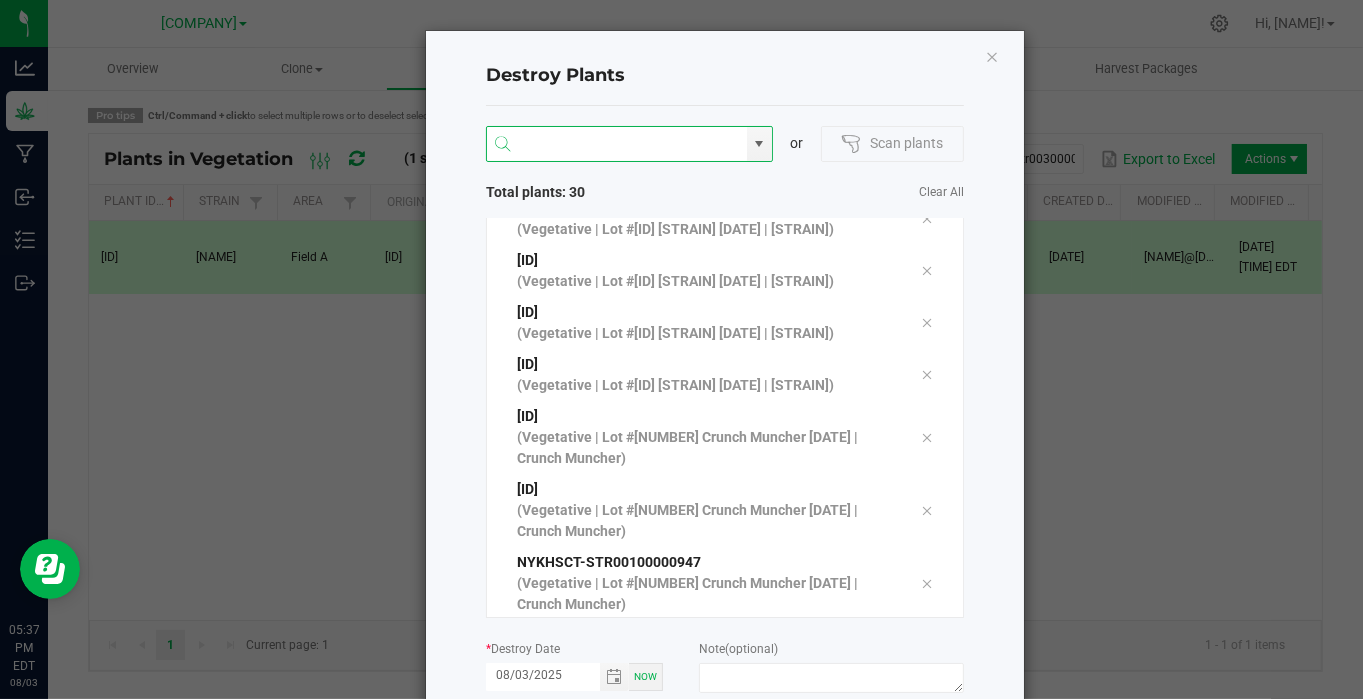 scroll, scrollTop: 1547, scrollLeft: 0, axis: vertical 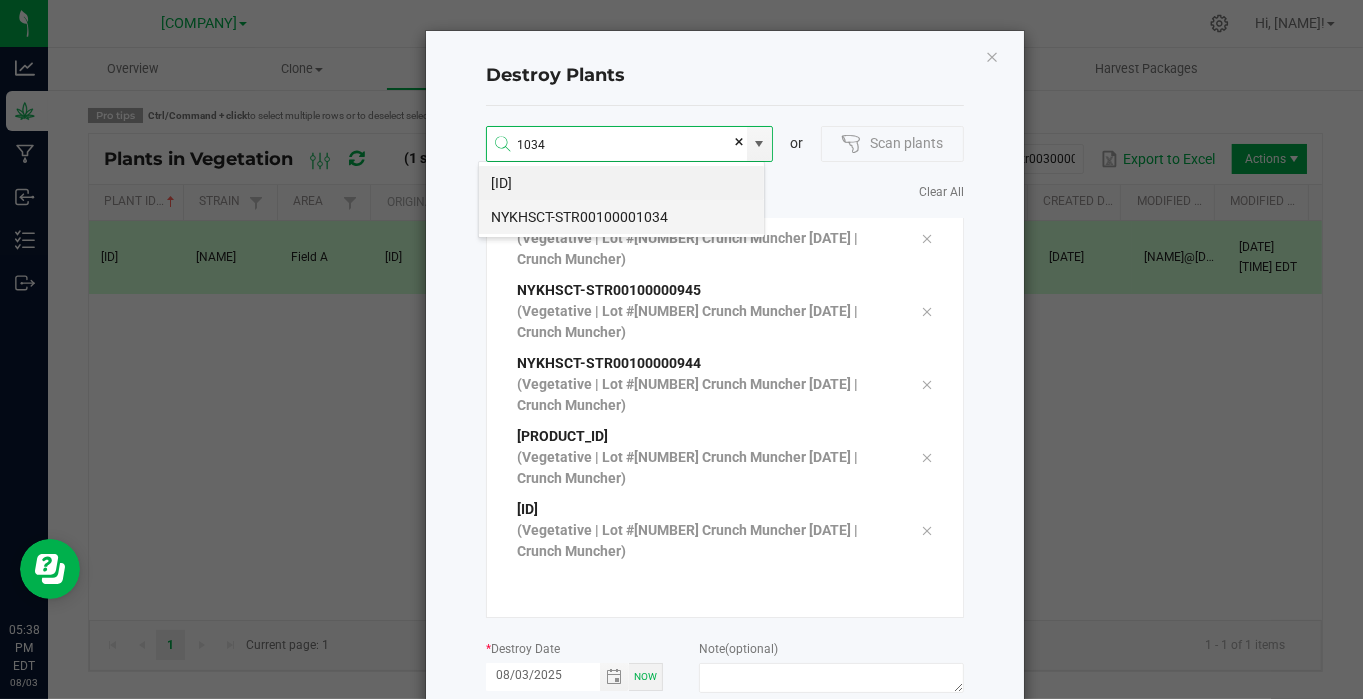 click on "NYKHSCT-STR00100001034" at bounding box center [621, 217] 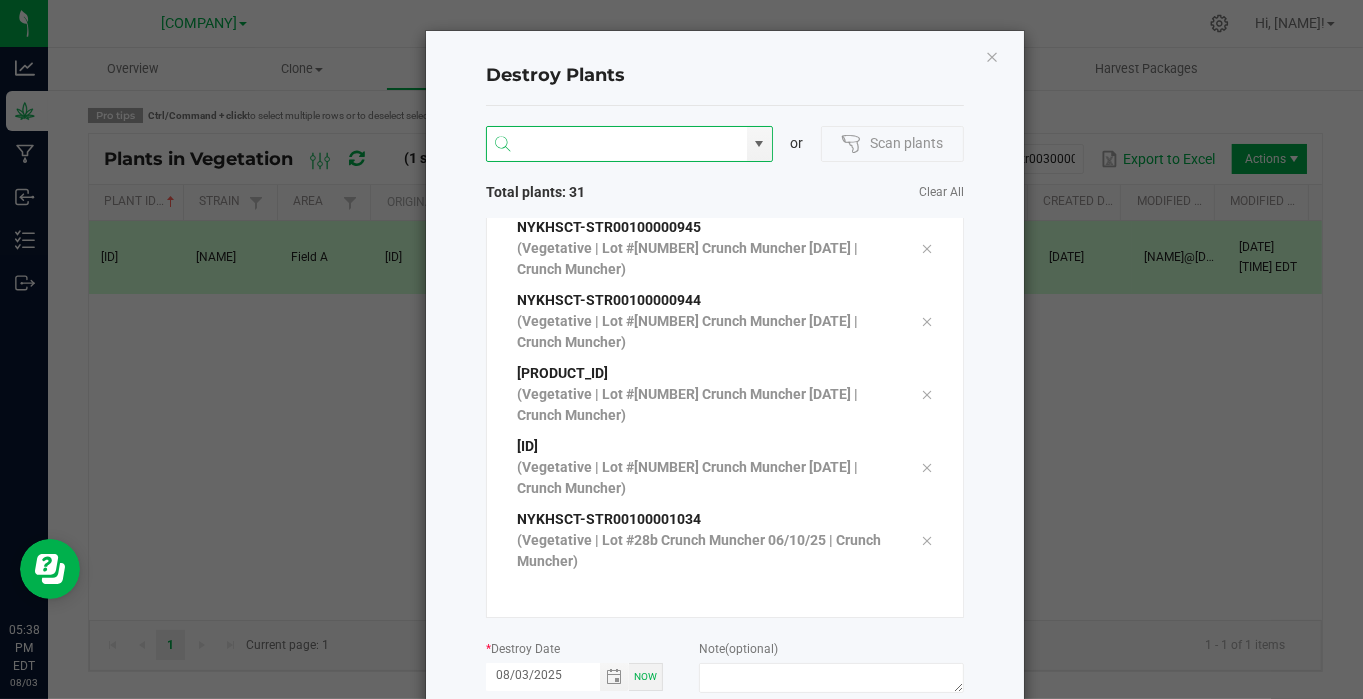 scroll, scrollTop: 1581, scrollLeft: 0, axis: vertical 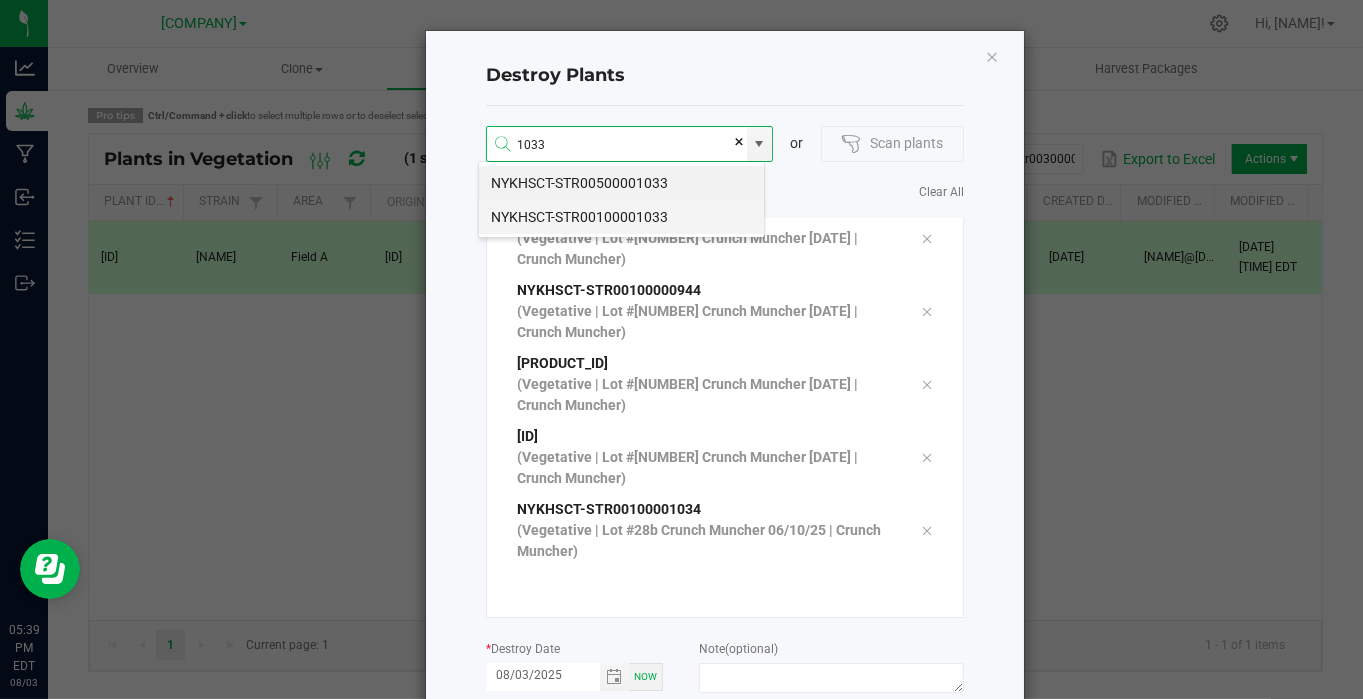 click on "NYKHSCT-STR00100001033" at bounding box center (621, 217) 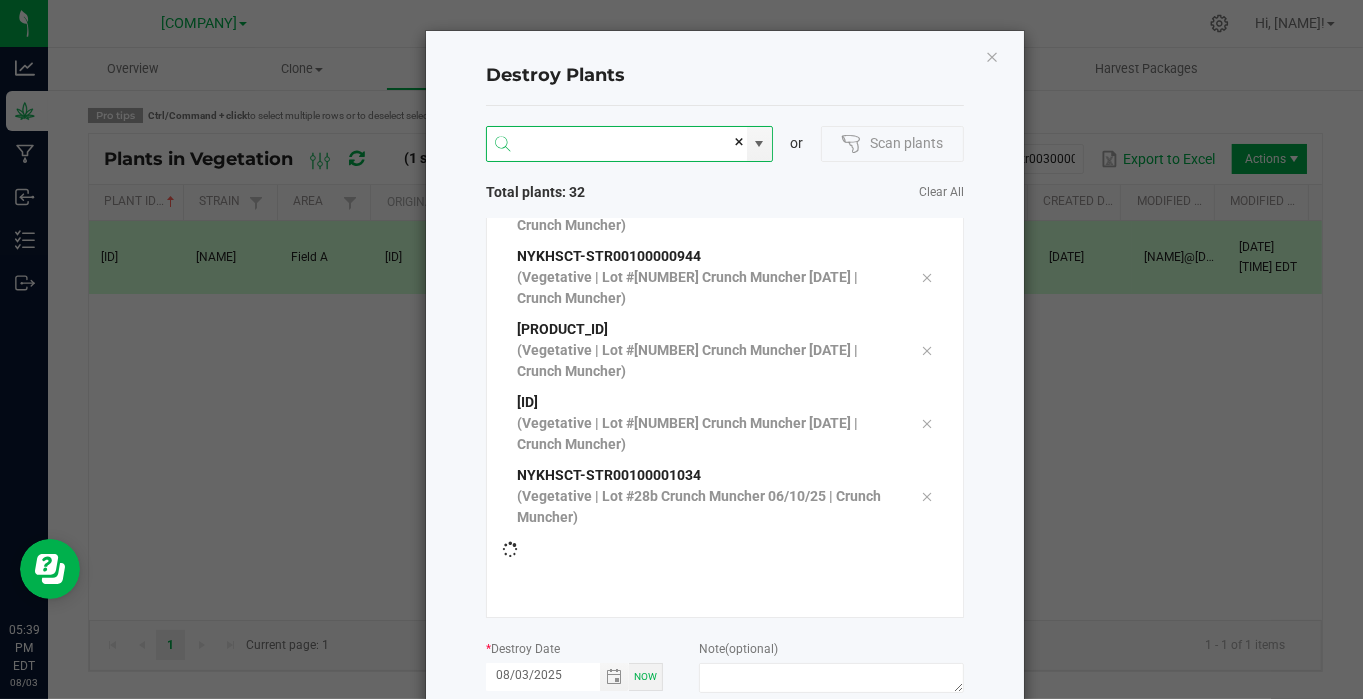 scroll, scrollTop: 1654, scrollLeft: 0, axis: vertical 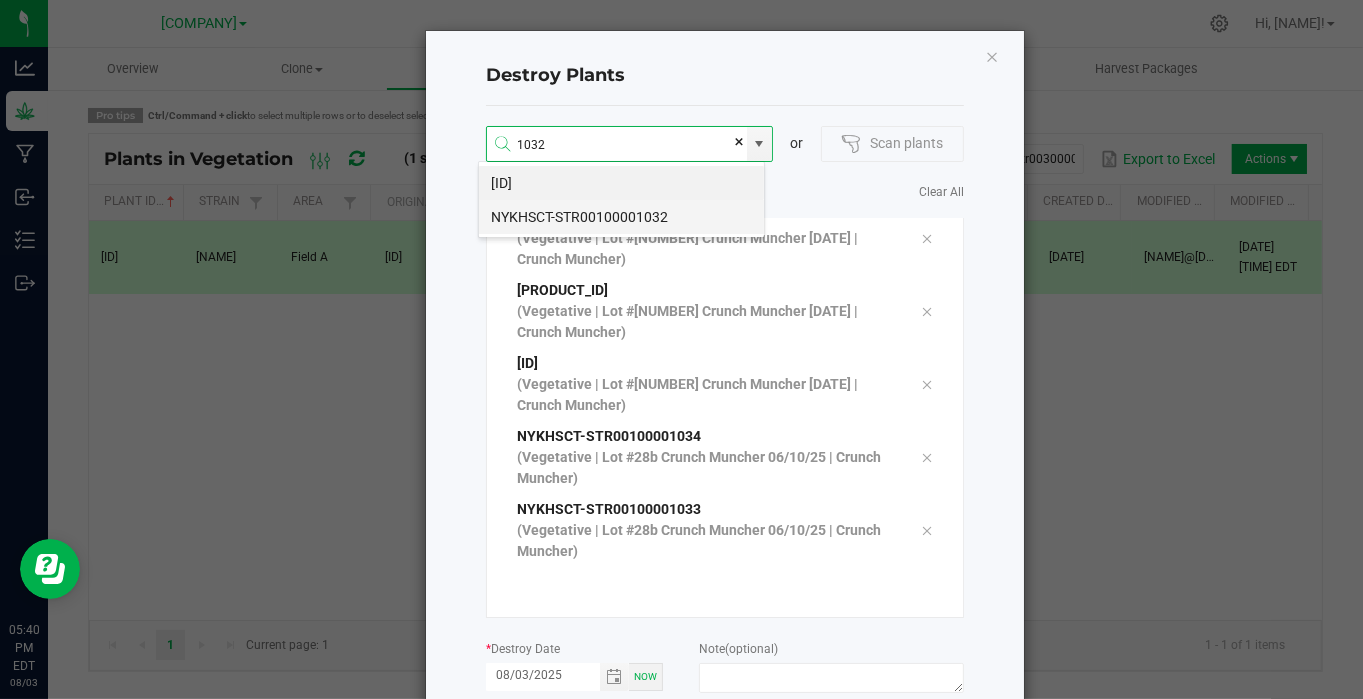 click on "NYKHSCT-STR00100001032" at bounding box center (621, 217) 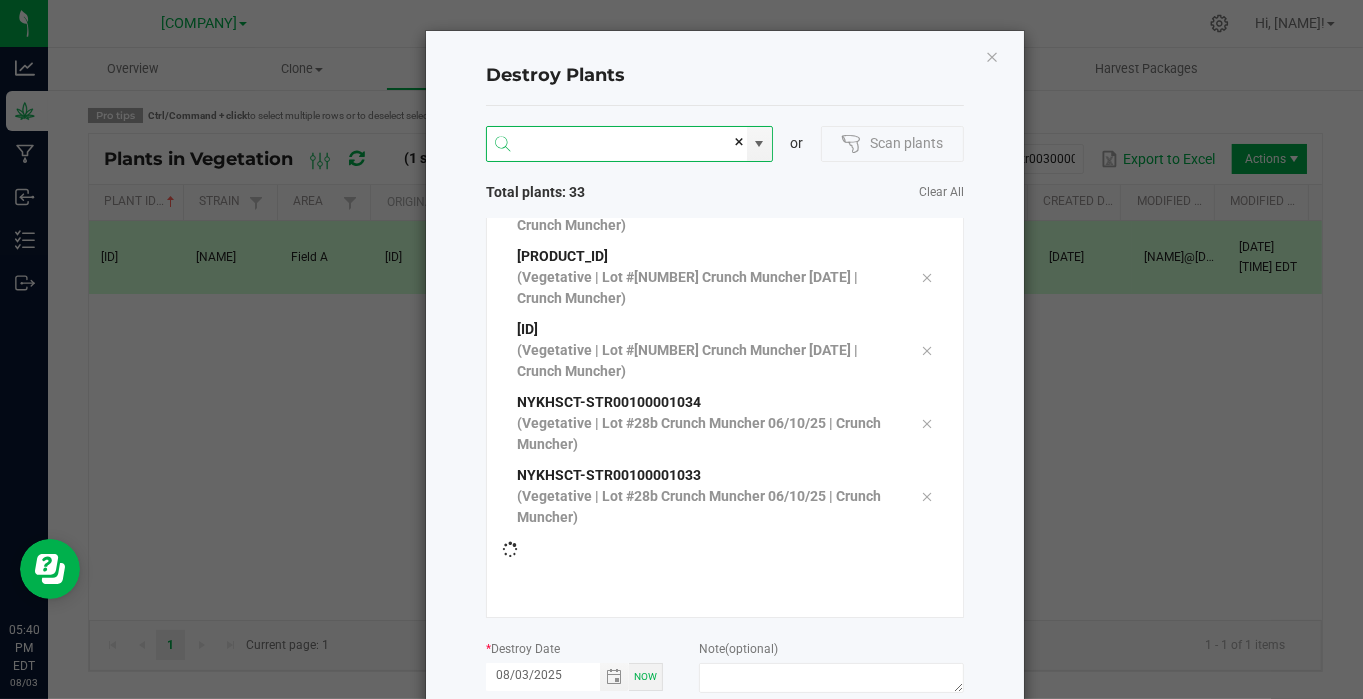 scroll, scrollTop: 1728, scrollLeft: 0, axis: vertical 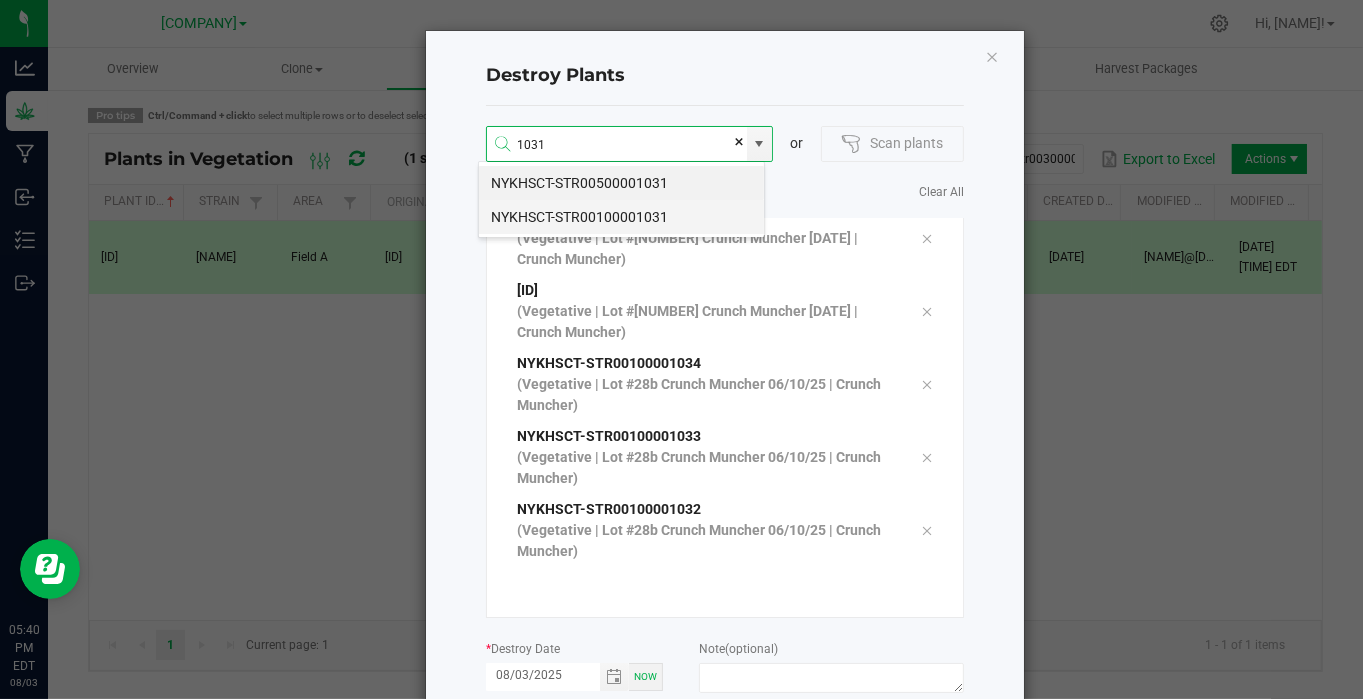 click on "NYKHSCT-STR00100001031" at bounding box center [621, 217] 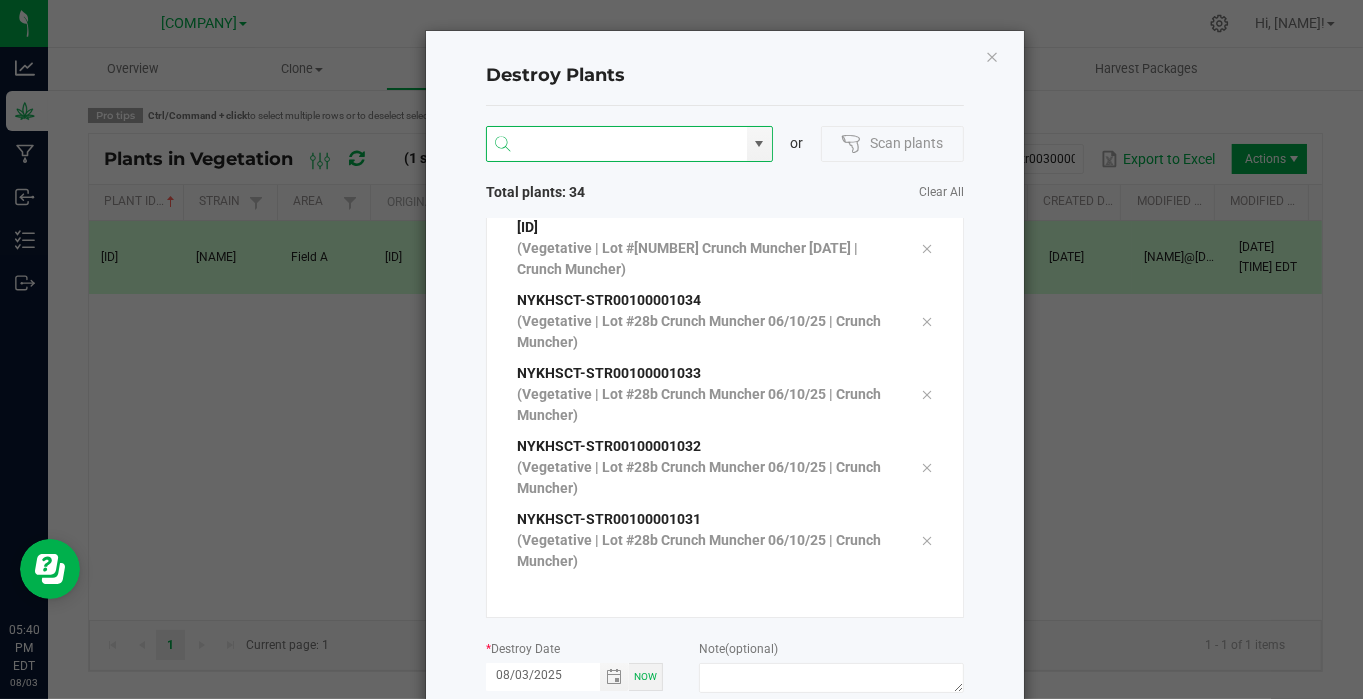 scroll, scrollTop: 1839, scrollLeft: 0, axis: vertical 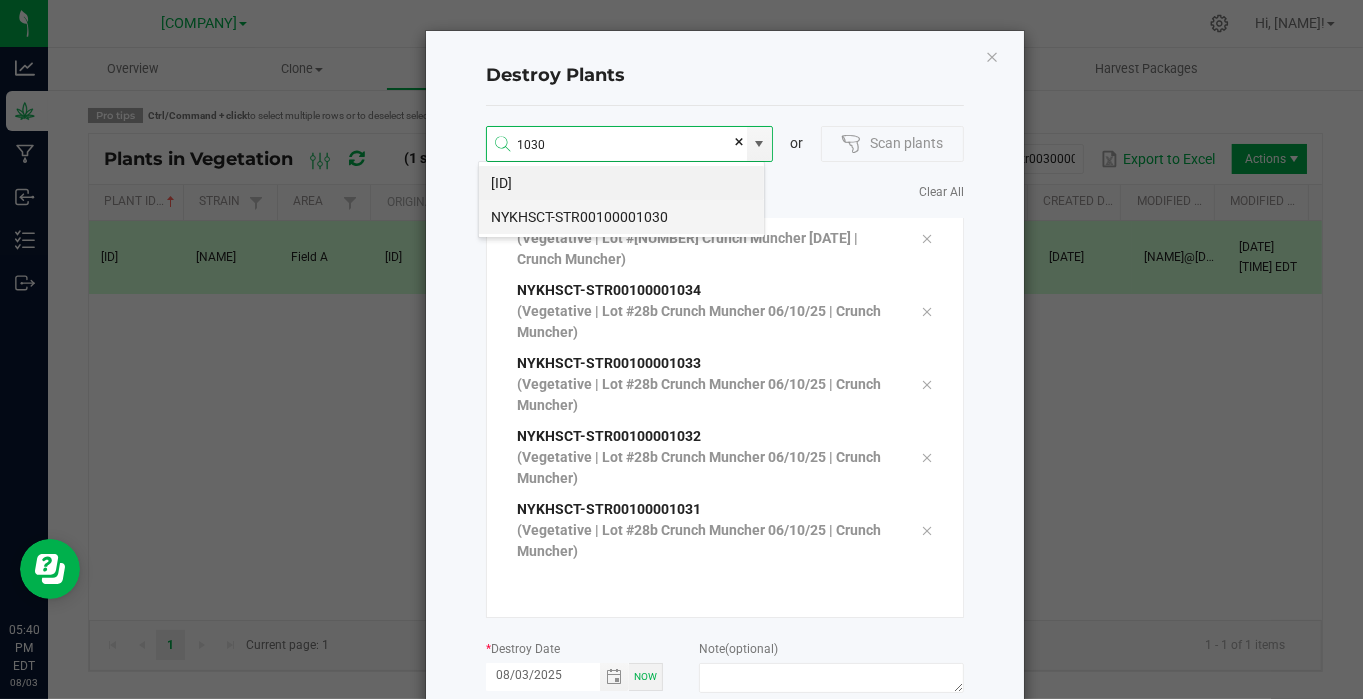 click on "NYKHSCT-STR00100001030" at bounding box center [621, 217] 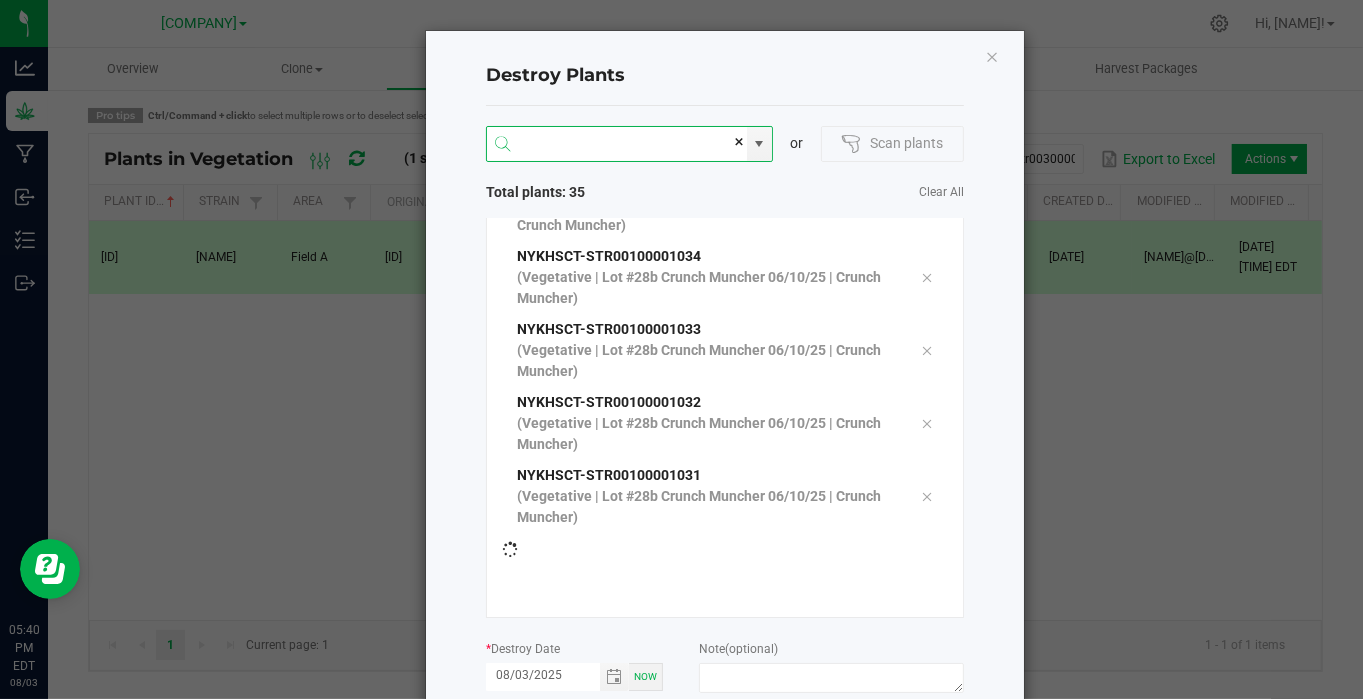 scroll, scrollTop: 1873, scrollLeft: 0, axis: vertical 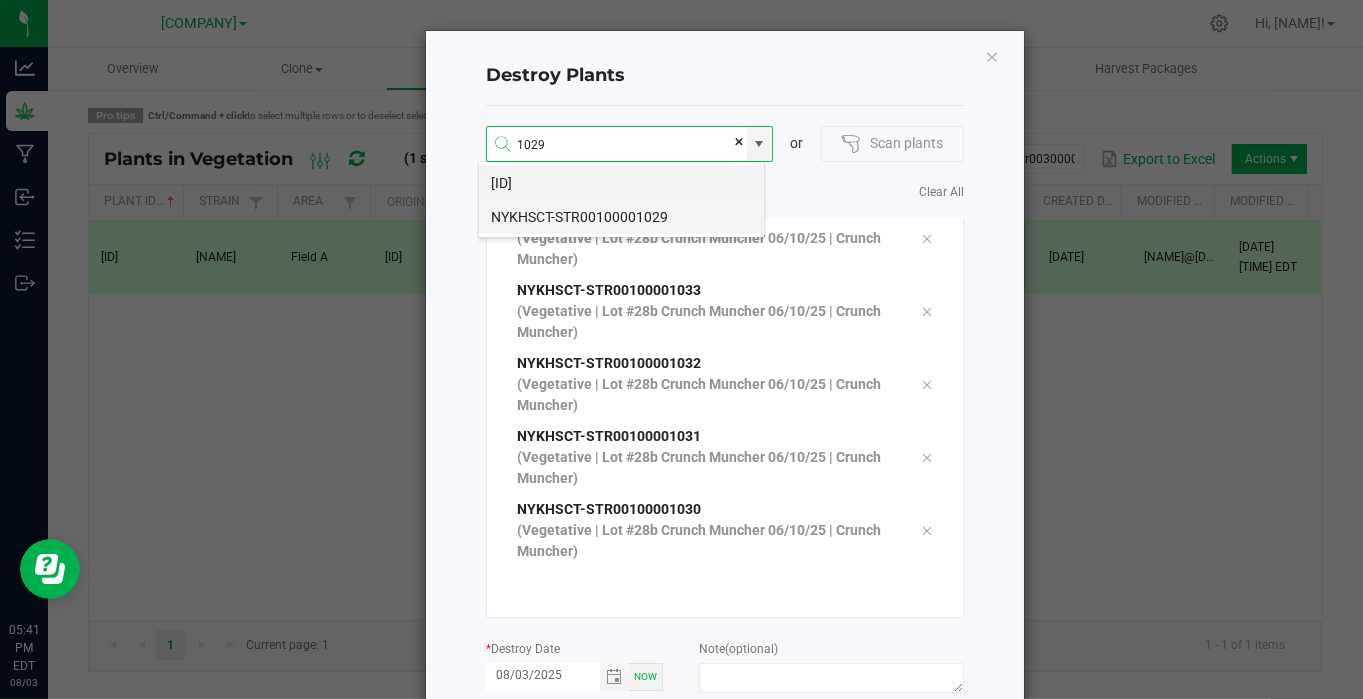 click on "NYKHSCT-STR00100001029" at bounding box center [621, 217] 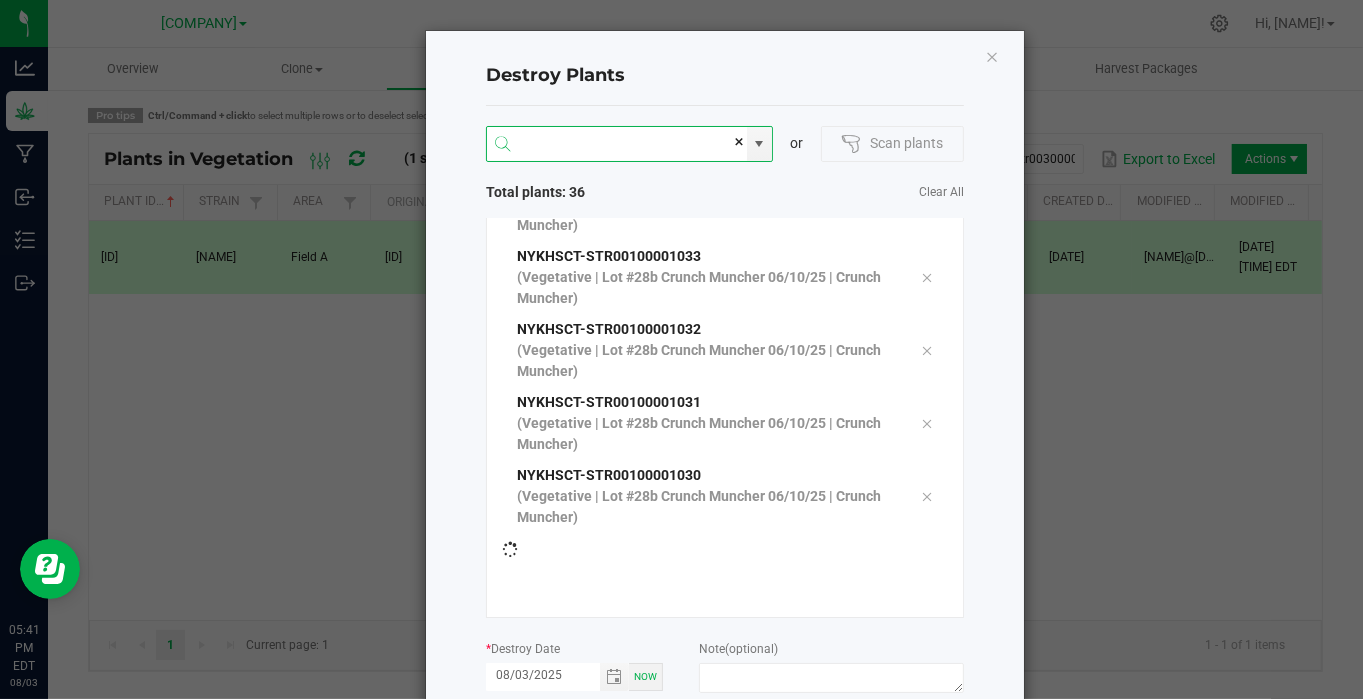 scroll, scrollTop: 1946, scrollLeft: 0, axis: vertical 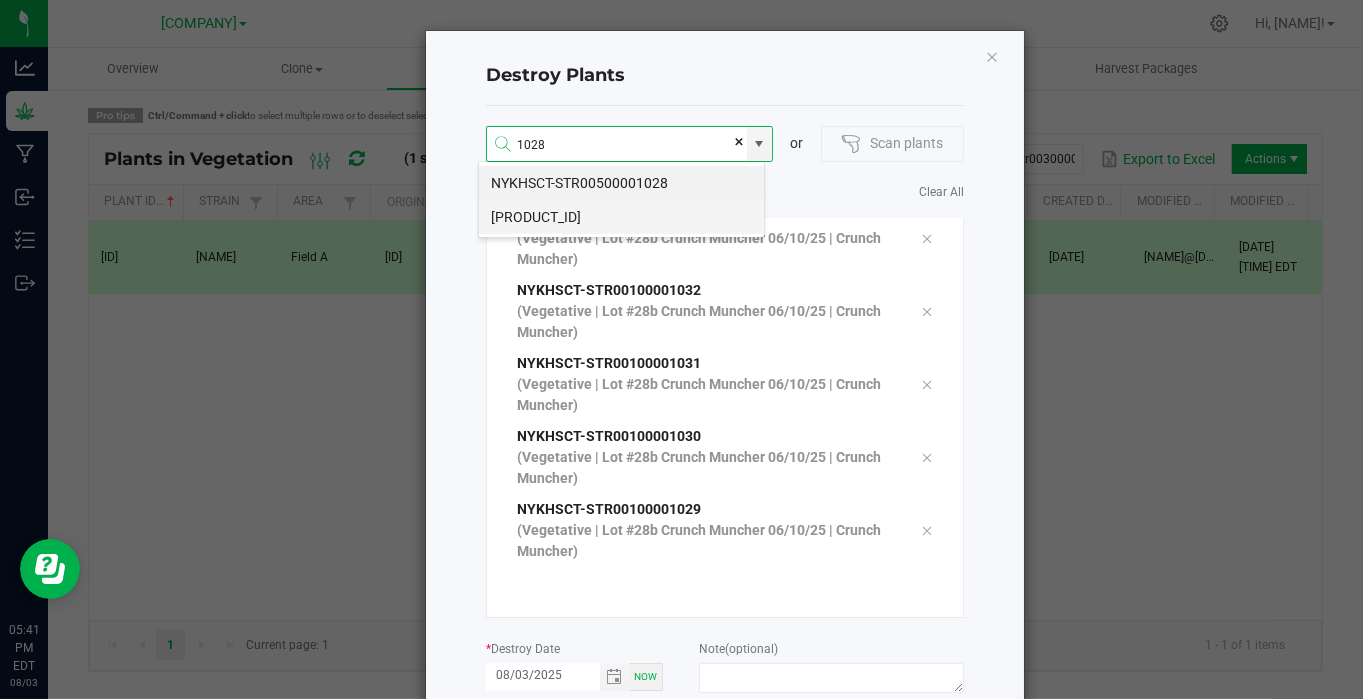 click on "[PRODUCT_ID]" at bounding box center [621, 217] 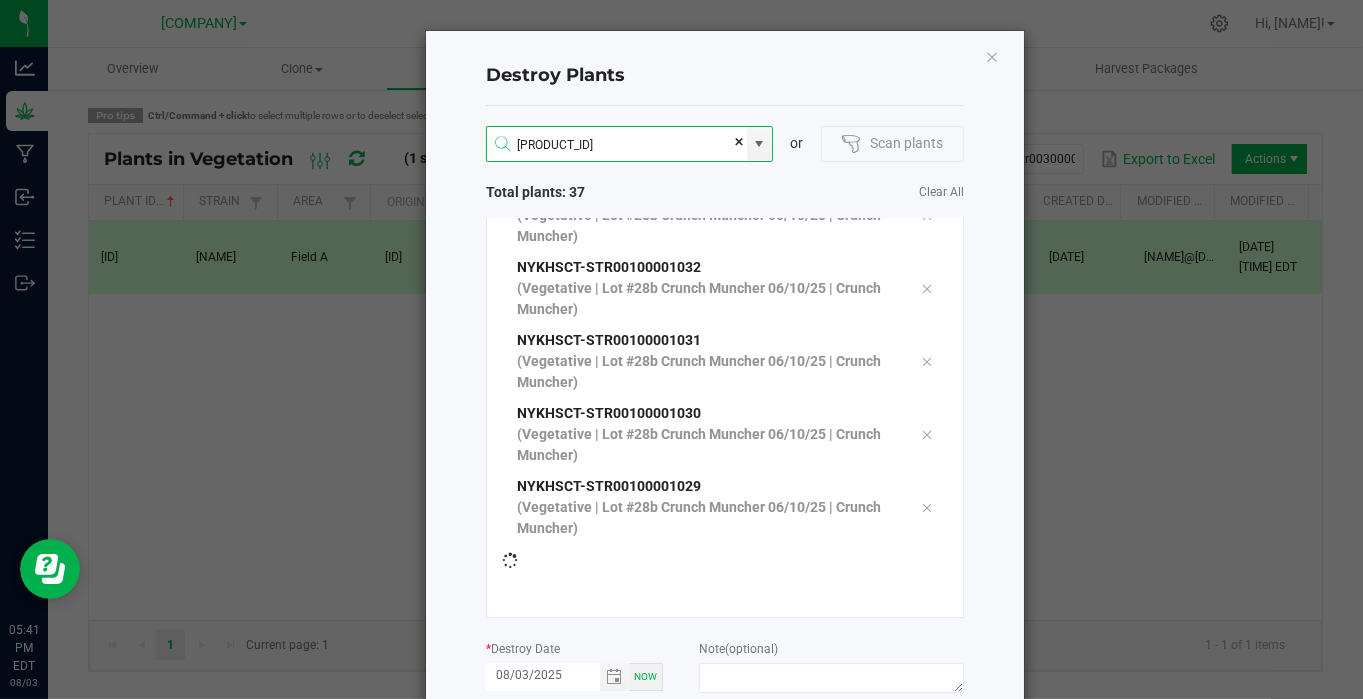scroll, scrollTop: 2020, scrollLeft: 0, axis: vertical 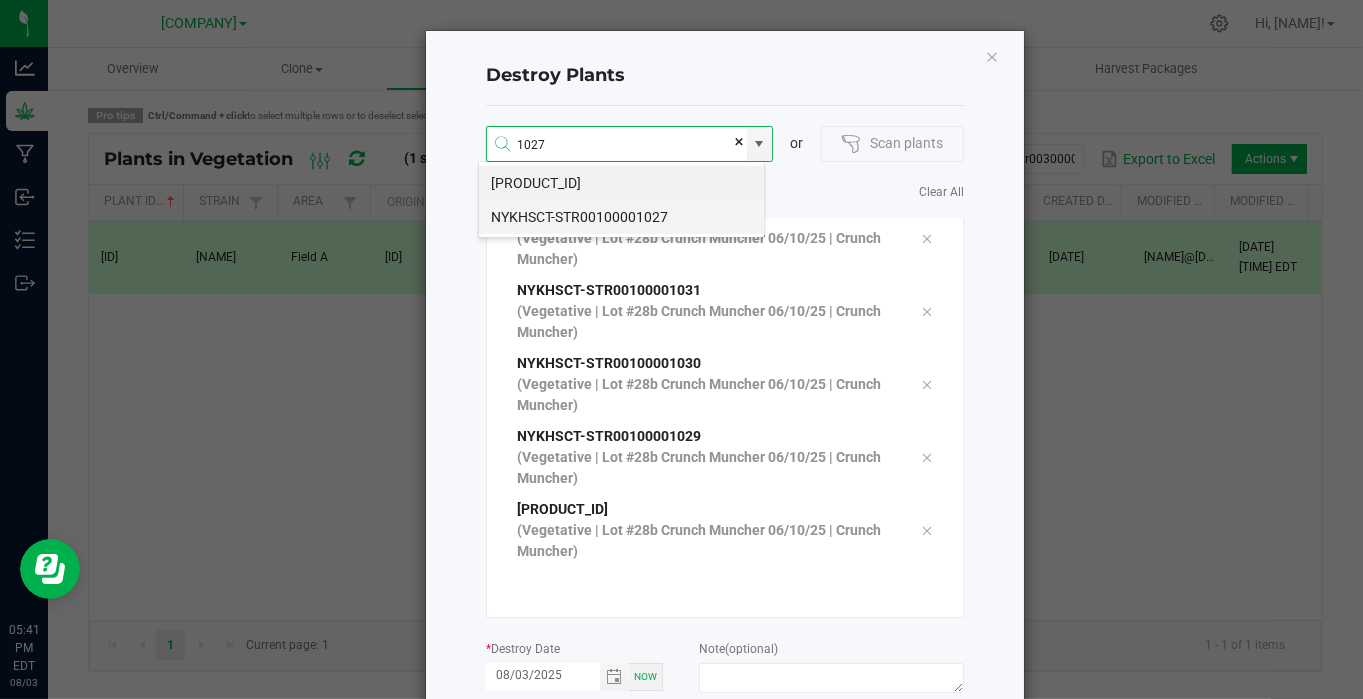 click on "NYKHSCT-STR00100001027" at bounding box center [621, 217] 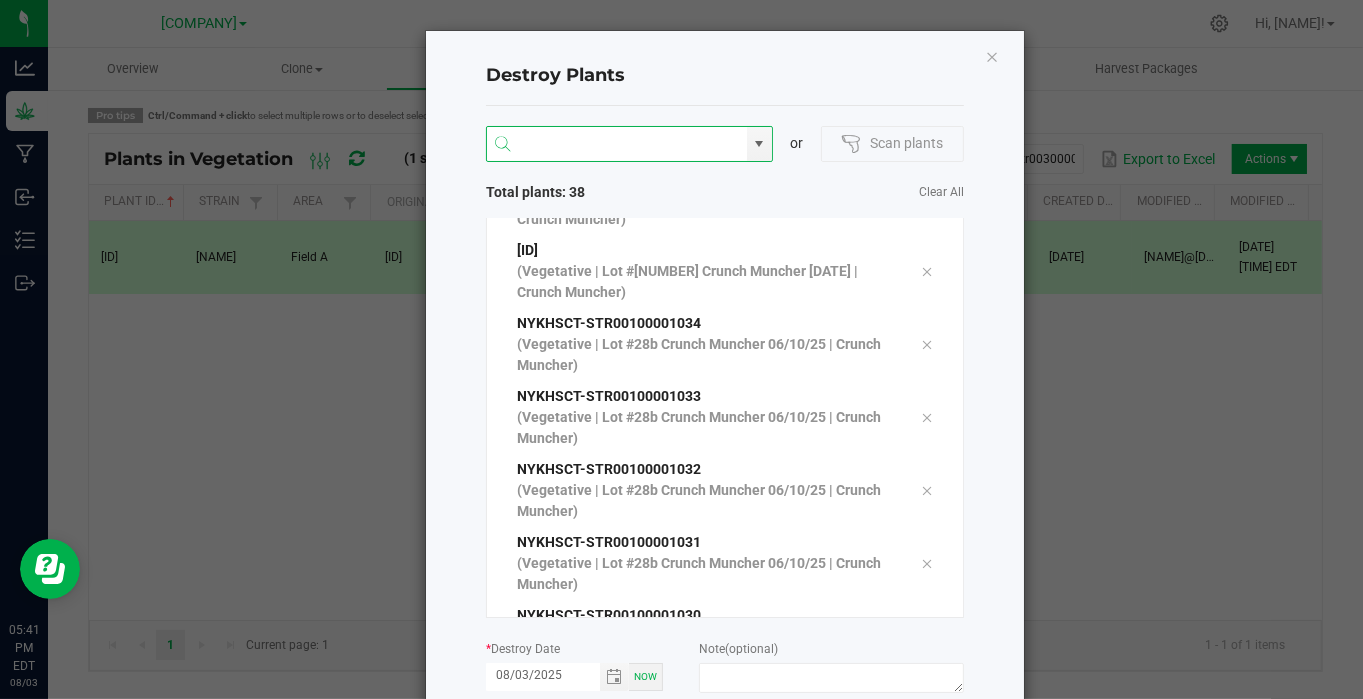 scroll, scrollTop: 2131, scrollLeft: 0, axis: vertical 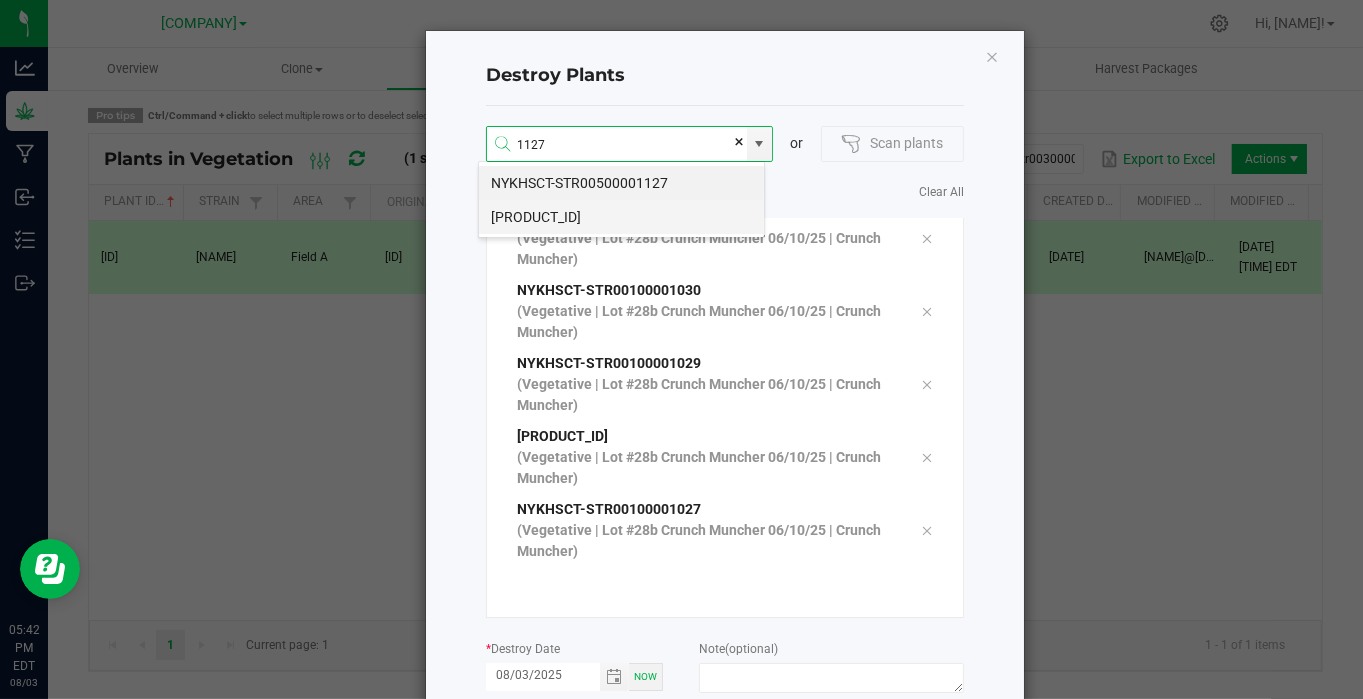 click on "[PRODUCT_ID]" at bounding box center (621, 217) 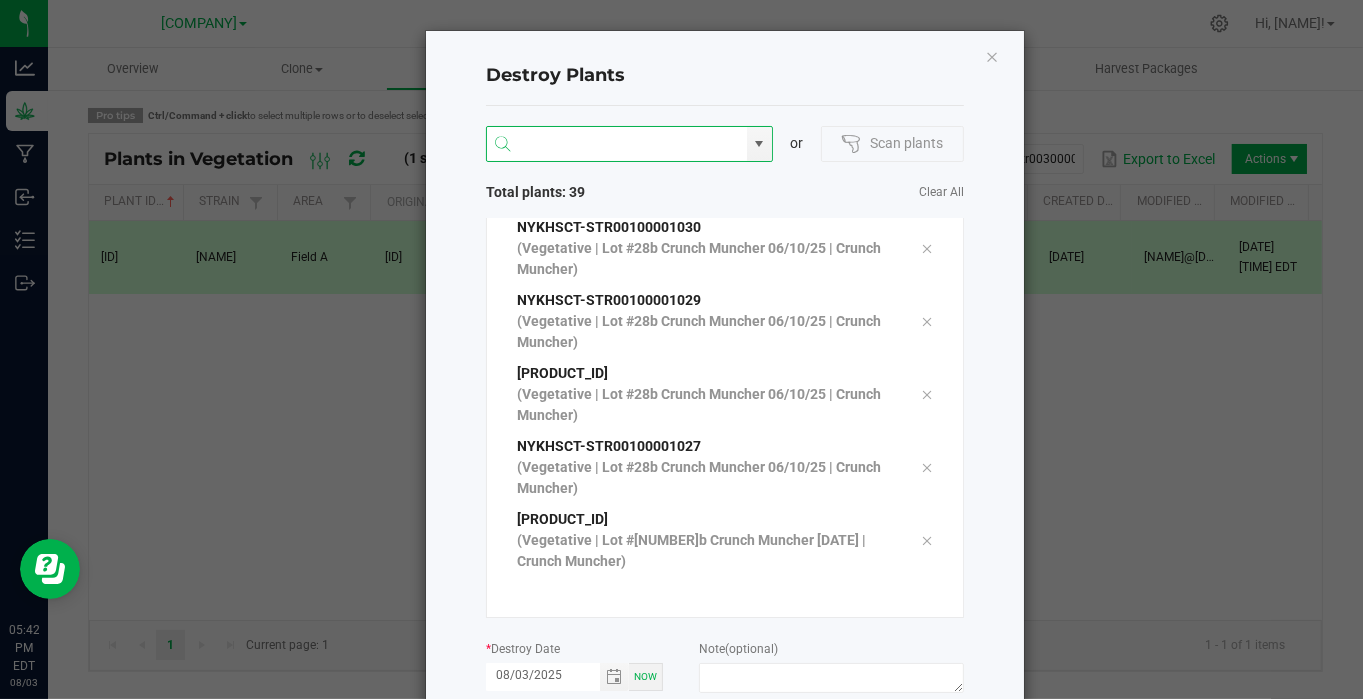 scroll, scrollTop: 2165, scrollLeft: 0, axis: vertical 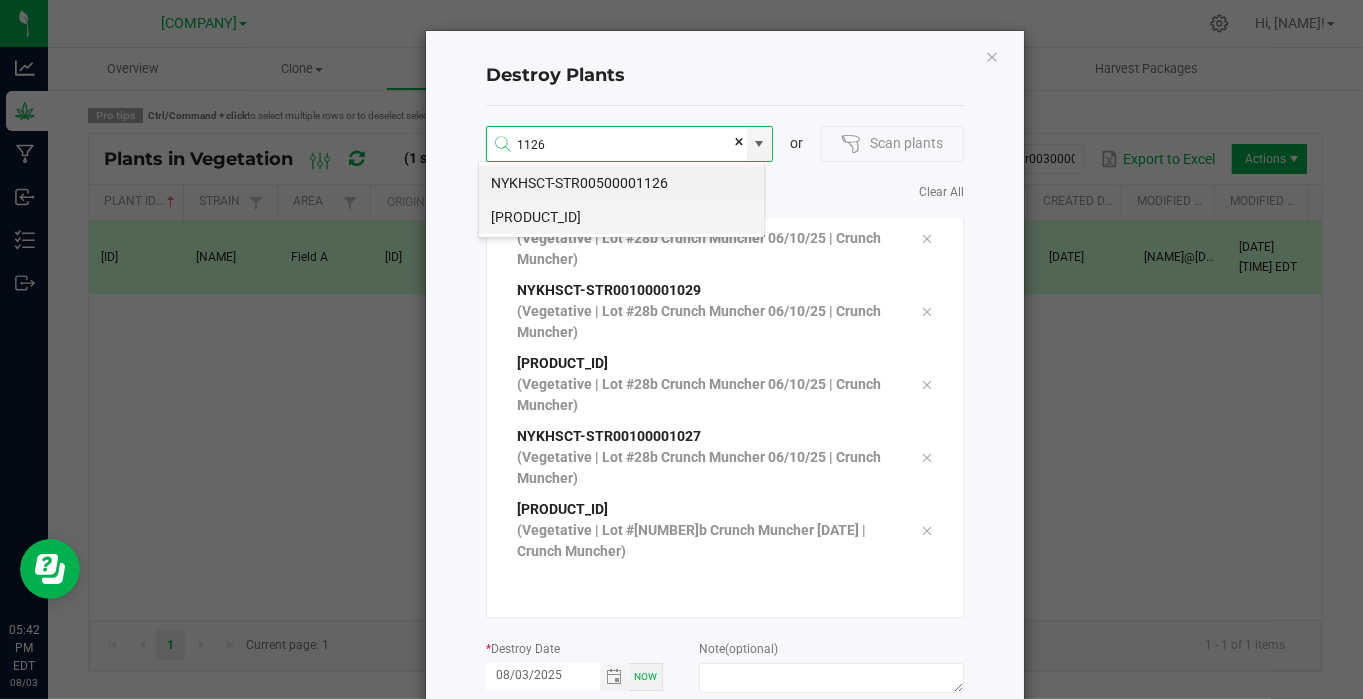 click on "[PRODUCT_ID]" at bounding box center [621, 217] 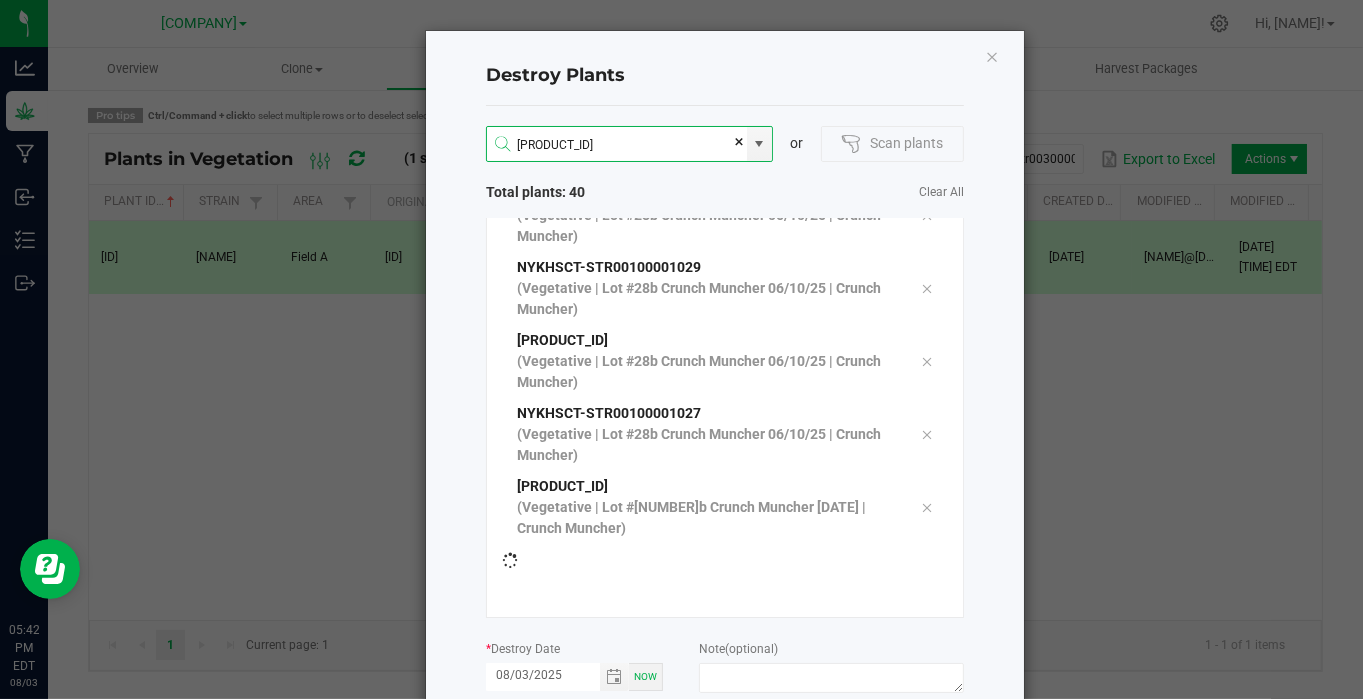 scroll, scrollTop: 2238, scrollLeft: 0, axis: vertical 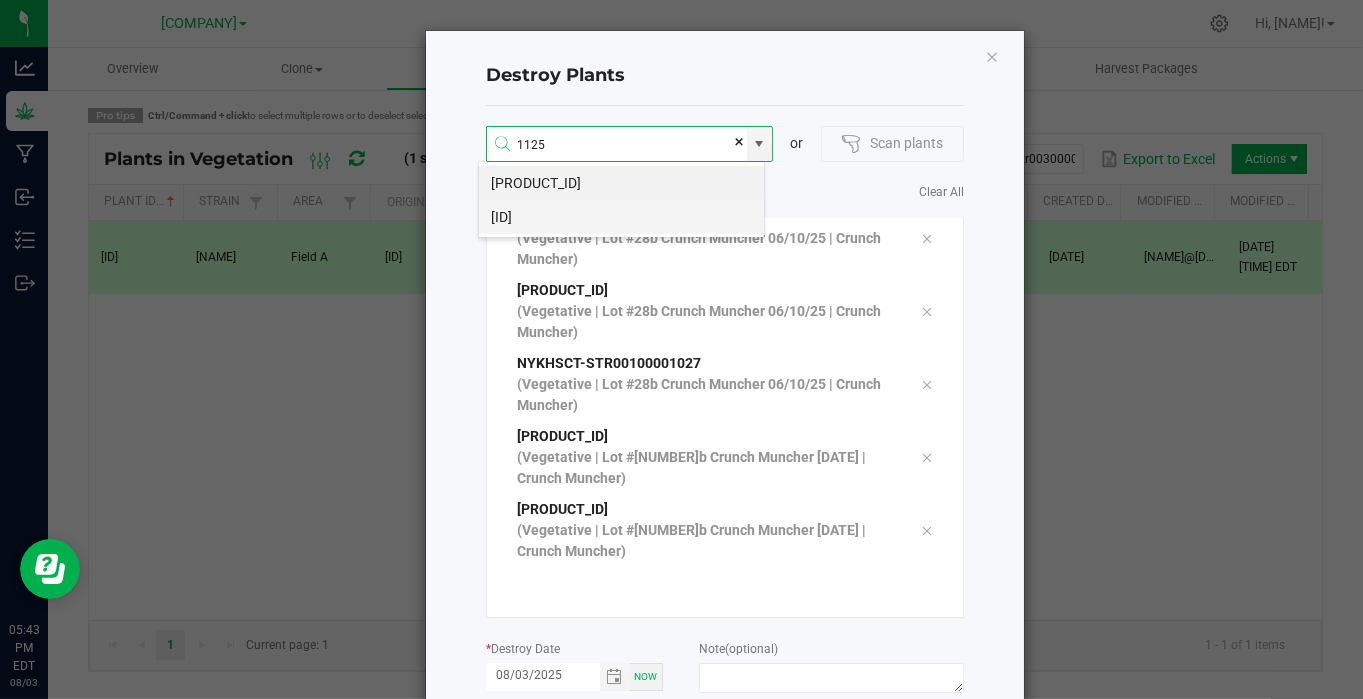 click on "[ID]" at bounding box center (621, 217) 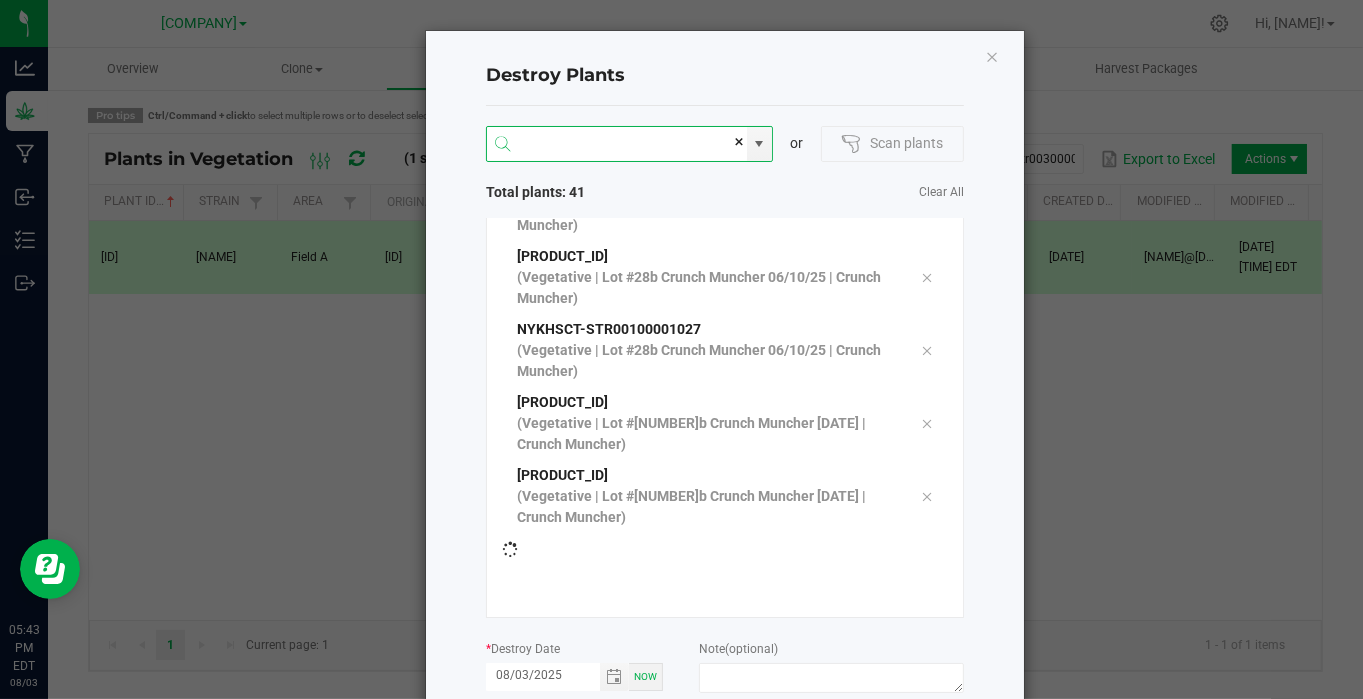 scroll, scrollTop: 2312, scrollLeft: 0, axis: vertical 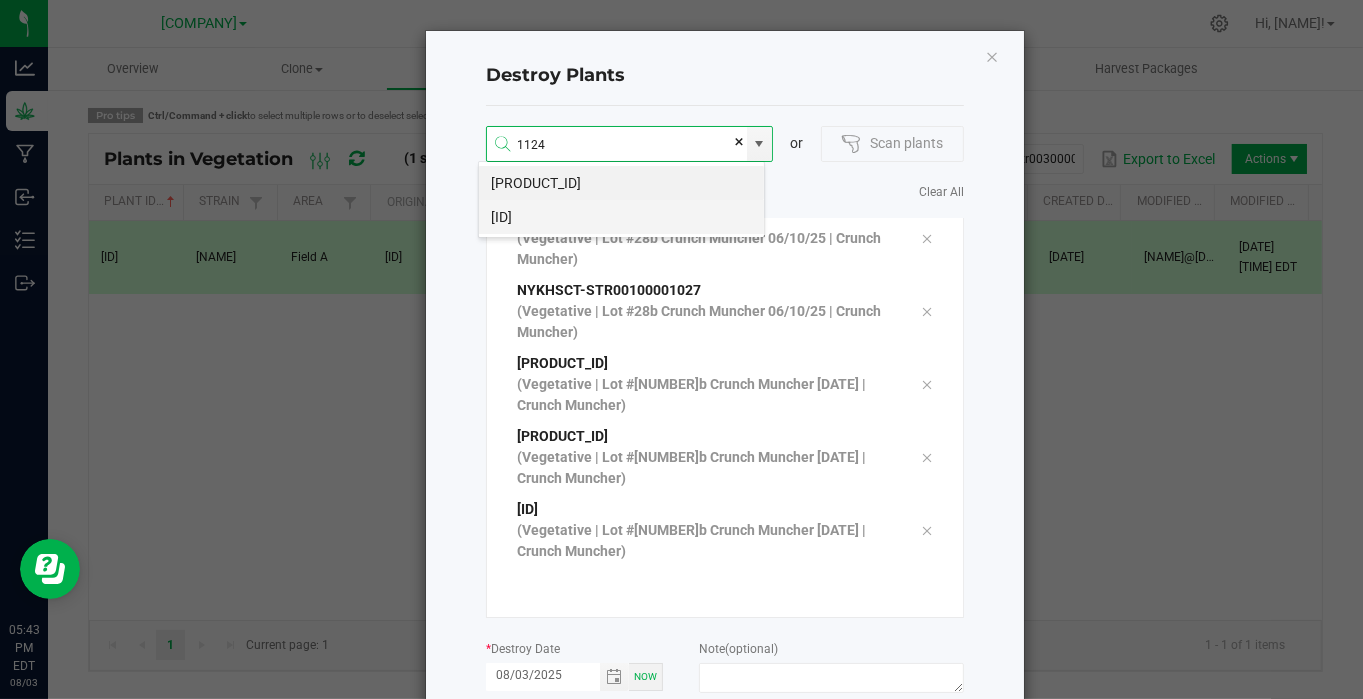 click on "[ID]" at bounding box center (621, 217) 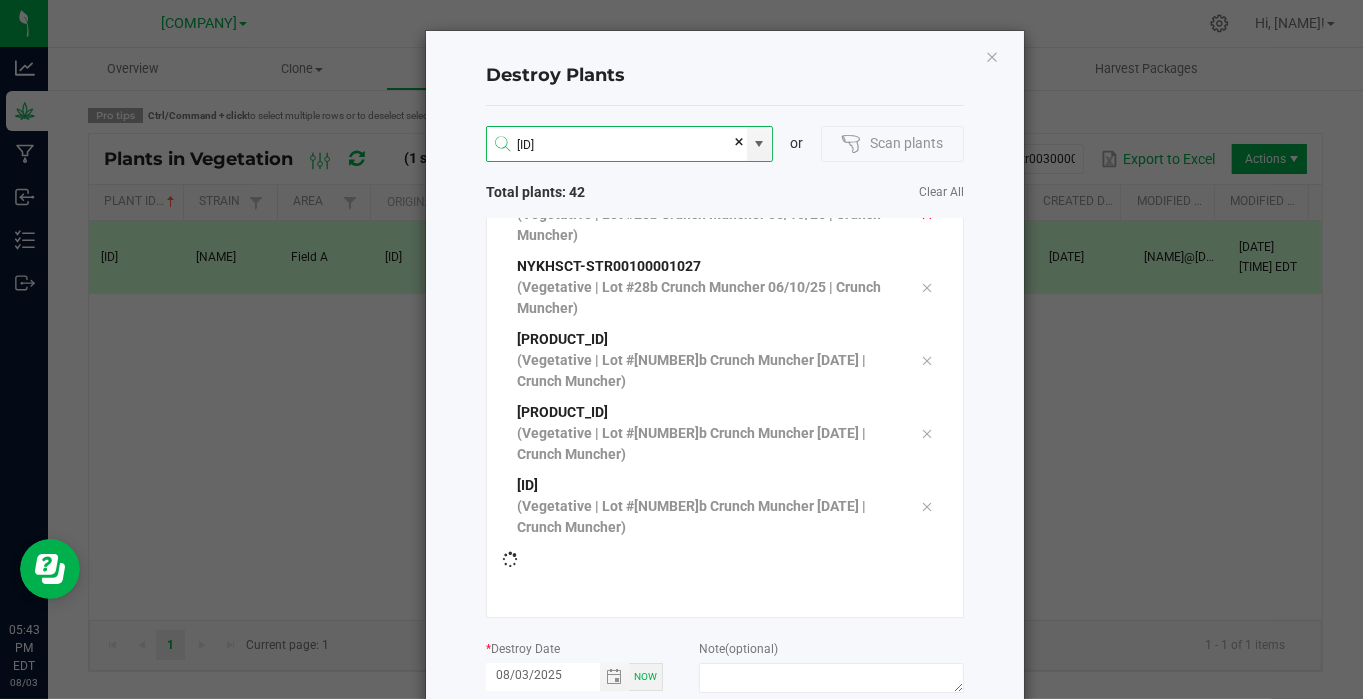 scroll, scrollTop: 2384, scrollLeft: 0, axis: vertical 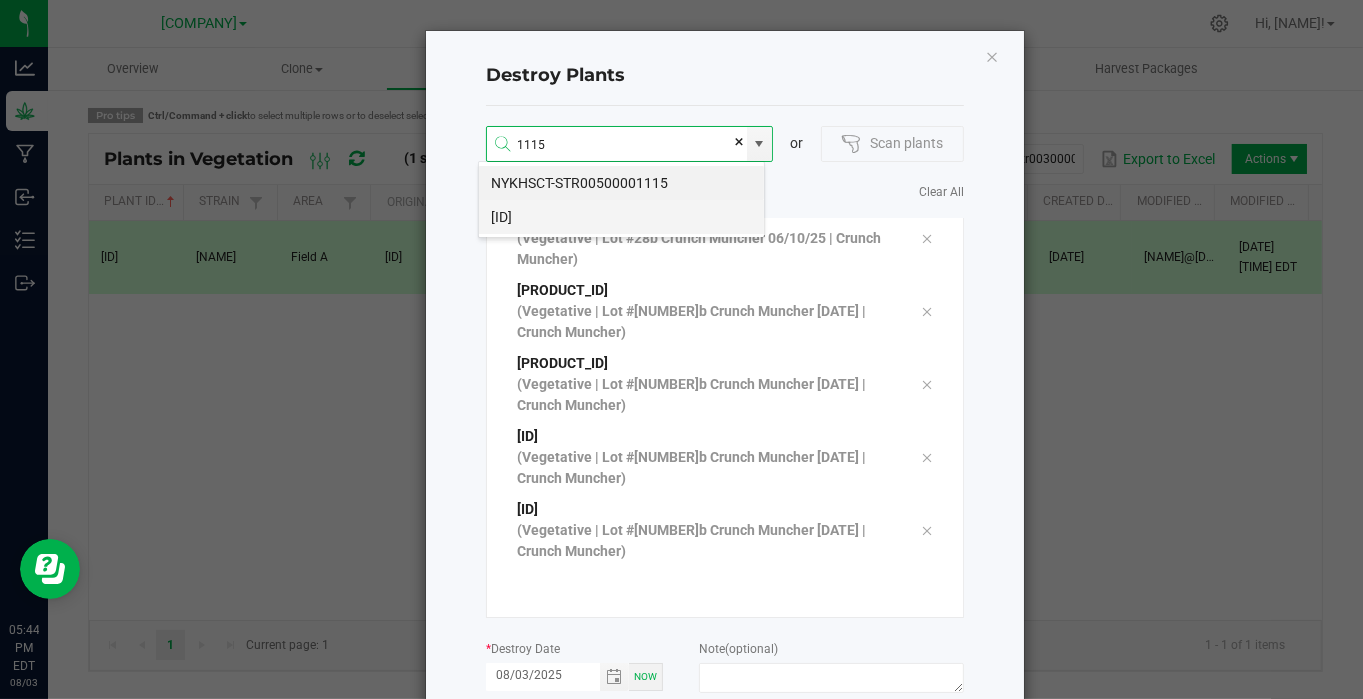 click on "[ID]" at bounding box center [621, 217] 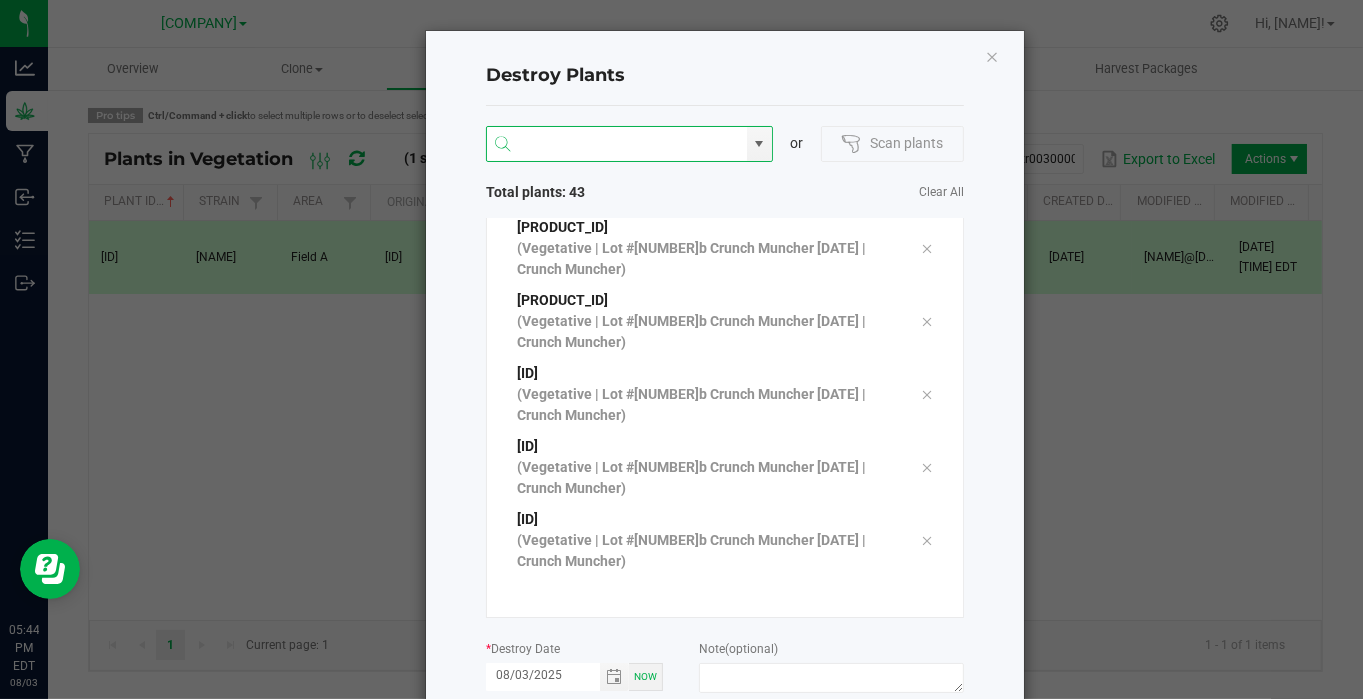 scroll, scrollTop: 2457, scrollLeft: 0, axis: vertical 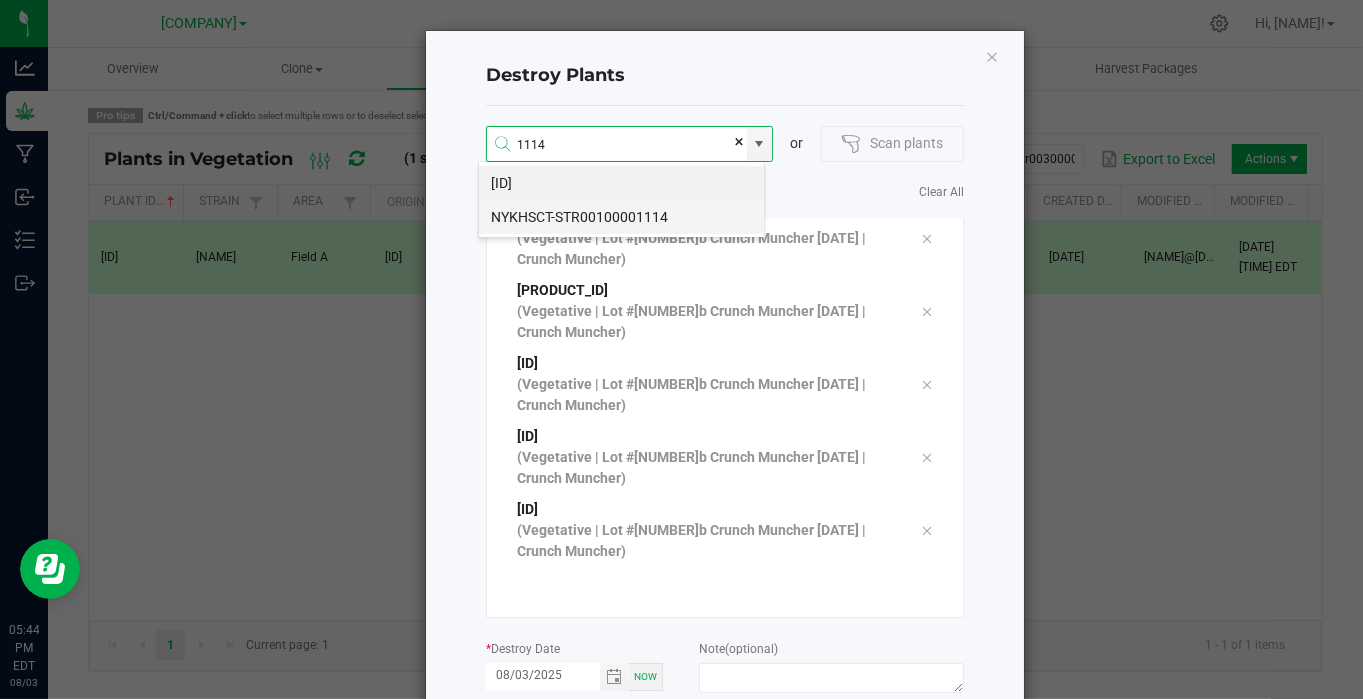 click on "NYKHSCT-STR00100001114" at bounding box center [621, 217] 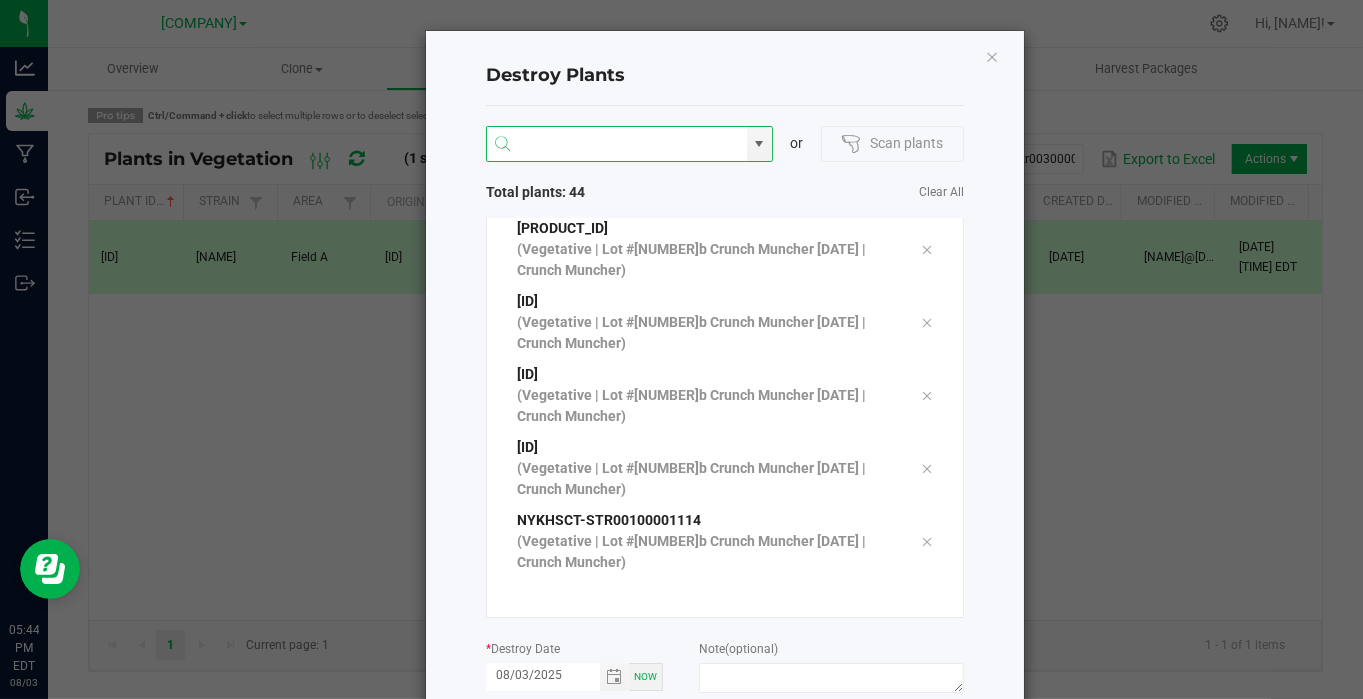 scroll, scrollTop: 2530, scrollLeft: 0, axis: vertical 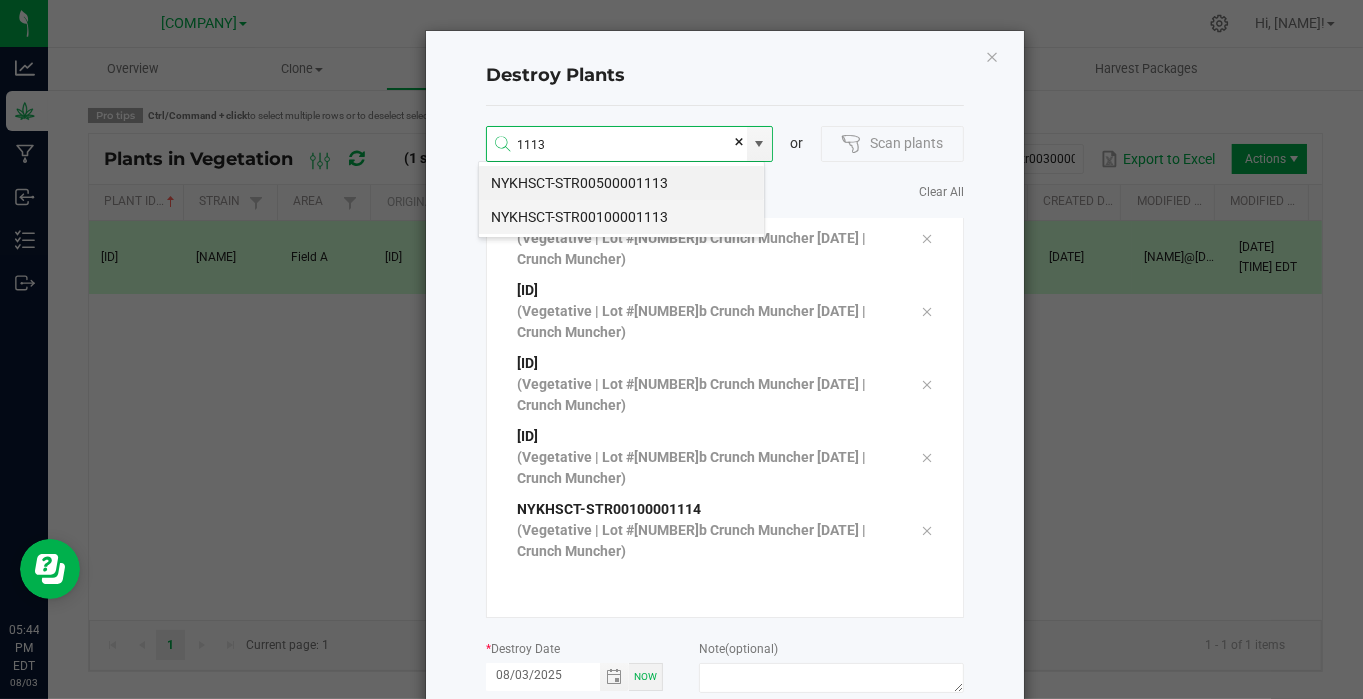 click on "NYKHSCT-STR00100001113" at bounding box center [621, 217] 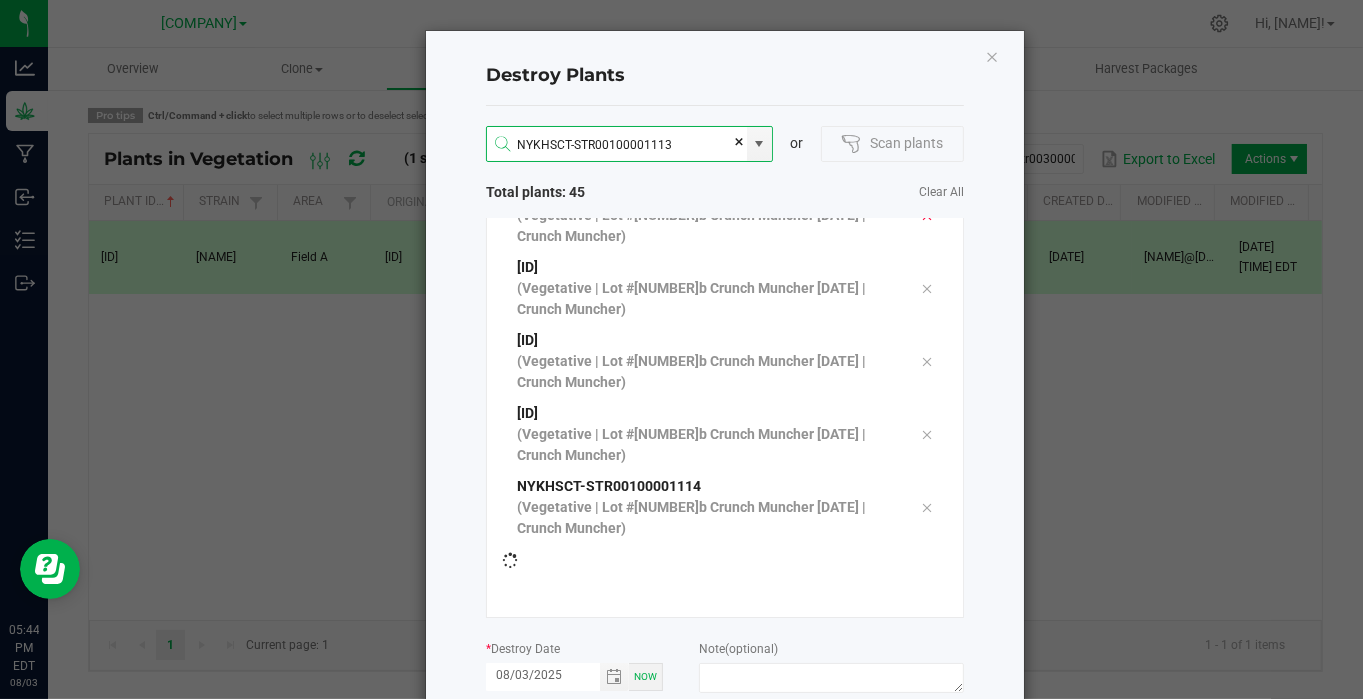 scroll, scrollTop: 2604, scrollLeft: 0, axis: vertical 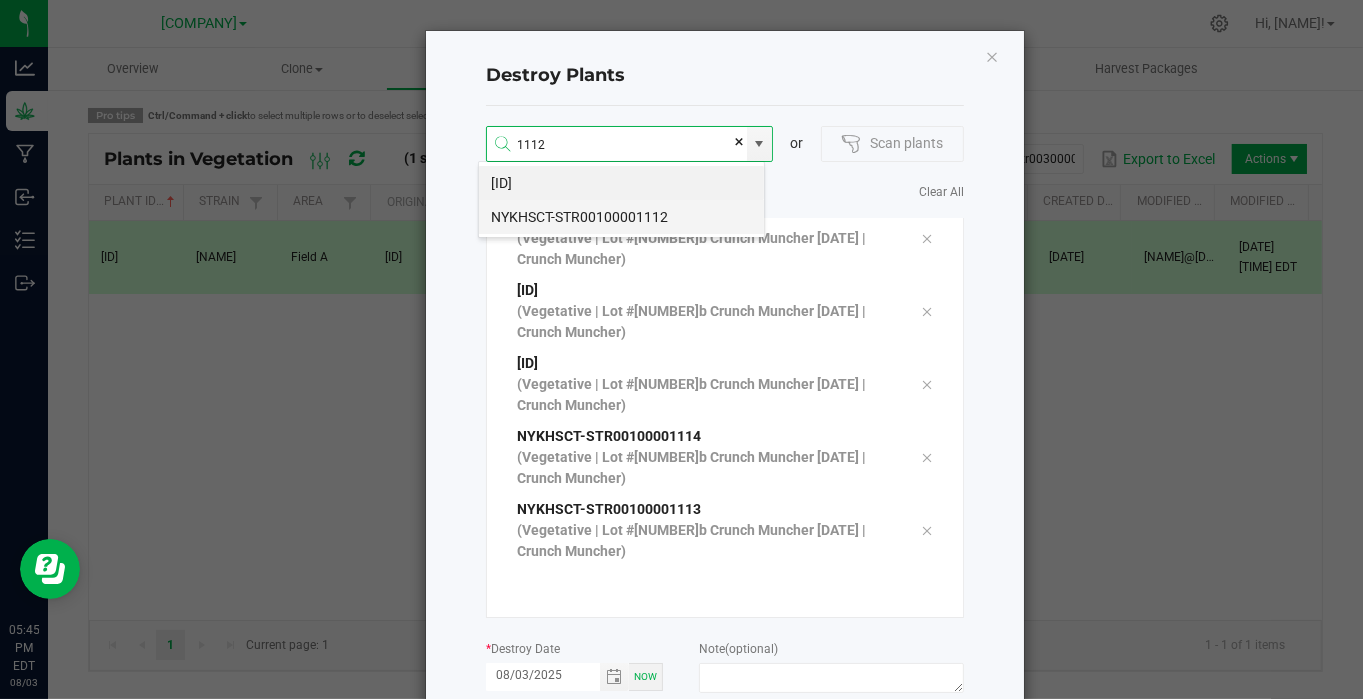 click on "NYKHSCT-STR00100001112" at bounding box center (621, 217) 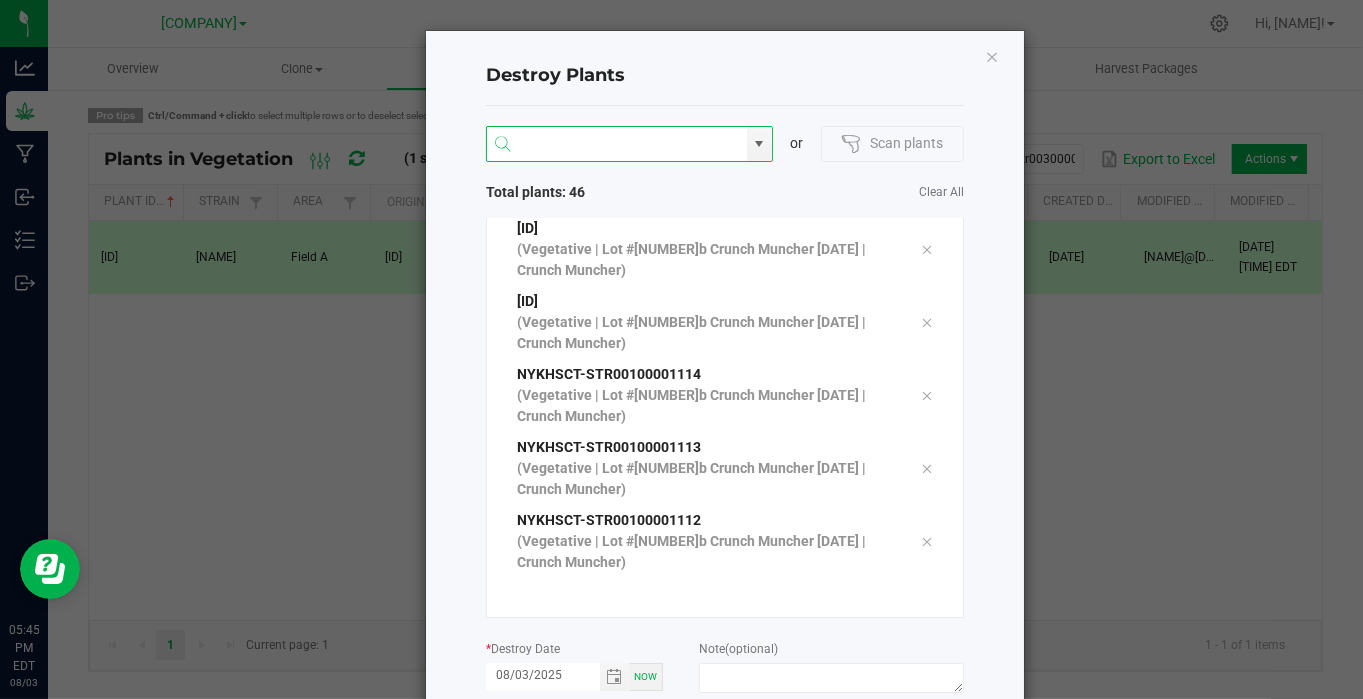 scroll, scrollTop: 2676, scrollLeft: 0, axis: vertical 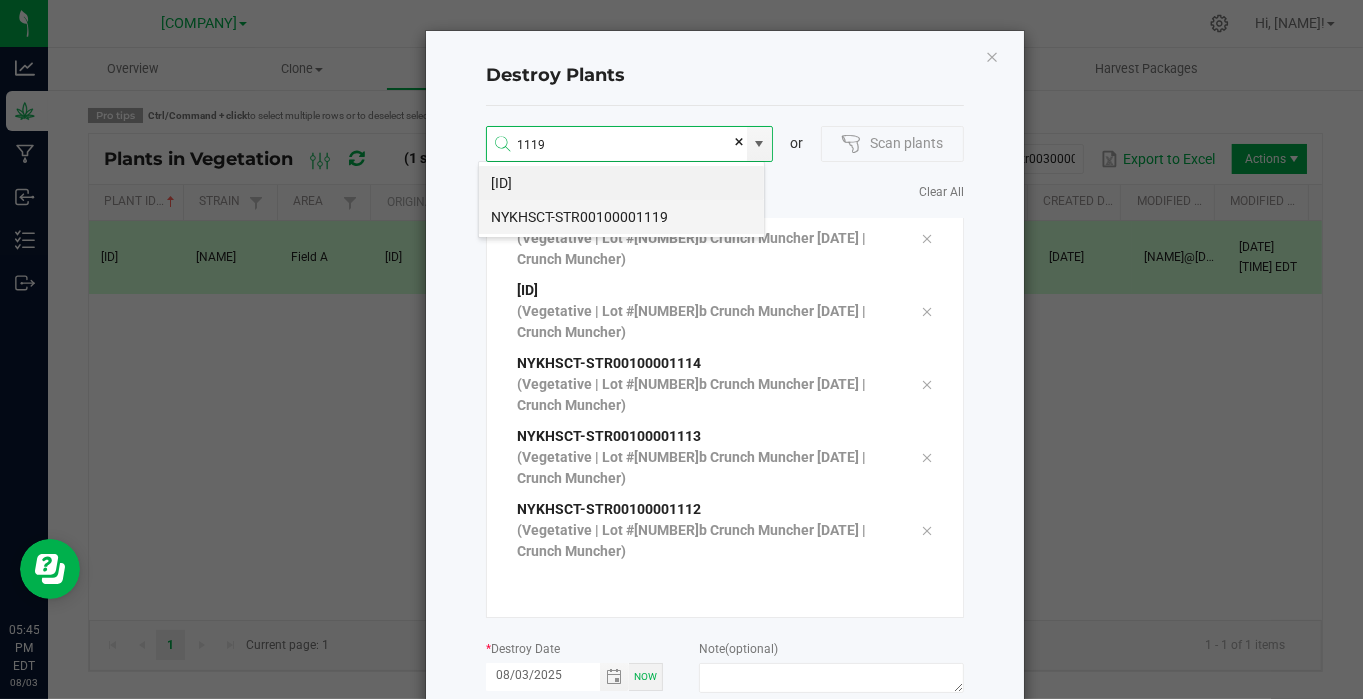 click on "NYKHSCT-STR00100001119" at bounding box center (621, 217) 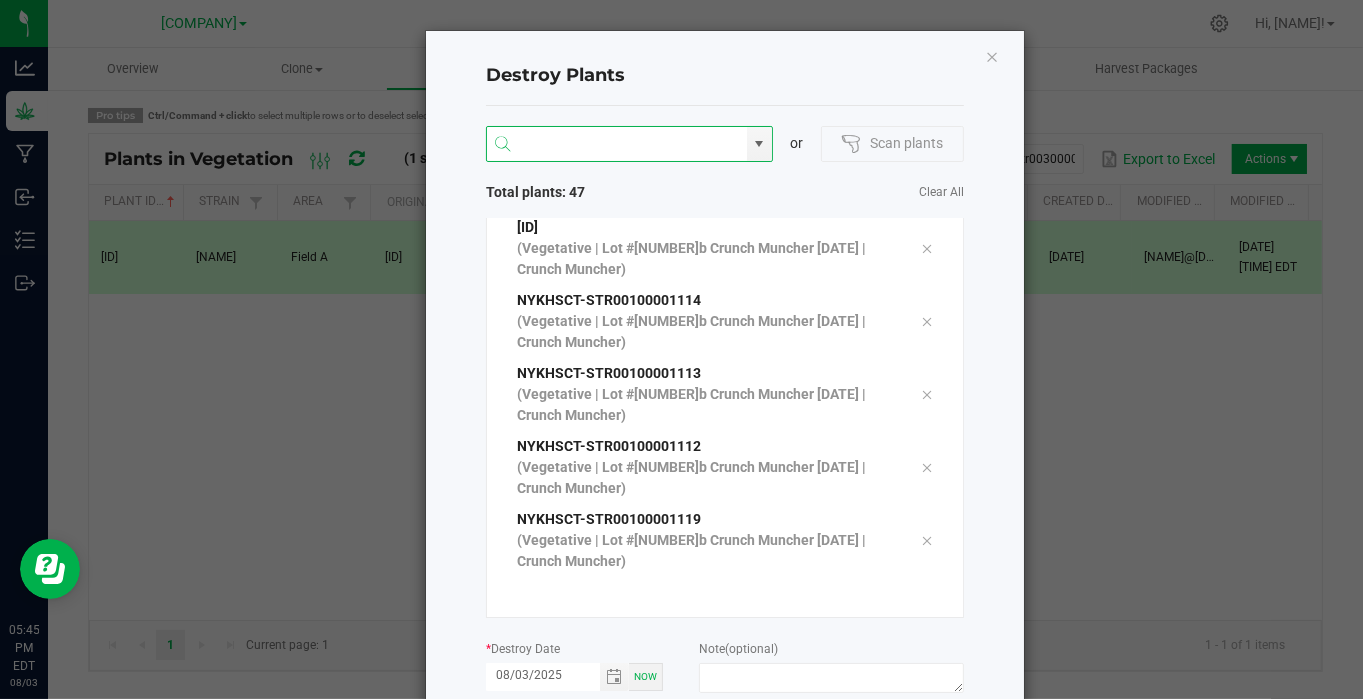 scroll, scrollTop: 2749, scrollLeft: 0, axis: vertical 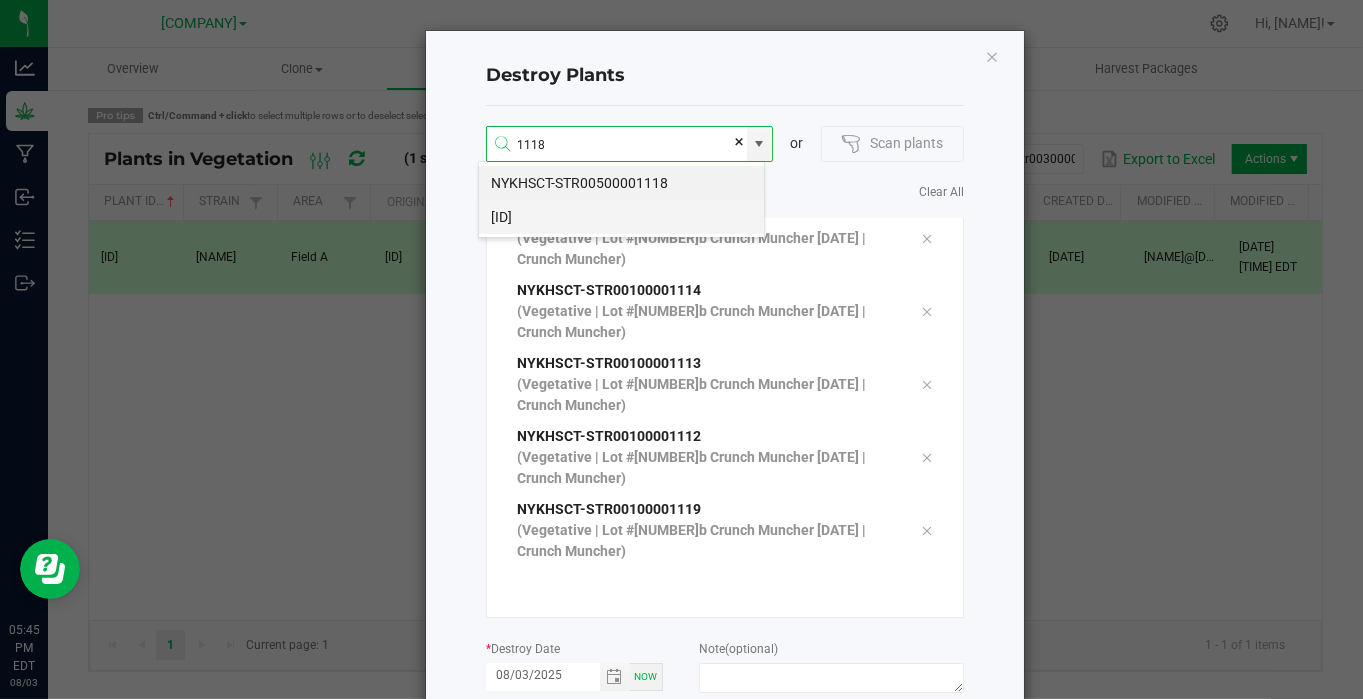 click on "[ID]" at bounding box center (621, 217) 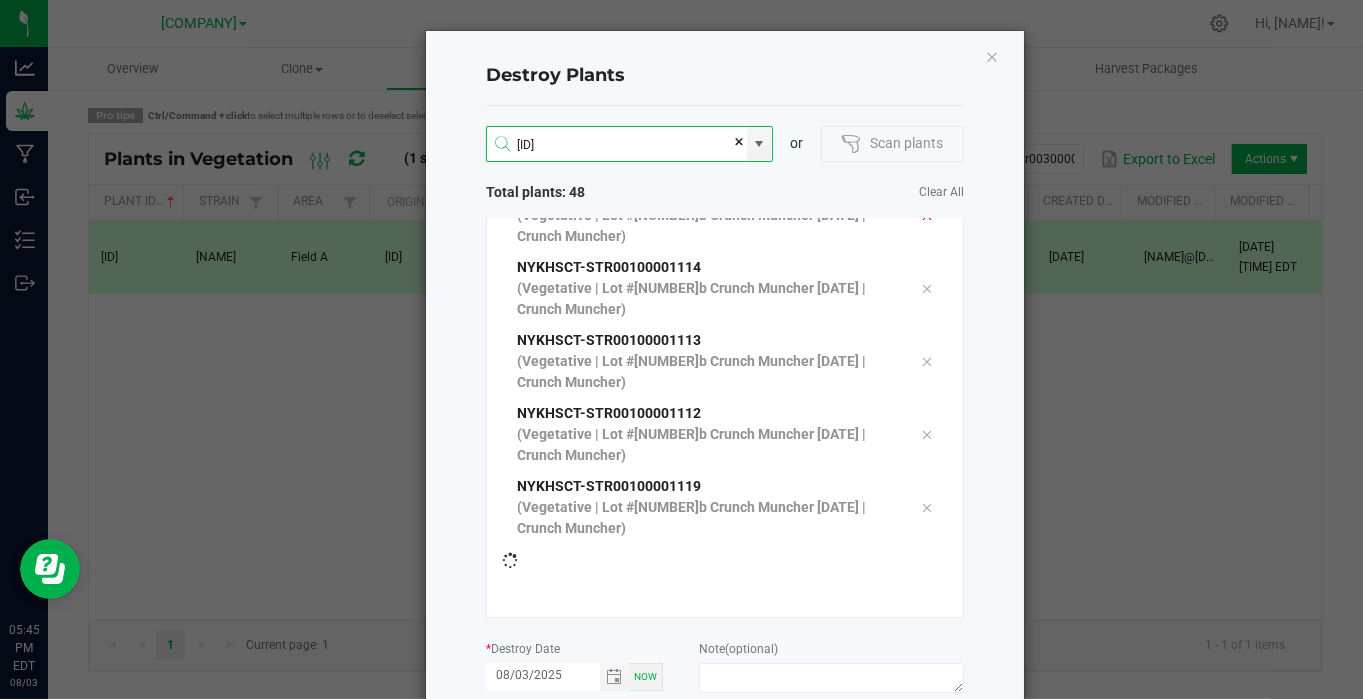 scroll, scrollTop: 2822, scrollLeft: 0, axis: vertical 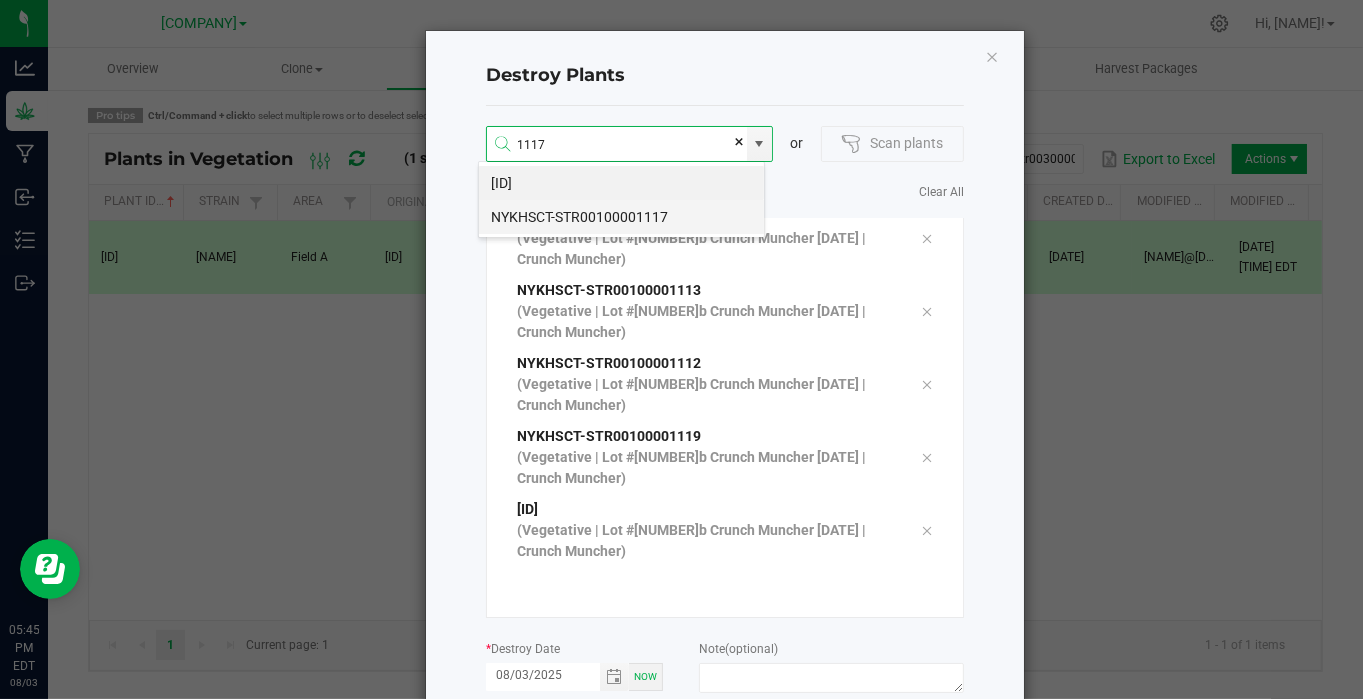 click on "NYKHSCT-STR00100001117" at bounding box center (621, 217) 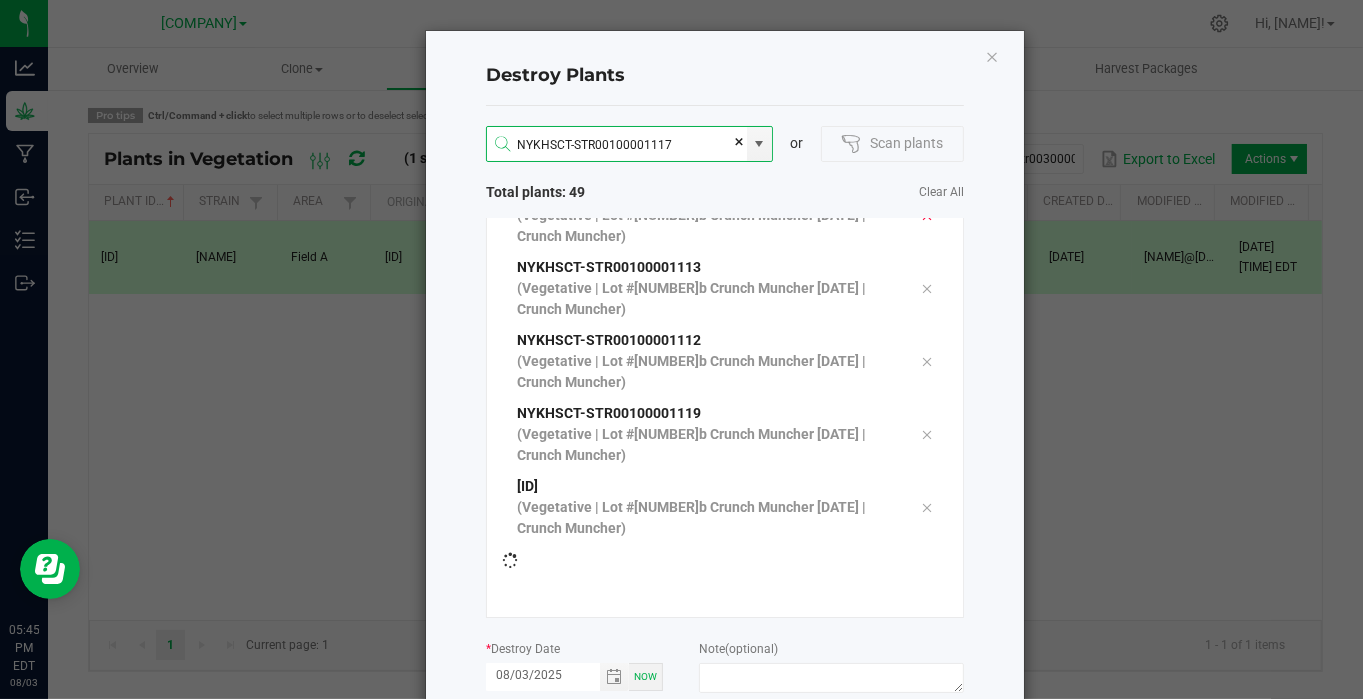 scroll, scrollTop: 2896, scrollLeft: 0, axis: vertical 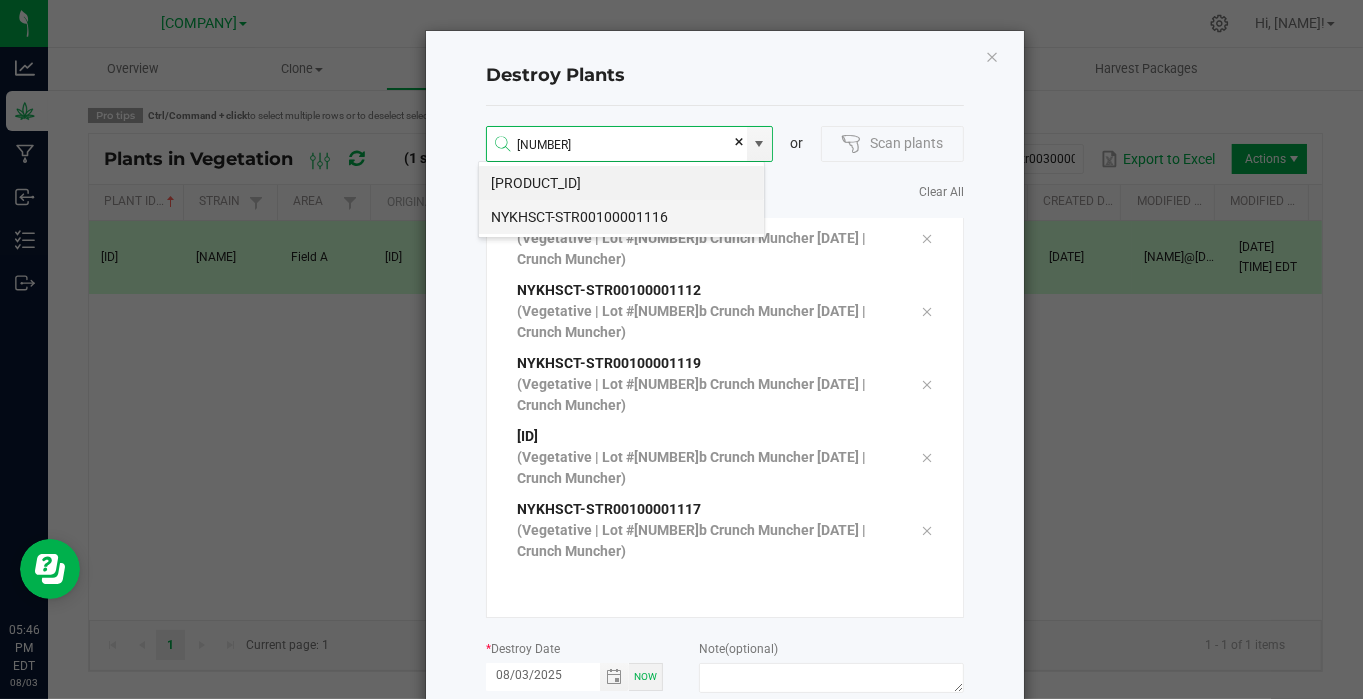click on "NYKHSCT-STR00100001116" at bounding box center [621, 217] 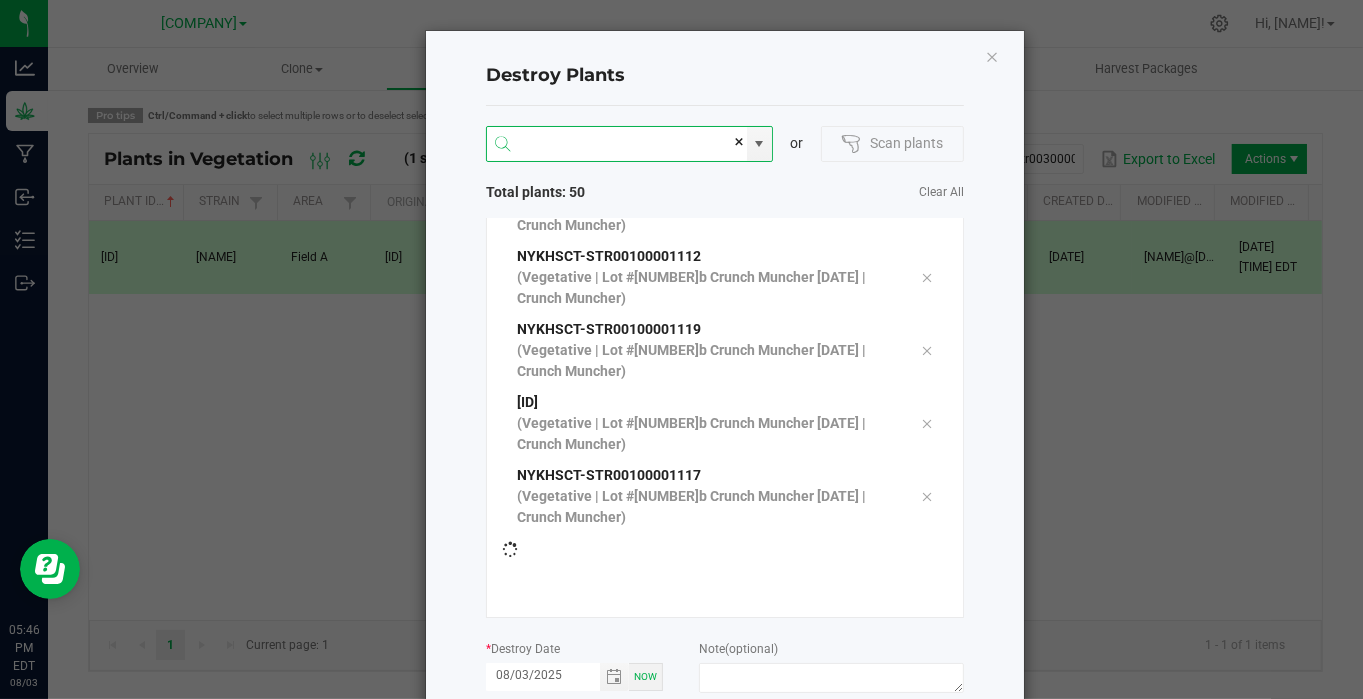 scroll, scrollTop: 2968, scrollLeft: 0, axis: vertical 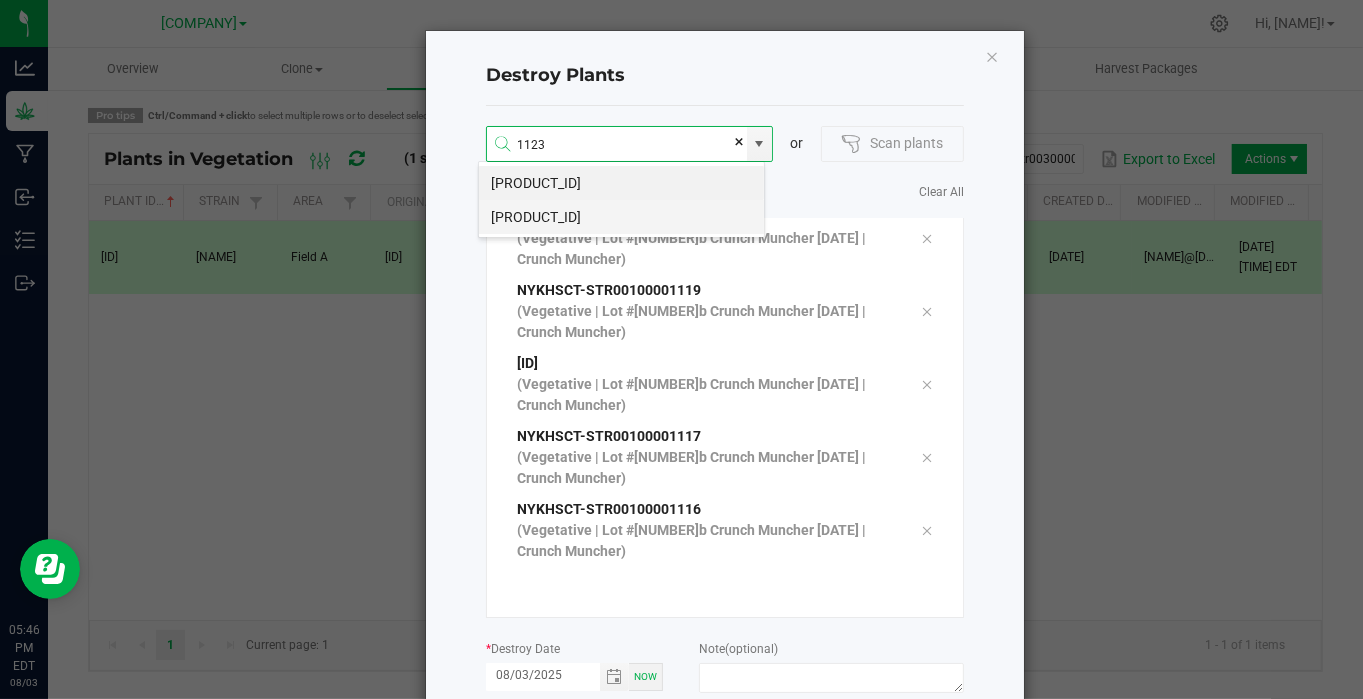 click on "[PRODUCT_ID]" at bounding box center (621, 217) 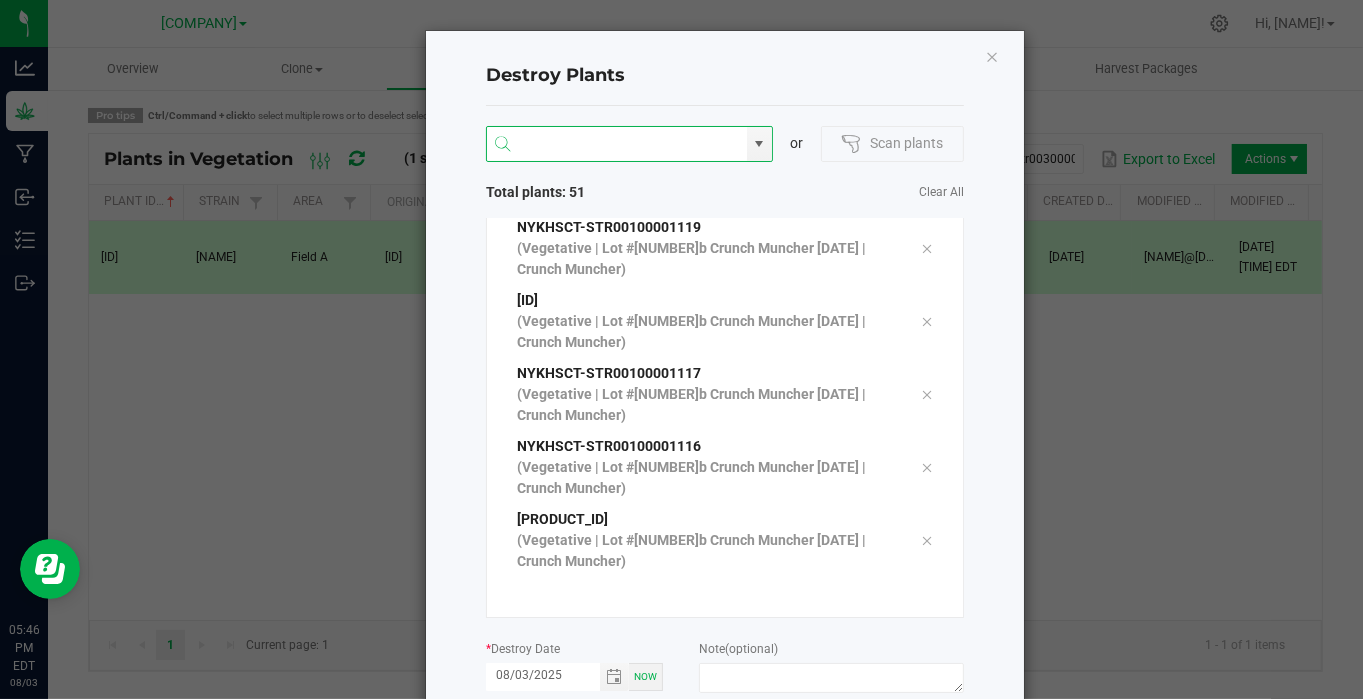 scroll, scrollTop: 3041, scrollLeft: 0, axis: vertical 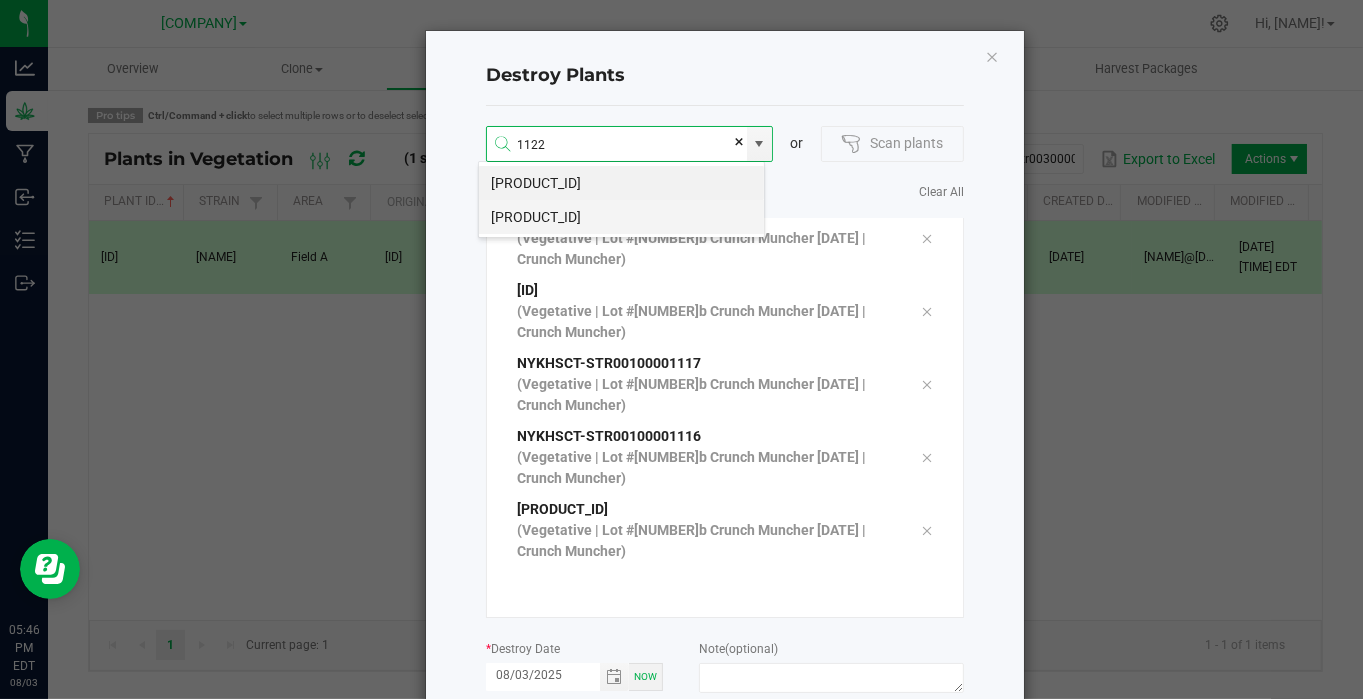 click on "[PRODUCT_ID]" at bounding box center (621, 217) 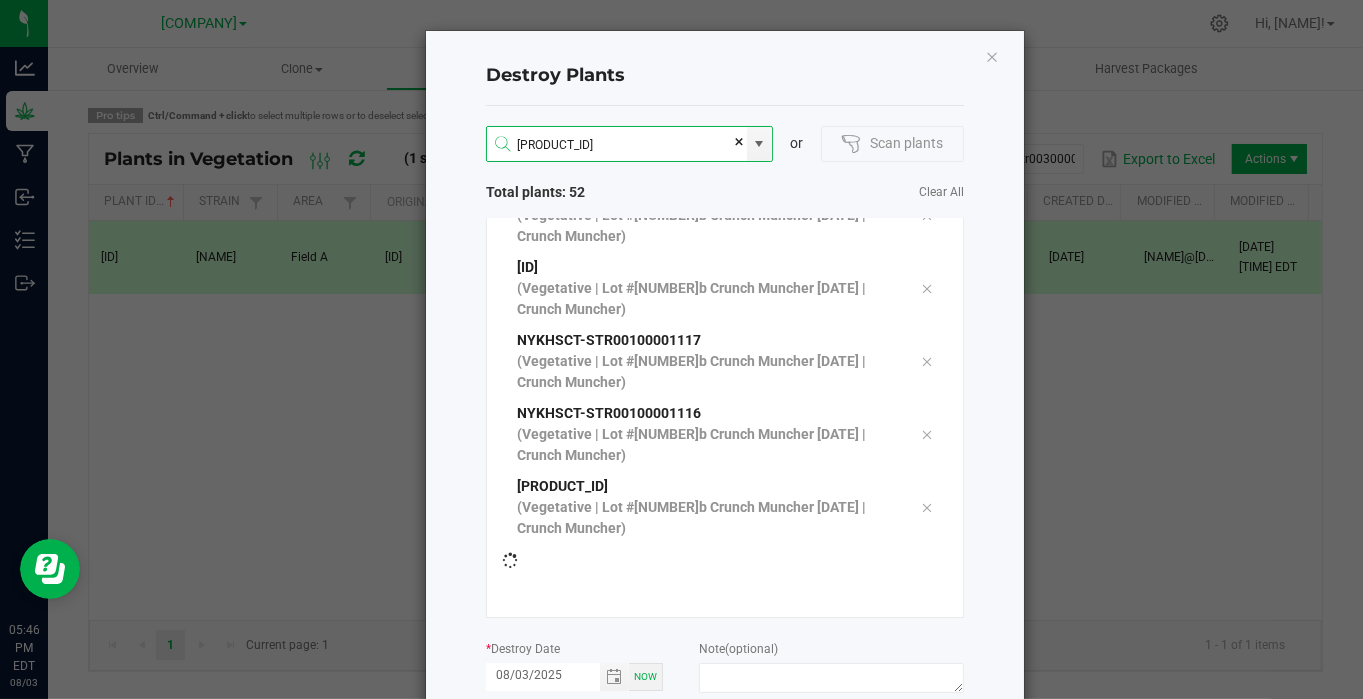 scroll, scrollTop: 3114, scrollLeft: 0, axis: vertical 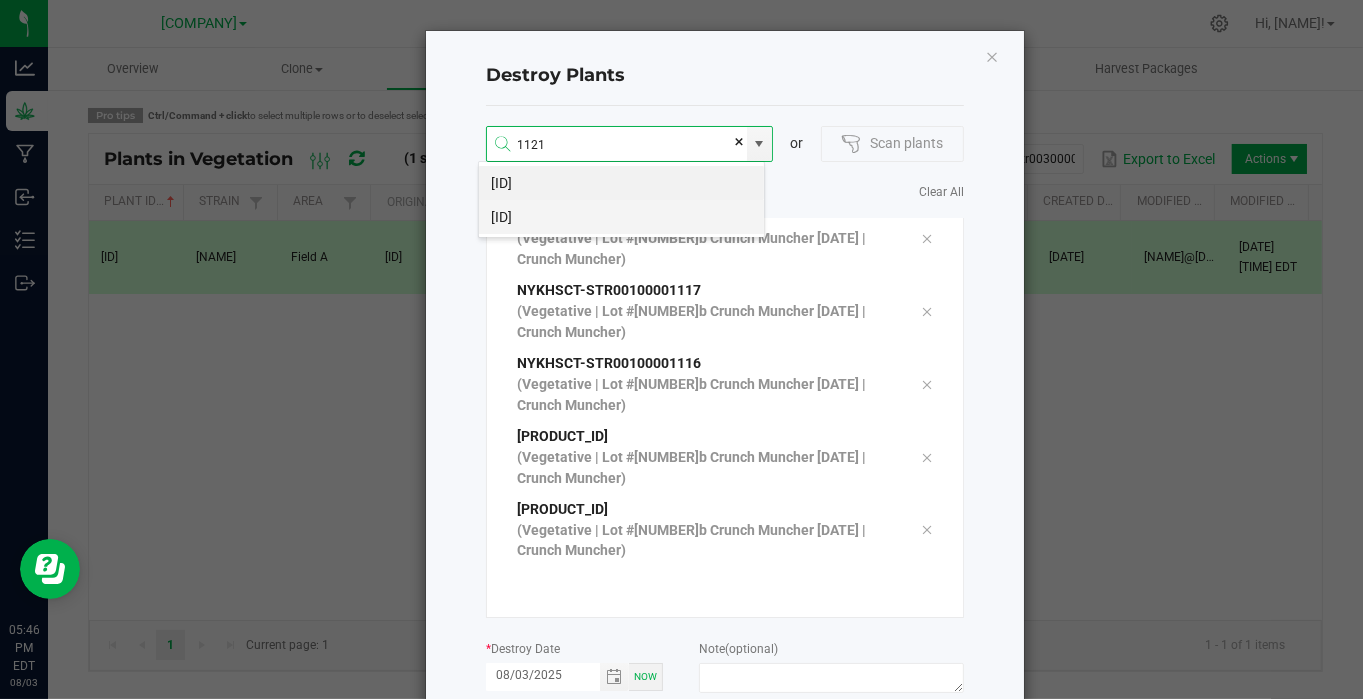 click on "[ID]" at bounding box center [621, 217] 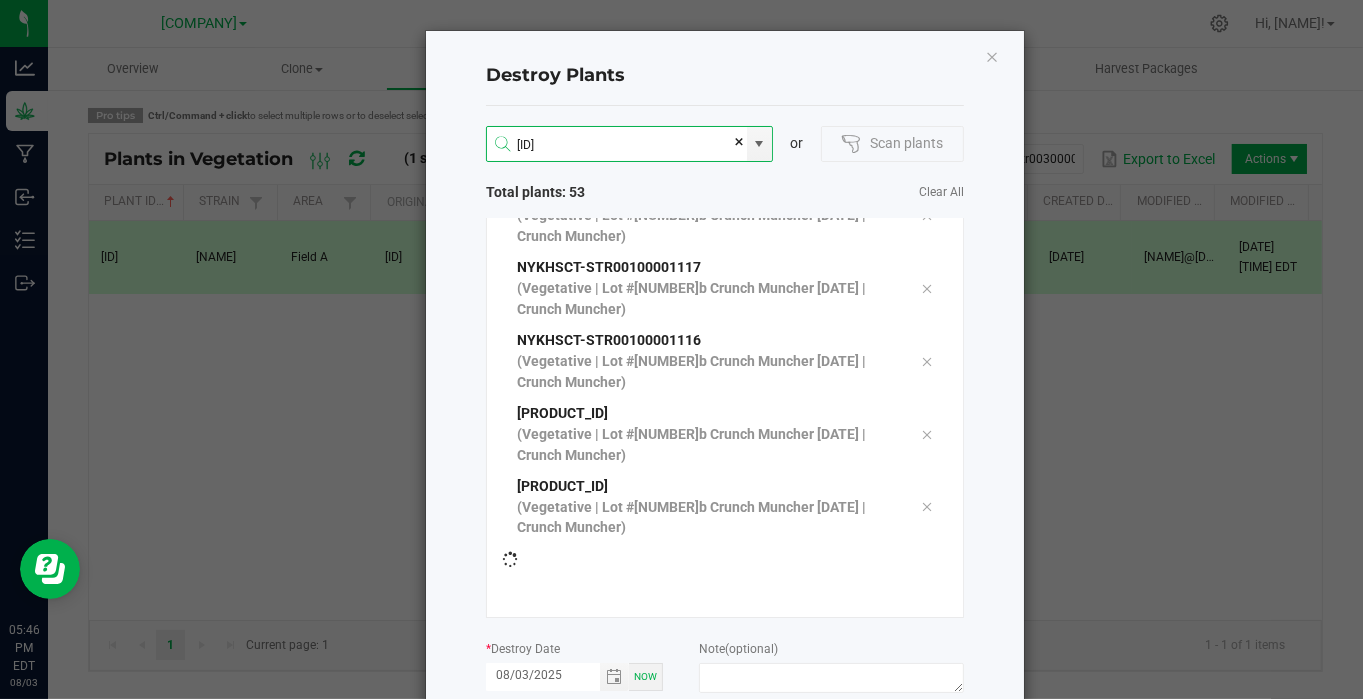 scroll, scrollTop: 3188, scrollLeft: 0, axis: vertical 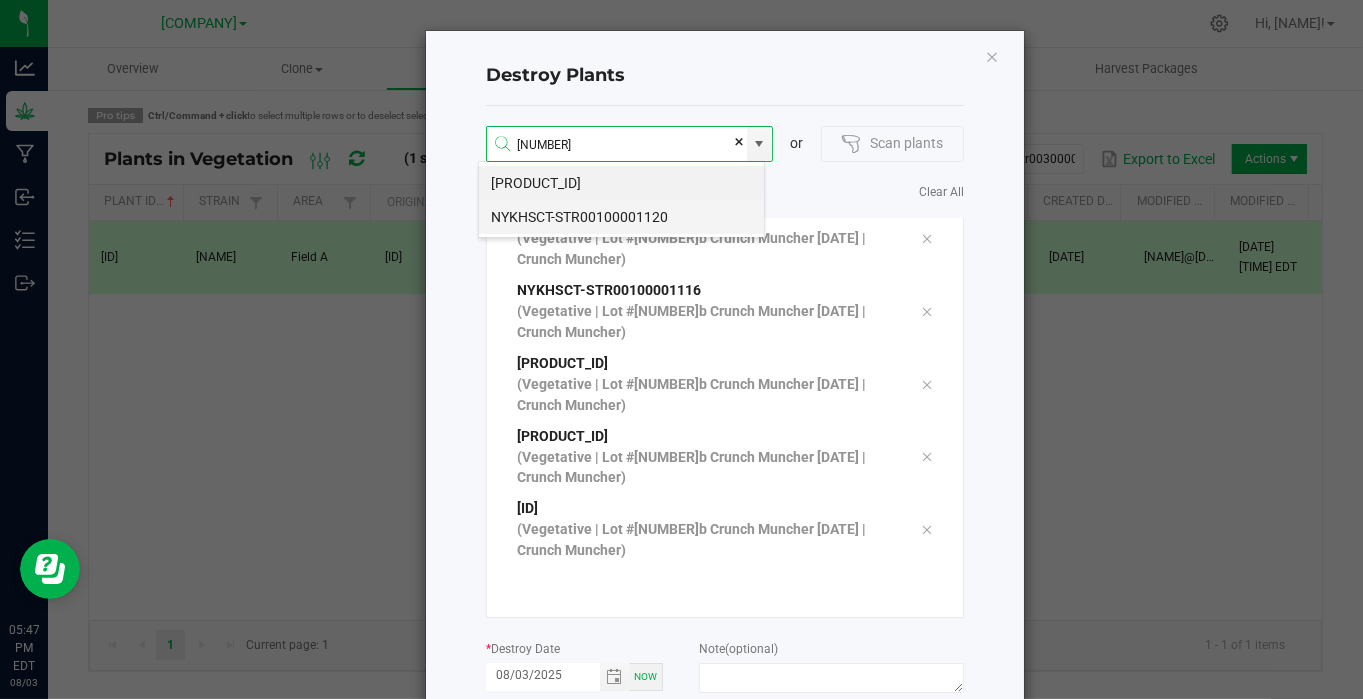 click on "NYKHSCT-STR00100001120" at bounding box center [621, 217] 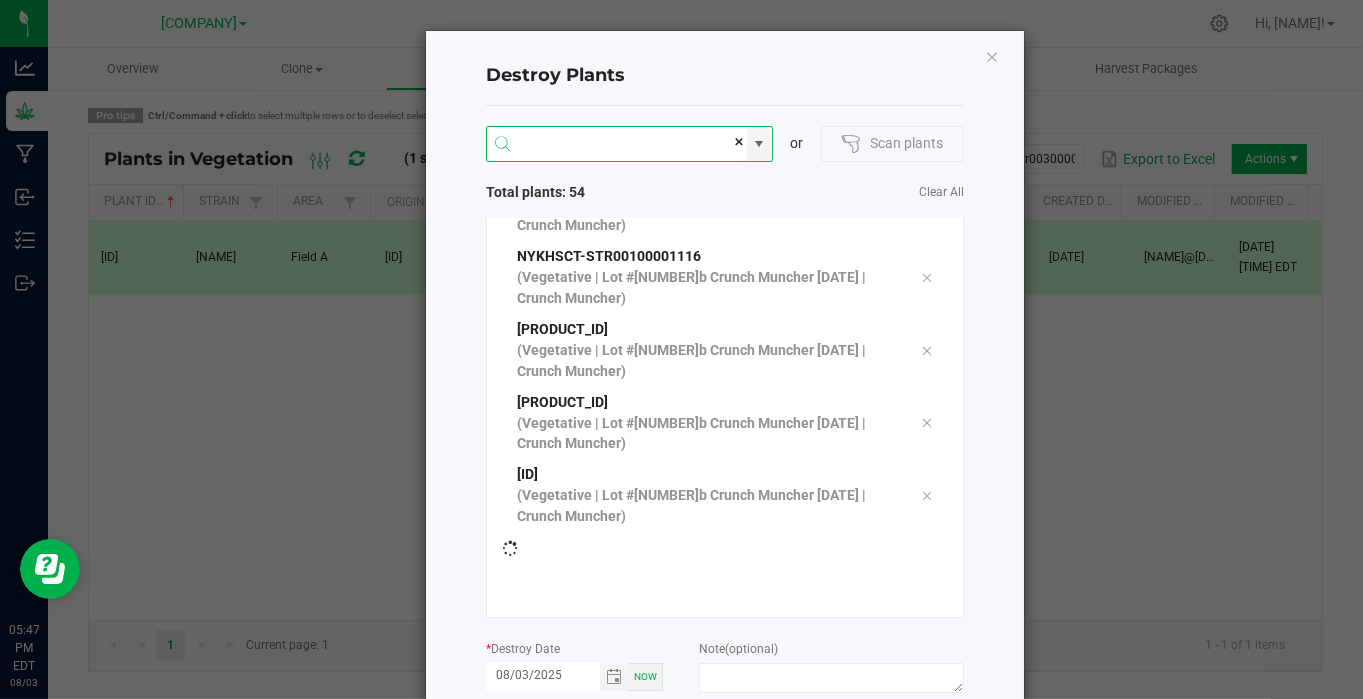 scroll, scrollTop: 3260, scrollLeft: 0, axis: vertical 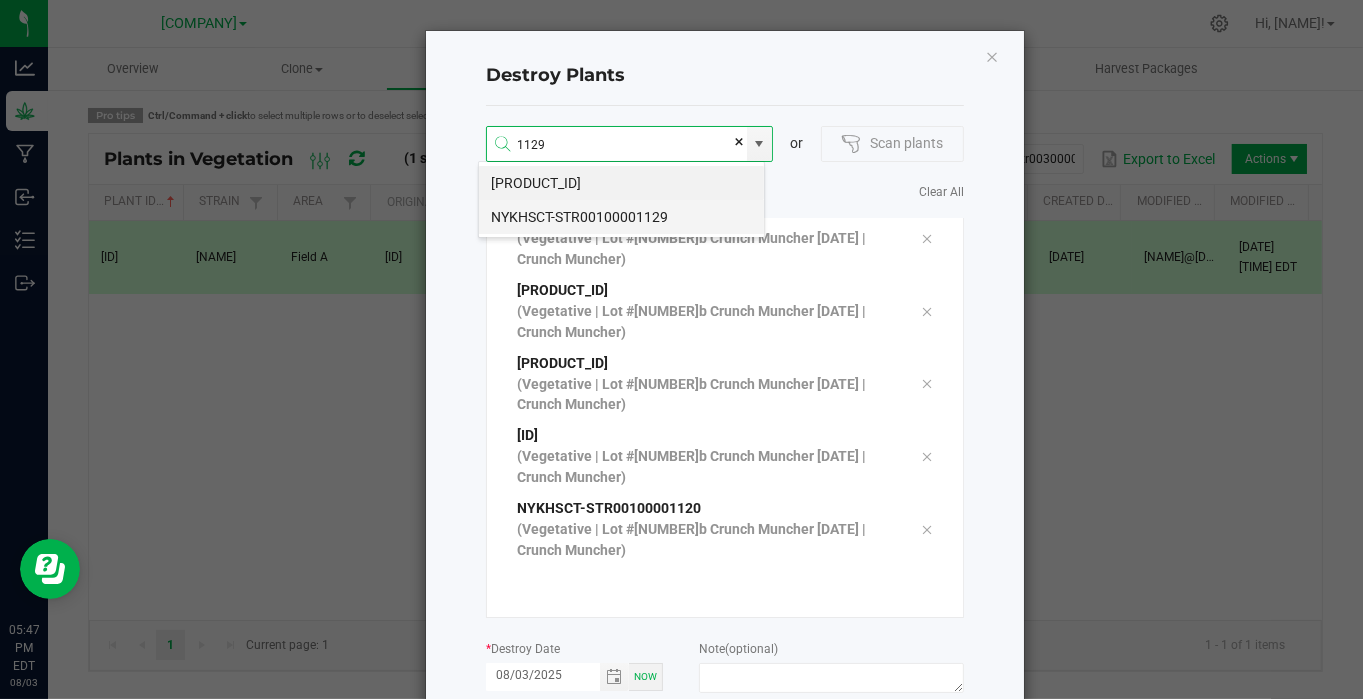 click on "NYKHSCT-STR00100001129" at bounding box center (621, 217) 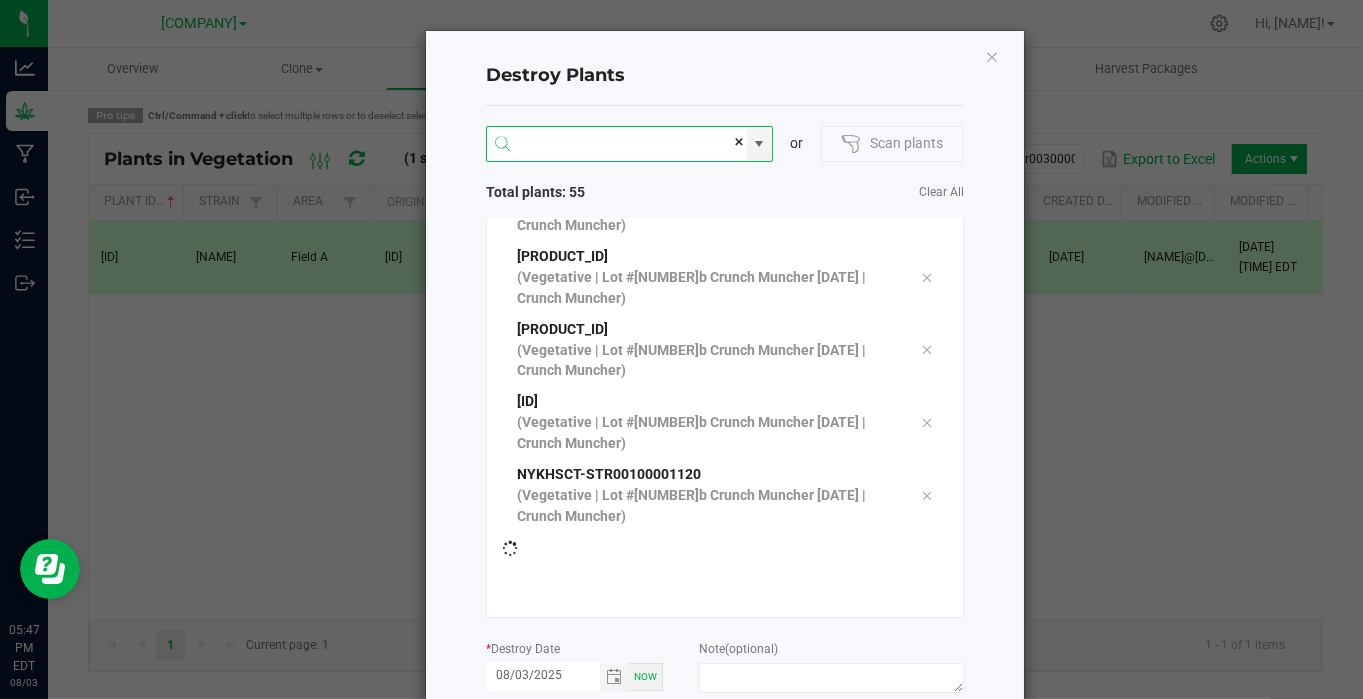 scroll, scrollTop: 3333, scrollLeft: 0, axis: vertical 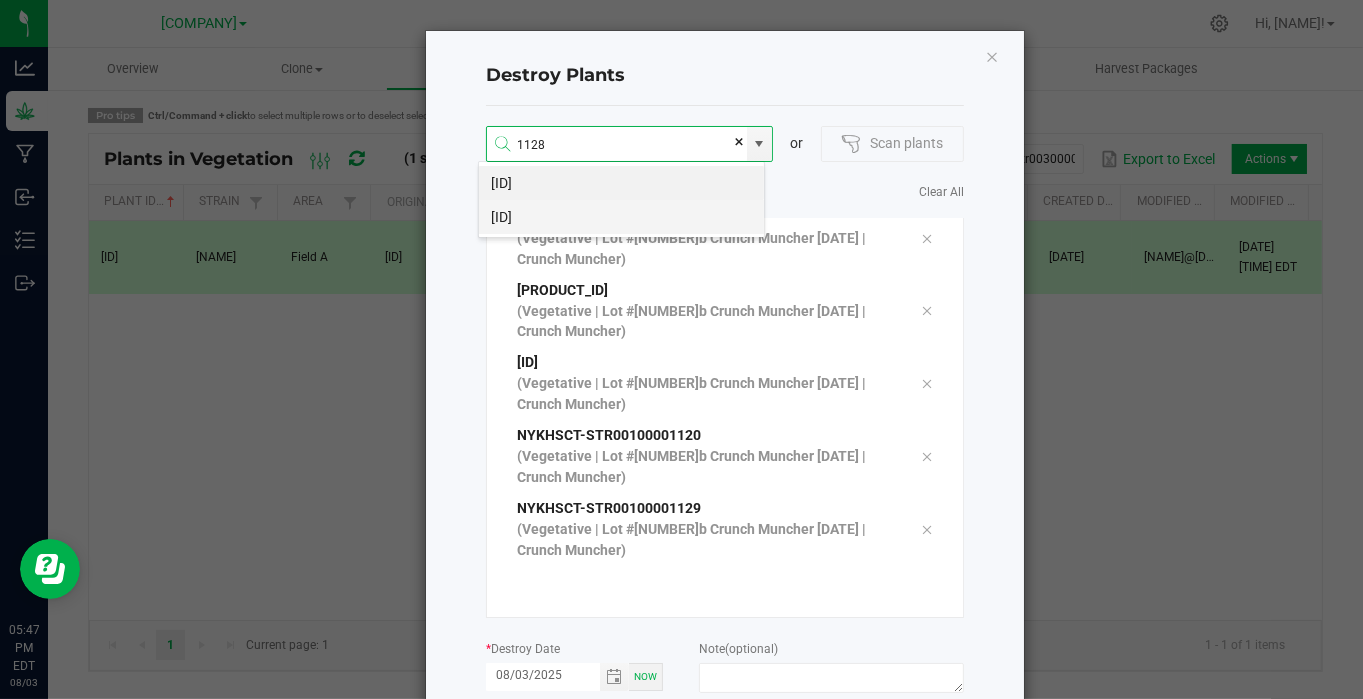 click on "[ID]" at bounding box center (621, 217) 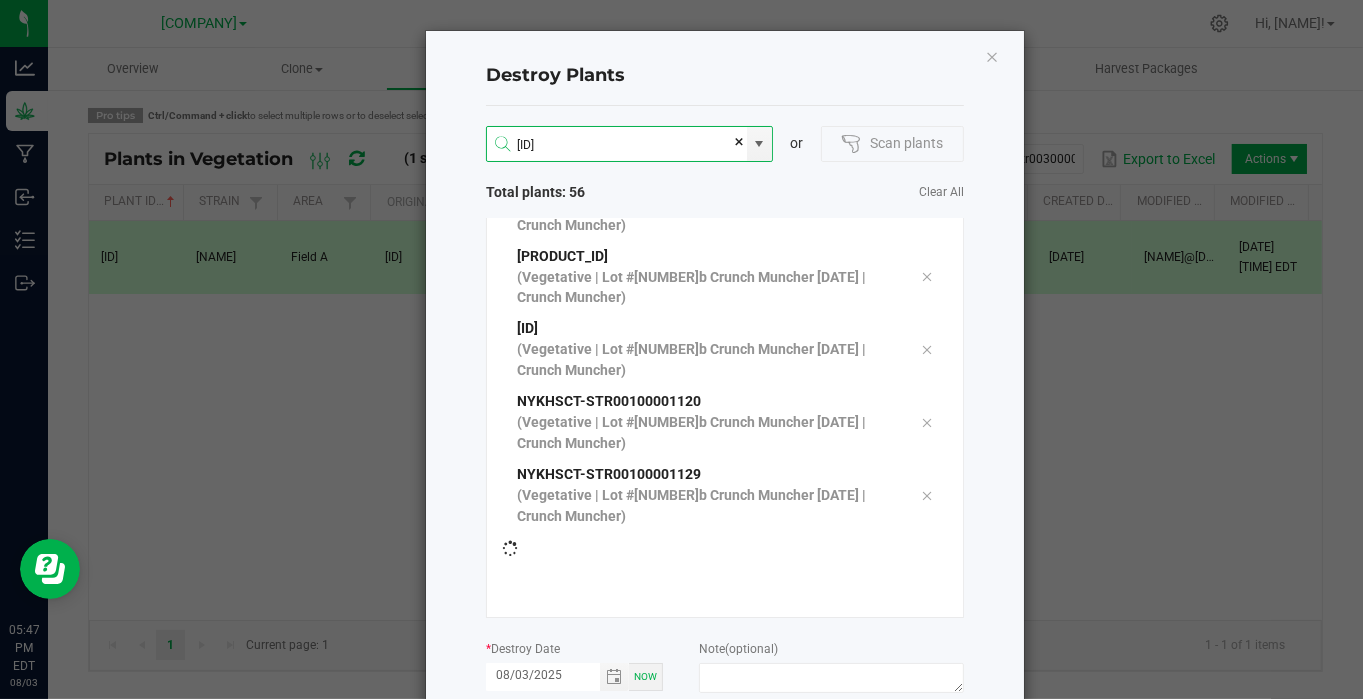 type 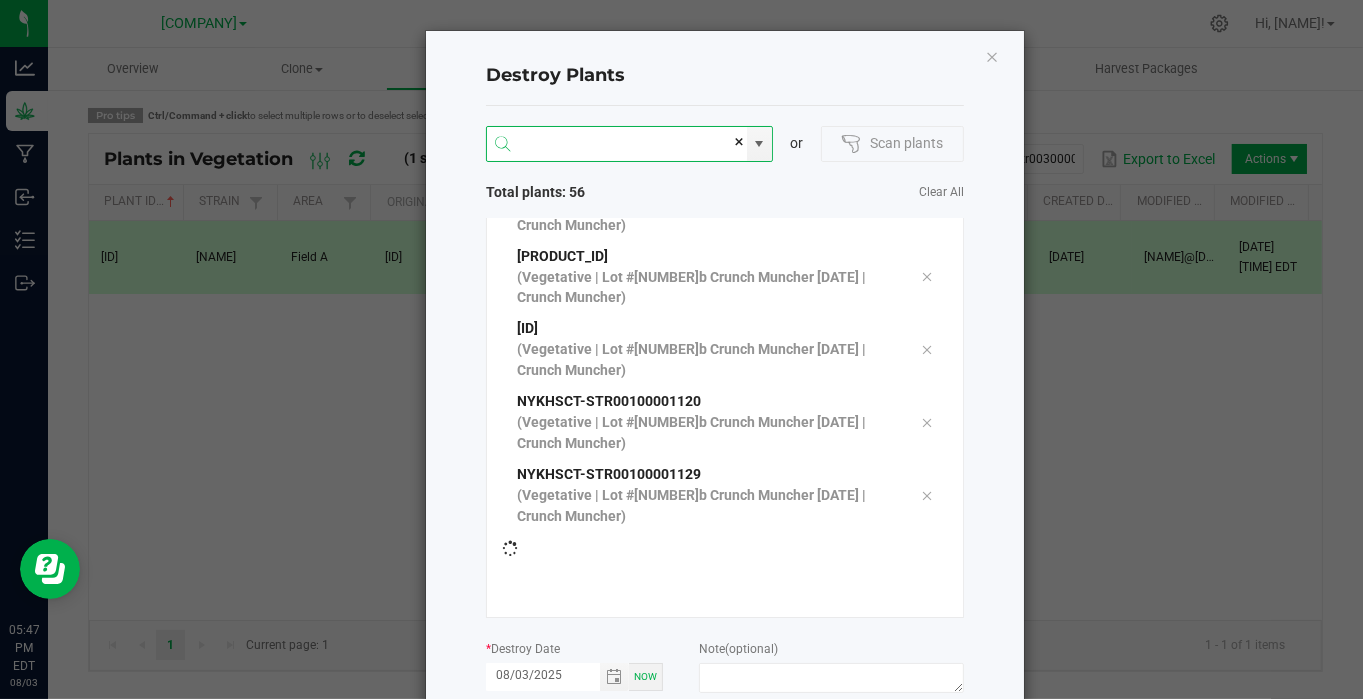 scroll, scrollTop: 3406, scrollLeft: 0, axis: vertical 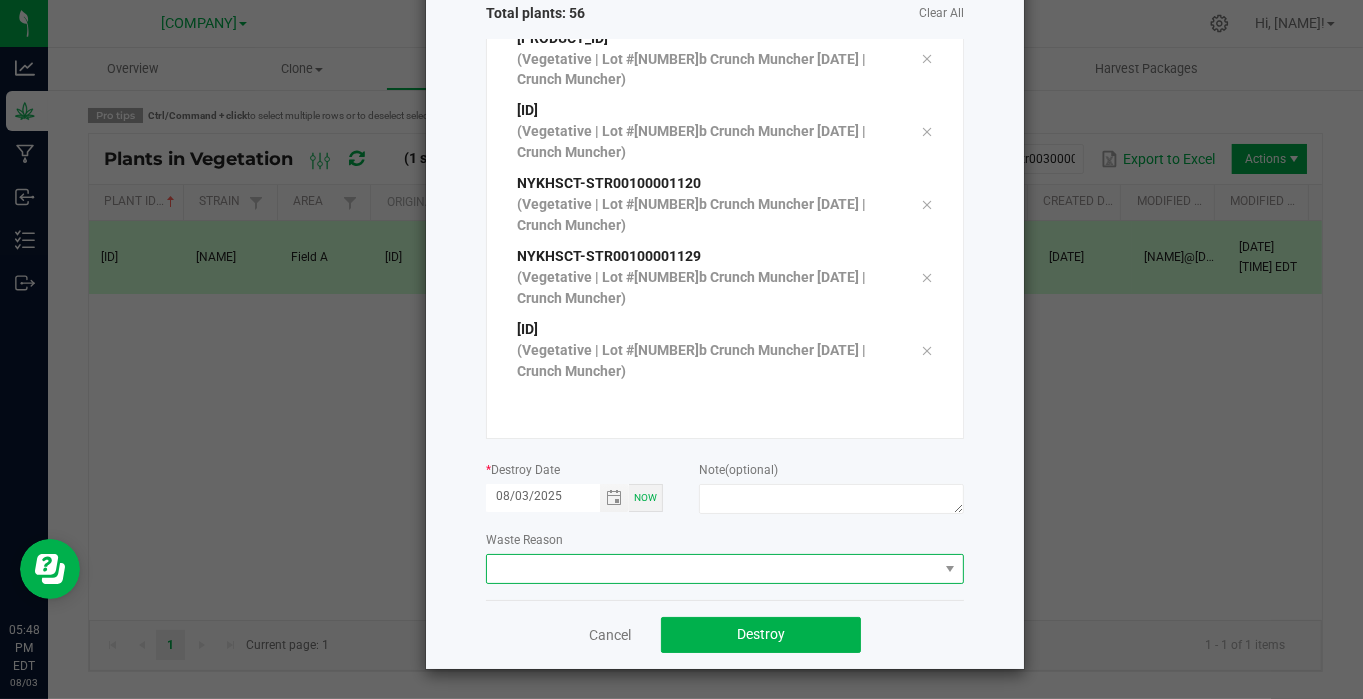 click at bounding box center (712, 569) 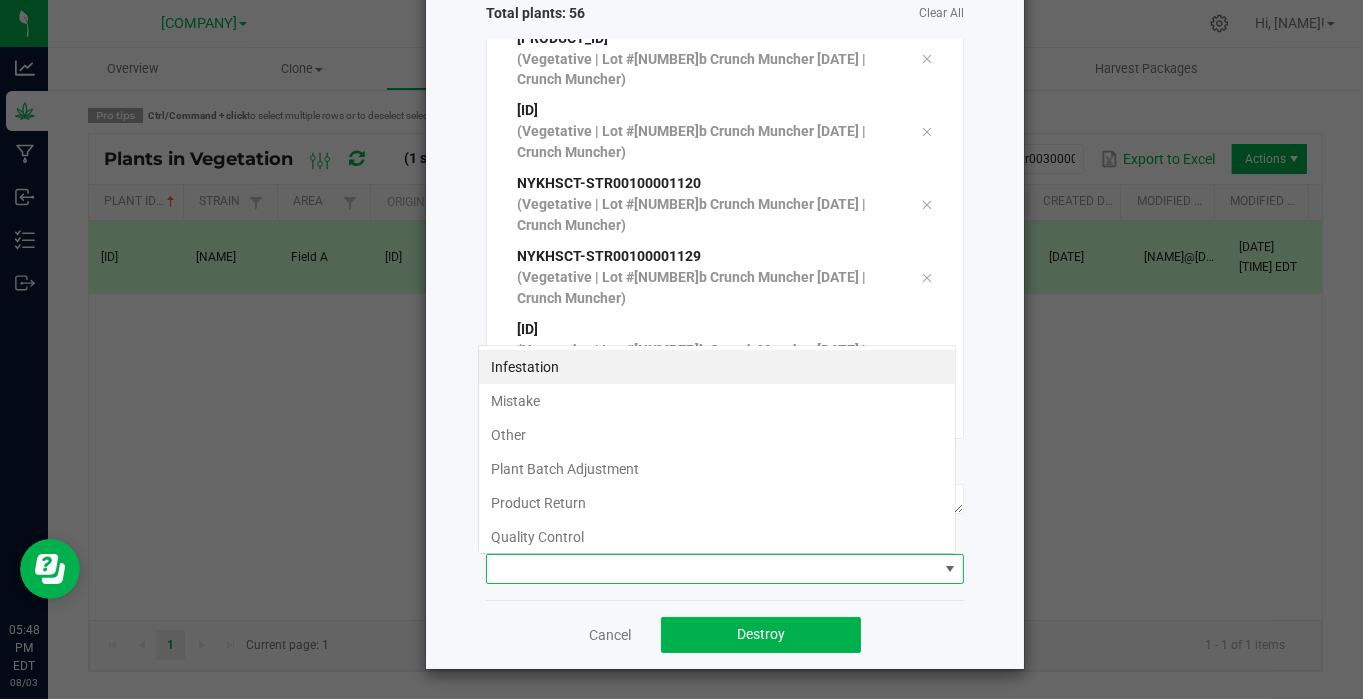 scroll, scrollTop: 99970, scrollLeft: 99521, axis: both 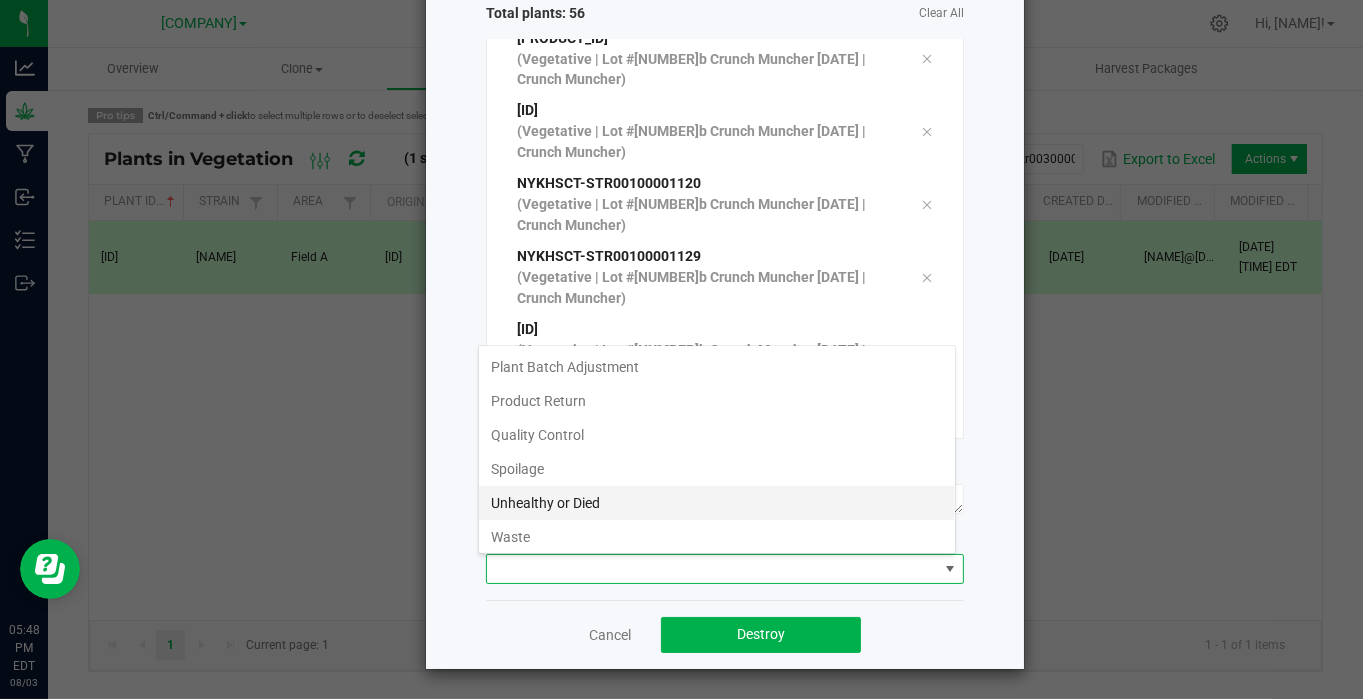 click on "Unhealthy or Died" at bounding box center [717, 503] 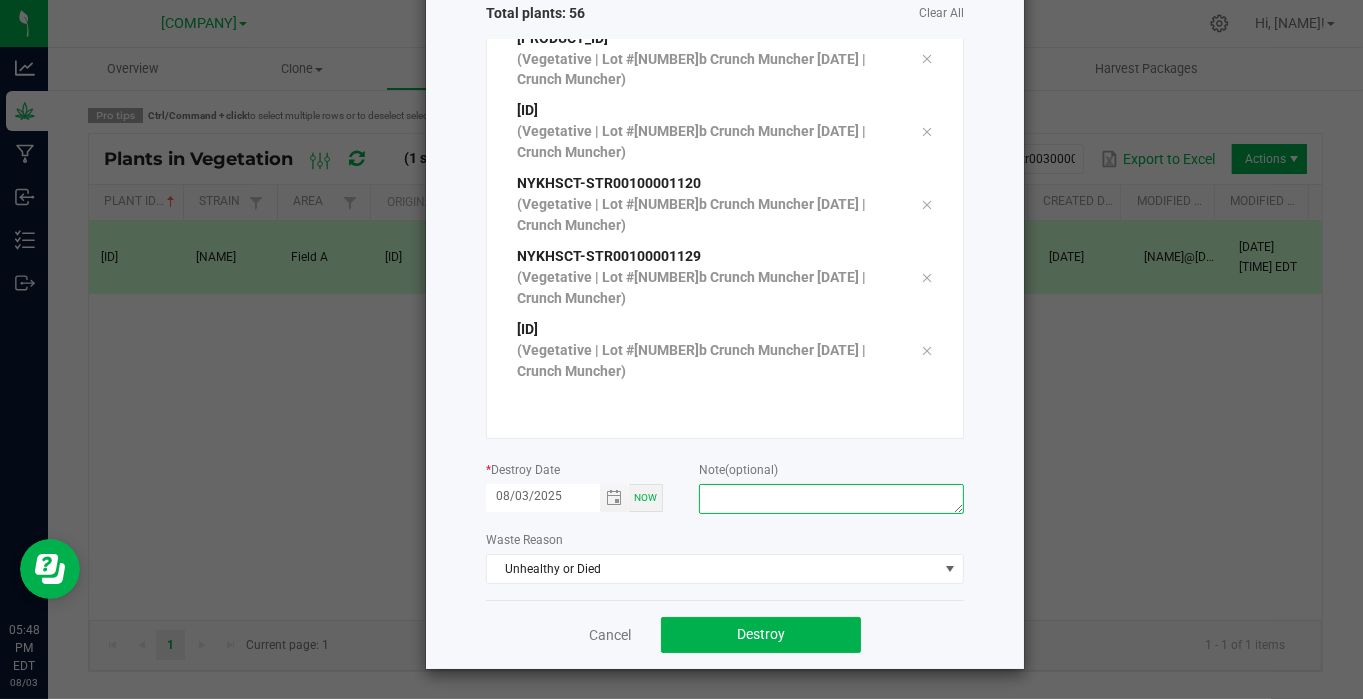 click at bounding box center (831, 499) 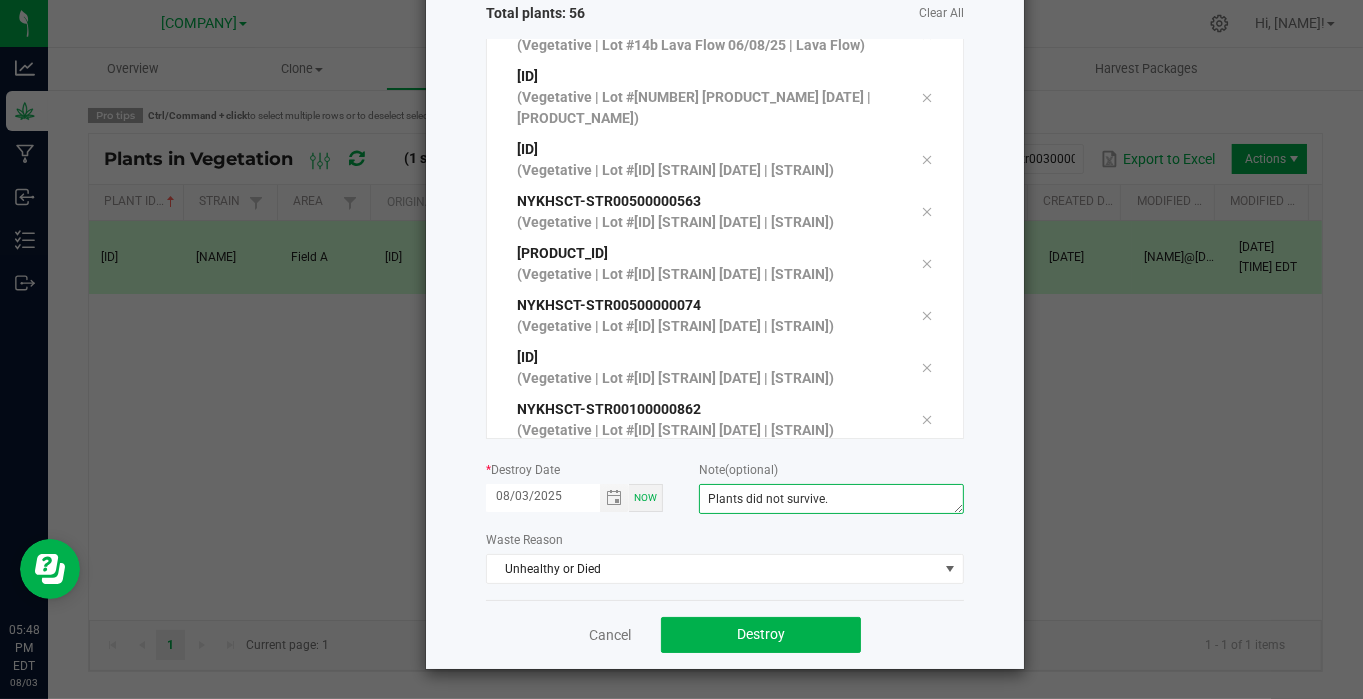 scroll, scrollTop: 0, scrollLeft: 0, axis: both 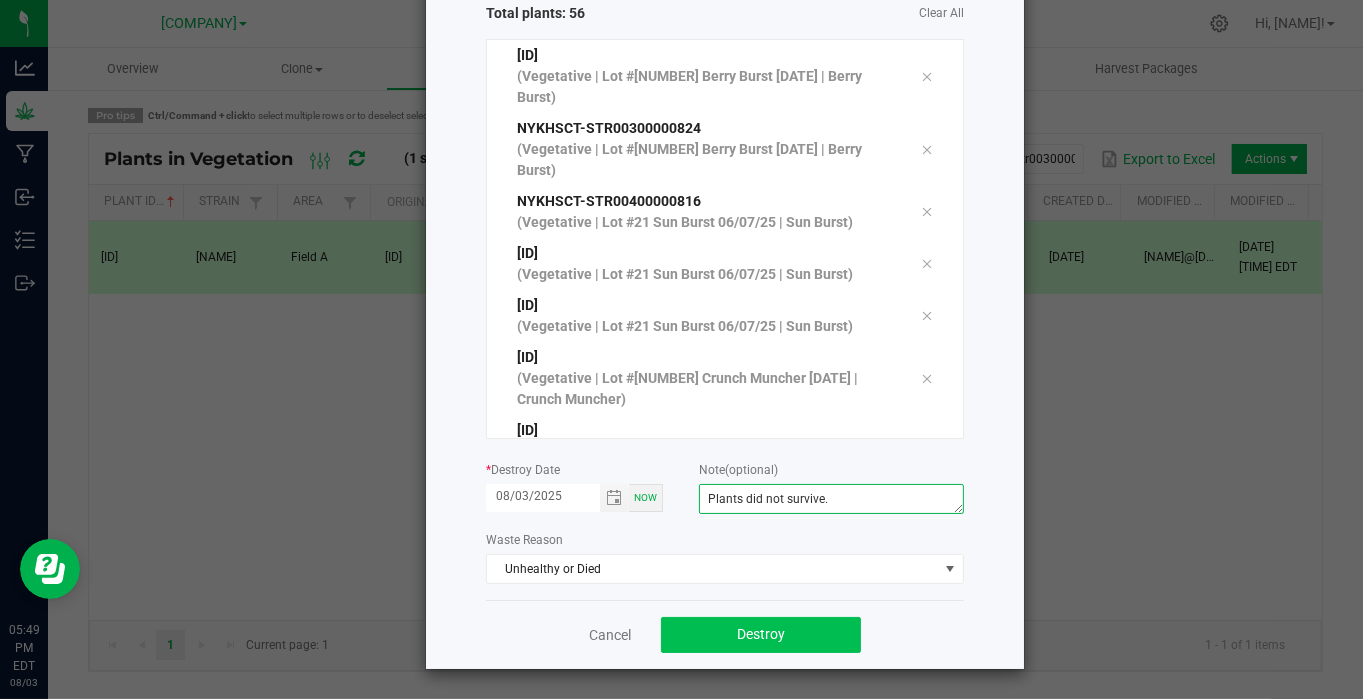 type on "Plants did not survive." 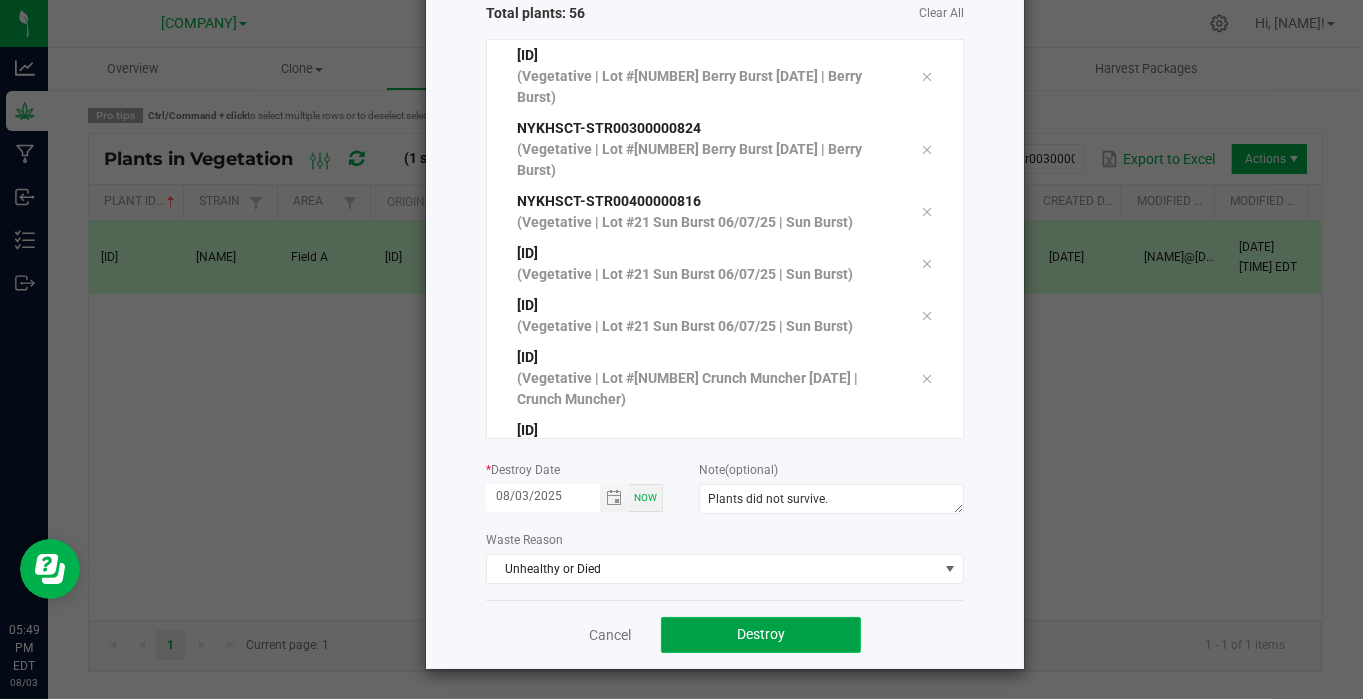 click on "Destroy" 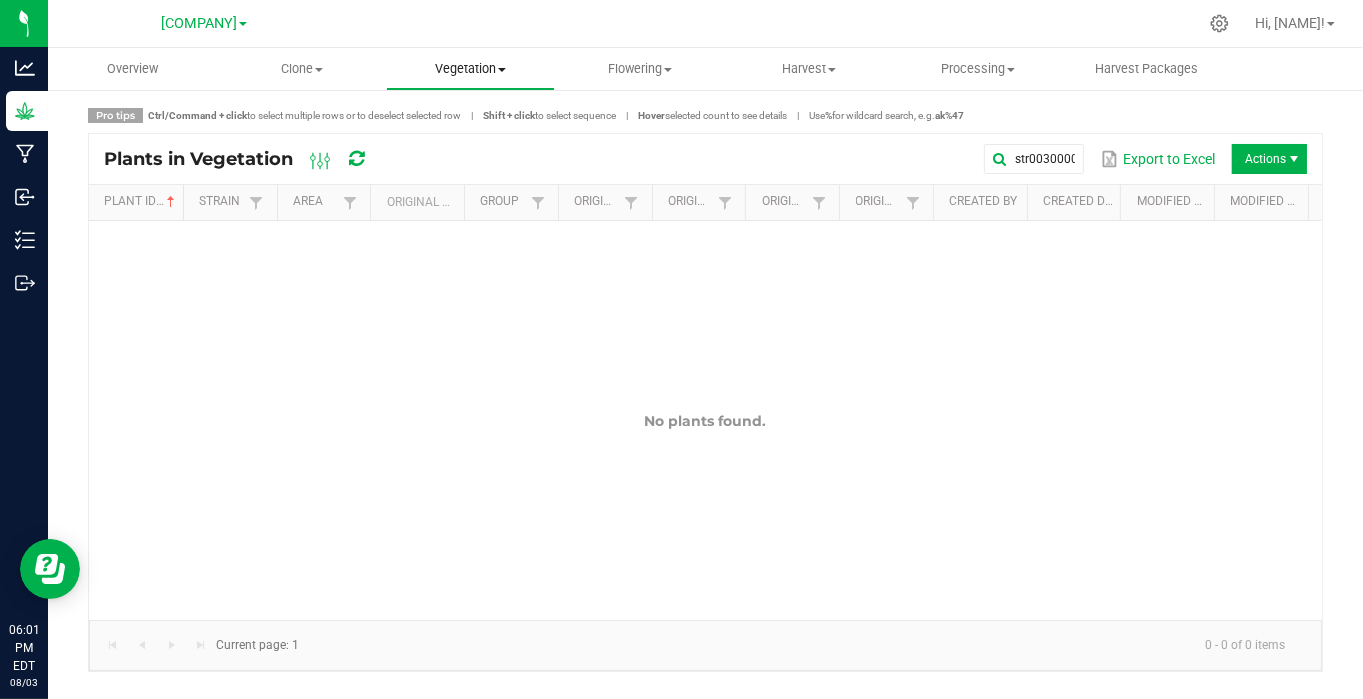 click on "Vegetation" at bounding box center (470, 69) 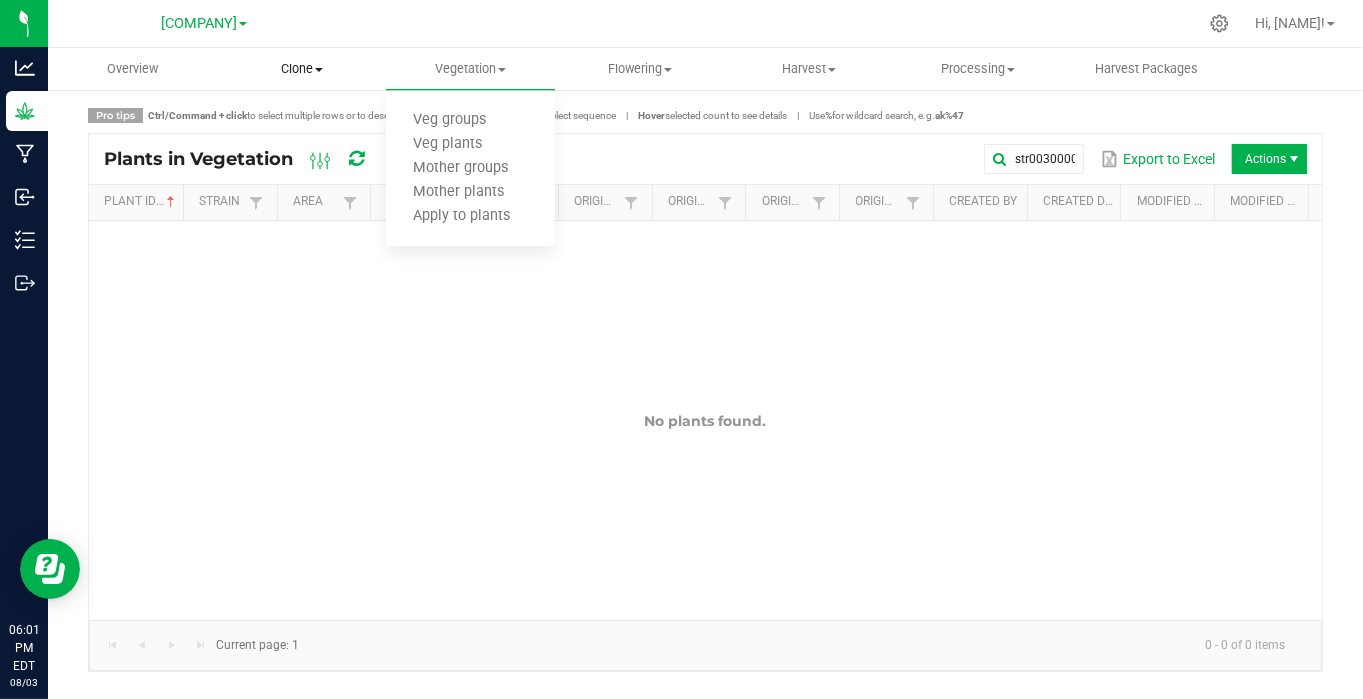 click on "Clone" at bounding box center [301, 69] 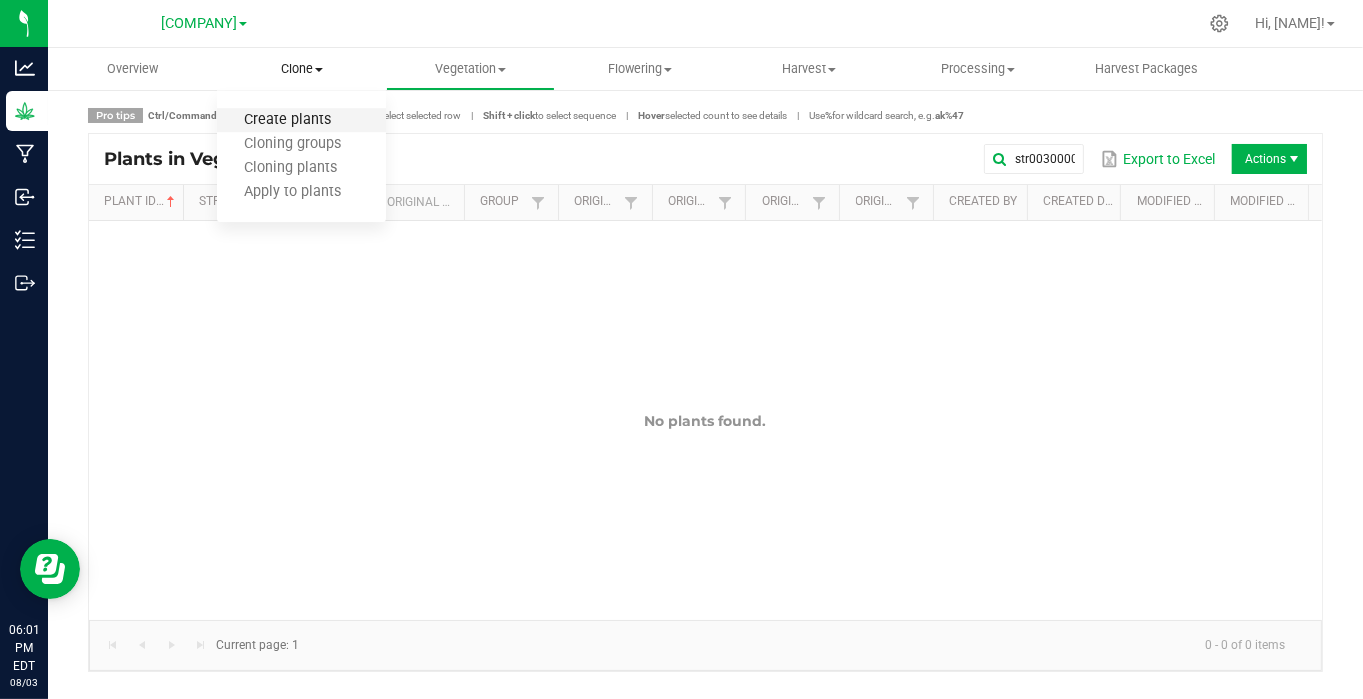 click on "Create plants" at bounding box center (287, 120) 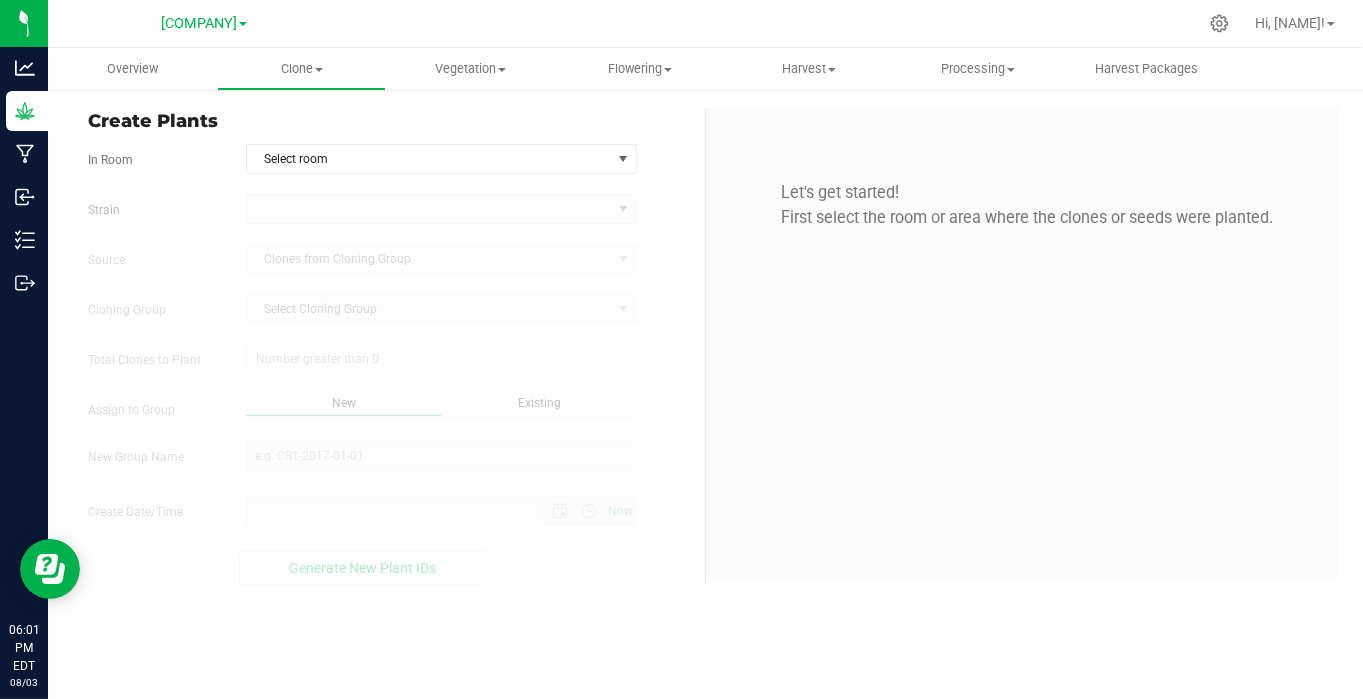 type on "[DATE] [TIME]" 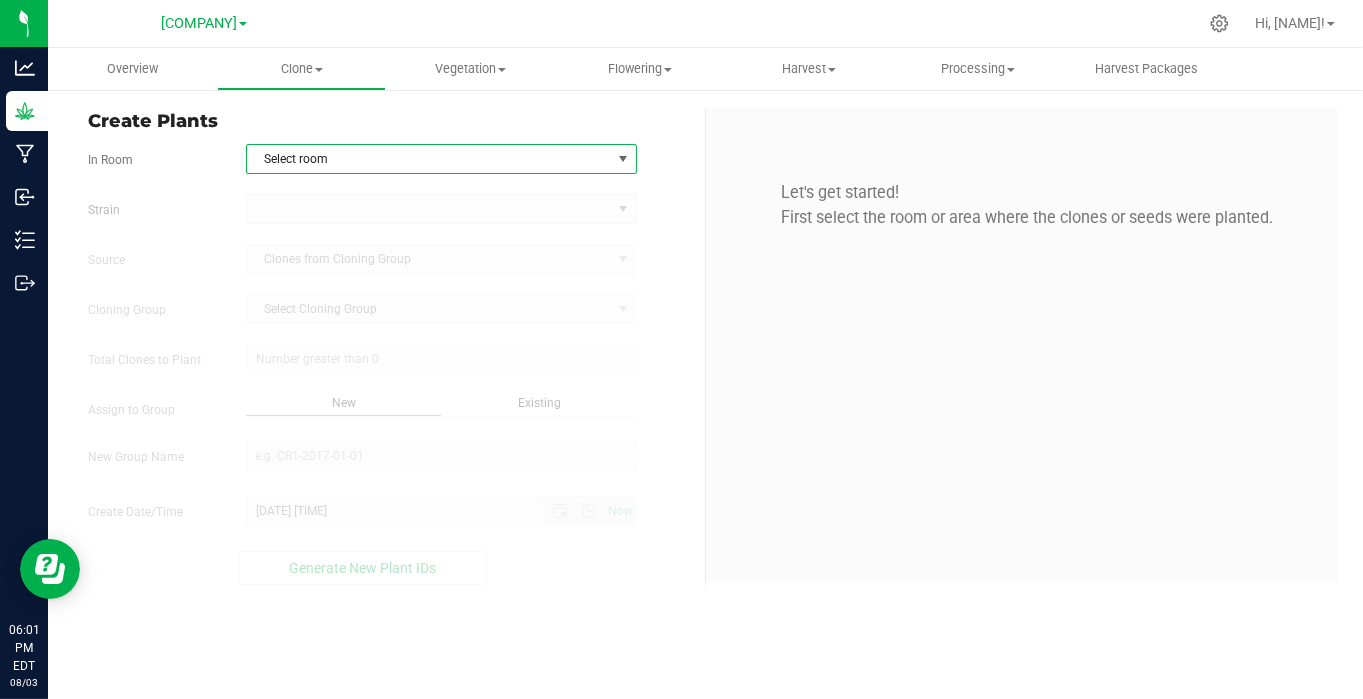 click on "Select room" at bounding box center [429, 159] 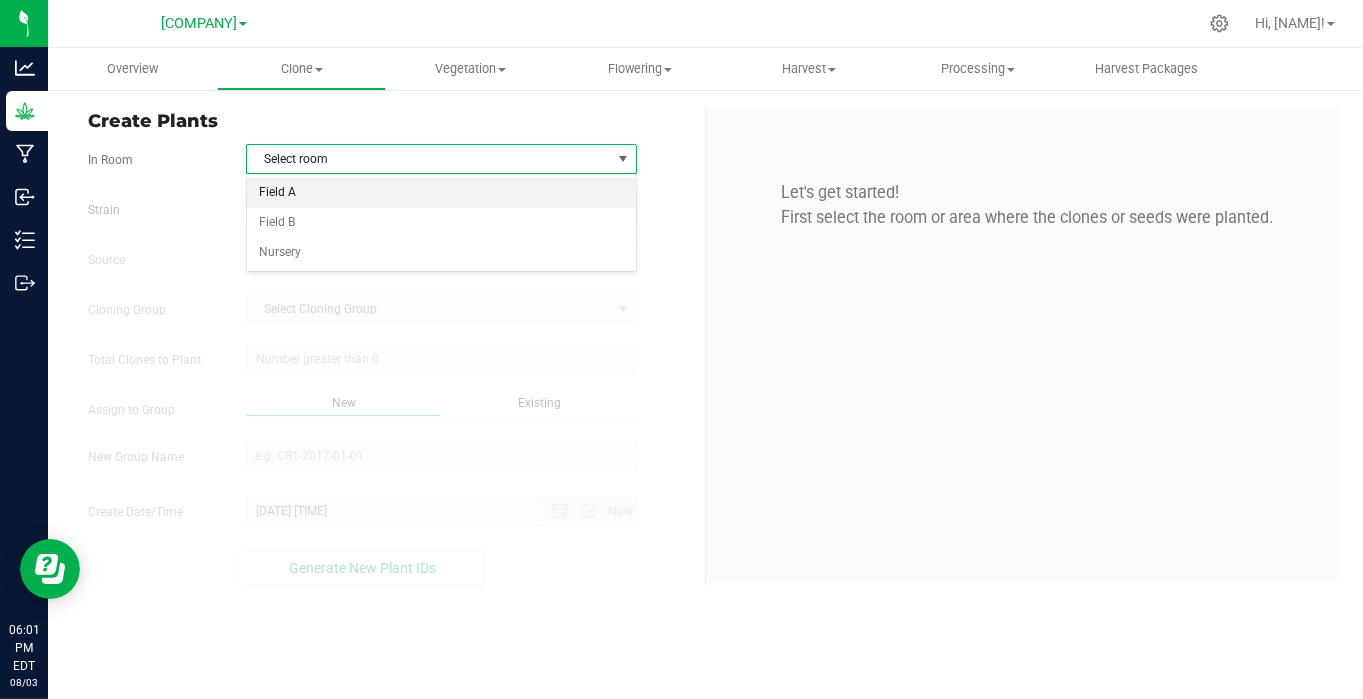 click on "Field A" at bounding box center (441, 193) 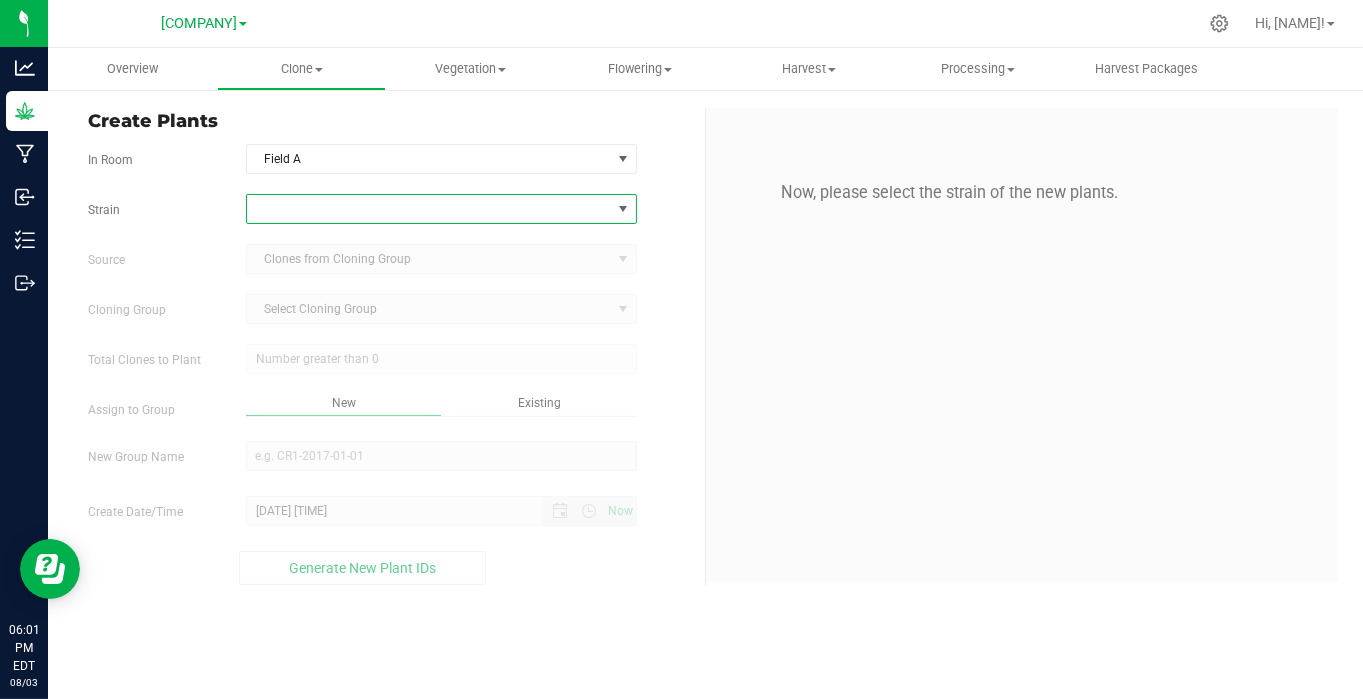 click at bounding box center [429, 209] 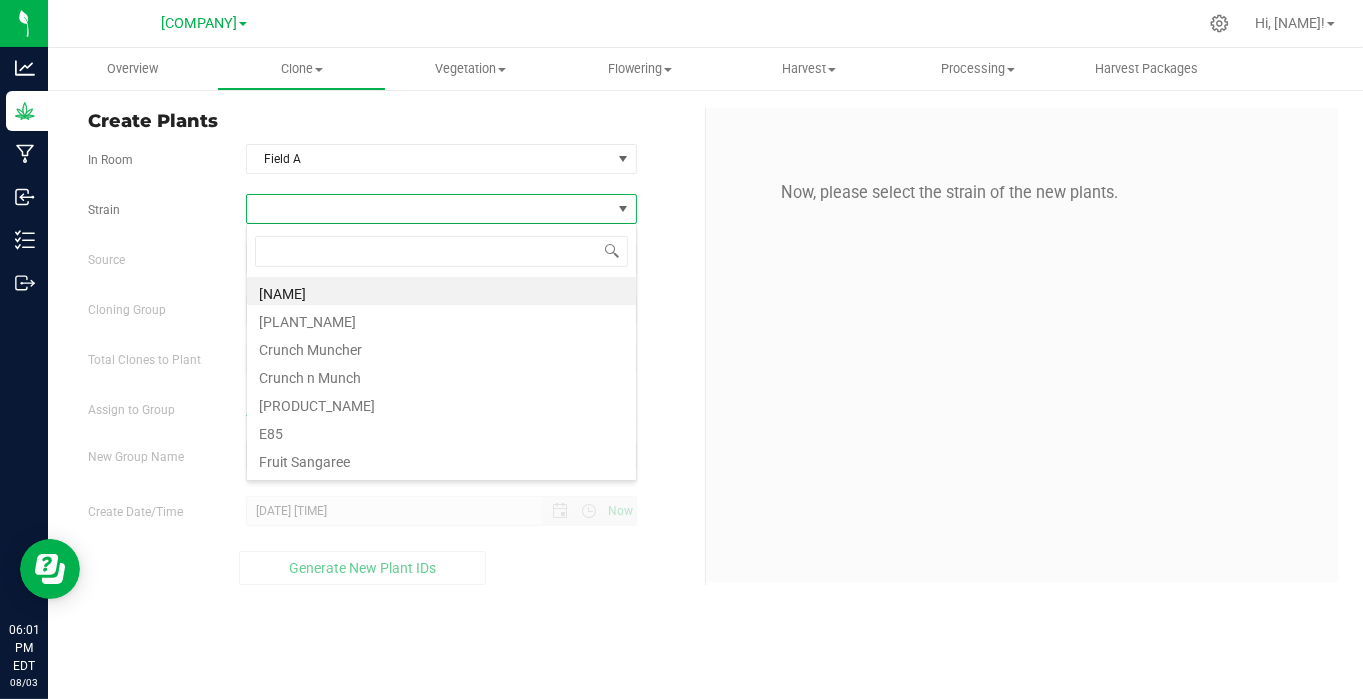 scroll, scrollTop: 99970, scrollLeft: 99608, axis: both 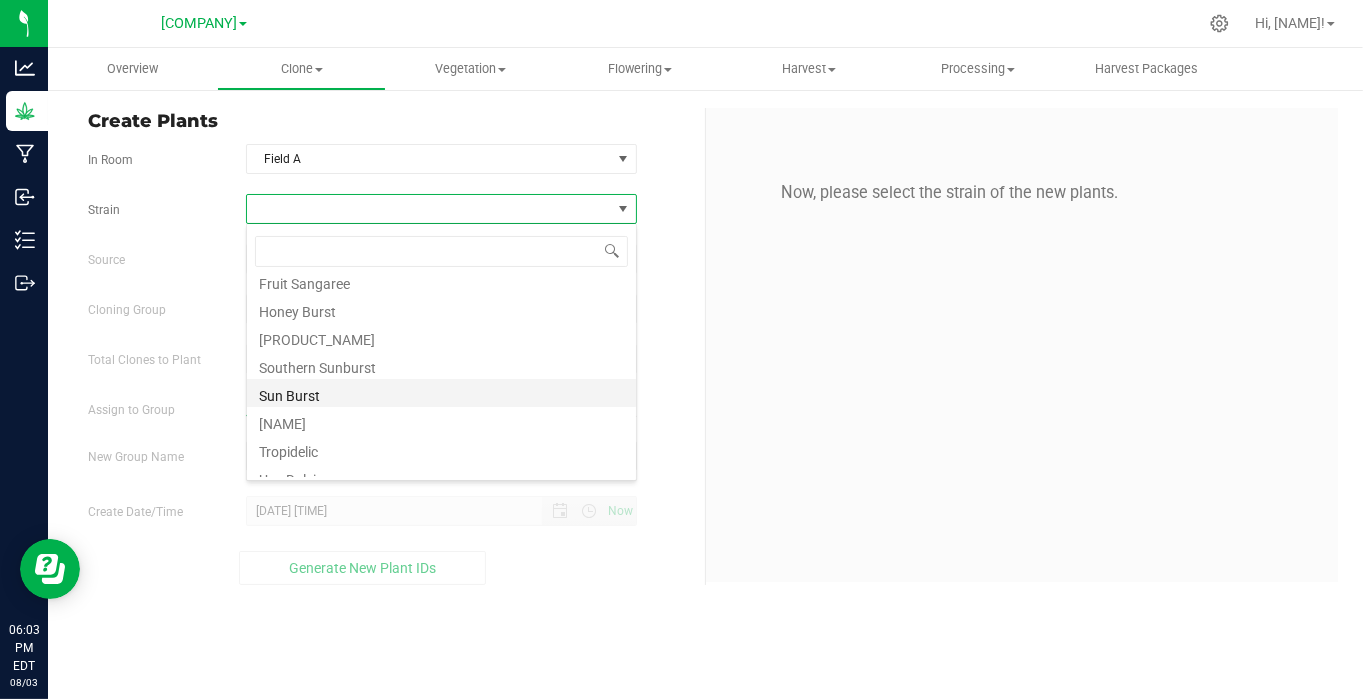 click on "Sun Burst" at bounding box center (441, 393) 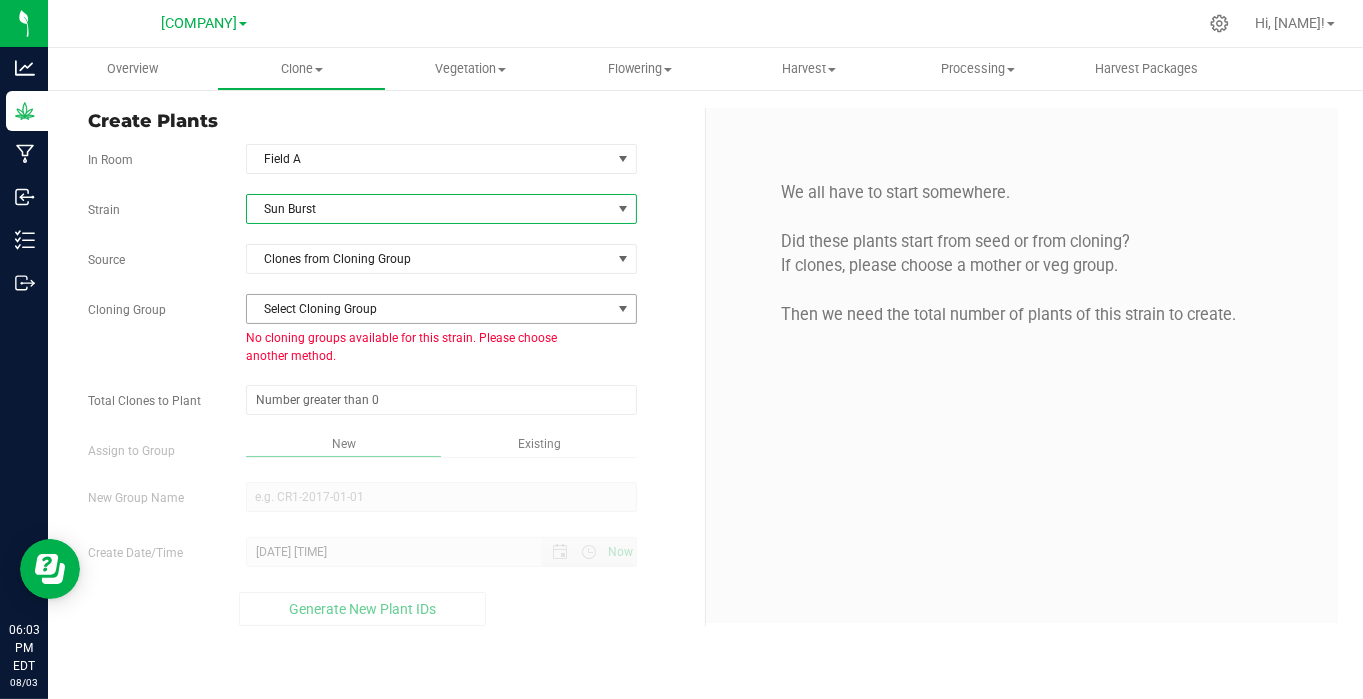 click on "Select Cloning Group" at bounding box center [429, 309] 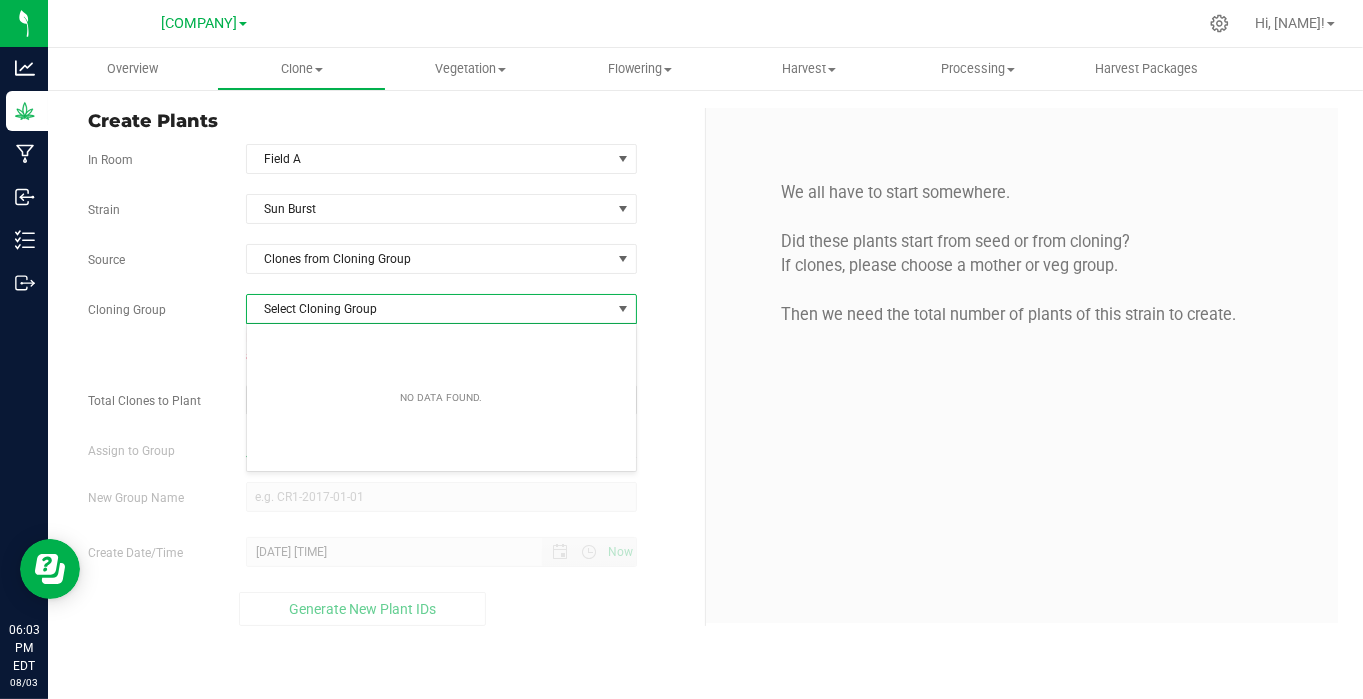 click on "Select Cloning Group" at bounding box center (429, 309) 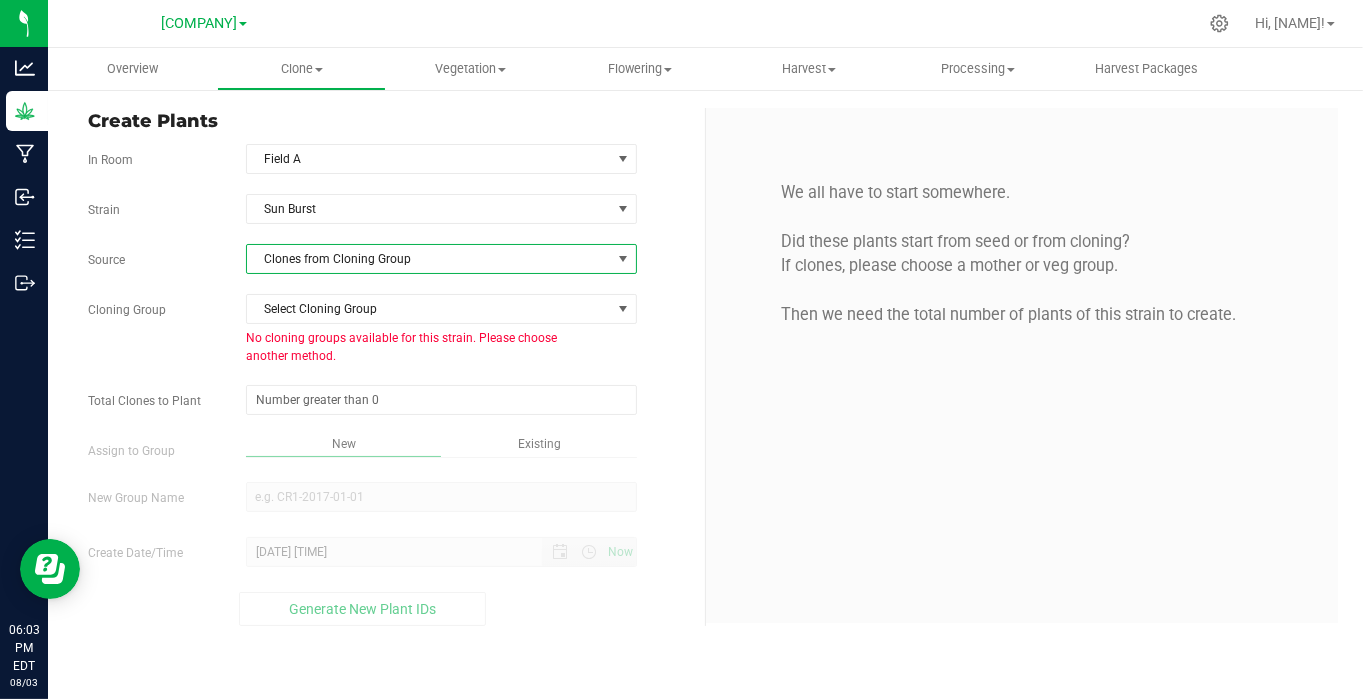 click on "Clones from Cloning Group" at bounding box center (429, 259) 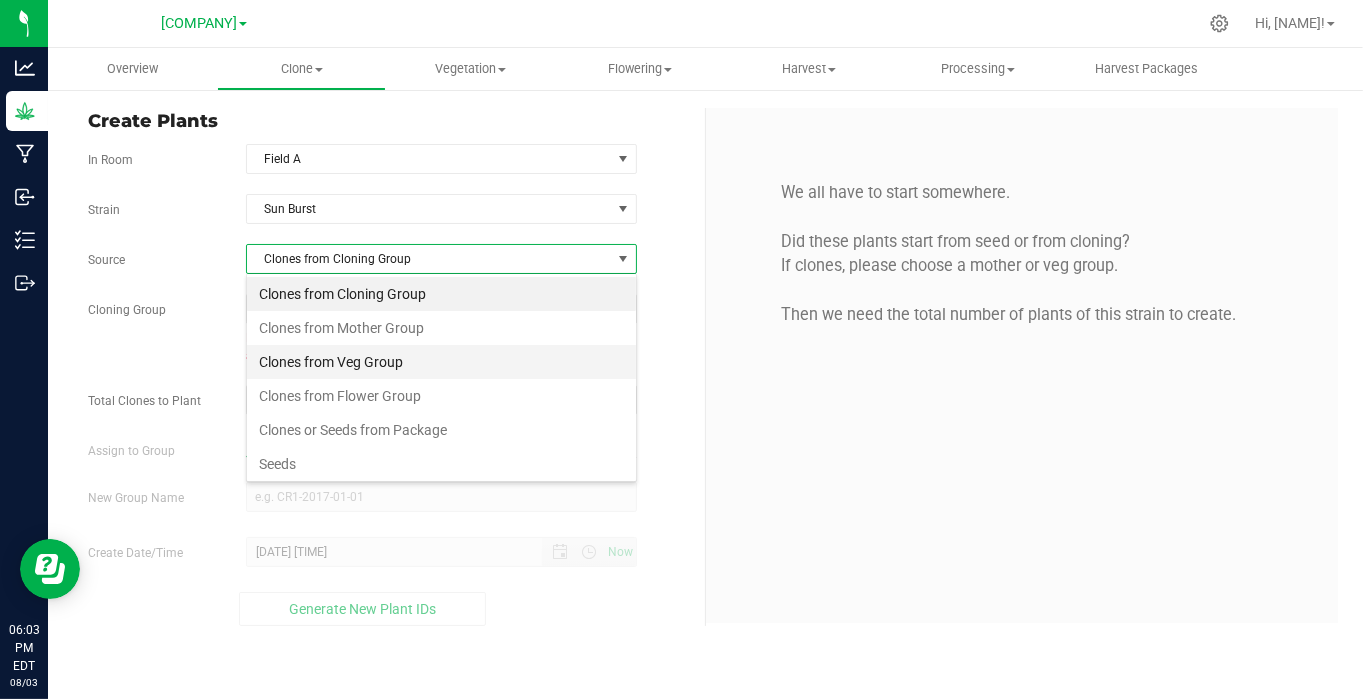 scroll, scrollTop: 99970, scrollLeft: 99608, axis: both 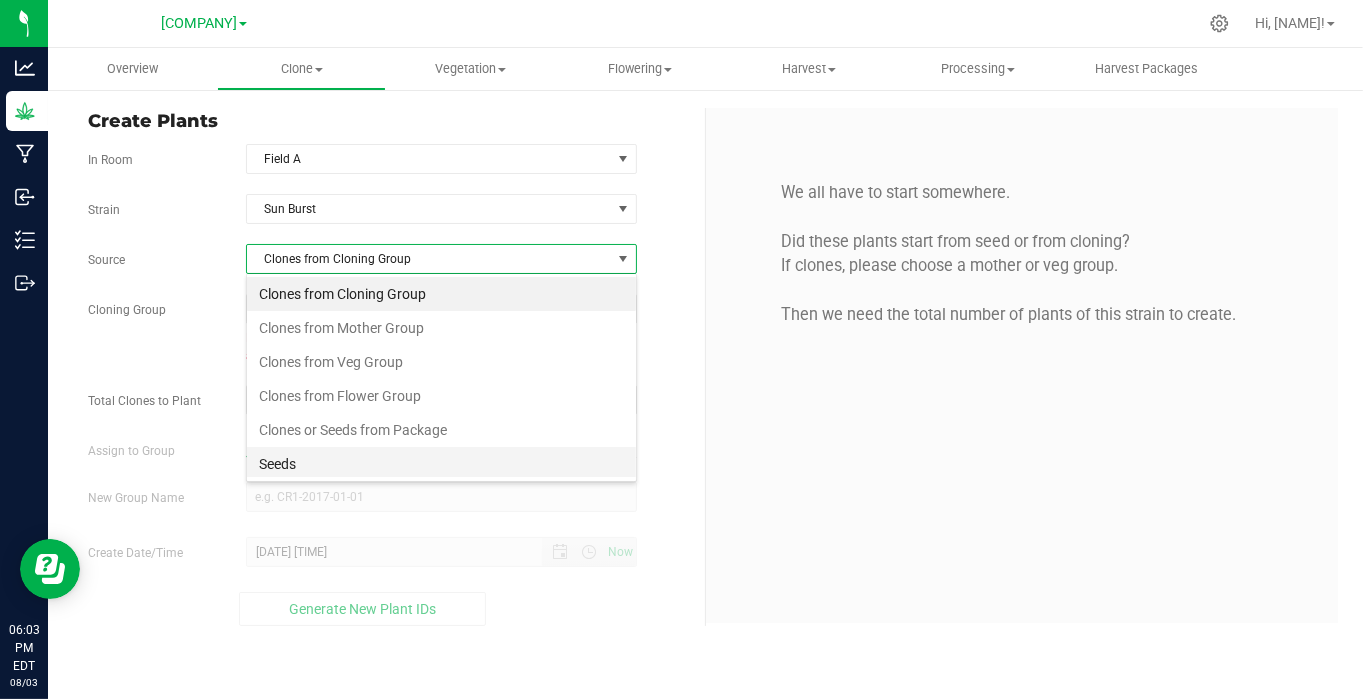 click on "Seeds" at bounding box center (441, 464) 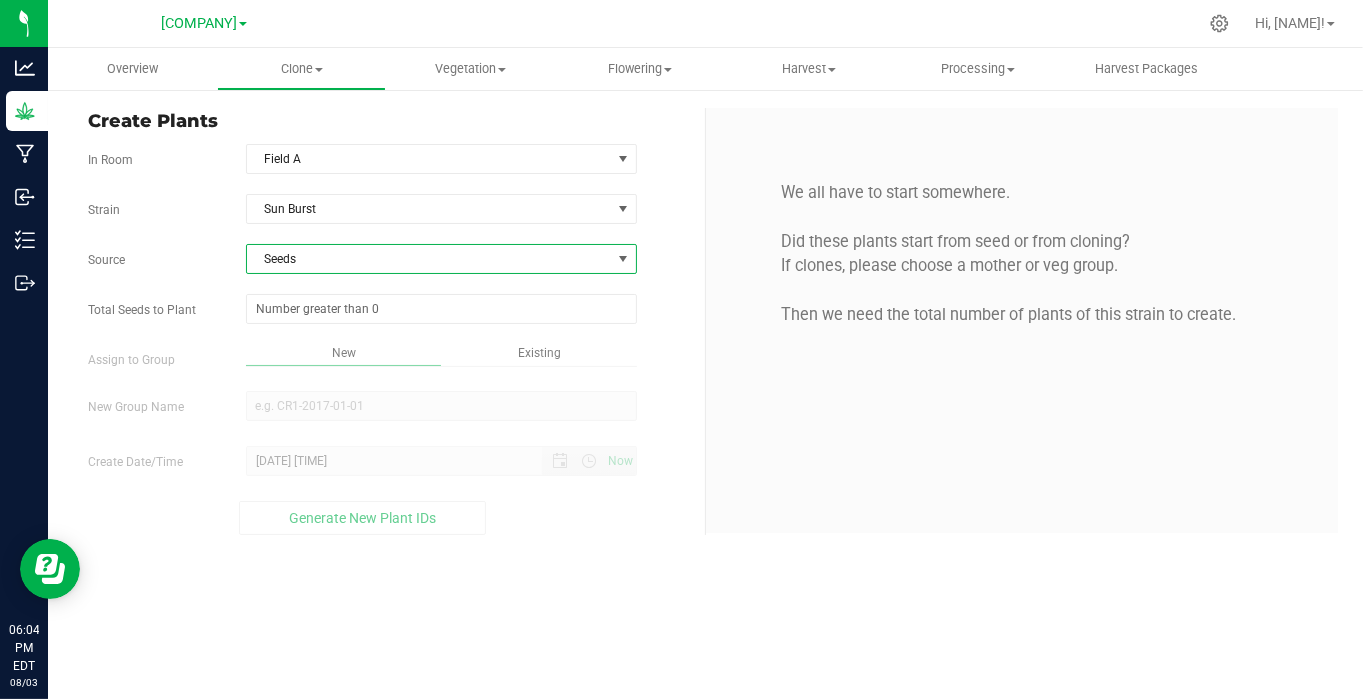 click on "Existing" at bounding box center [539, 353] 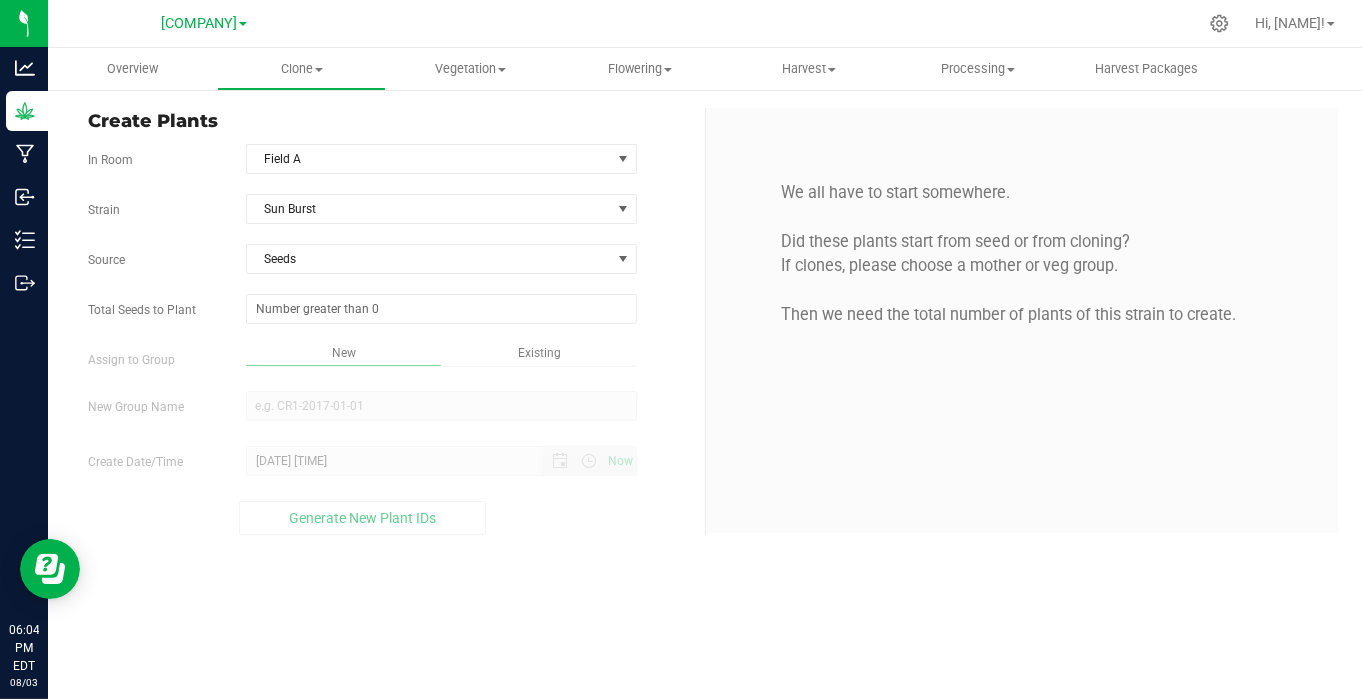click on "Existing" at bounding box center [539, 353] 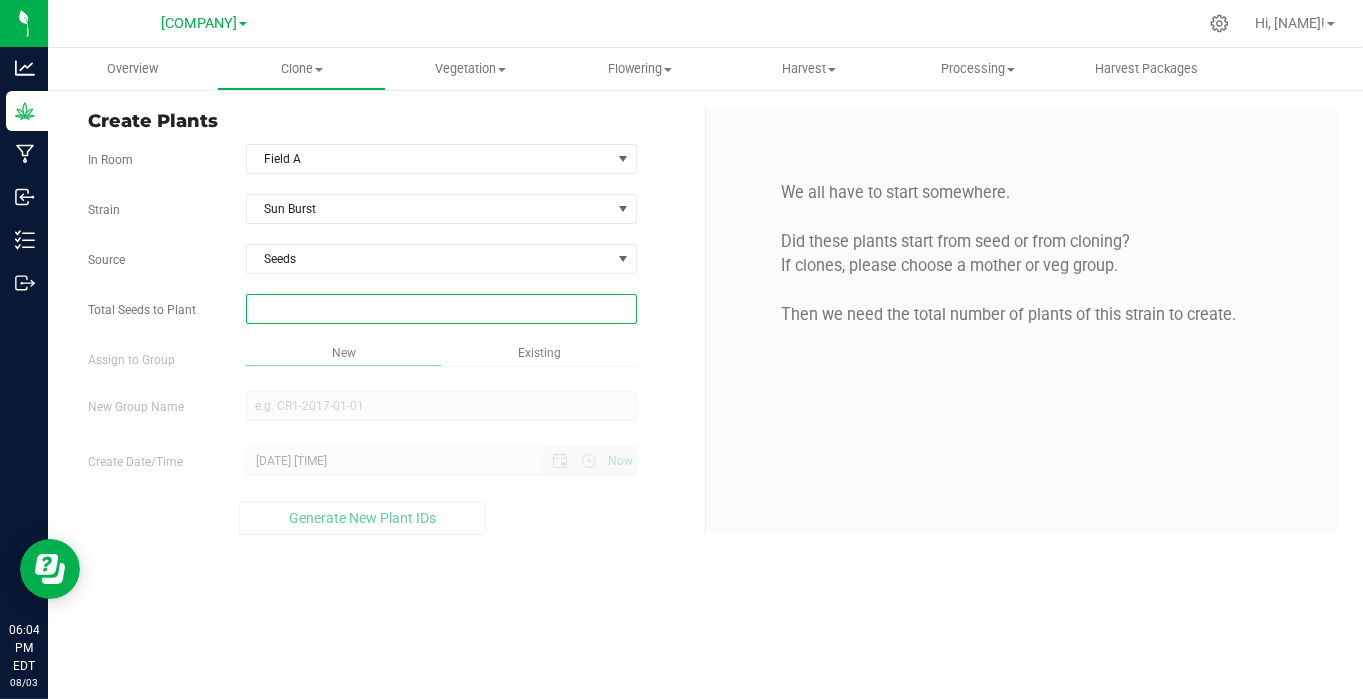click at bounding box center [441, 309] 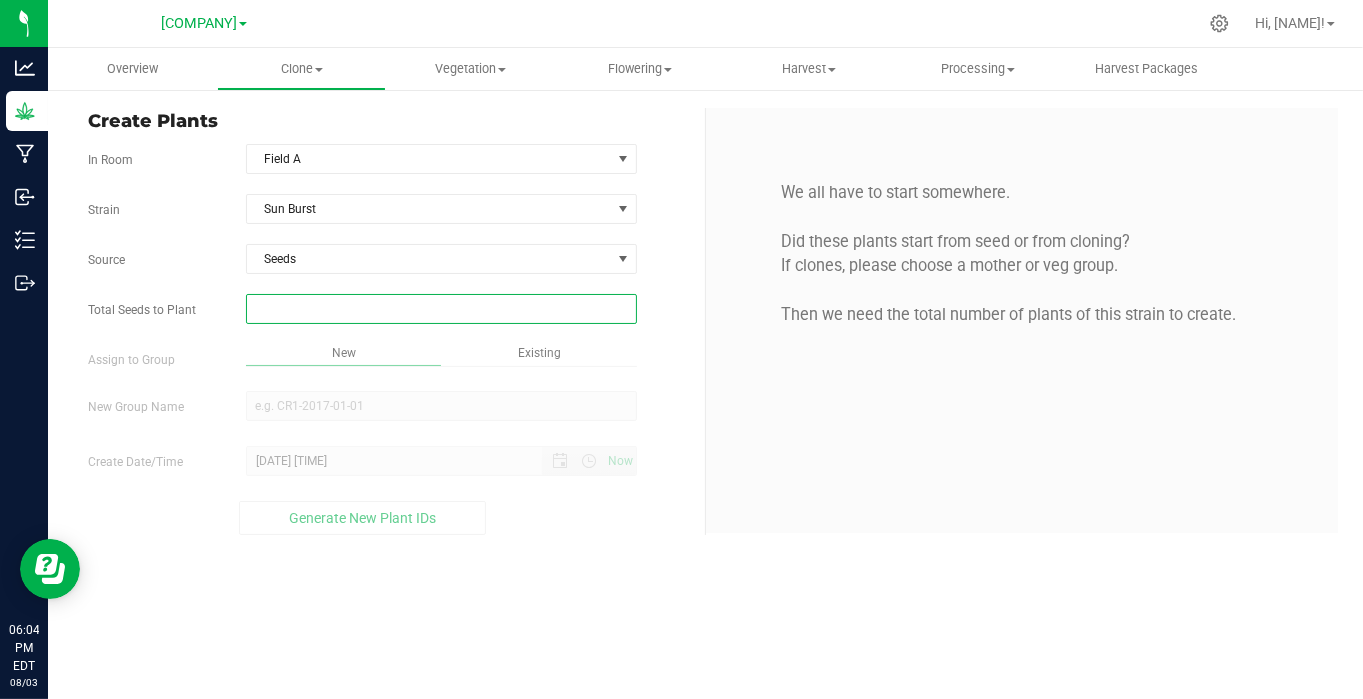 type on "4" 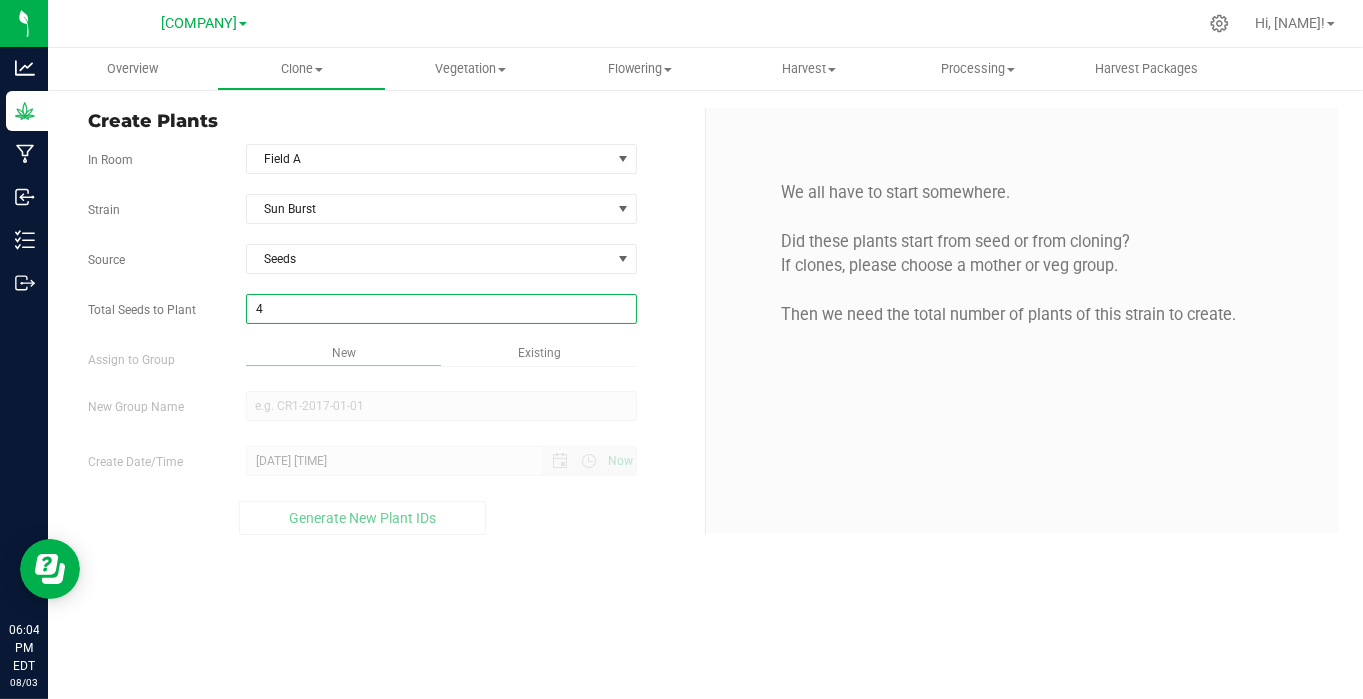 type on "4" 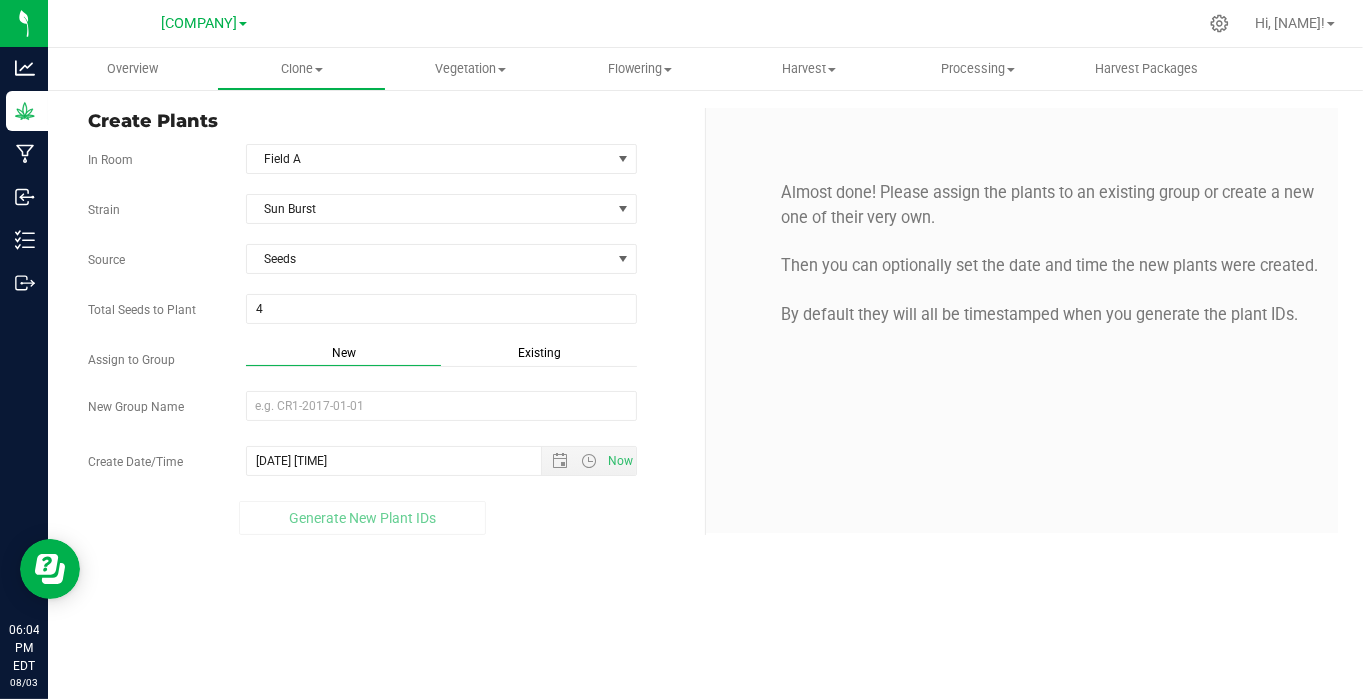click on "Existing" at bounding box center [539, 353] 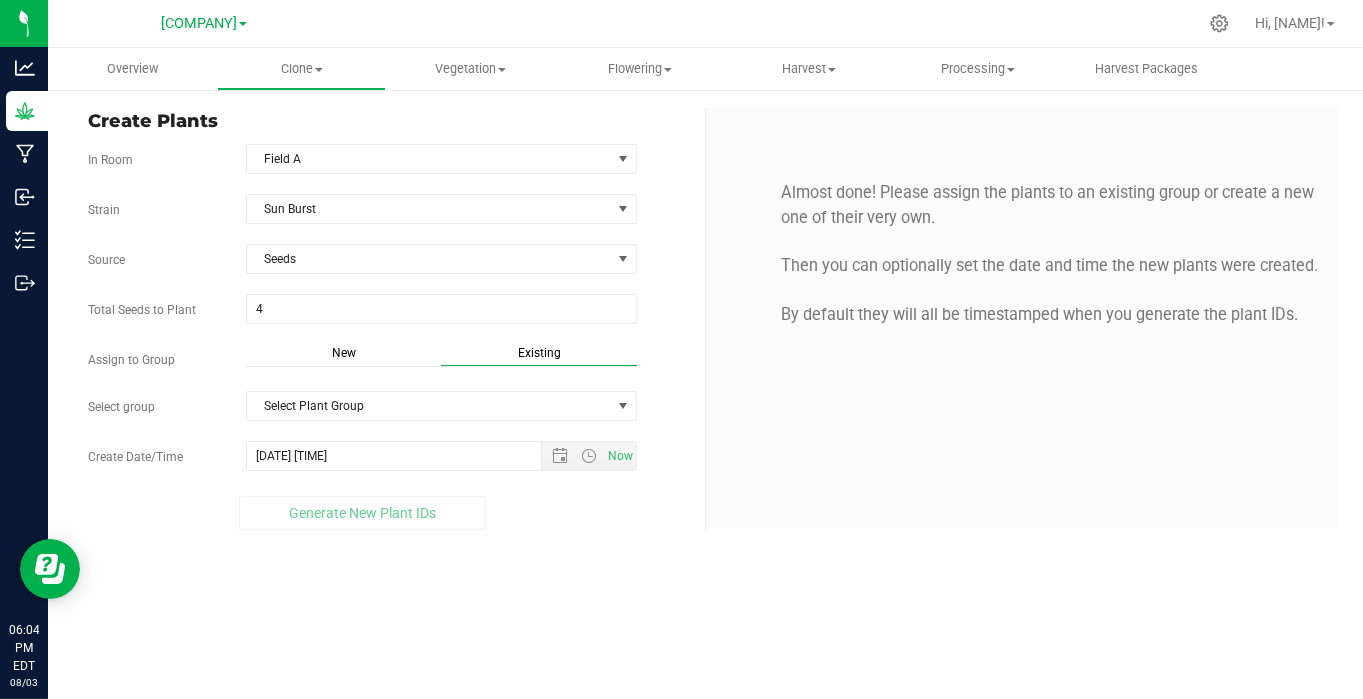 click on "Existing" at bounding box center [539, 353] 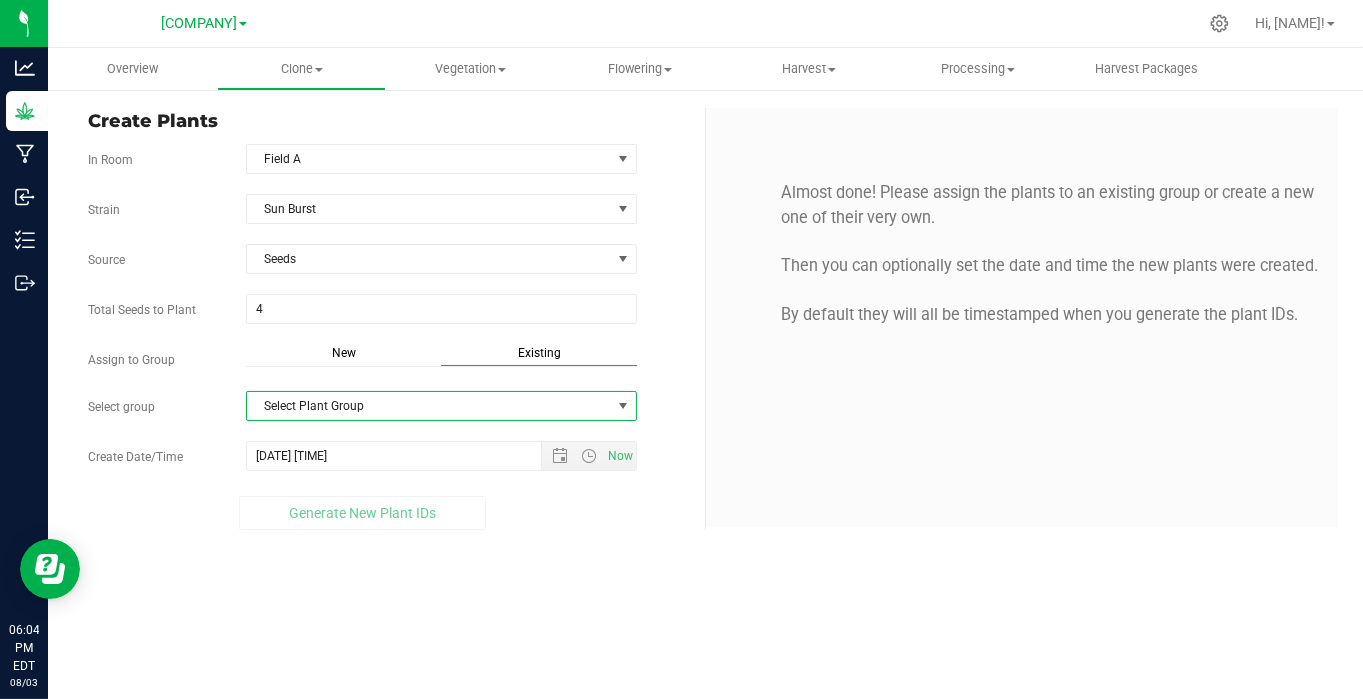 click on "Select Plant Group" at bounding box center (429, 406) 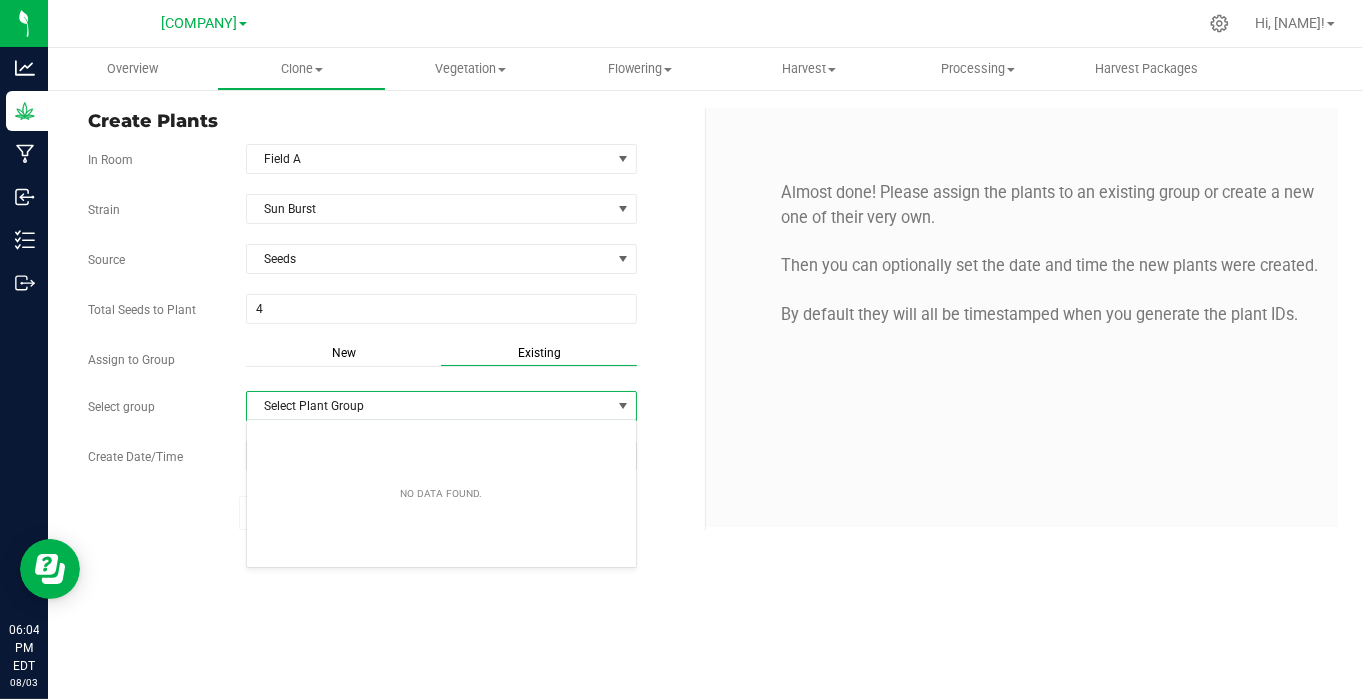 click on "Select Plant Group" at bounding box center [429, 406] 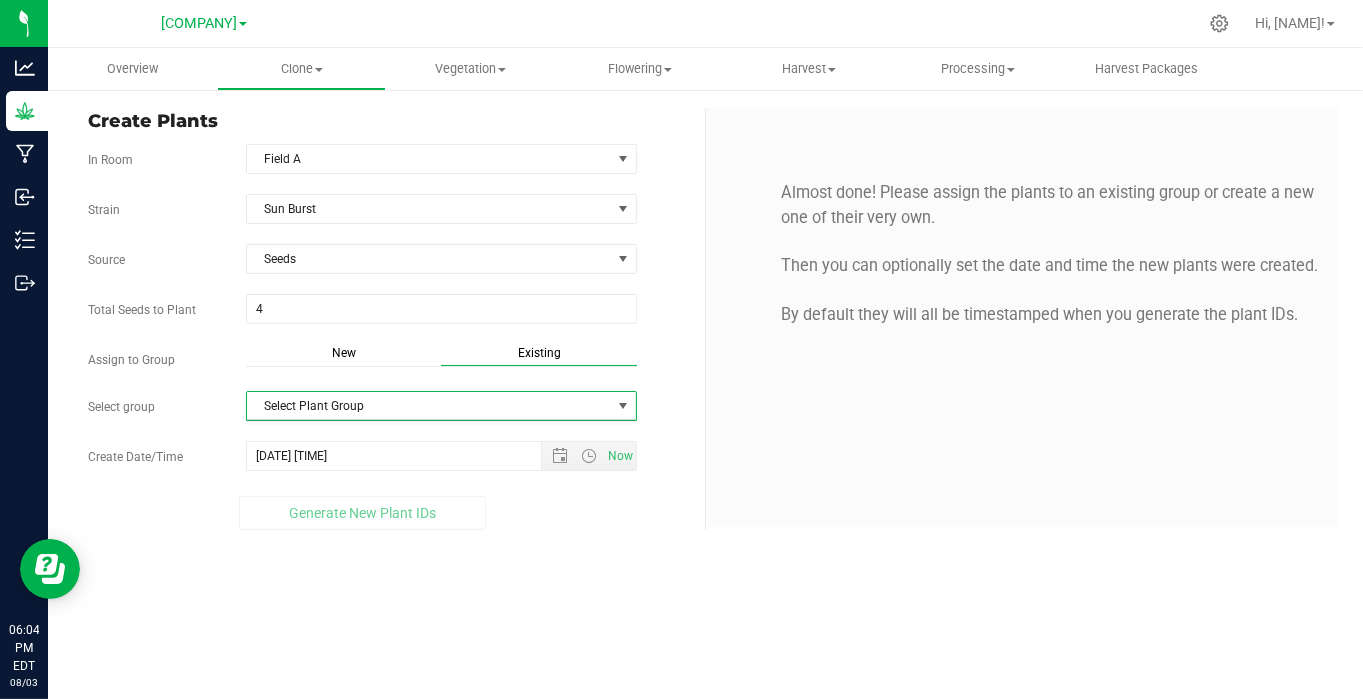 click on "Select Plant Group" at bounding box center (429, 406) 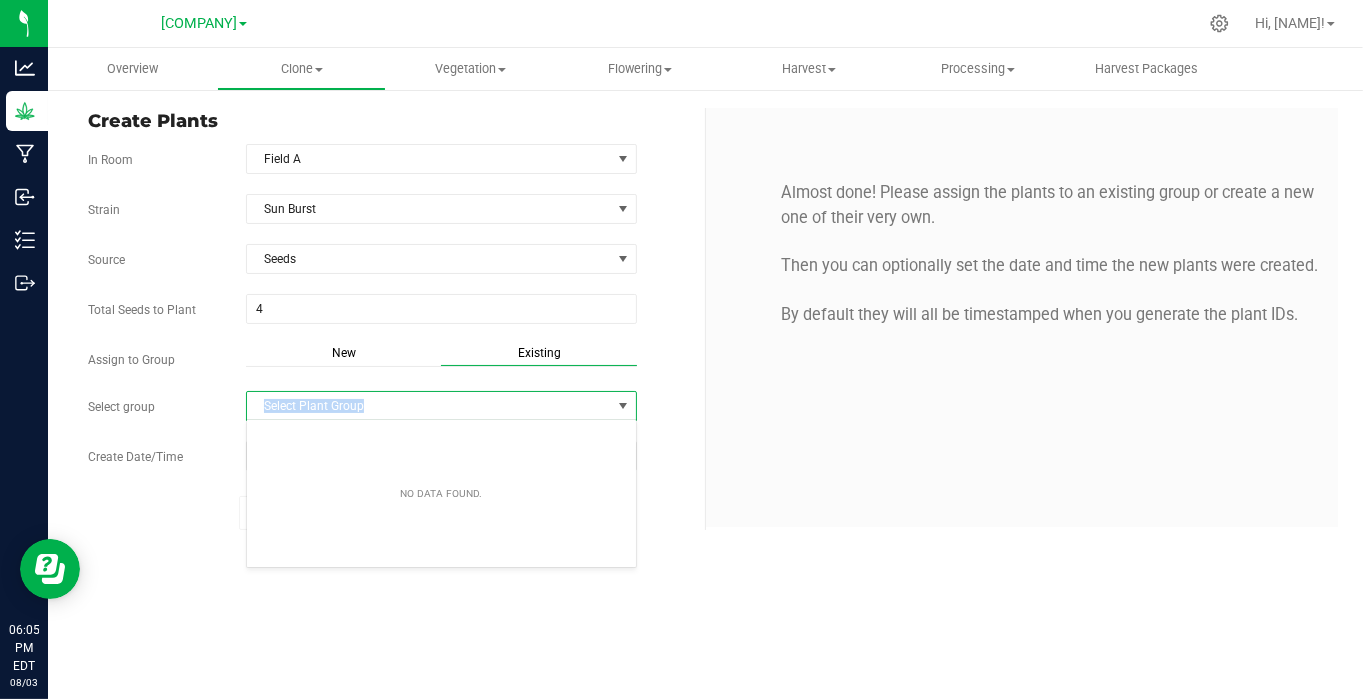 click on "Select Plant Group" at bounding box center (429, 406) 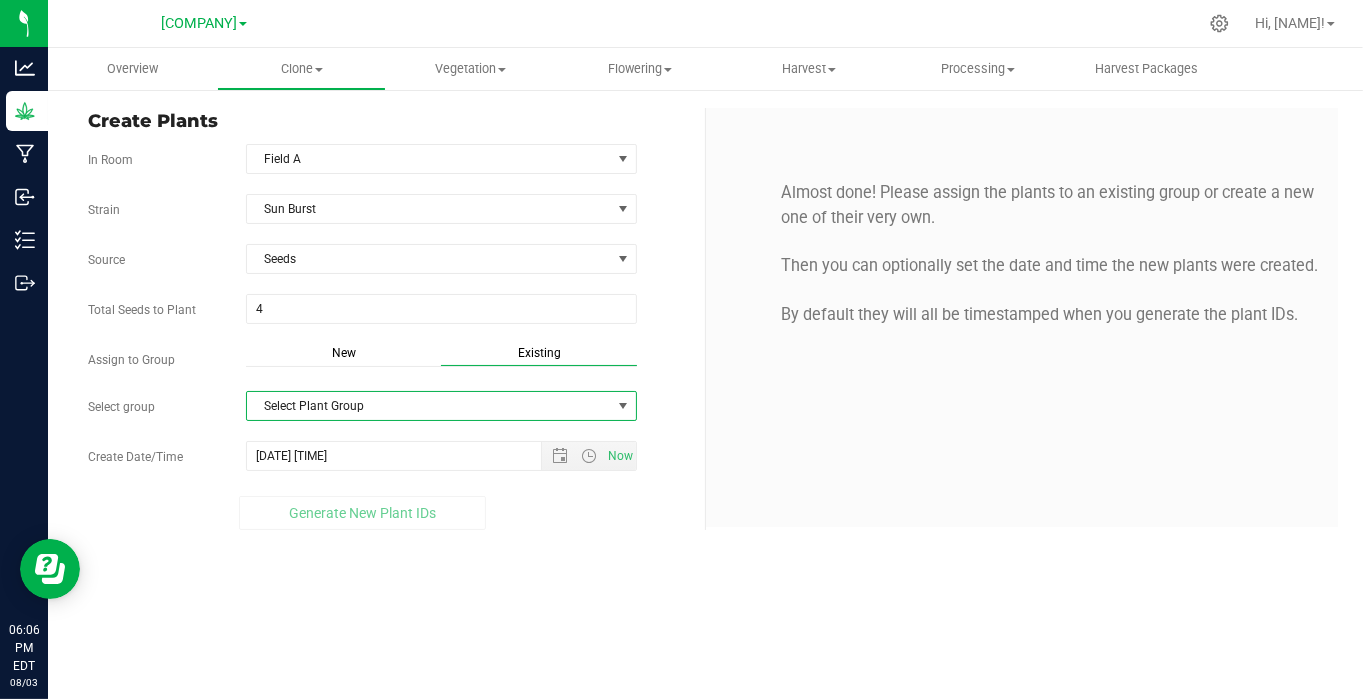 click on "Select Plant Group" at bounding box center [429, 406] 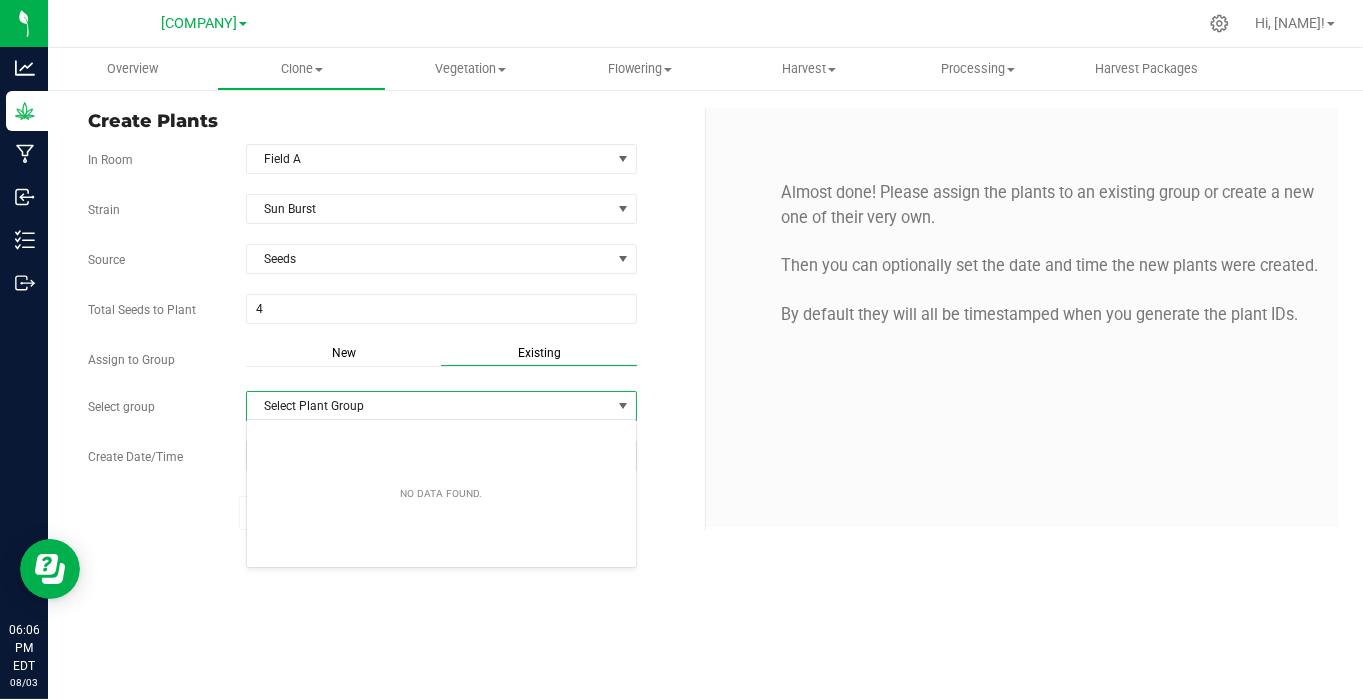 click on "Select Plant Group" at bounding box center (429, 406) 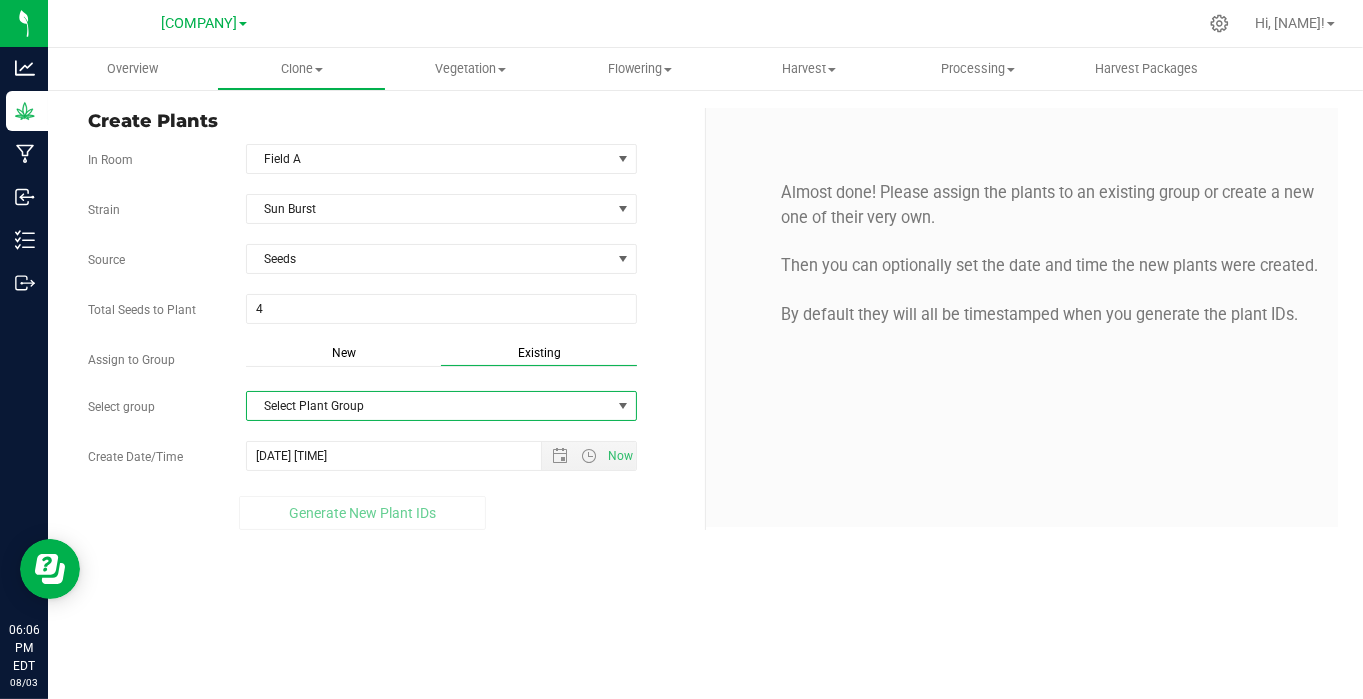 click on "New" at bounding box center [344, 355] 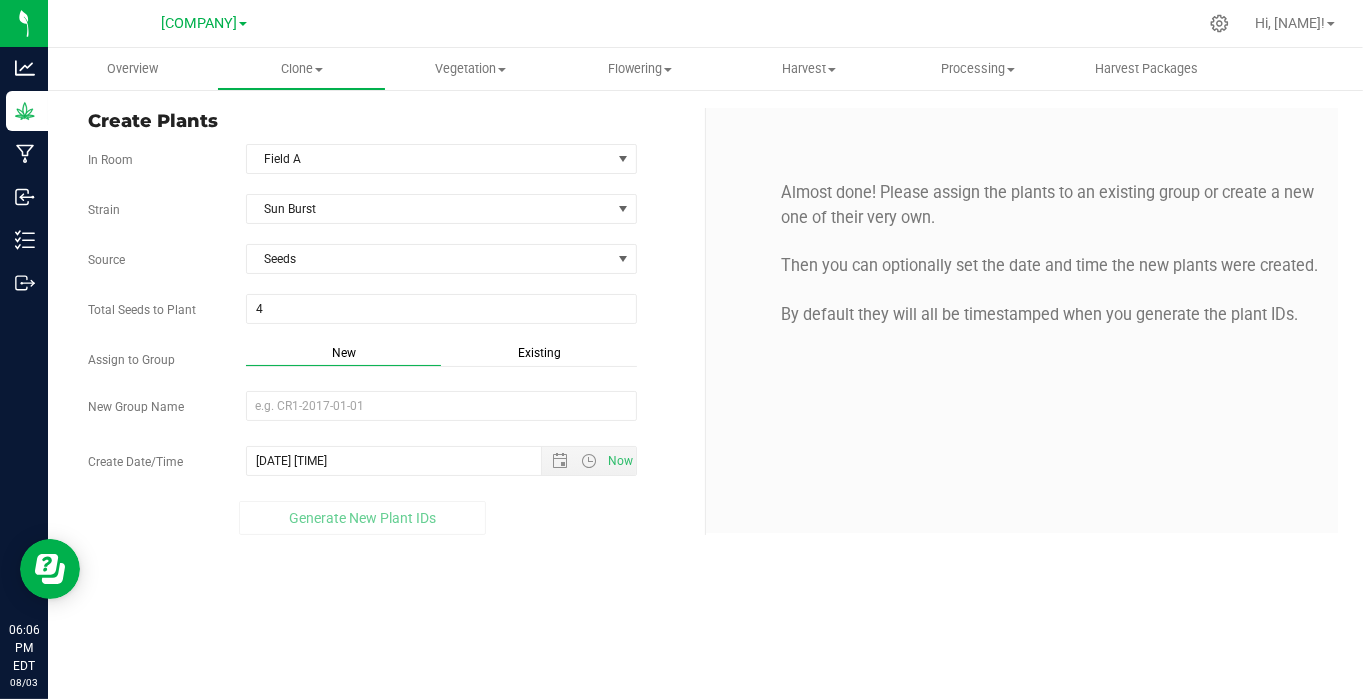 click on "Existing" at bounding box center [539, 353] 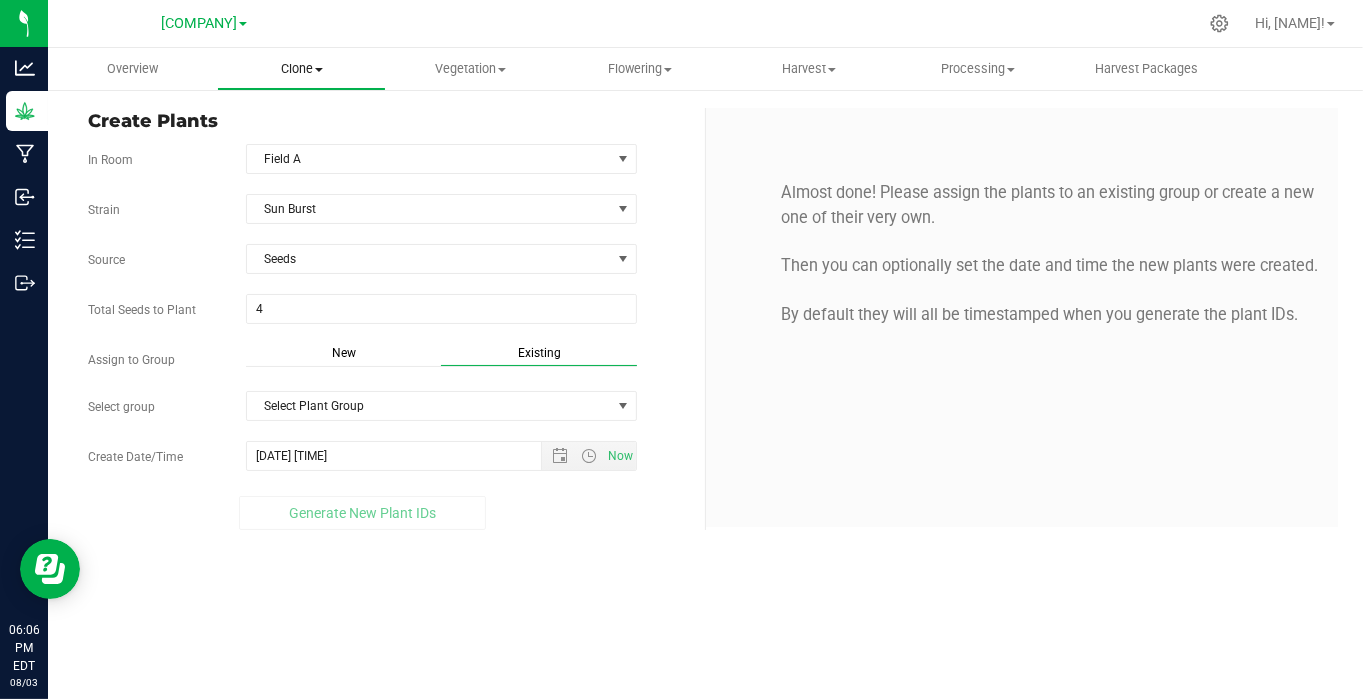 click on "Clone" at bounding box center (301, 69) 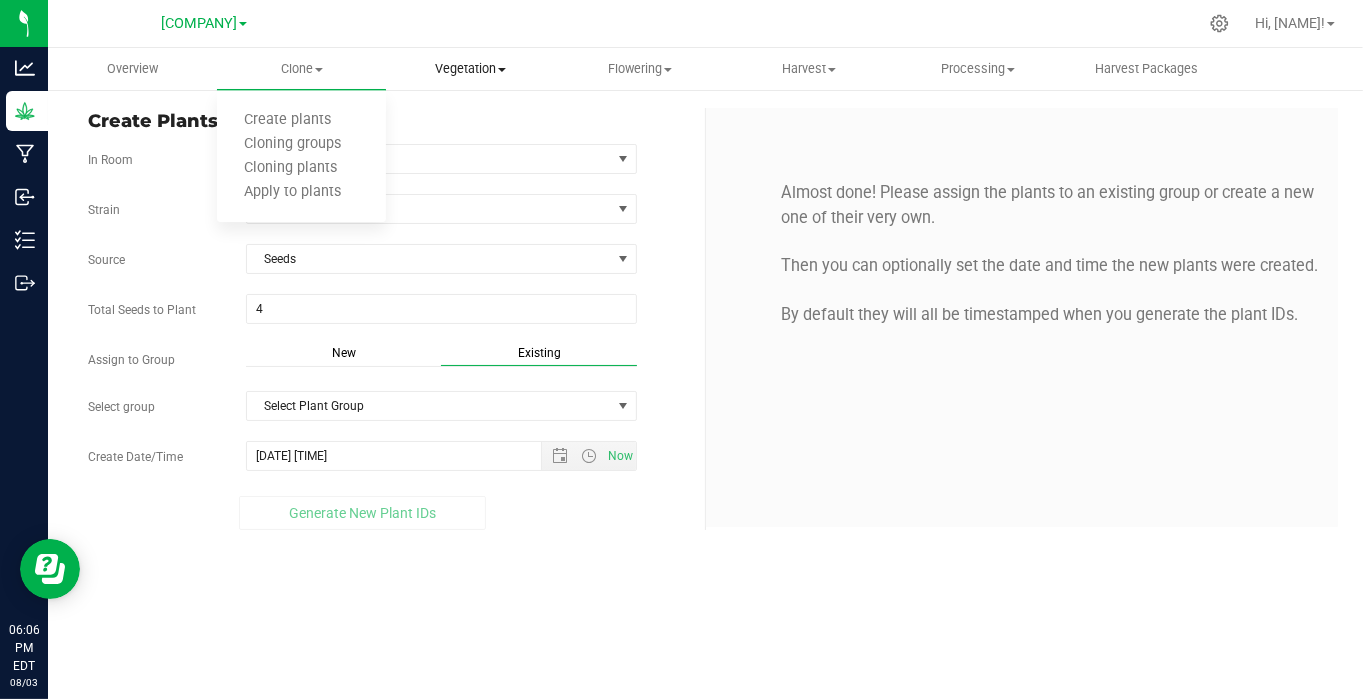 click on "Vegetation" at bounding box center (470, 69) 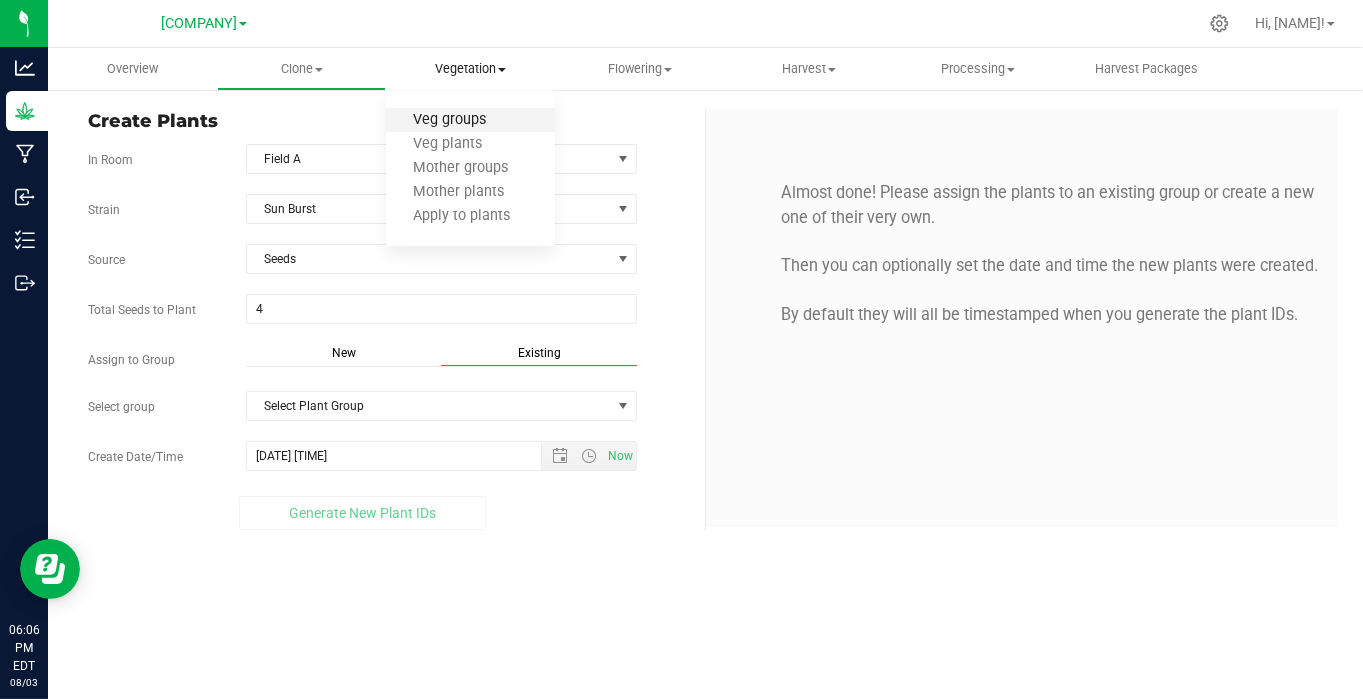 click on "Veg groups" at bounding box center [449, 120] 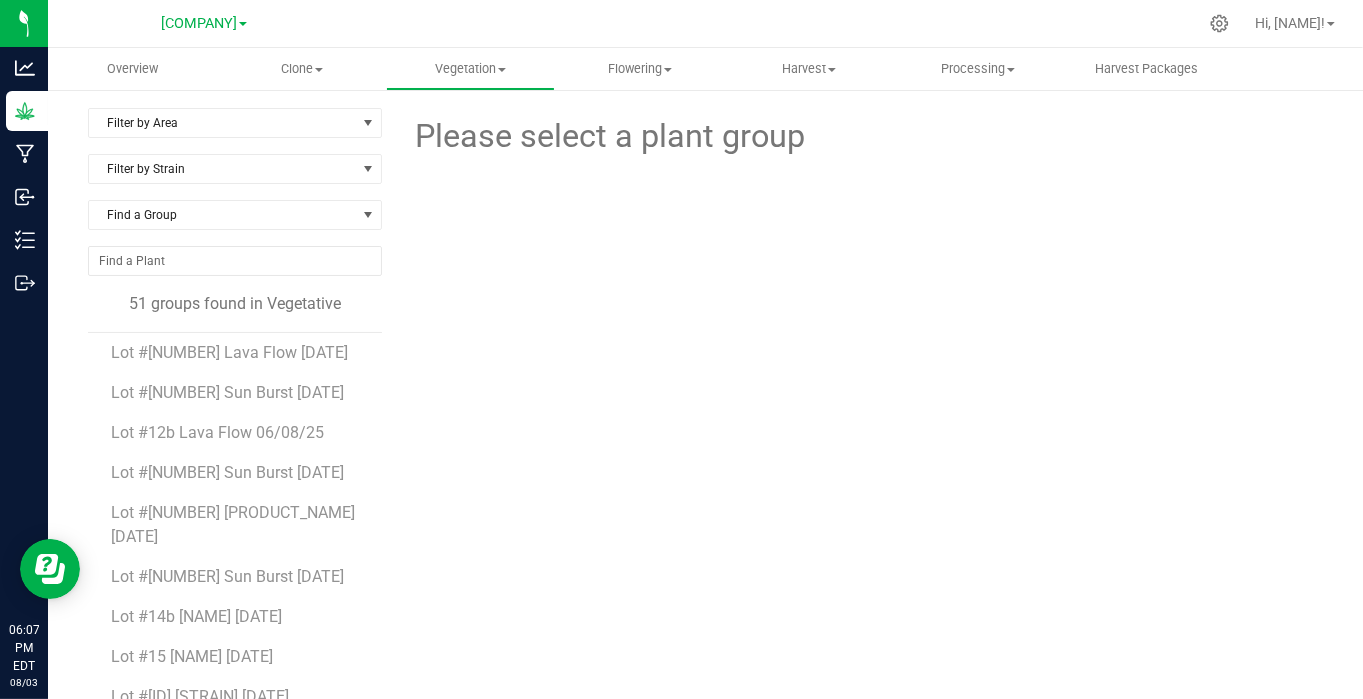 scroll, scrollTop: 168, scrollLeft: 0, axis: vertical 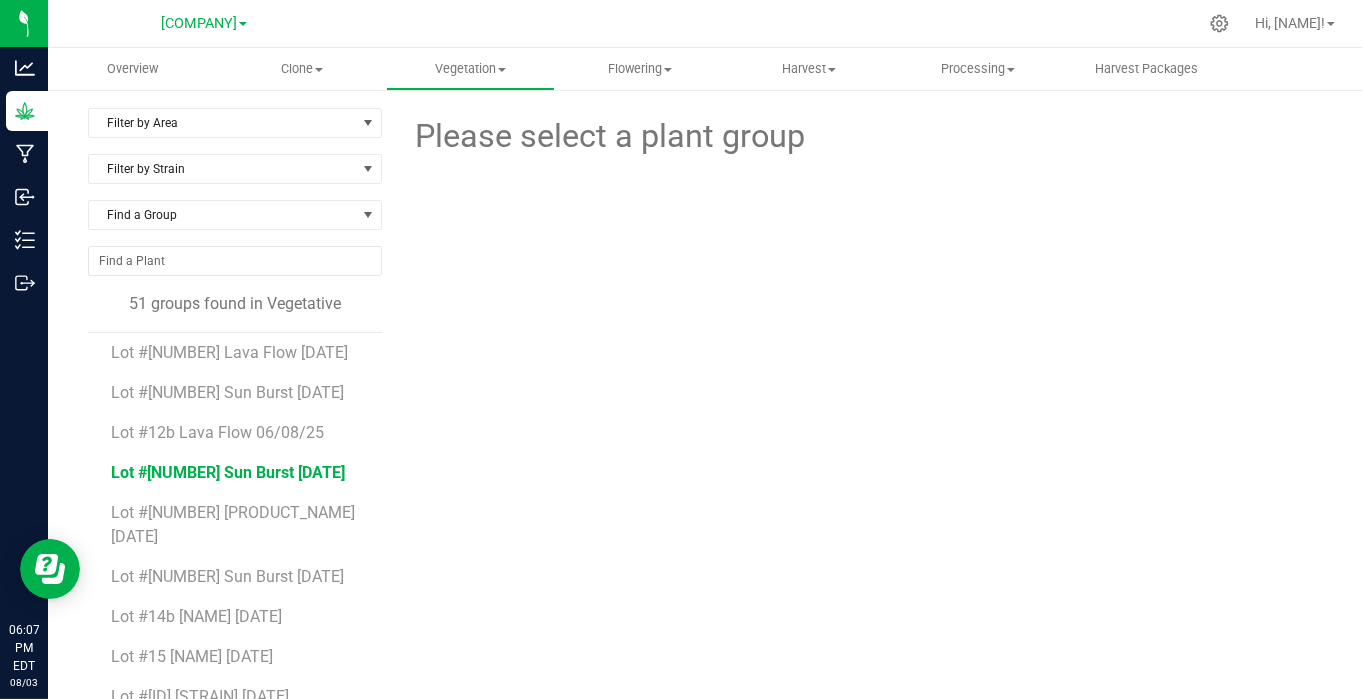 click on "Lot #[NUMBER] Sun Burst [DATE]" at bounding box center (229, 472) 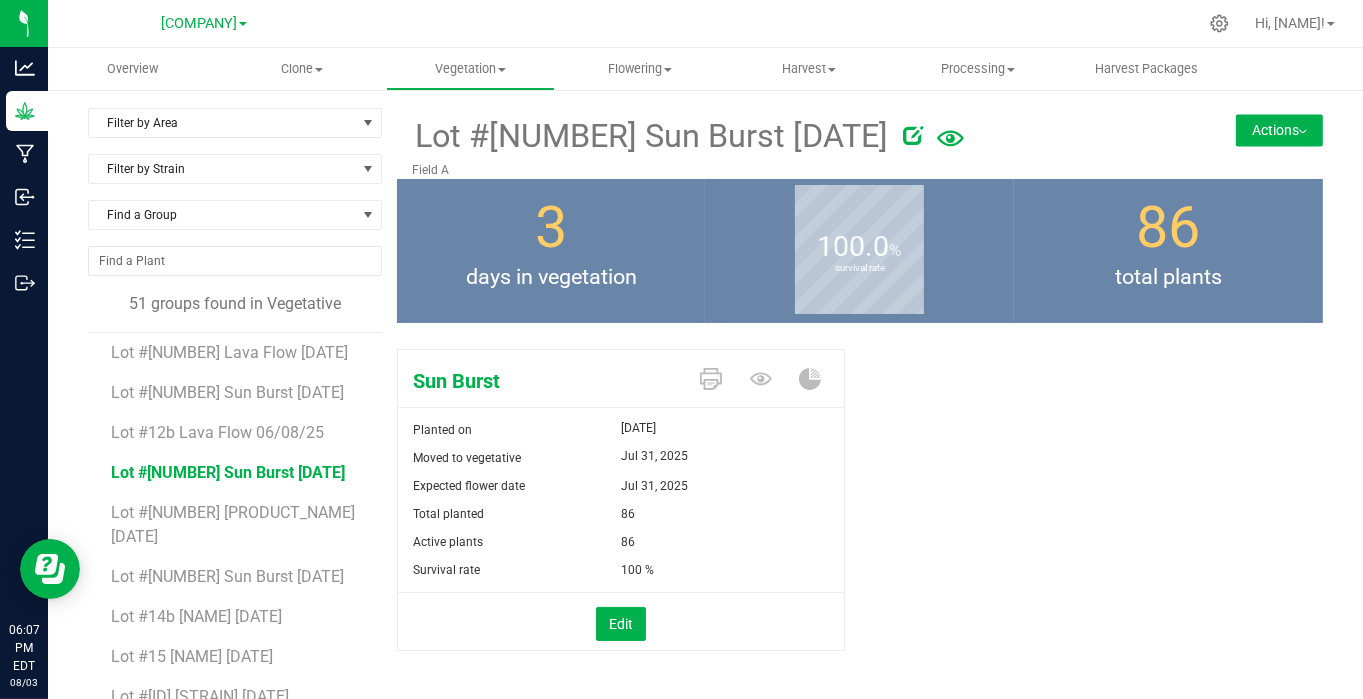 click on "Actions" at bounding box center (1279, 130) 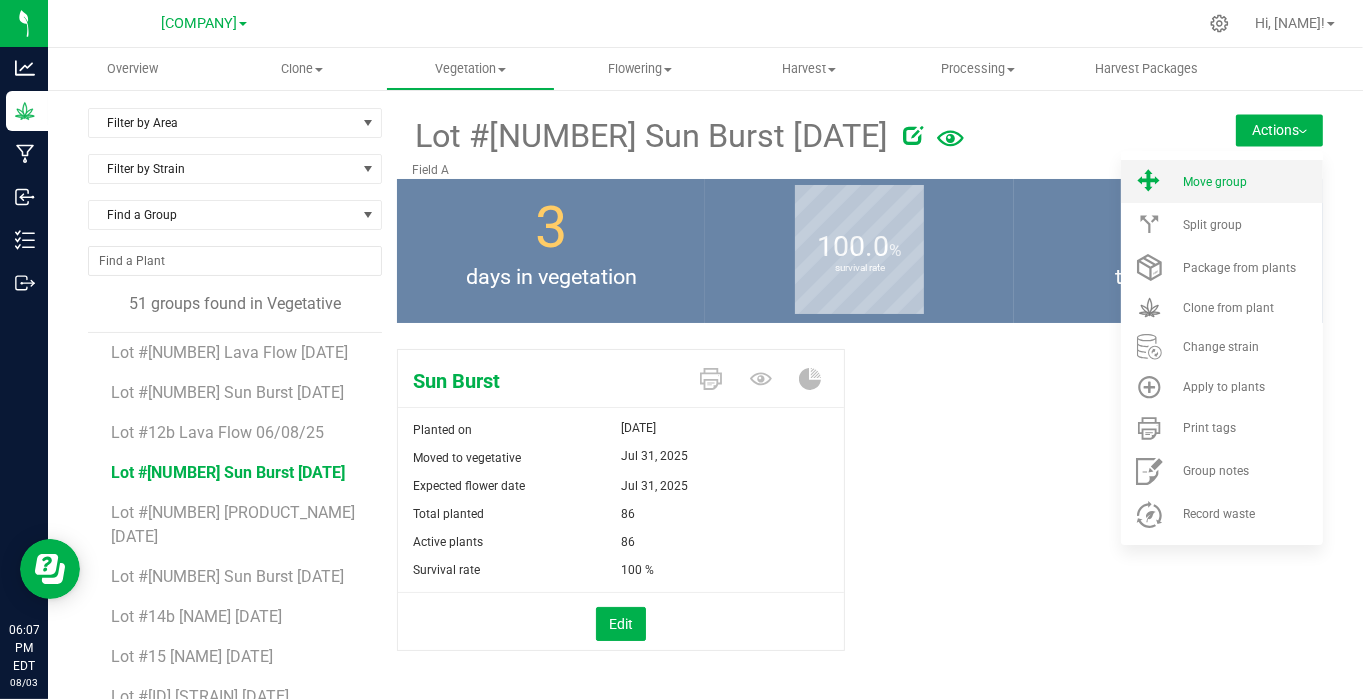 click on "Move group" at bounding box center [1215, 182] 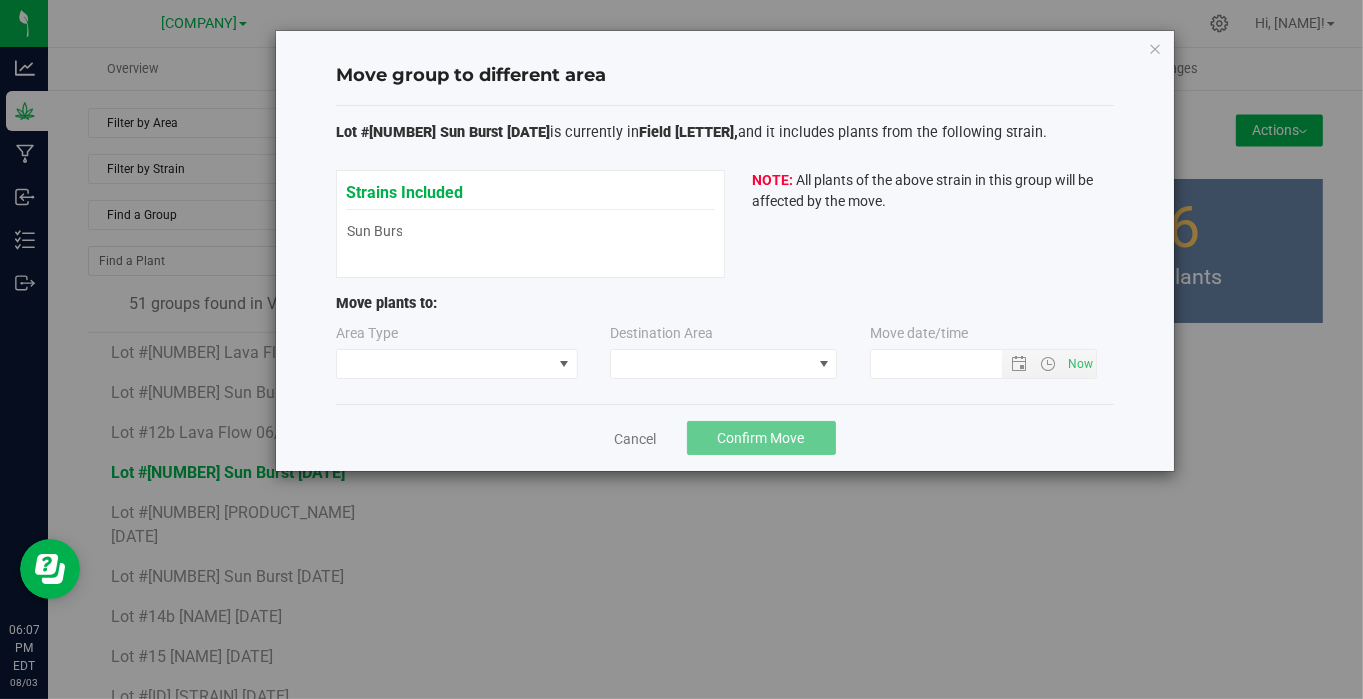type on "8/3/2025 6:07 PM" 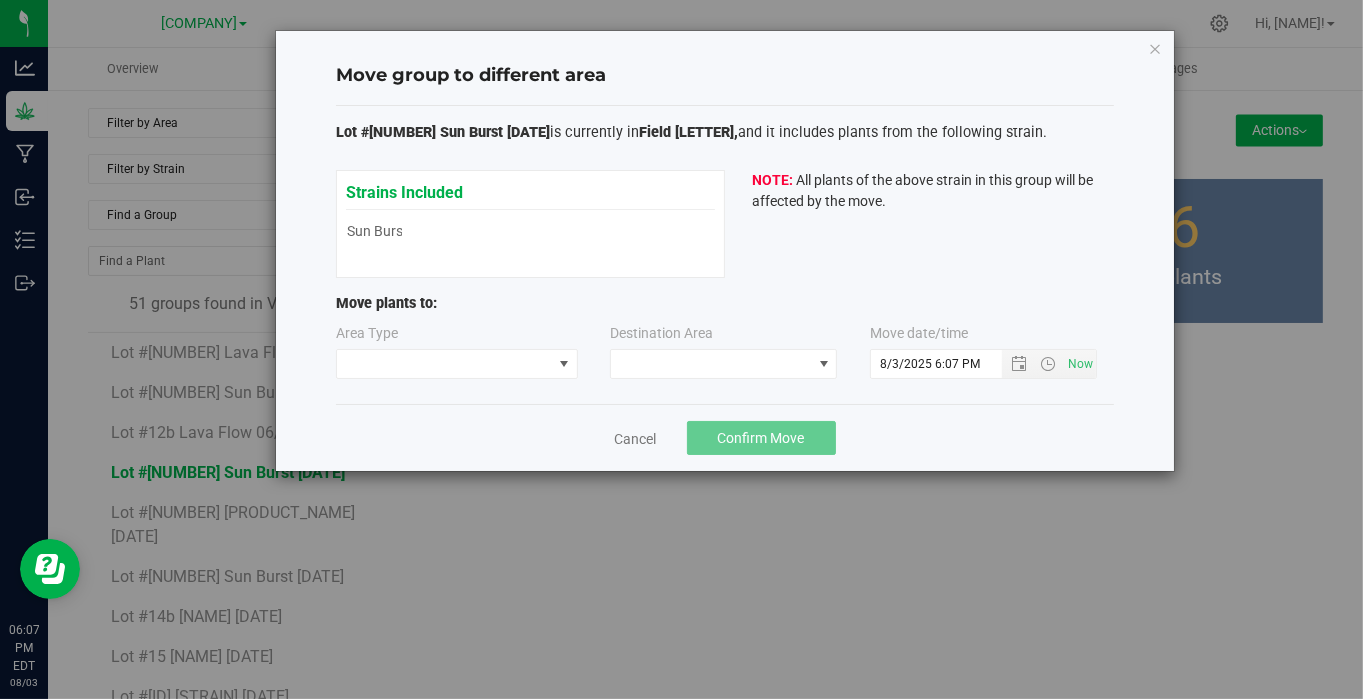 type 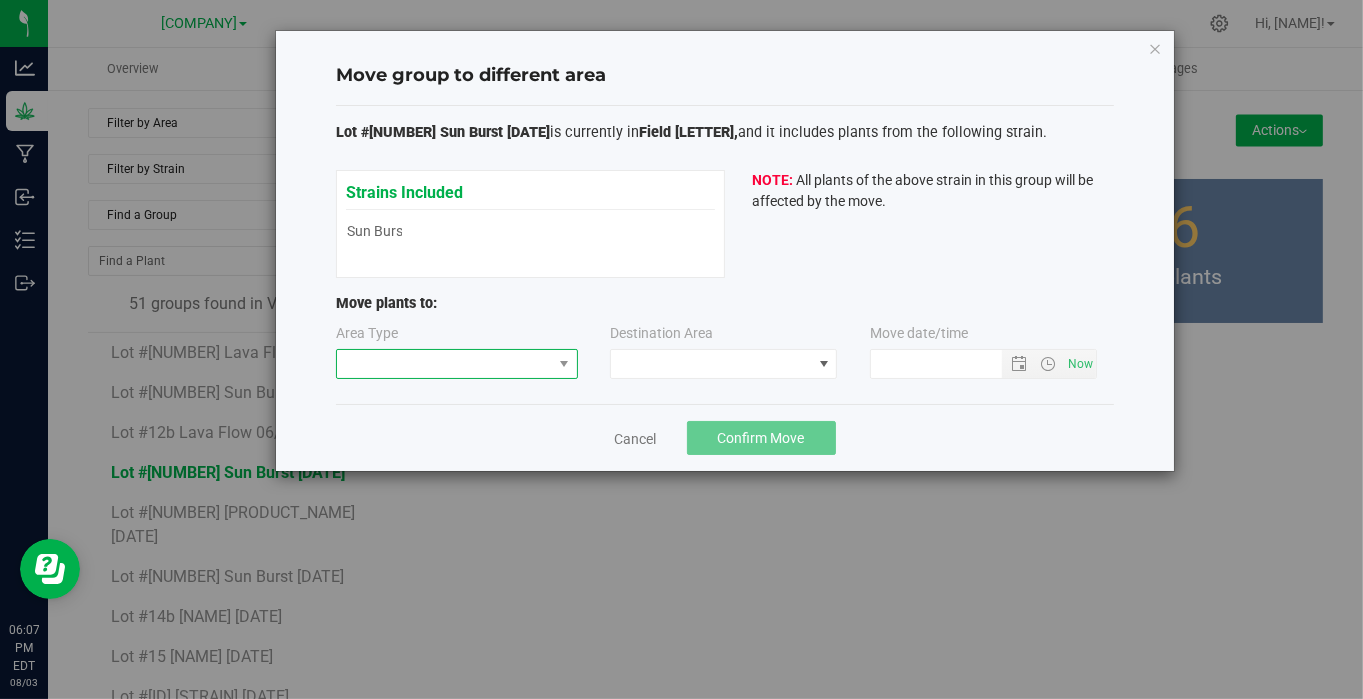 click at bounding box center (444, 364) 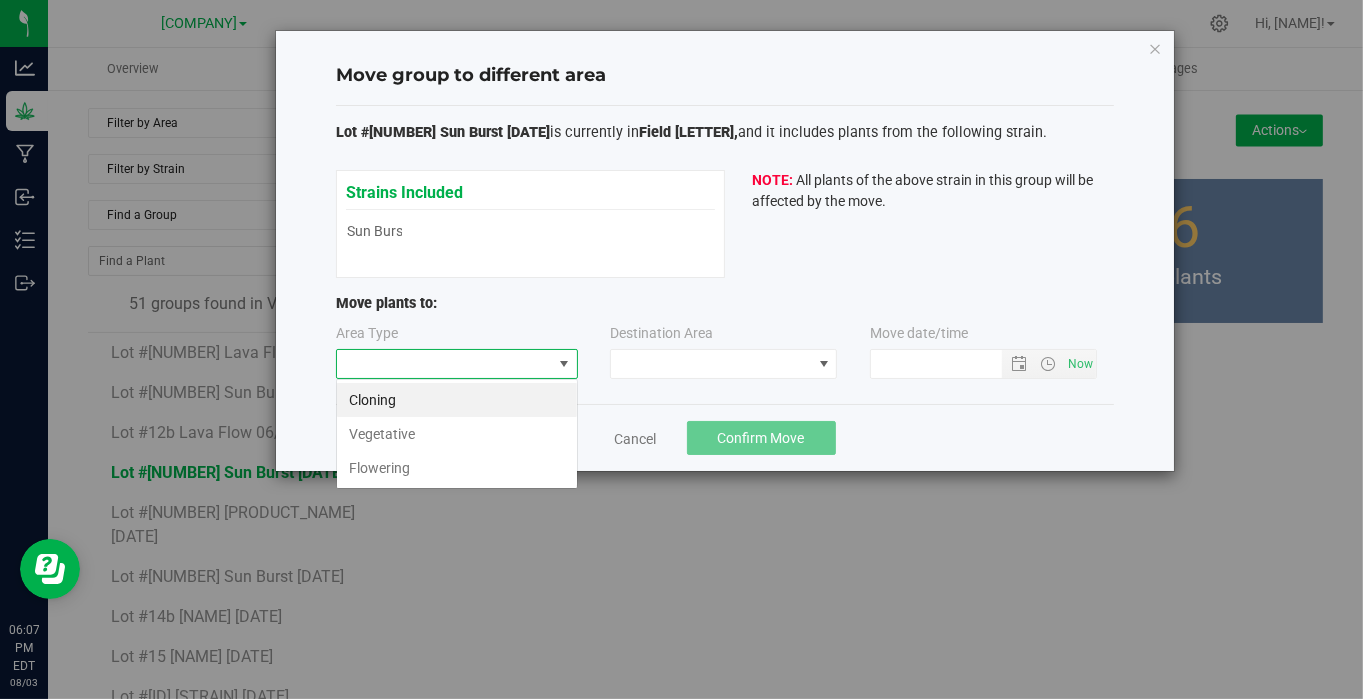 scroll, scrollTop: 99970, scrollLeft: 99757, axis: both 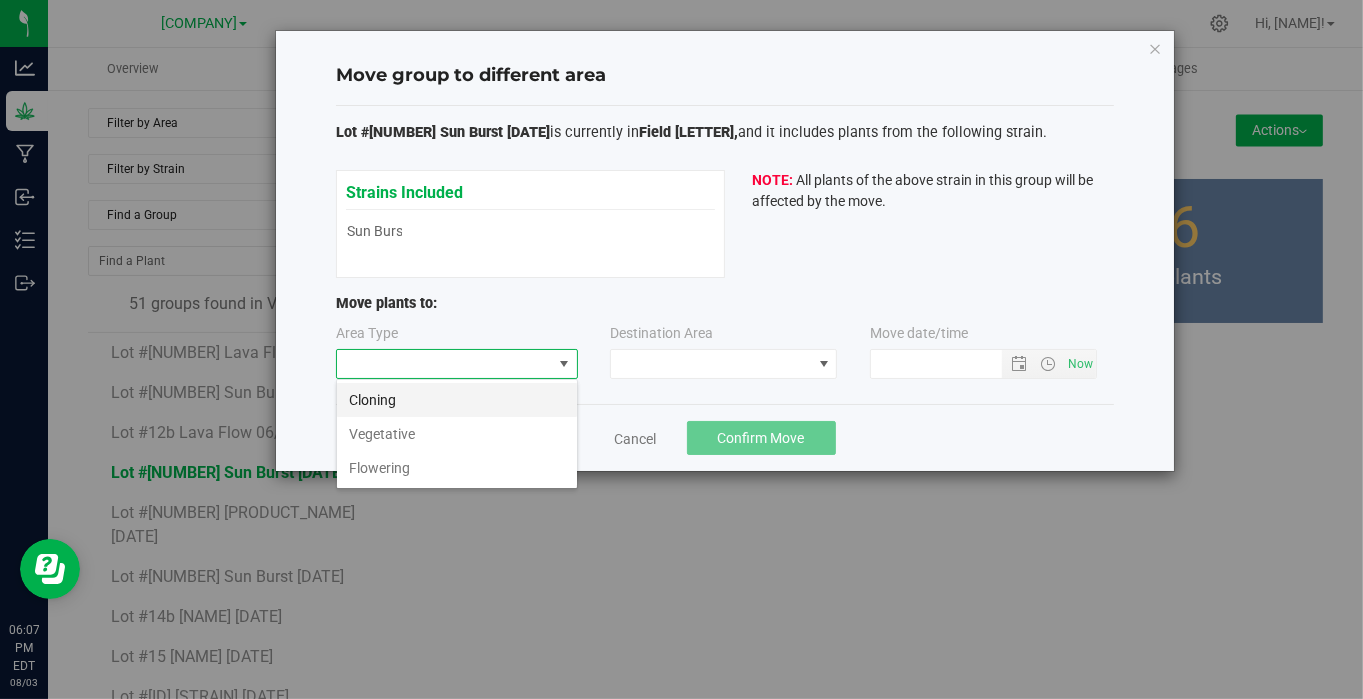 click on "Cloning" at bounding box center [457, 400] 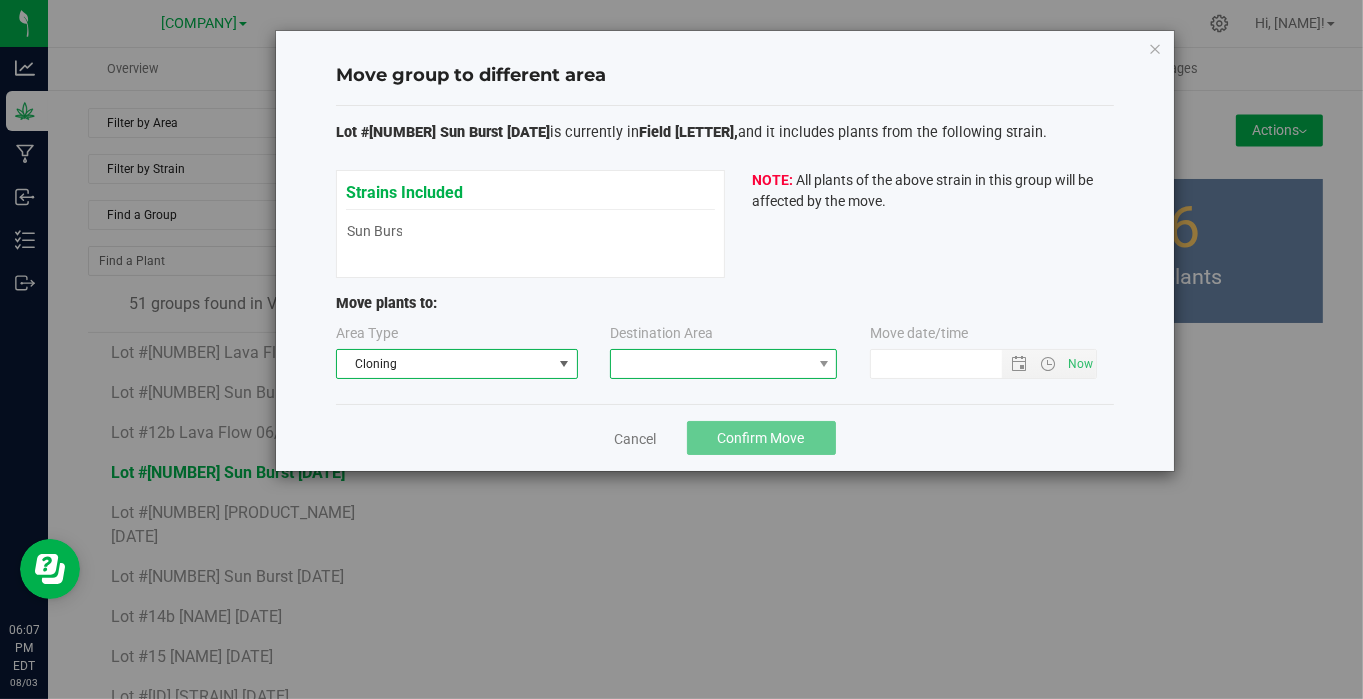 click at bounding box center [711, 364] 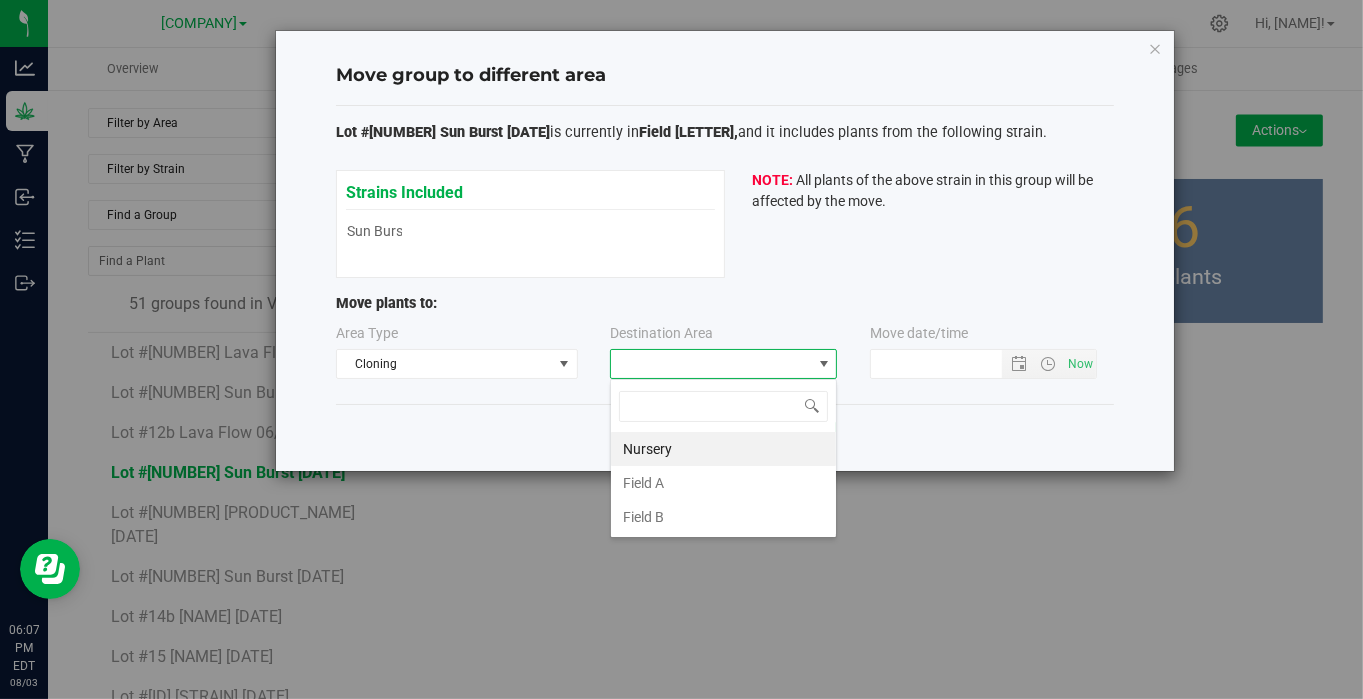 scroll, scrollTop: 99970, scrollLeft: 99772, axis: both 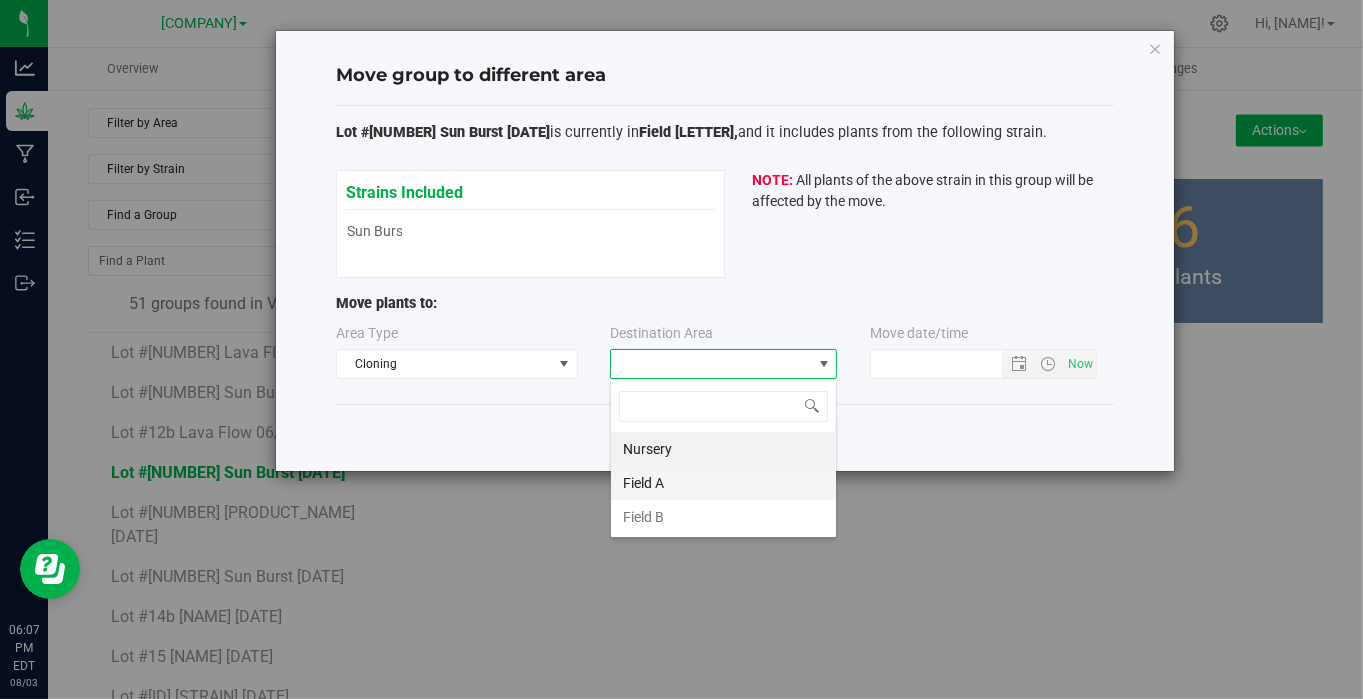 click on "Field A" at bounding box center (723, 483) 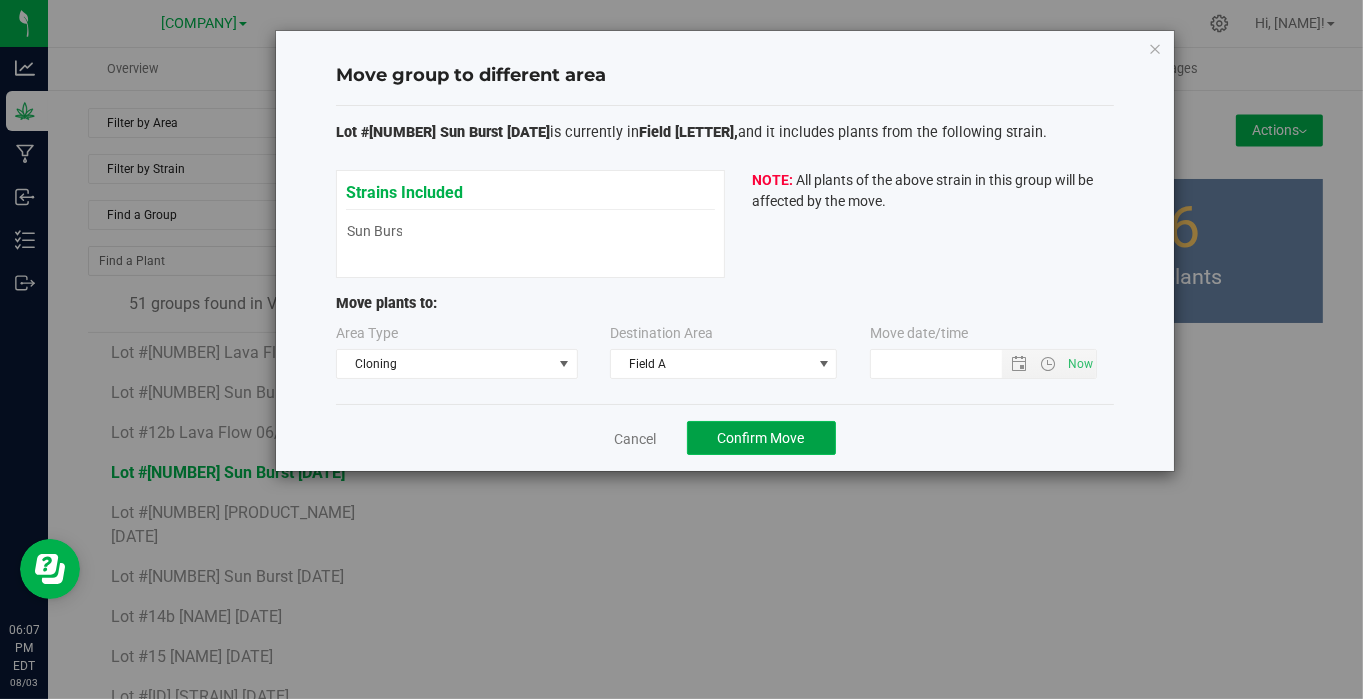 click on "Confirm Move" 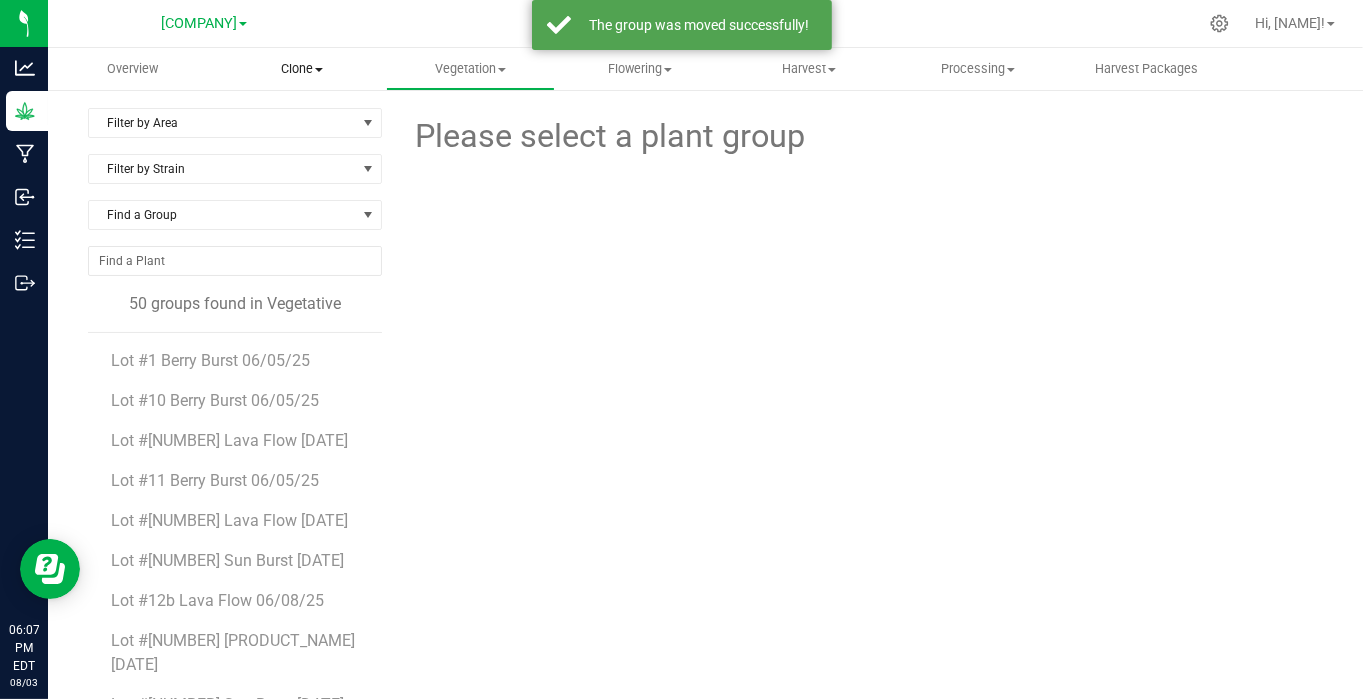 click on "Clone" at bounding box center [301, 69] 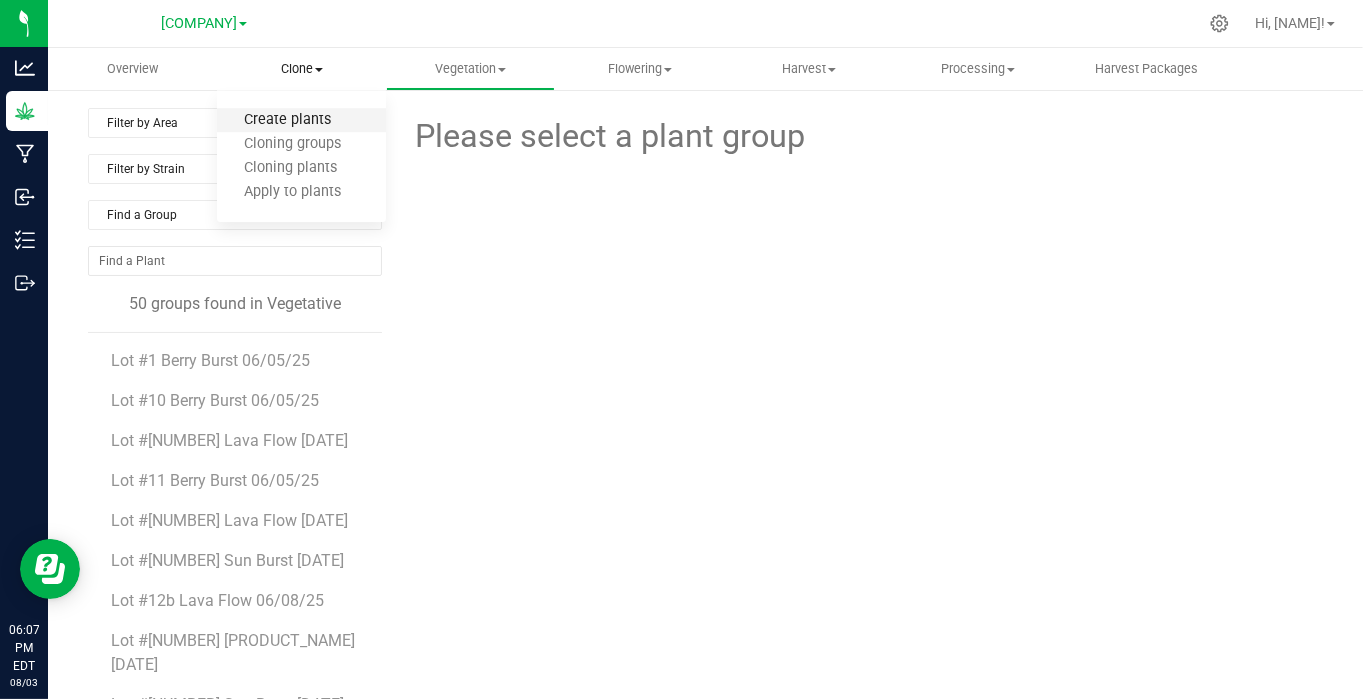 click on "Create plants" at bounding box center [287, 120] 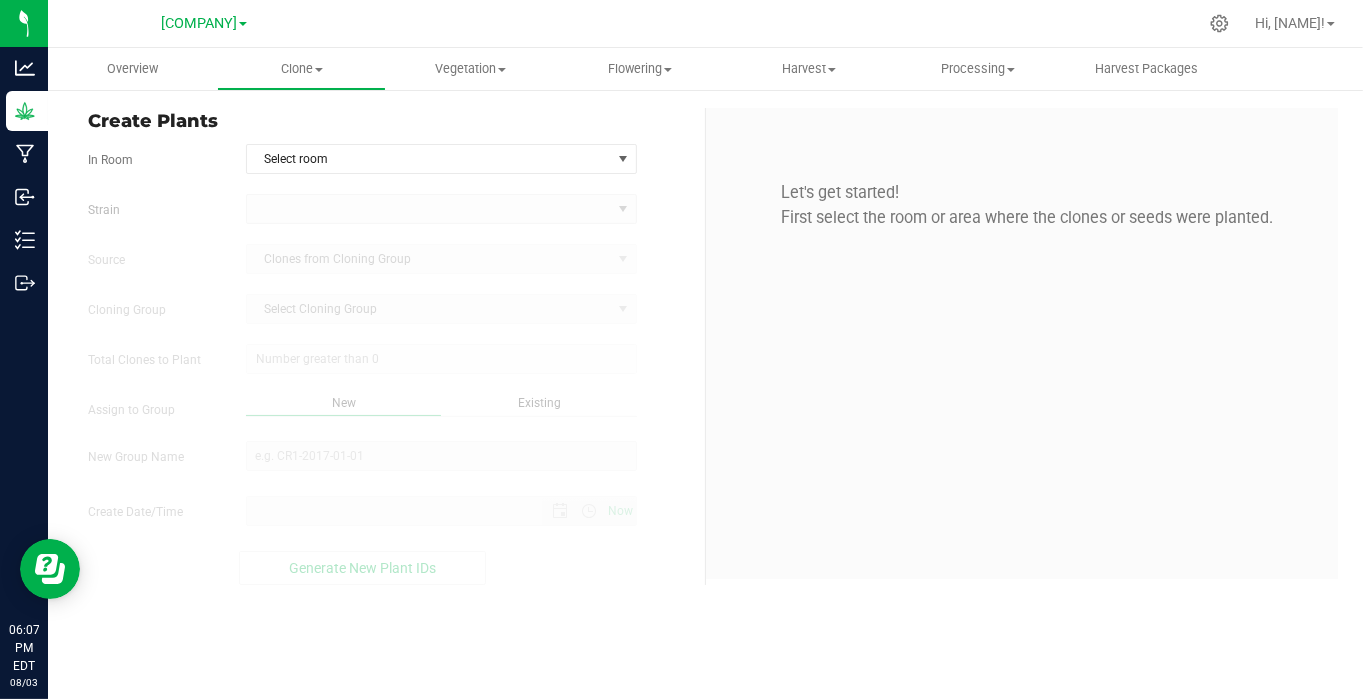 type on "8/3/2025 6:07 PM" 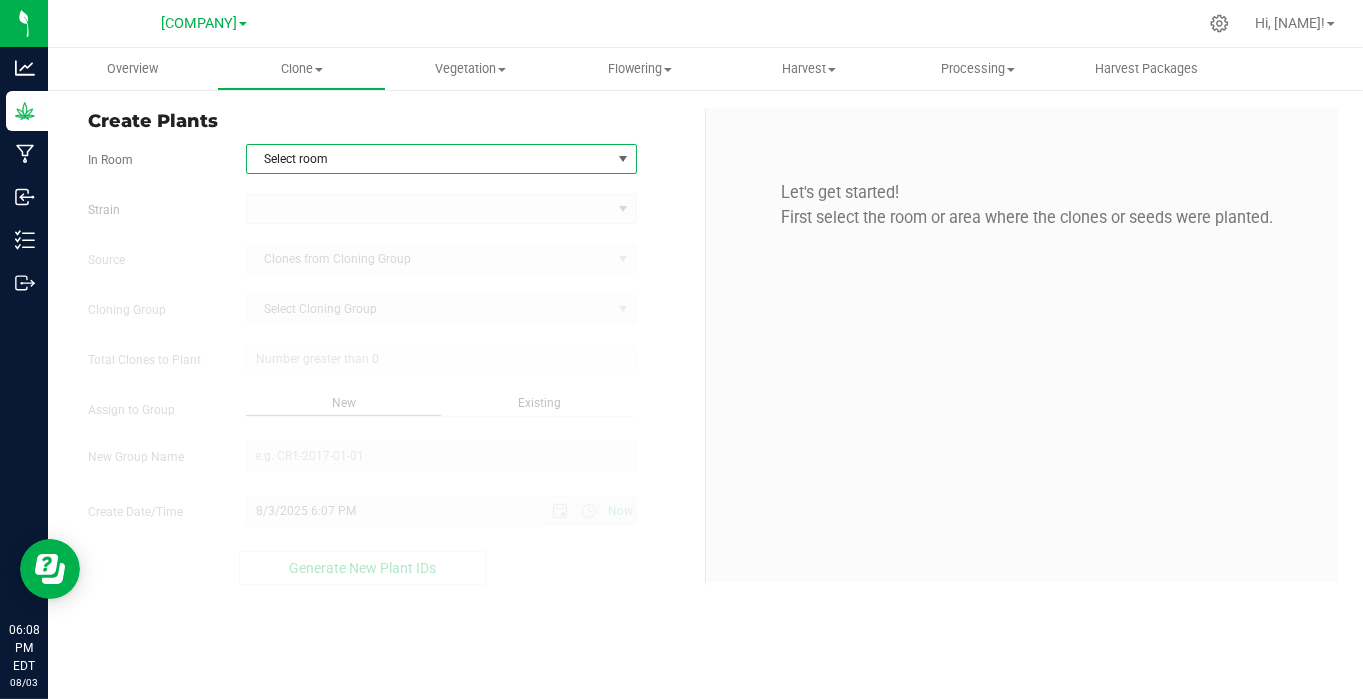 click on "Select room" at bounding box center [429, 159] 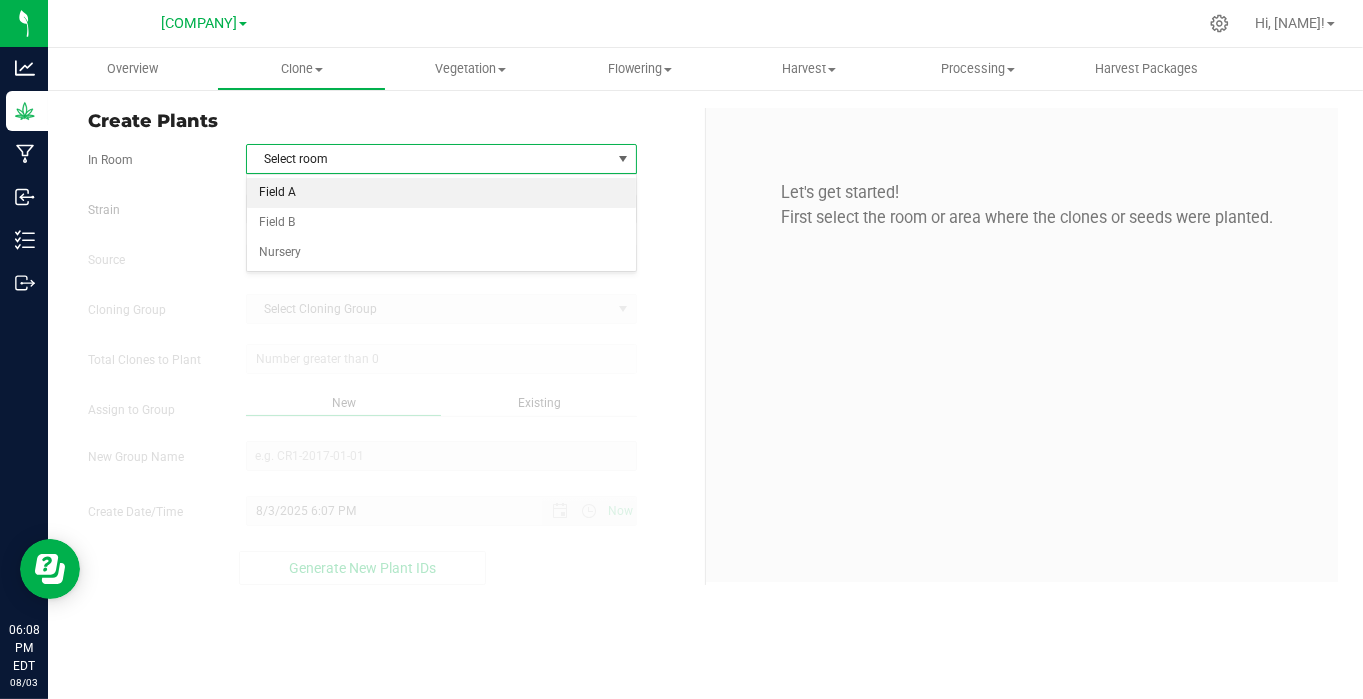click on "Field A" at bounding box center (441, 193) 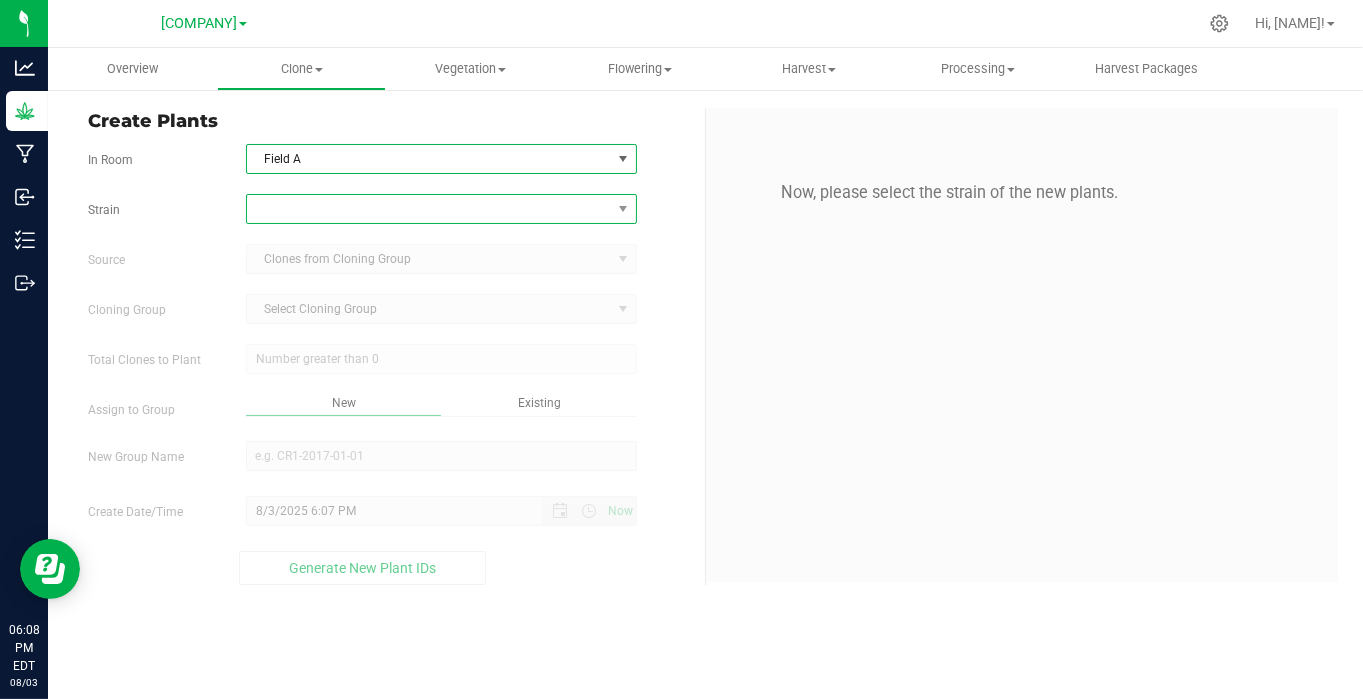 click at bounding box center [429, 209] 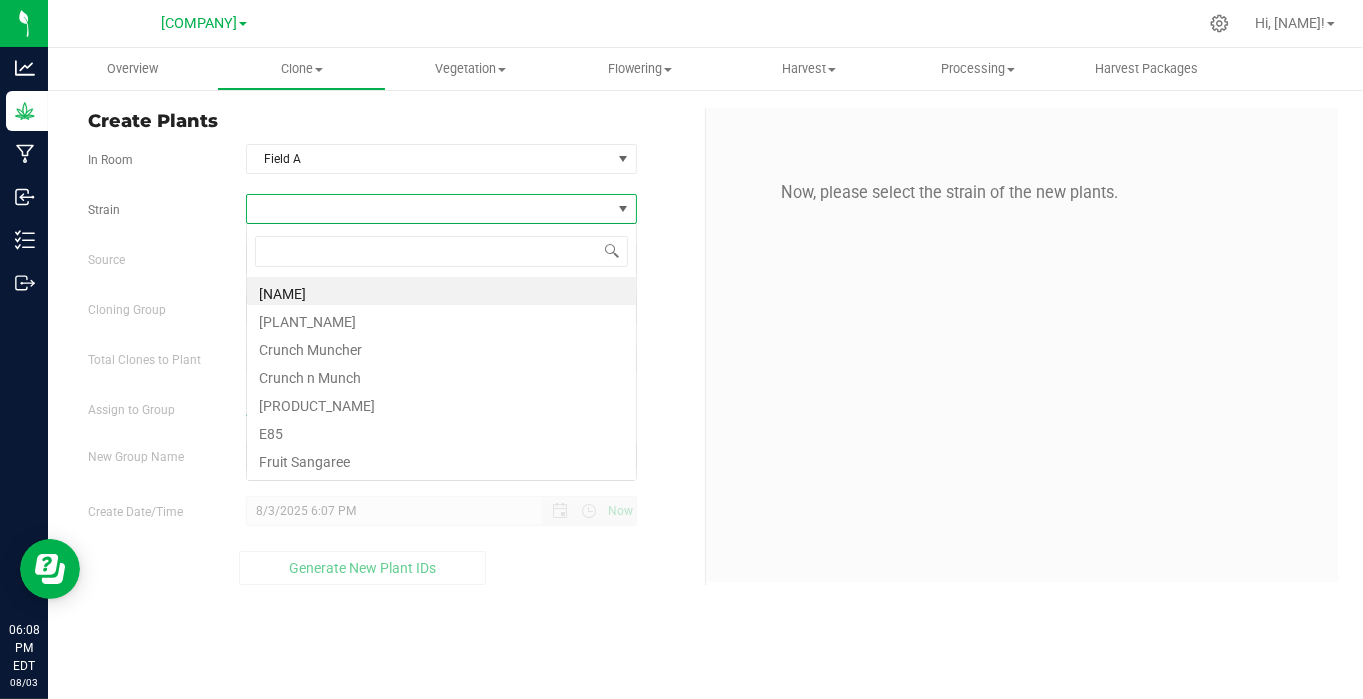 scroll, scrollTop: 99970, scrollLeft: 99608, axis: both 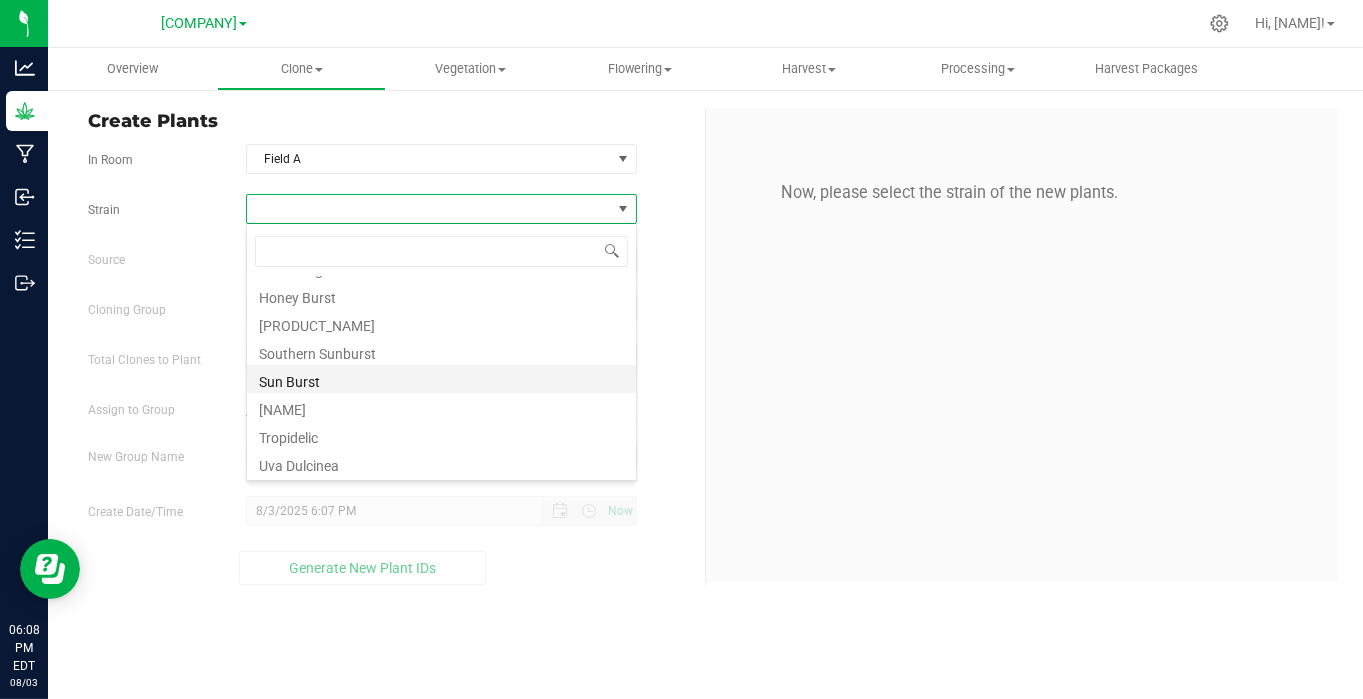 click on "Sun Burst" at bounding box center [441, 379] 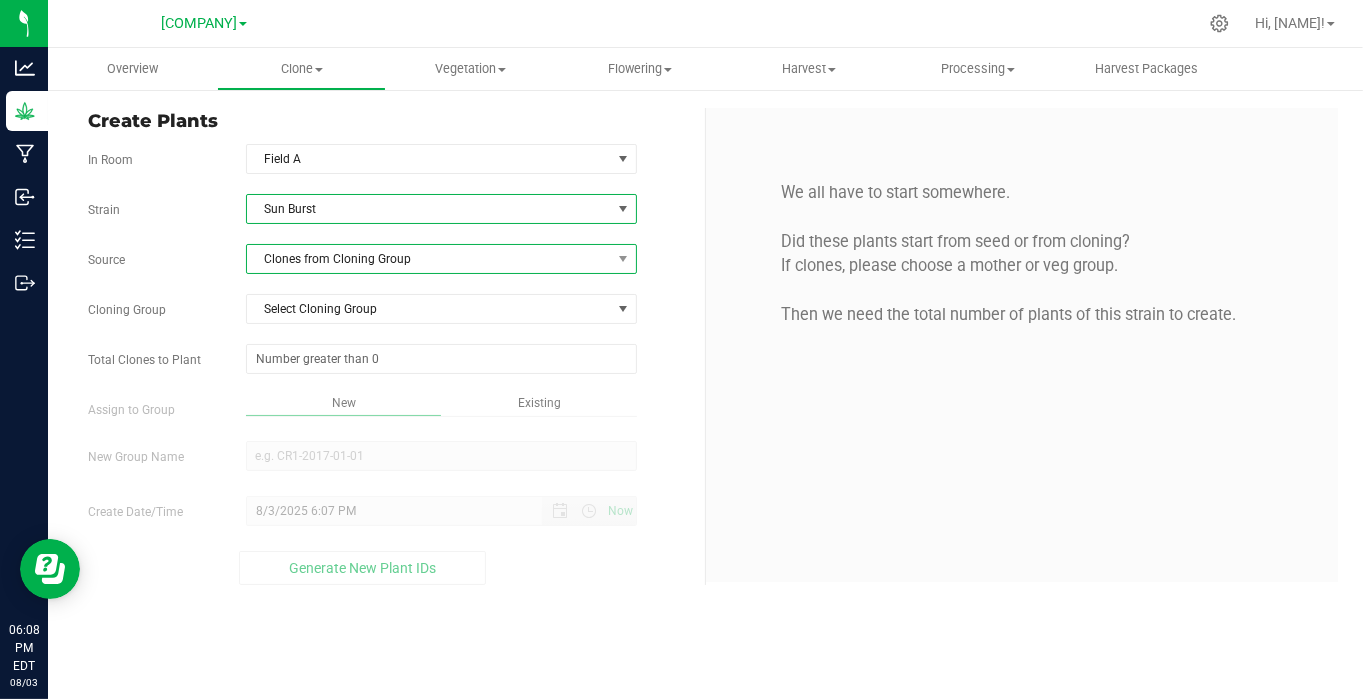 click on "Clones from Cloning Group" at bounding box center (429, 259) 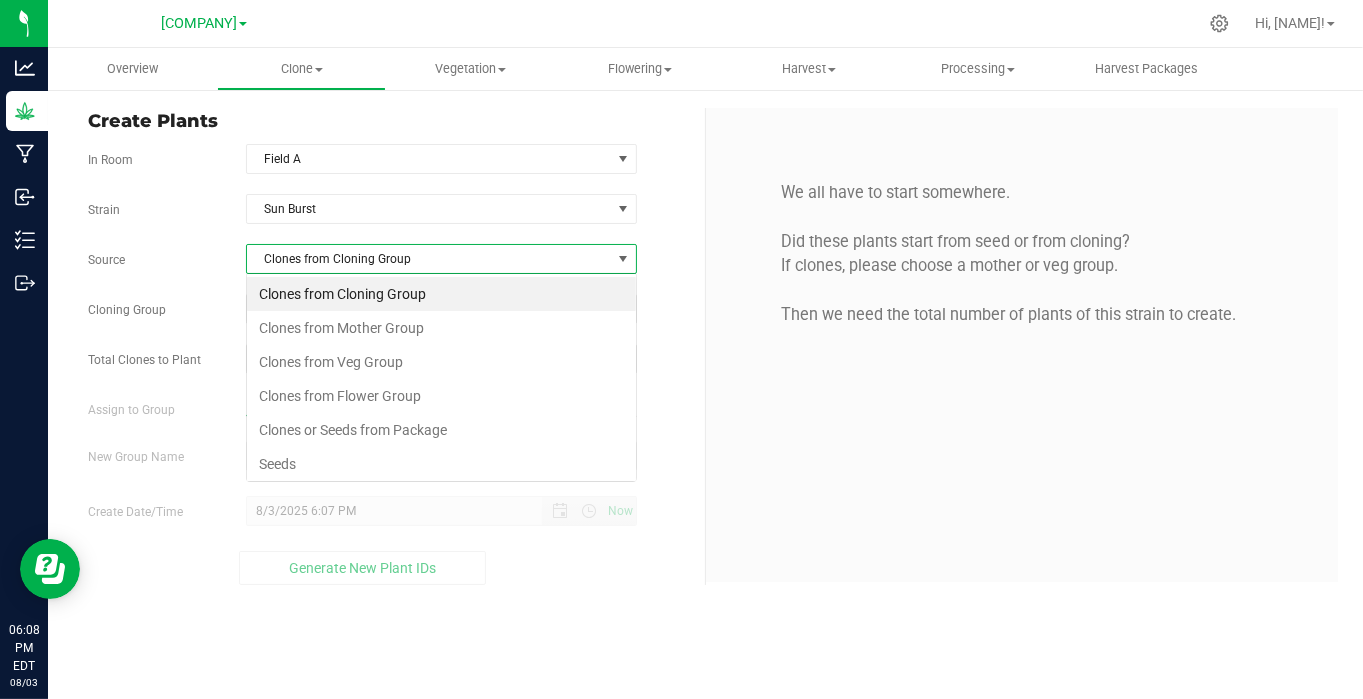 scroll, scrollTop: 99970, scrollLeft: 99608, axis: both 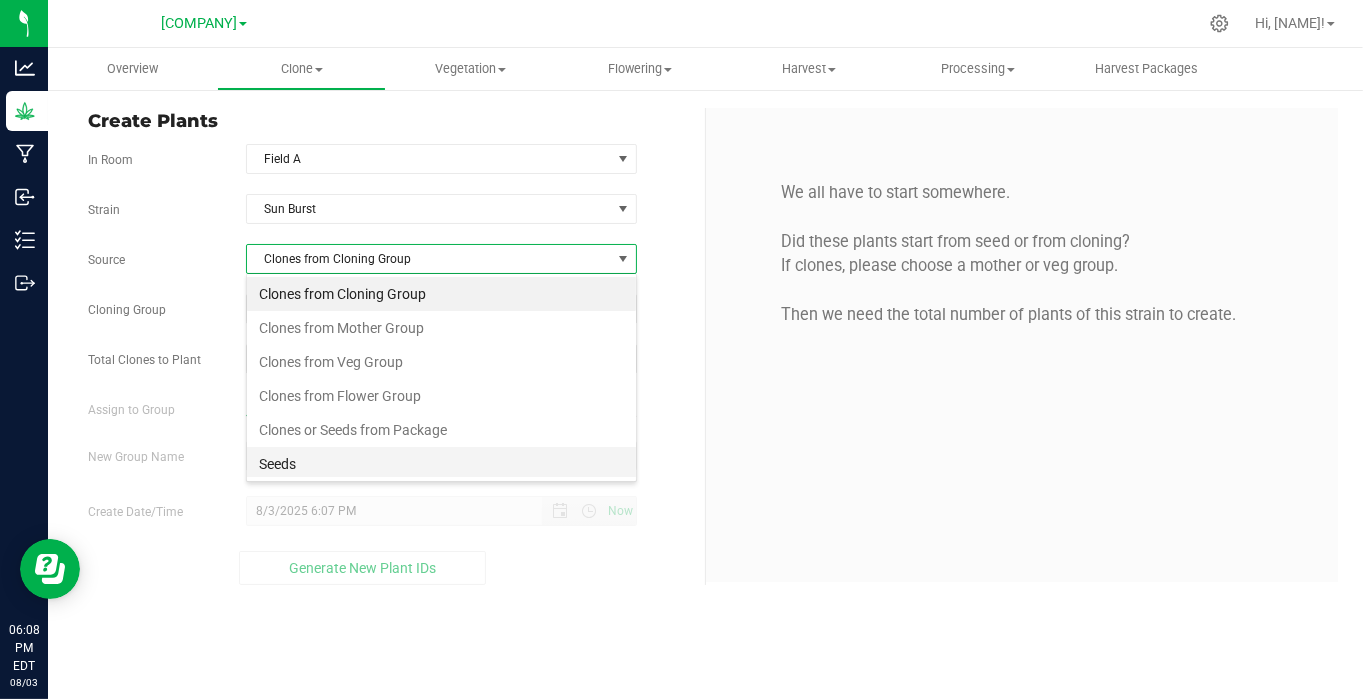 click on "Seeds" at bounding box center [441, 464] 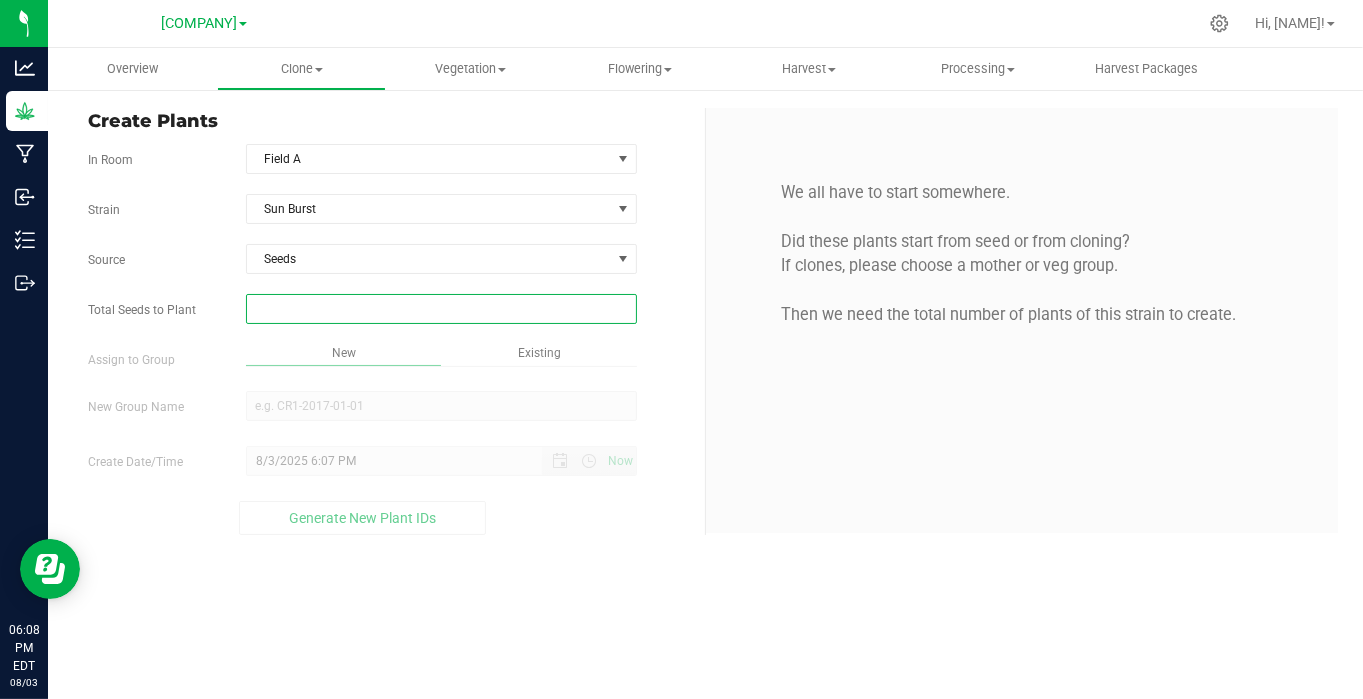 click at bounding box center [441, 309] 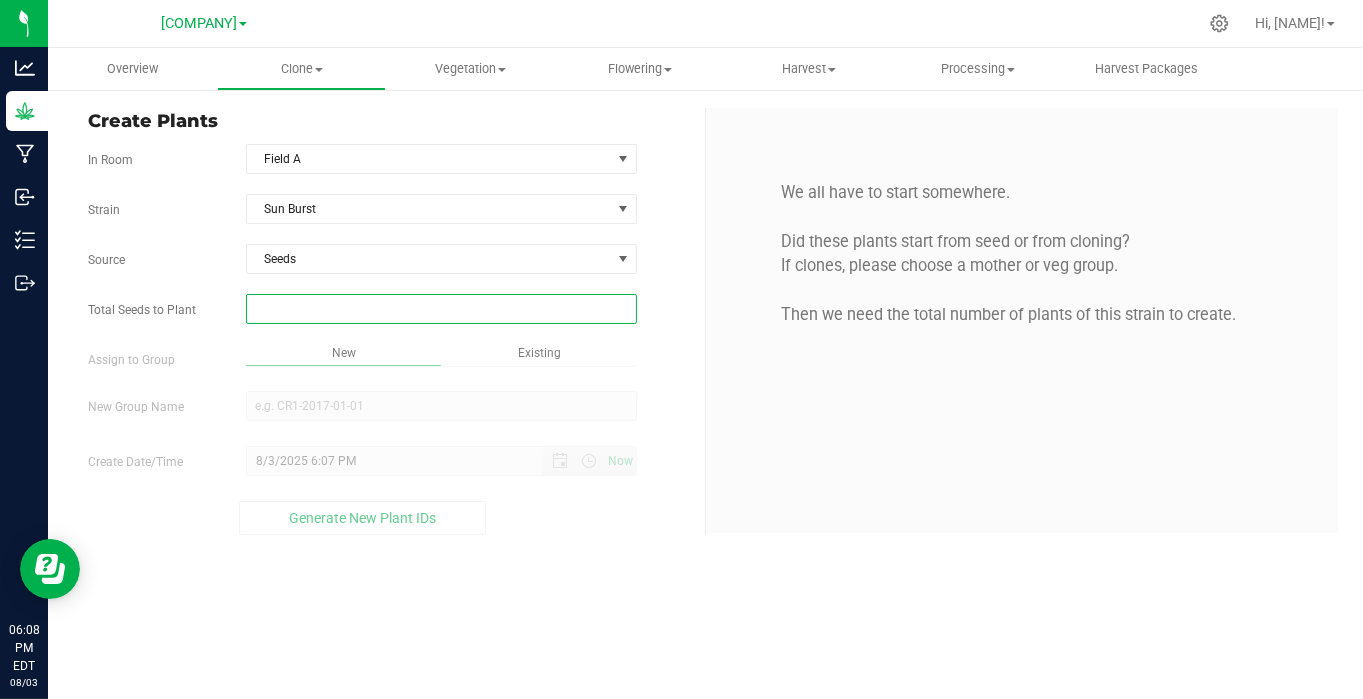 type on "4" 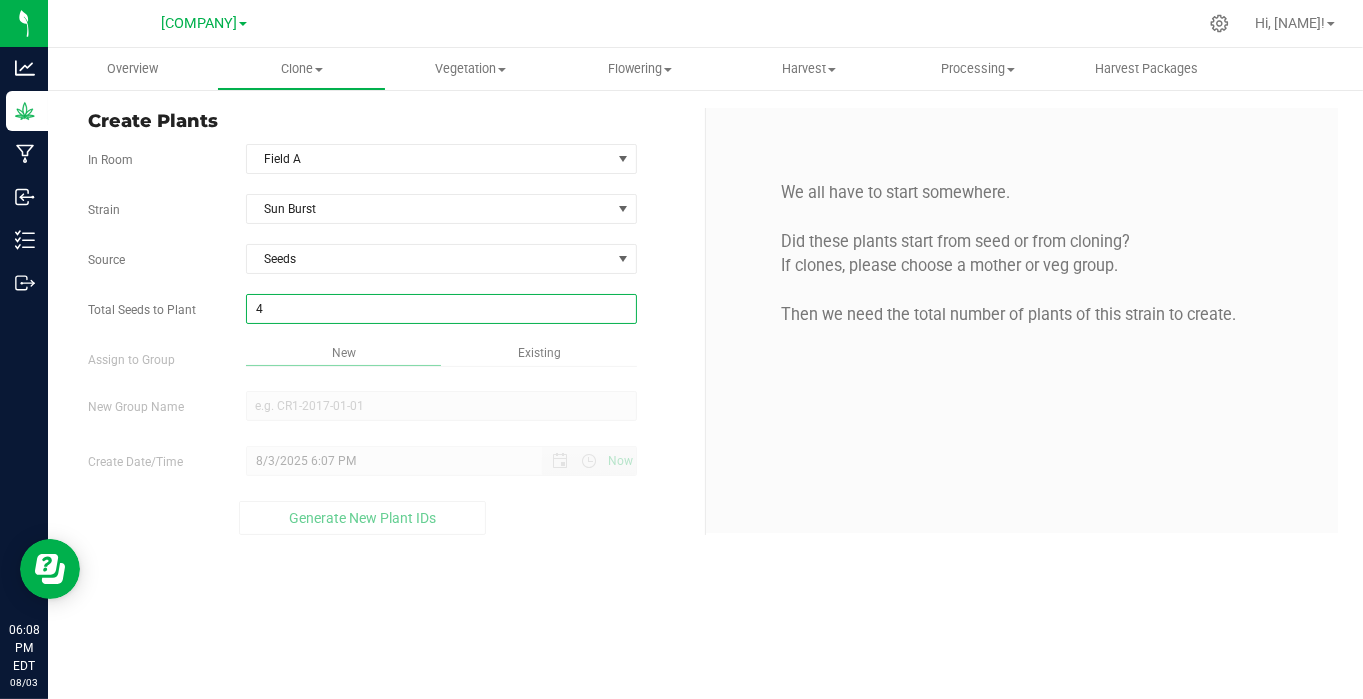 type on "4" 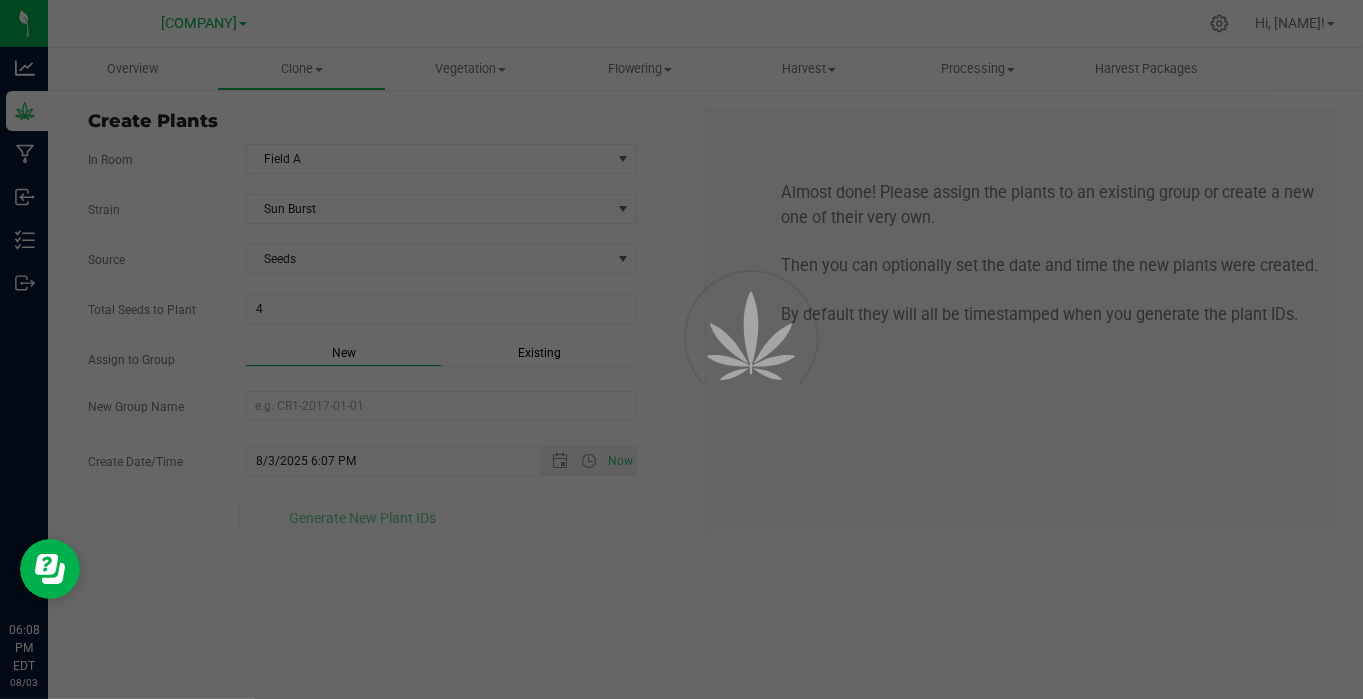 click on "Overview
Clone
Create plants
Cloning groups
Cloning plants
Apply to plants
Vegetation" at bounding box center [705, 373] 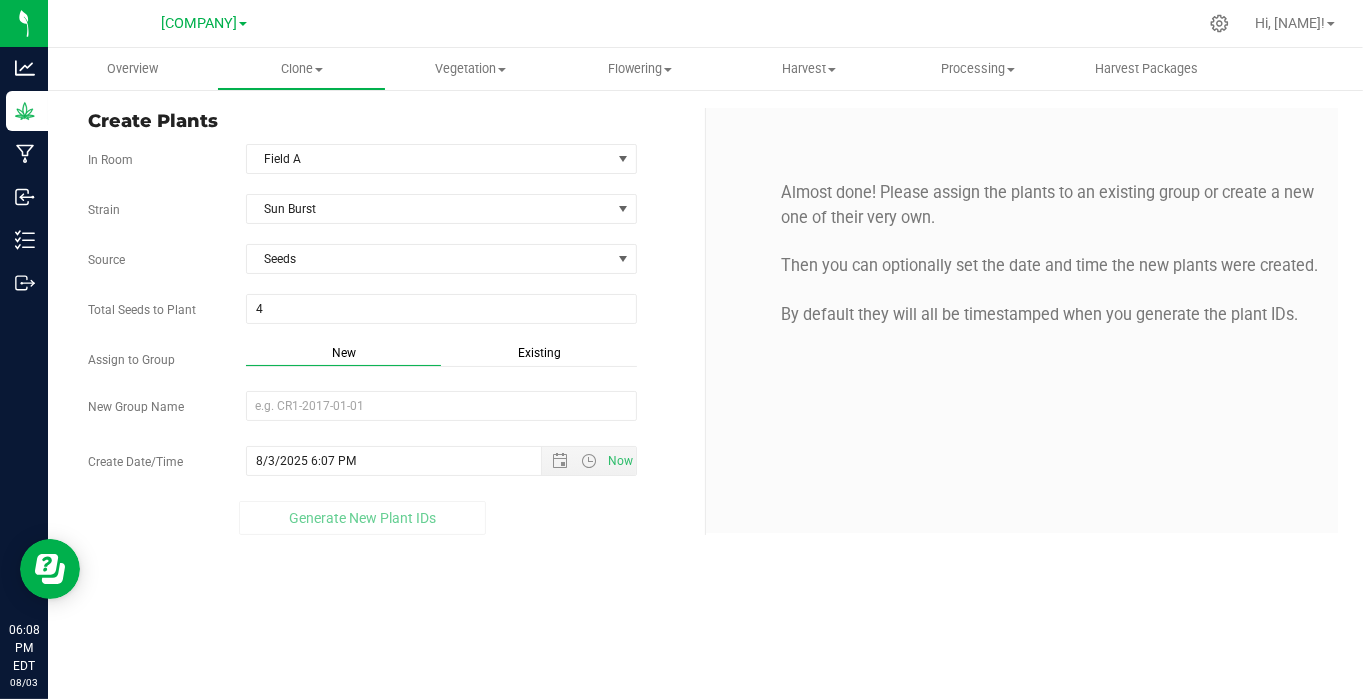 click on "Existing" at bounding box center [539, 353] 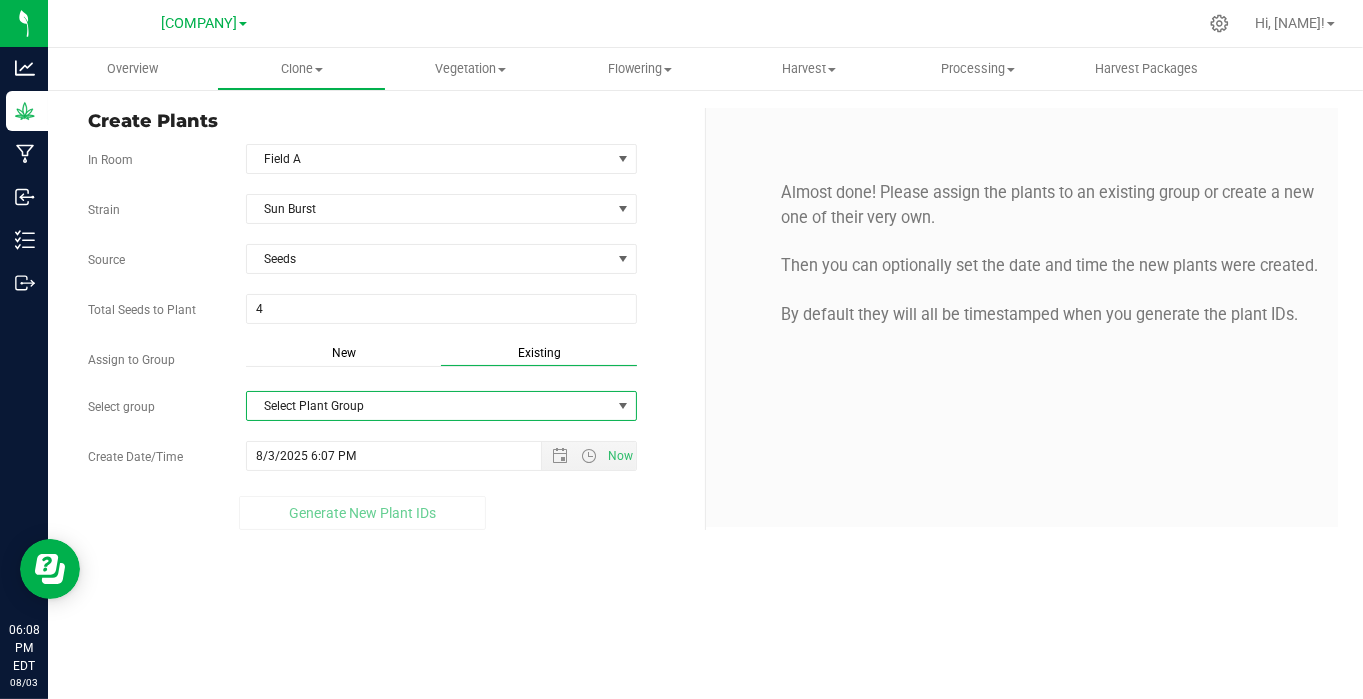 click on "Select Plant Group" at bounding box center [429, 406] 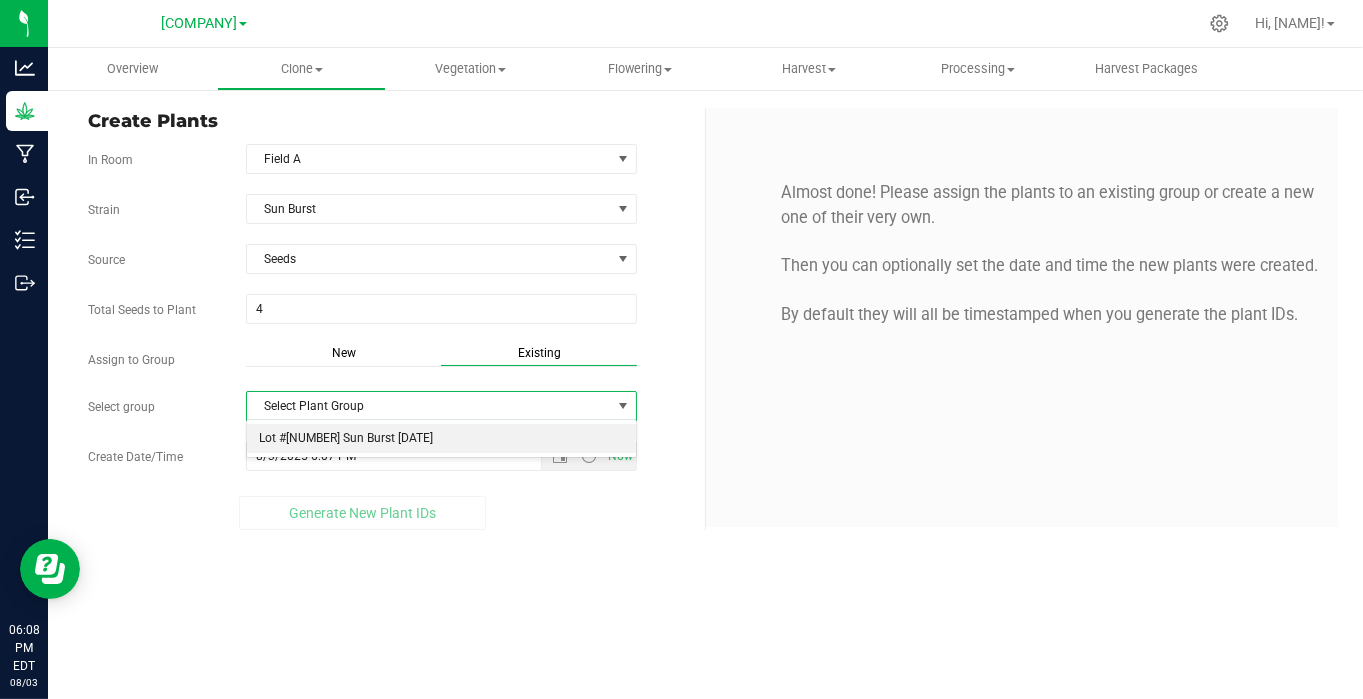 click on "Lot #[NUMBER] Sun Burst [DATE]" at bounding box center (441, 439) 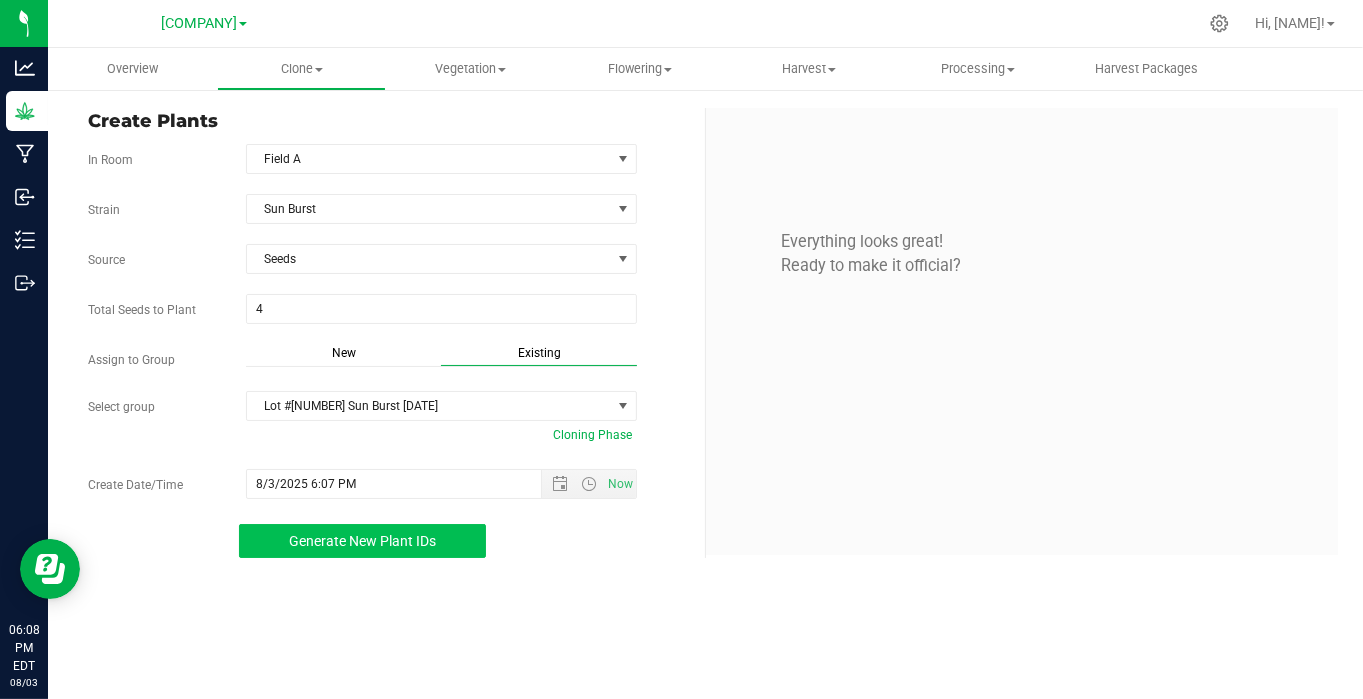 click on "Generate New Plant IDs" at bounding box center (362, 541) 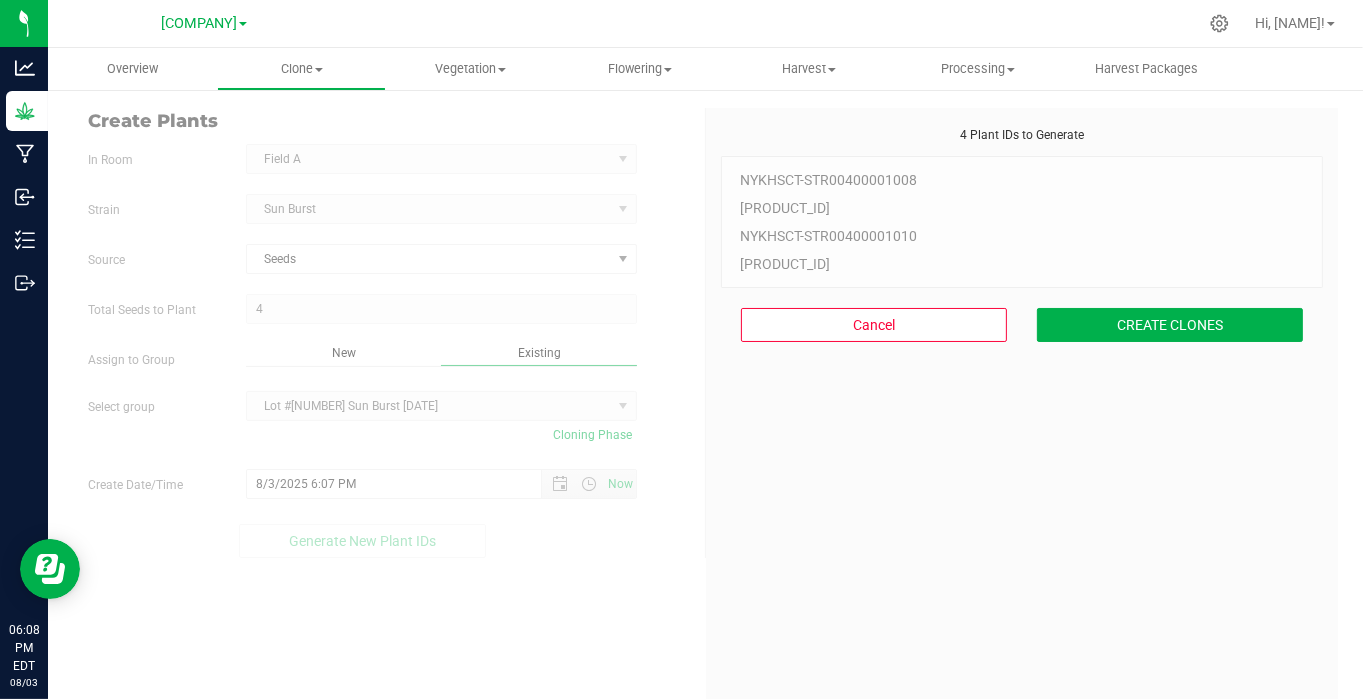 scroll, scrollTop: 60, scrollLeft: 0, axis: vertical 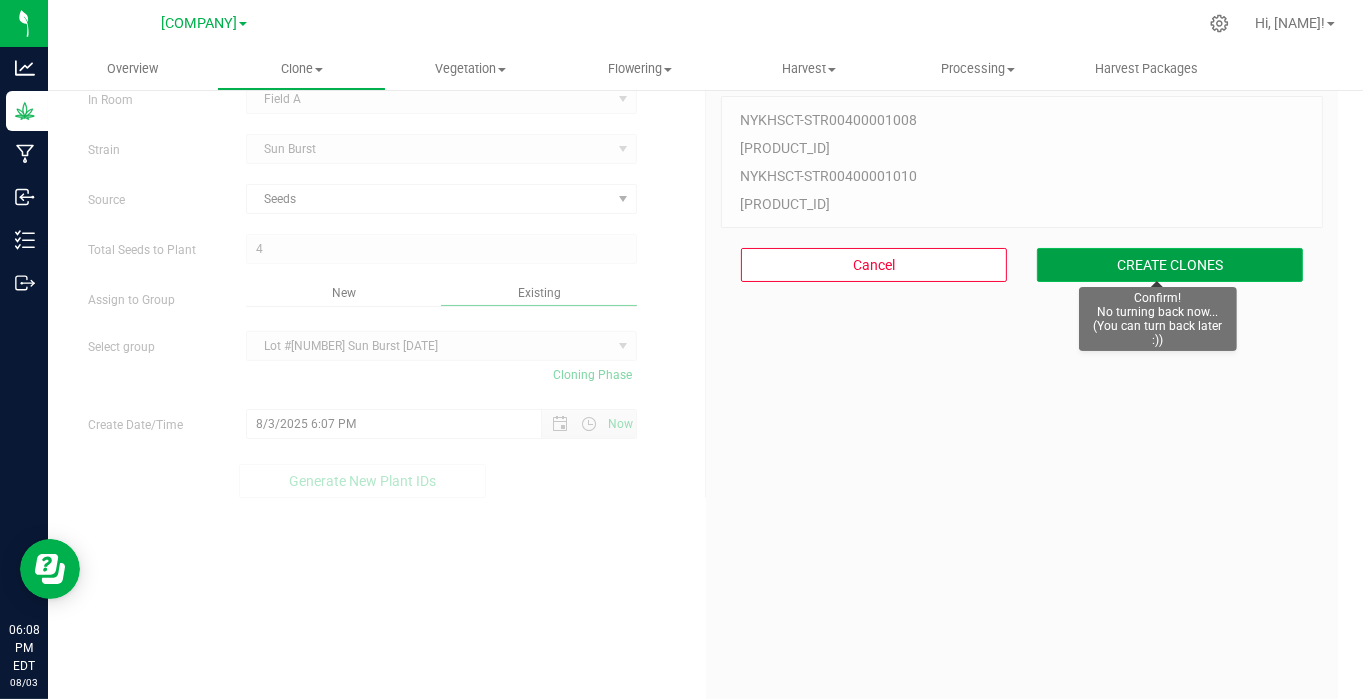 click on "CREATE CLONES" at bounding box center [1170, 265] 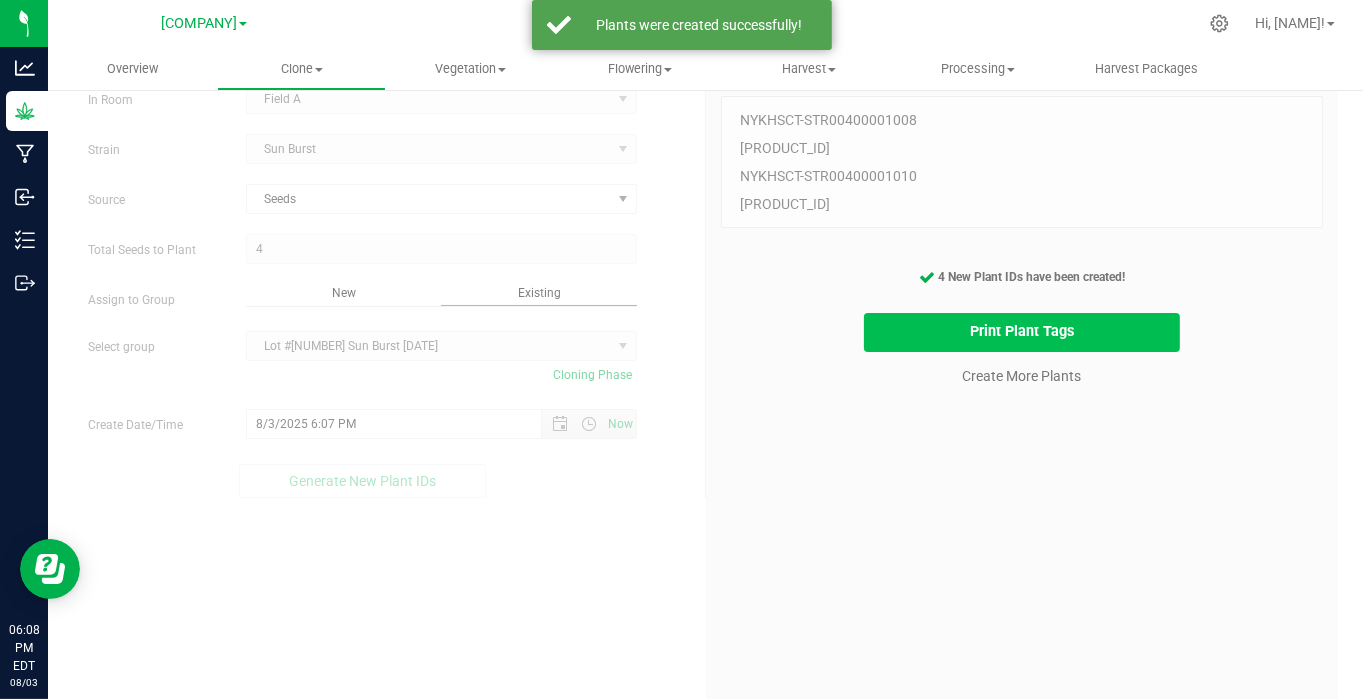 click on "Print Plant Tags" at bounding box center (1022, 332) 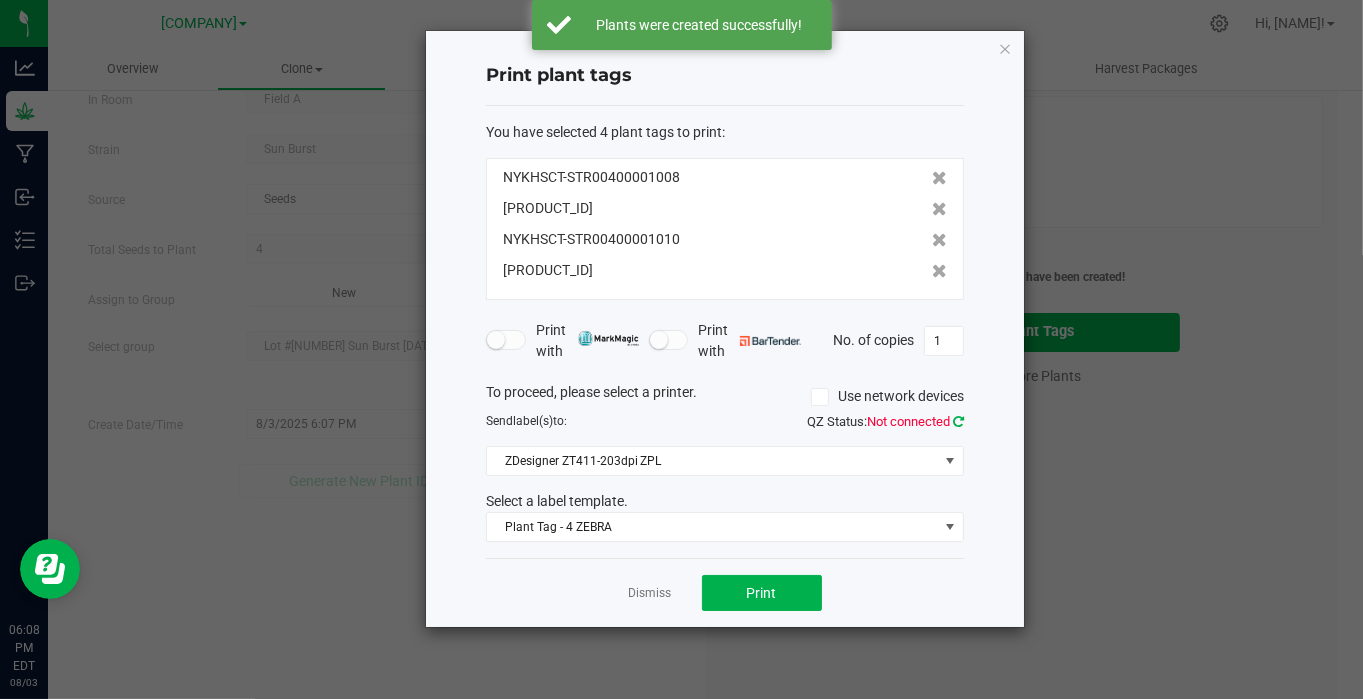 click 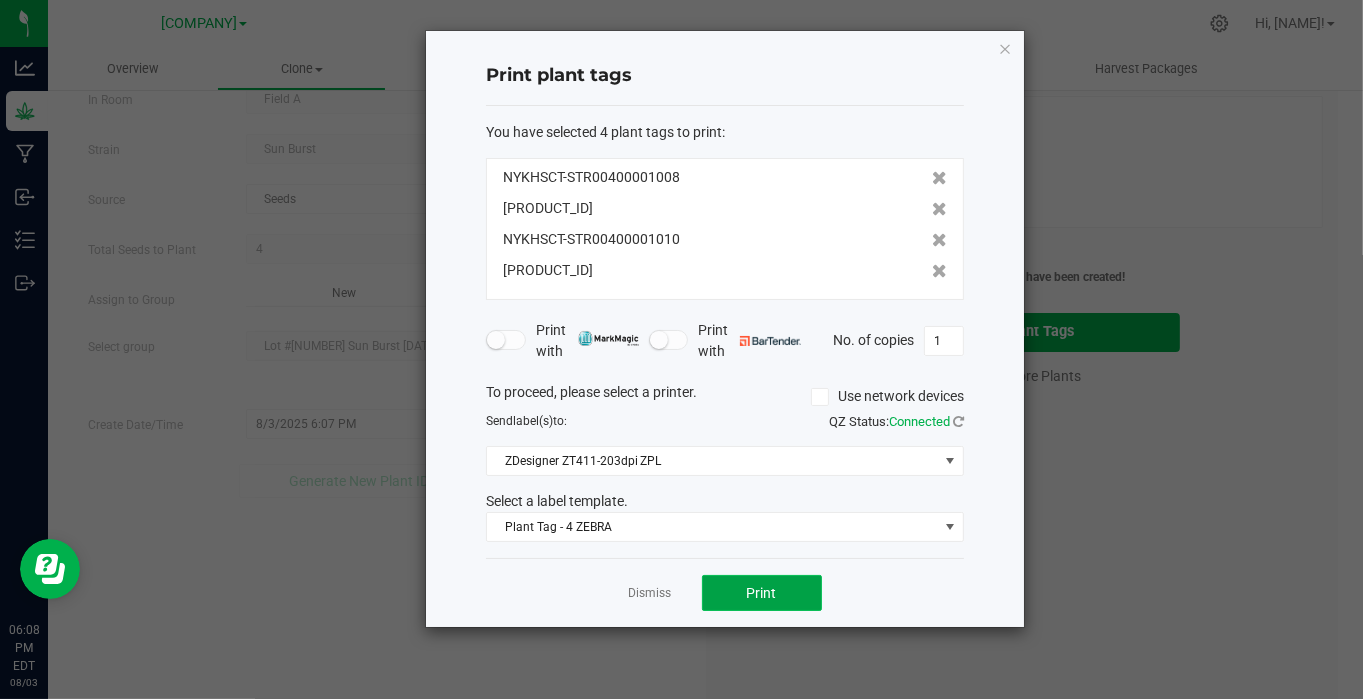 click on "Print" 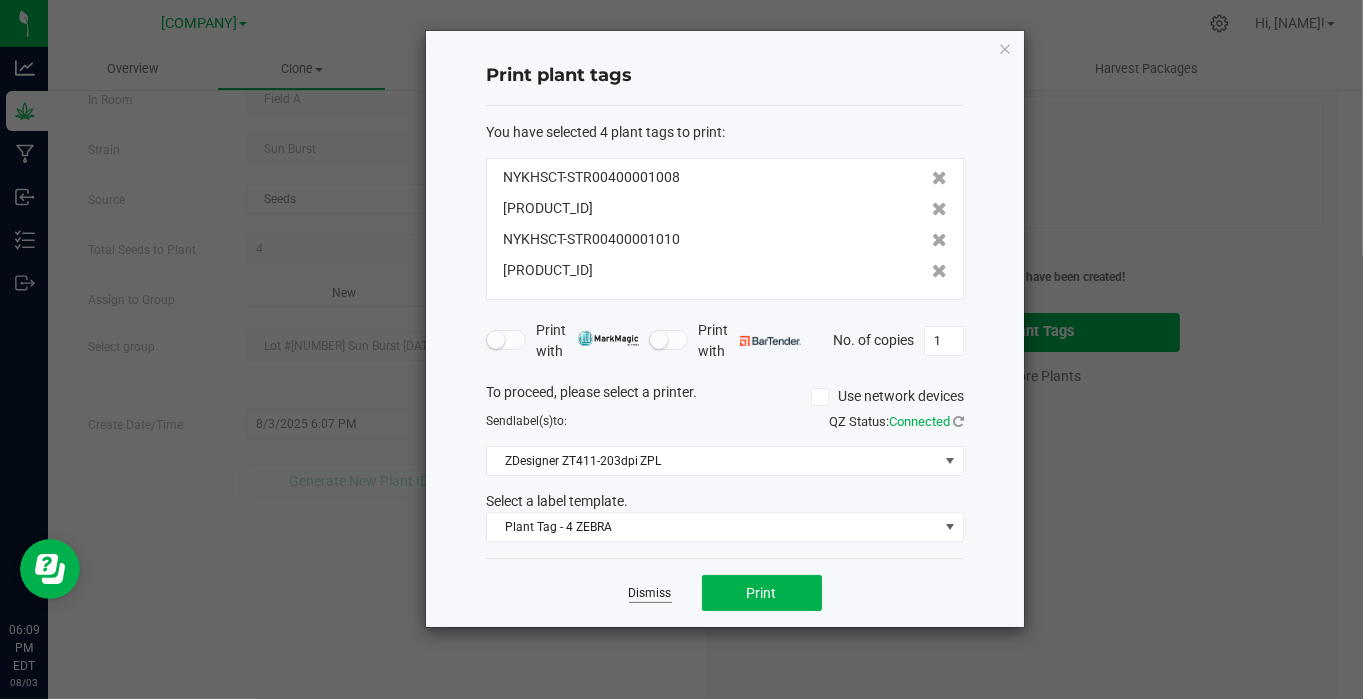 click on "Dismiss" 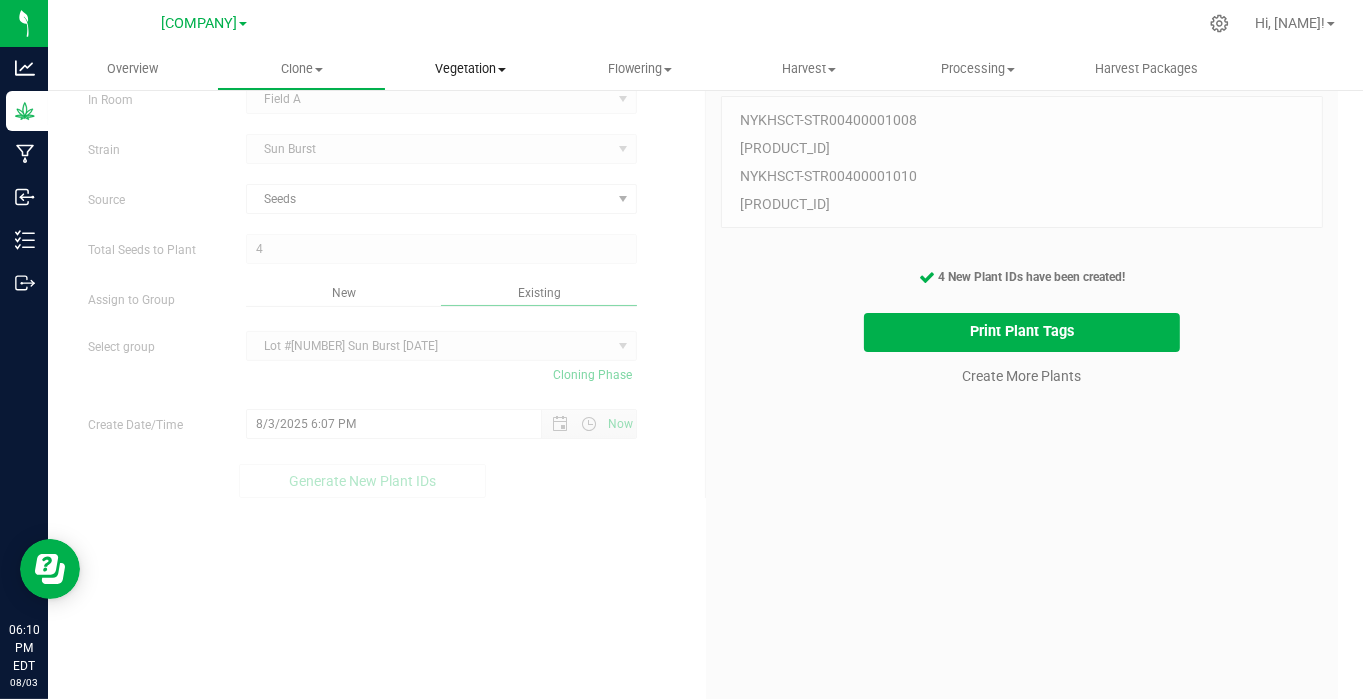 click on "Vegetation" at bounding box center (470, 69) 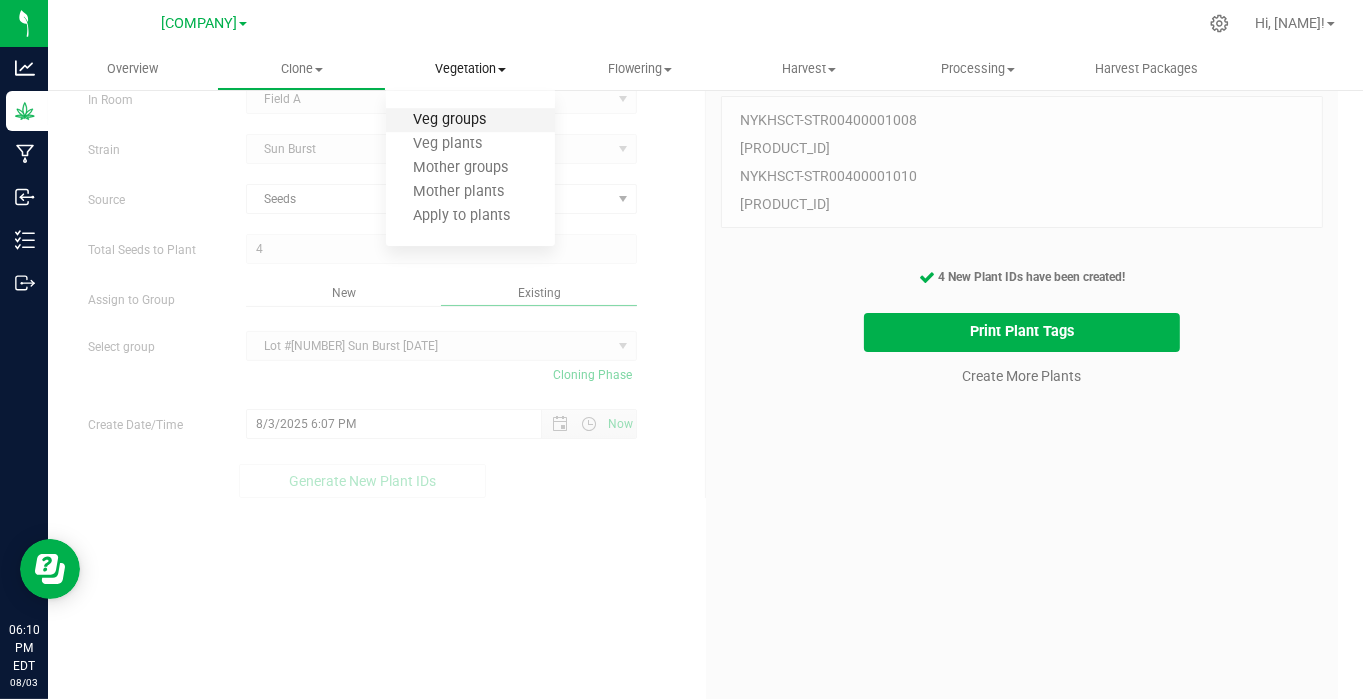 click on "Veg groups" at bounding box center (449, 120) 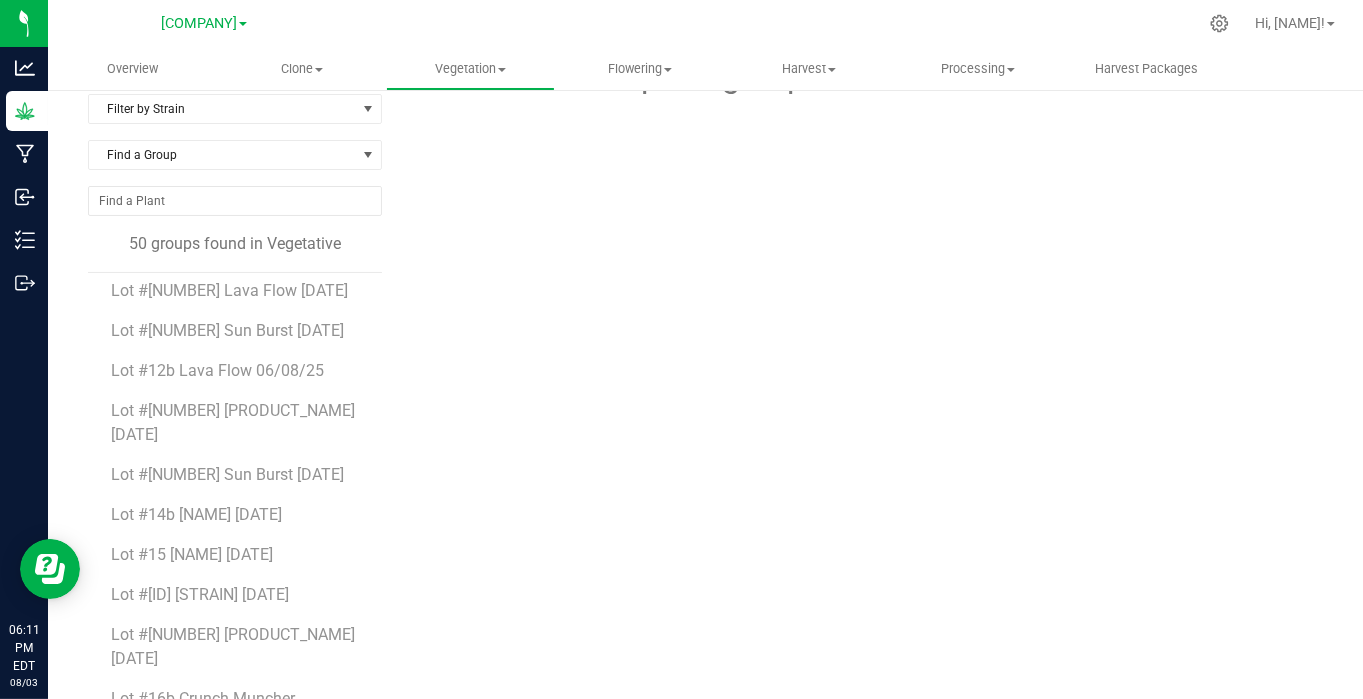 scroll, scrollTop: 260, scrollLeft: 0, axis: vertical 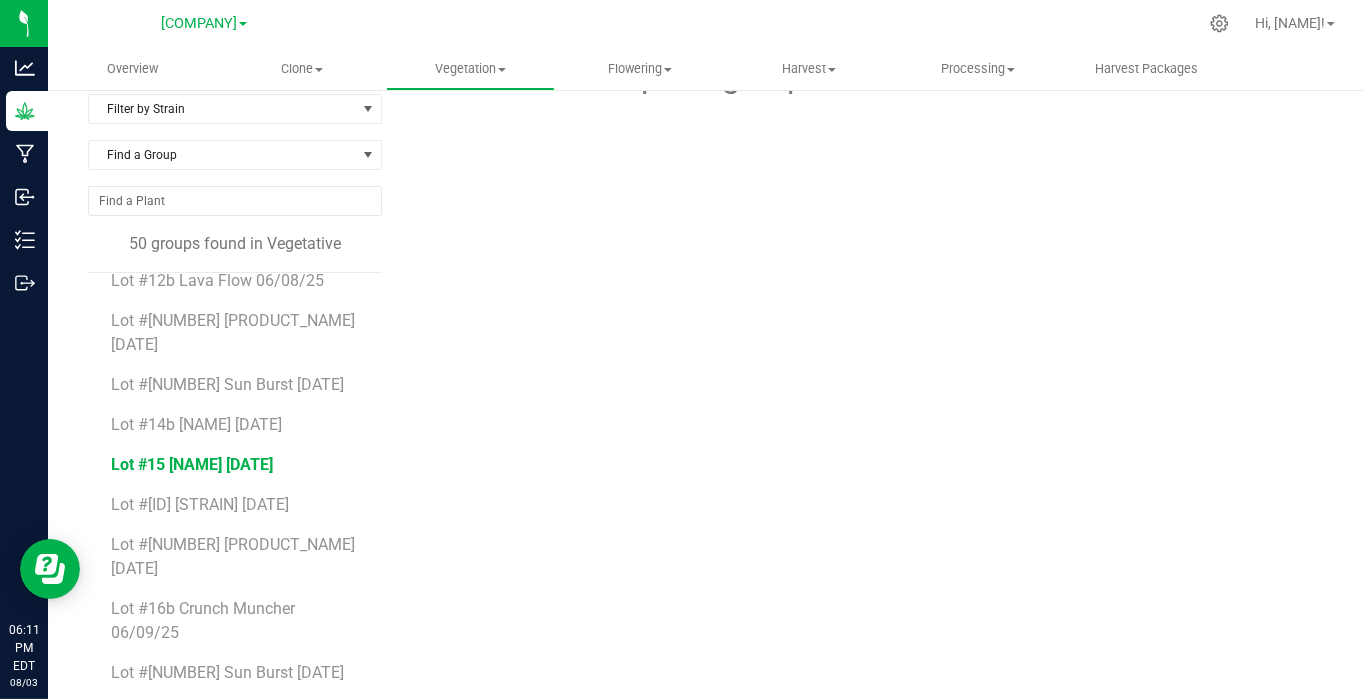 click on "Lot #15 [NAME] [DATE]" at bounding box center (193, 464) 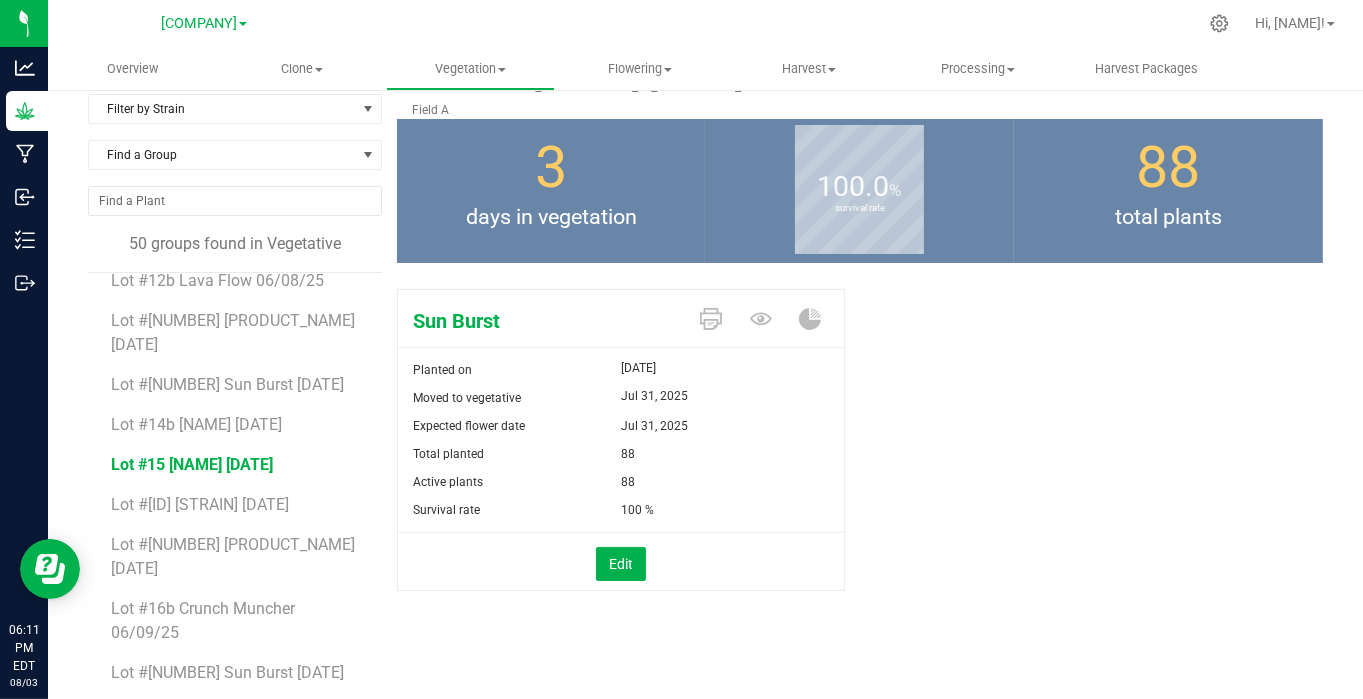 scroll, scrollTop: 0, scrollLeft: 0, axis: both 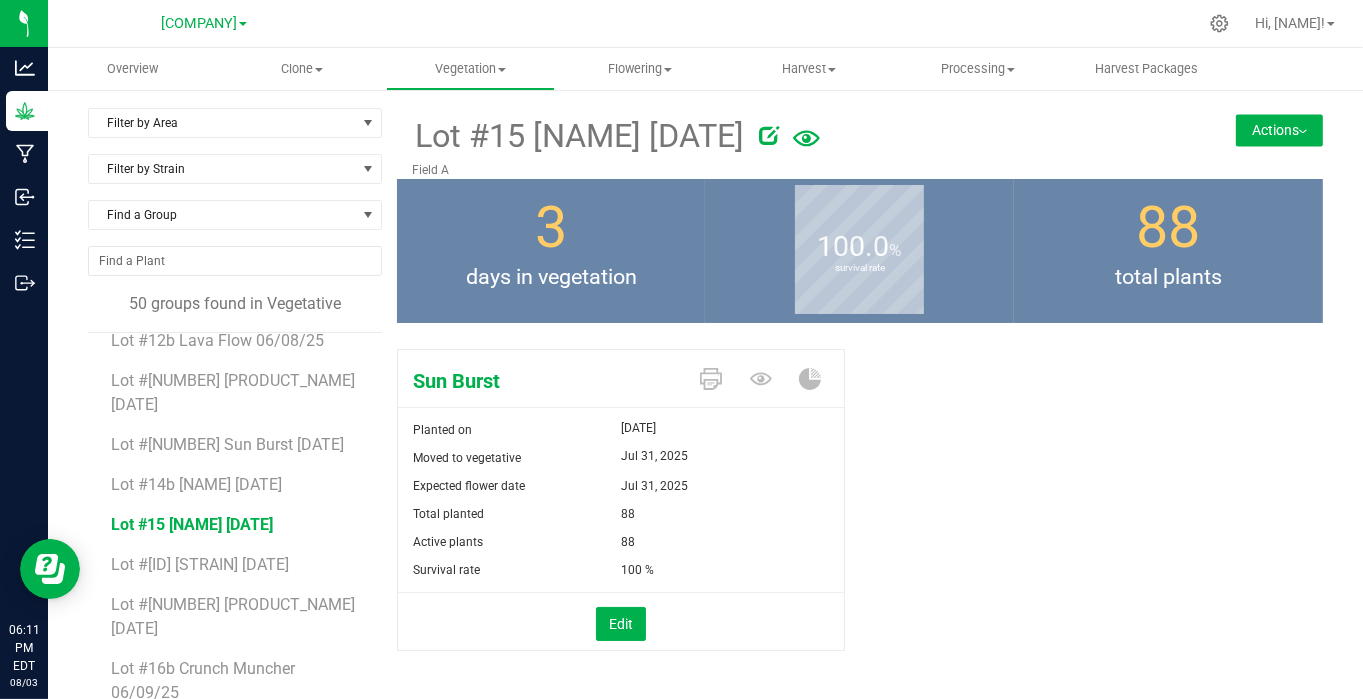 click on "Actions" at bounding box center [1279, 130] 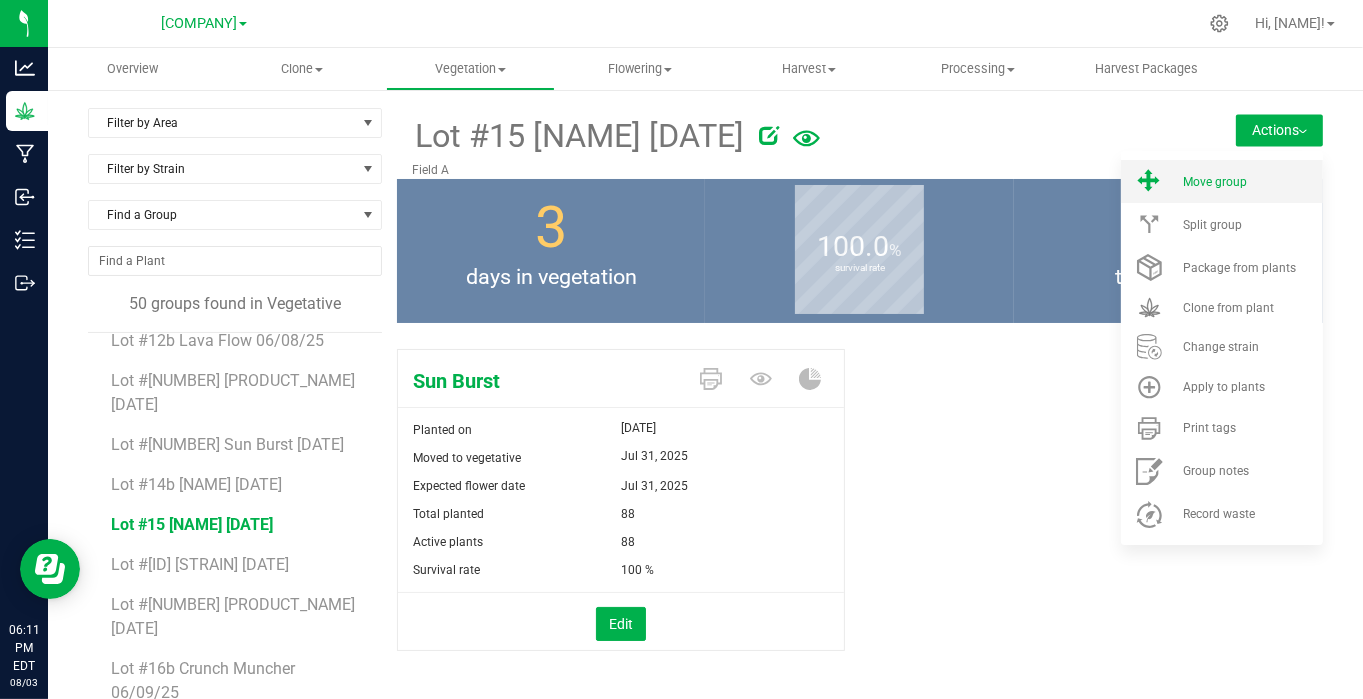 click on "Move group" at bounding box center (1215, 182) 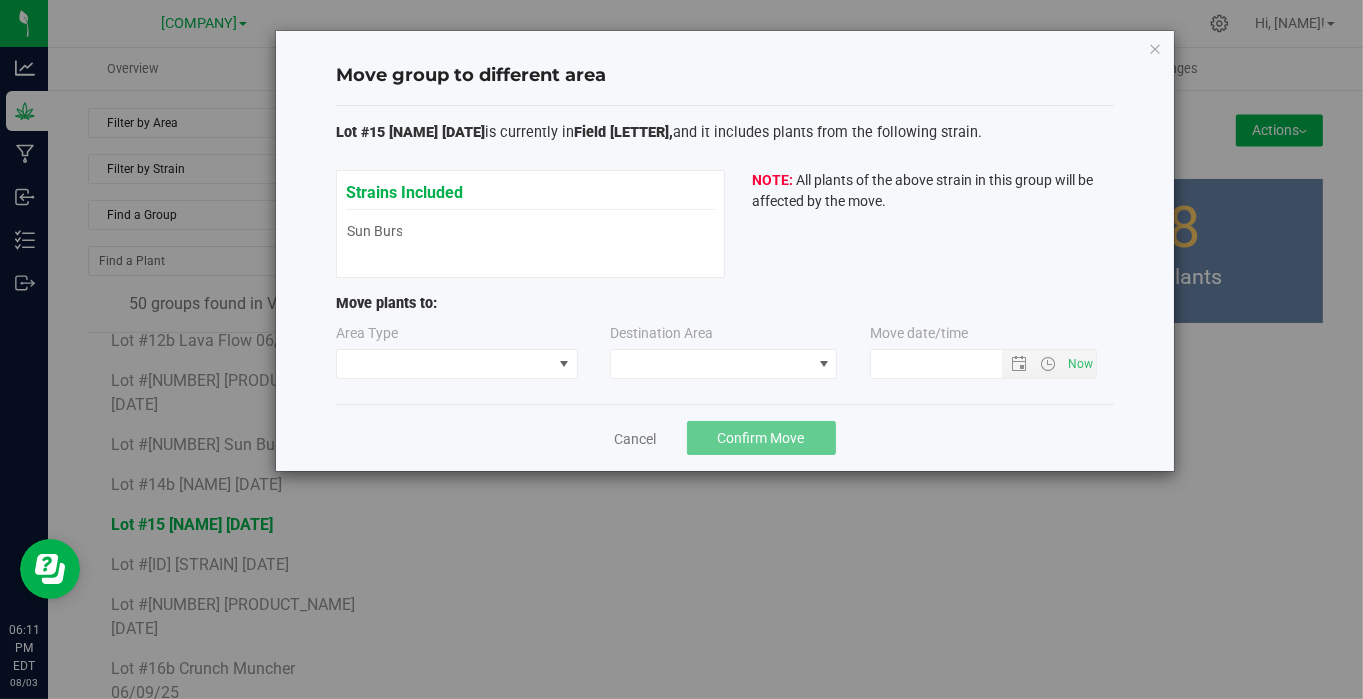 type on "[DATE] [TIME]" 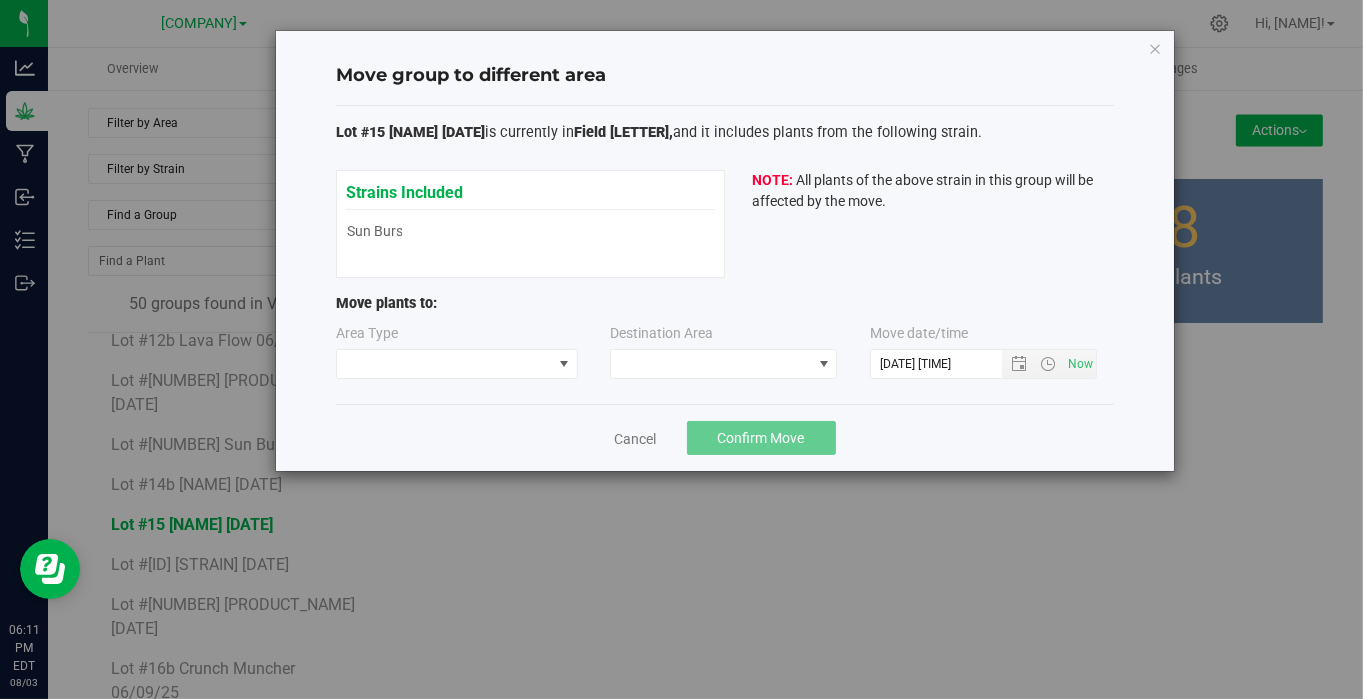 type 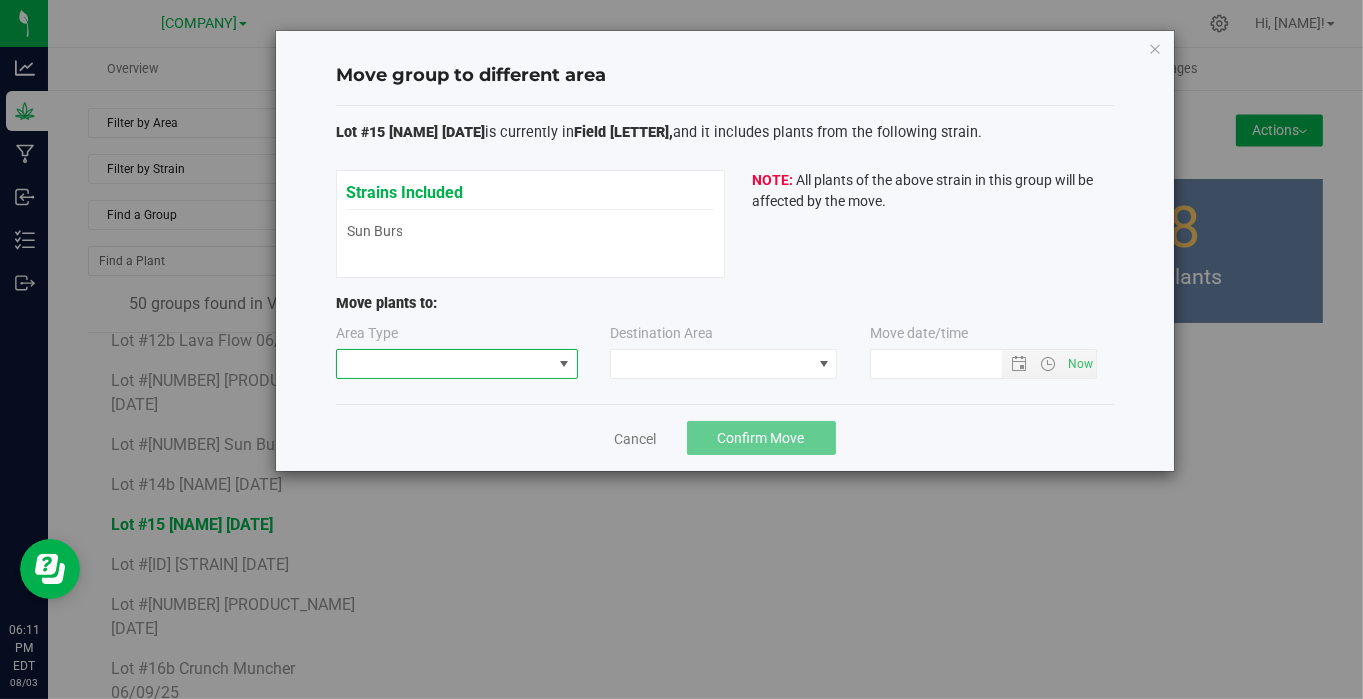 click at bounding box center [444, 364] 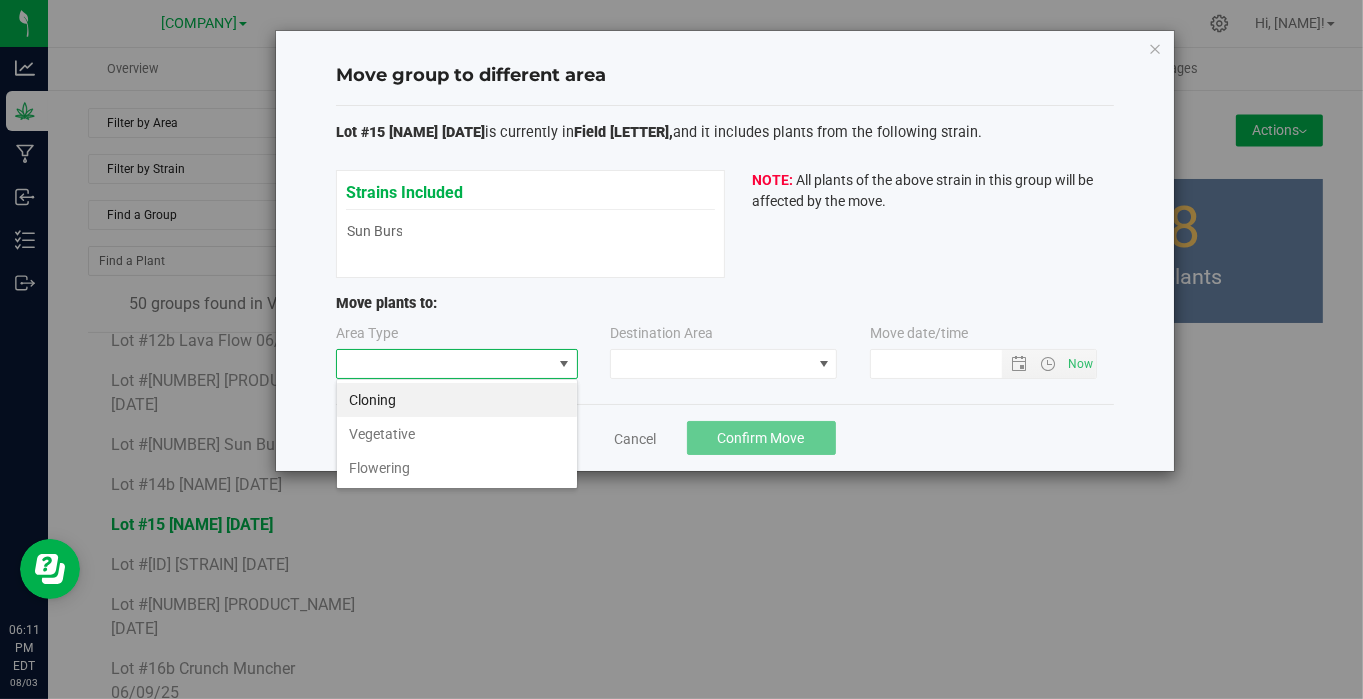 scroll, scrollTop: 99970, scrollLeft: 99757, axis: both 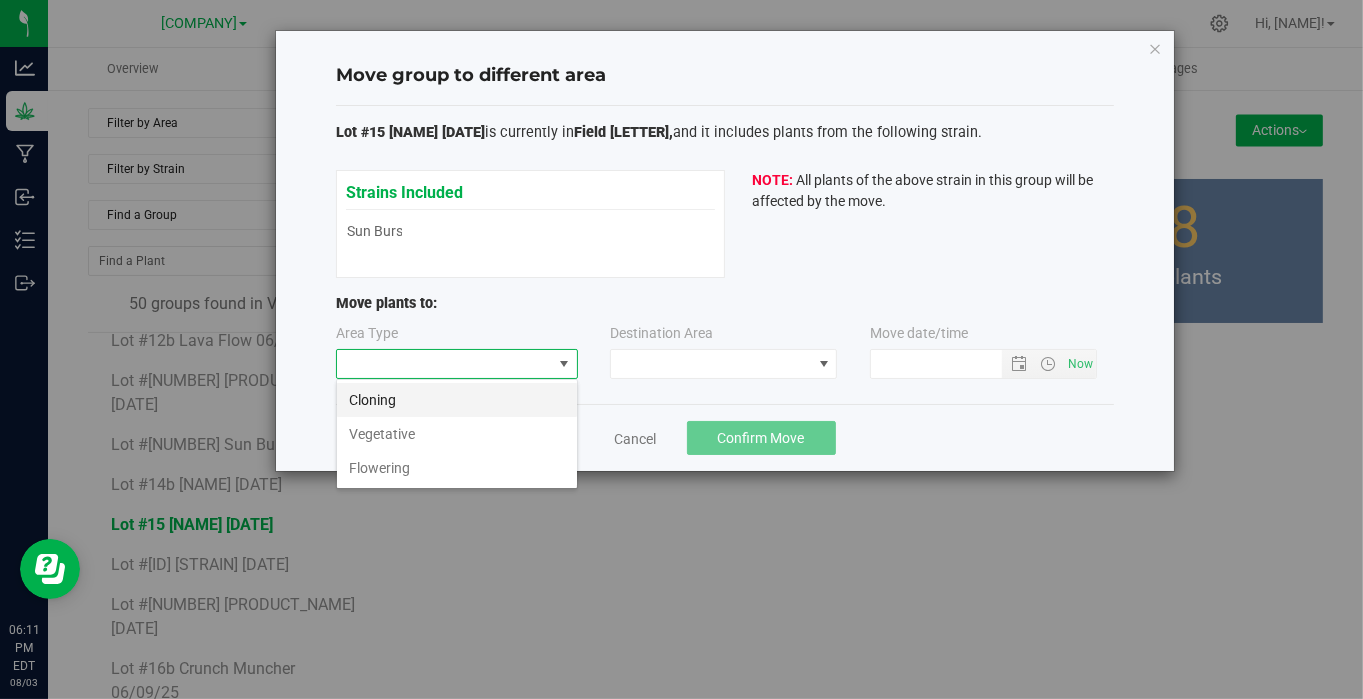 click on "Cloning" at bounding box center [457, 400] 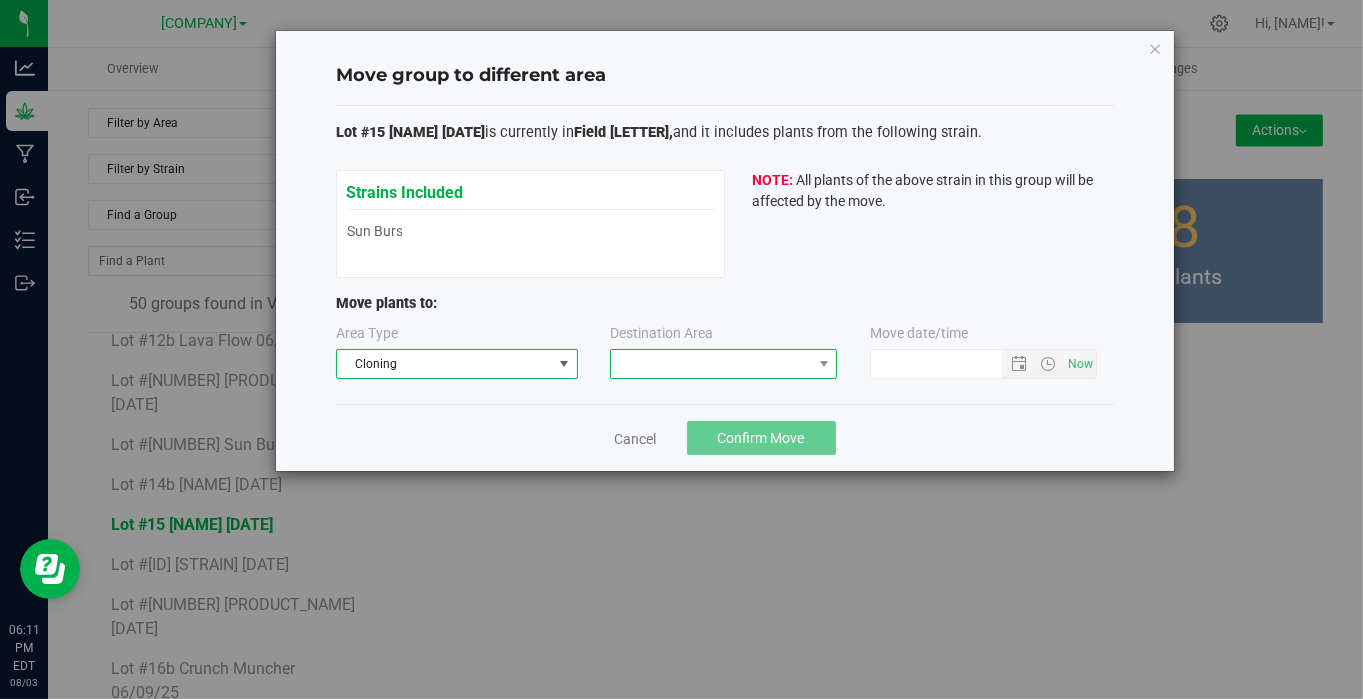 click at bounding box center (711, 364) 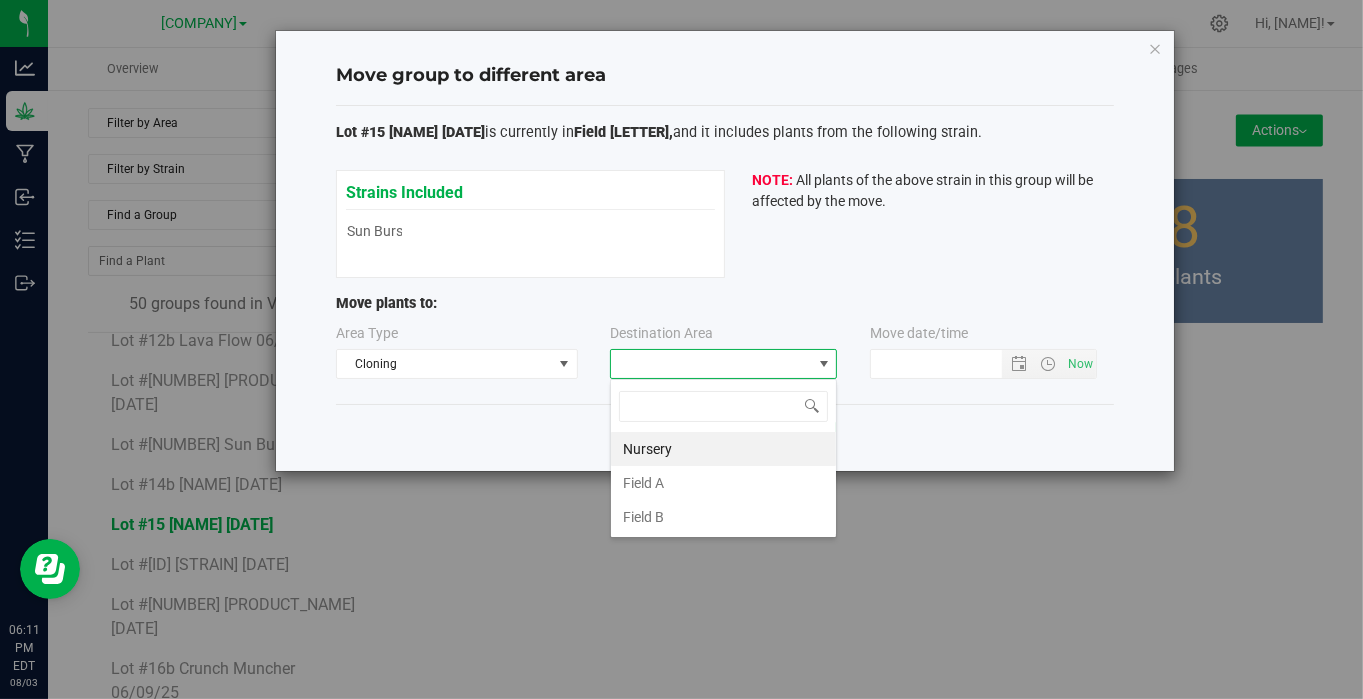 scroll, scrollTop: 99970, scrollLeft: 99772, axis: both 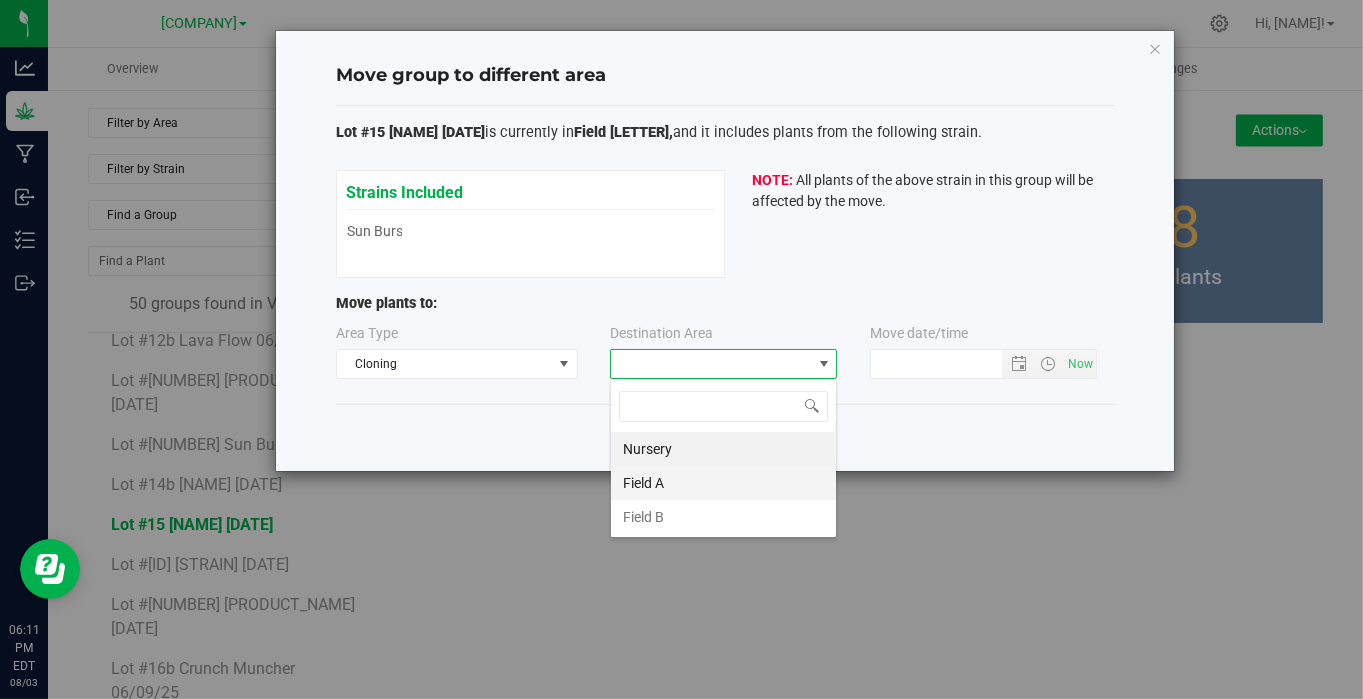 click on "Field A" at bounding box center (723, 483) 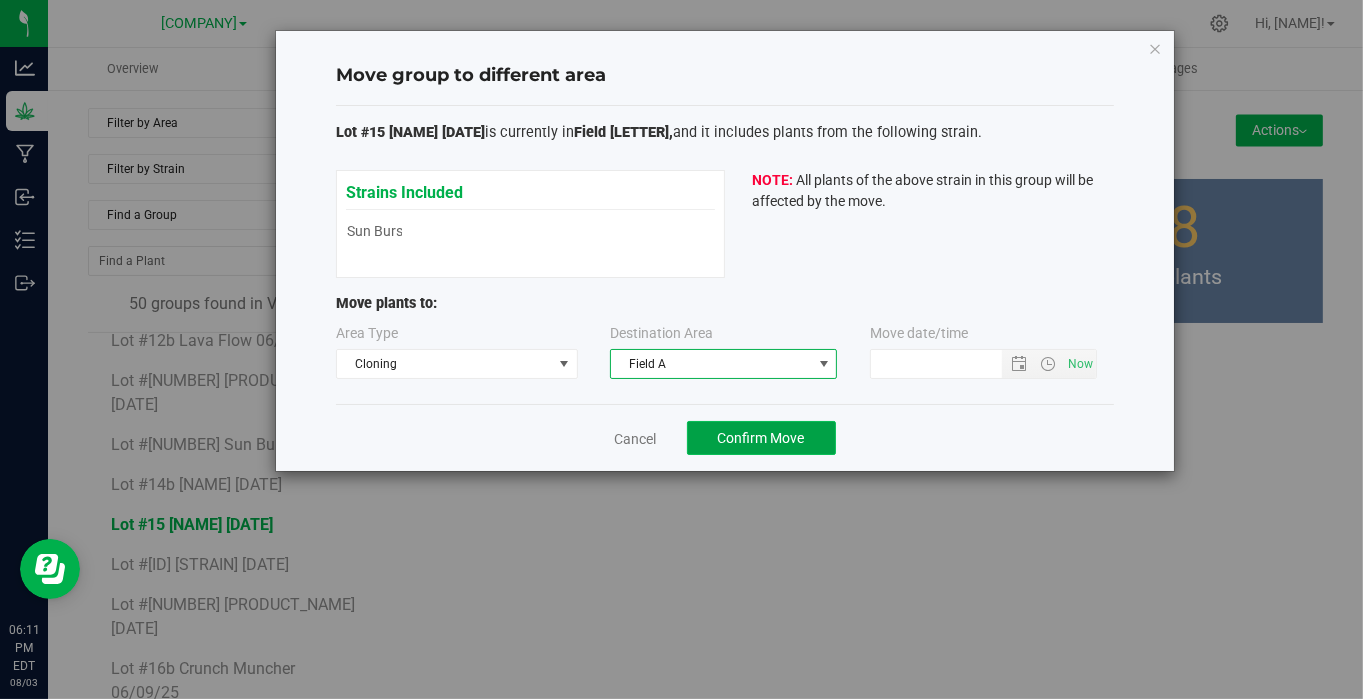 click on "Confirm Move" 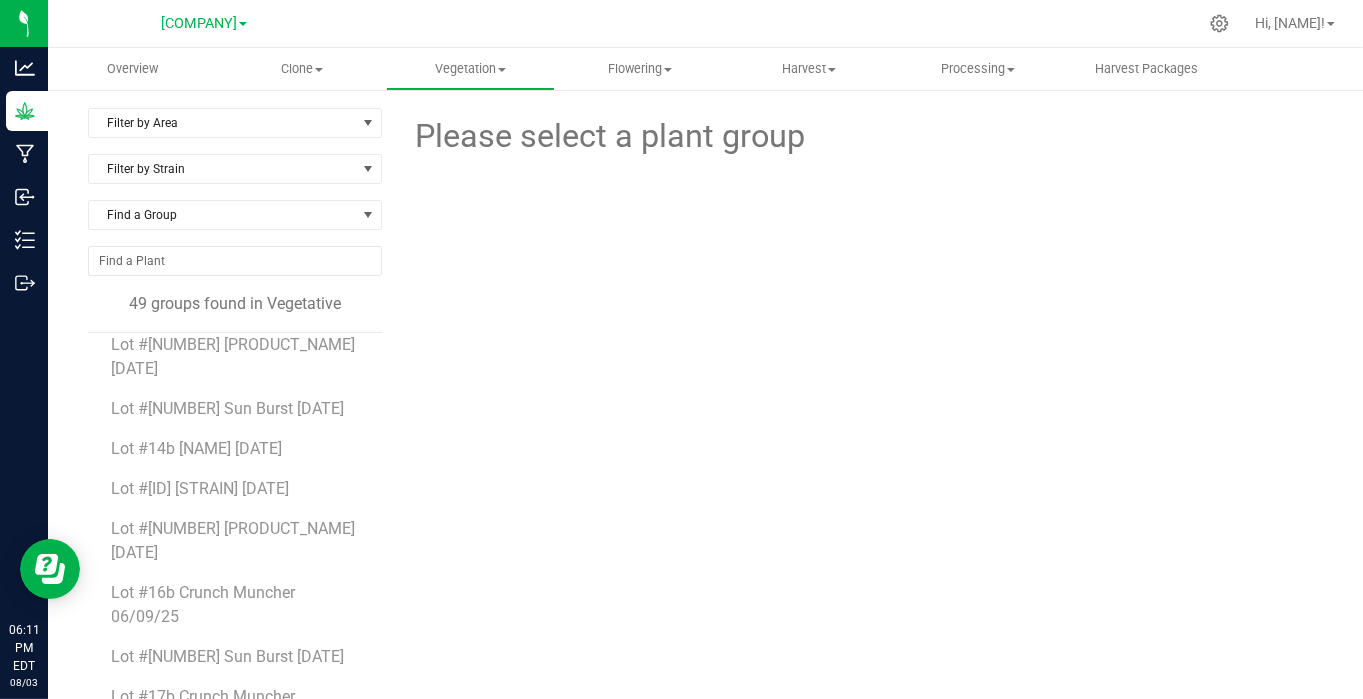 scroll, scrollTop: 299, scrollLeft: 0, axis: vertical 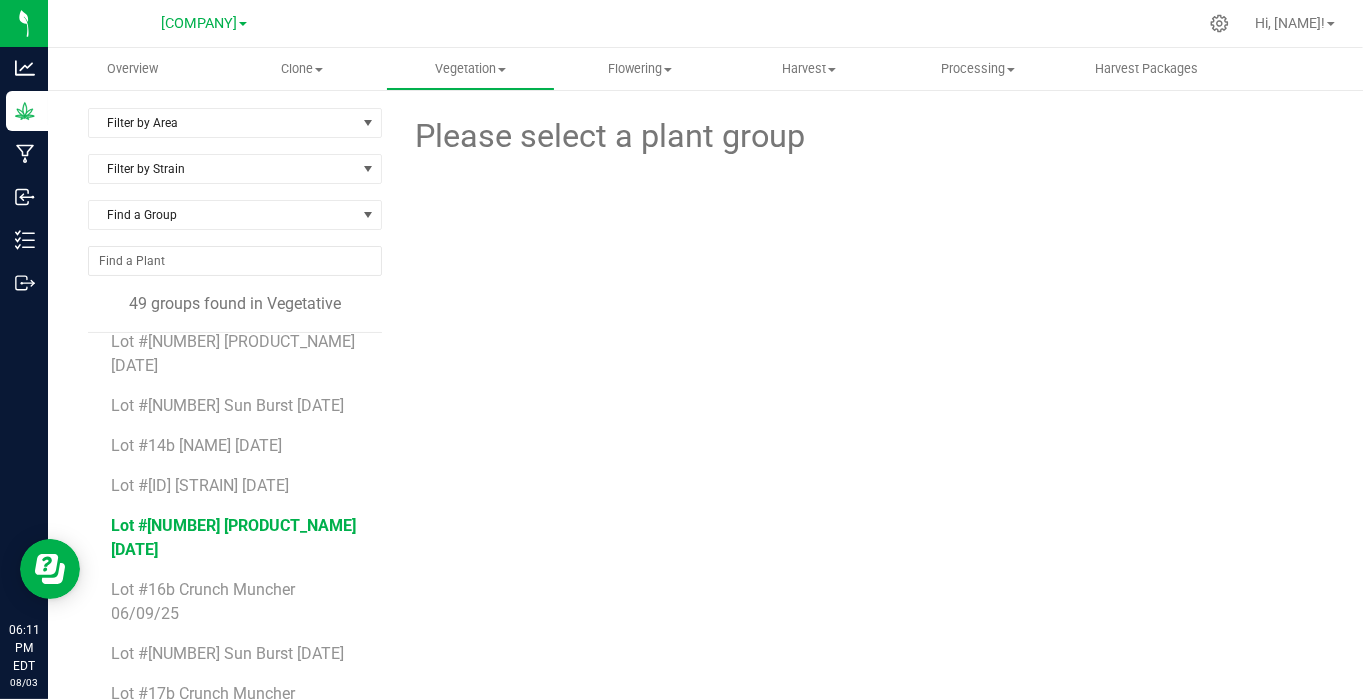 click on "Lot #[NUMBER] [PRODUCT_NAME] [DATE]" at bounding box center [234, 537] 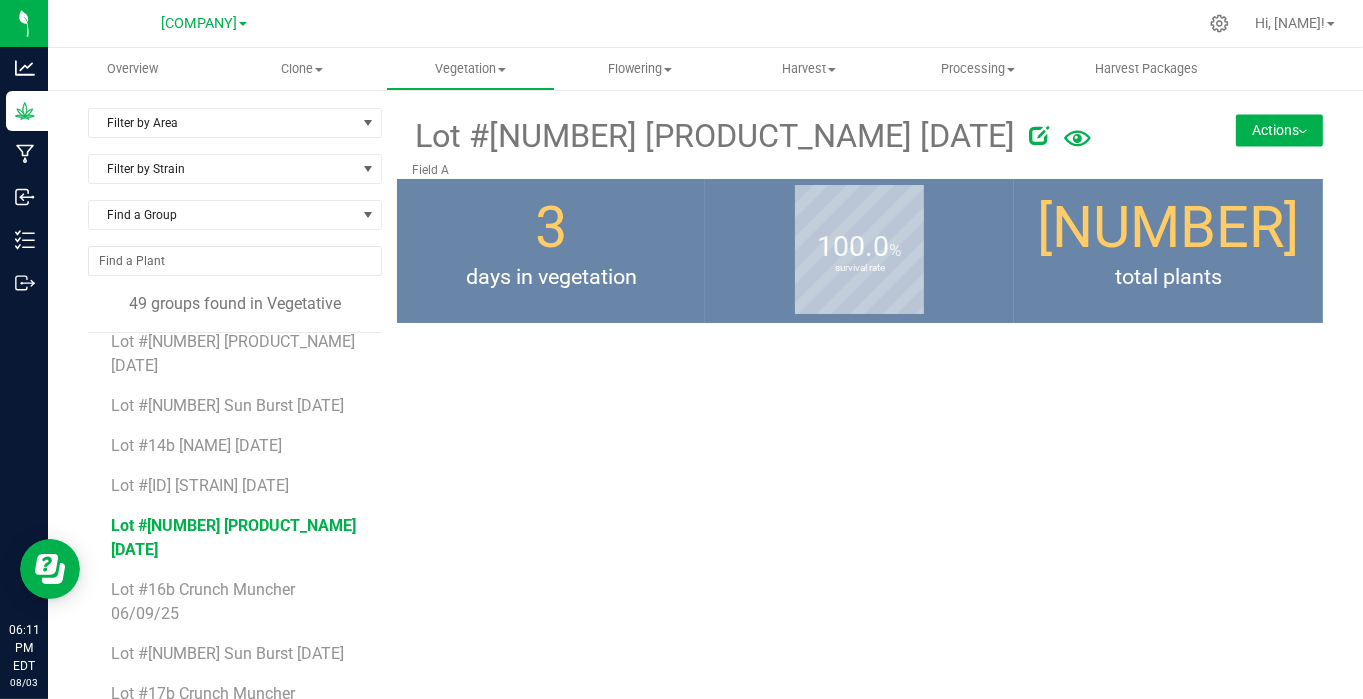 click on "Actions" at bounding box center (1279, 130) 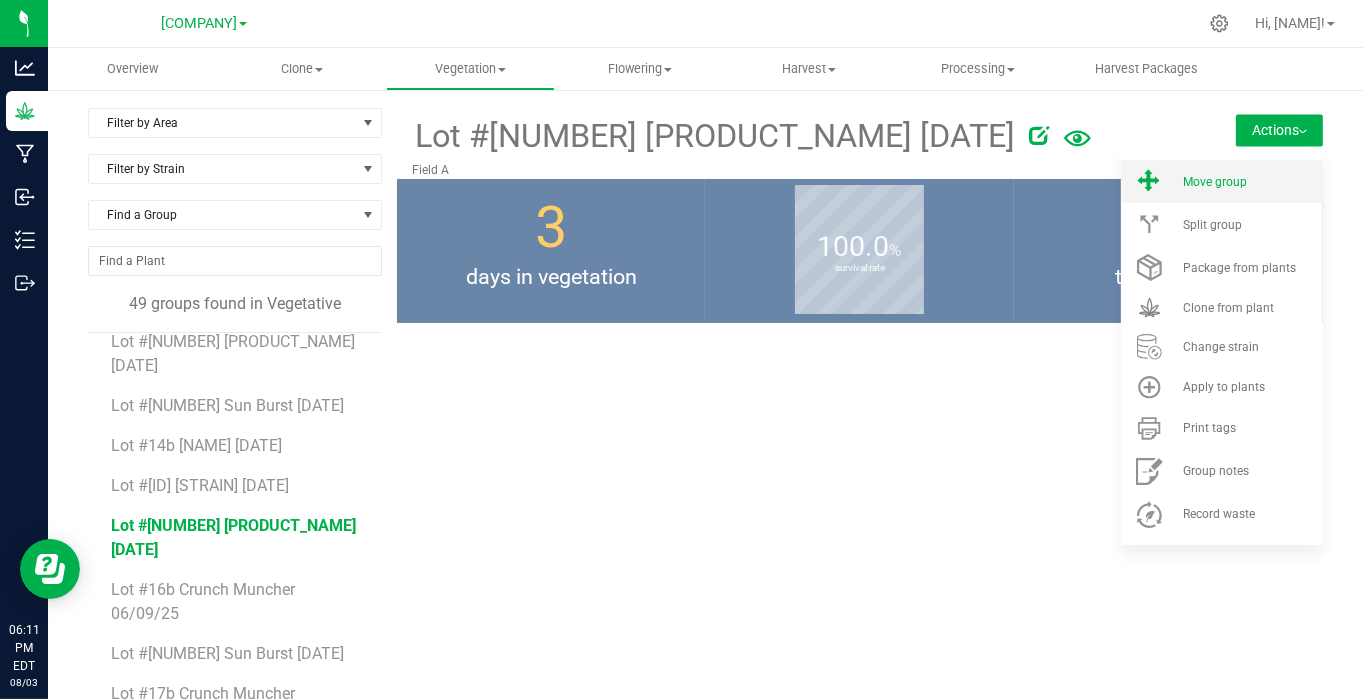 click on "Move group" at bounding box center (1215, 182) 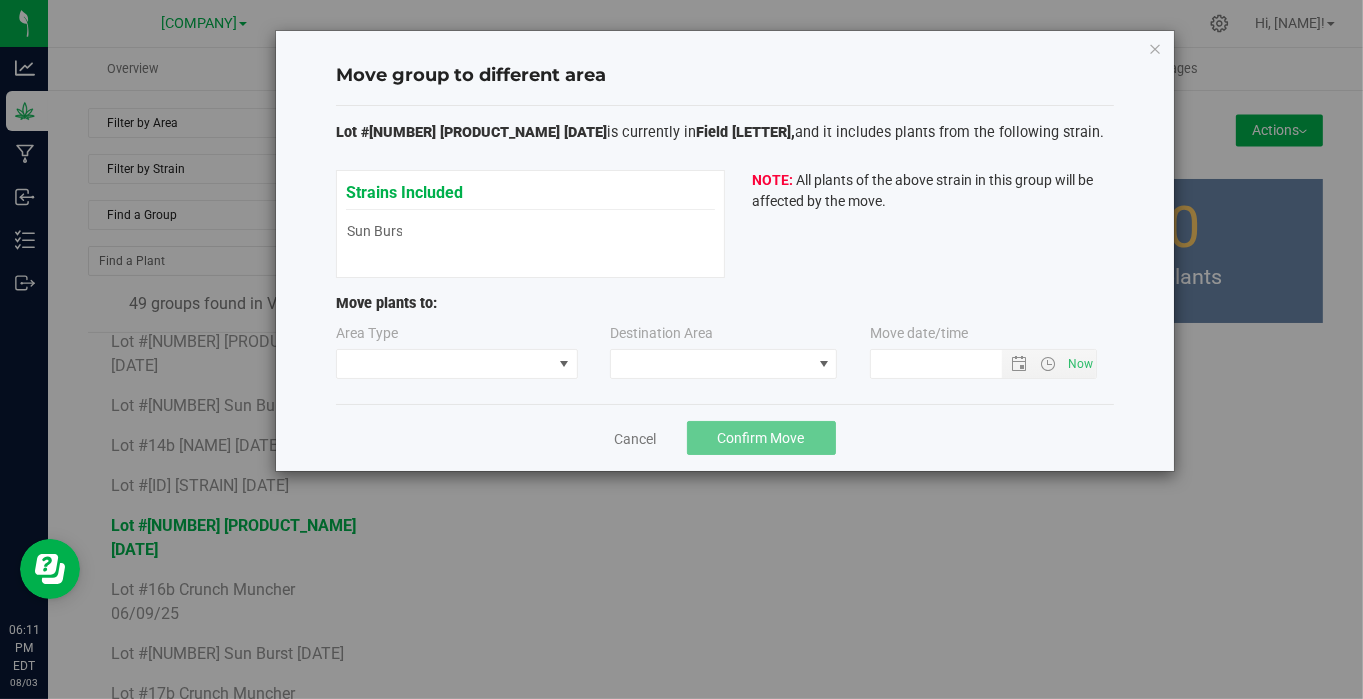 type on "[DATE] [TIME]" 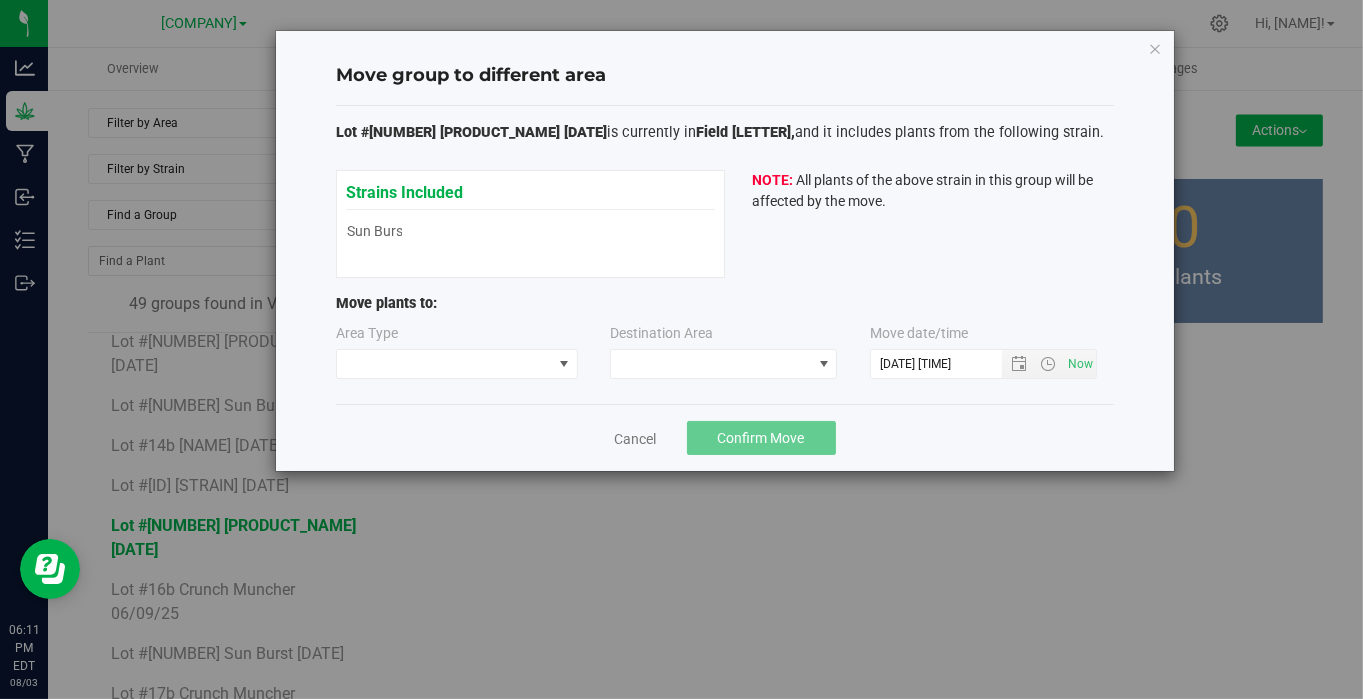type 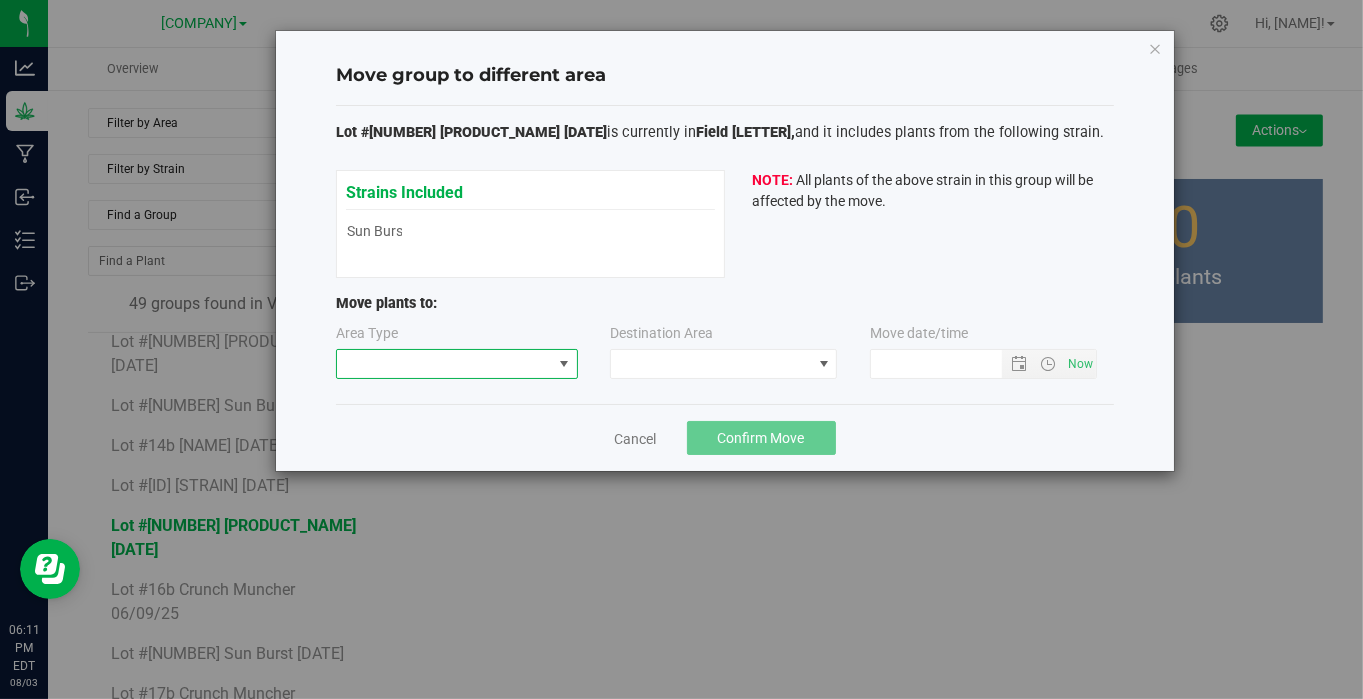 click at bounding box center (444, 364) 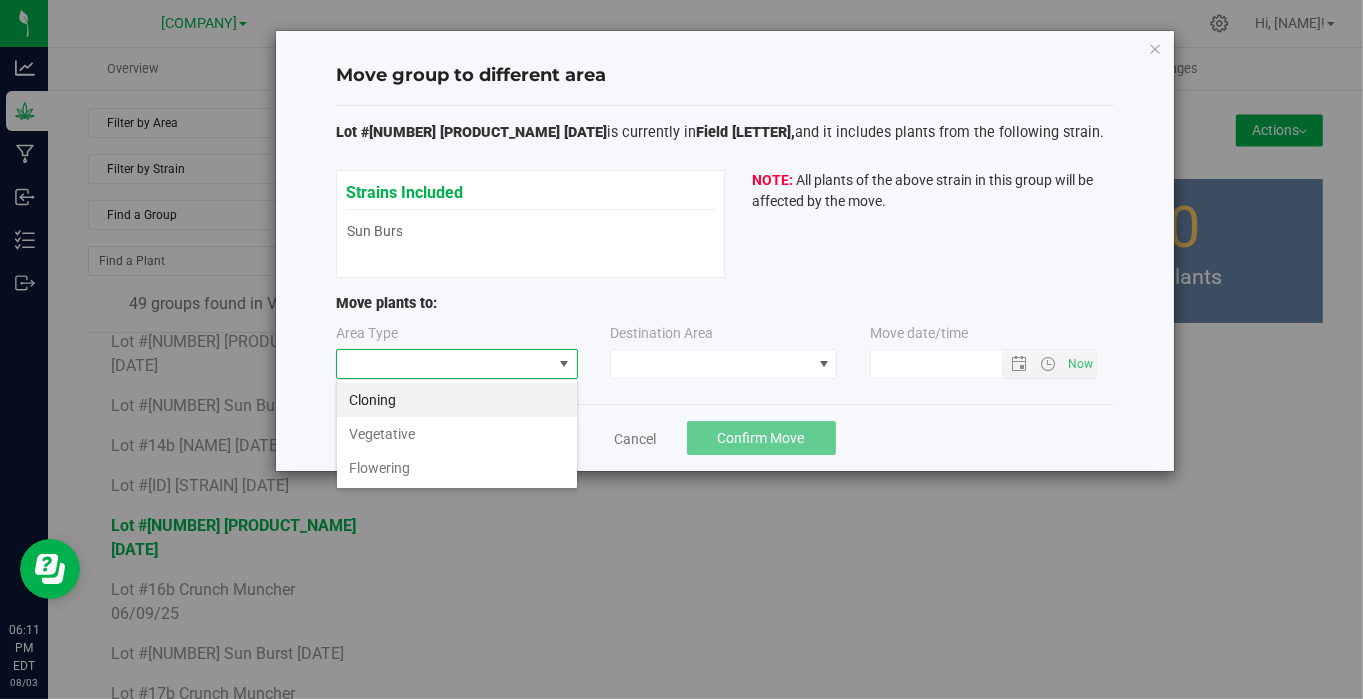 scroll, scrollTop: 99970, scrollLeft: 99757, axis: both 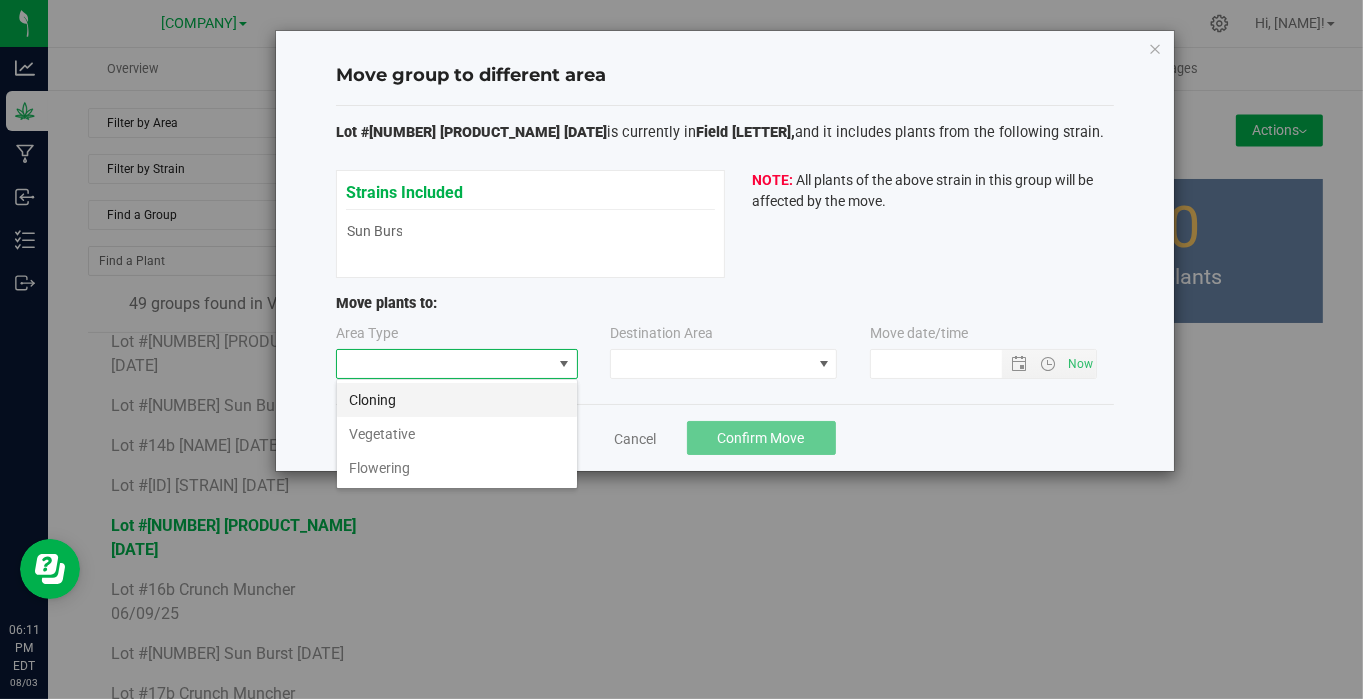 click on "Cloning" at bounding box center [457, 400] 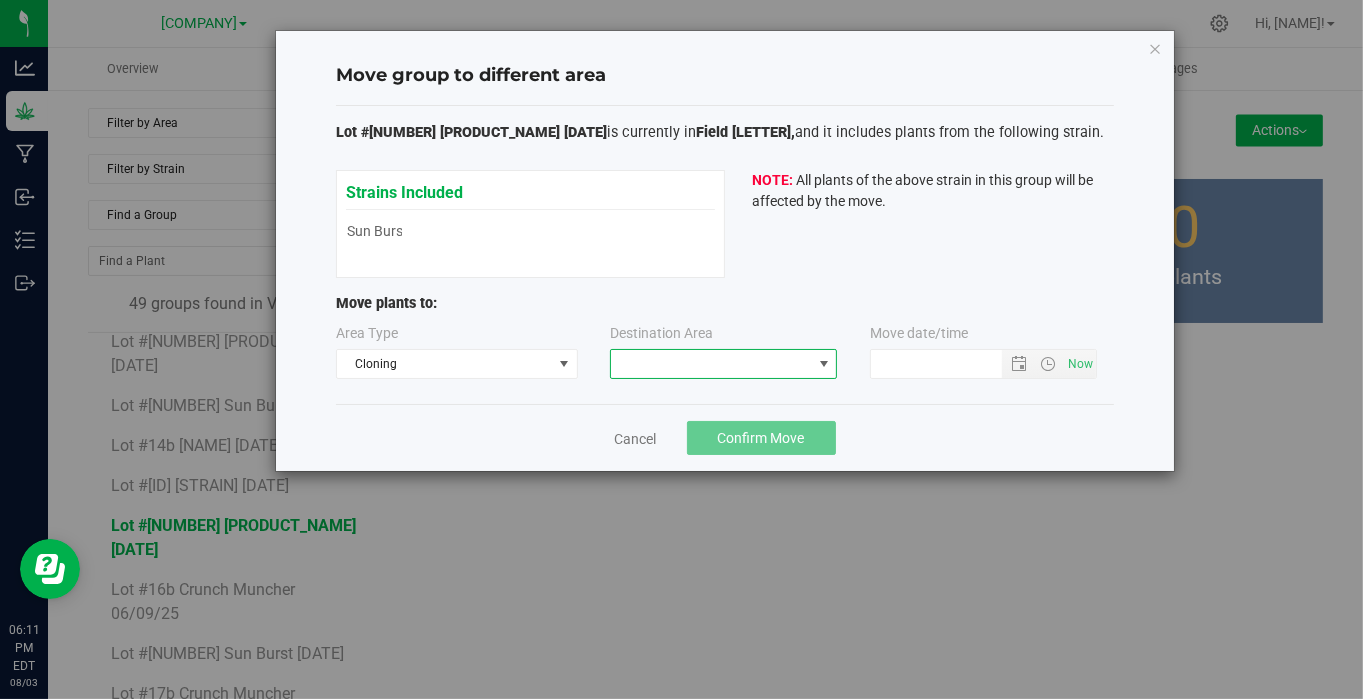 click at bounding box center (711, 364) 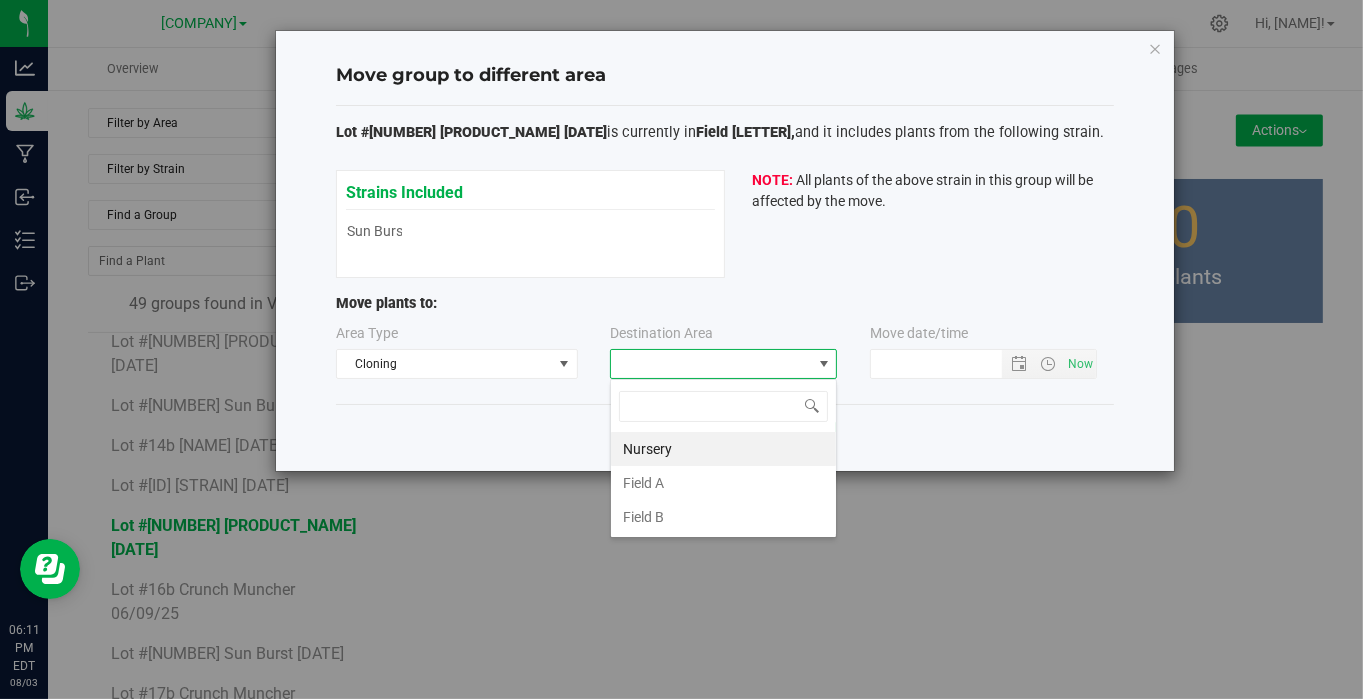 scroll, scrollTop: 99970, scrollLeft: 99772, axis: both 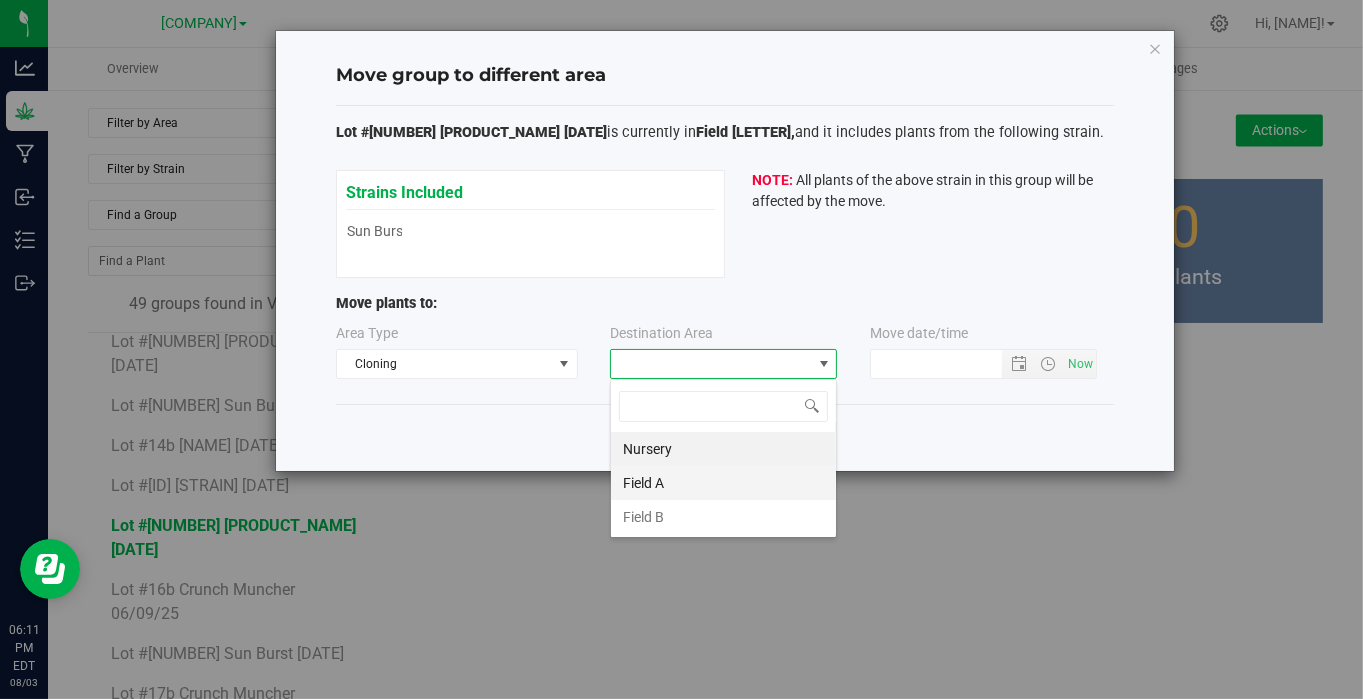 click on "Field A" at bounding box center (723, 483) 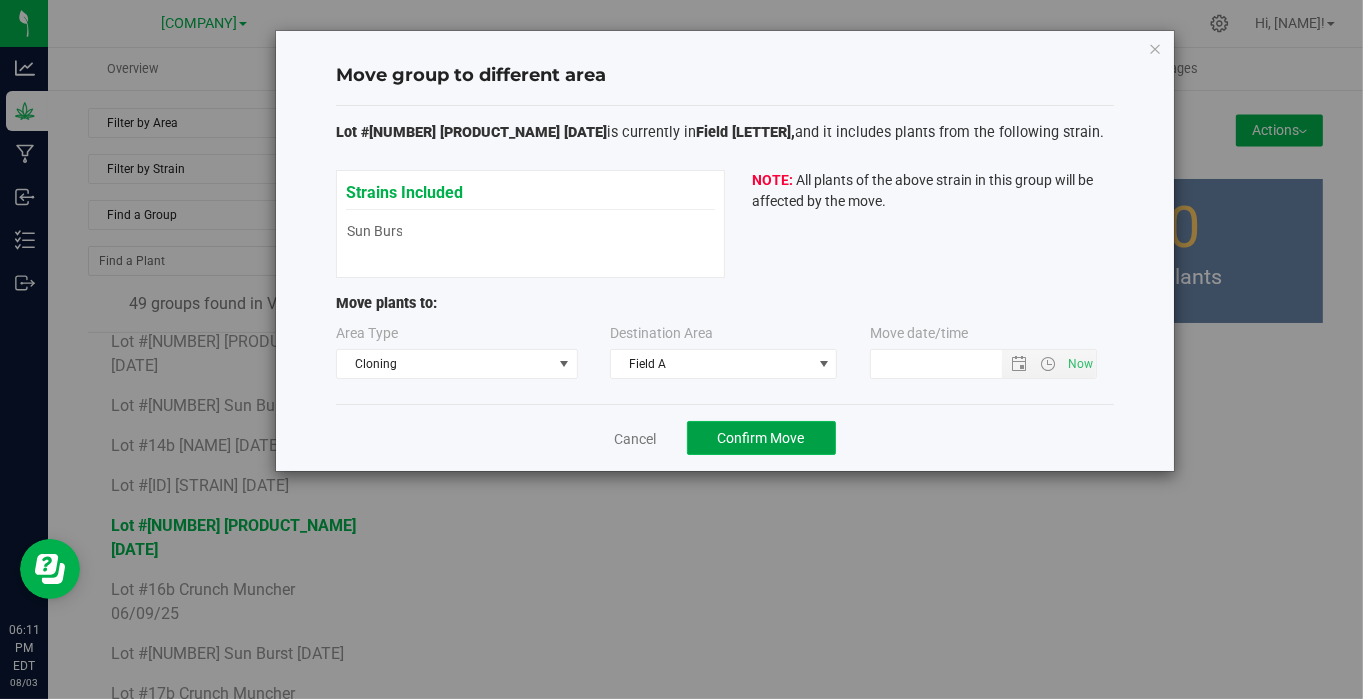 click on "Confirm Move" 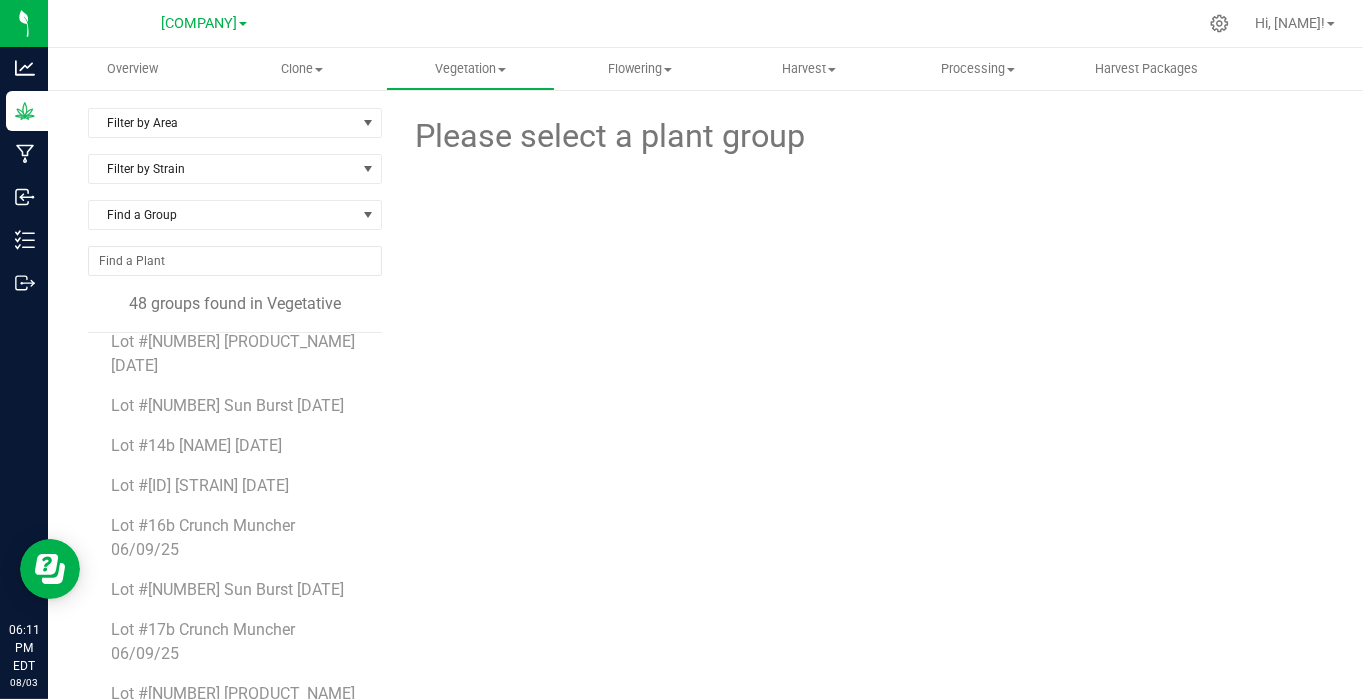 scroll, scrollTop: 352, scrollLeft: 0, axis: vertical 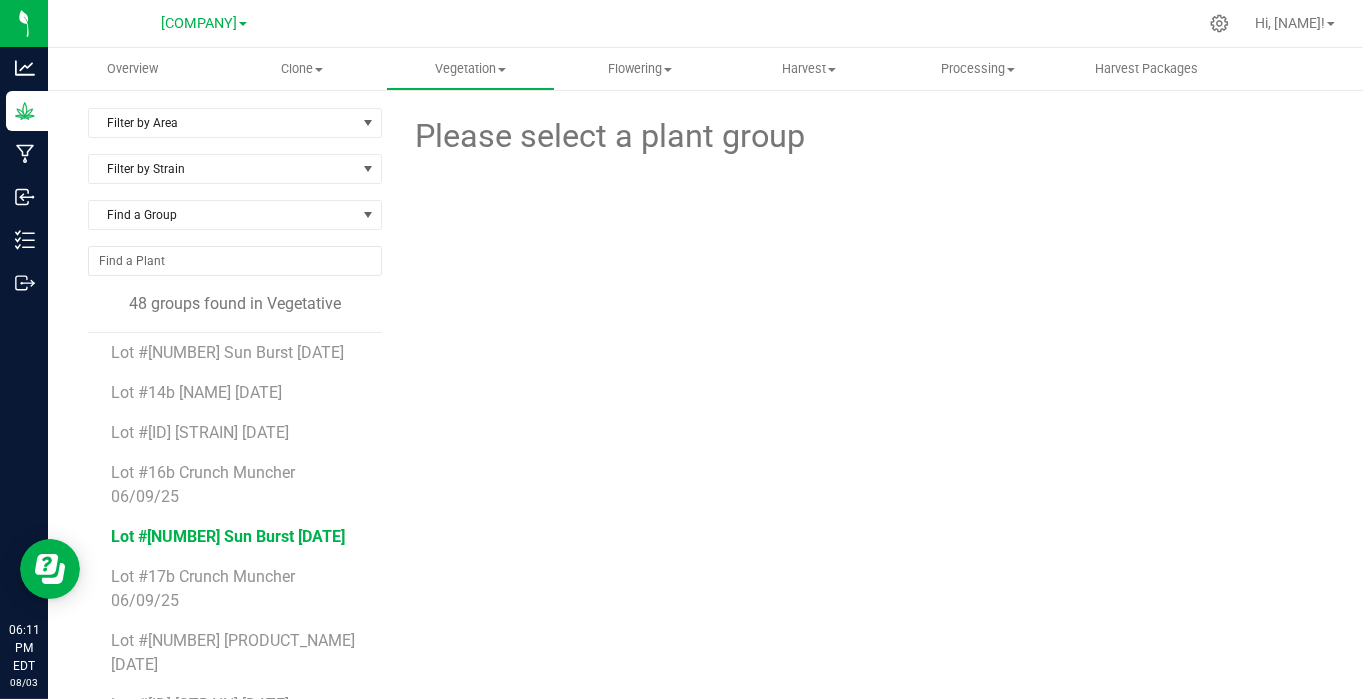 click on "Lot #[NUMBER] Sun Burst [DATE]" at bounding box center [229, 536] 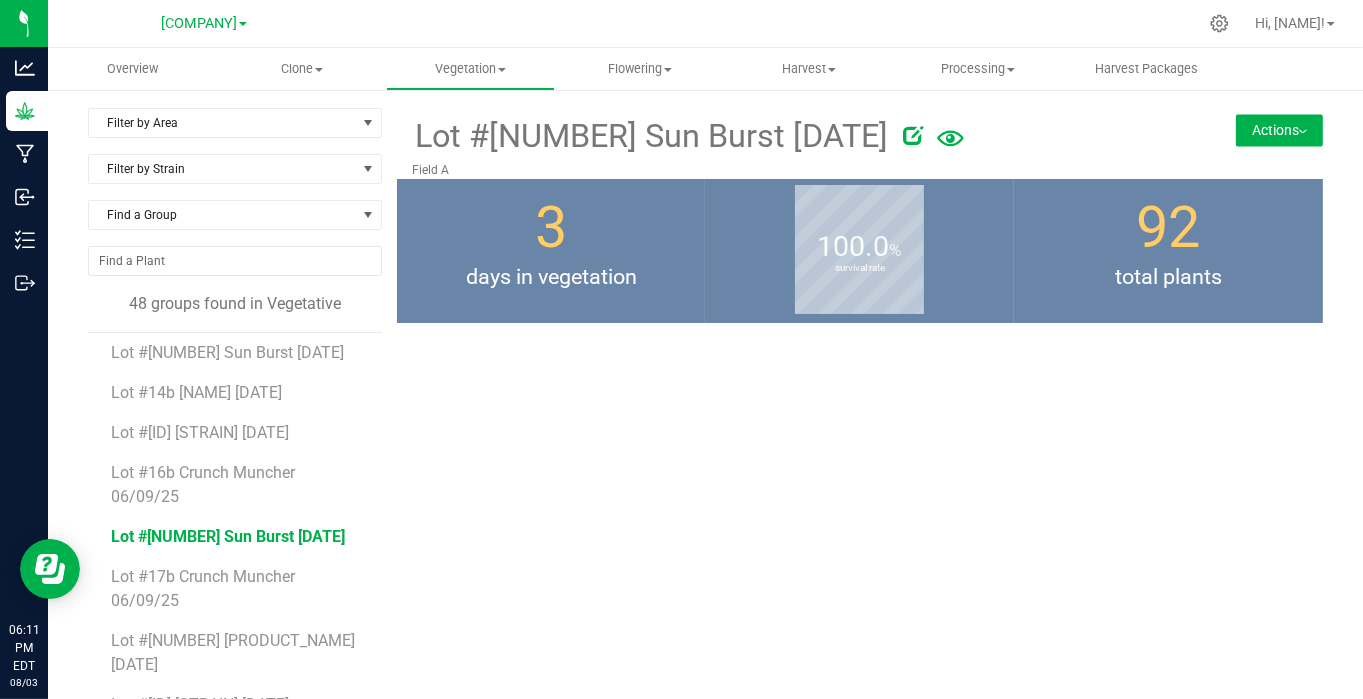 click on "Actions" at bounding box center [1279, 130] 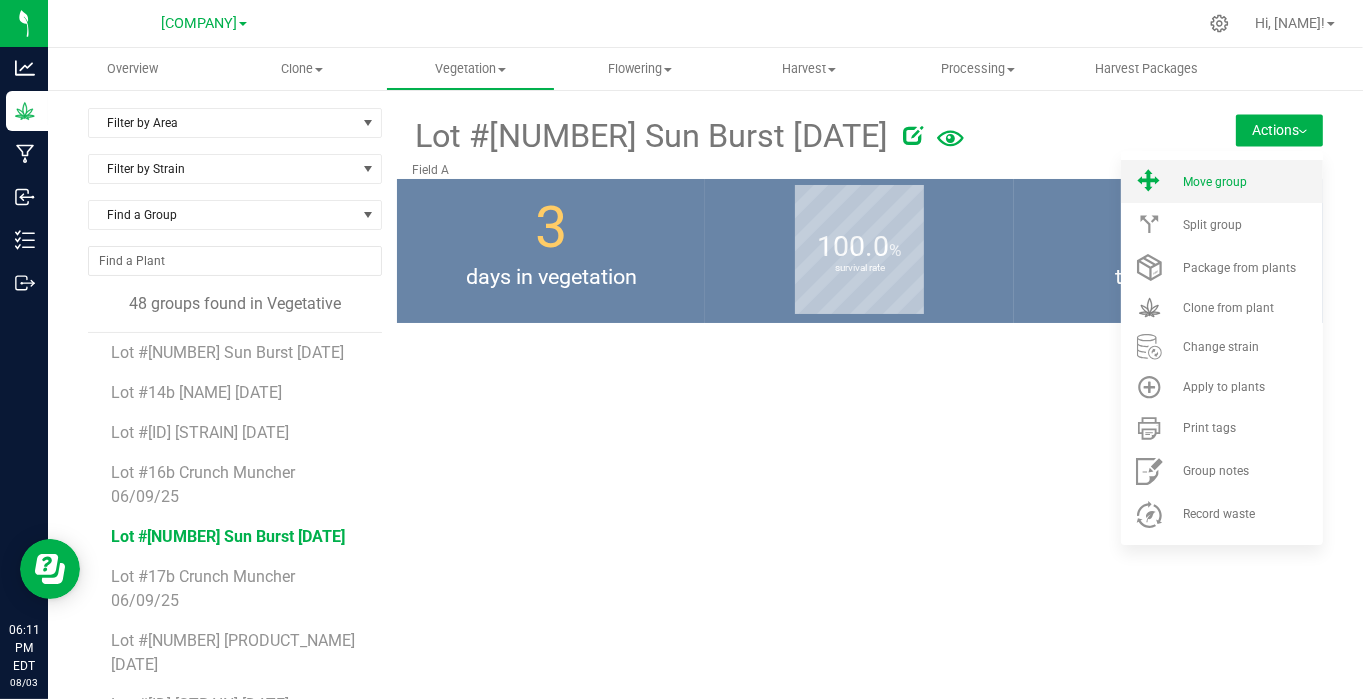 click on "Move group" at bounding box center (1215, 182) 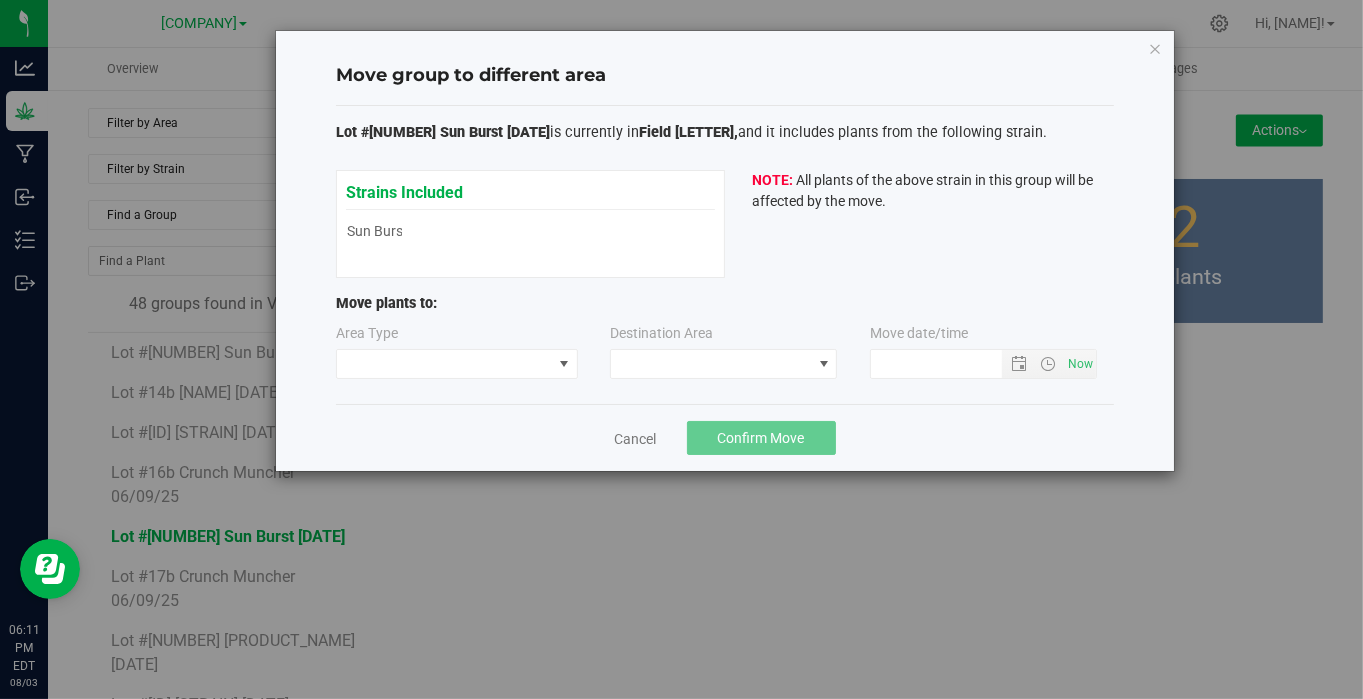 type on "[DATE] [TIME]" 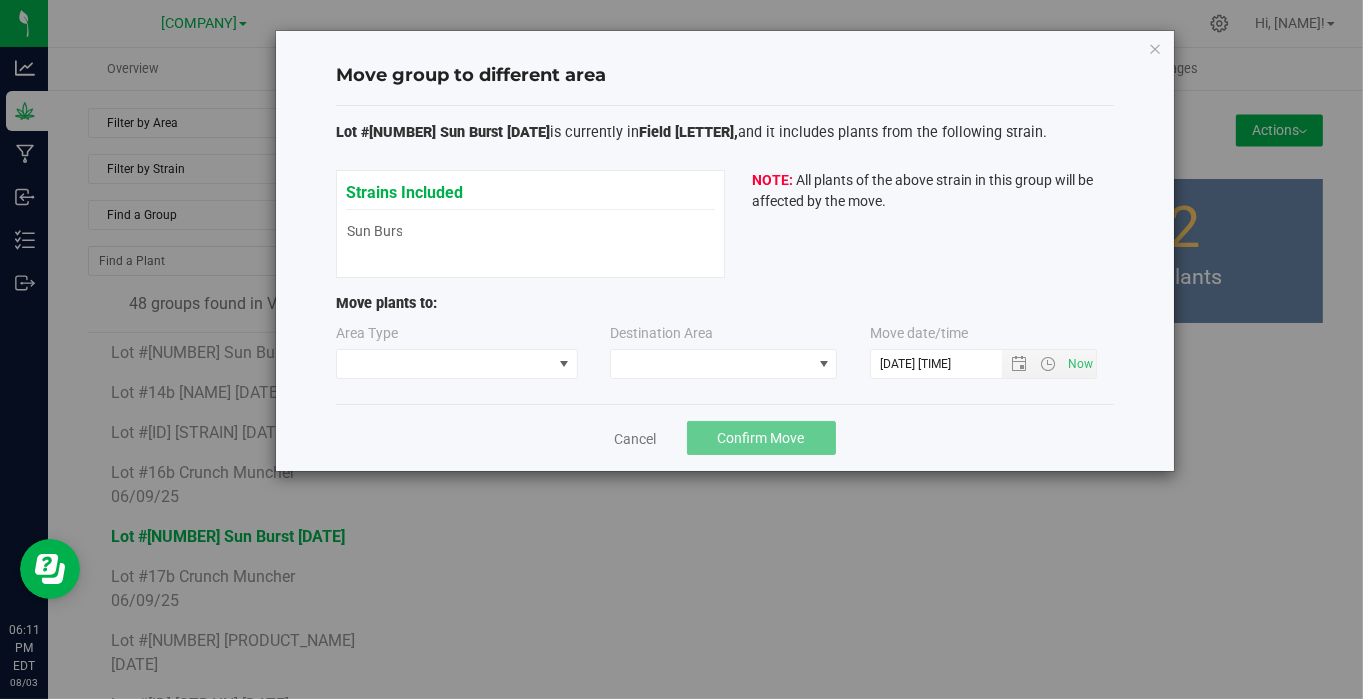 type 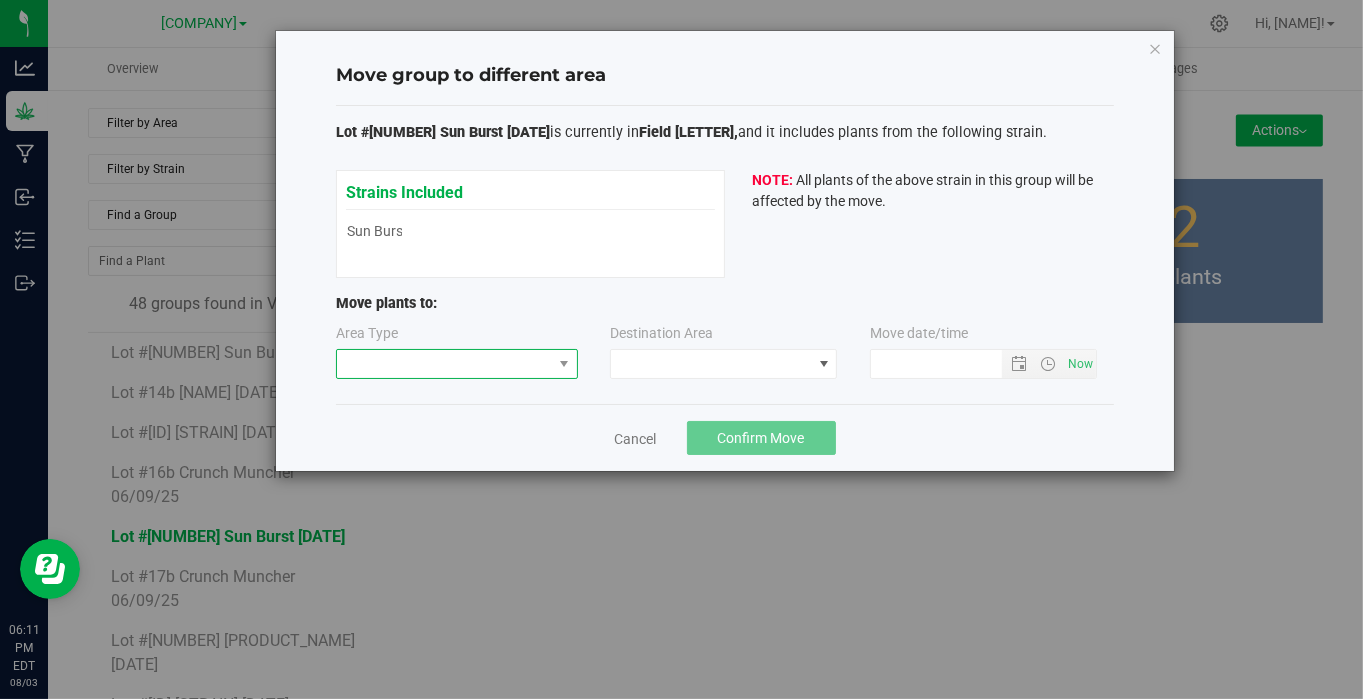 click at bounding box center (444, 364) 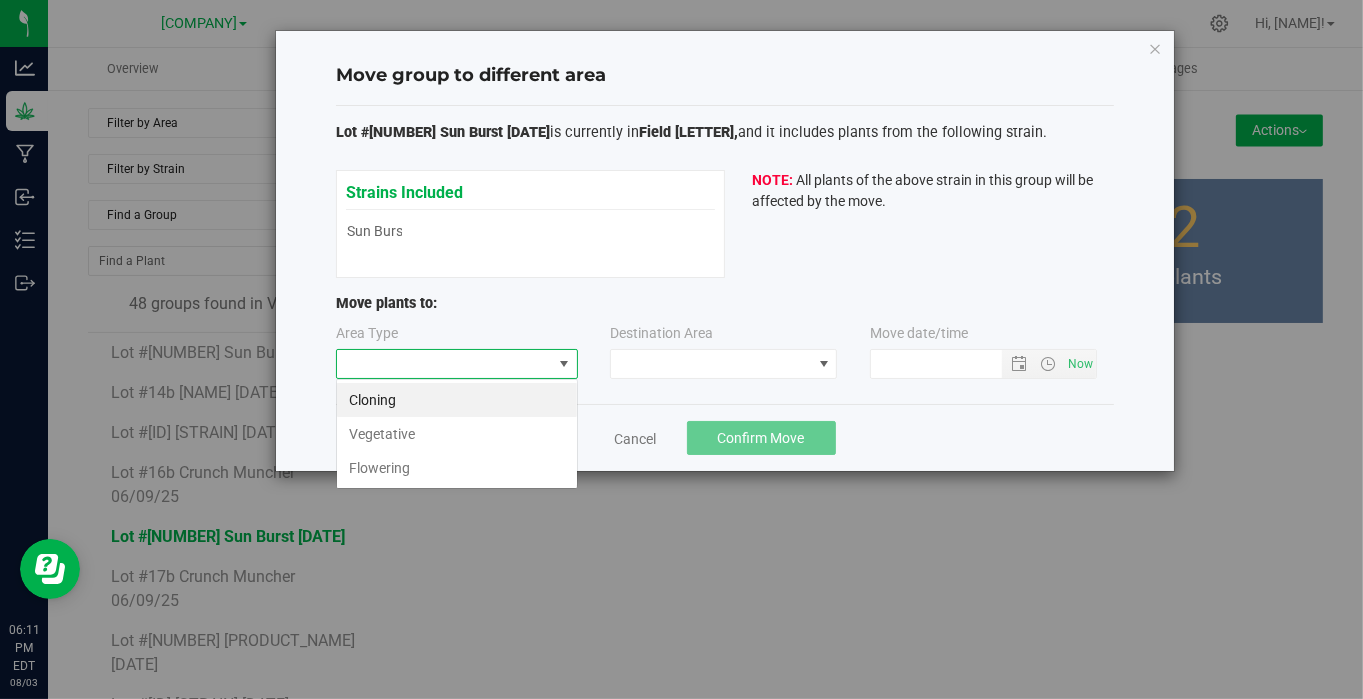 scroll, scrollTop: 99970, scrollLeft: 99757, axis: both 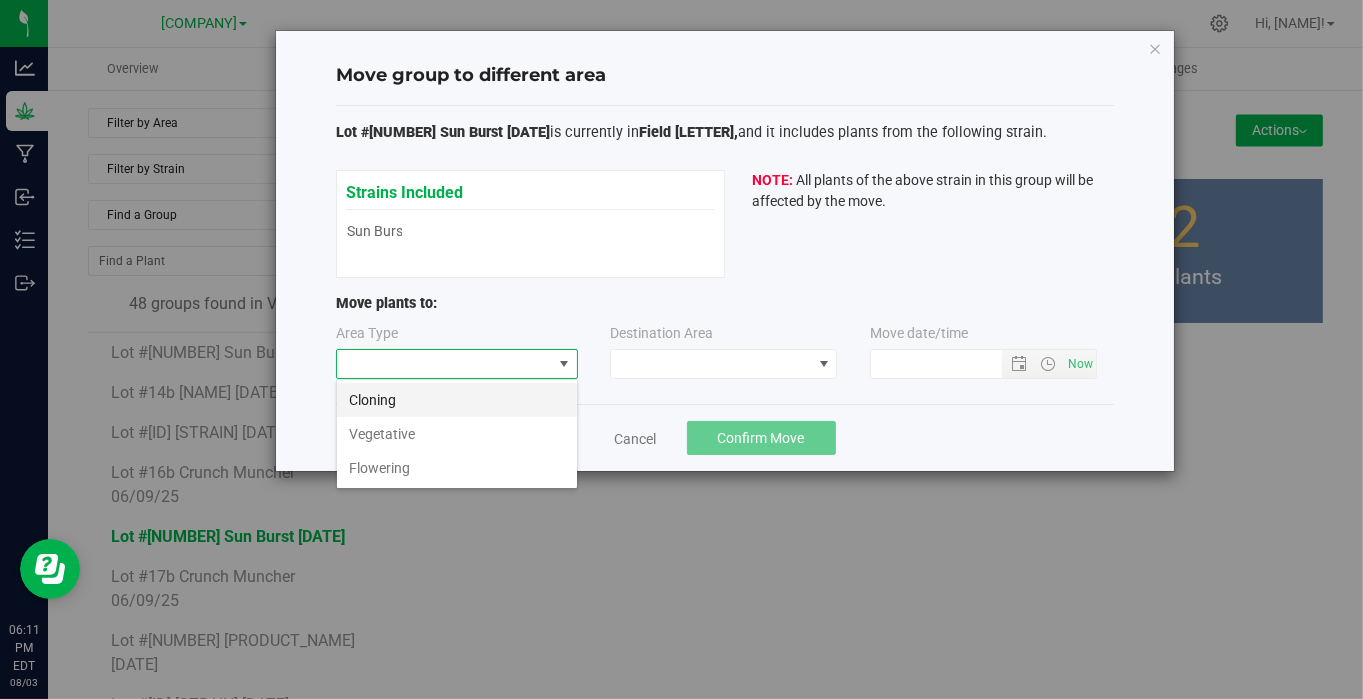 click on "Cloning" at bounding box center (457, 400) 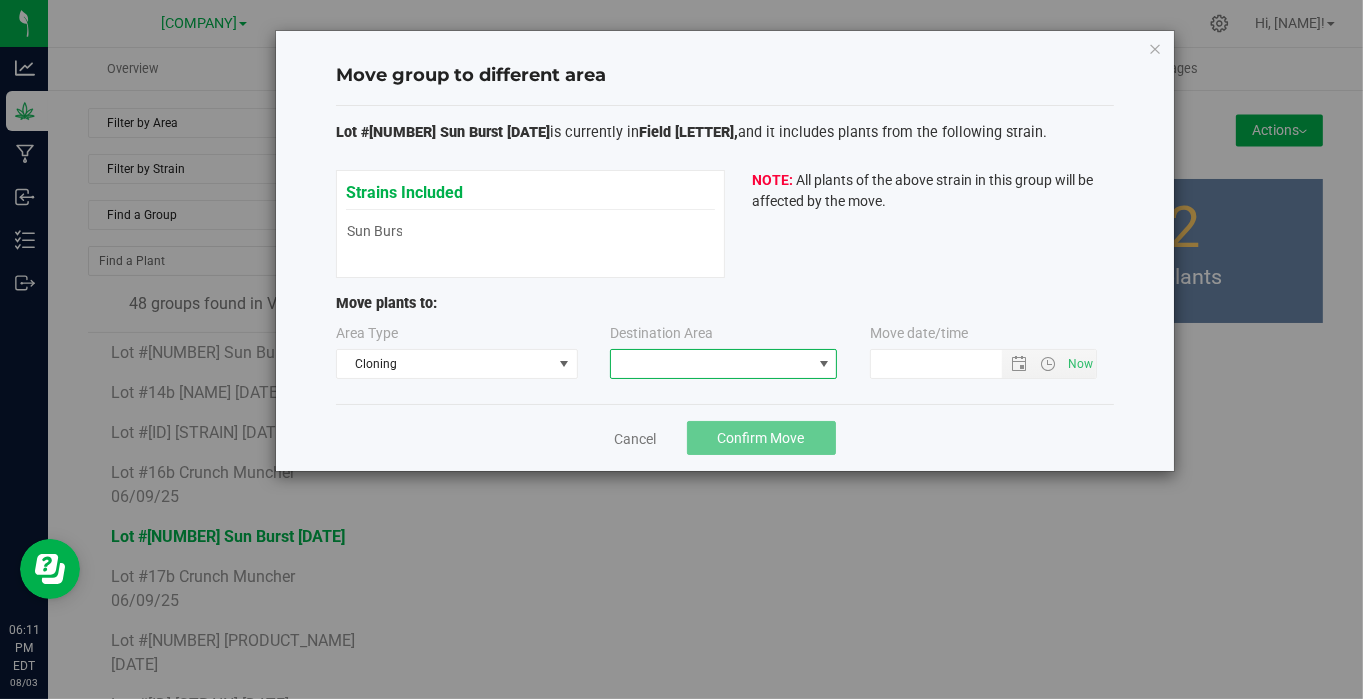 click at bounding box center [711, 364] 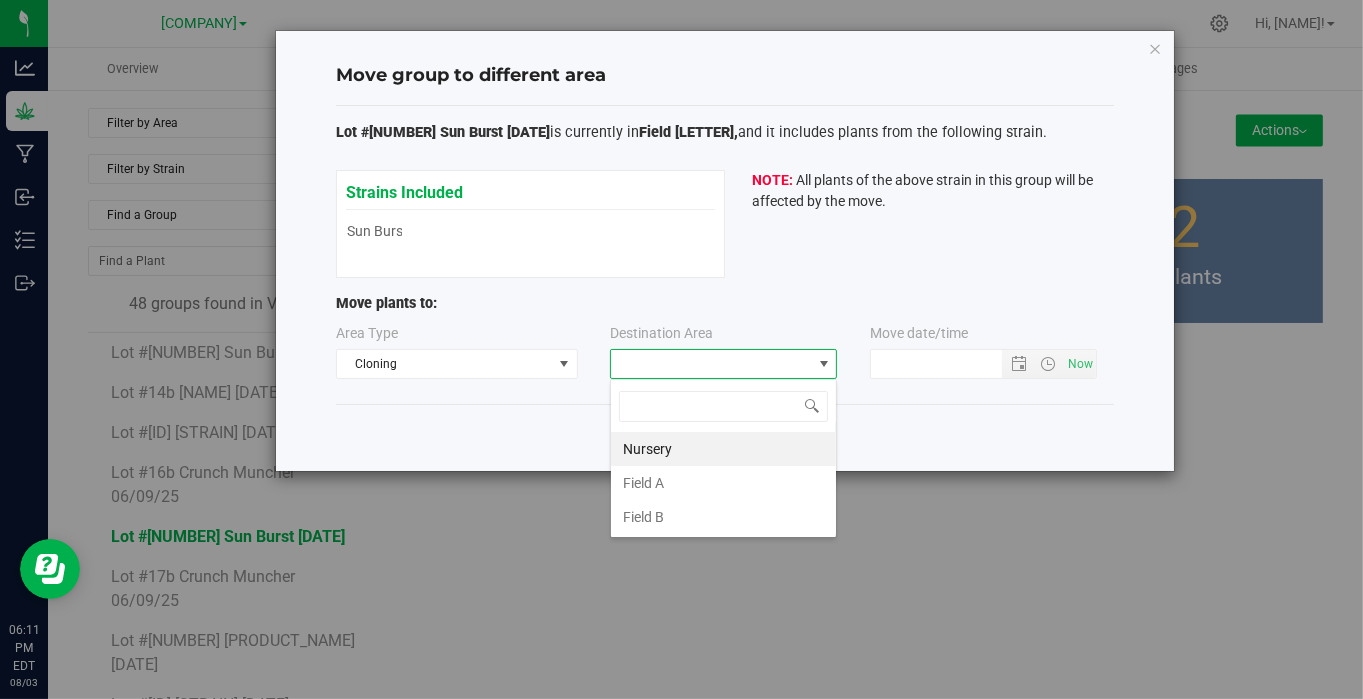 scroll, scrollTop: 99970, scrollLeft: 99772, axis: both 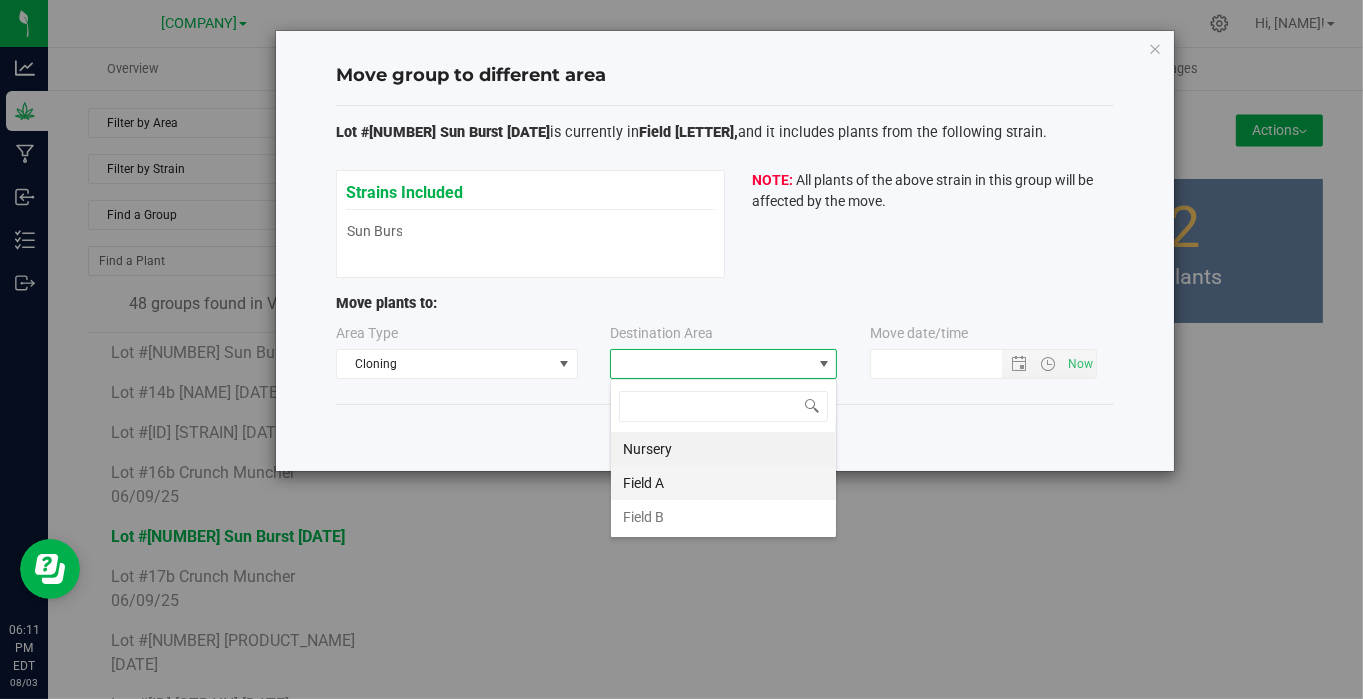 click on "Field A" at bounding box center [723, 483] 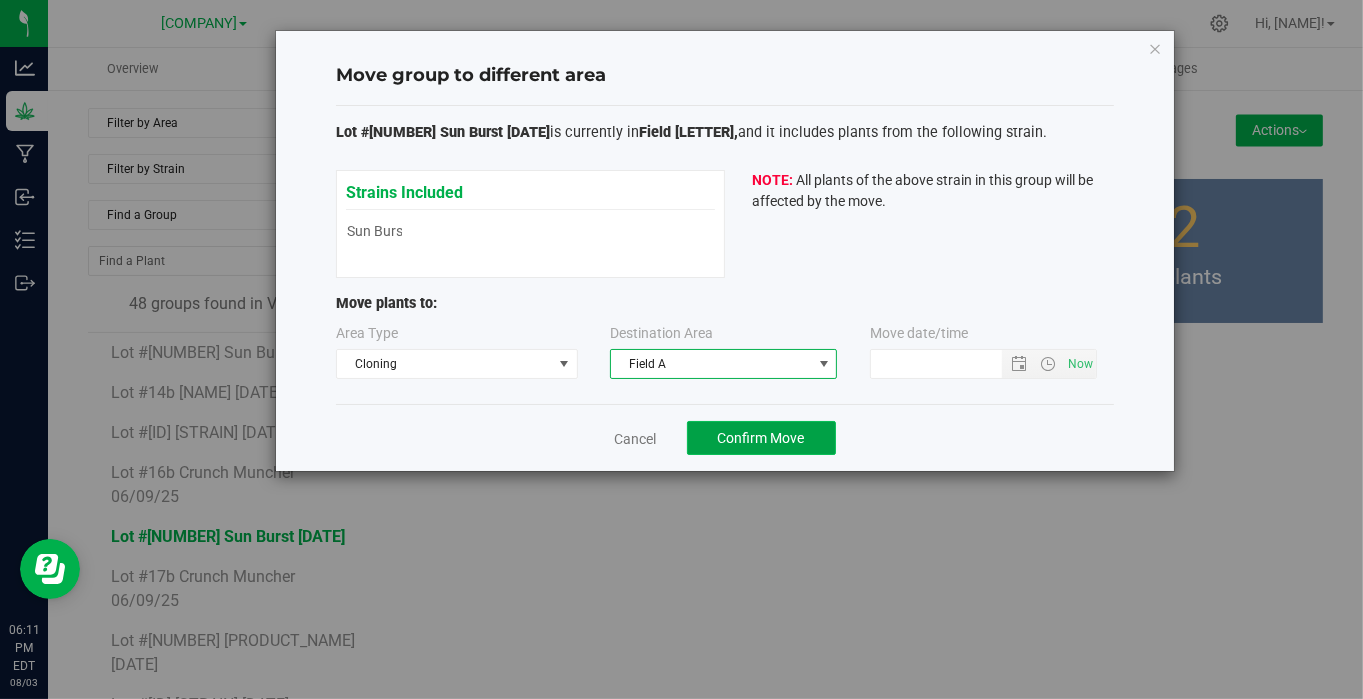 click on "Confirm Move" 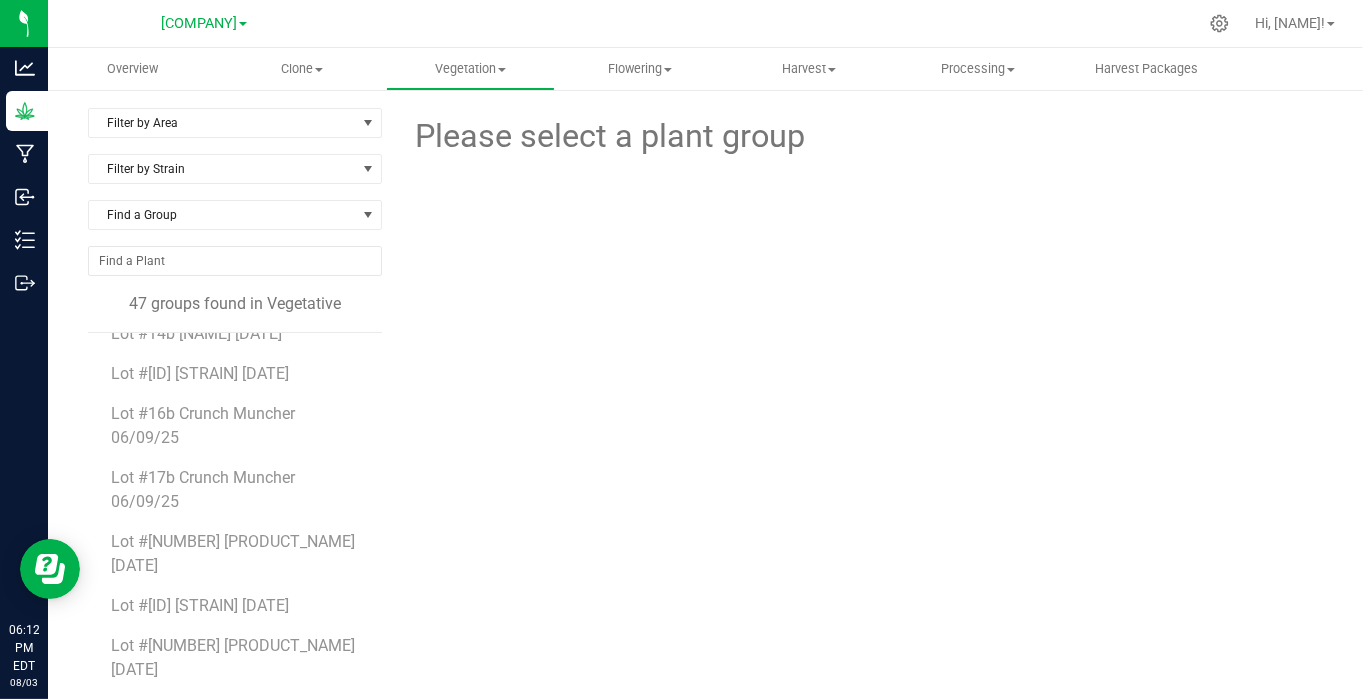 scroll, scrollTop: 424, scrollLeft: 0, axis: vertical 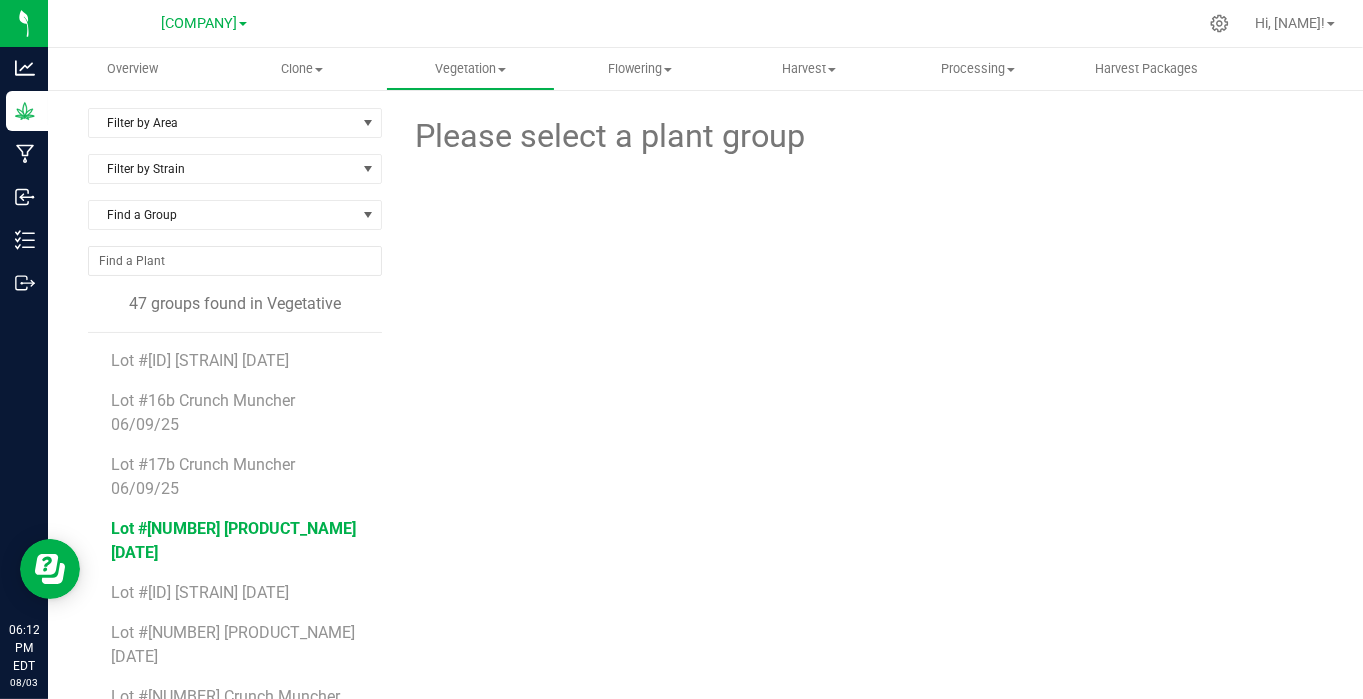 click on "Lot #[NUMBER] [PRODUCT_NAME] [DATE]" at bounding box center (234, 540) 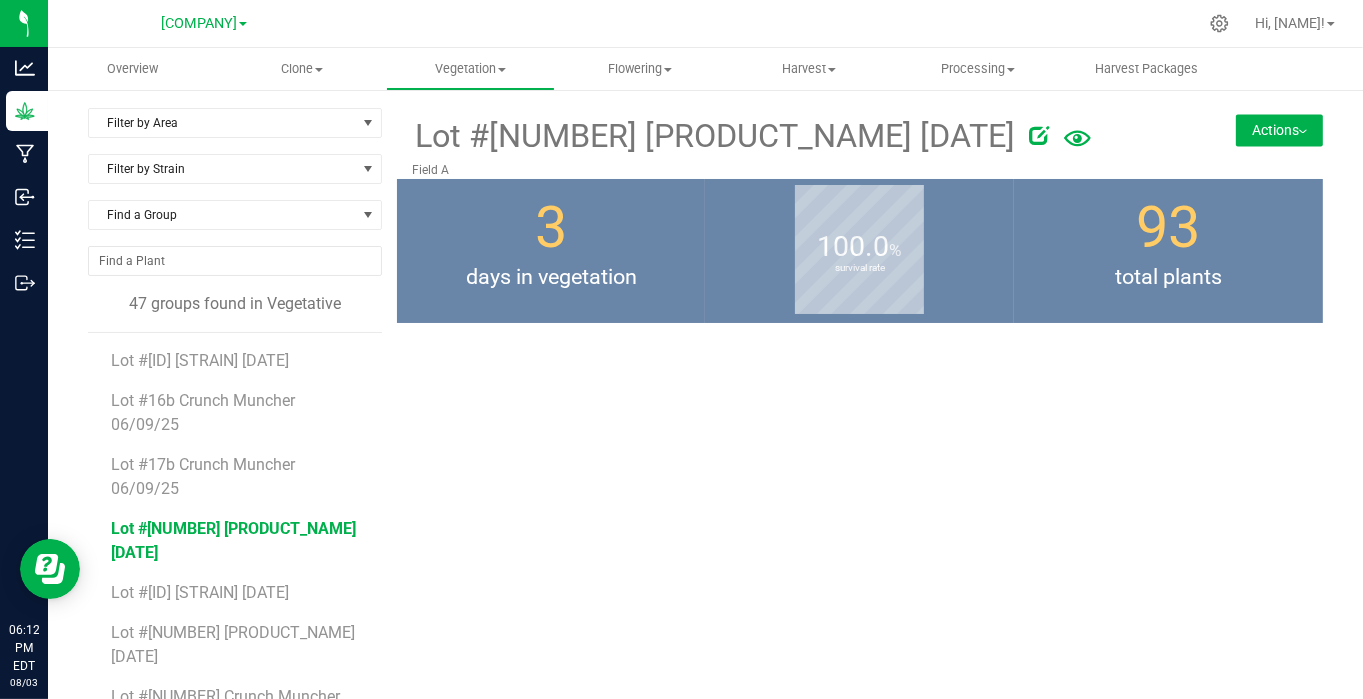 click on "Actions" at bounding box center (1279, 130) 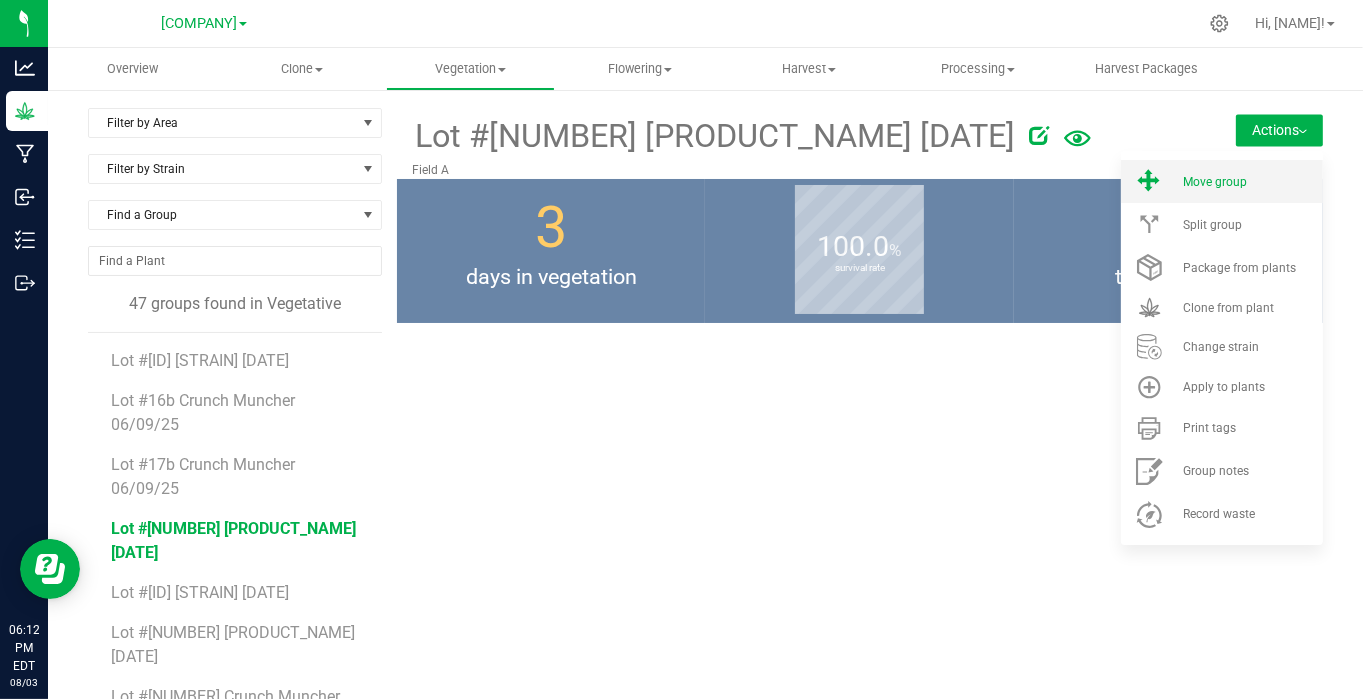 click on "Move group" at bounding box center [1215, 182] 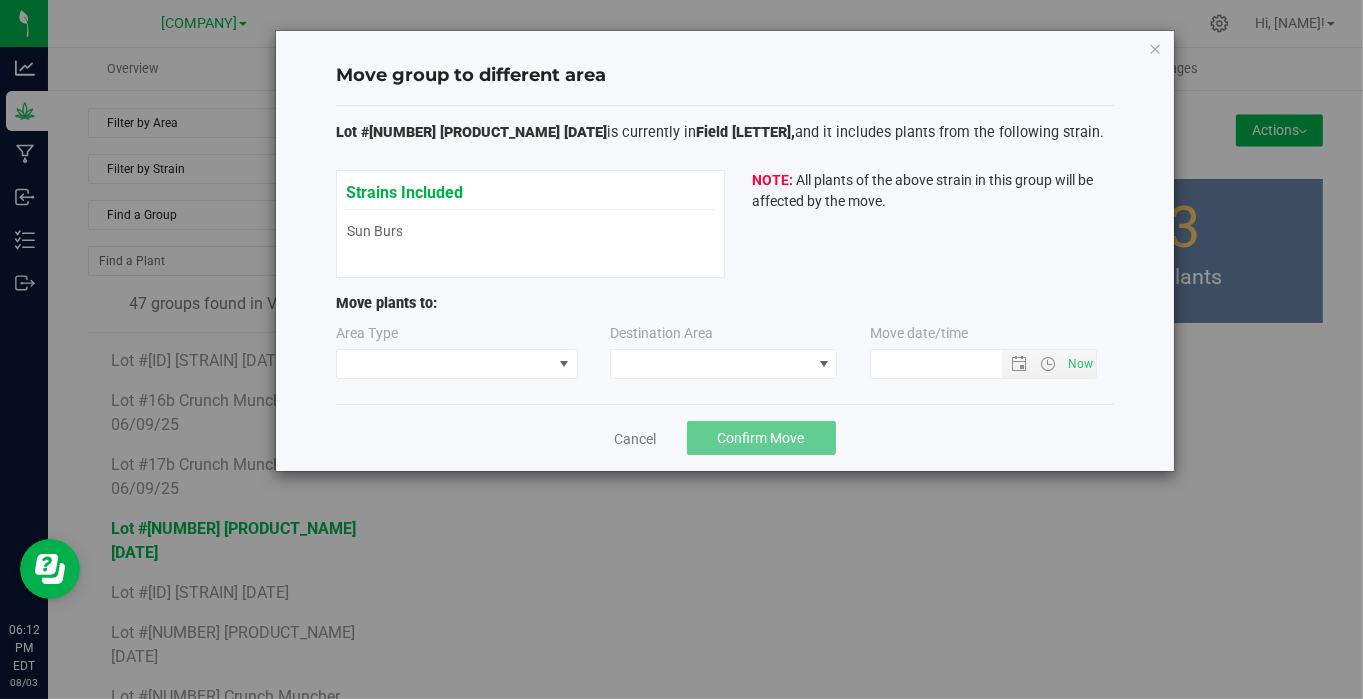 type on "[DATE]" 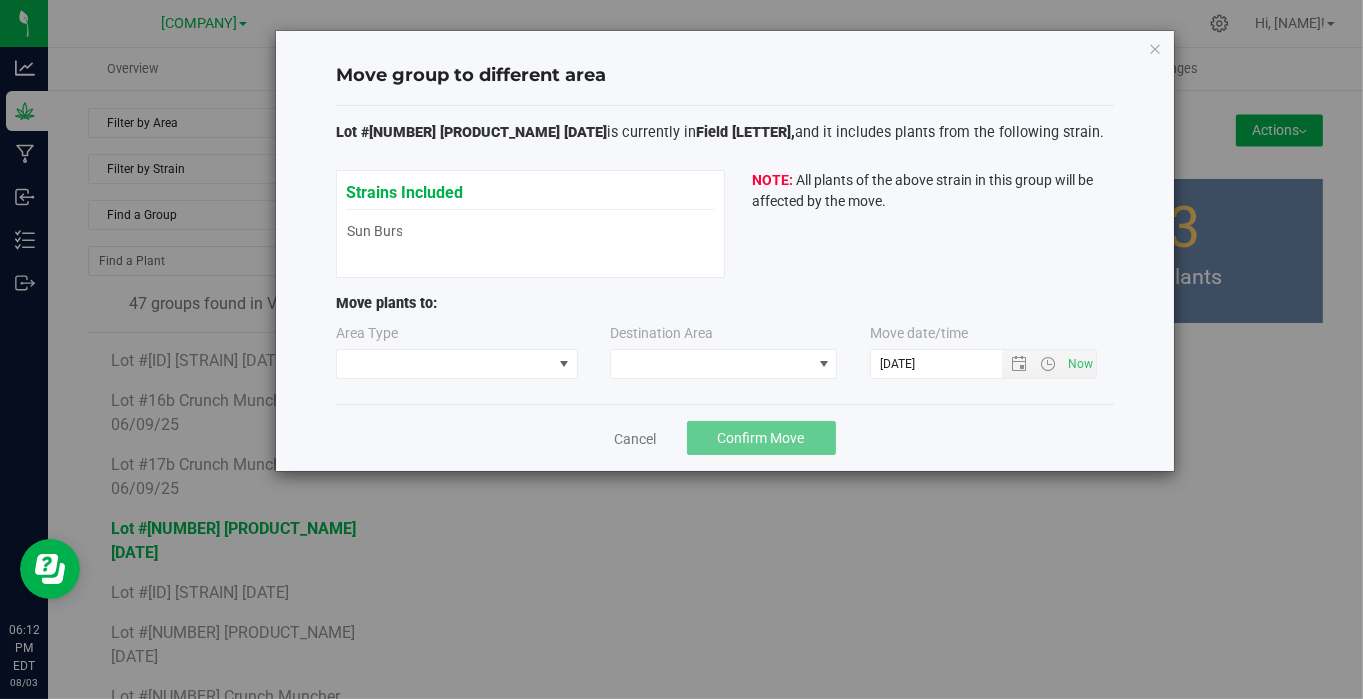 type 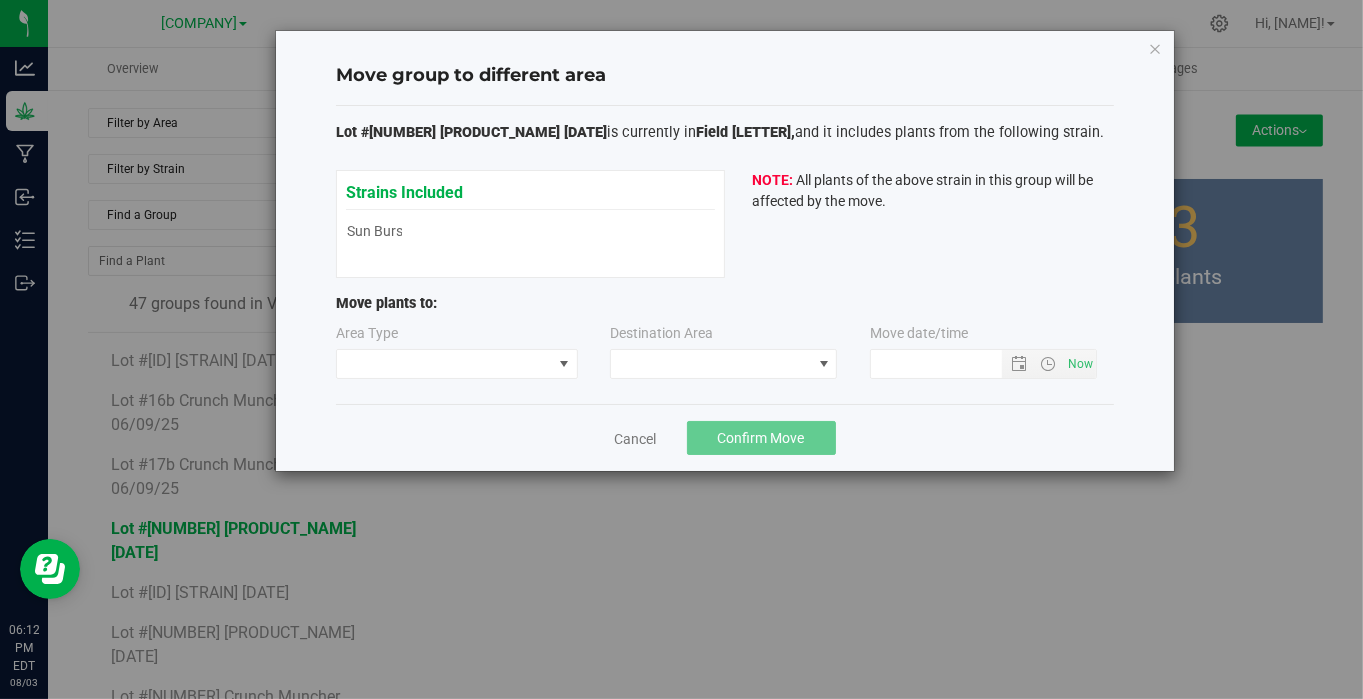 click on "Area Type
Destination Area
Move date/time" at bounding box center [725, 355] 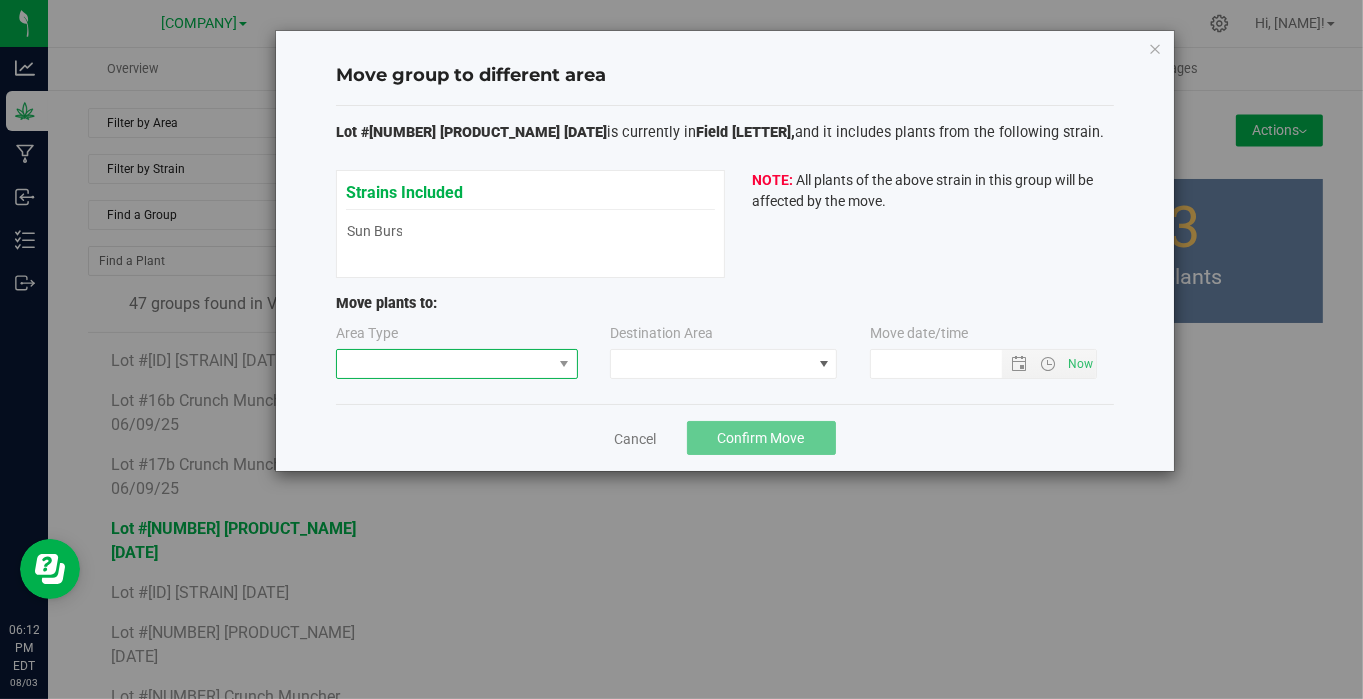 click at bounding box center [444, 364] 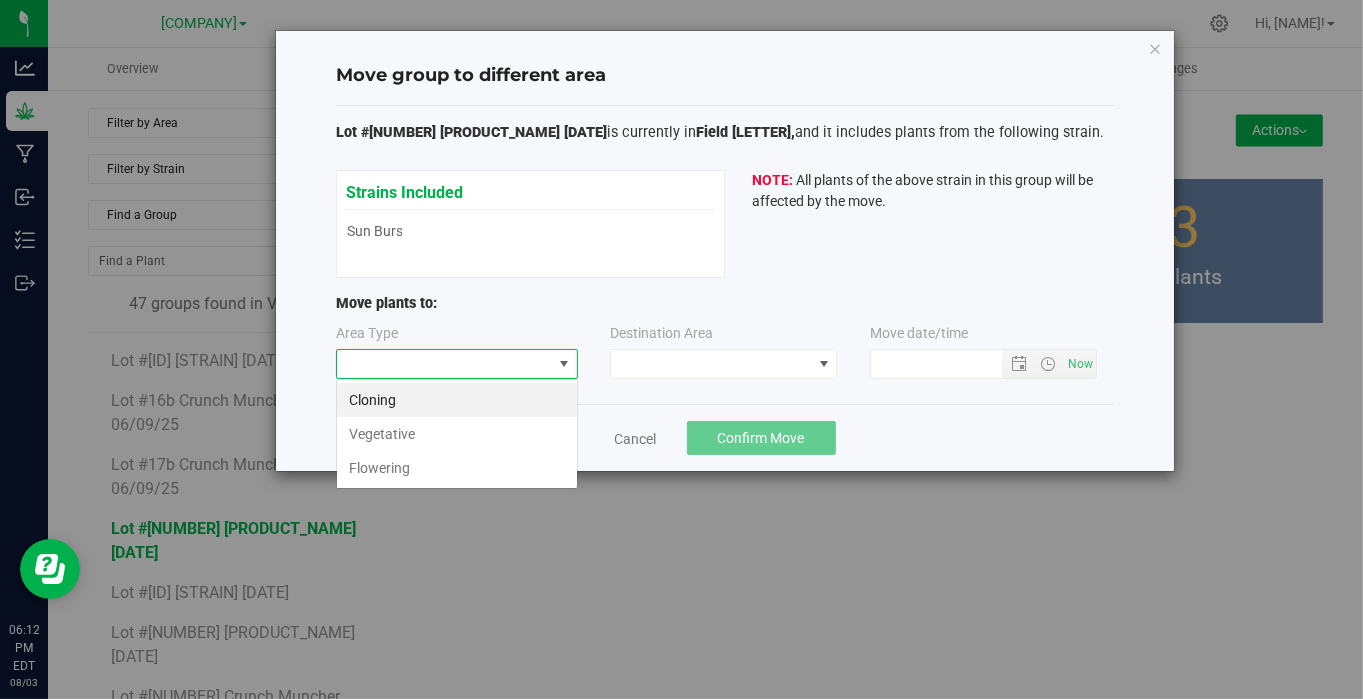 scroll, scrollTop: 99970, scrollLeft: 99757, axis: both 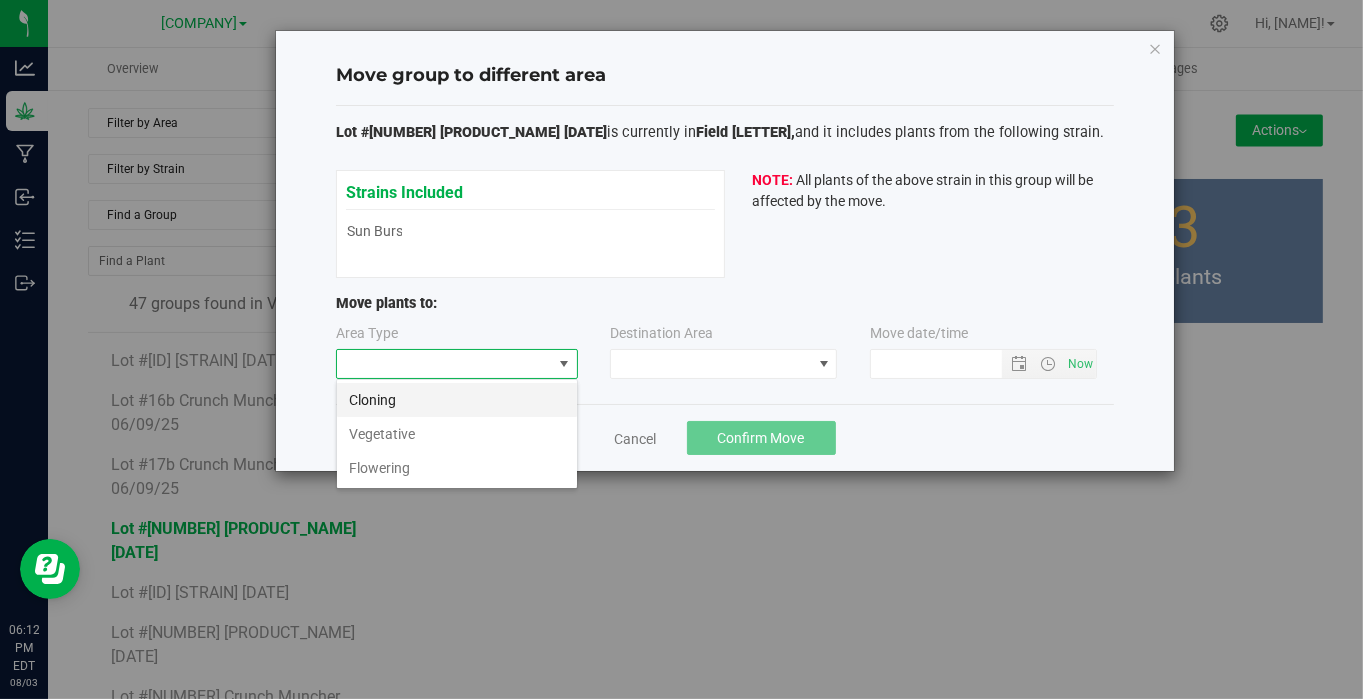 click on "Cloning" at bounding box center [457, 400] 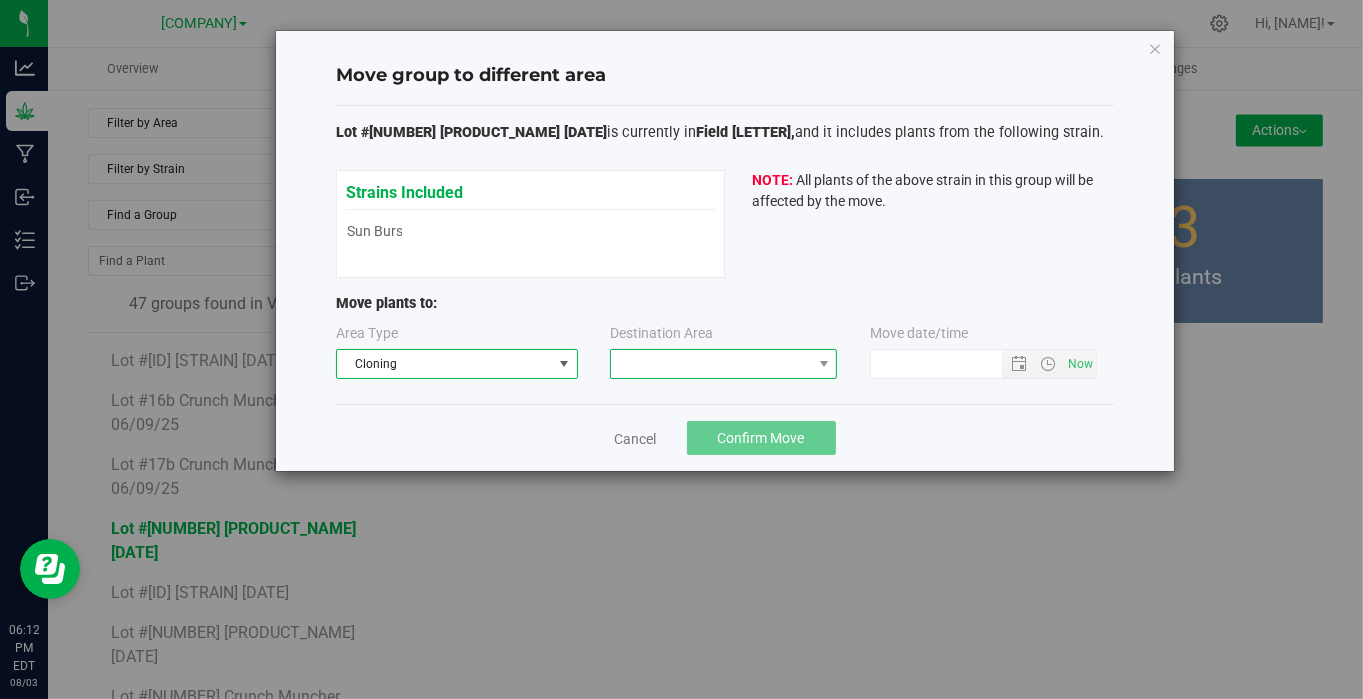 click at bounding box center [711, 364] 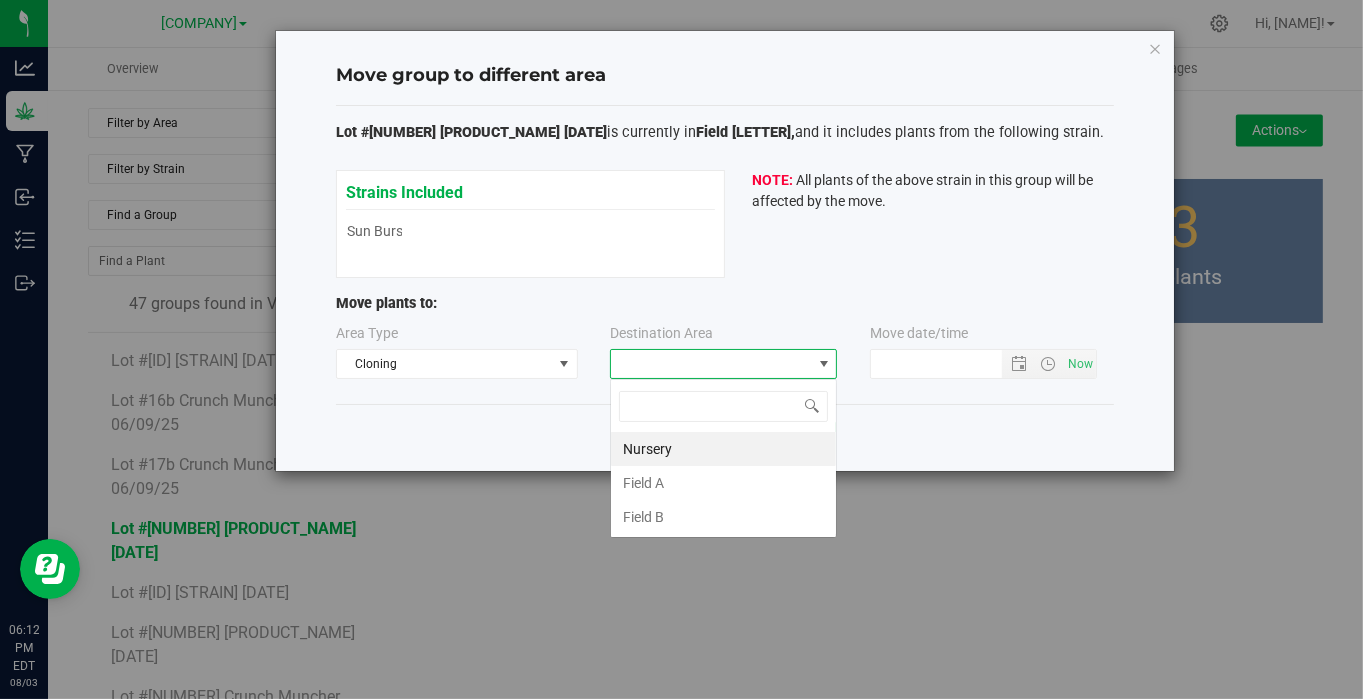scroll, scrollTop: 99970, scrollLeft: 99772, axis: both 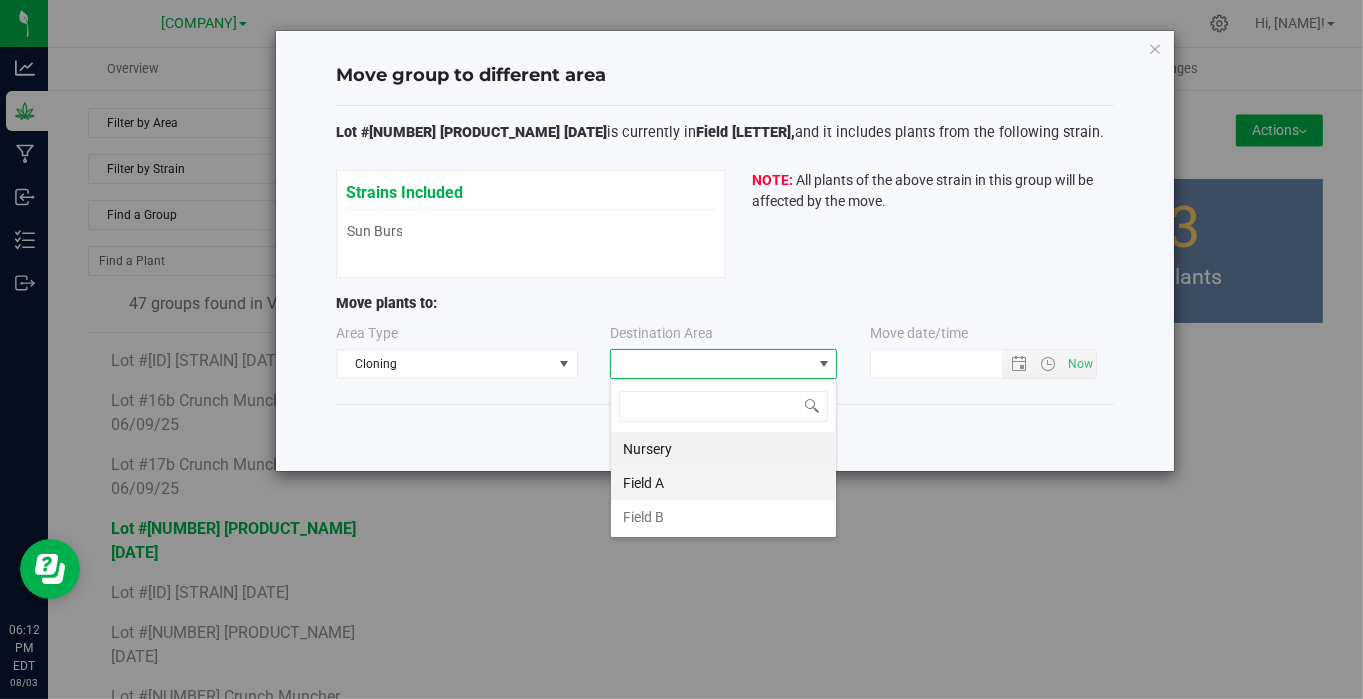 click on "Field A" at bounding box center (723, 483) 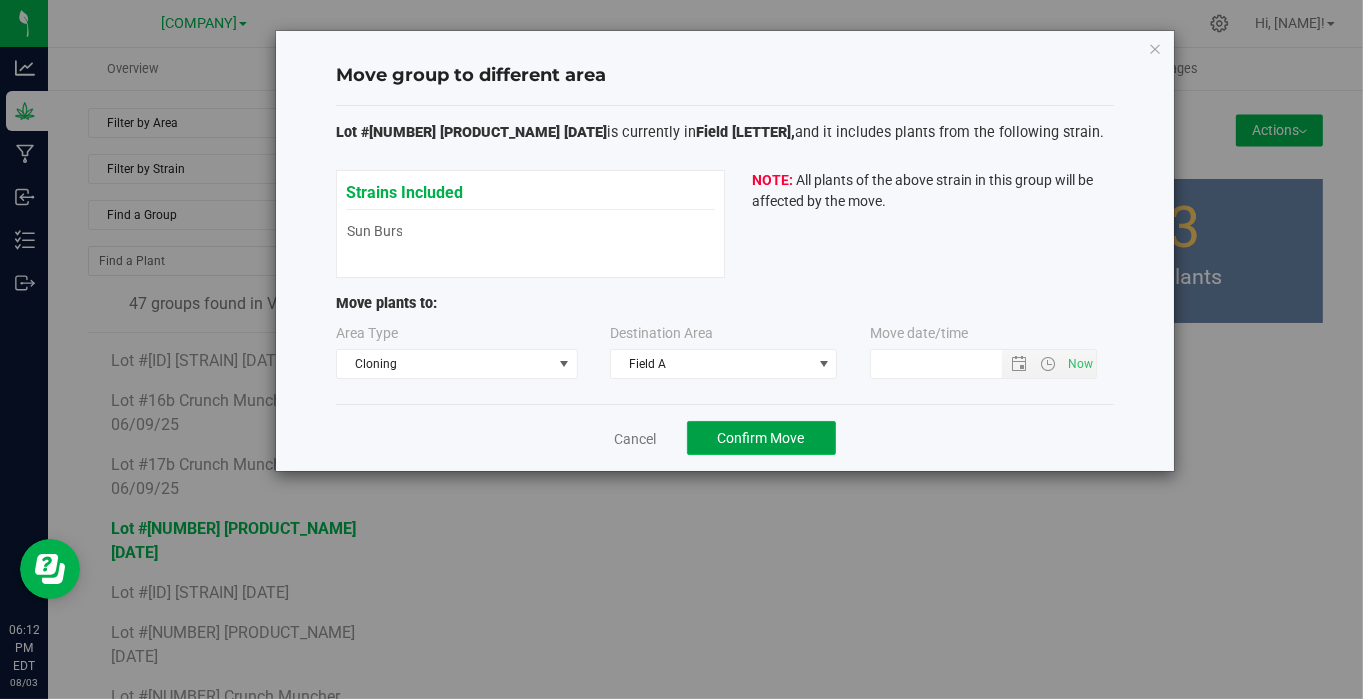 drag, startPoint x: 775, startPoint y: 441, endPoint x: 733, endPoint y: 434, distance: 42.579338 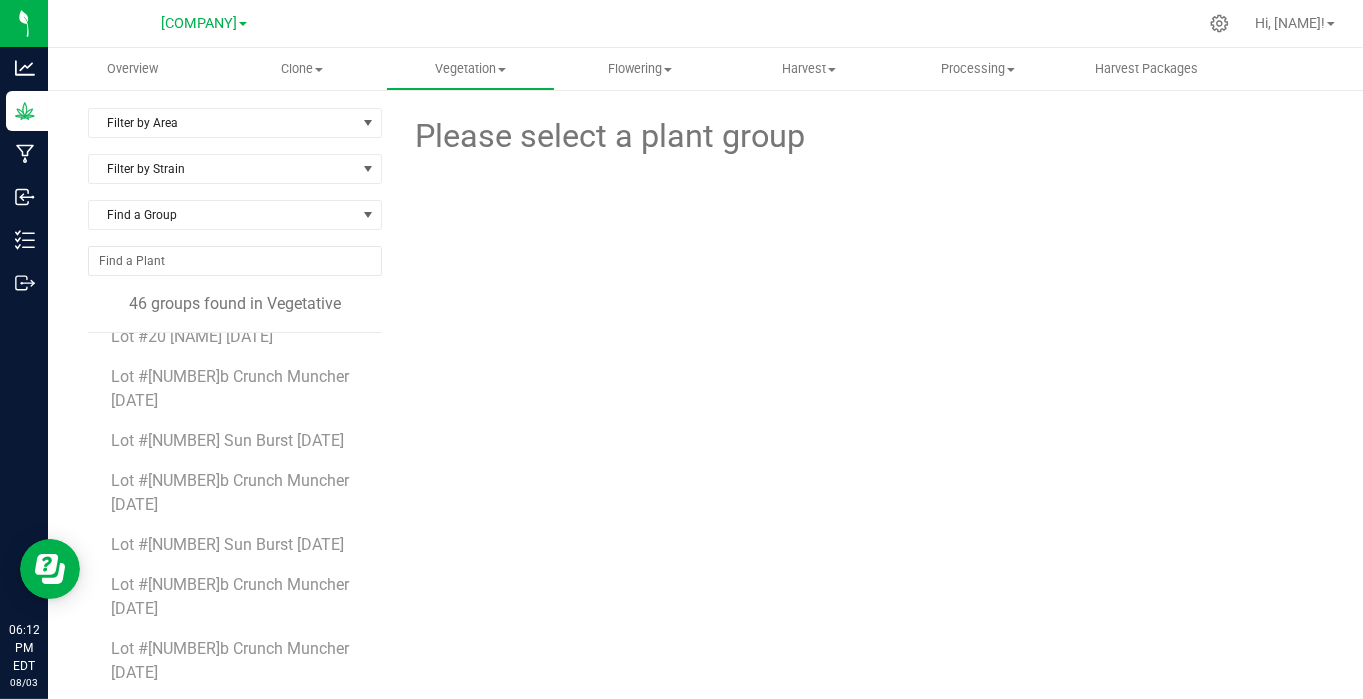 scroll, scrollTop: 886, scrollLeft: 0, axis: vertical 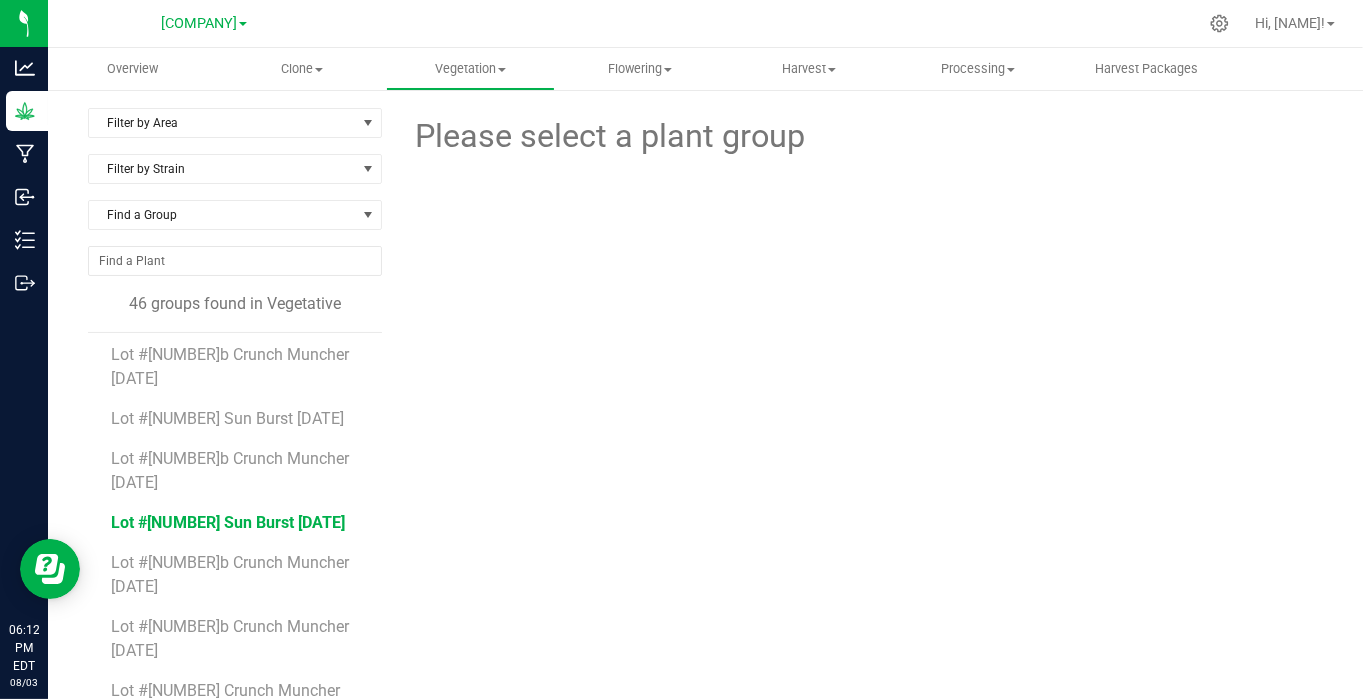 click on "Lot #[NUMBER] Sun Burst [DATE]" at bounding box center [229, 522] 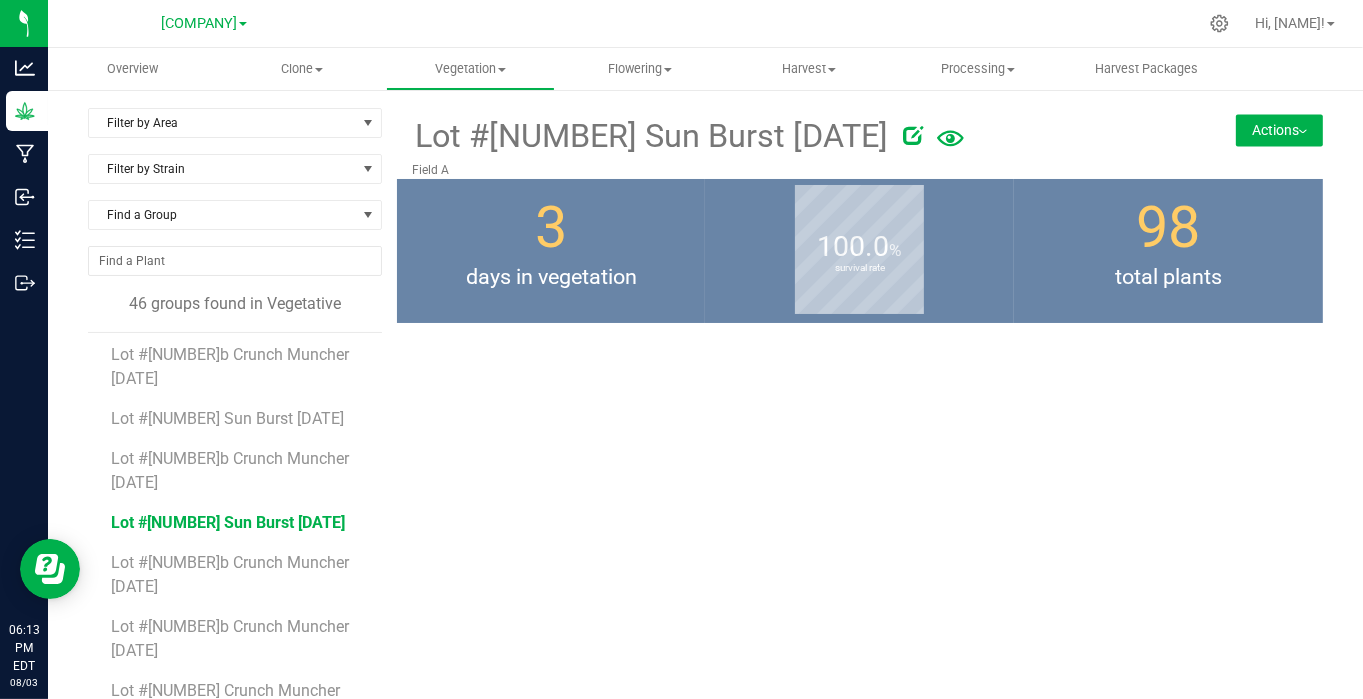 click on "Actions" at bounding box center [1279, 130] 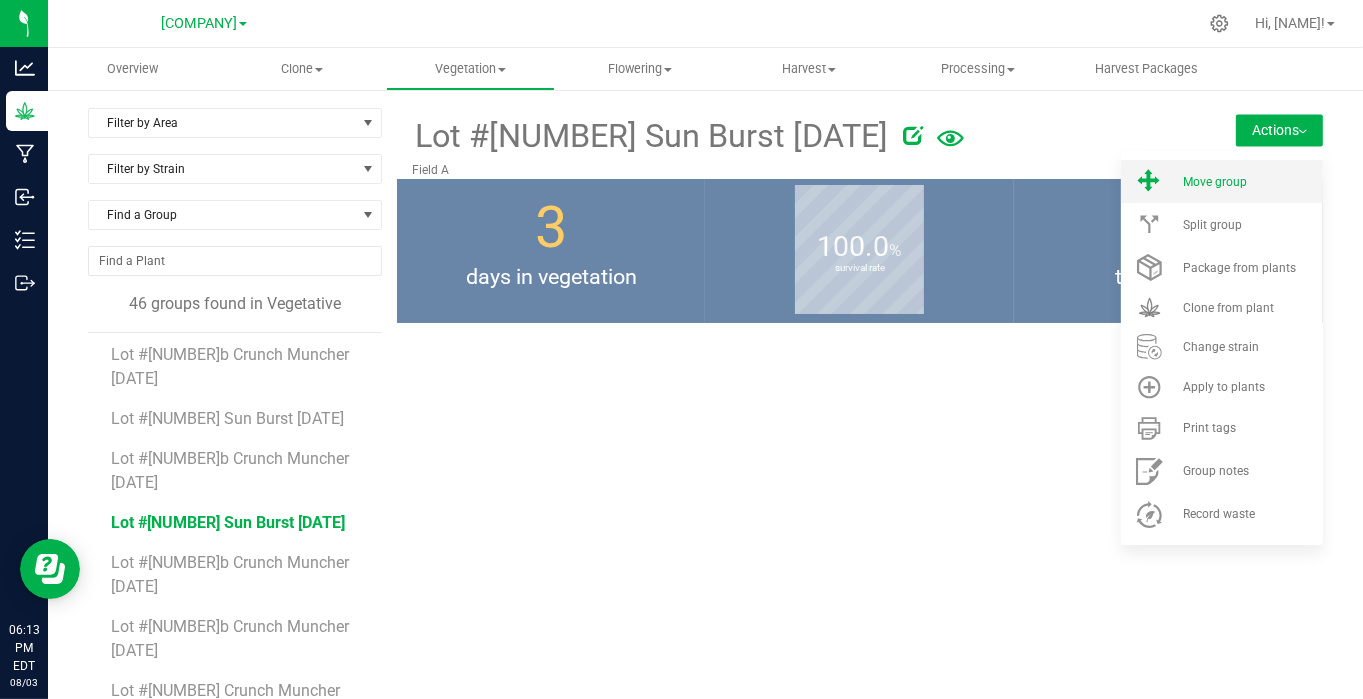 click on "Move group" at bounding box center [1215, 182] 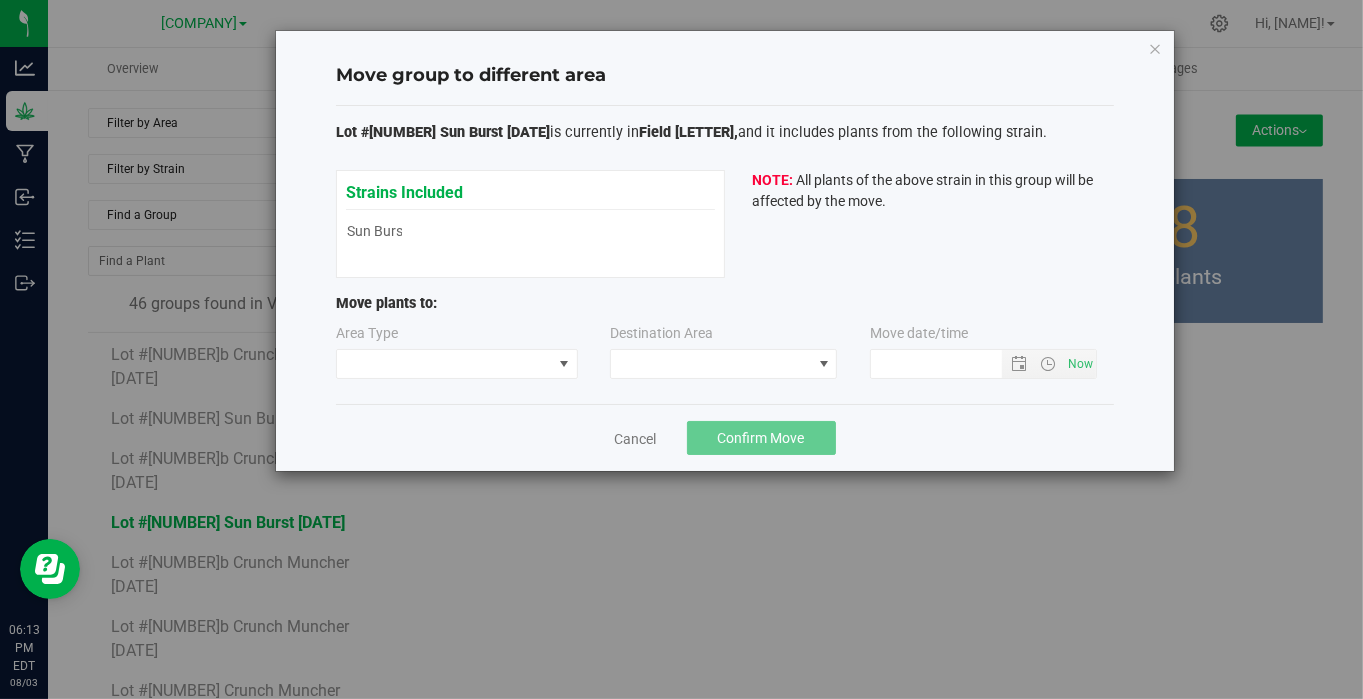 type on "[DATE] [TIME]" 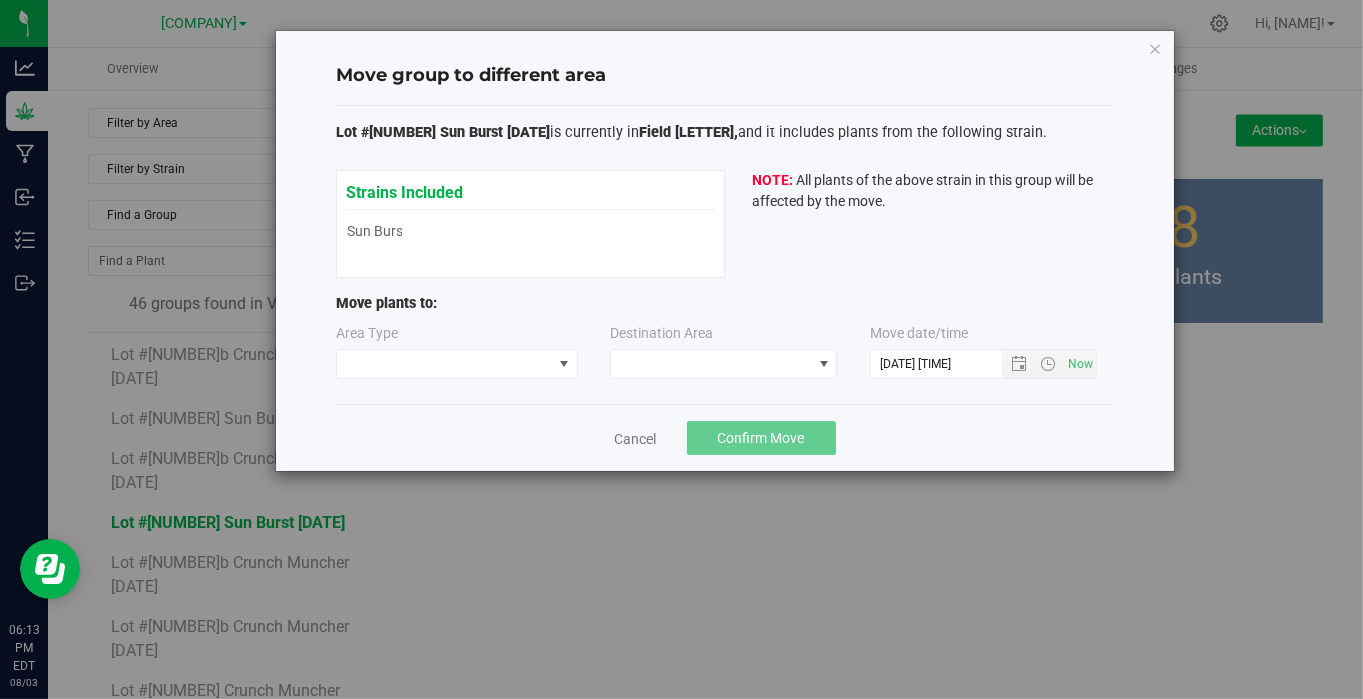 type 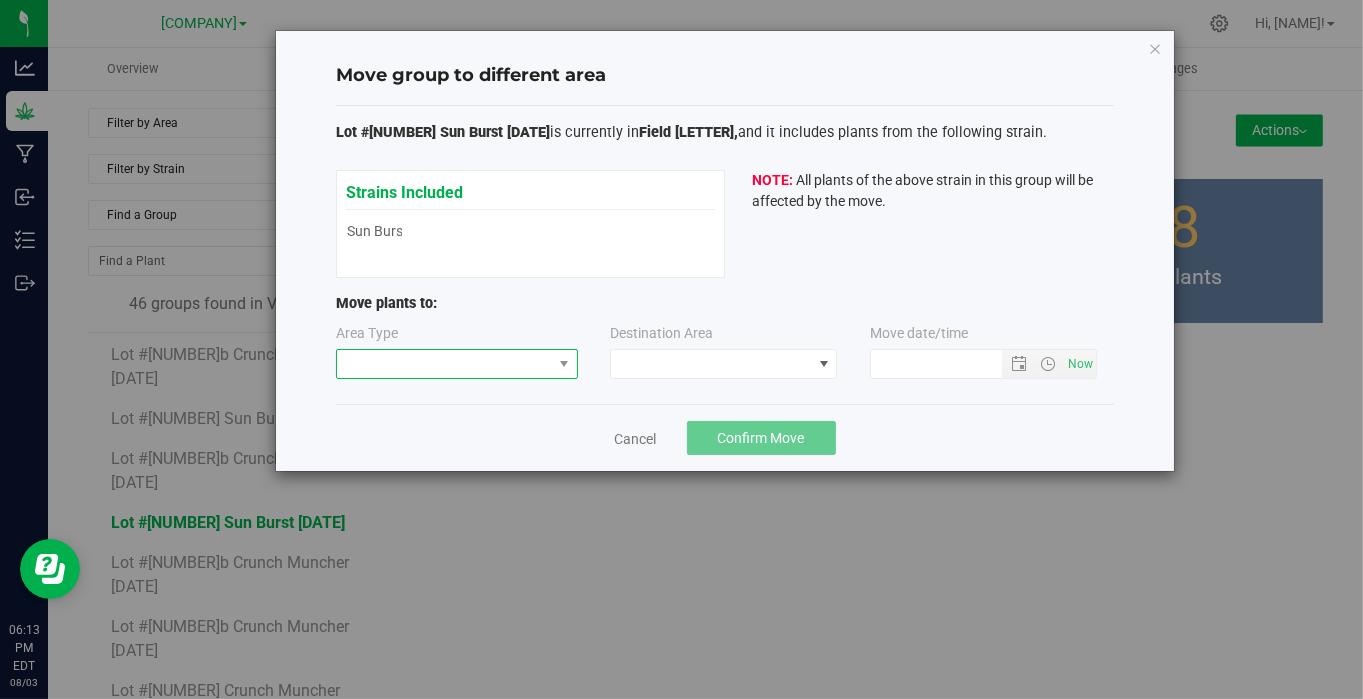 click at bounding box center [444, 364] 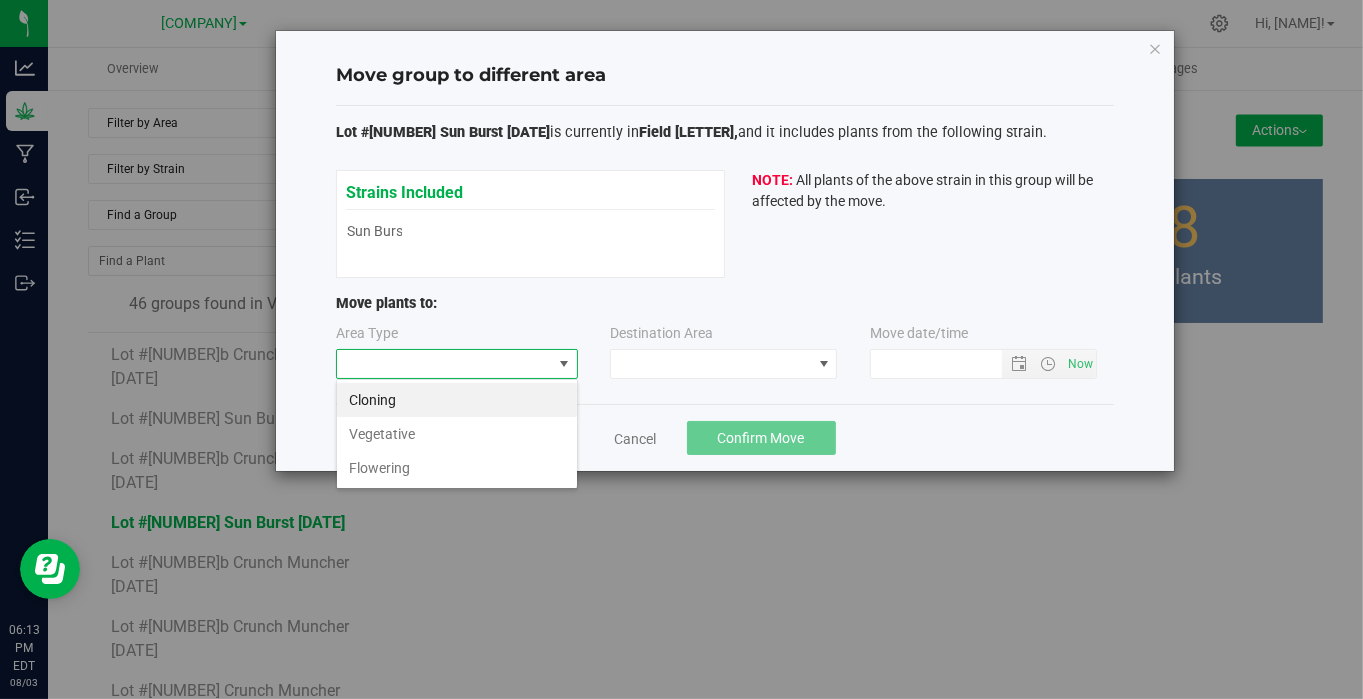 scroll, scrollTop: 99970, scrollLeft: 99757, axis: both 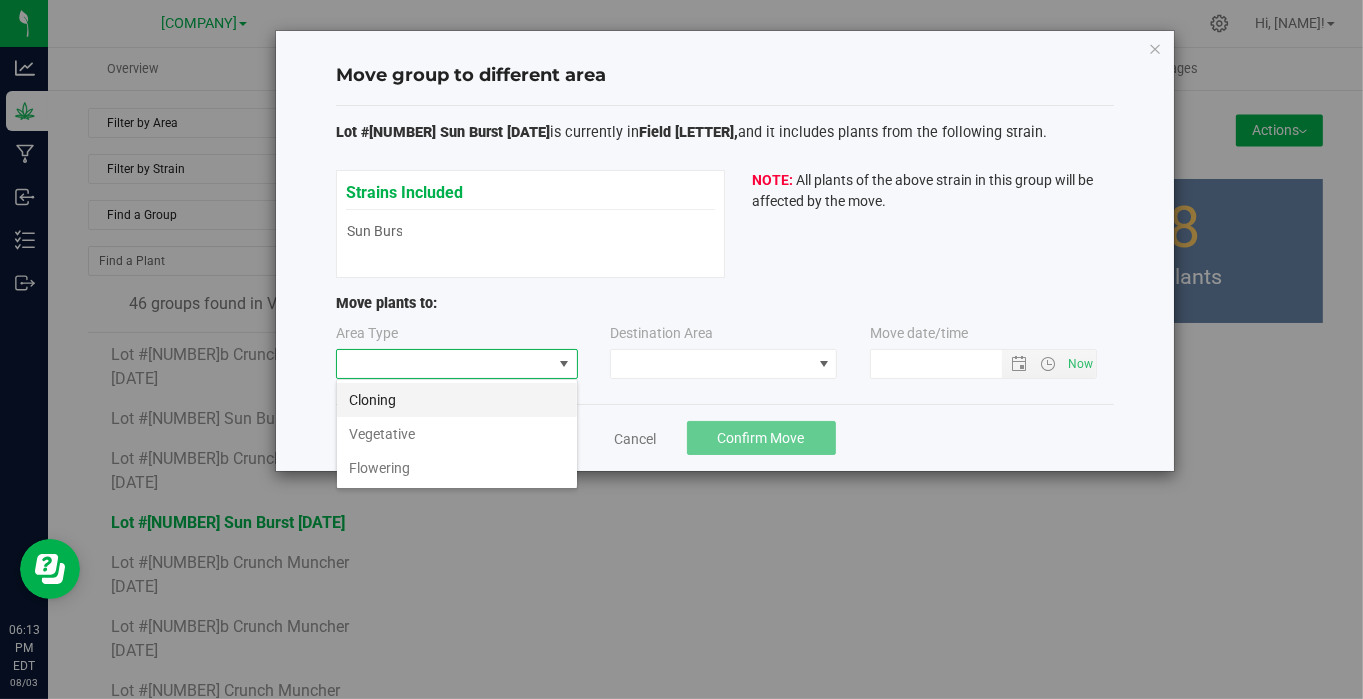click on "Cloning" at bounding box center (457, 400) 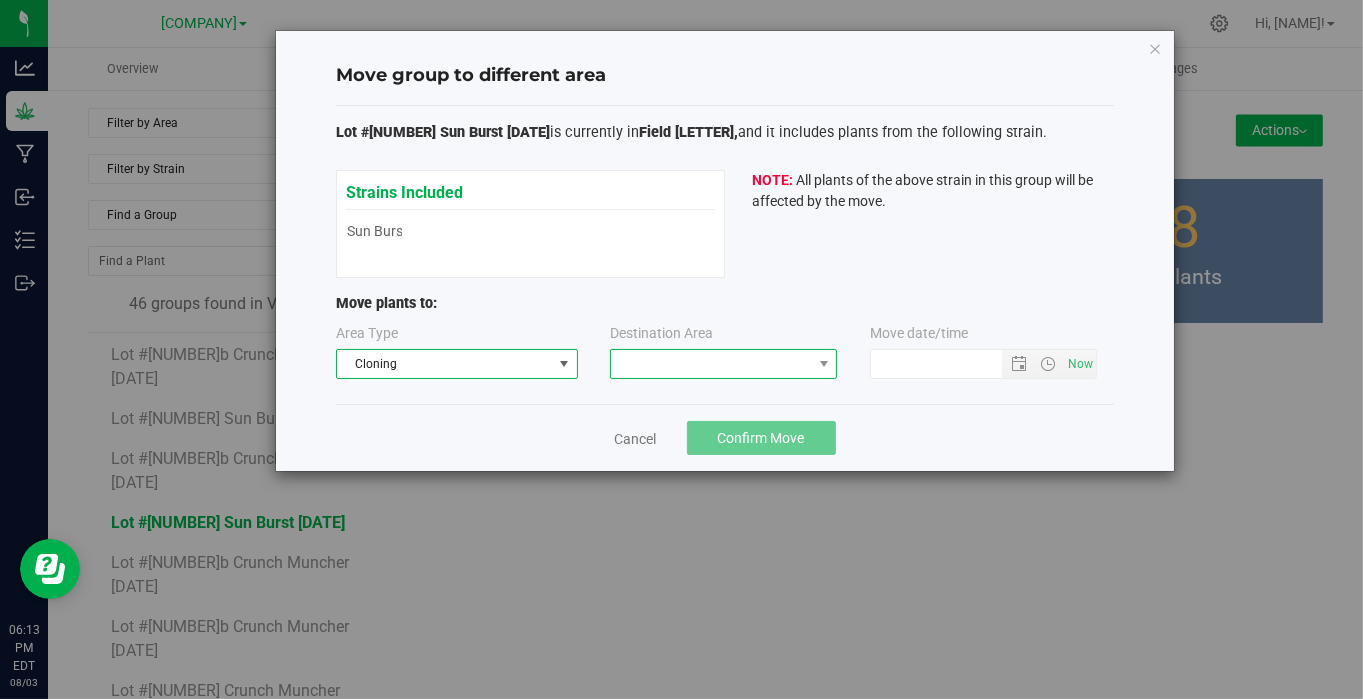 click at bounding box center (711, 364) 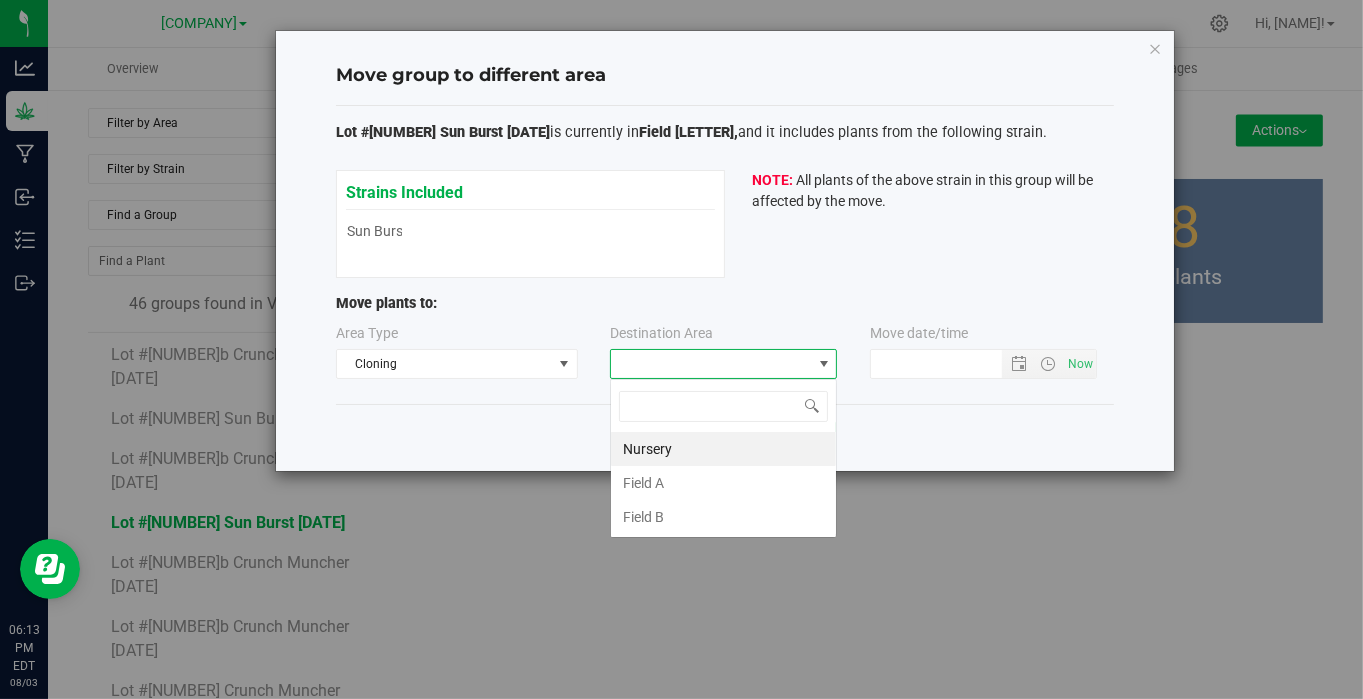 scroll, scrollTop: 99970, scrollLeft: 99772, axis: both 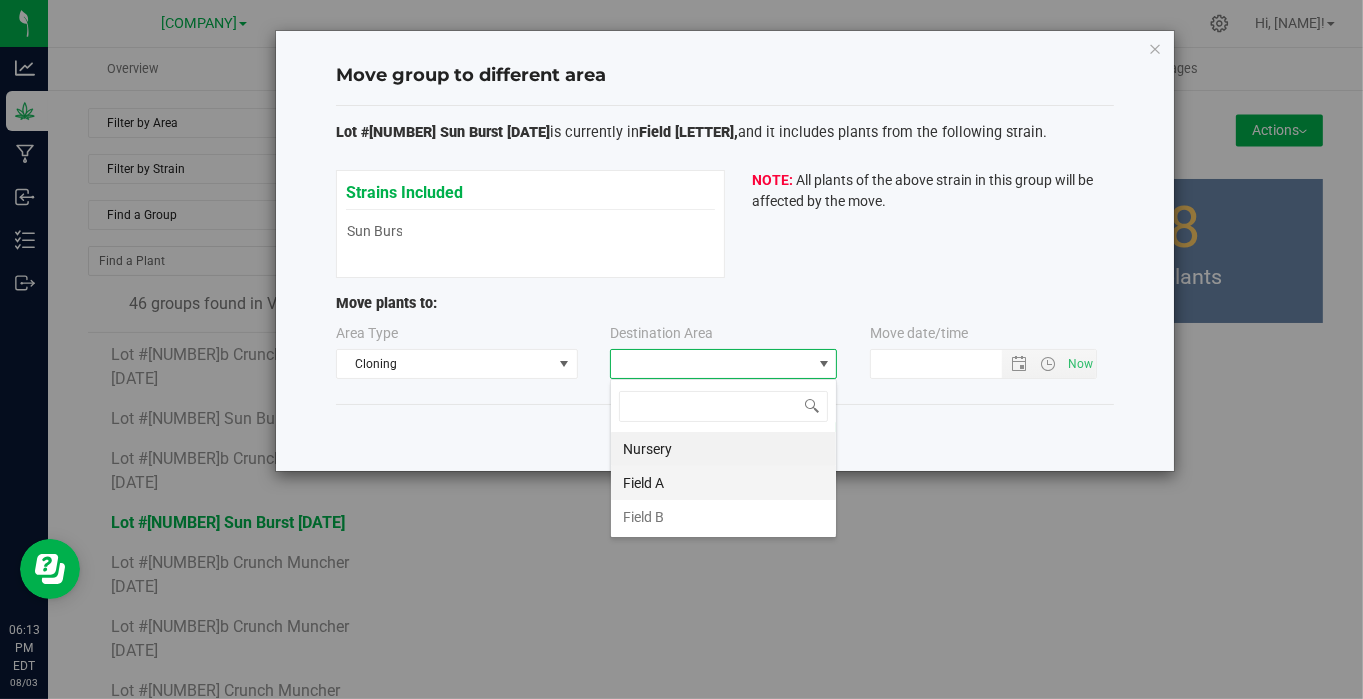 click on "Field A" at bounding box center (723, 483) 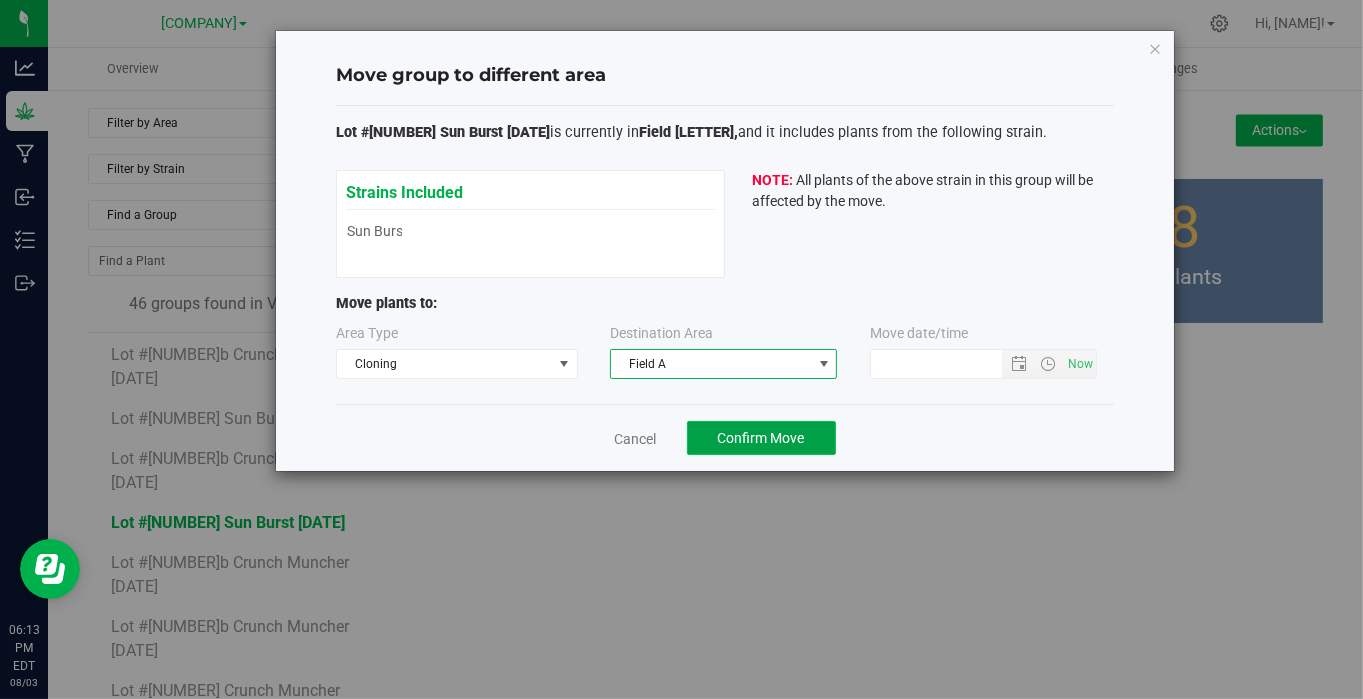 click on "Confirm Move" 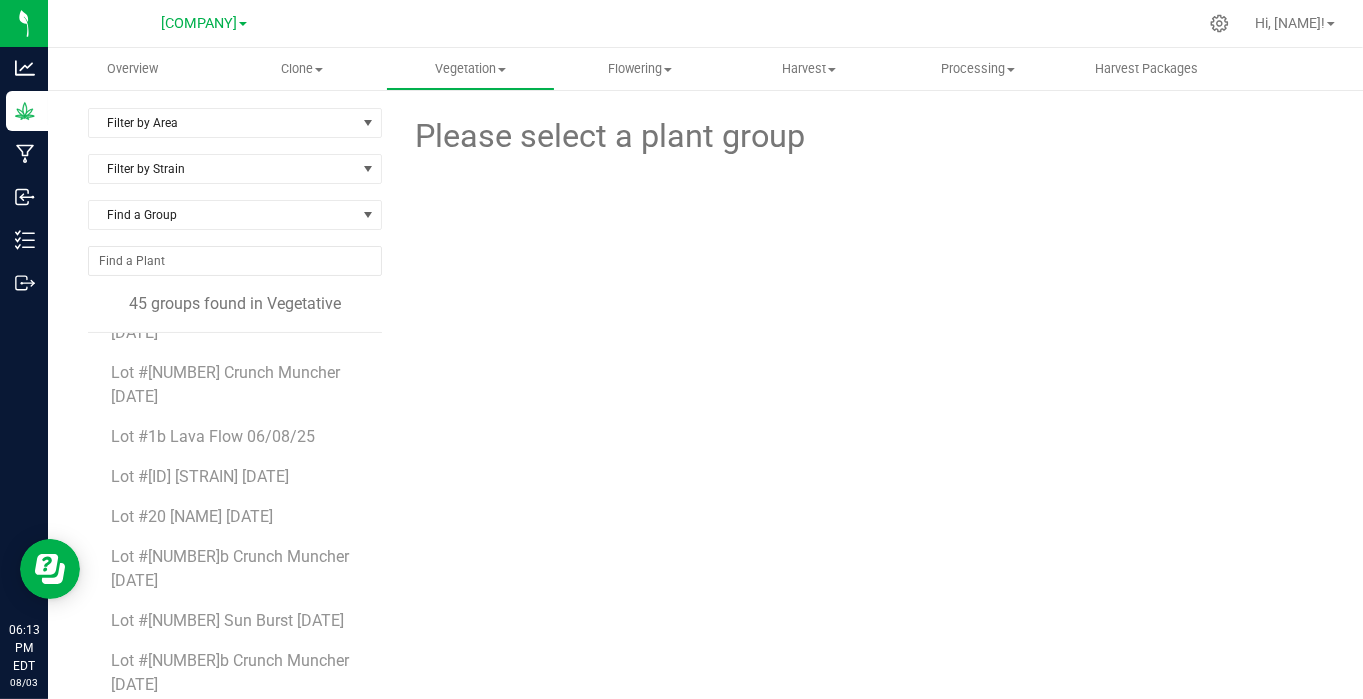 scroll, scrollTop: 690, scrollLeft: 0, axis: vertical 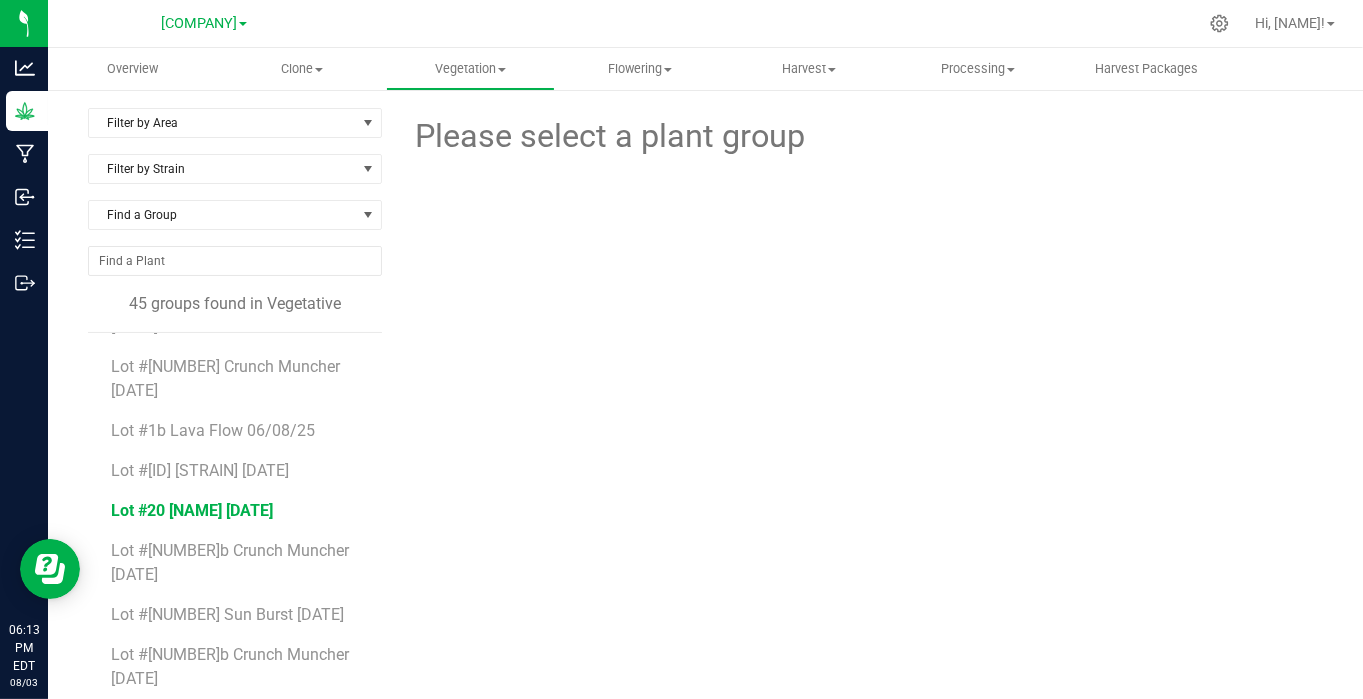 click on "Lot #20 [NAME] [DATE]" at bounding box center (193, 510) 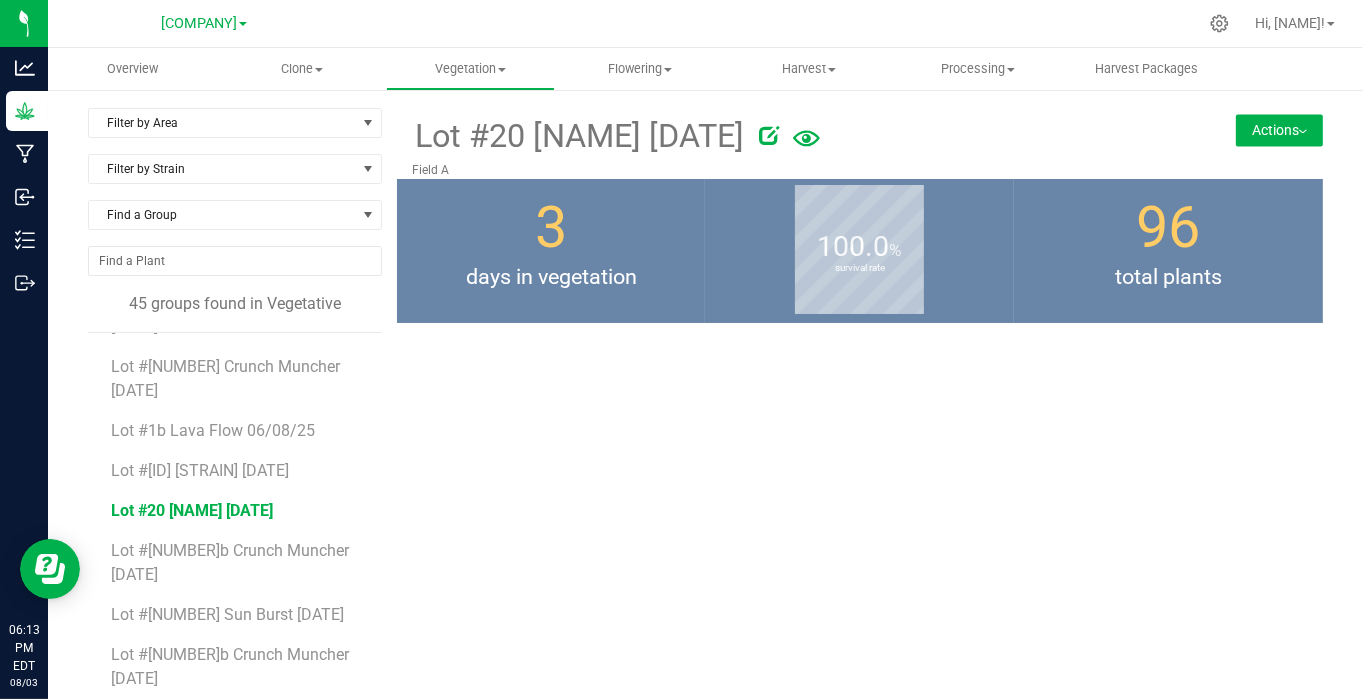 click on "Actions" at bounding box center [1279, 130] 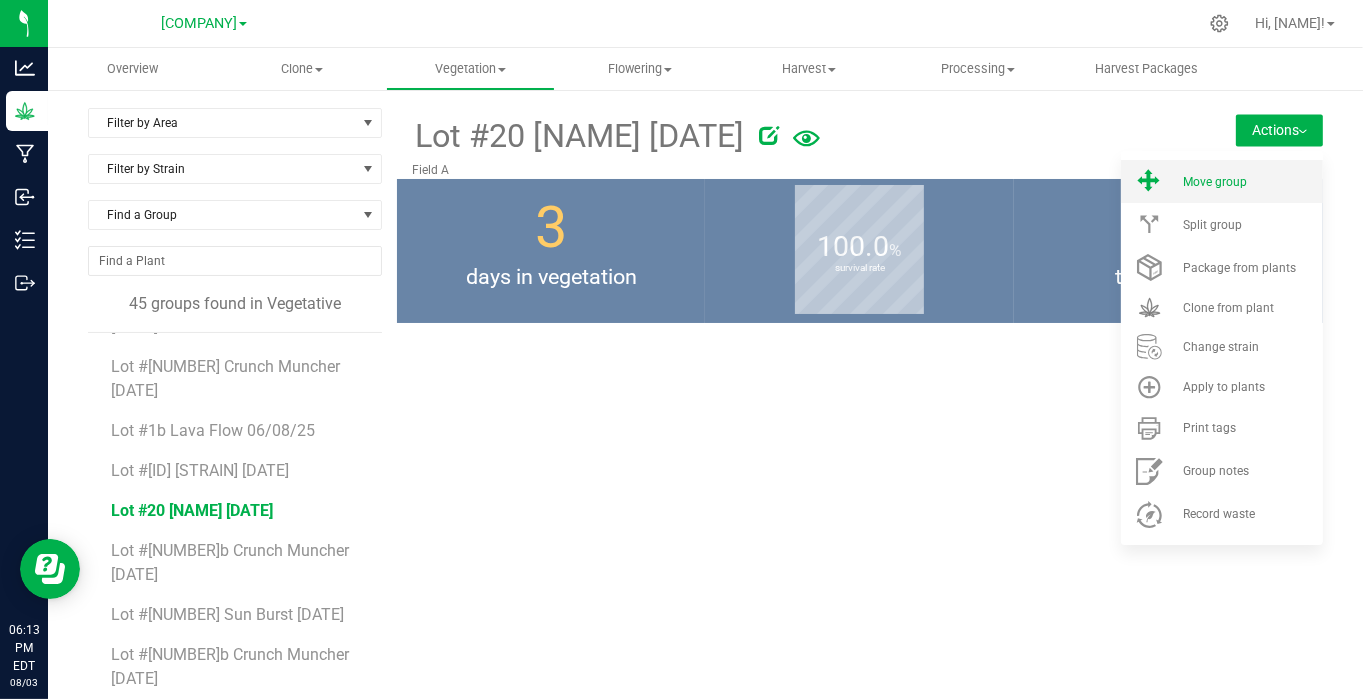 click on "Move group" at bounding box center (1215, 182) 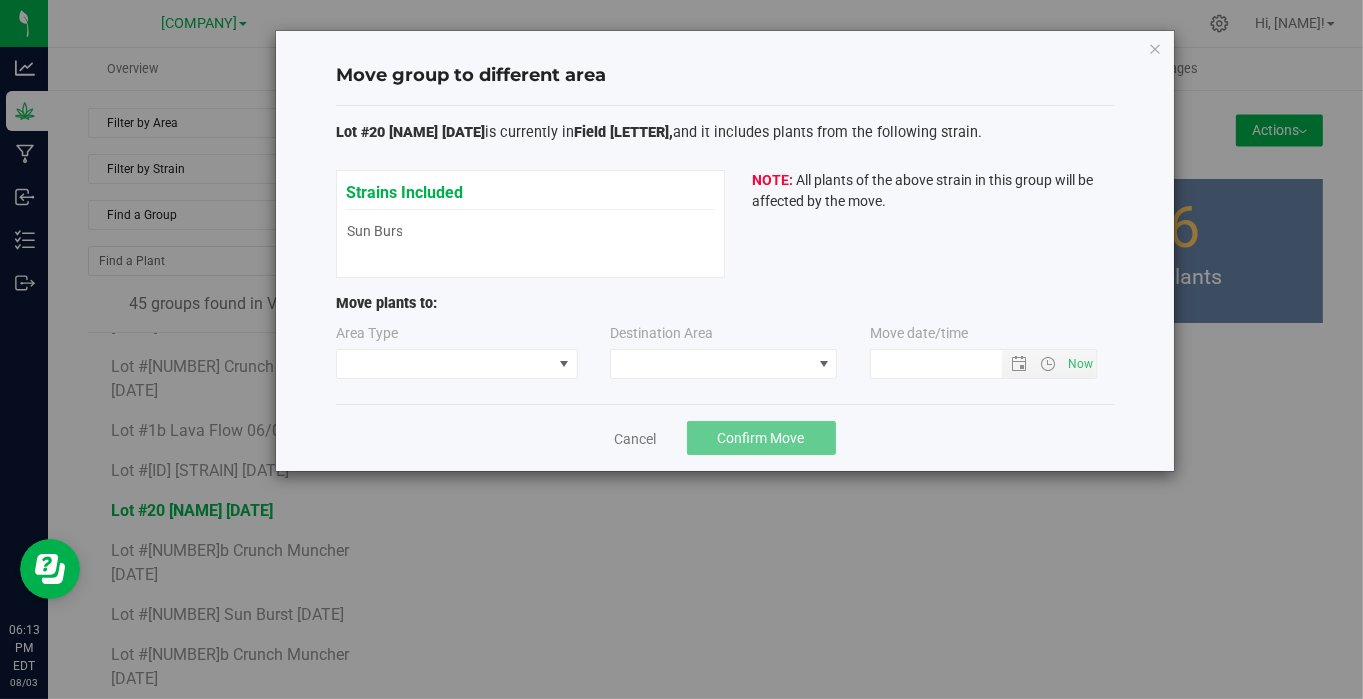 type on "[DATE] [TIME]" 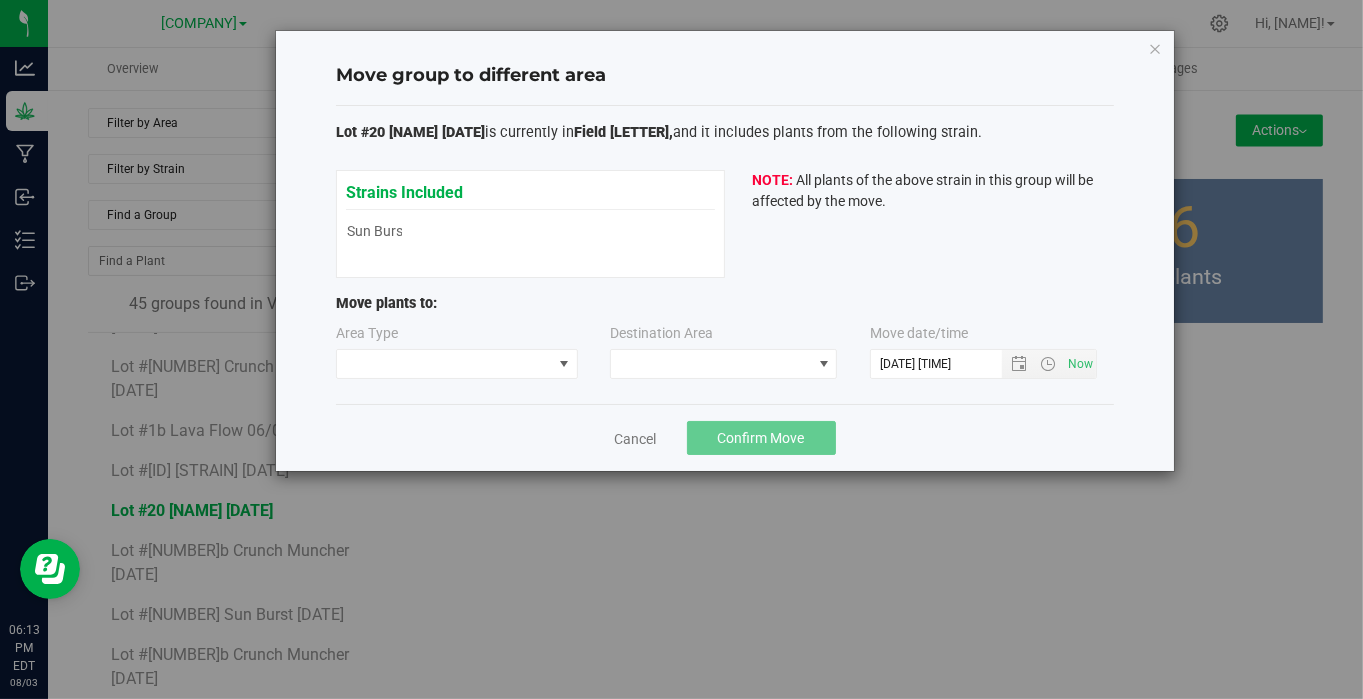 type 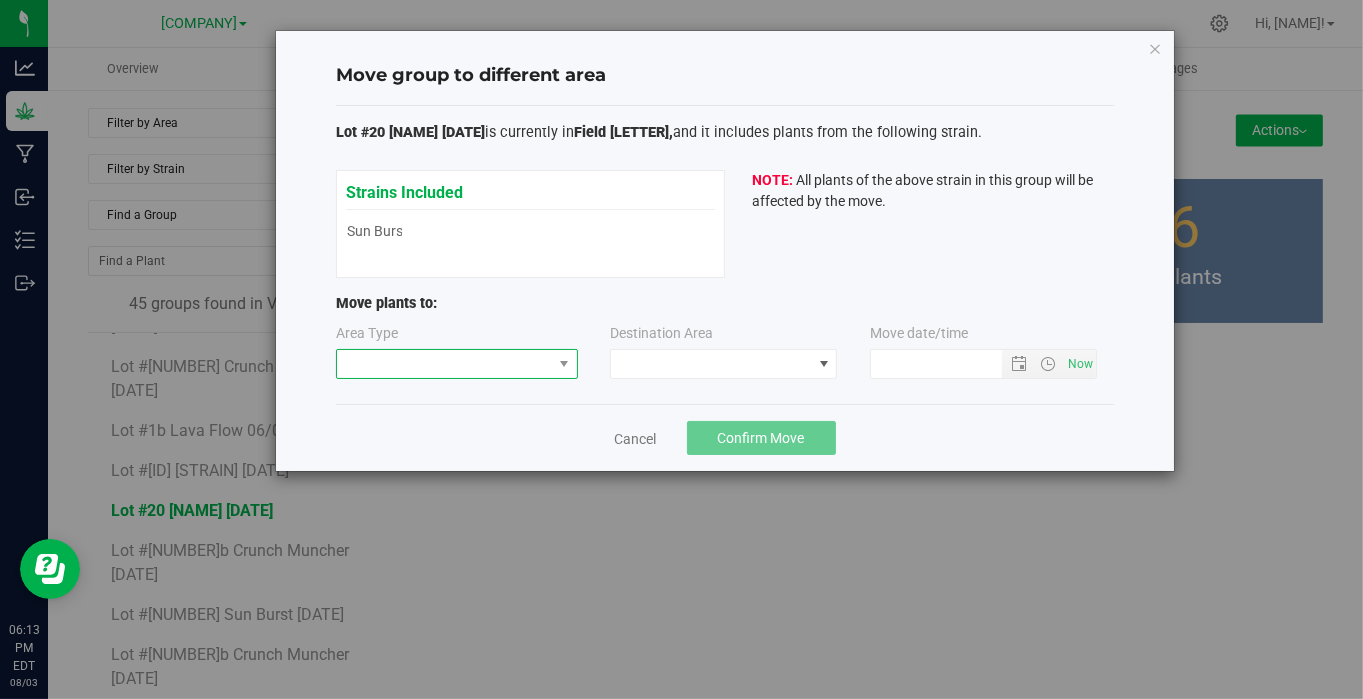 click at bounding box center [444, 364] 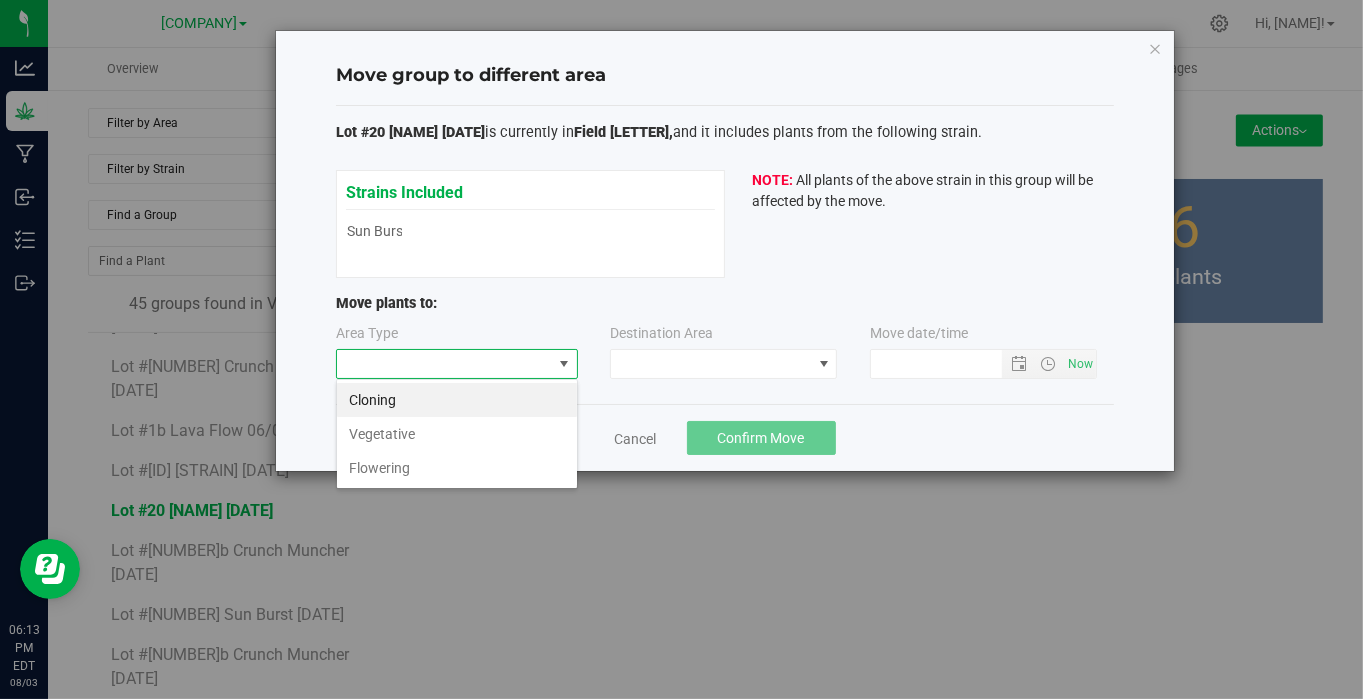 scroll, scrollTop: 99970, scrollLeft: 99757, axis: both 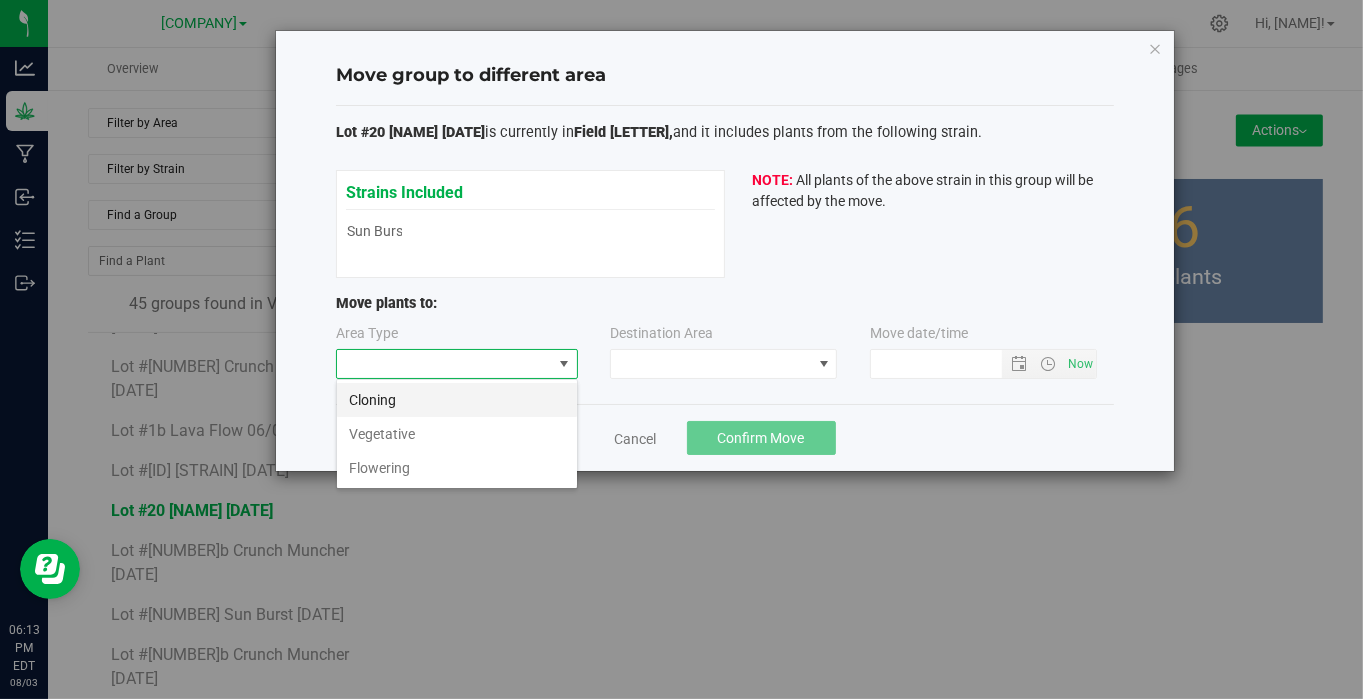 click on "Cloning" at bounding box center (457, 400) 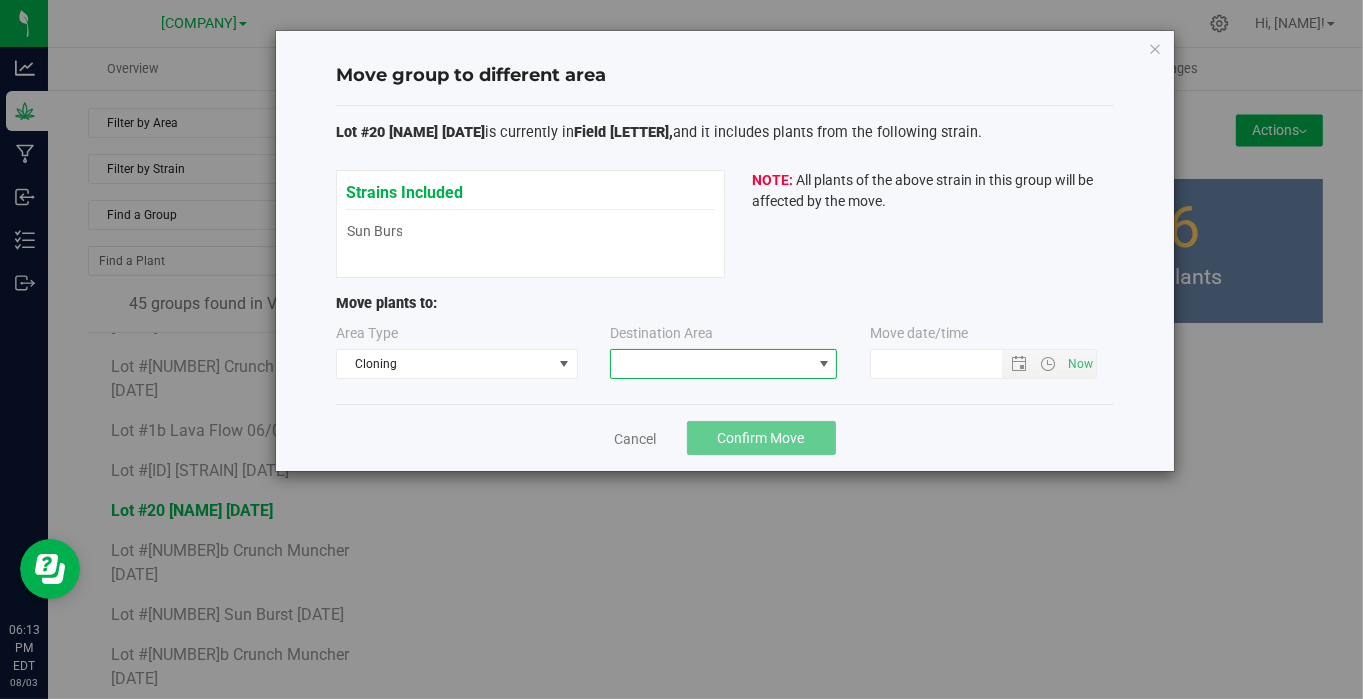 click at bounding box center [711, 364] 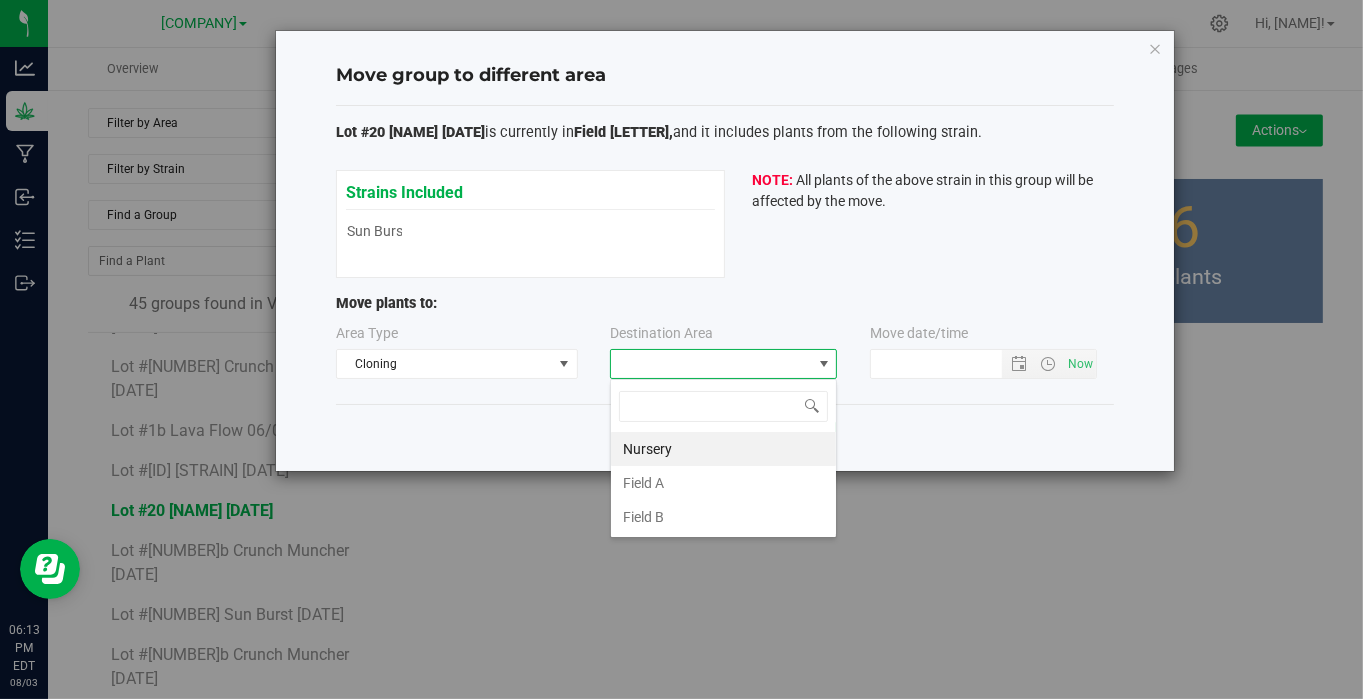 scroll, scrollTop: 99970, scrollLeft: 99772, axis: both 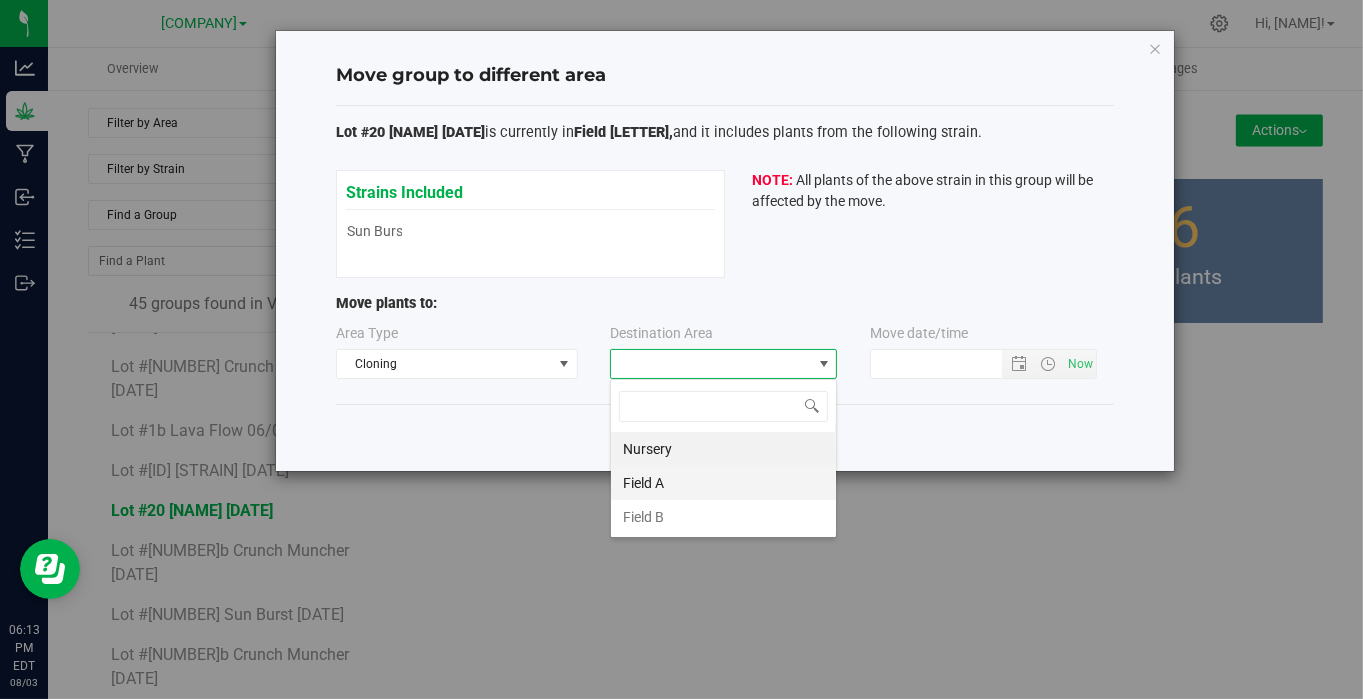 click on "Field A" at bounding box center [723, 483] 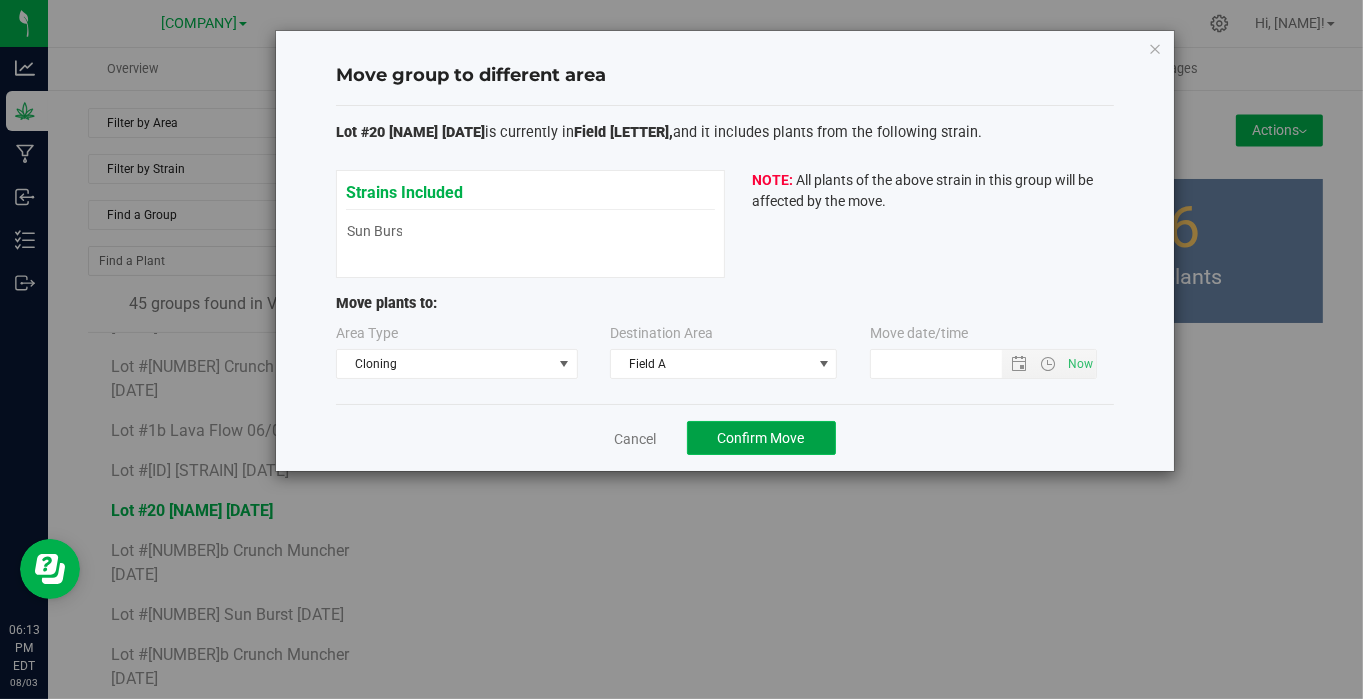 click on "Confirm Move" 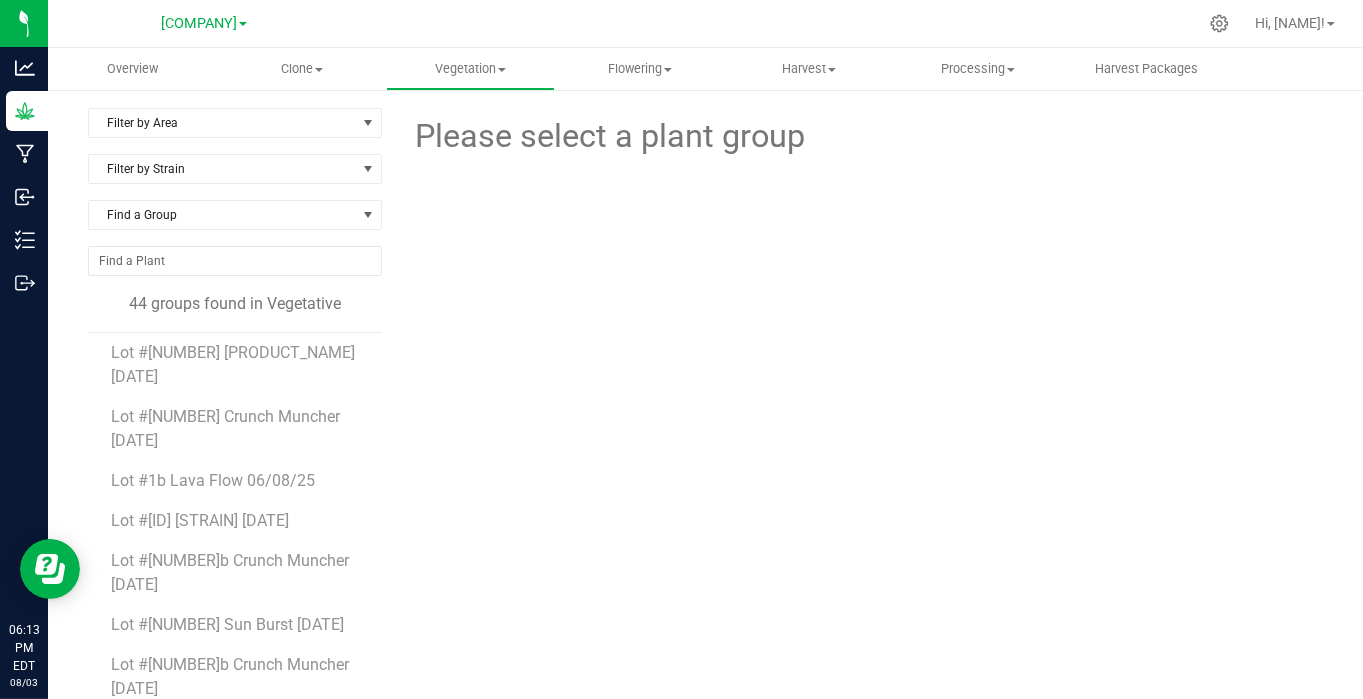 scroll, scrollTop: 644, scrollLeft: 0, axis: vertical 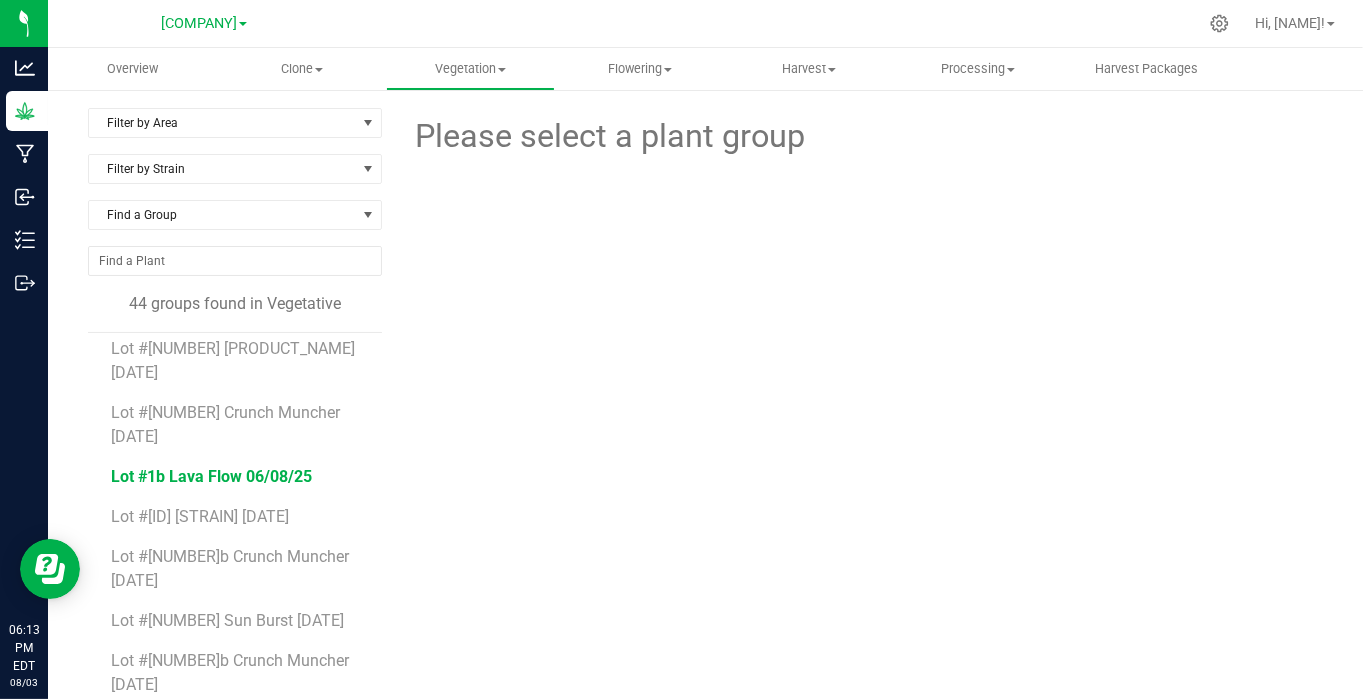 click on "Lot #1b Lava Flow 06/08/25" at bounding box center [212, 476] 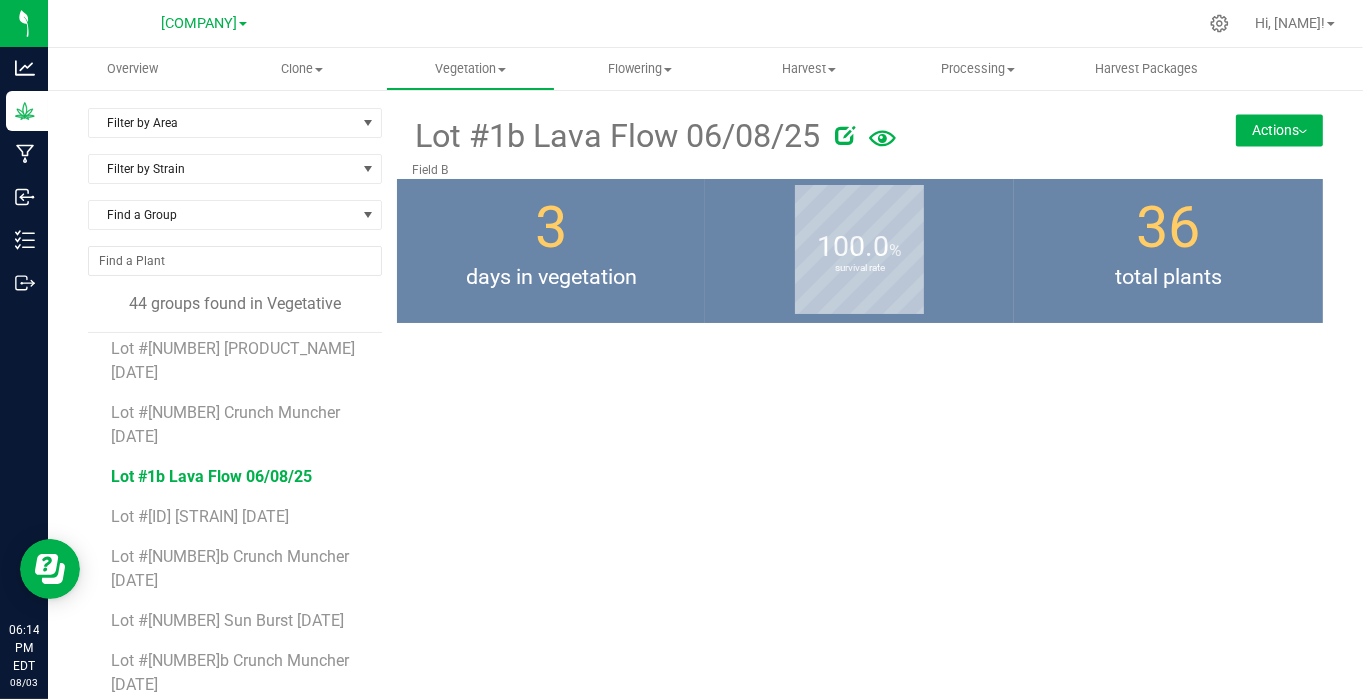 click at bounding box center [1303, 132] 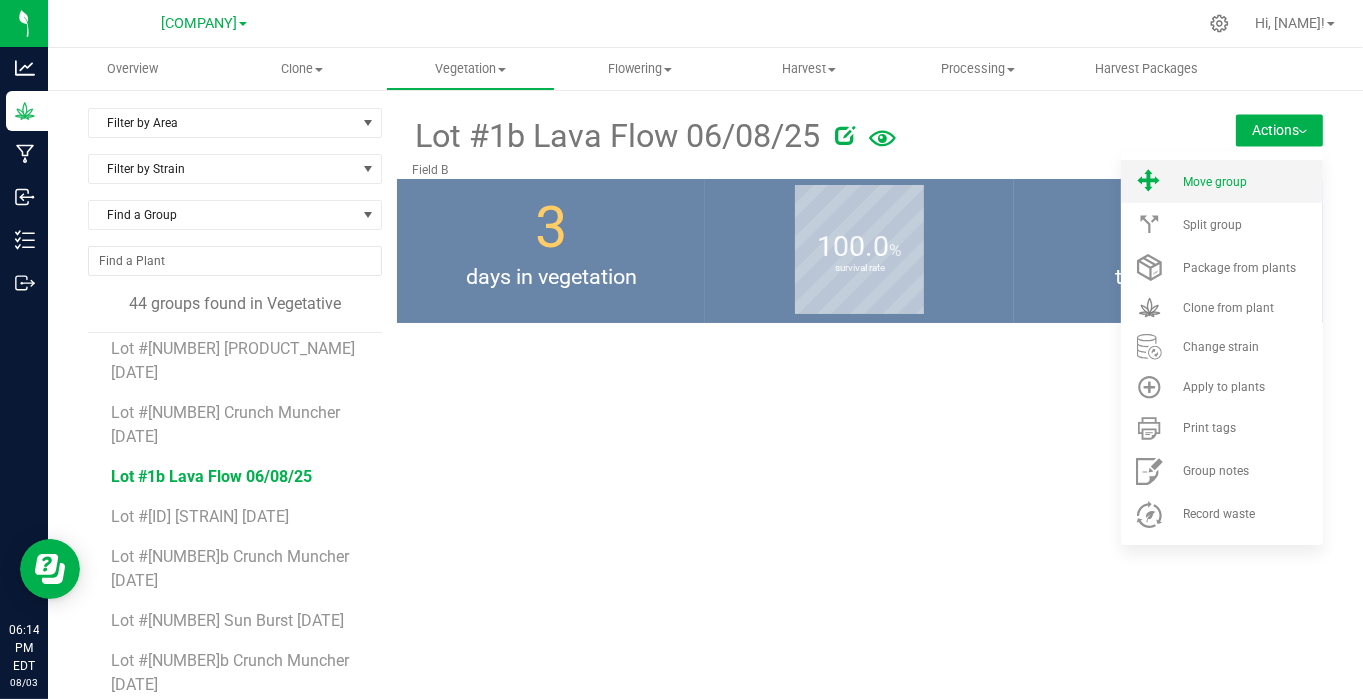 click on "Move group" at bounding box center (1215, 182) 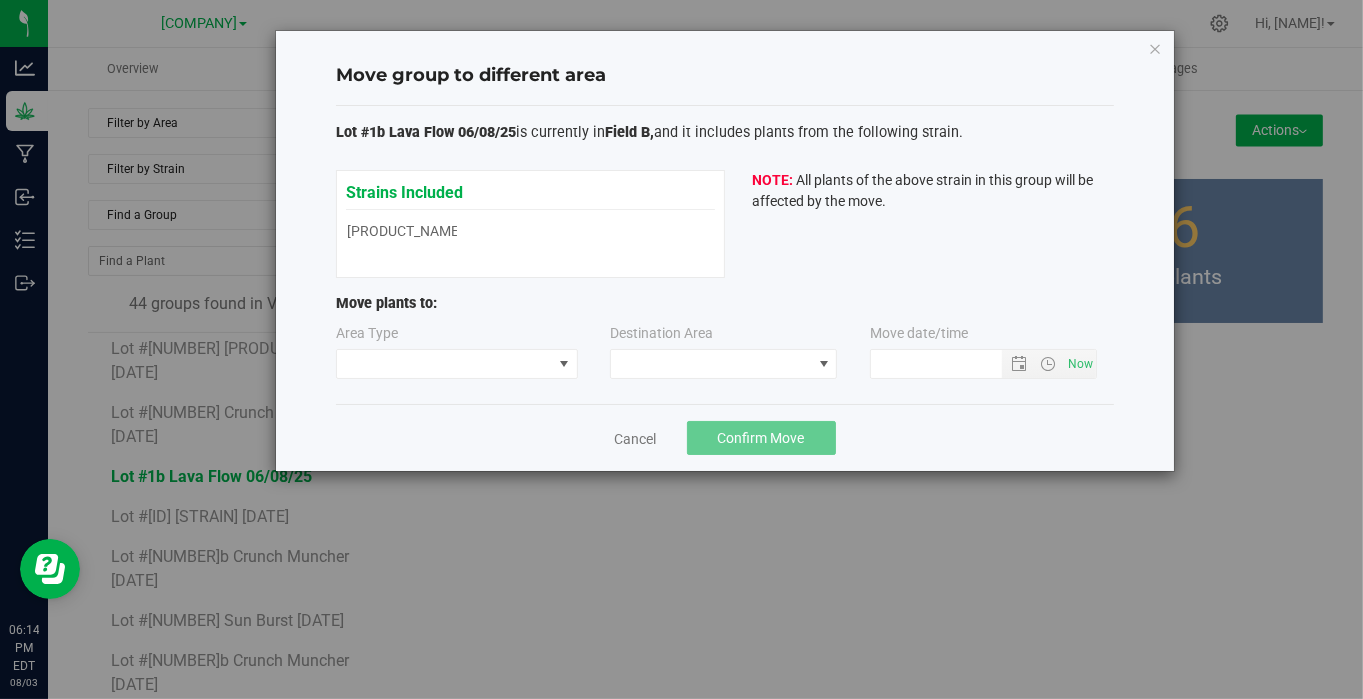 type on "[DATE]" 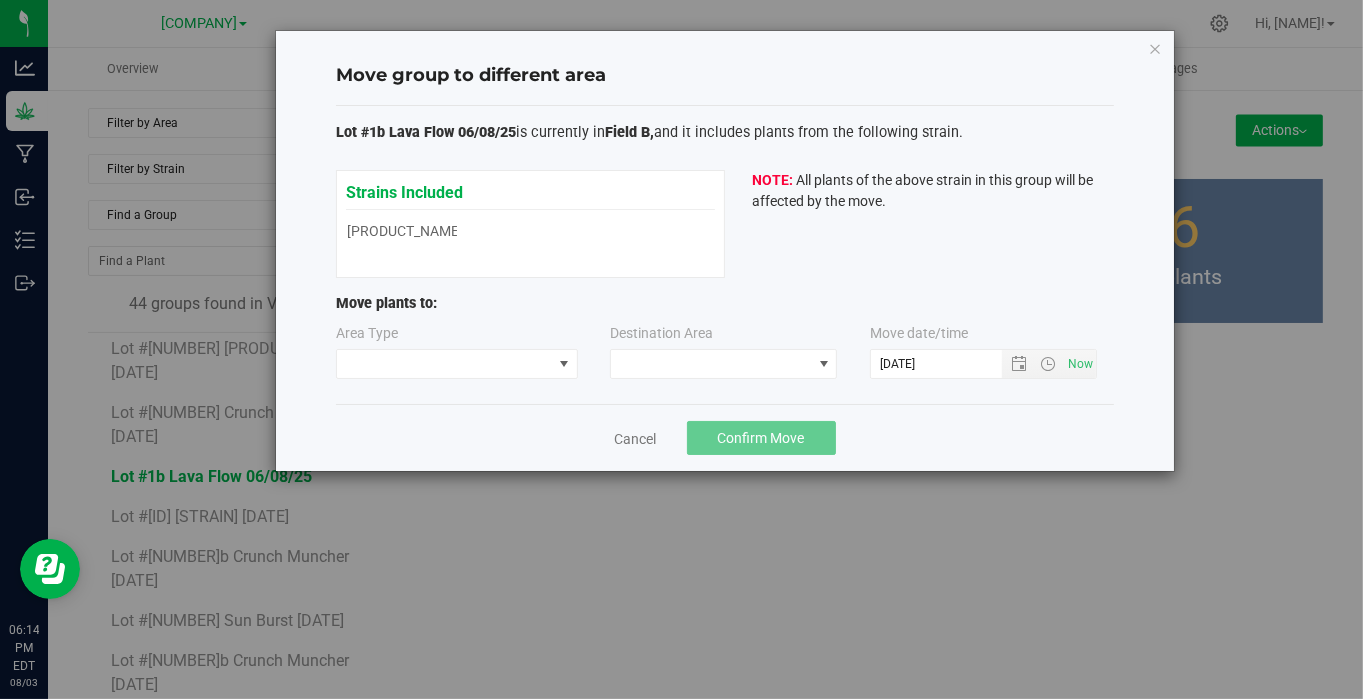 type 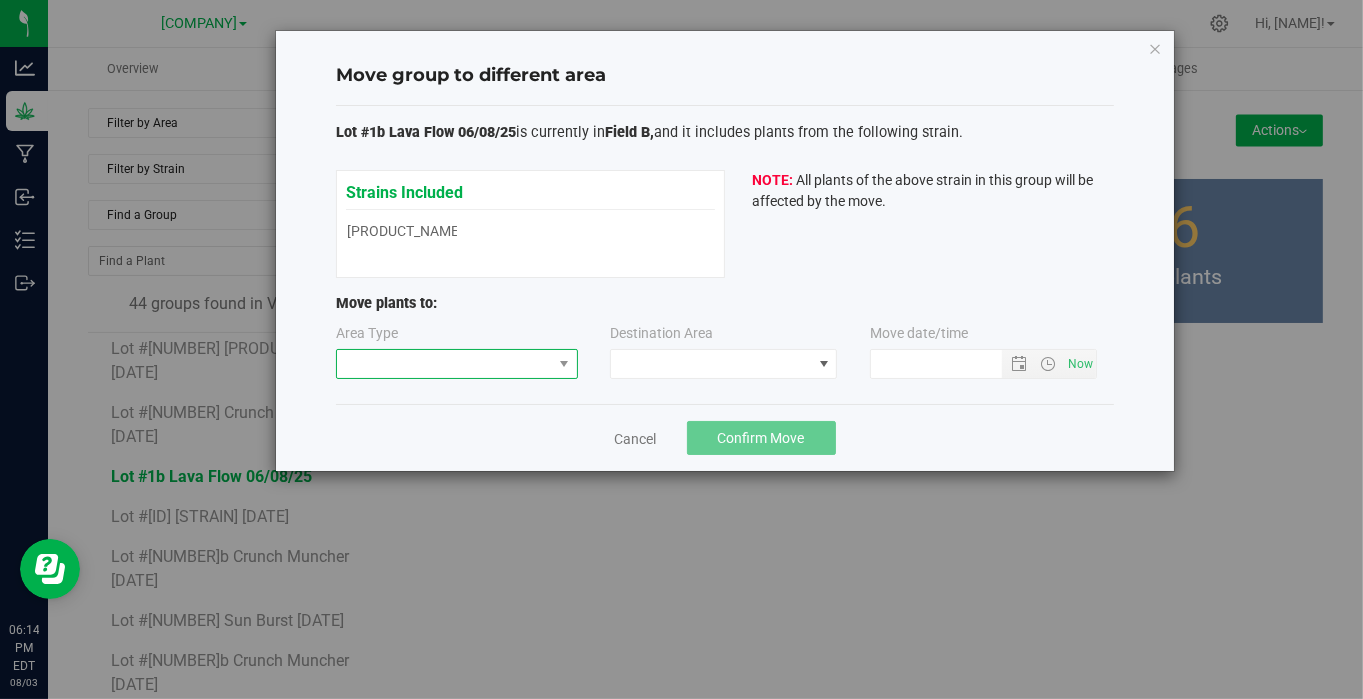 click at bounding box center (444, 364) 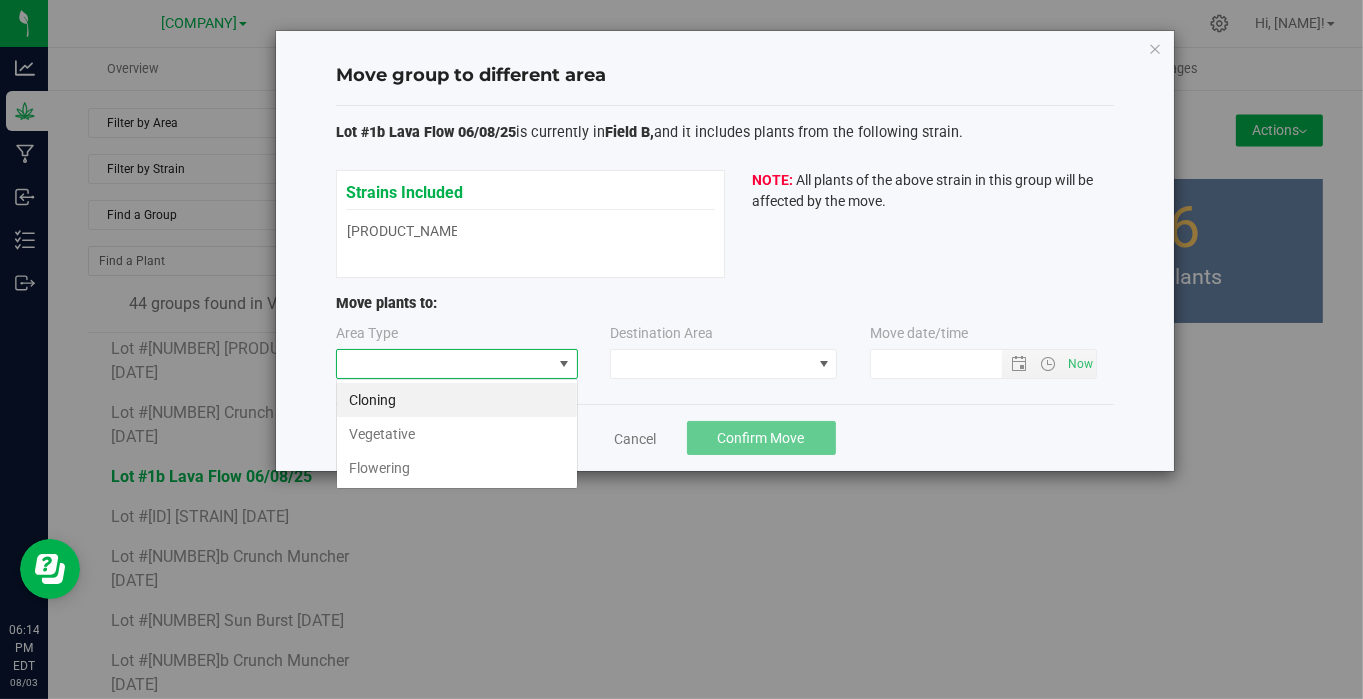 scroll, scrollTop: 99970, scrollLeft: 99757, axis: both 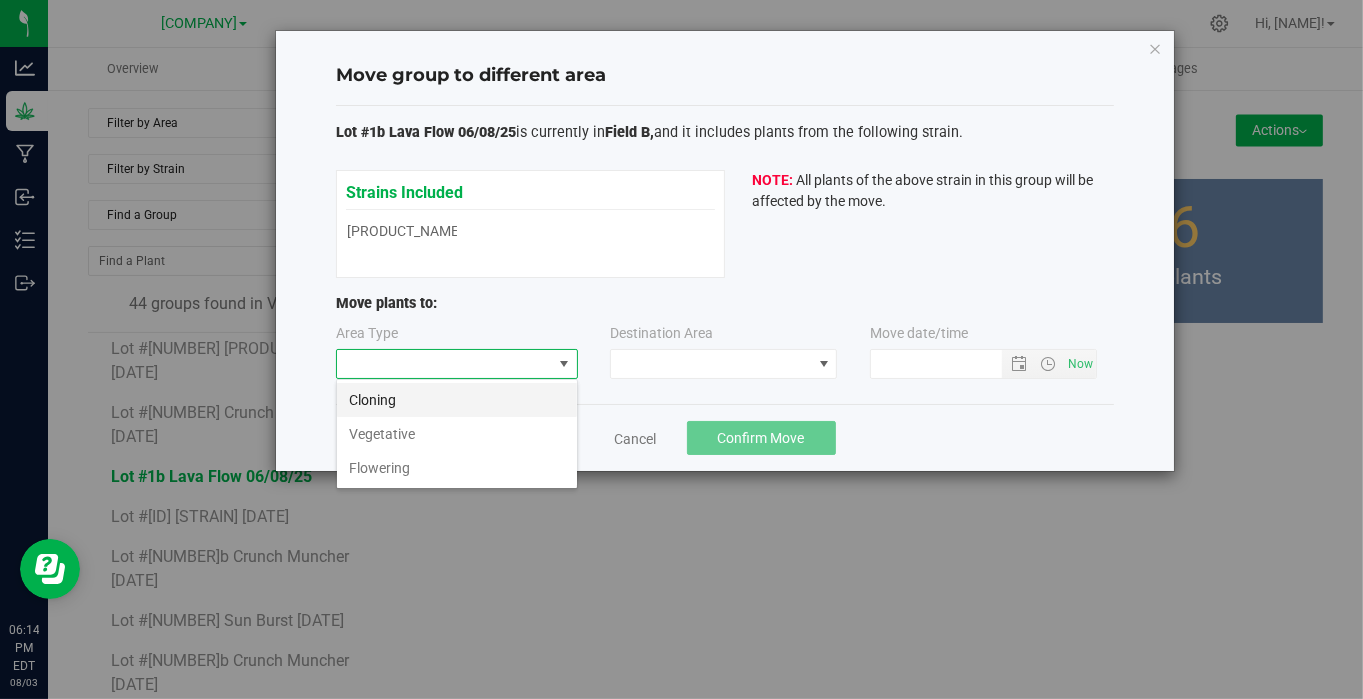 click on "Cloning" at bounding box center (457, 400) 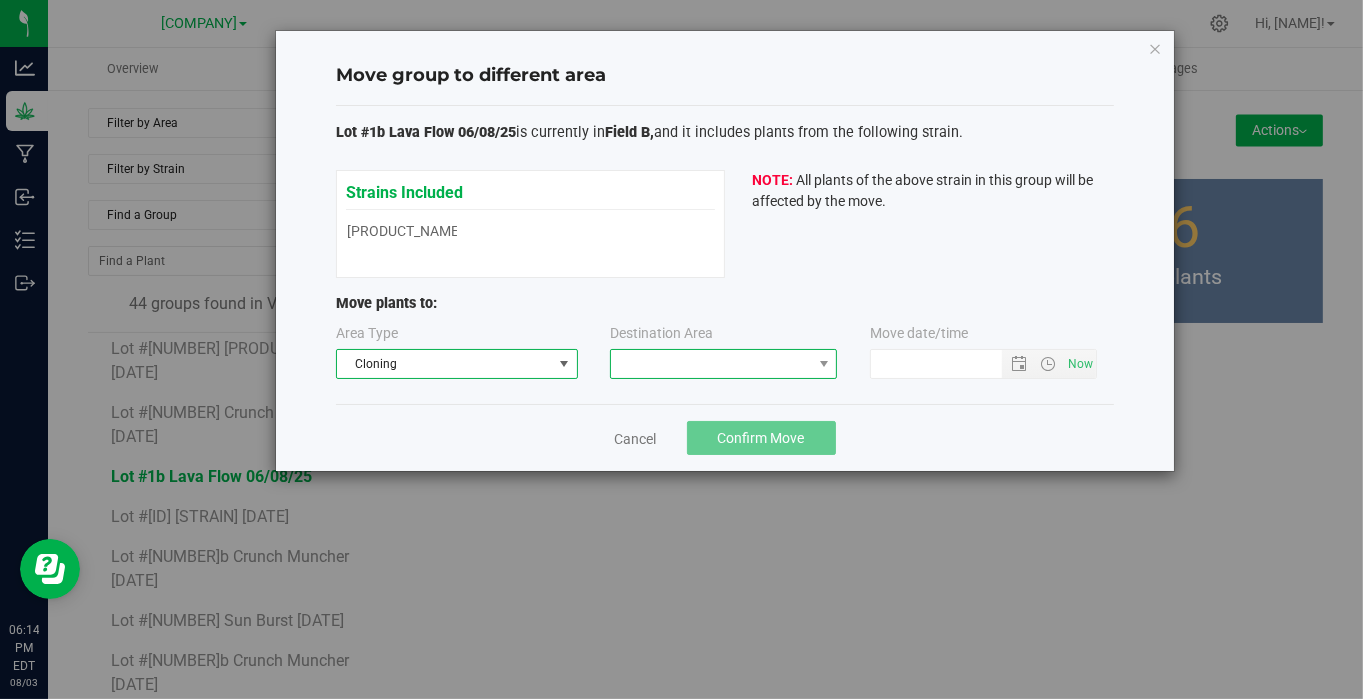click at bounding box center [711, 364] 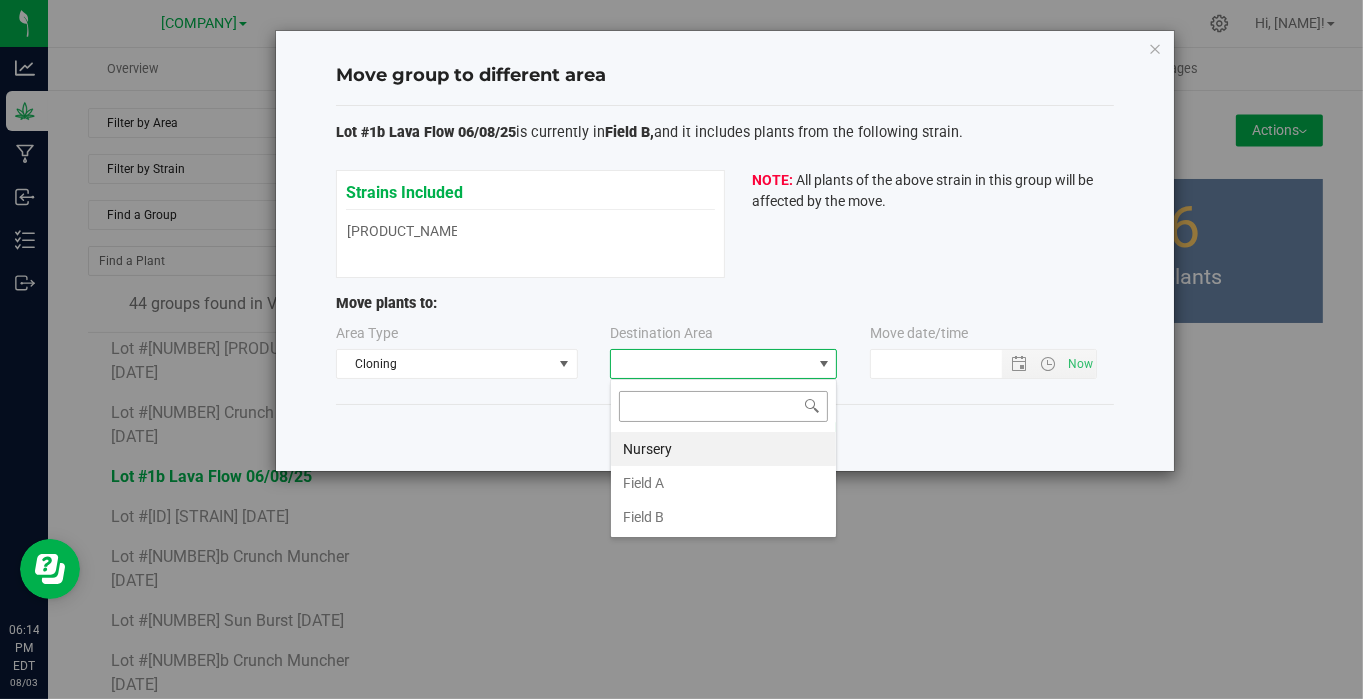scroll, scrollTop: 99970, scrollLeft: 99772, axis: both 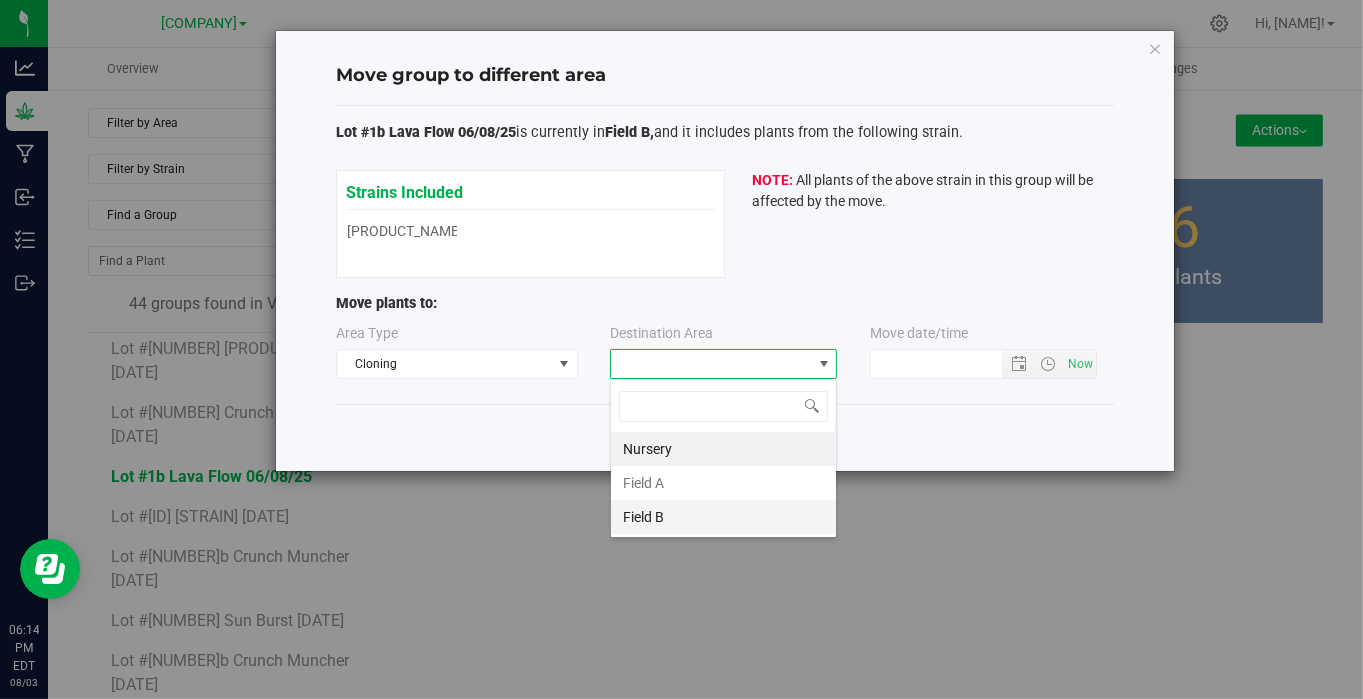 click on "Field B" at bounding box center (723, 517) 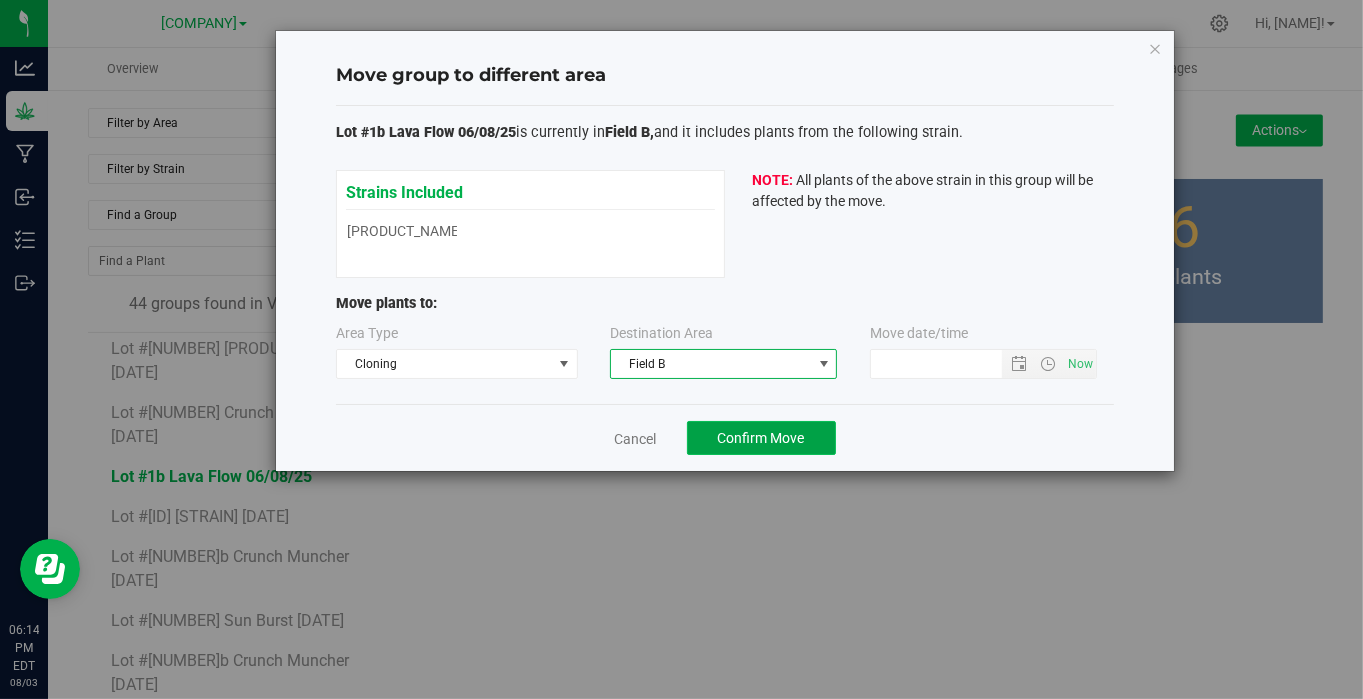 click on "Confirm Move" 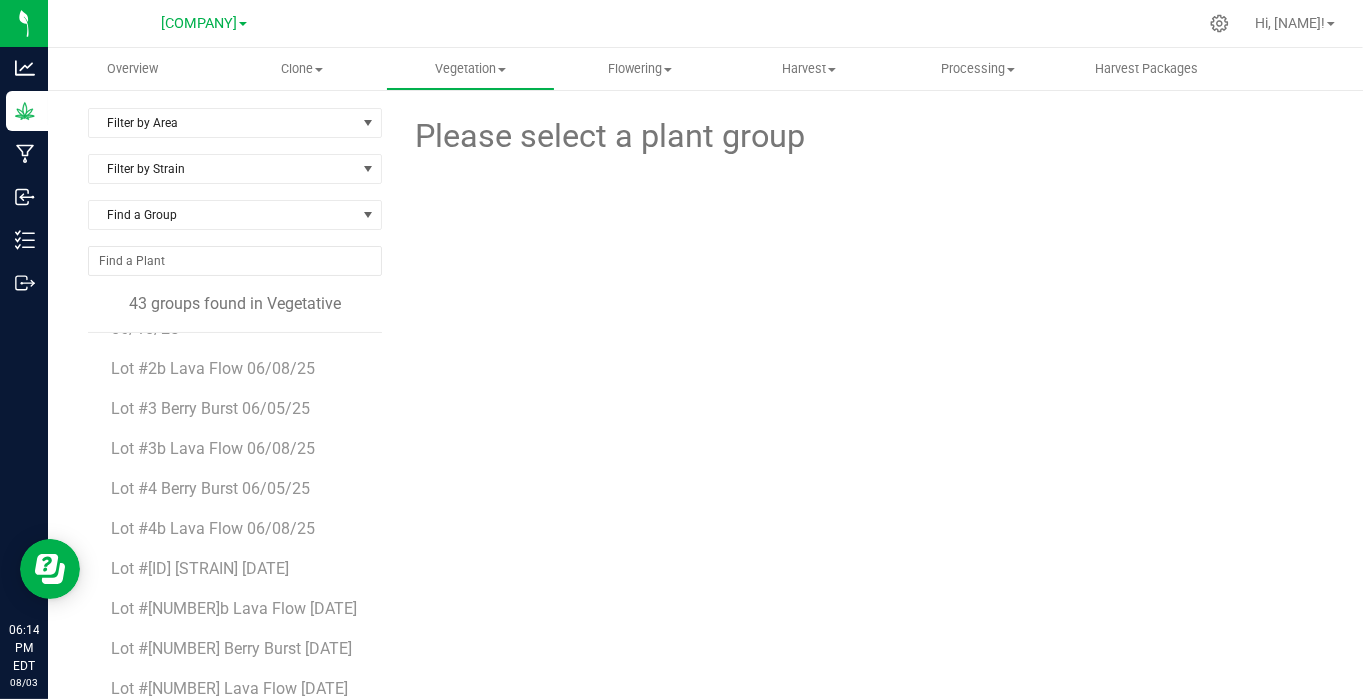 scroll, scrollTop: 1496, scrollLeft: 0, axis: vertical 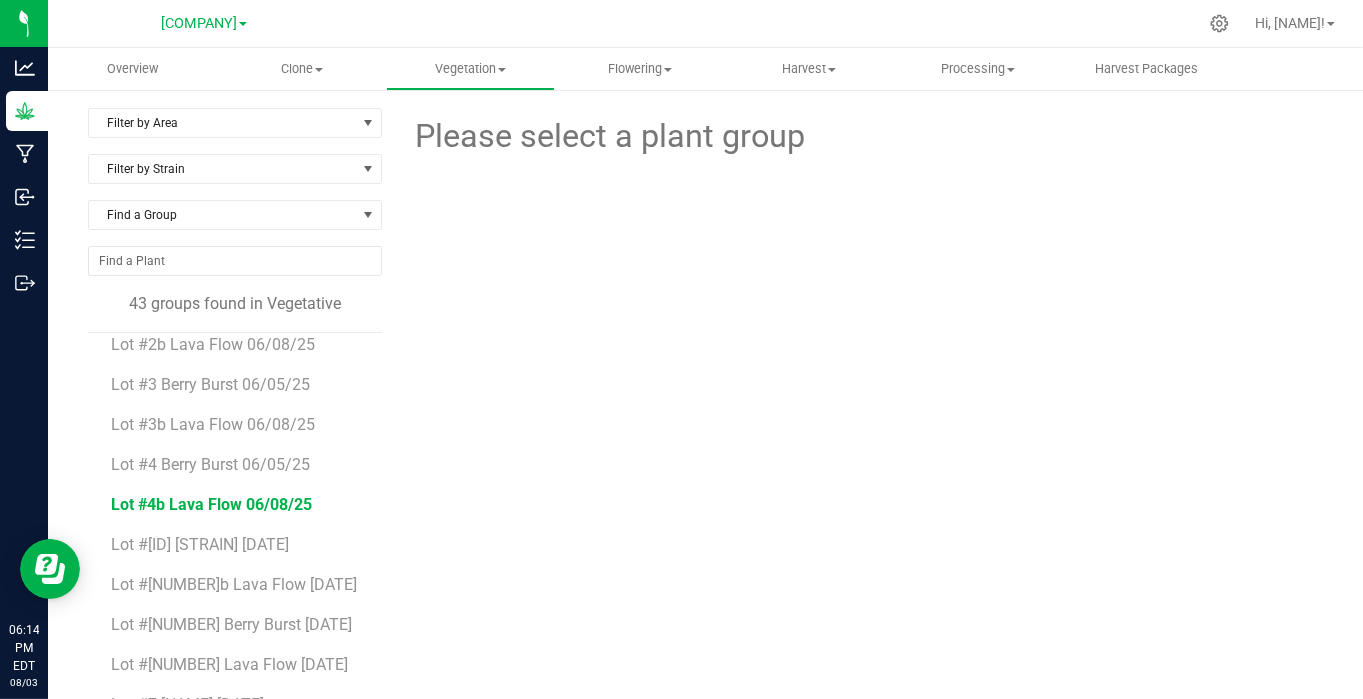 click on "Lot #4b Lava Flow 06/08/25" at bounding box center [212, 504] 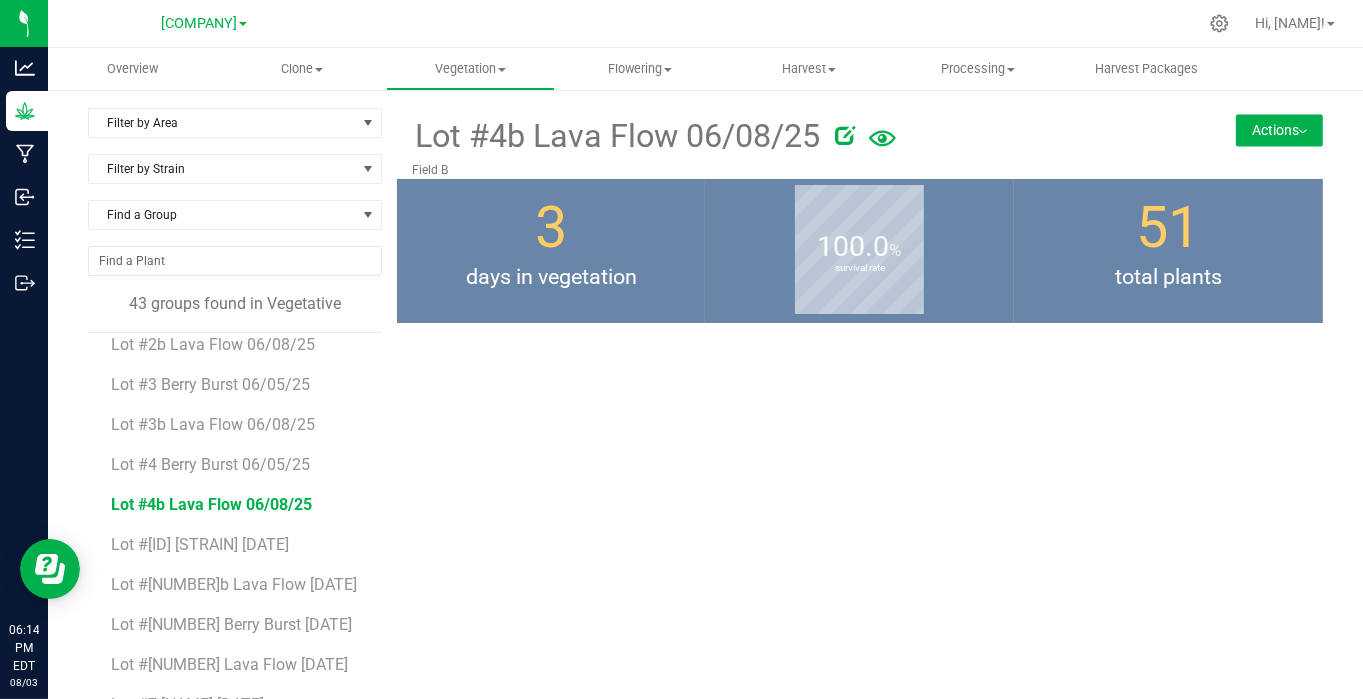 click on "Actions" at bounding box center [1279, 130] 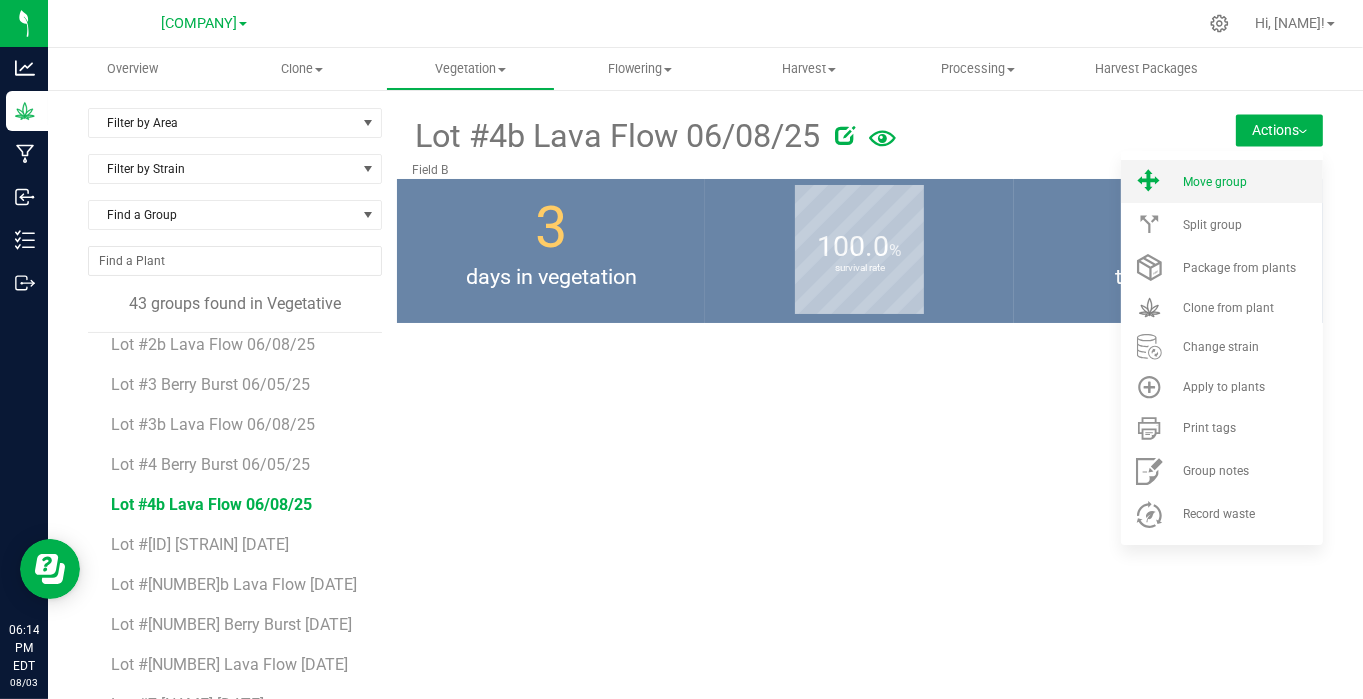click on "Move group" at bounding box center [1222, 181] 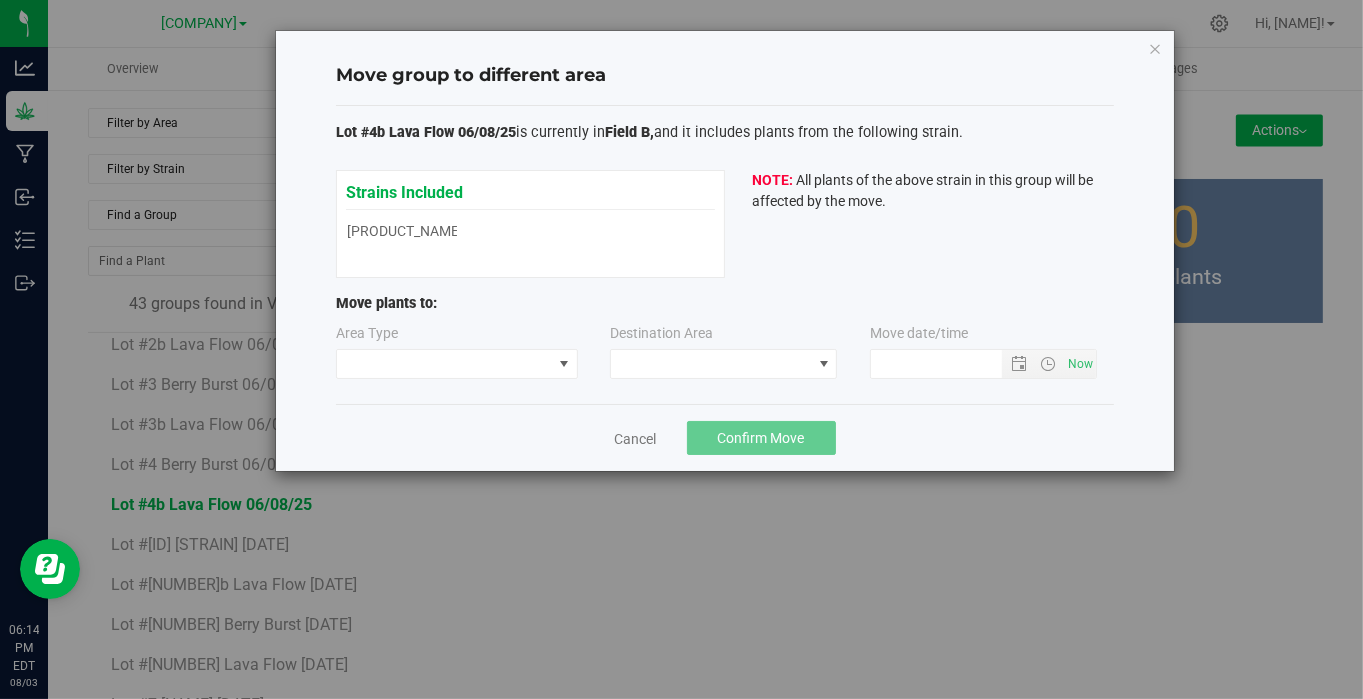 type on "[DATE]" 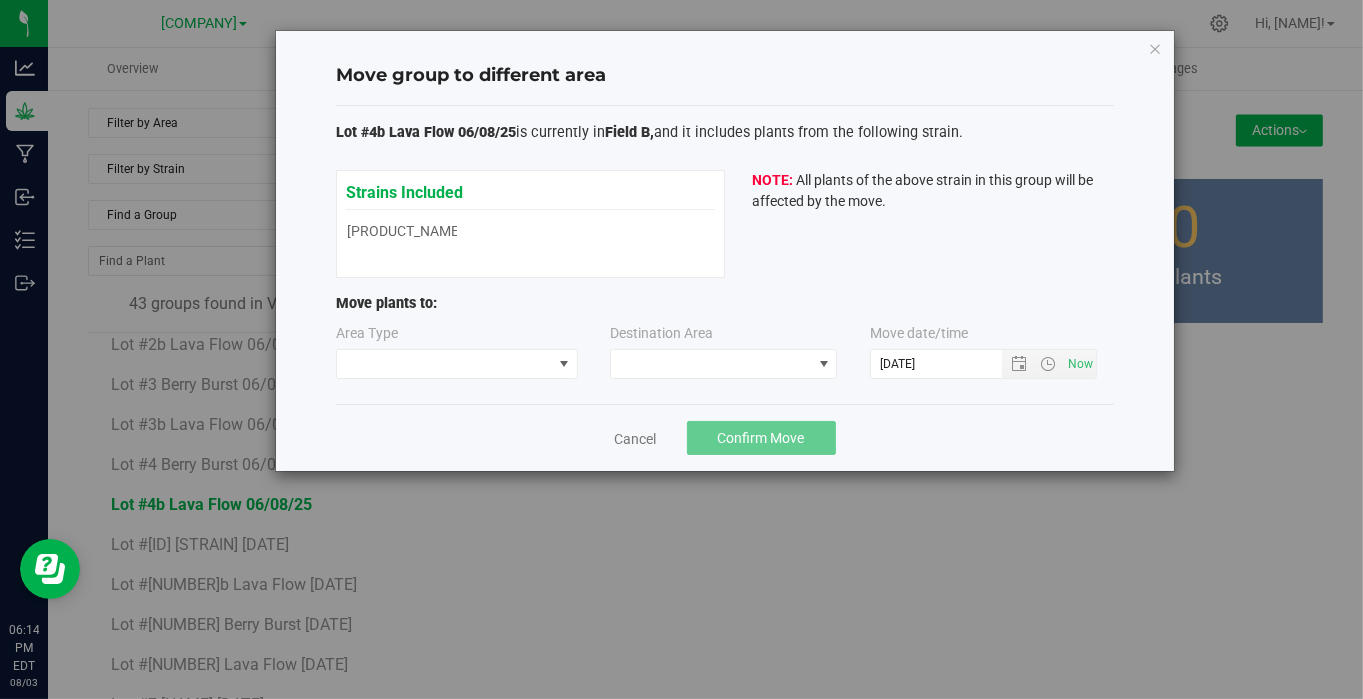 type 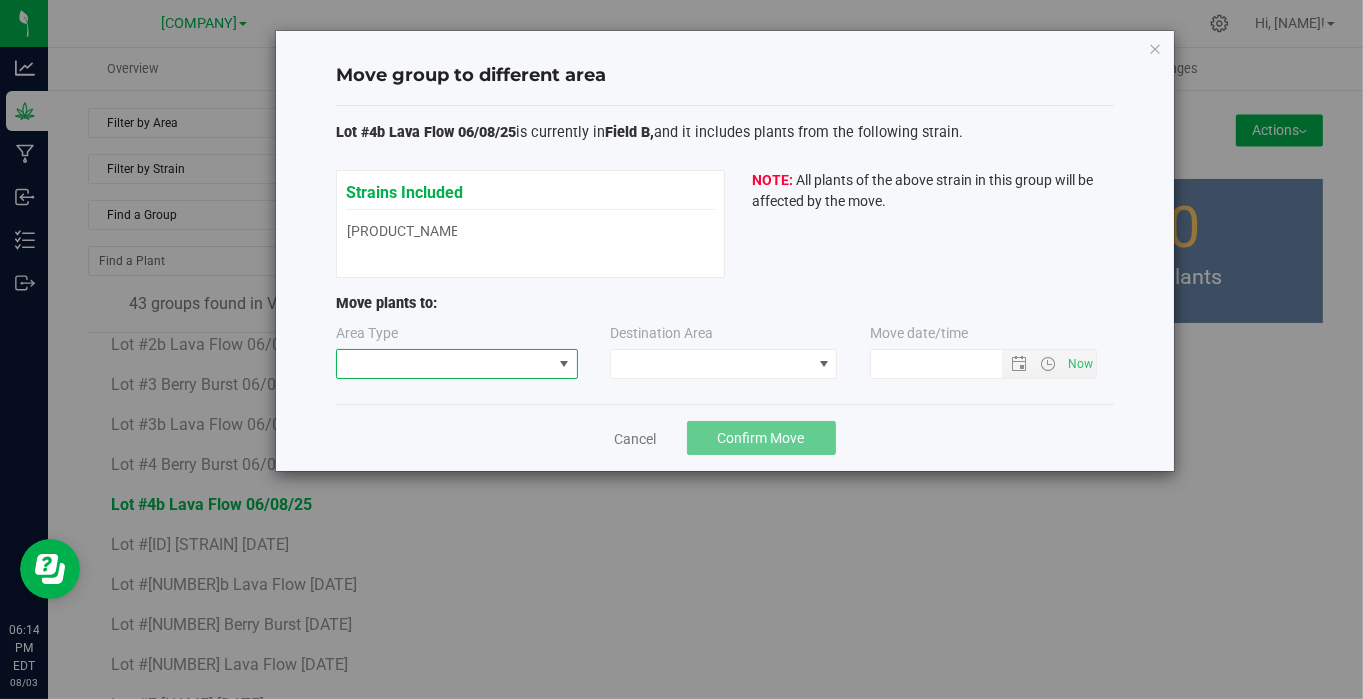 click at bounding box center (444, 364) 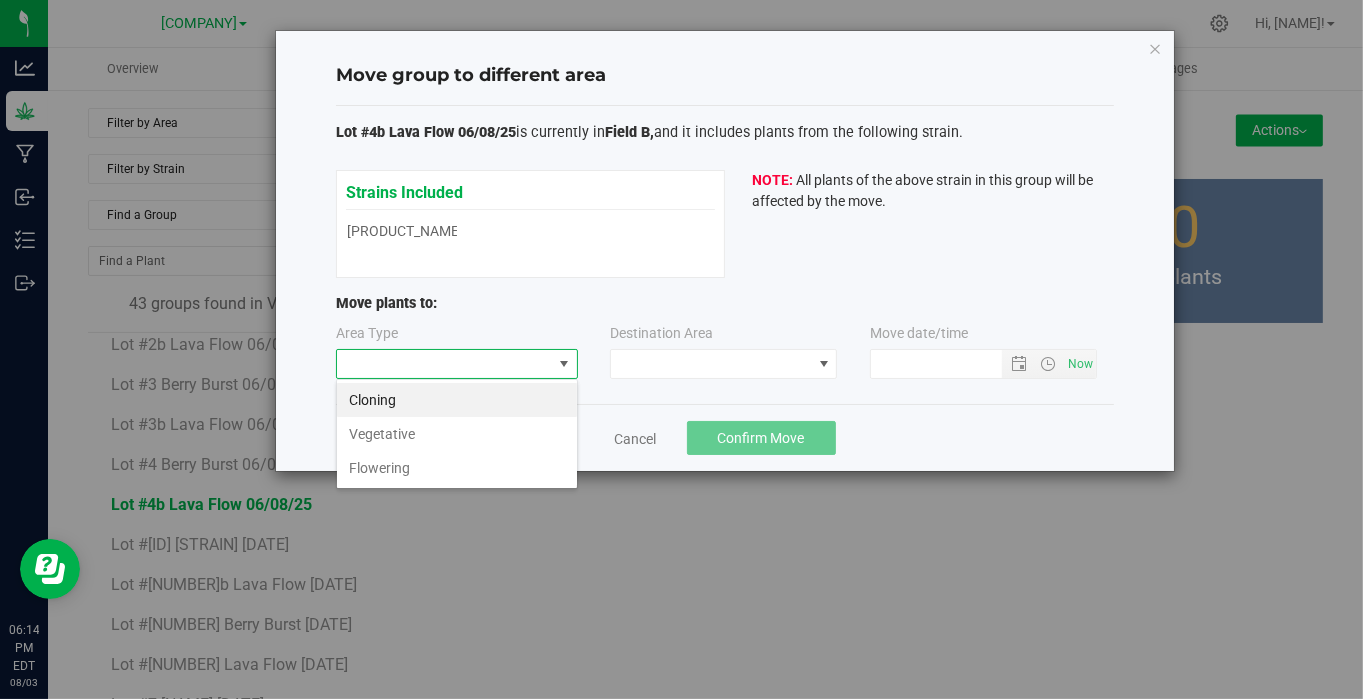 scroll, scrollTop: 99970, scrollLeft: 99757, axis: both 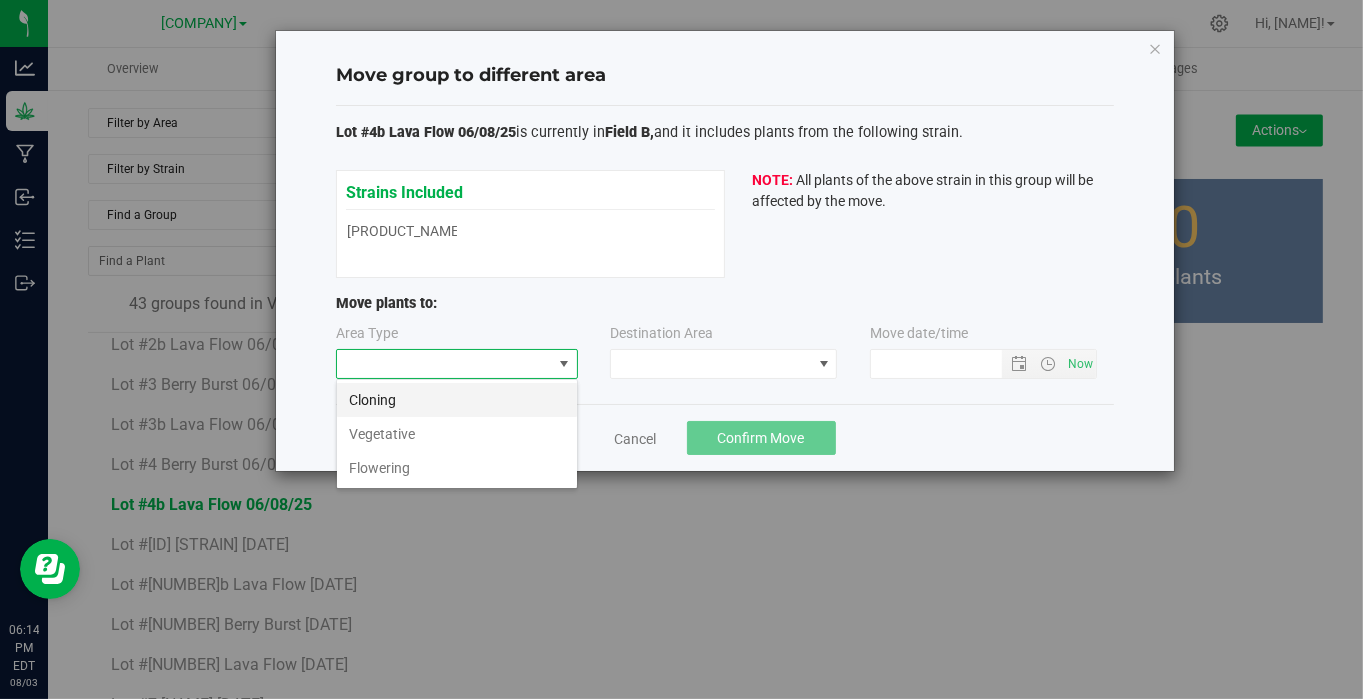 click on "Cloning" at bounding box center (457, 400) 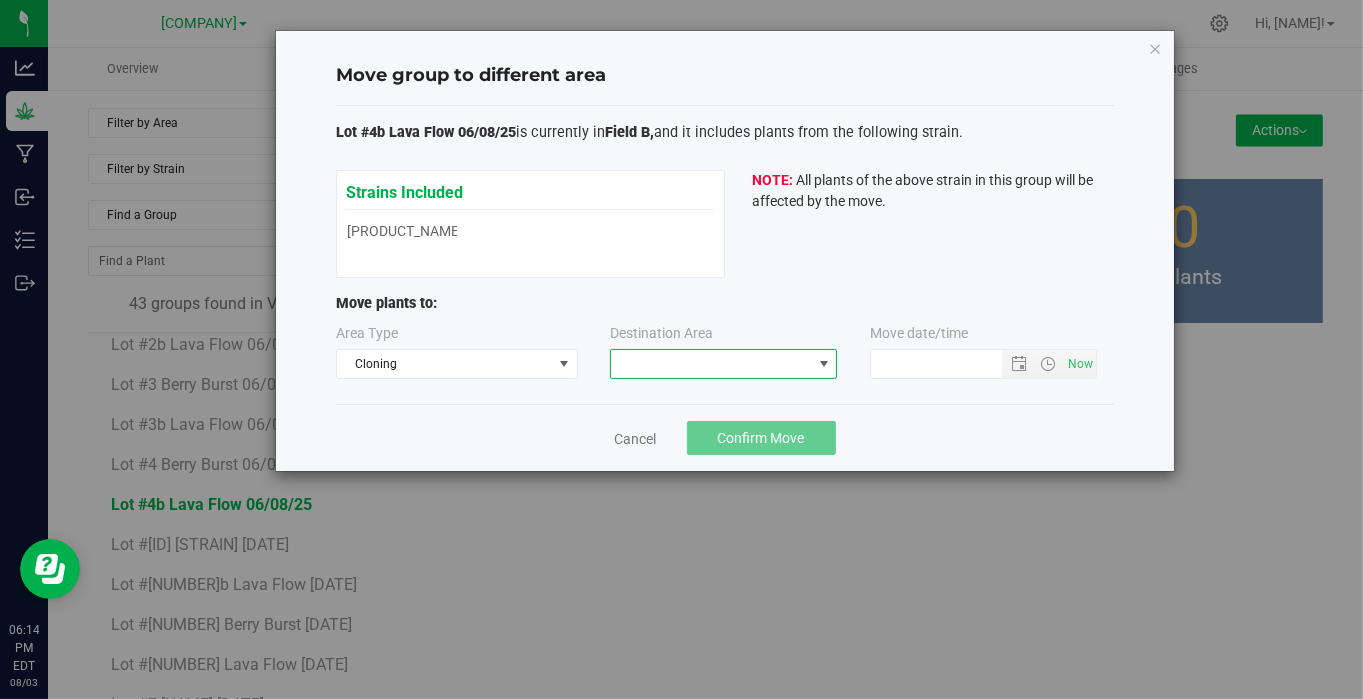 click at bounding box center [711, 364] 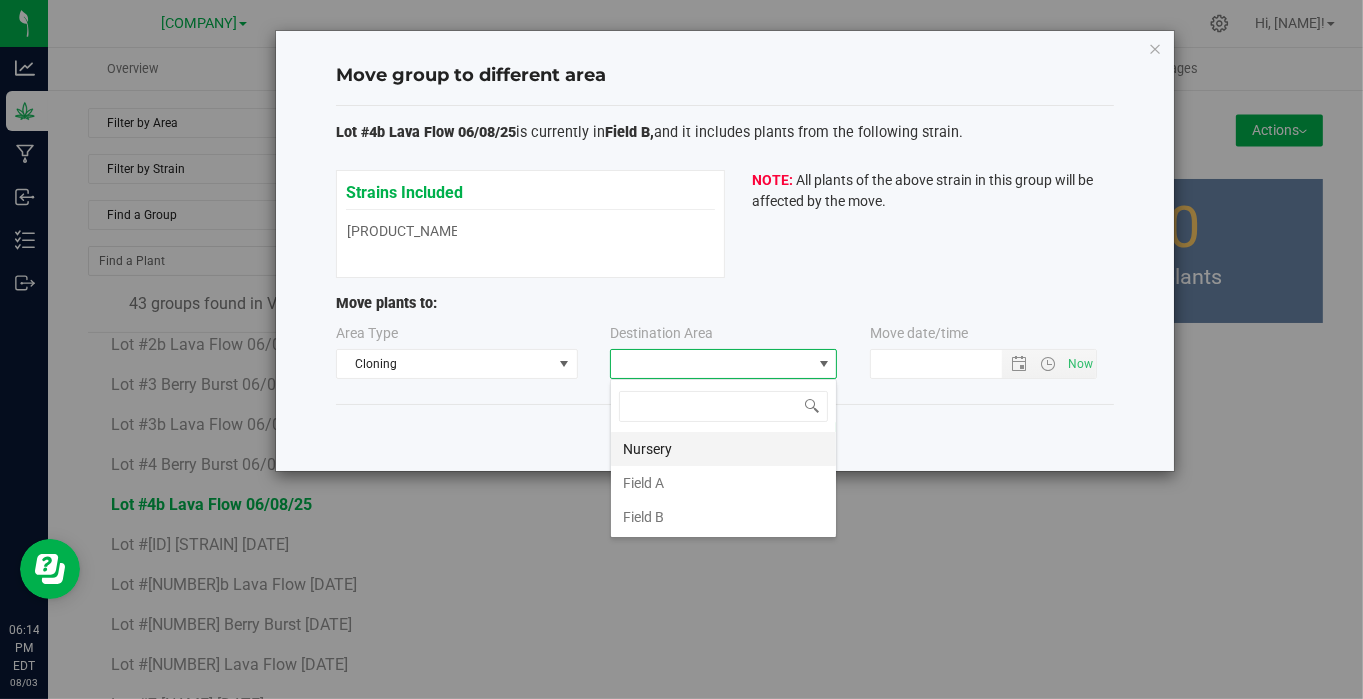 scroll, scrollTop: 99970, scrollLeft: 99772, axis: both 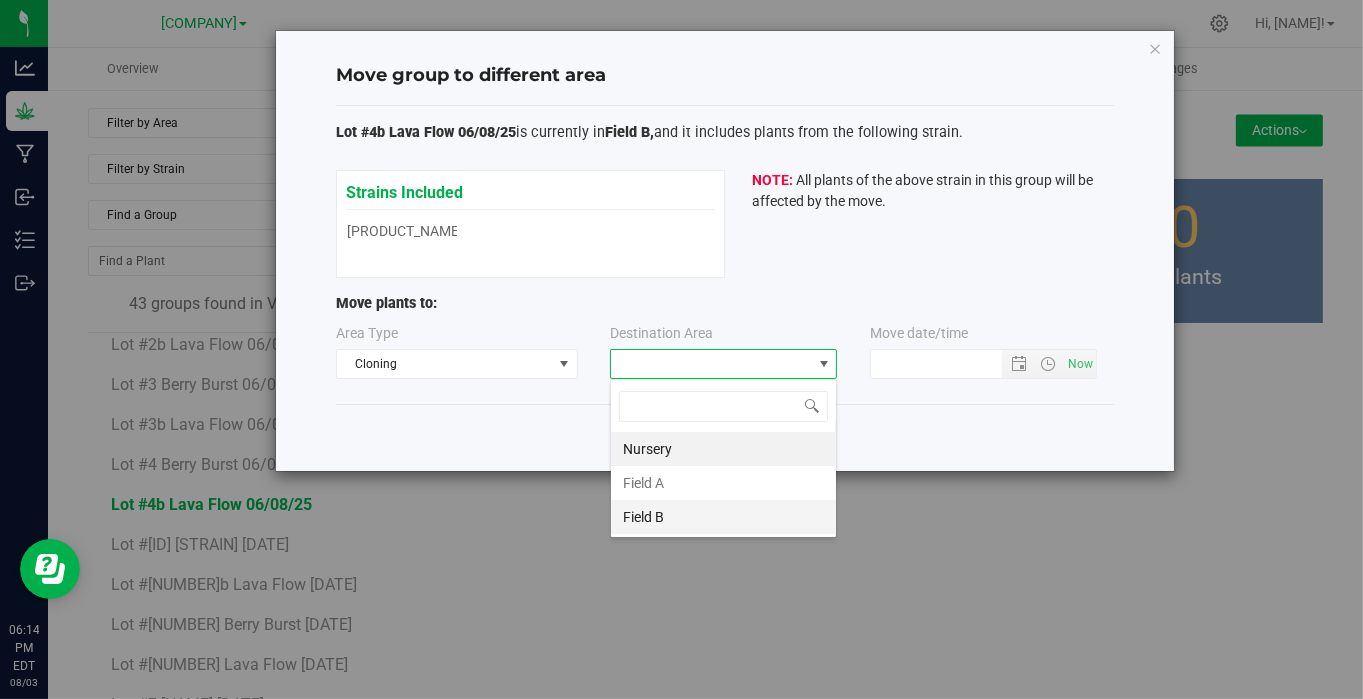 click on "Field B" at bounding box center [723, 517] 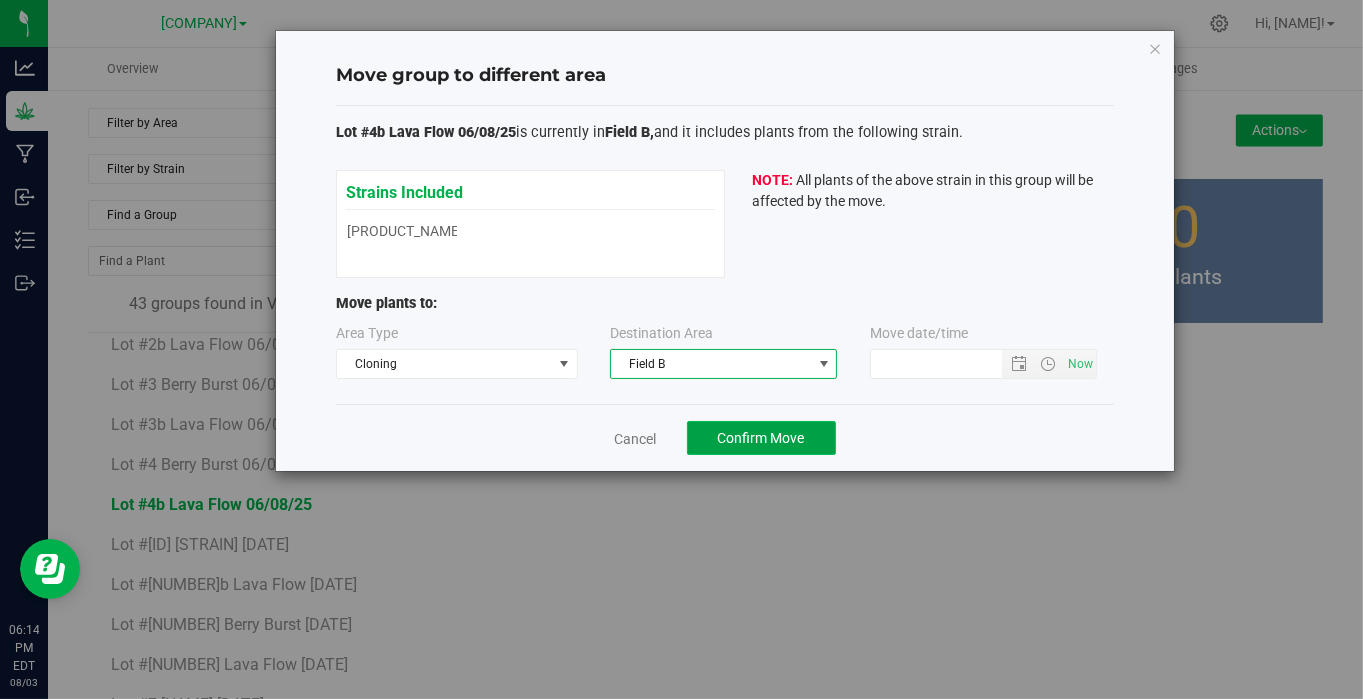 click on "Confirm Move" 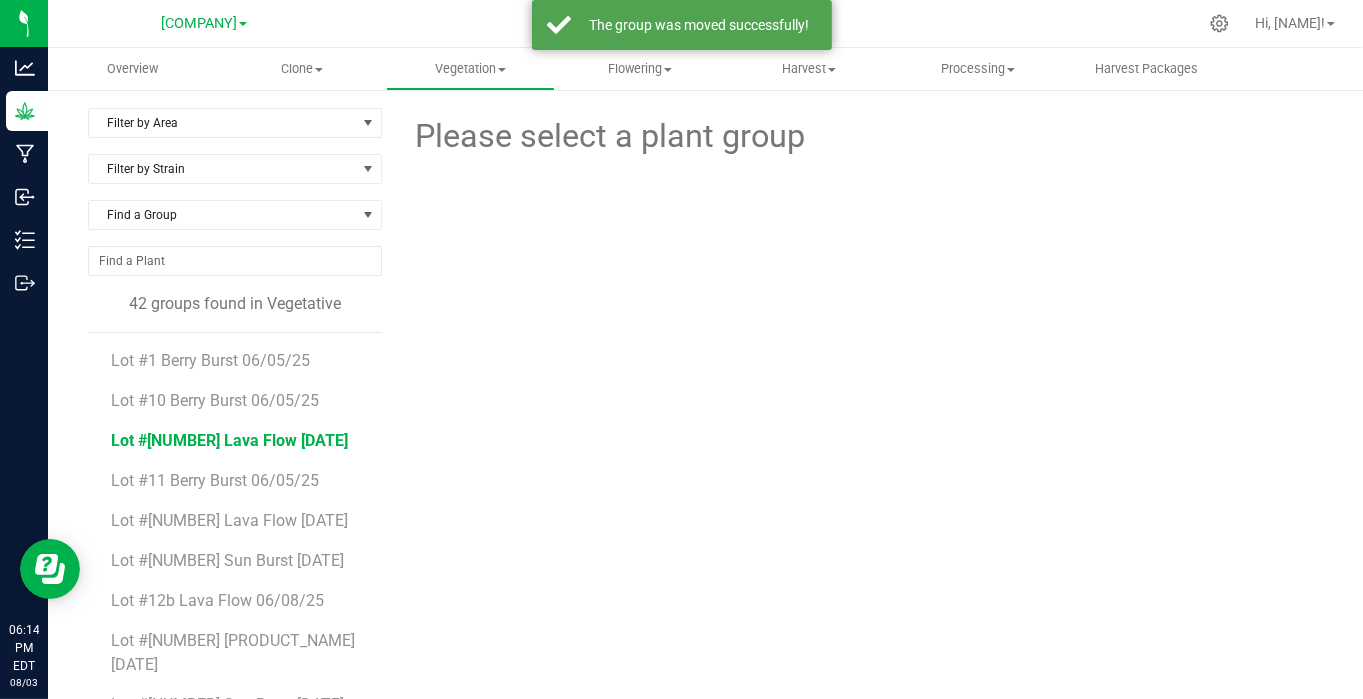 click on "Lot #[NUMBER] Lava Flow [DATE]" at bounding box center [230, 440] 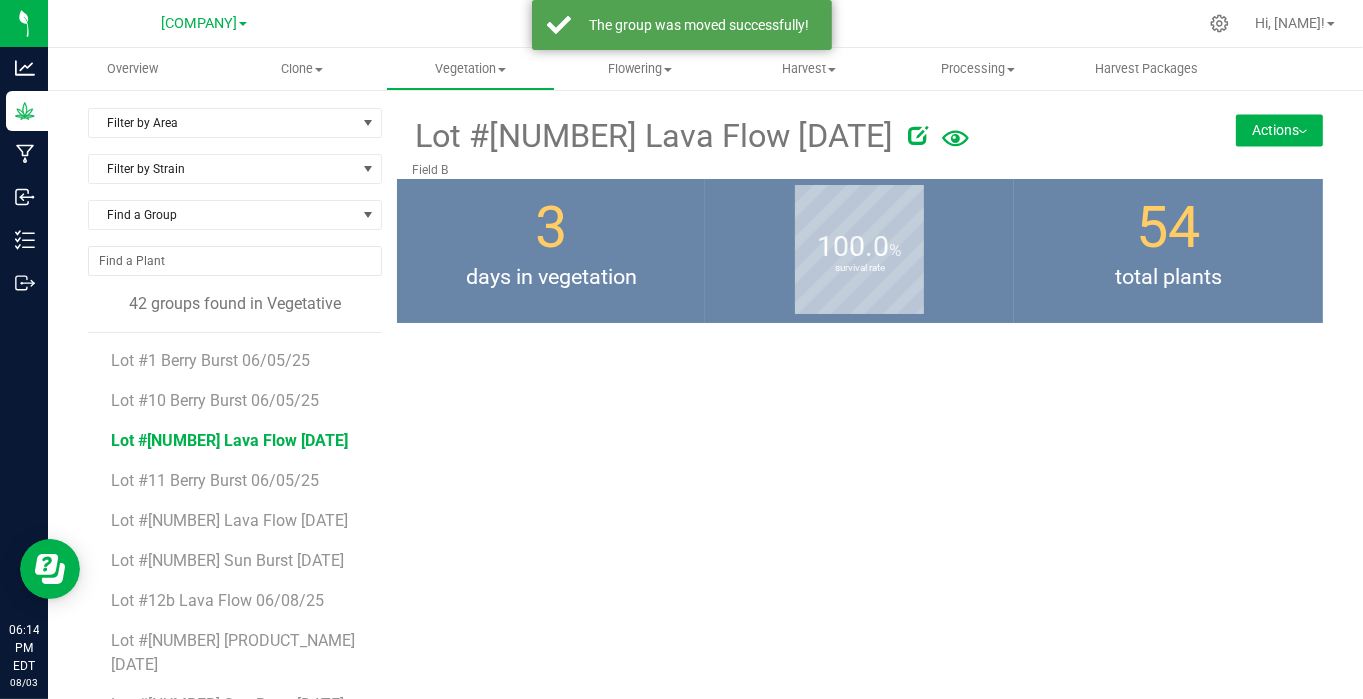 click on "Actions" at bounding box center [1279, 130] 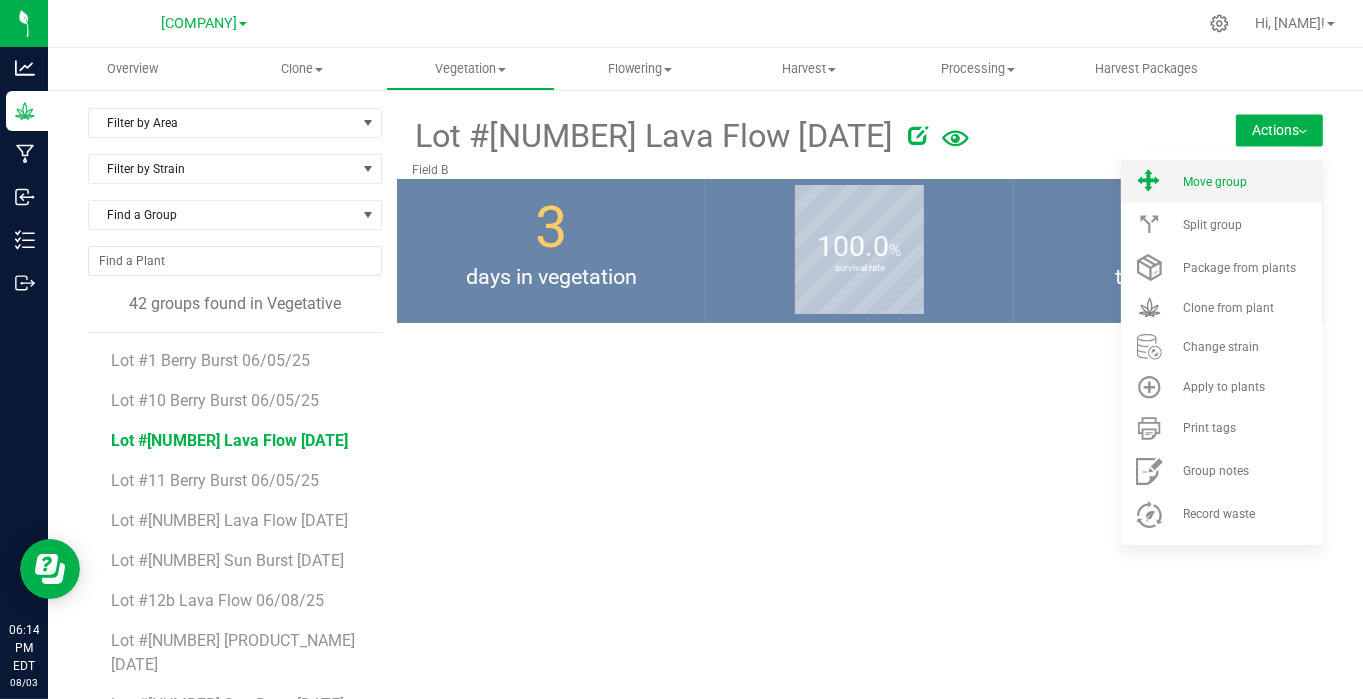 click on "Move group" at bounding box center (1215, 182) 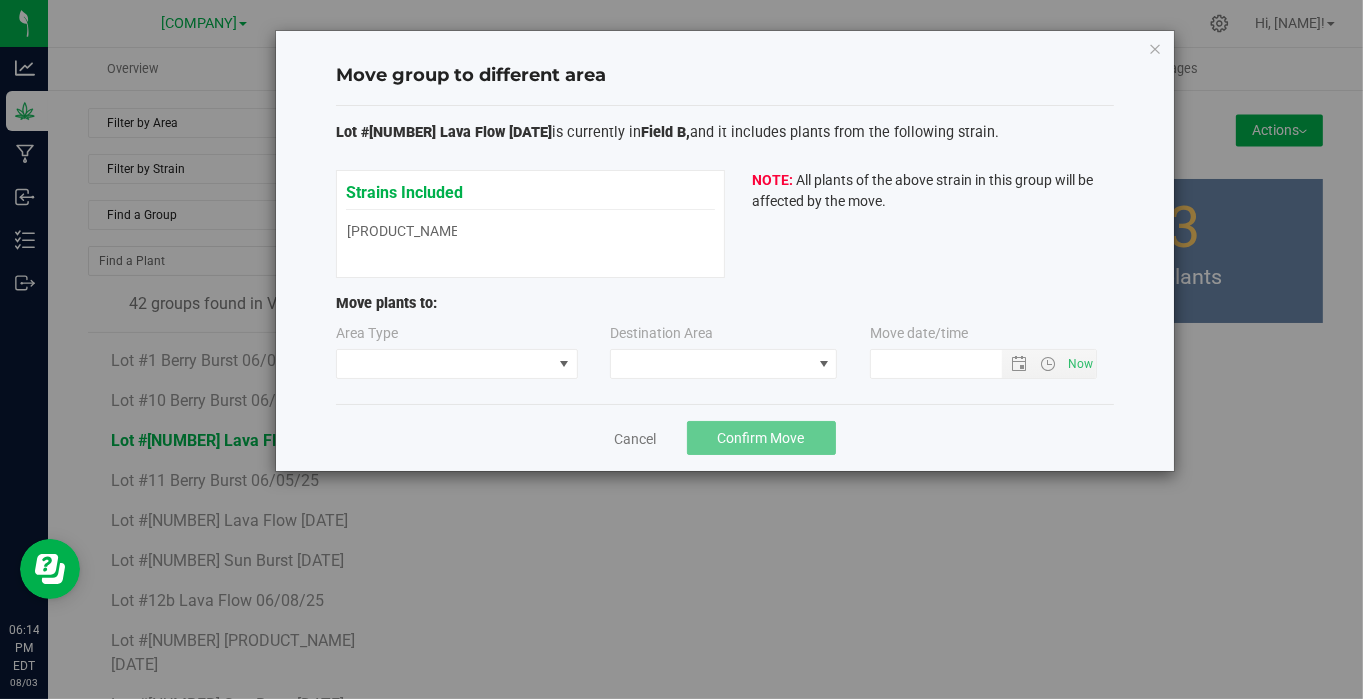 type on "[DATE]" 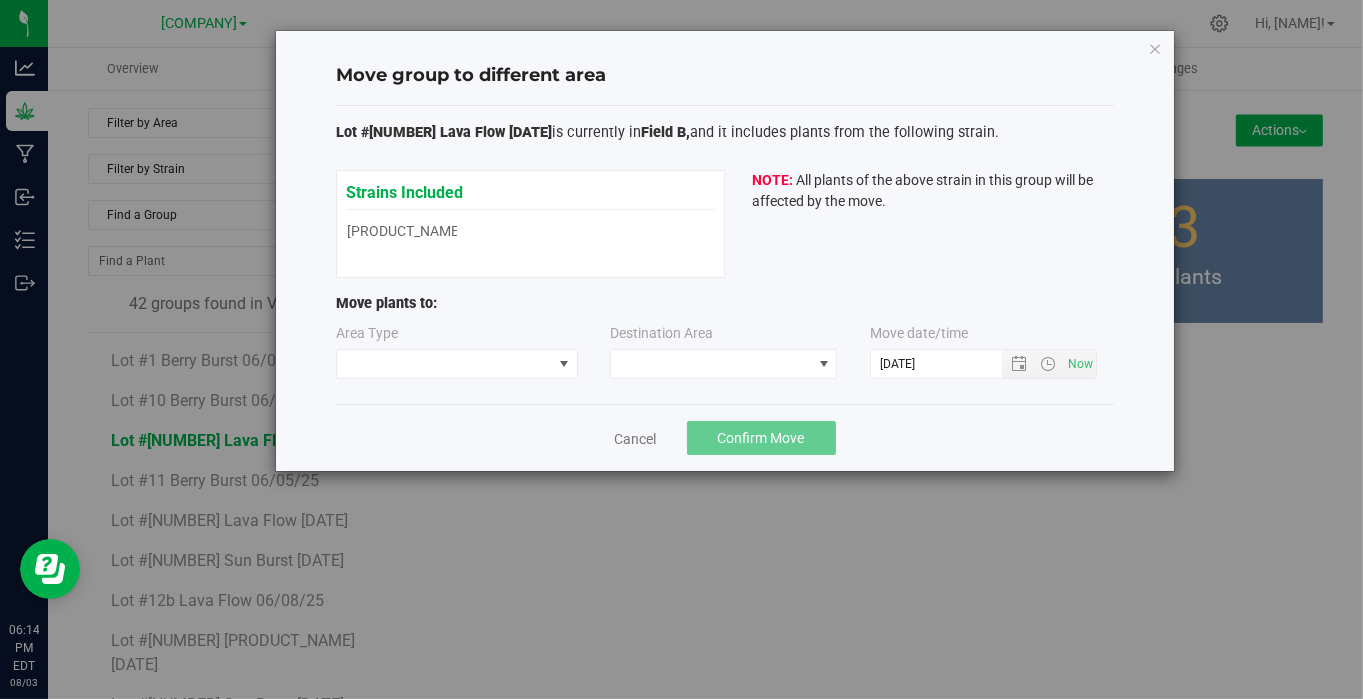 type 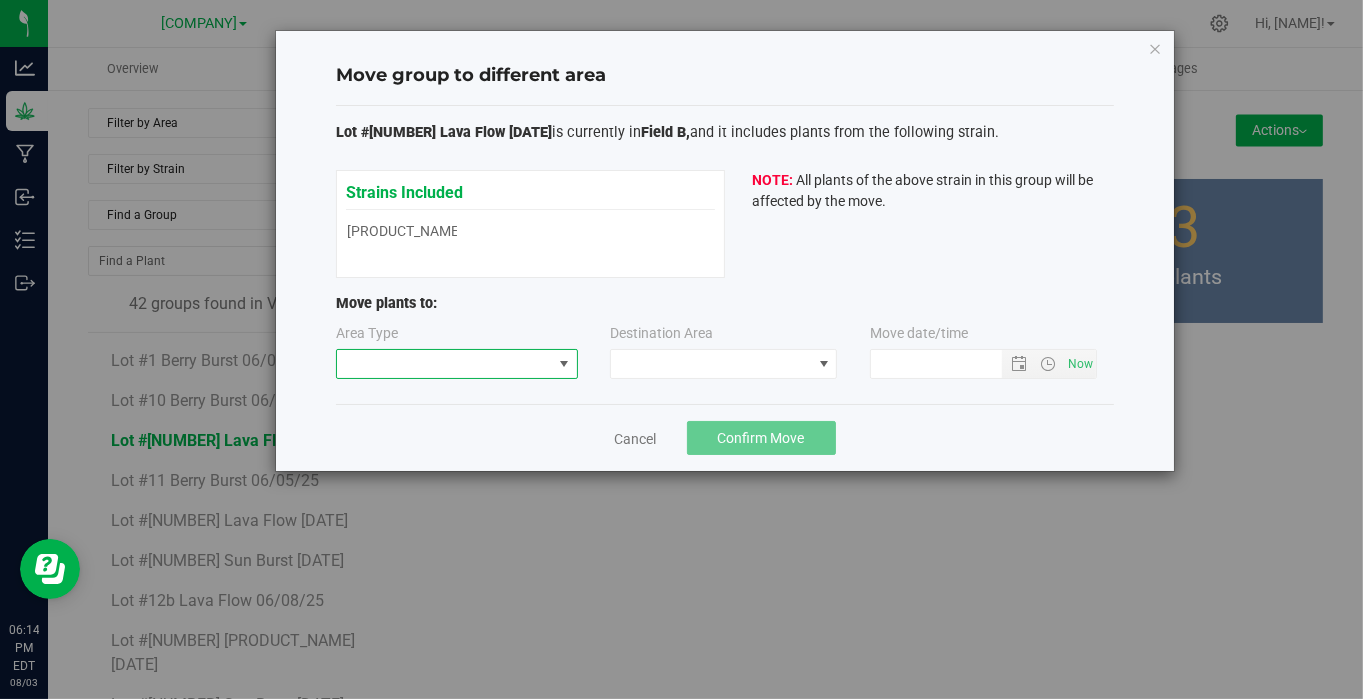 click at bounding box center [444, 364] 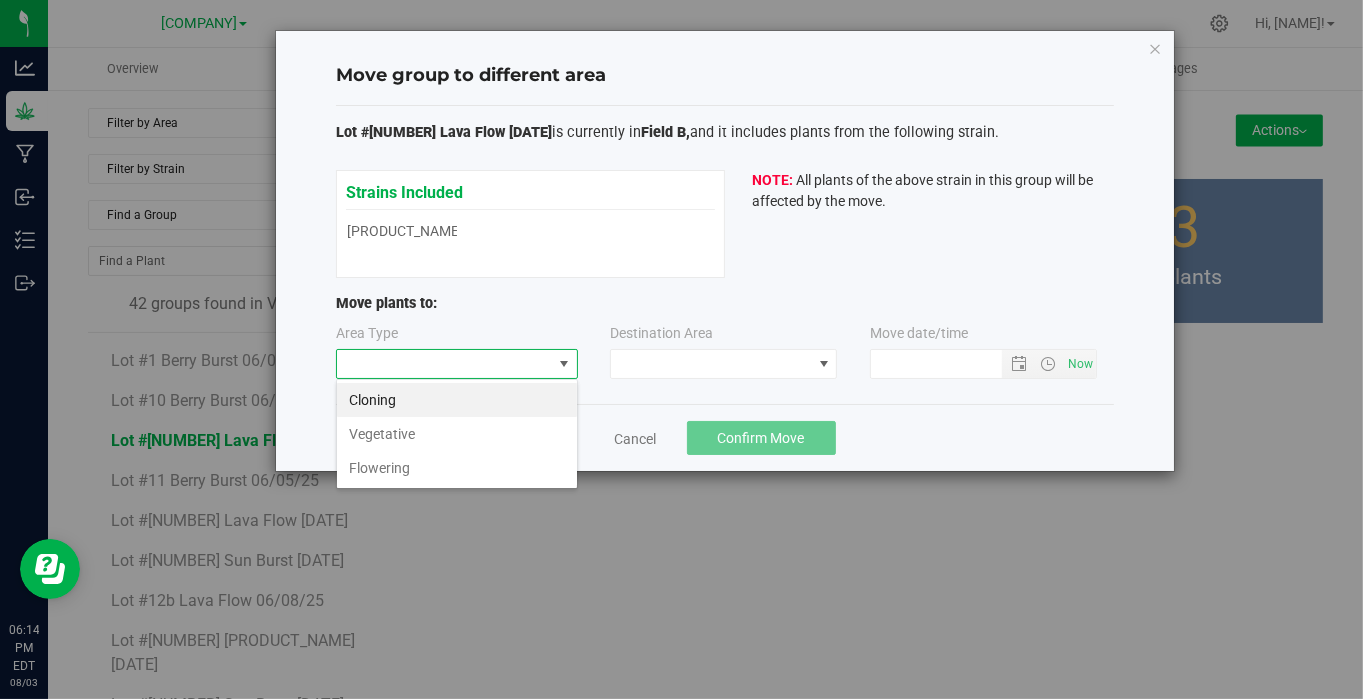 scroll, scrollTop: 99970, scrollLeft: 99757, axis: both 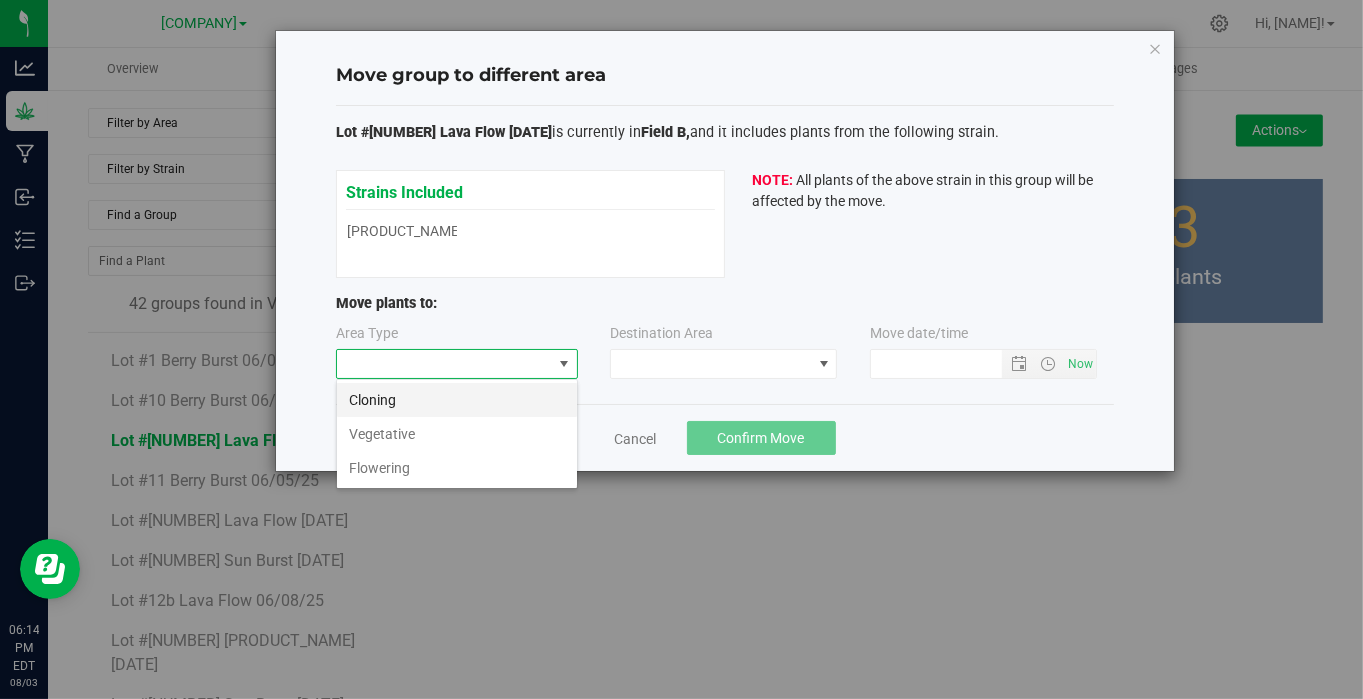 click on "Cloning" at bounding box center (457, 400) 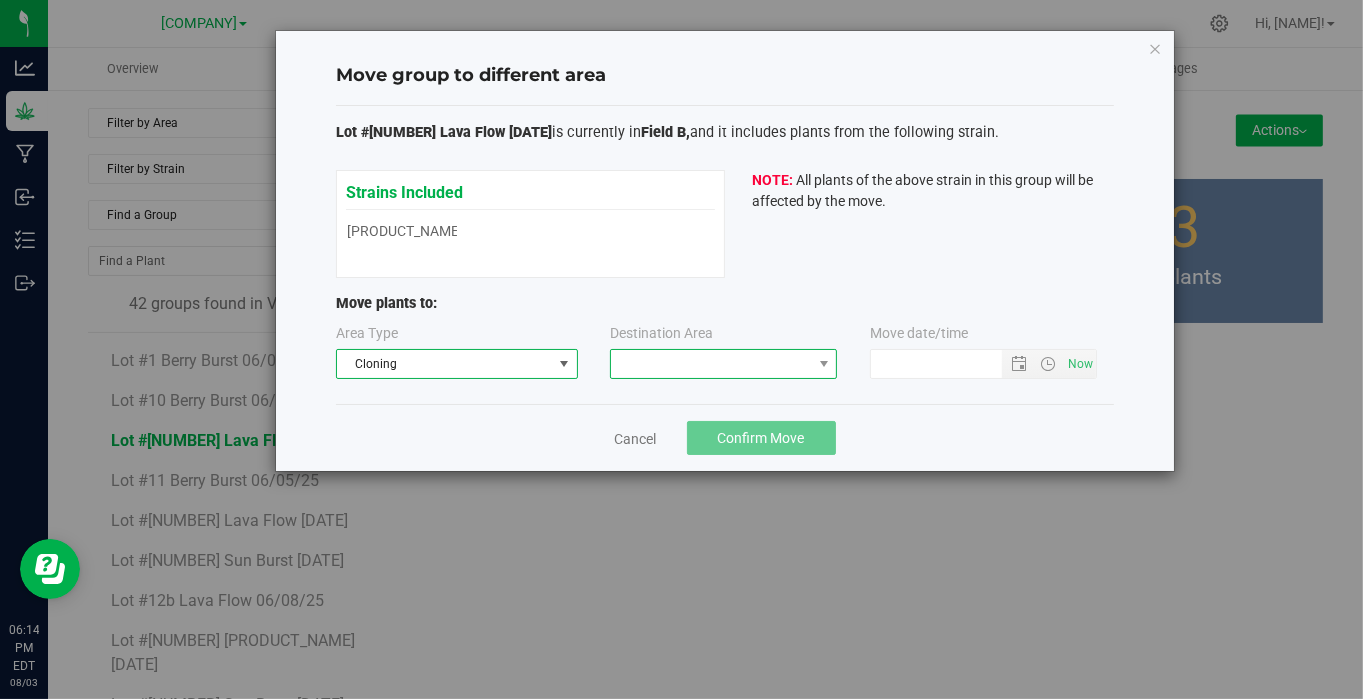 click at bounding box center (711, 364) 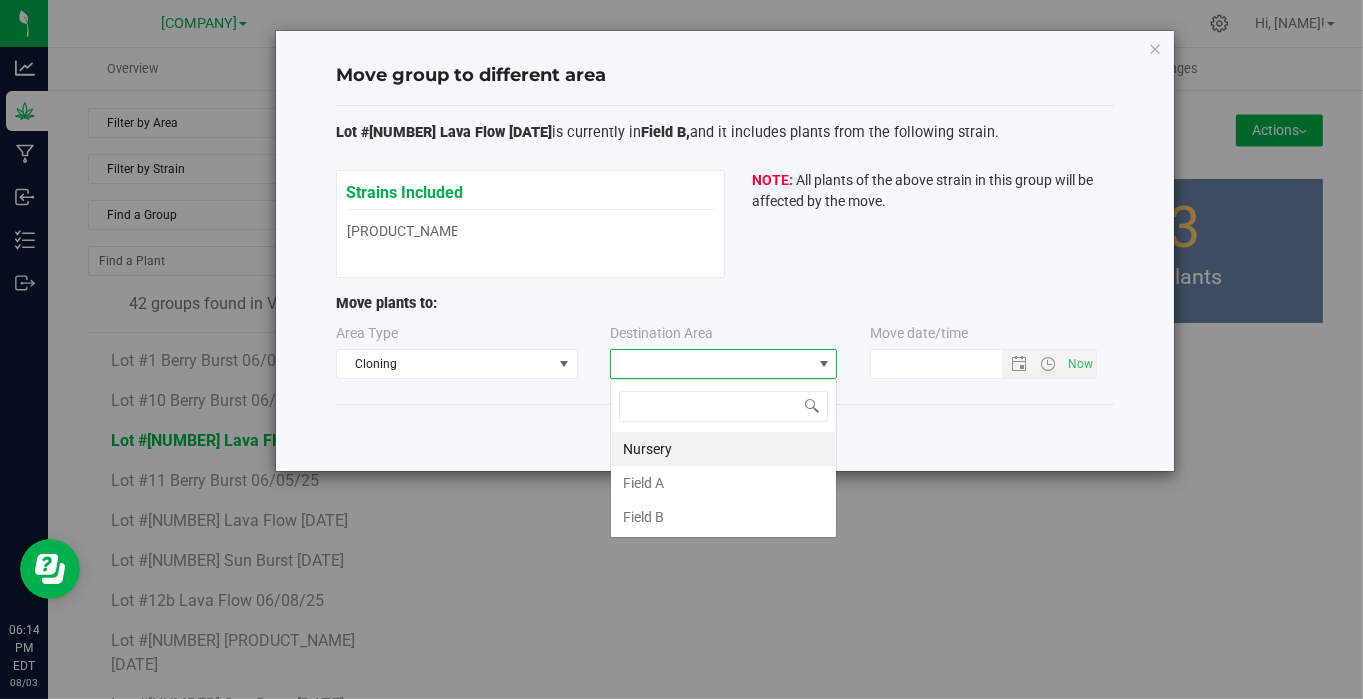scroll, scrollTop: 99970, scrollLeft: 99772, axis: both 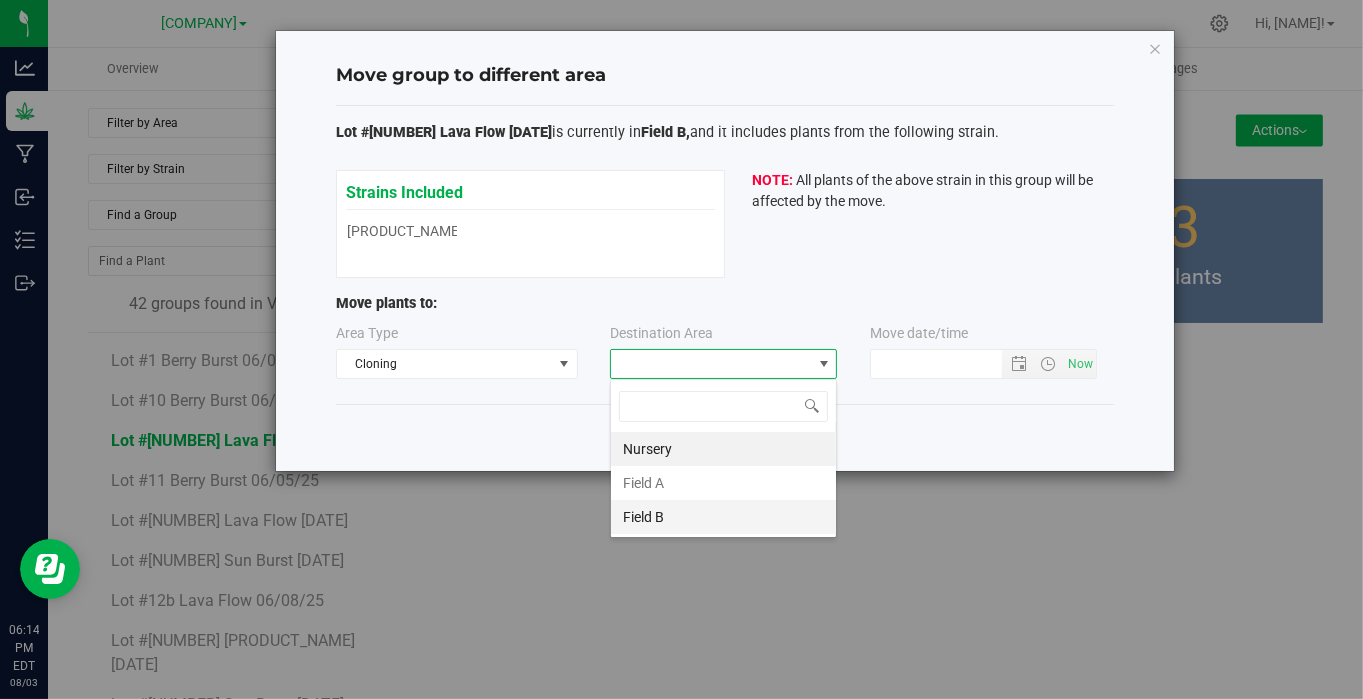 click on "Field B" at bounding box center (723, 517) 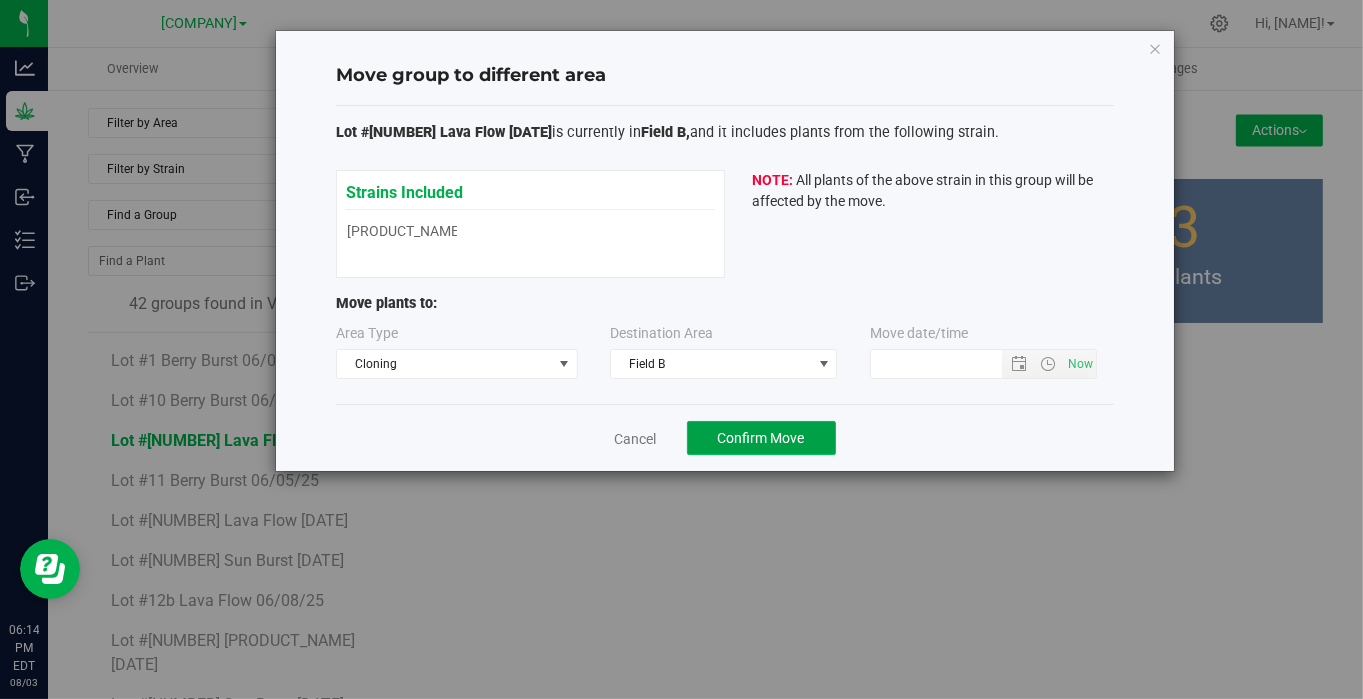 click on "Confirm Move" 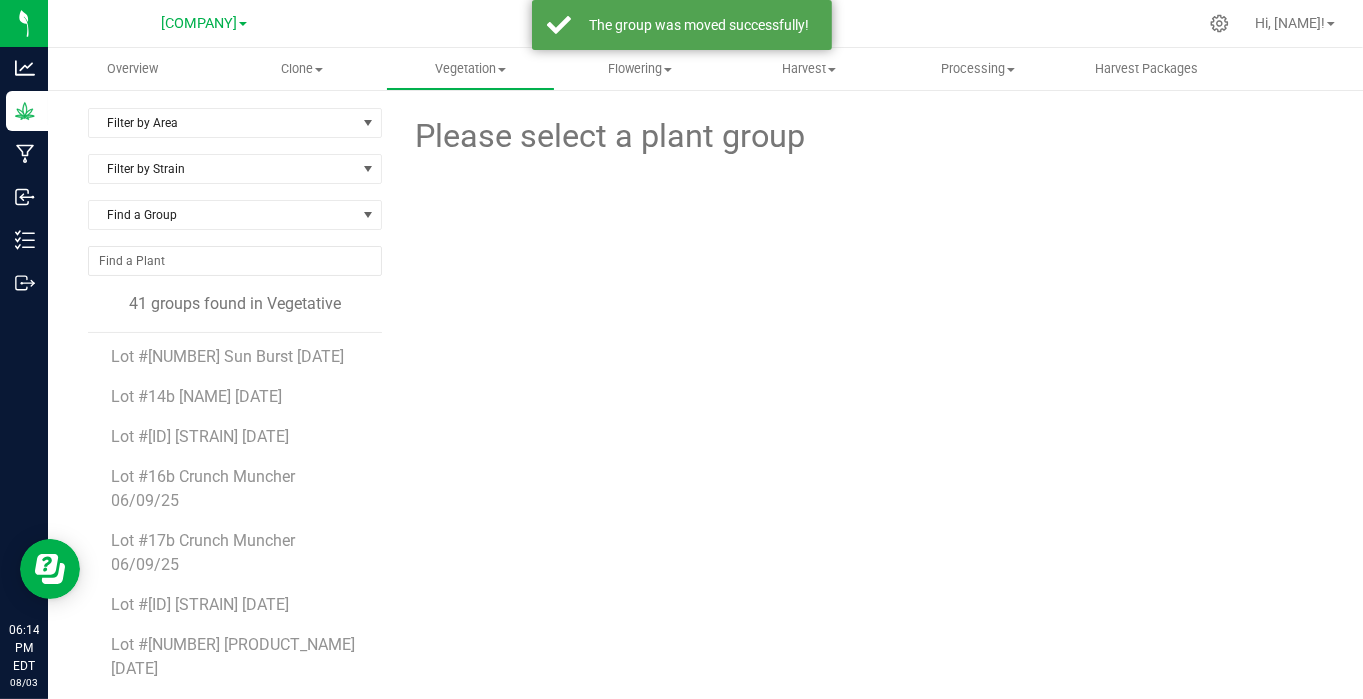 scroll, scrollTop: 316, scrollLeft: 0, axis: vertical 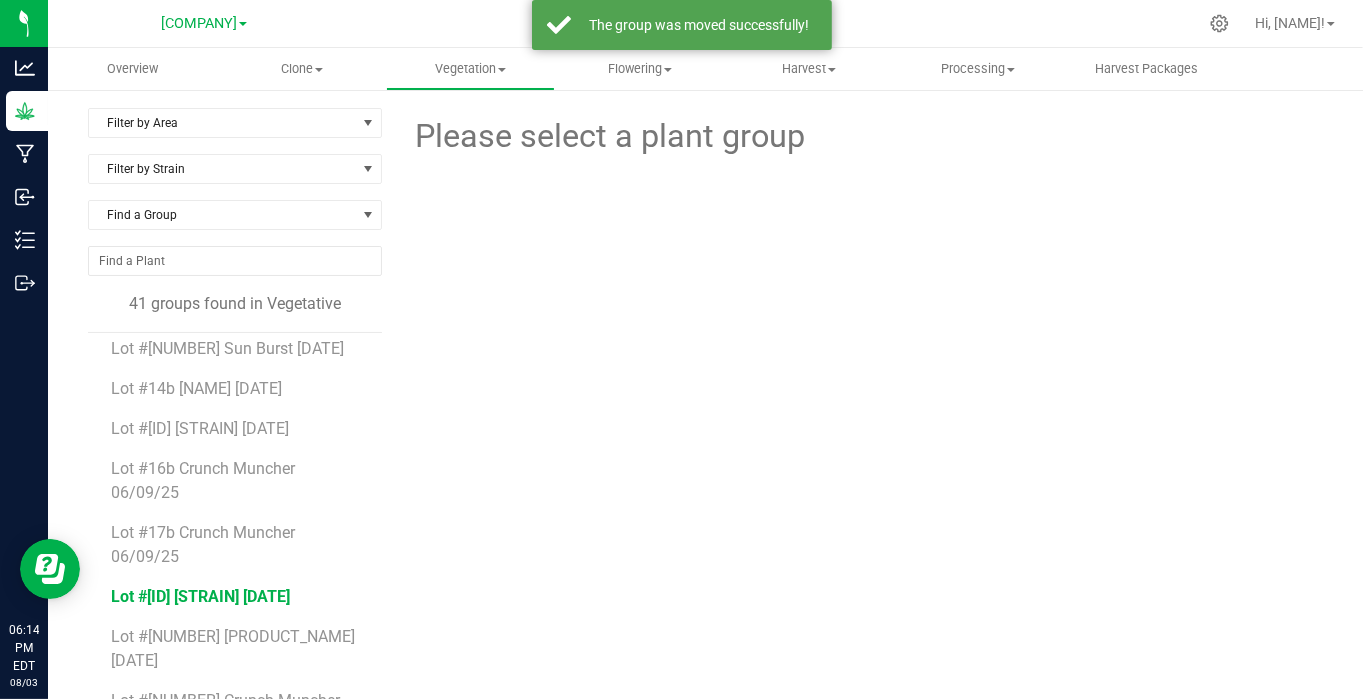 click on "Lot #[ID] [STRAIN] [DATE]" at bounding box center [201, 596] 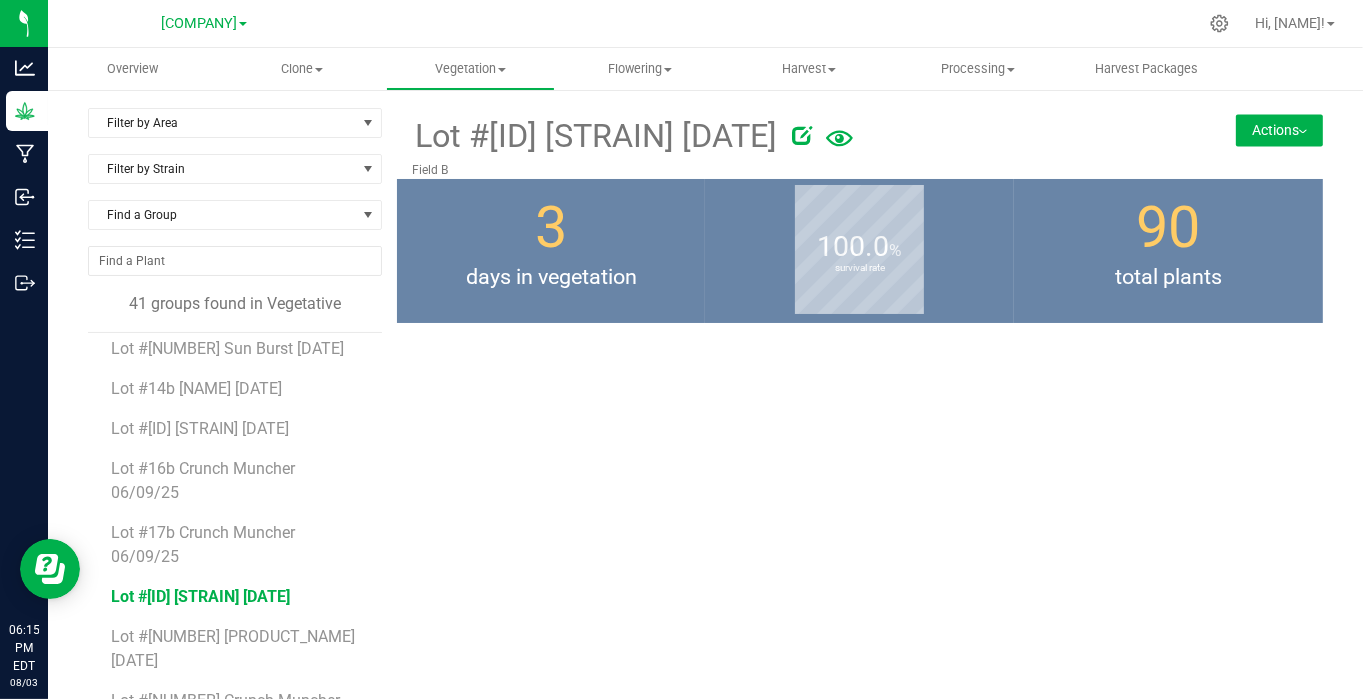 click on "Actions" at bounding box center (1279, 130) 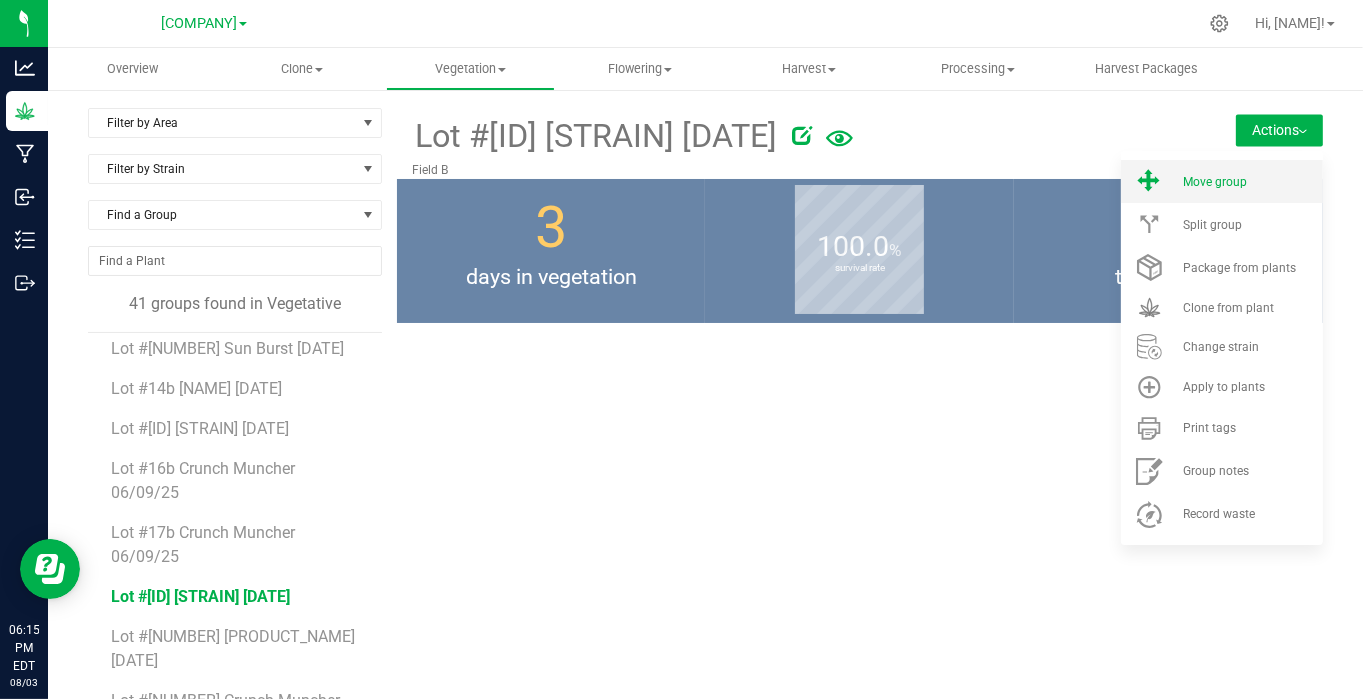click on "Move group" at bounding box center (1215, 182) 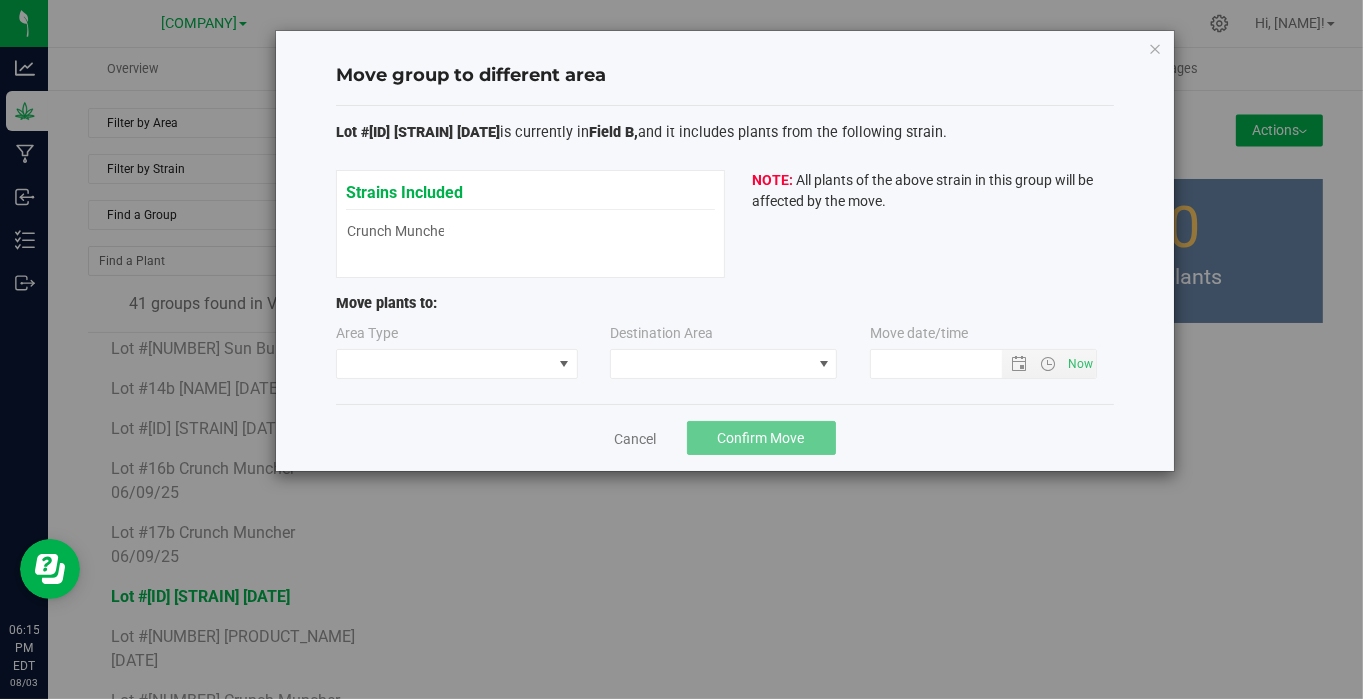 type on "8/3/2025 6:15 PM" 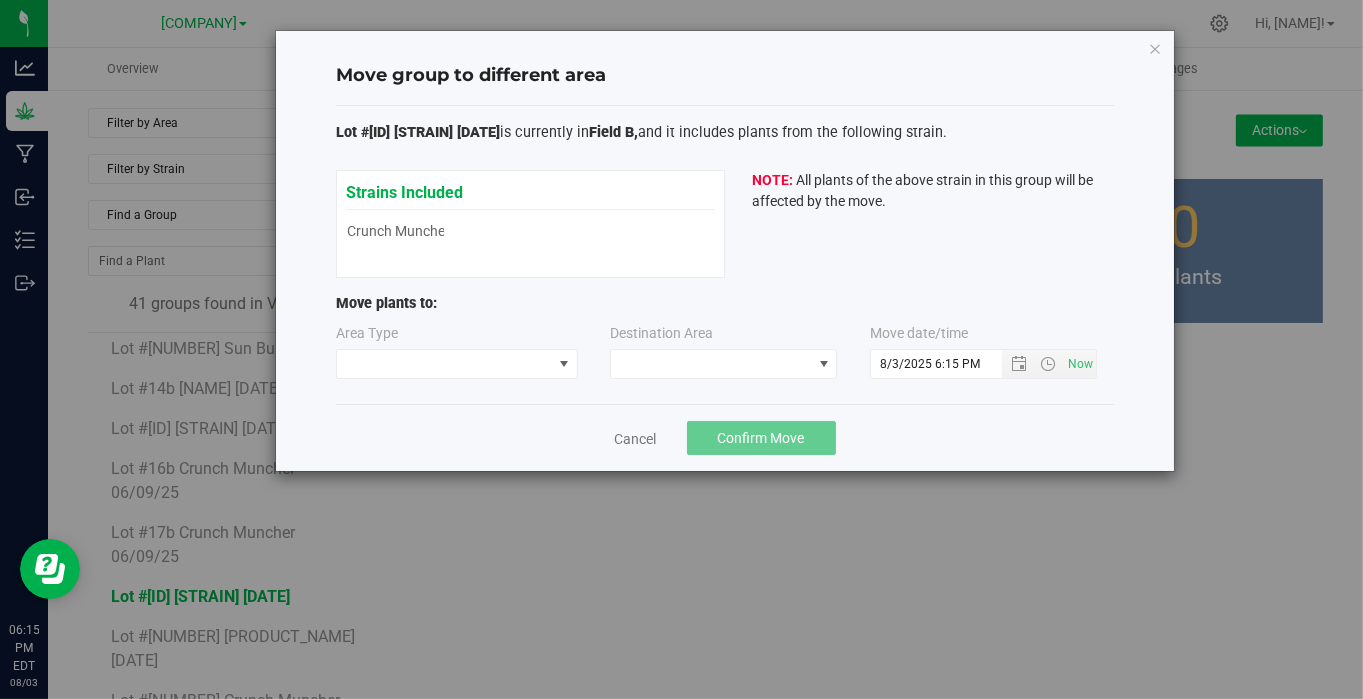 type 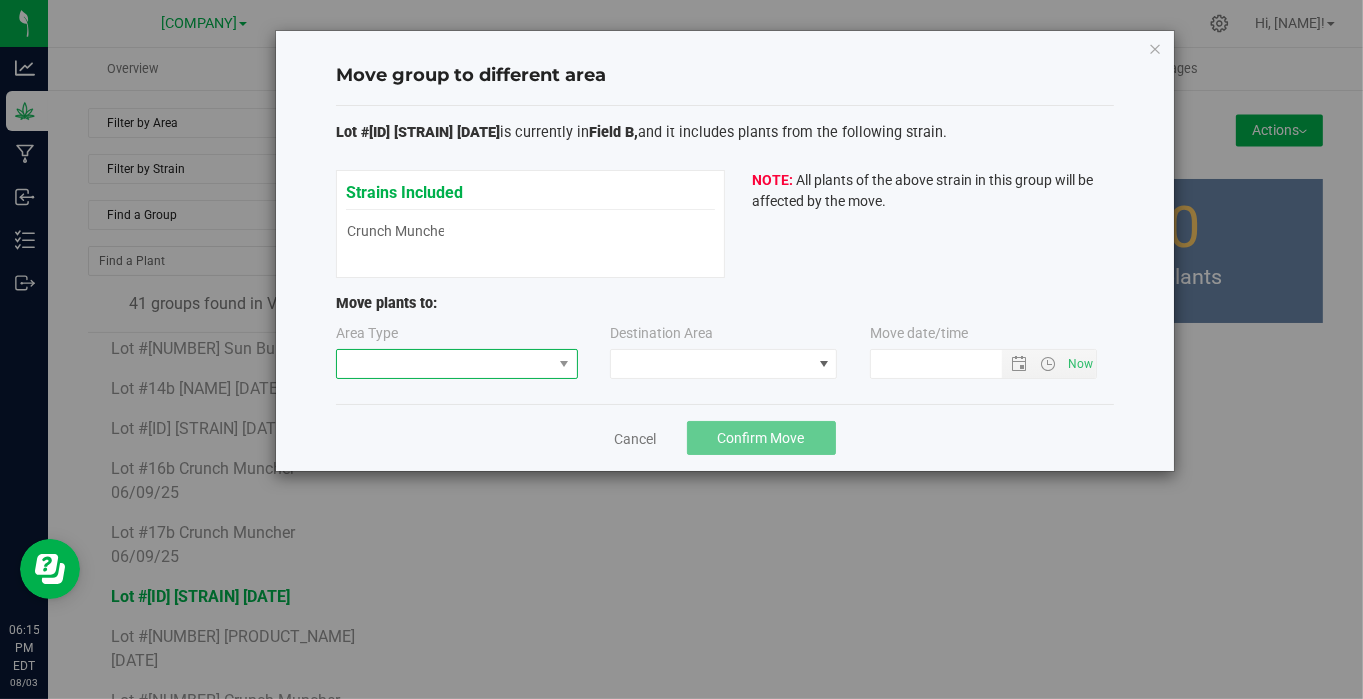 click at bounding box center [444, 364] 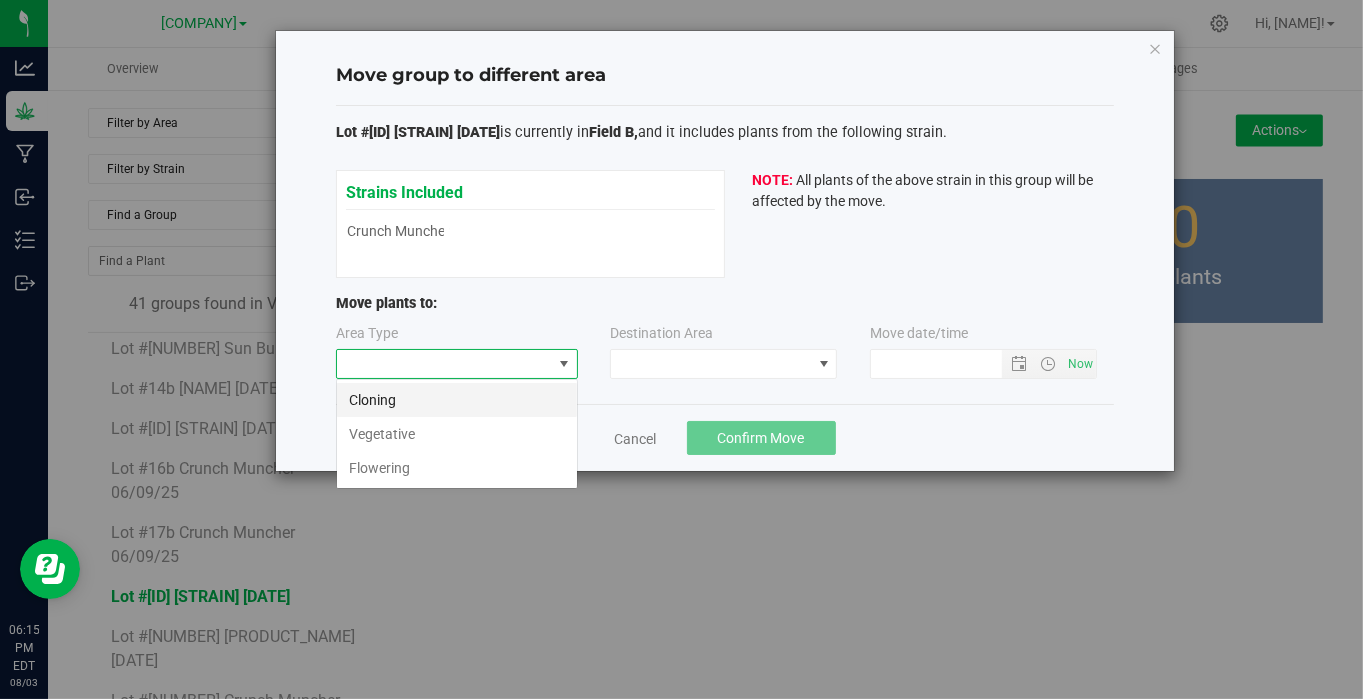 scroll, scrollTop: 99970, scrollLeft: 99757, axis: both 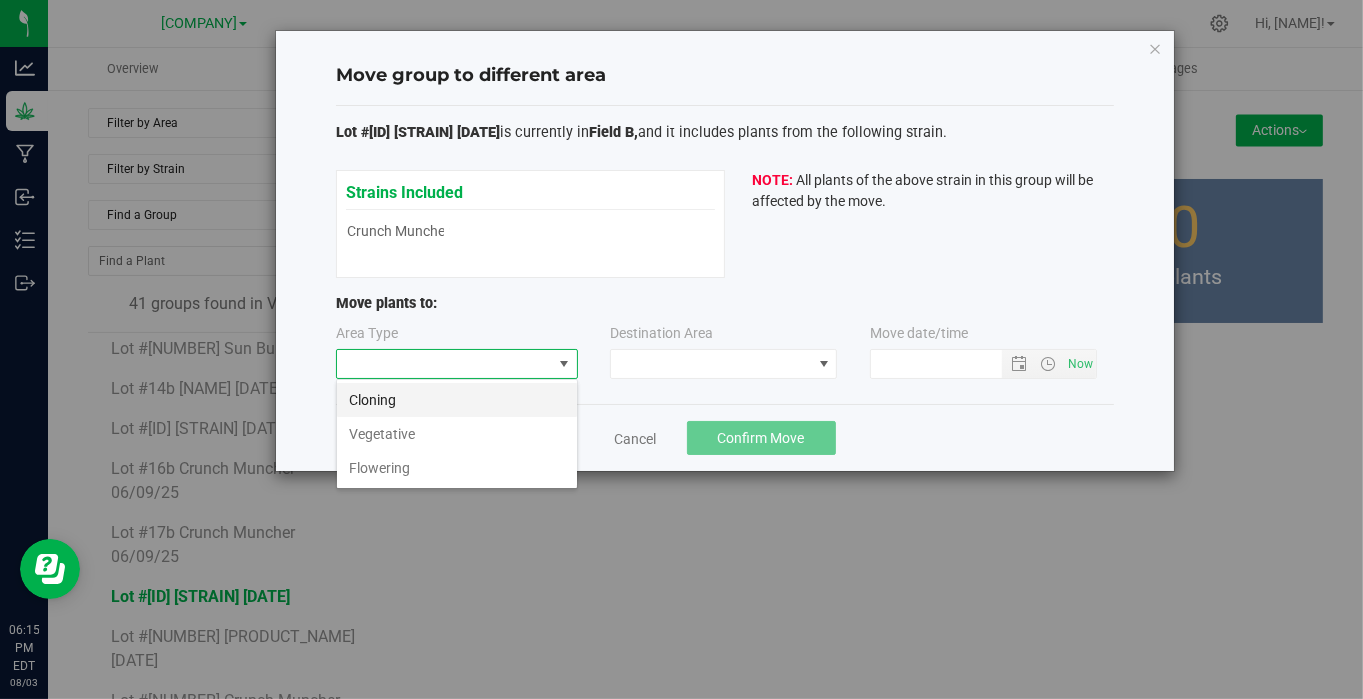 click on "Cloning" at bounding box center [457, 400] 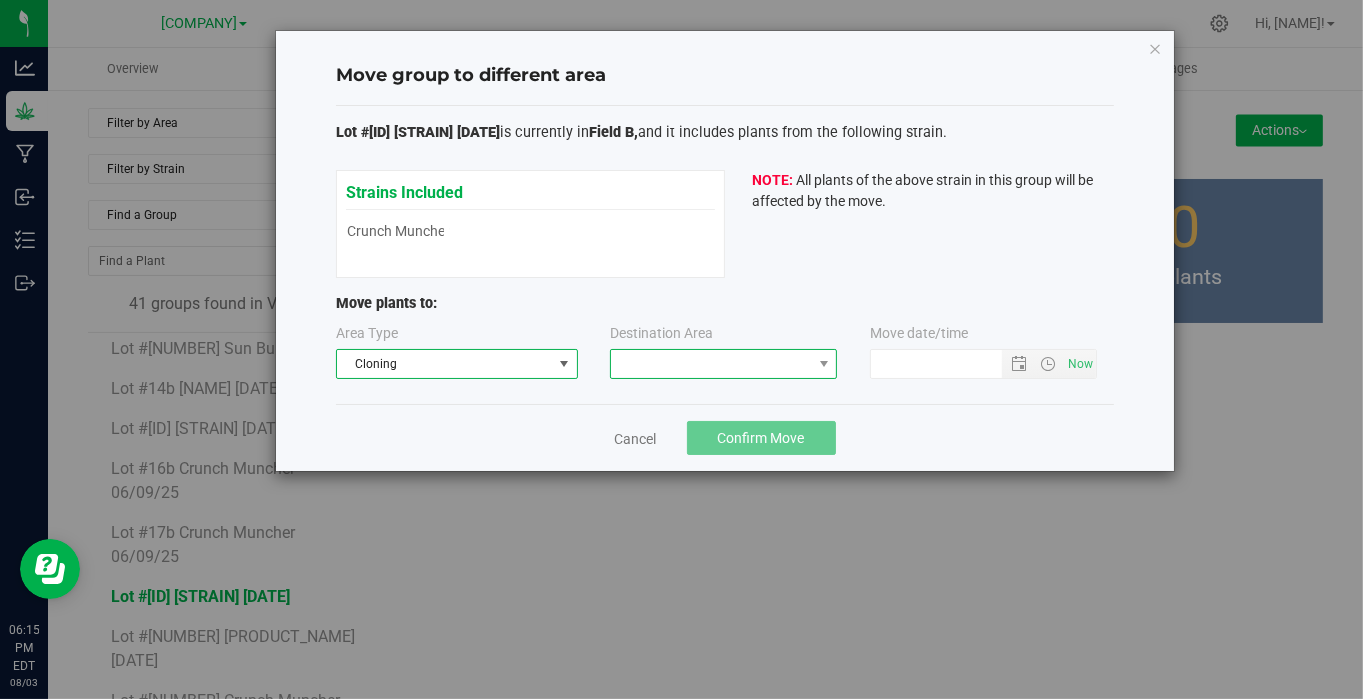 click at bounding box center (711, 364) 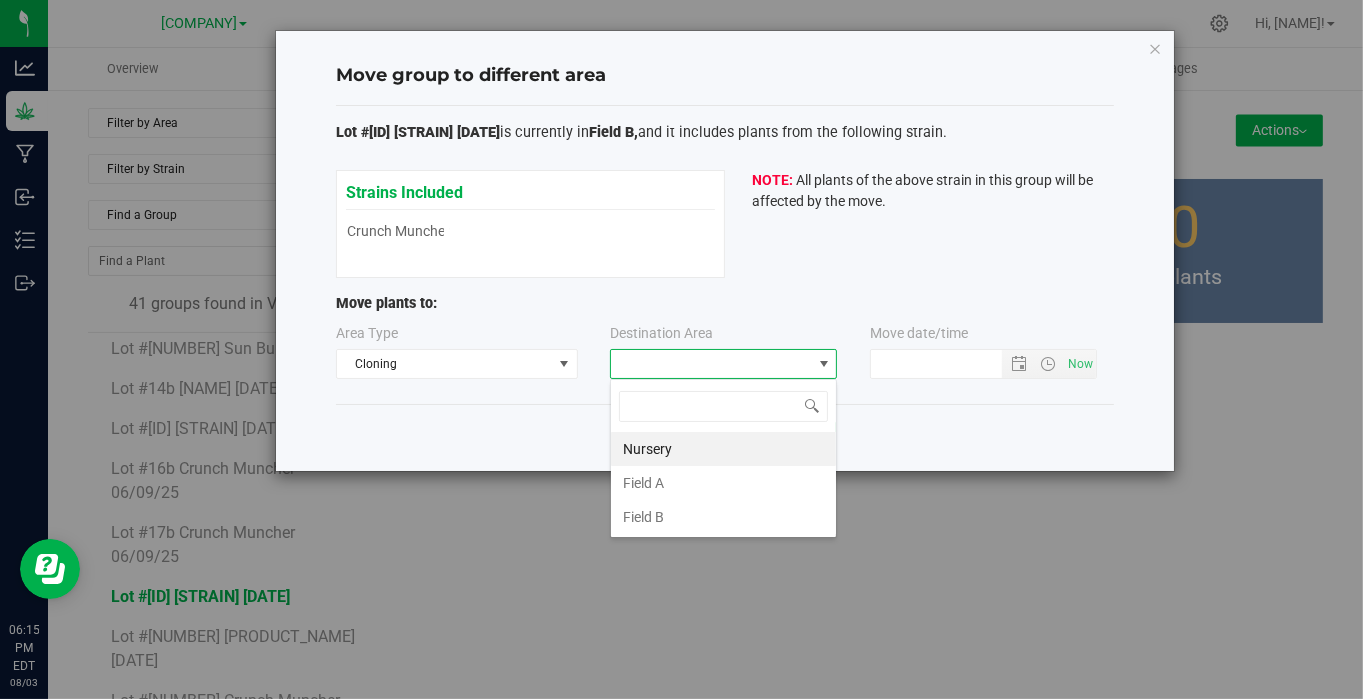 scroll, scrollTop: 99970, scrollLeft: 99772, axis: both 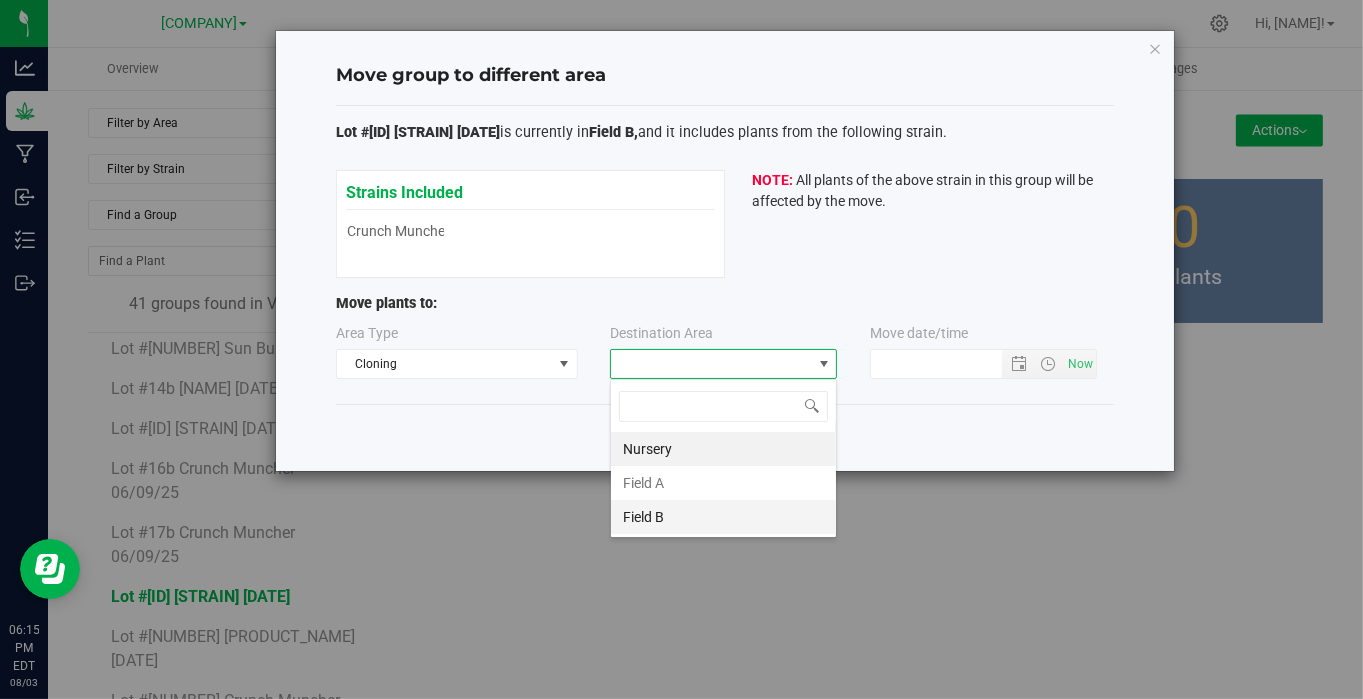 click on "Field B" at bounding box center (723, 517) 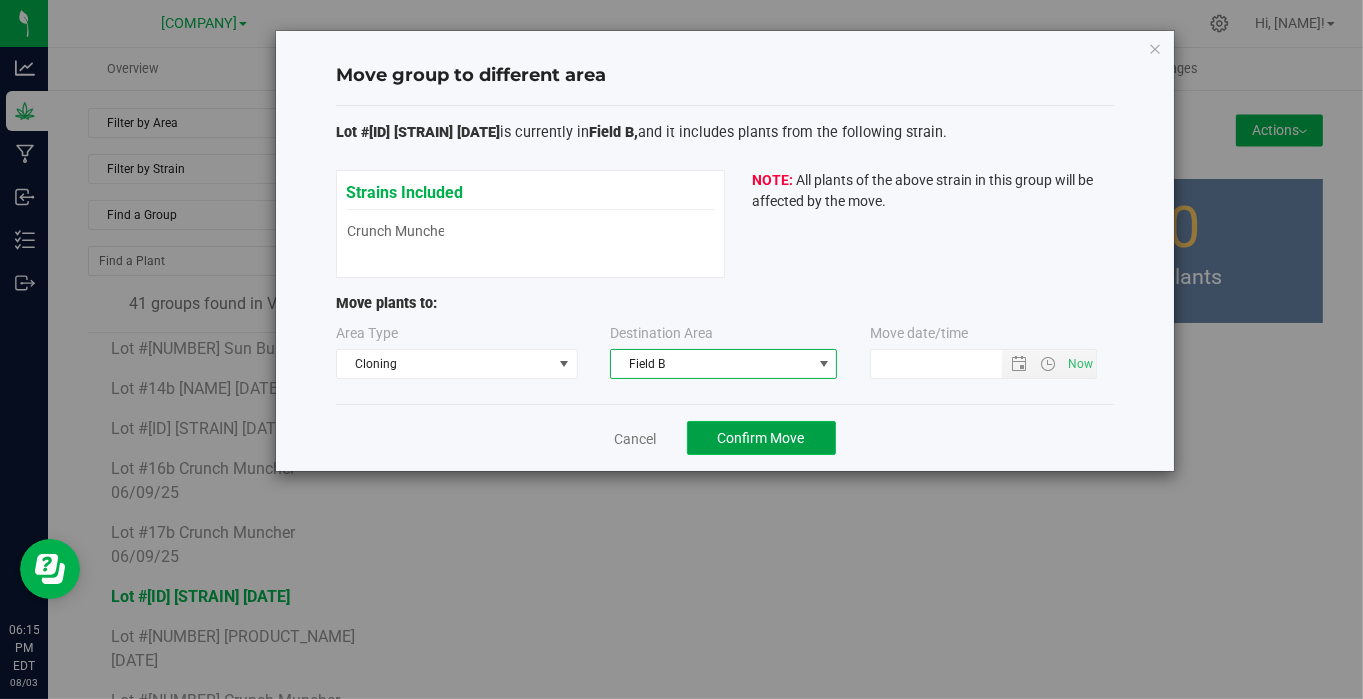 click on "Confirm Move" 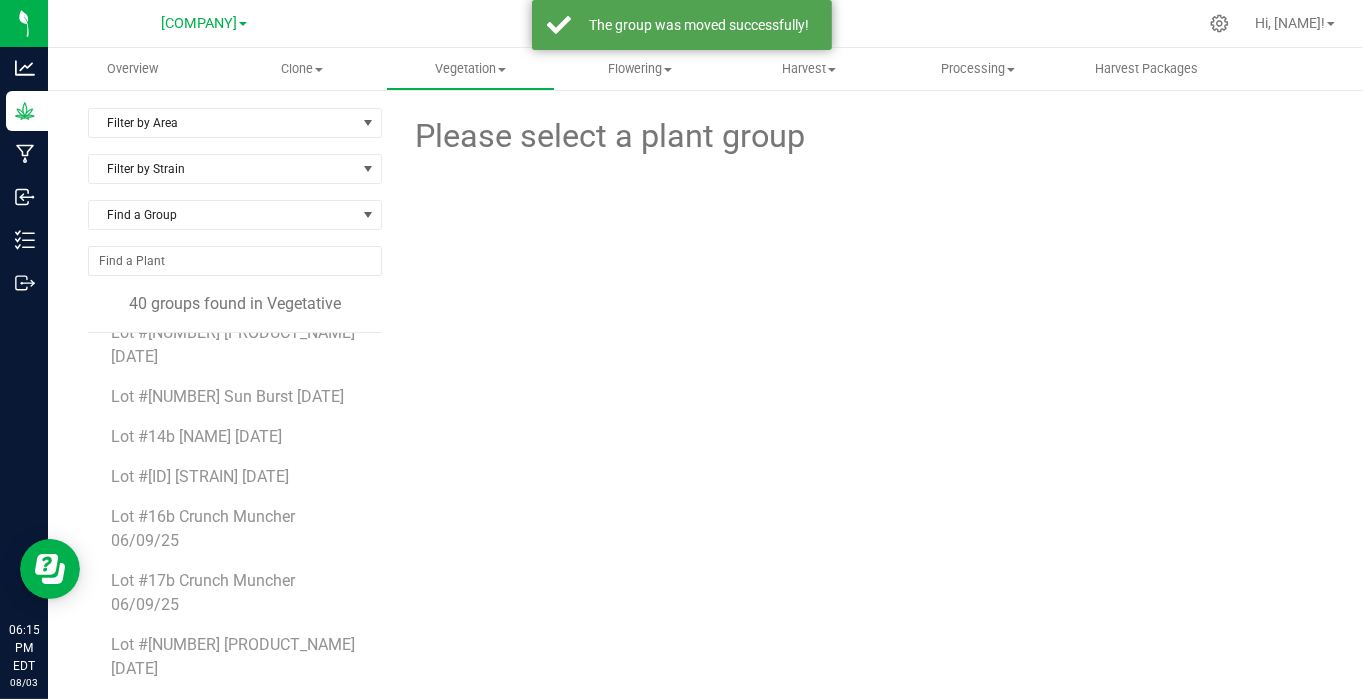 scroll, scrollTop: 291, scrollLeft: 0, axis: vertical 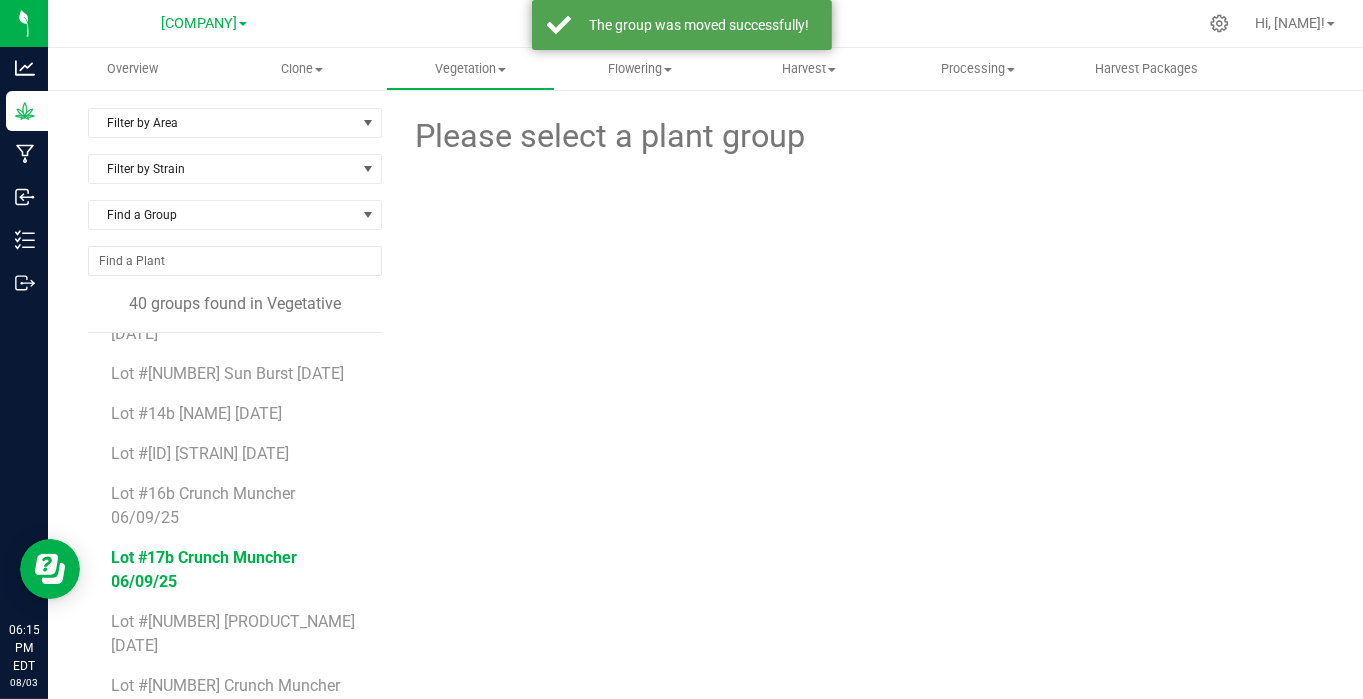 click on "Lot #17b Crunch Muncher 06/09/25" at bounding box center [205, 569] 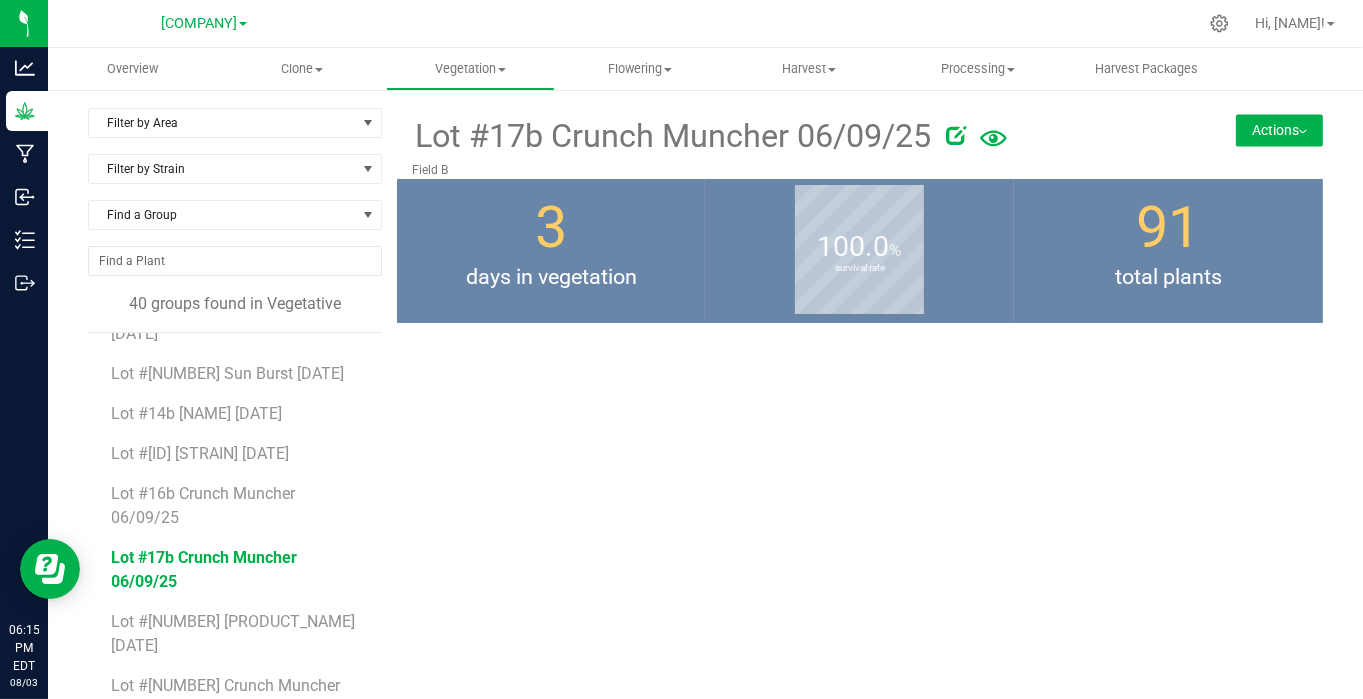 click on "Actions" at bounding box center [1279, 130] 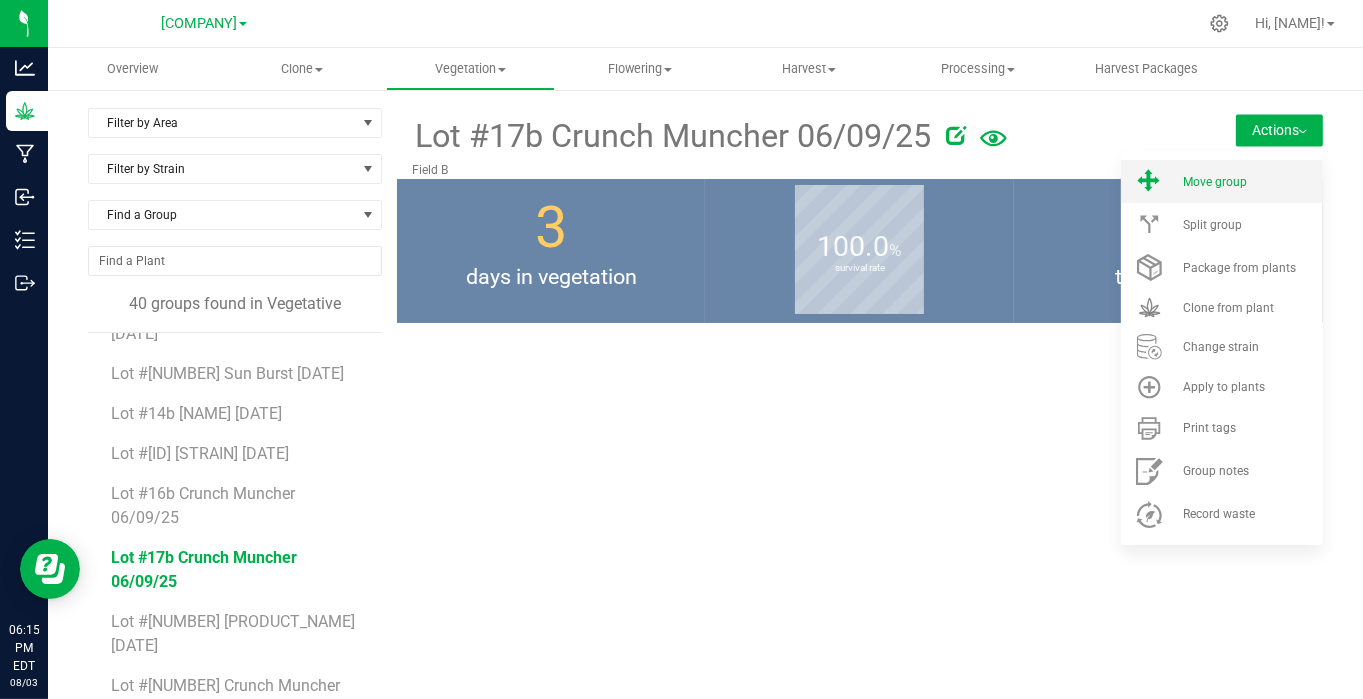 click on "Move group" at bounding box center (1215, 182) 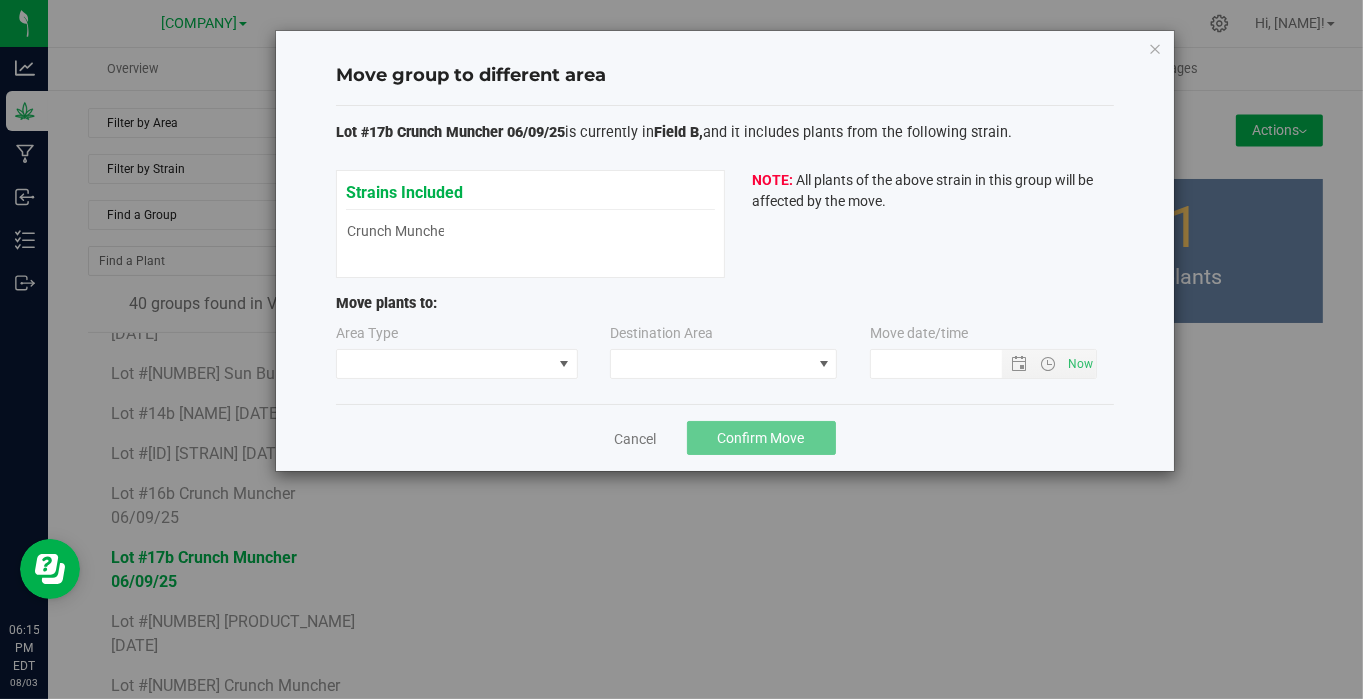 type on "8/3/2025 6:15 PM" 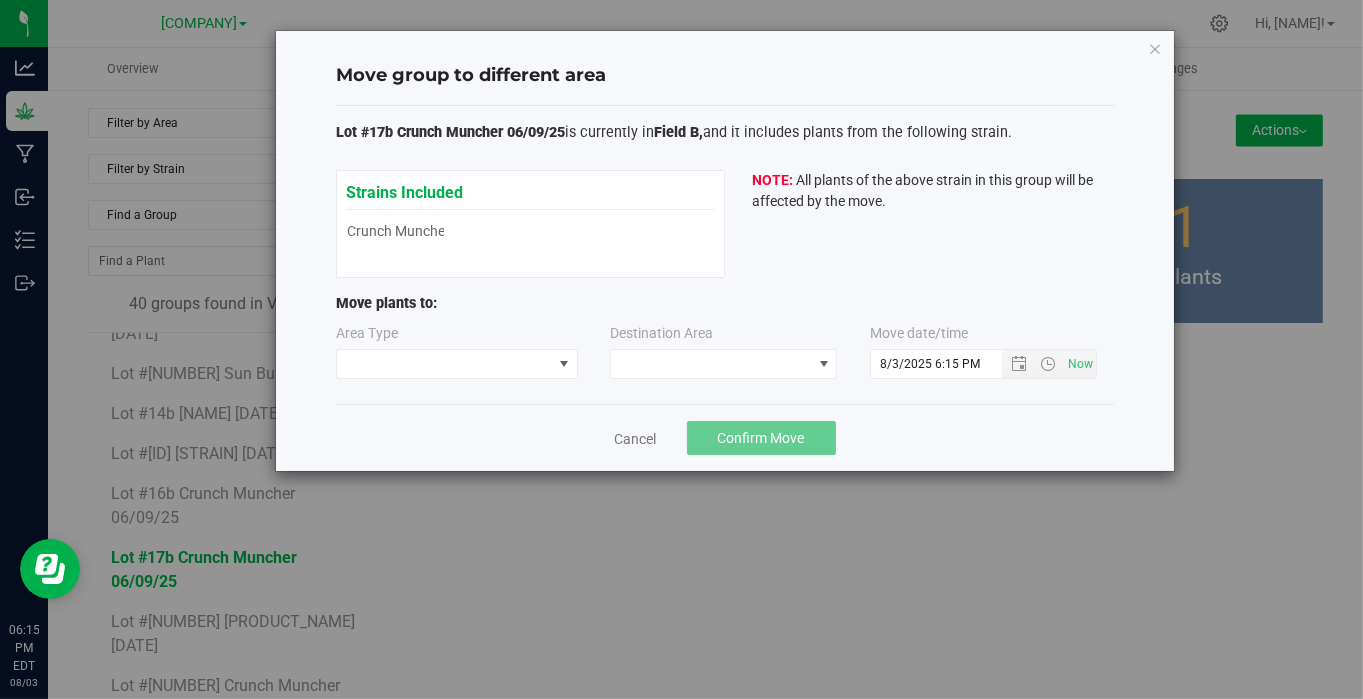 type 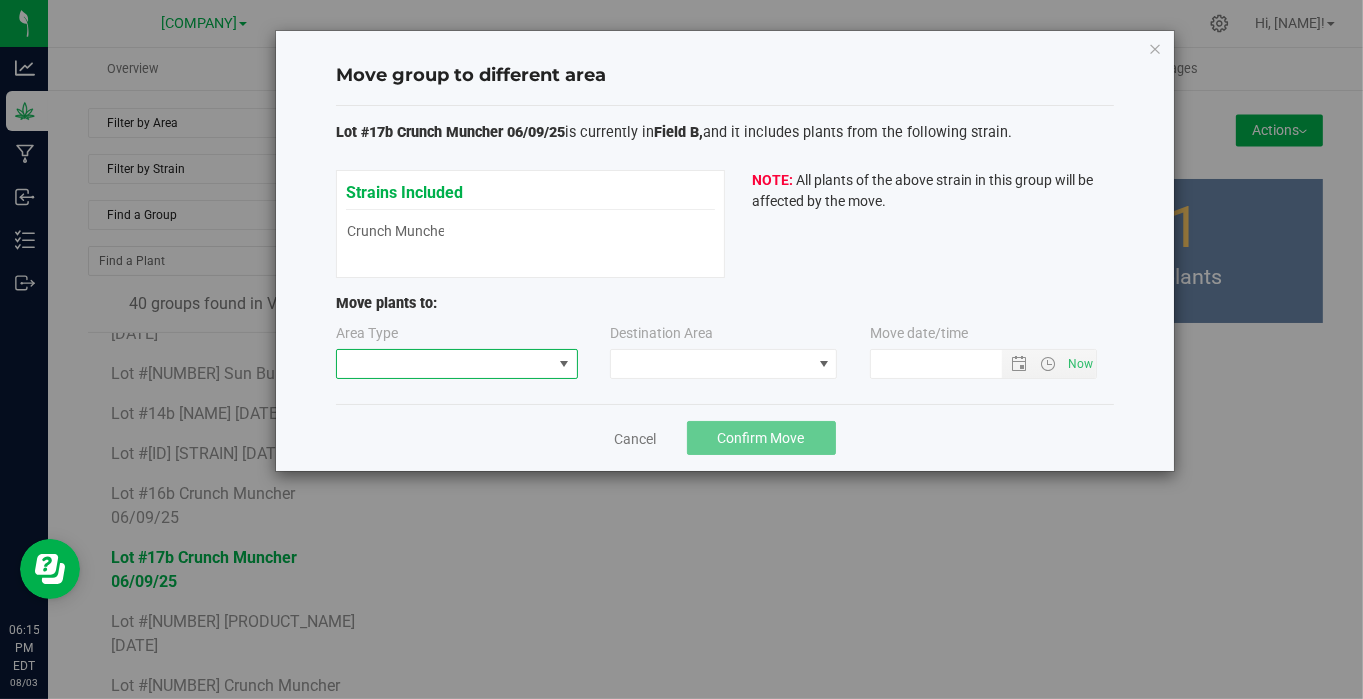 click at bounding box center [444, 364] 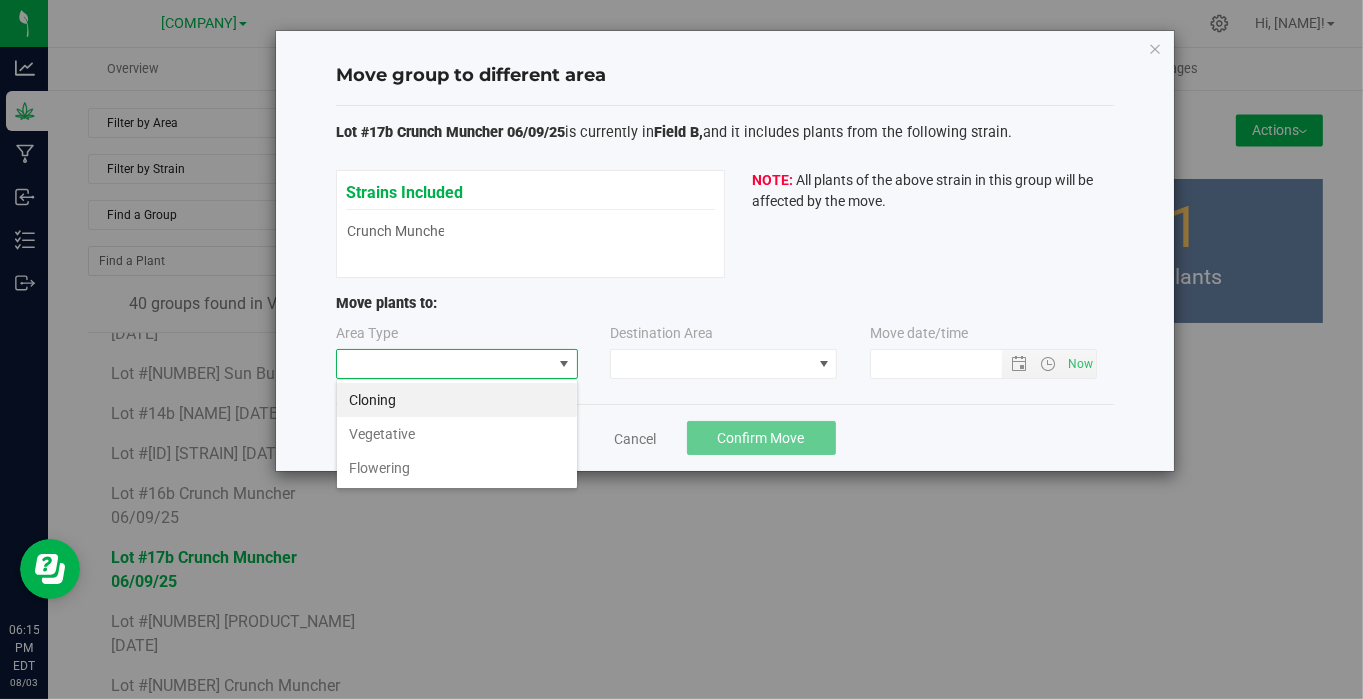scroll, scrollTop: 99970, scrollLeft: 99757, axis: both 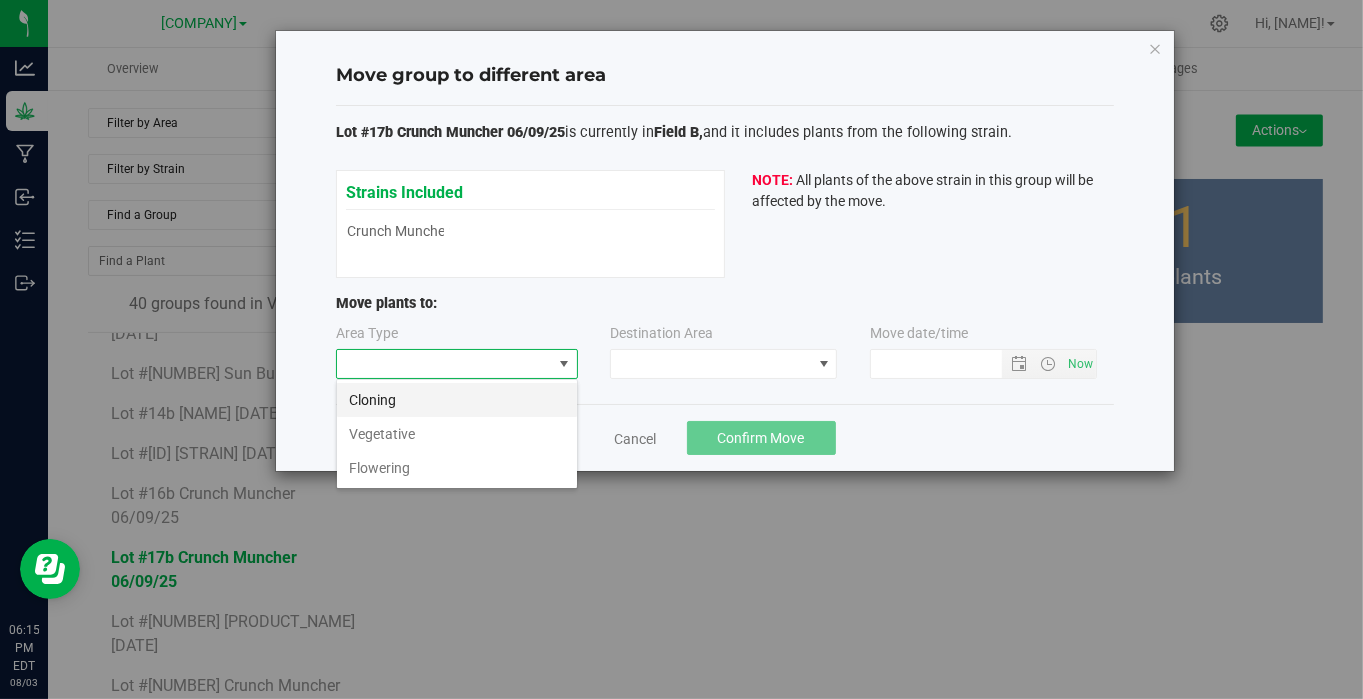 click on "Cloning" at bounding box center (457, 400) 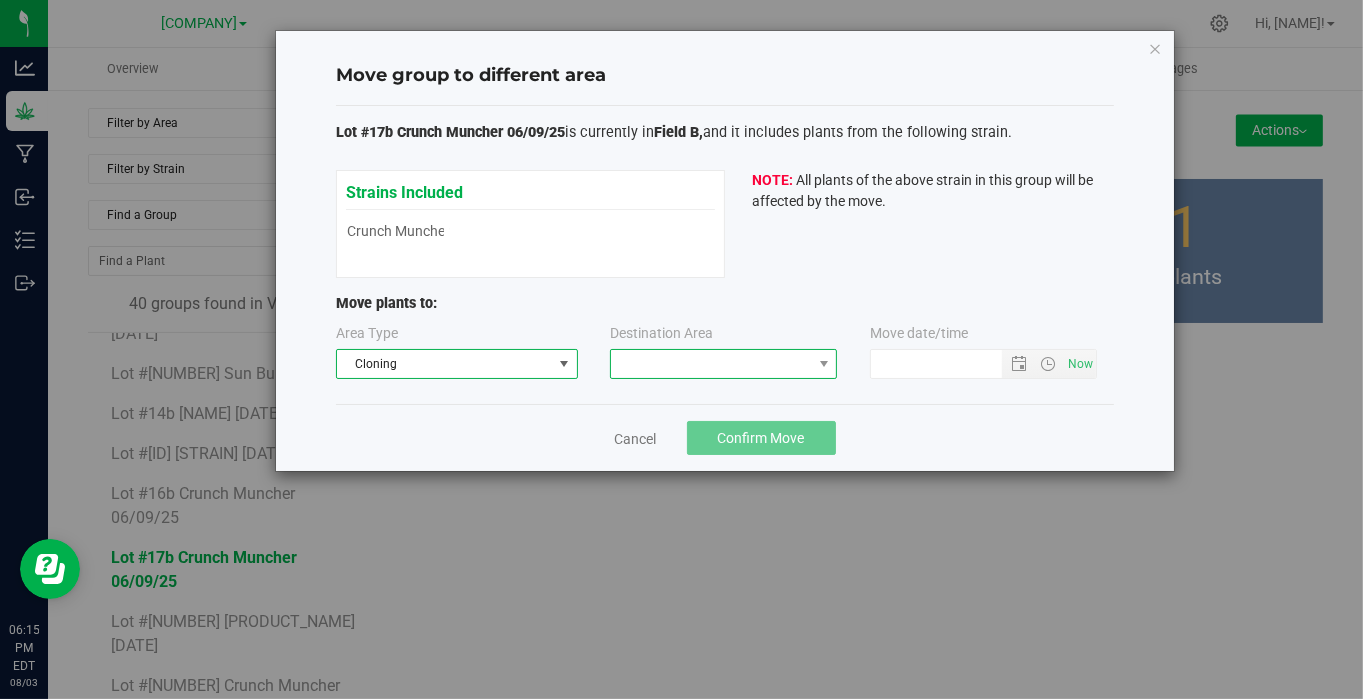 click at bounding box center (711, 364) 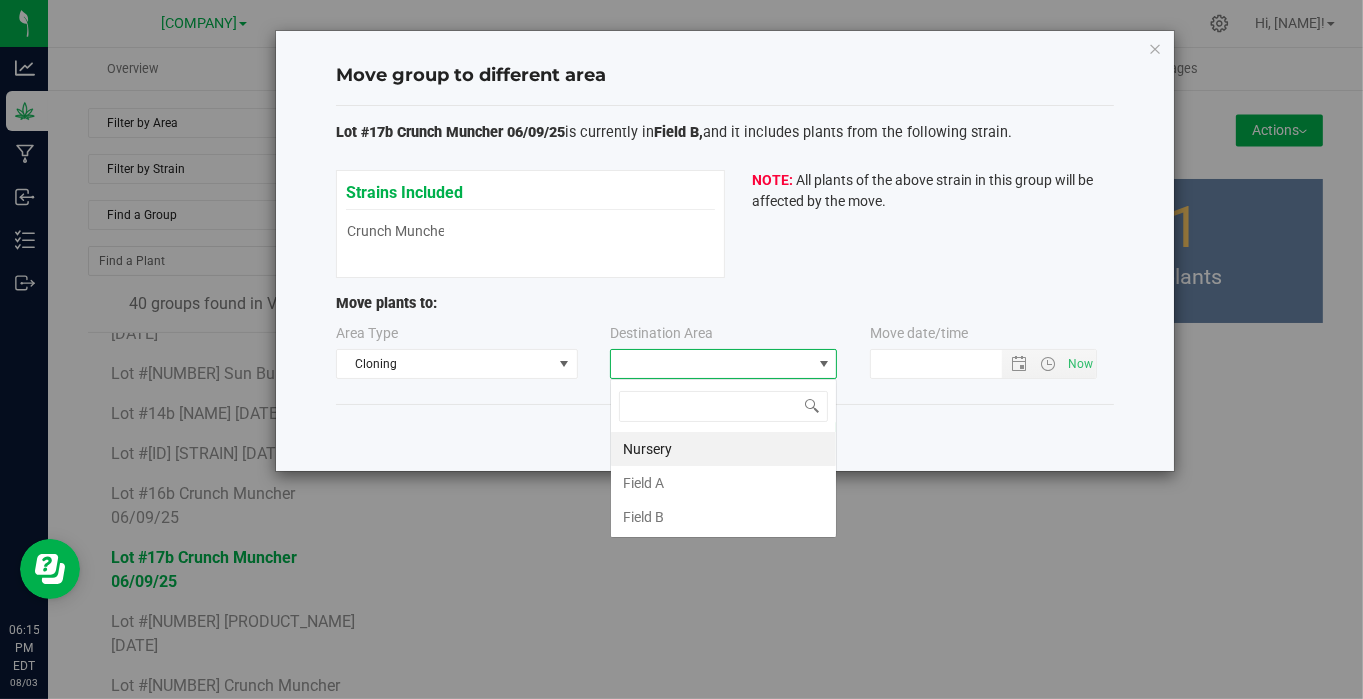 scroll, scrollTop: 99970, scrollLeft: 99772, axis: both 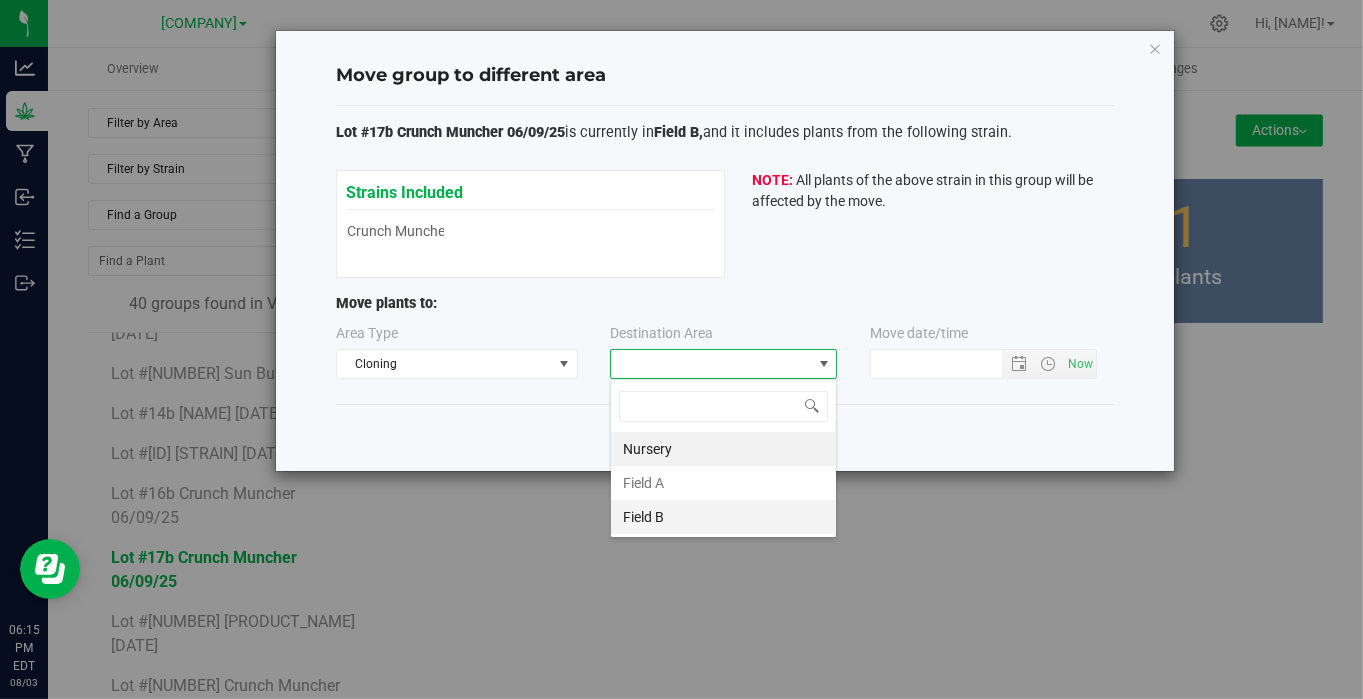 click on "Field B" at bounding box center (723, 517) 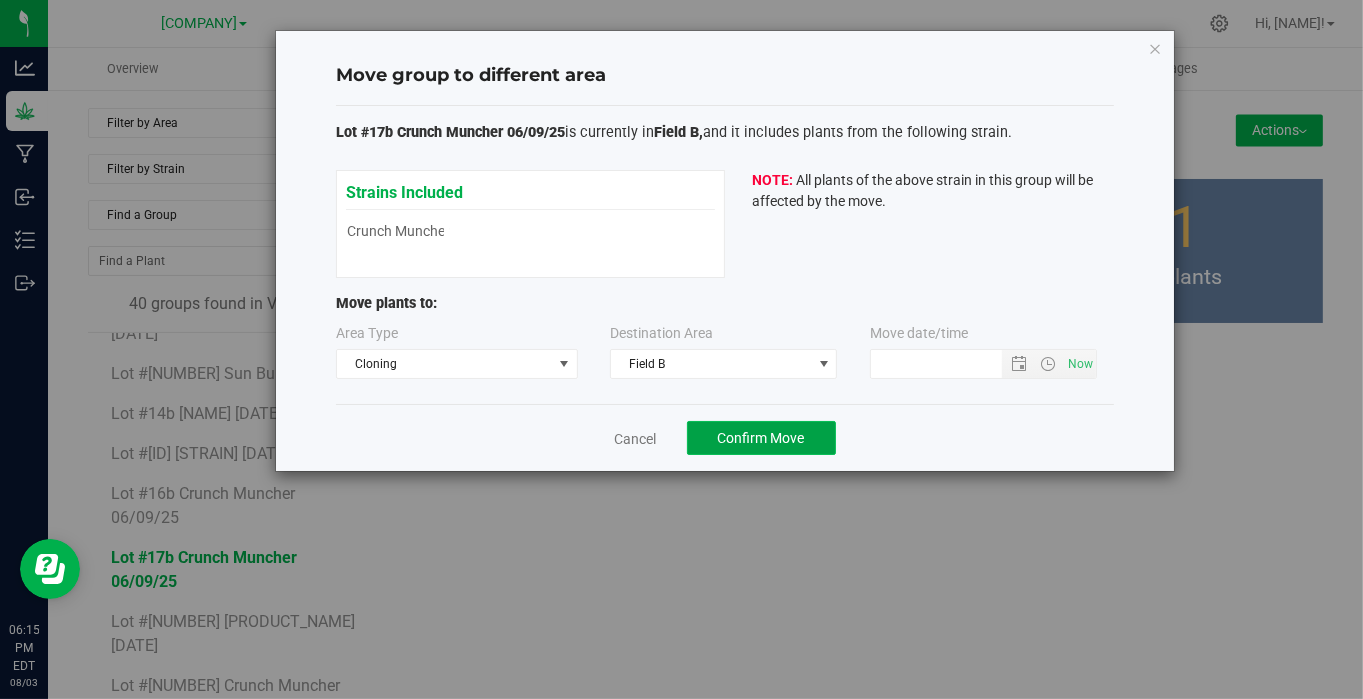 click on "Confirm Move" 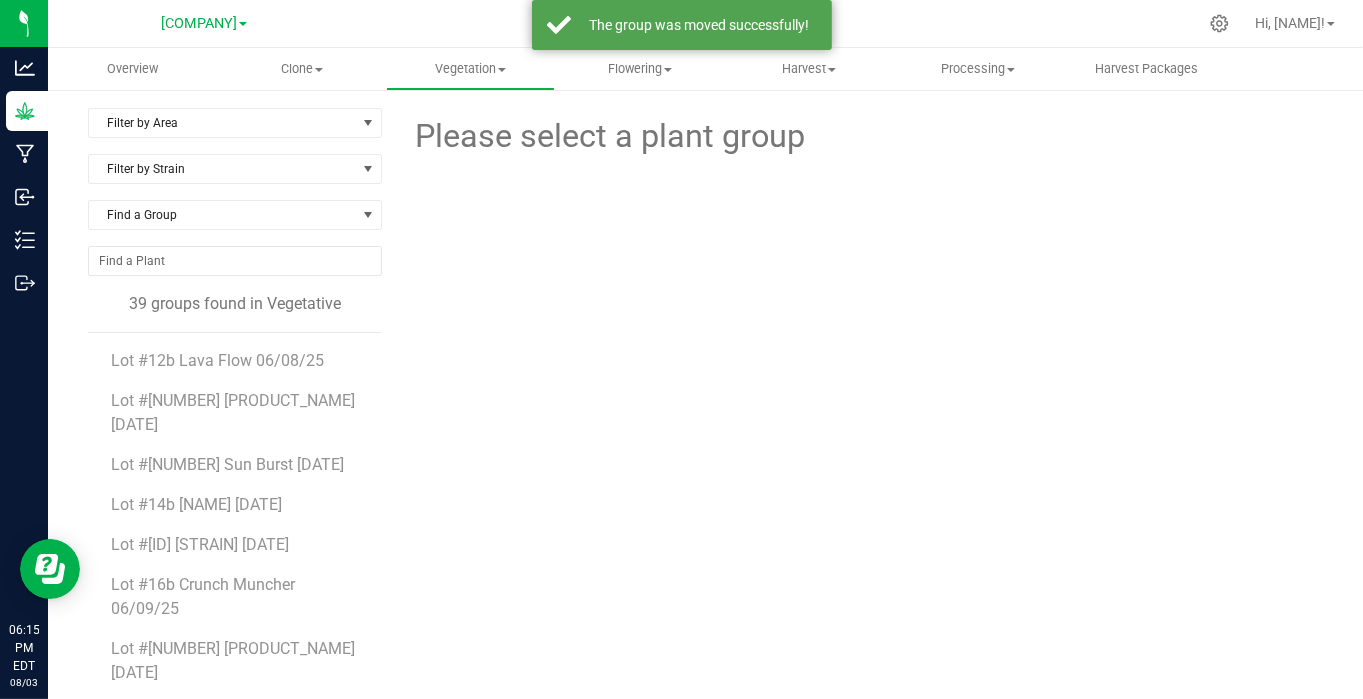 scroll, scrollTop: 211, scrollLeft: 0, axis: vertical 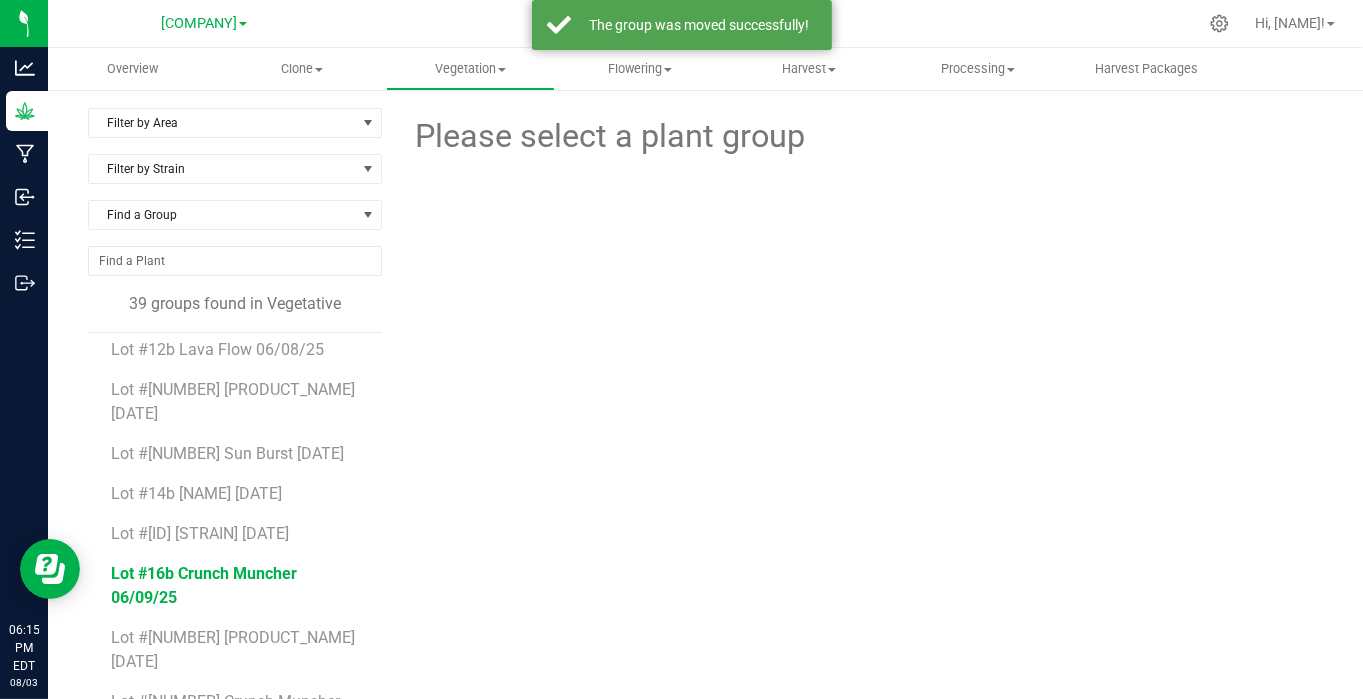 click on "Lot #16b Crunch Muncher 06/09/25" at bounding box center (205, 585) 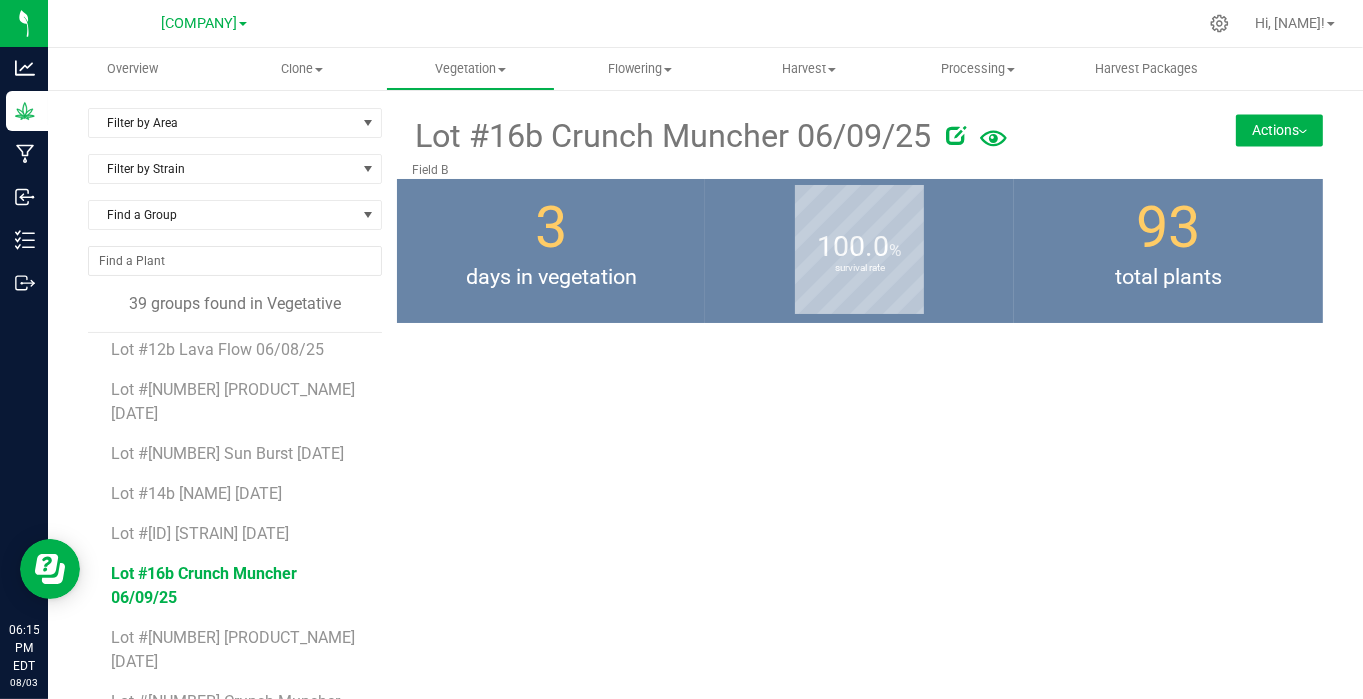 click on "Actions" at bounding box center (1279, 130) 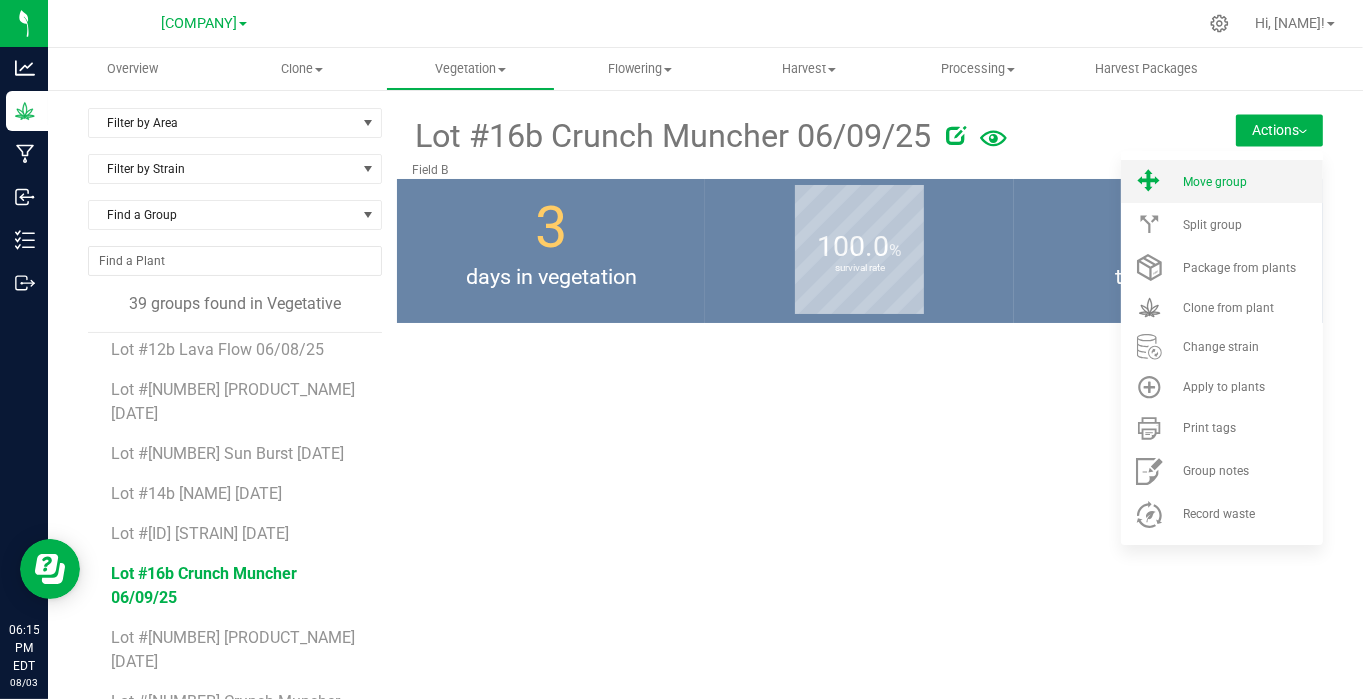 click on "Move group" at bounding box center [1215, 182] 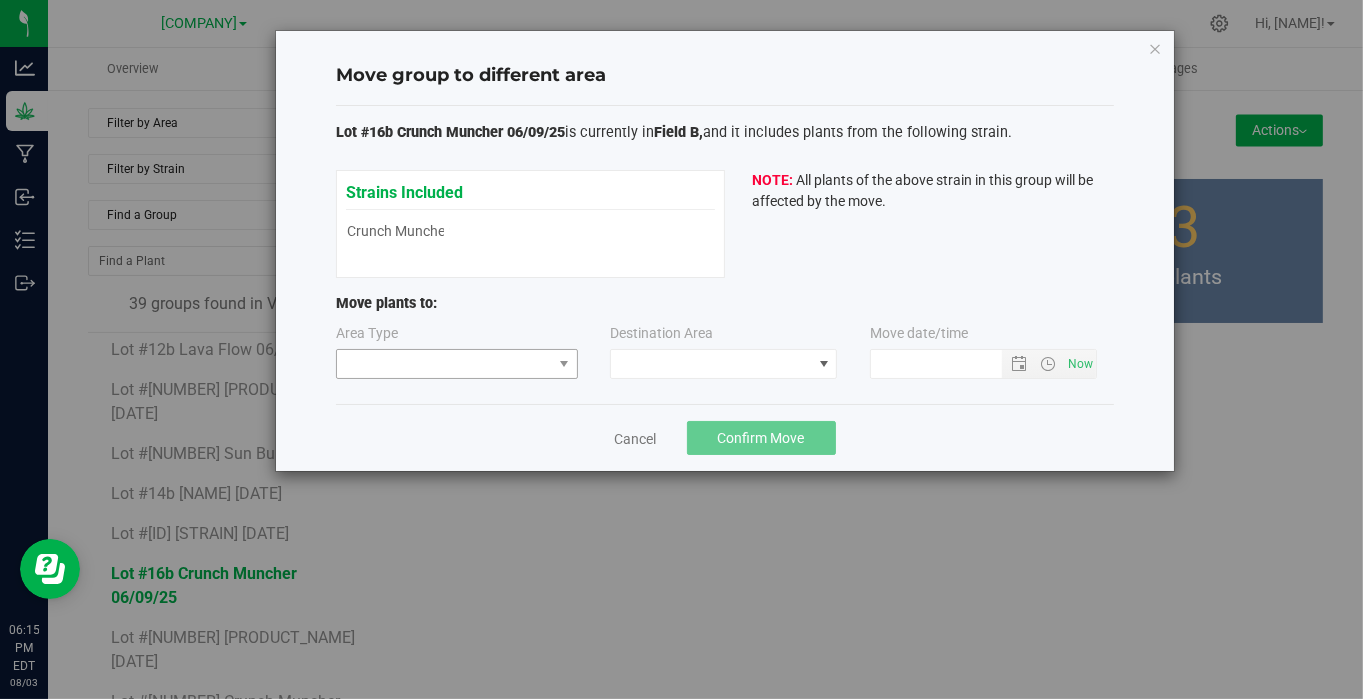 type on "8/3/2025 6:15 PM" 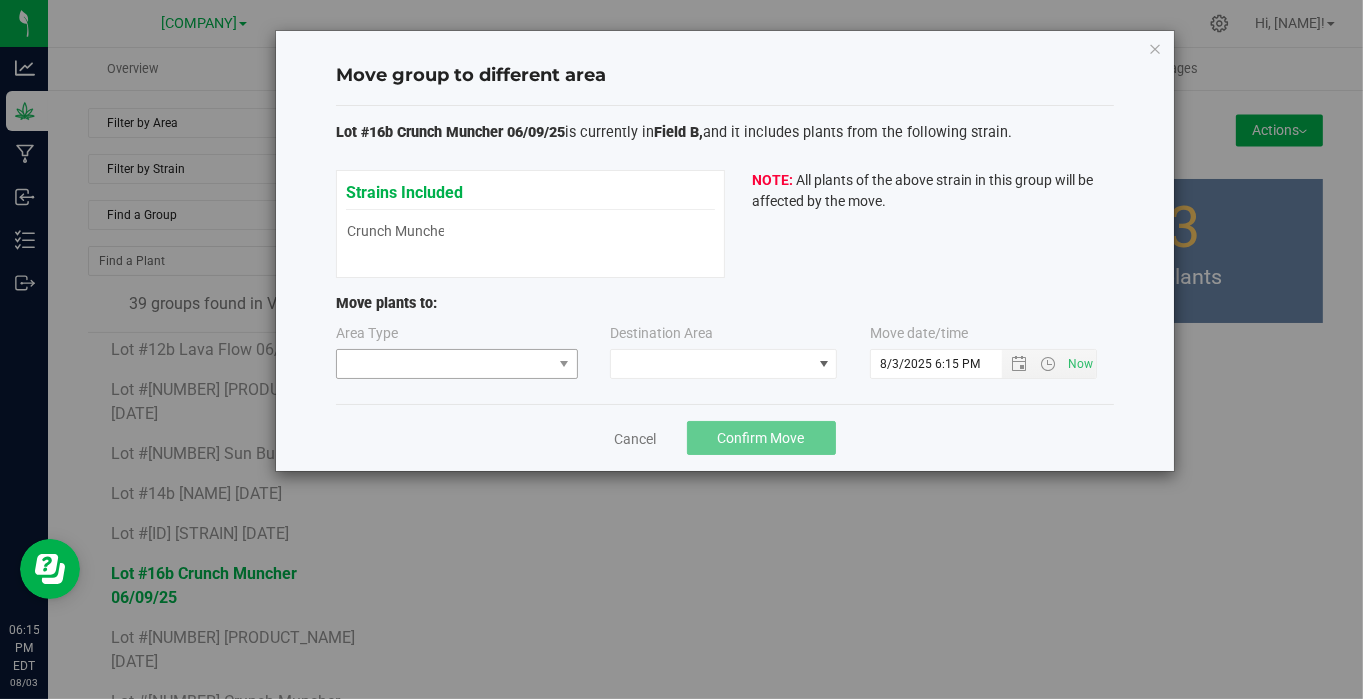 type 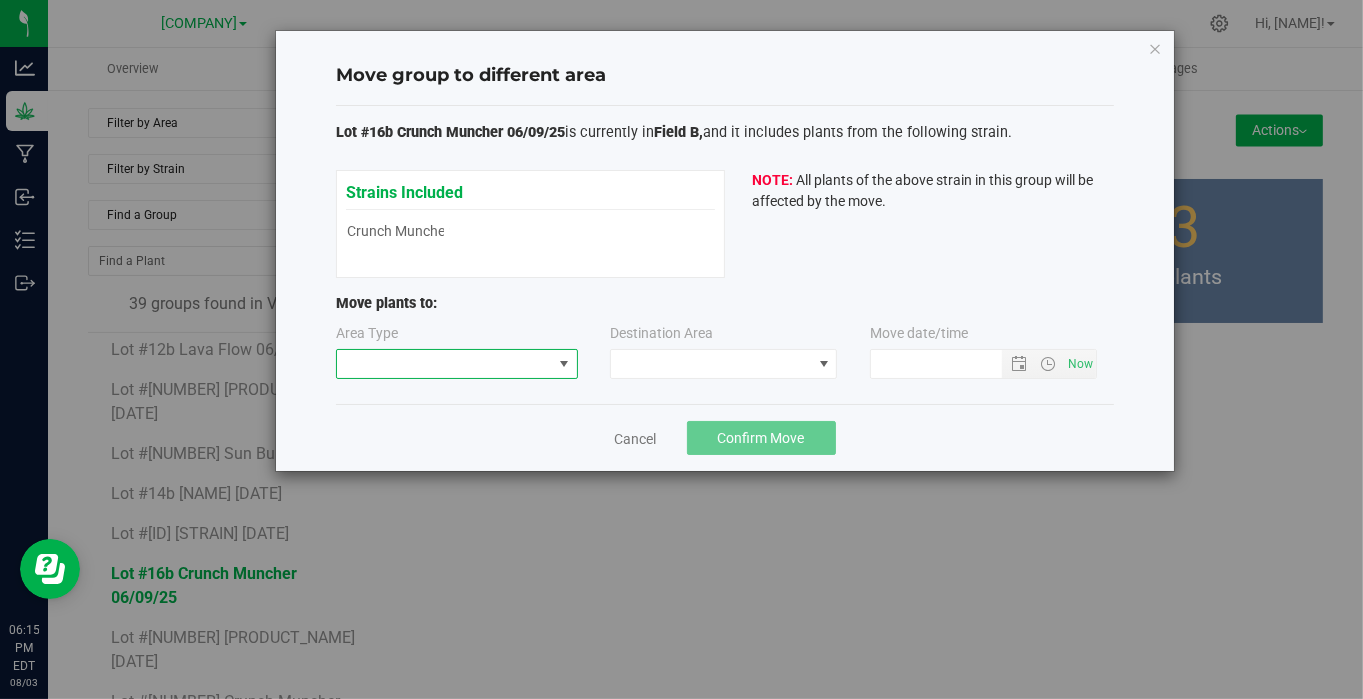 click at bounding box center [444, 364] 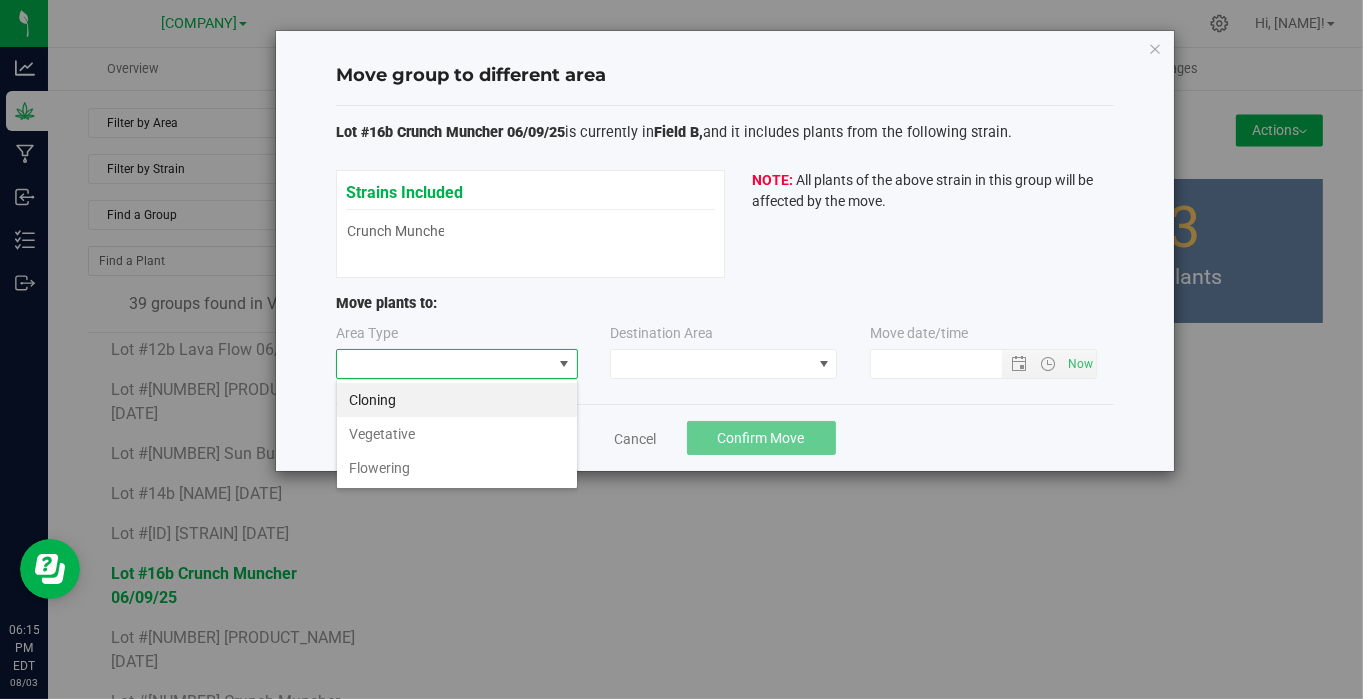 scroll, scrollTop: 99970, scrollLeft: 99757, axis: both 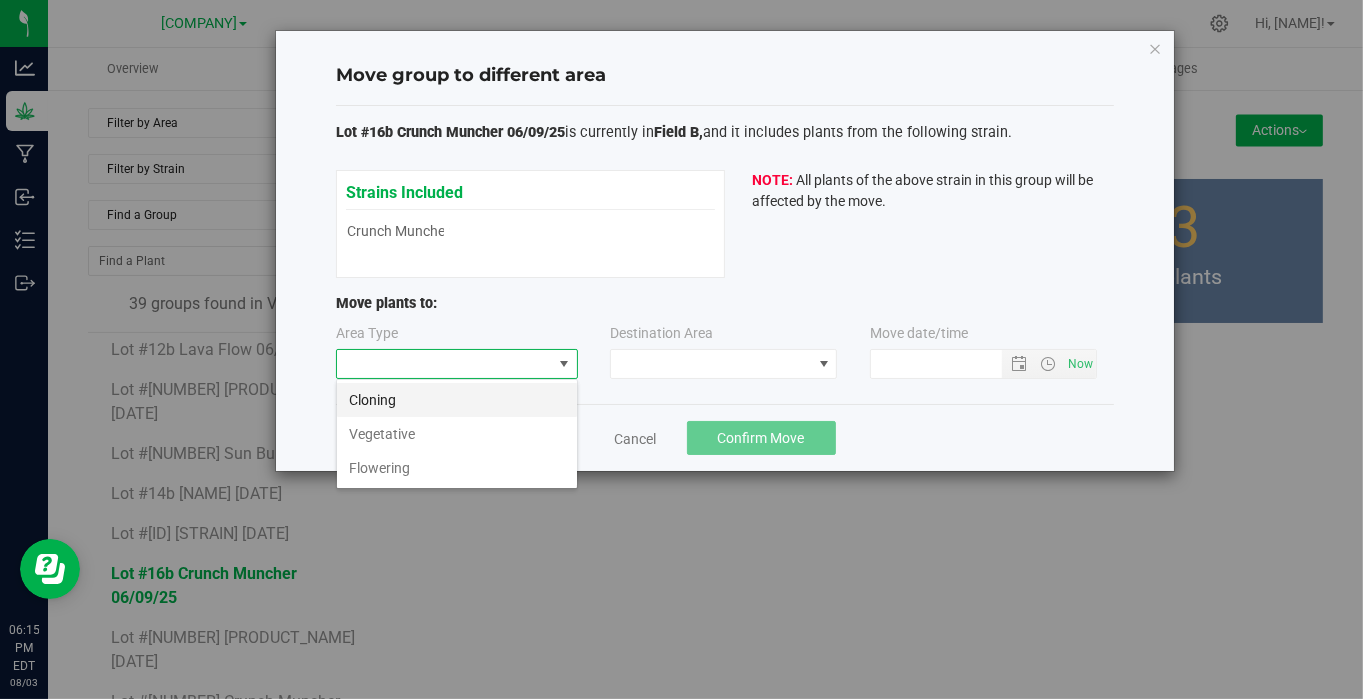 click on "Cloning" at bounding box center (457, 400) 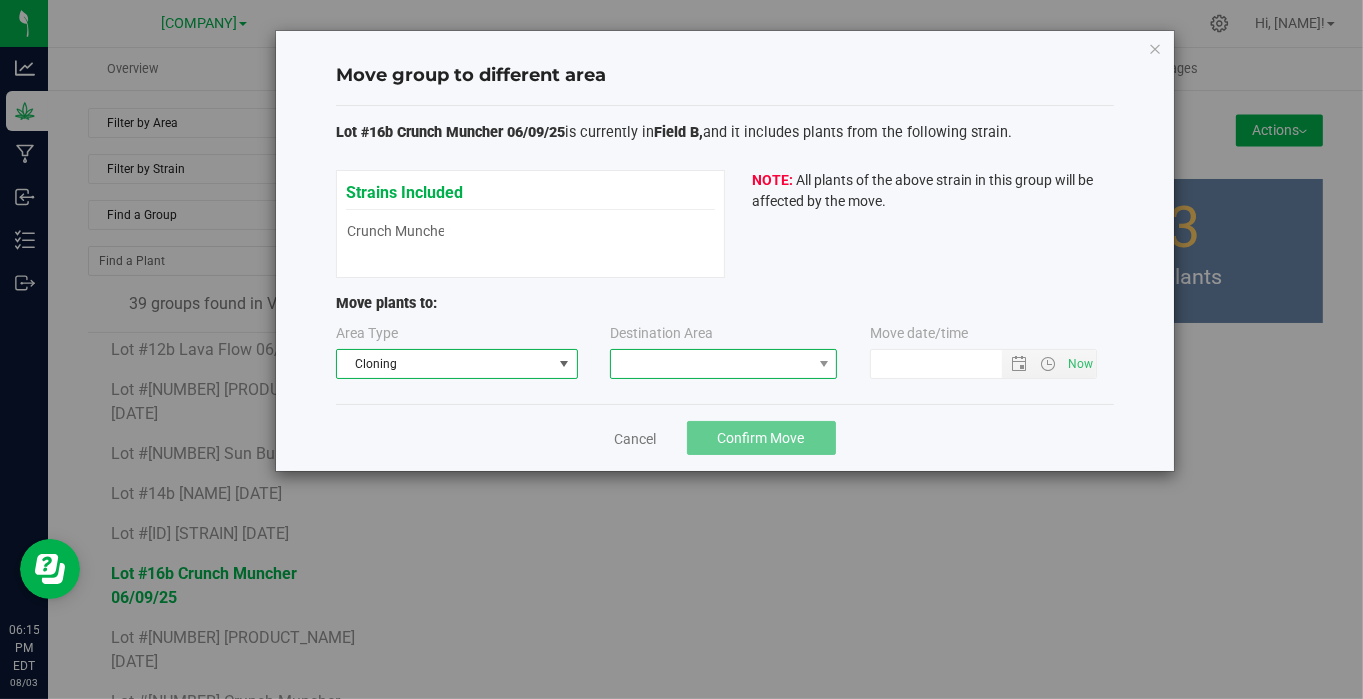 click at bounding box center [711, 364] 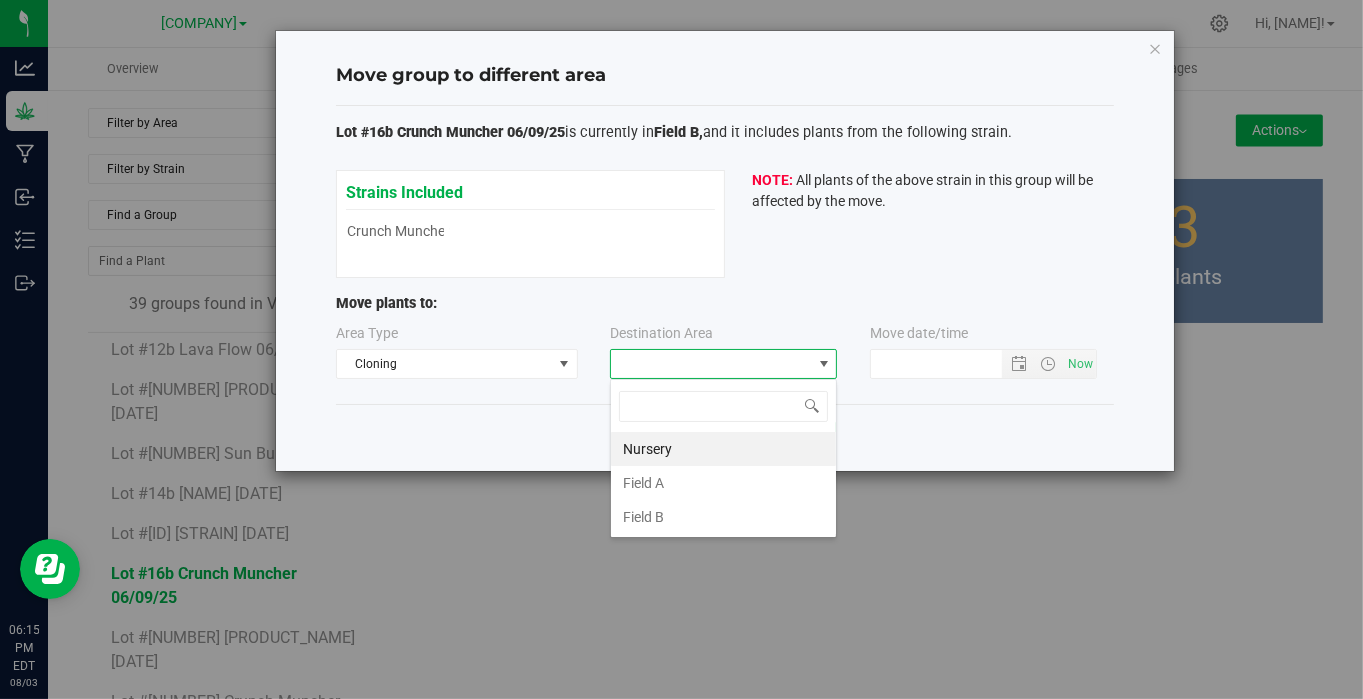 scroll, scrollTop: 99970, scrollLeft: 99772, axis: both 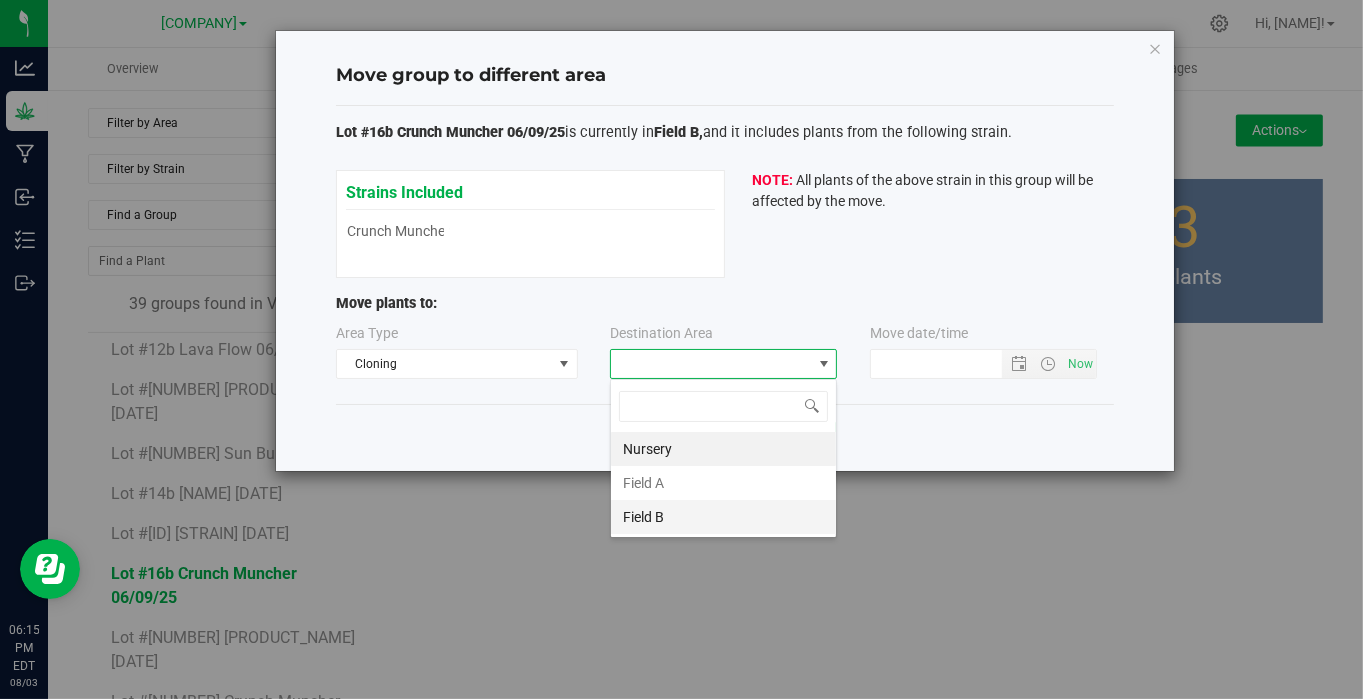 click on "Field B" at bounding box center [723, 517] 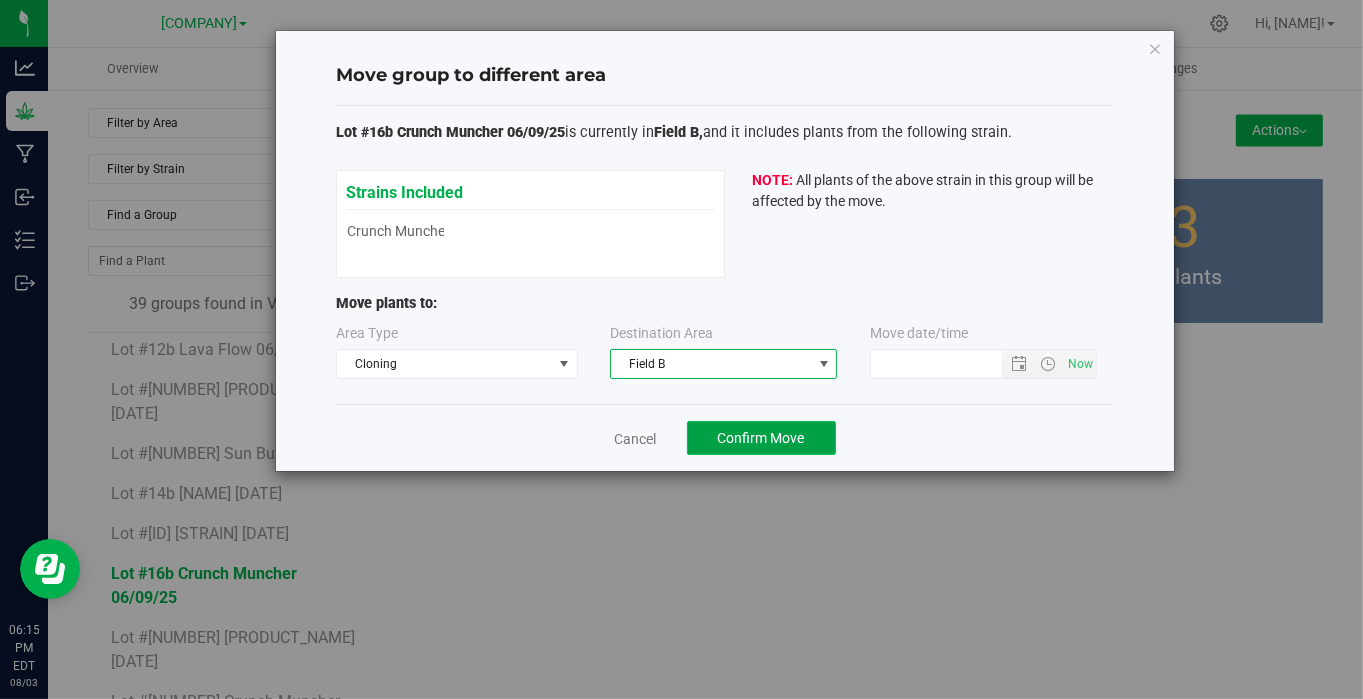 click on "Confirm Move" 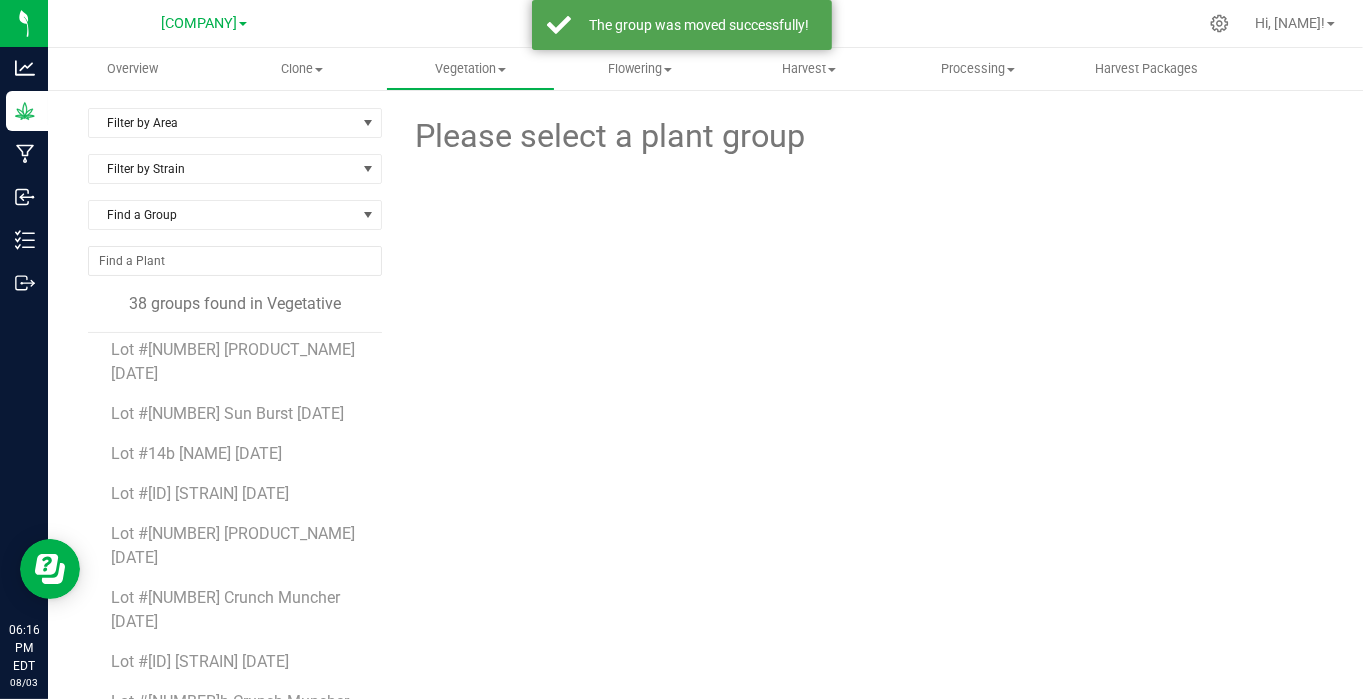 scroll, scrollTop: 264, scrollLeft: 0, axis: vertical 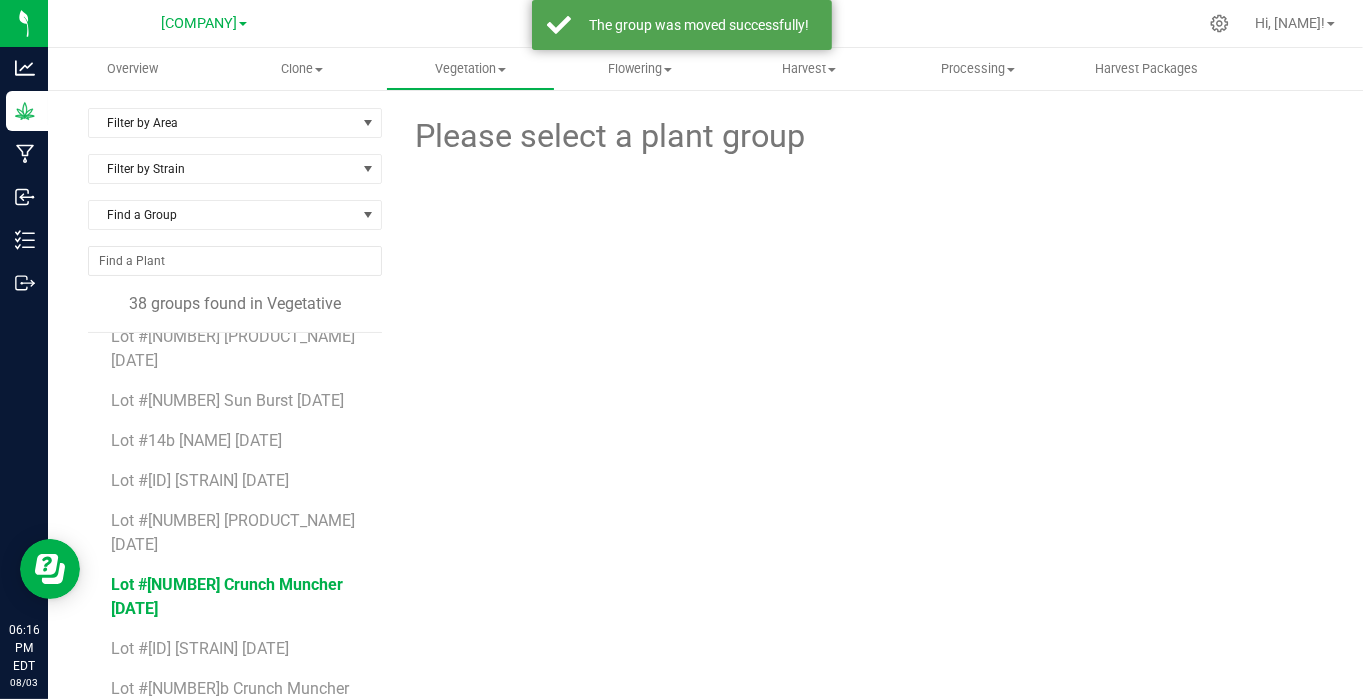 click on "Lot #[NUMBER] Crunch Muncher [DATE]" at bounding box center (228, 596) 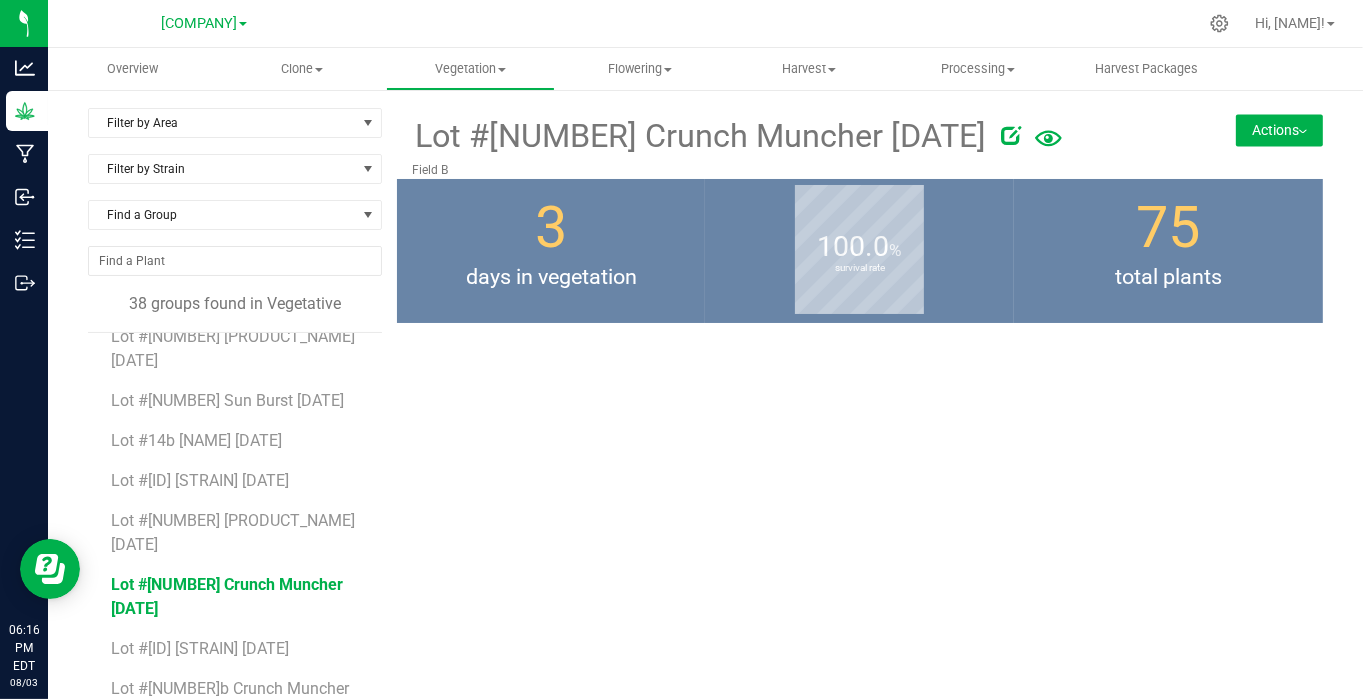 click on "Actions" at bounding box center (1279, 130) 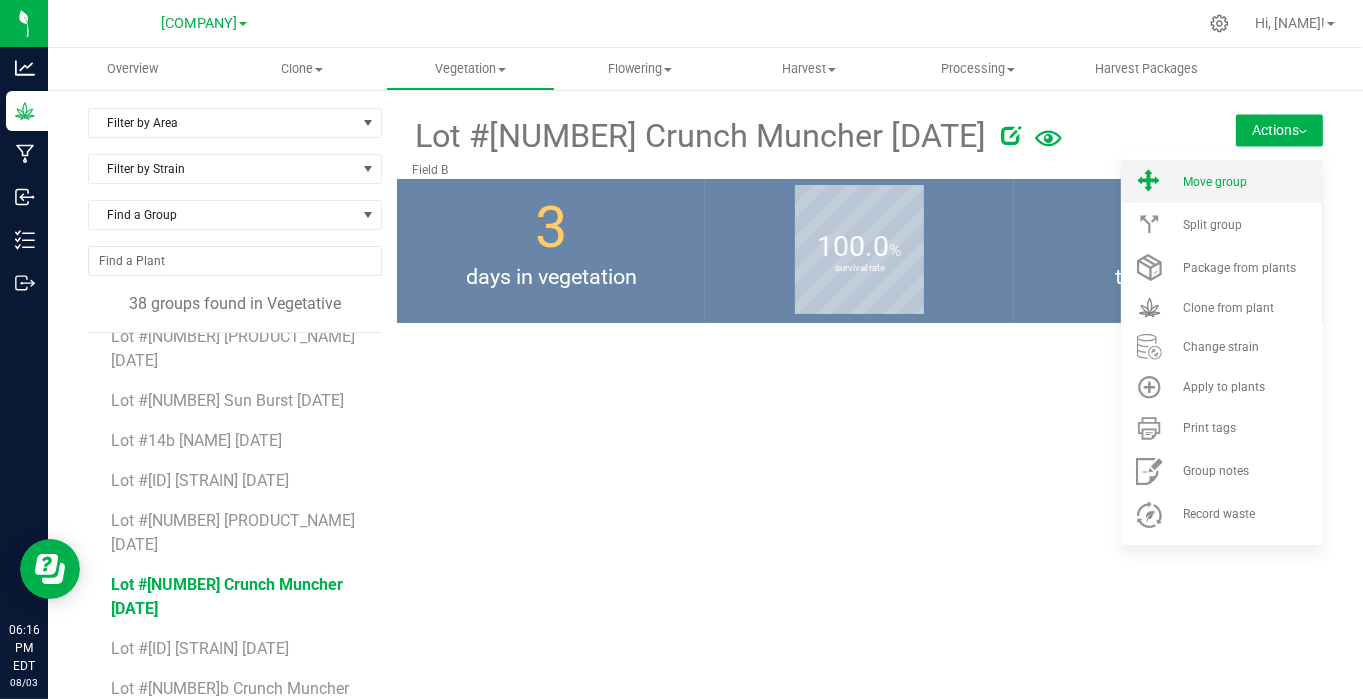 click on "Move group" at bounding box center [1215, 182] 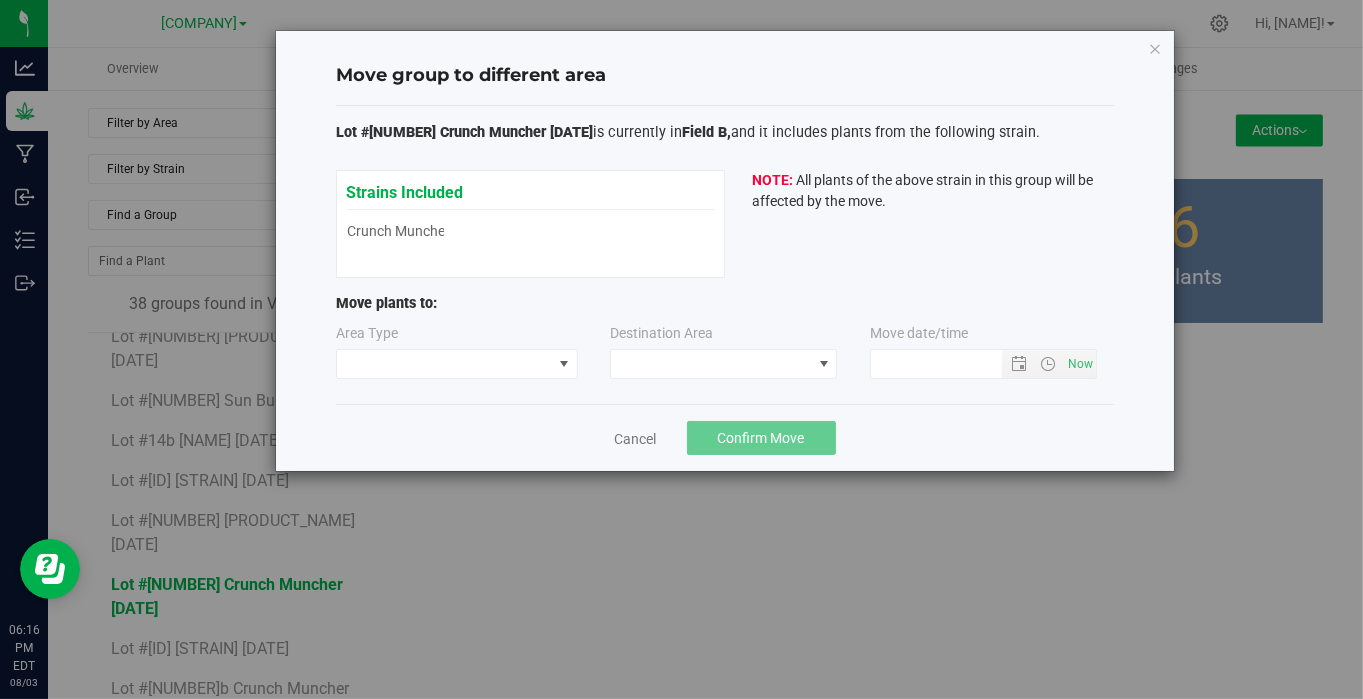 type on "8/3/2025 6:16 PM" 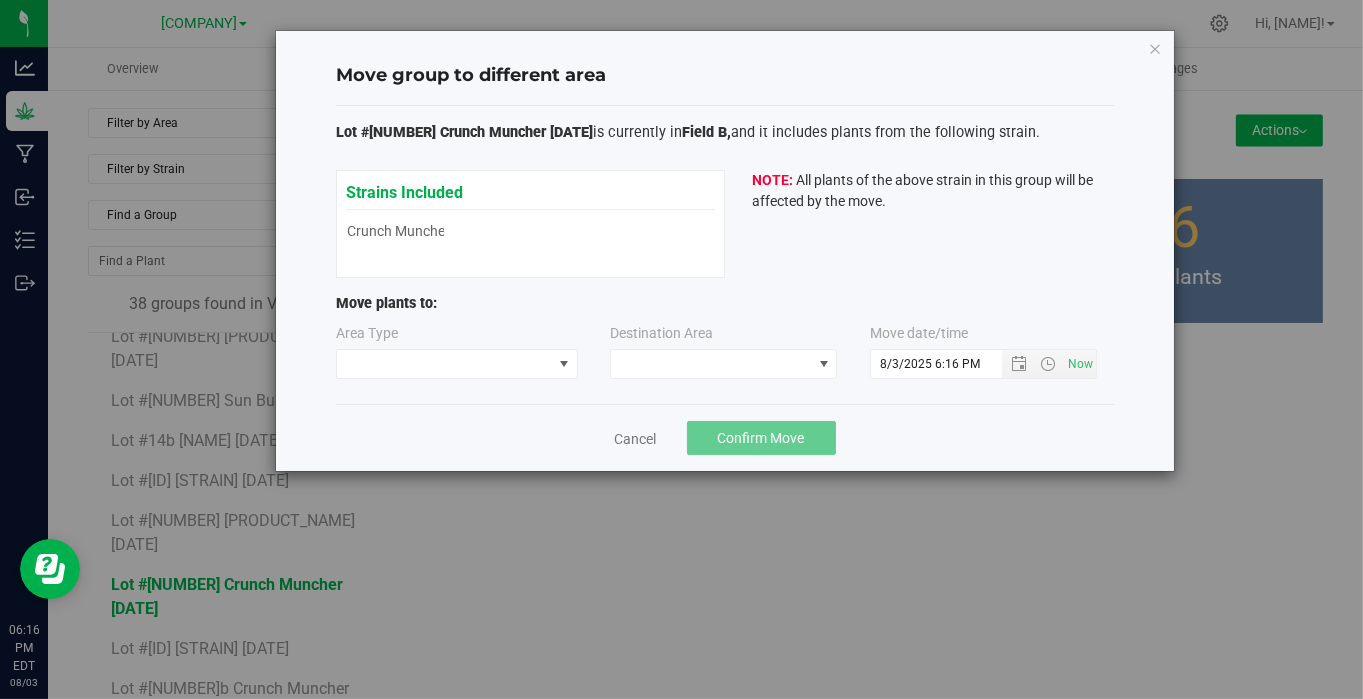 type 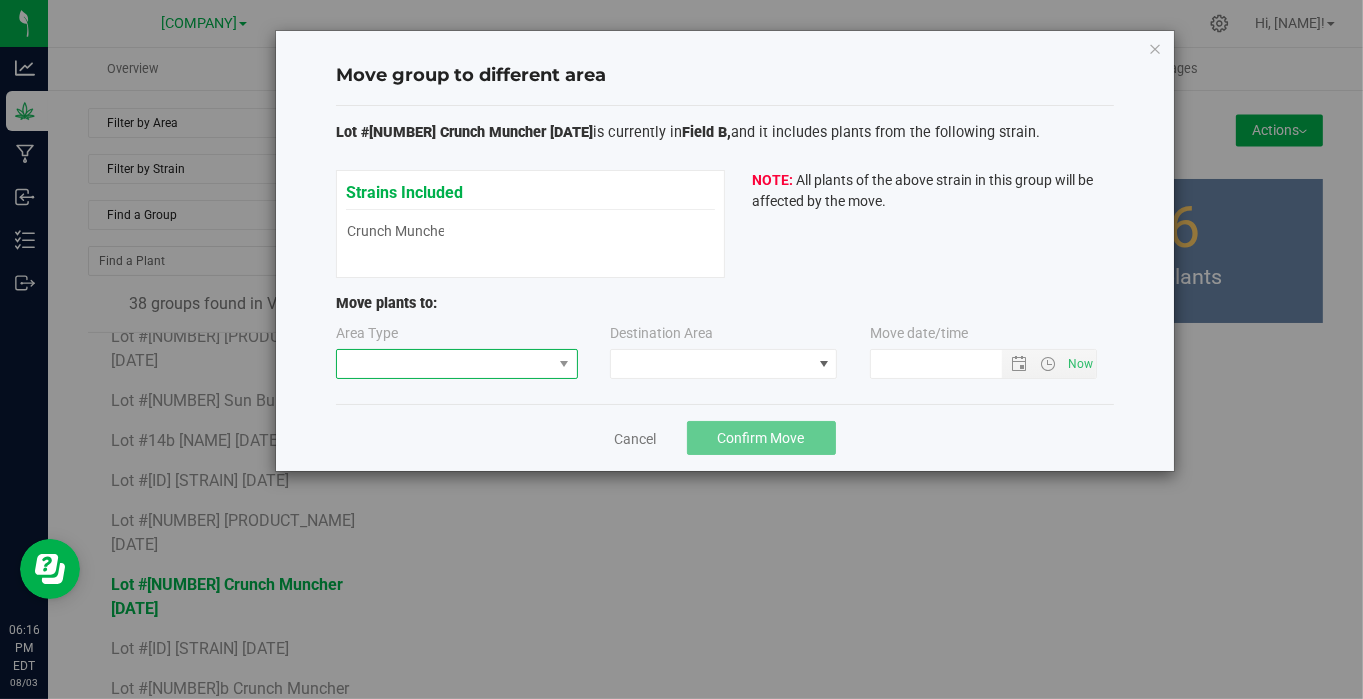 click at bounding box center [444, 364] 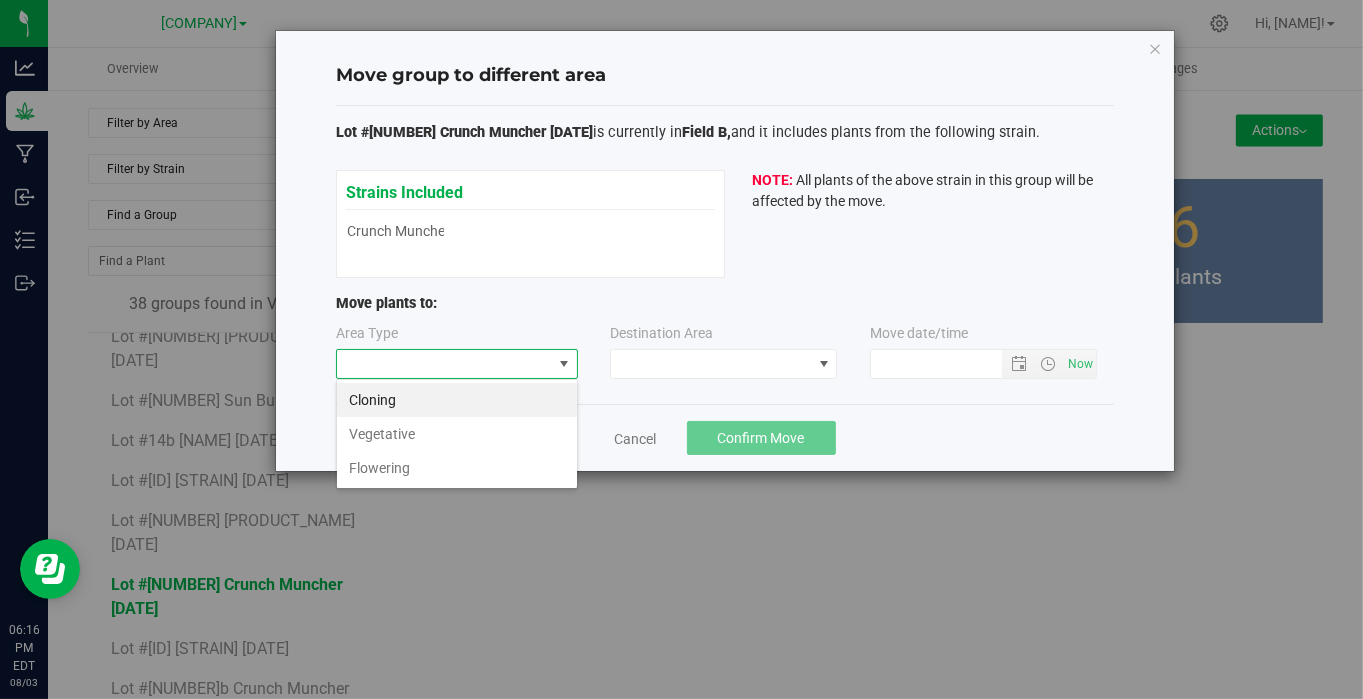 scroll, scrollTop: 99970, scrollLeft: 99757, axis: both 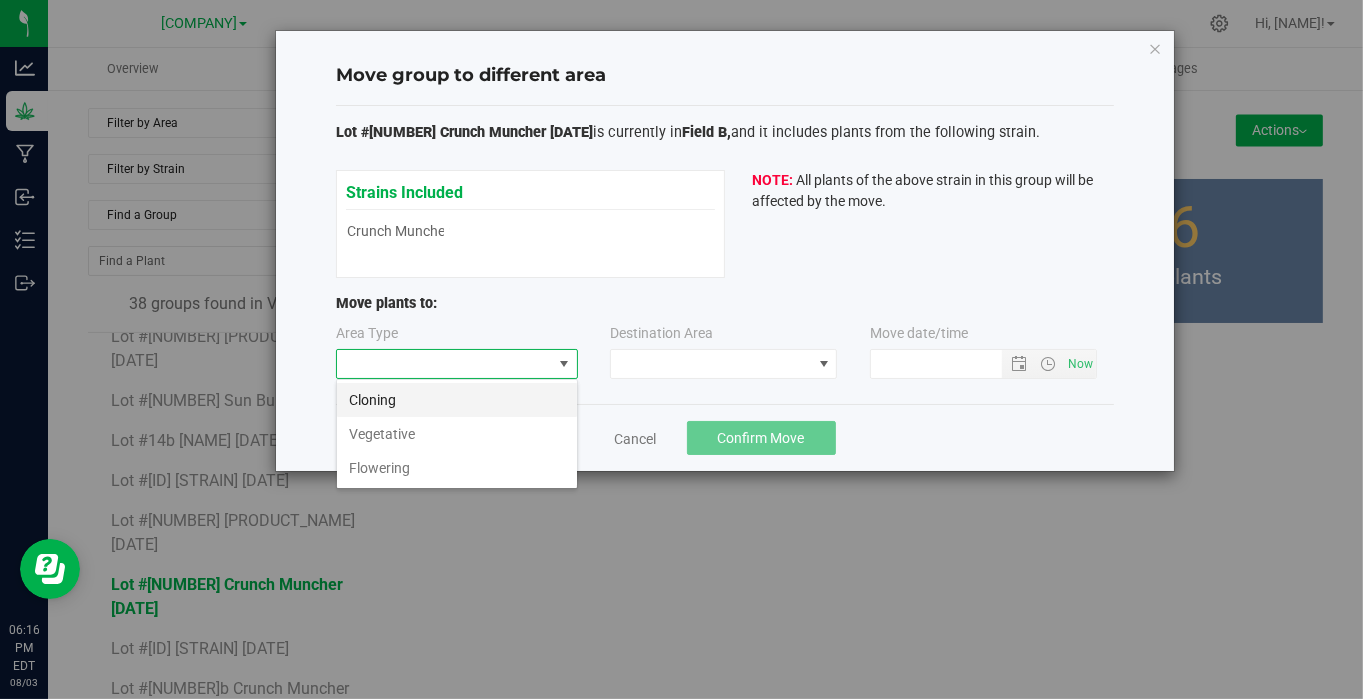 click on "Cloning" at bounding box center [457, 400] 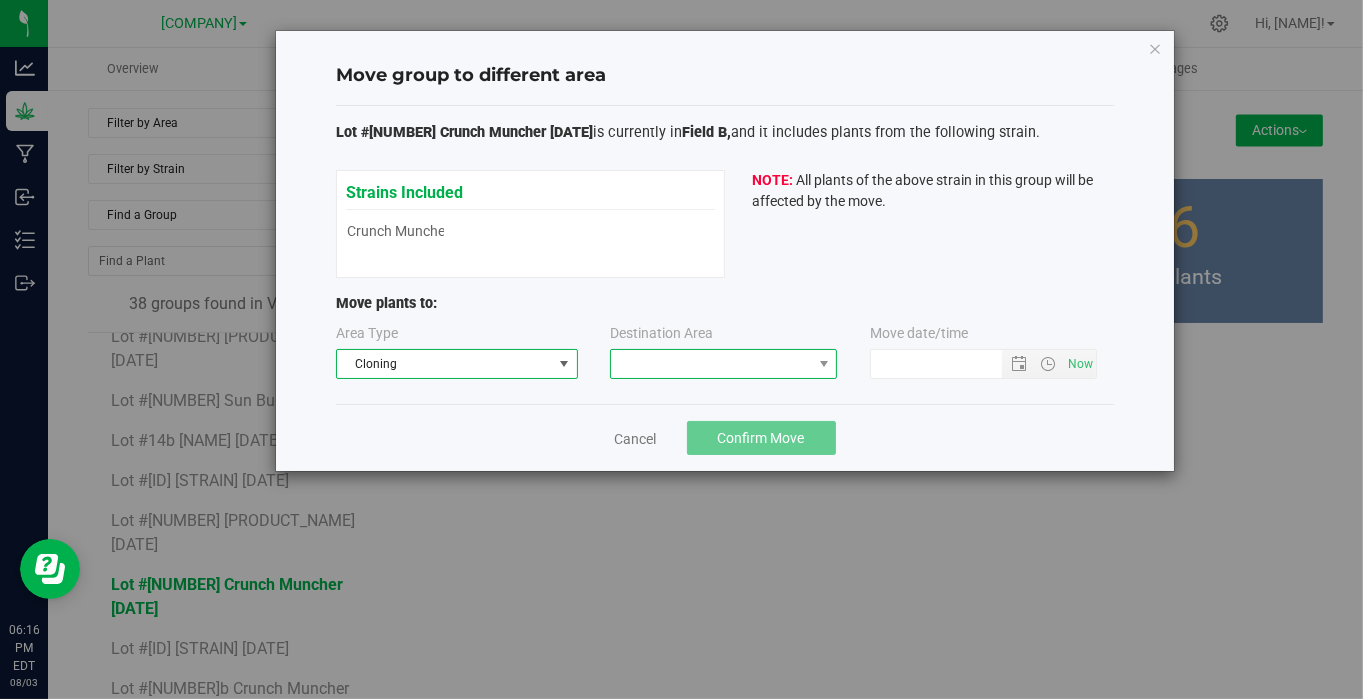 click at bounding box center (711, 364) 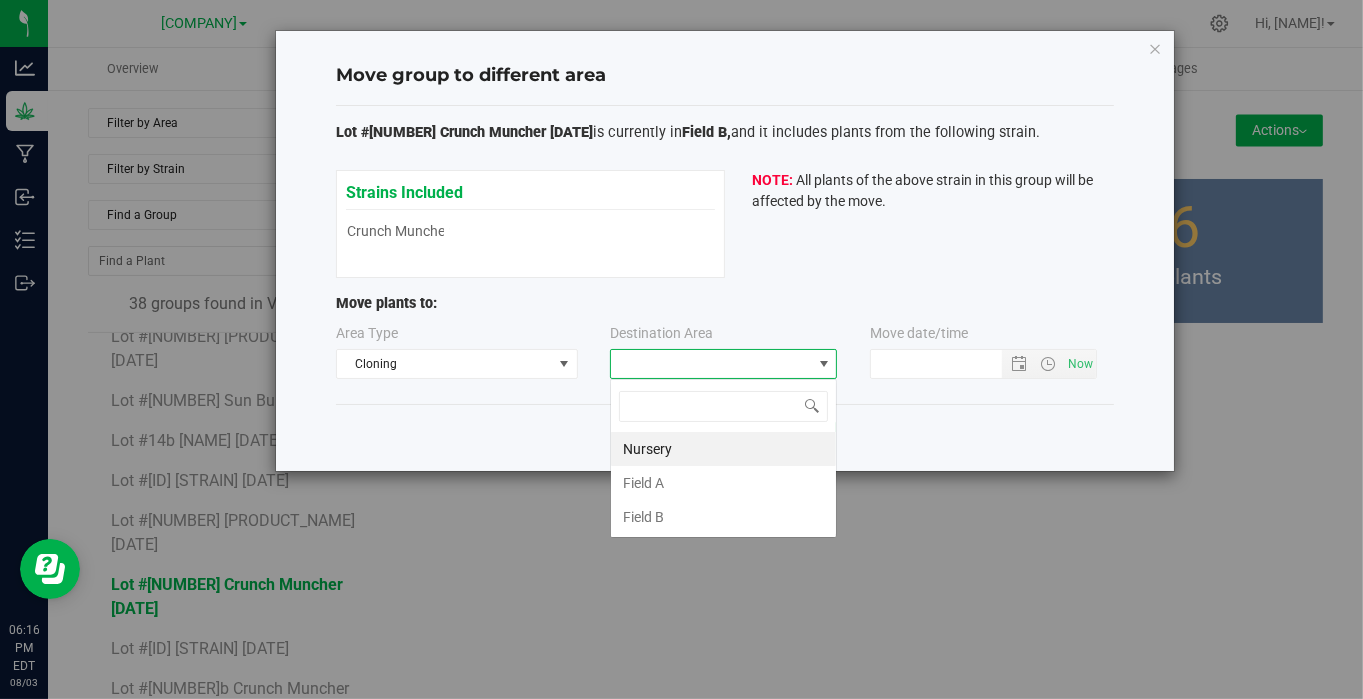 scroll, scrollTop: 99970, scrollLeft: 99772, axis: both 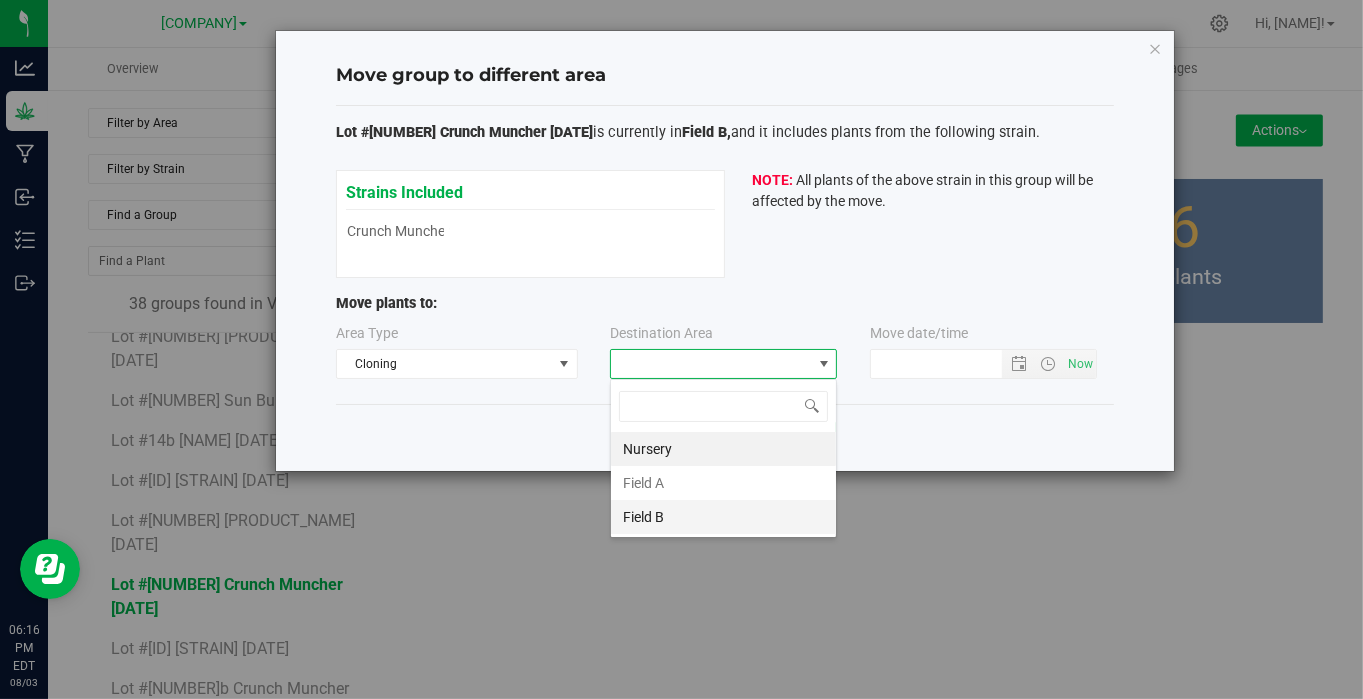 click on "Field B" at bounding box center (723, 517) 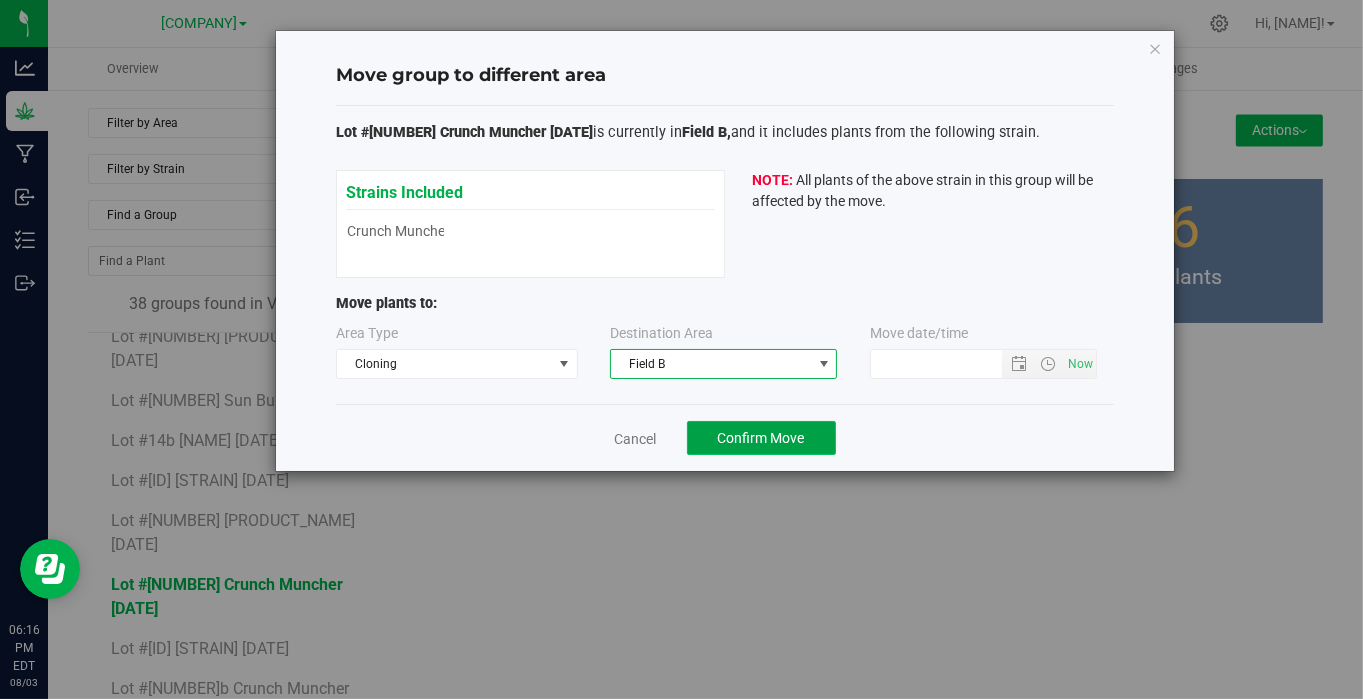 click on "Confirm Move" 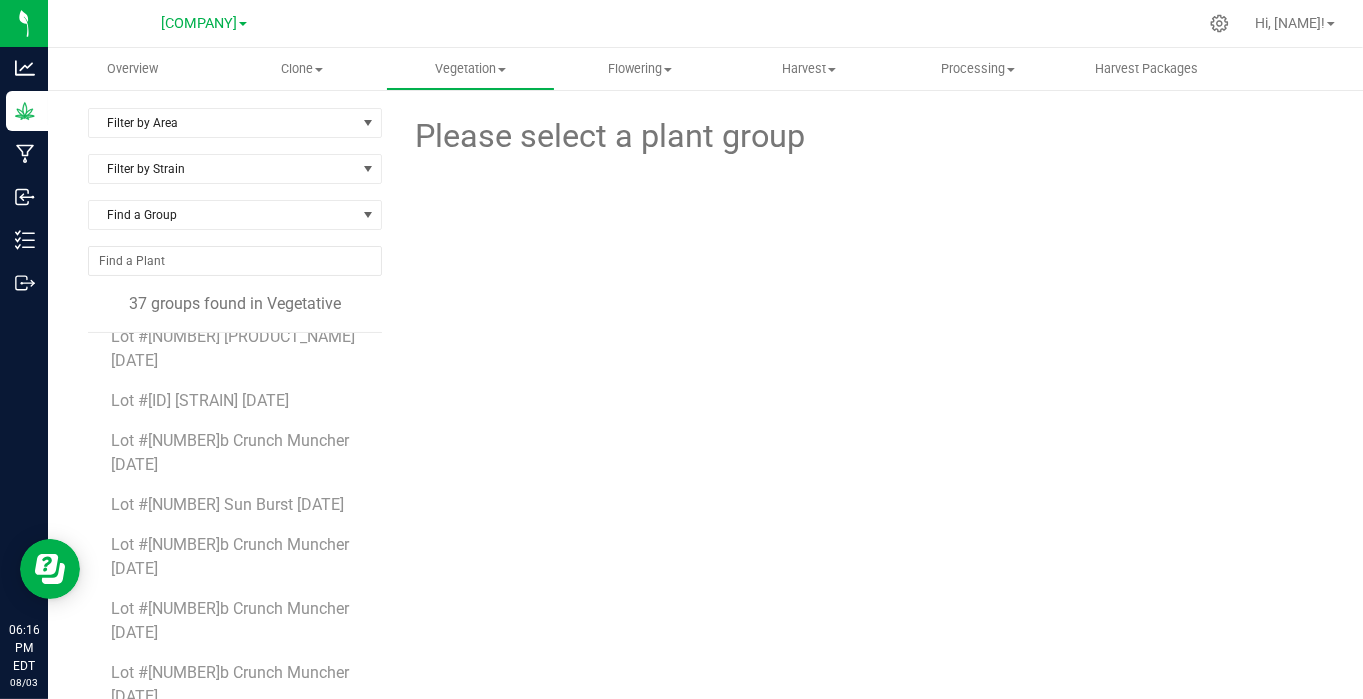 scroll, scrollTop: 450, scrollLeft: 0, axis: vertical 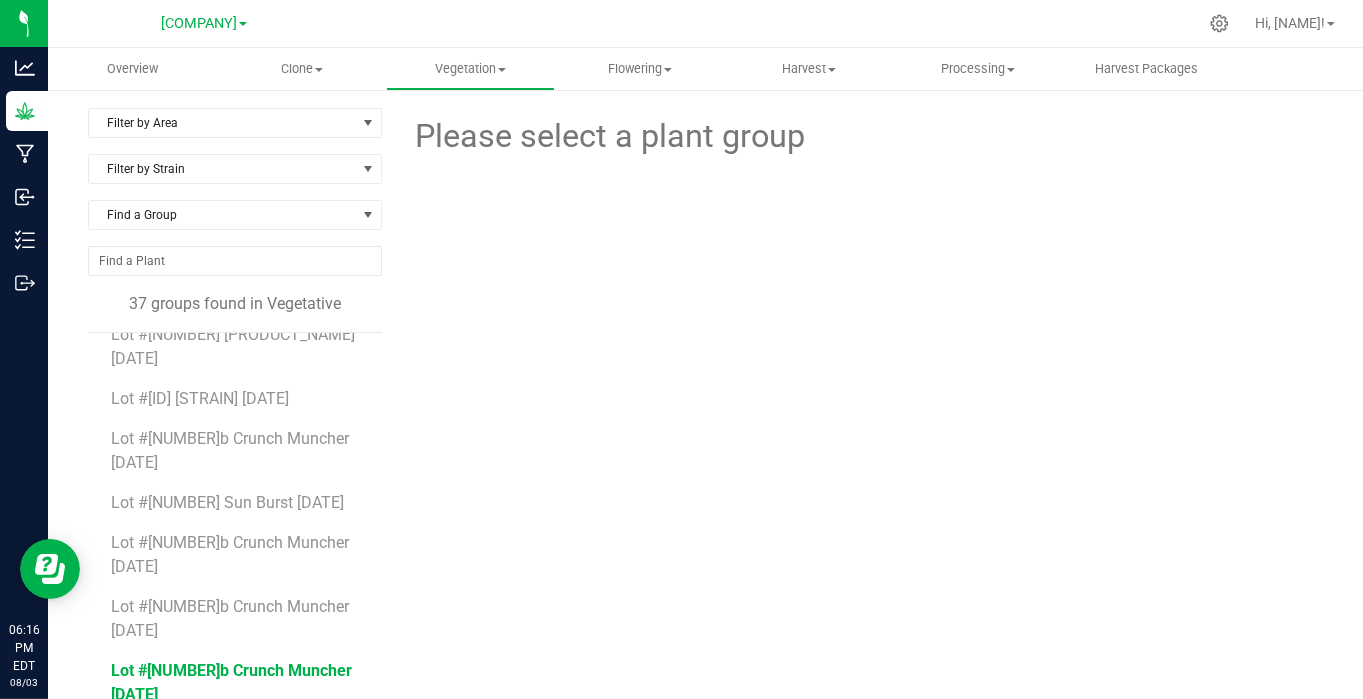 click on "Lot #[NUMBER]b Crunch Muncher [DATE]" at bounding box center [232, 682] 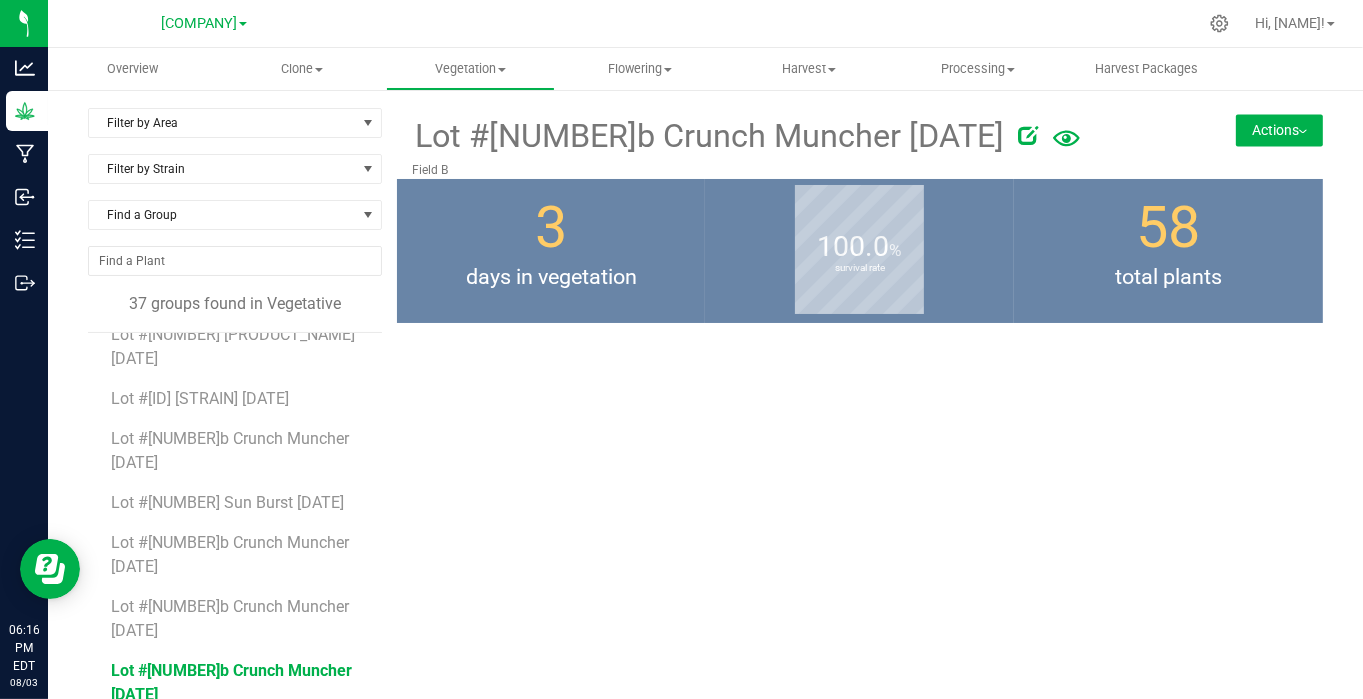 click on "Actions" at bounding box center (1279, 130) 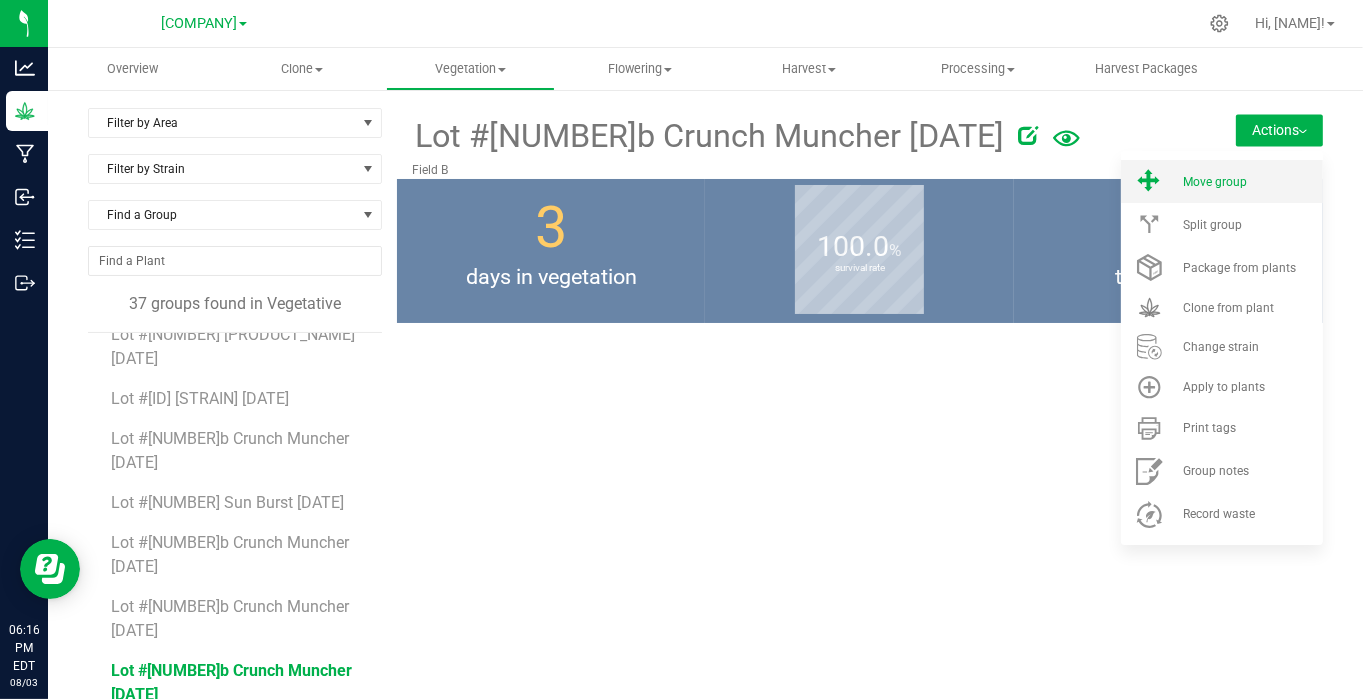 click on "Move group" at bounding box center [1215, 182] 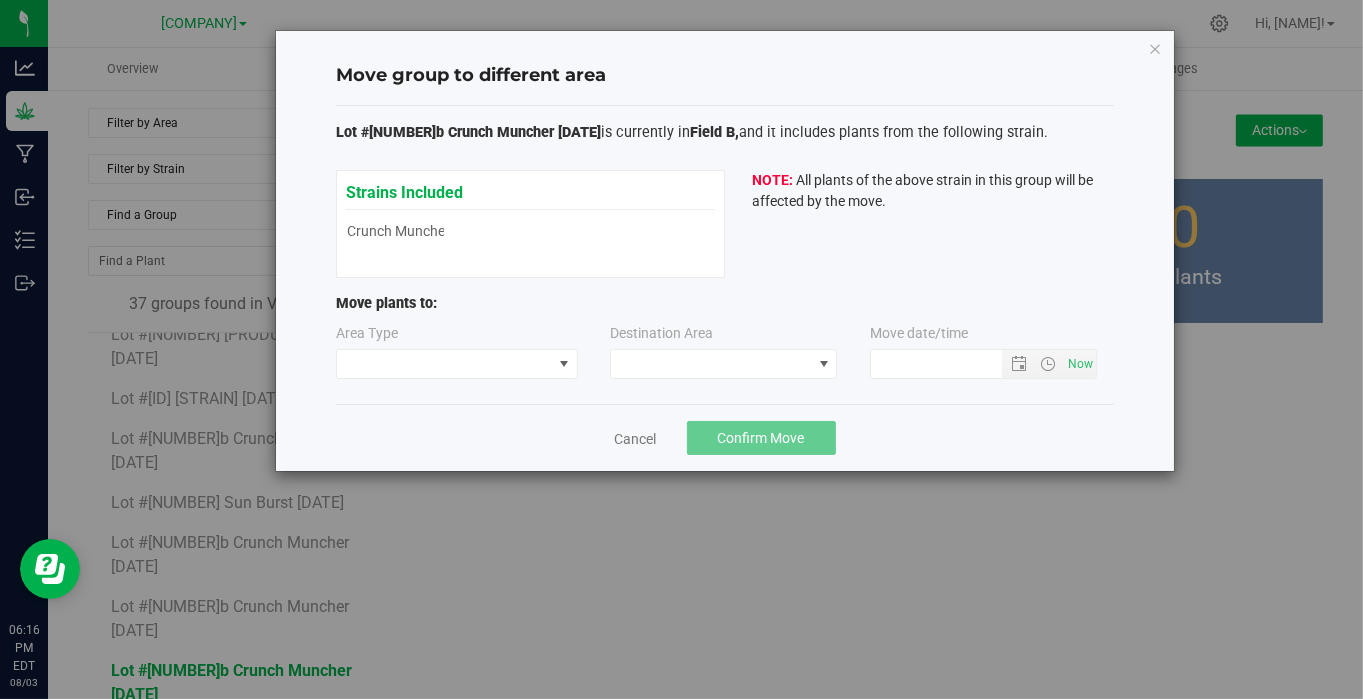 type on "8/3/2025 6:16 PM" 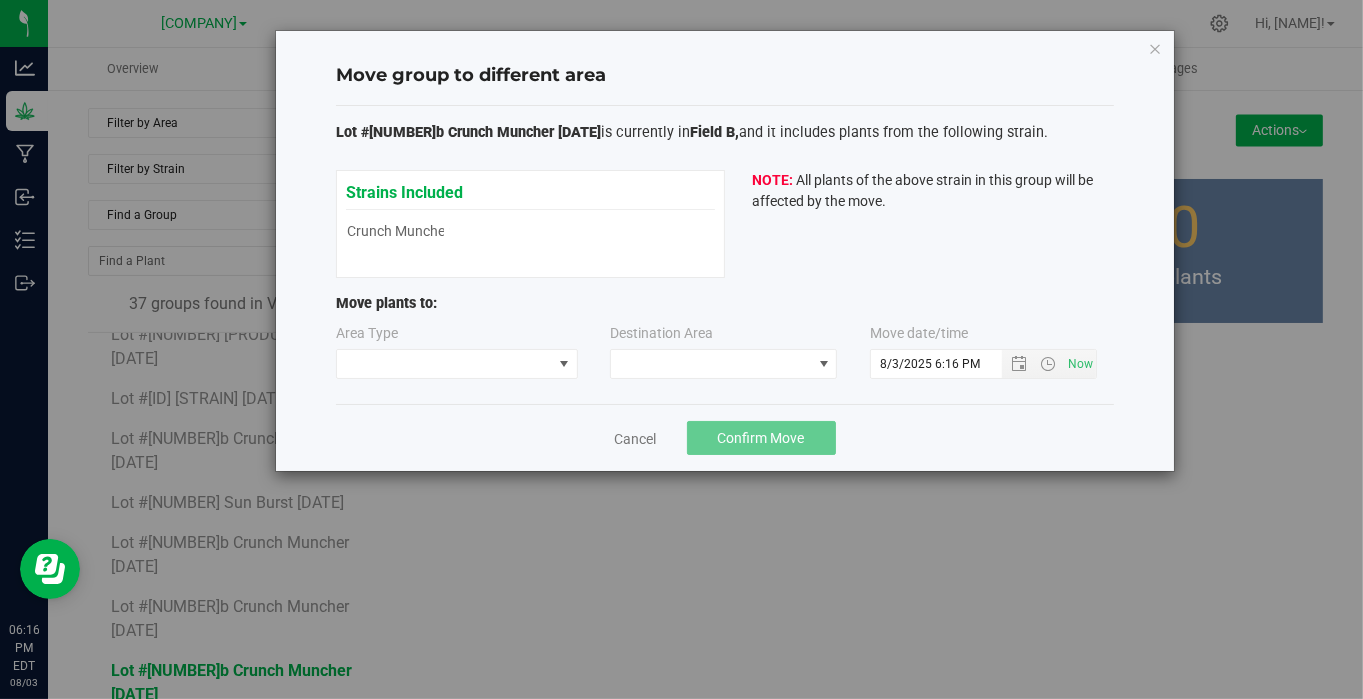 type 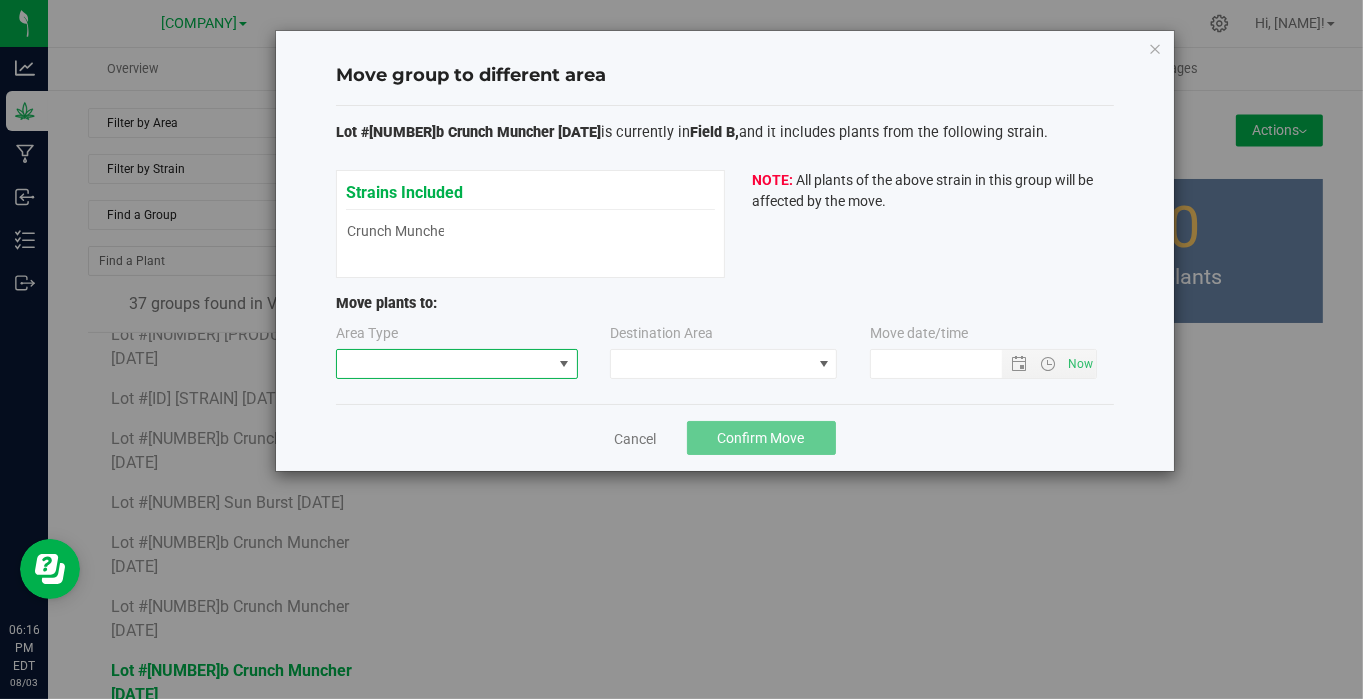 click at bounding box center (444, 364) 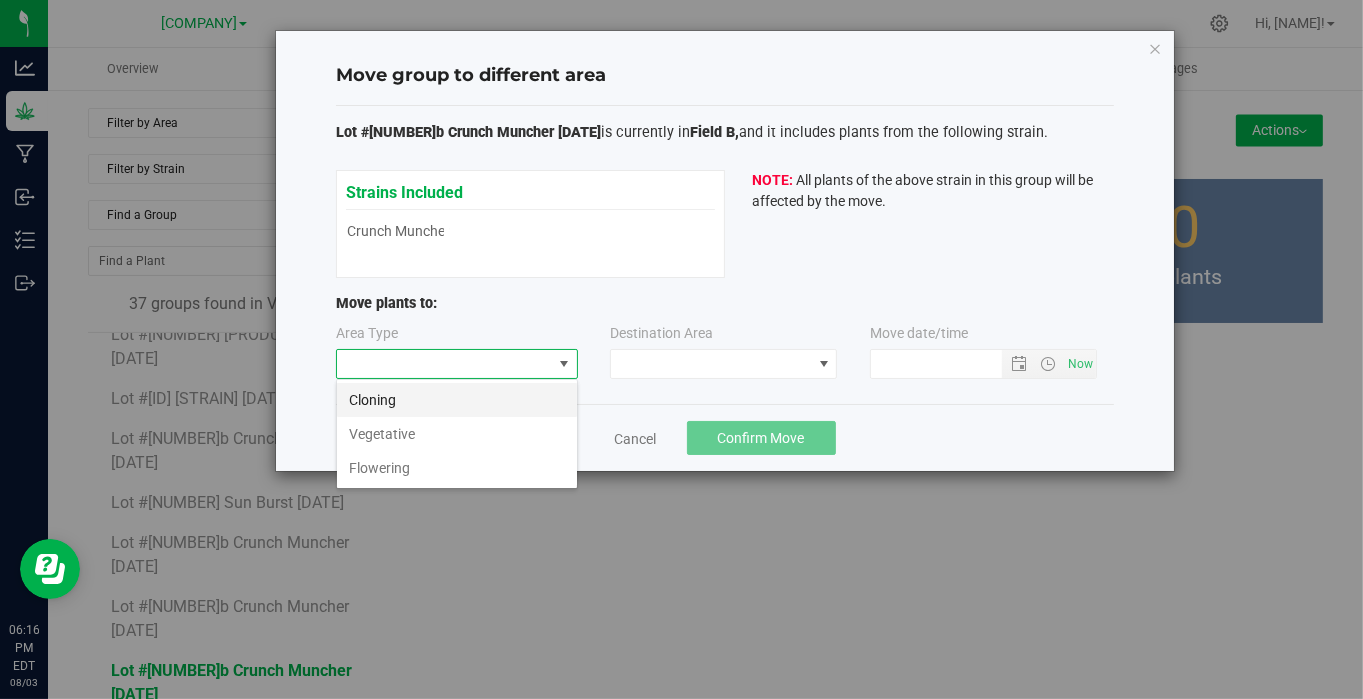 scroll, scrollTop: 99970, scrollLeft: 99757, axis: both 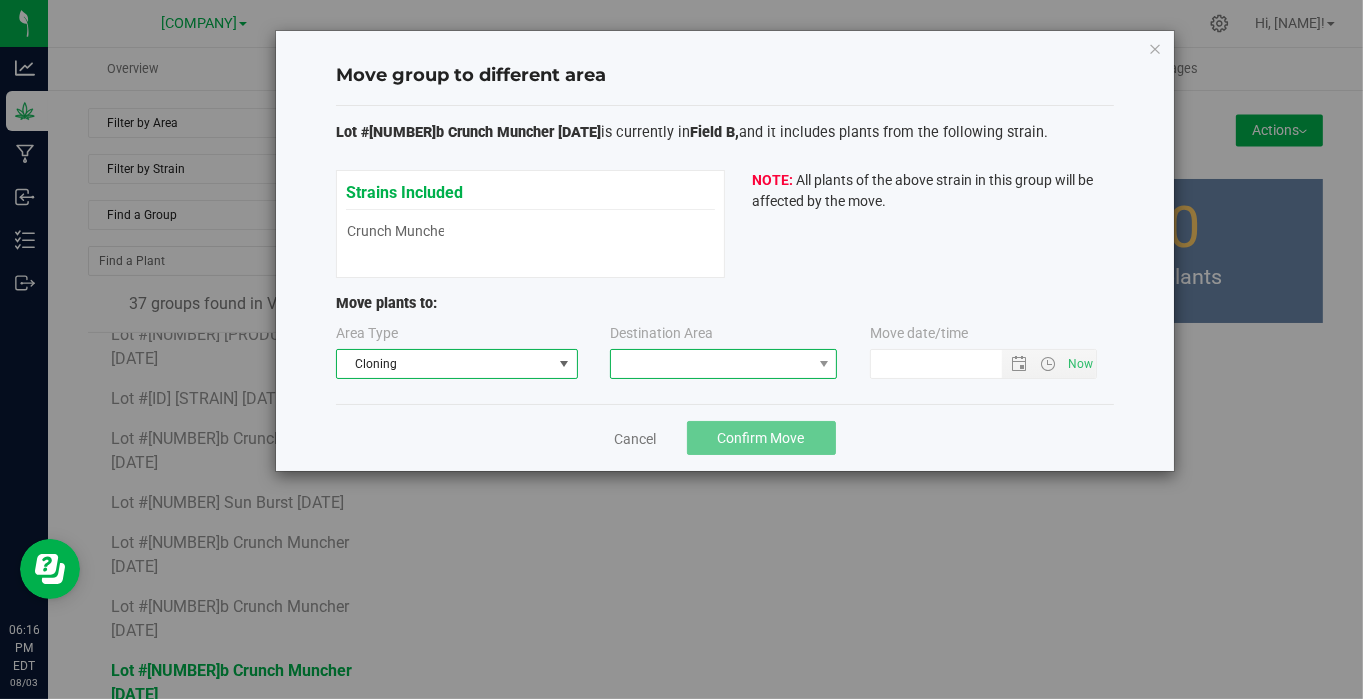 click at bounding box center (711, 364) 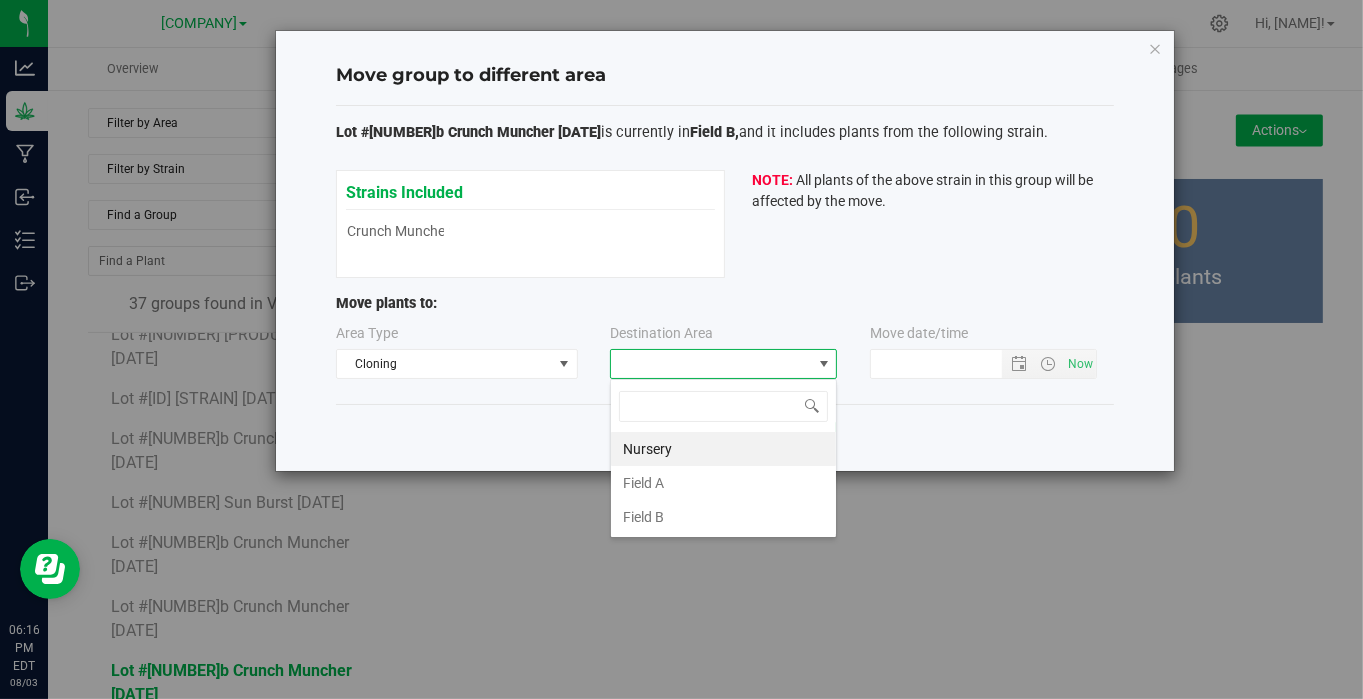 scroll, scrollTop: 99970, scrollLeft: 99772, axis: both 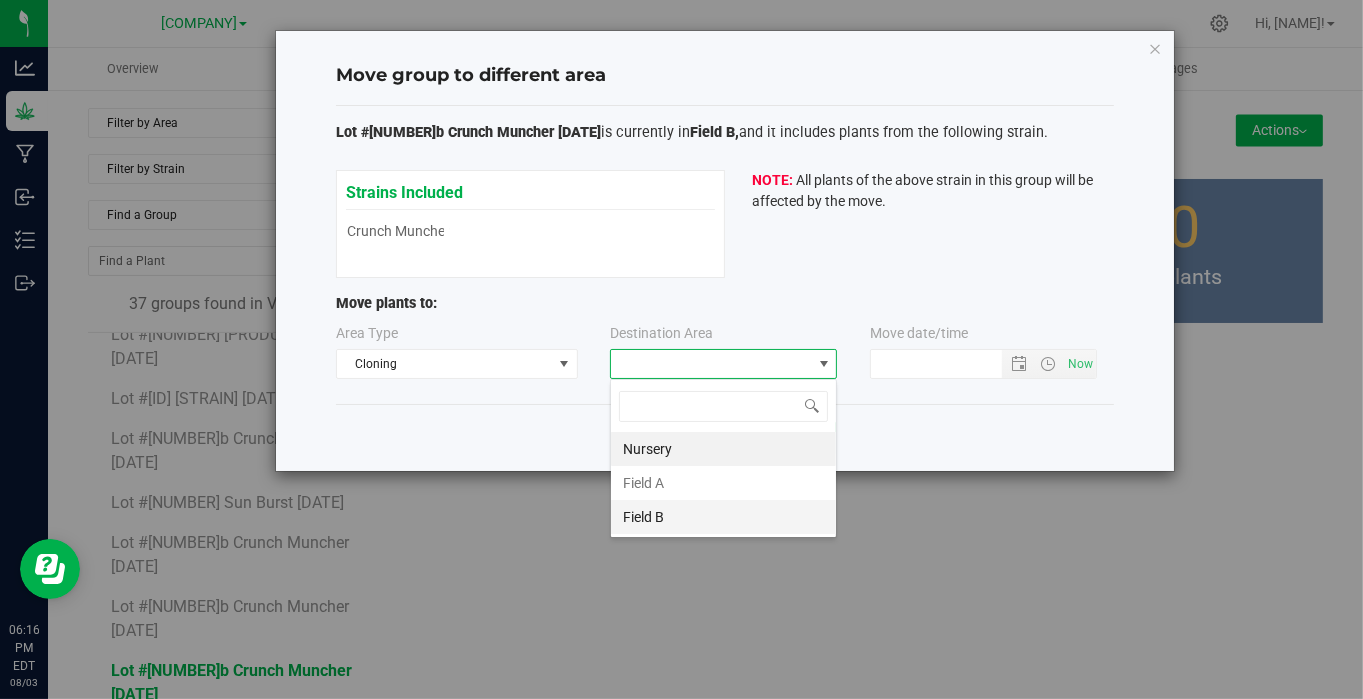 click on "Field B" at bounding box center [723, 517] 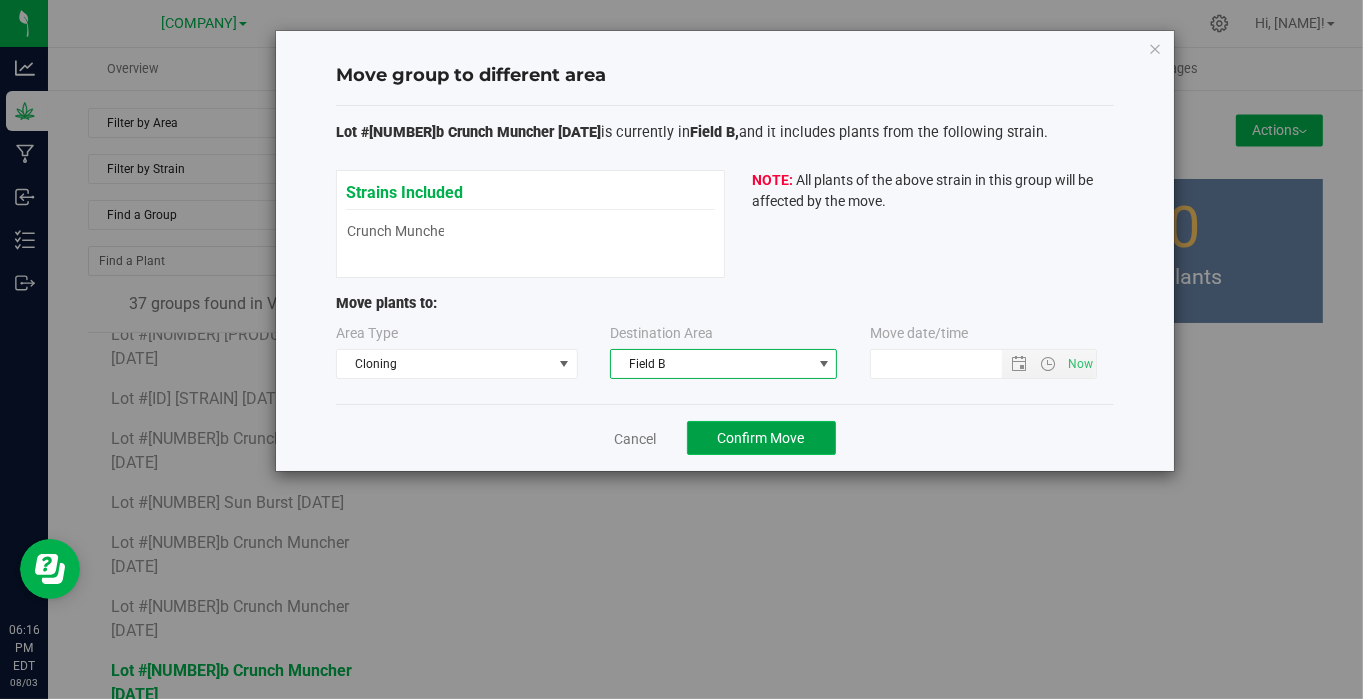 click on "Confirm Move" 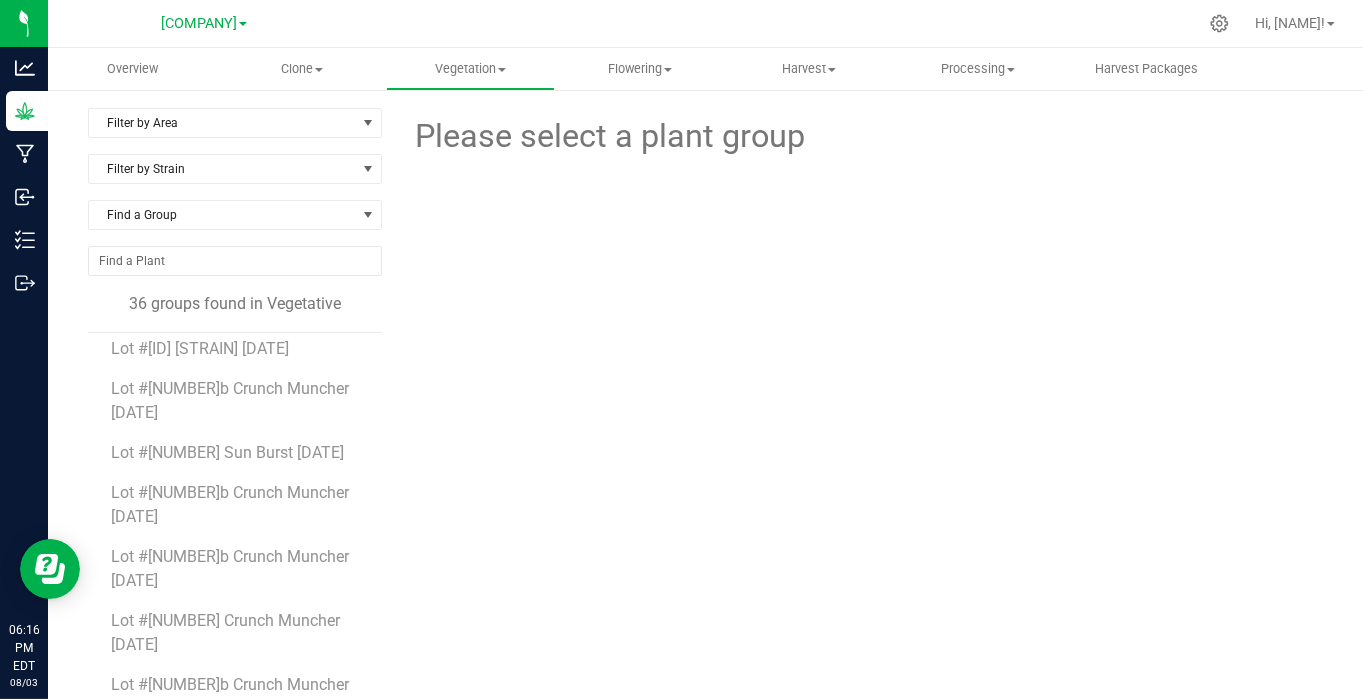 scroll, scrollTop: 507, scrollLeft: 0, axis: vertical 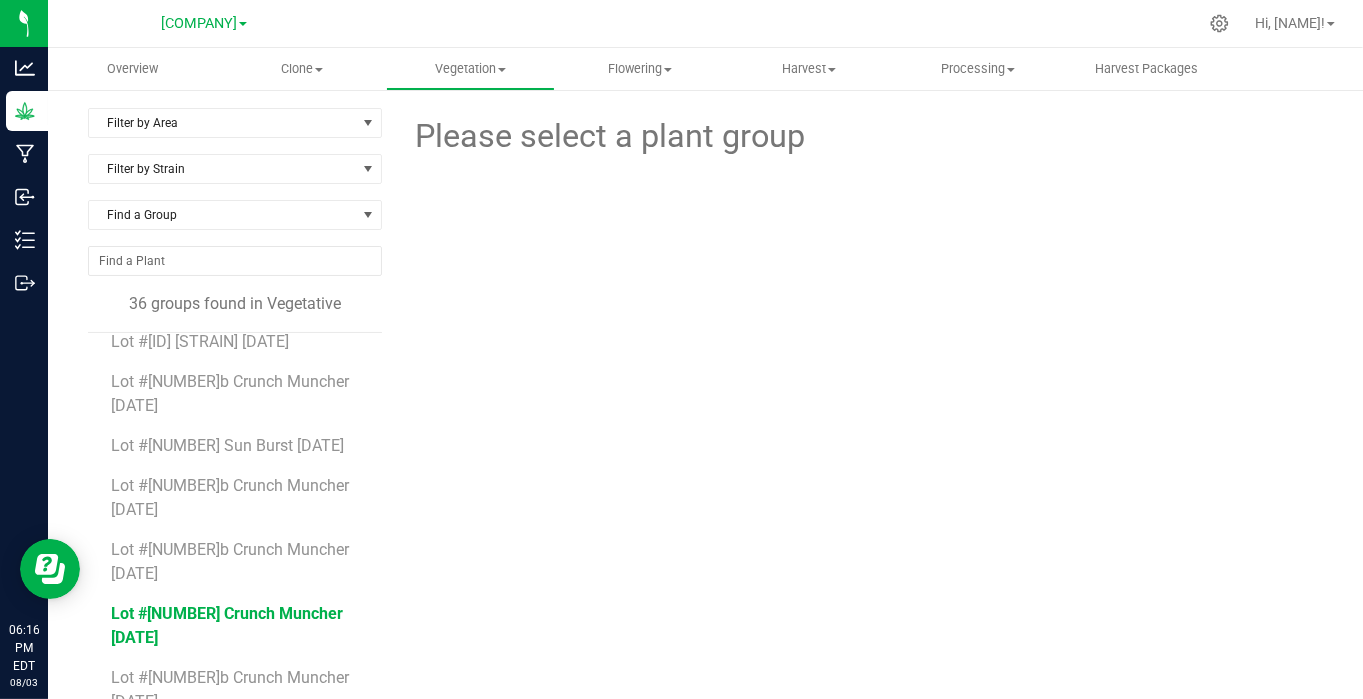 click on "Lot #[NUMBER] Crunch Muncher [DATE]" at bounding box center [228, 625] 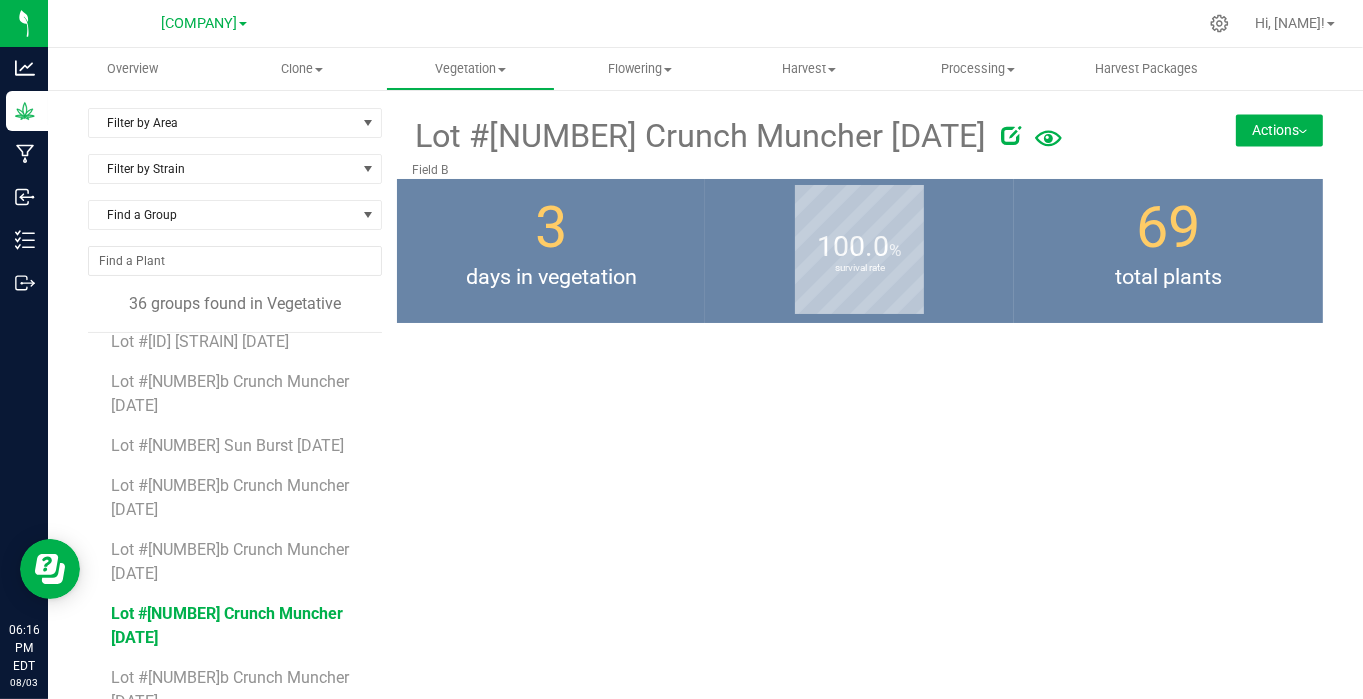 click on "Actions" at bounding box center [1279, 130] 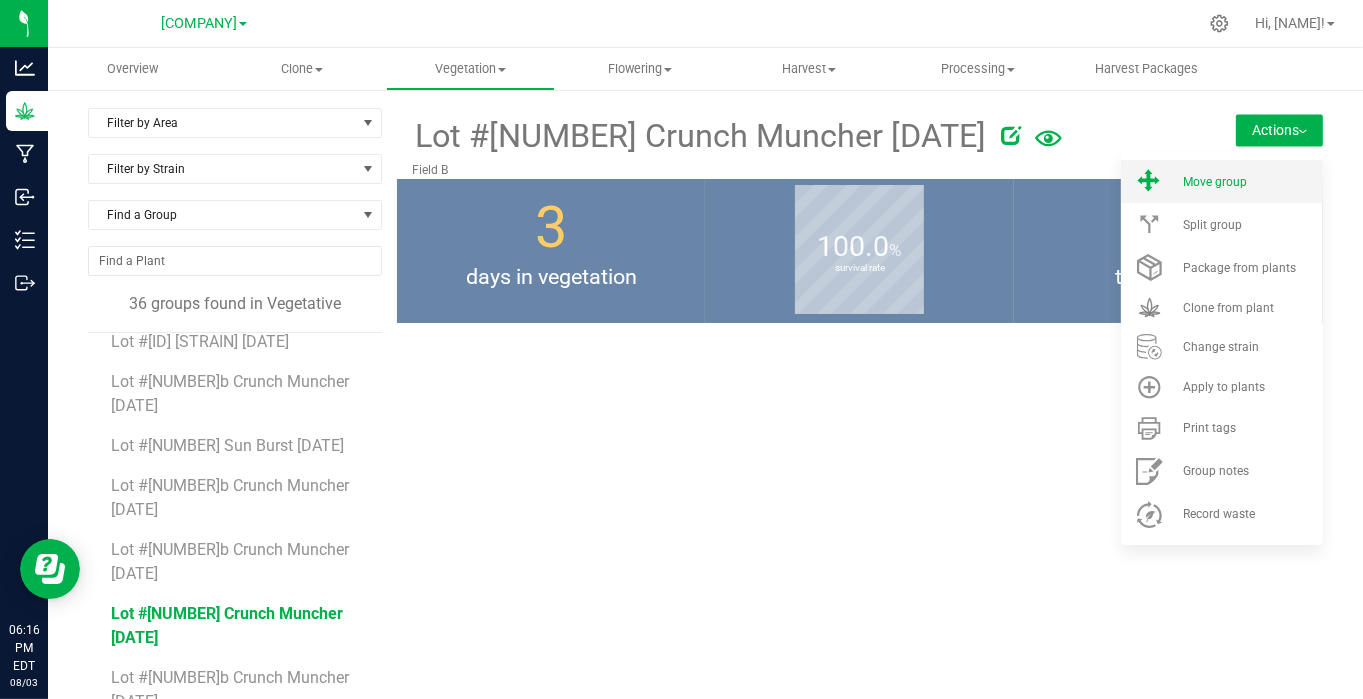 click on "Move group" at bounding box center (1215, 182) 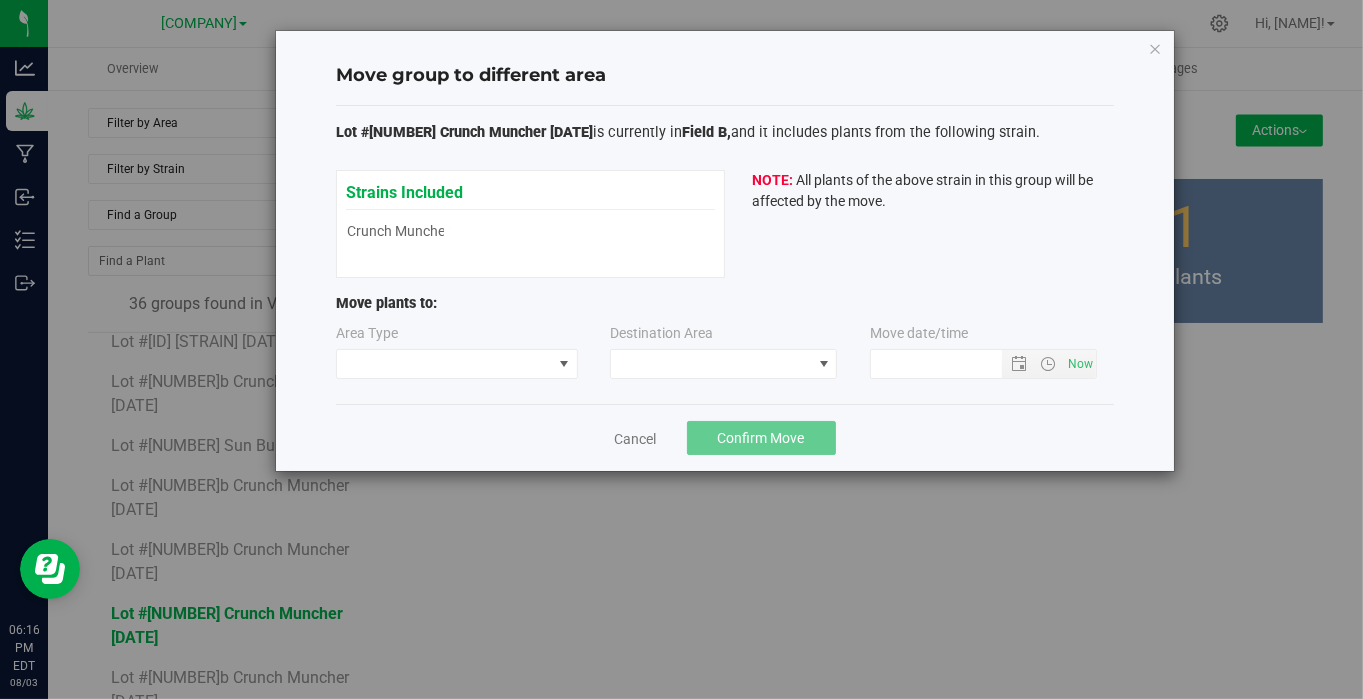type on "8/3/2025 6:16 PM" 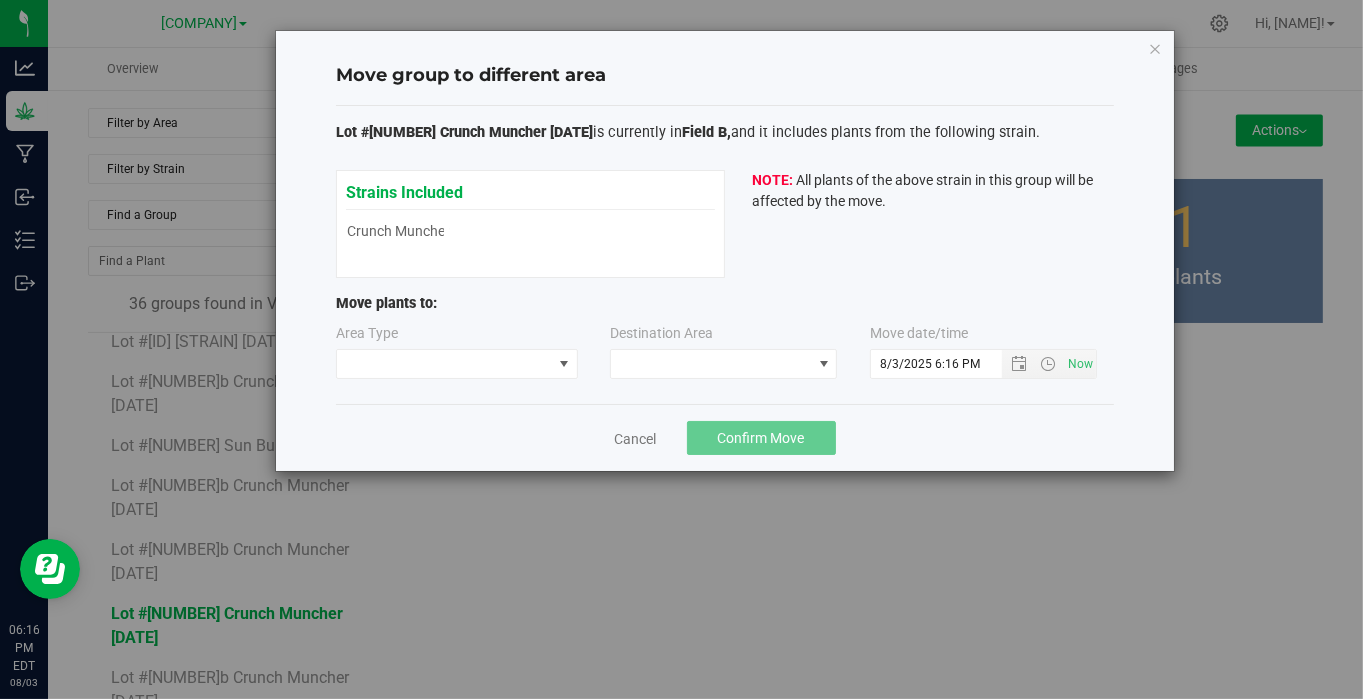 type 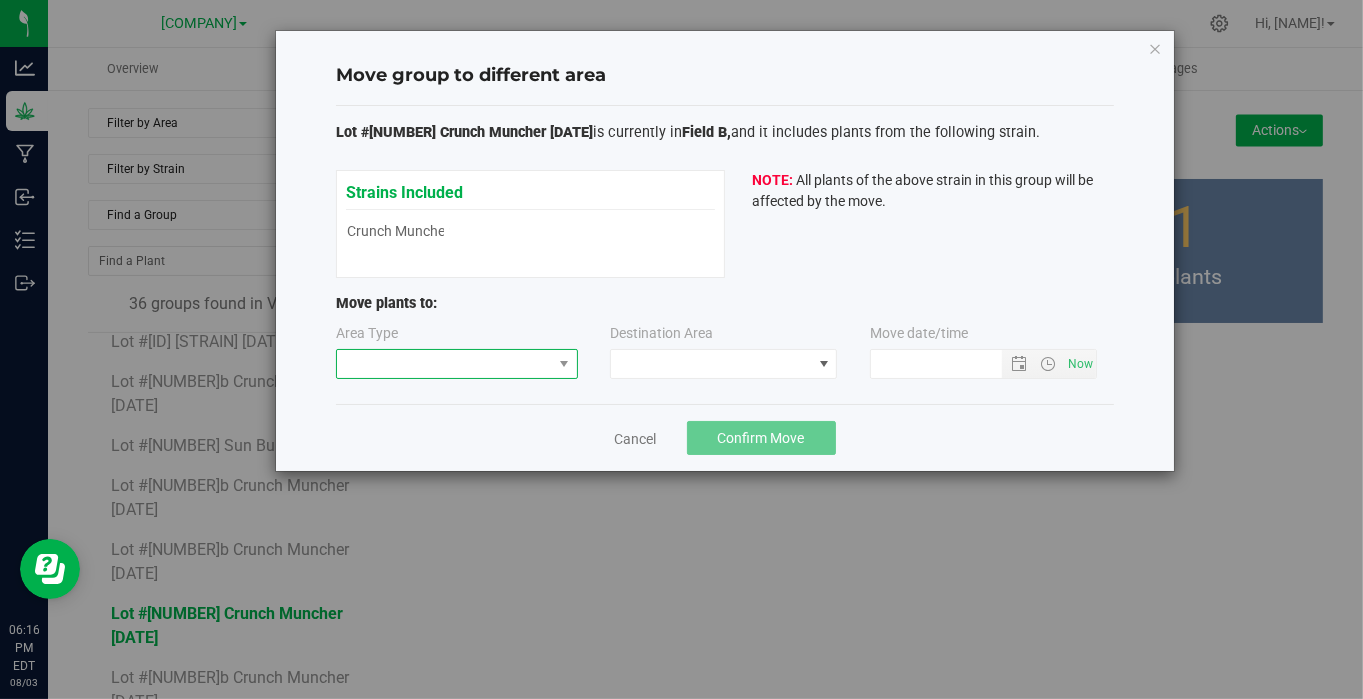 click at bounding box center (444, 364) 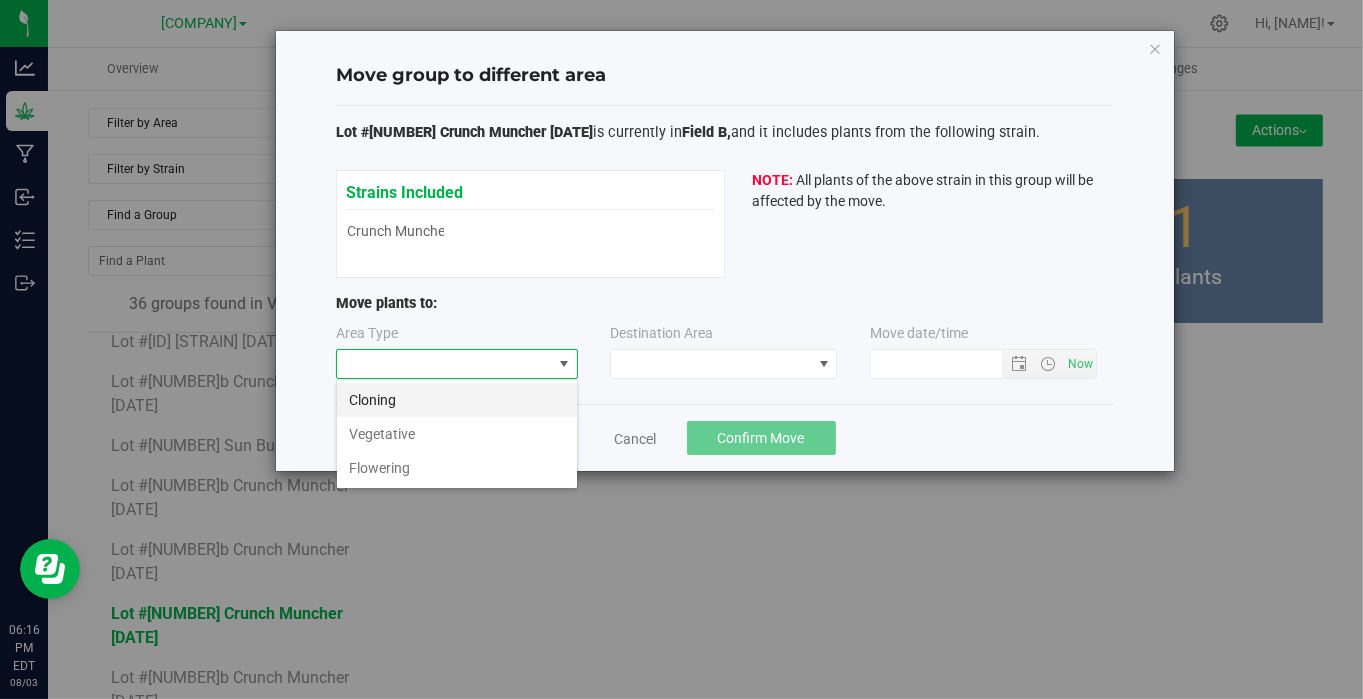 scroll, scrollTop: 99970, scrollLeft: 99757, axis: both 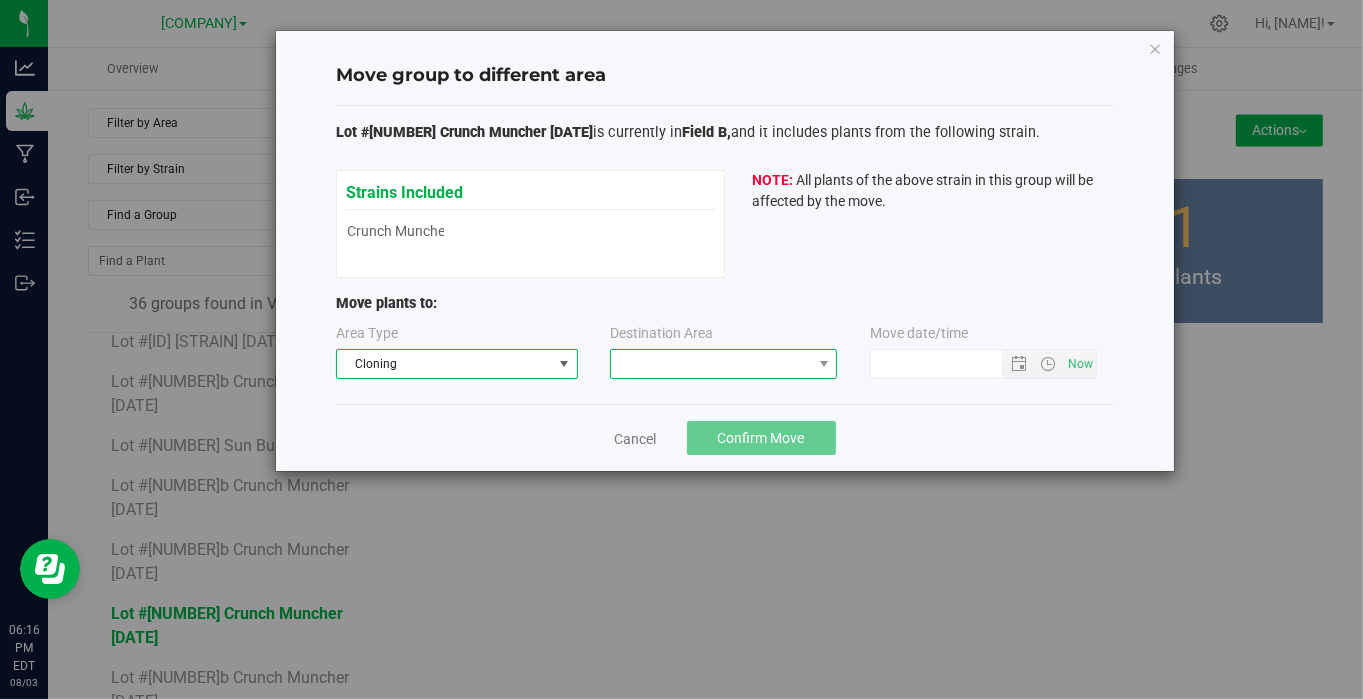 click at bounding box center [711, 364] 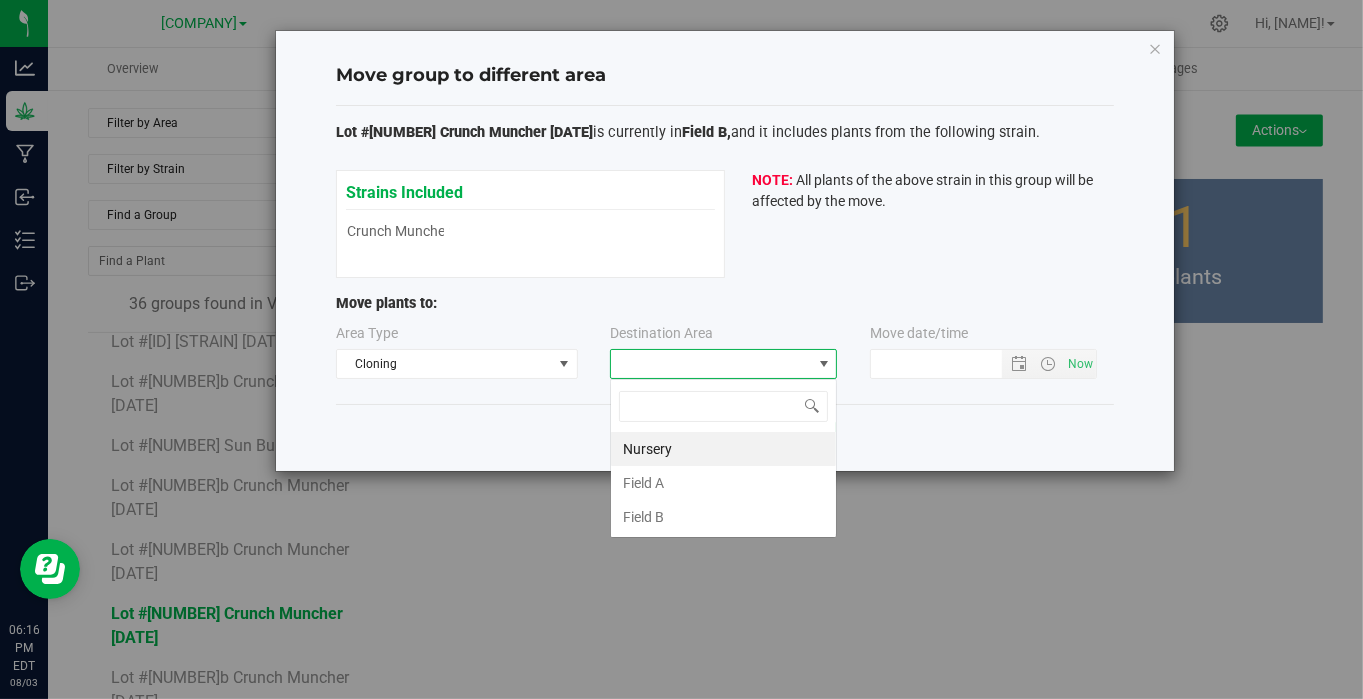 scroll, scrollTop: 99970, scrollLeft: 99772, axis: both 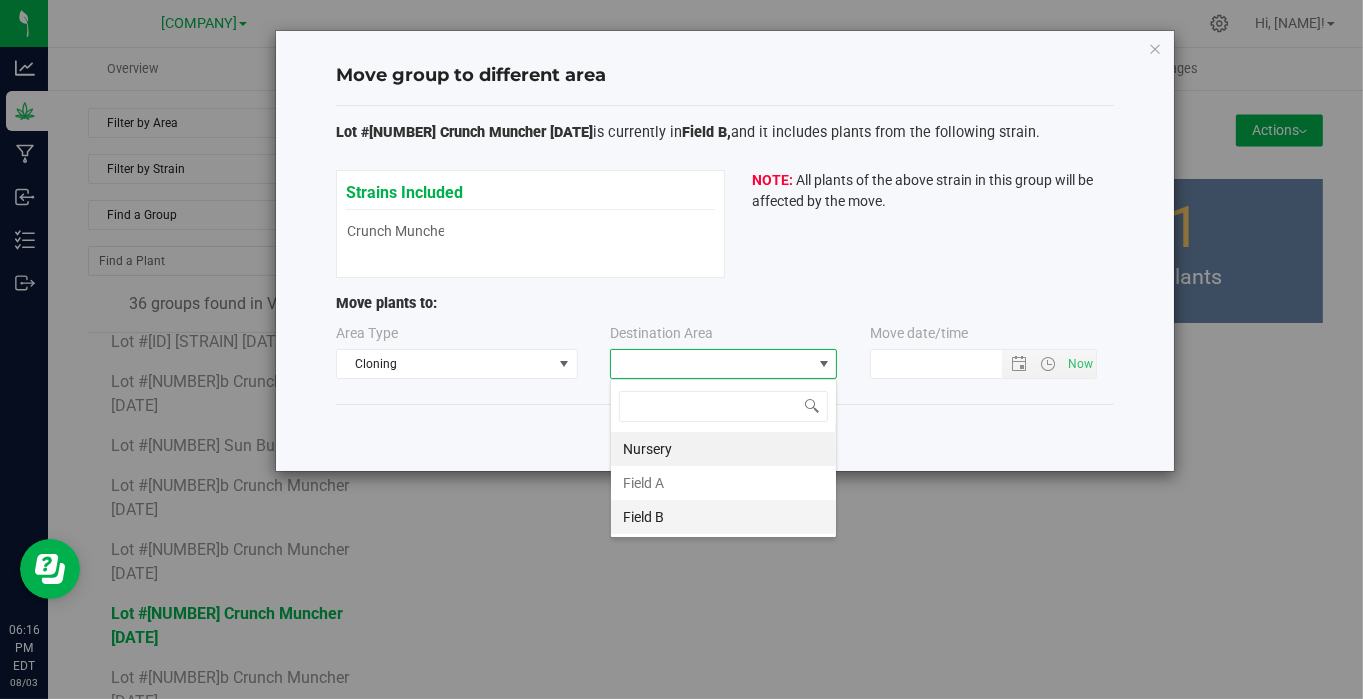 click on "Field B" at bounding box center (723, 517) 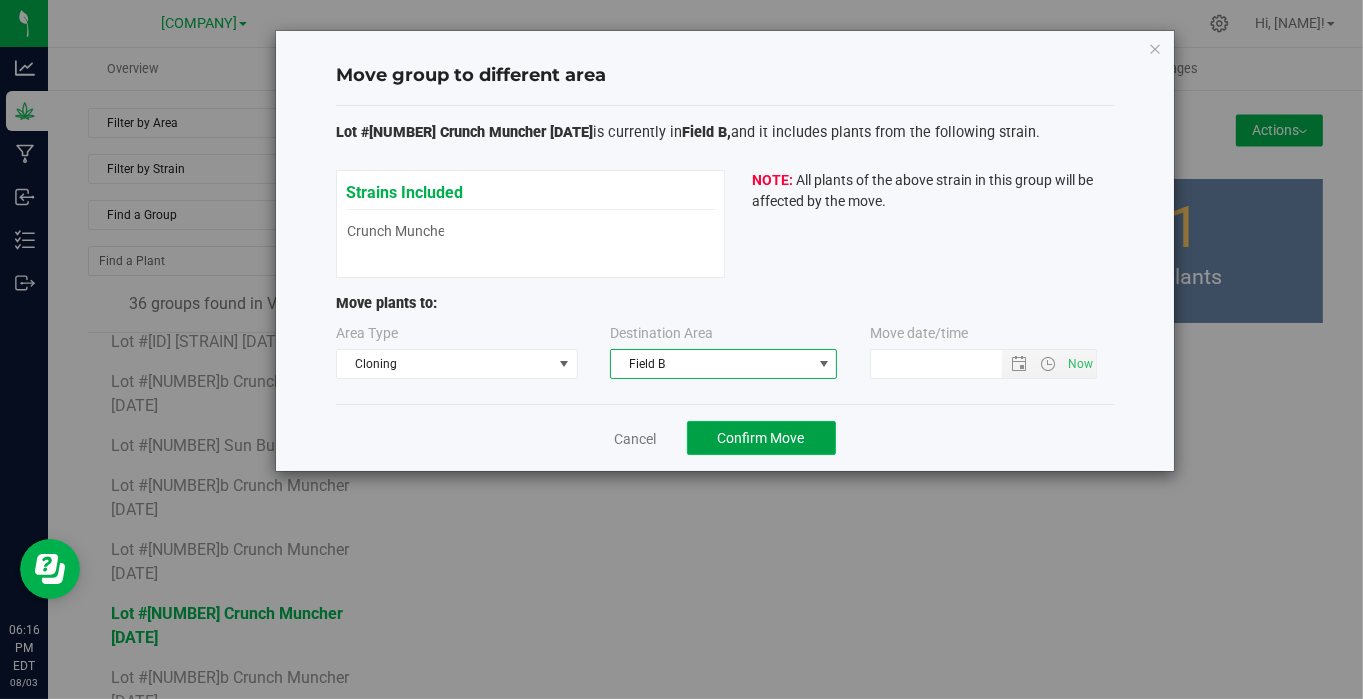 click on "Confirm Move" 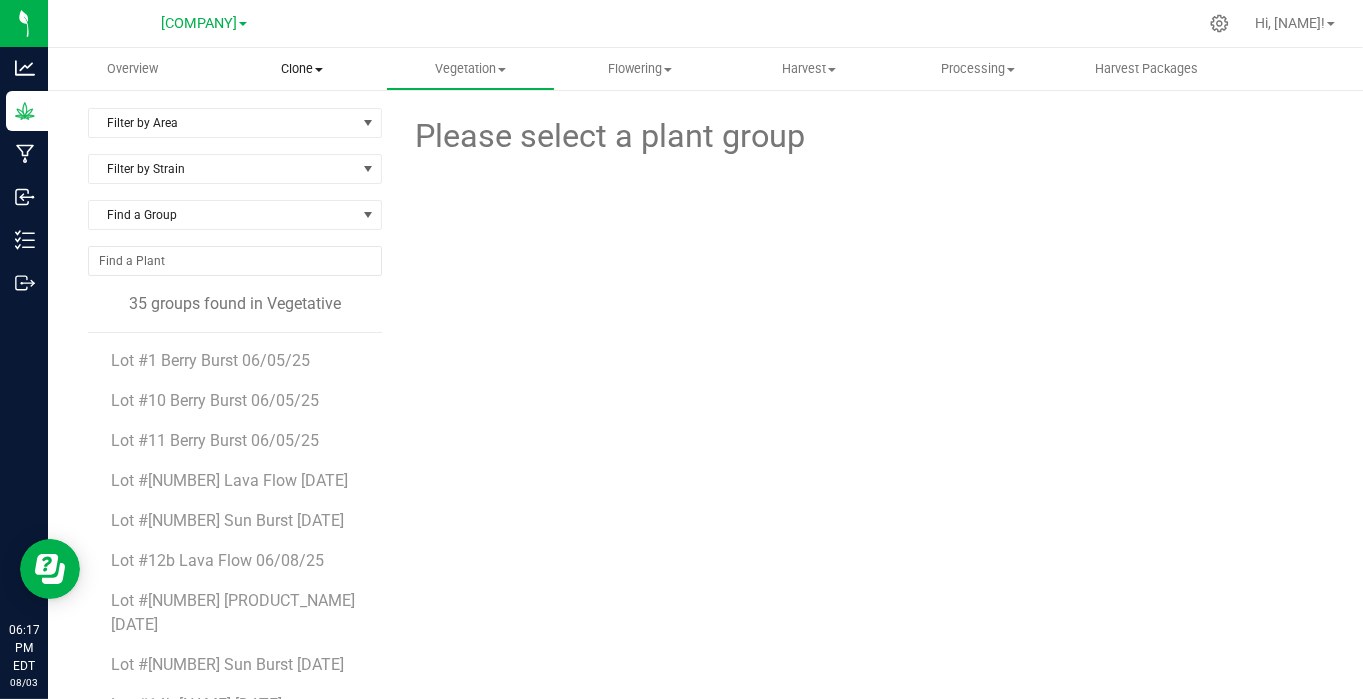 click on "Clone" at bounding box center (301, 69) 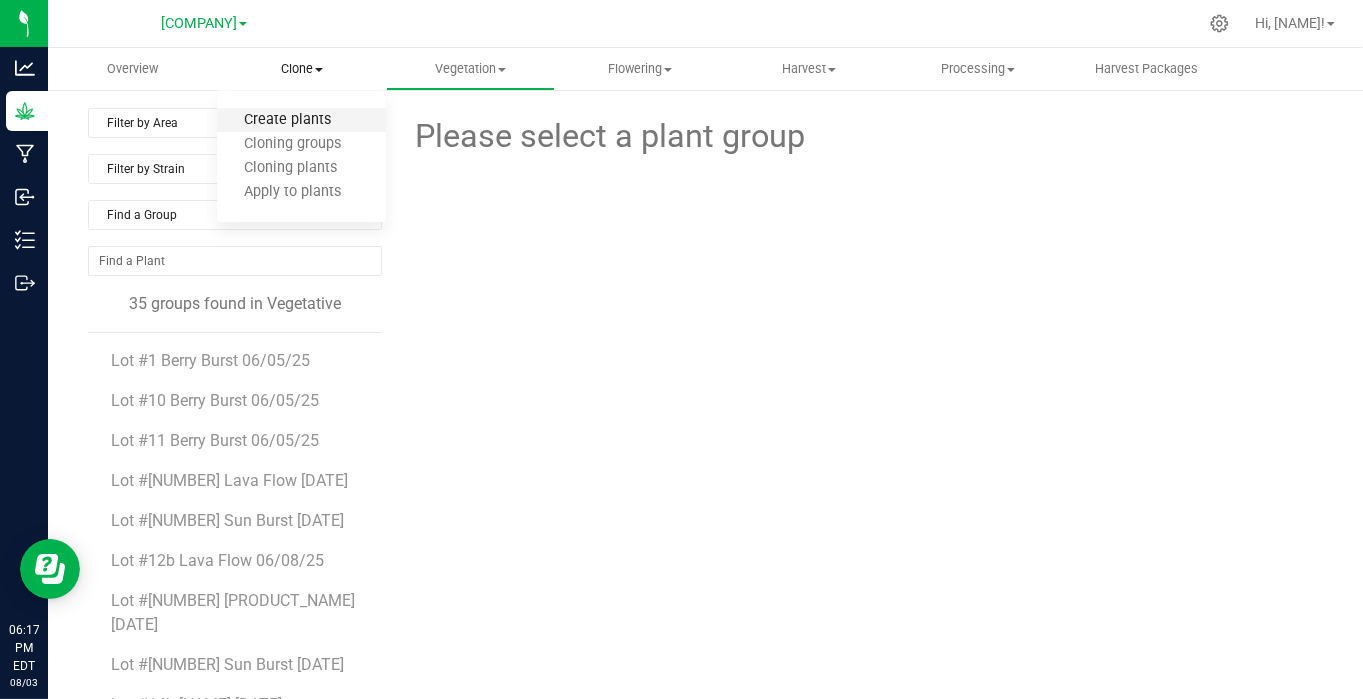 click on "Create plants" at bounding box center [287, 120] 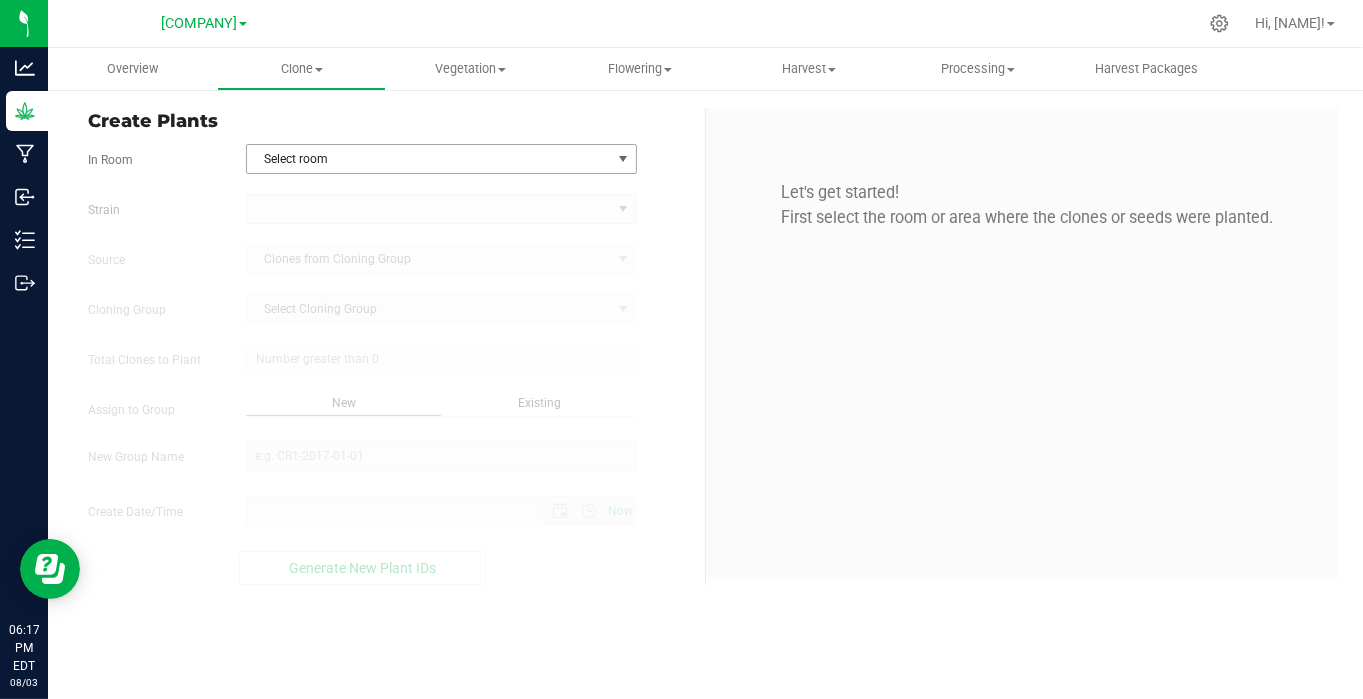 type on "[DATE] [TIME]" 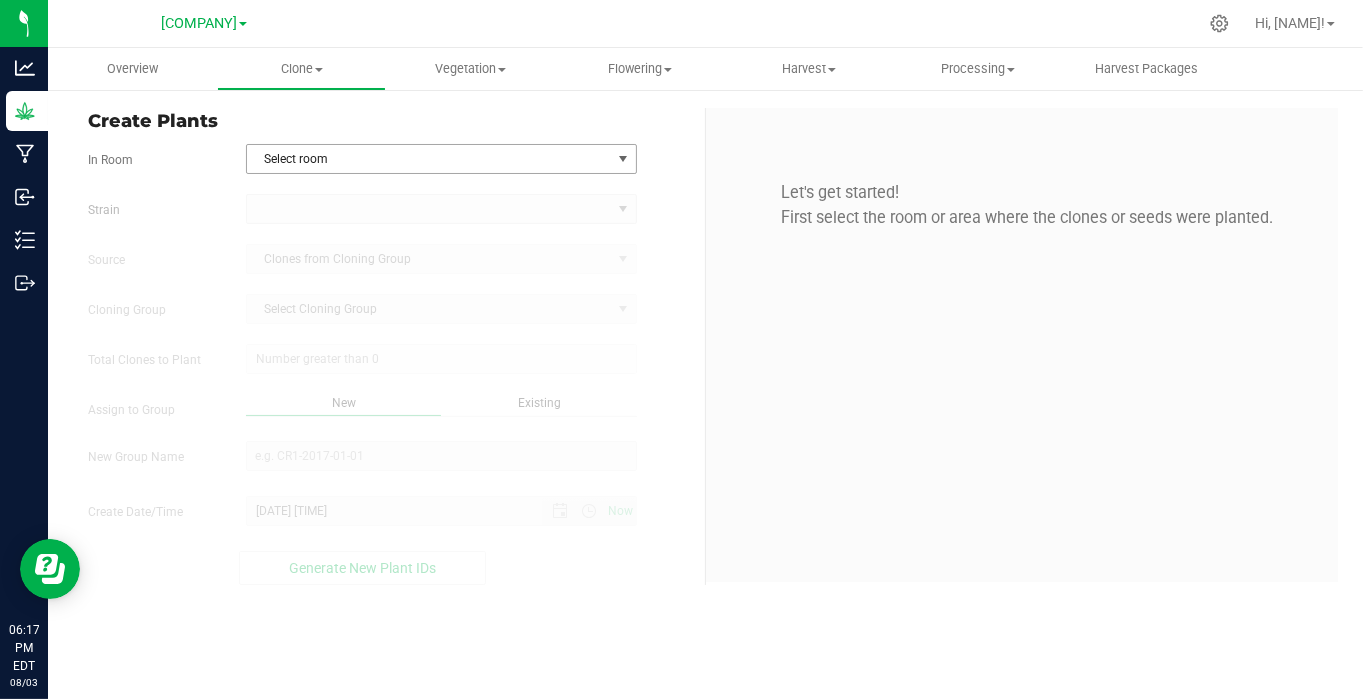 click on "Select room" at bounding box center (429, 159) 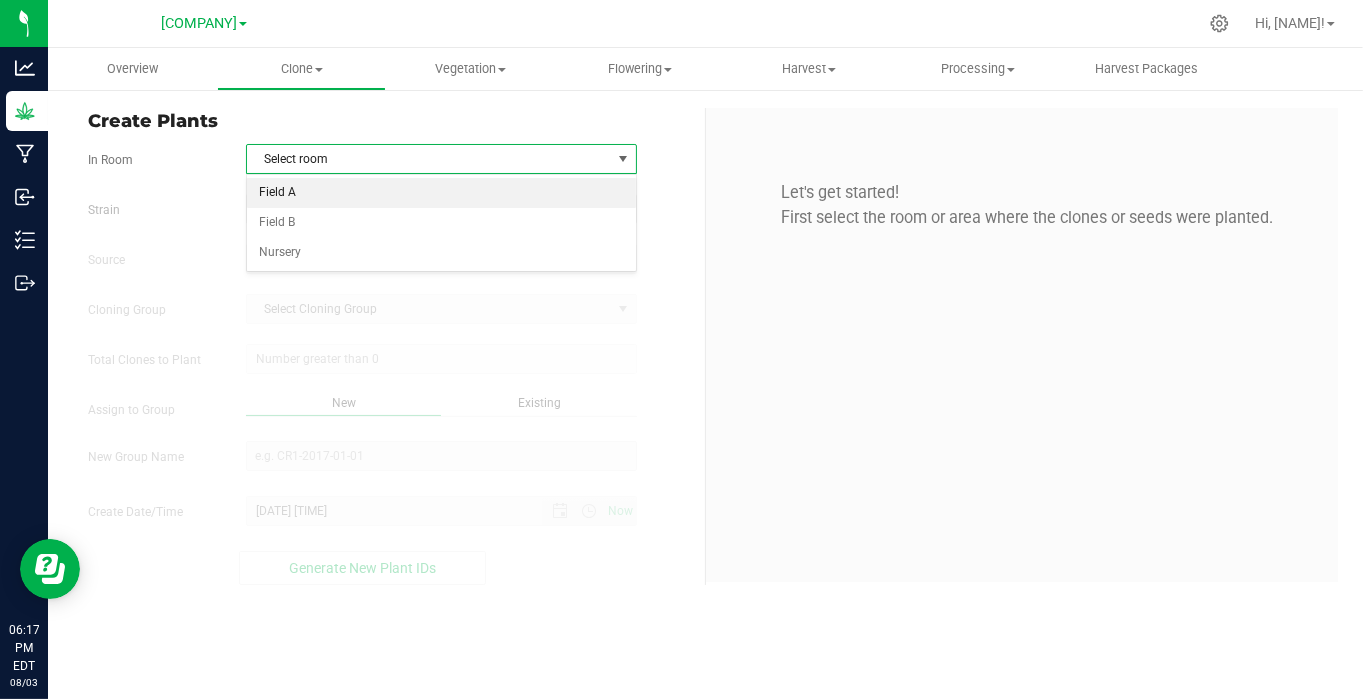click on "Field A" at bounding box center [441, 193] 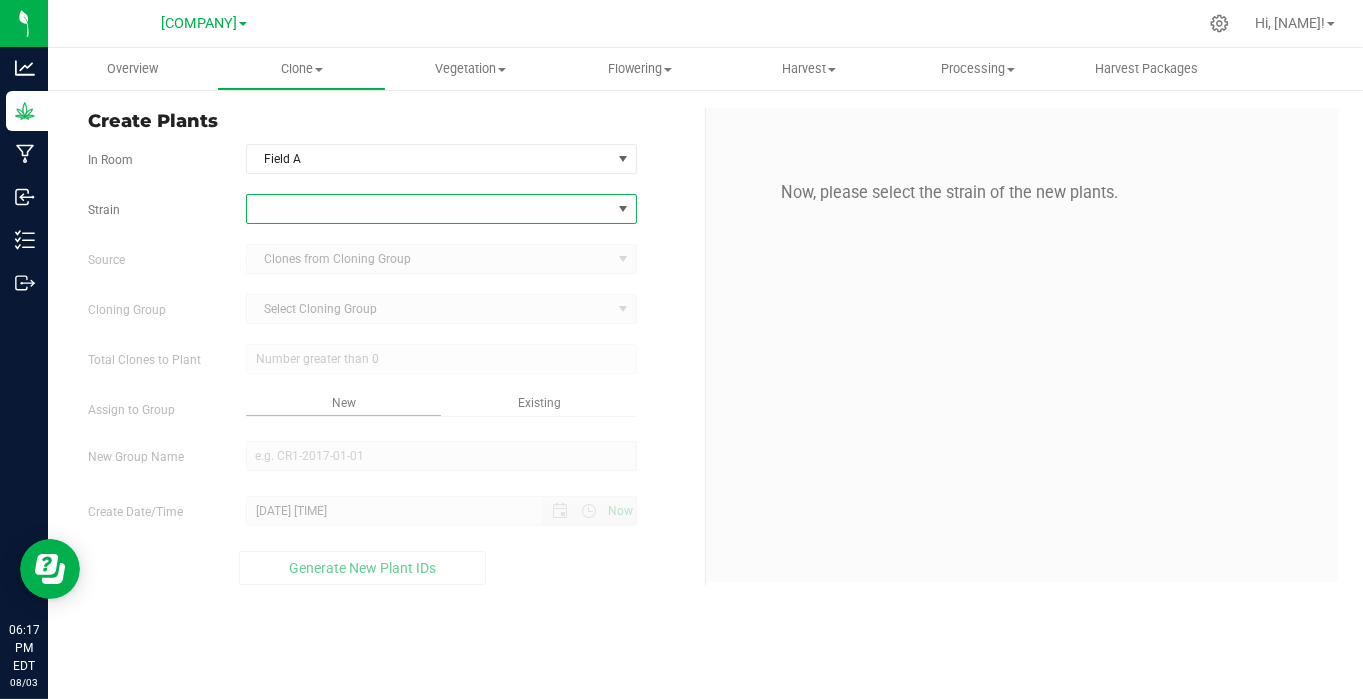 click at bounding box center [429, 209] 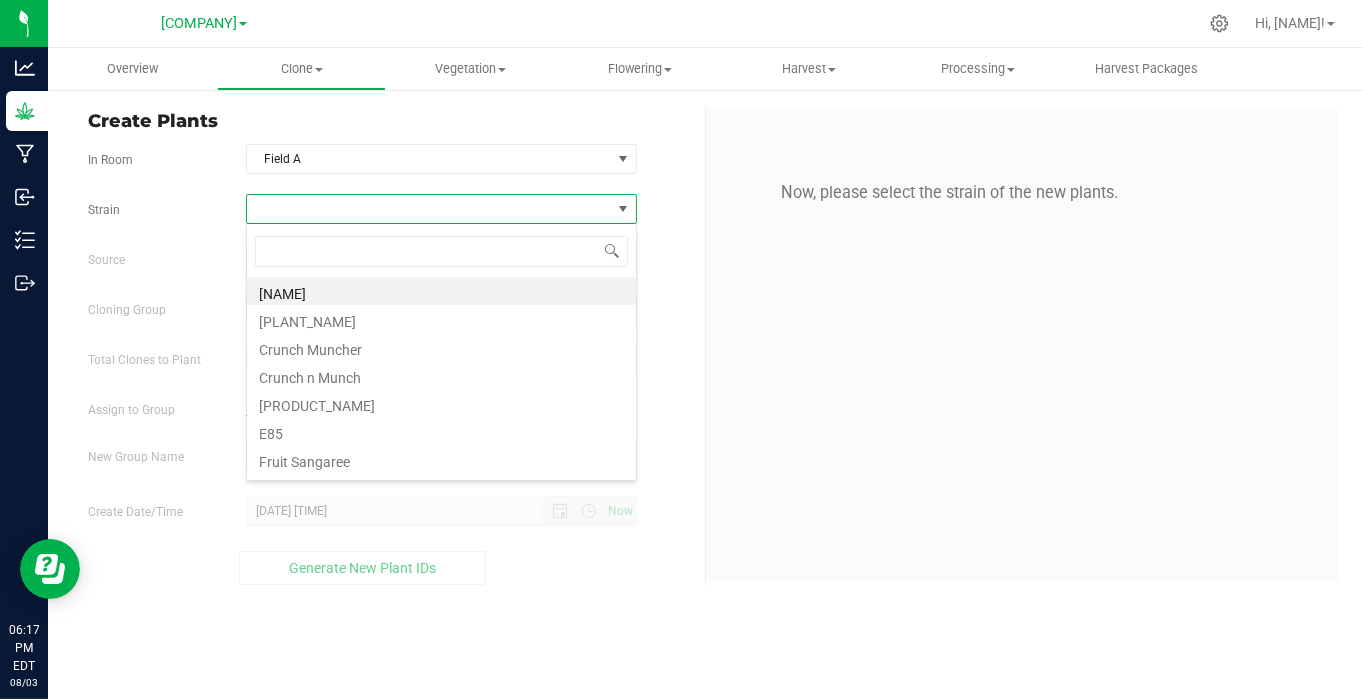 scroll, scrollTop: 99970, scrollLeft: 99608, axis: both 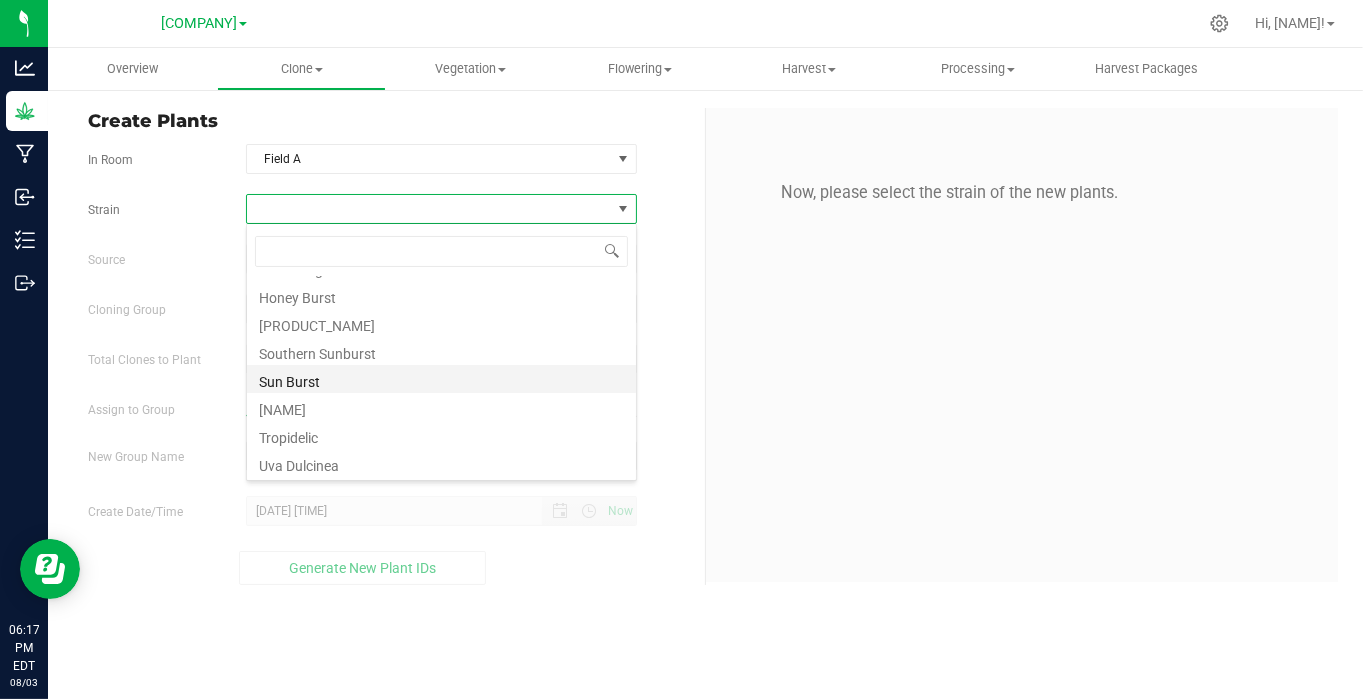 click on "Sun Burst" at bounding box center (441, 379) 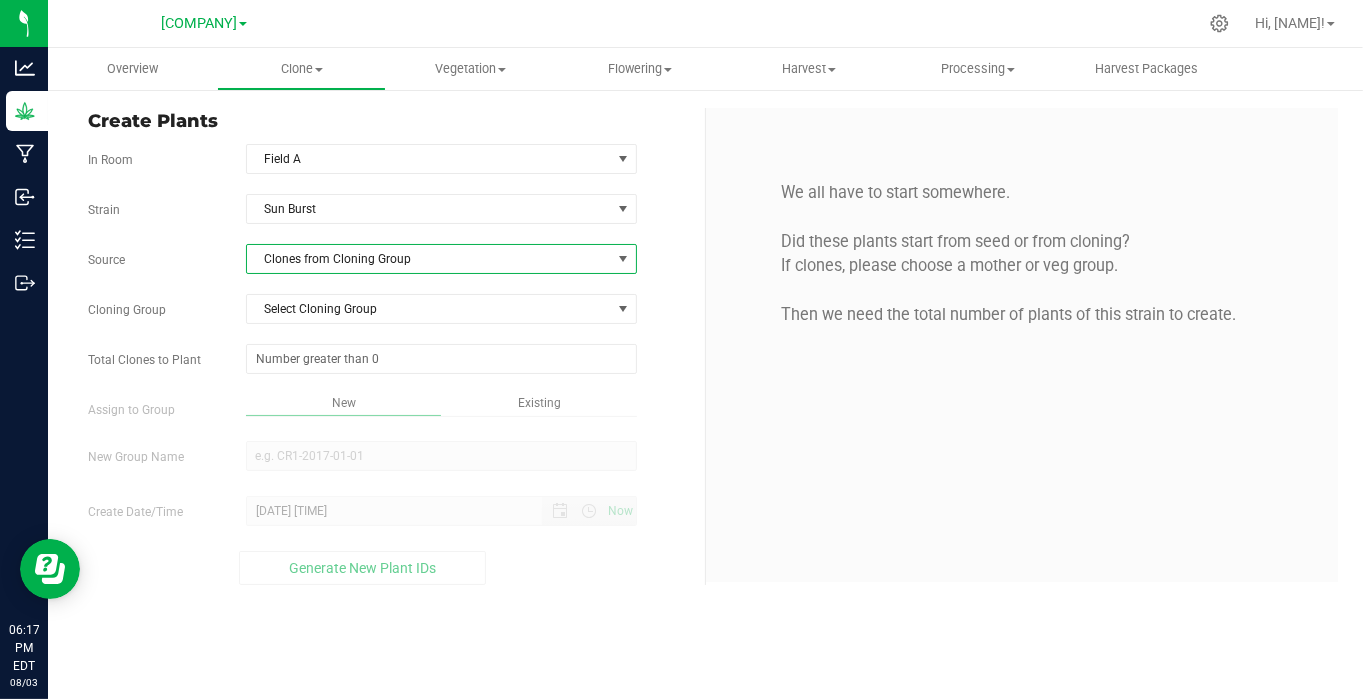 click on "Clones from Cloning Group" at bounding box center [429, 259] 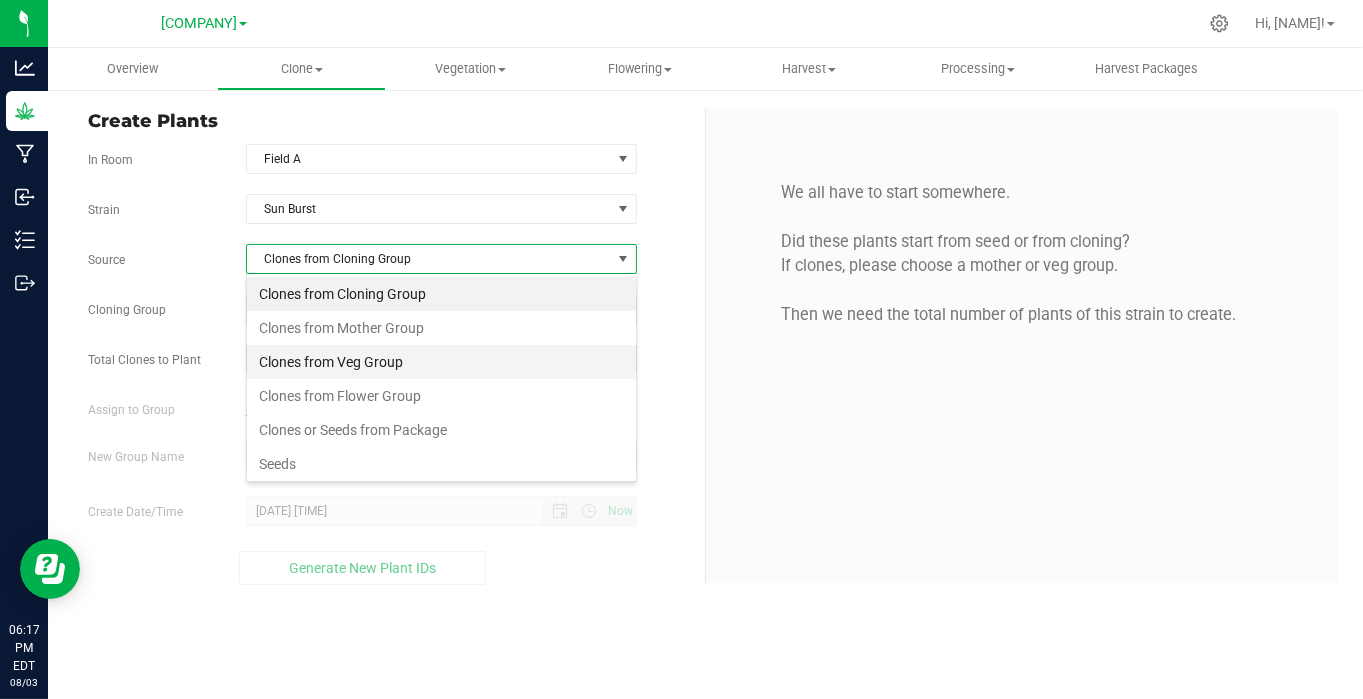 scroll, scrollTop: 99970, scrollLeft: 99608, axis: both 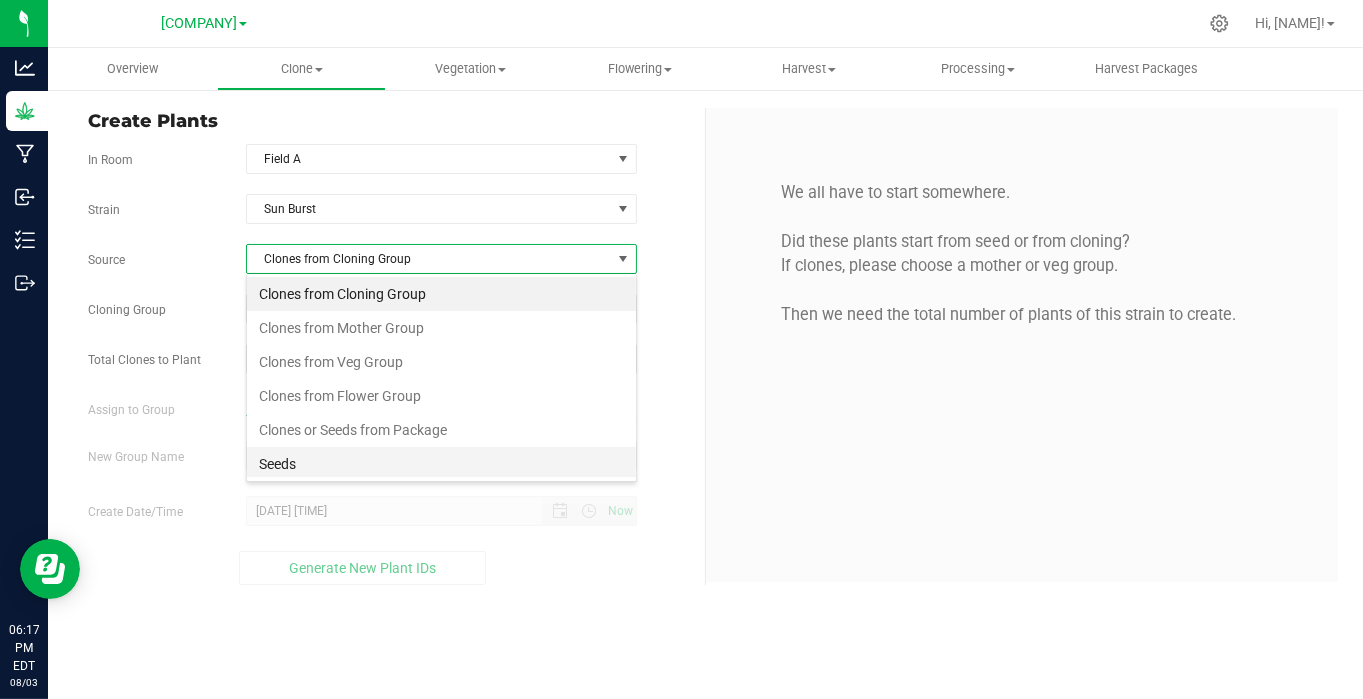 click on "Seeds" at bounding box center [441, 464] 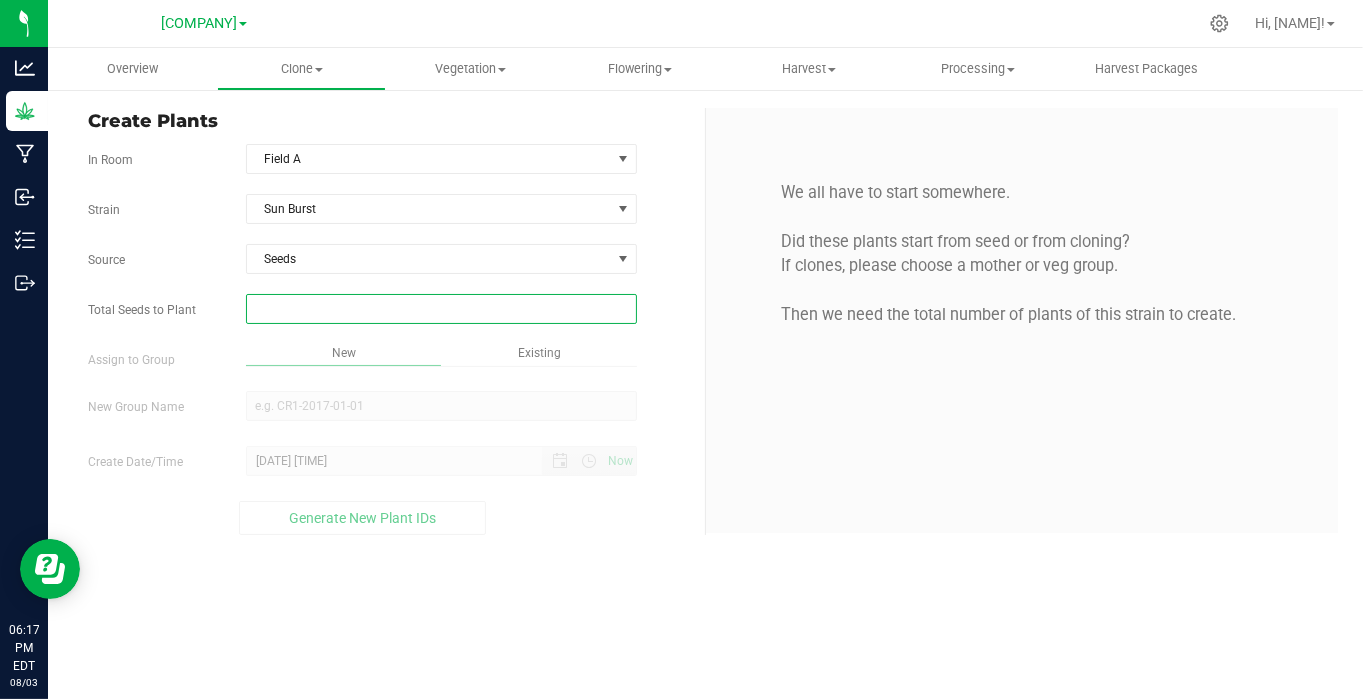 click at bounding box center (441, 309) 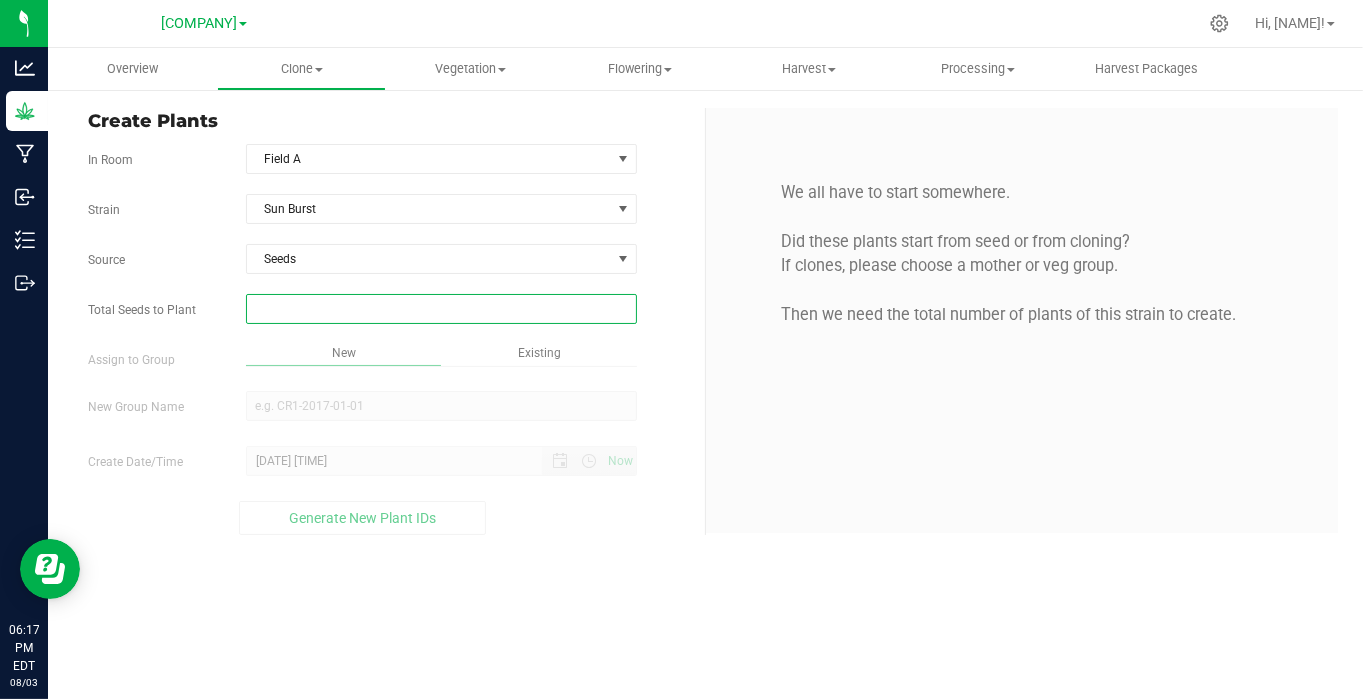 type on "2" 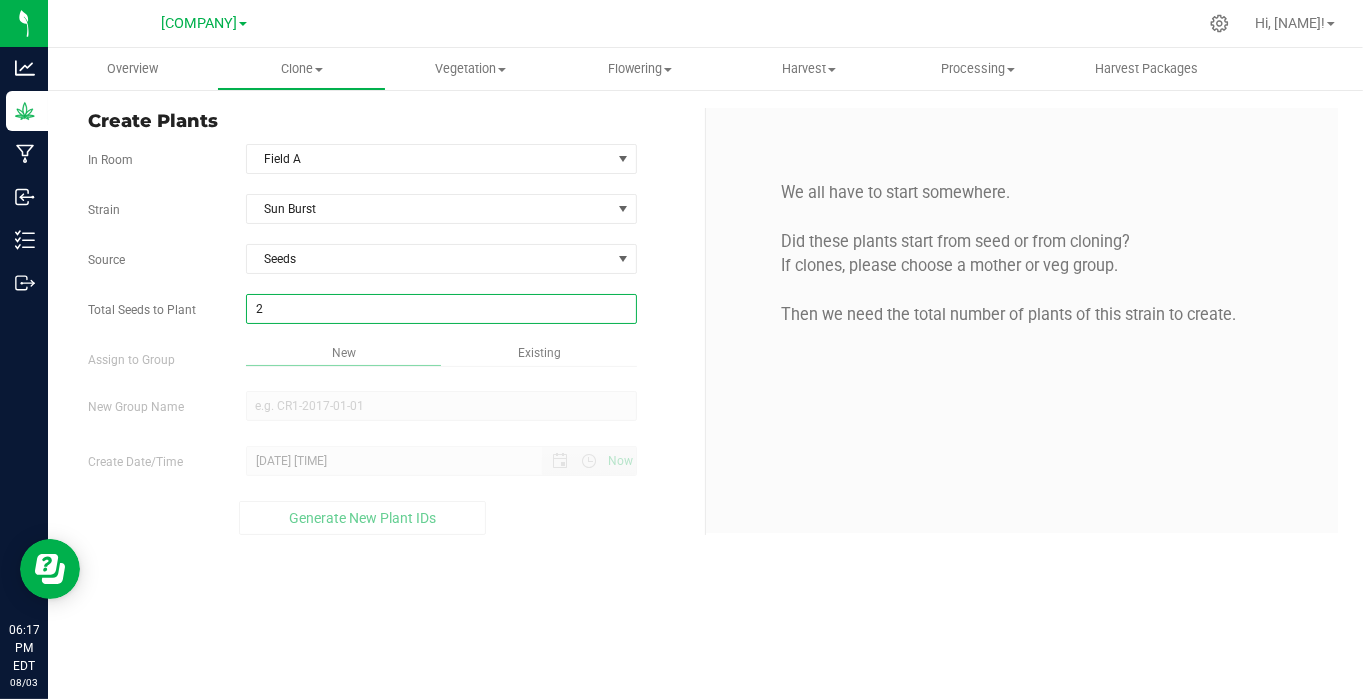 type on "2" 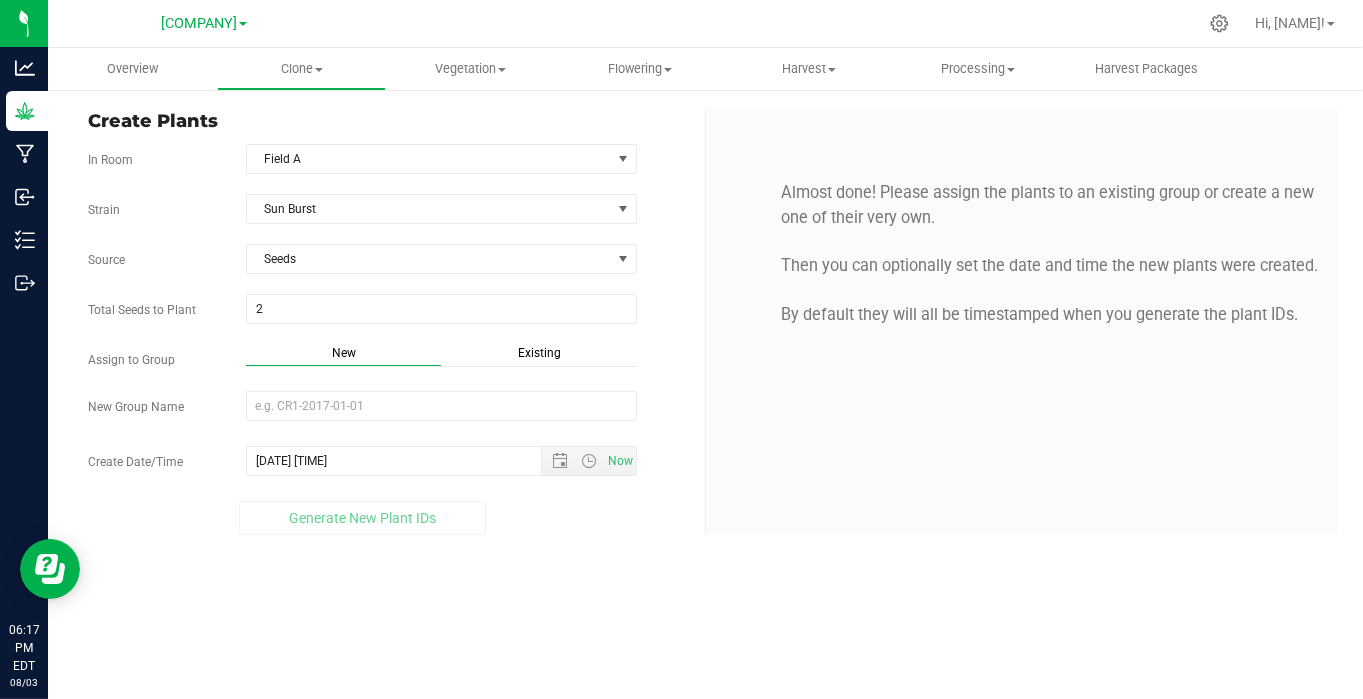 click on "Existing" at bounding box center [539, 353] 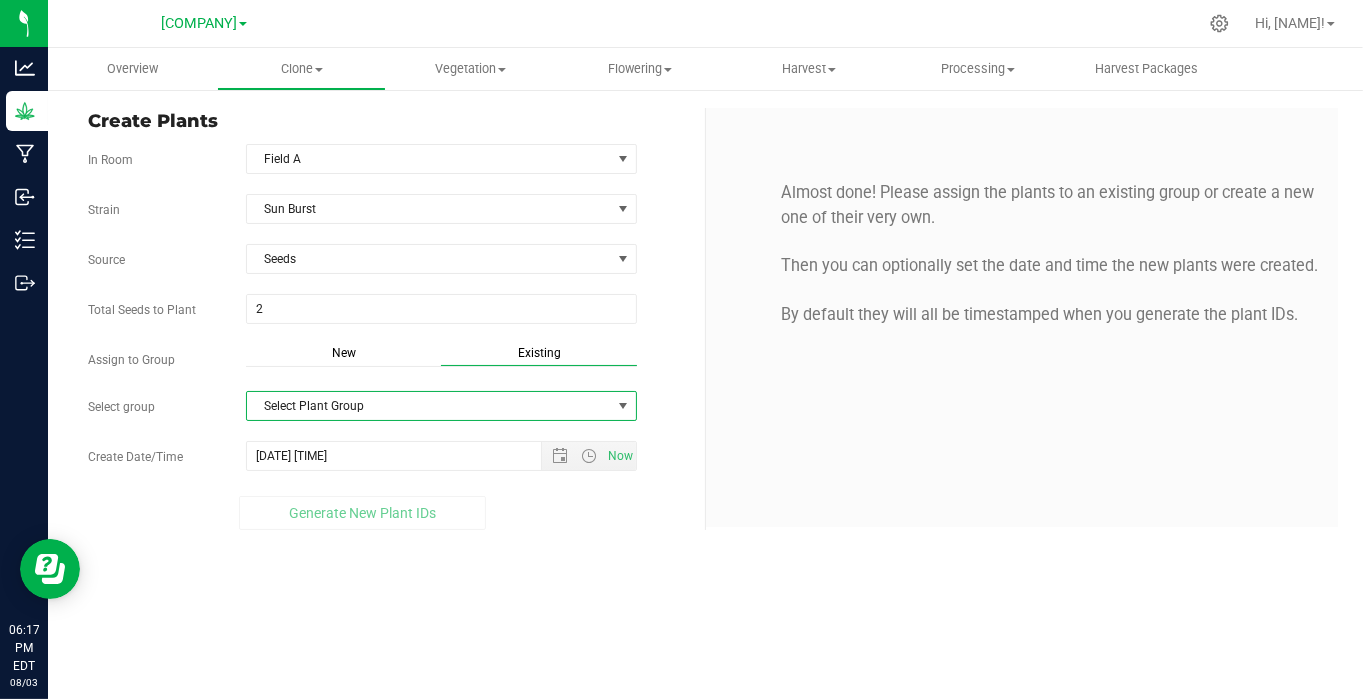 click on "Select Plant Group" at bounding box center (429, 406) 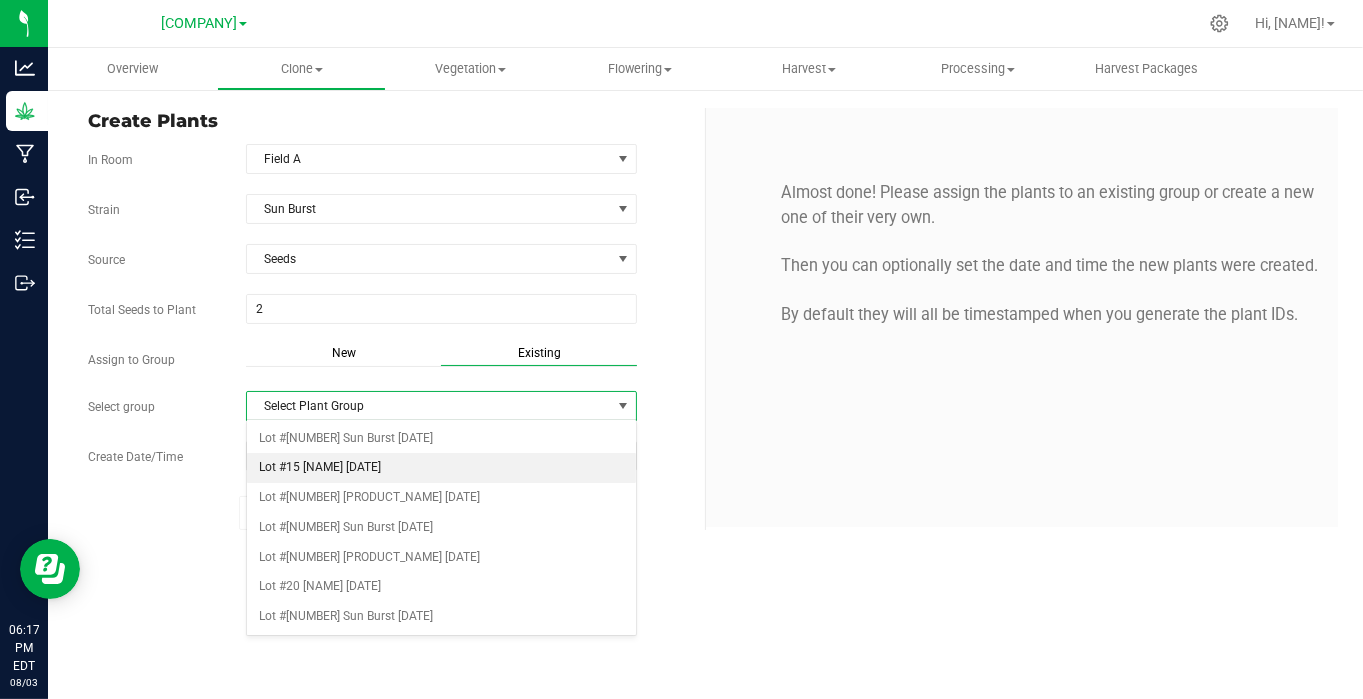 click on "Lot #15 [NAME] [DATE]" at bounding box center [441, 468] 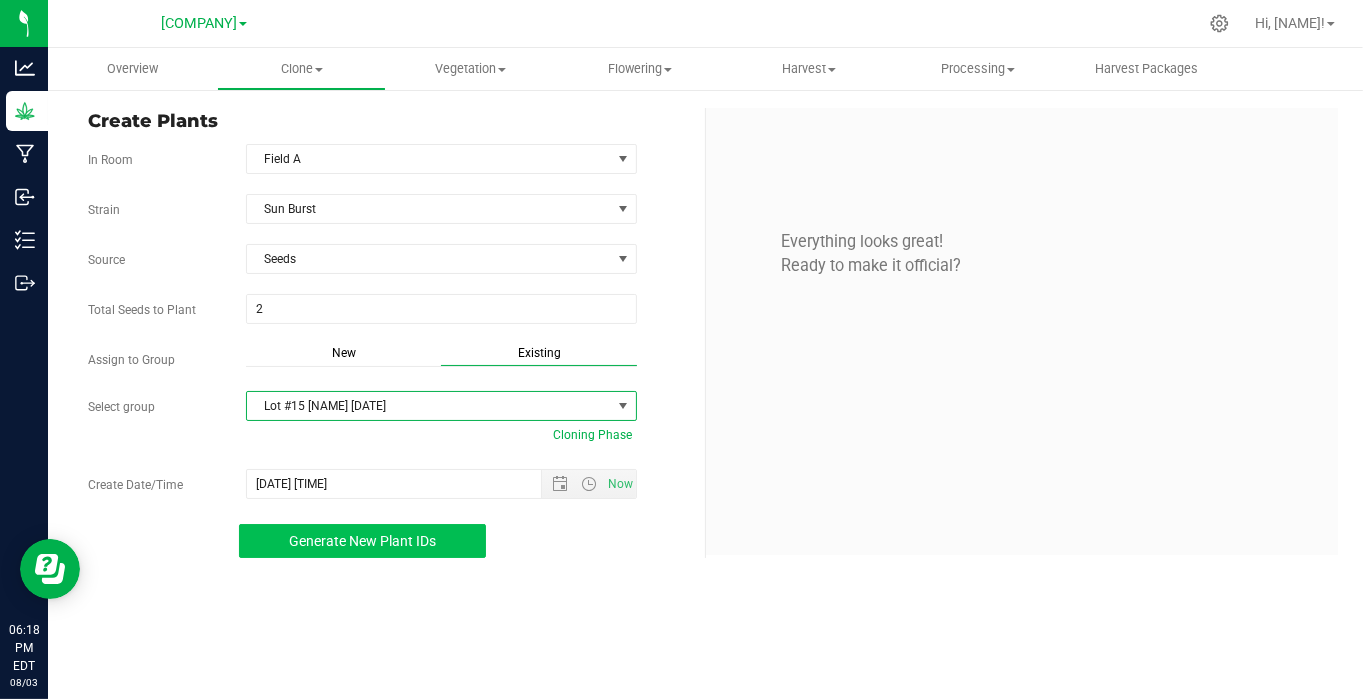click on "Generate New Plant IDs" at bounding box center (362, 541) 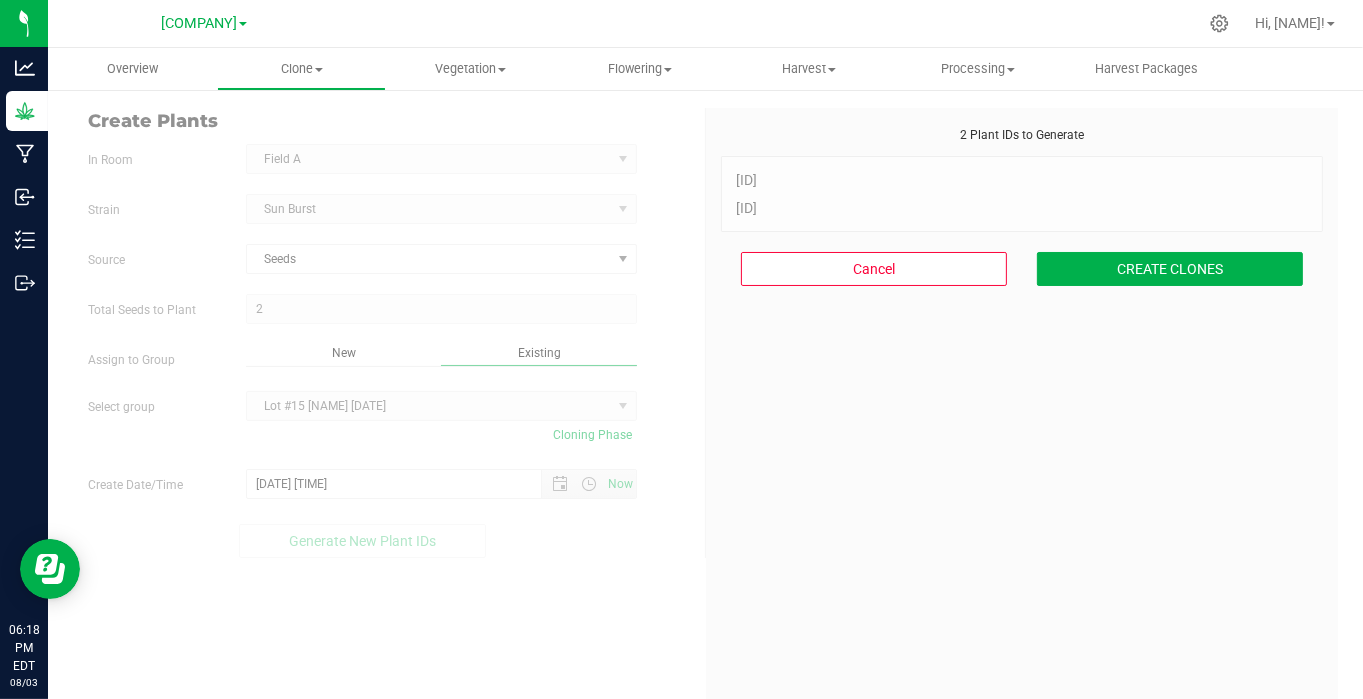 scroll, scrollTop: 60, scrollLeft: 0, axis: vertical 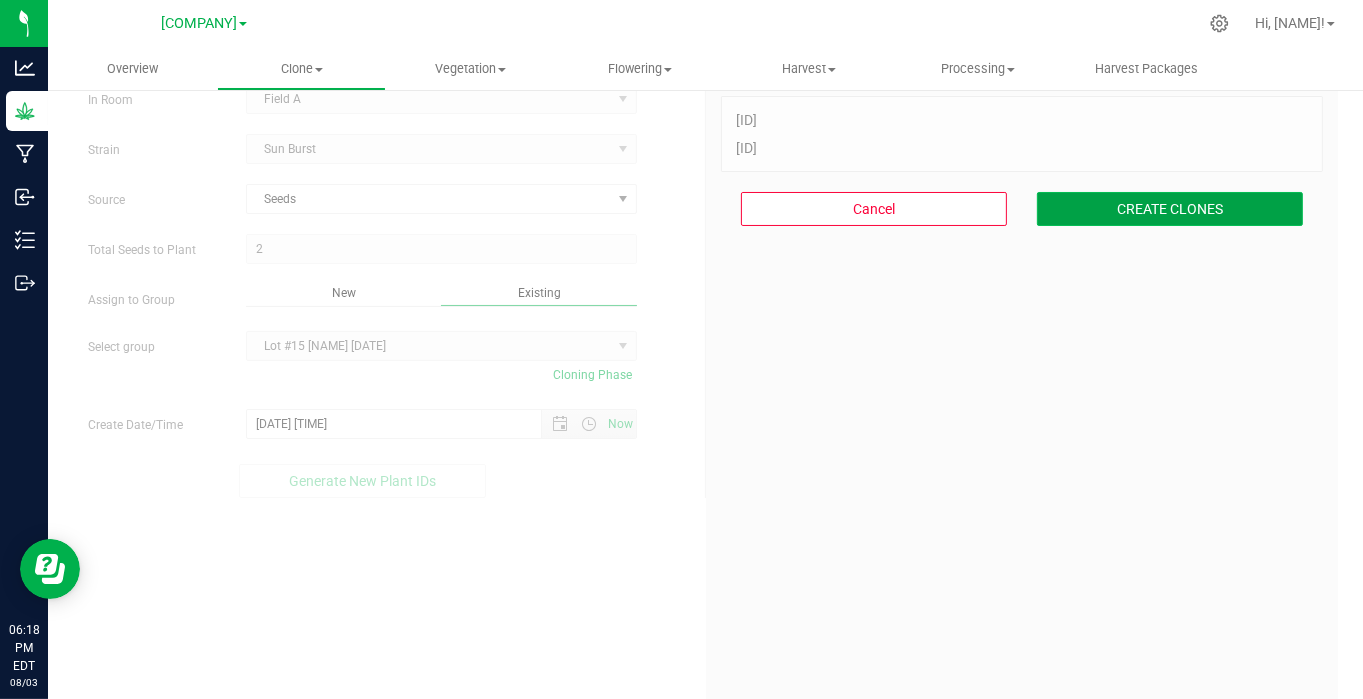 click on "CREATE CLONES" at bounding box center [1170, 209] 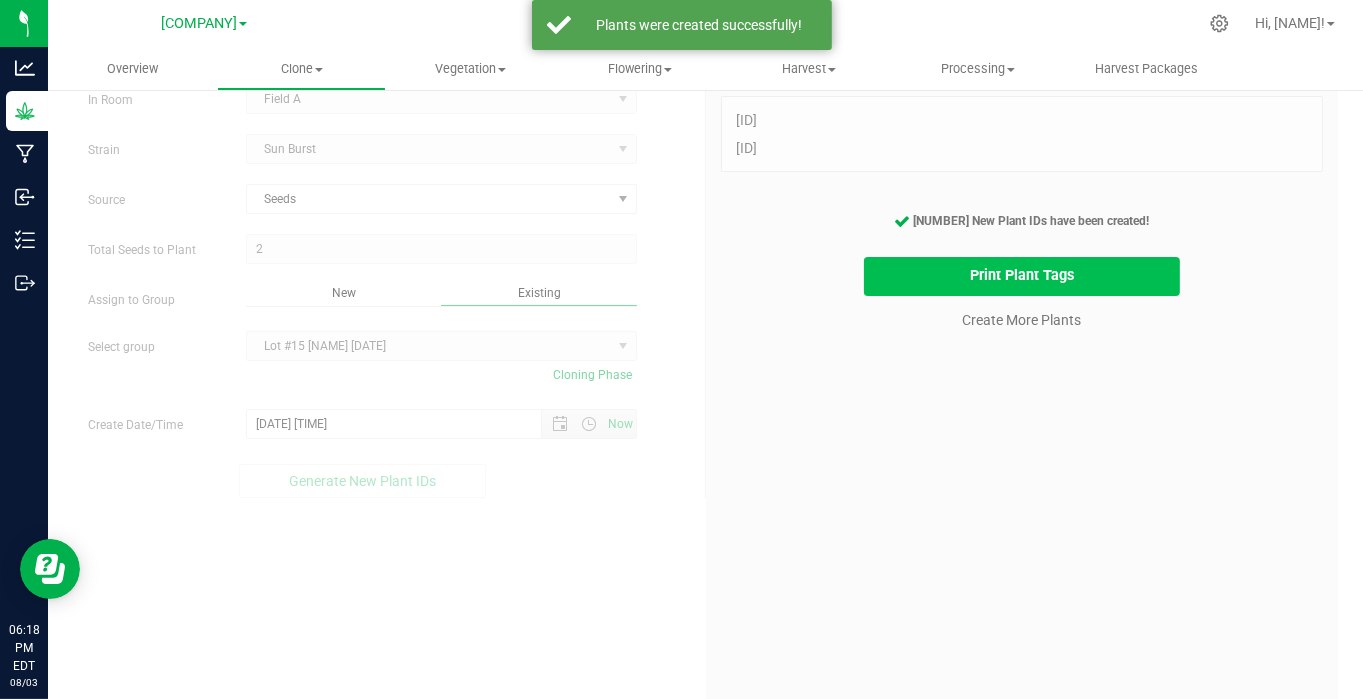 click on "Print Plant Tags" at bounding box center (1022, 276) 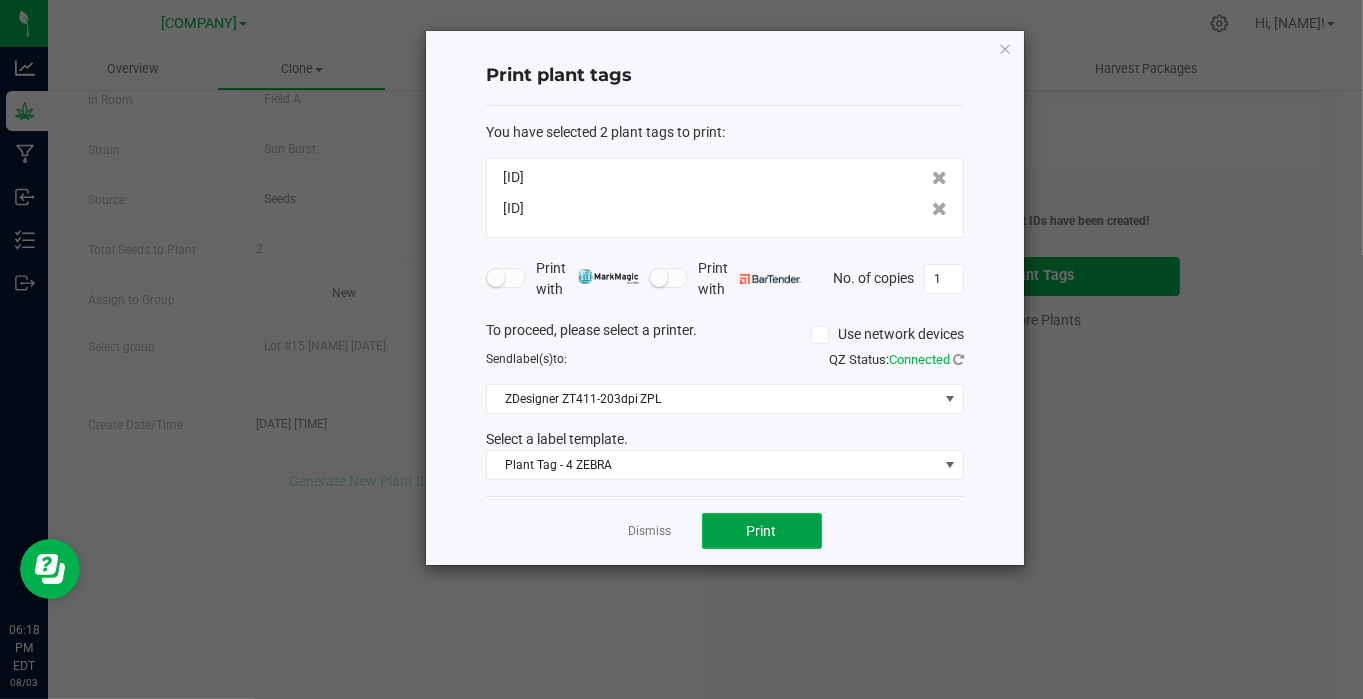 click on "Print" 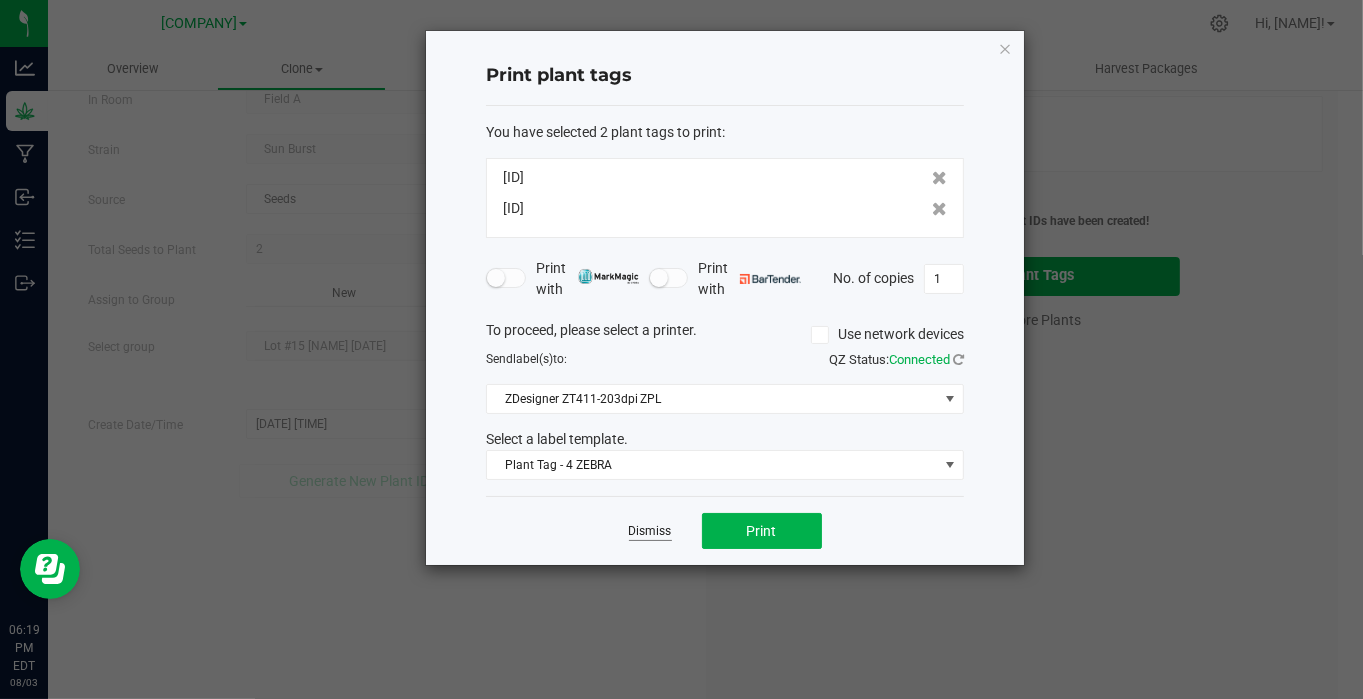 click on "Dismiss" 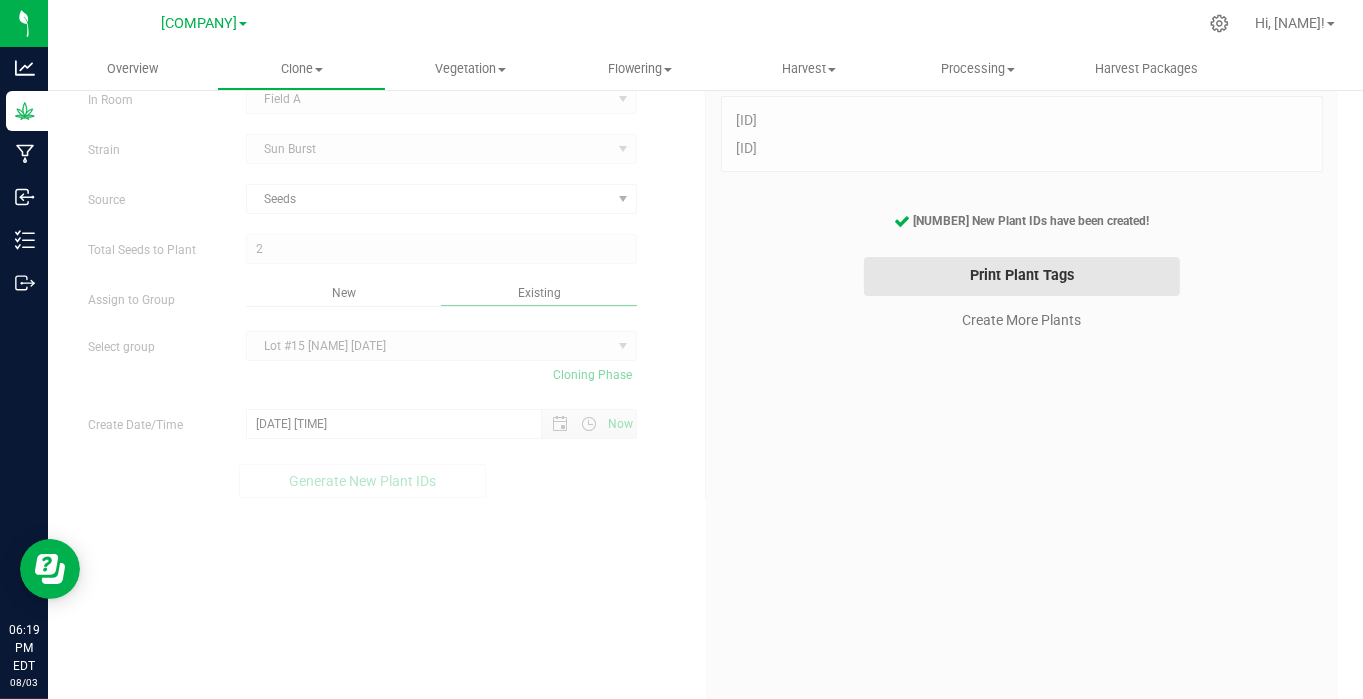 scroll, scrollTop: 0, scrollLeft: 0, axis: both 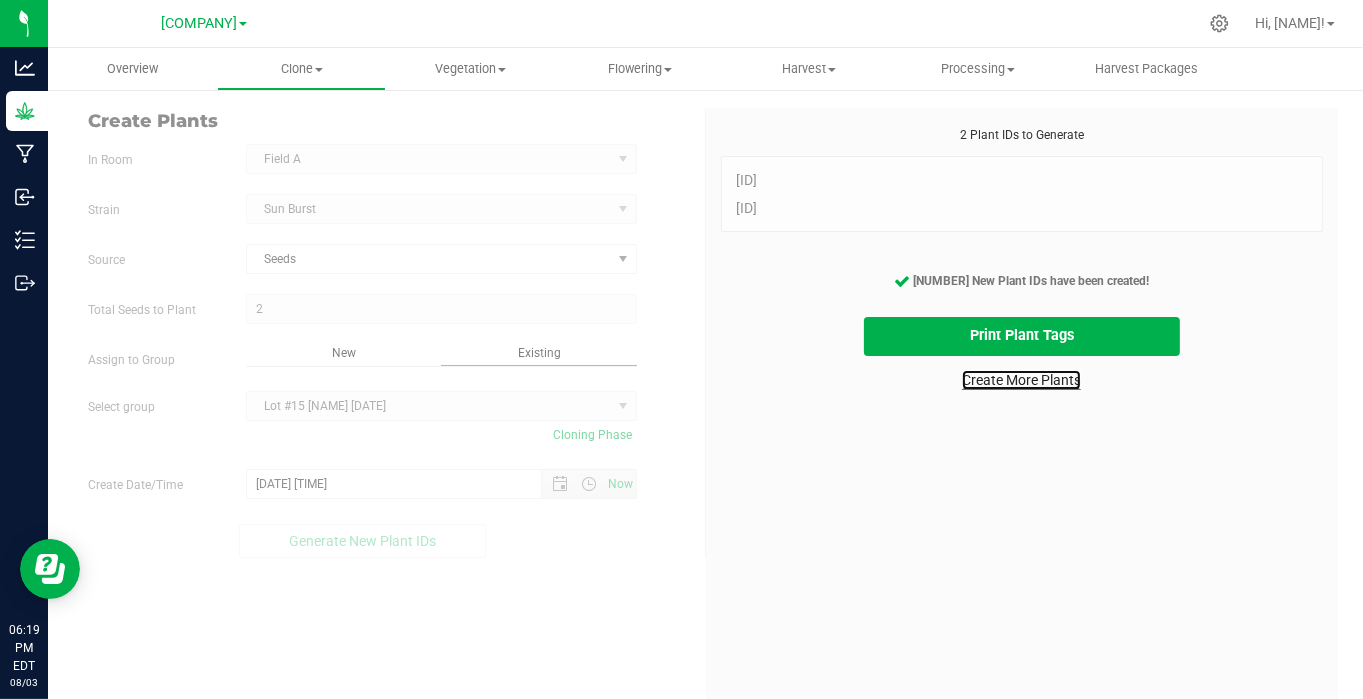 click on "Create More Plants" at bounding box center (1021, 380) 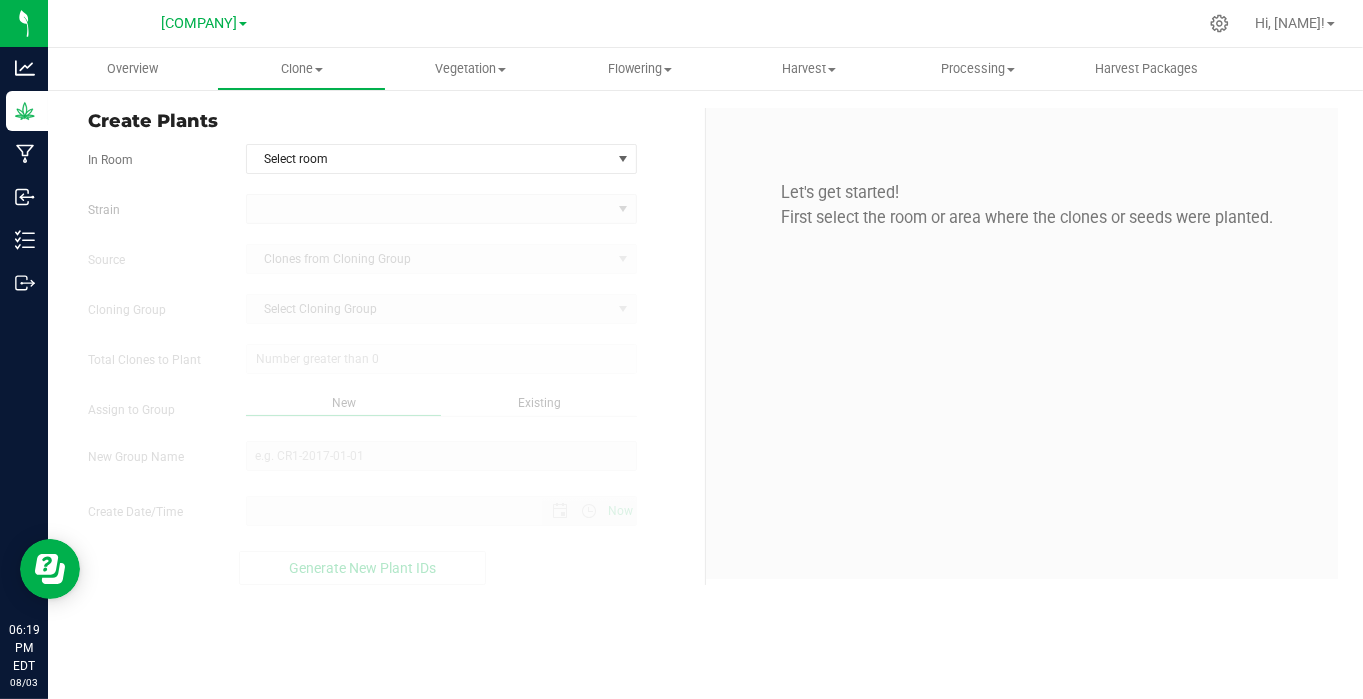 type on "[DATE] [TIME]" 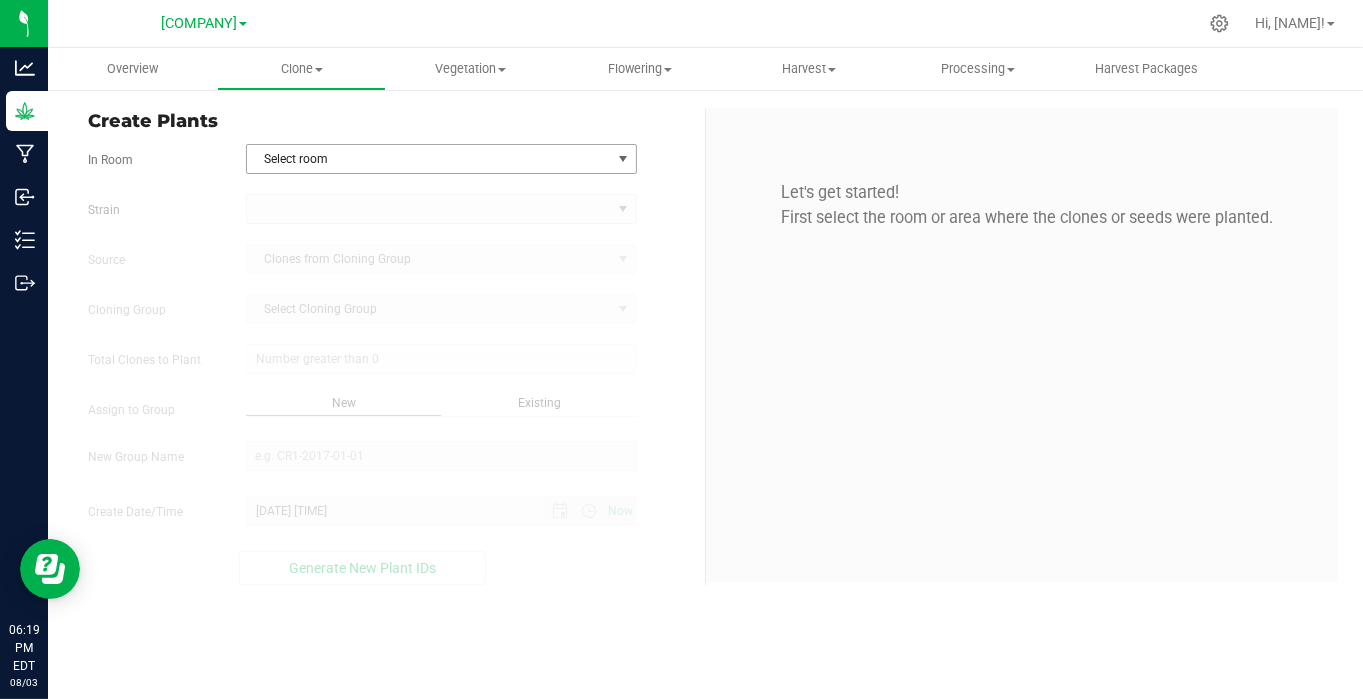 click on "Select room" at bounding box center [429, 159] 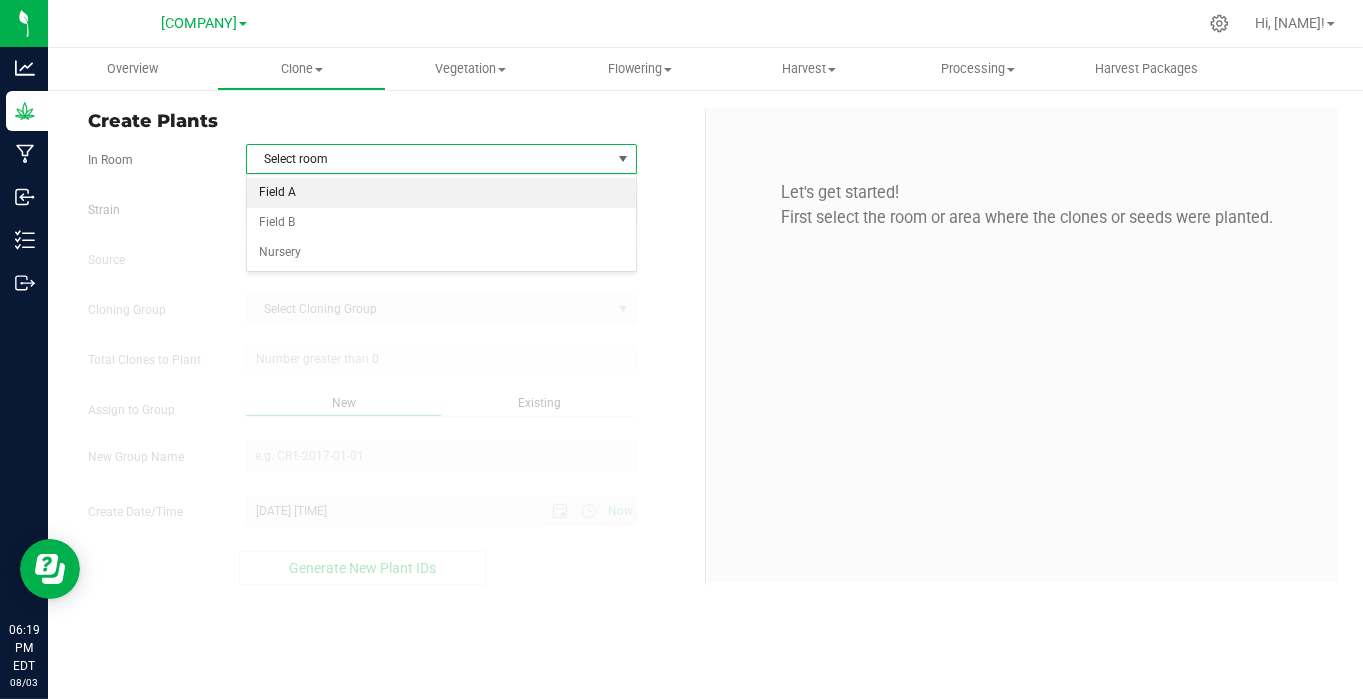 click on "Field A" at bounding box center [441, 193] 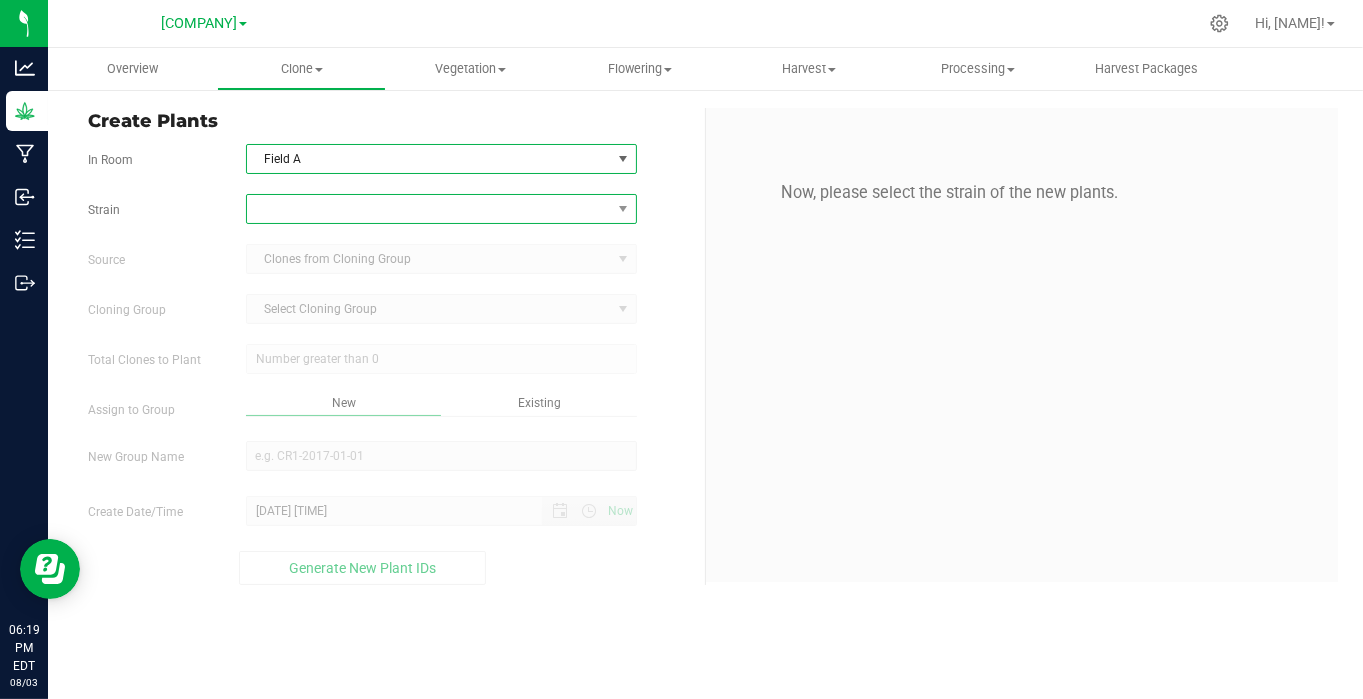 click at bounding box center (429, 209) 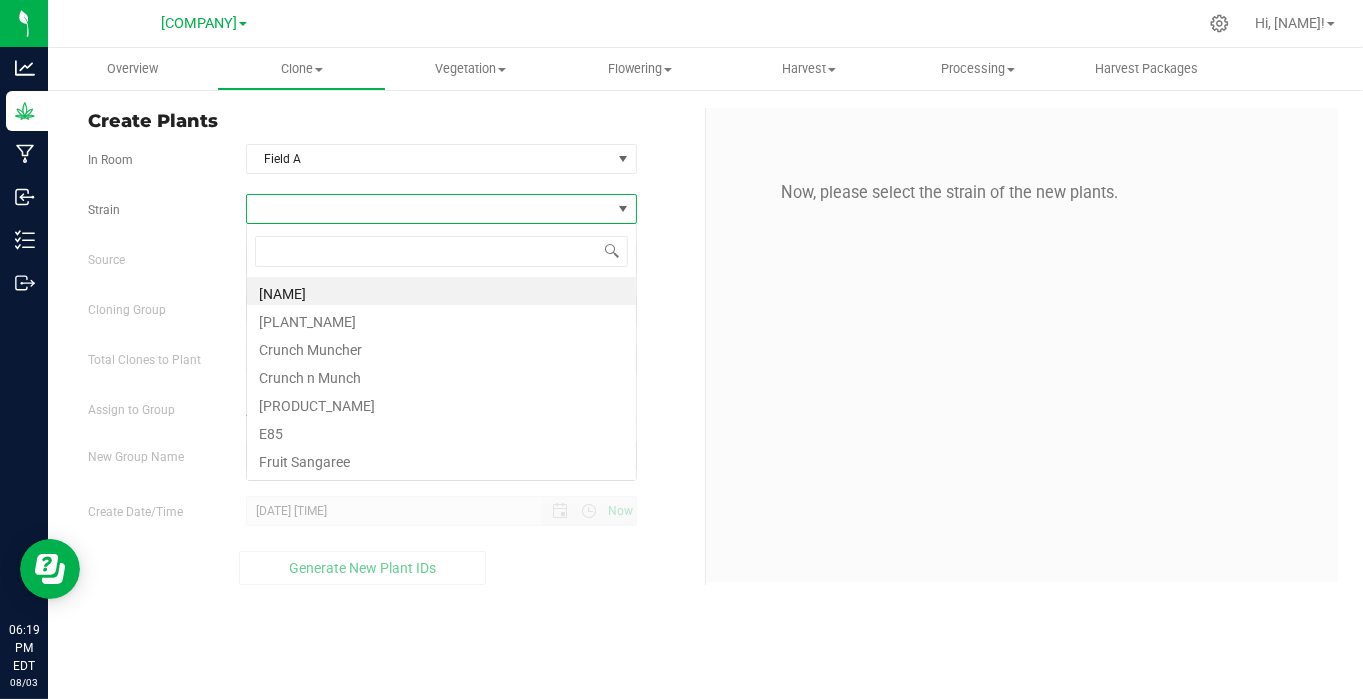 scroll, scrollTop: 99970, scrollLeft: 99608, axis: both 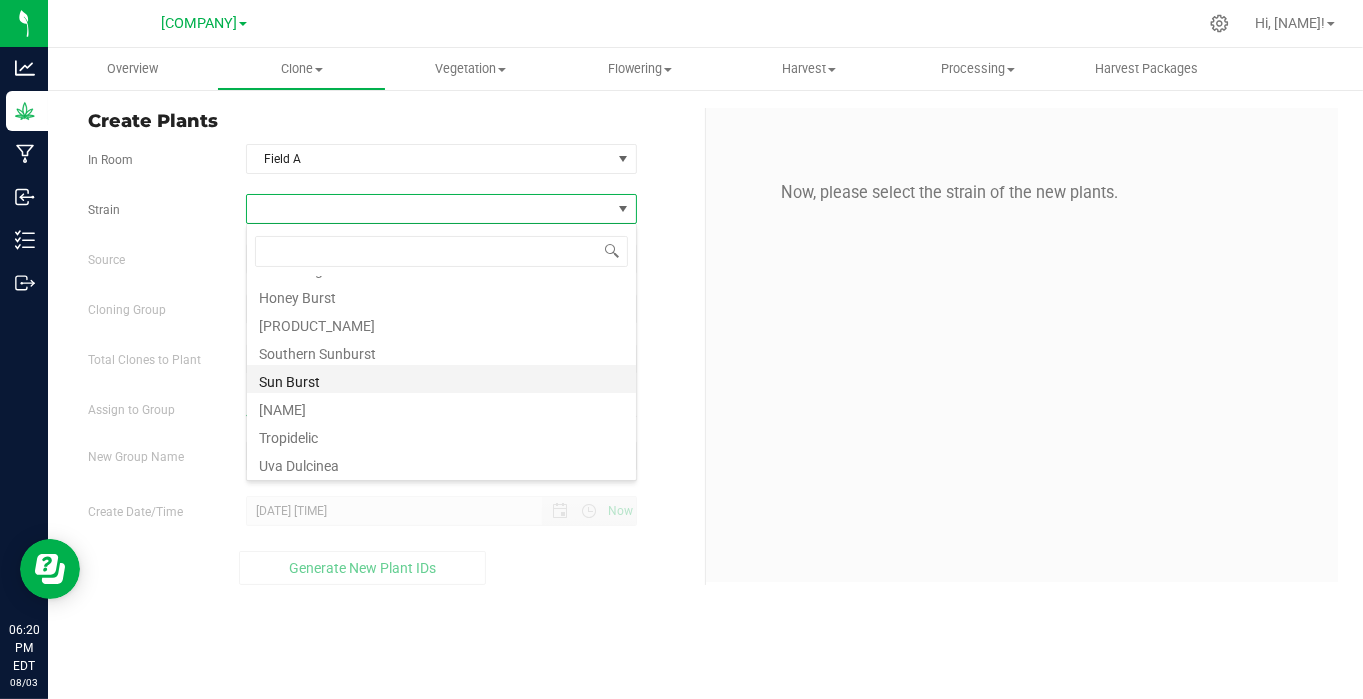 click on "Sun Burst" at bounding box center [441, 379] 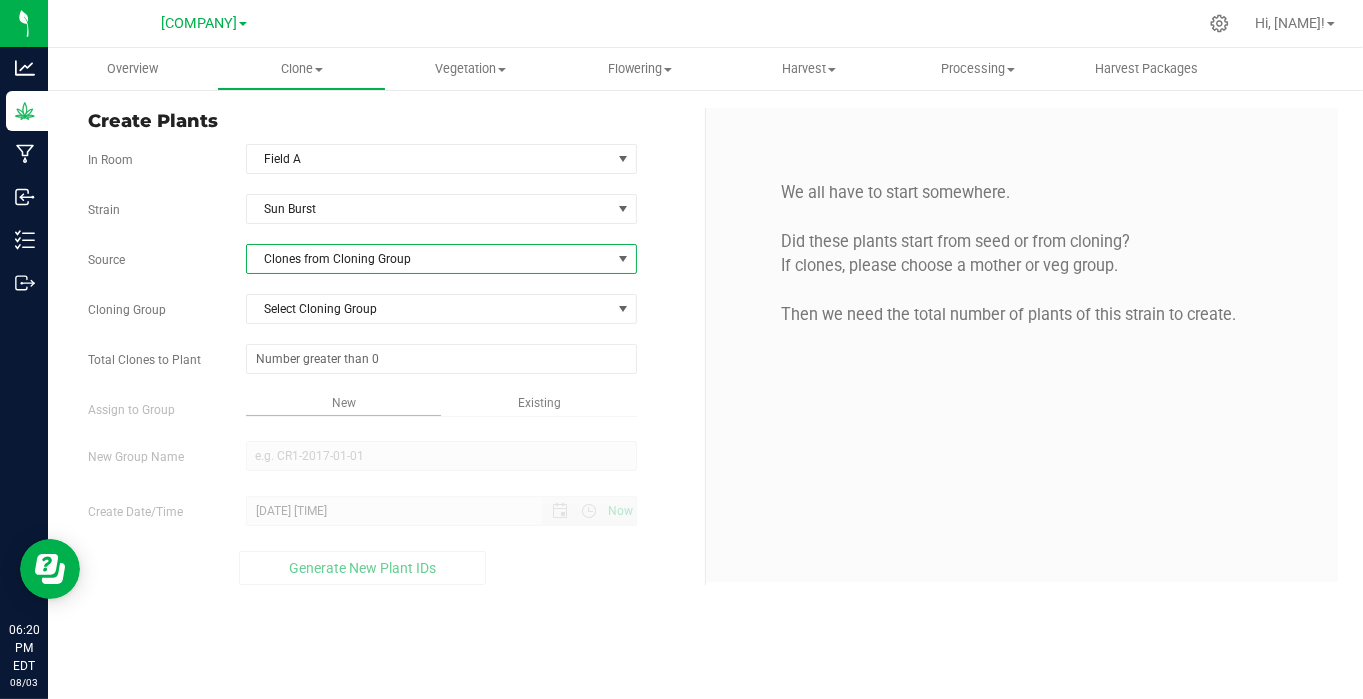 click on "Clones from Cloning Group" at bounding box center (429, 259) 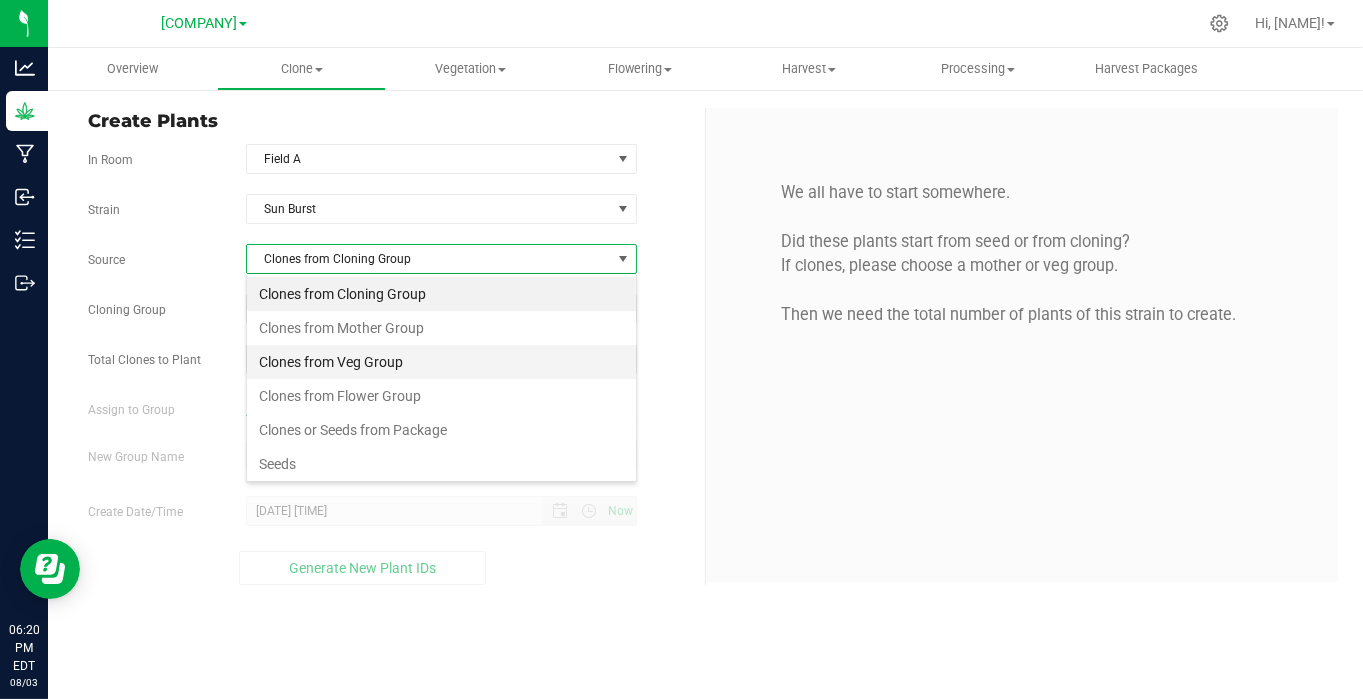 scroll, scrollTop: 99970, scrollLeft: 99608, axis: both 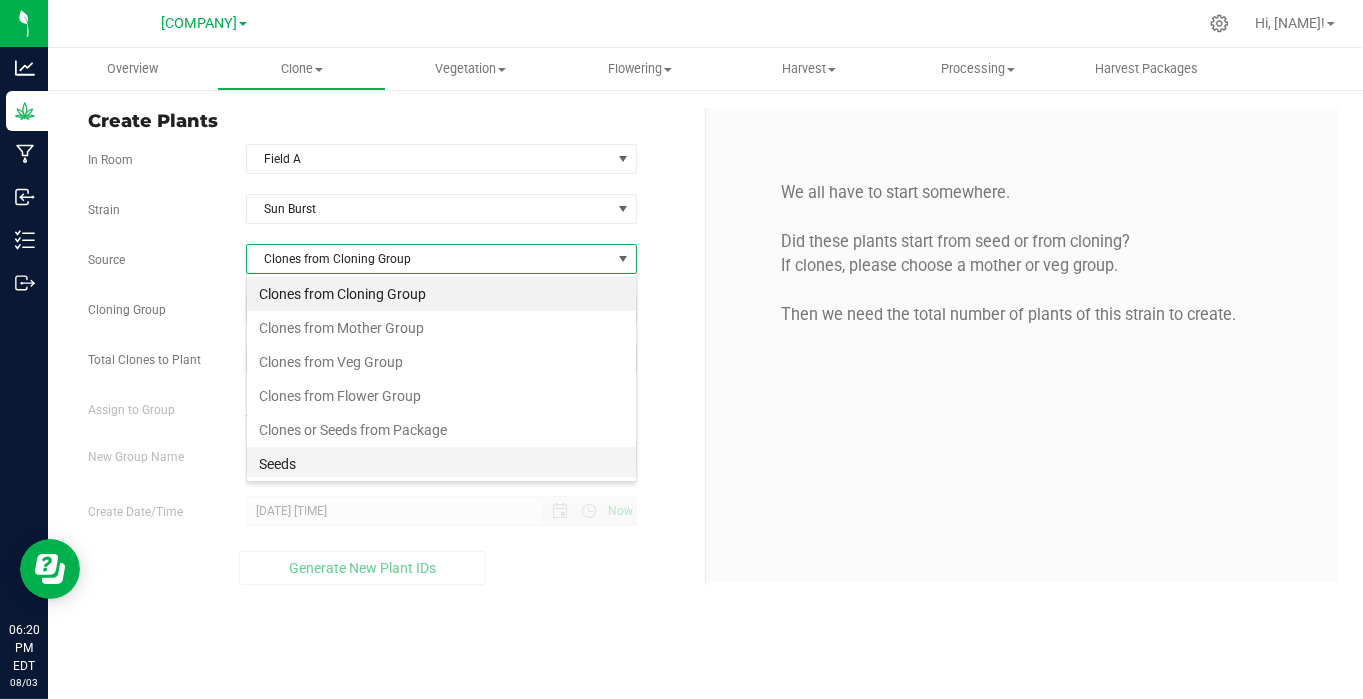 click on "Seeds" at bounding box center [441, 464] 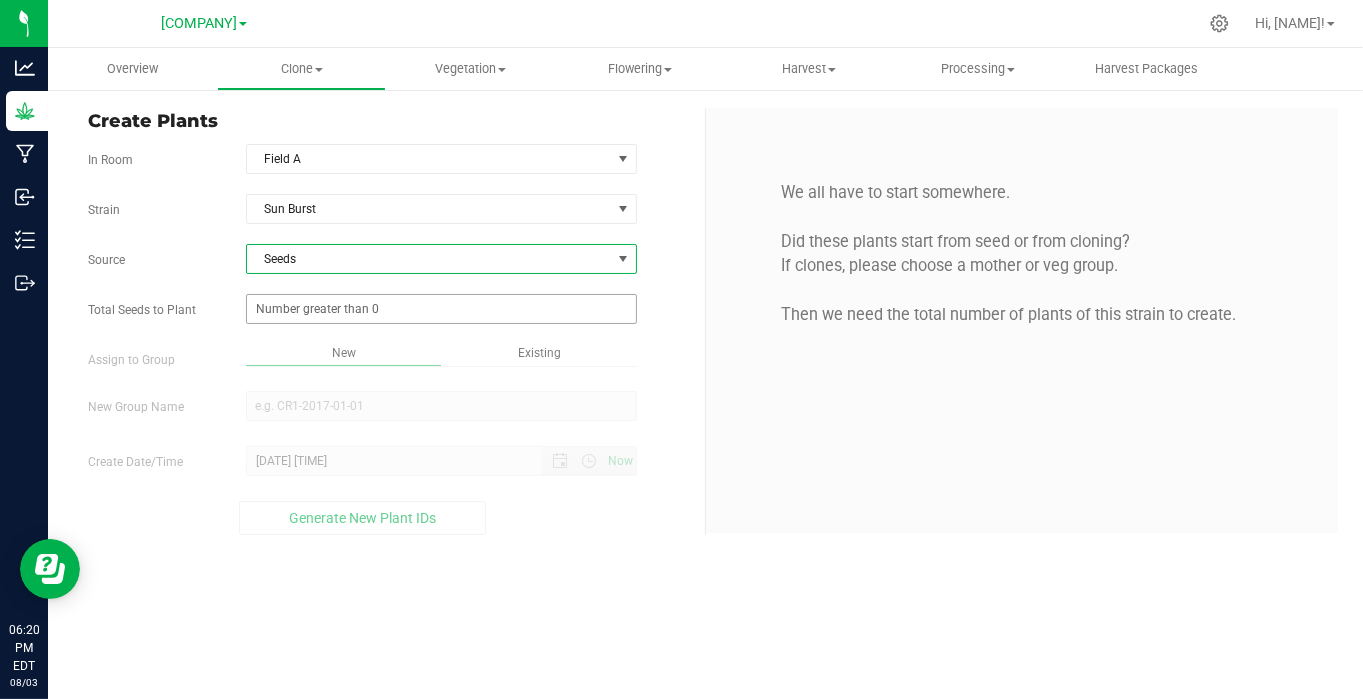 click at bounding box center [441, 309] 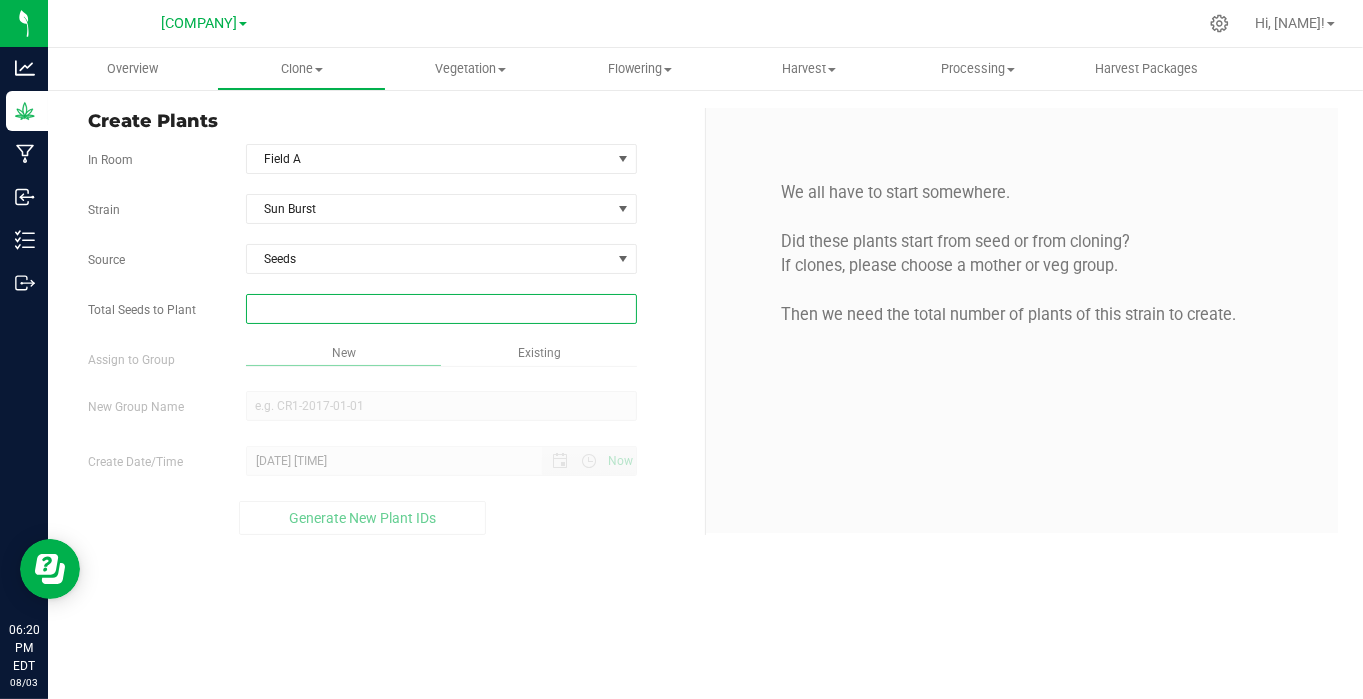 type on "1" 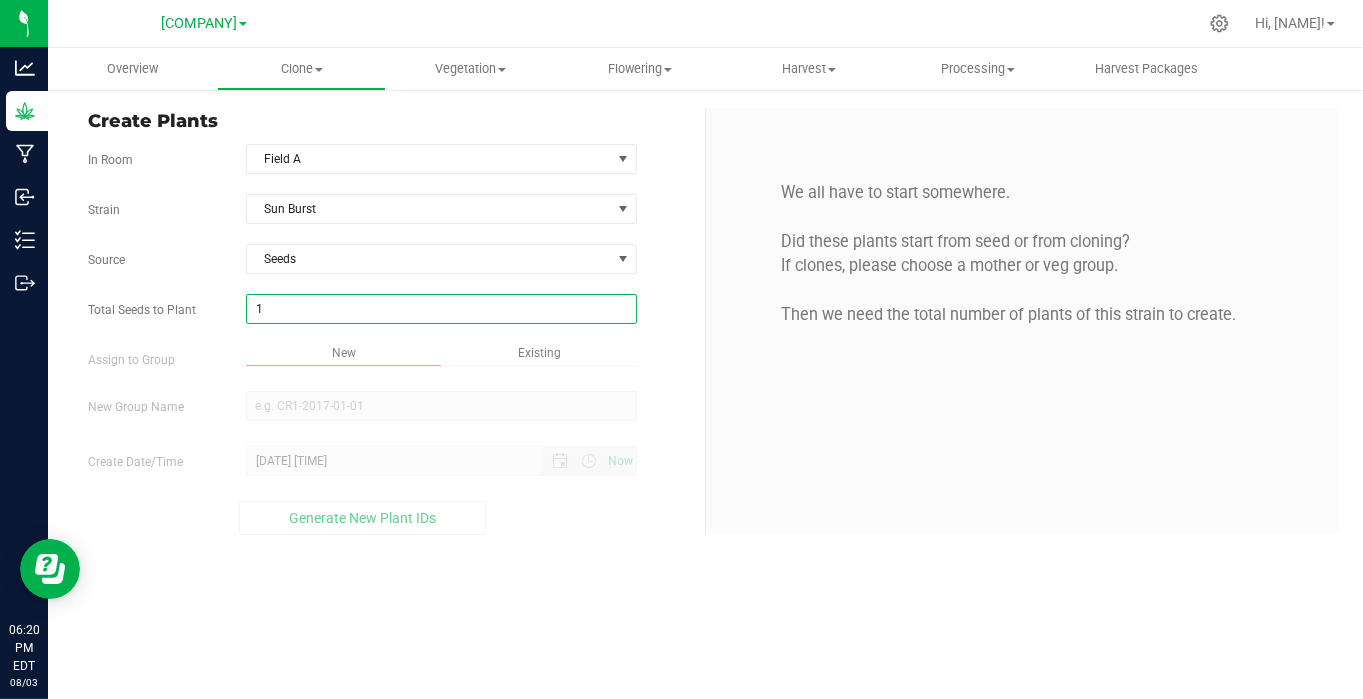 type on "1" 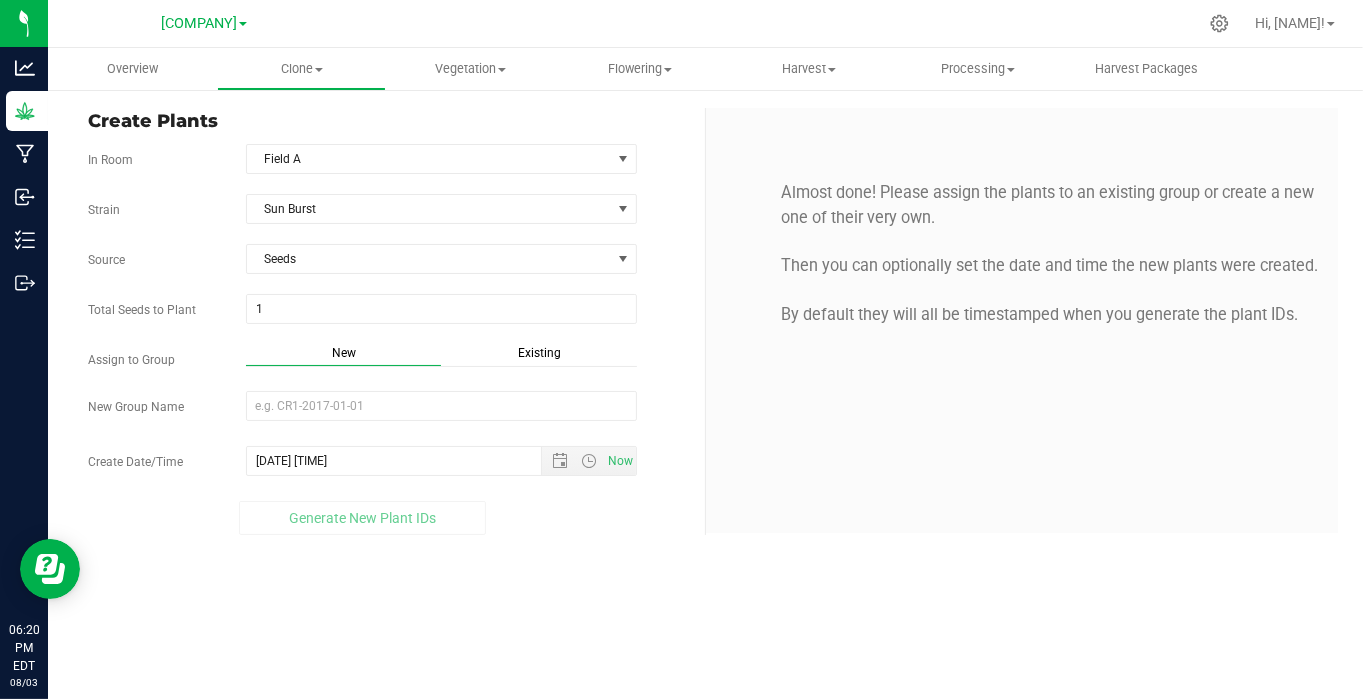 click on "Existing" at bounding box center (539, 353) 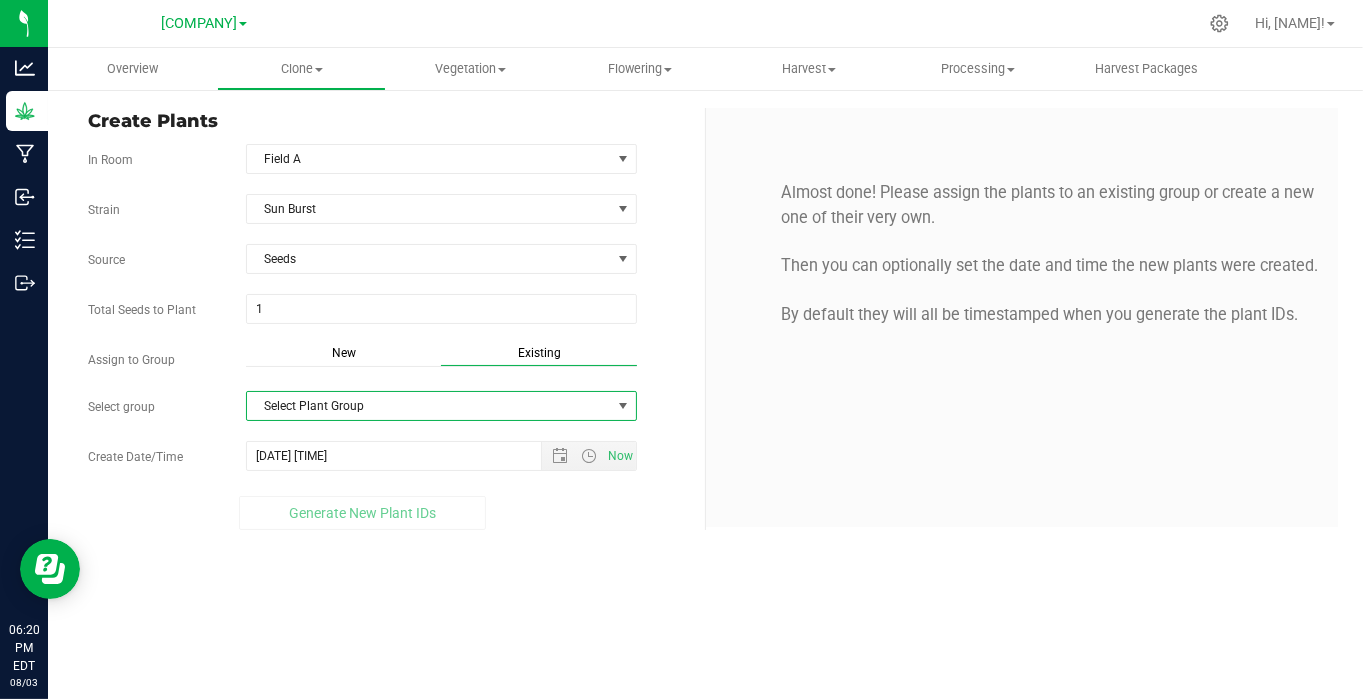 click on "Select Plant Group" at bounding box center [429, 406] 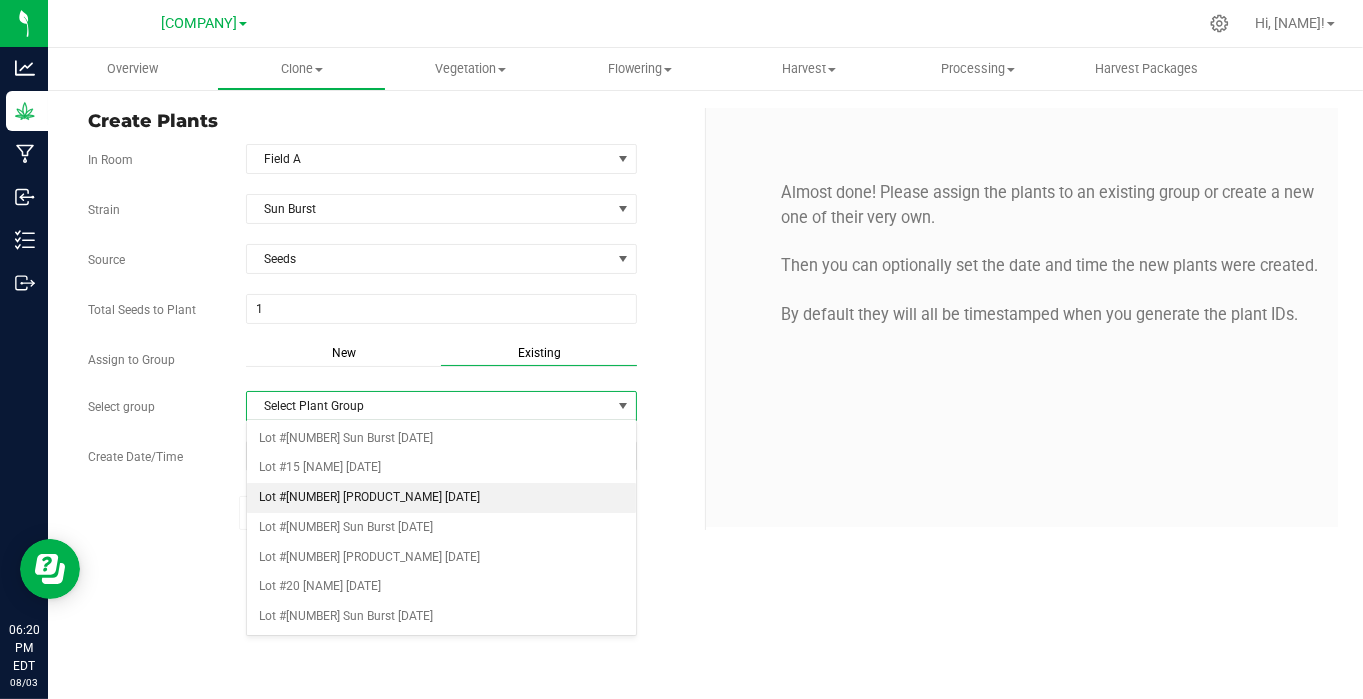 click on "Lot #[NUMBER] [PRODUCT_NAME] [DATE]" at bounding box center (441, 498) 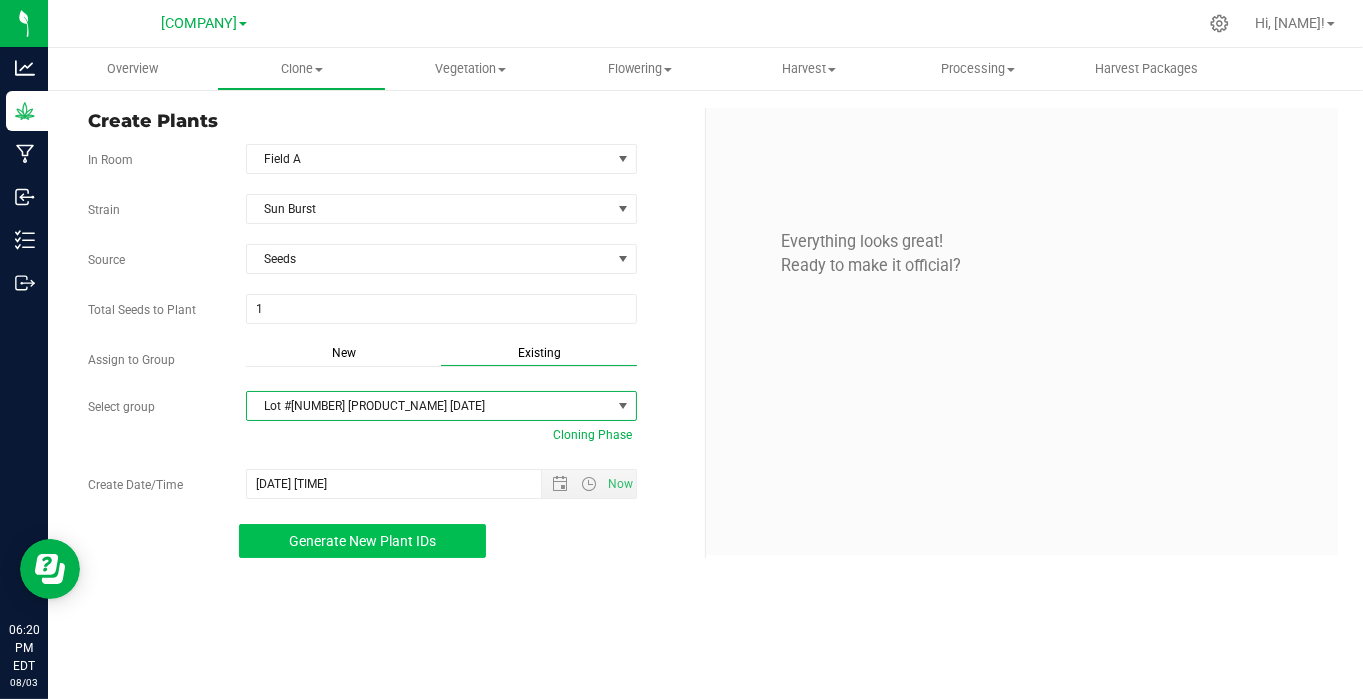 click on "Generate New Plant IDs" at bounding box center [362, 541] 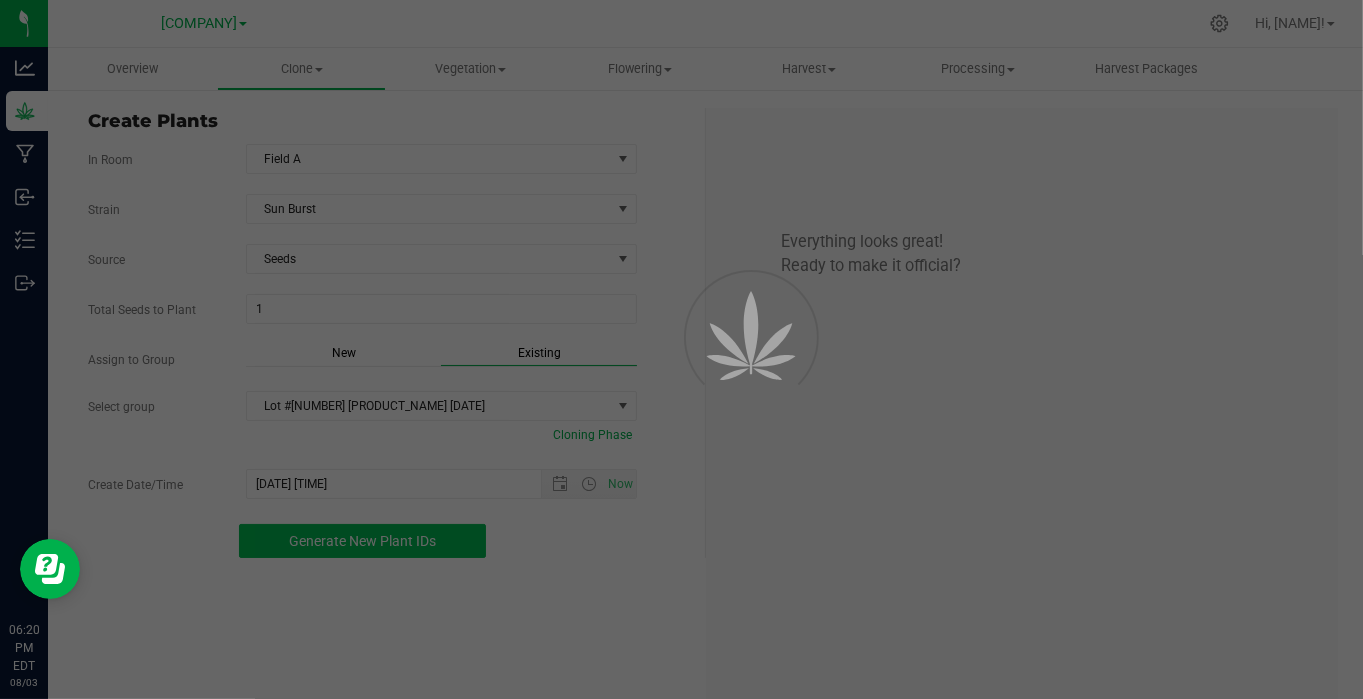 scroll, scrollTop: 60, scrollLeft: 0, axis: vertical 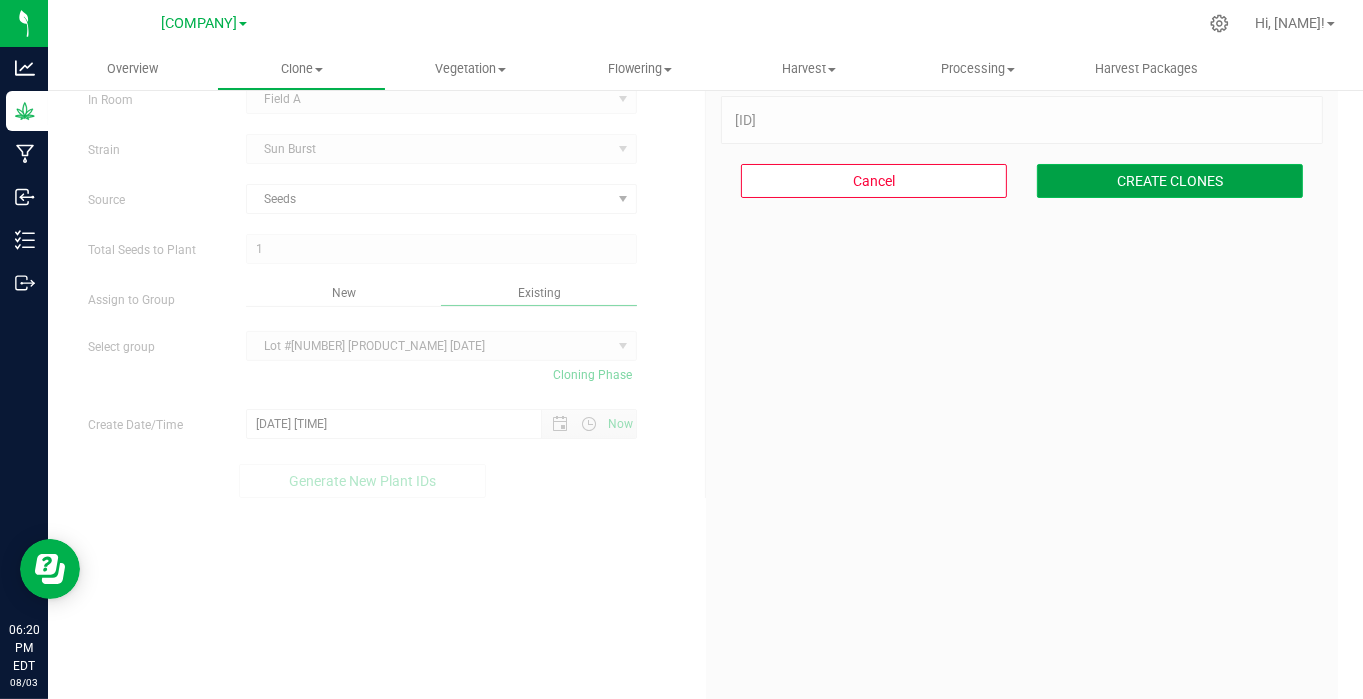 click on "CREATE CLONES" at bounding box center [1170, 181] 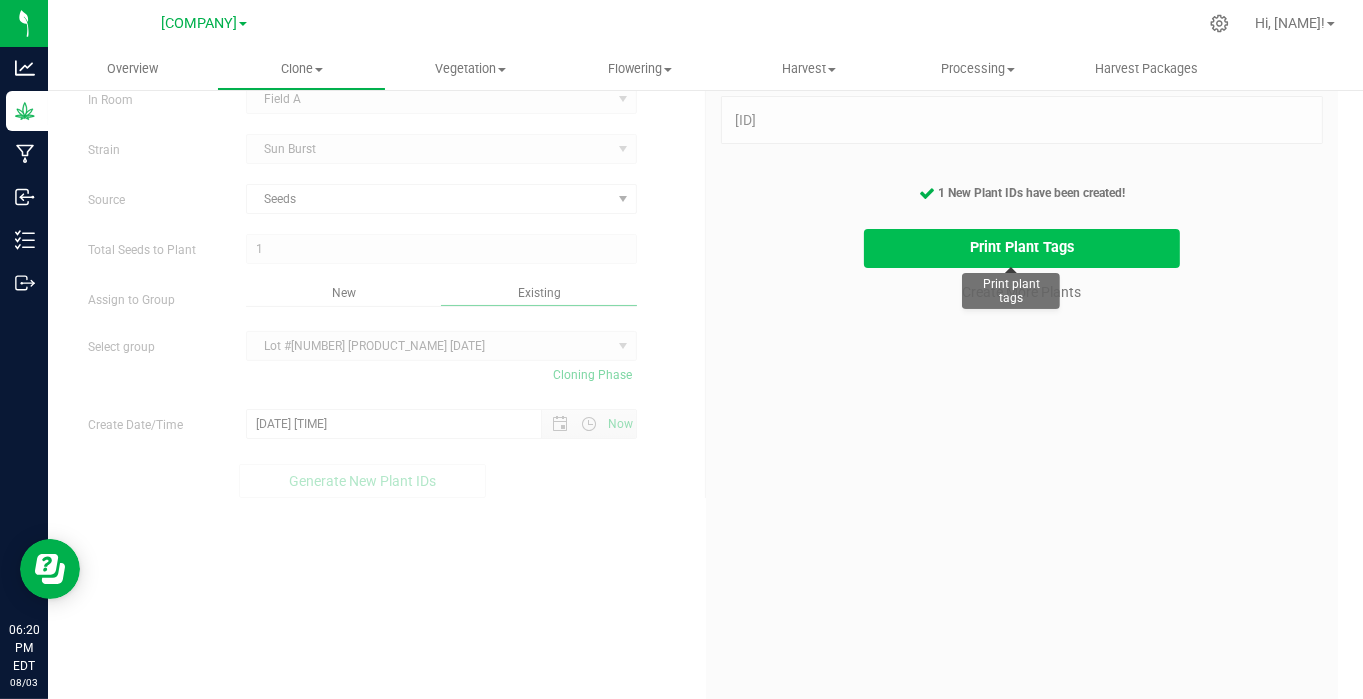 click on "Print Plant Tags" at bounding box center [1022, 248] 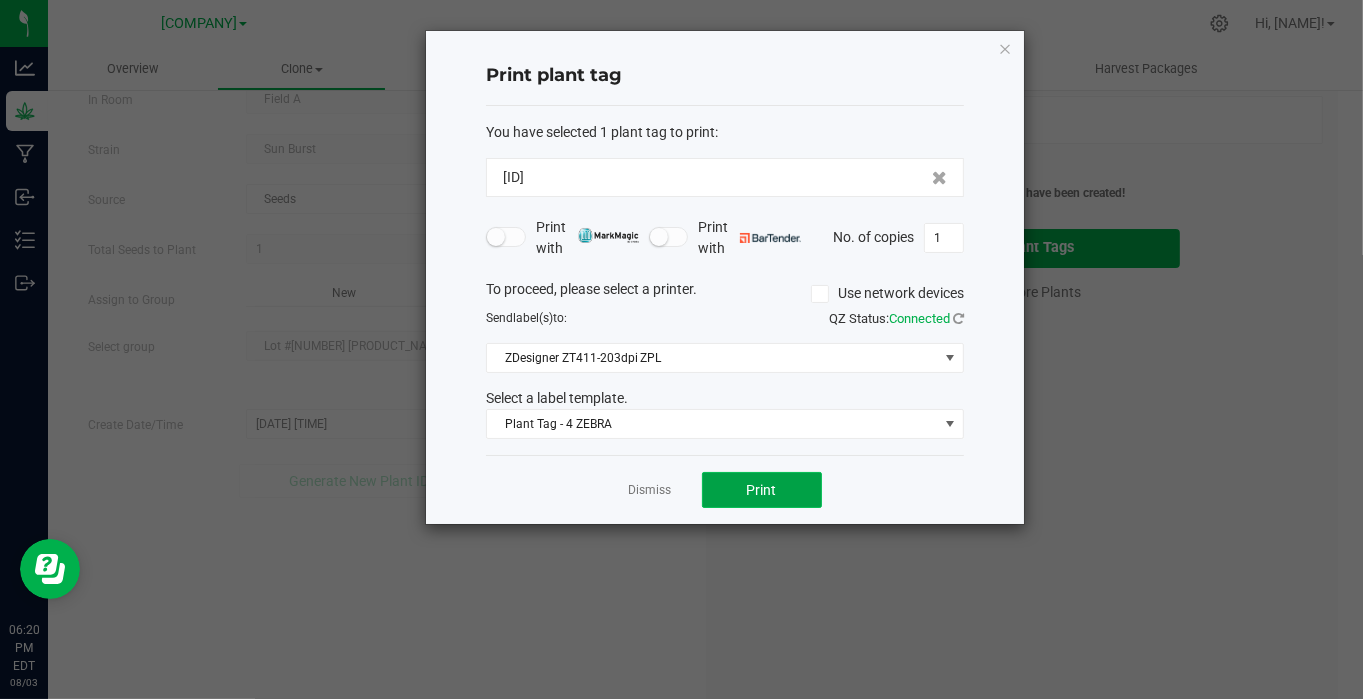 click on "Print" 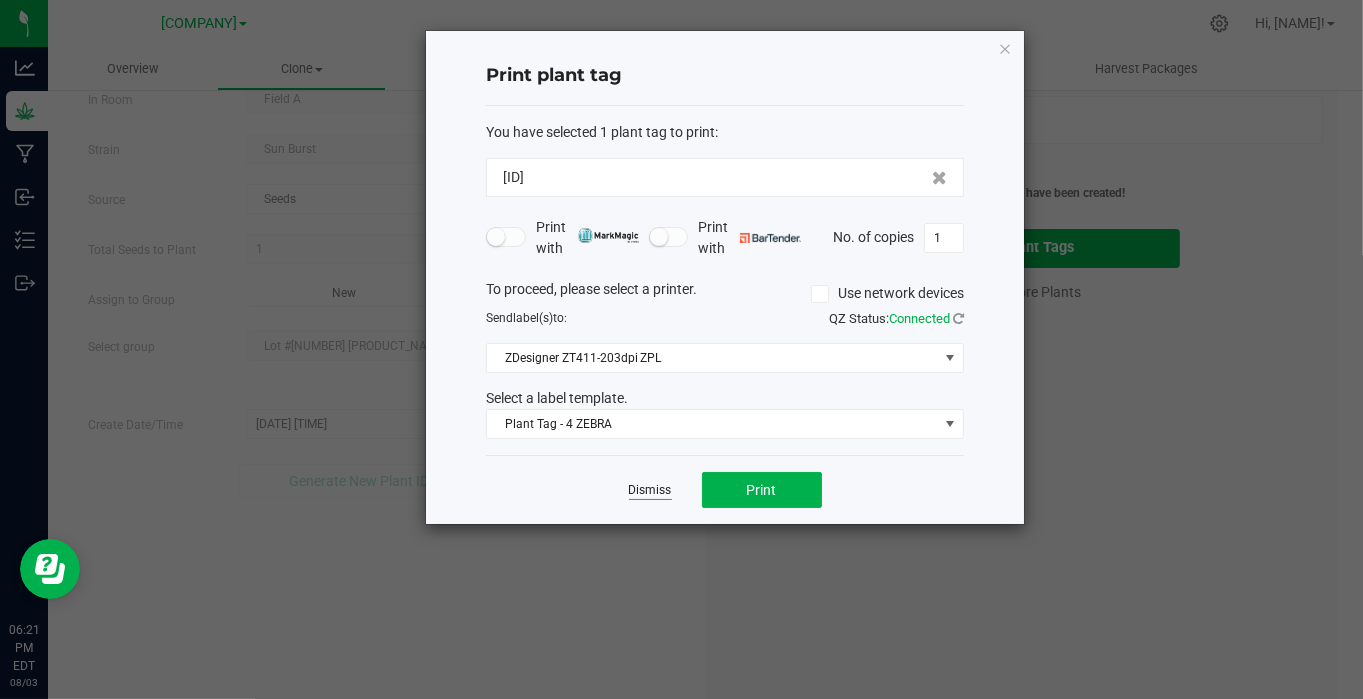 click on "Dismiss" 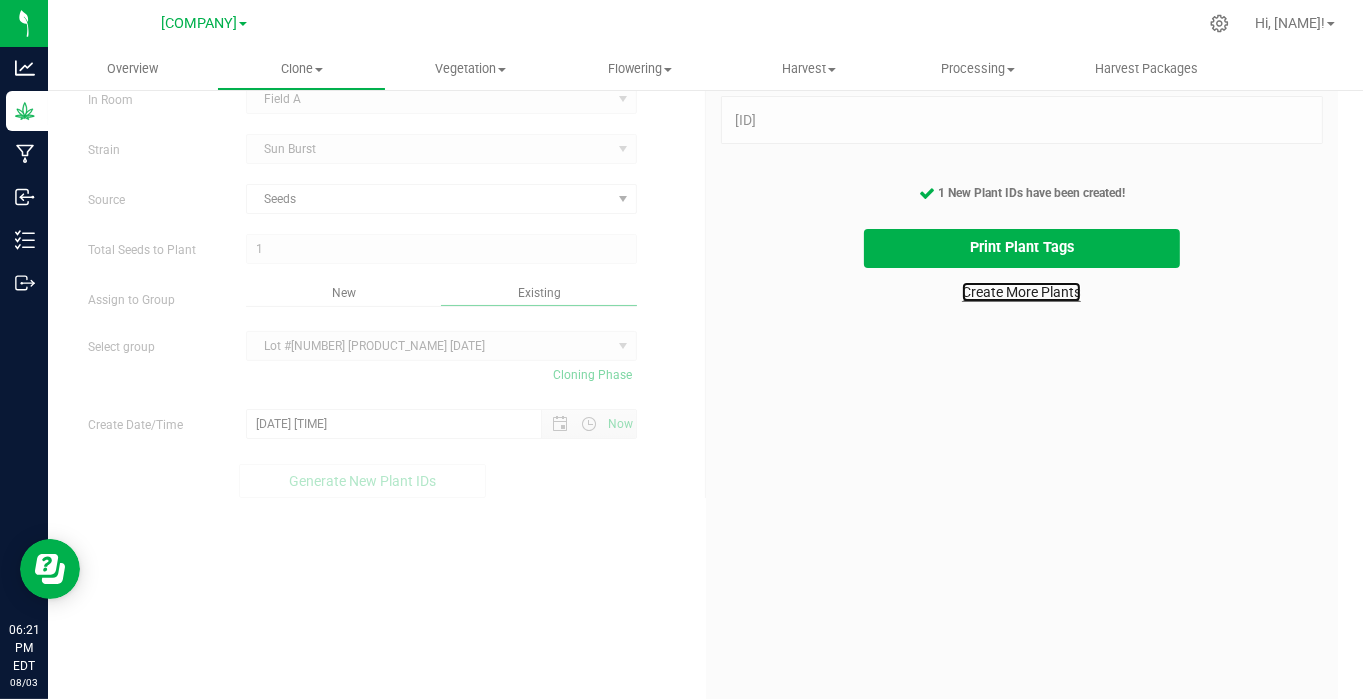 click on "Create More Plants" at bounding box center [1021, 292] 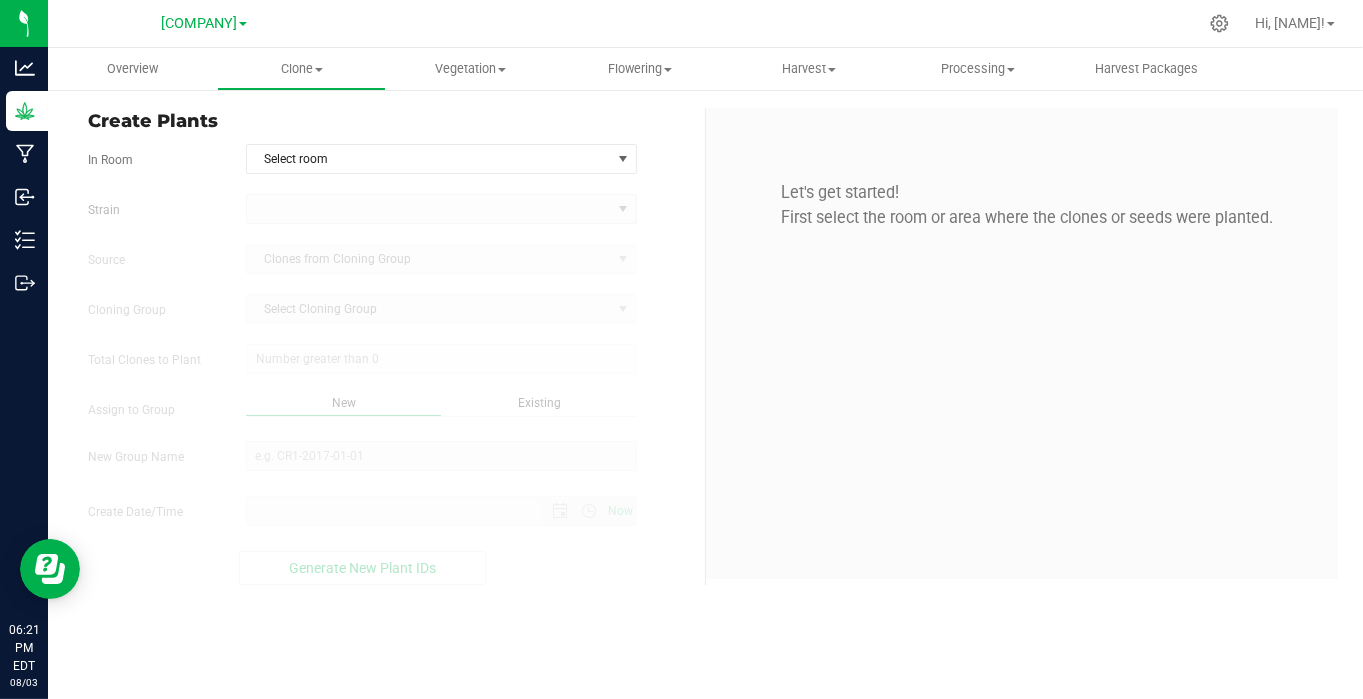 scroll, scrollTop: 0, scrollLeft: 0, axis: both 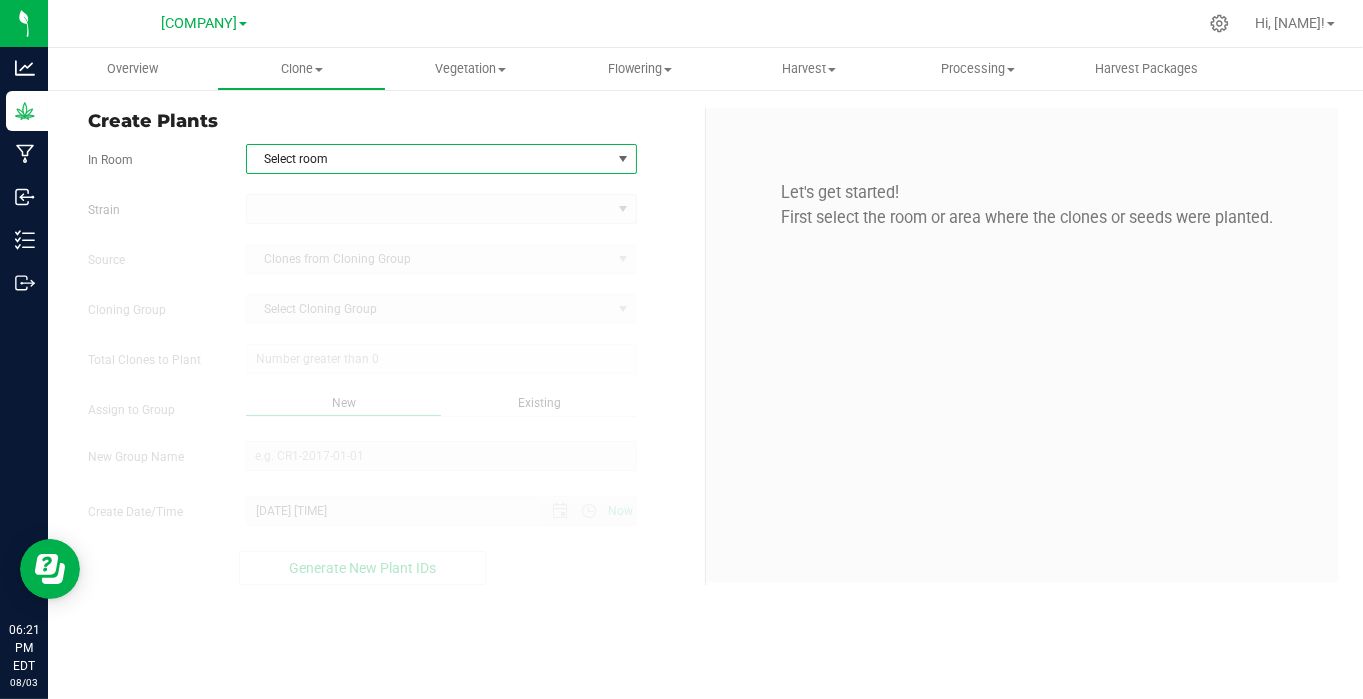 click on "Select room" at bounding box center (429, 159) 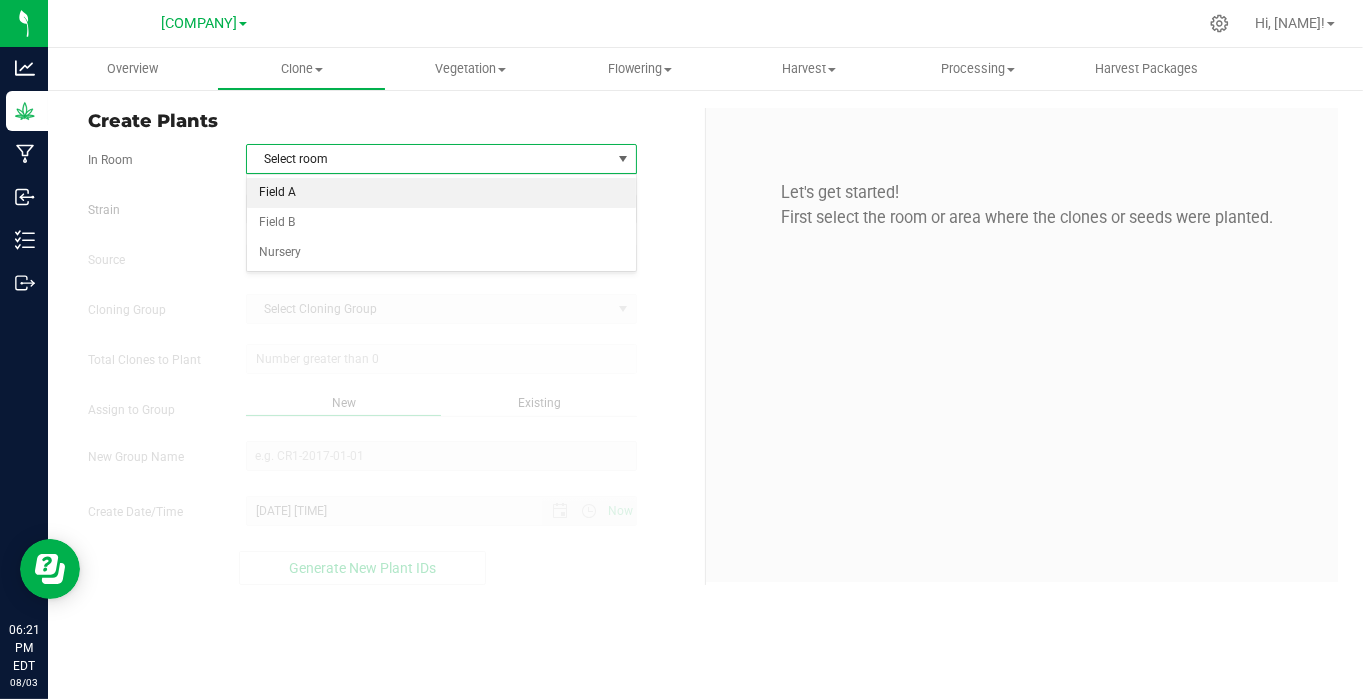 click on "Field A" at bounding box center (441, 193) 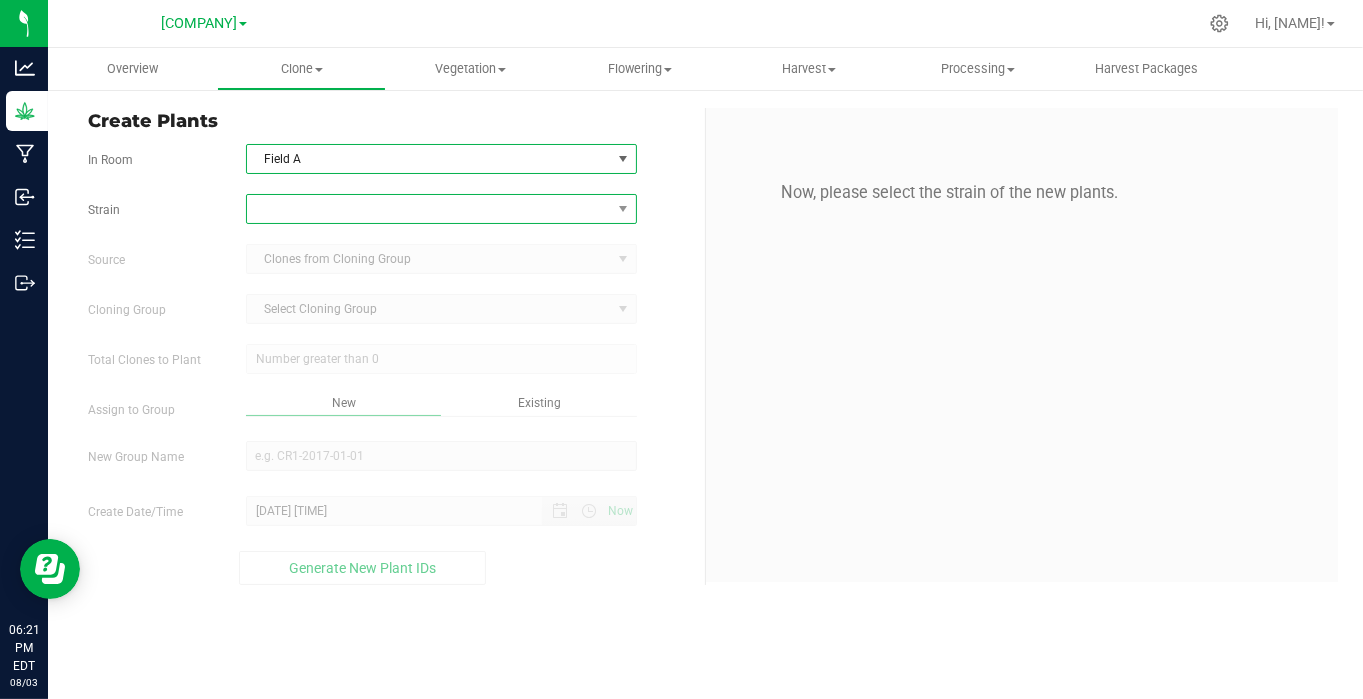 click at bounding box center [429, 209] 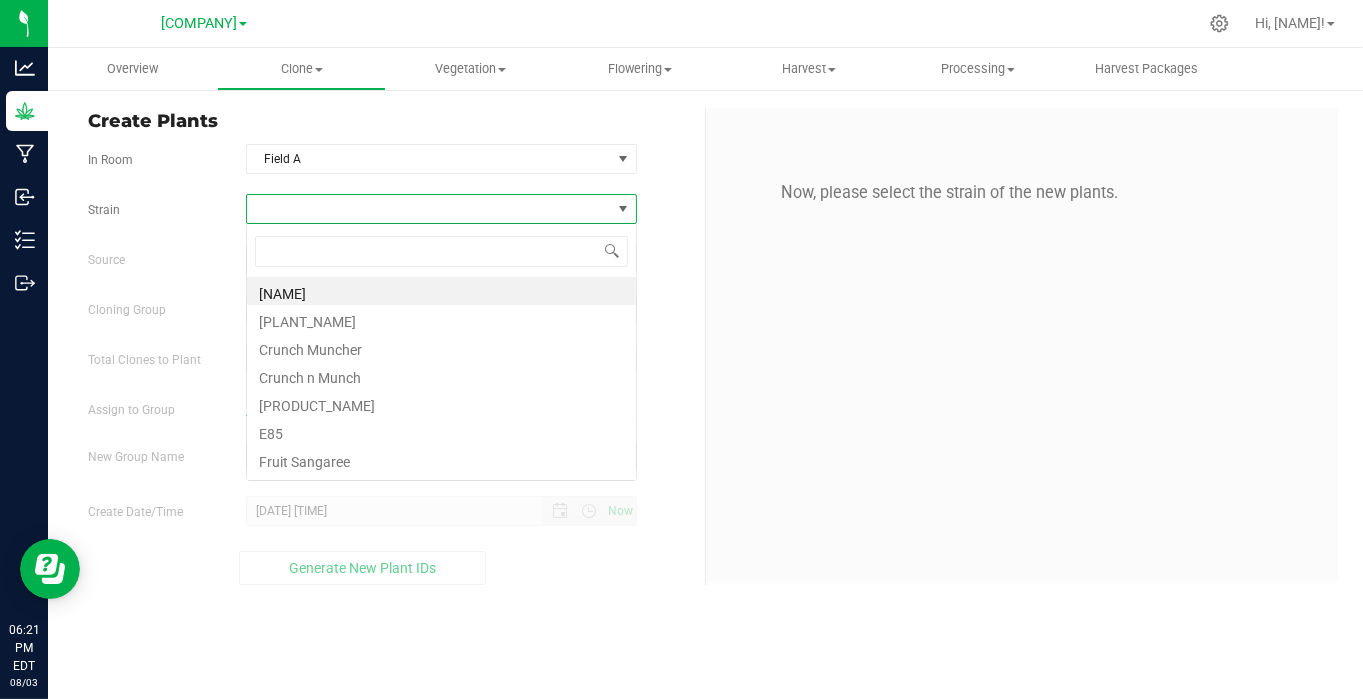 scroll, scrollTop: 99970, scrollLeft: 99608, axis: both 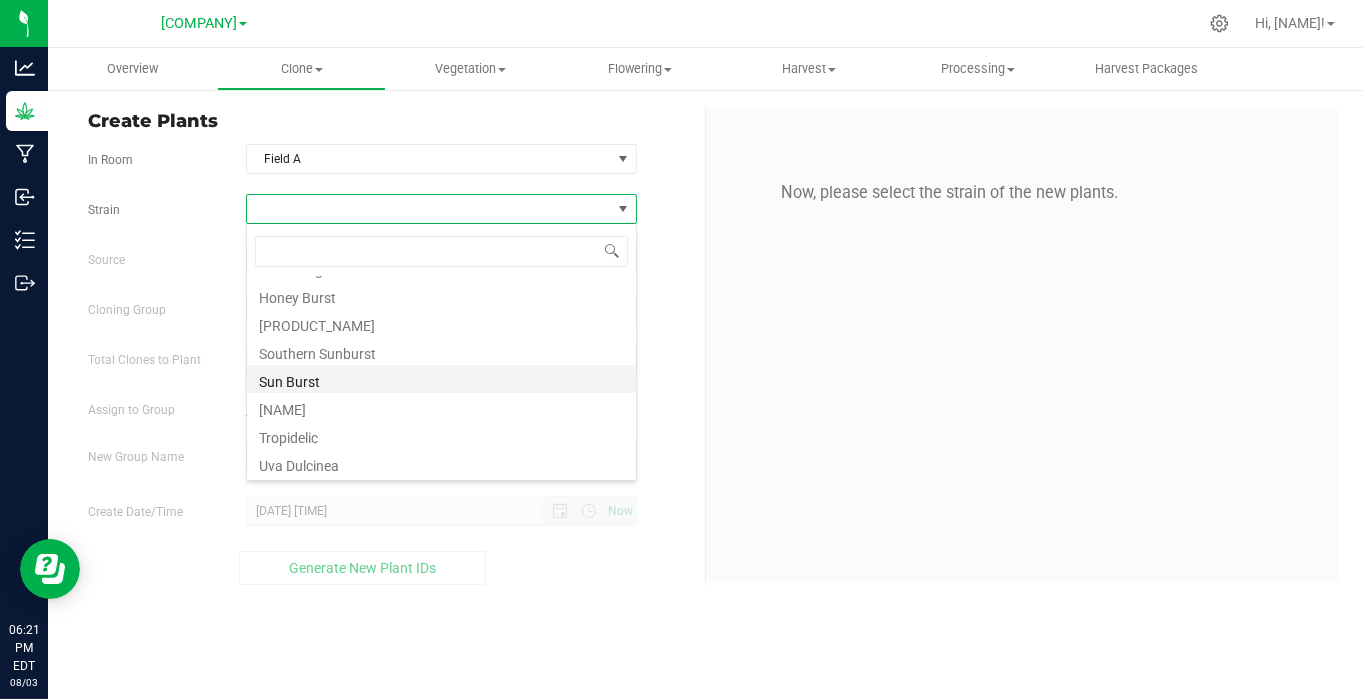 click on "Sun Burst" at bounding box center (441, 379) 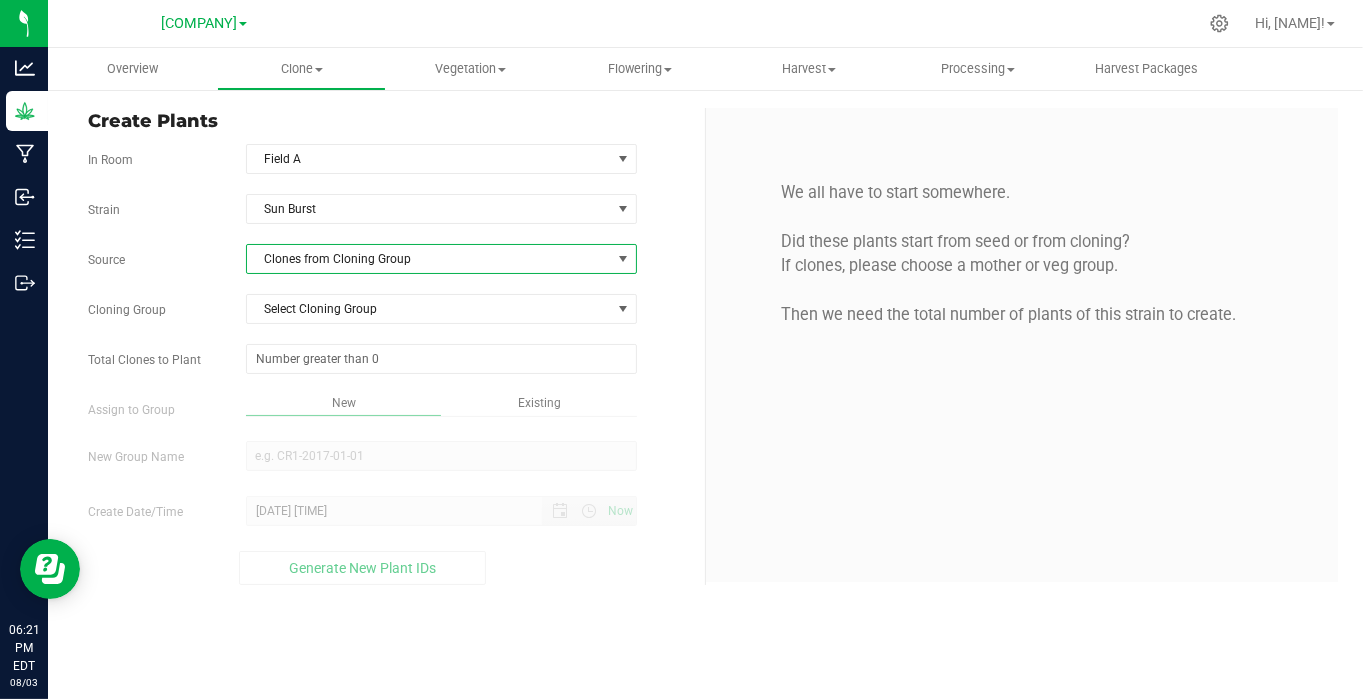 click on "Clones from Cloning Group" at bounding box center (429, 259) 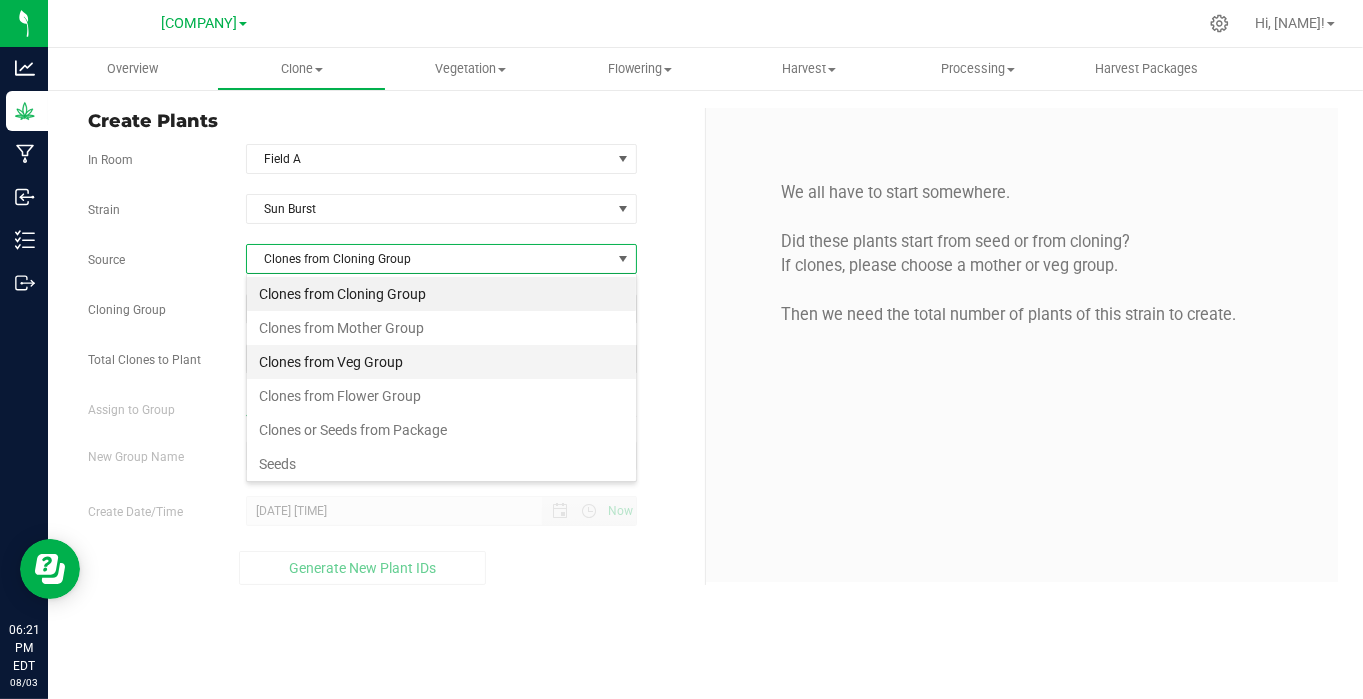 scroll, scrollTop: 99970, scrollLeft: 99608, axis: both 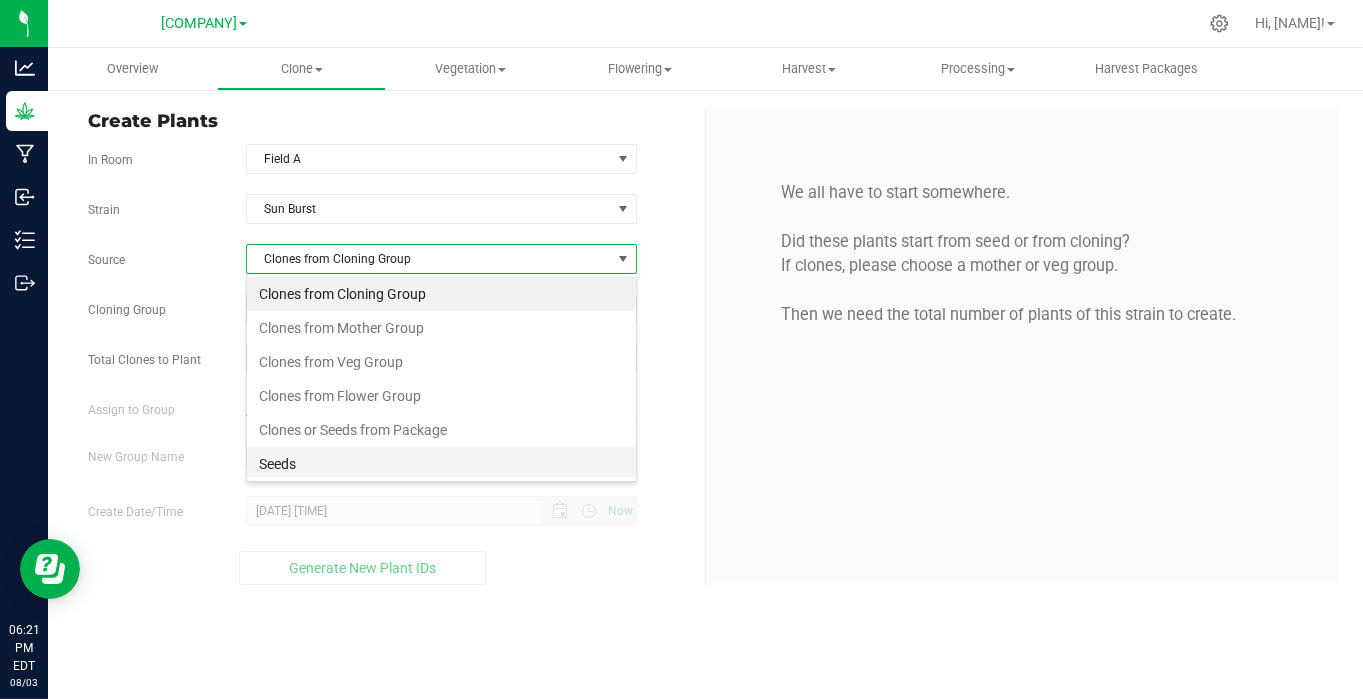 click on "Seeds" at bounding box center [441, 464] 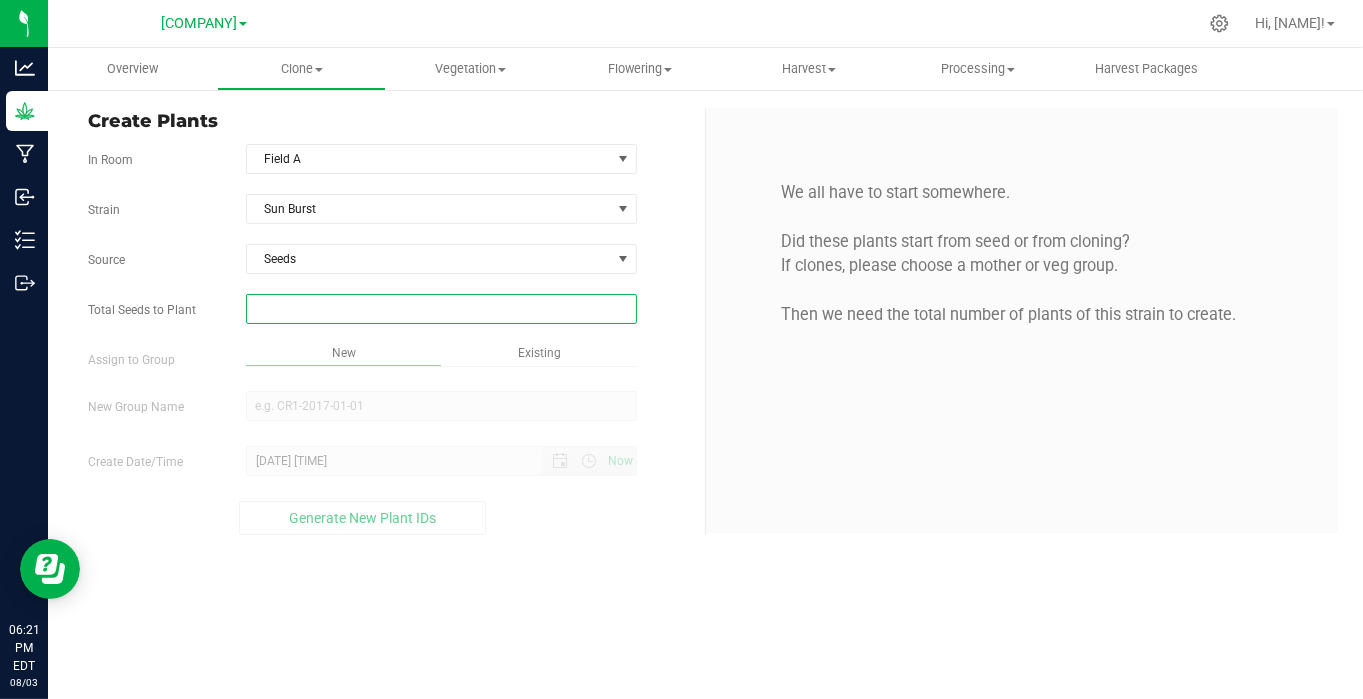 click at bounding box center [441, 309] 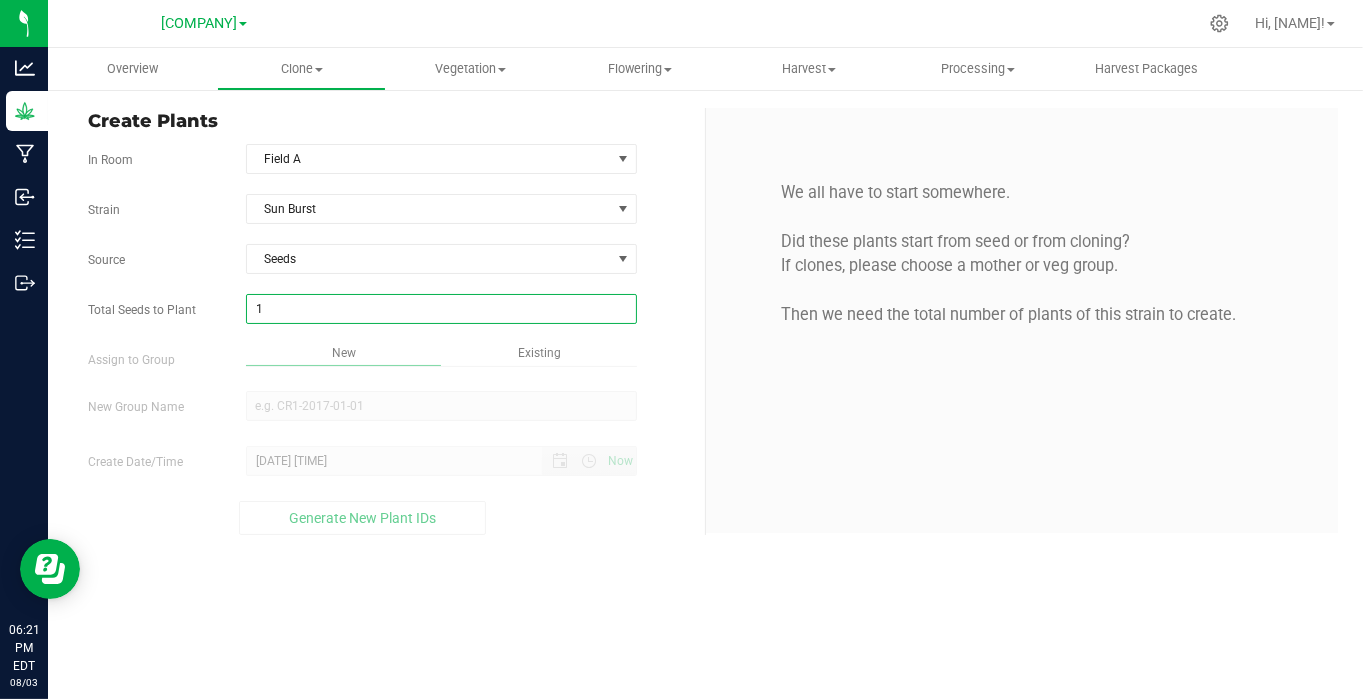 type on "1" 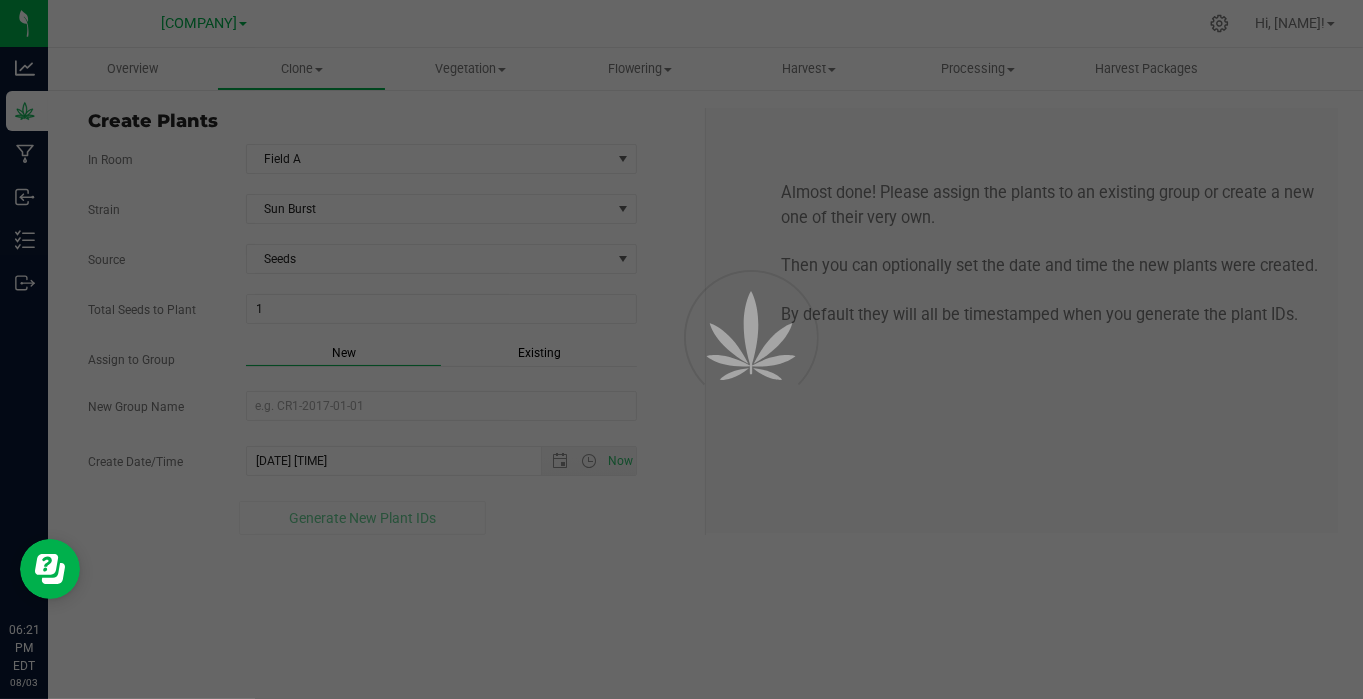click on "Overview
Clone
Create plants
Cloning groups
Cloning plants
Apply to plants
Vegetation" at bounding box center (705, 373) 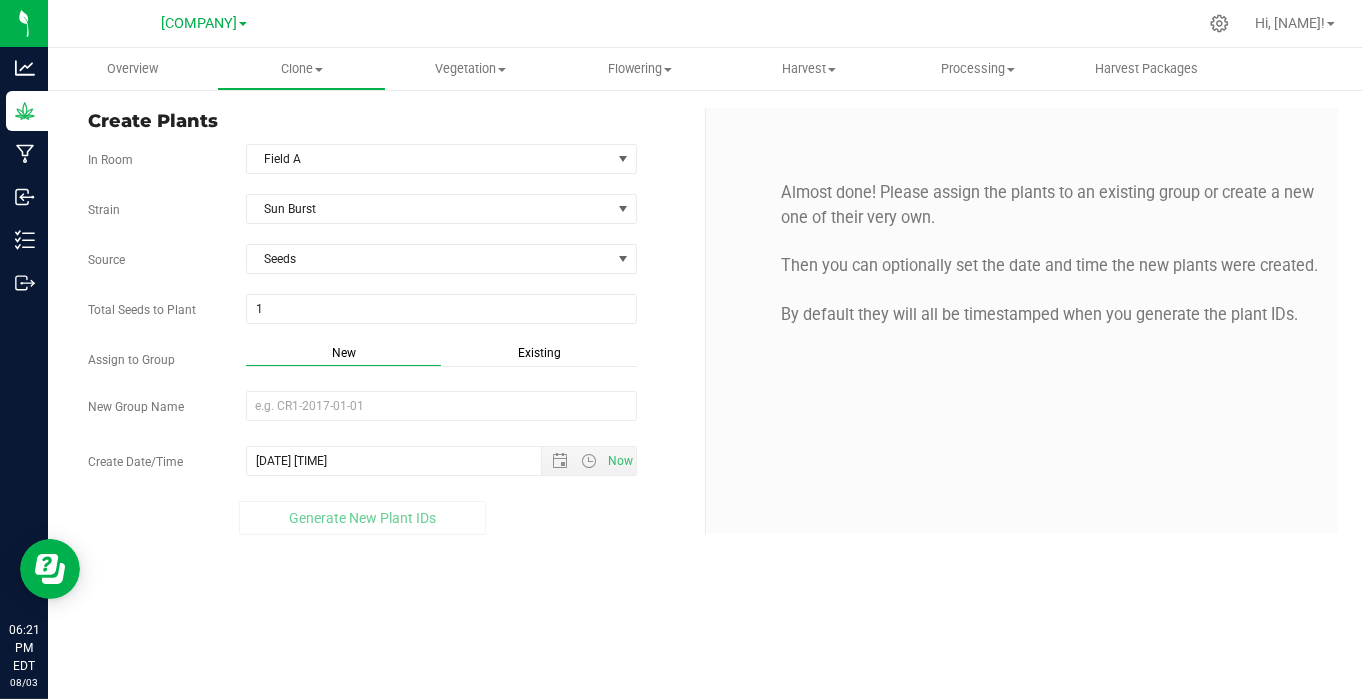click on "Existing" at bounding box center [539, 353] 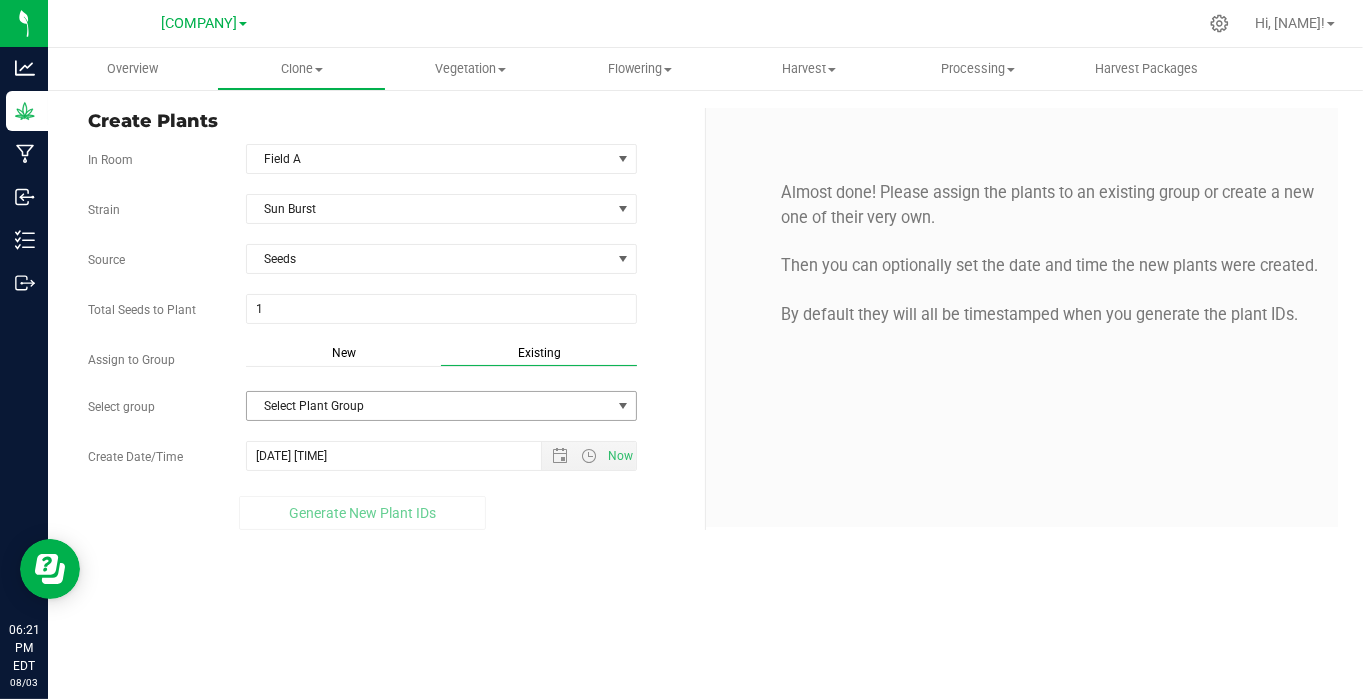 click on "Select Plant Group" at bounding box center [429, 406] 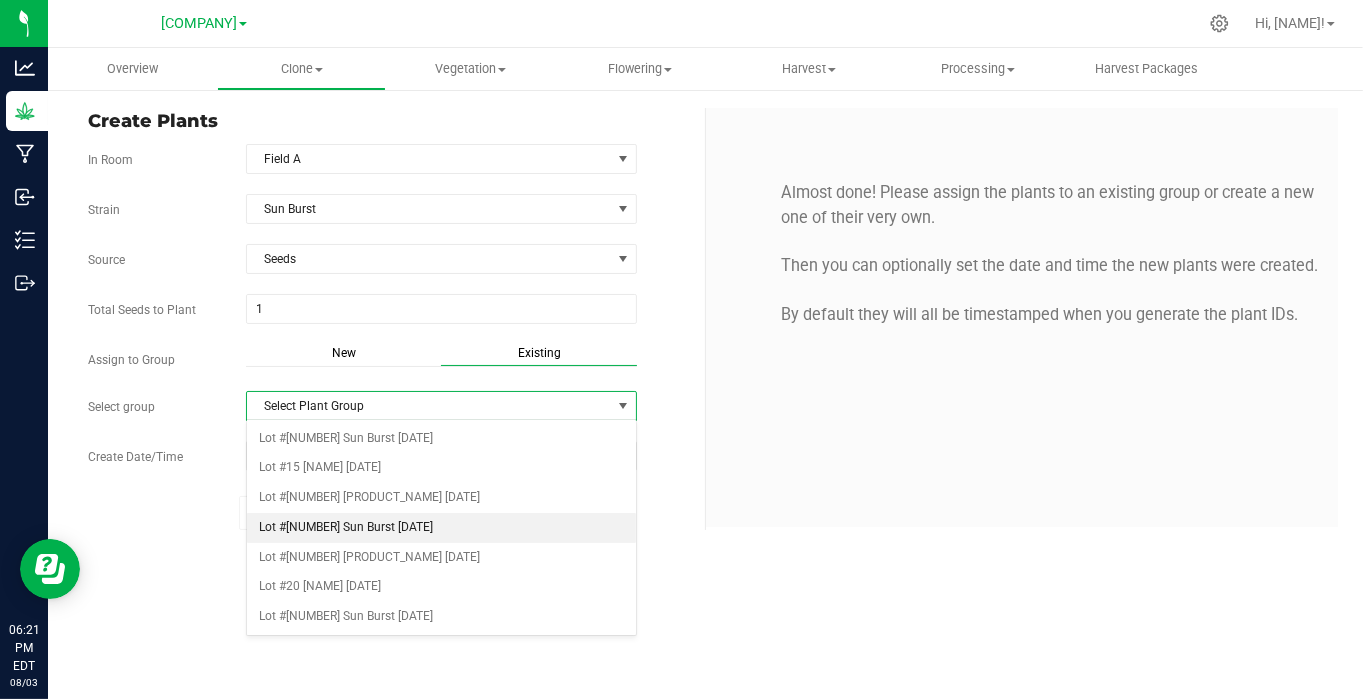 click on "Lot #[NUMBER] Sun Burst [DATE]" at bounding box center (441, 528) 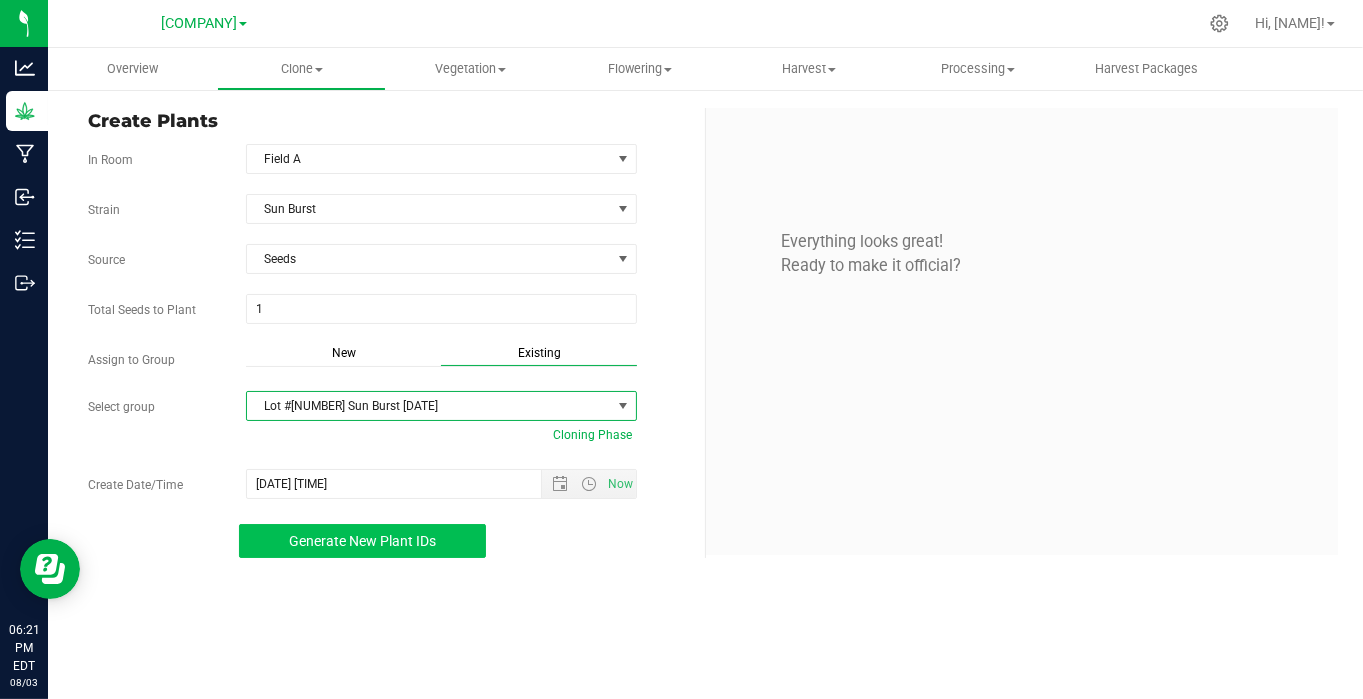 click on "Generate New Plant IDs" at bounding box center (362, 541) 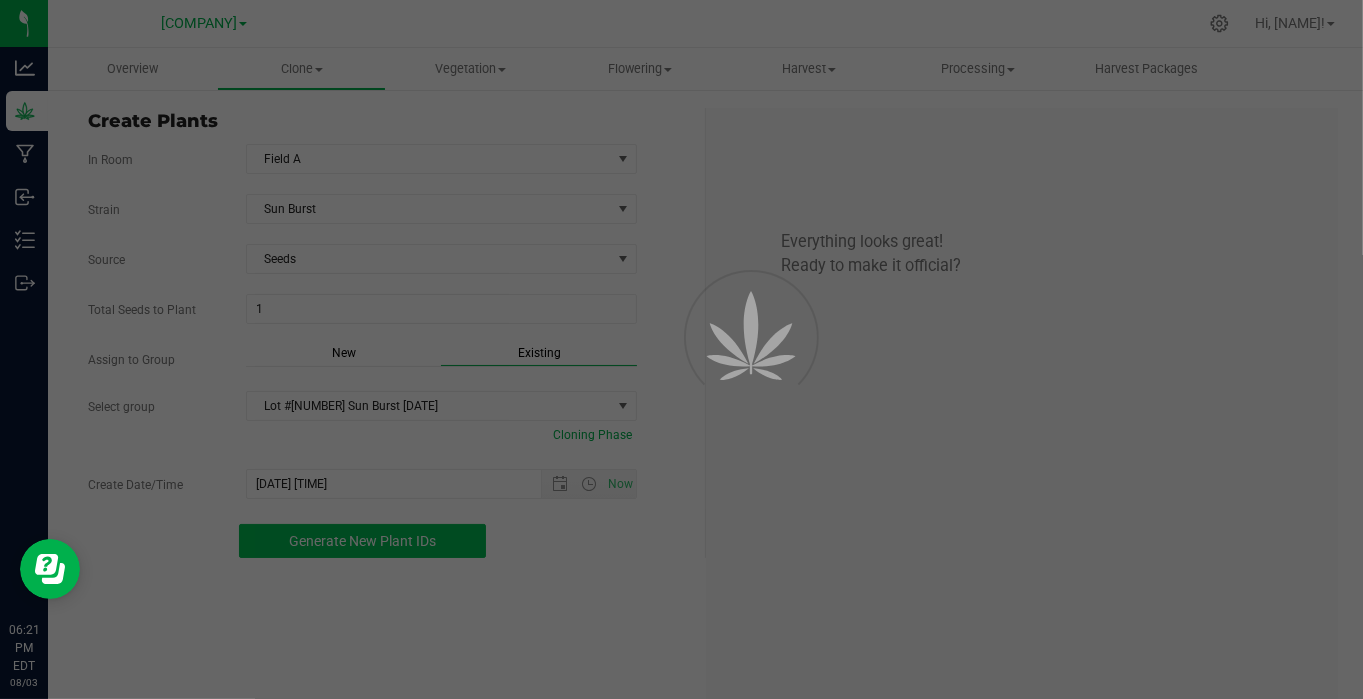 scroll, scrollTop: 60, scrollLeft: 0, axis: vertical 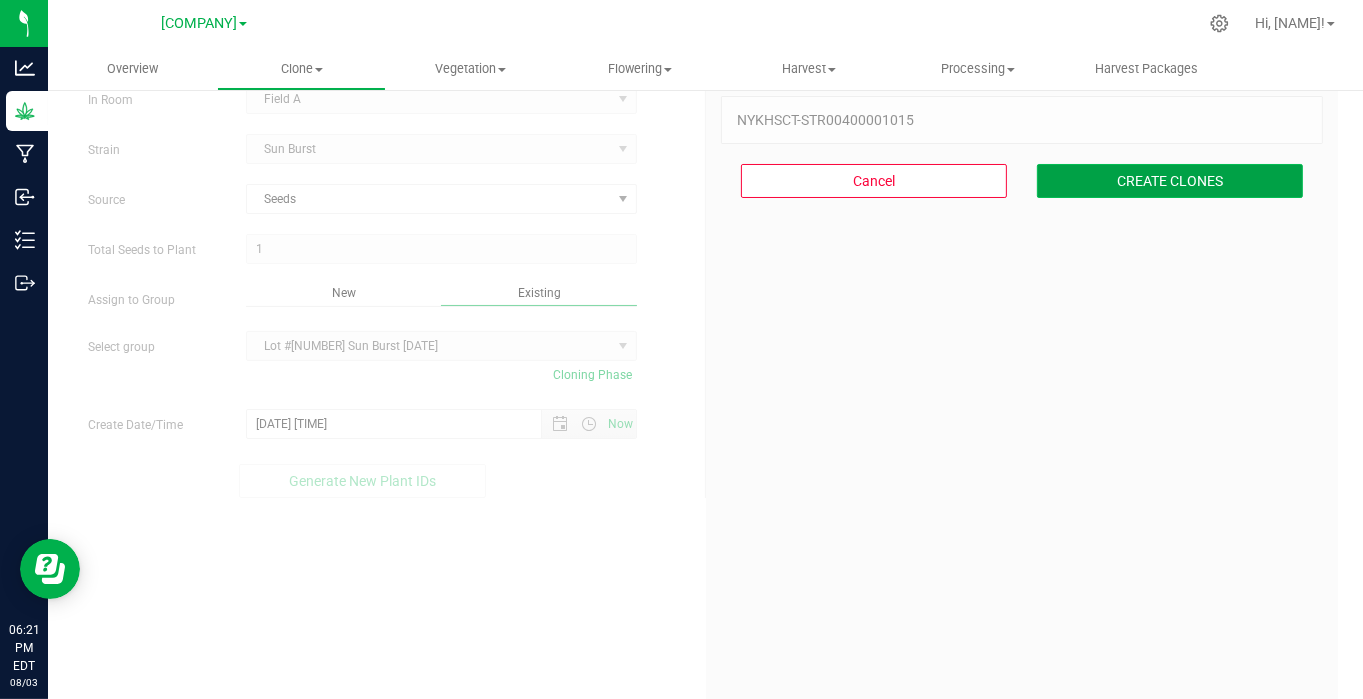 click on "CREATE CLONES" at bounding box center (1170, 181) 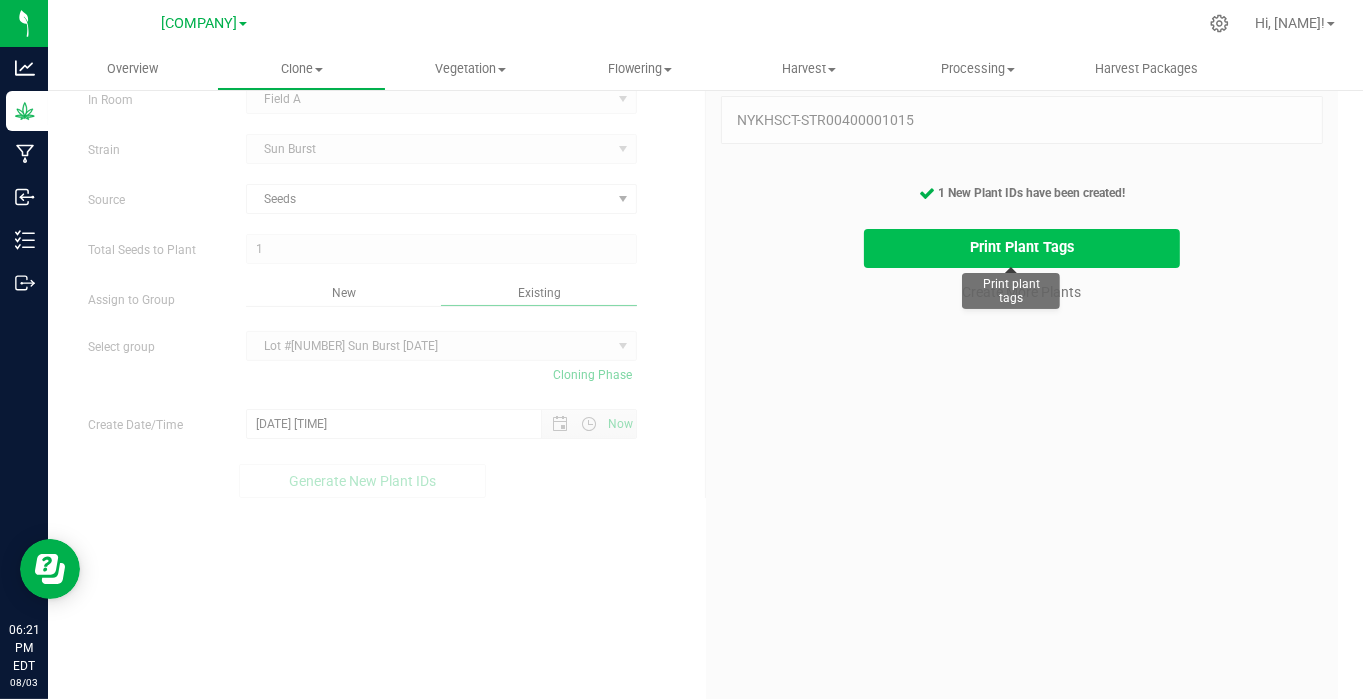 click on "Print Plant Tags" at bounding box center (1022, 248) 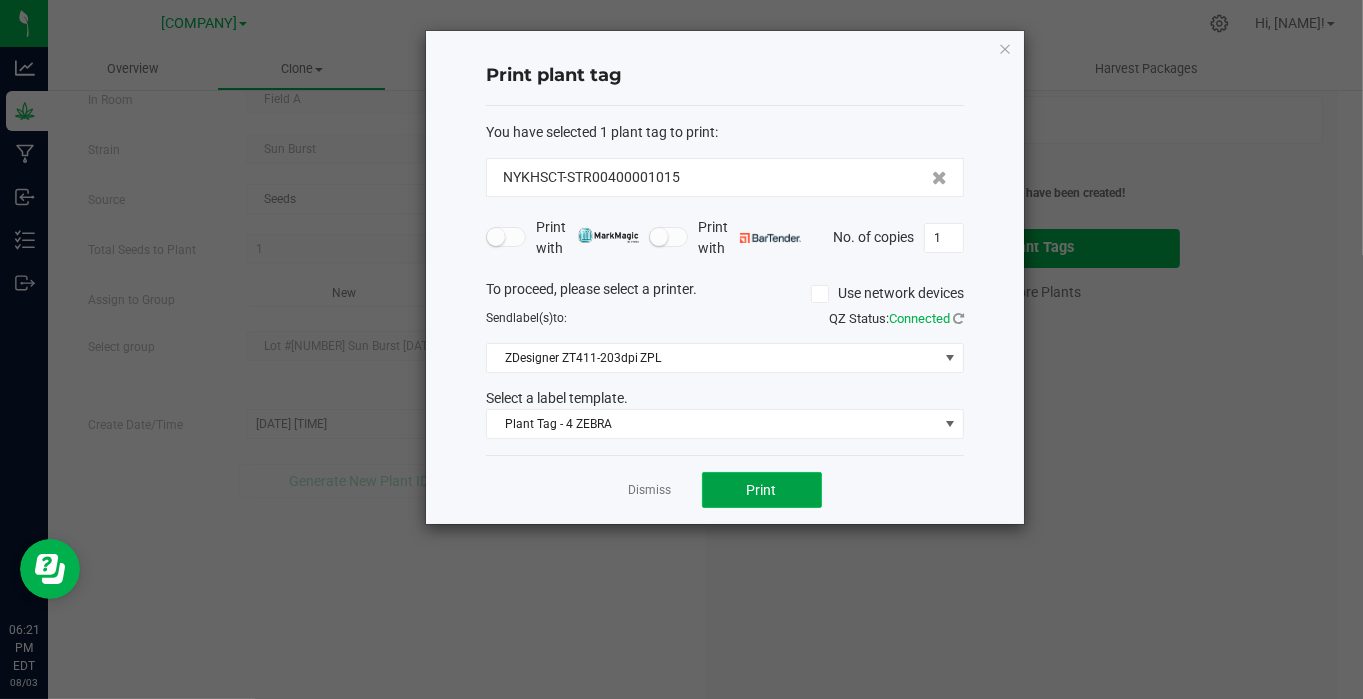 click on "Print" 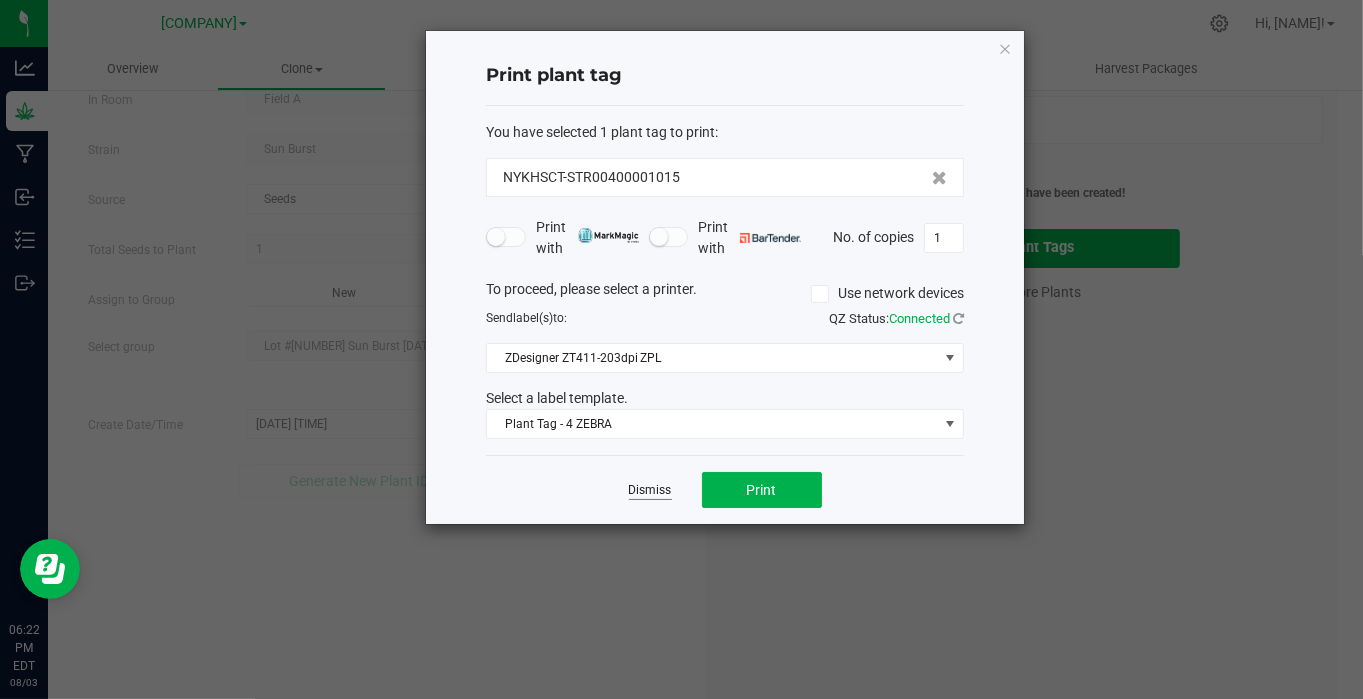 click on "Dismiss" 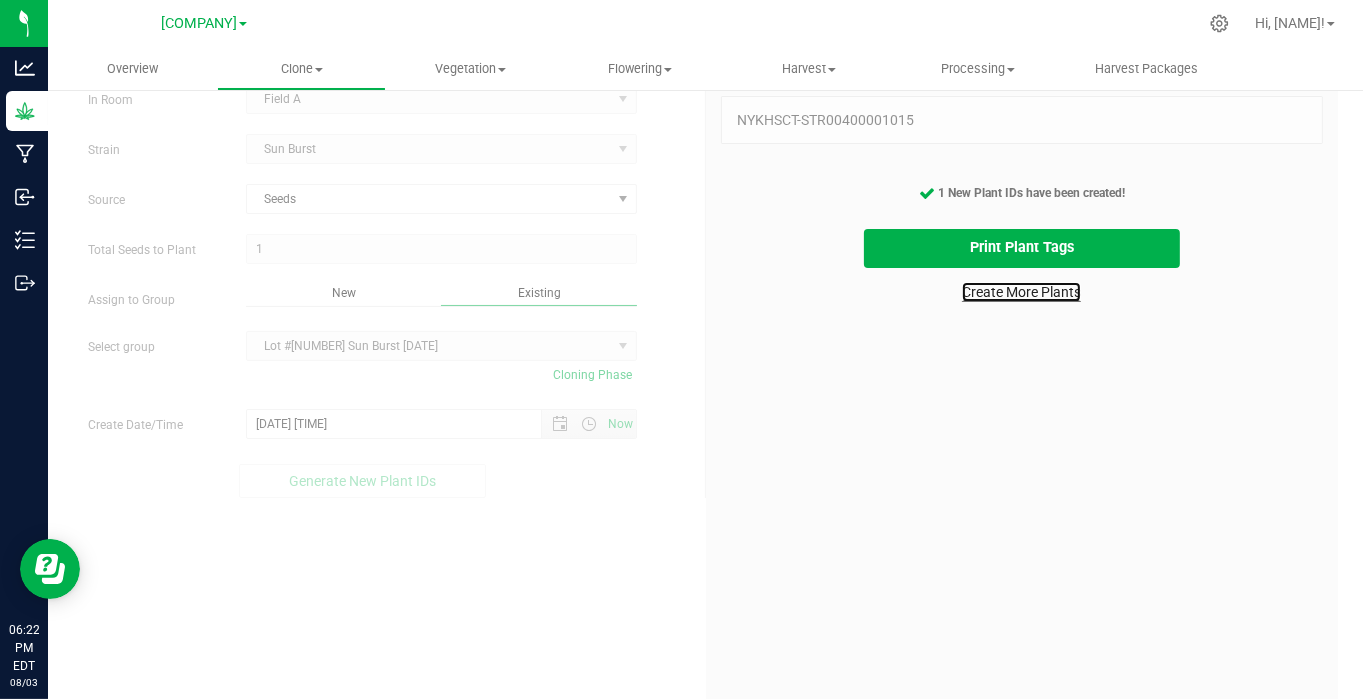 click on "Create More Plants" at bounding box center (1021, 292) 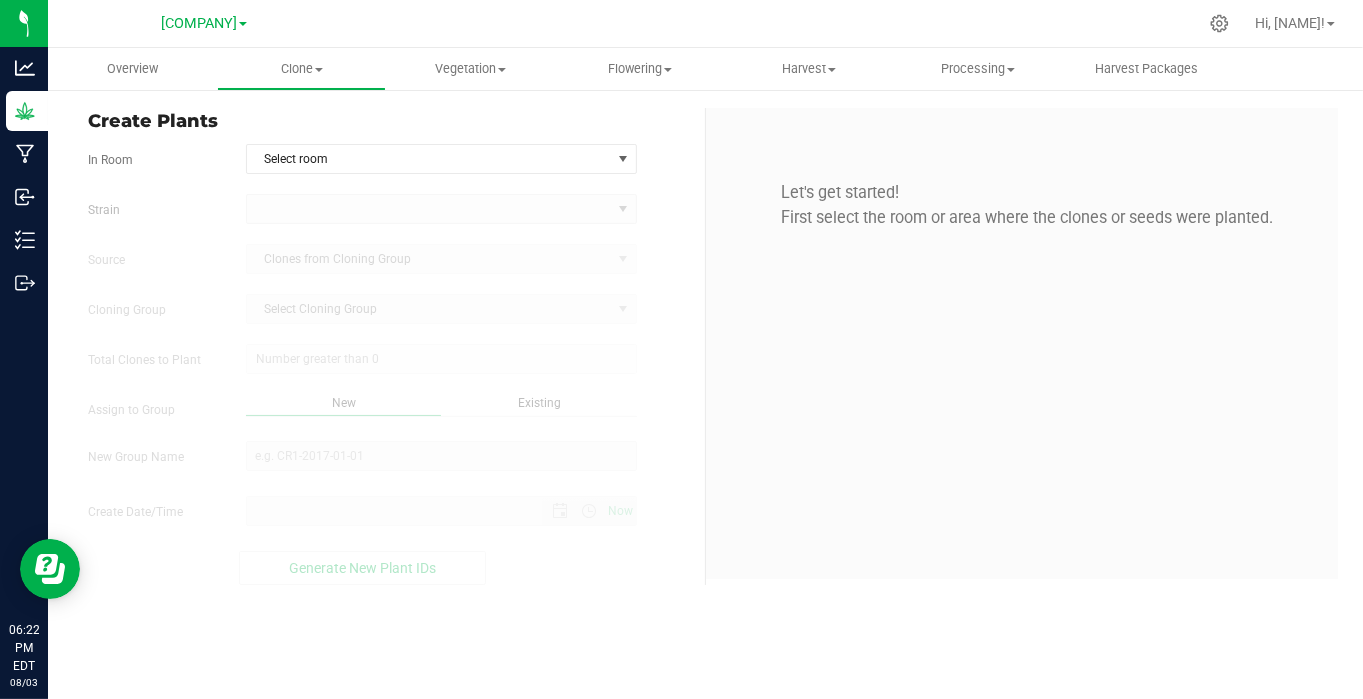 scroll, scrollTop: 0, scrollLeft: 0, axis: both 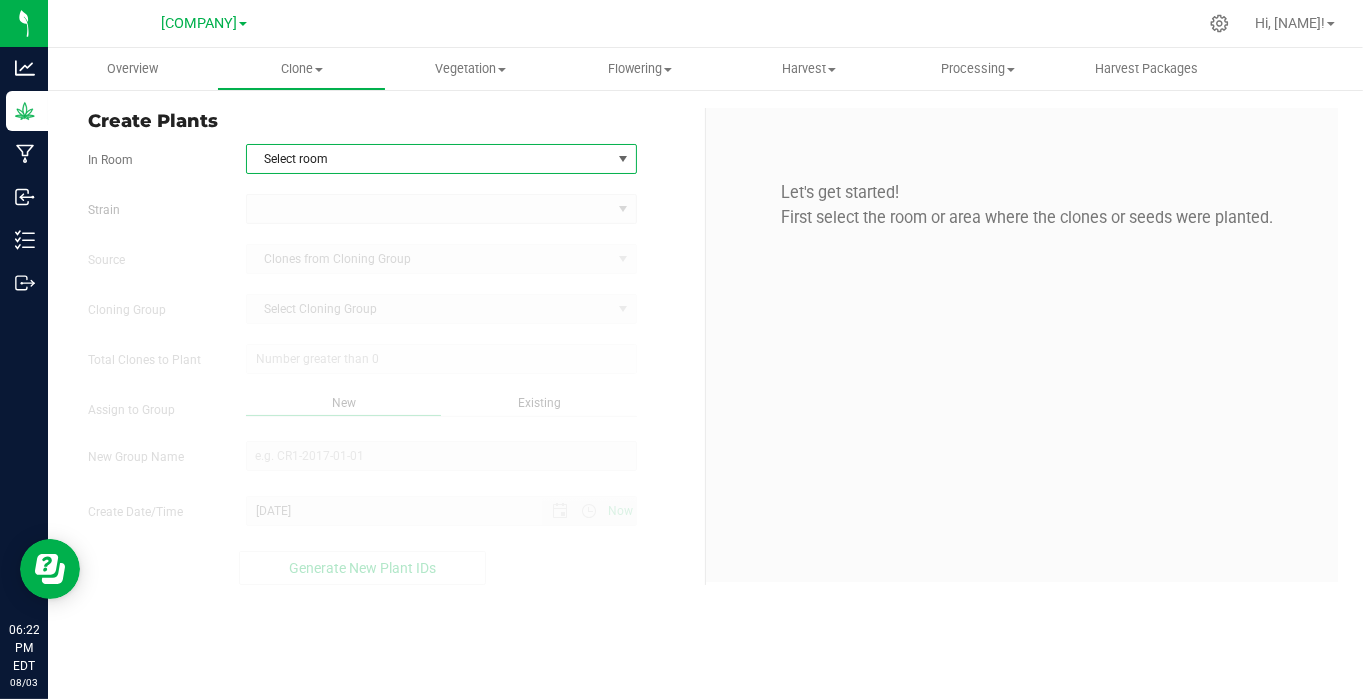 click on "Select room" at bounding box center [429, 159] 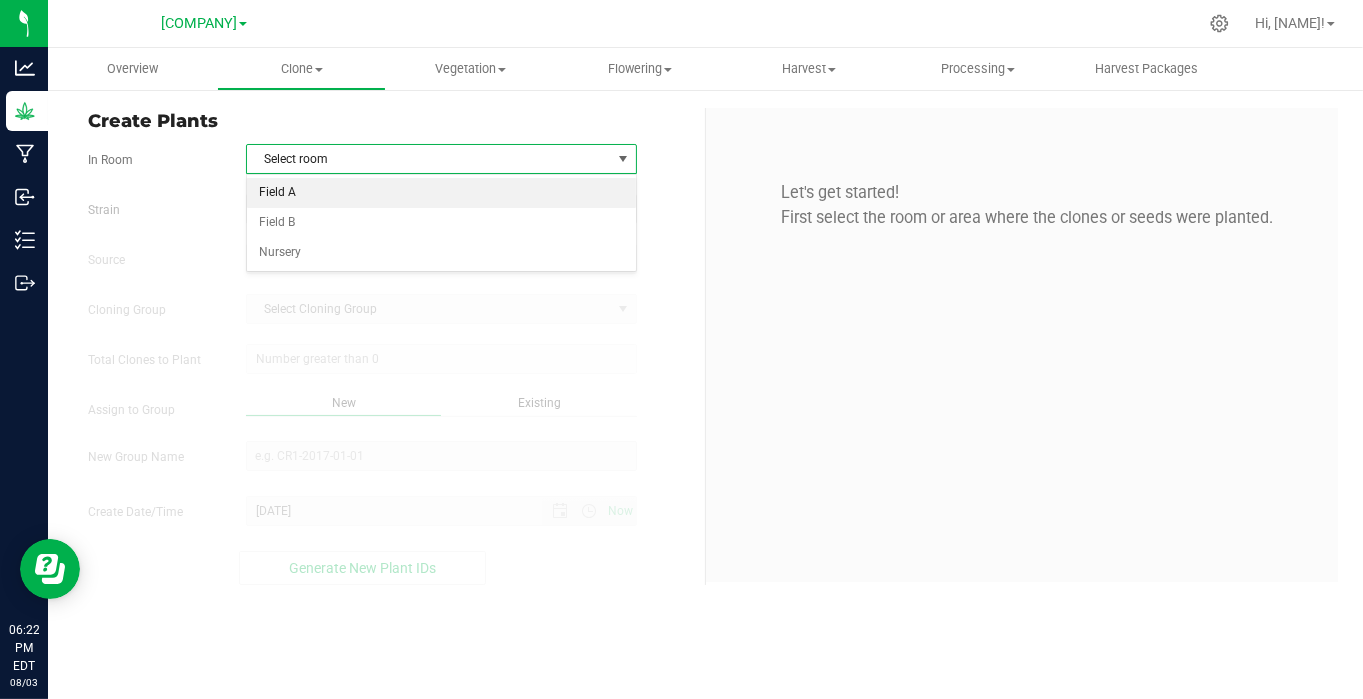 click on "Field A" at bounding box center [441, 193] 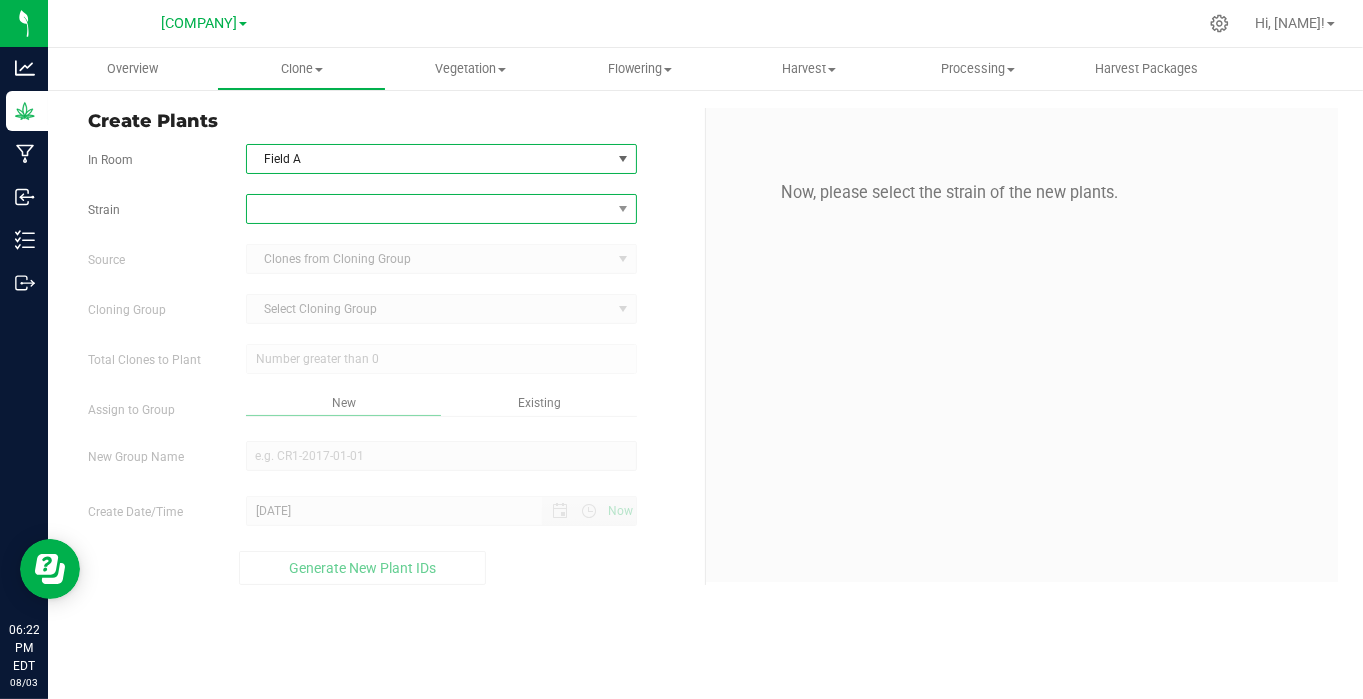 click at bounding box center (429, 209) 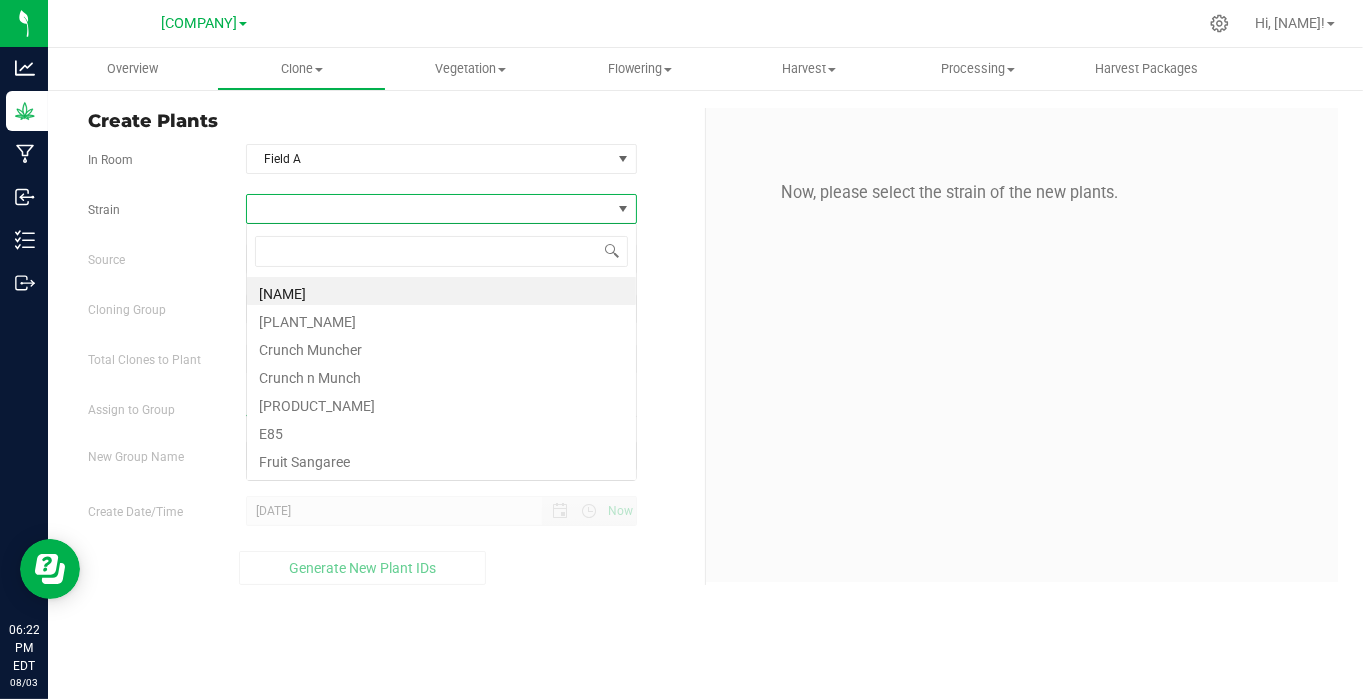 scroll, scrollTop: 99970, scrollLeft: 99608, axis: both 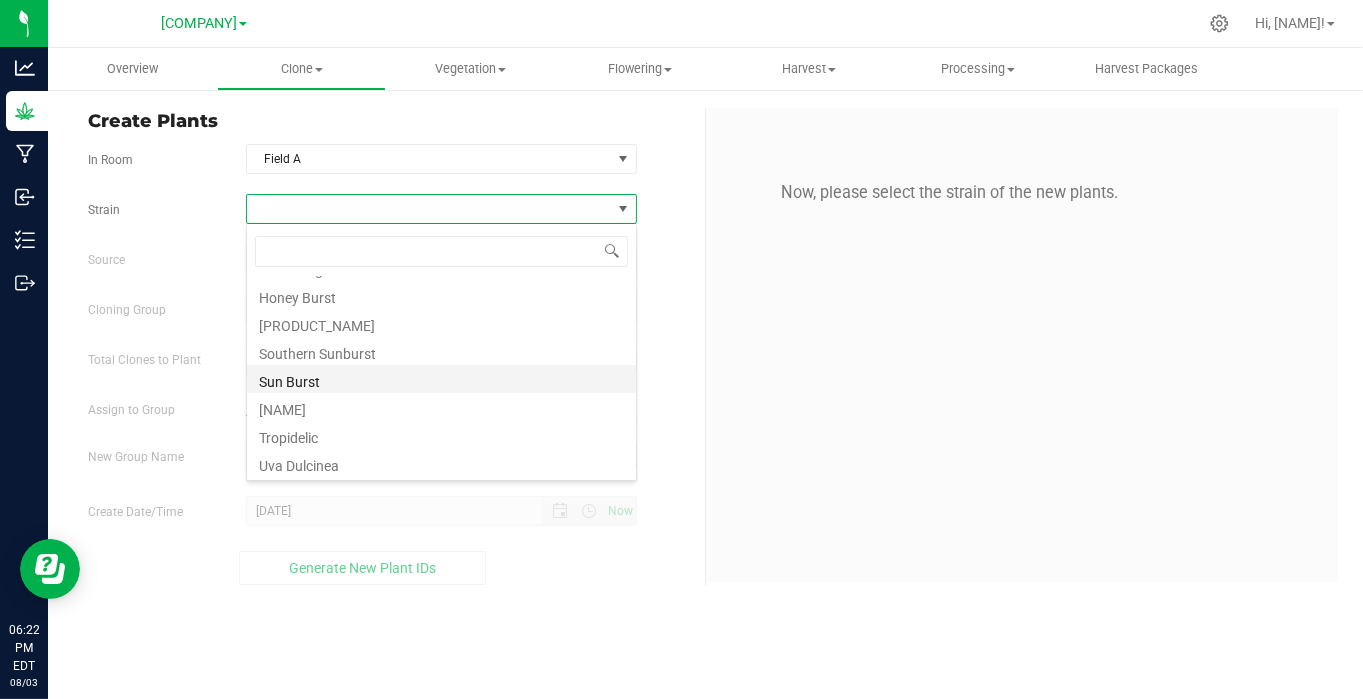 click on "Sun Burst" at bounding box center (441, 379) 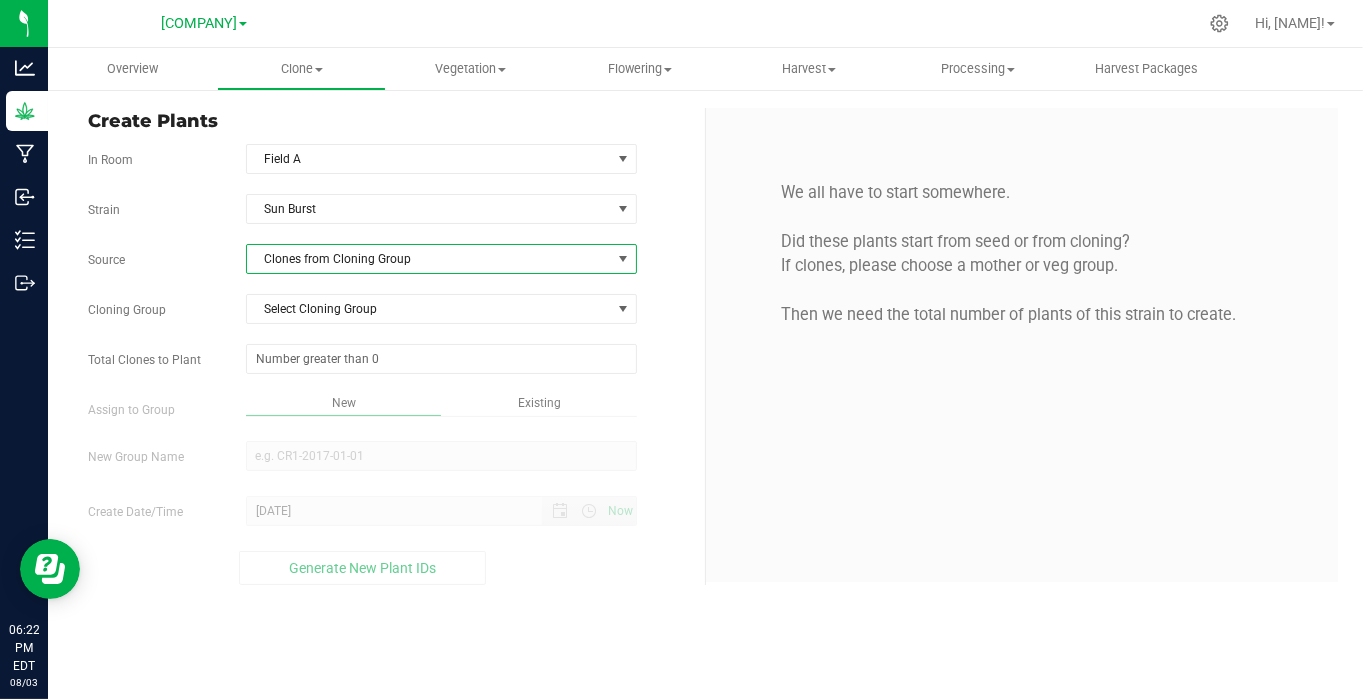 click on "Clones from Cloning Group" at bounding box center [429, 259] 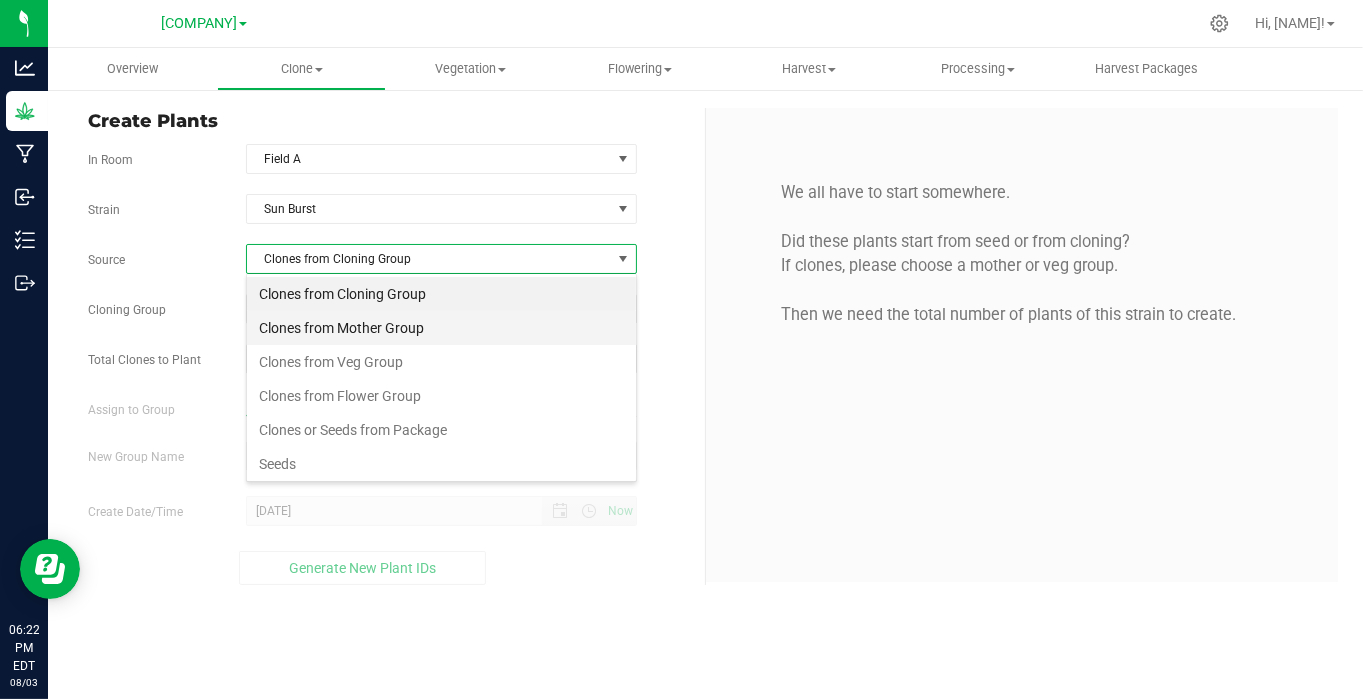 scroll, scrollTop: 99970, scrollLeft: 99608, axis: both 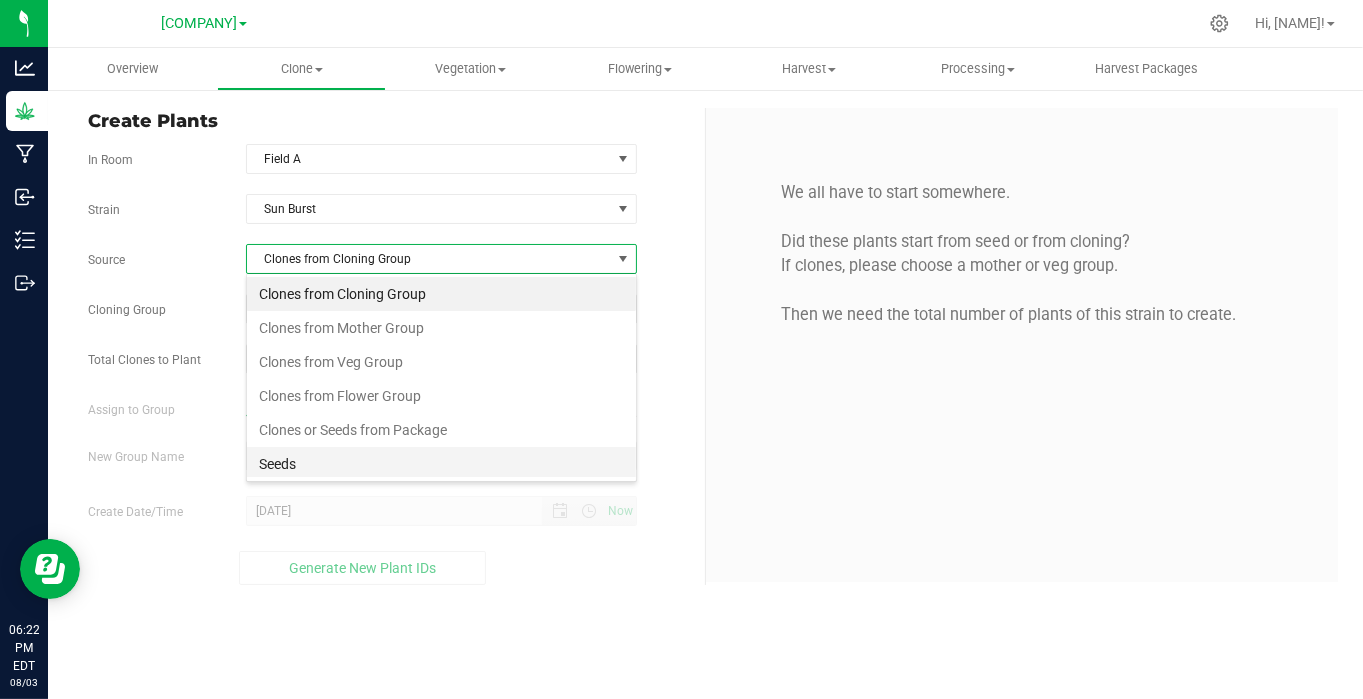click on "Seeds" at bounding box center [441, 464] 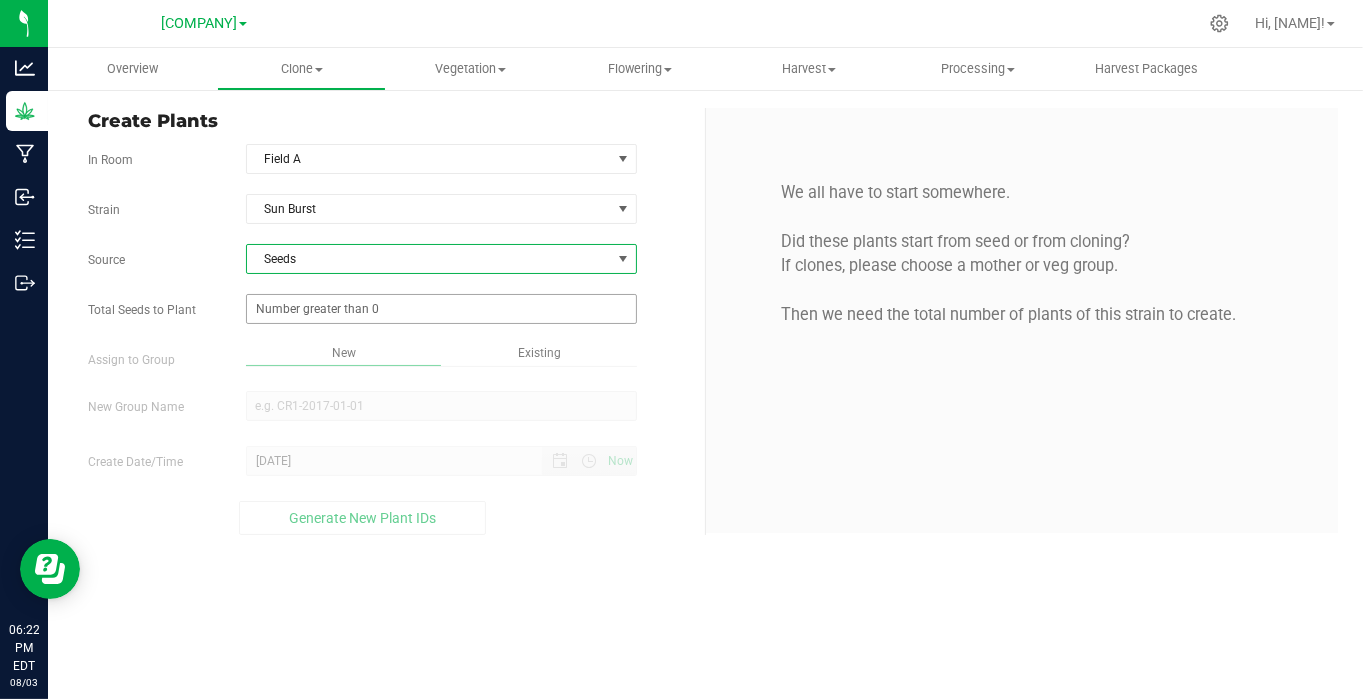 click at bounding box center [441, 309] 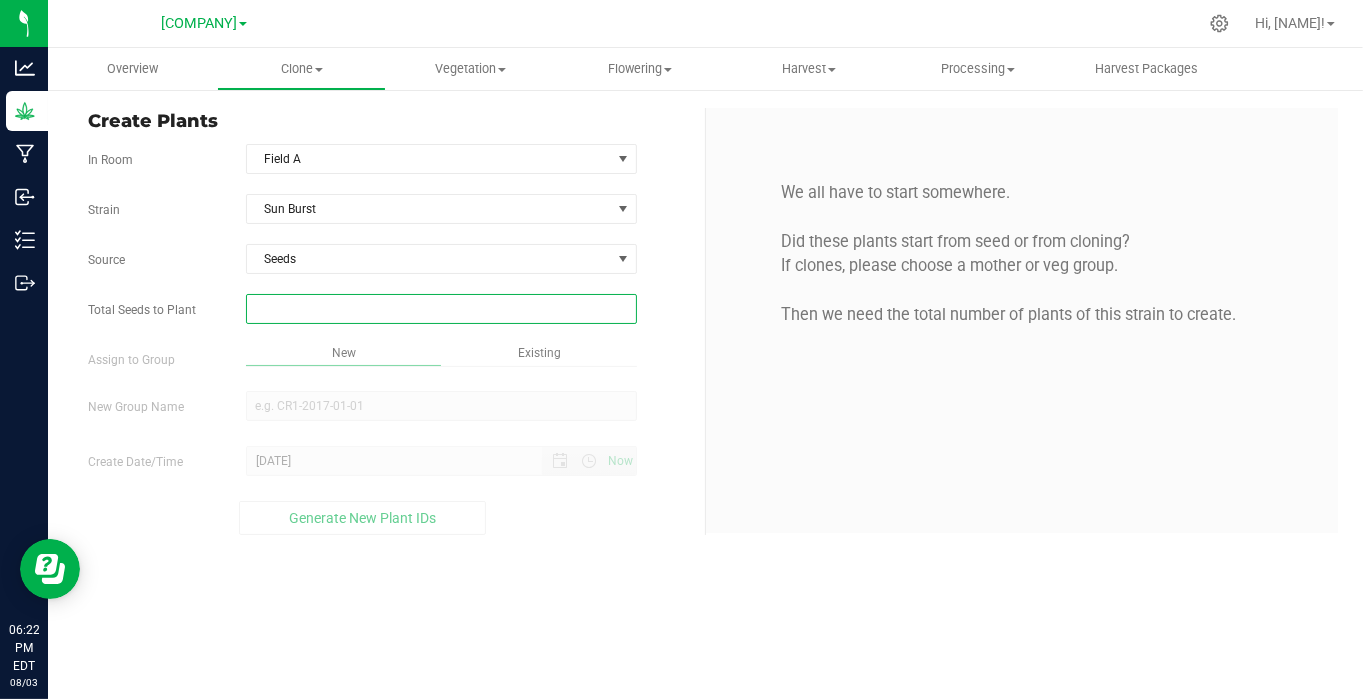 type on "1" 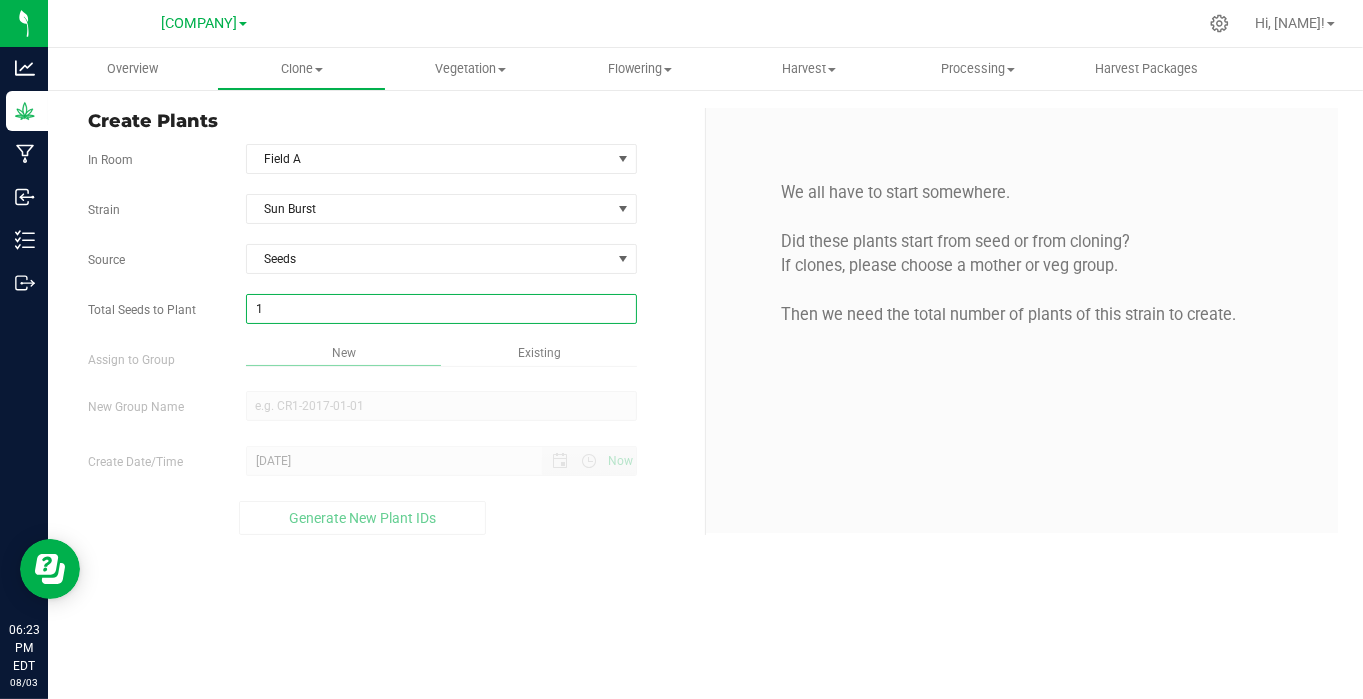 type on "1" 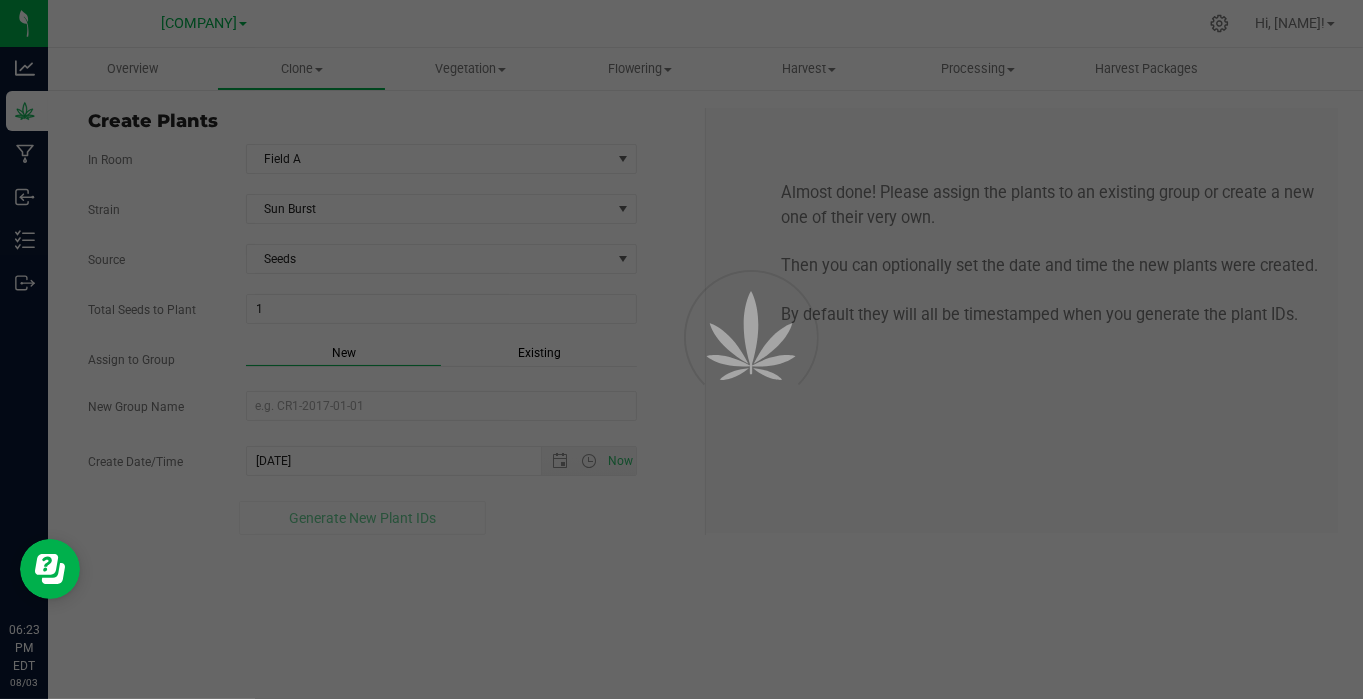 click on "Overview
Clone
Create plants
Cloning groups
Cloning plants
Apply to plants
Vegetation" at bounding box center [705, 373] 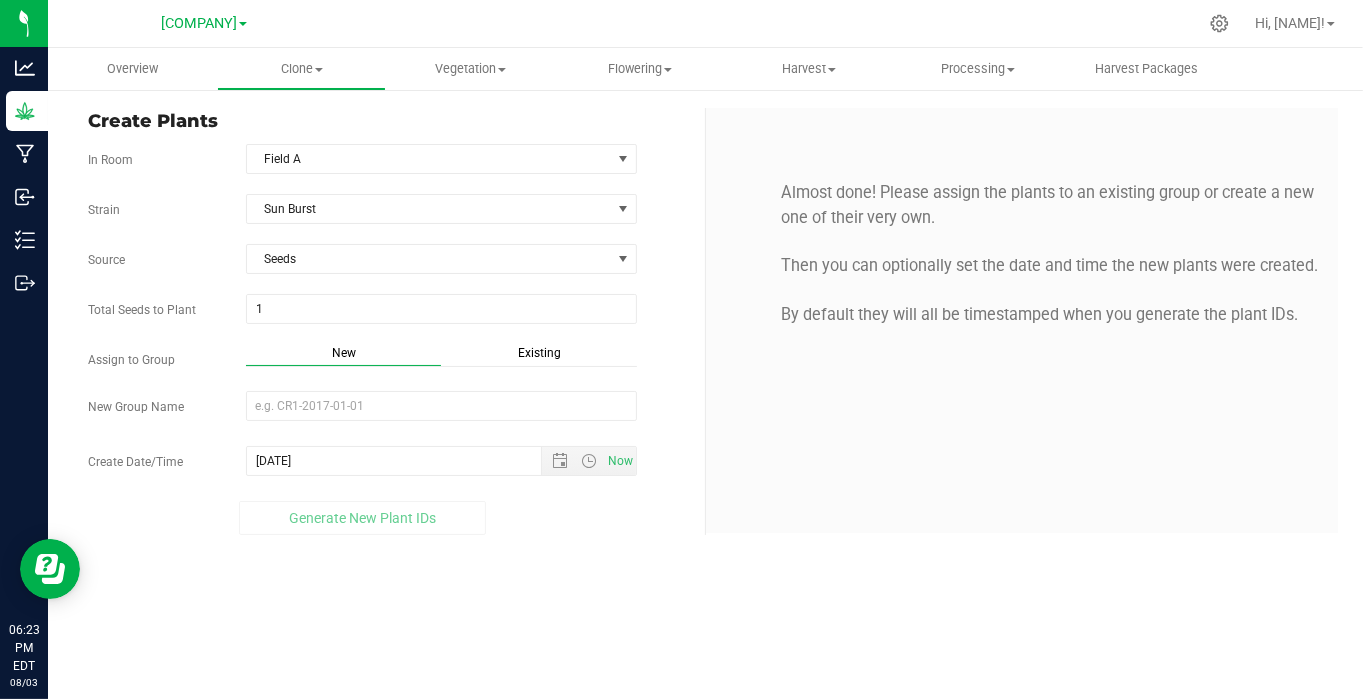 click on "Existing" at bounding box center [539, 353] 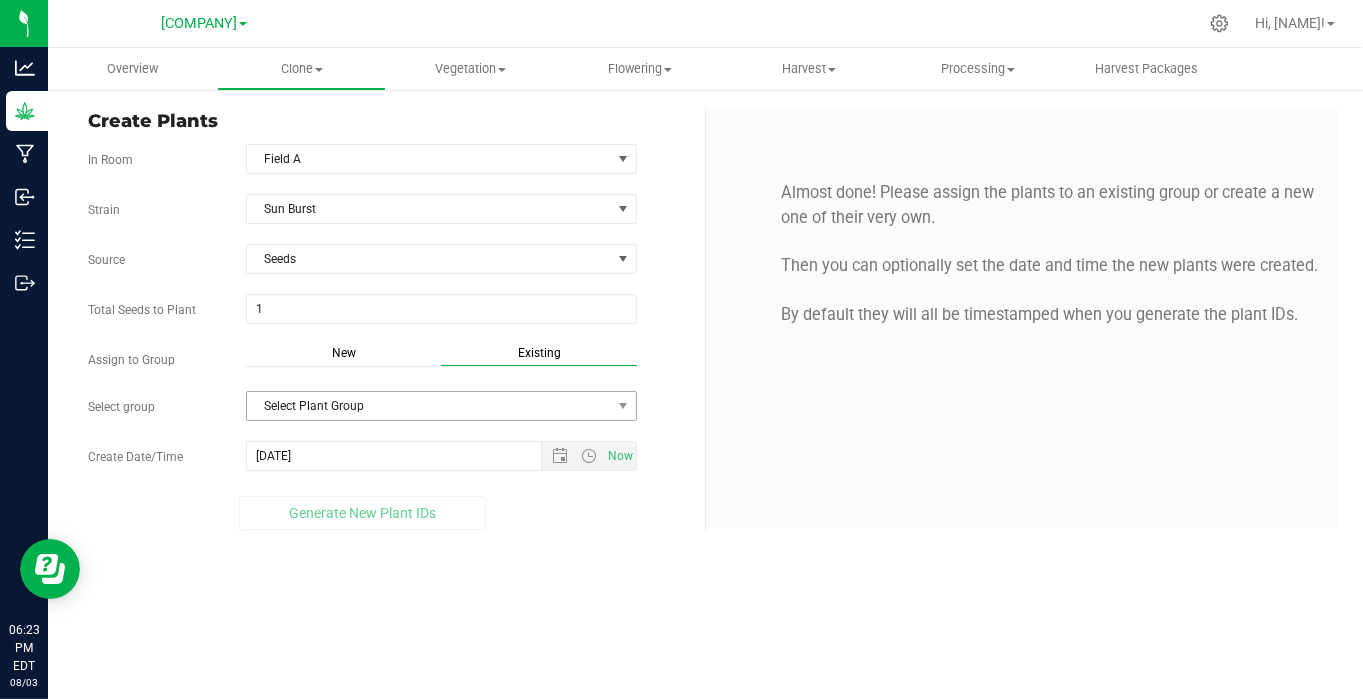 click on "Select Plant Group" at bounding box center [429, 406] 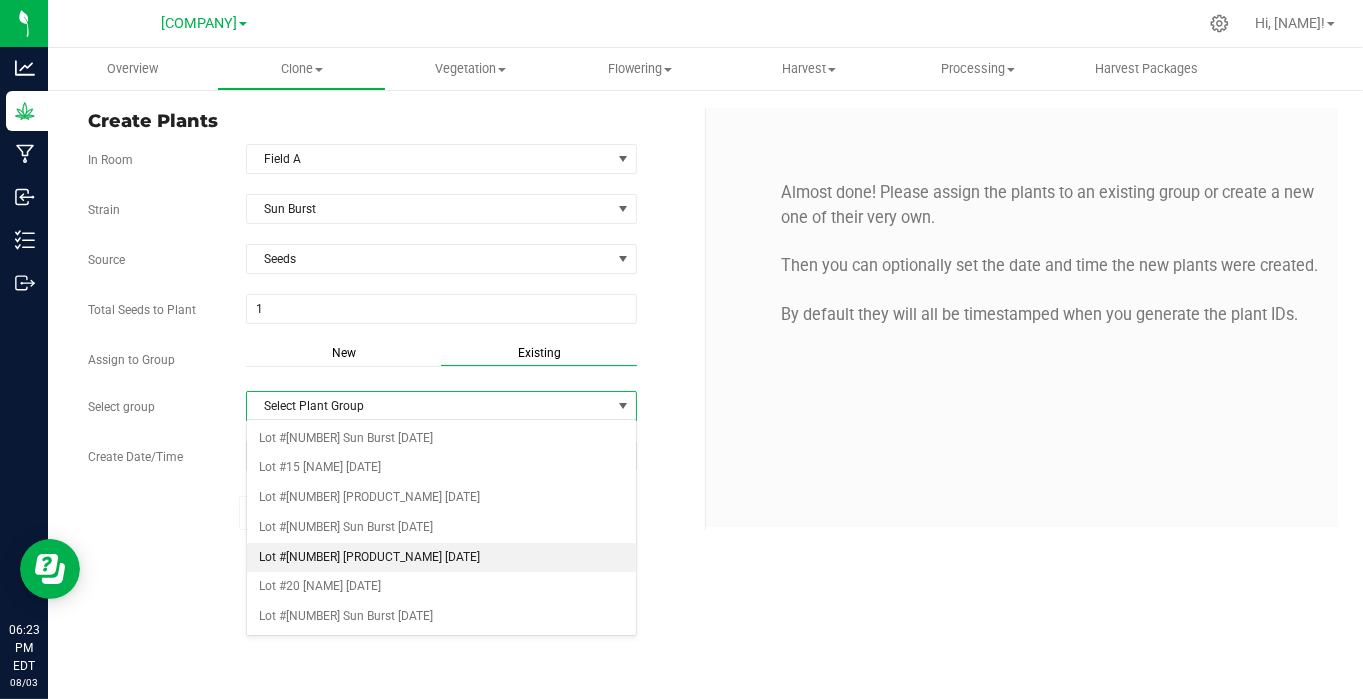 click on "Lot #[NUMBER] [PRODUCT_NAME] [DATE]" at bounding box center (441, 558) 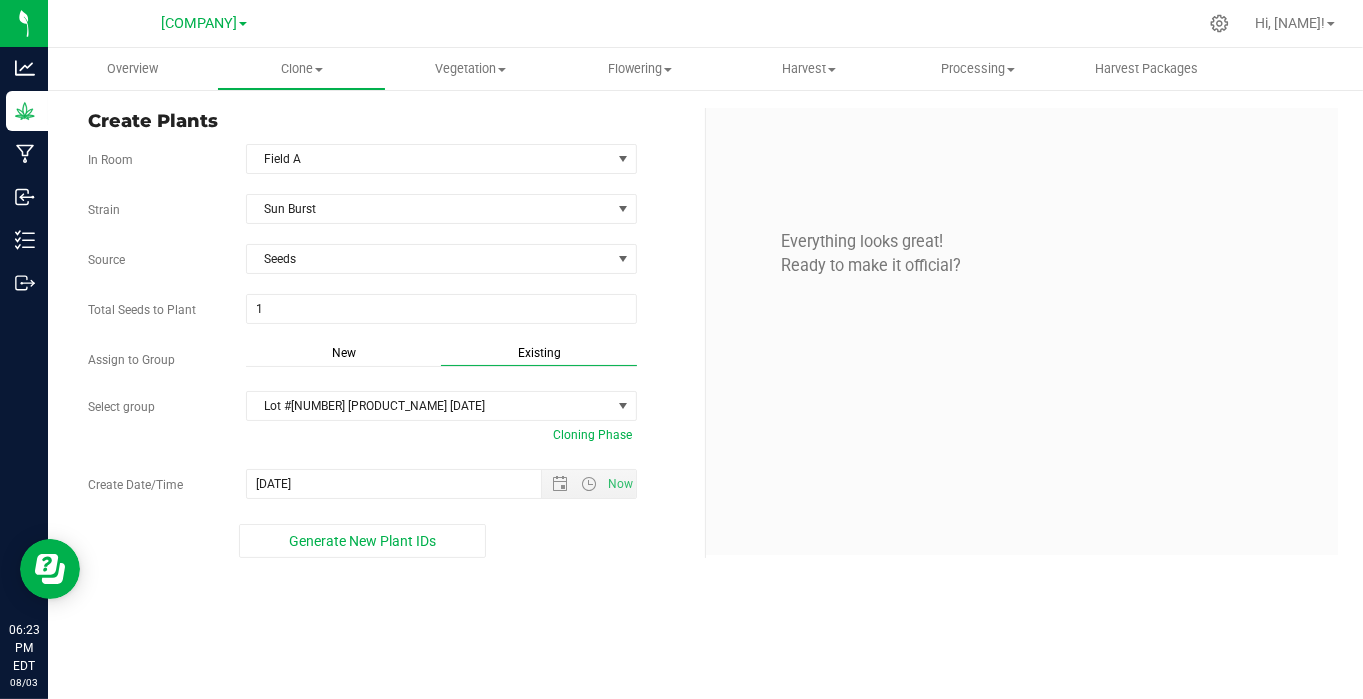 click on "Create Plants
In Room
Field [LETTER] Select room Field [LETTER] Field [LETTER] Nursery
Strain
[STRAIN]
Source
Seeds
Total Seeds to Plant
[NUMBER] [NUMBER]
Assign to Group" at bounding box center (705, 333) 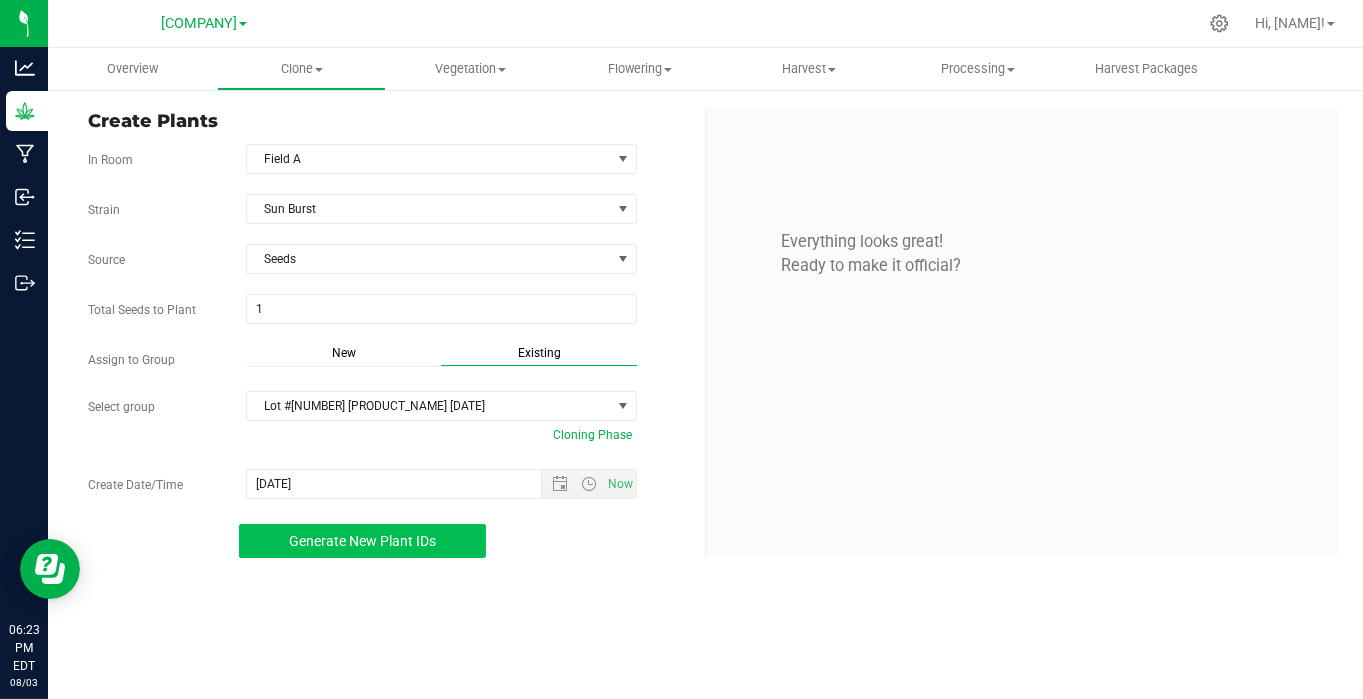click on "Generate New Plant IDs" at bounding box center (362, 541) 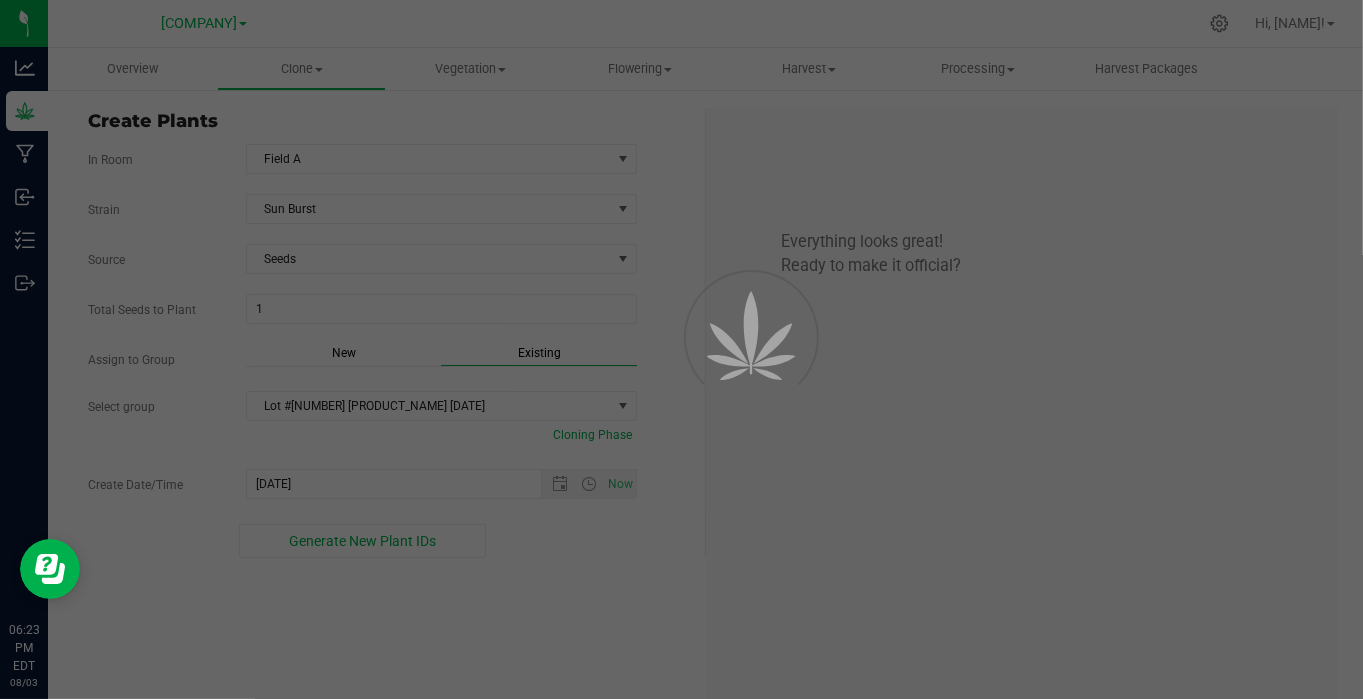 scroll, scrollTop: 60, scrollLeft: 0, axis: vertical 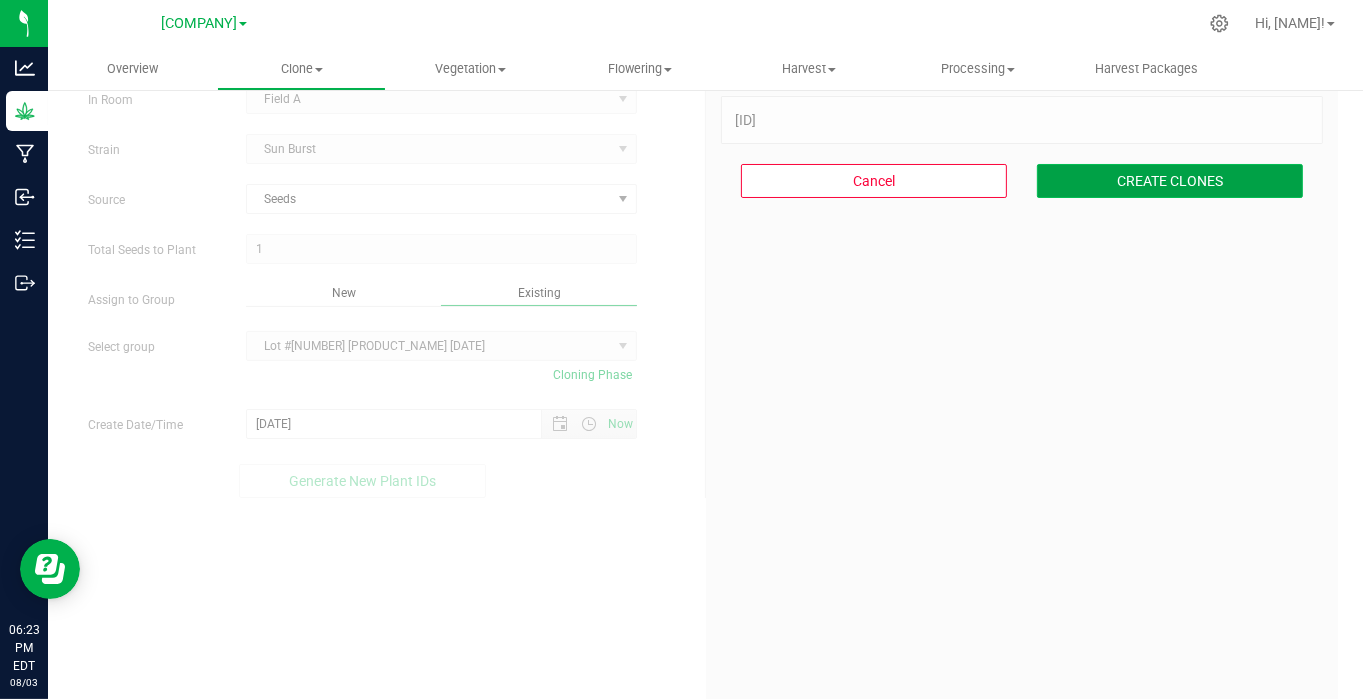 click on "CREATE CLONES" at bounding box center [1170, 181] 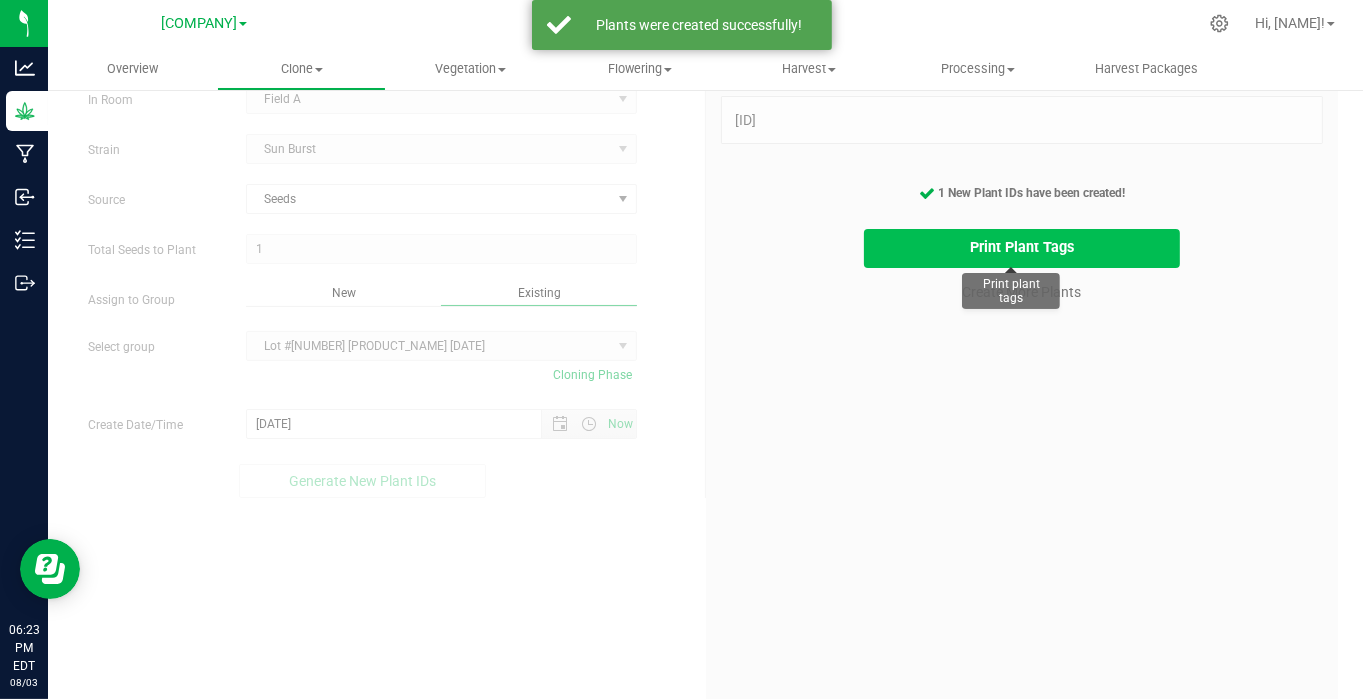 click on "Print Plant Tags" at bounding box center [1022, 248] 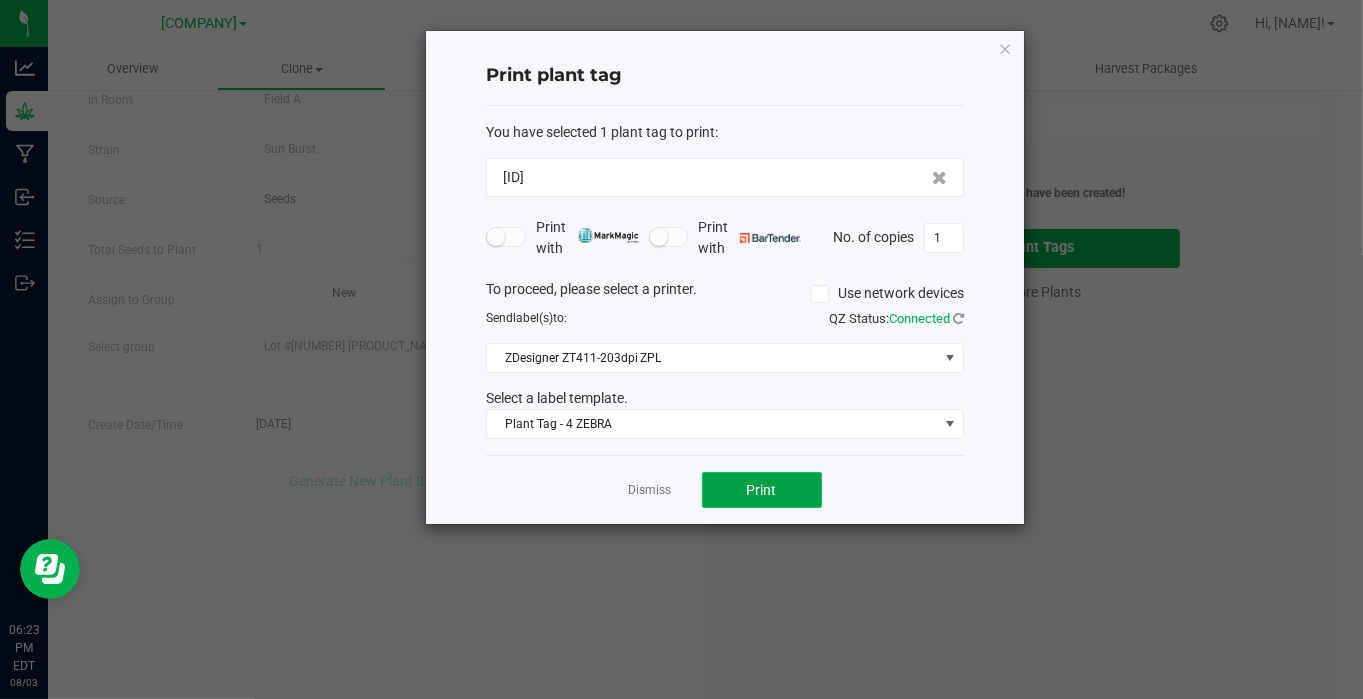 click on "Print" 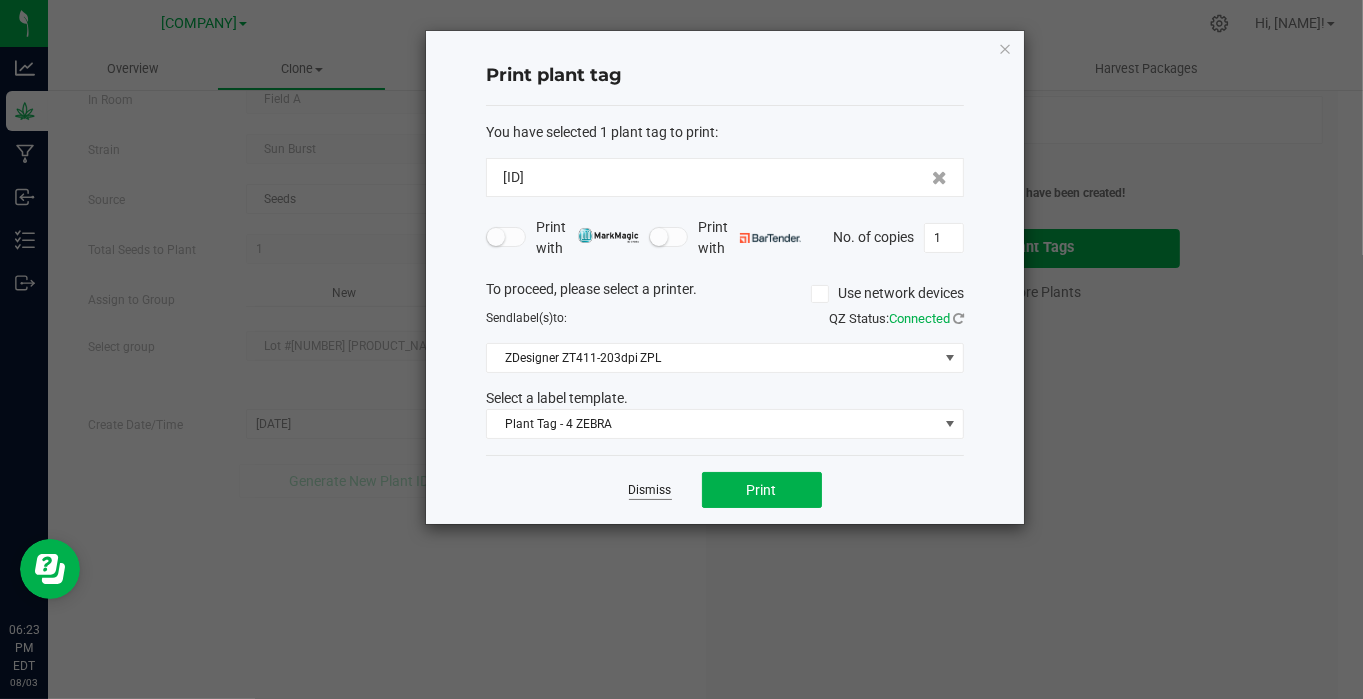click on "Dismiss" 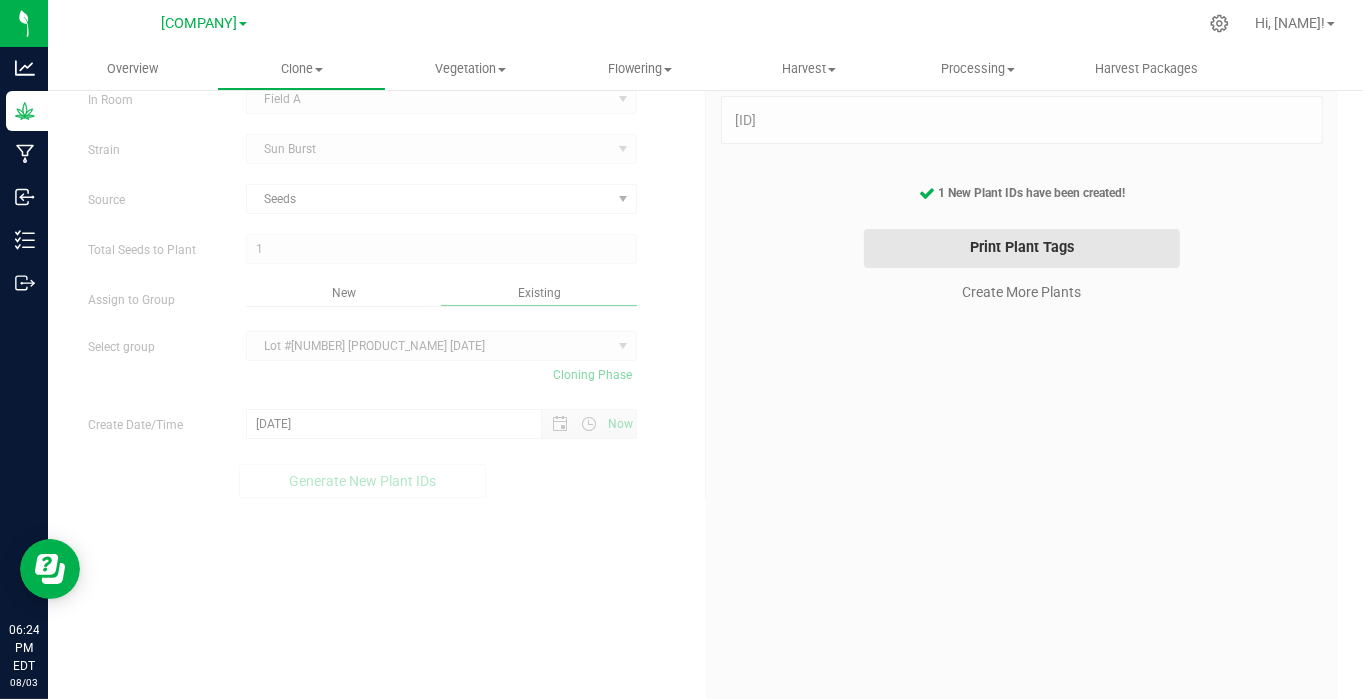 scroll, scrollTop: 0, scrollLeft: 0, axis: both 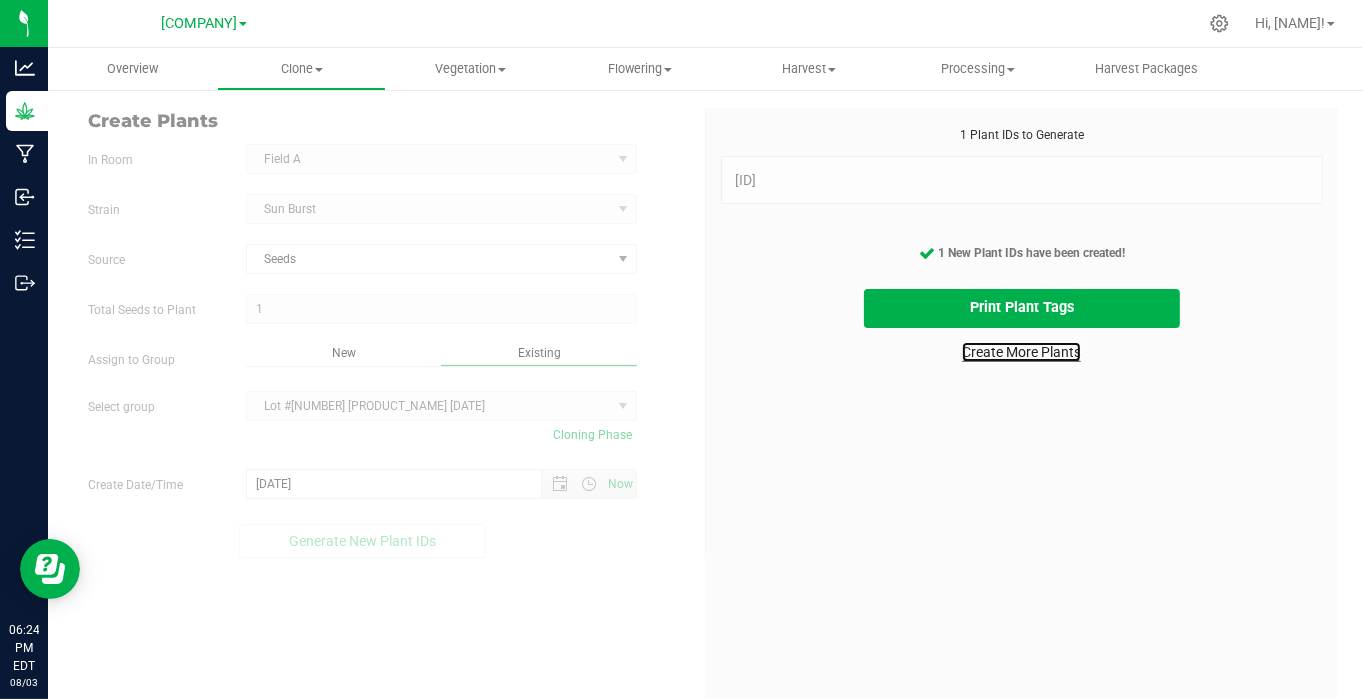 click on "Create More Plants" at bounding box center (1021, 352) 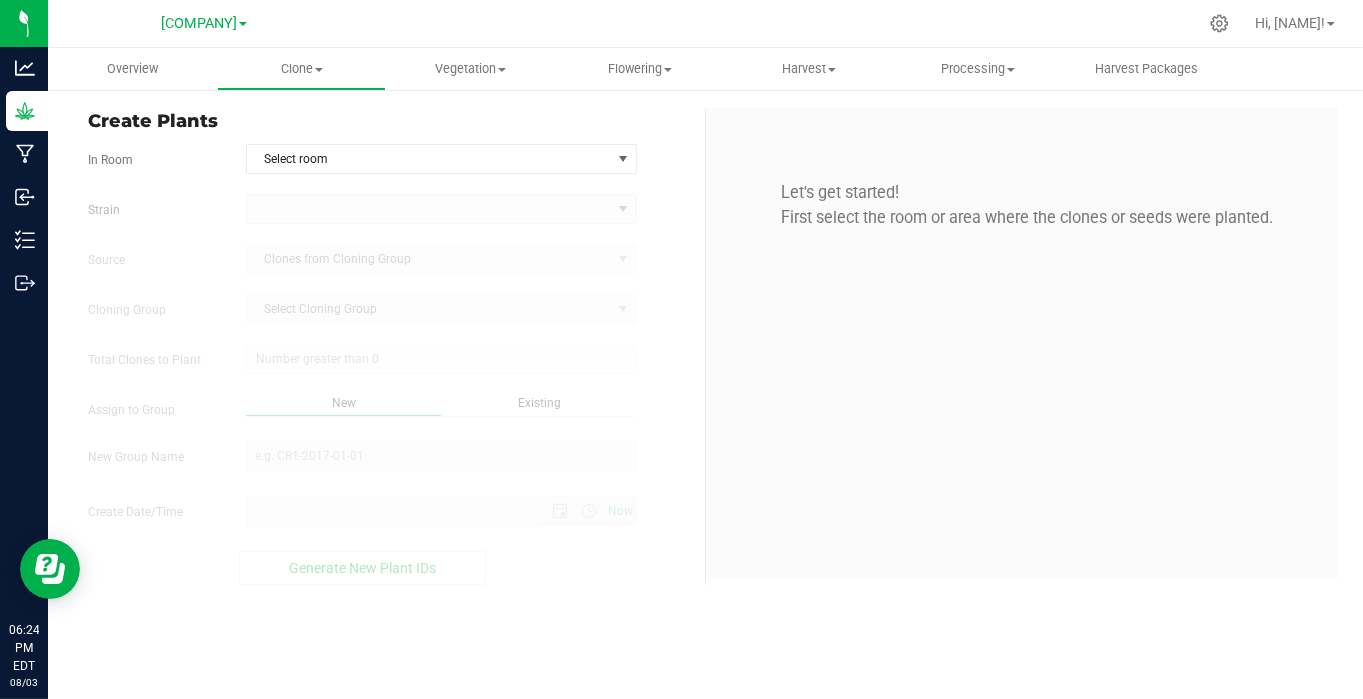 type on "[DATE] [TIME]" 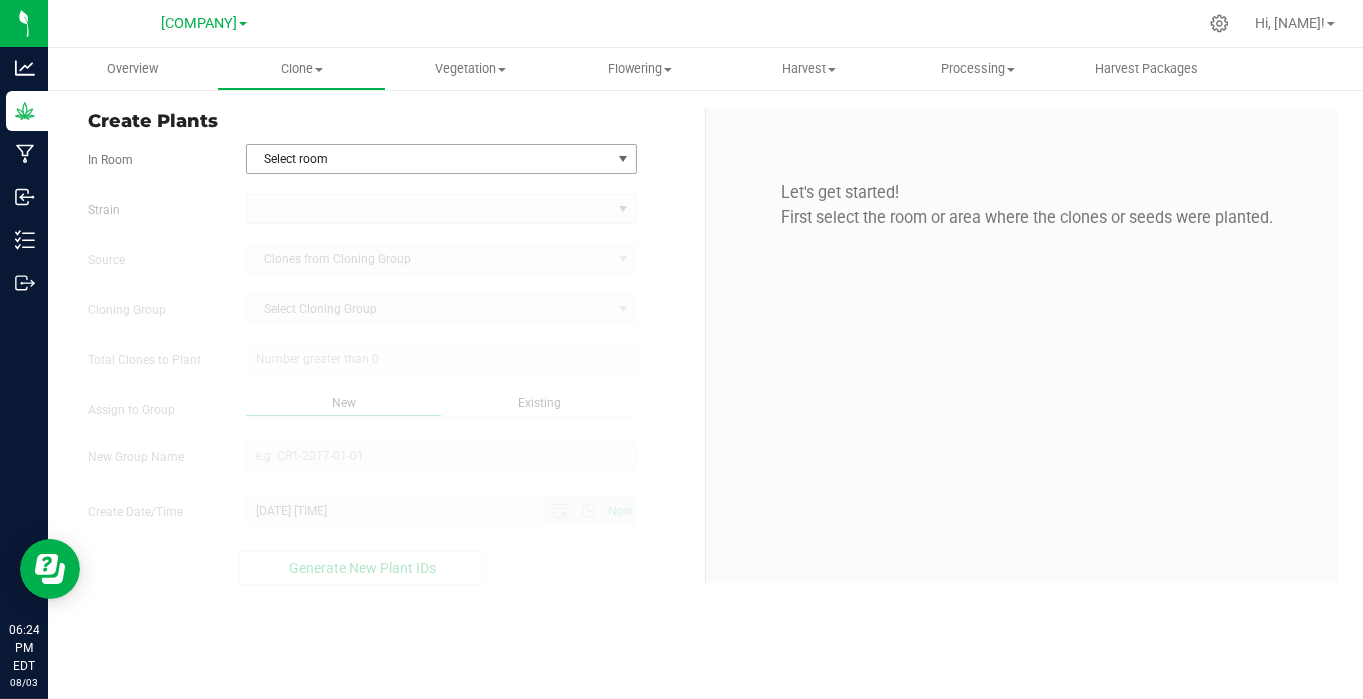 click on "Select room" at bounding box center (429, 159) 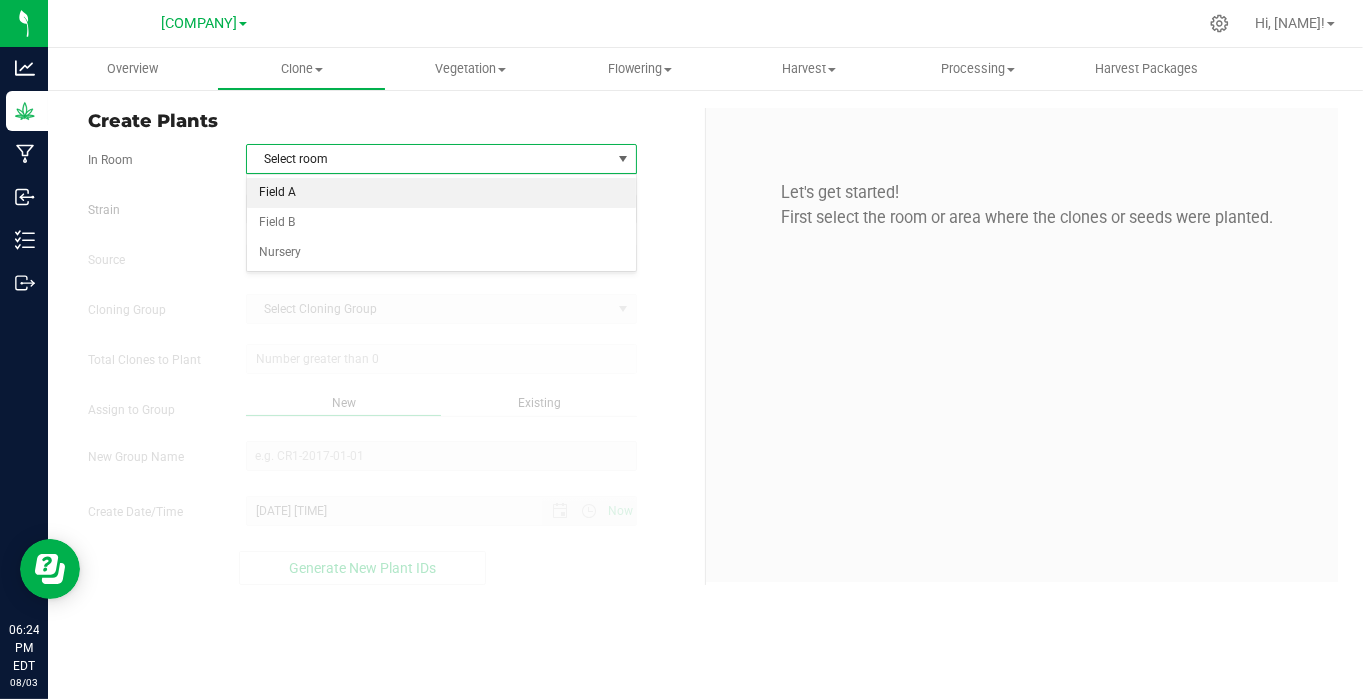 click on "Field A" at bounding box center [441, 193] 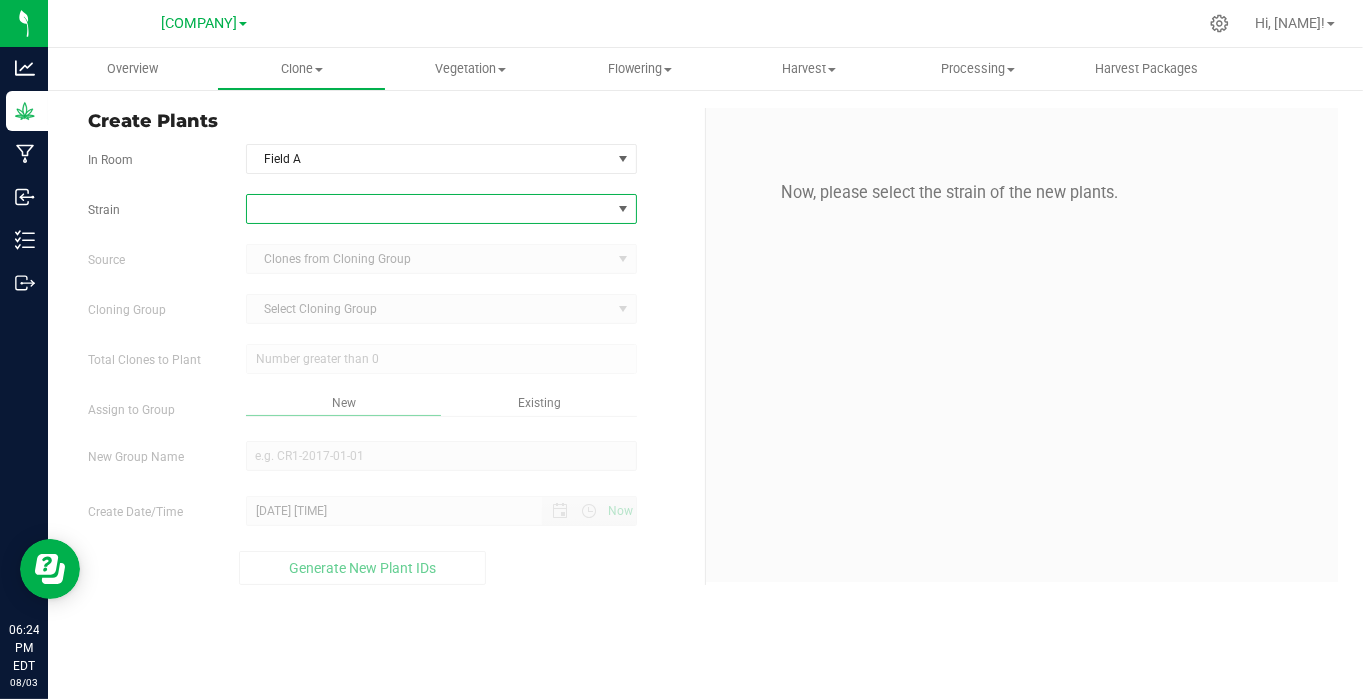 click at bounding box center [429, 209] 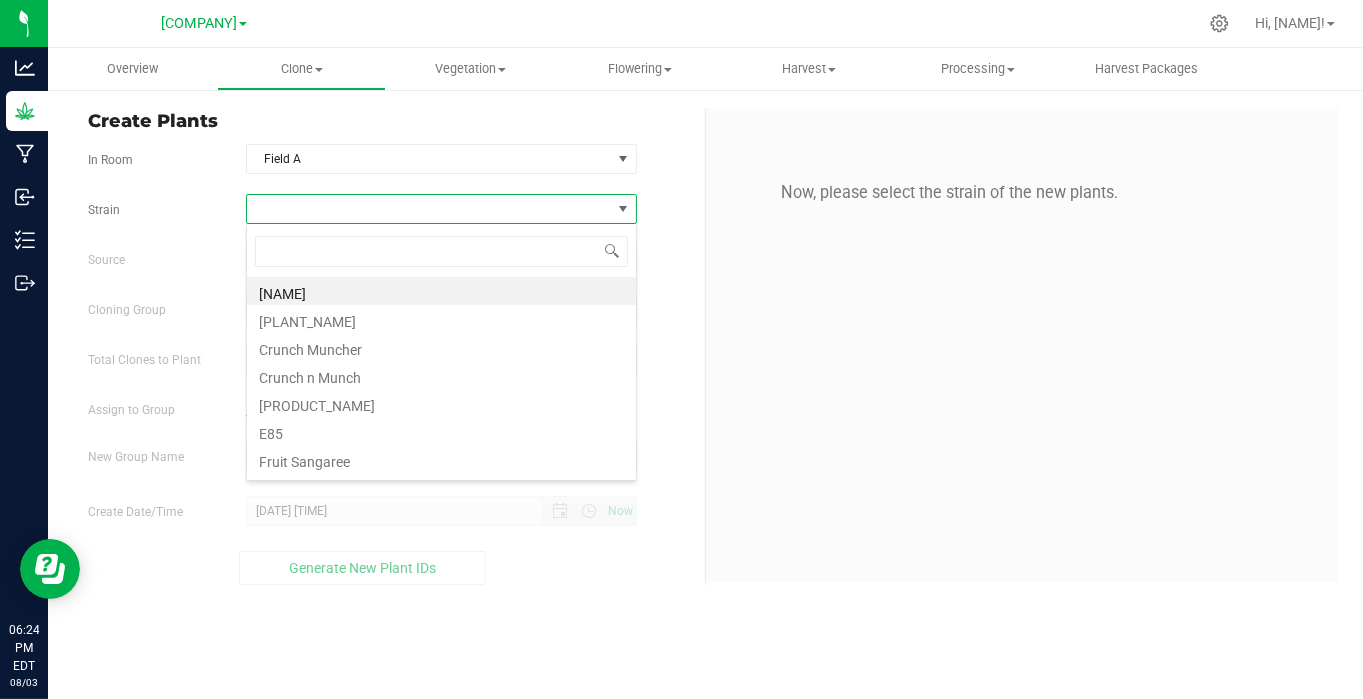 scroll, scrollTop: 99970, scrollLeft: 99608, axis: both 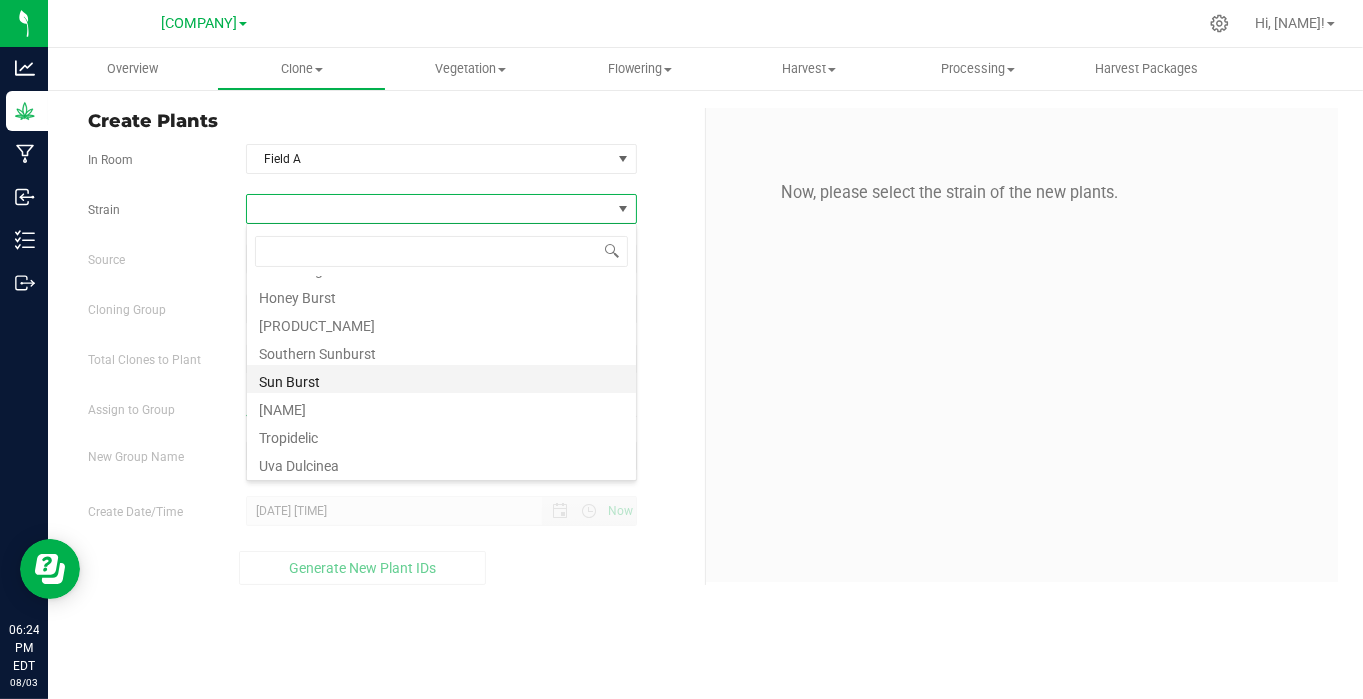 click on "Sun Burst" at bounding box center [441, 379] 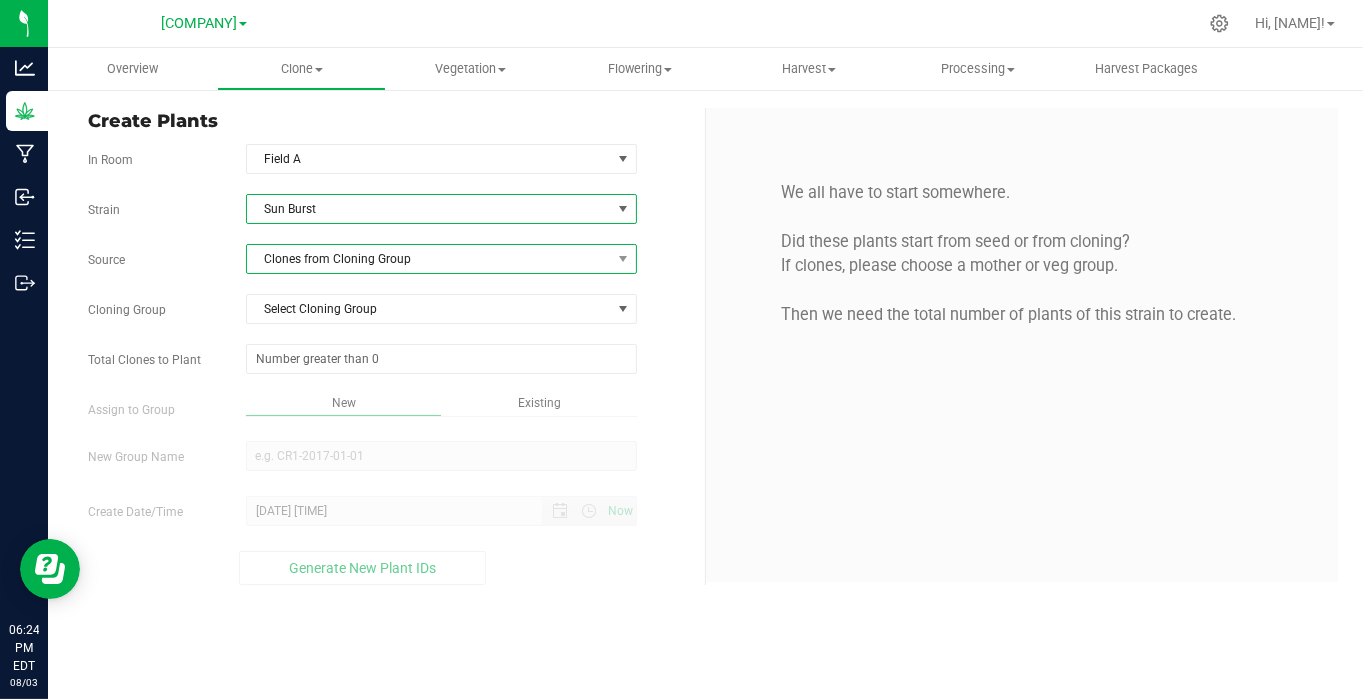 click on "Clones from Cloning Group" at bounding box center [429, 259] 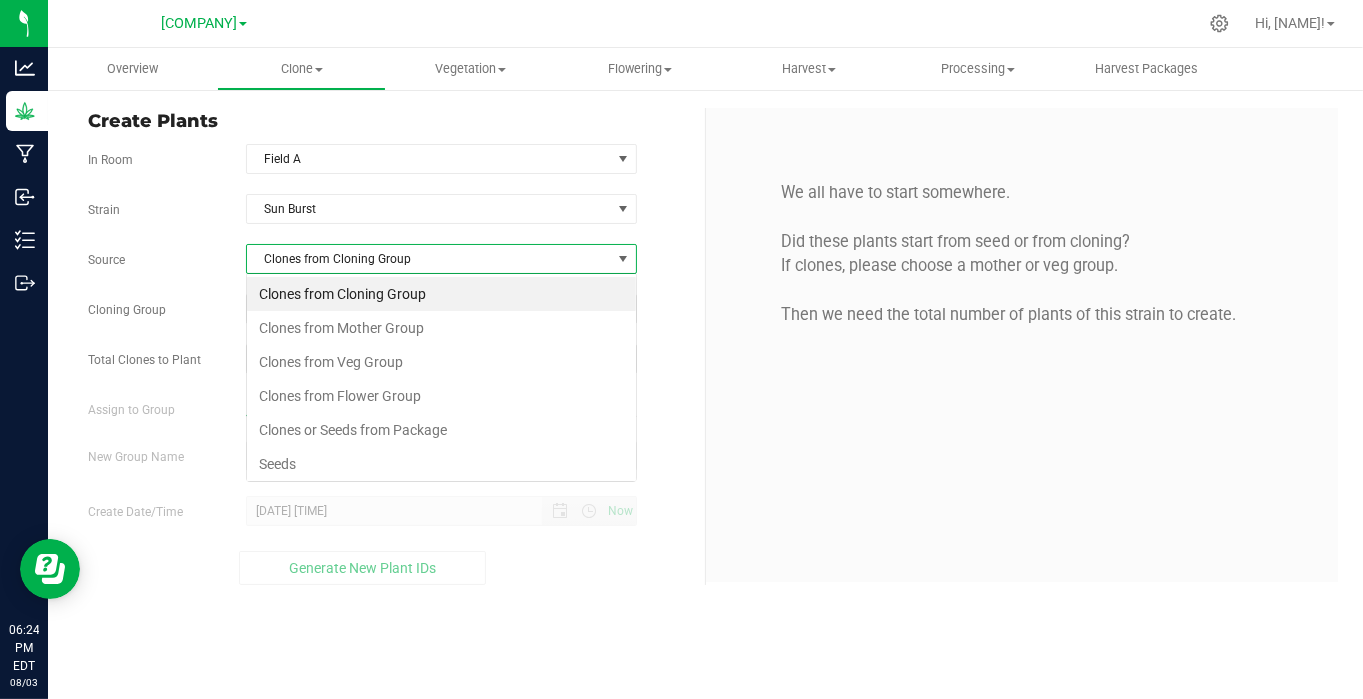 scroll, scrollTop: 99970, scrollLeft: 99608, axis: both 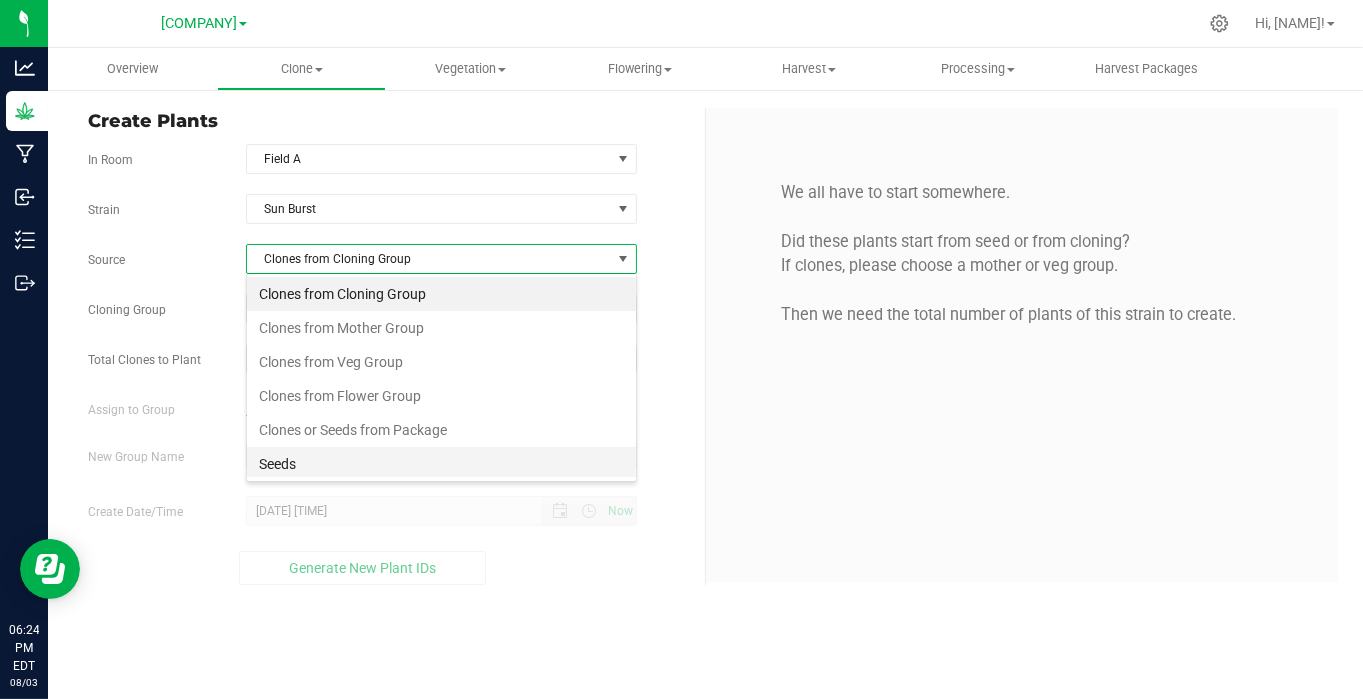 click on "Seeds" at bounding box center (441, 464) 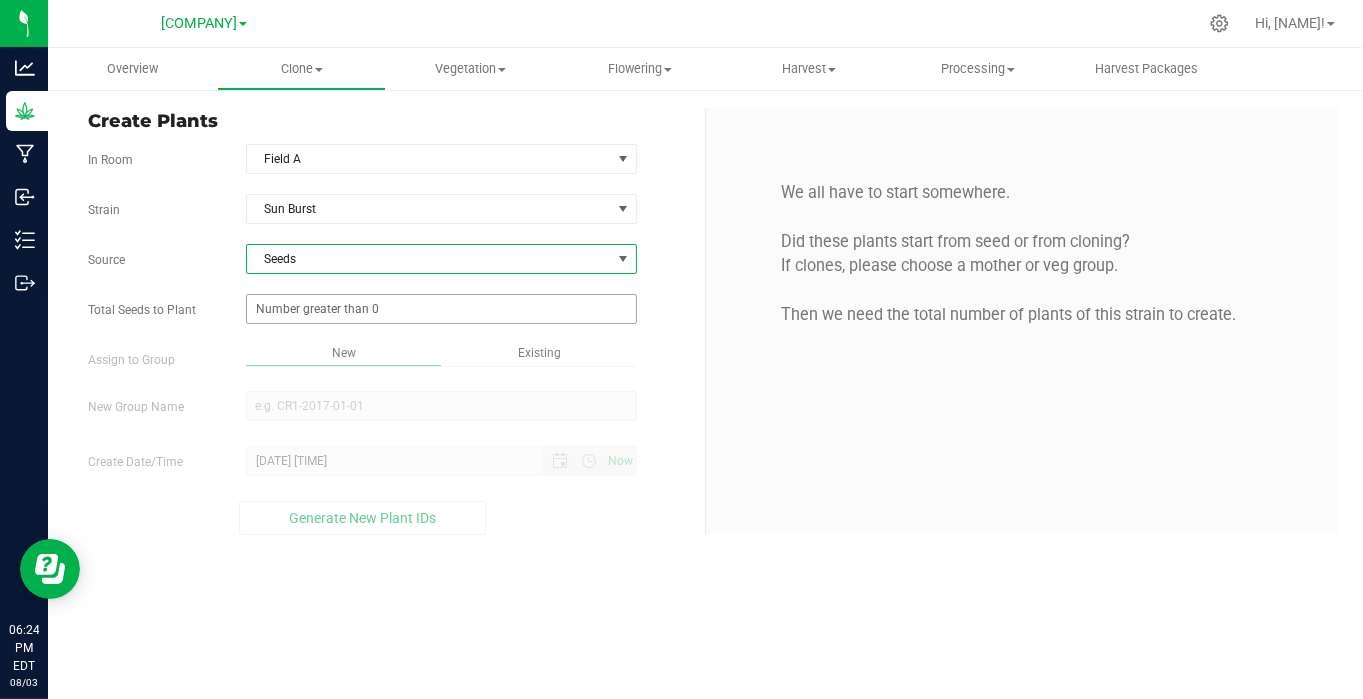 click at bounding box center [441, 309] 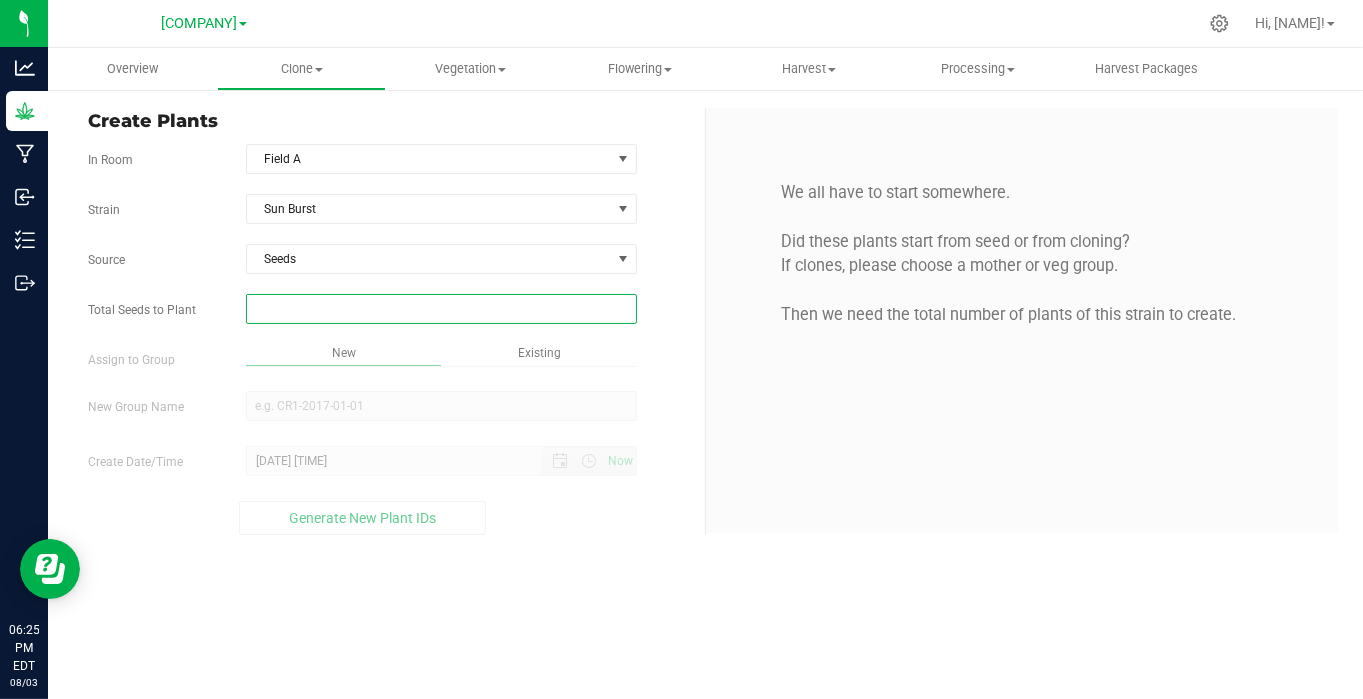 type on "1" 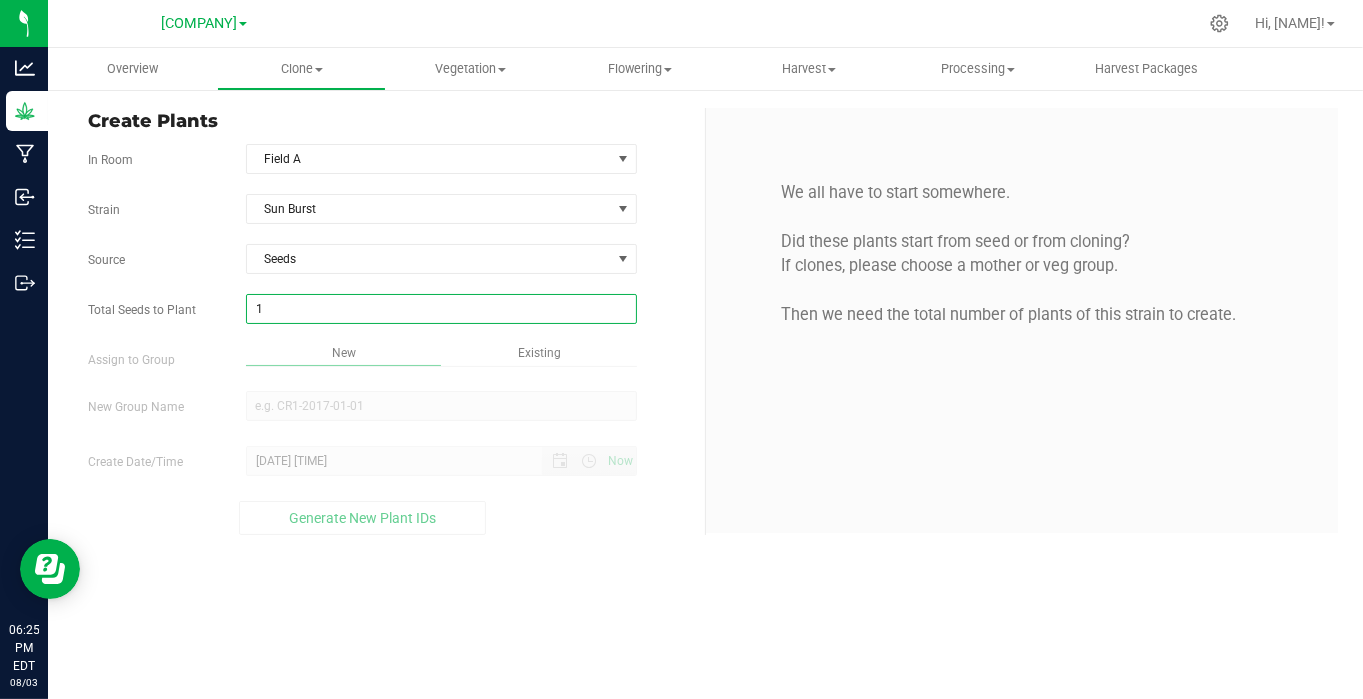 type on "1" 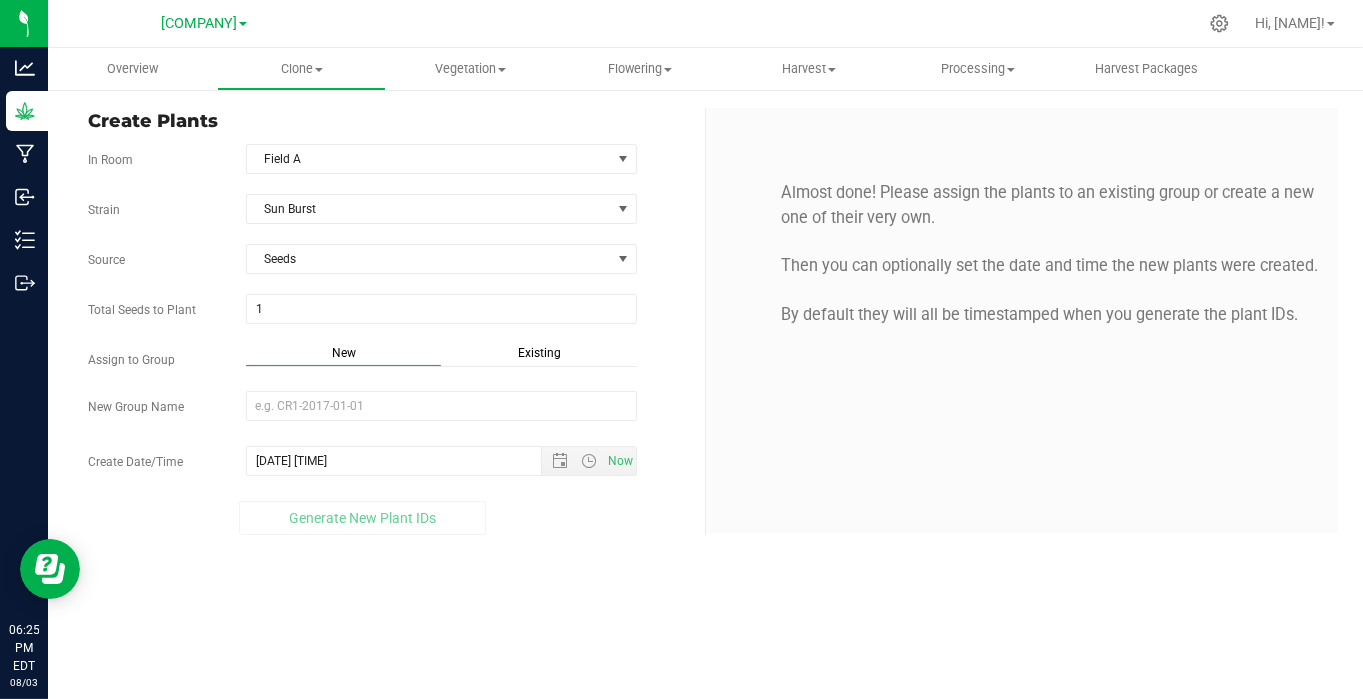 click on "Existing" at bounding box center [539, 353] 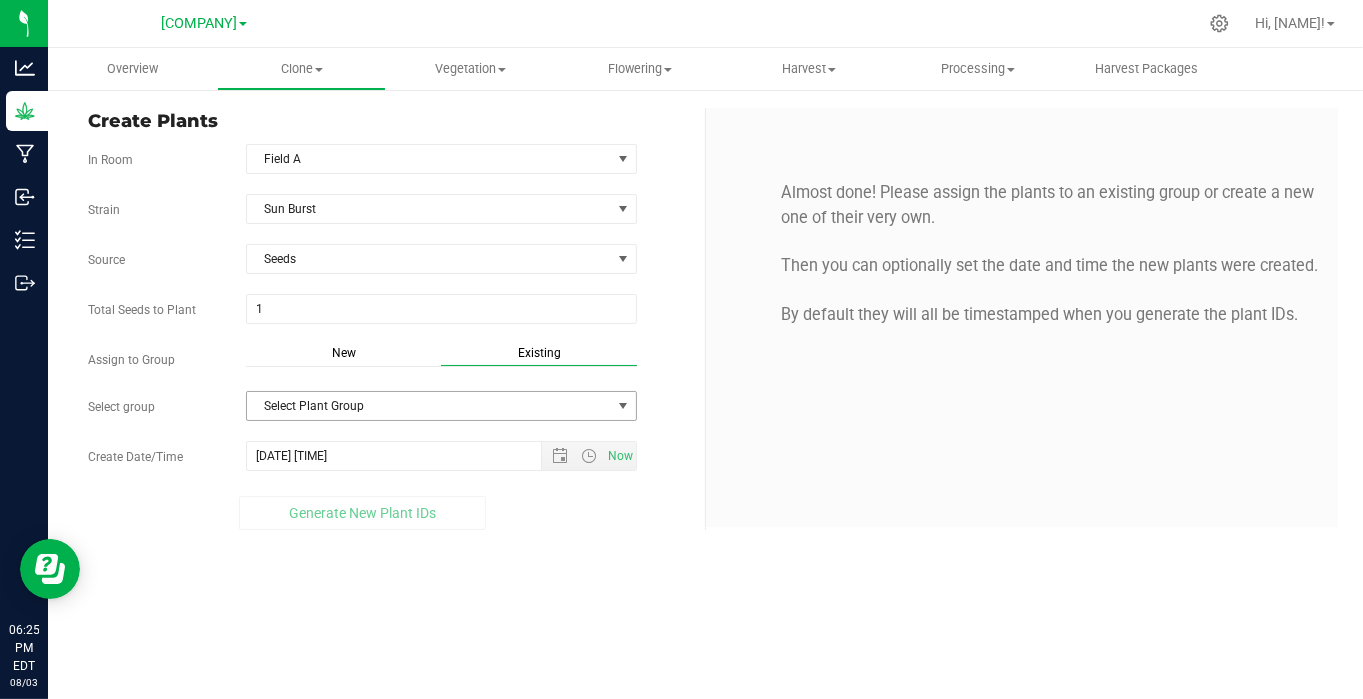 click on "Select Plant Group" at bounding box center [429, 406] 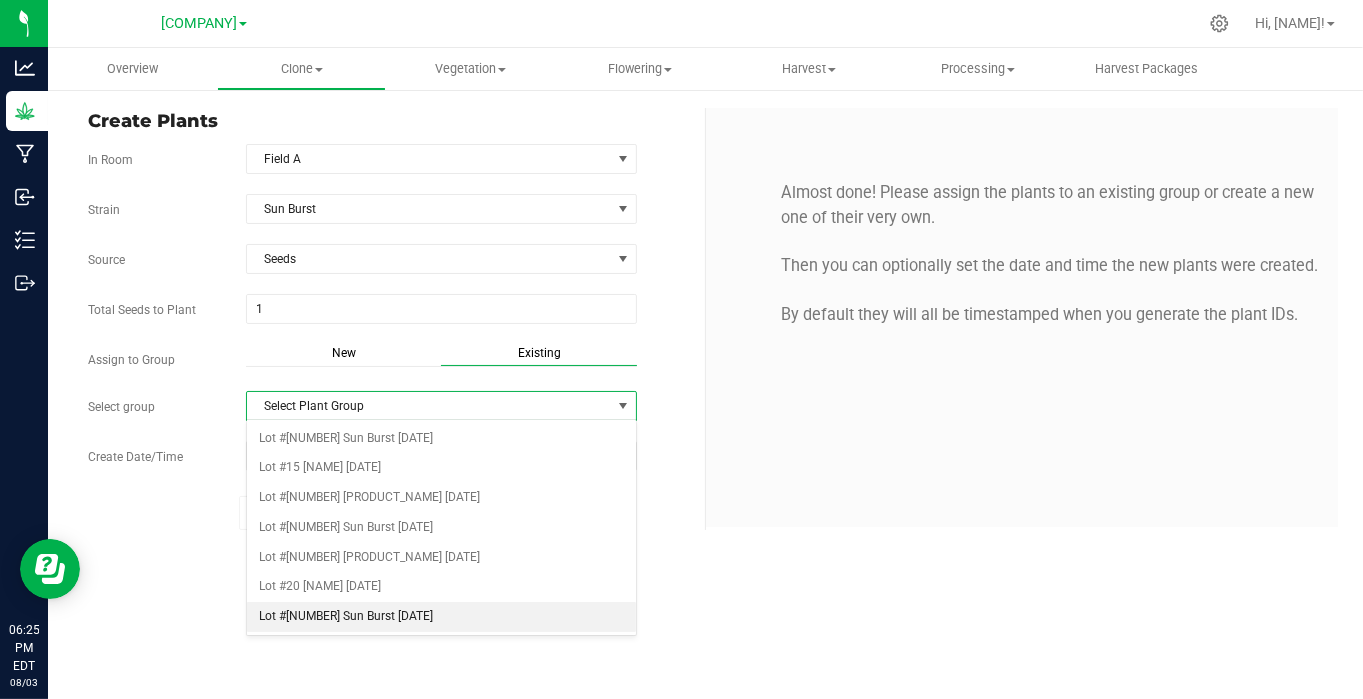 click on "Lot #[NUMBER] Sun Burst [DATE]" at bounding box center [441, 617] 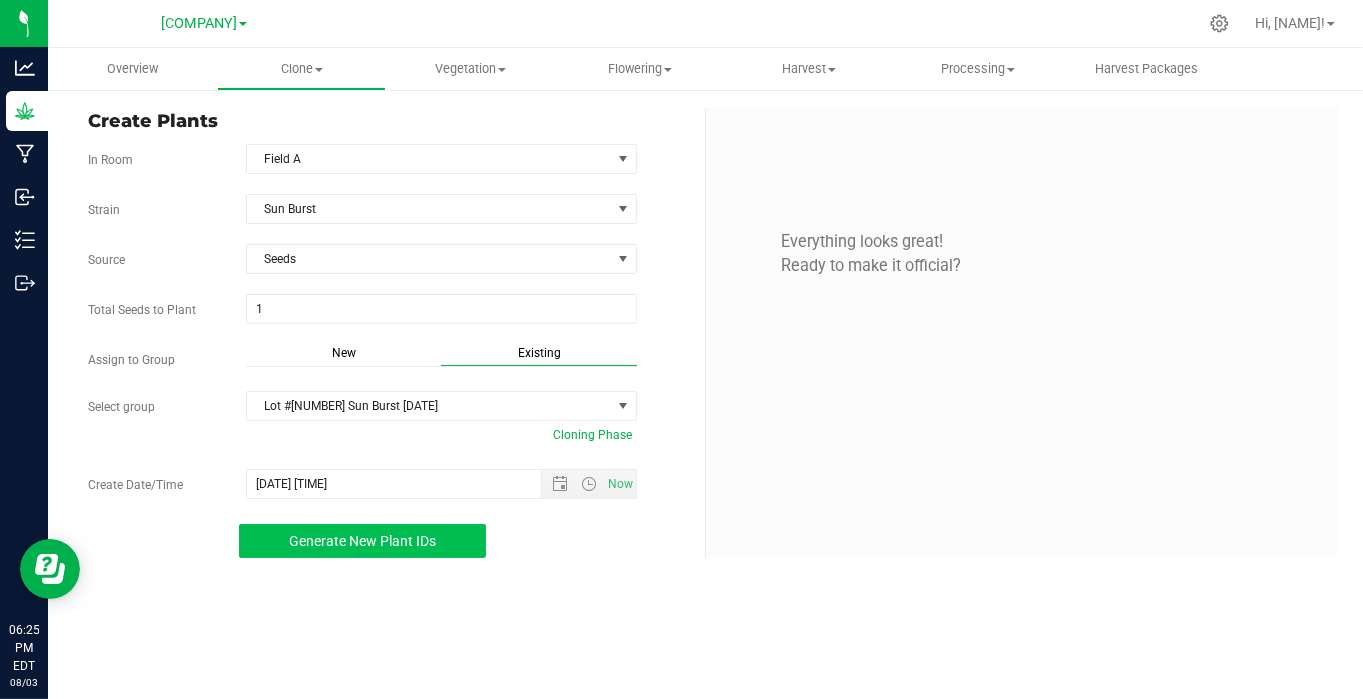 click on "Generate New Plant IDs" at bounding box center (362, 541) 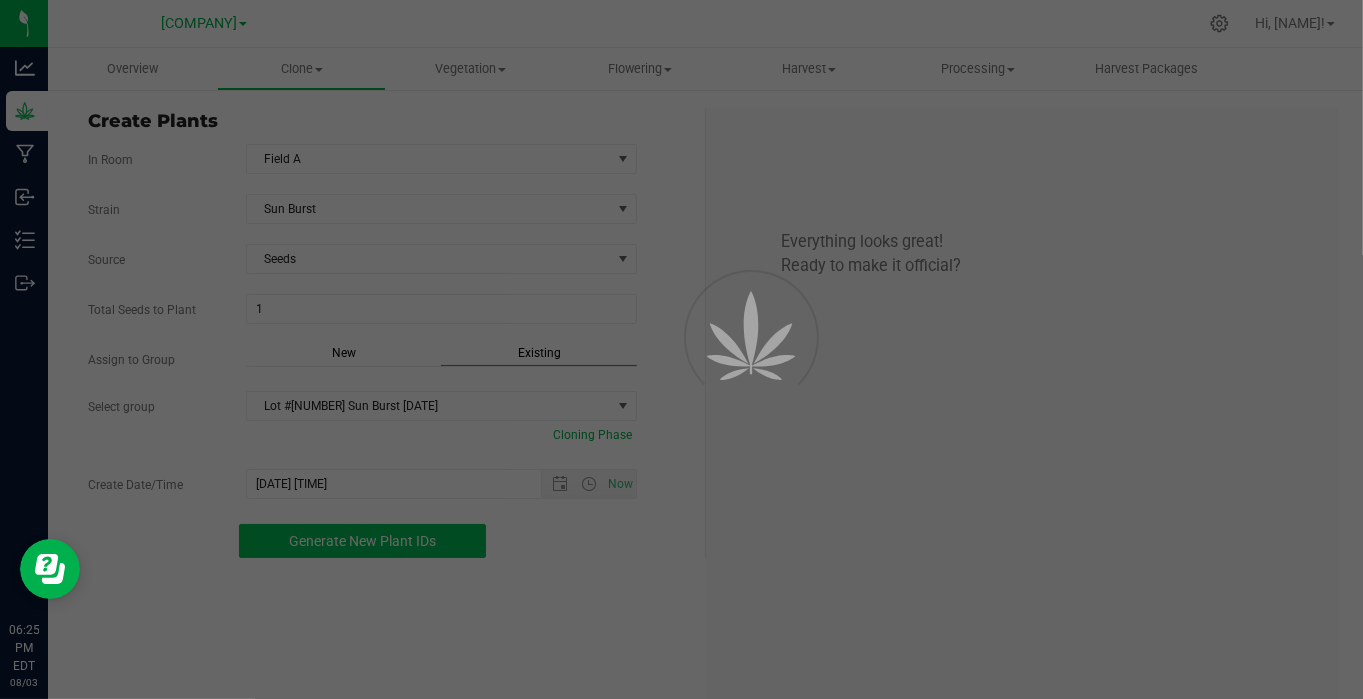 scroll, scrollTop: 60, scrollLeft: 0, axis: vertical 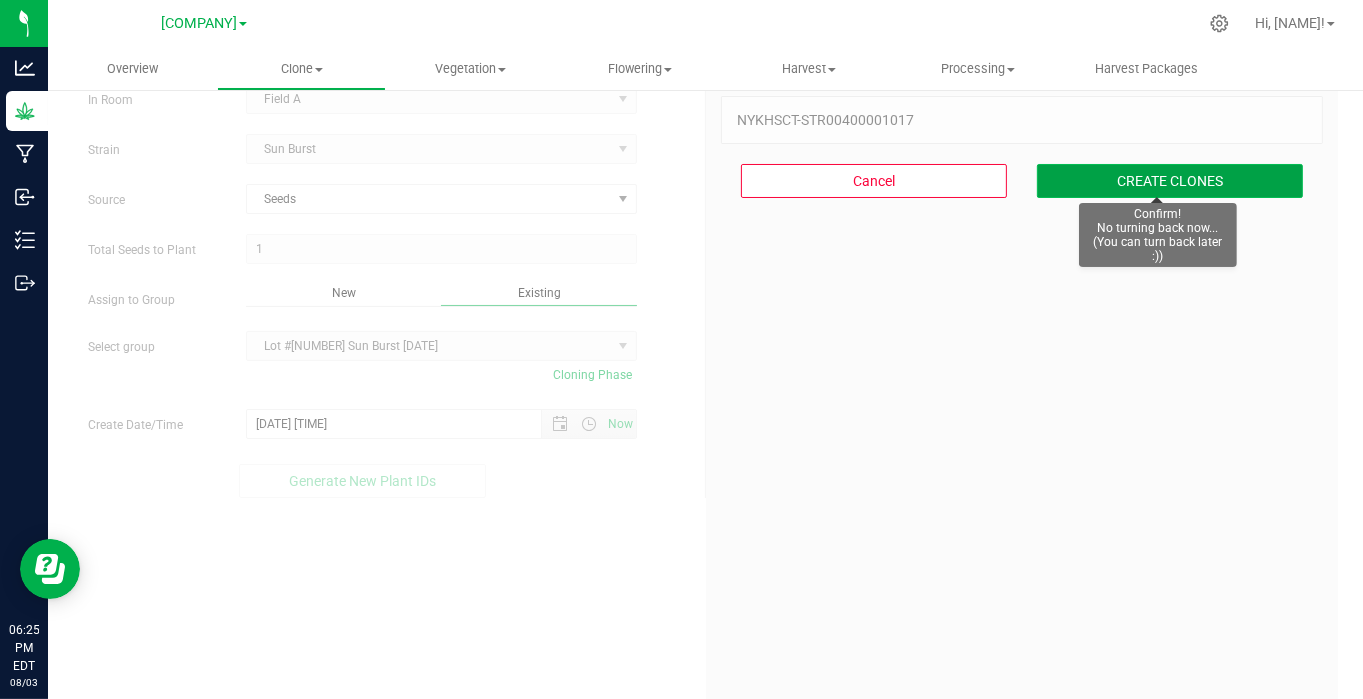click on "CREATE CLONES" at bounding box center [1170, 181] 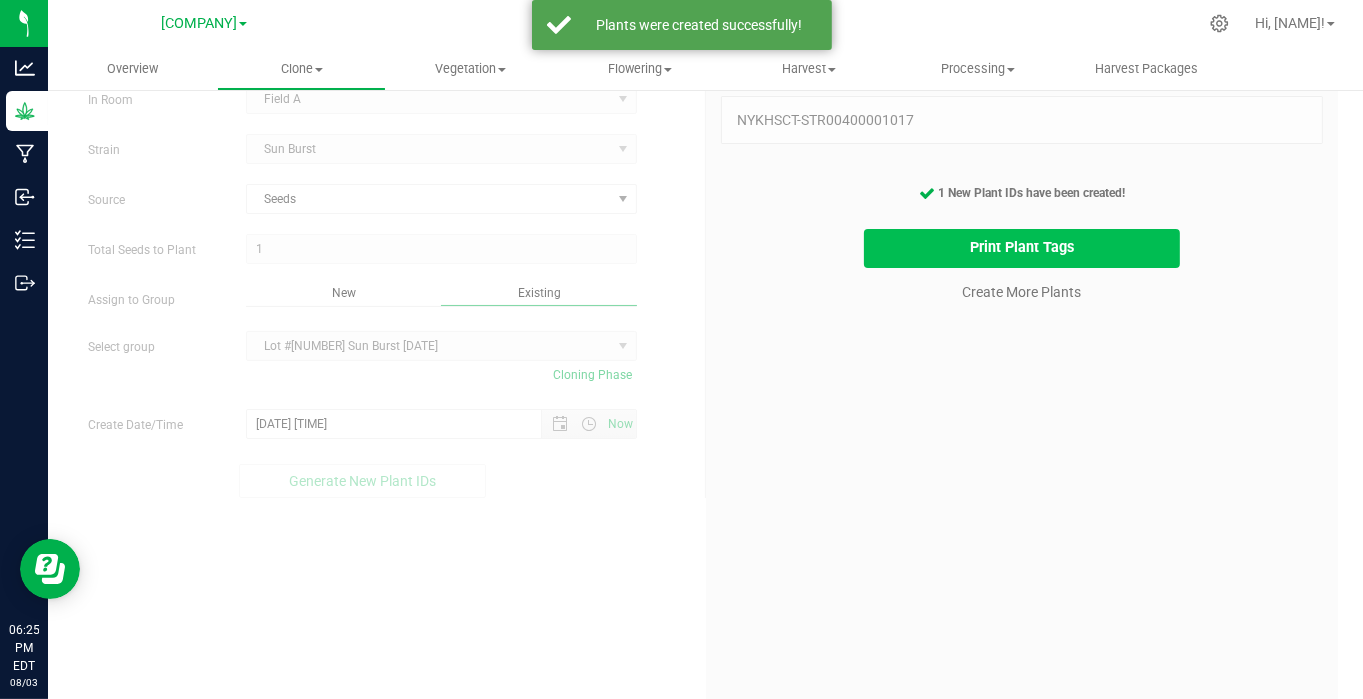 click on "Print Plant Tags" at bounding box center (1022, 248) 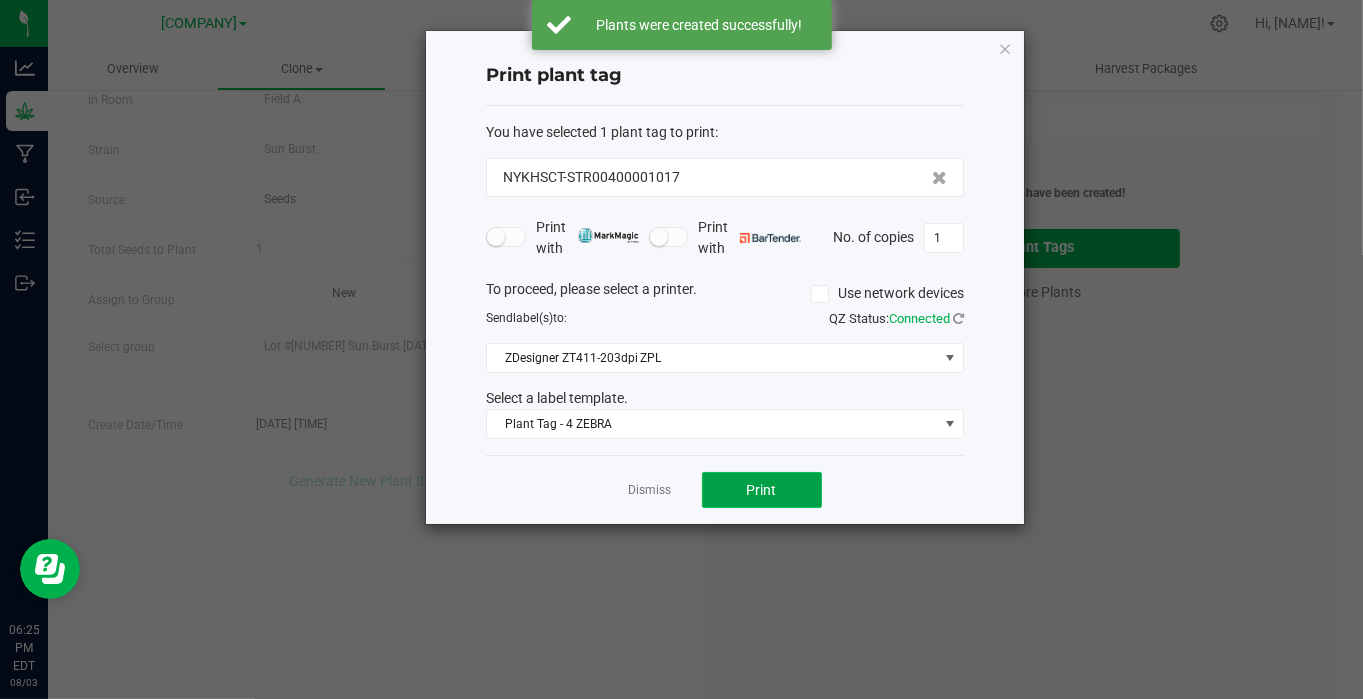 click on "Print" 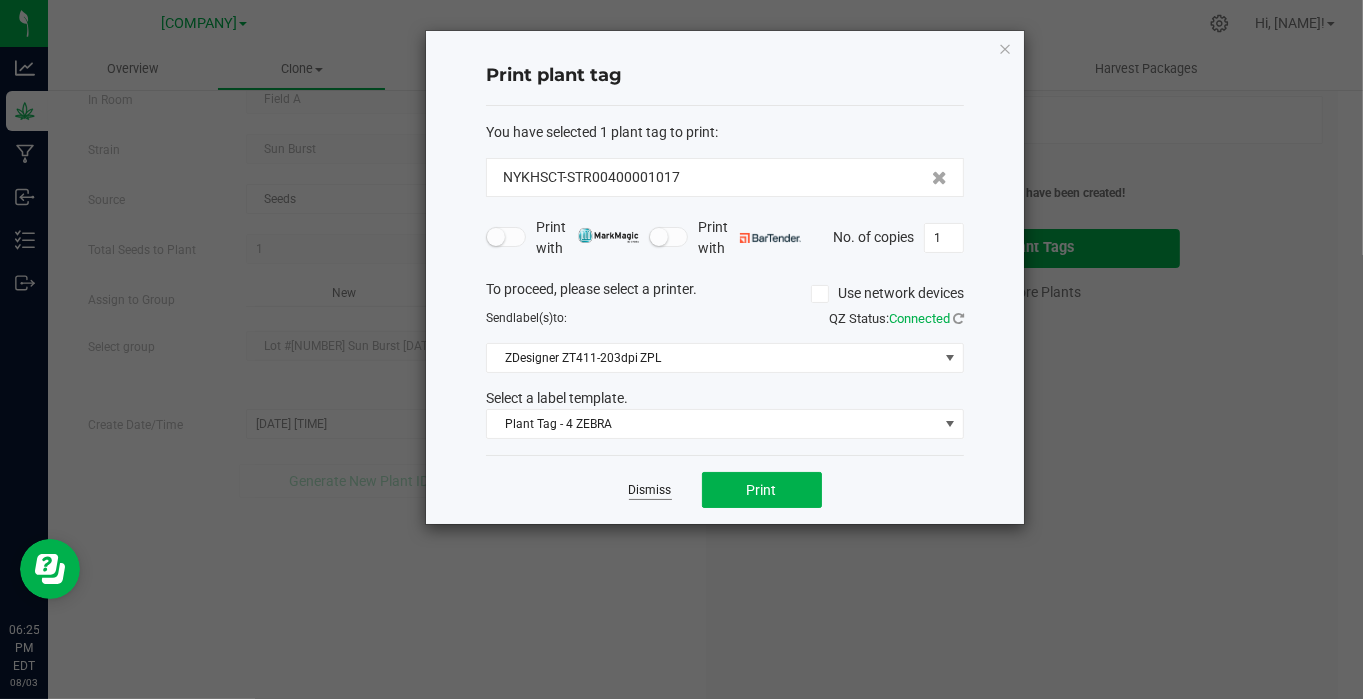 click on "Dismiss" 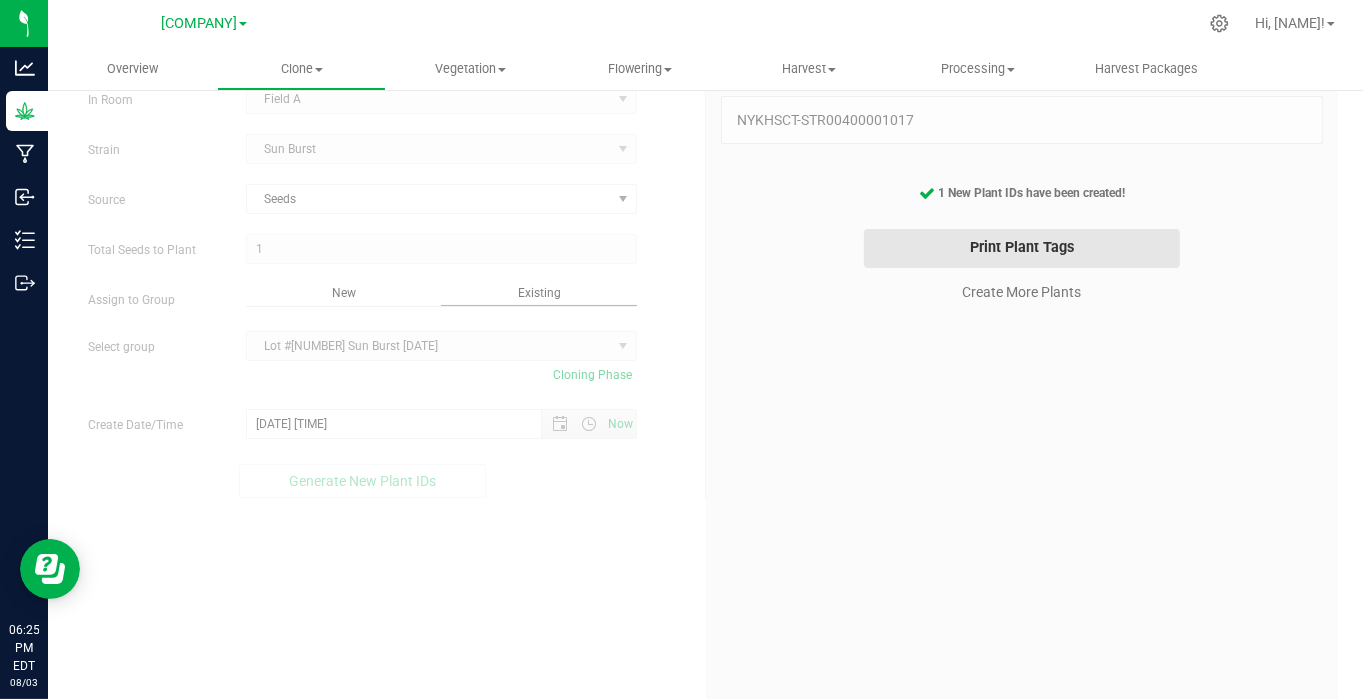 scroll, scrollTop: 0, scrollLeft: 0, axis: both 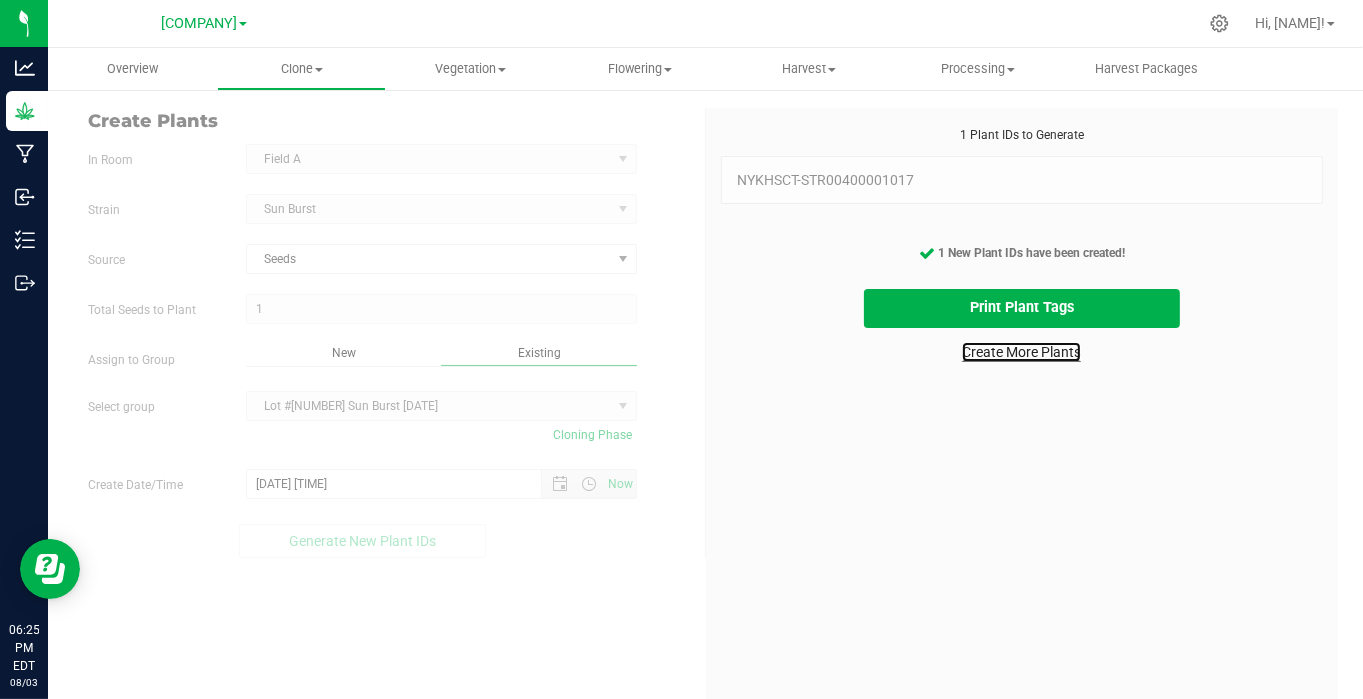 click on "Create More Plants" at bounding box center [1021, 352] 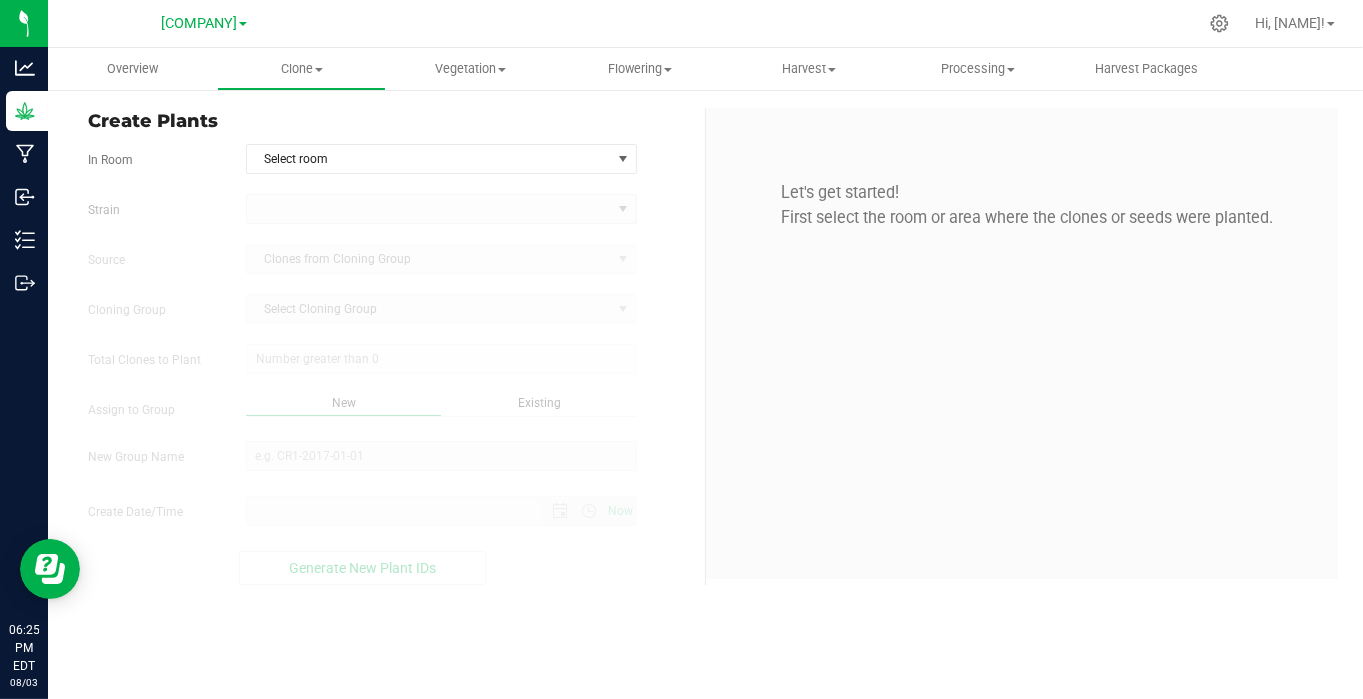 type on "[DATE] [TIME]" 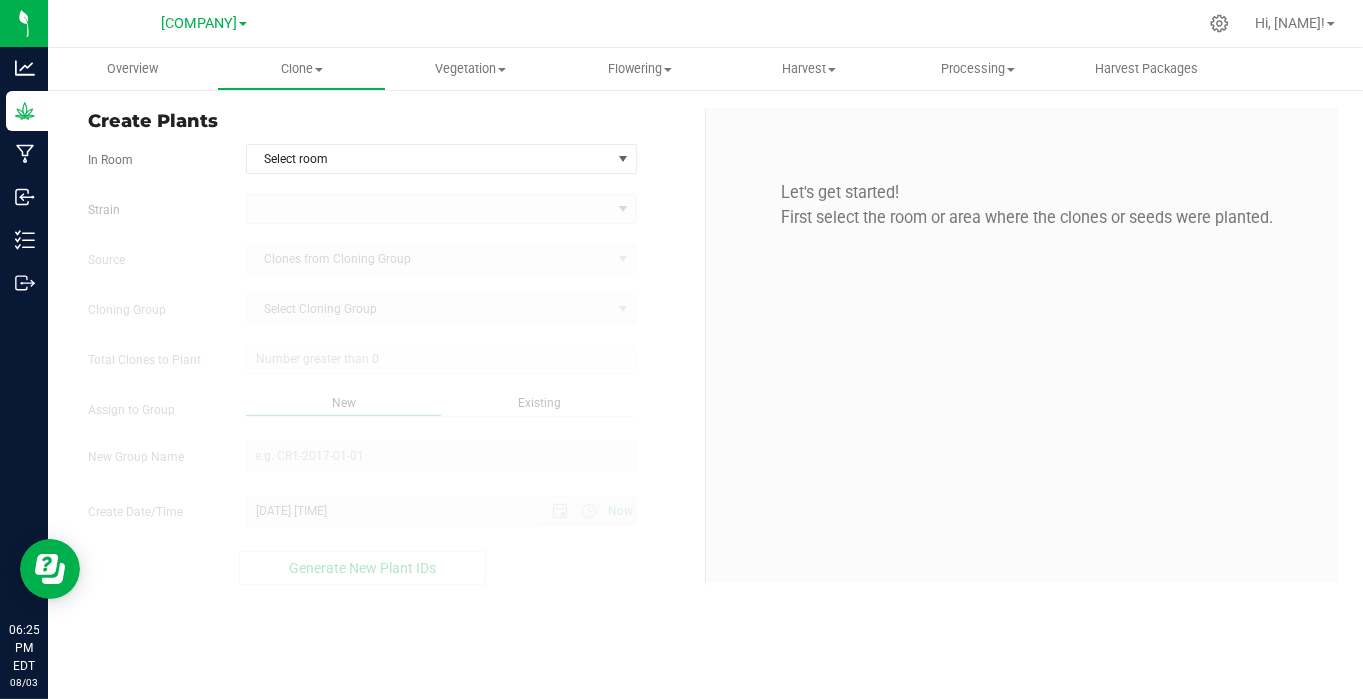 click on "Select room" at bounding box center (441, 159) 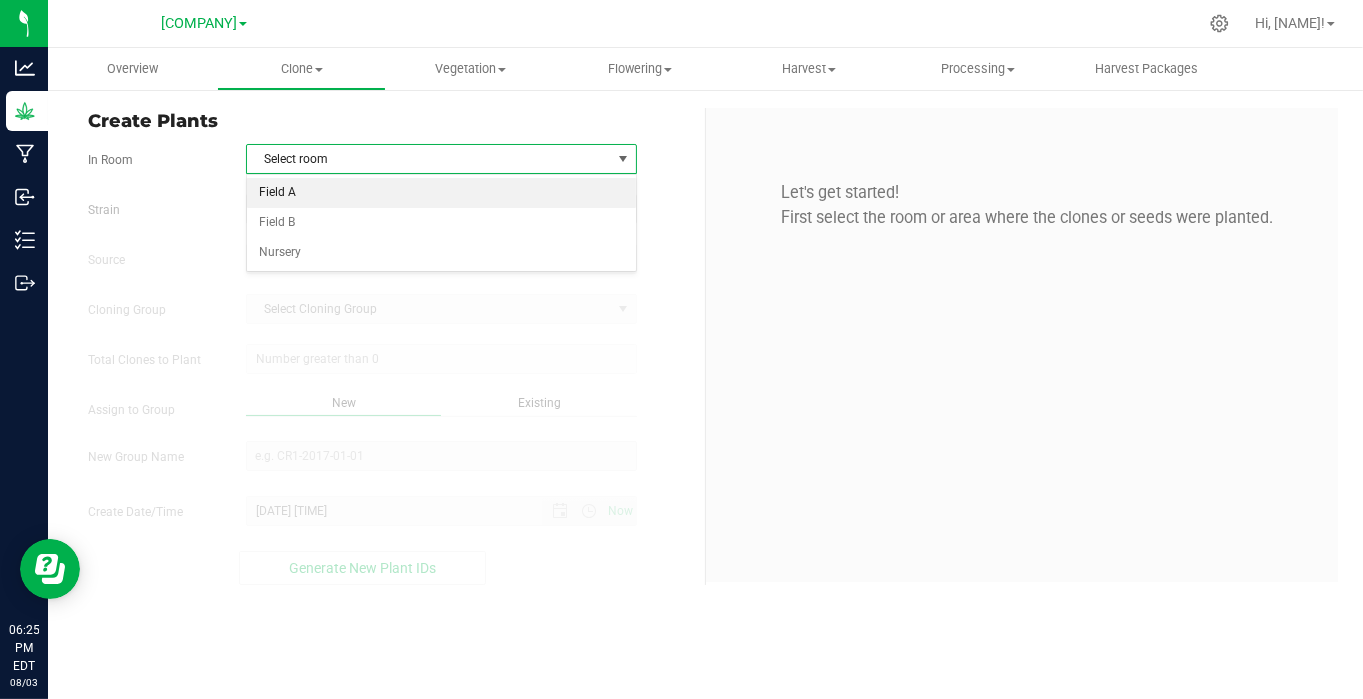 click on "Field A" at bounding box center [441, 193] 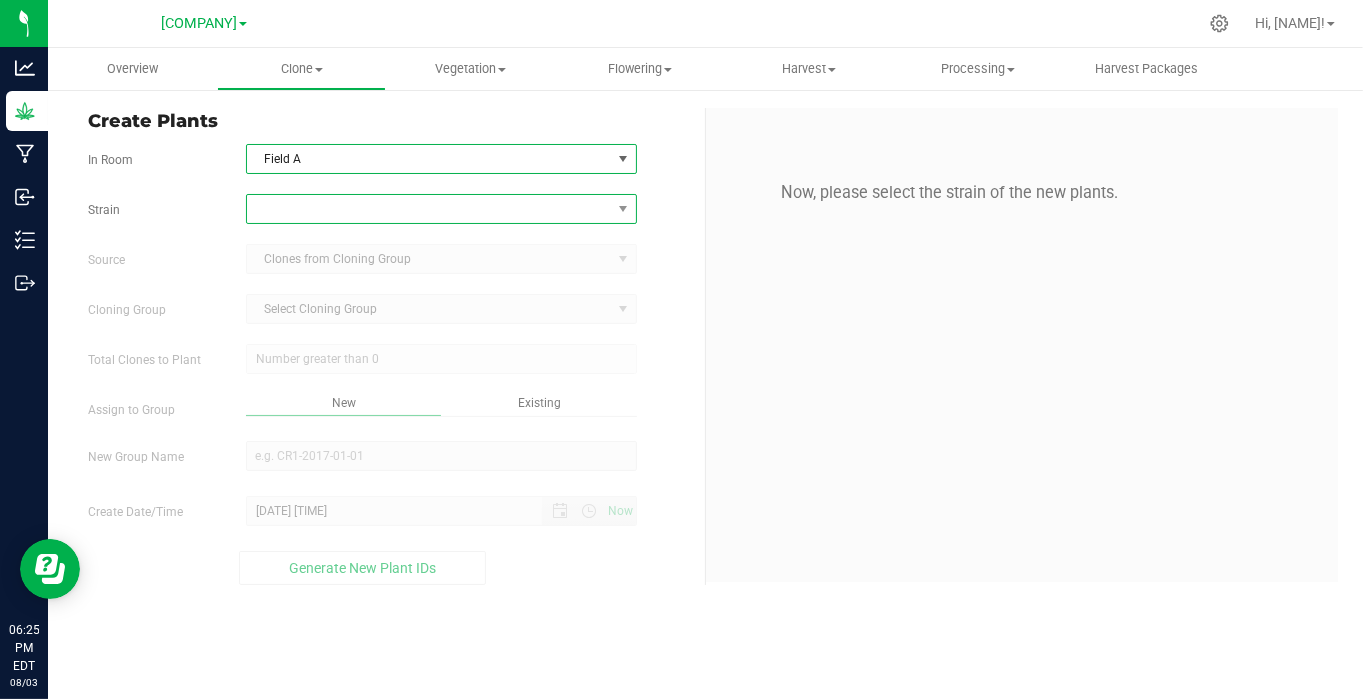 click at bounding box center [429, 209] 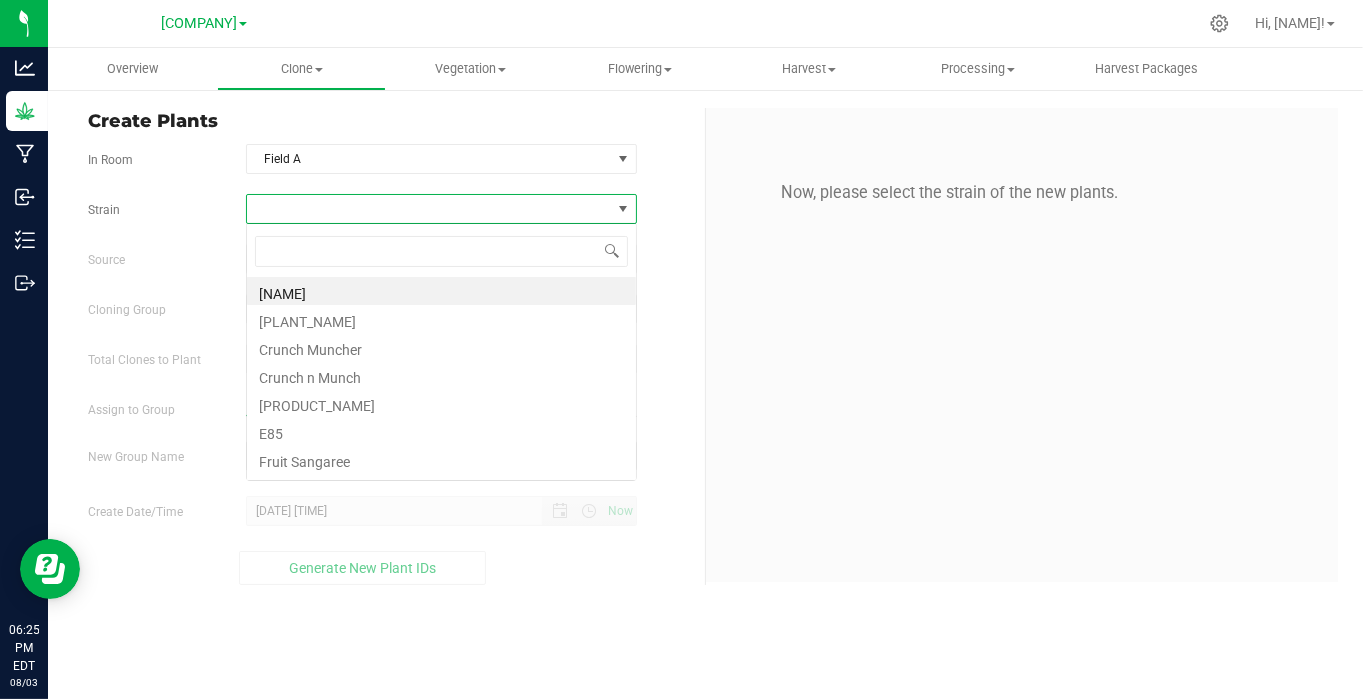 scroll, scrollTop: 99970, scrollLeft: 99608, axis: both 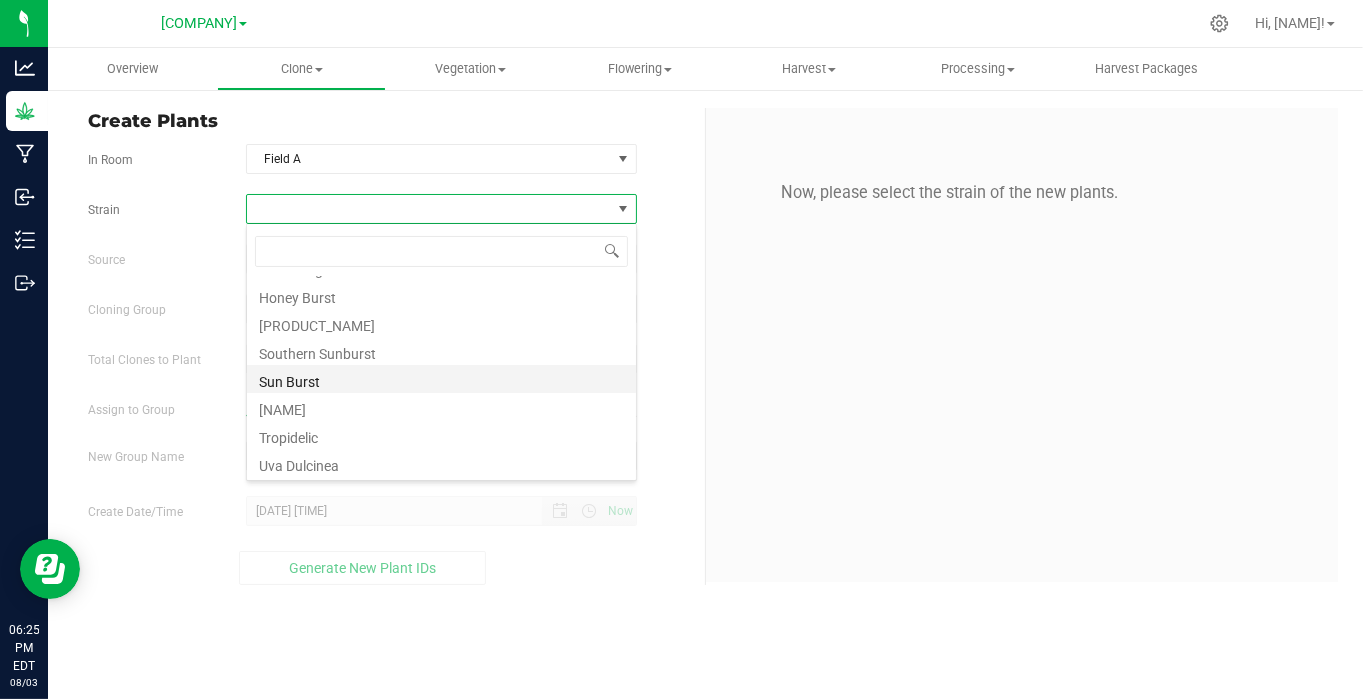 click on "Sun Burst" at bounding box center (441, 379) 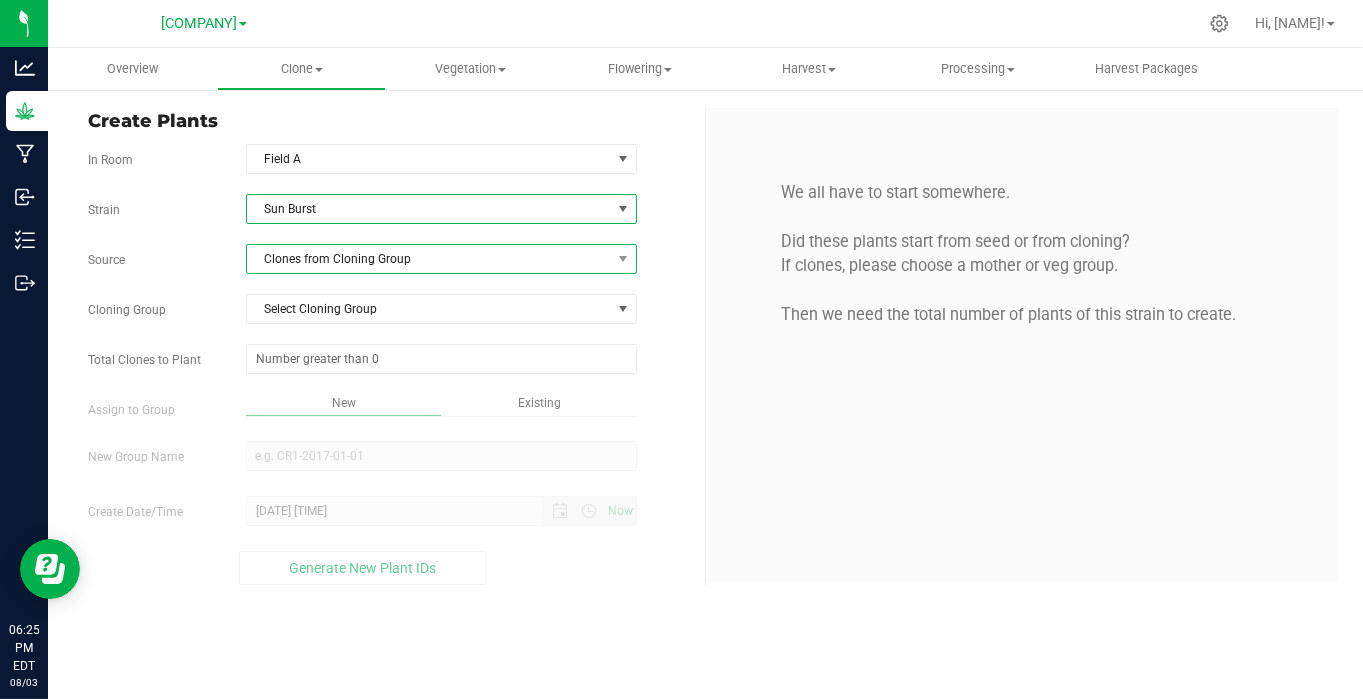 click on "Clones from Cloning Group" at bounding box center [429, 259] 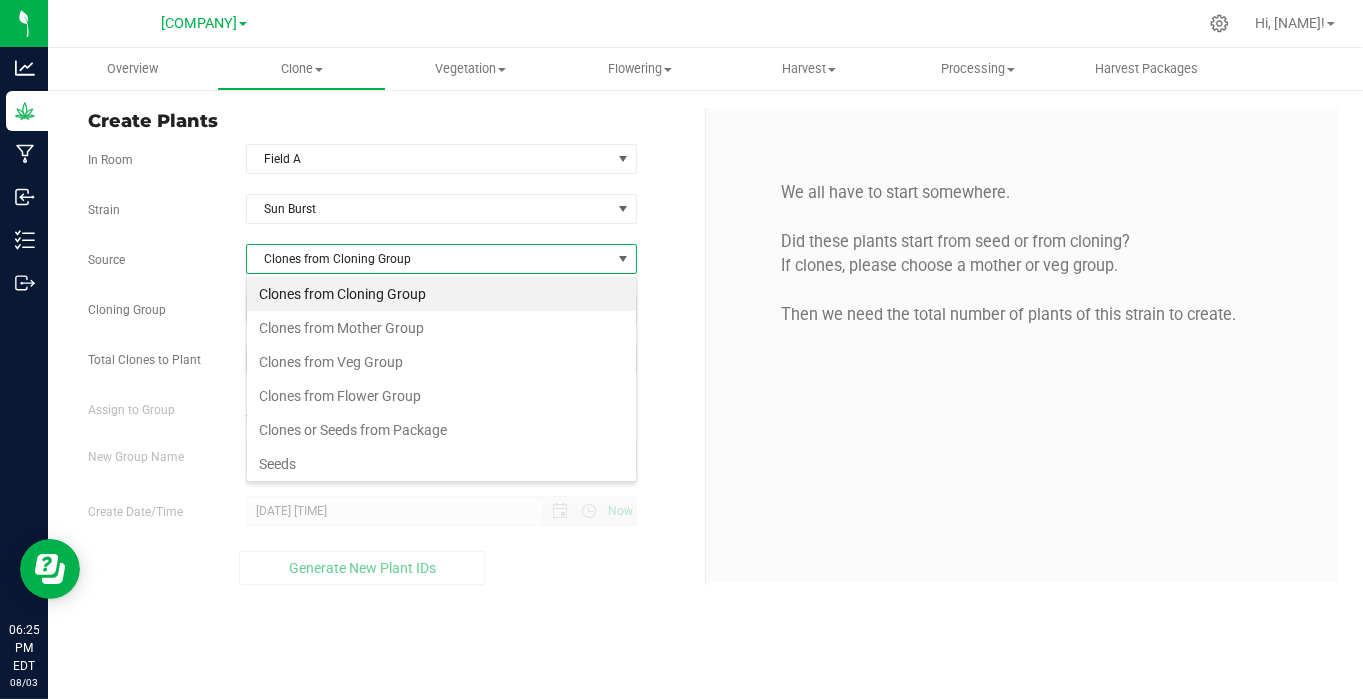 scroll, scrollTop: 99970, scrollLeft: 99608, axis: both 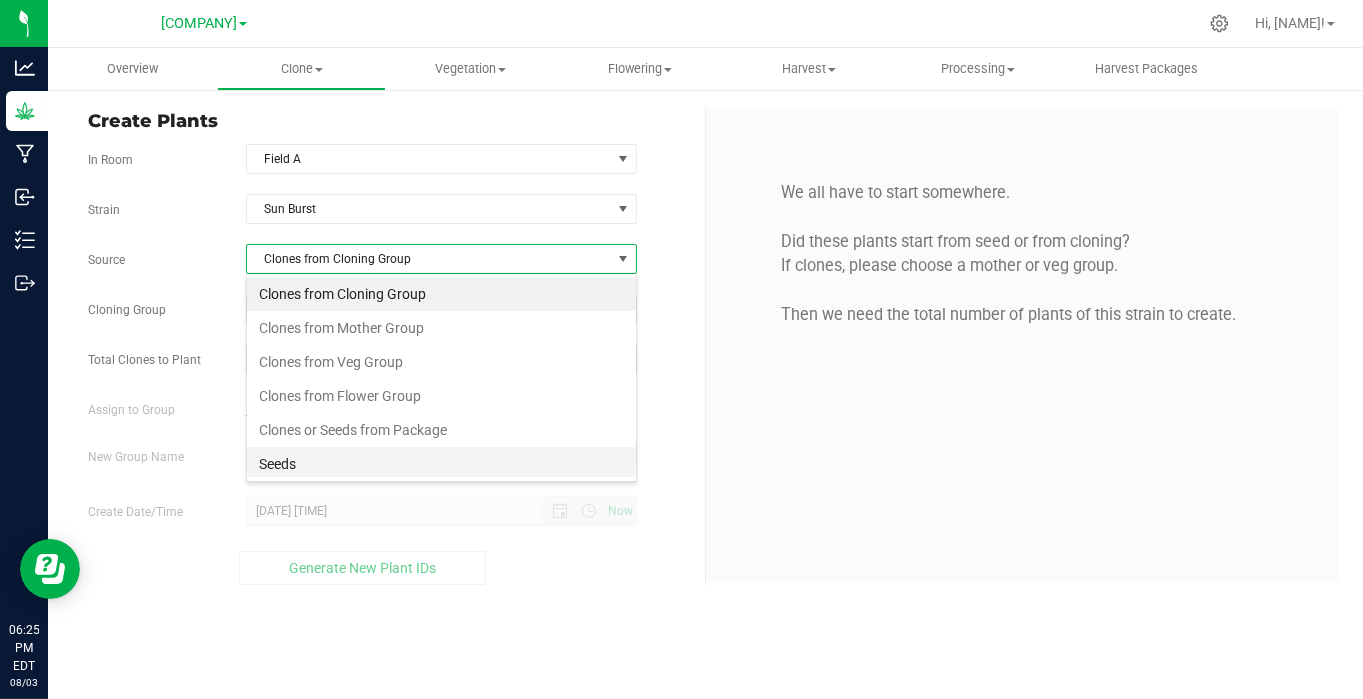 click on "Seeds" at bounding box center (441, 464) 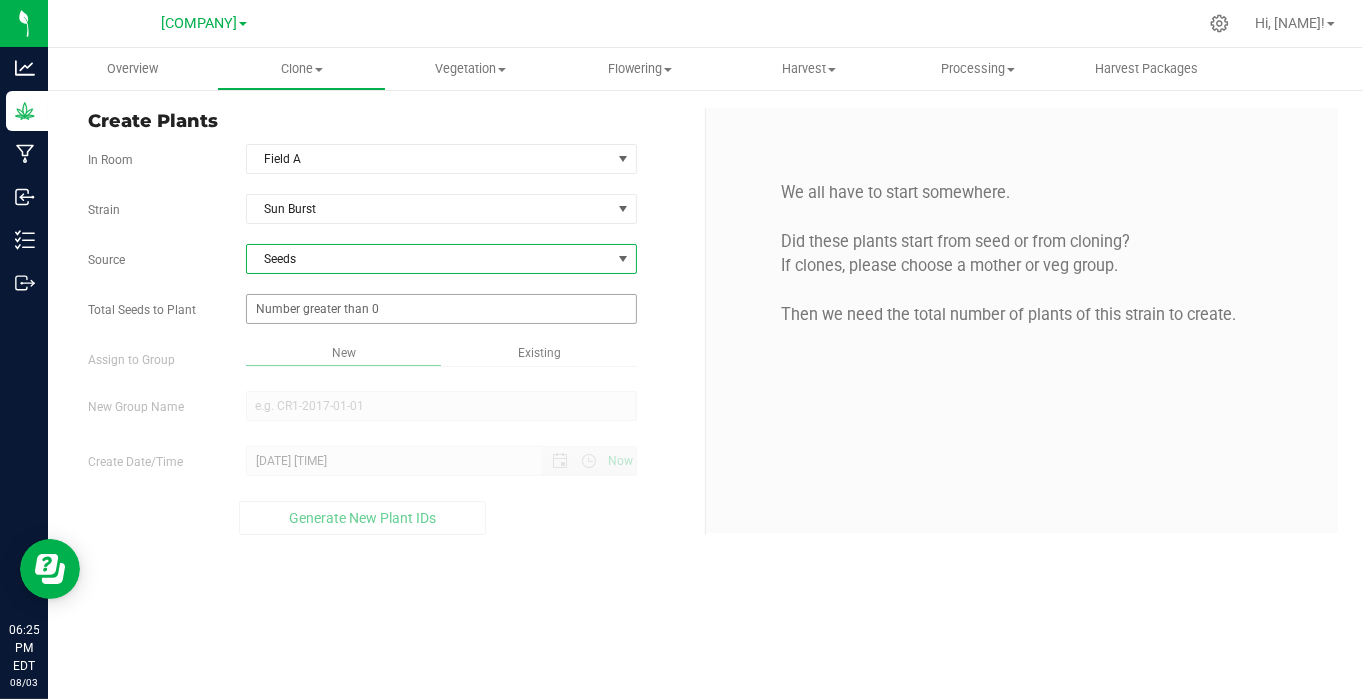 click at bounding box center [441, 309] 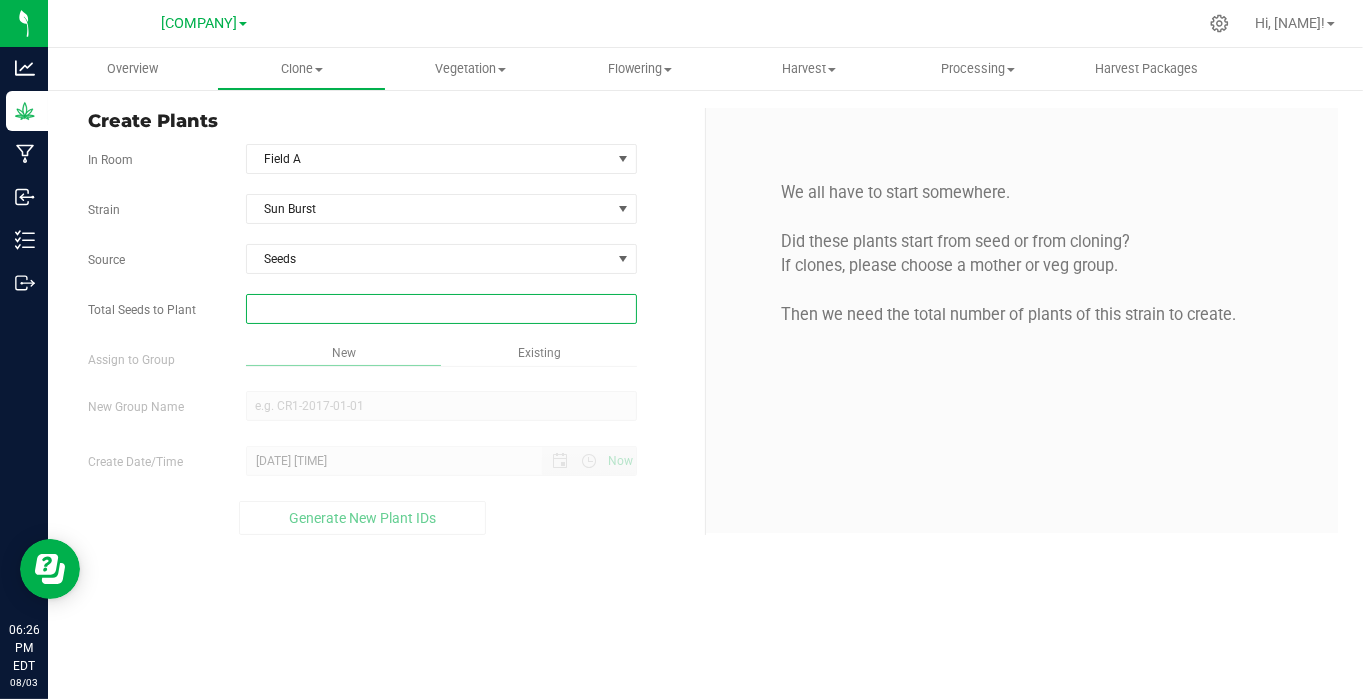 type on "1" 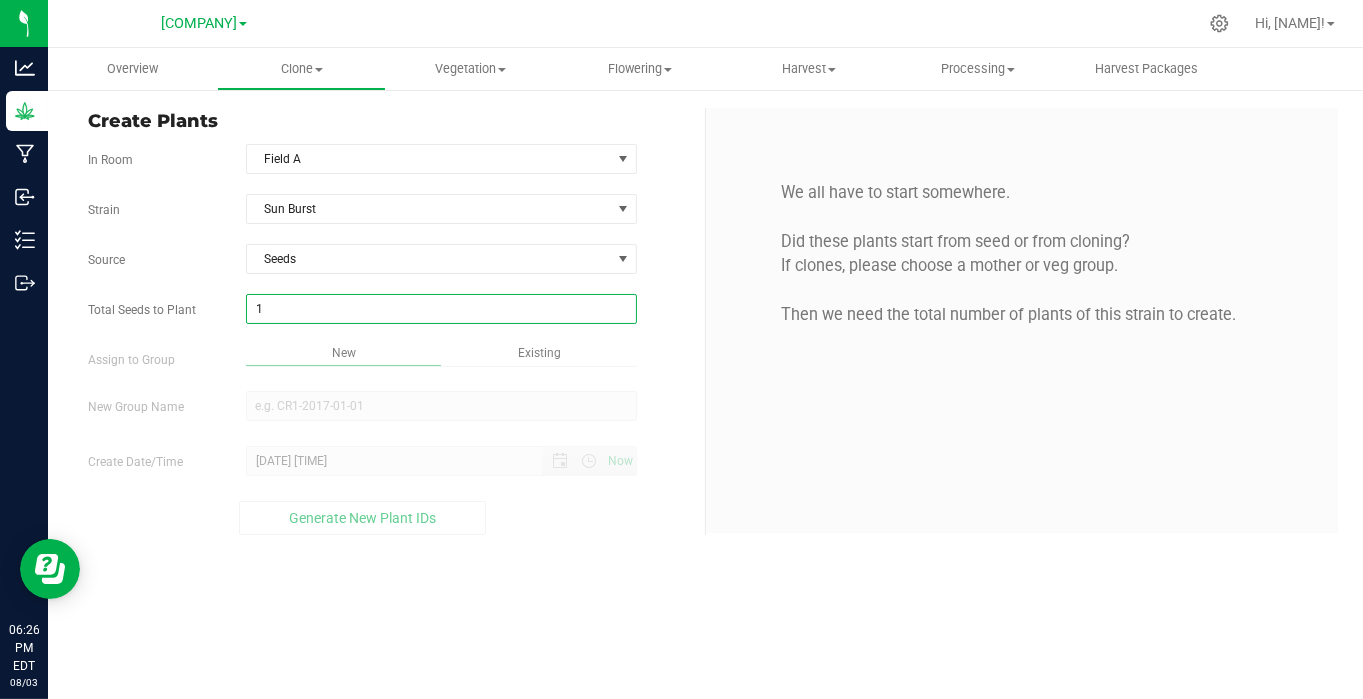 type on "1" 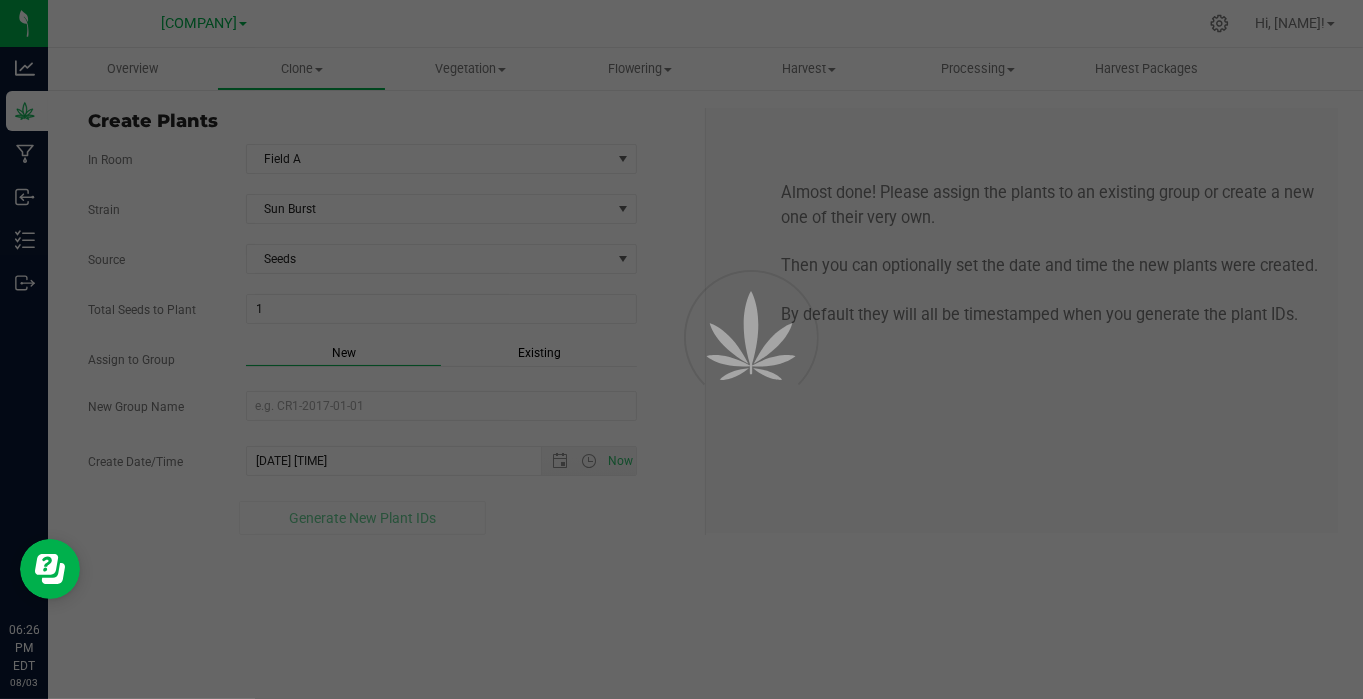 click on "Overview
Clone
Create plants
Cloning groups
Cloning plants
Apply to plants
Vegetation" at bounding box center (705, 373) 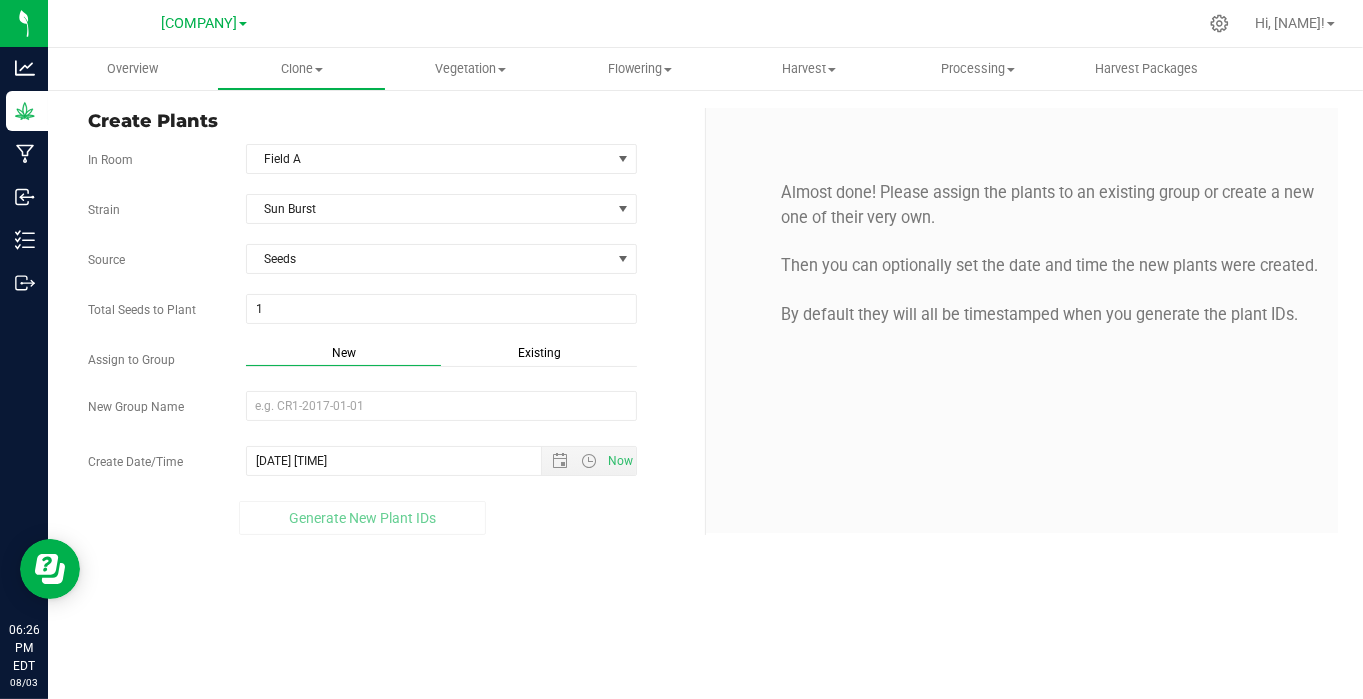 click on "Existing" at bounding box center (539, 353) 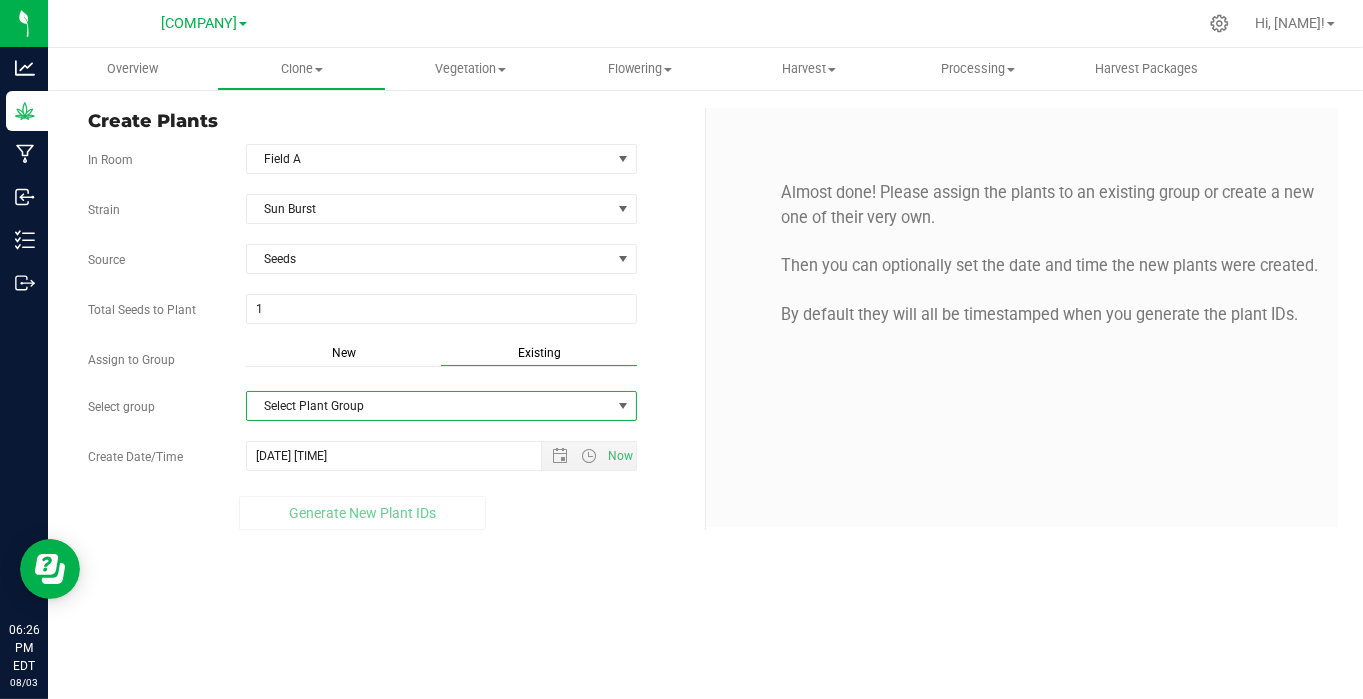 click on "Select Plant Group" at bounding box center [429, 406] 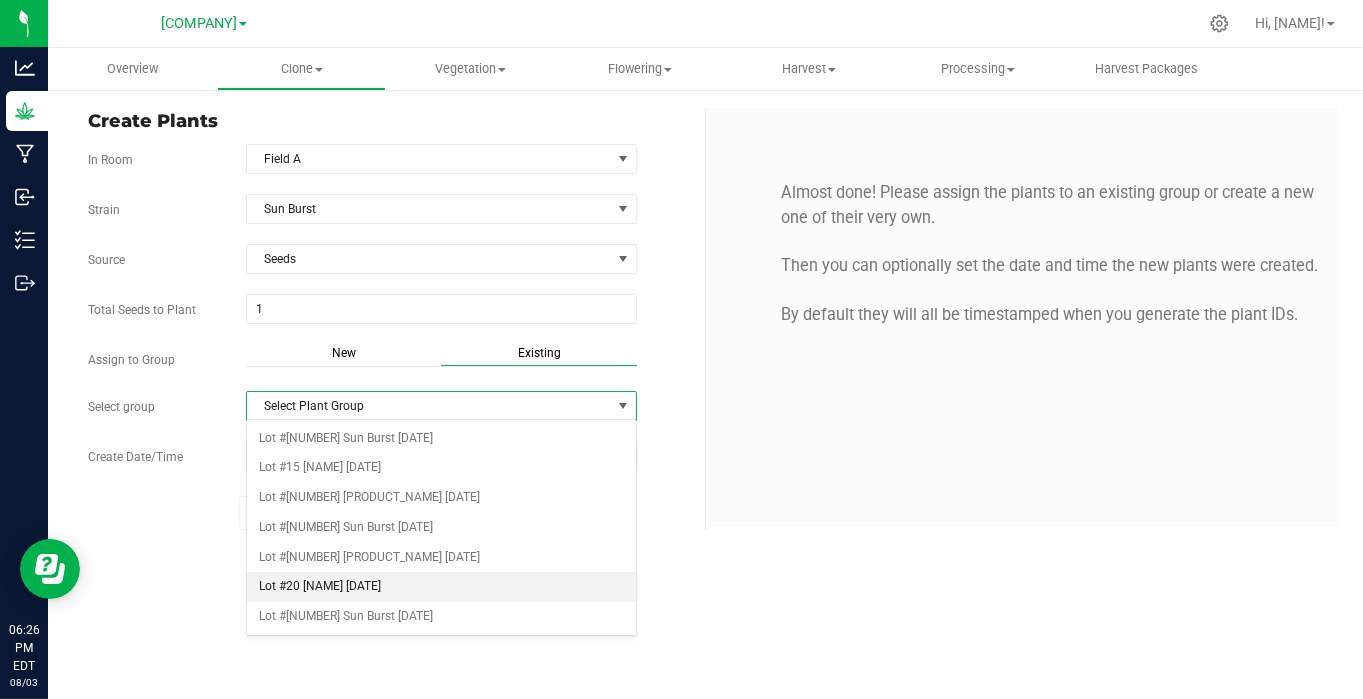 click on "Lot #20 [NAME] [DATE]" at bounding box center (441, 587) 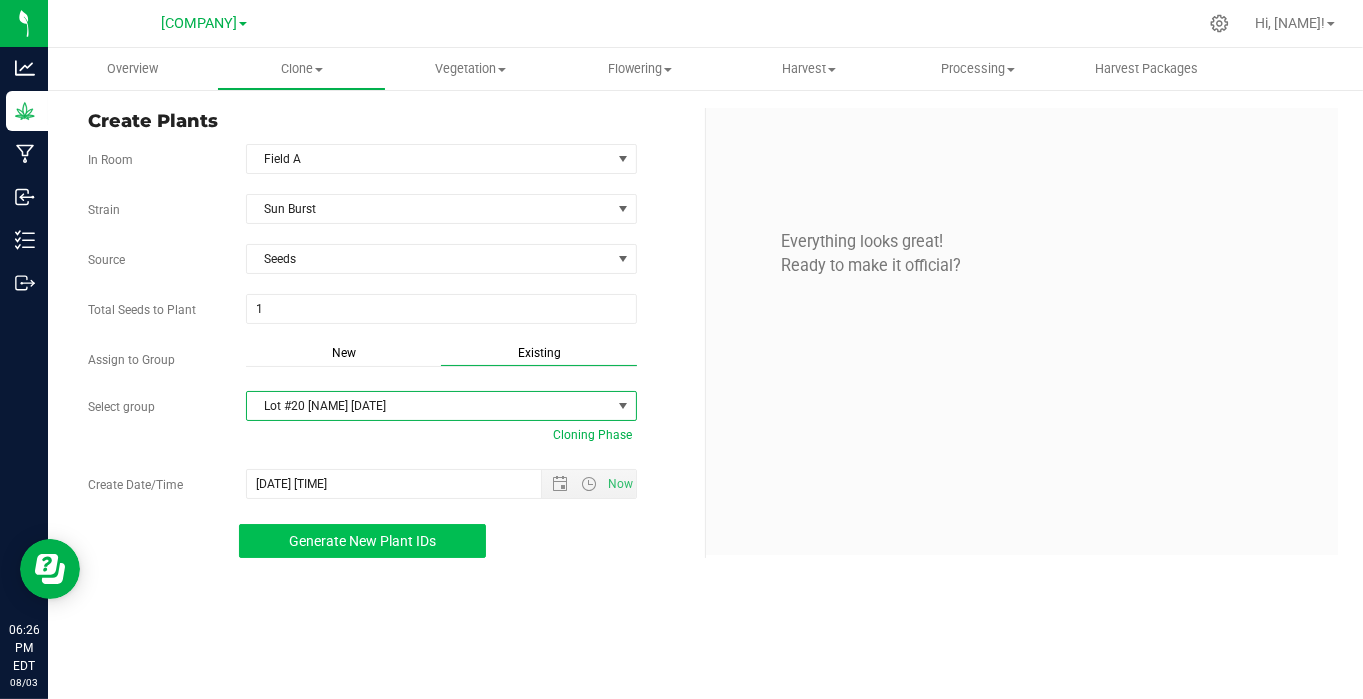 click on "Generate New Plant IDs" at bounding box center [362, 541] 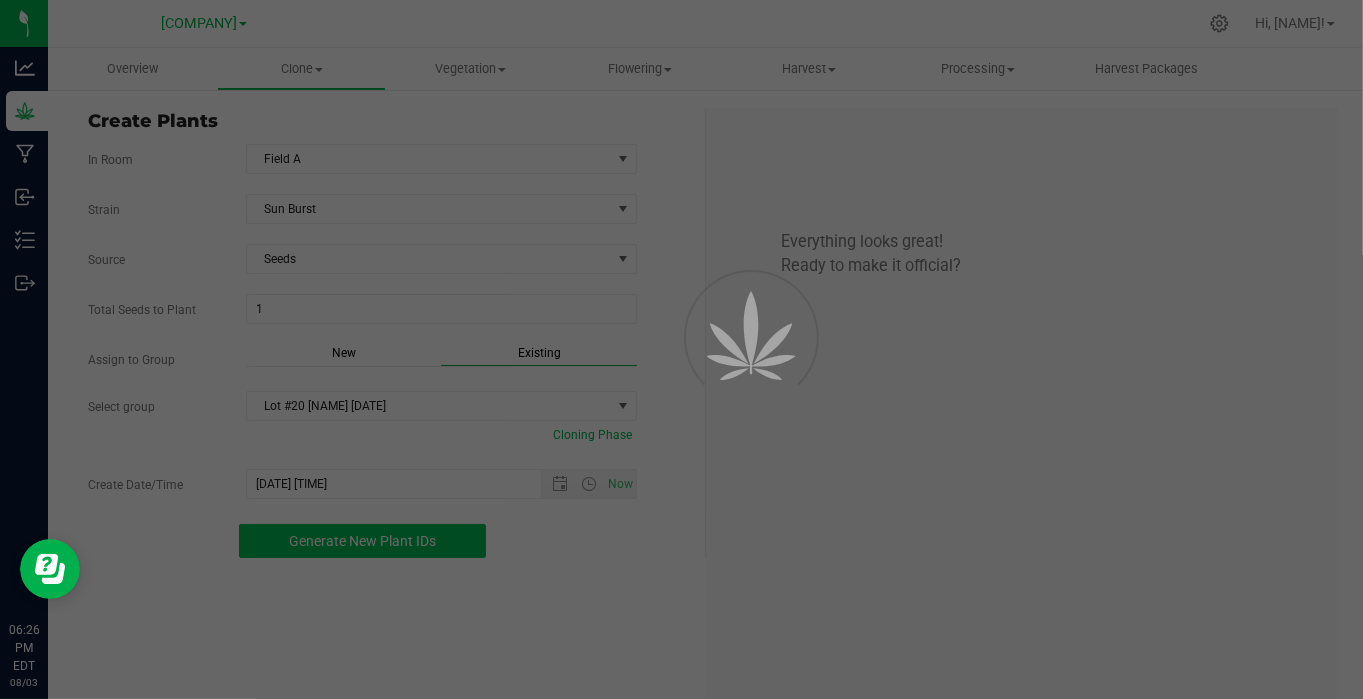 scroll, scrollTop: 60, scrollLeft: 0, axis: vertical 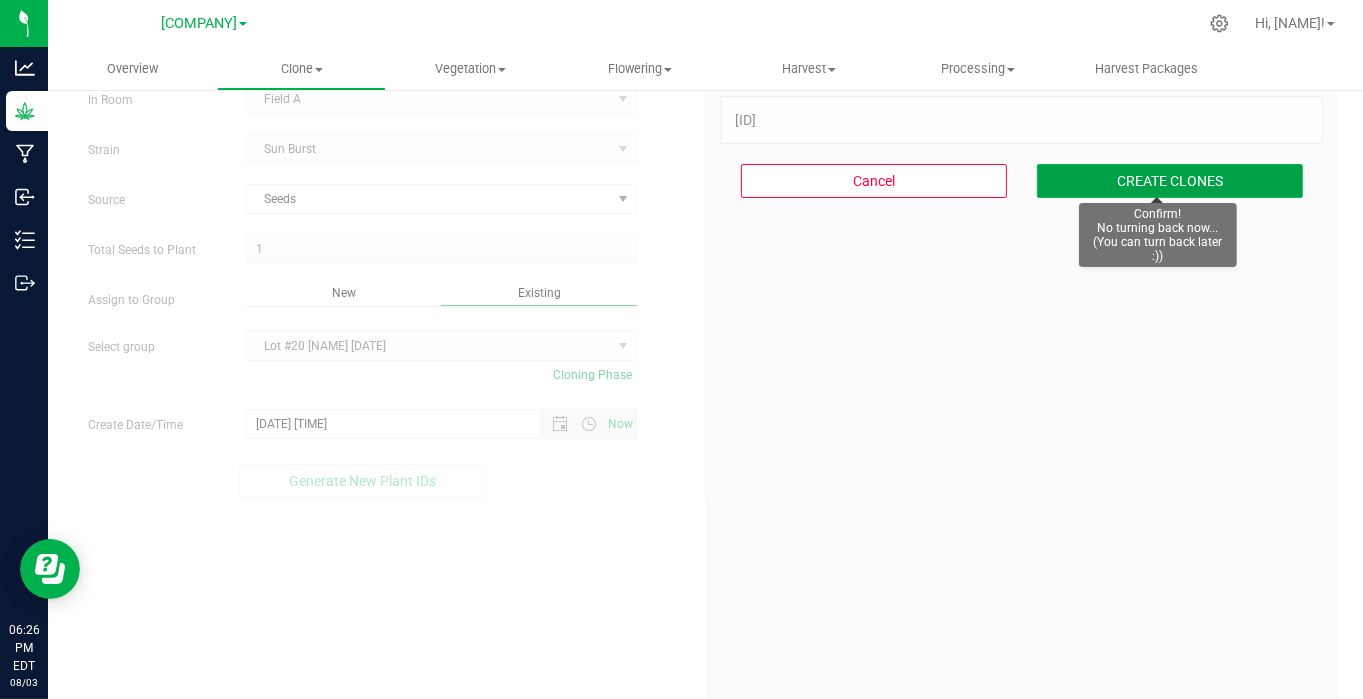 click on "CREATE CLONES" at bounding box center (1170, 181) 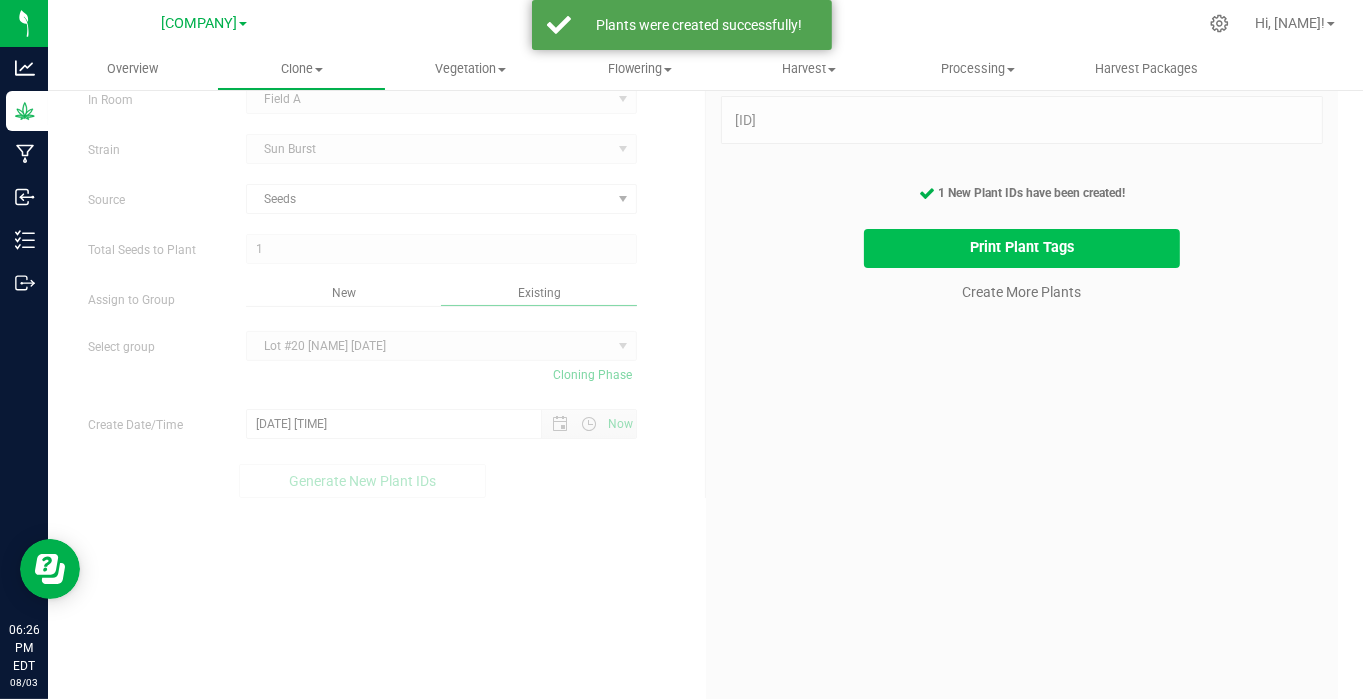 click on "Print Plant Tags" at bounding box center (1022, 248) 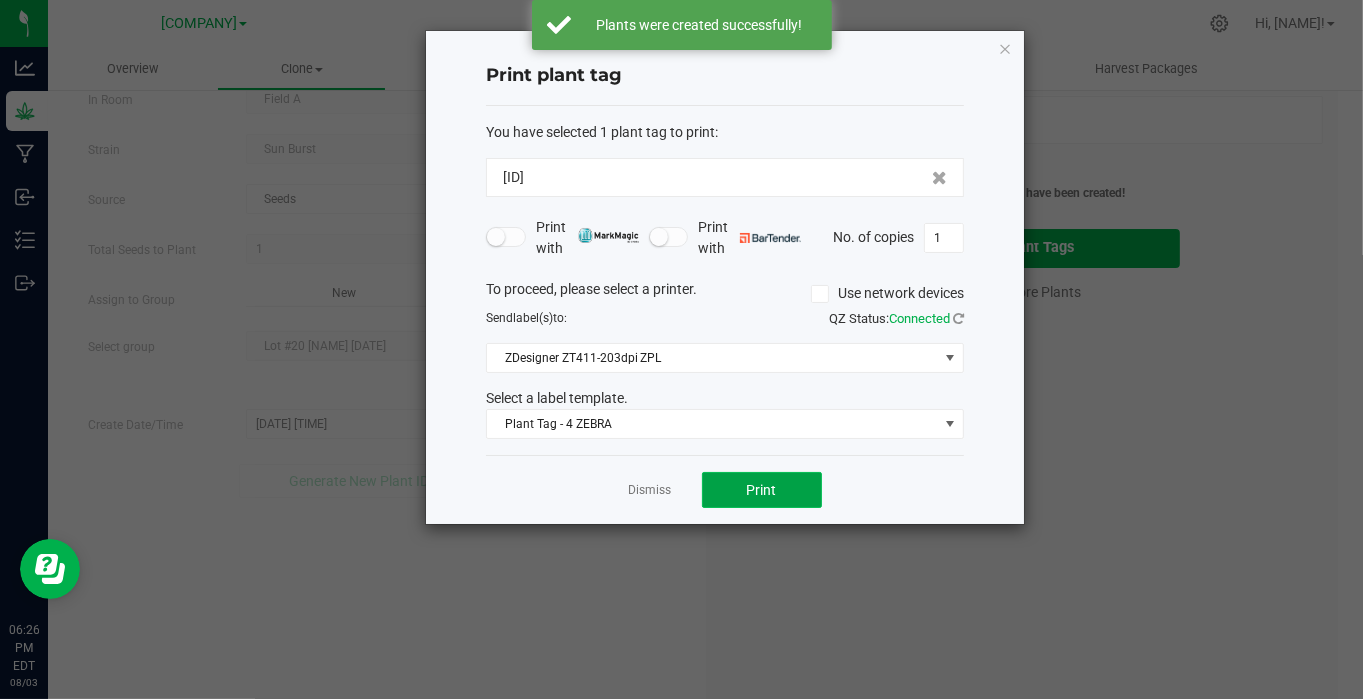 click on "Print" 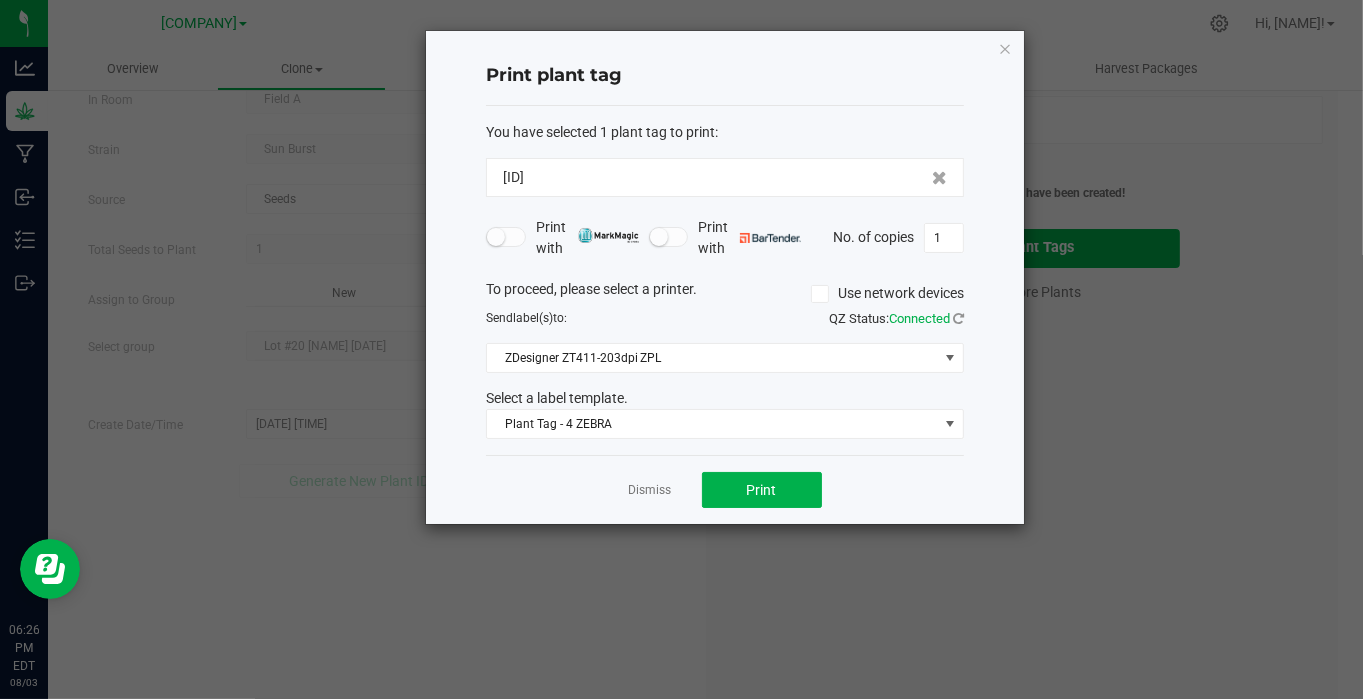 drag, startPoint x: 654, startPoint y: 489, endPoint x: 640, endPoint y: 493, distance: 14.56022 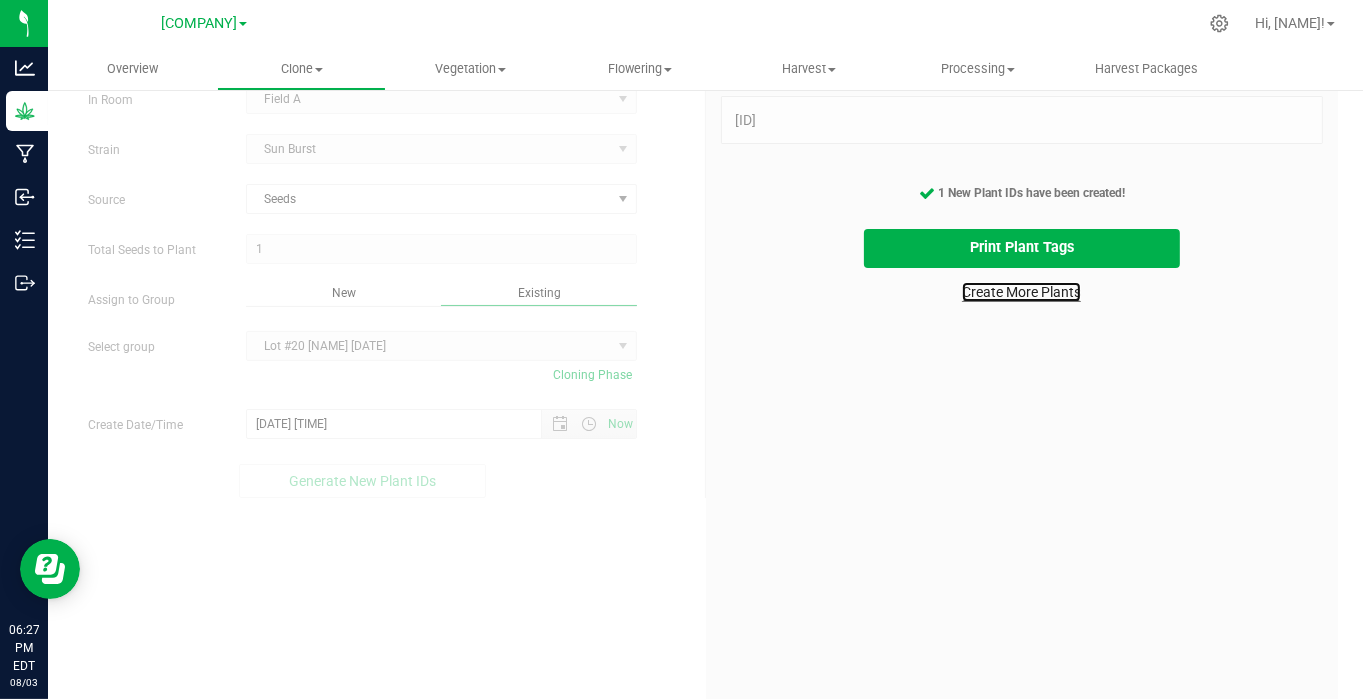 click on "Create More Plants" at bounding box center [1021, 292] 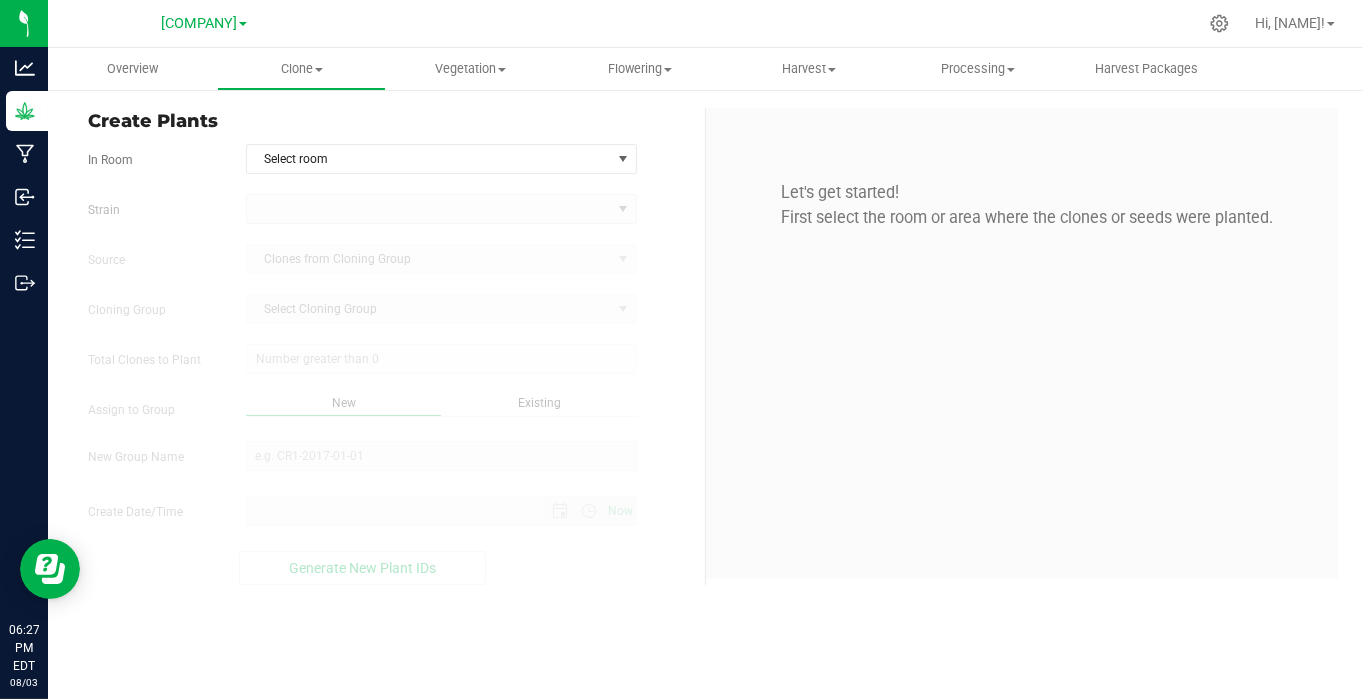 scroll, scrollTop: 0, scrollLeft: 0, axis: both 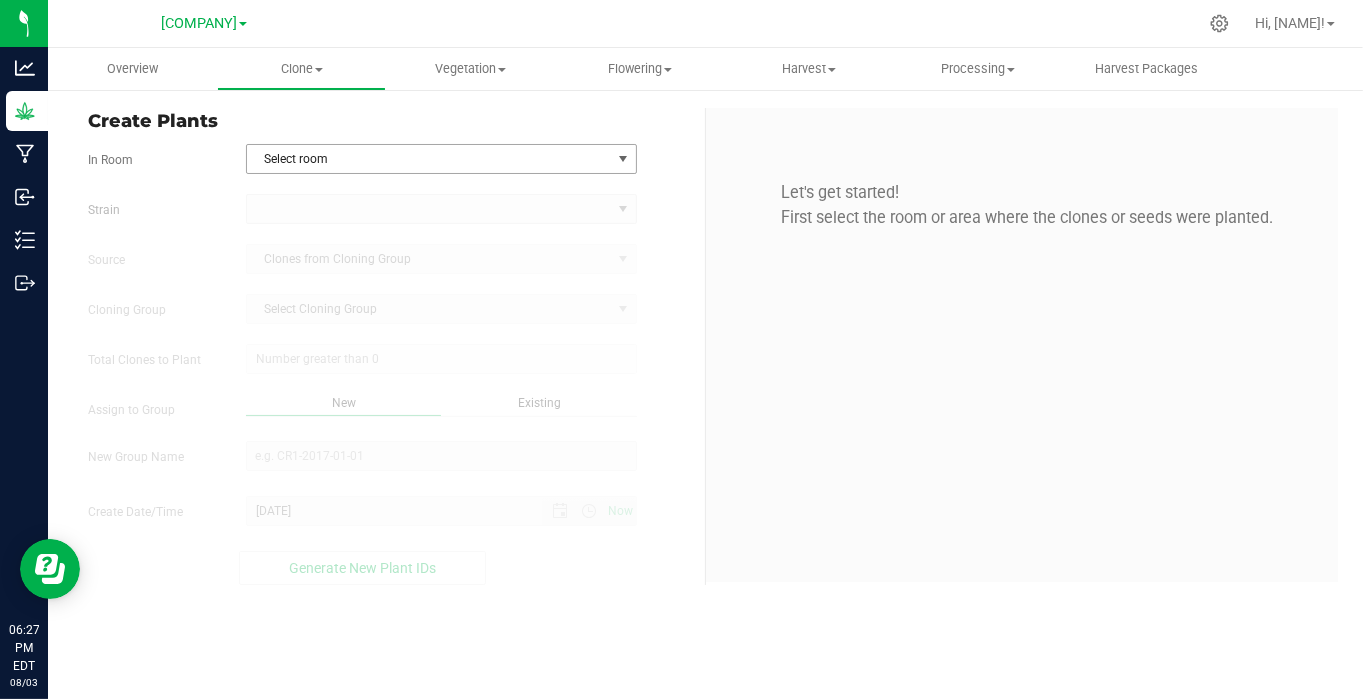 click on "Select room" at bounding box center (429, 159) 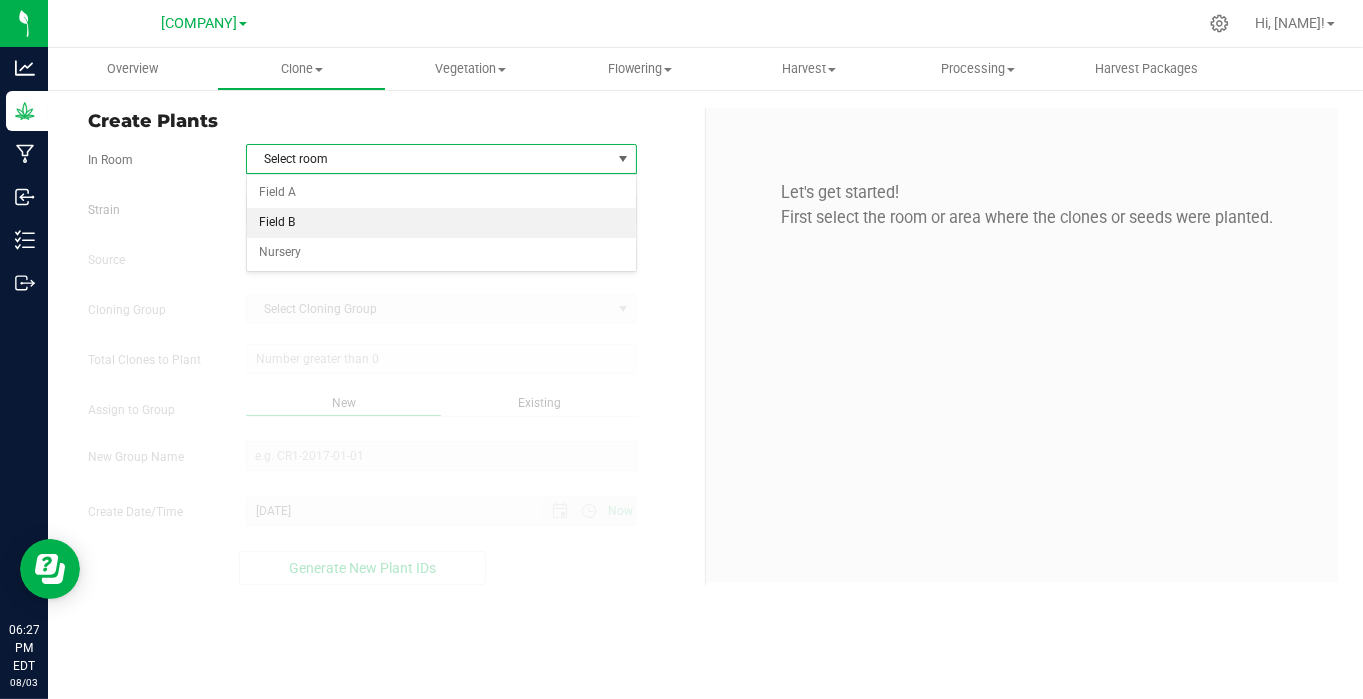 click on "Field B" at bounding box center (441, 223) 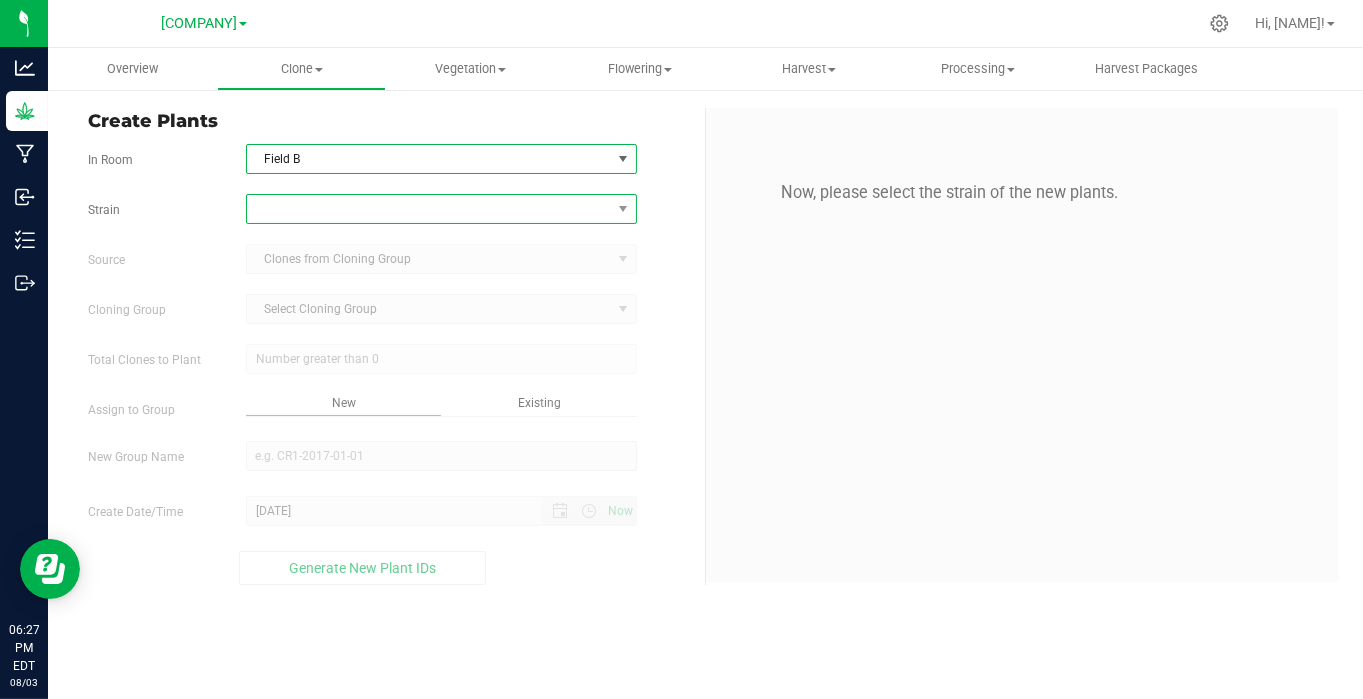 click at bounding box center (429, 209) 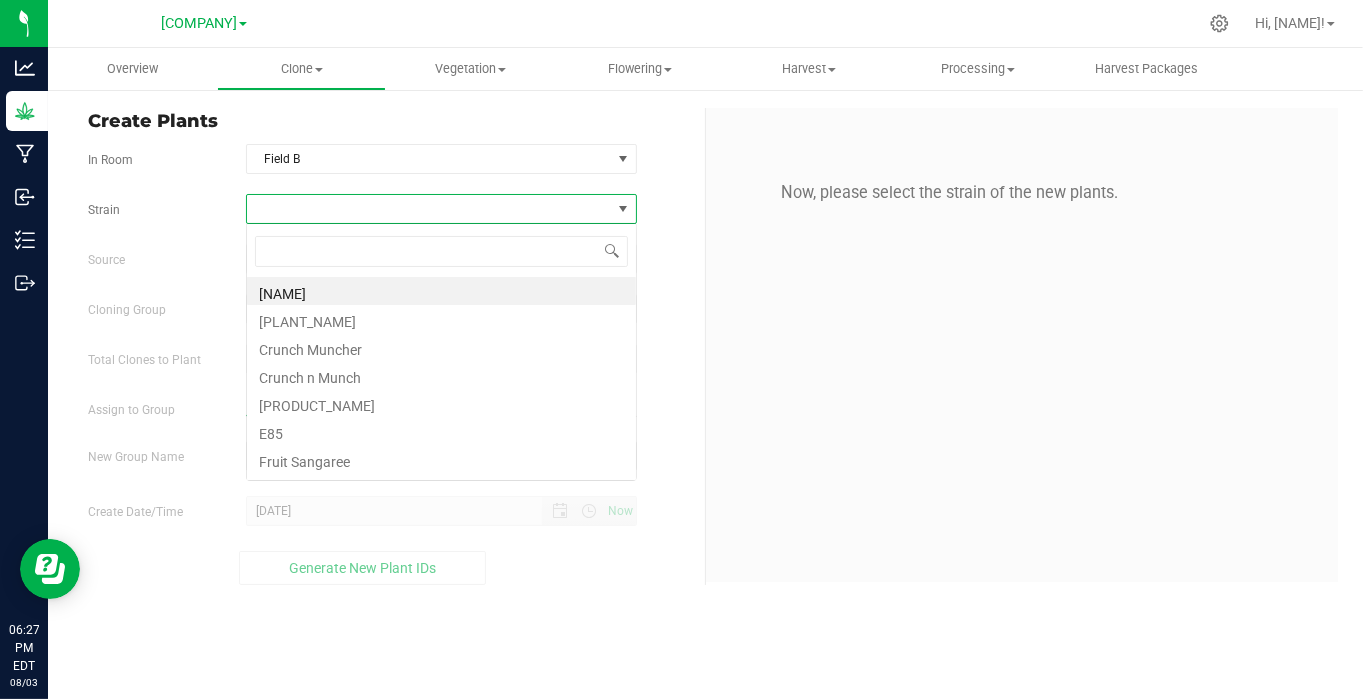 scroll, scrollTop: 99970, scrollLeft: 99608, axis: both 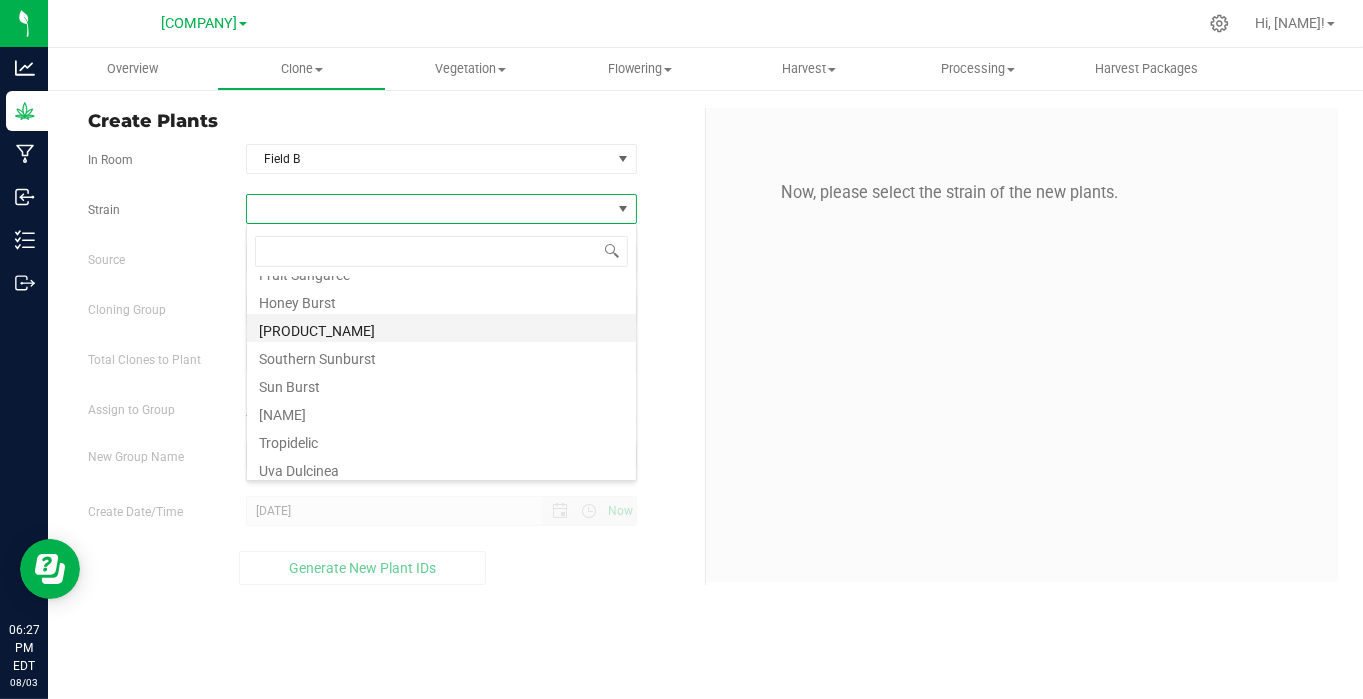 click on "[PRODUCT_NAME]" at bounding box center (441, 328) 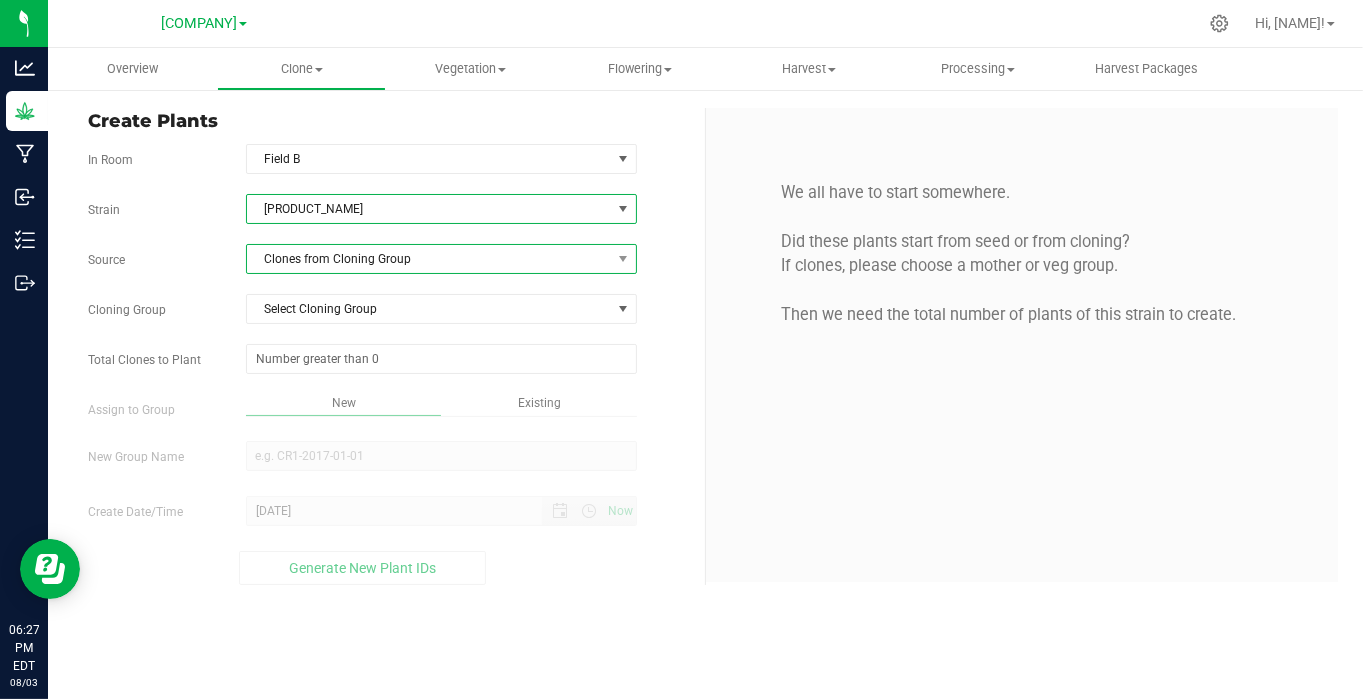 click on "Clones from Cloning Group" at bounding box center [429, 259] 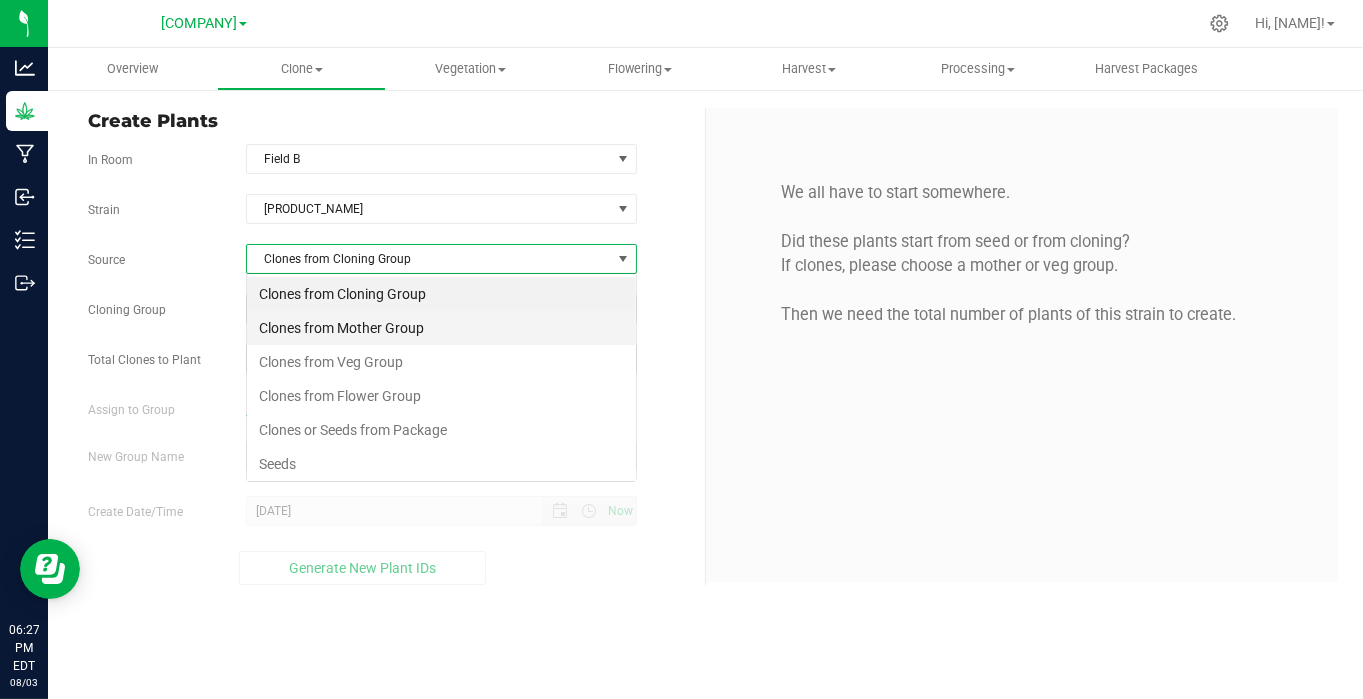 scroll, scrollTop: 99970, scrollLeft: 99608, axis: both 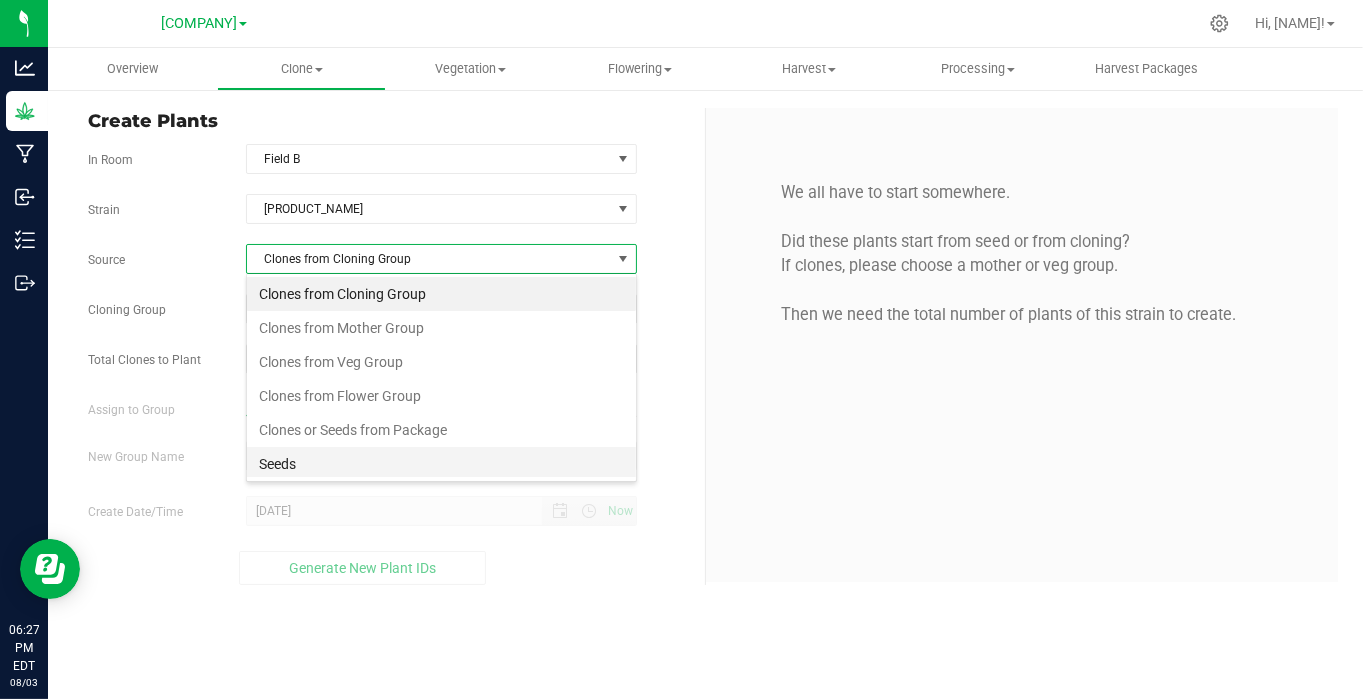 click on "Seeds" at bounding box center [441, 464] 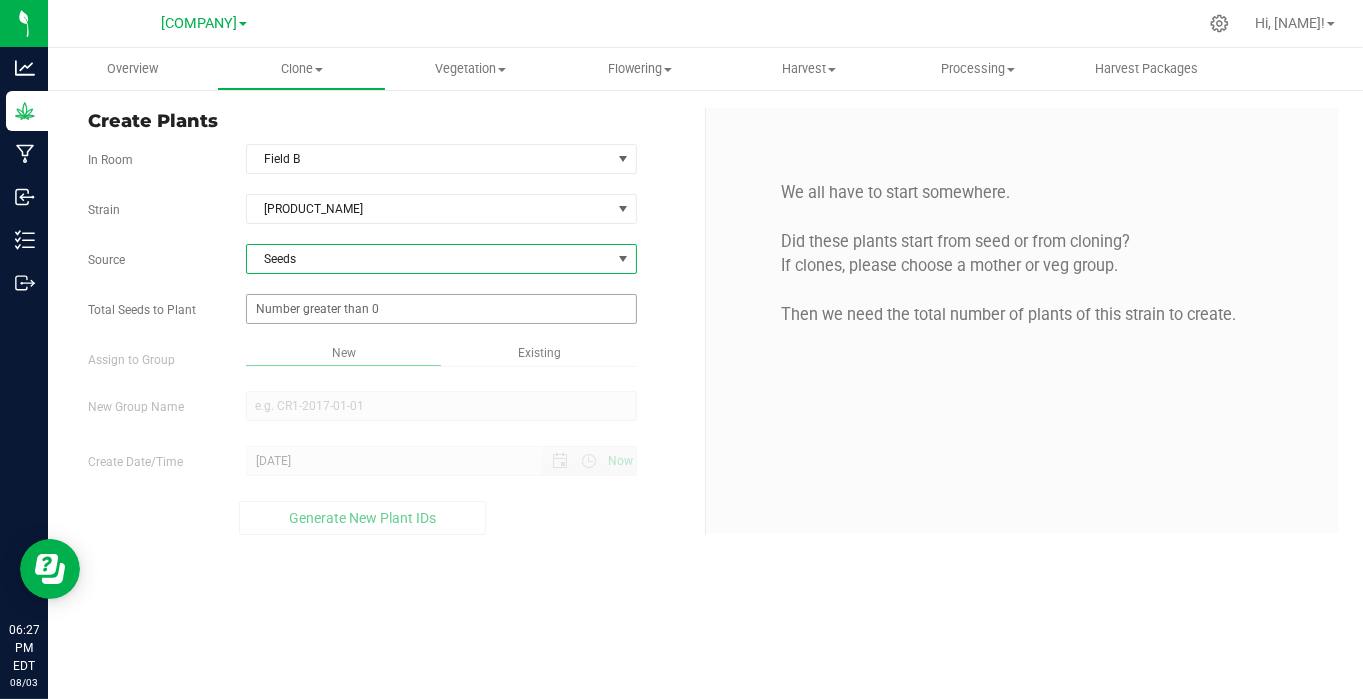 click at bounding box center (441, 309) 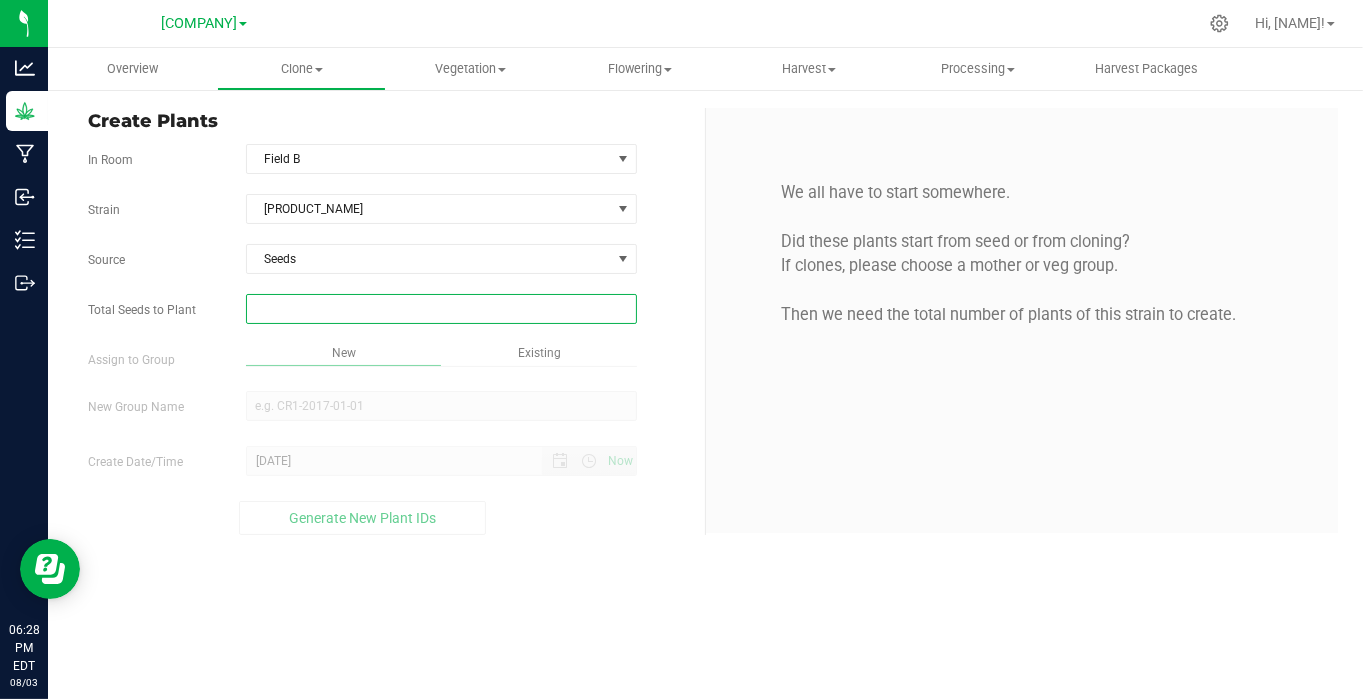 type on "1" 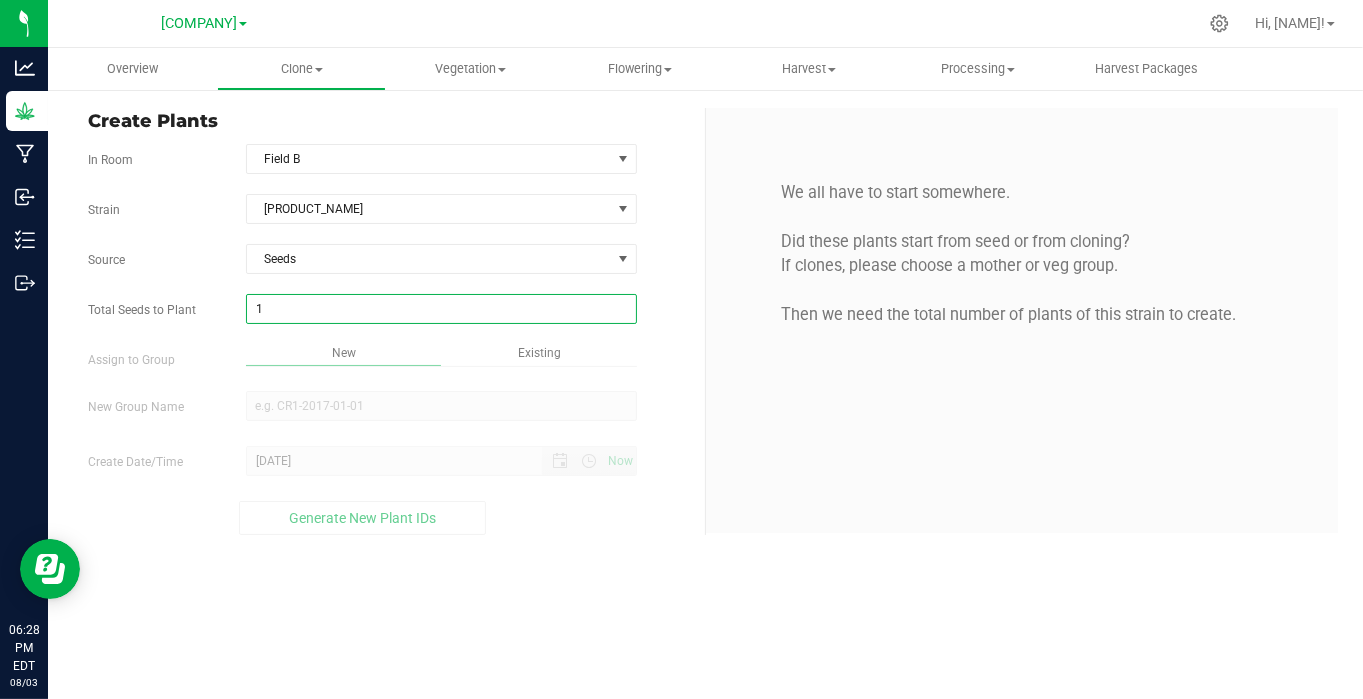 type on "1" 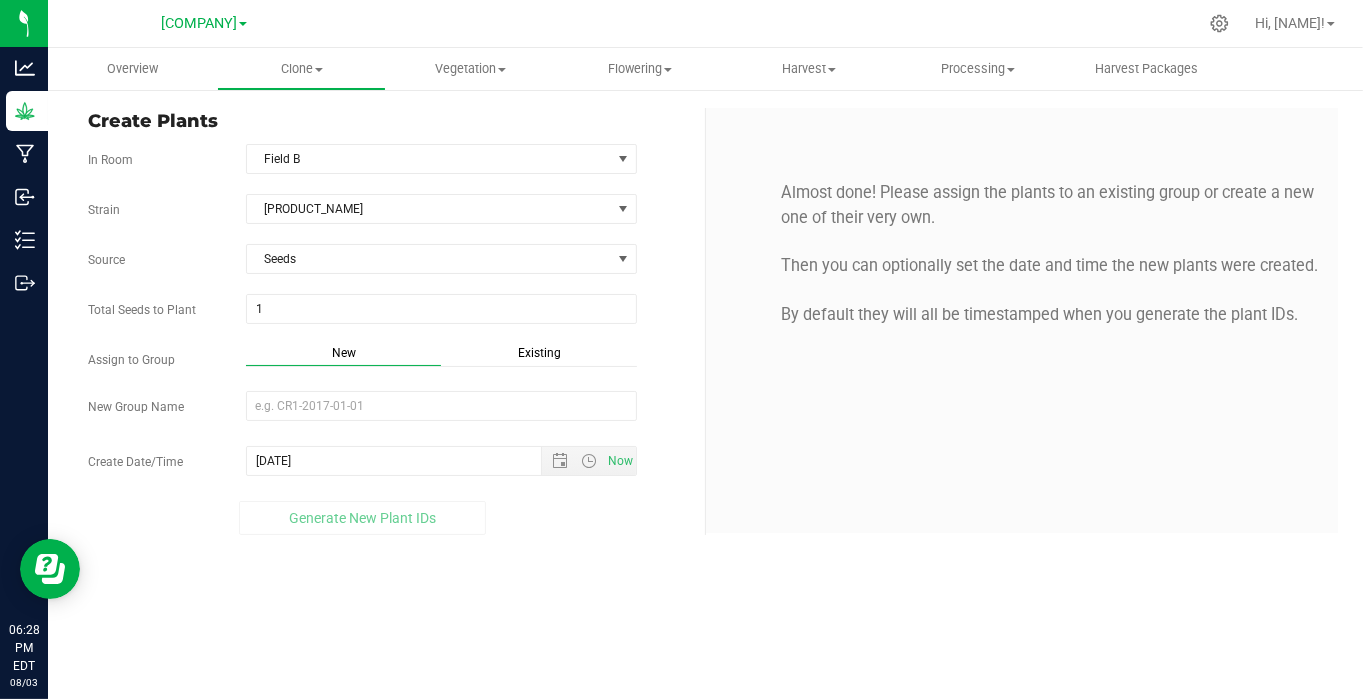 click on "Existing" at bounding box center [539, 353] 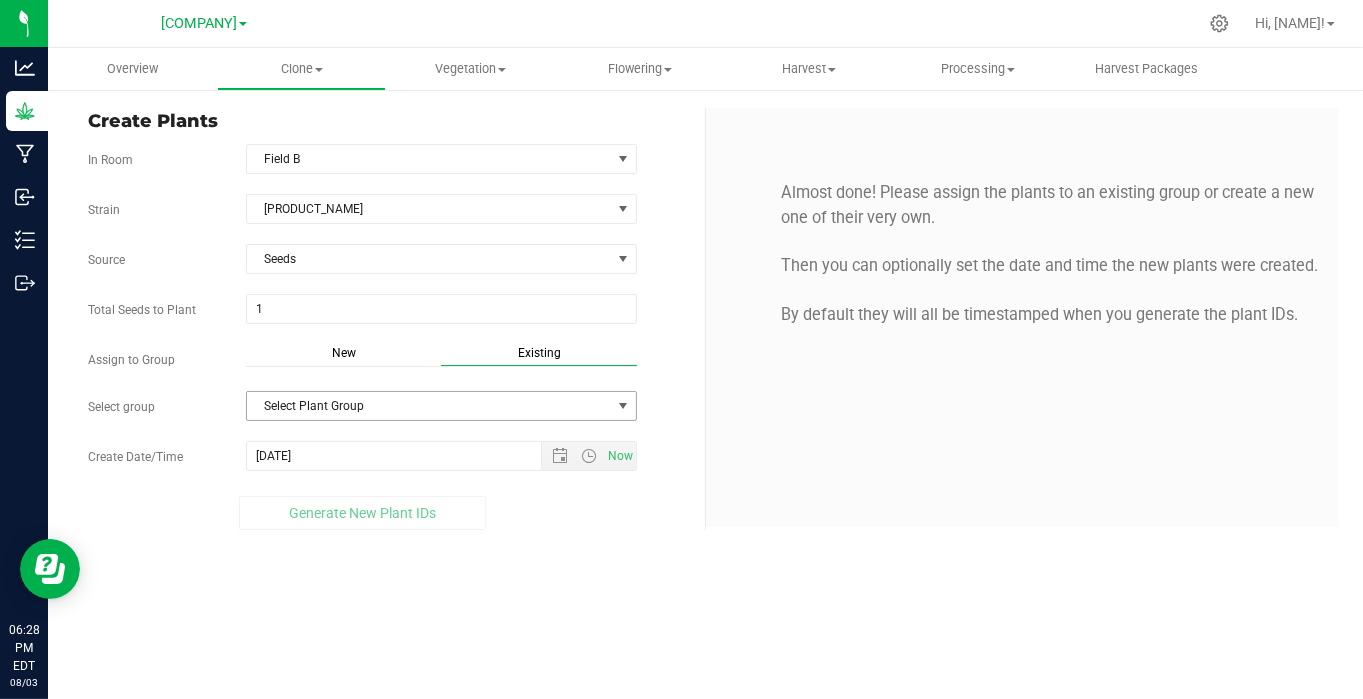 click on "Select Plant Group" at bounding box center (429, 406) 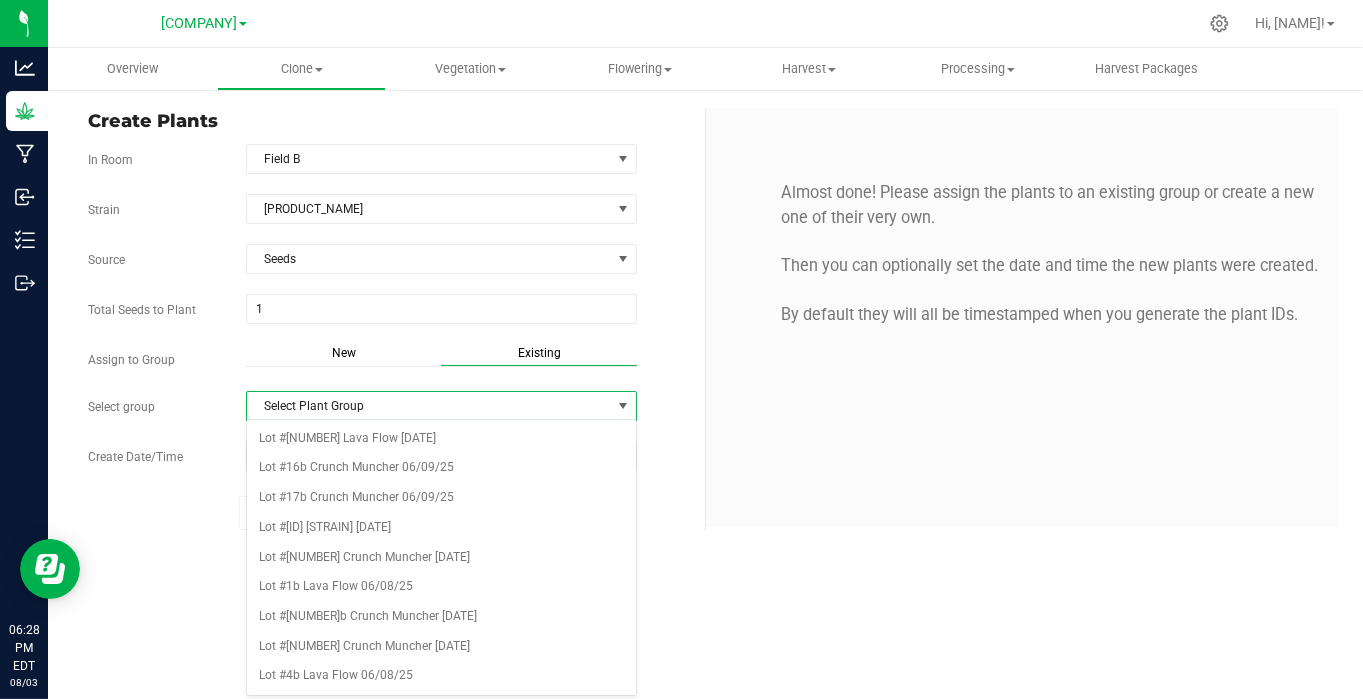 click on "Select Plant Group" at bounding box center (429, 406) 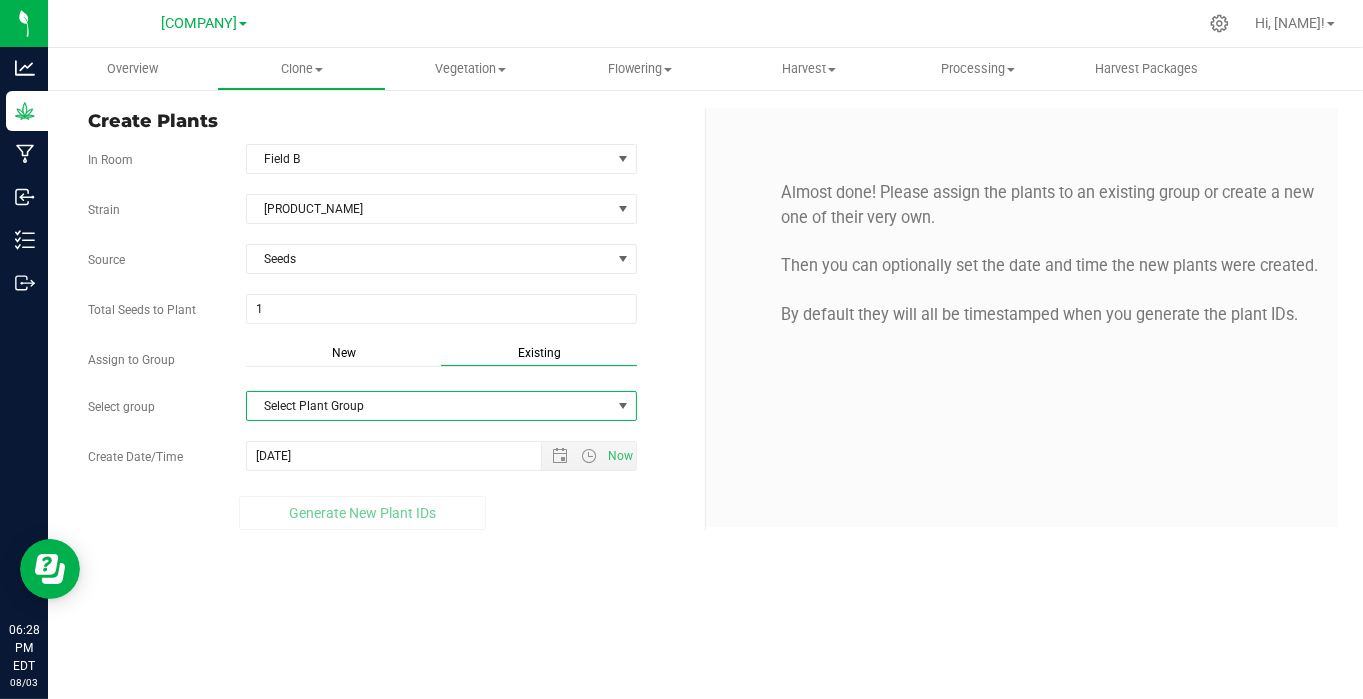click on "Select Plant Group" at bounding box center (429, 406) 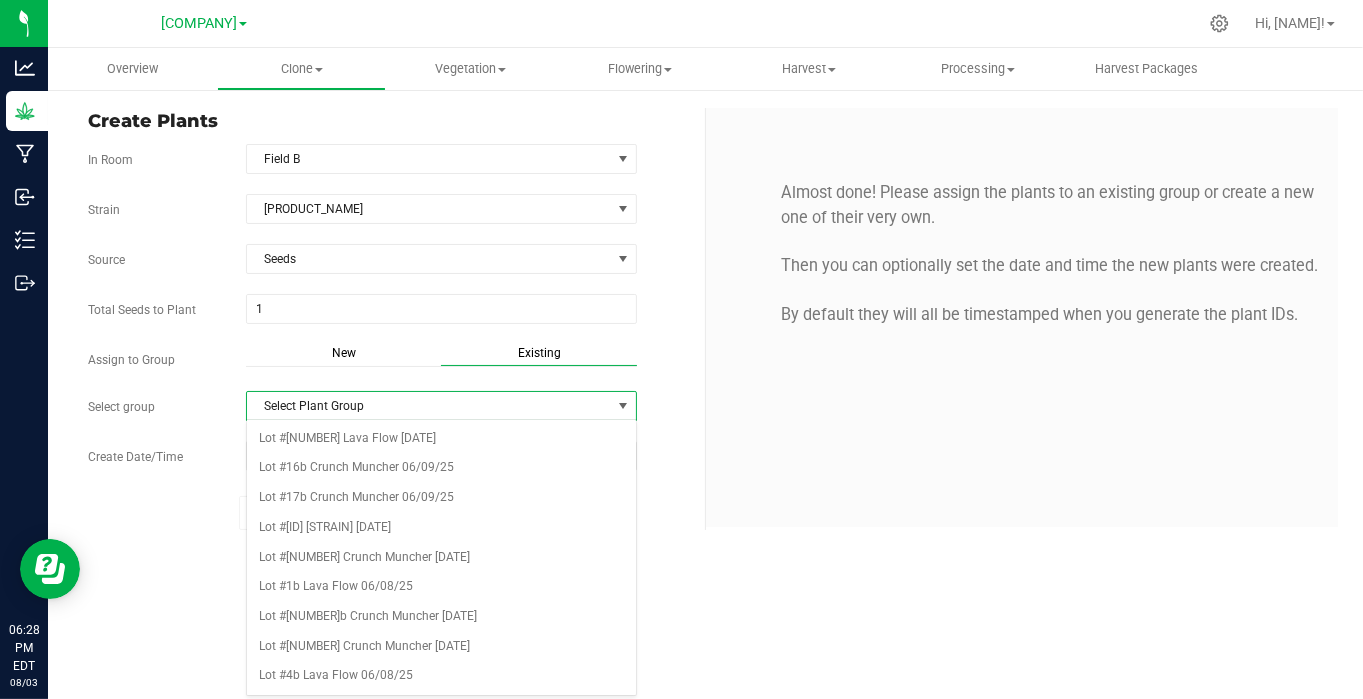 click on "Strain
Lava Flow
Source
Seeds
Total Seeds to Plant
1 1
Assign to Group
New
Existing
Select group" at bounding box center (389, 362) 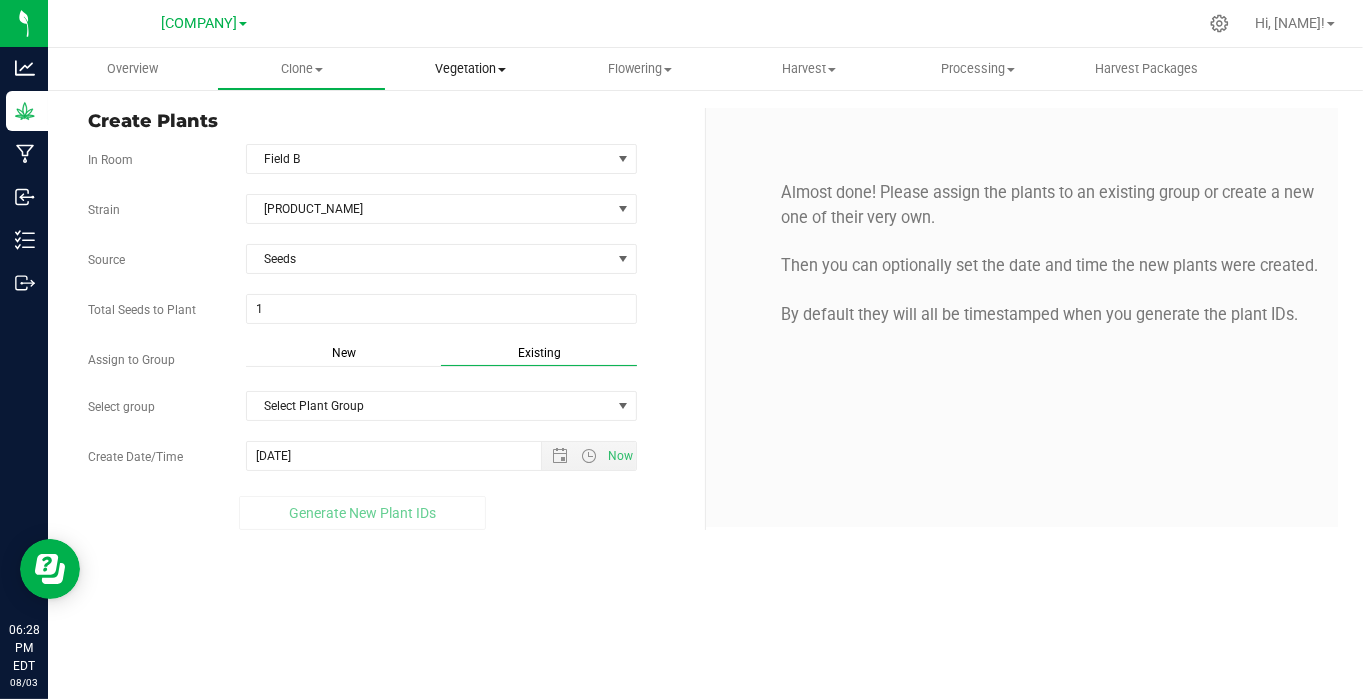 click on "Vegetation" at bounding box center (470, 69) 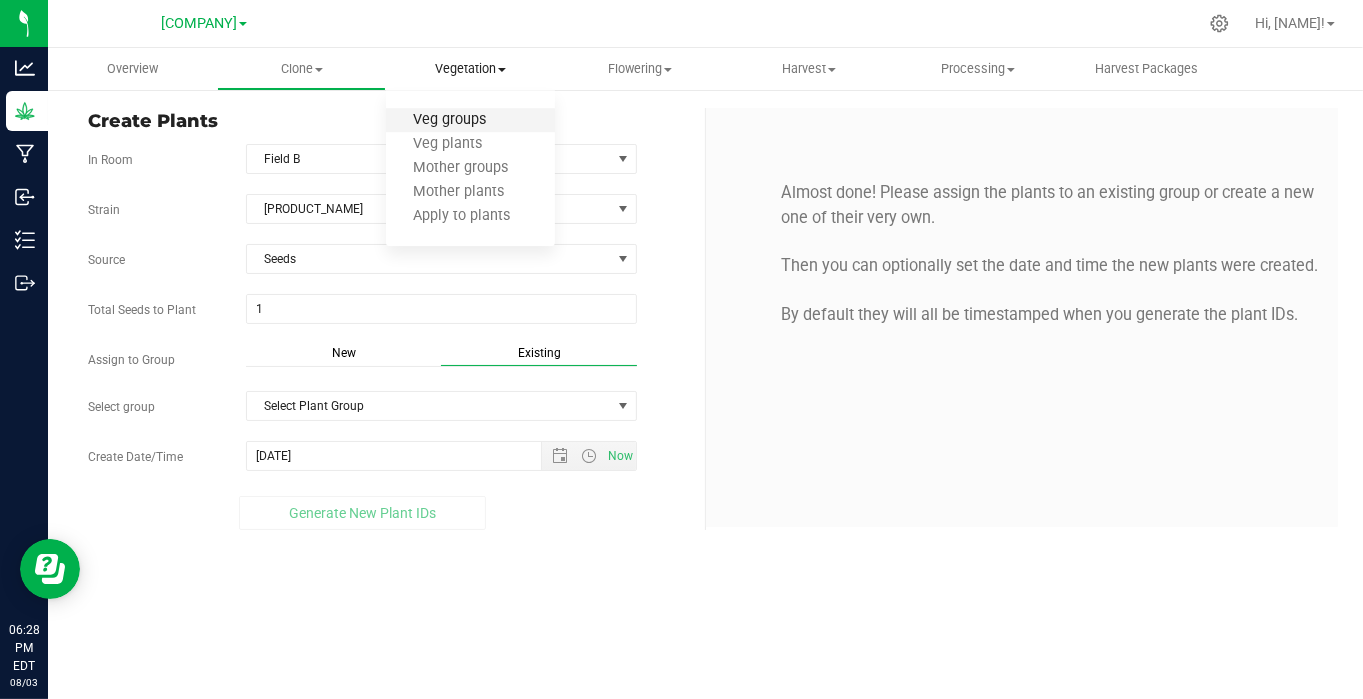 click on "Veg groups" at bounding box center [449, 120] 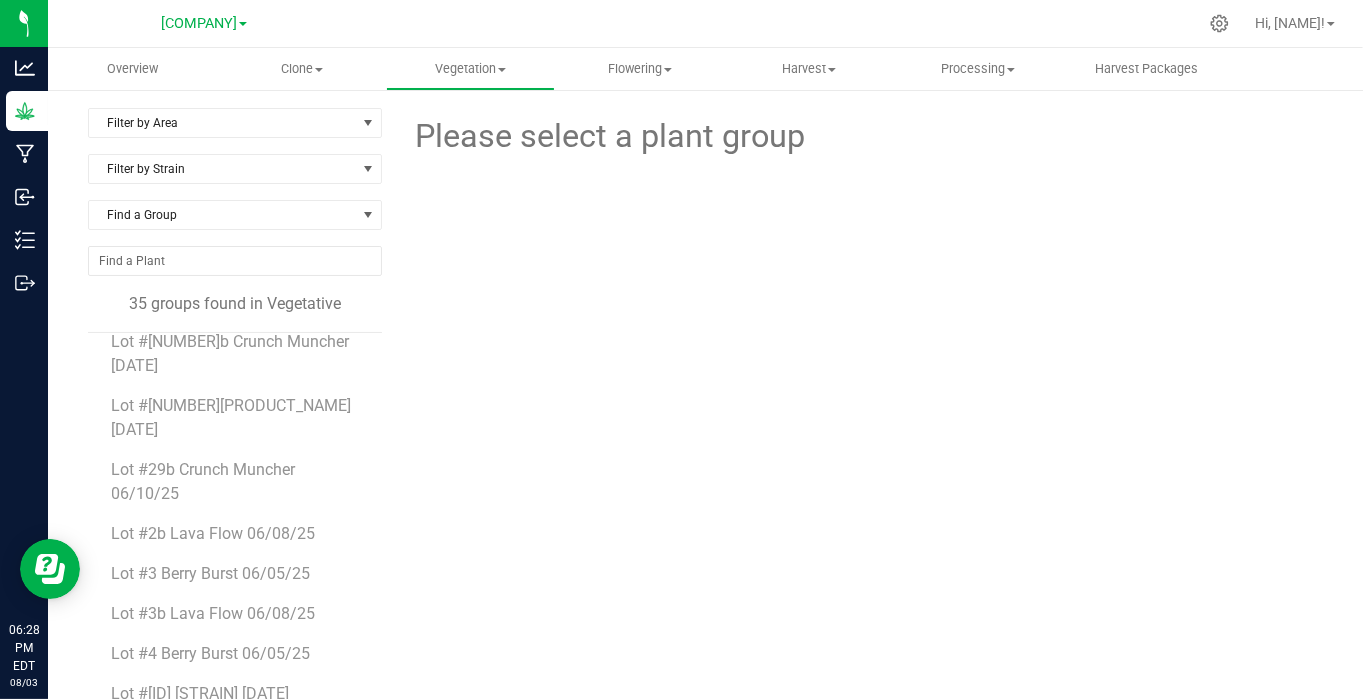 scroll, scrollTop: 908, scrollLeft: 0, axis: vertical 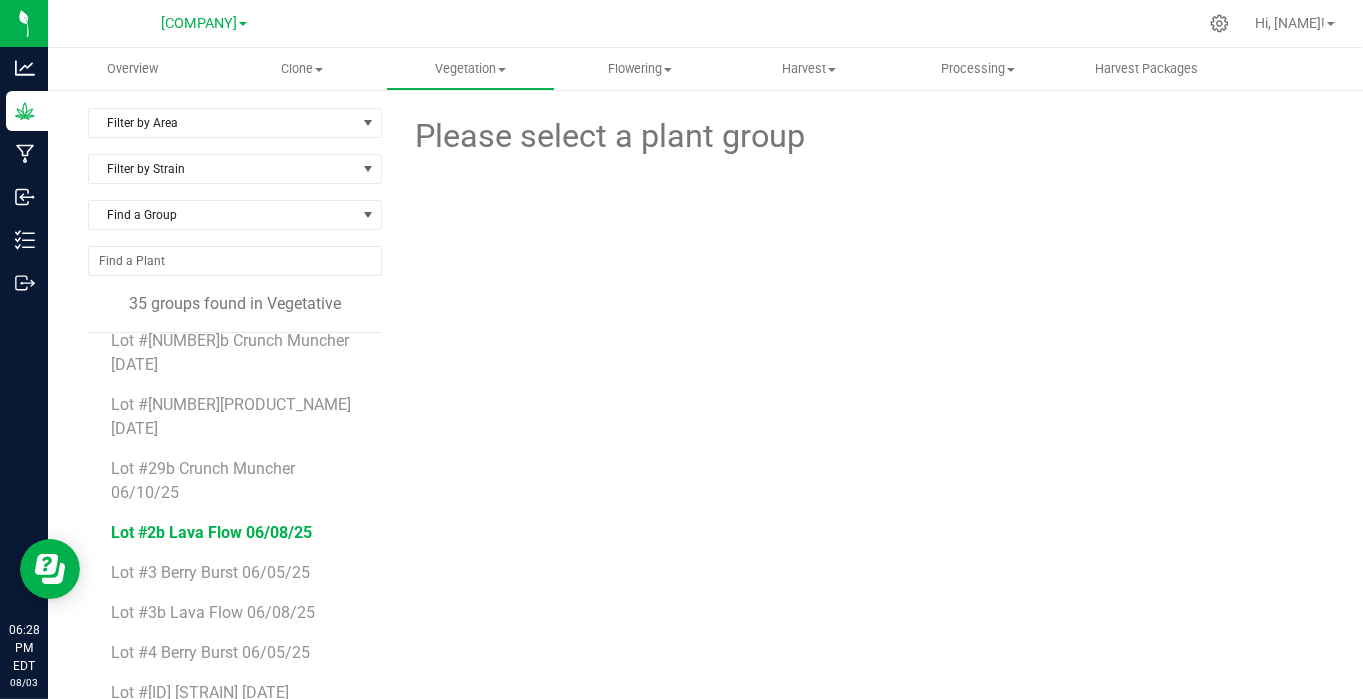 click on "Lot #2b Lava Flow 06/08/25" at bounding box center [212, 532] 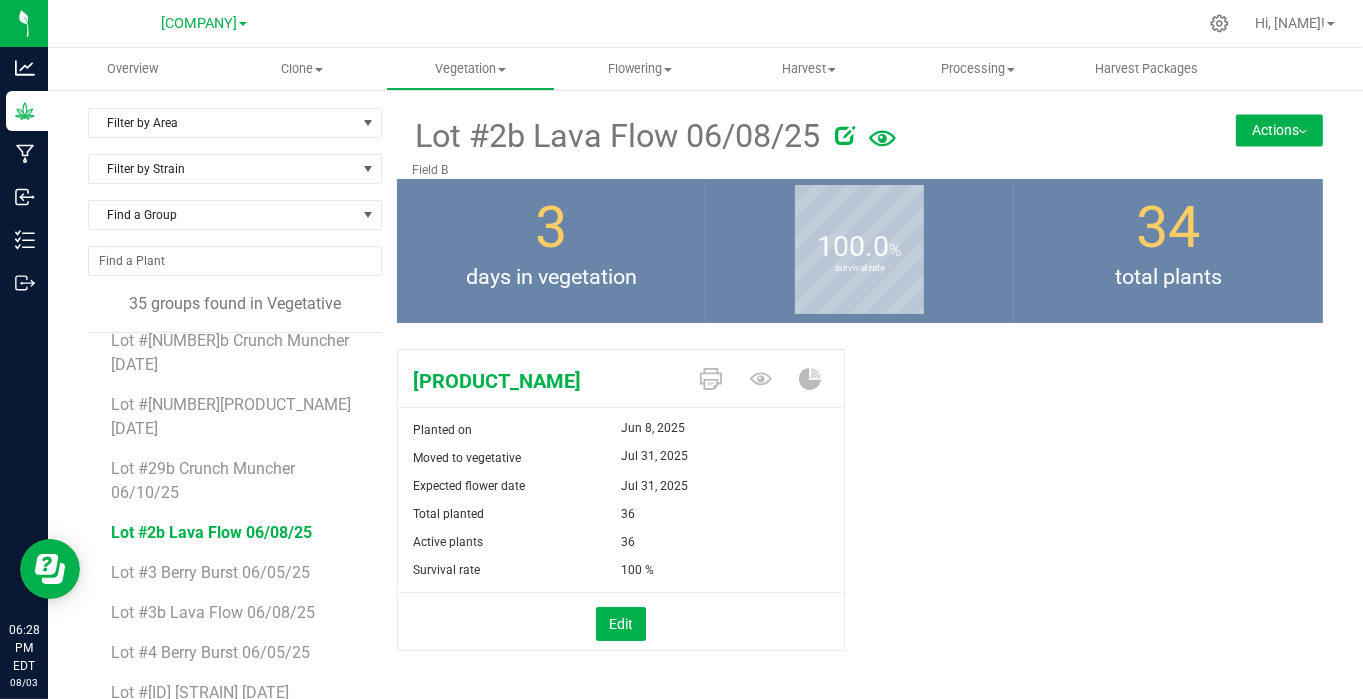 click on "Actions" at bounding box center (1279, 130) 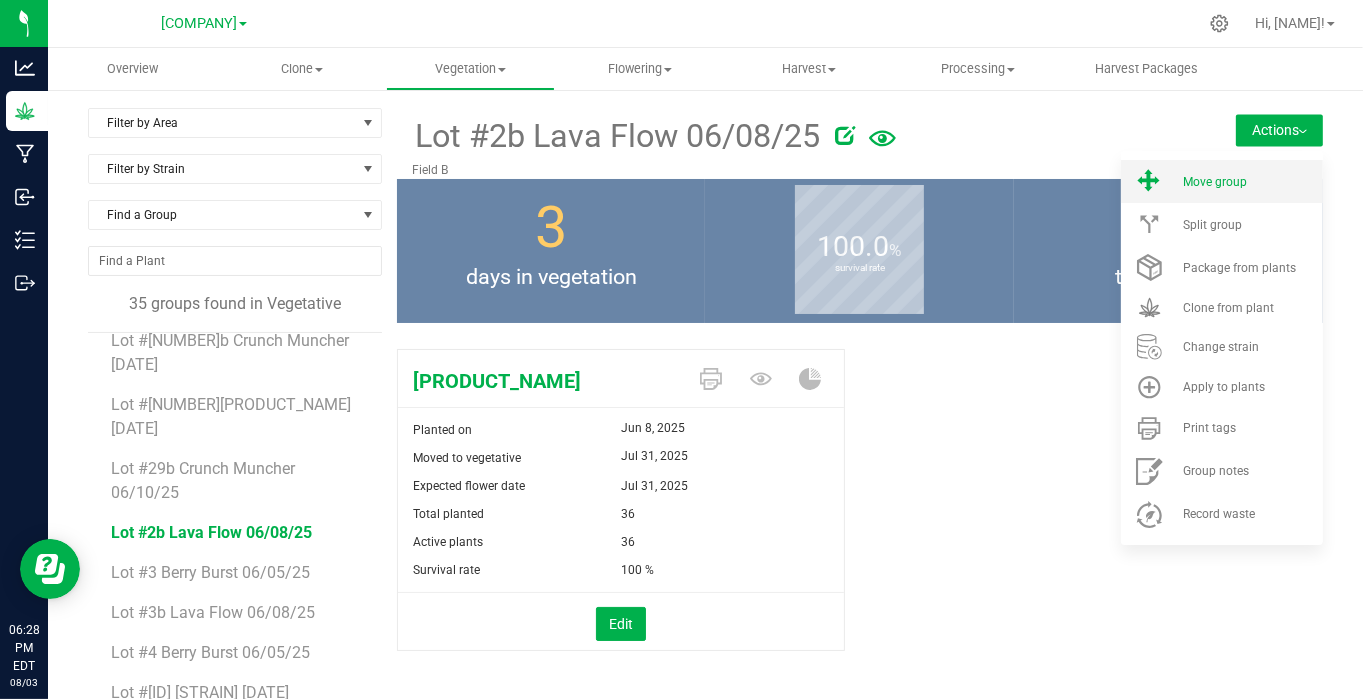 click on "Move group" at bounding box center (1215, 182) 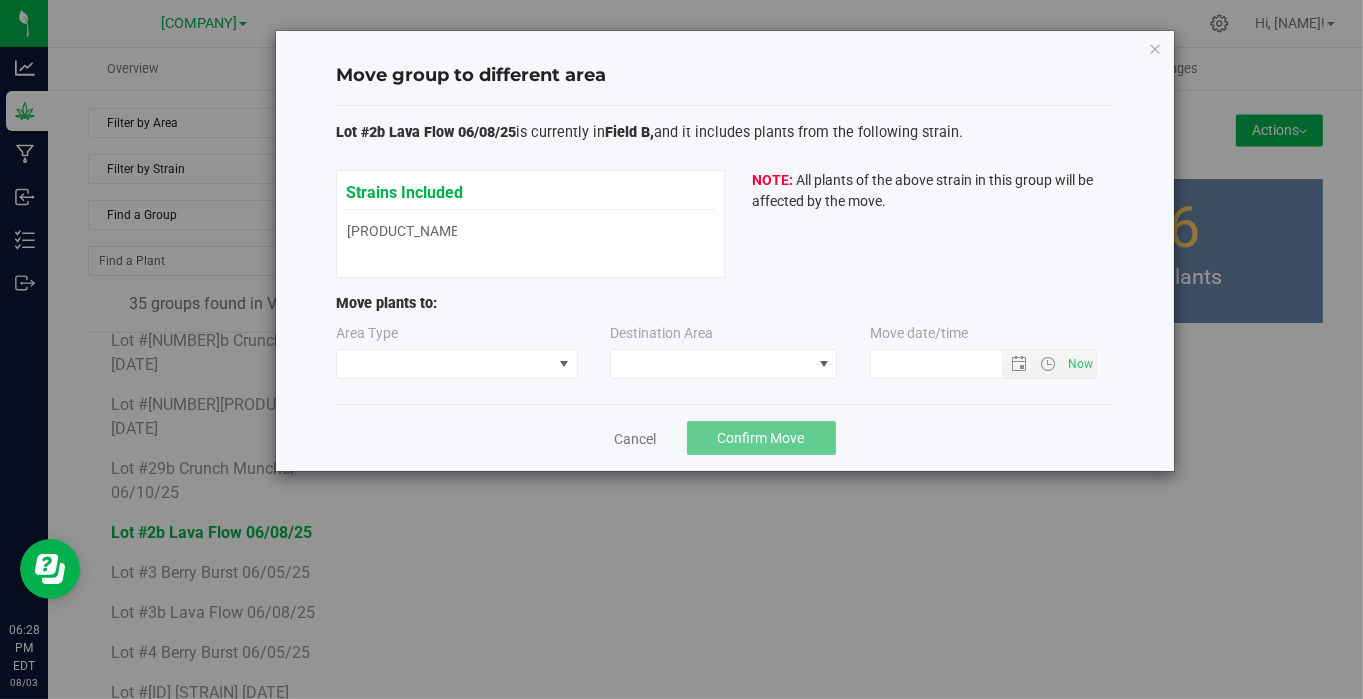 type on "[DATE] [TIME]" 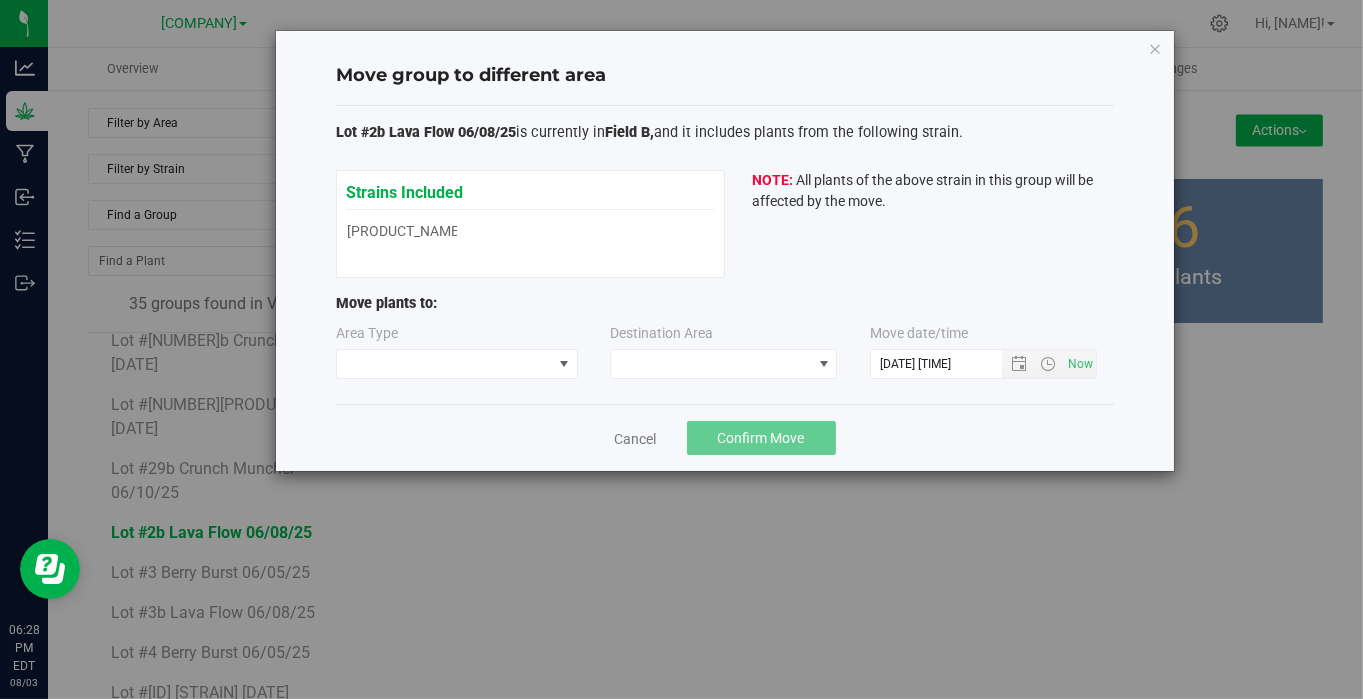 type 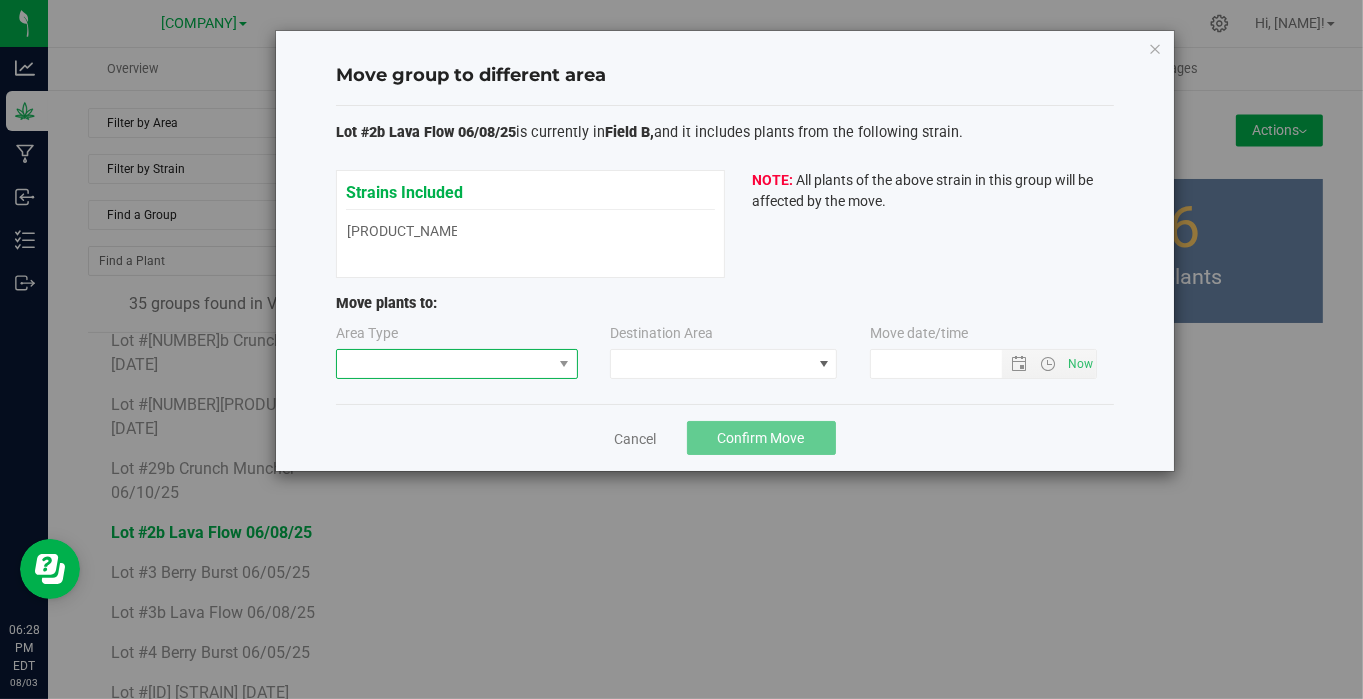 click at bounding box center (444, 364) 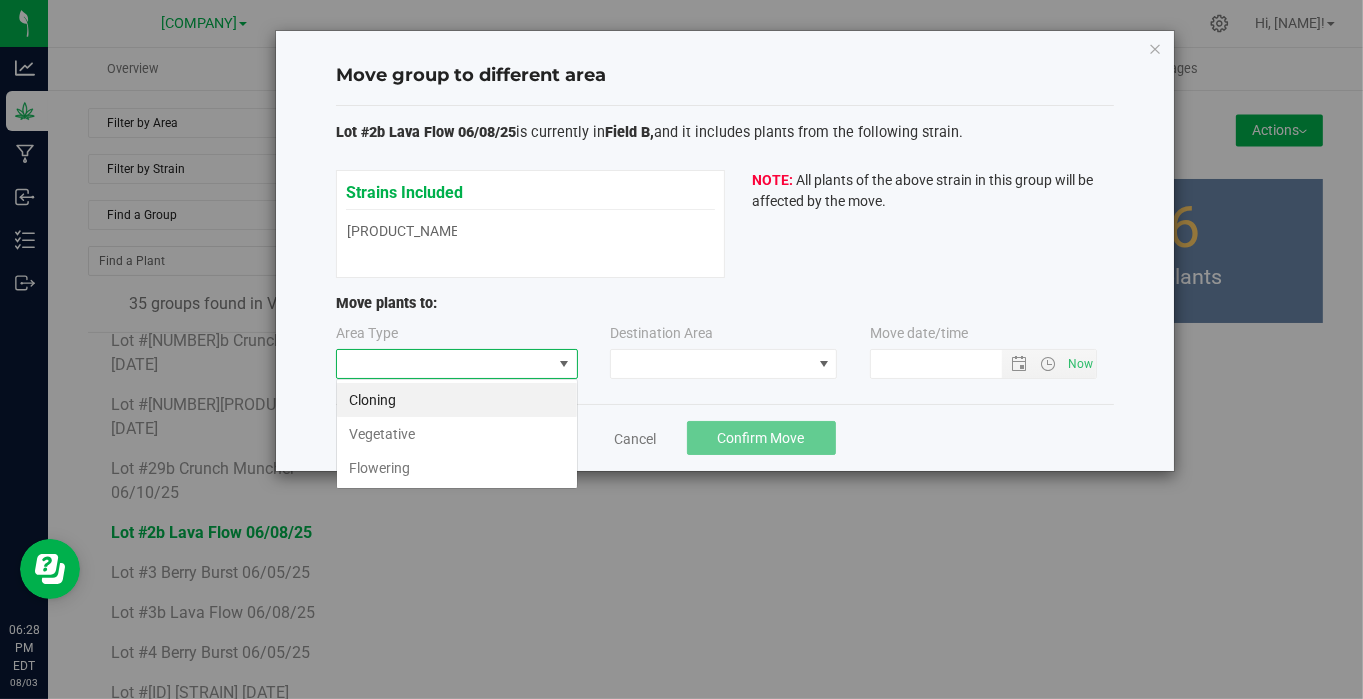 scroll, scrollTop: 99970, scrollLeft: 99757, axis: both 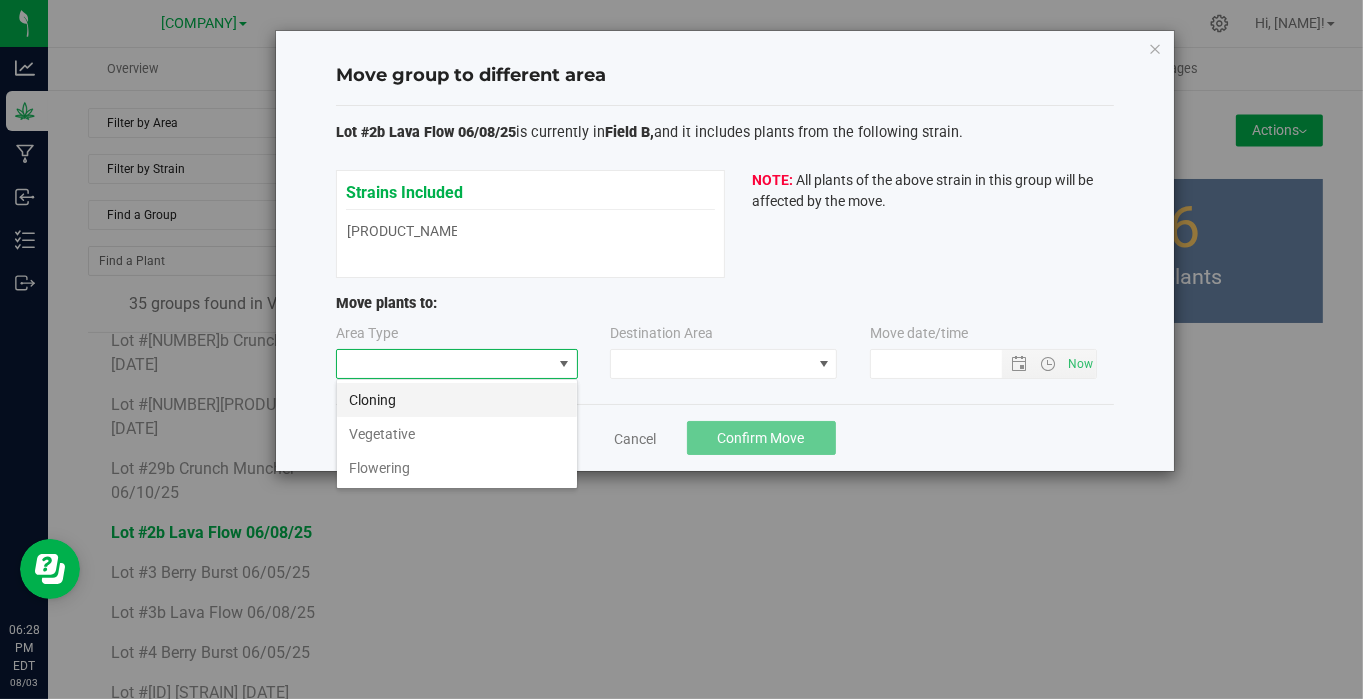 click on "Cloning" at bounding box center [457, 400] 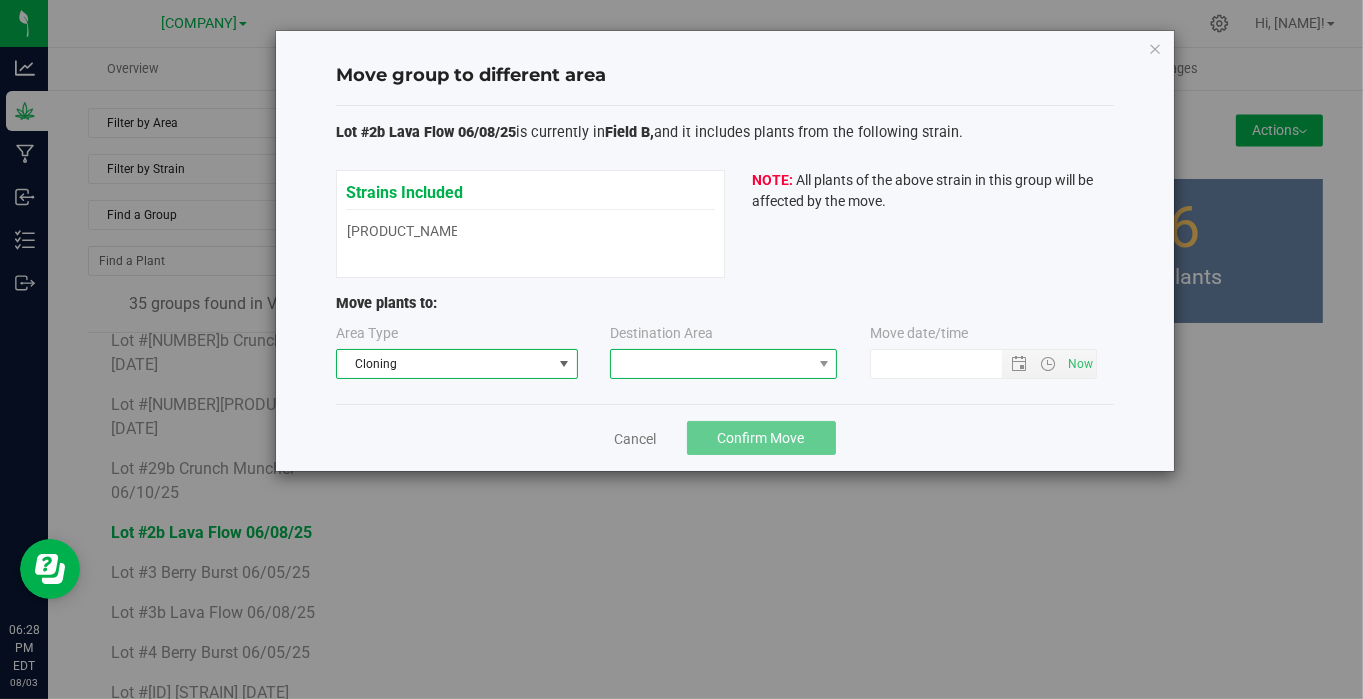 click at bounding box center (711, 364) 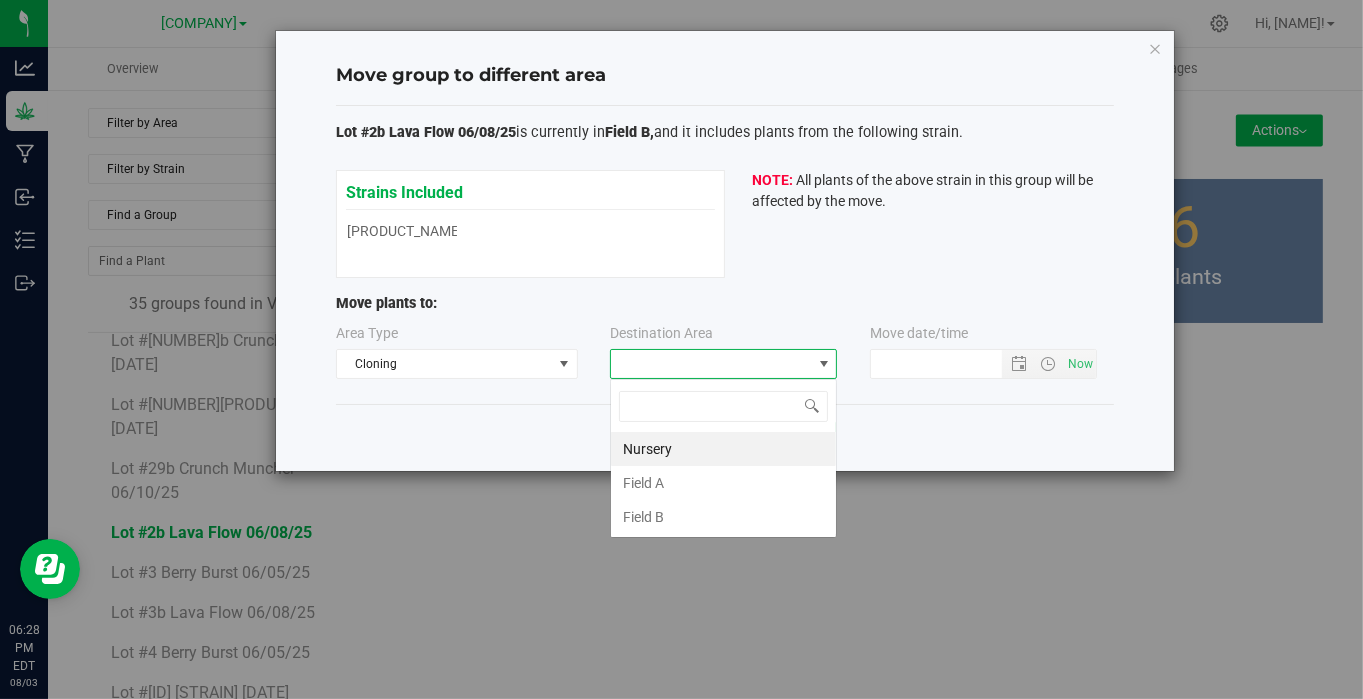scroll, scrollTop: 99970, scrollLeft: 99772, axis: both 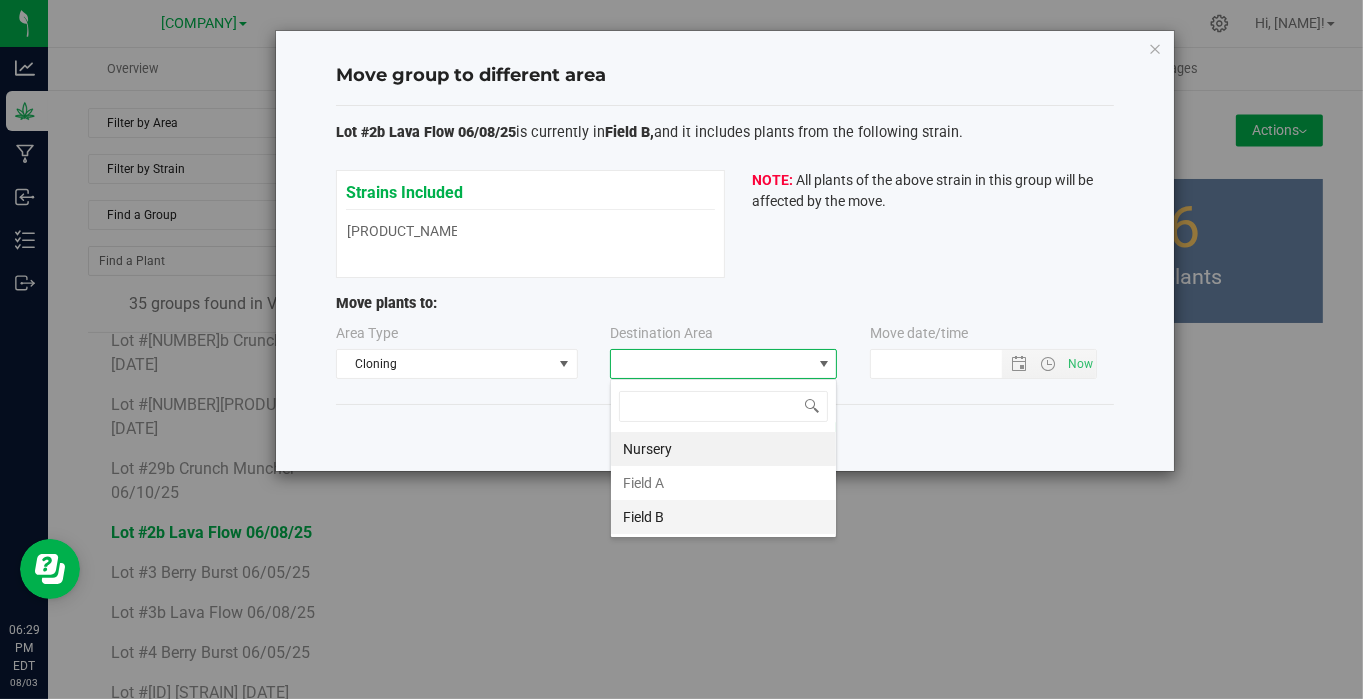 click on "Field B" at bounding box center (723, 517) 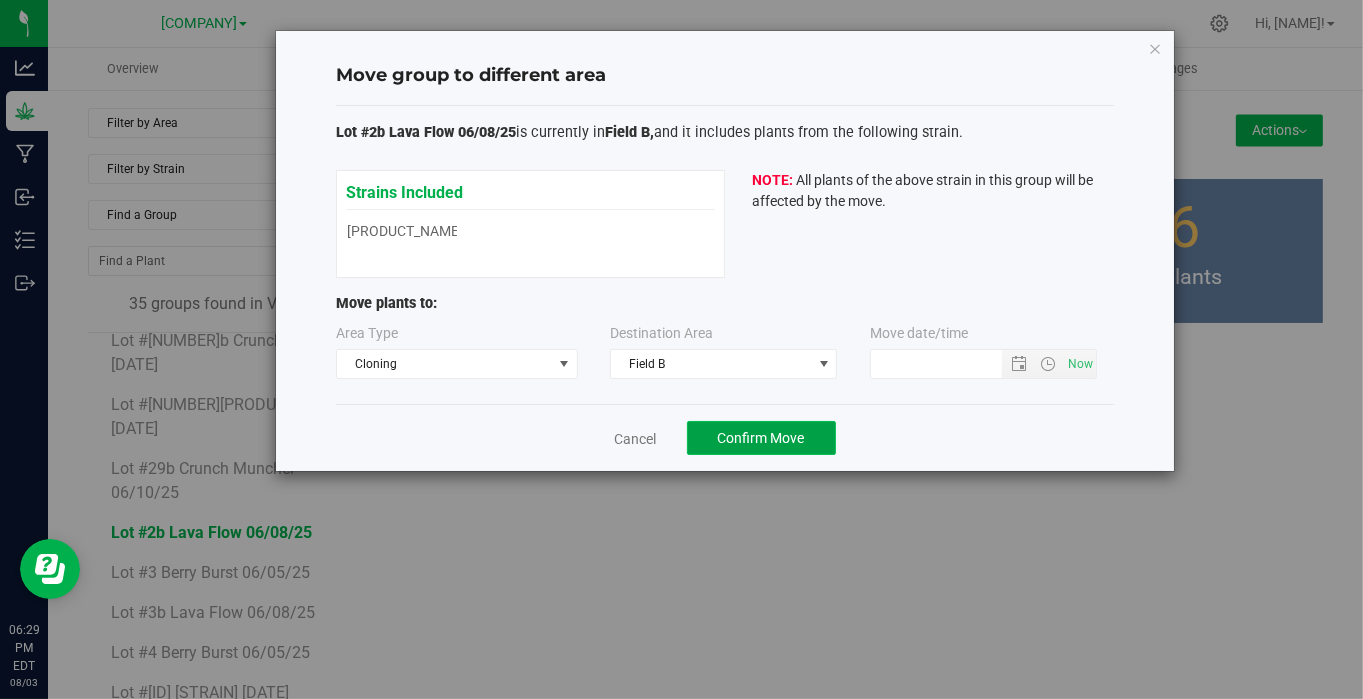 click on "Confirm Move" 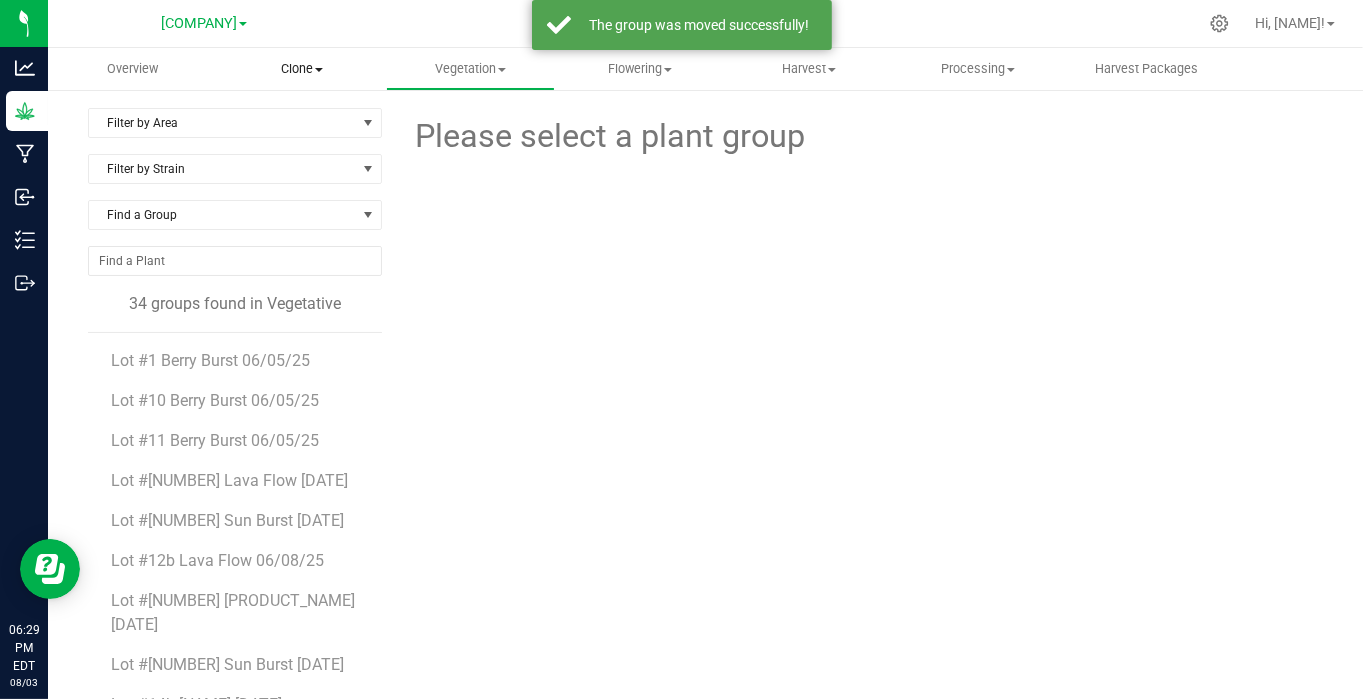 click on "Clone" at bounding box center (301, 69) 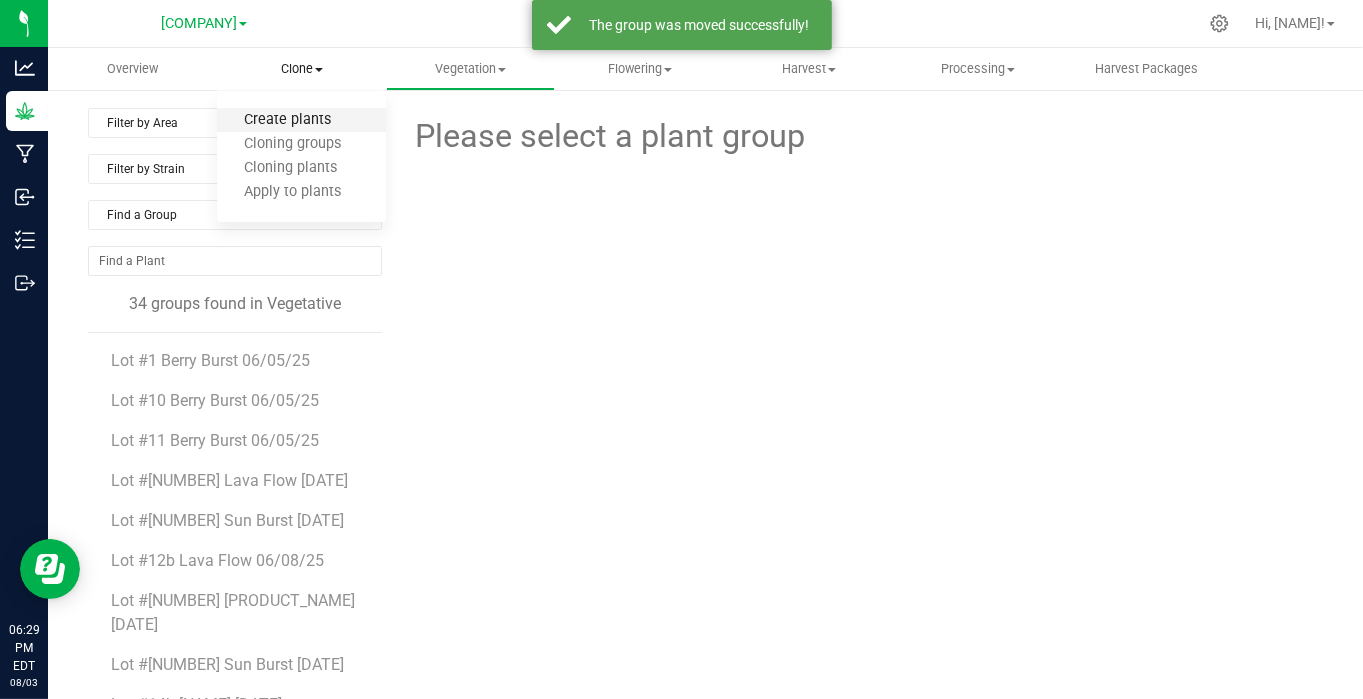 click on "Create plants" at bounding box center (287, 120) 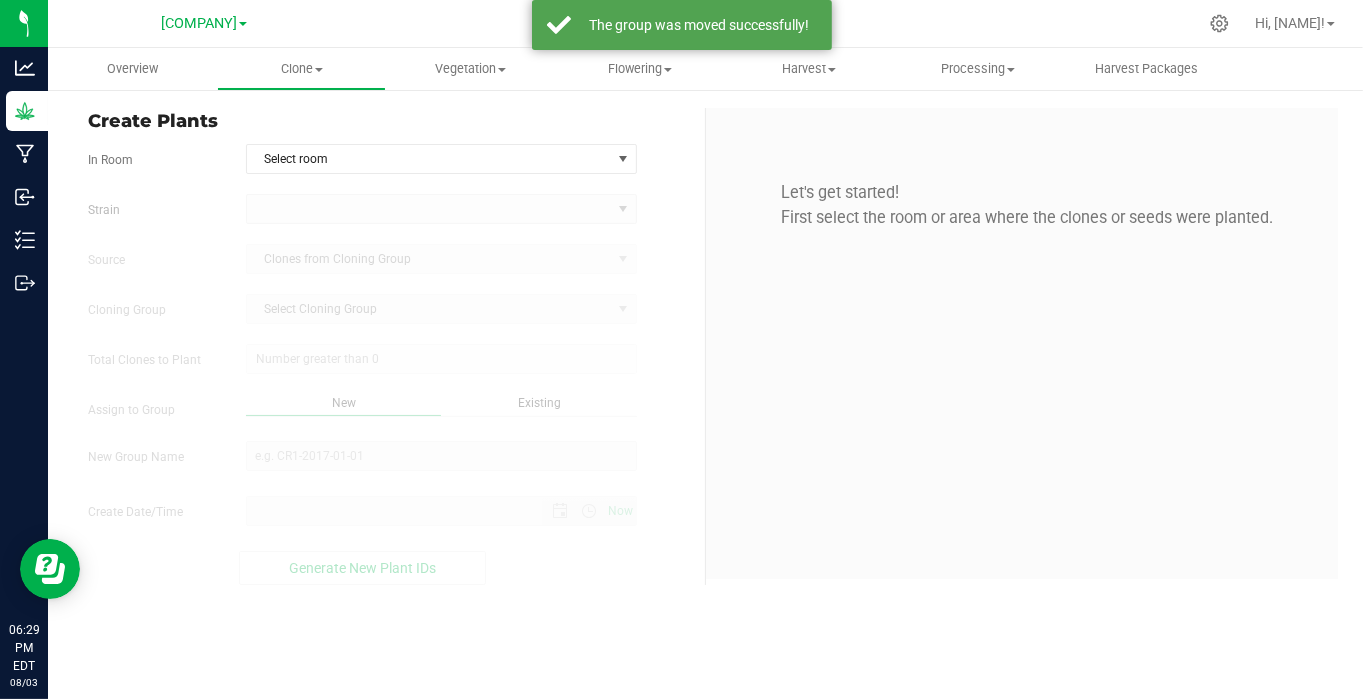 type on "[DATE] [TIME]" 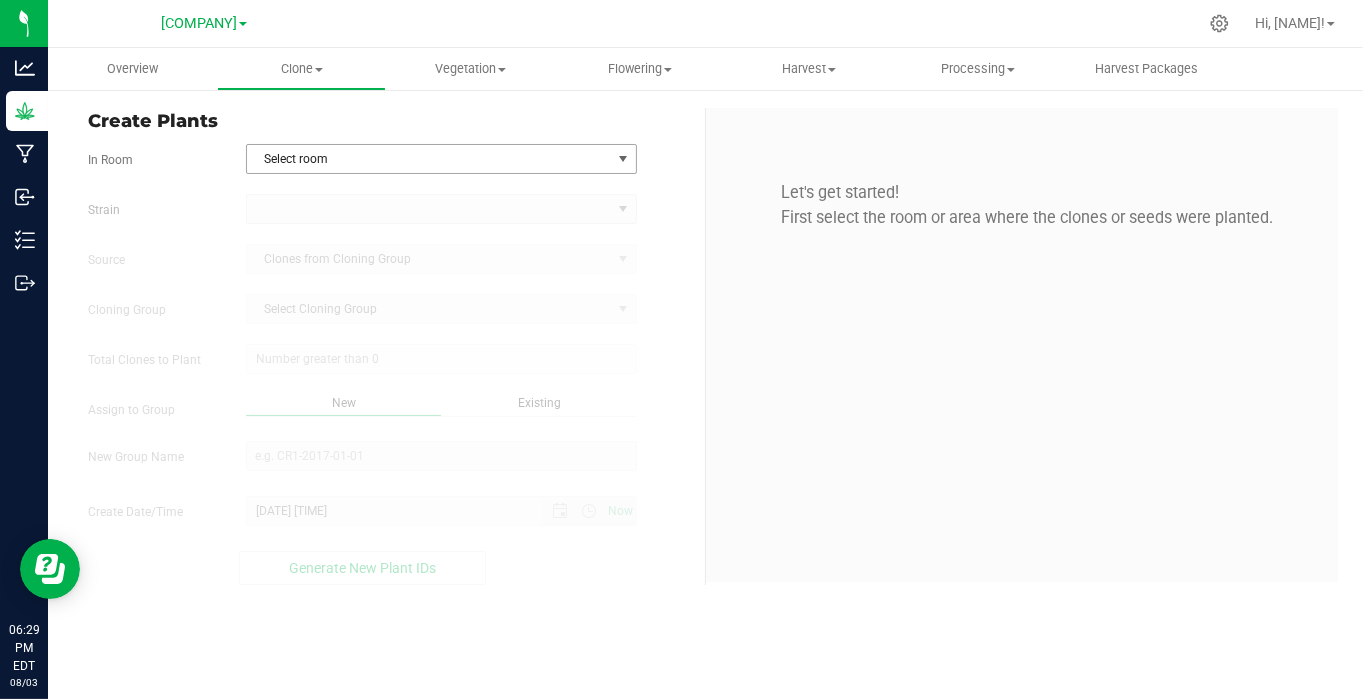 click on "Select room" at bounding box center [429, 159] 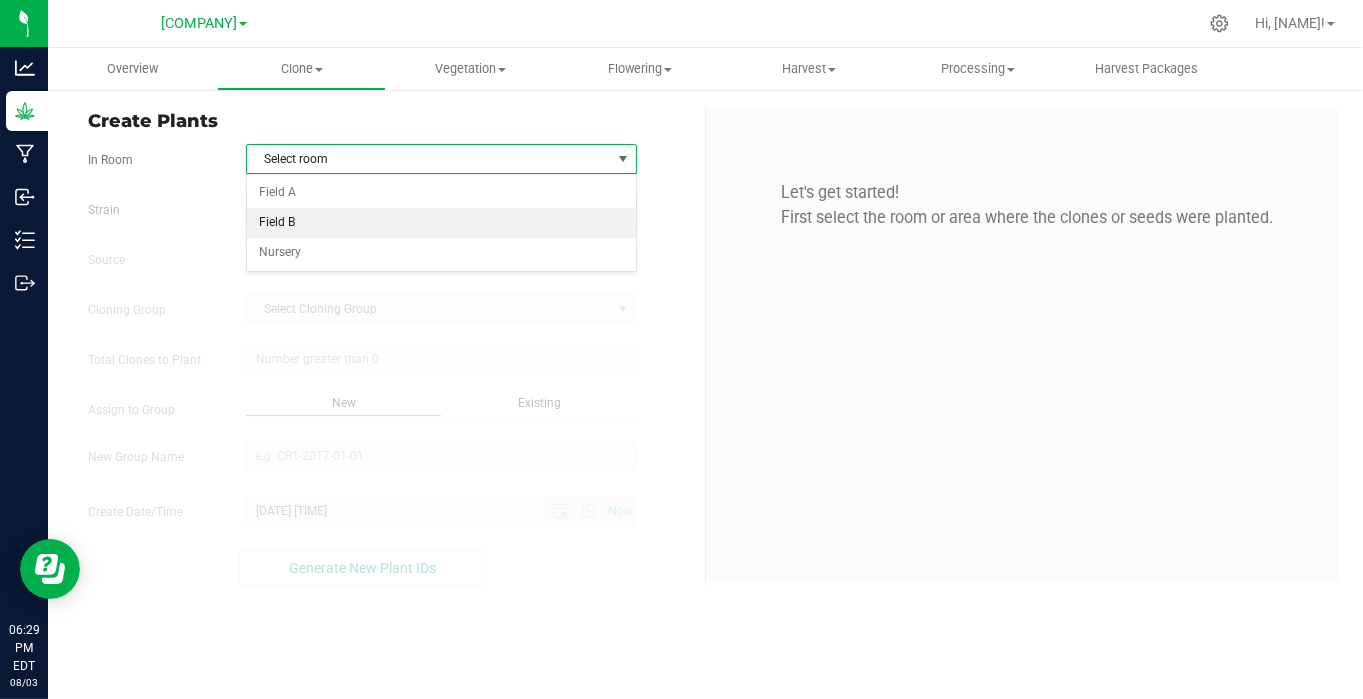 click on "Field B" at bounding box center [441, 223] 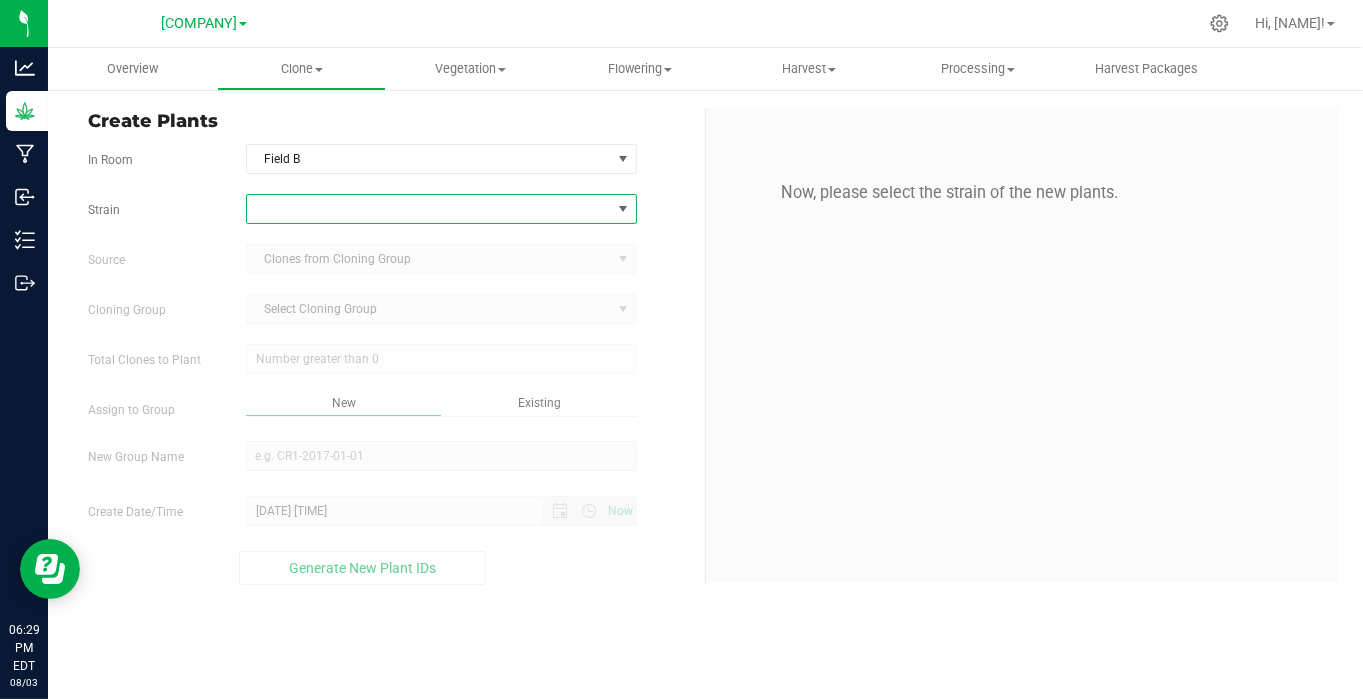 click at bounding box center [429, 209] 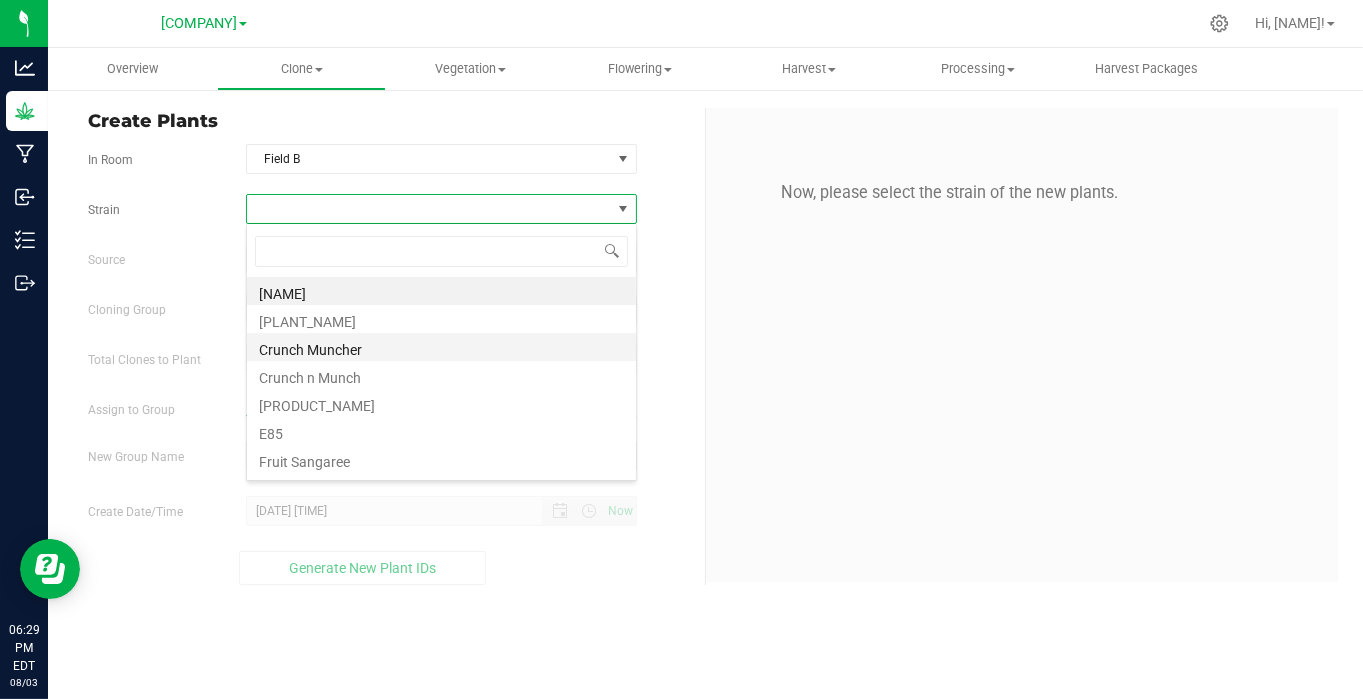 scroll, scrollTop: 99970, scrollLeft: 99608, axis: both 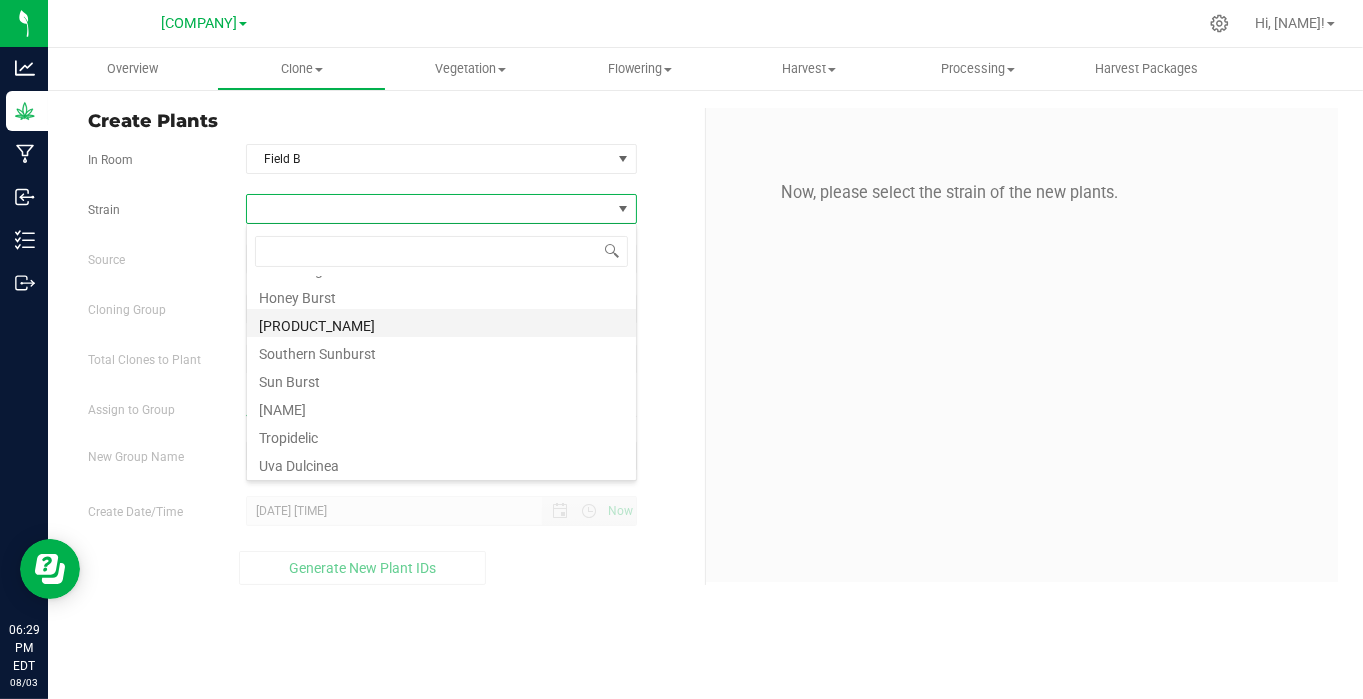click on "[PRODUCT_NAME]" at bounding box center [441, 323] 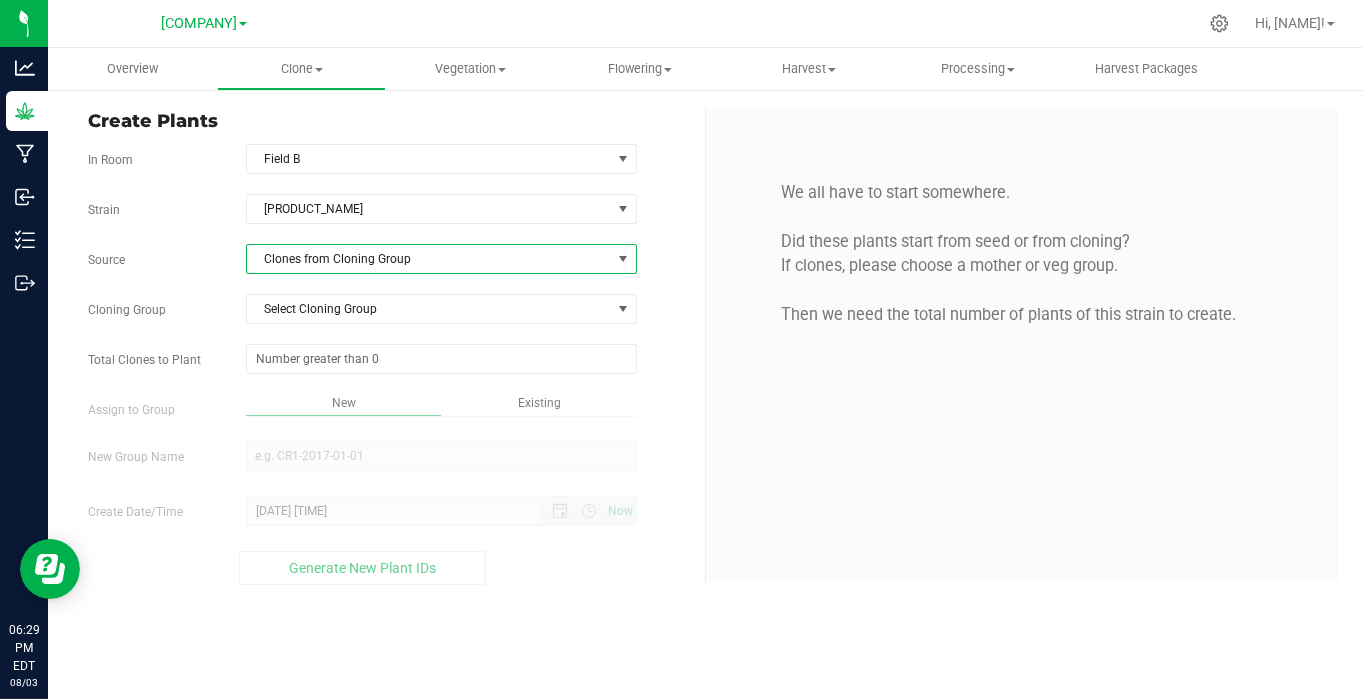 click on "Clones from Cloning Group" at bounding box center [429, 259] 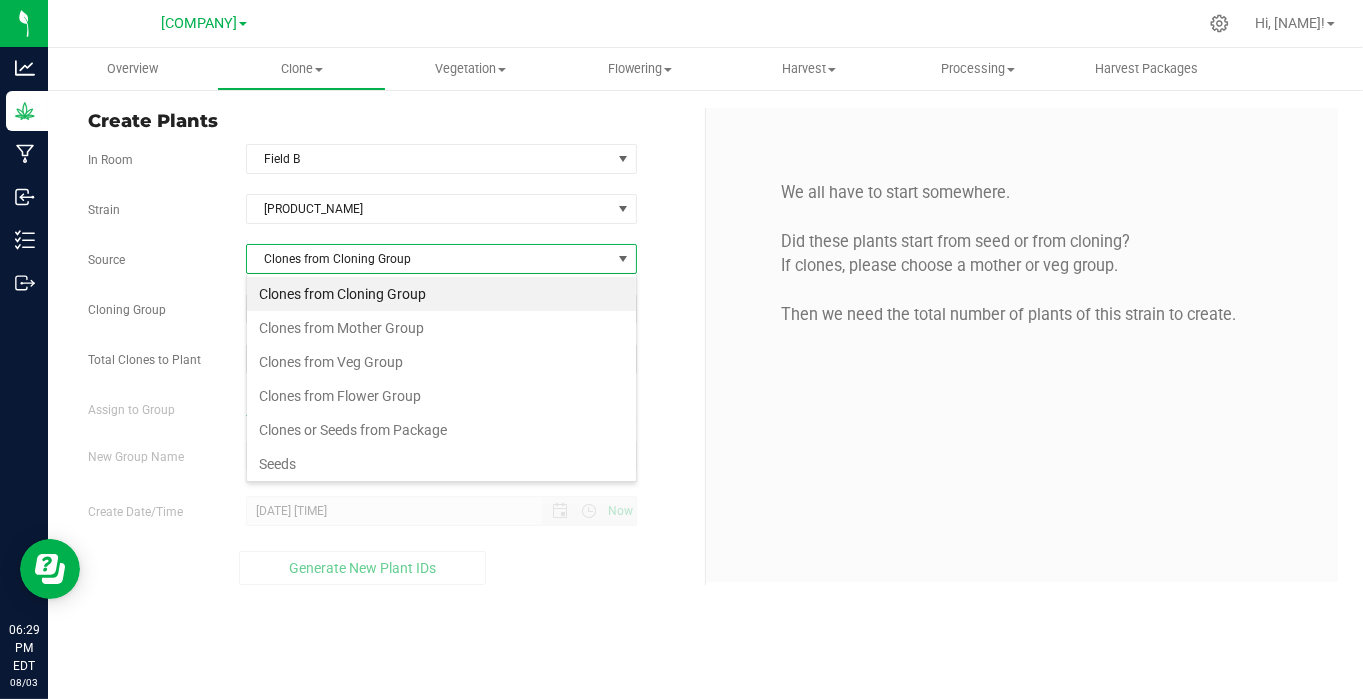 scroll, scrollTop: 99970, scrollLeft: 99608, axis: both 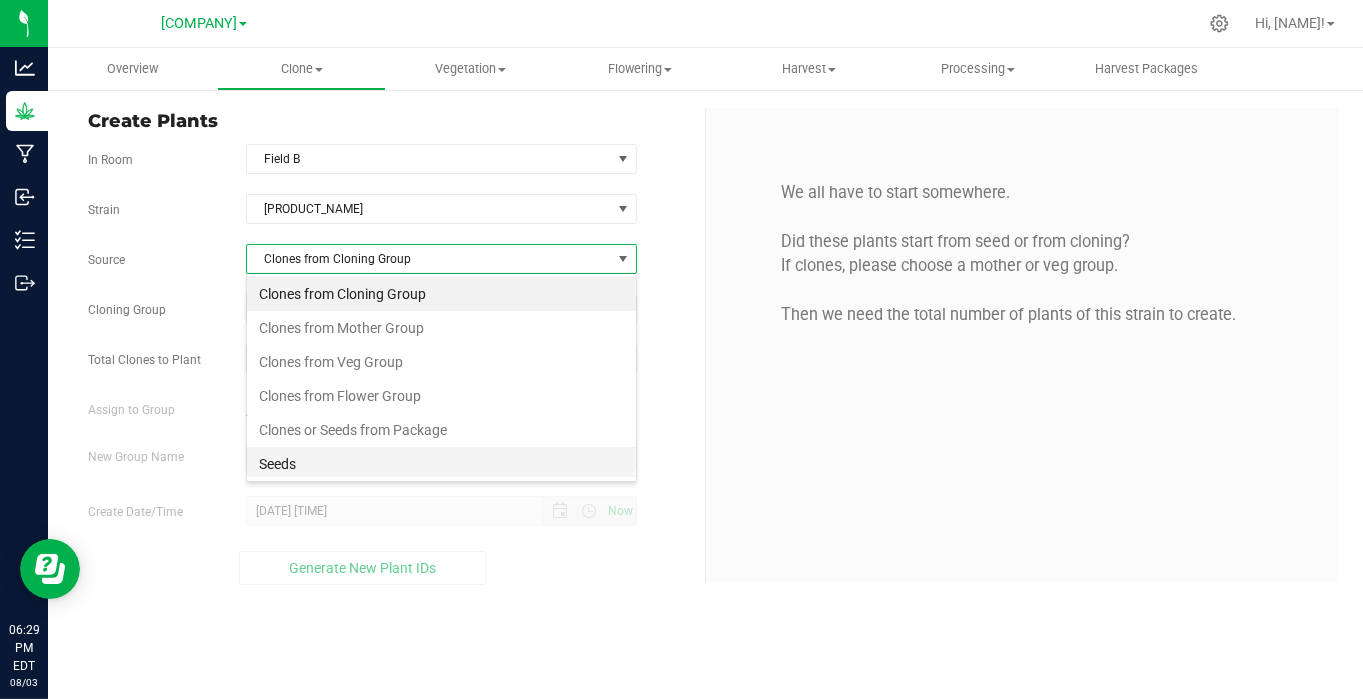 click on "Seeds" at bounding box center (441, 464) 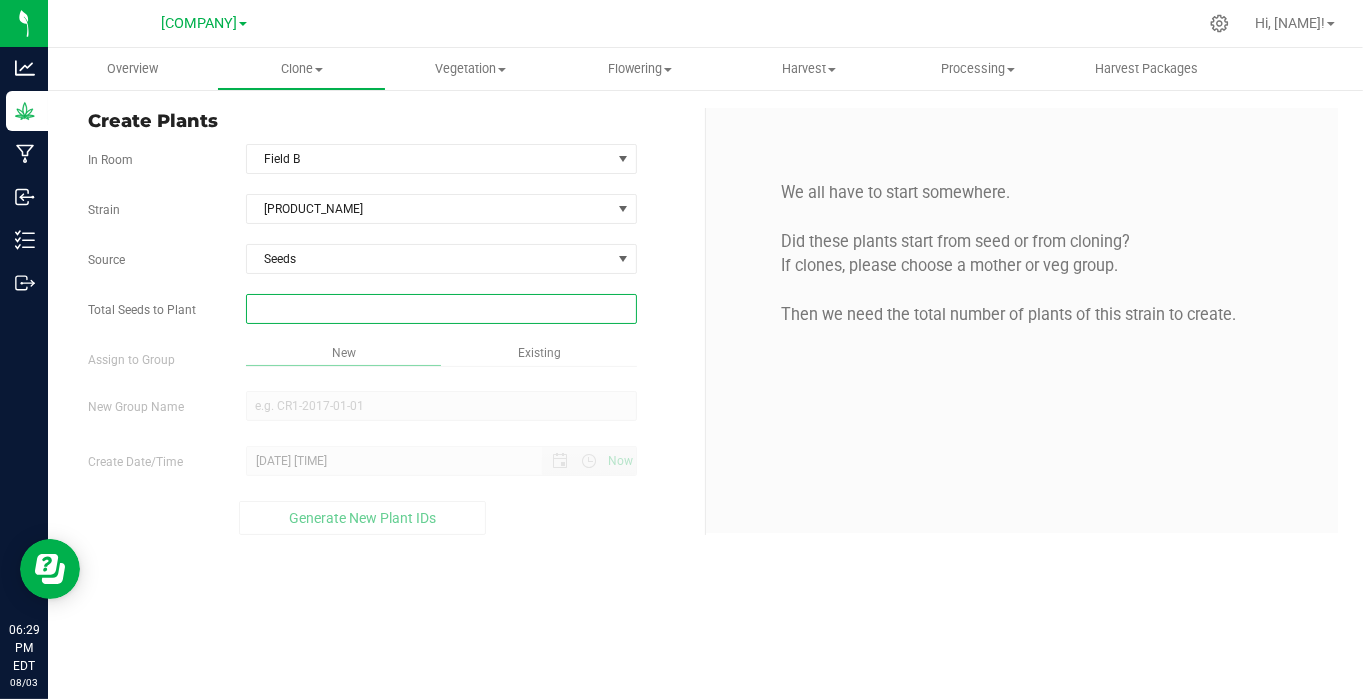 click at bounding box center [441, 309] 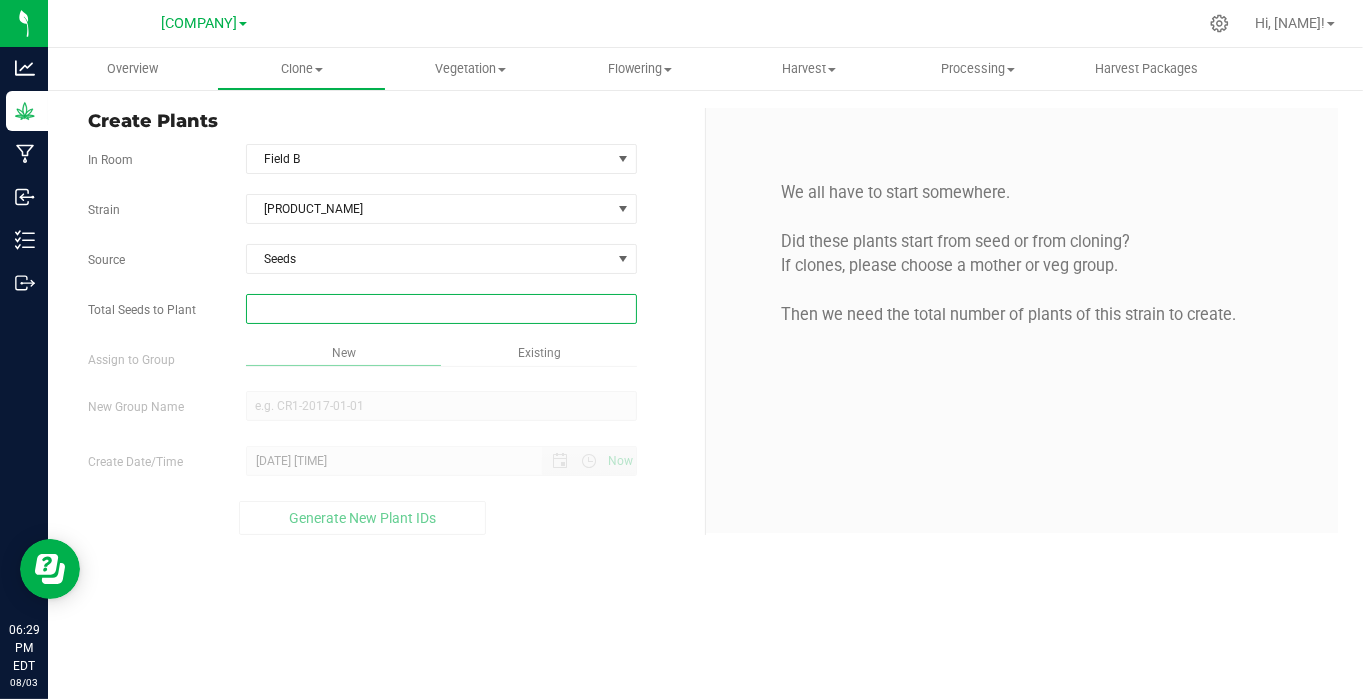 type on "1" 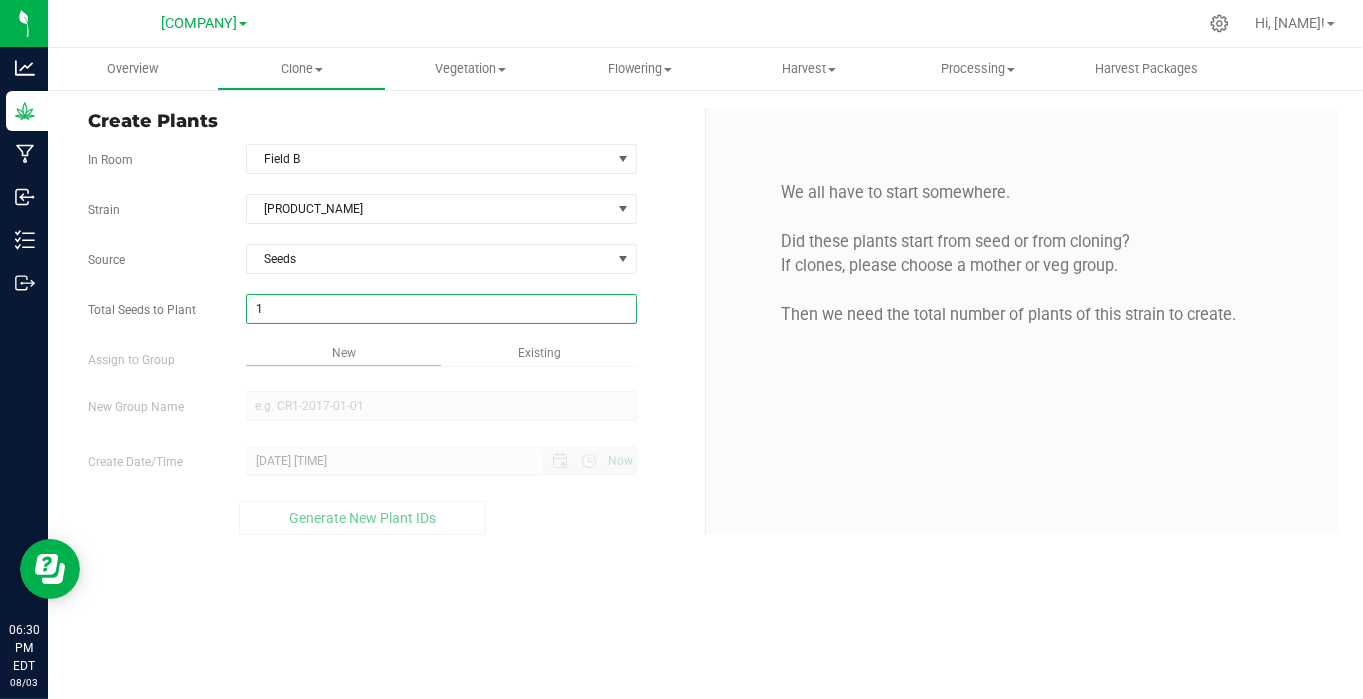 type on "1" 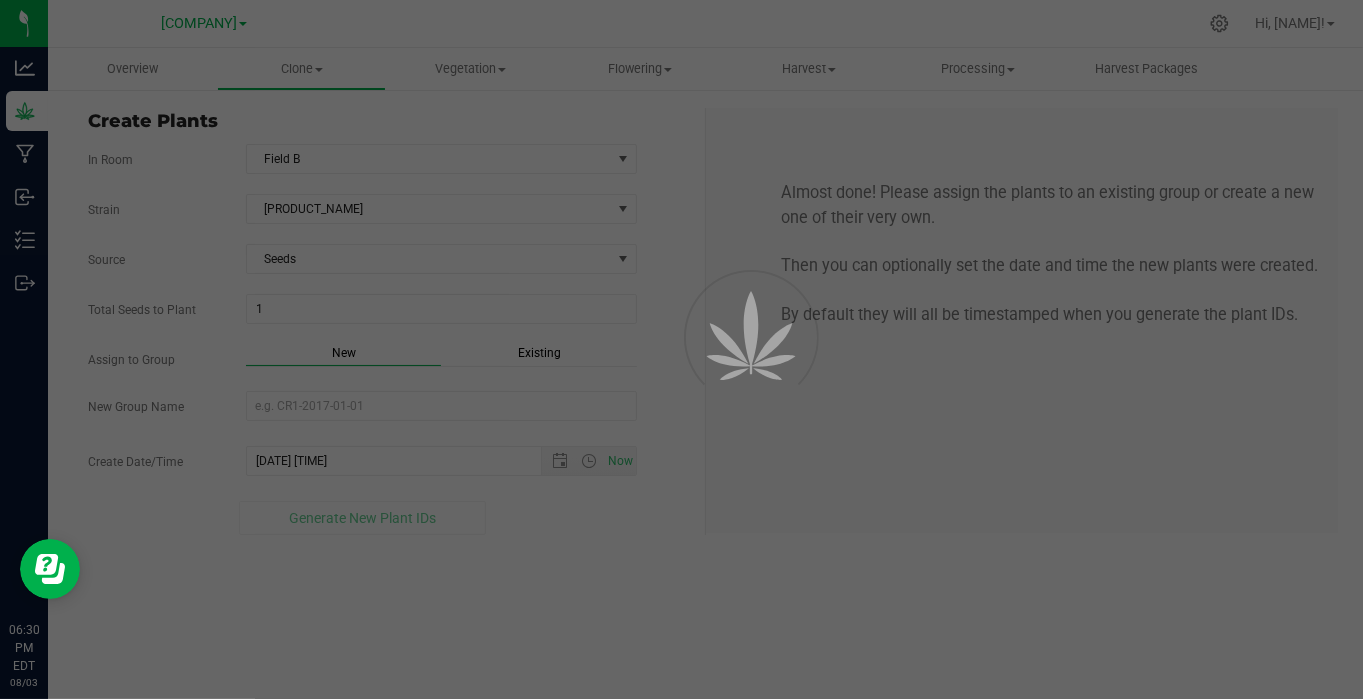 click on "Overview
Clone
Create plants
Cloning groups
Cloning plants
Apply to plants
Vegetation" at bounding box center (705, 373) 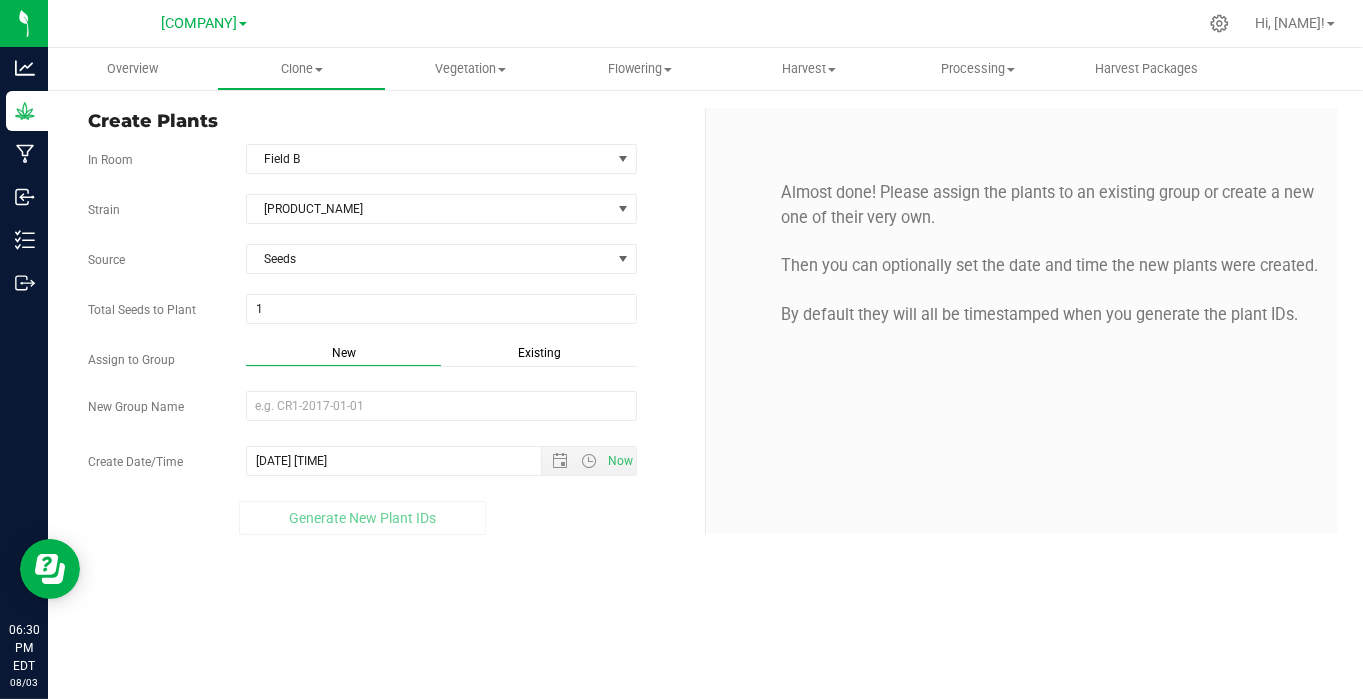 click on "Existing" at bounding box center [539, 353] 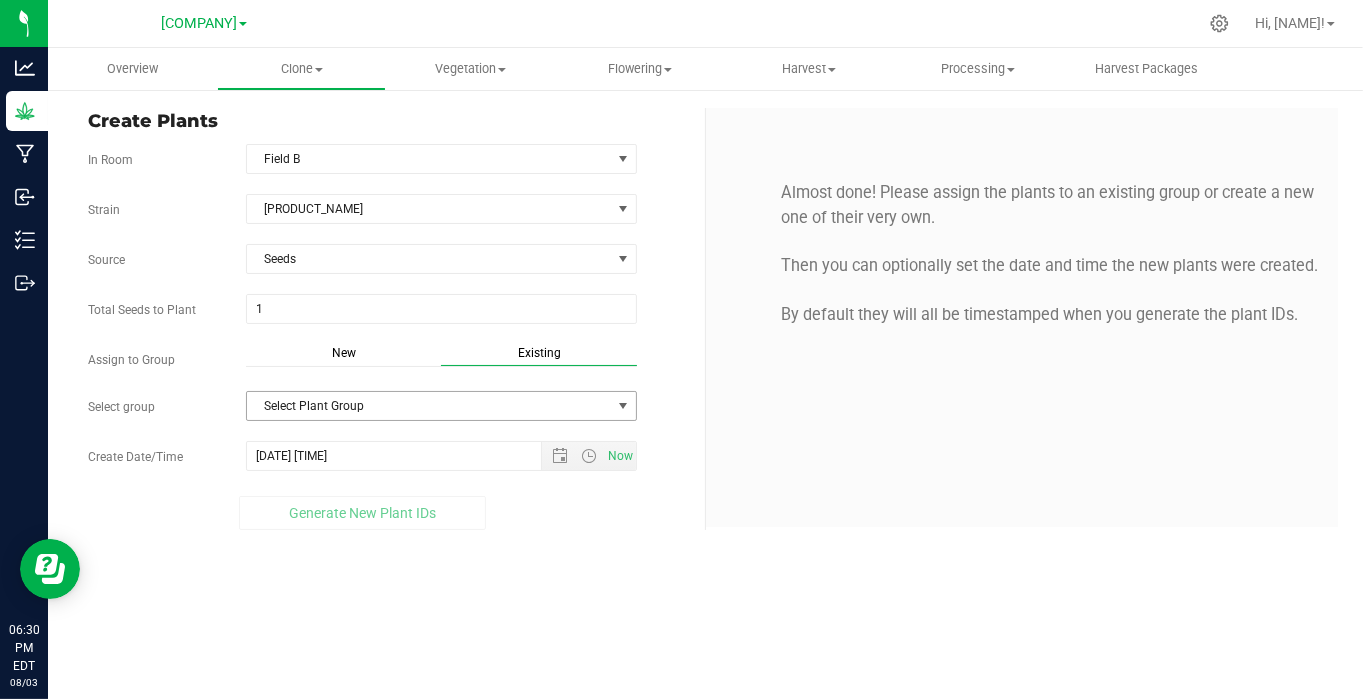 click on "Select Plant Group" at bounding box center (429, 406) 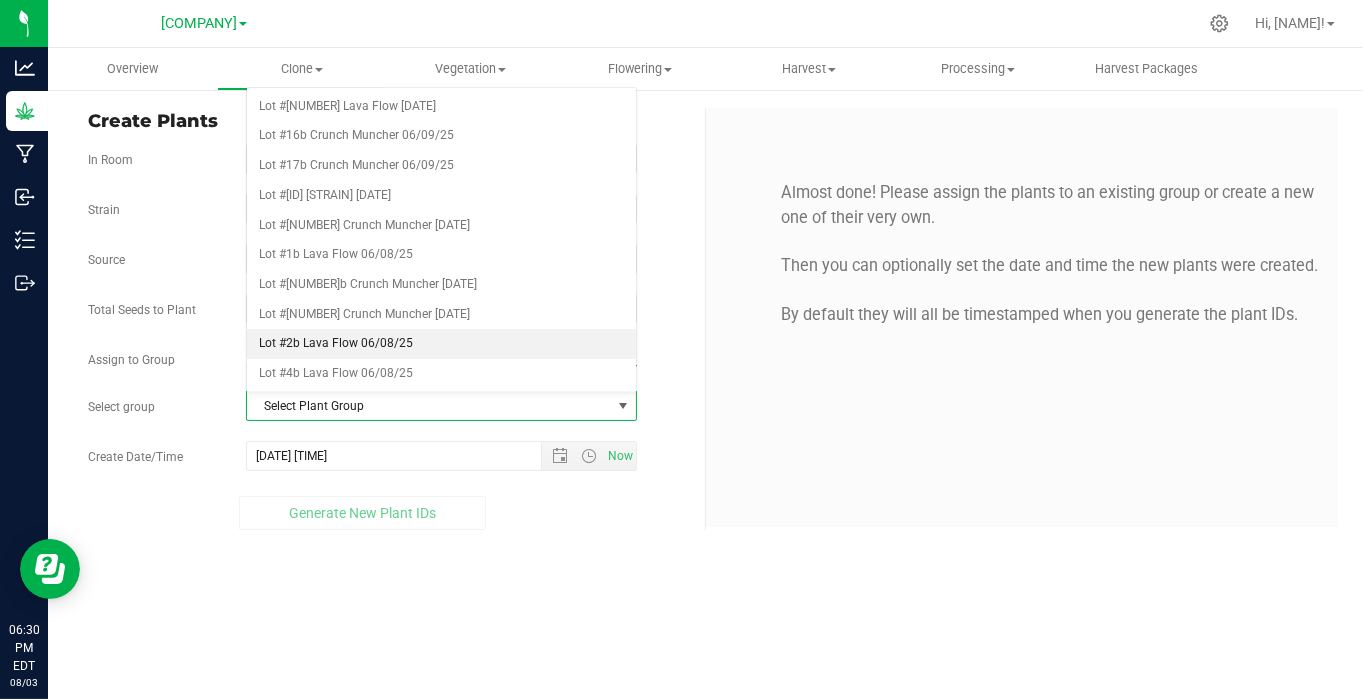 click on "Lot #2b Lava Flow 06/08/25" at bounding box center (441, 344) 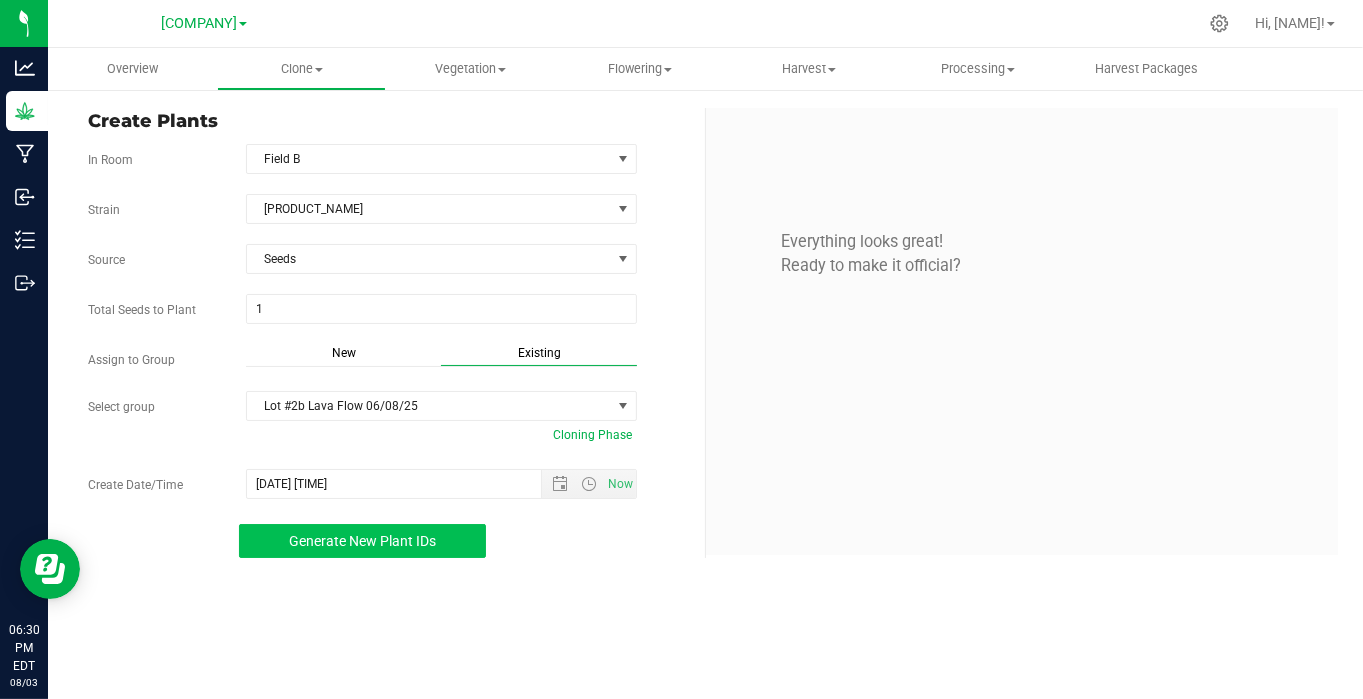 click on "Generate New Plant IDs" at bounding box center [362, 541] 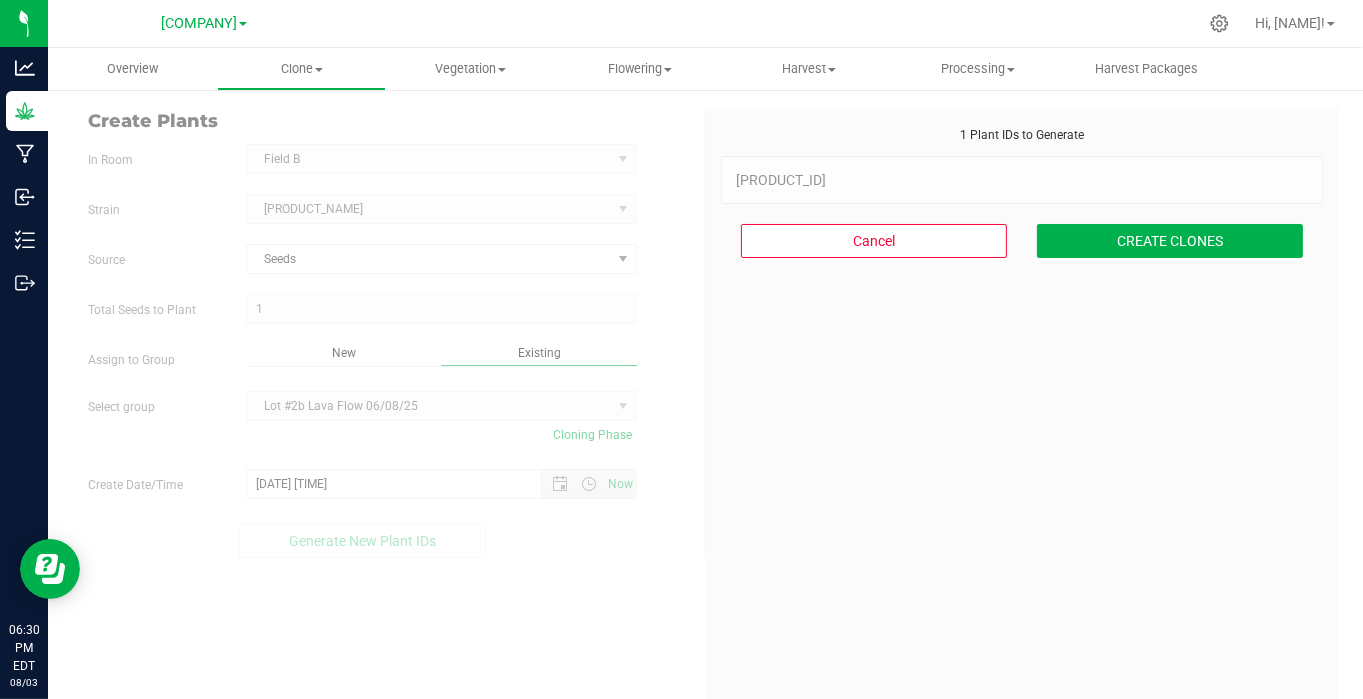 scroll, scrollTop: 60, scrollLeft: 0, axis: vertical 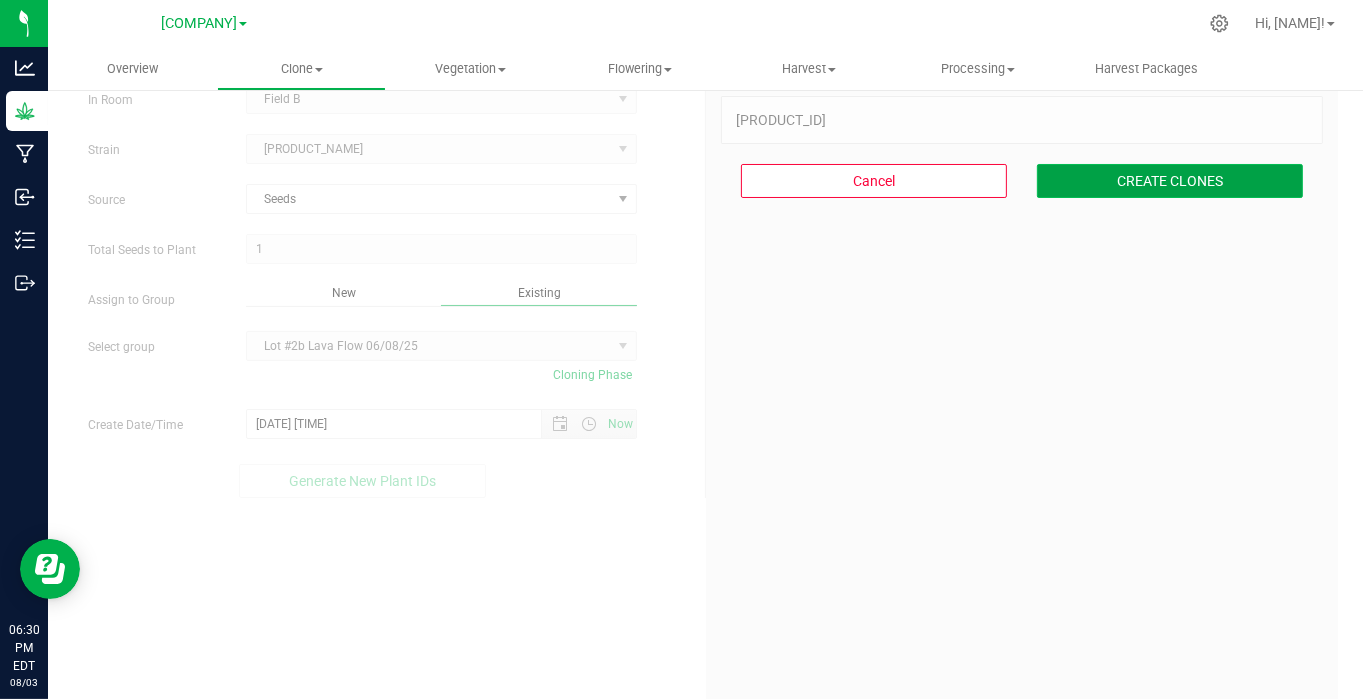 click on "CREATE CLONES" at bounding box center (1170, 181) 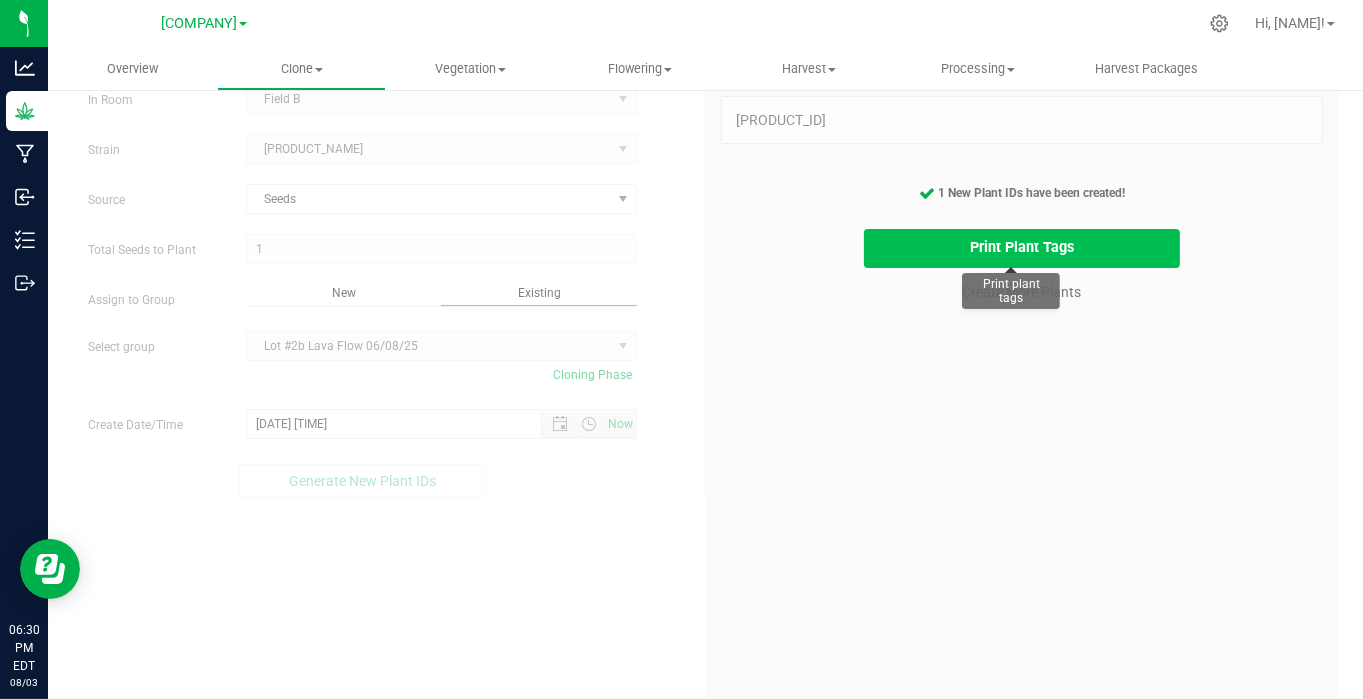 click on "Print Plant Tags" at bounding box center [1022, 248] 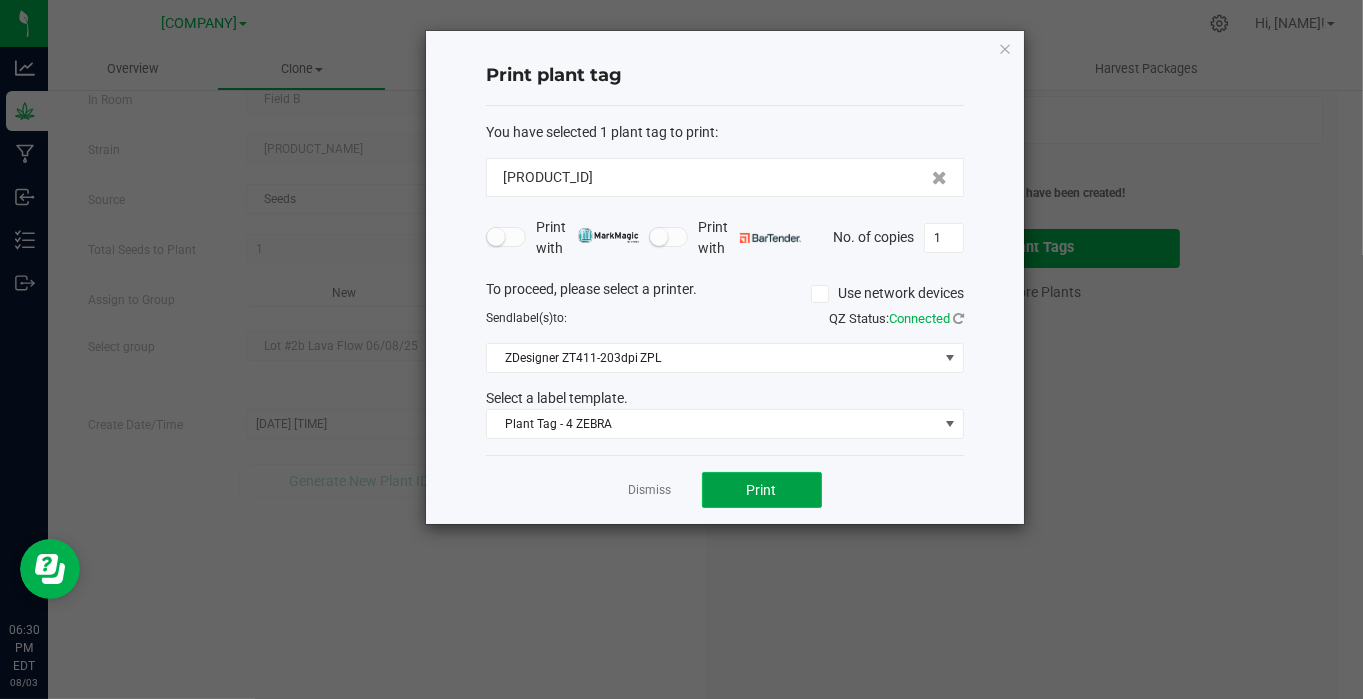 click on "Print" 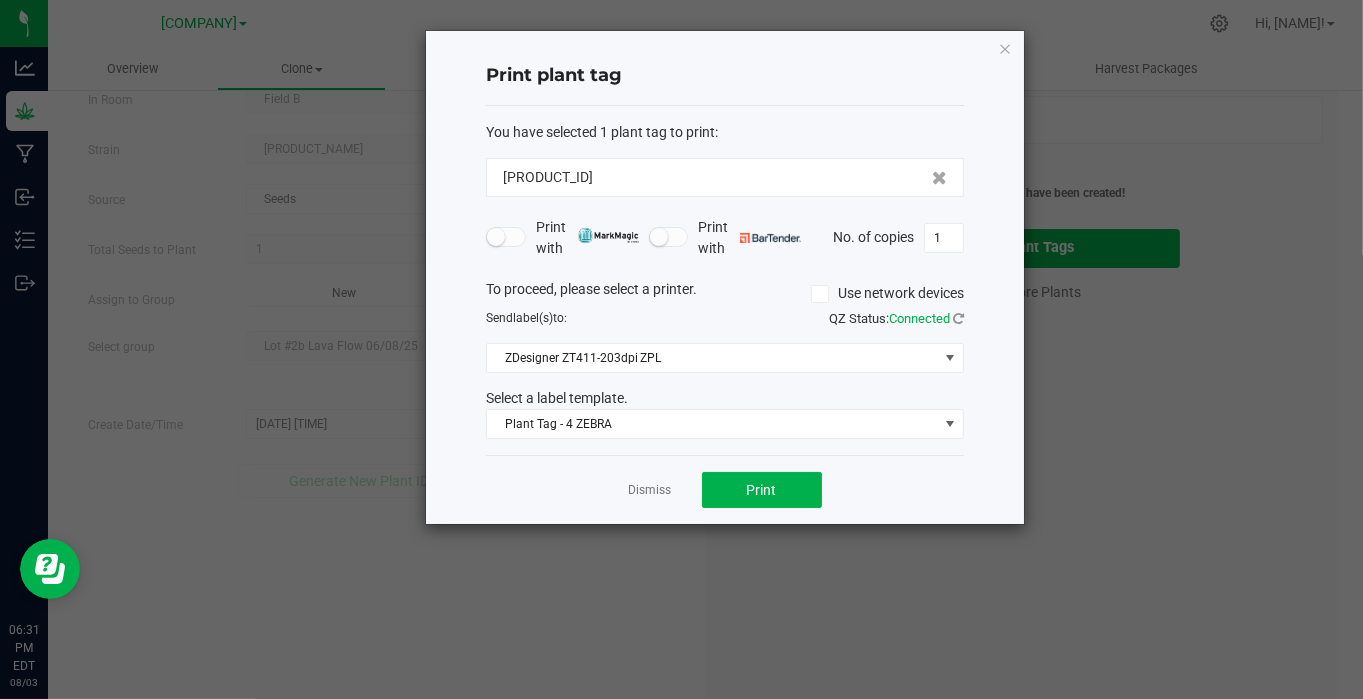 click on "Dismiss" 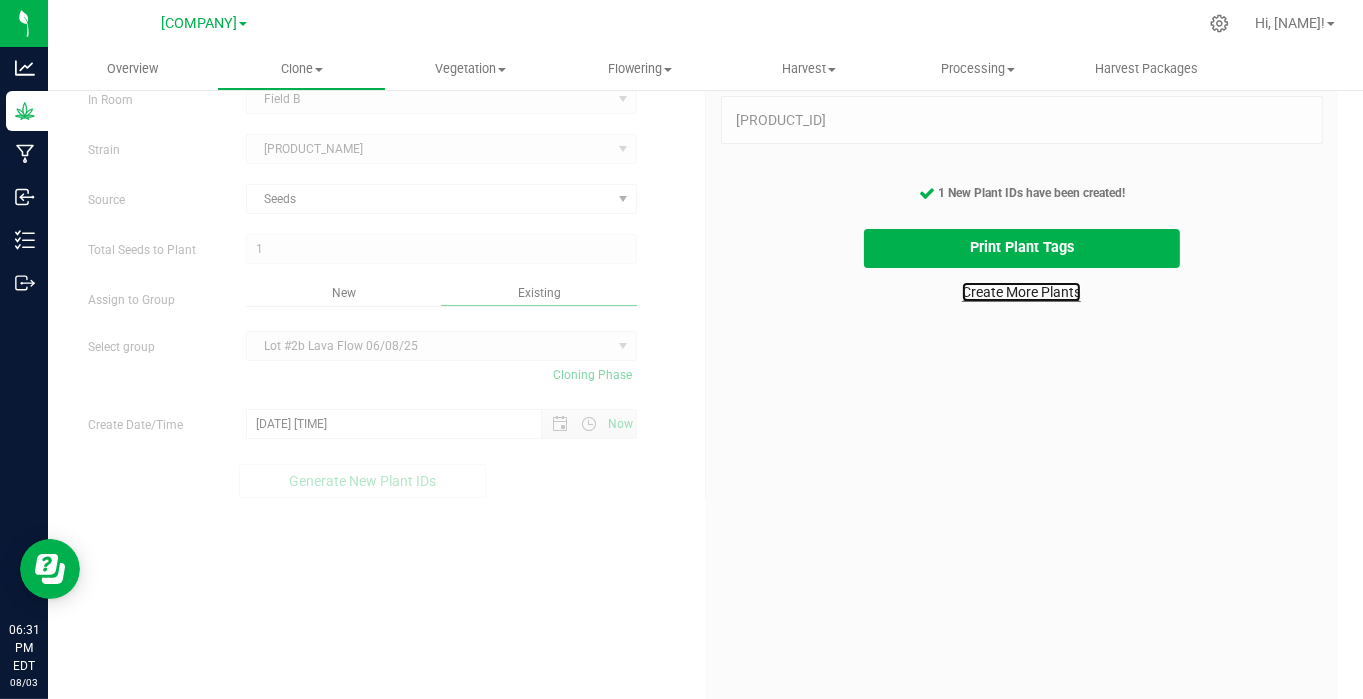 click on "Create More Plants" at bounding box center (1021, 292) 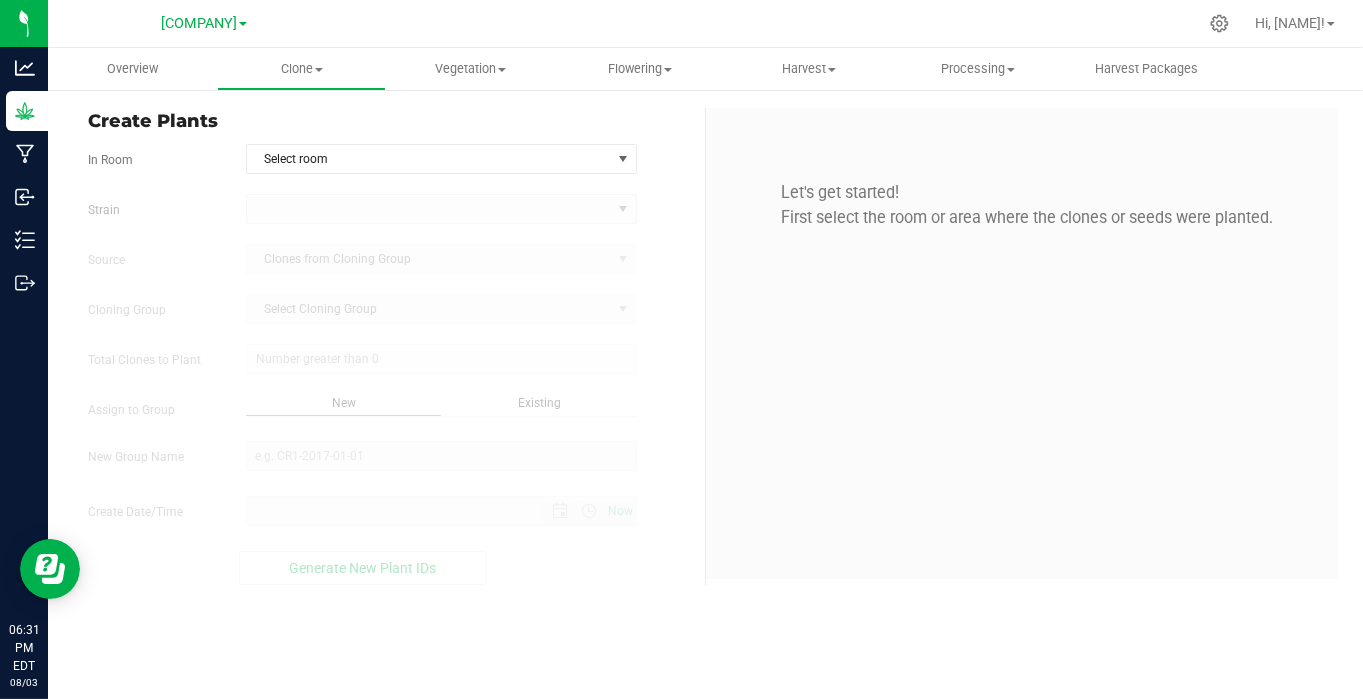 scroll, scrollTop: 0, scrollLeft: 0, axis: both 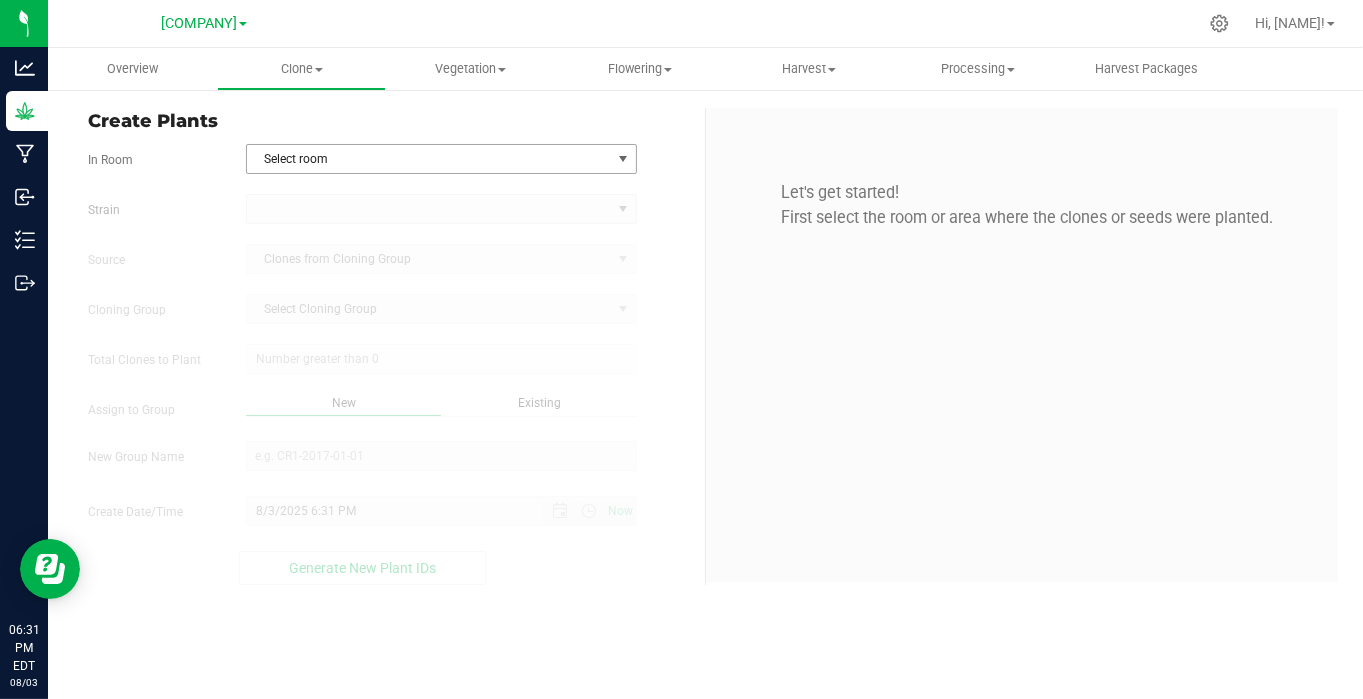 click on "Select room" at bounding box center (429, 159) 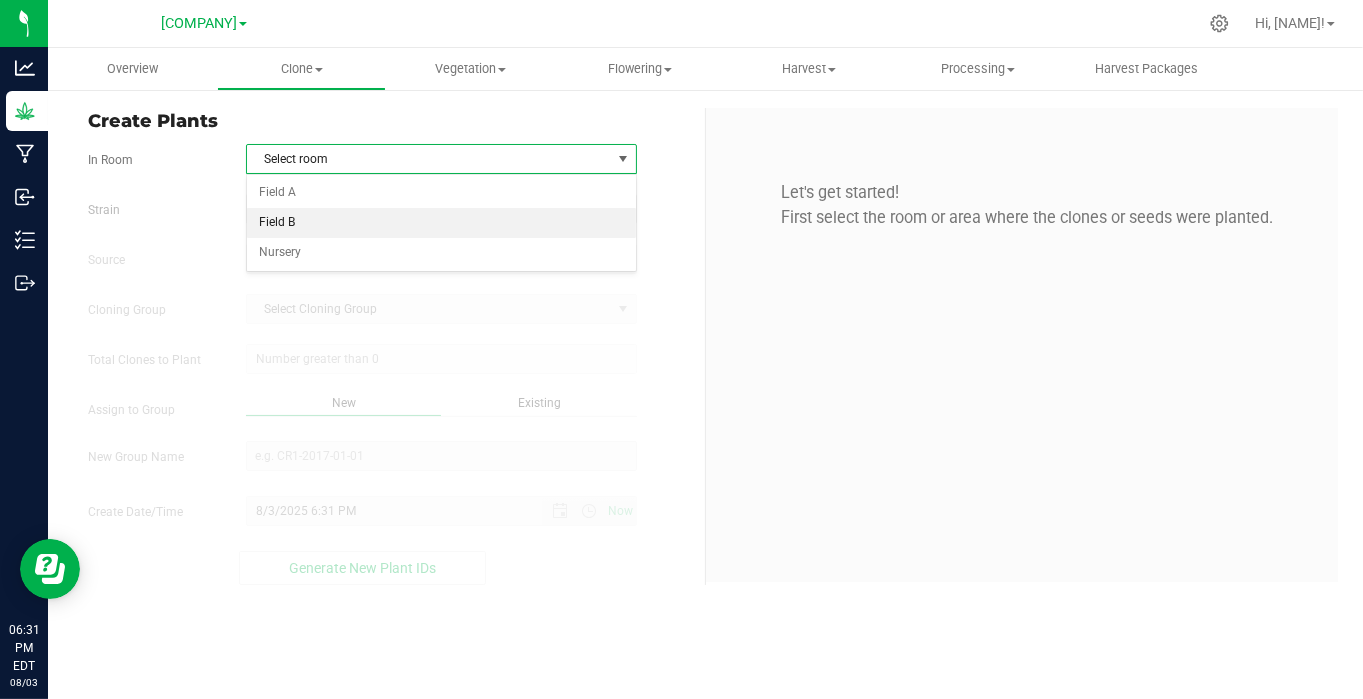 click on "Field B" at bounding box center (441, 223) 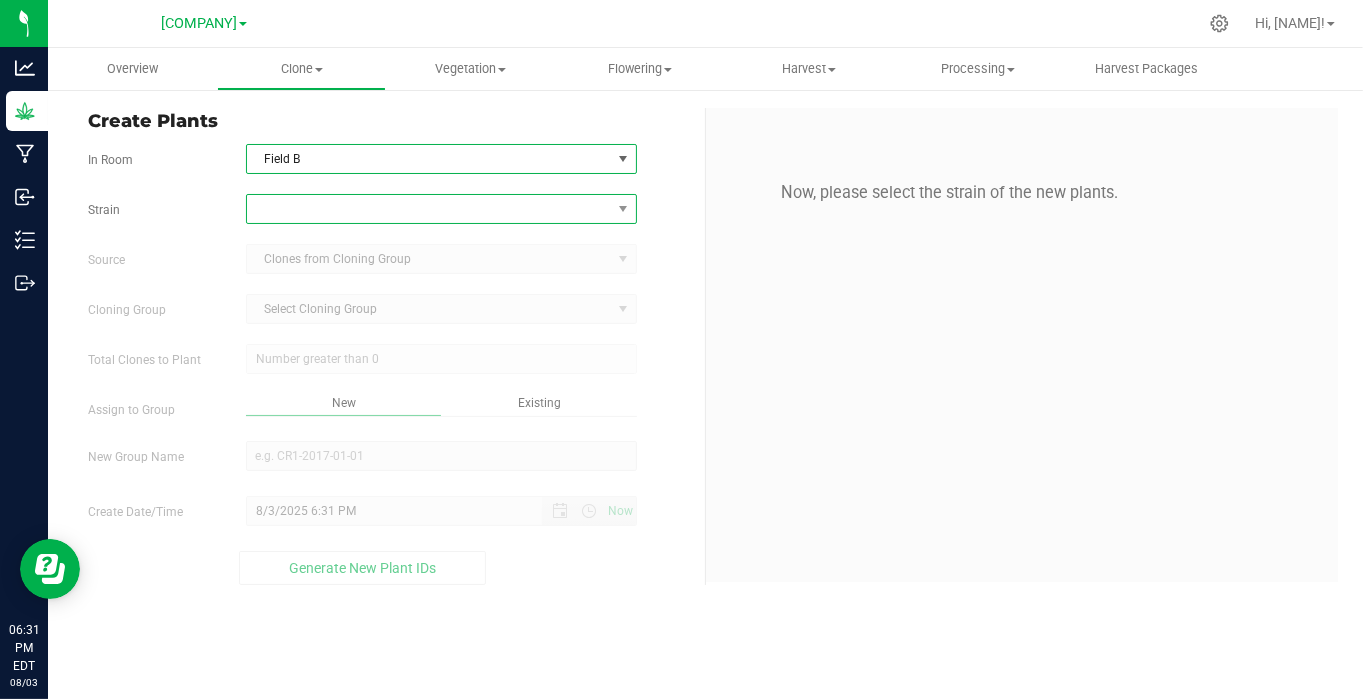 click at bounding box center [429, 209] 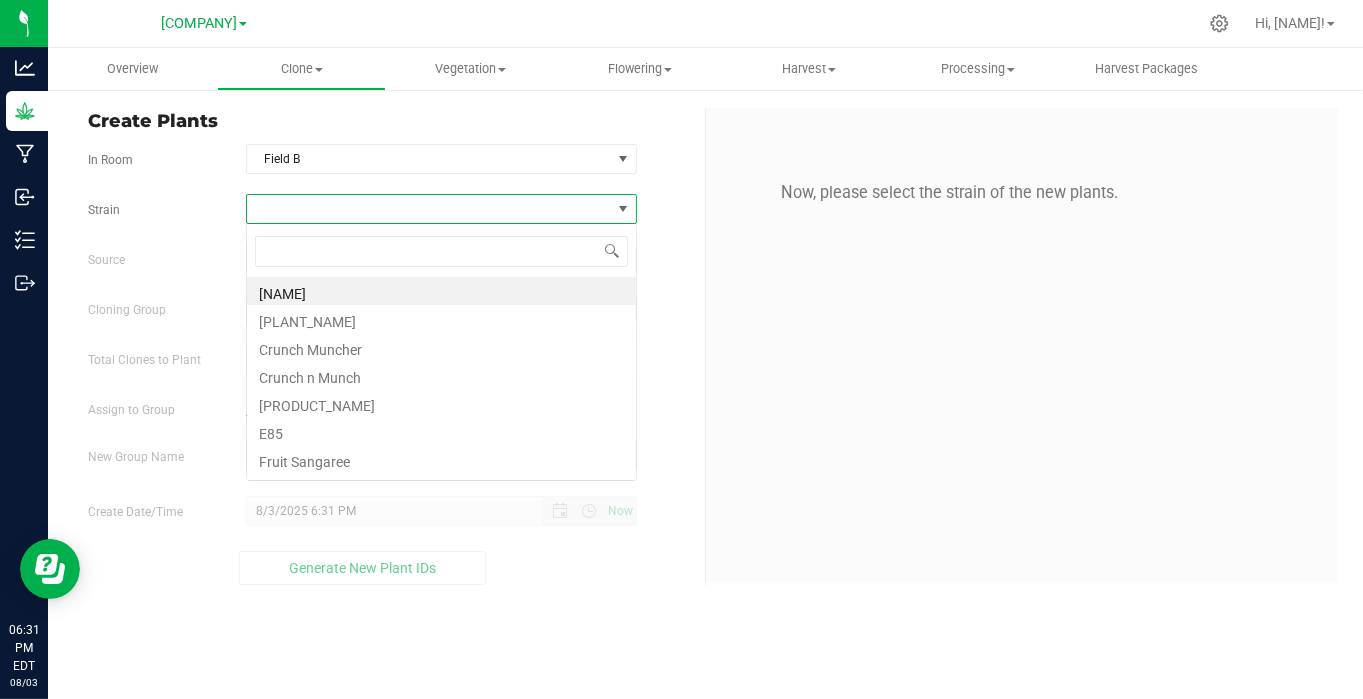 scroll, scrollTop: 99970, scrollLeft: 99608, axis: both 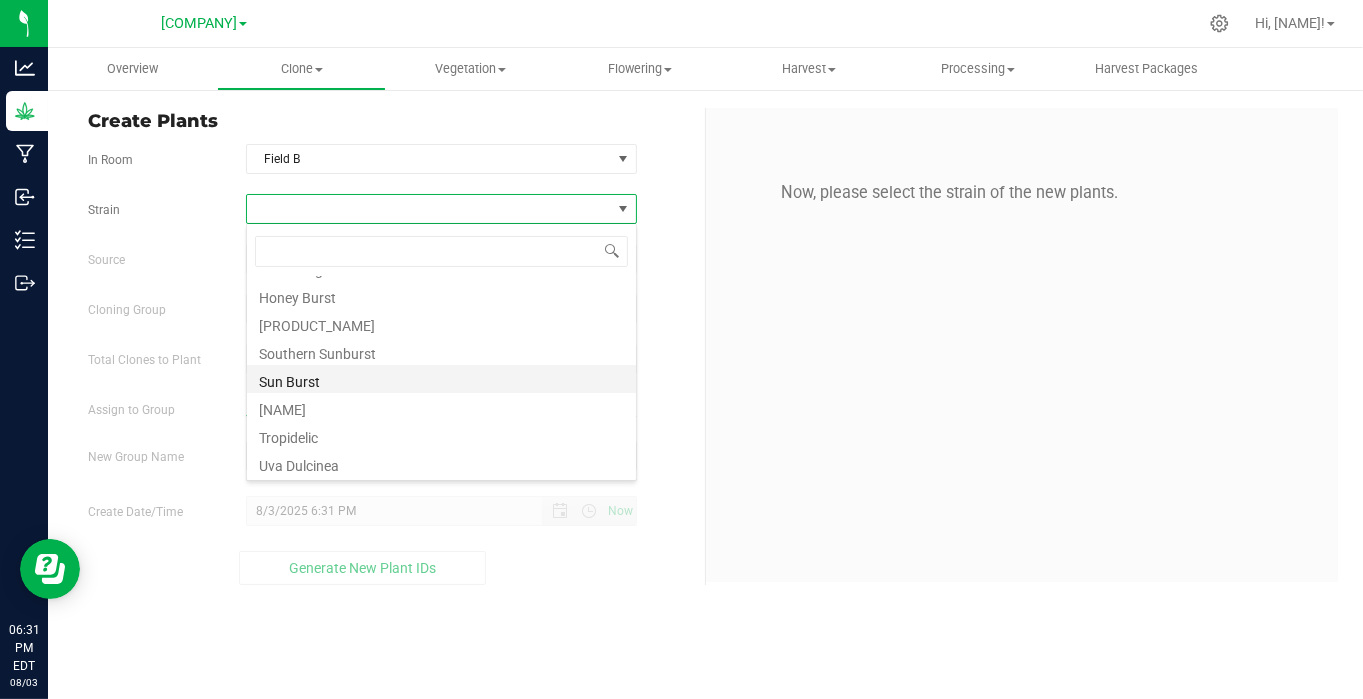 click on "Sun Burst" at bounding box center (441, 379) 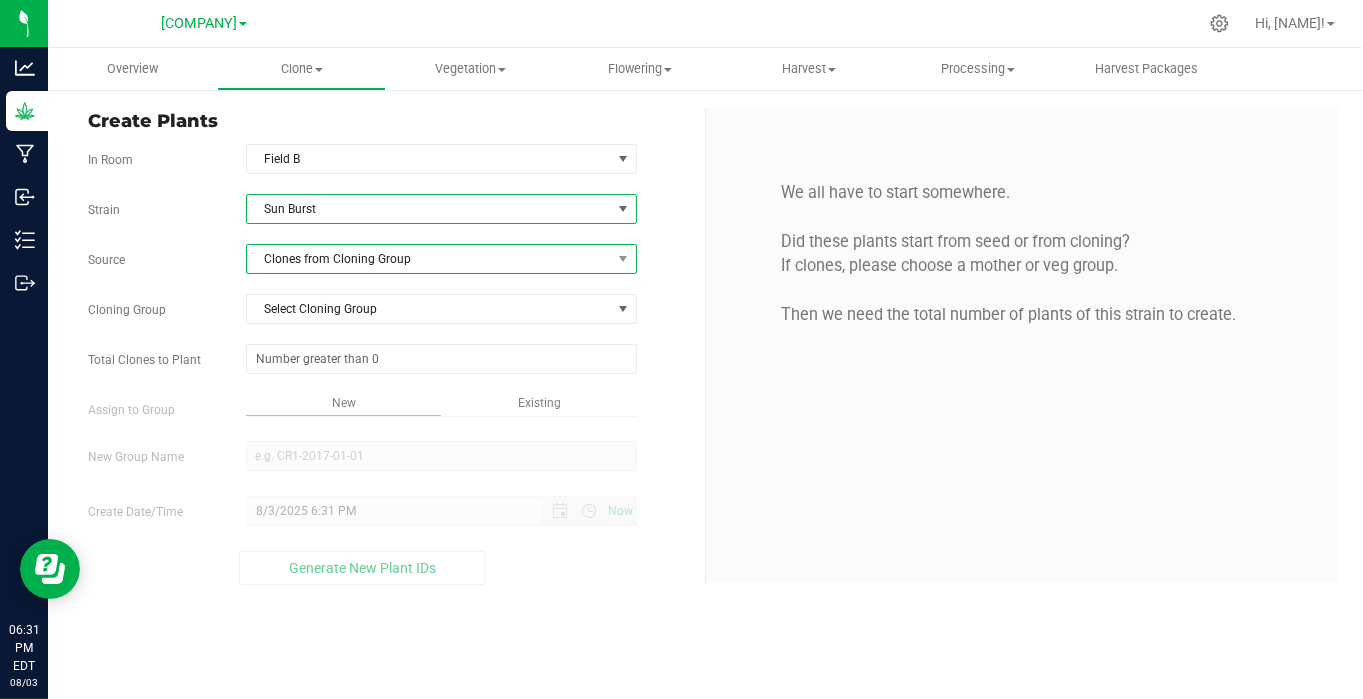 click on "Clones from Cloning Group" at bounding box center (429, 259) 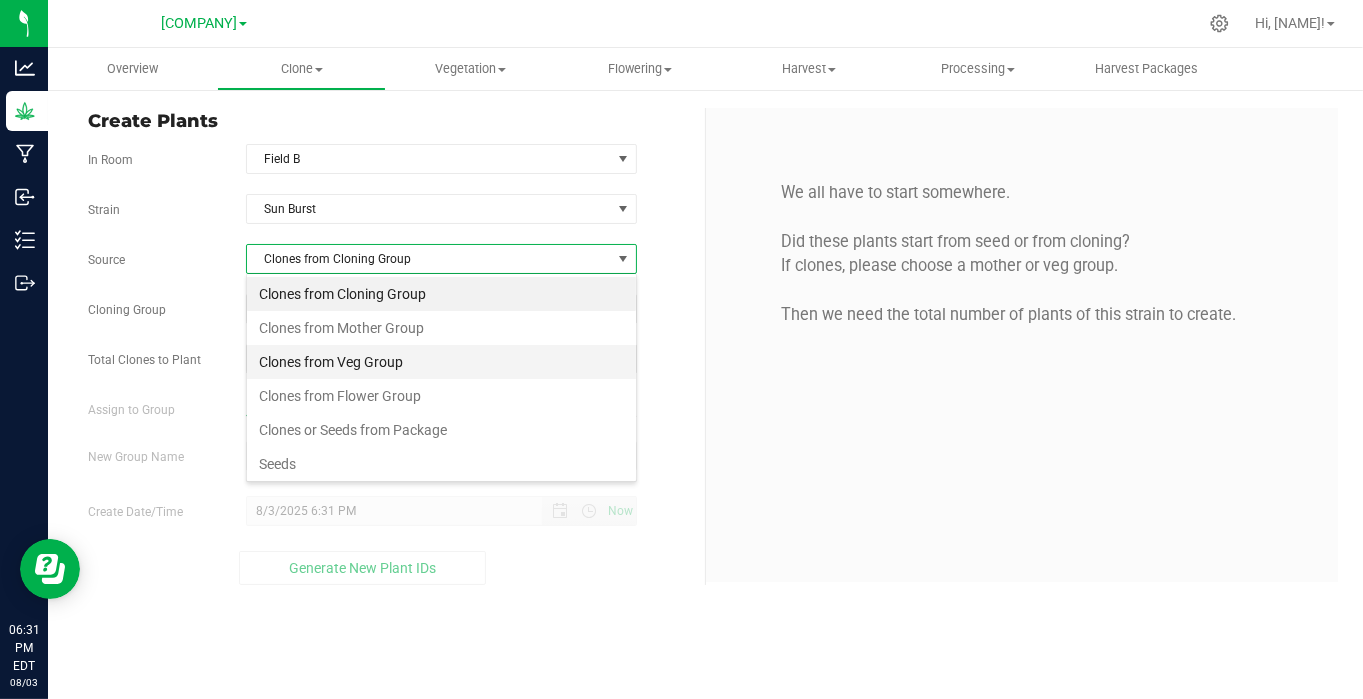 scroll, scrollTop: 99970, scrollLeft: 99608, axis: both 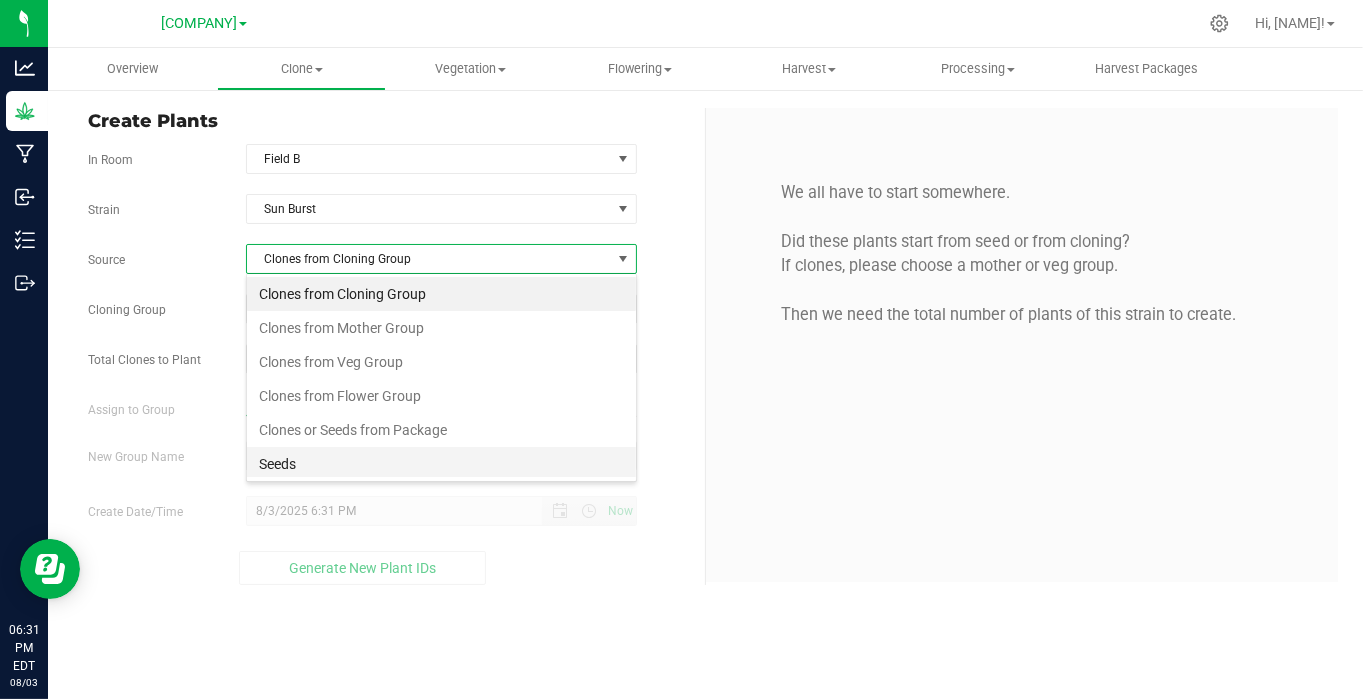 click on "Seeds" at bounding box center [441, 464] 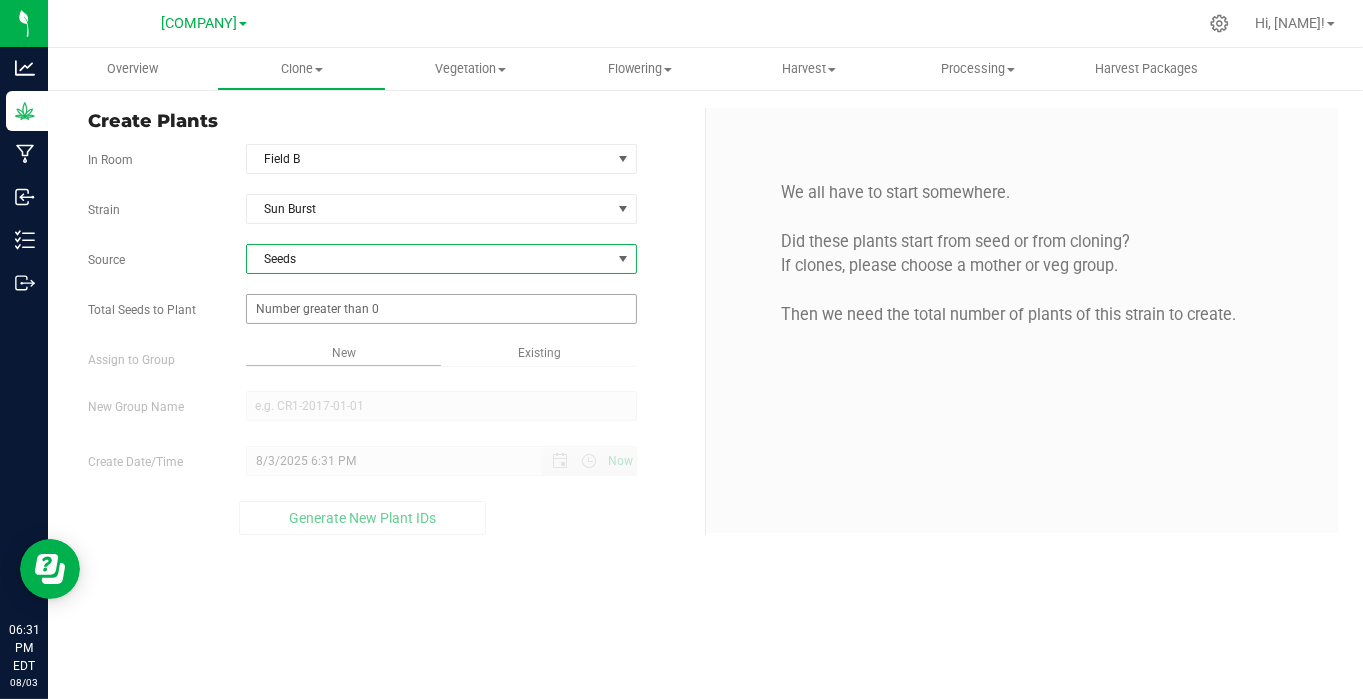 click at bounding box center (441, 309) 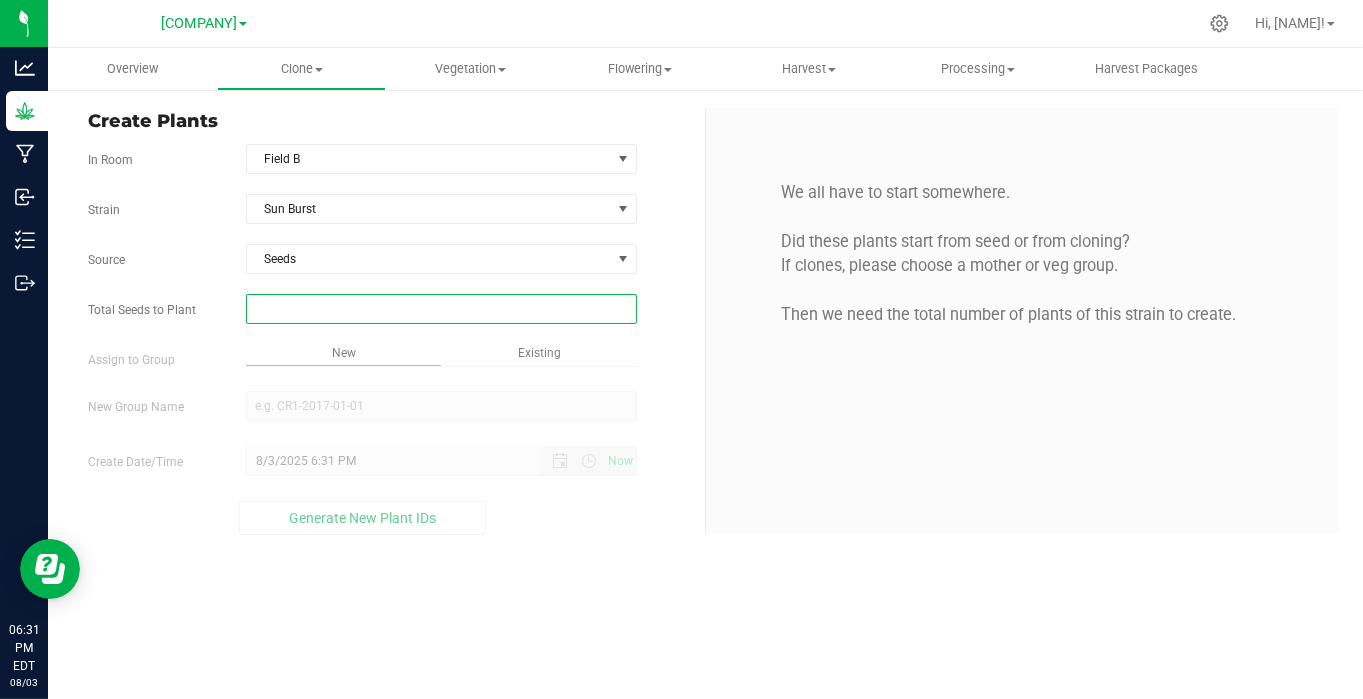 type on "1" 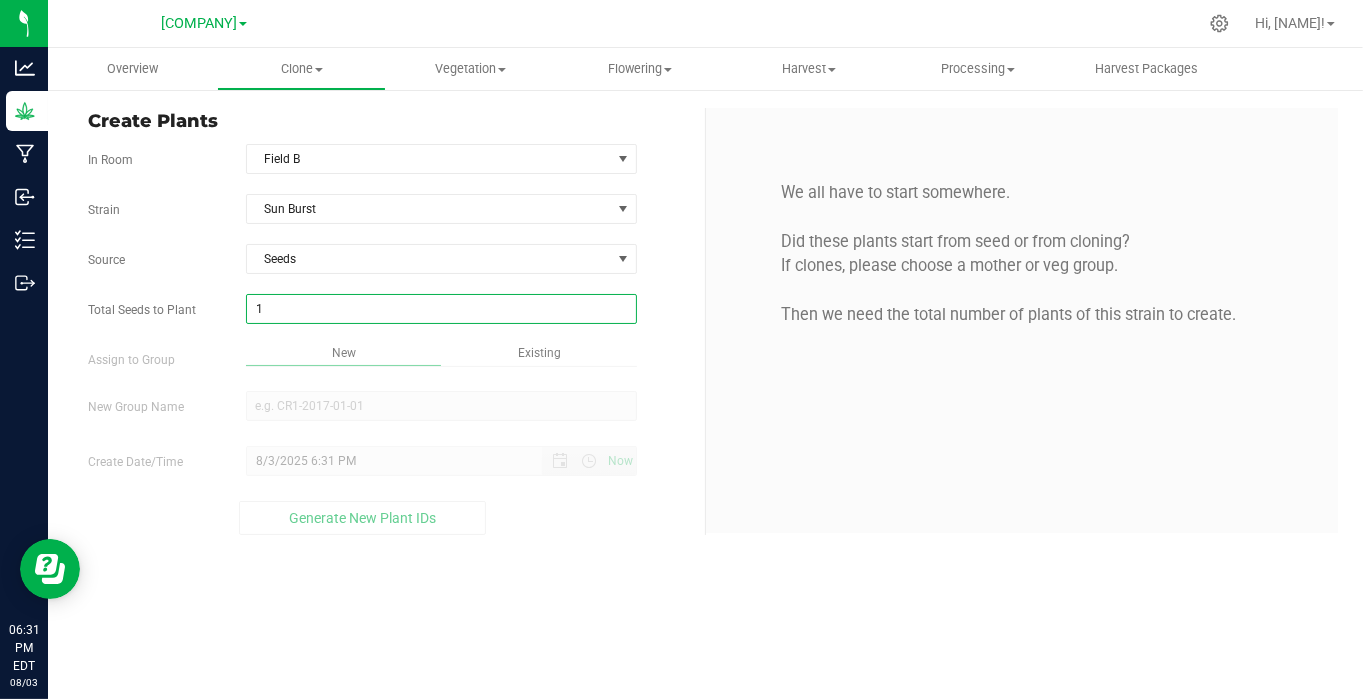 type on "1" 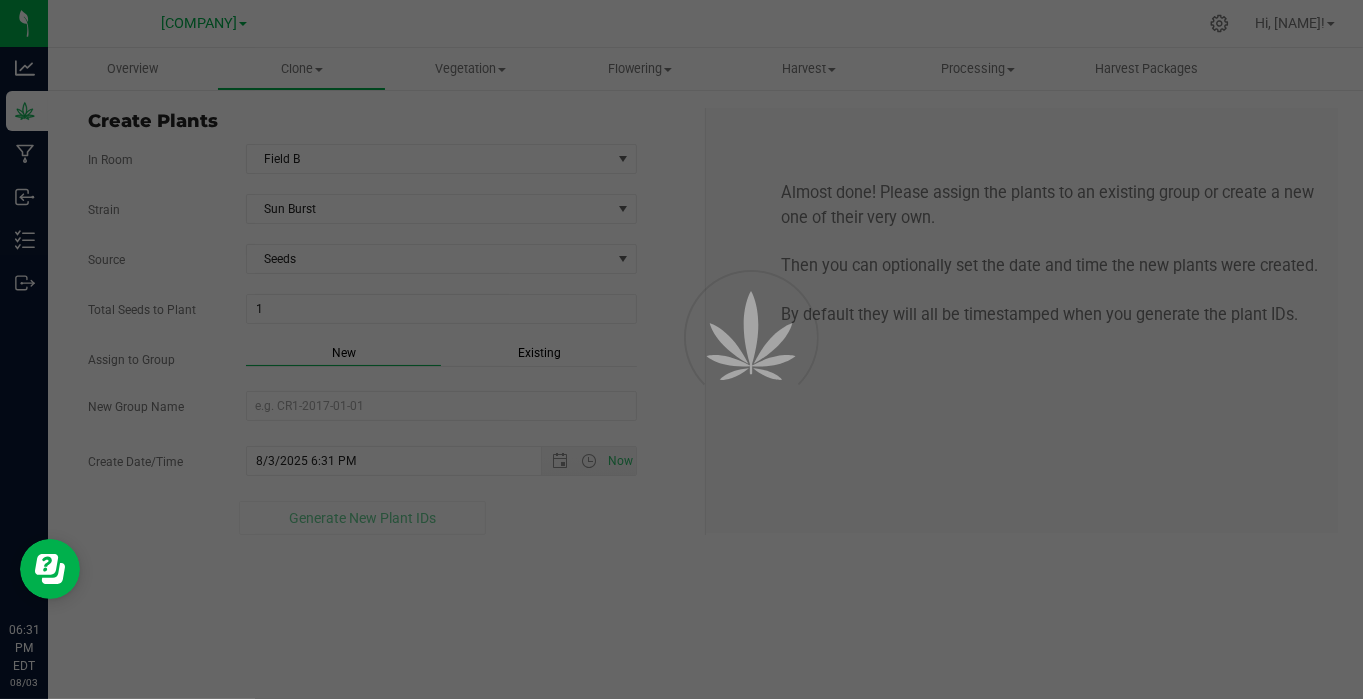 click on "Overview
Clone
Create plants
Cloning groups
Cloning plants
Apply to plants
Vegetation" at bounding box center [705, 373] 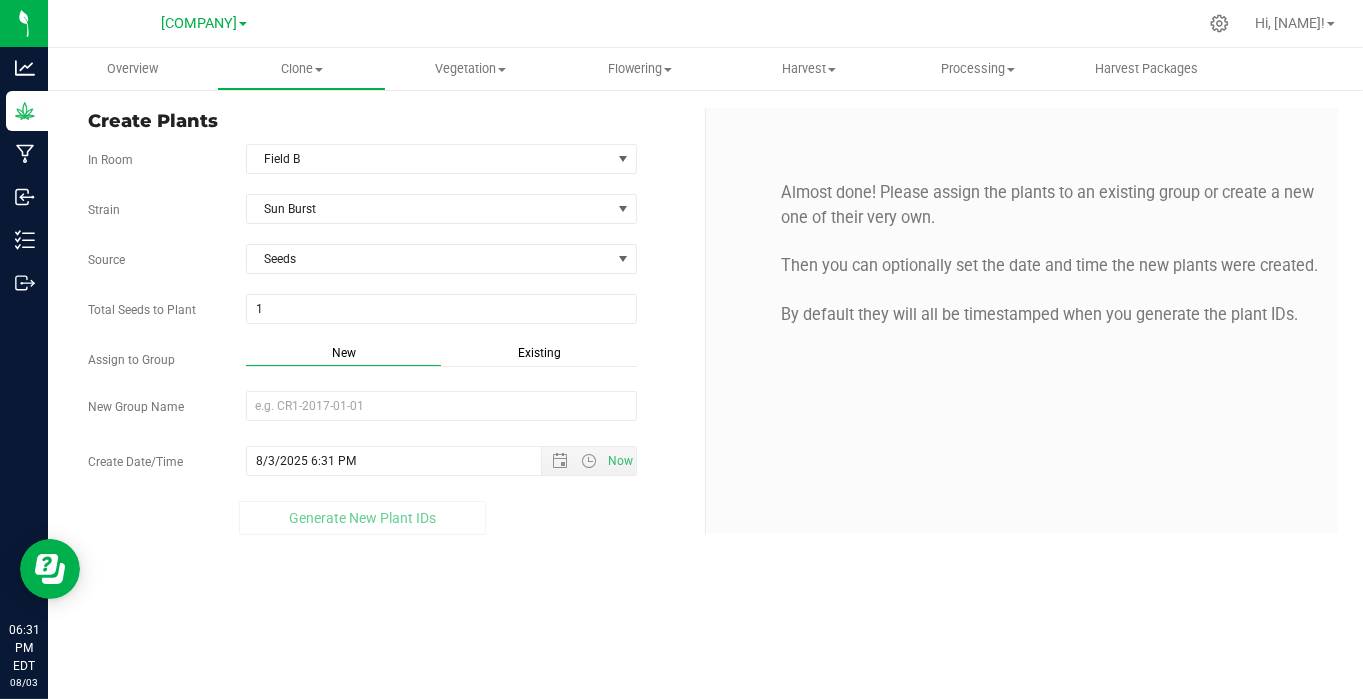 click on "Existing" at bounding box center (539, 353) 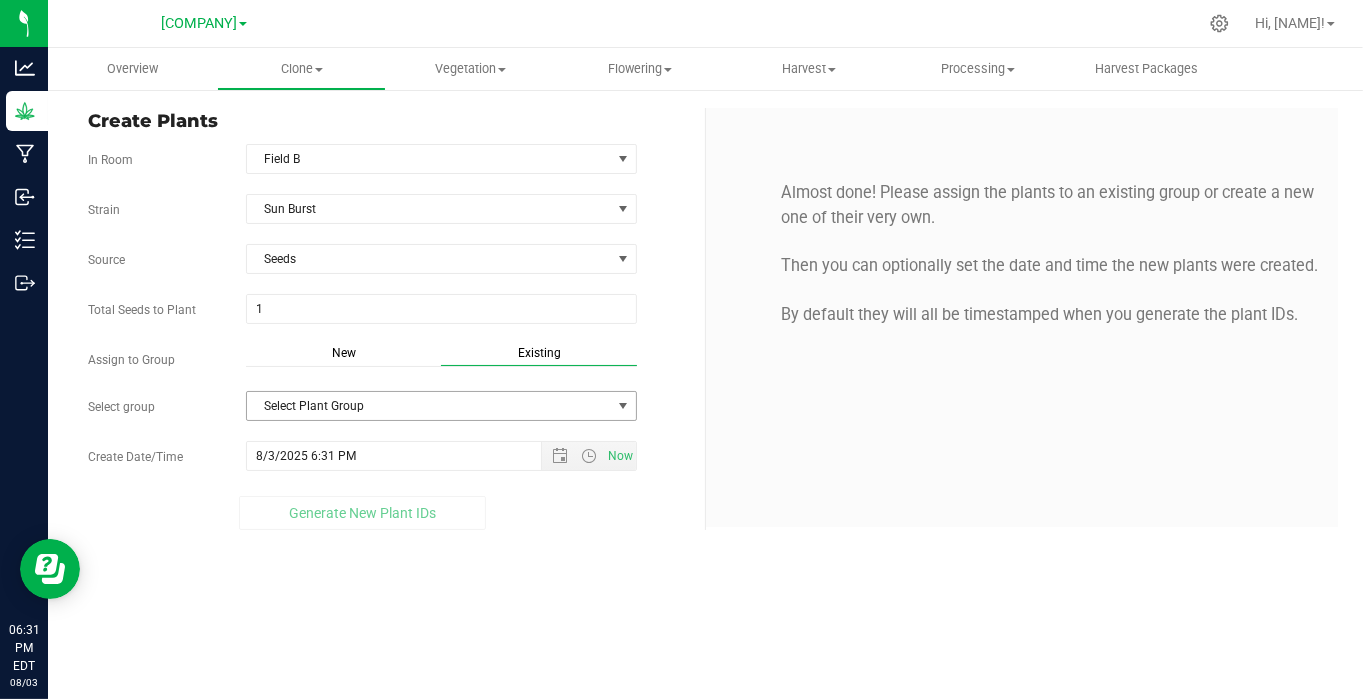 click on "Select Plant Group" at bounding box center (429, 406) 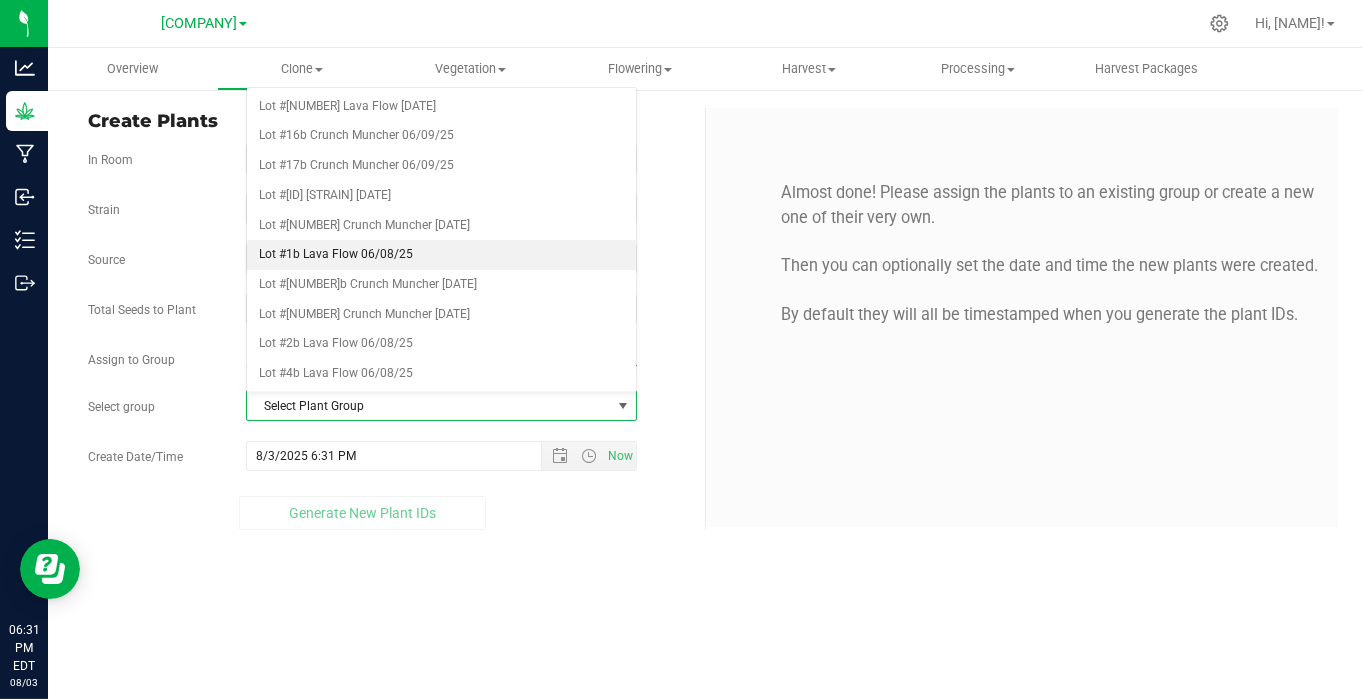 click on "Lot #1b Lava Flow 06/08/25" at bounding box center (441, 255) 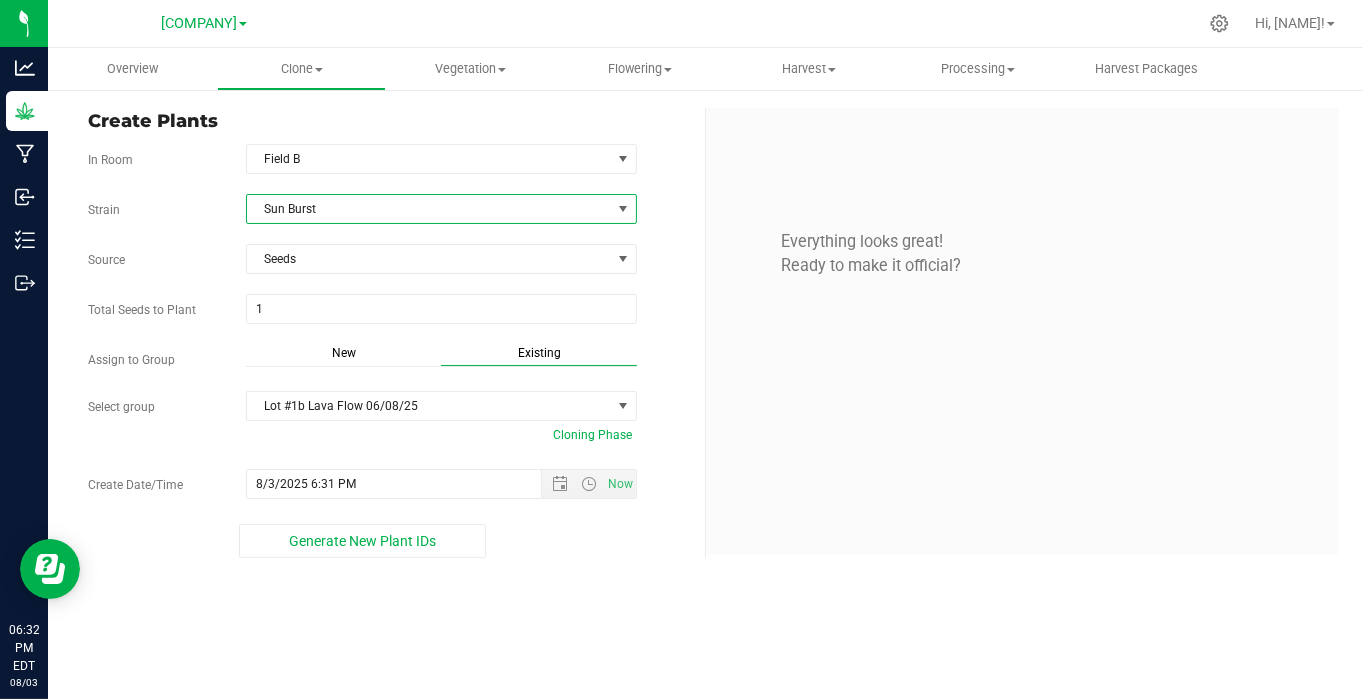 click on "Sun Burst" at bounding box center [429, 209] 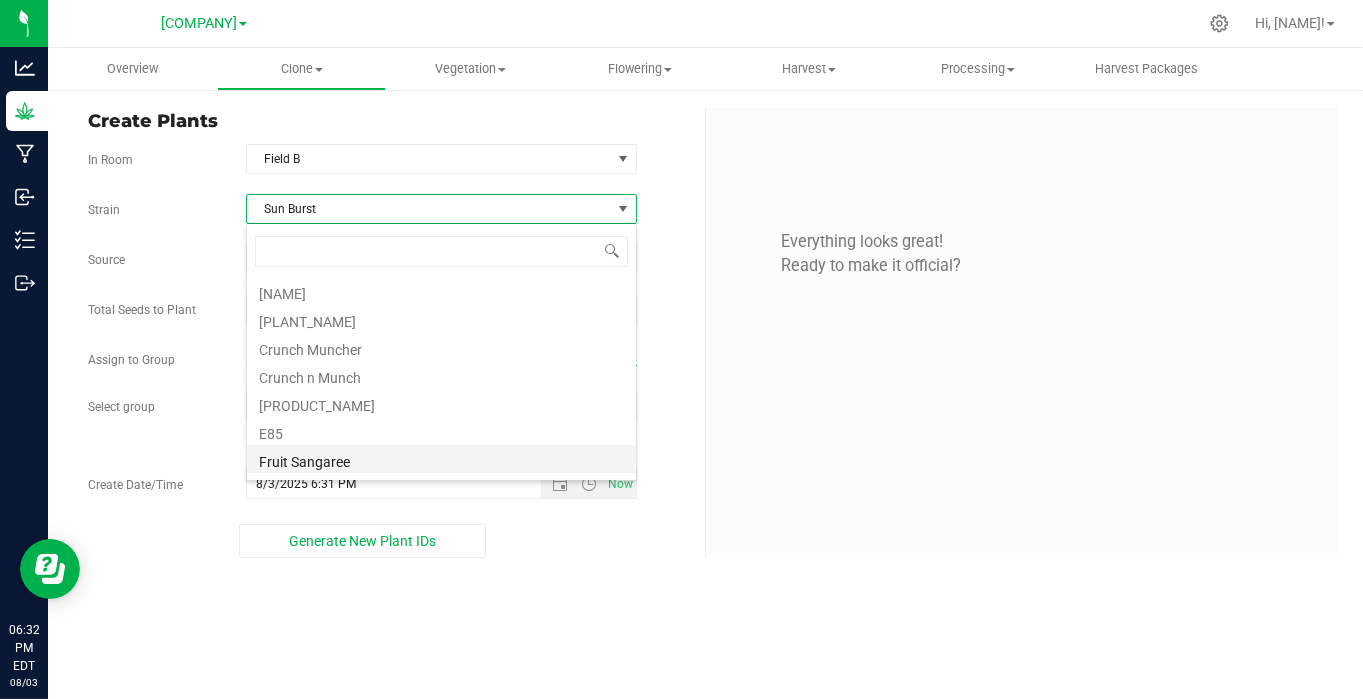 scroll, scrollTop: 108, scrollLeft: 0, axis: vertical 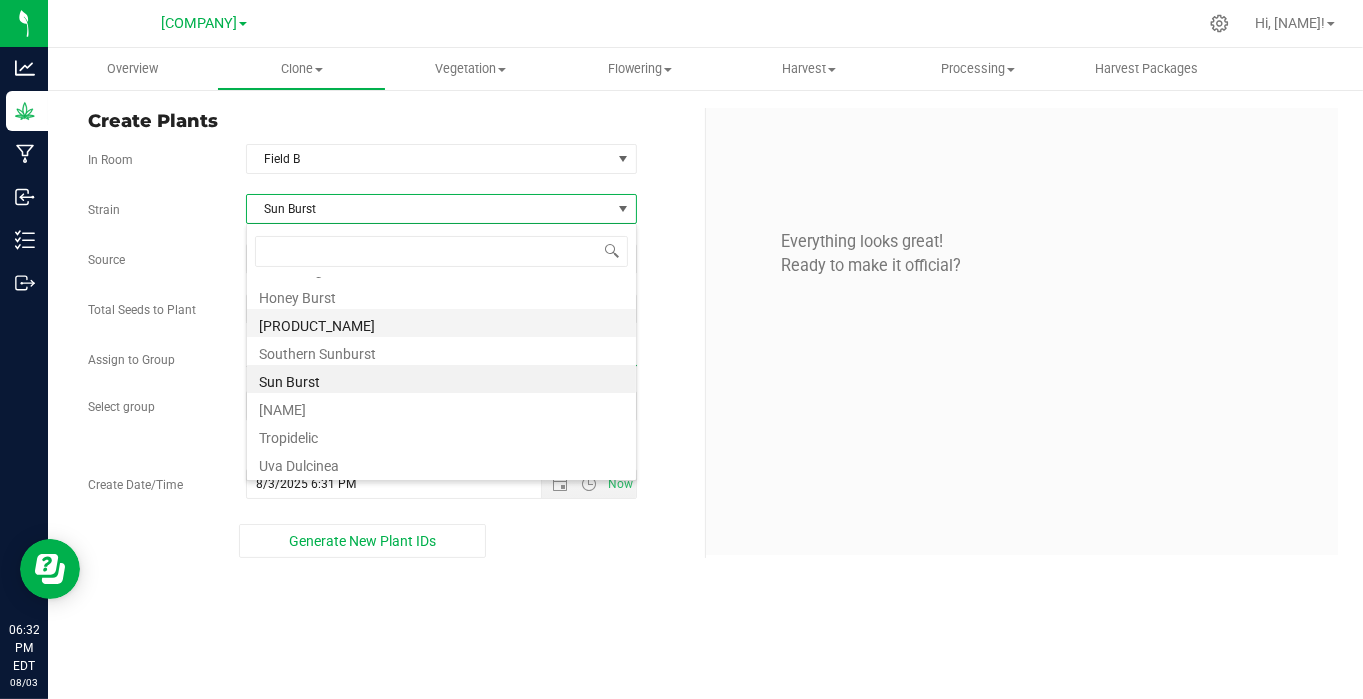 click on "[PRODUCT_NAME]" at bounding box center (441, 323) 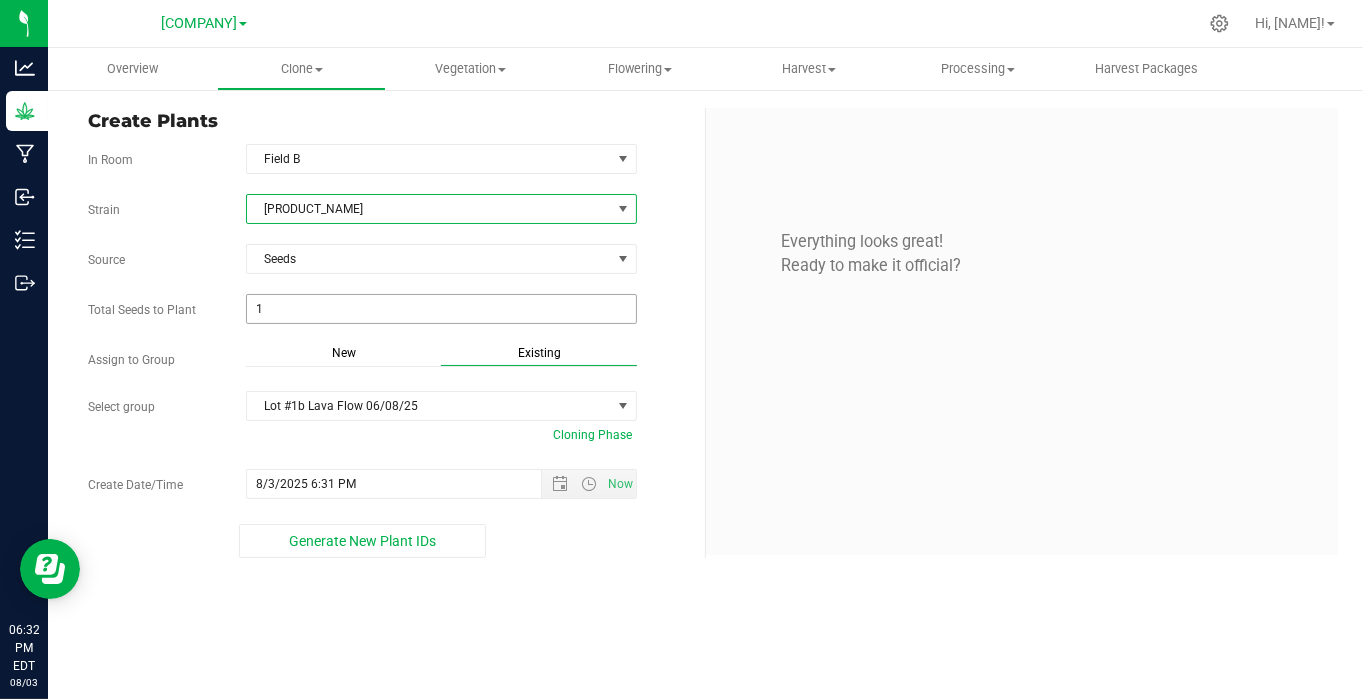 click on "1 1" at bounding box center (441, 309) 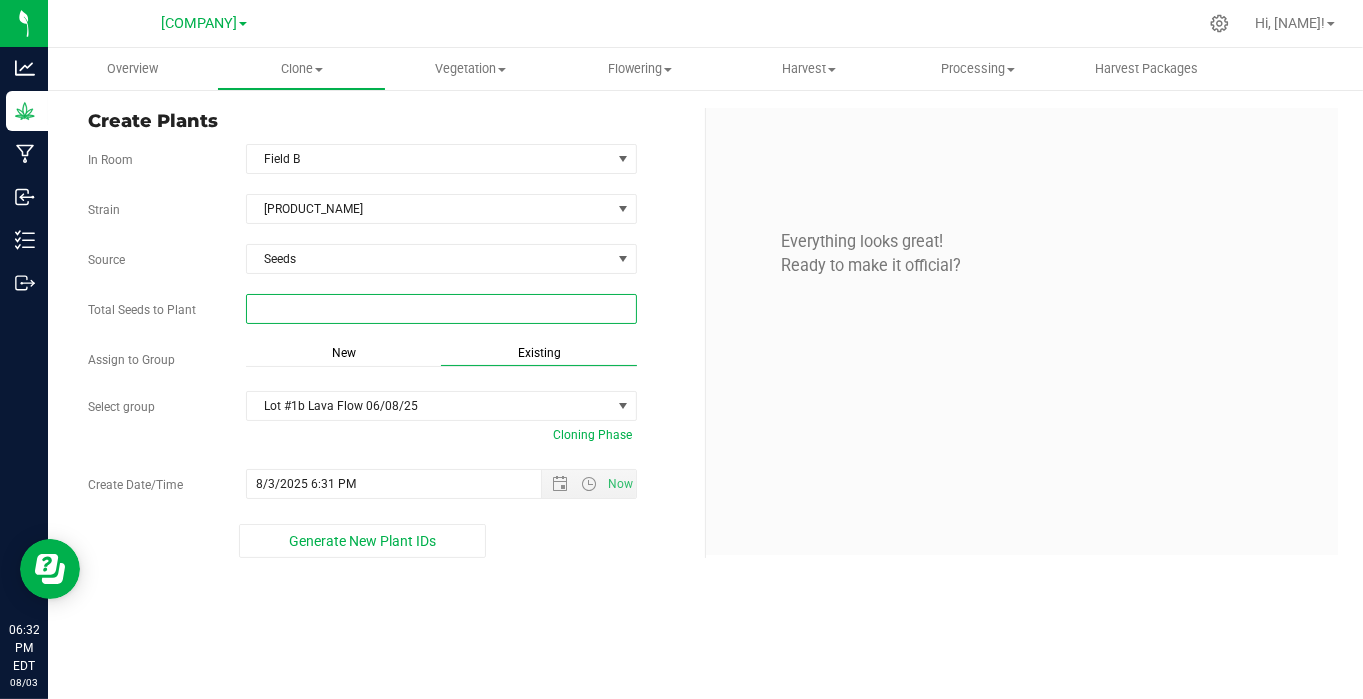 type on "2" 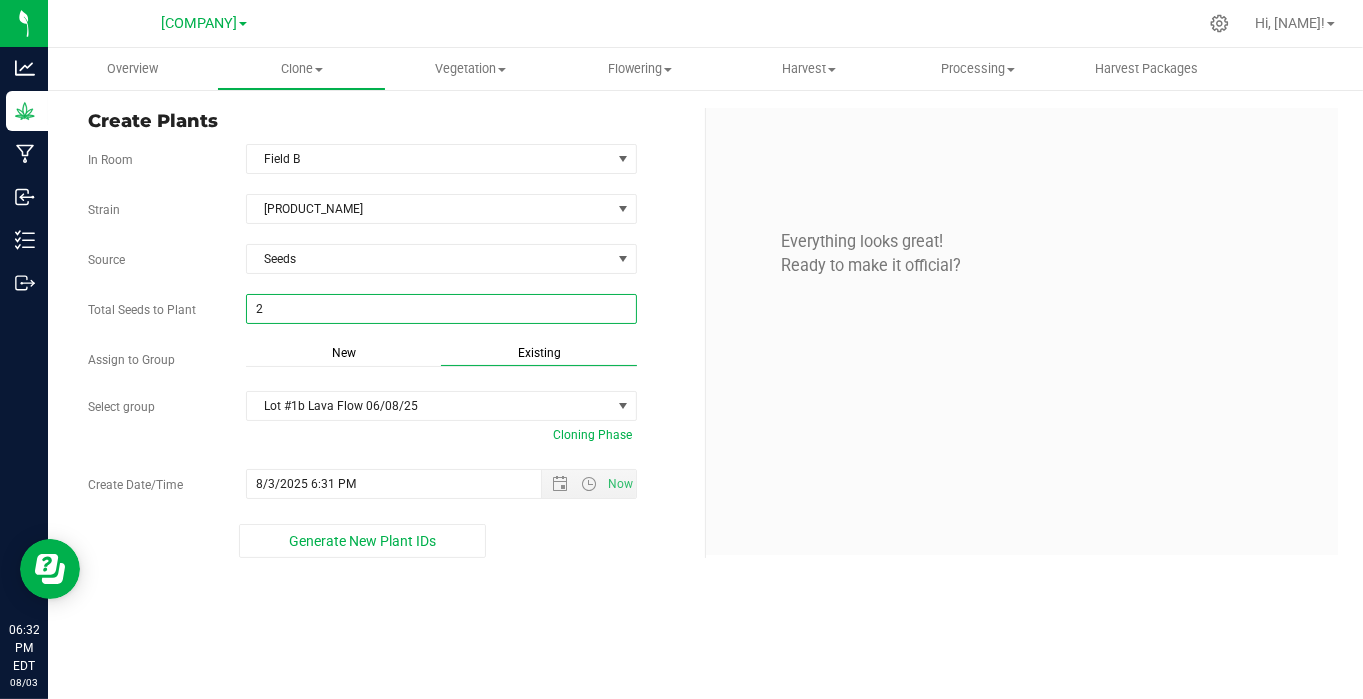 type on "2" 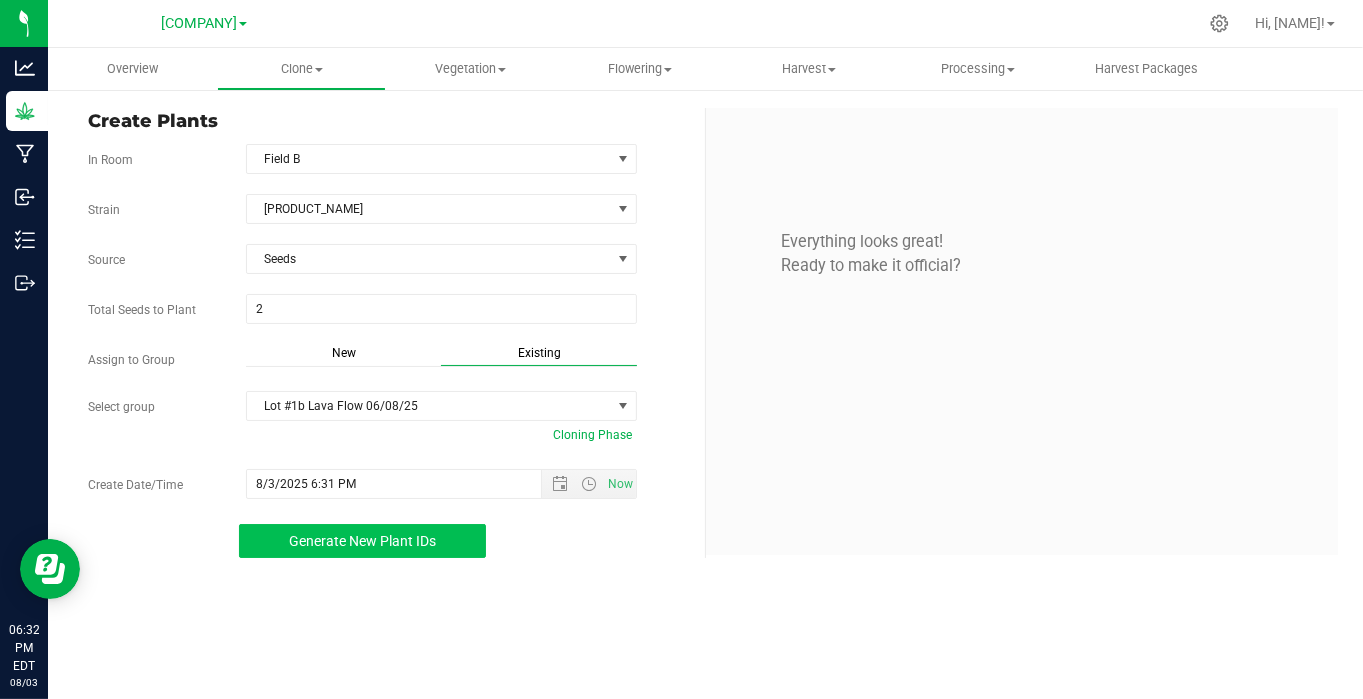 click on "Generate New Plant IDs" at bounding box center [362, 541] 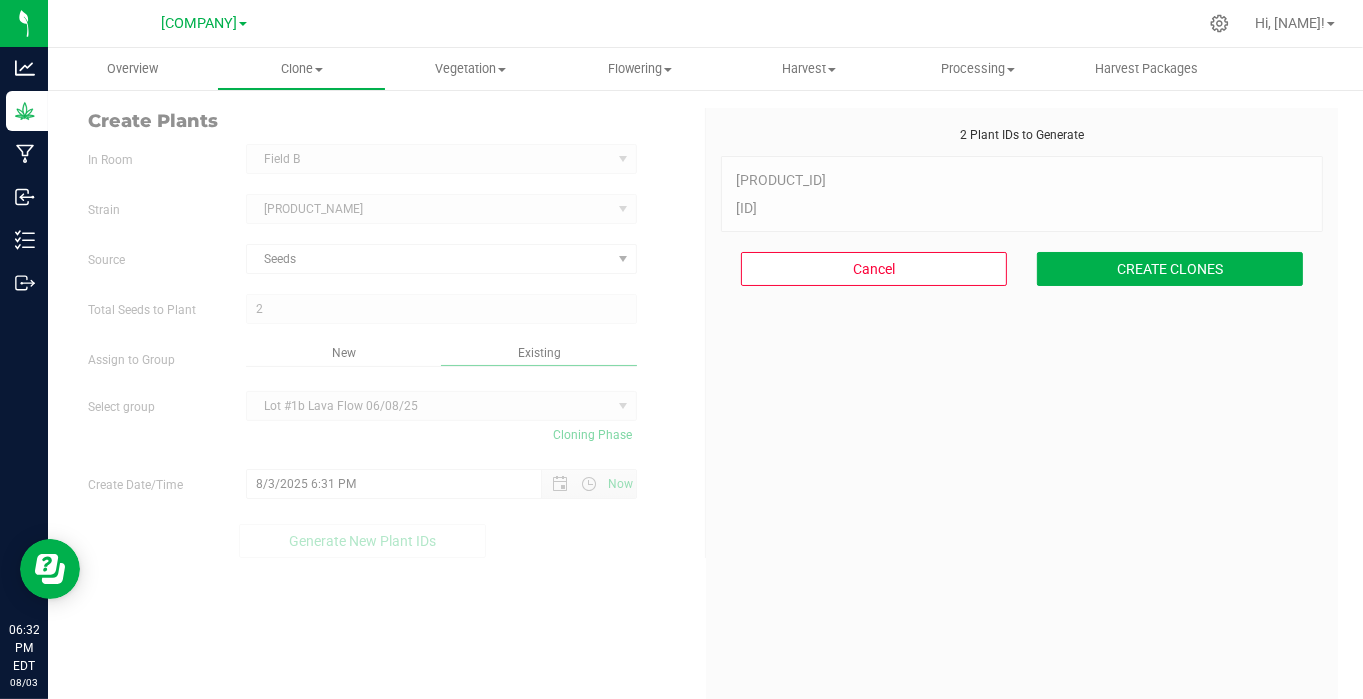 scroll, scrollTop: 60, scrollLeft: 0, axis: vertical 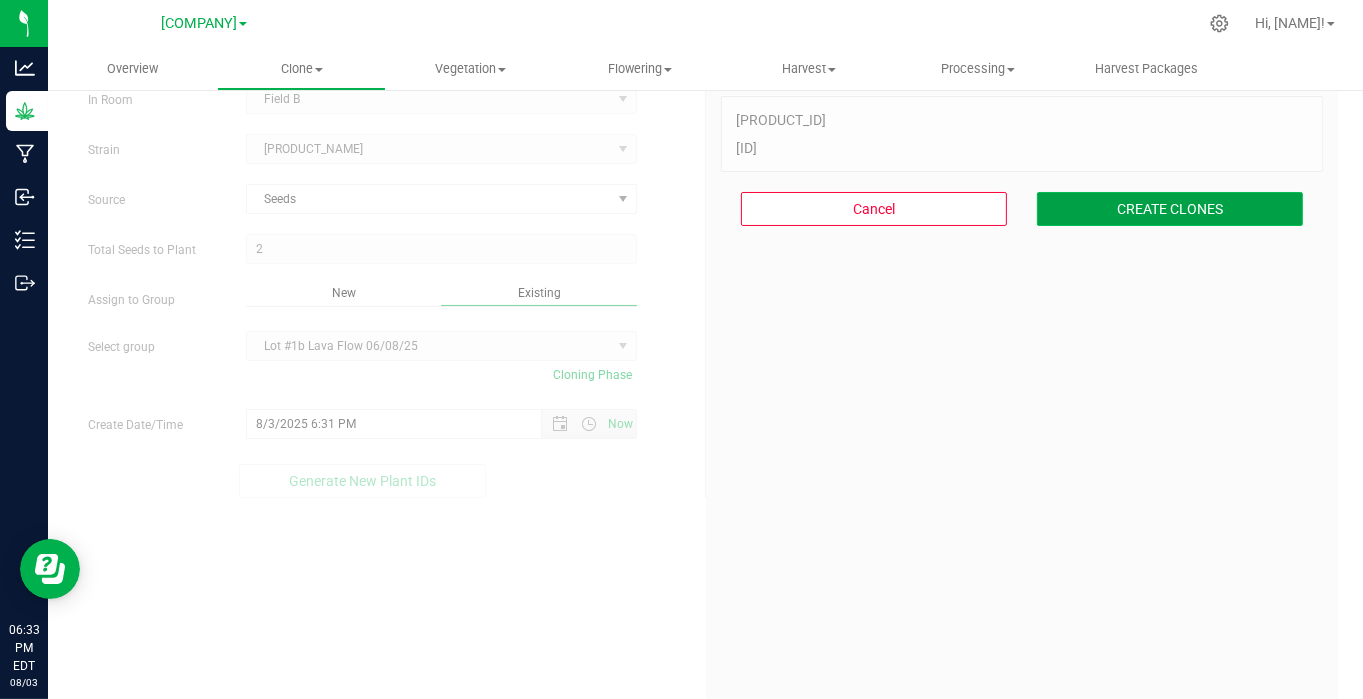 click on "CREATE CLONES" at bounding box center [1170, 209] 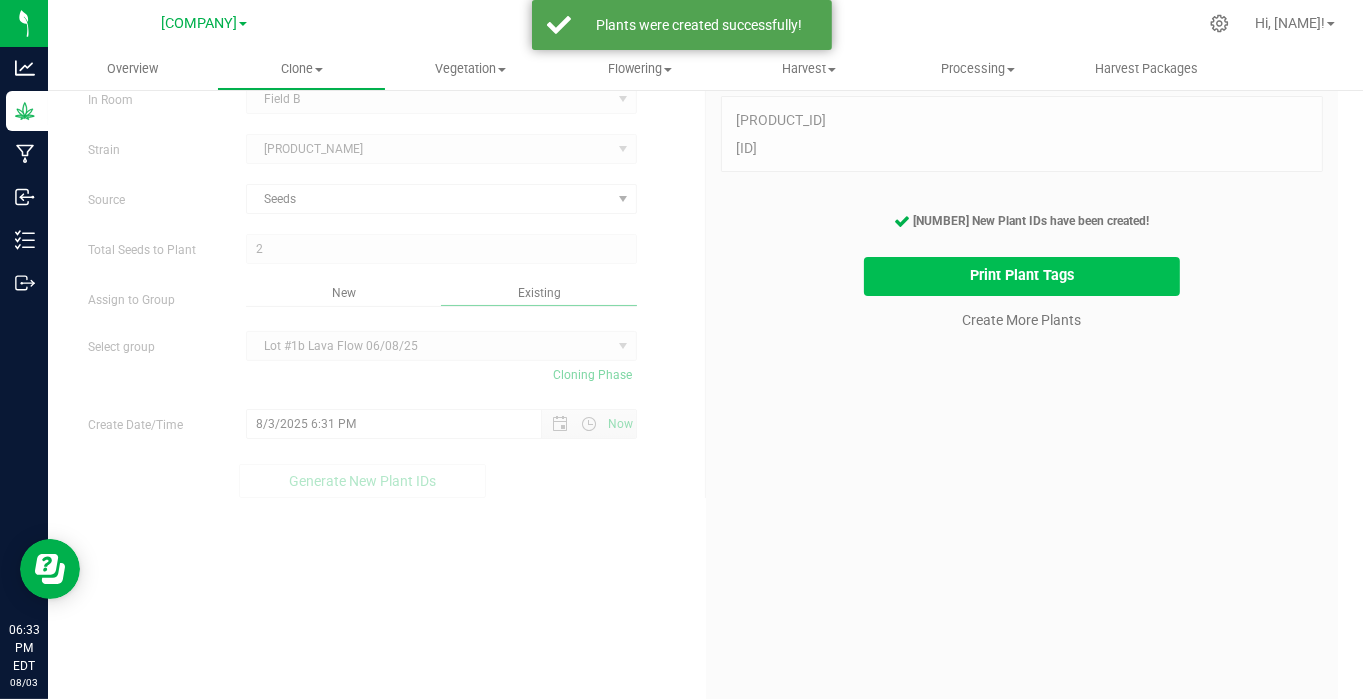 click on "Print Plant Tags" at bounding box center [1022, 276] 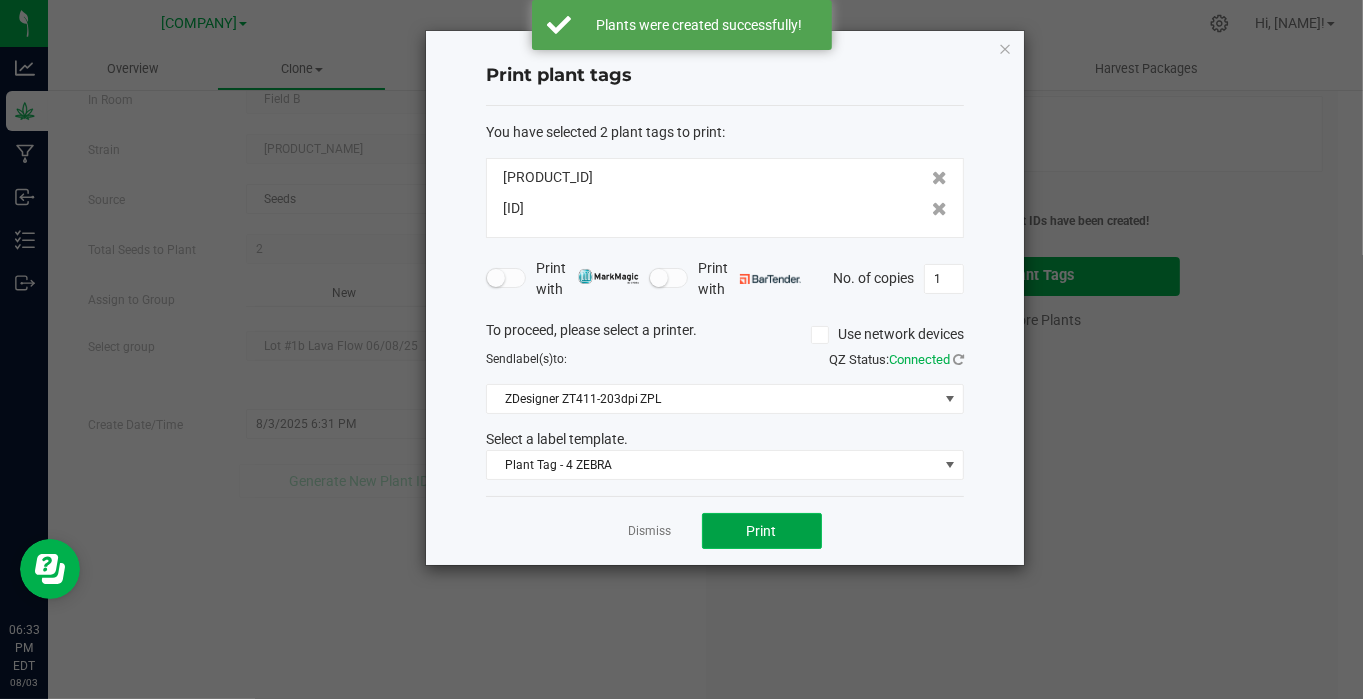 click on "Print" 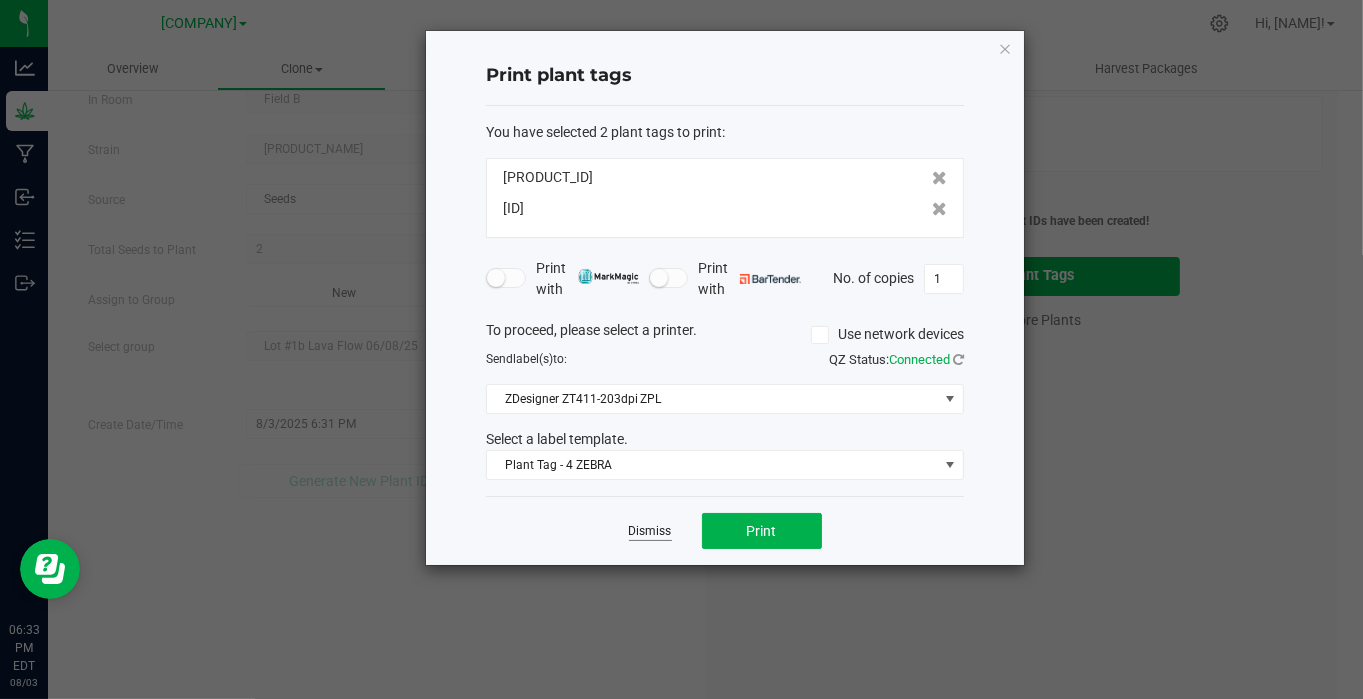 click on "Dismiss" 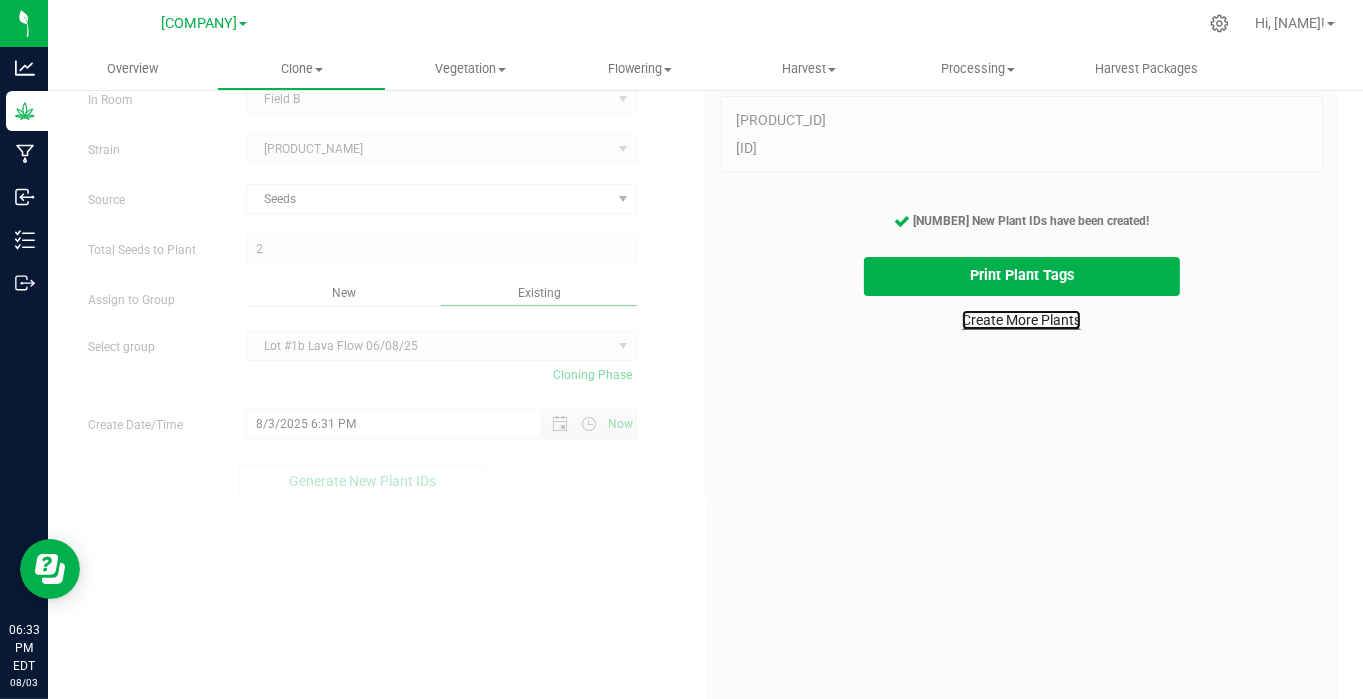 click on "Create More Plants" at bounding box center (1021, 320) 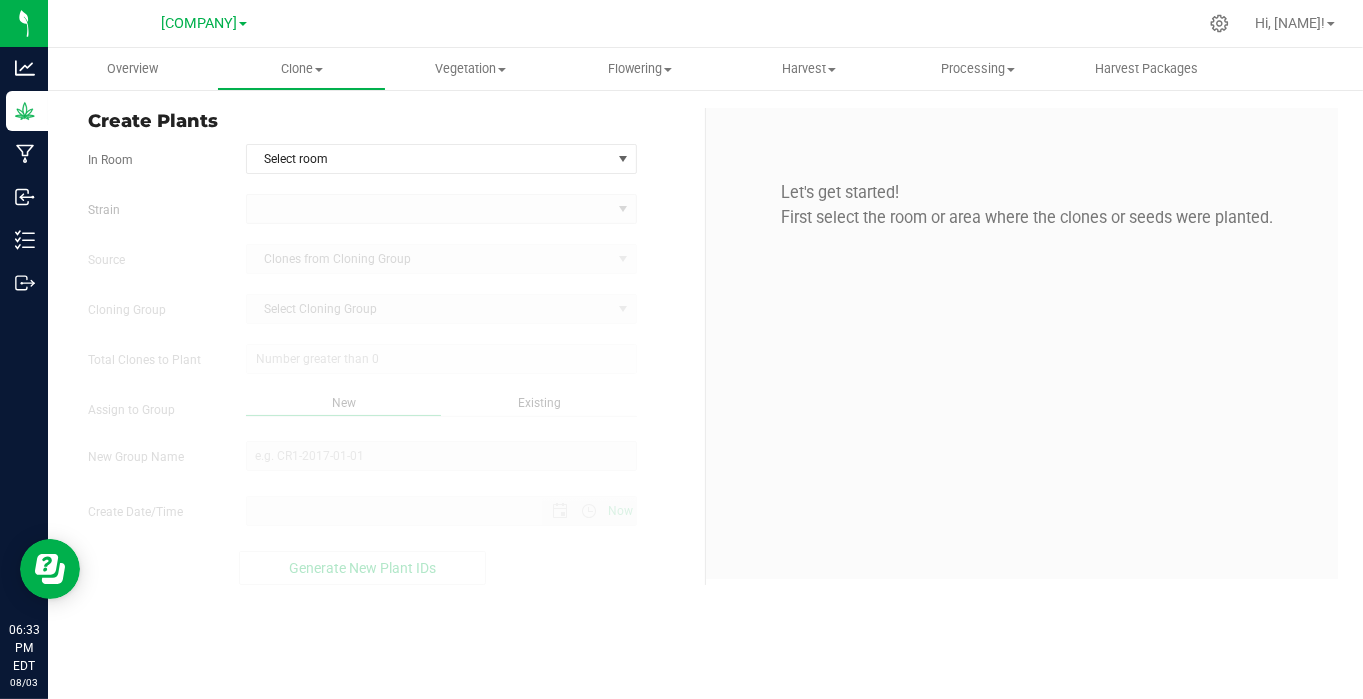 scroll, scrollTop: 0, scrollLeft: 0, axis: both 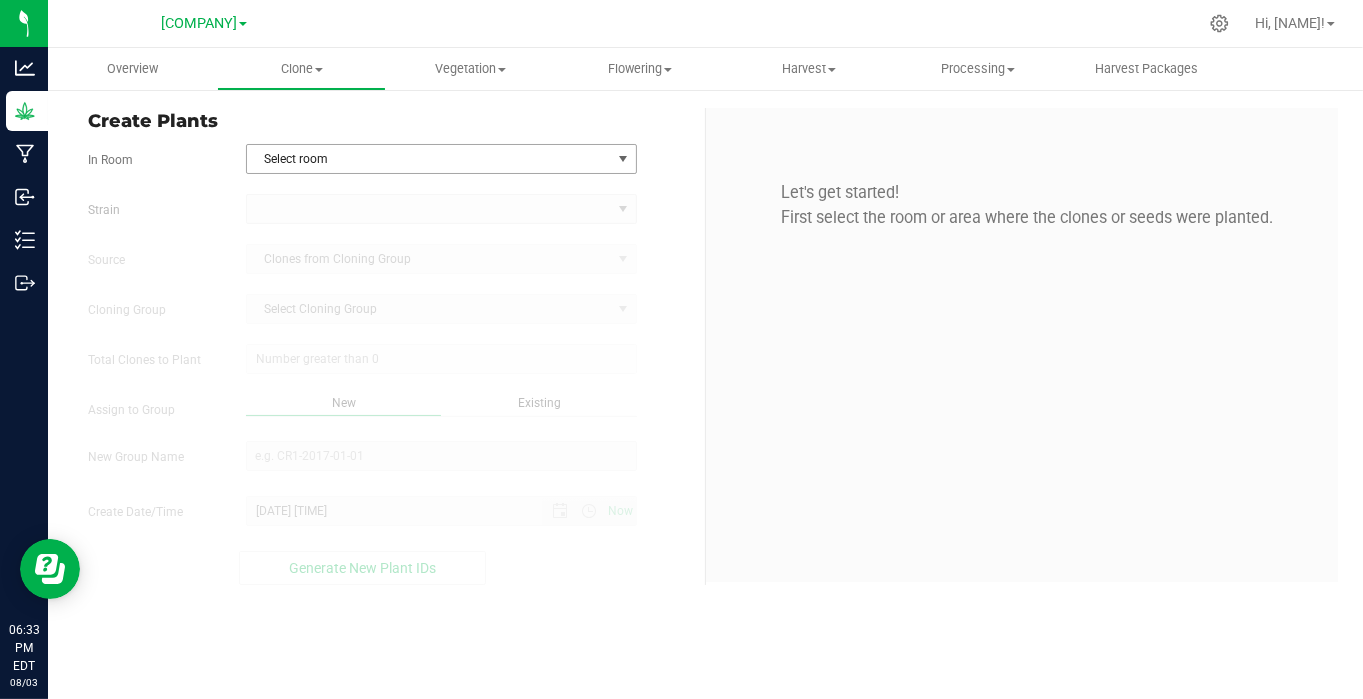 click on "Select room" at bounding box center [429, 159] 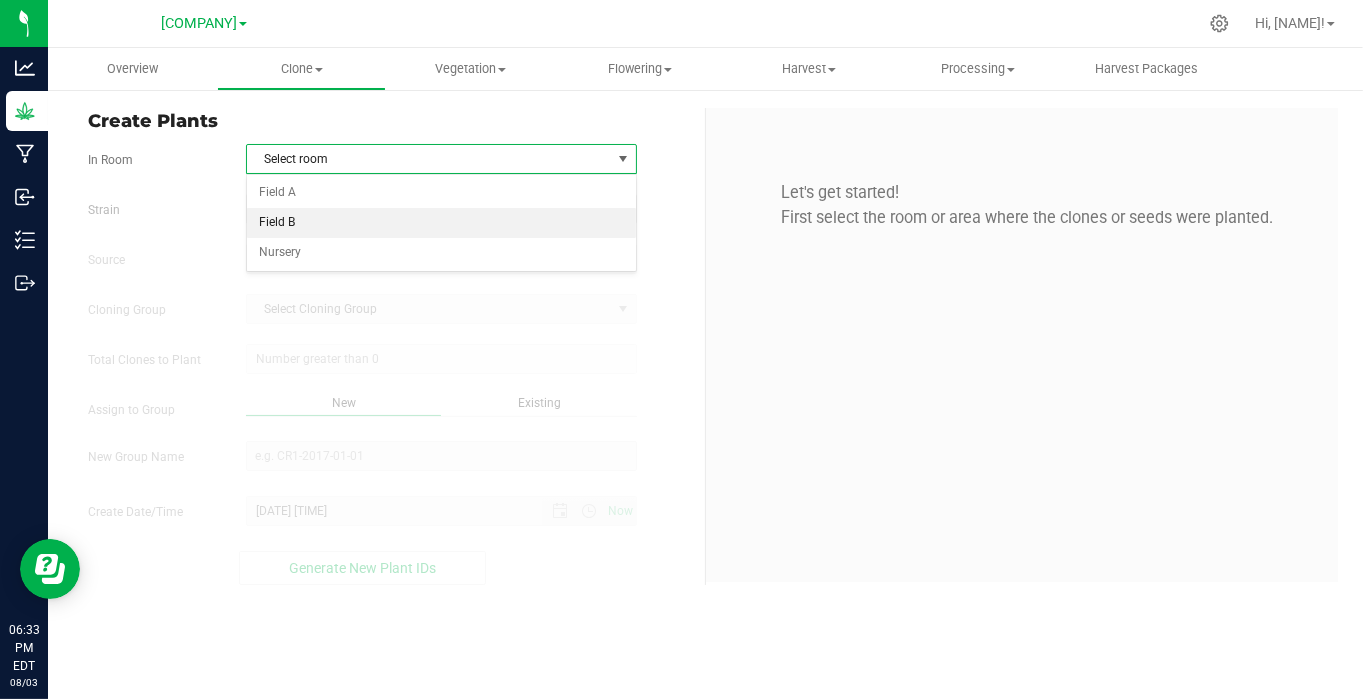 click on "Field B" at bounding box center [441, 223] 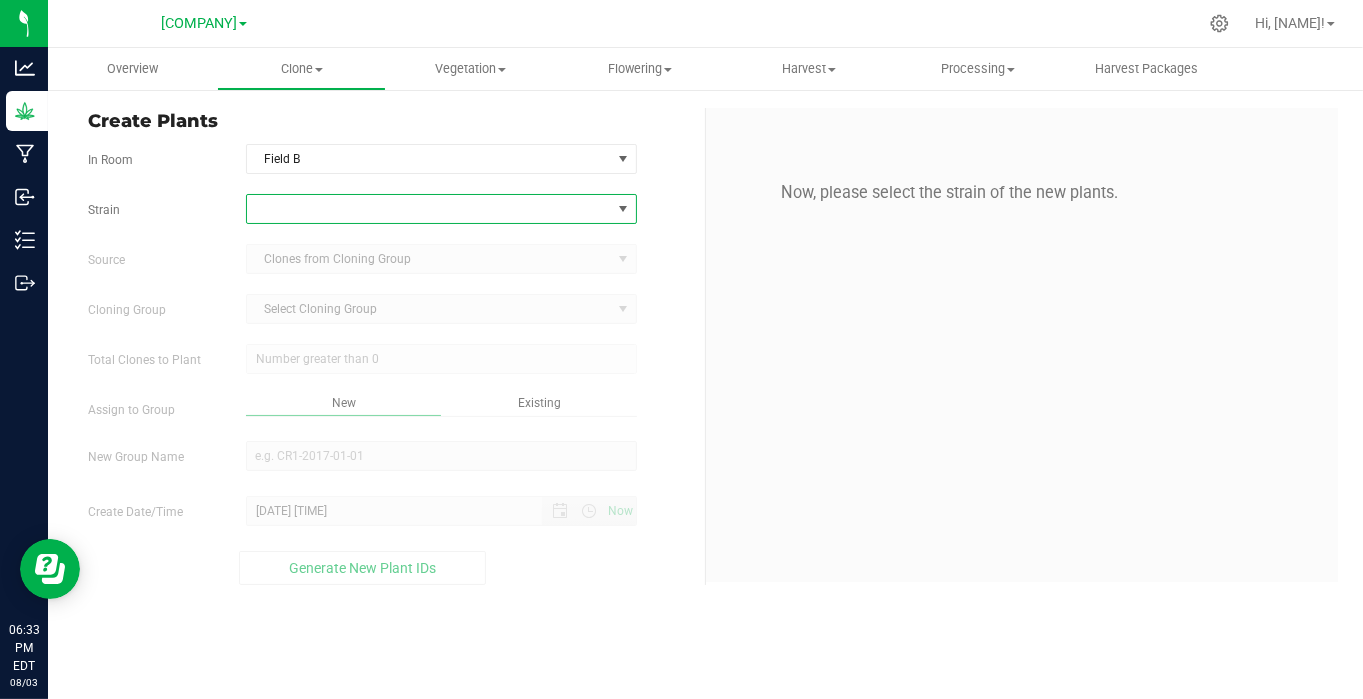 click at bounding box center (429, 209) 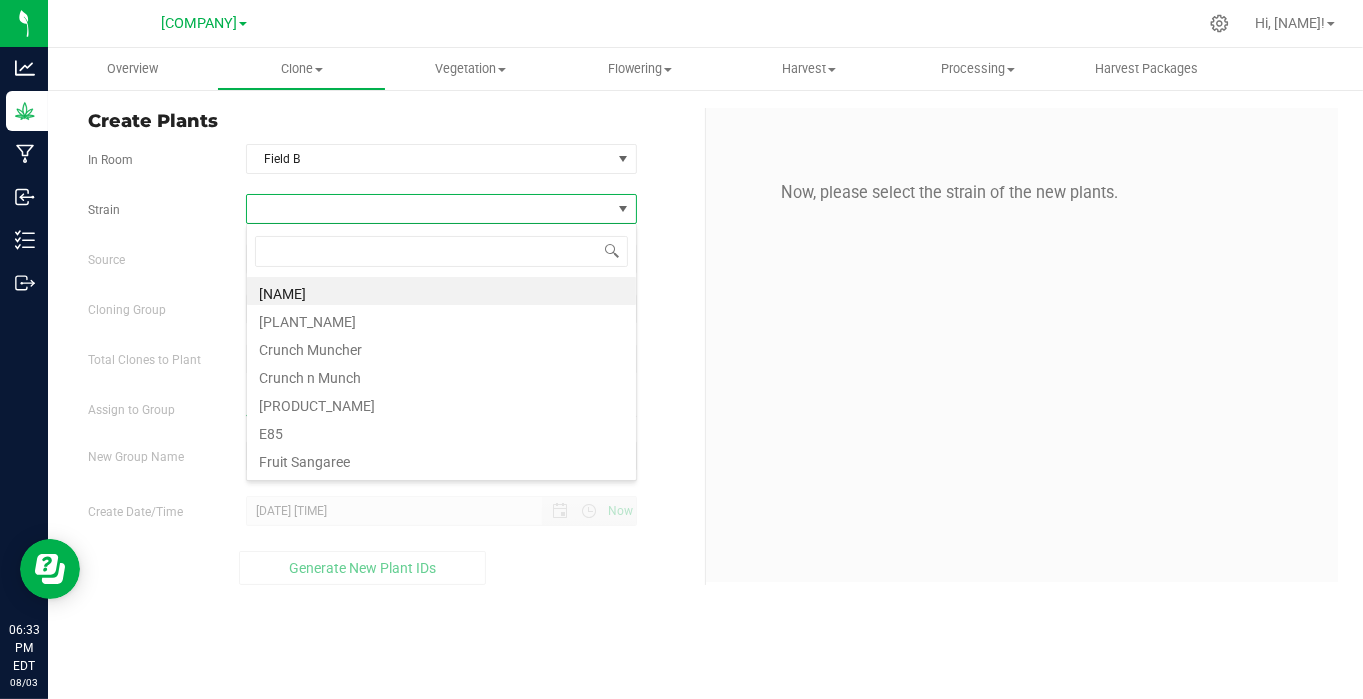scroll, scrollTop: 99970, scrollLeft: 99608, axis: both 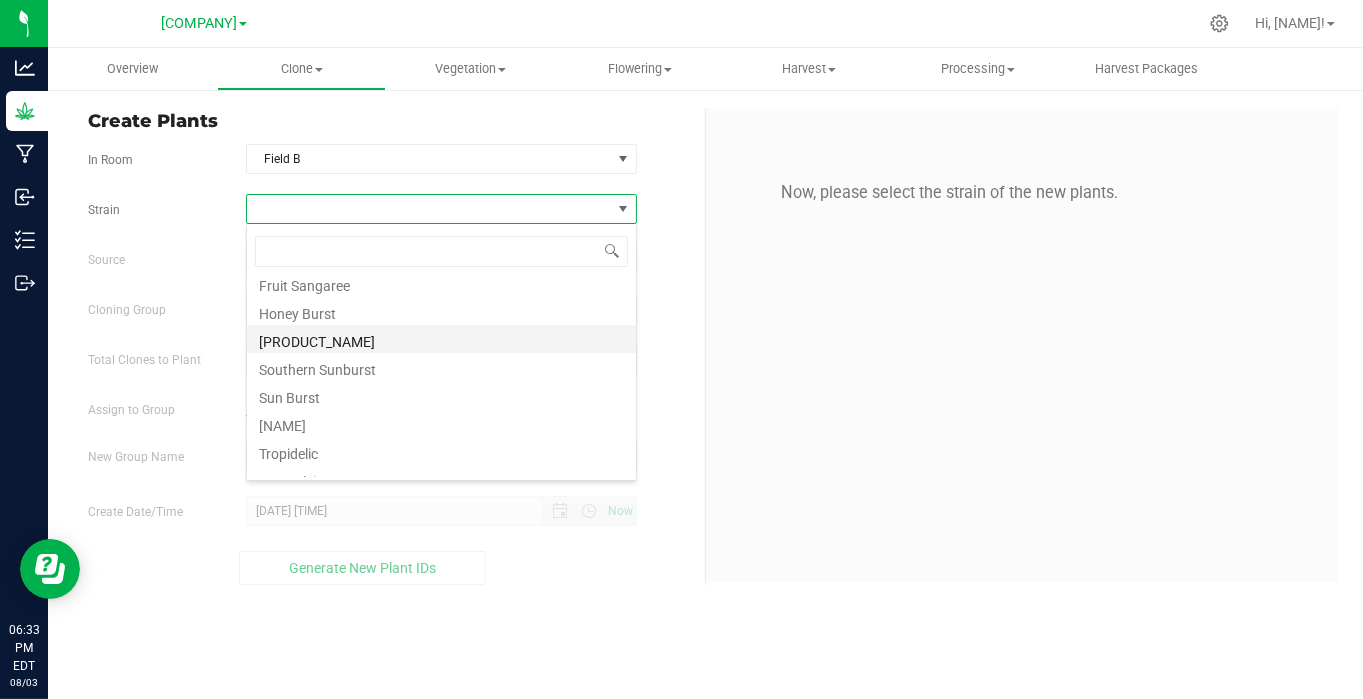 click on "[PRODUCT_NAME]" at bounding box center (441, 339) 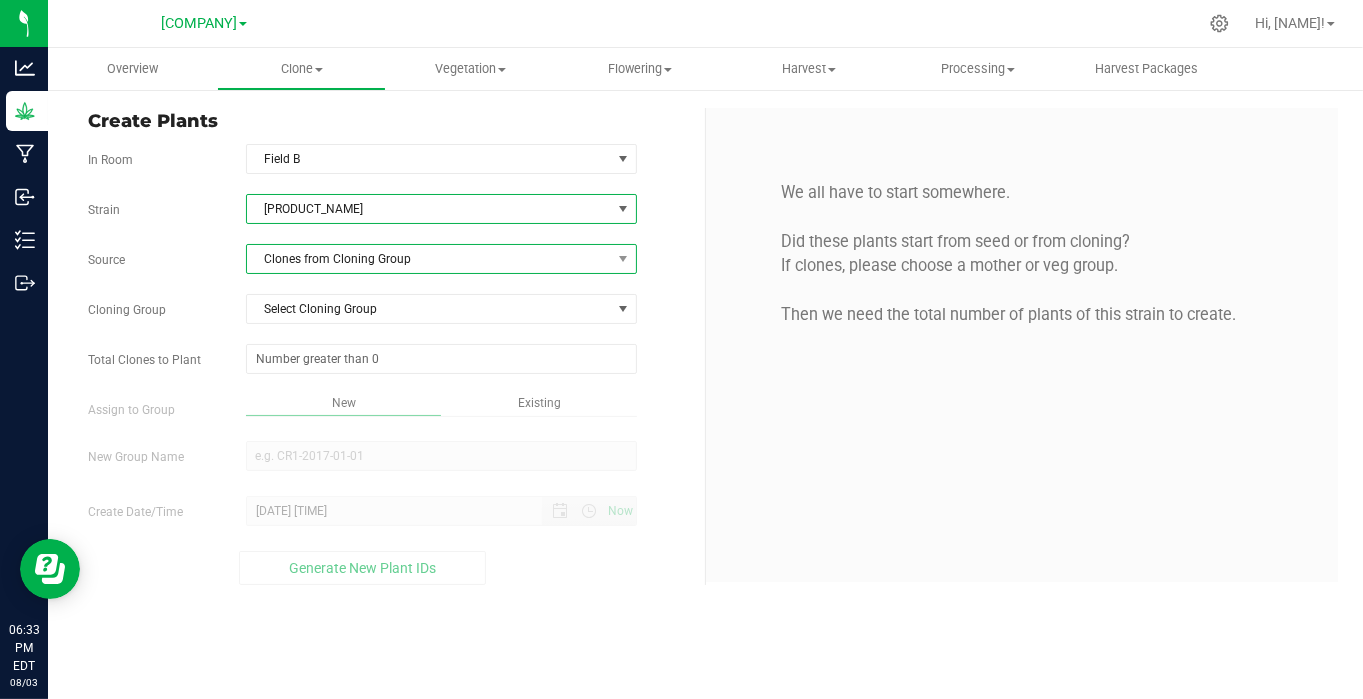 click on "Clones from Cloning Group" at bounding box center [429, 259] 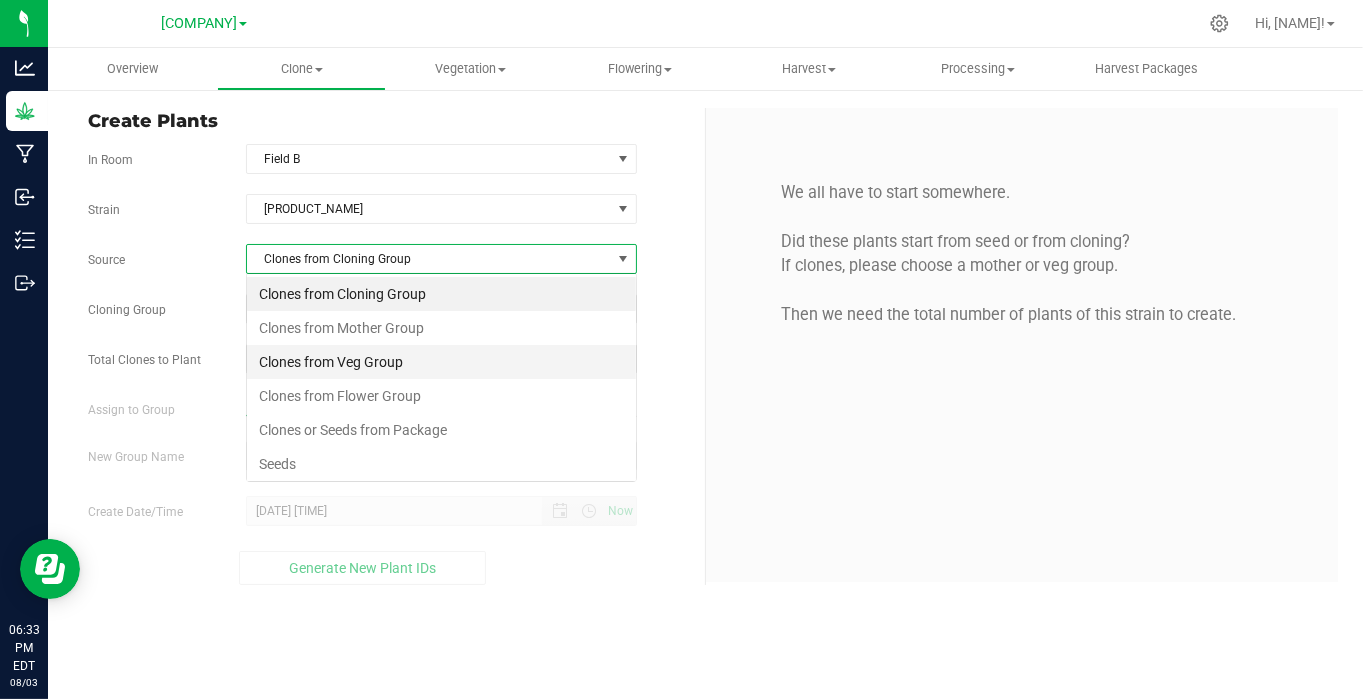 scroll, scrollTop: 99970, scrollLeft: 99608, axis: both 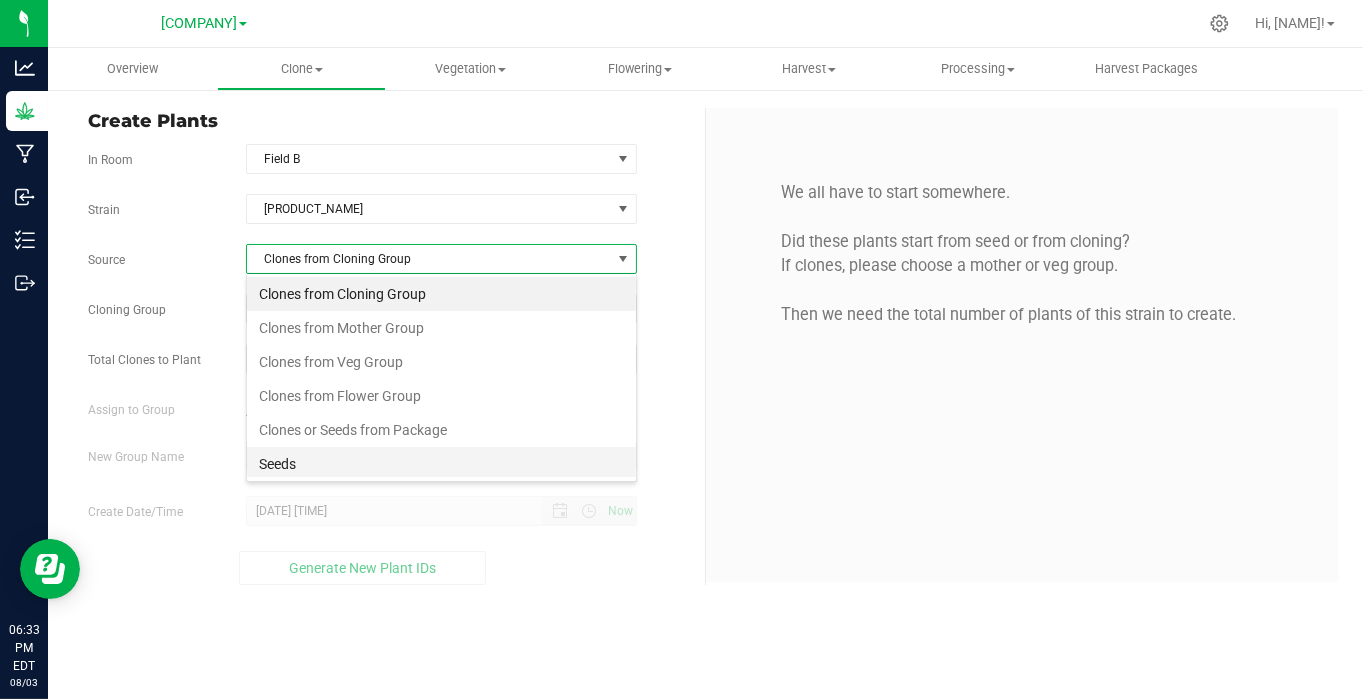 click on "Seeds" at bounding box center [441, 464] 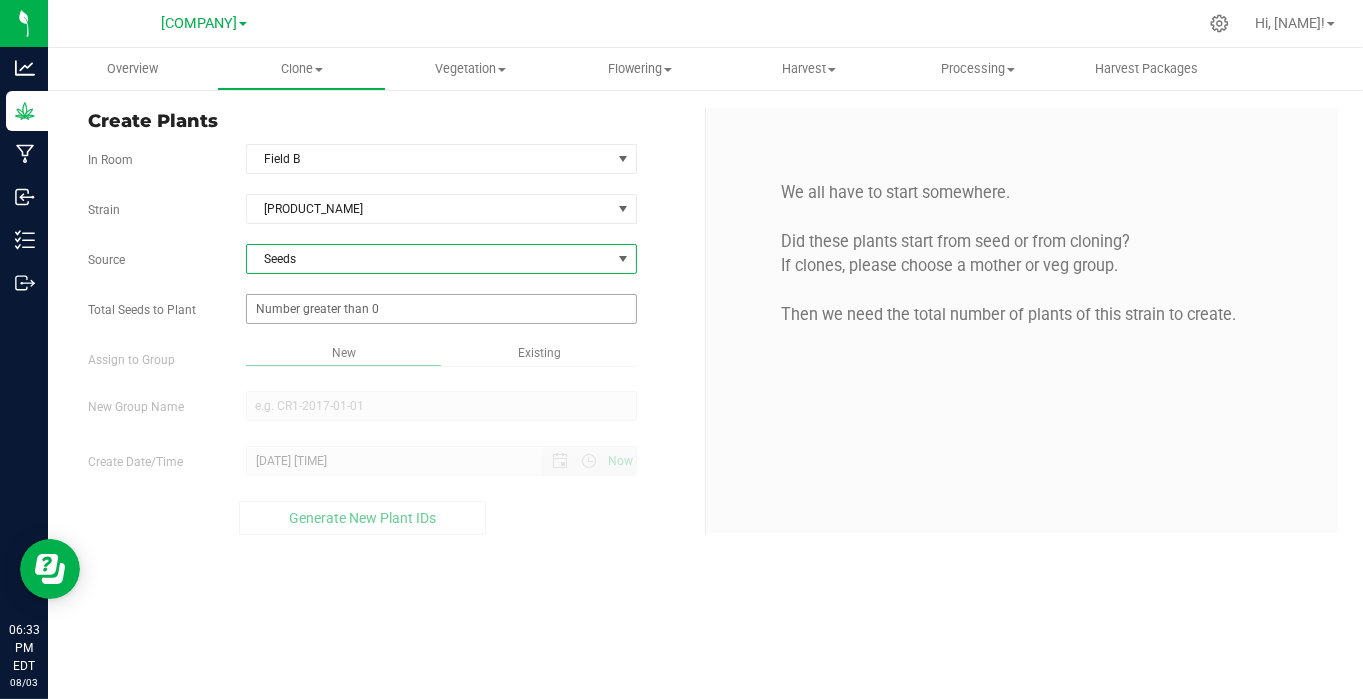 click at bounding box center (441, 309) 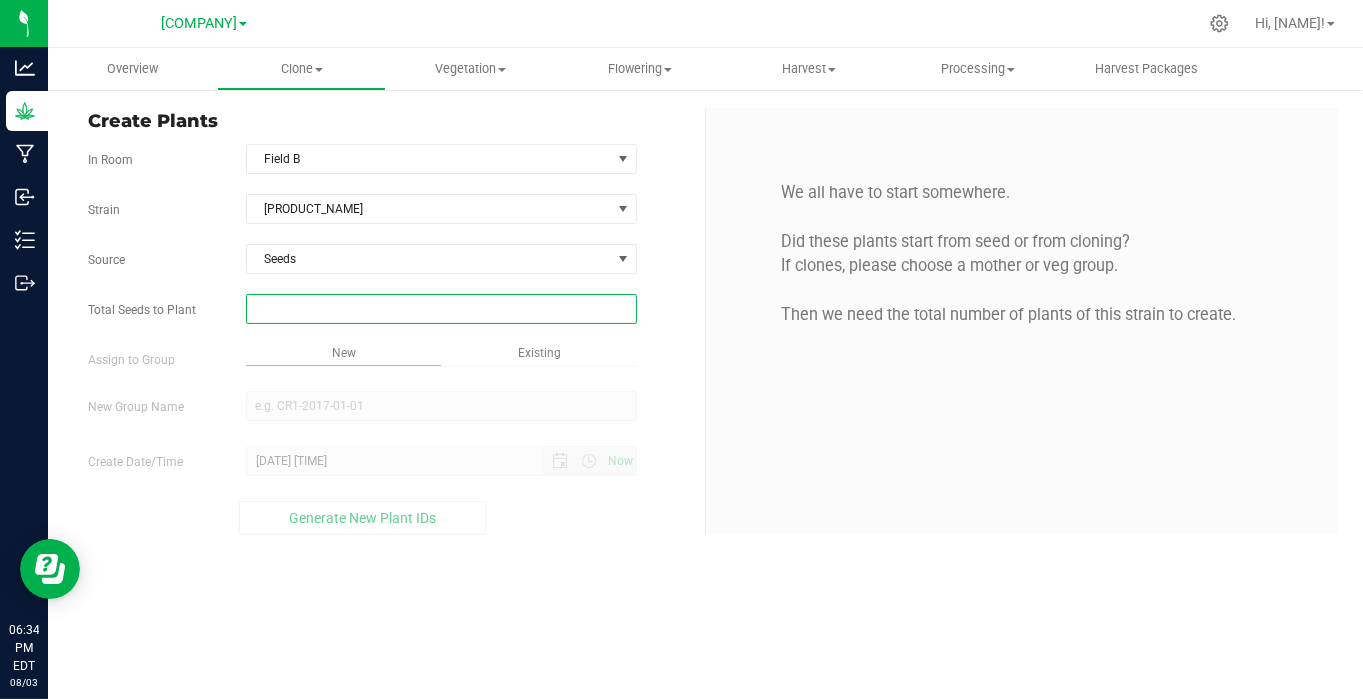 type on "1" 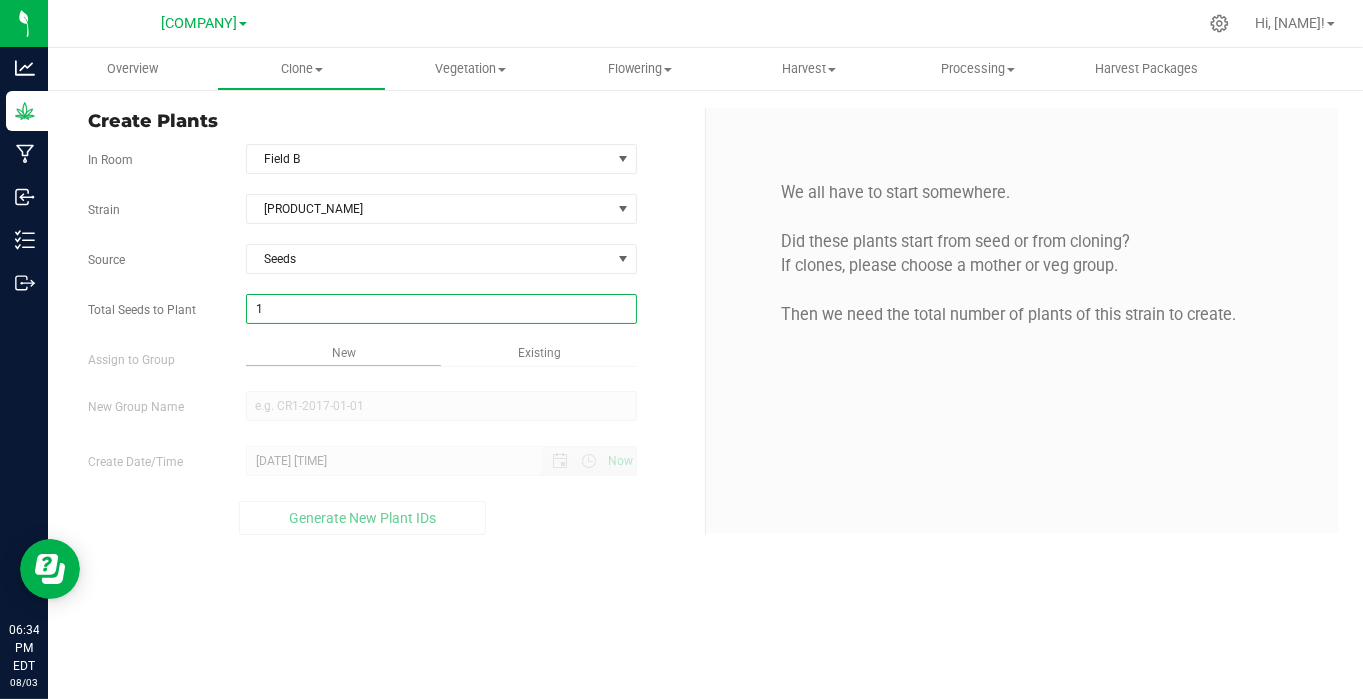 type on "1" 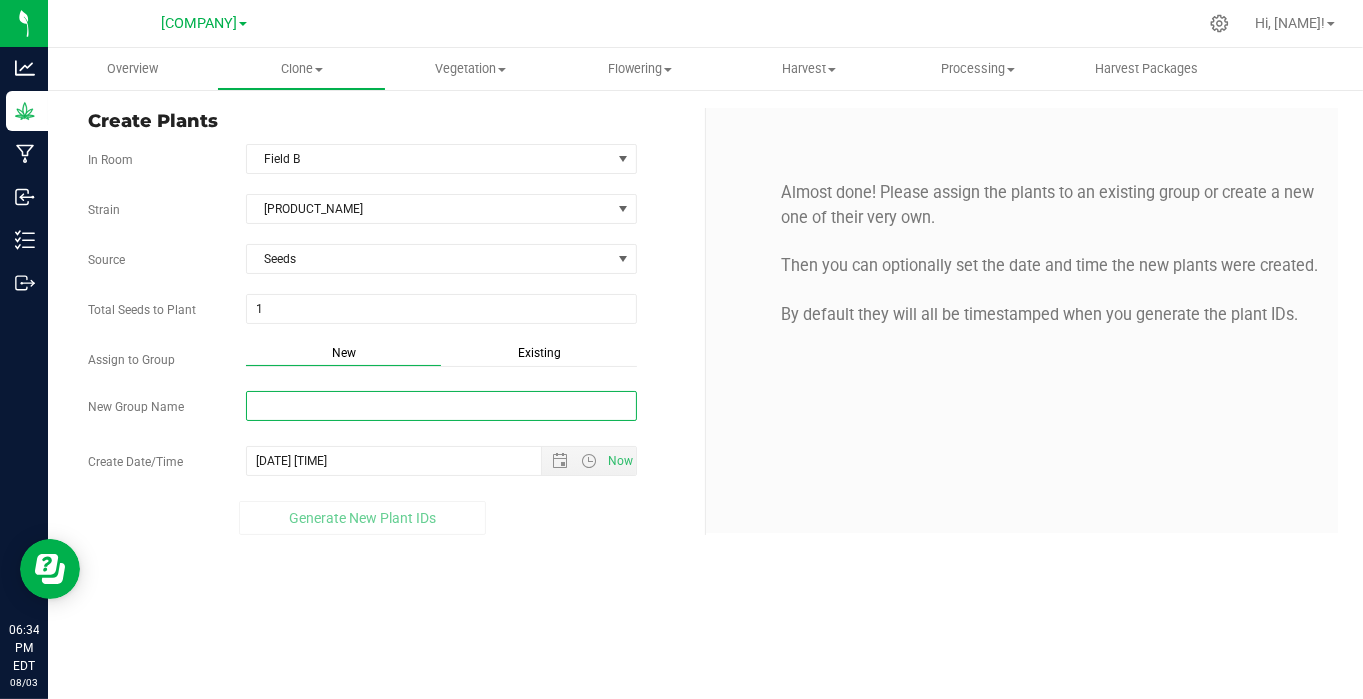 click on "New Group Name" at bounding box center (441, 406) 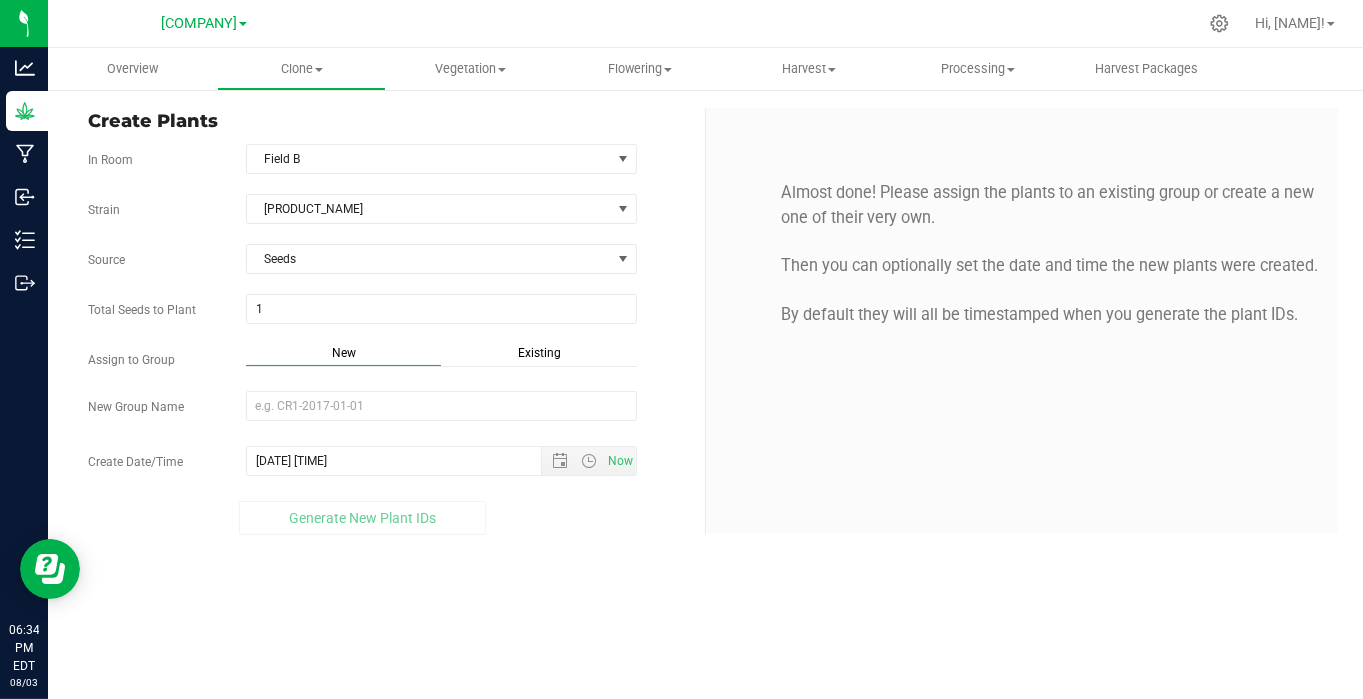 click on "Existing" at bounding box center [539, 353] 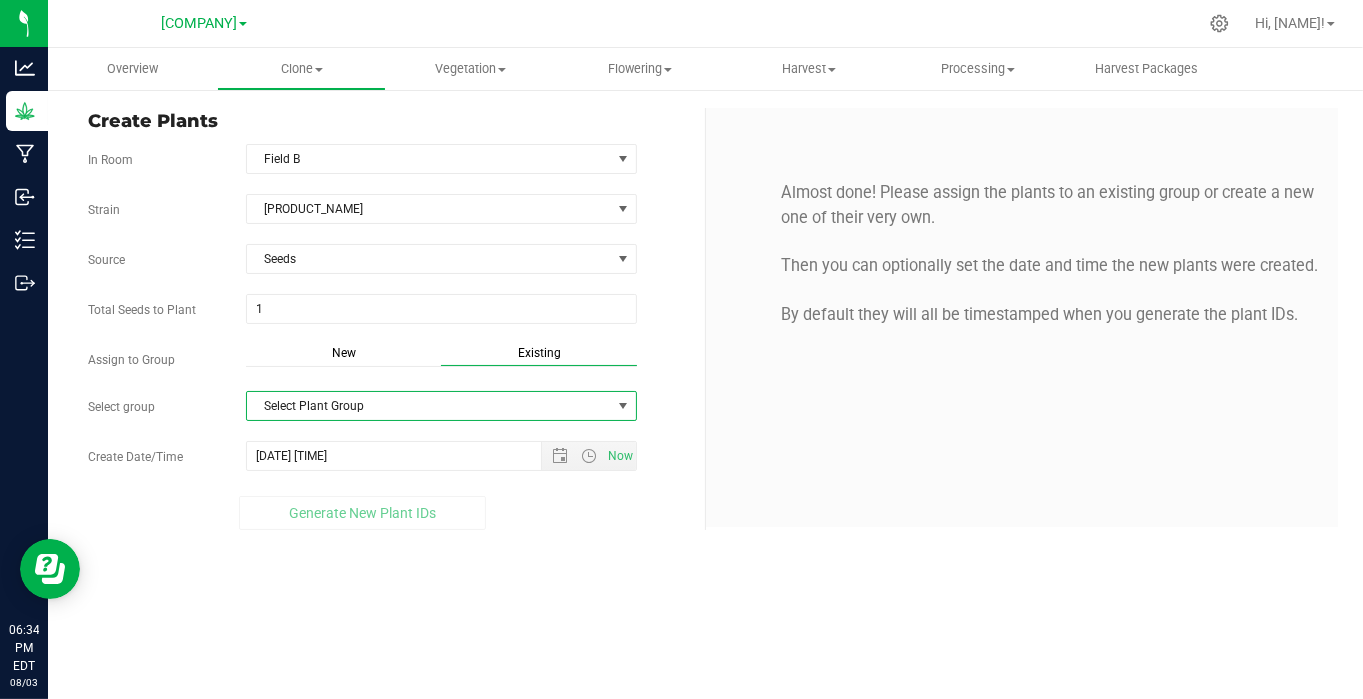 click on "Select Plant Group" at bounding box center [429, 406] 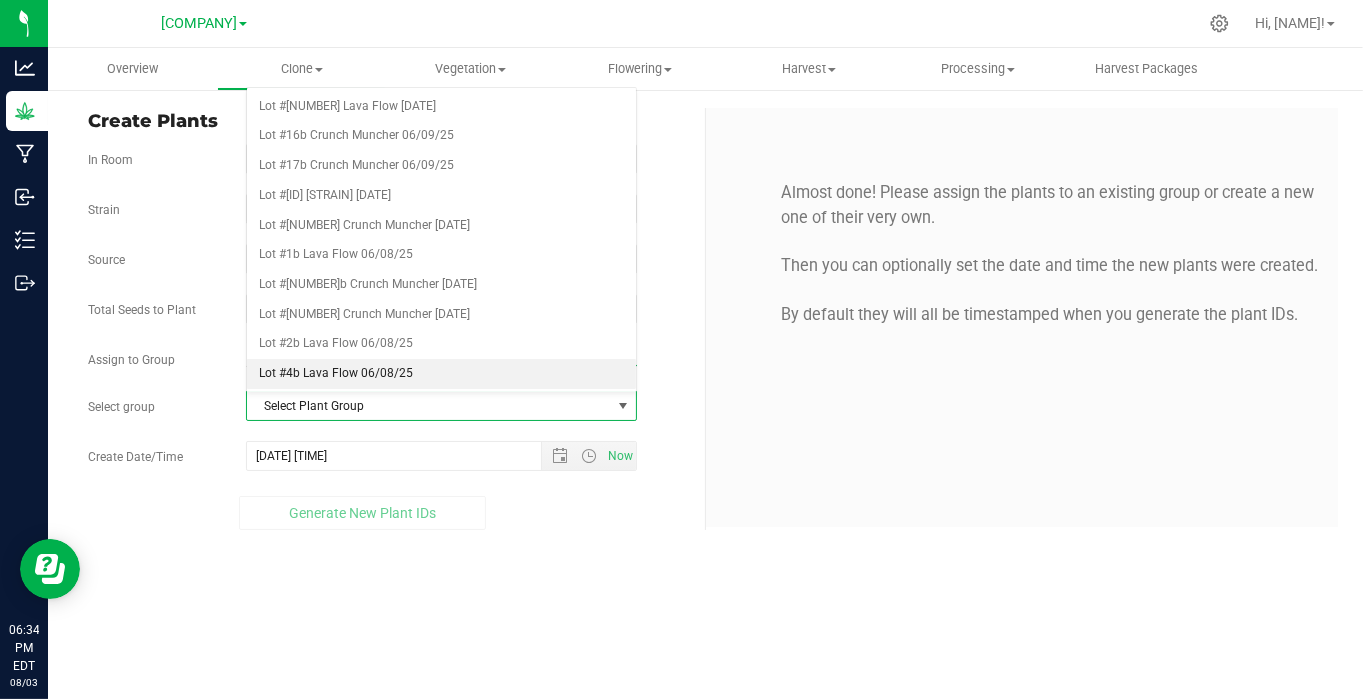 click on "Lot #4b Lava Flow 06/08/25" at bounding box center [441, 374] 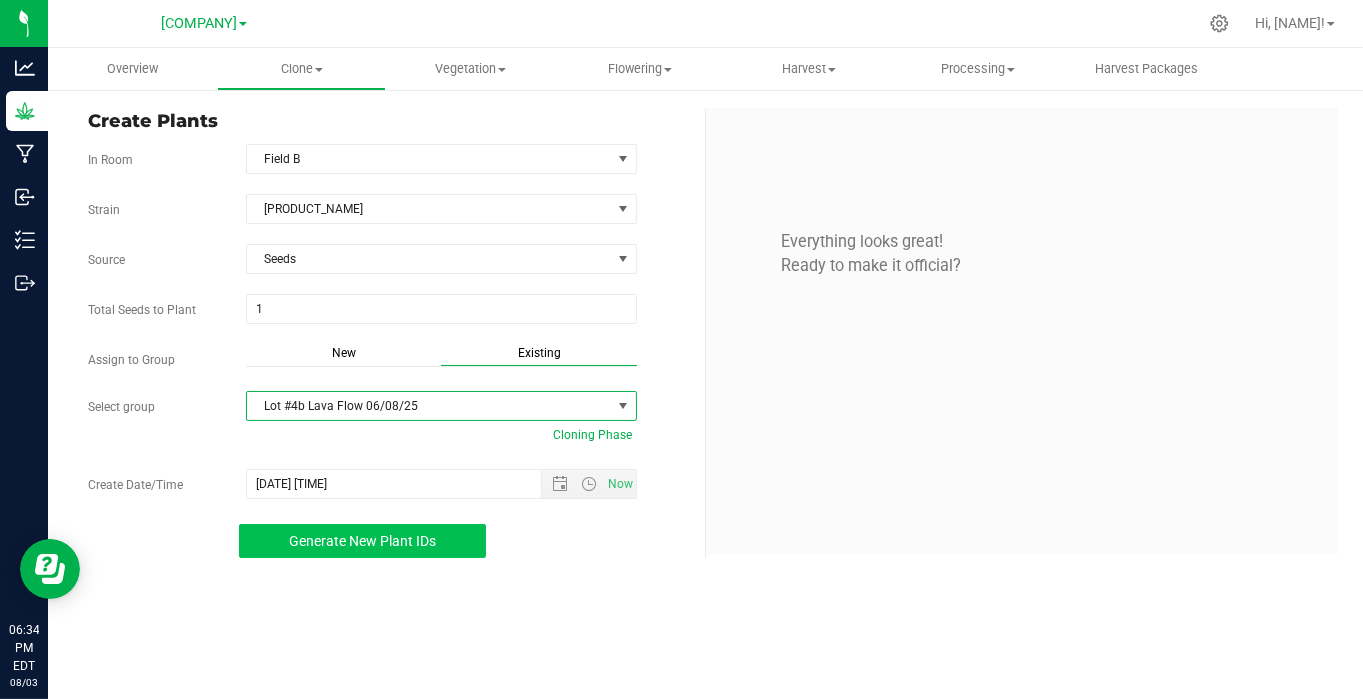 click on "Generate New Plant IDs" at bounding box center [362, 541] 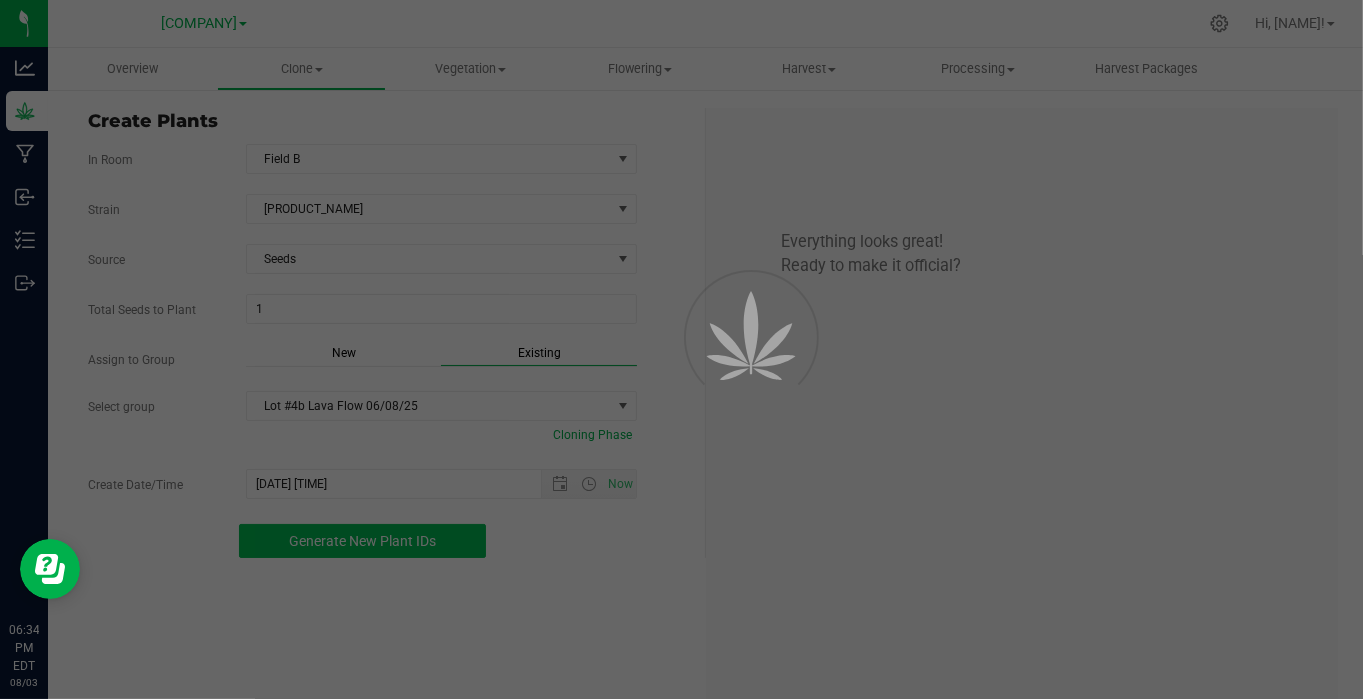 scroll, scrollTop: 60, scrollLeft: 0, axis: vertical 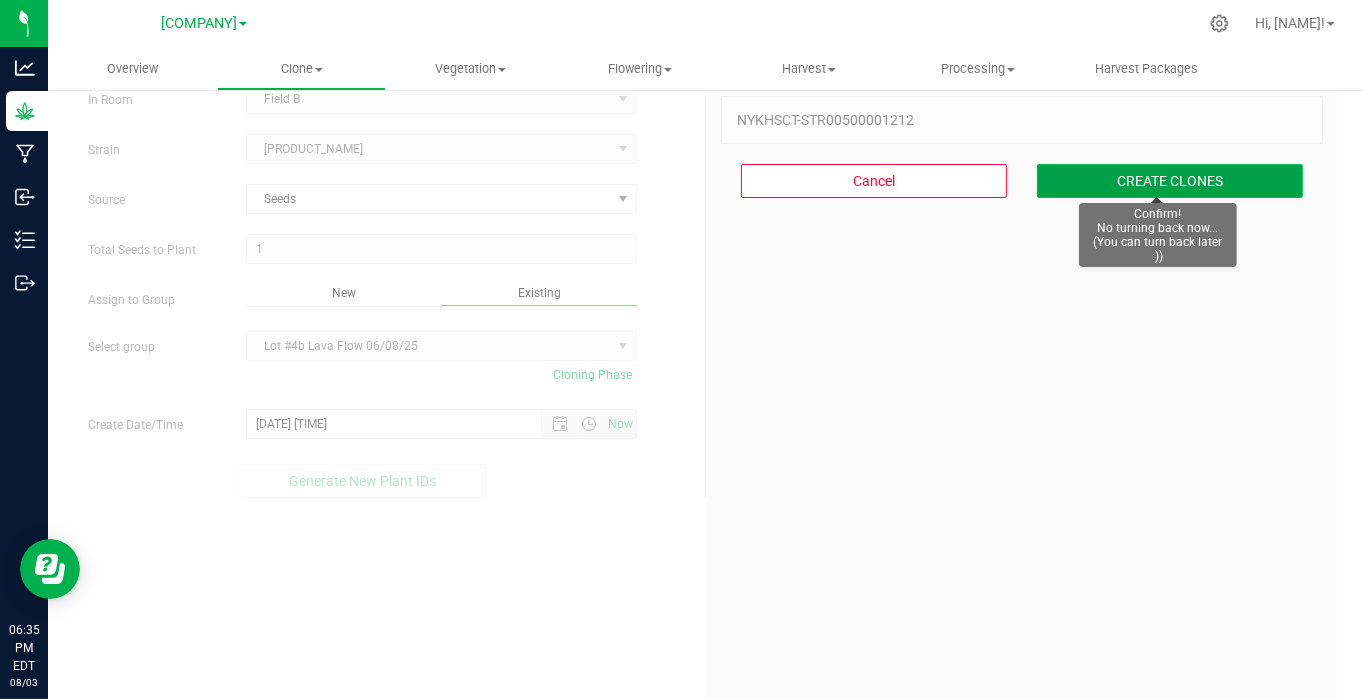 click on "CREATE CLONES" at bounding box center [1170, 181] 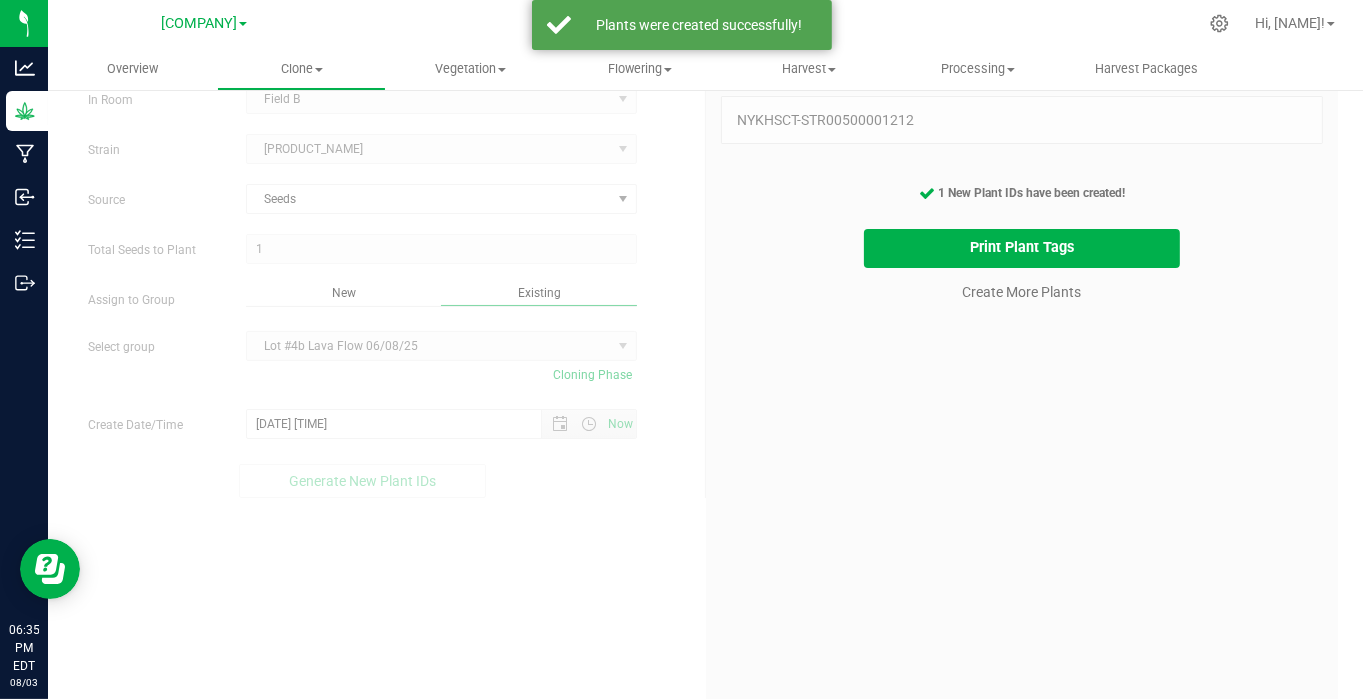 click on "1 Plant IDs to Generate
NYKHSCT-STR00500001212 NYKHSCT-STR00500001212
1 New Plant IDs have been created!
Print Plant Tags
Create More Plants" at bounding box center [1022, 184] 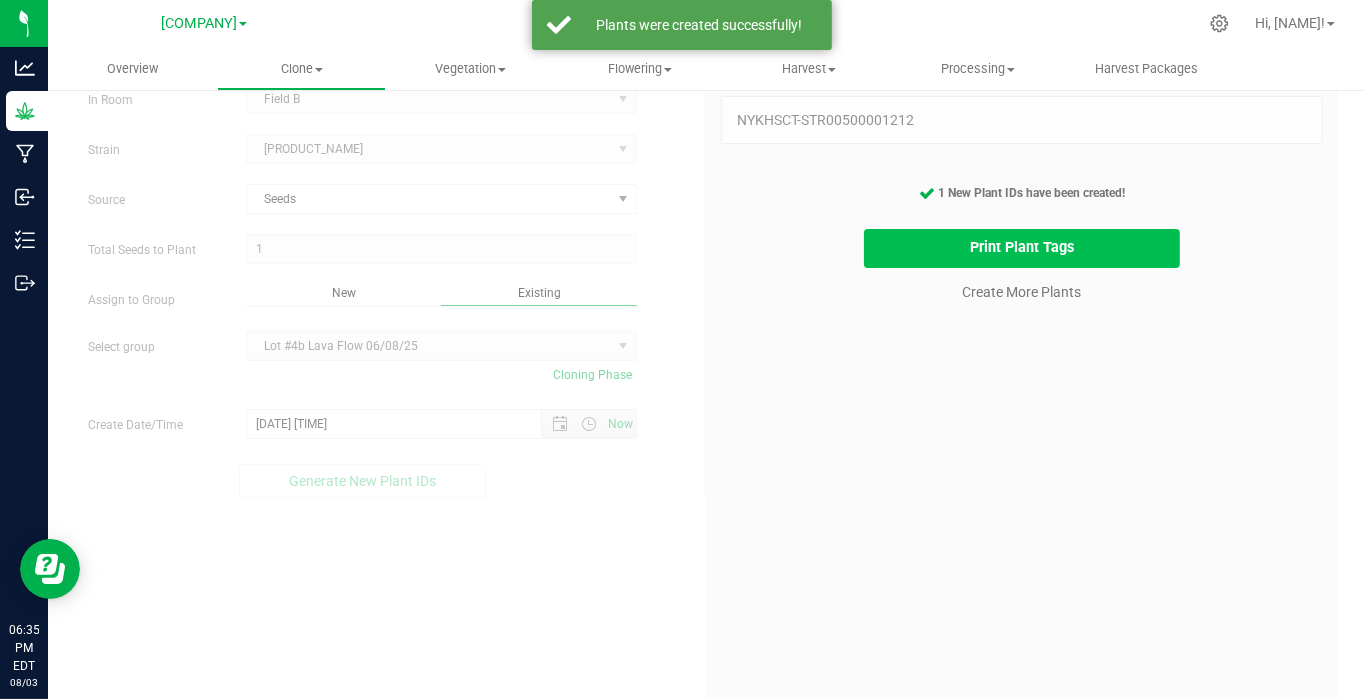 click on "Print Plant Tags" at bounding box center [1022, 248] 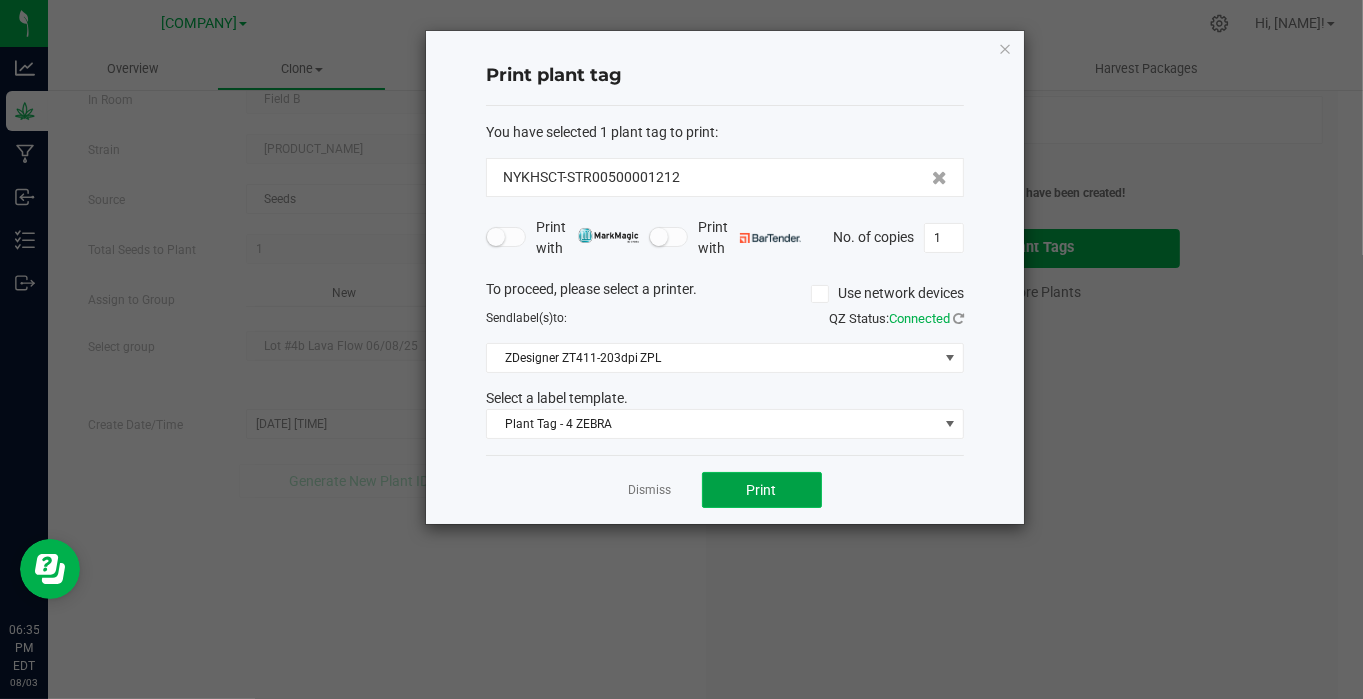 click on "Print" 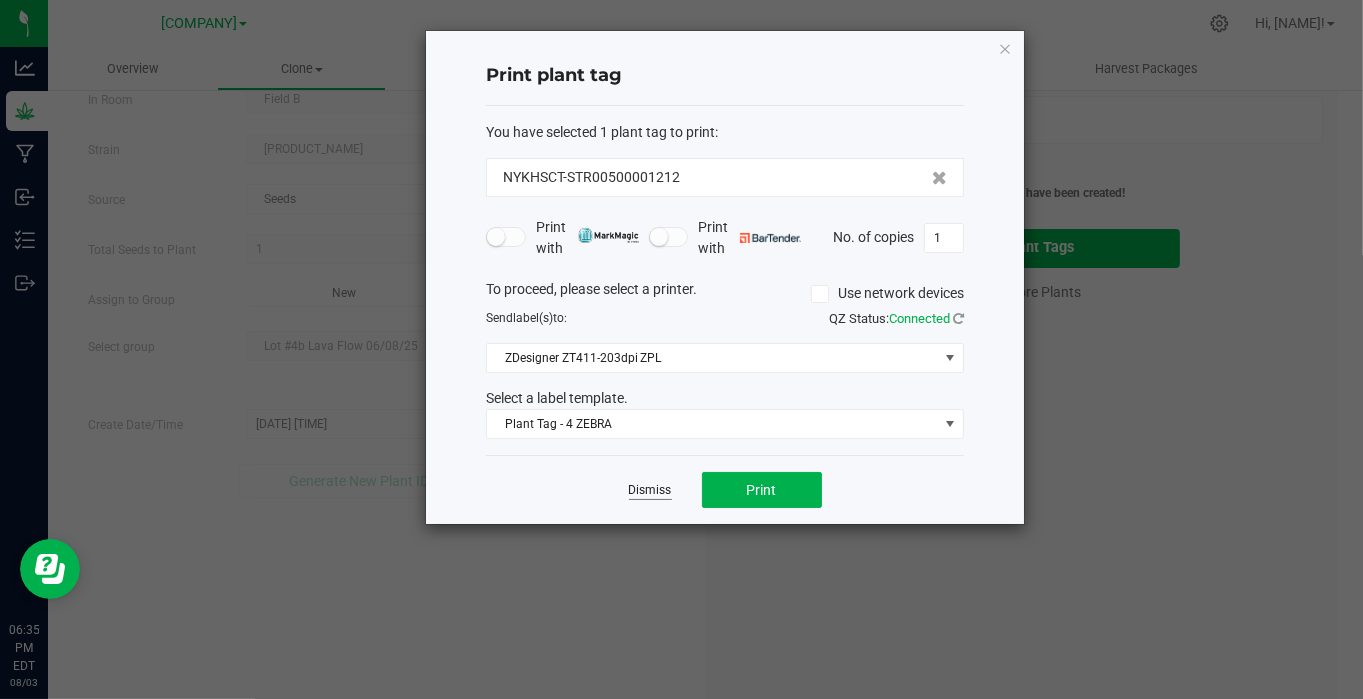 click on "Dismiss" 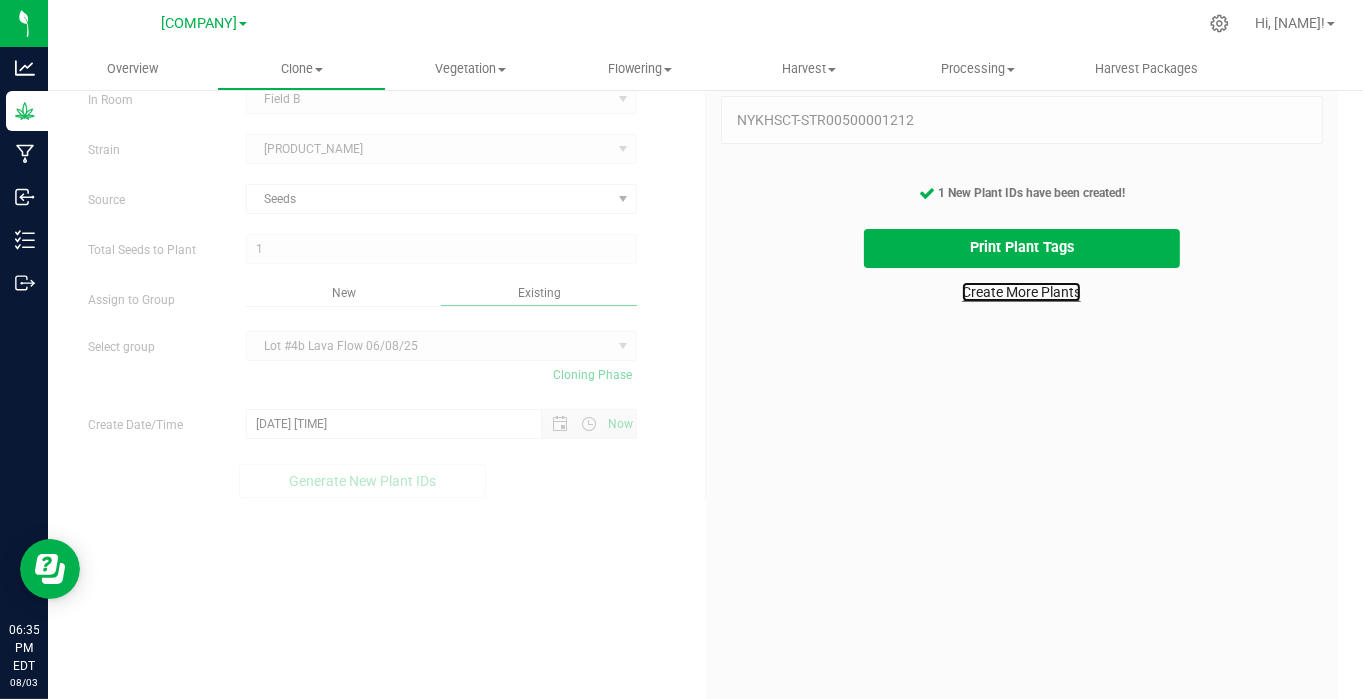 click on "Create More Plants" at bounding box center [1021, 292] 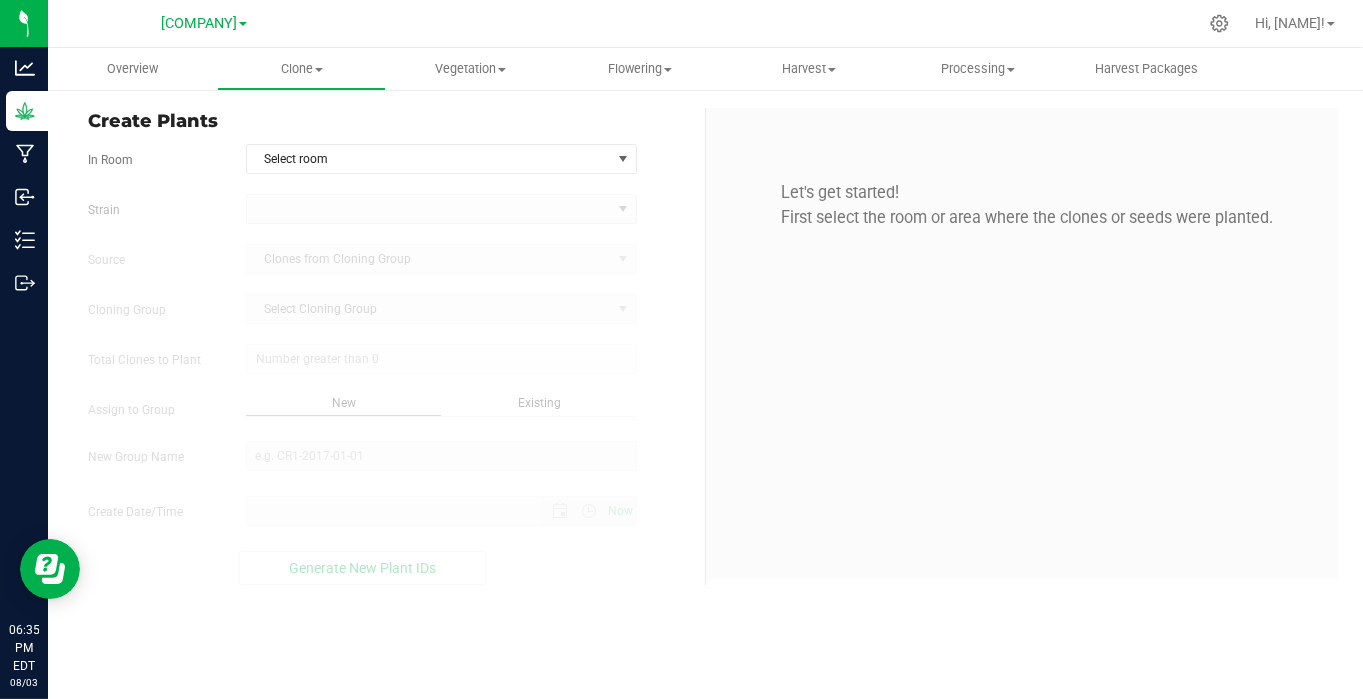 scroll, scrollTop: 0, scrollLeft: 0, axis: both 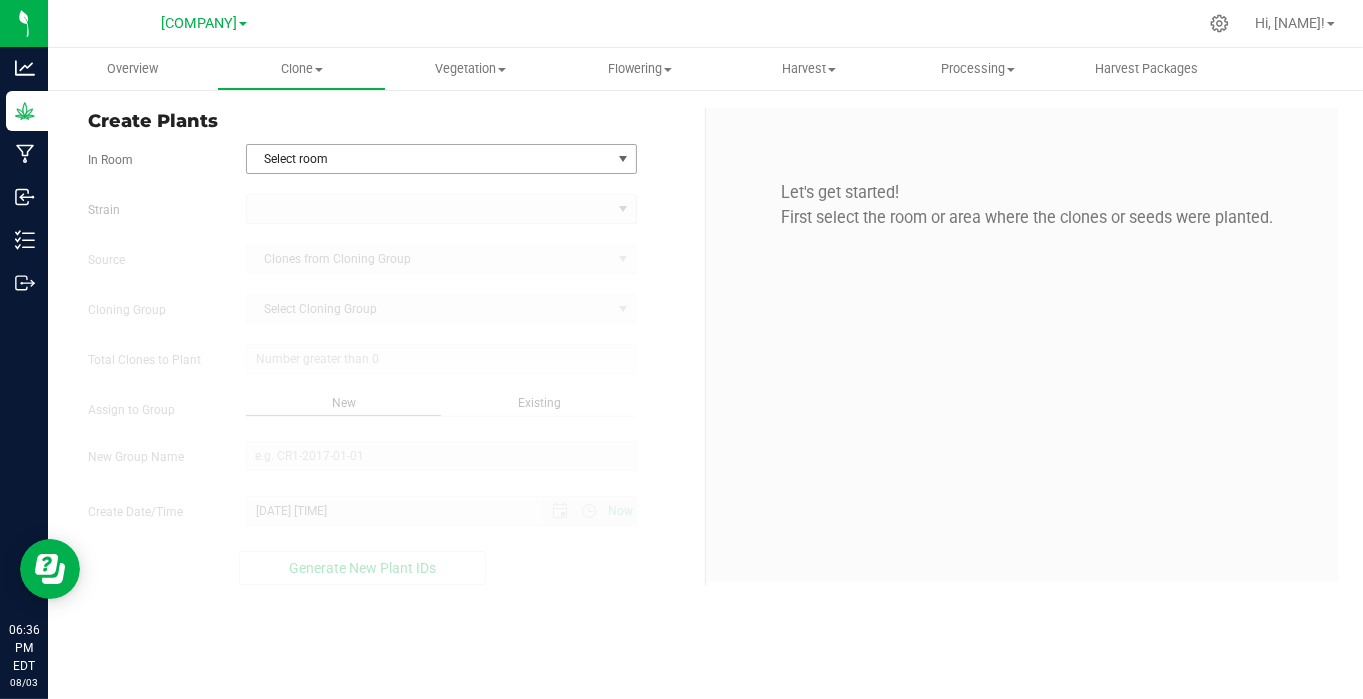 click on "Select room" at bounding box center [429, 159] 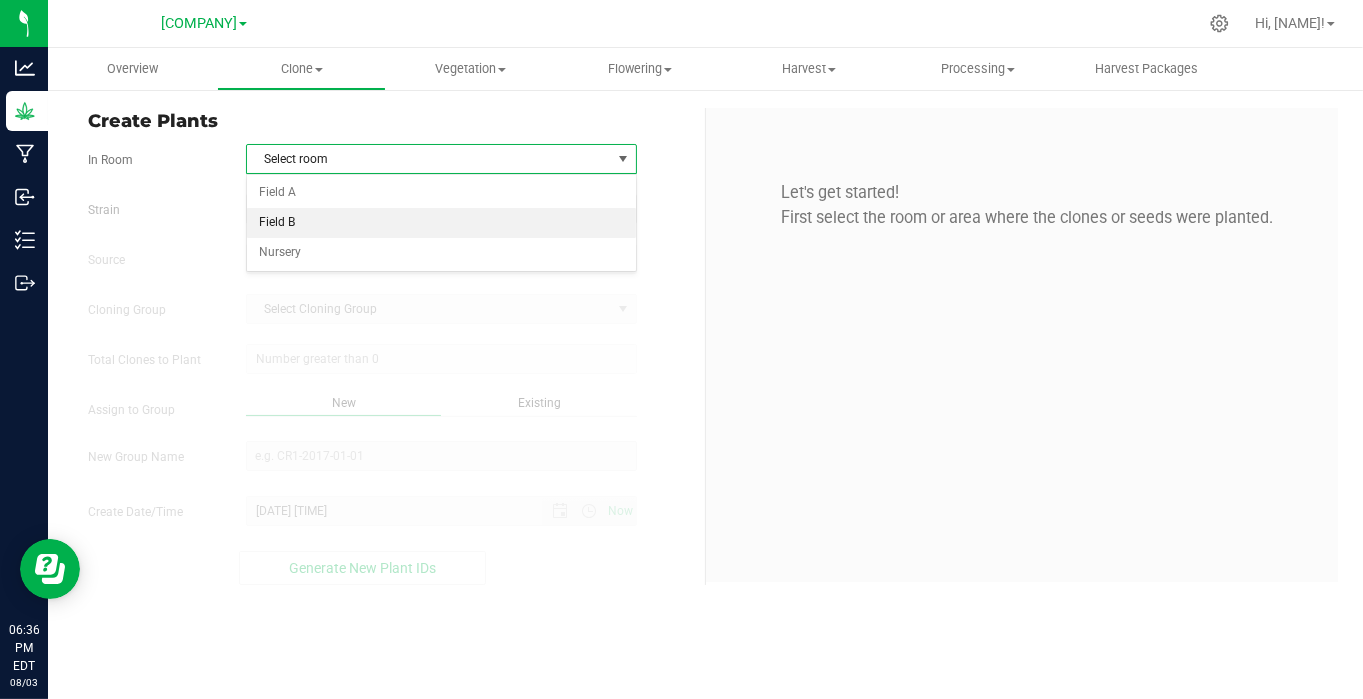 click on "Field B" at bounding box center [441, 223] 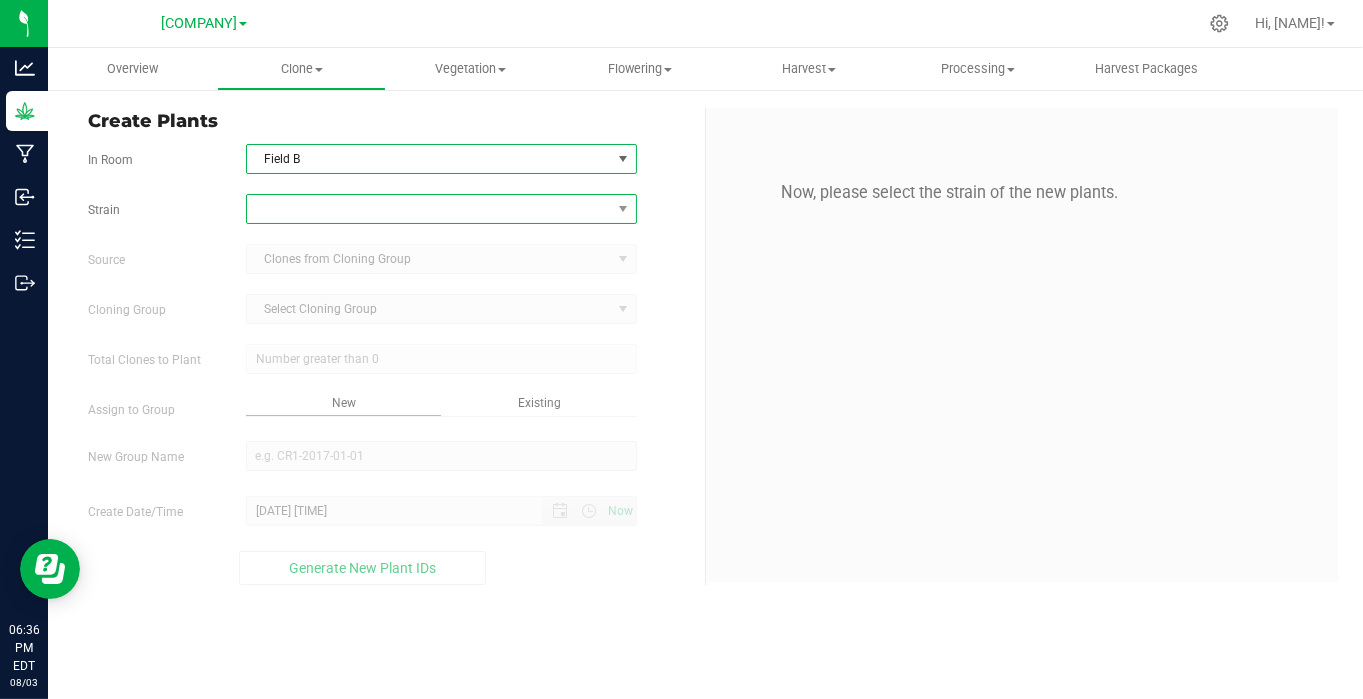 click at bounding box center (429, 209) 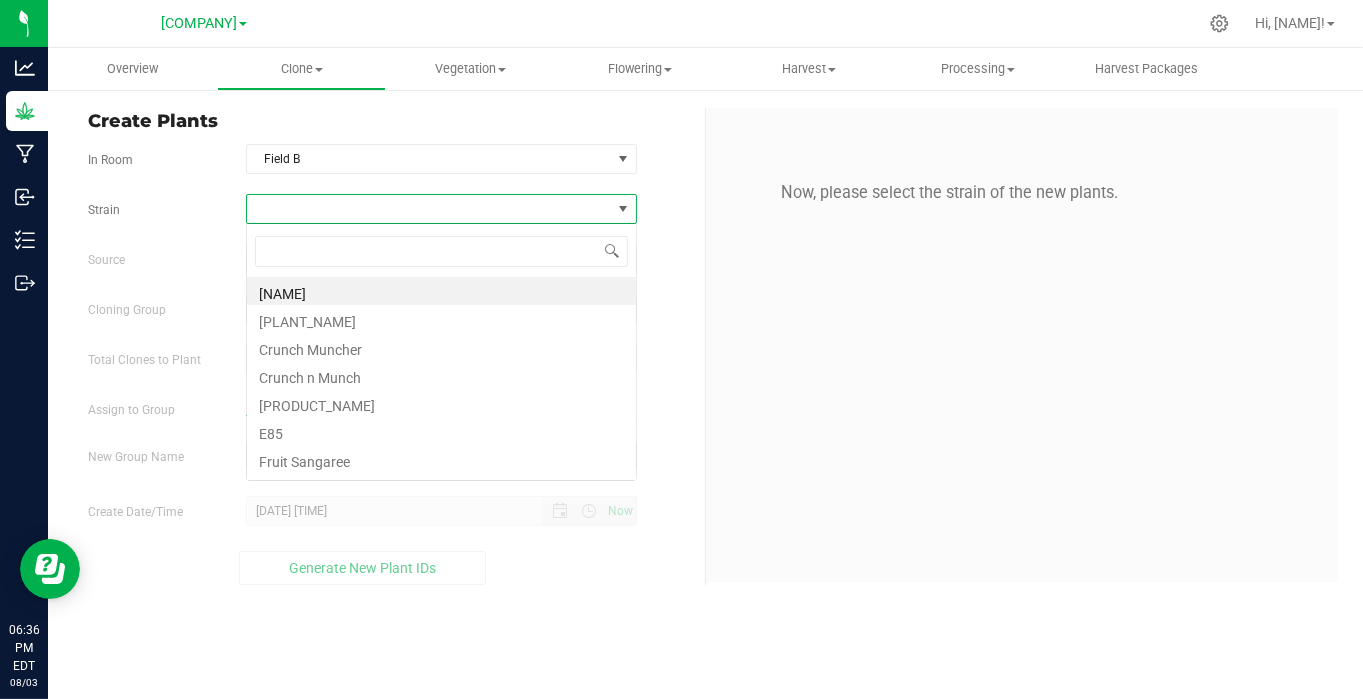 scroll, scrollTop: 99970, scrollLeft: 99608, axis: both 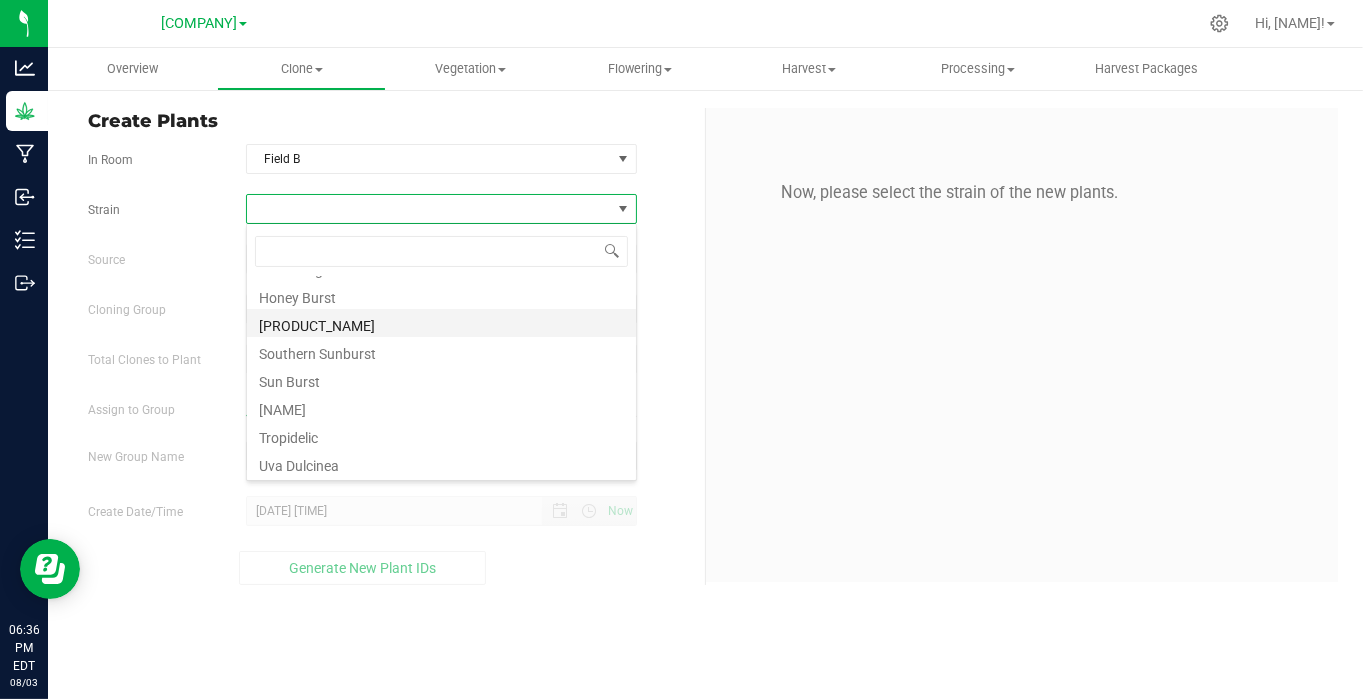 click on "[PRODUCT_NAME]" at bounding box center (441, 323) 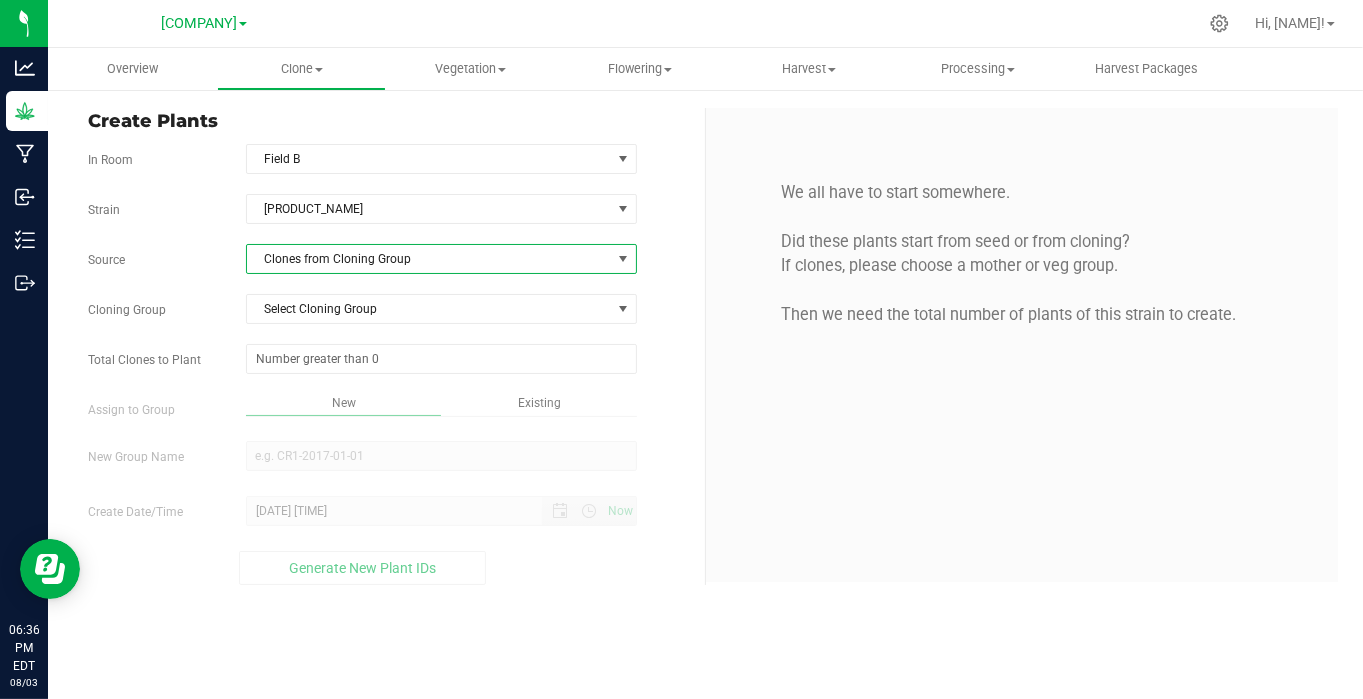 click on "Clones from Cloning Group" at bounding box center (429, 259) 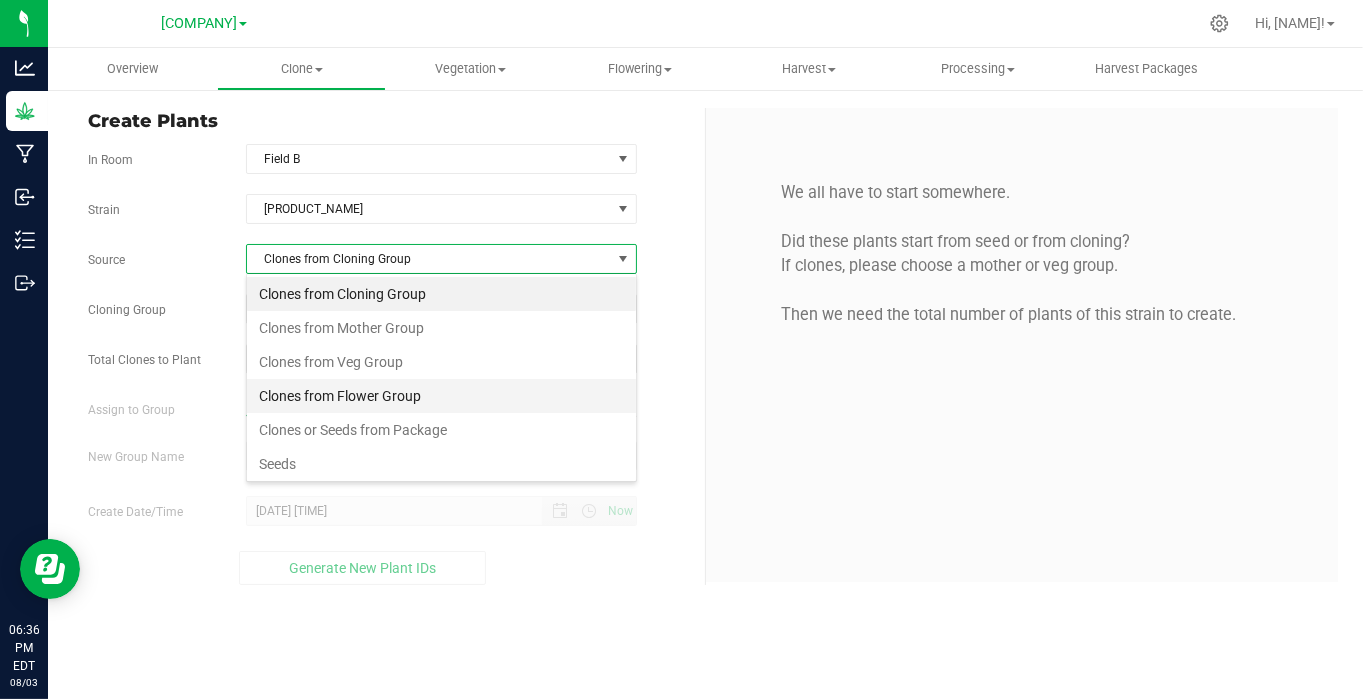 scroll, scrollTop: 99970, scrollLeft: 99608, axis: both 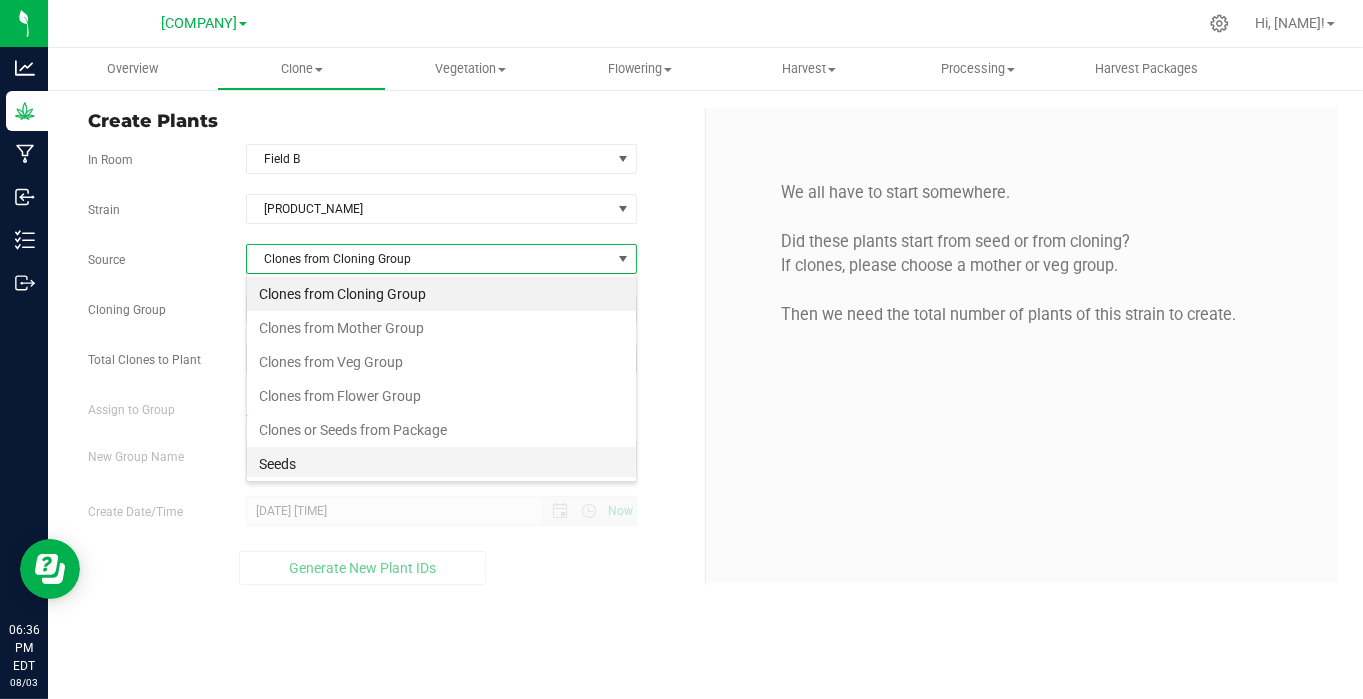 click on "Seeds" at bounding box center (441, 464) 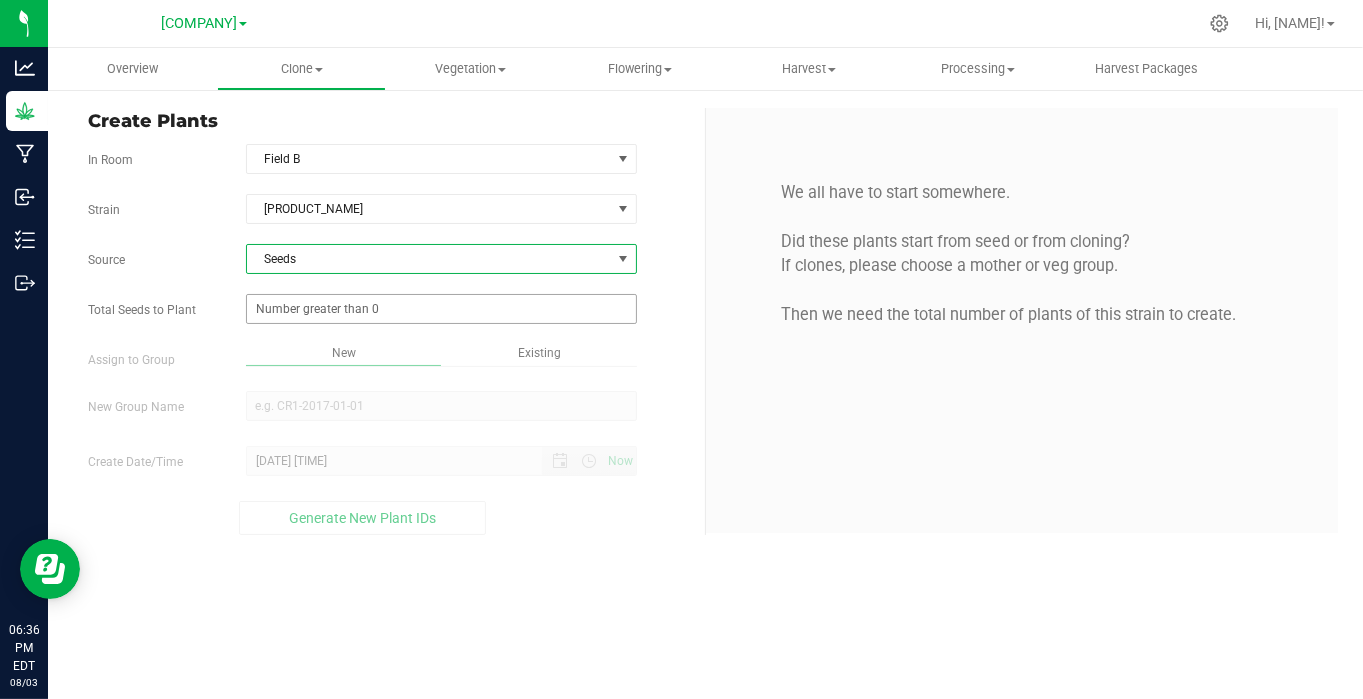 click at bounding box center (441, 309) 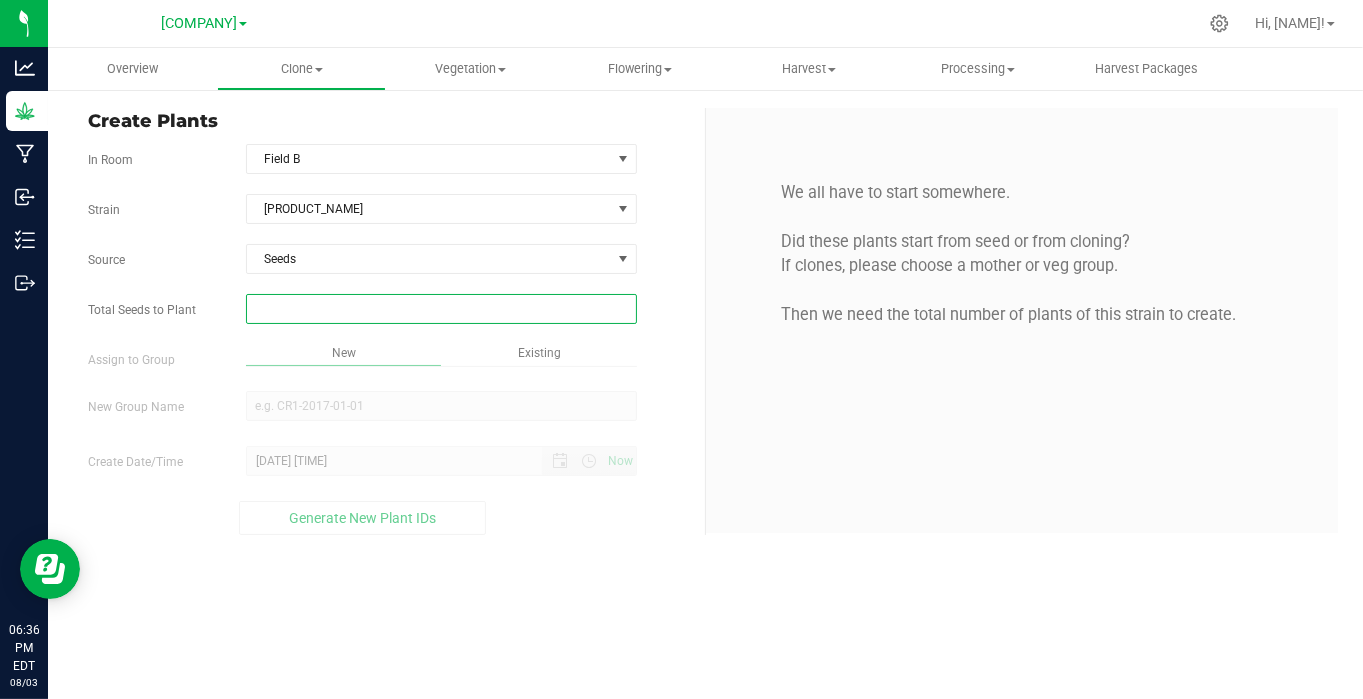 type on "1" 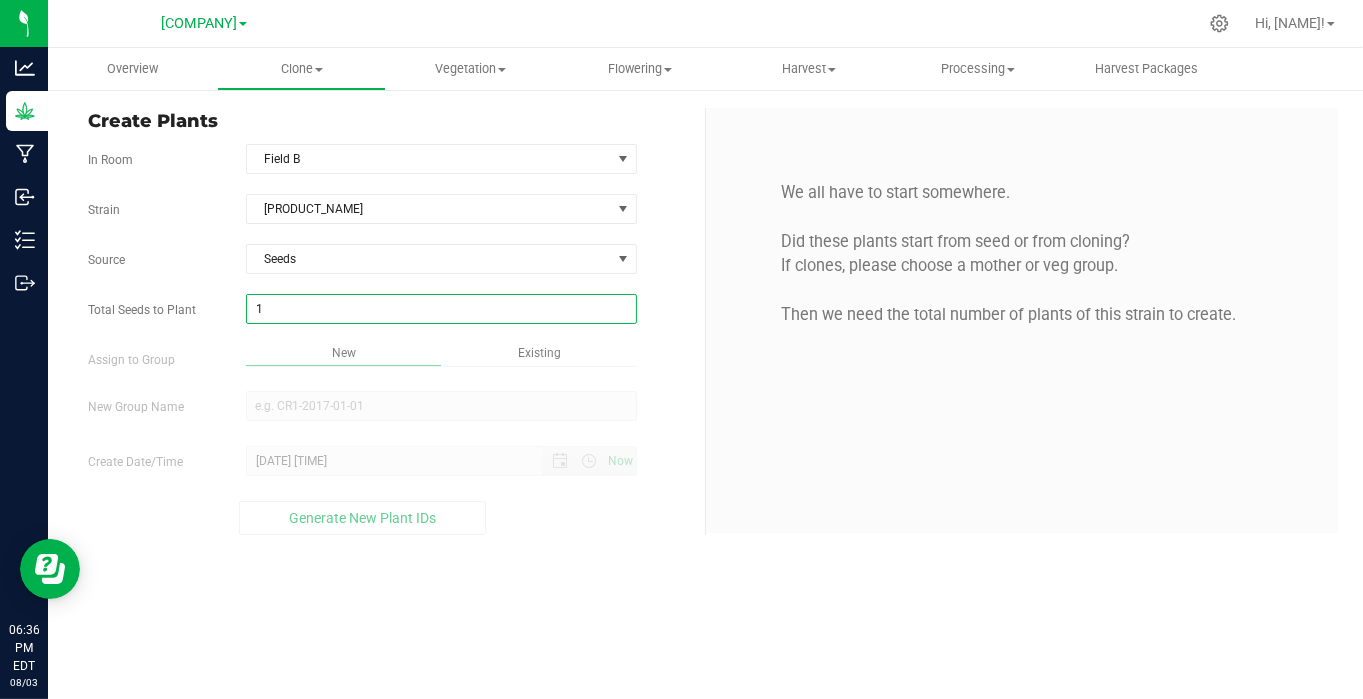 type on "1" 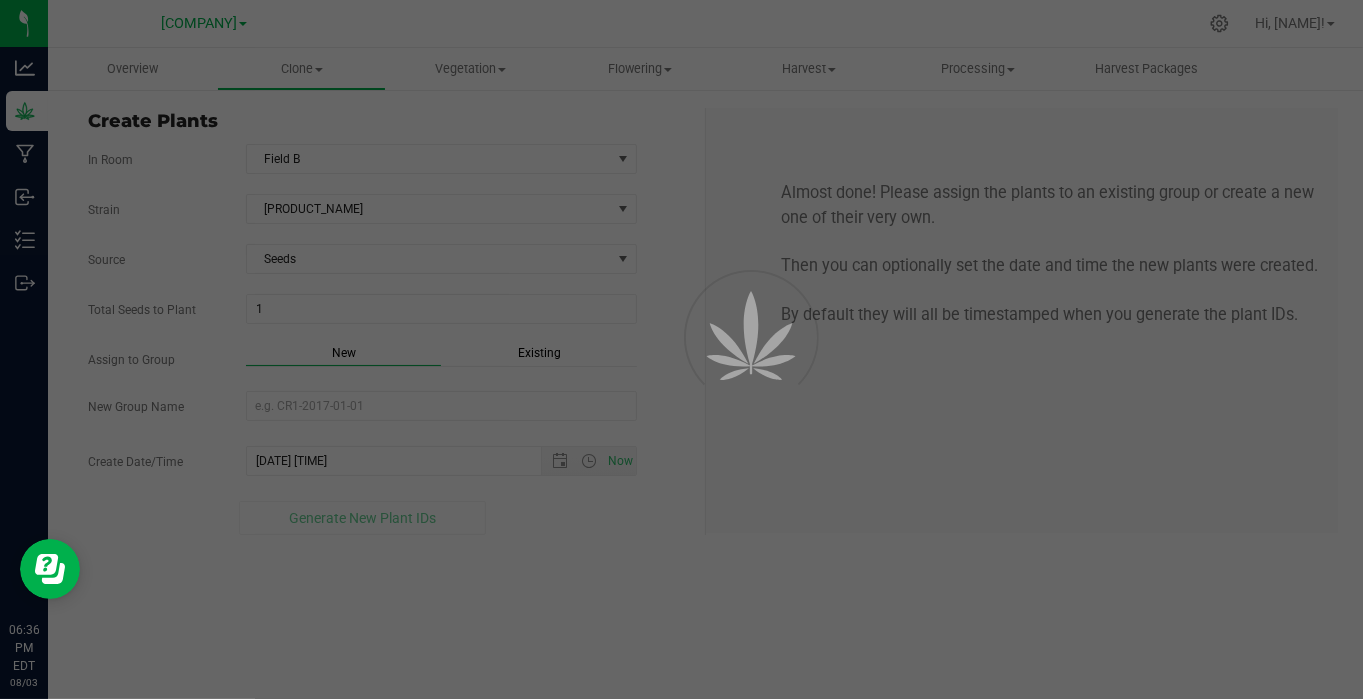 click on "Overview
Clone
Create plants
Cloning groups
Cloning plants
Apply to plants
Vegetation" at bounding box center [705, 373] 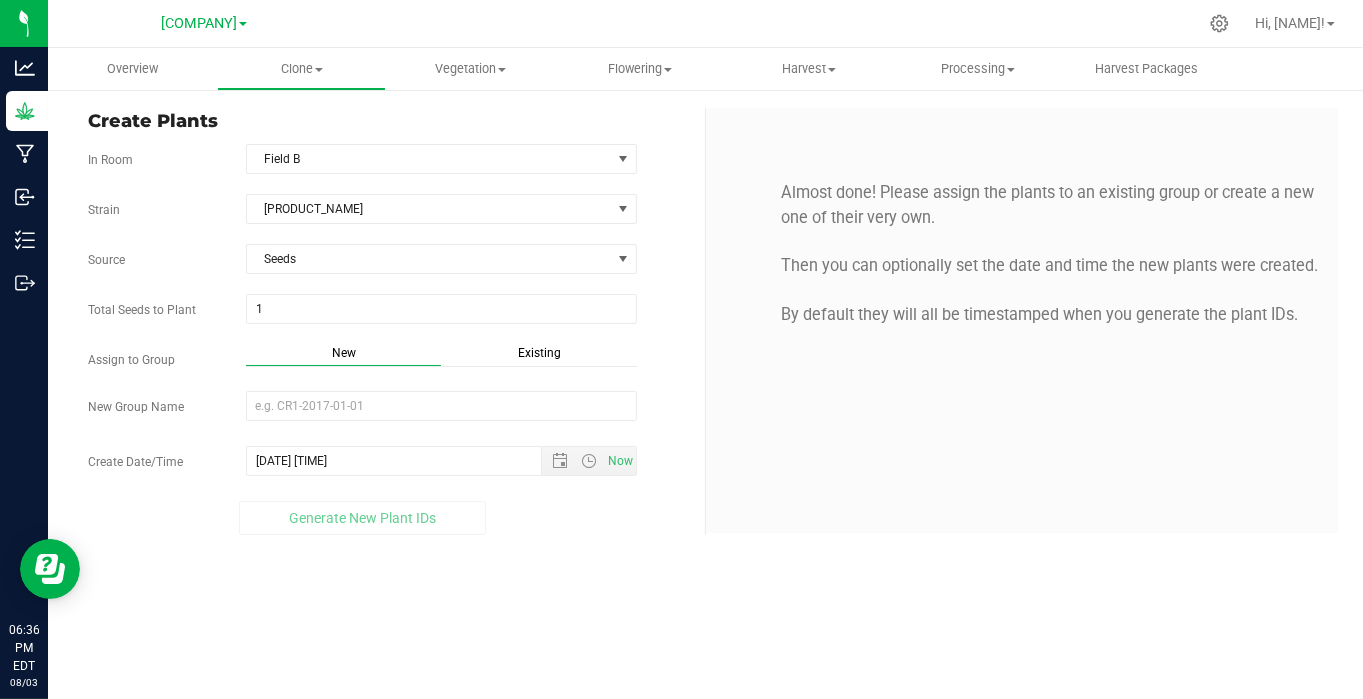click on "Existing" at bounding box center [539, 353] 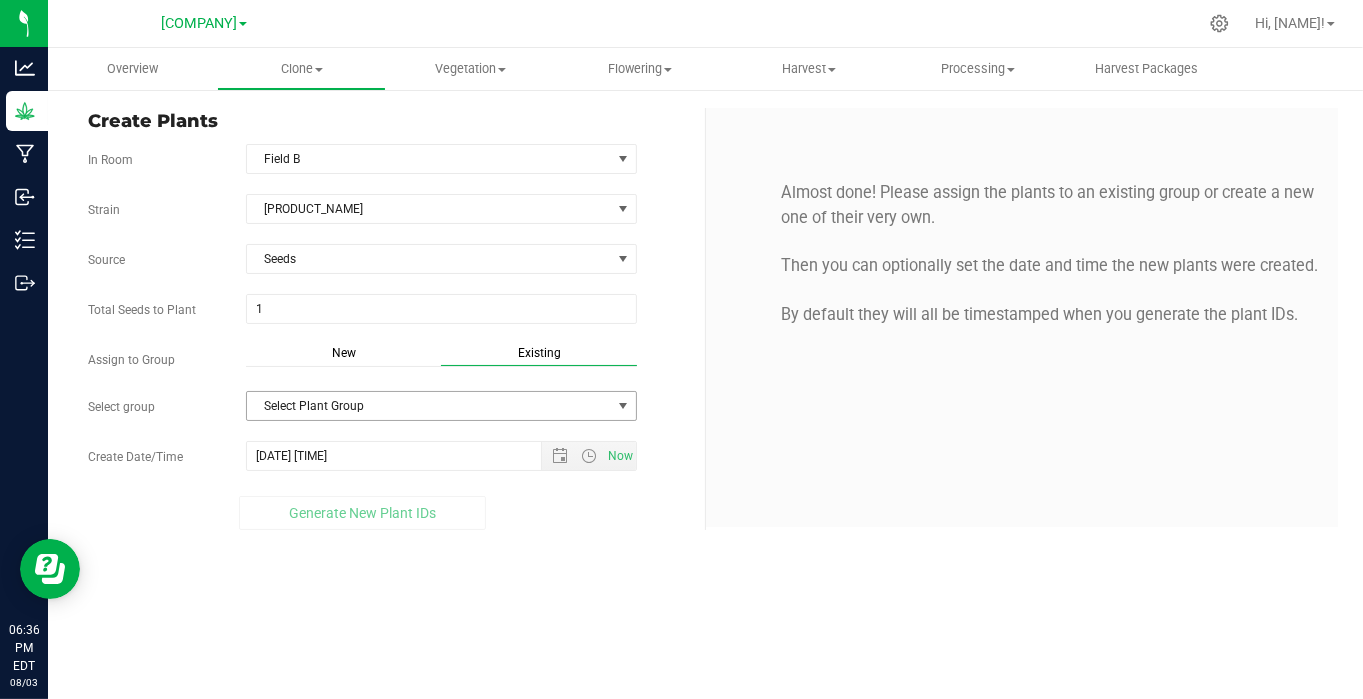 click on "Select Plant Group" at bounding box center (429, 406) 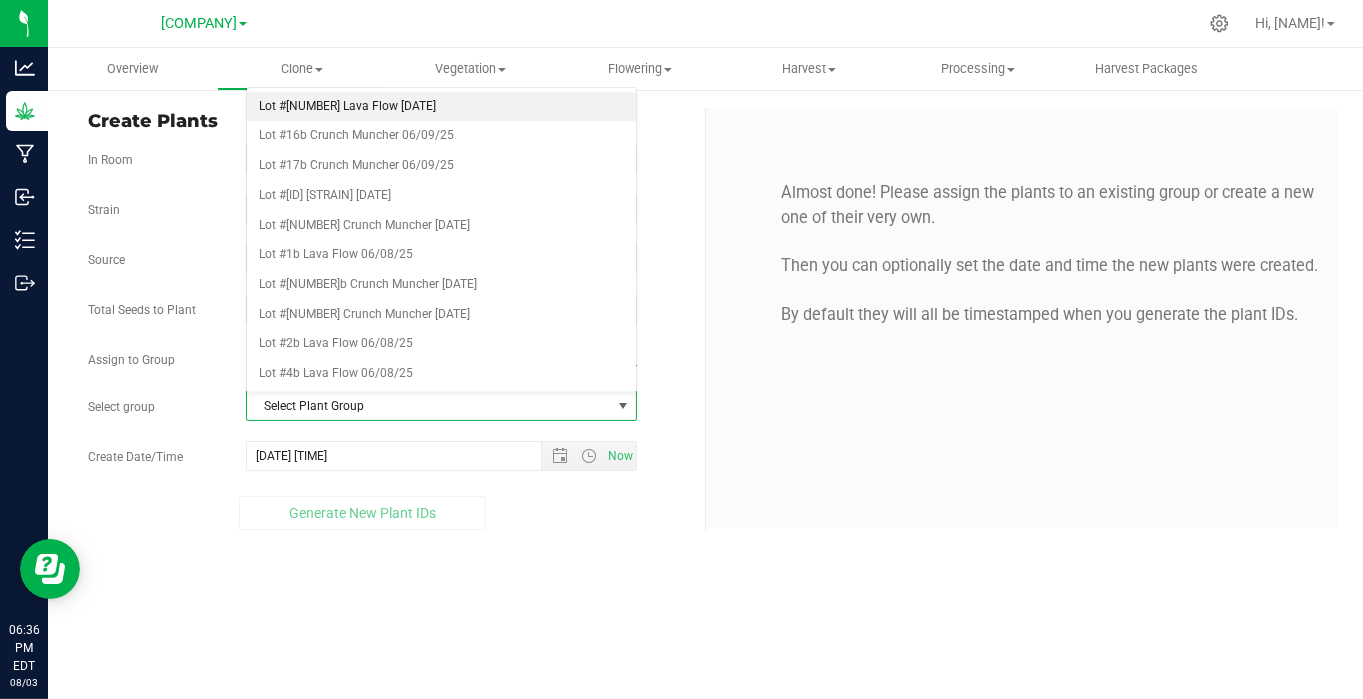 click on "Lot #[NUMBER] Lava Flow [DATE]" at bounding box center [441, 107] 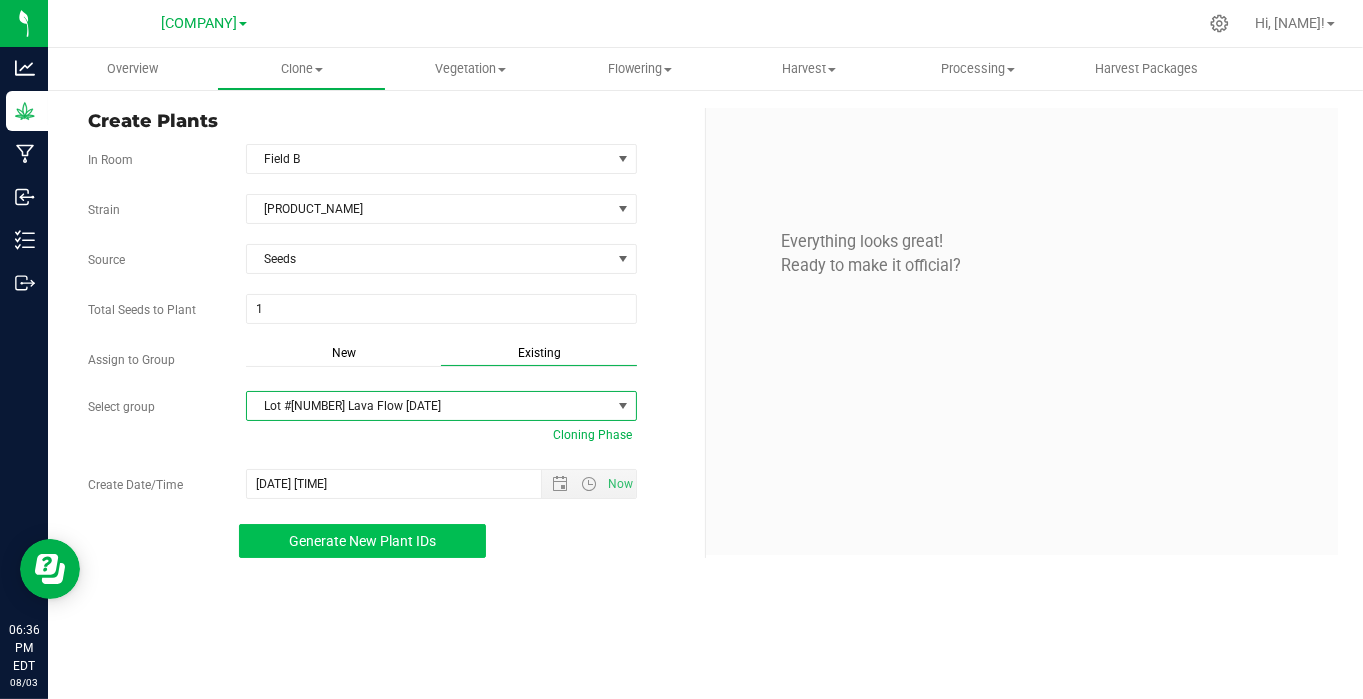 click on "Generate New Plant IDs" at bounding box center (362, 541) 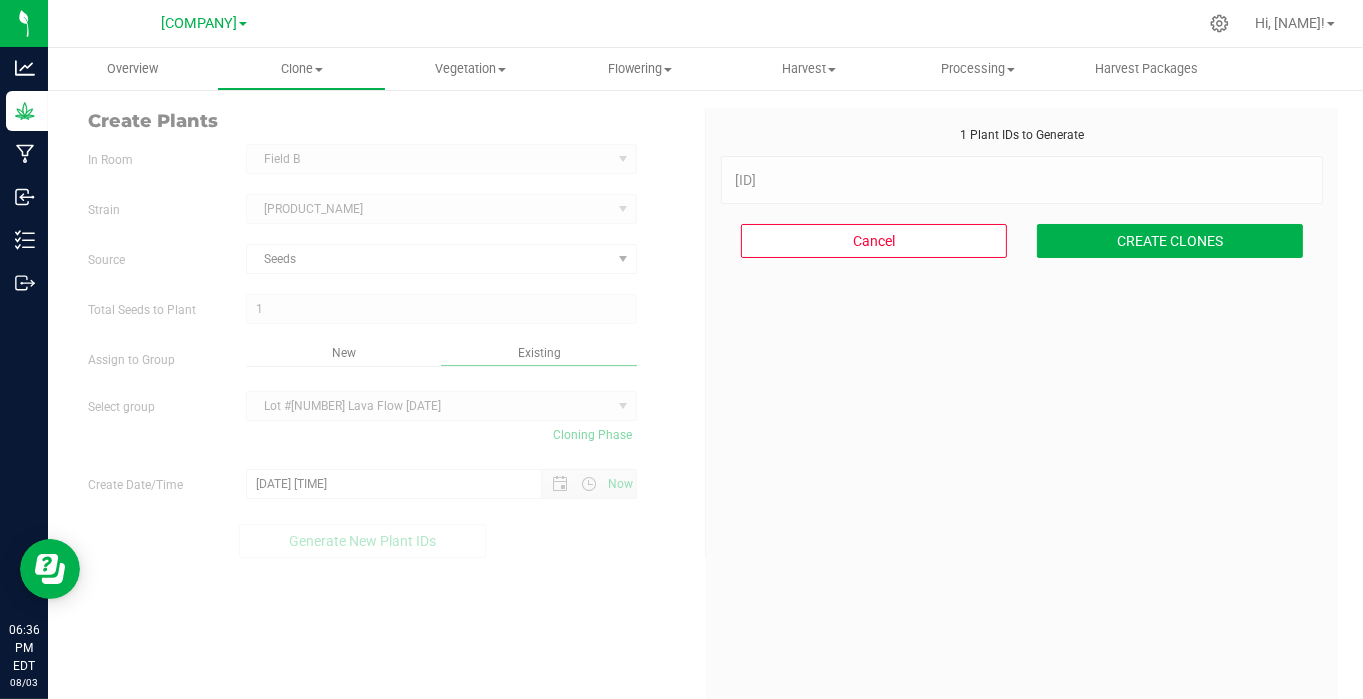 scroll, scrollTop: 60, scrollLeft: 0, axis: vertical 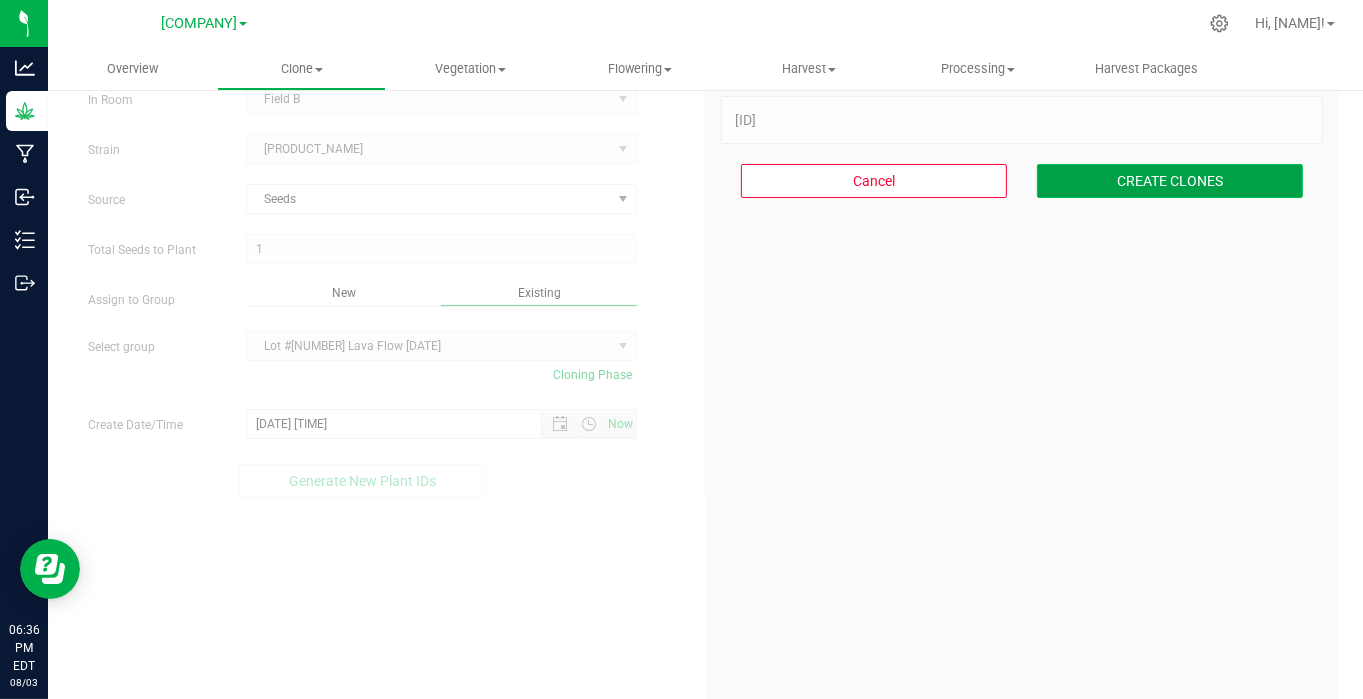 click on "CREATE CLONES" at bounding box center (1170, 181) 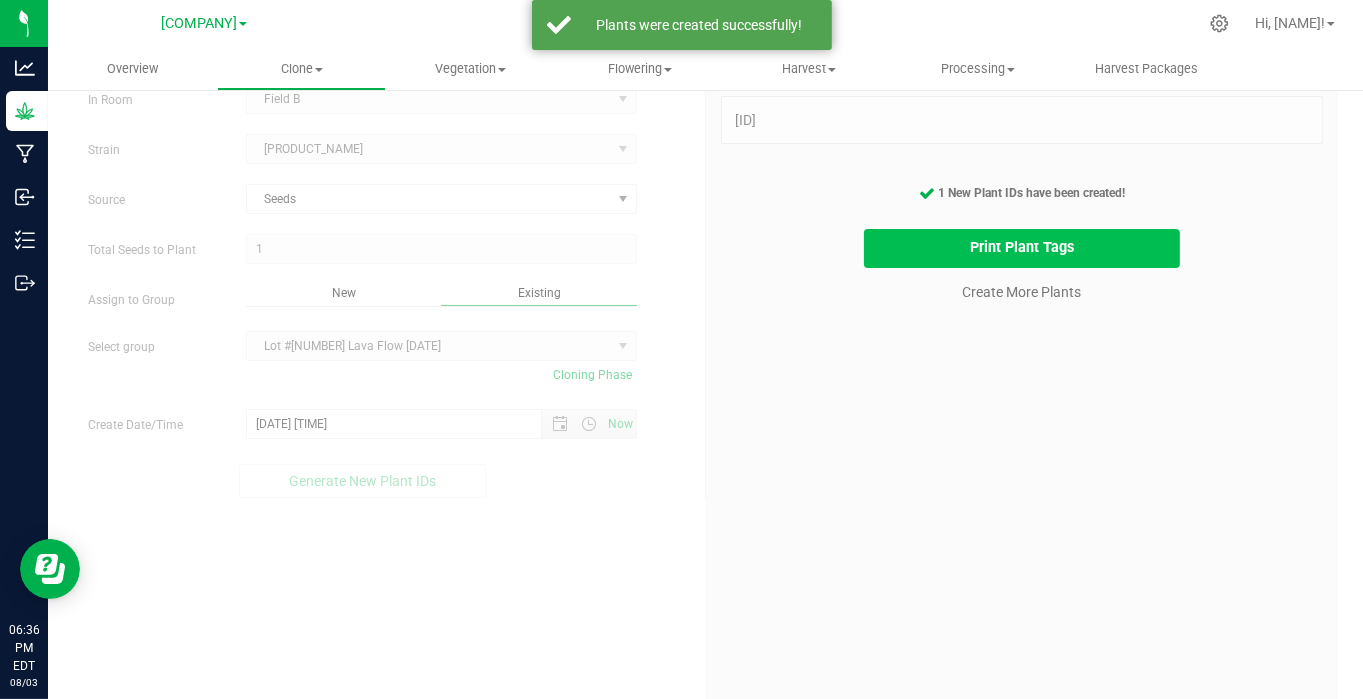 click on "Print Plant Tags" at bounding box center (1022, 248) 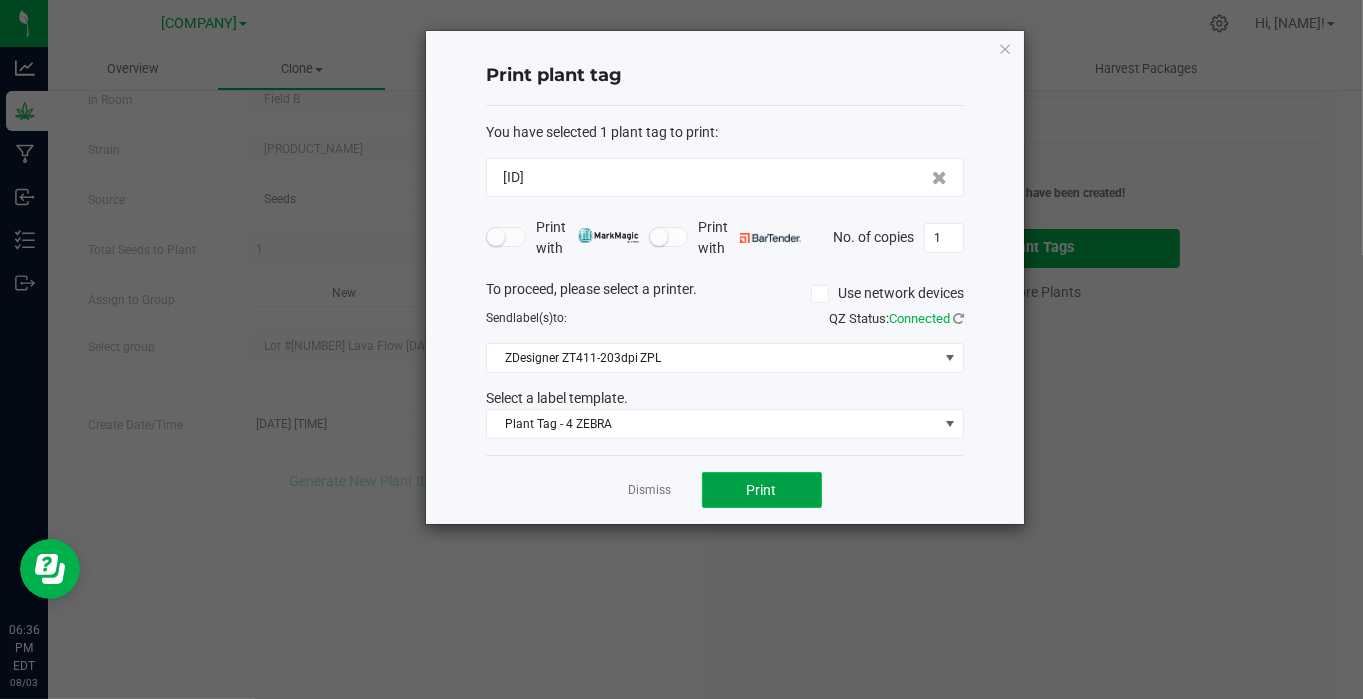 click on "Print" 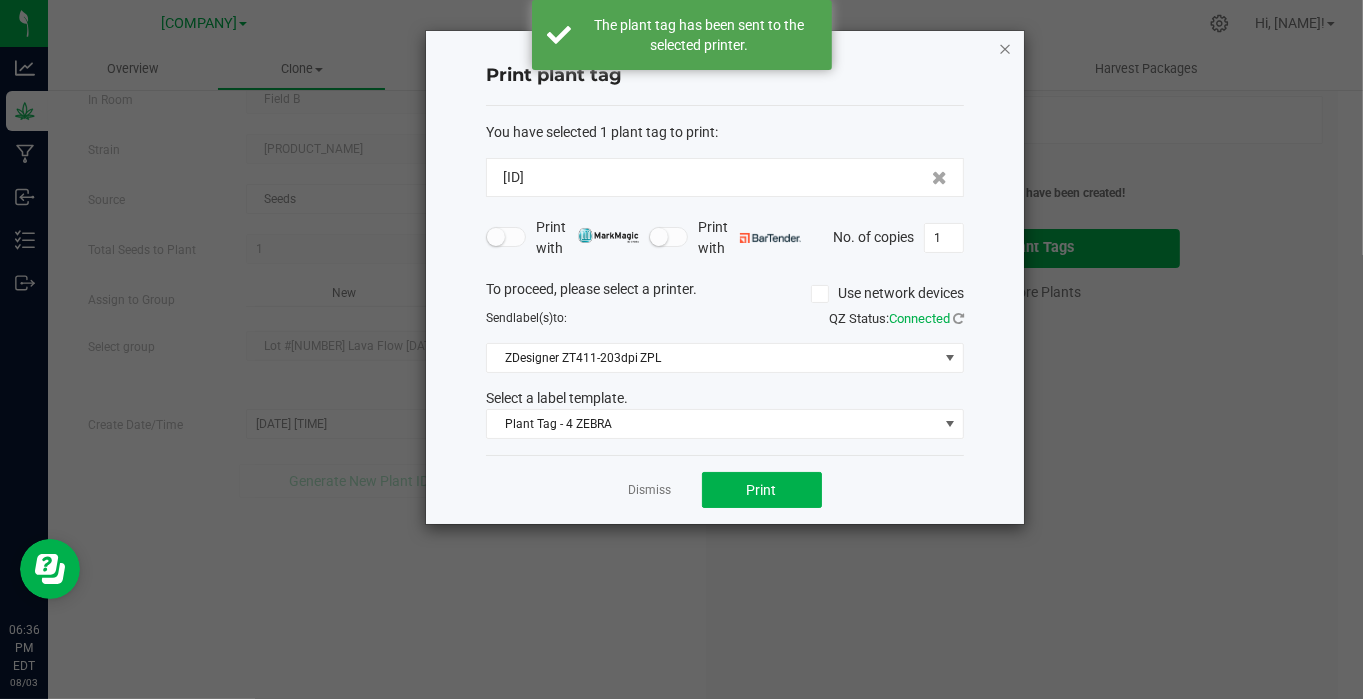 click 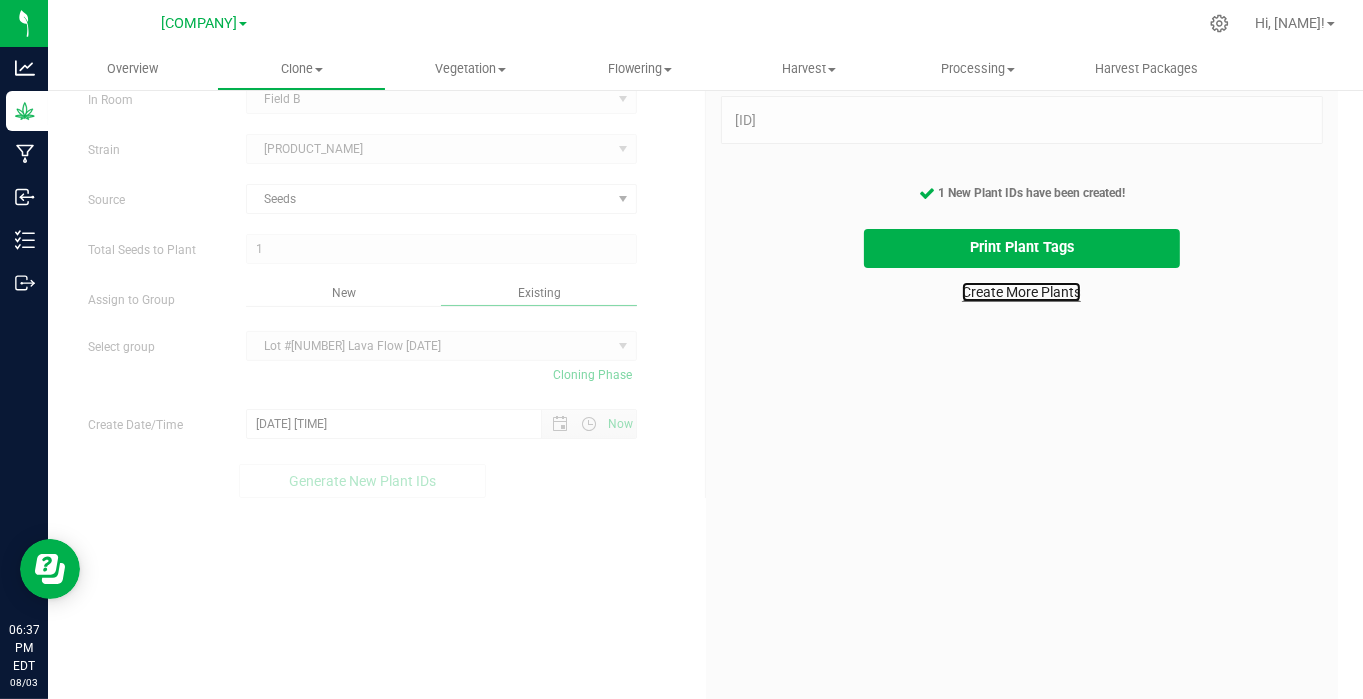 click on "Create More Plants" at bounding box center [1021, 292] 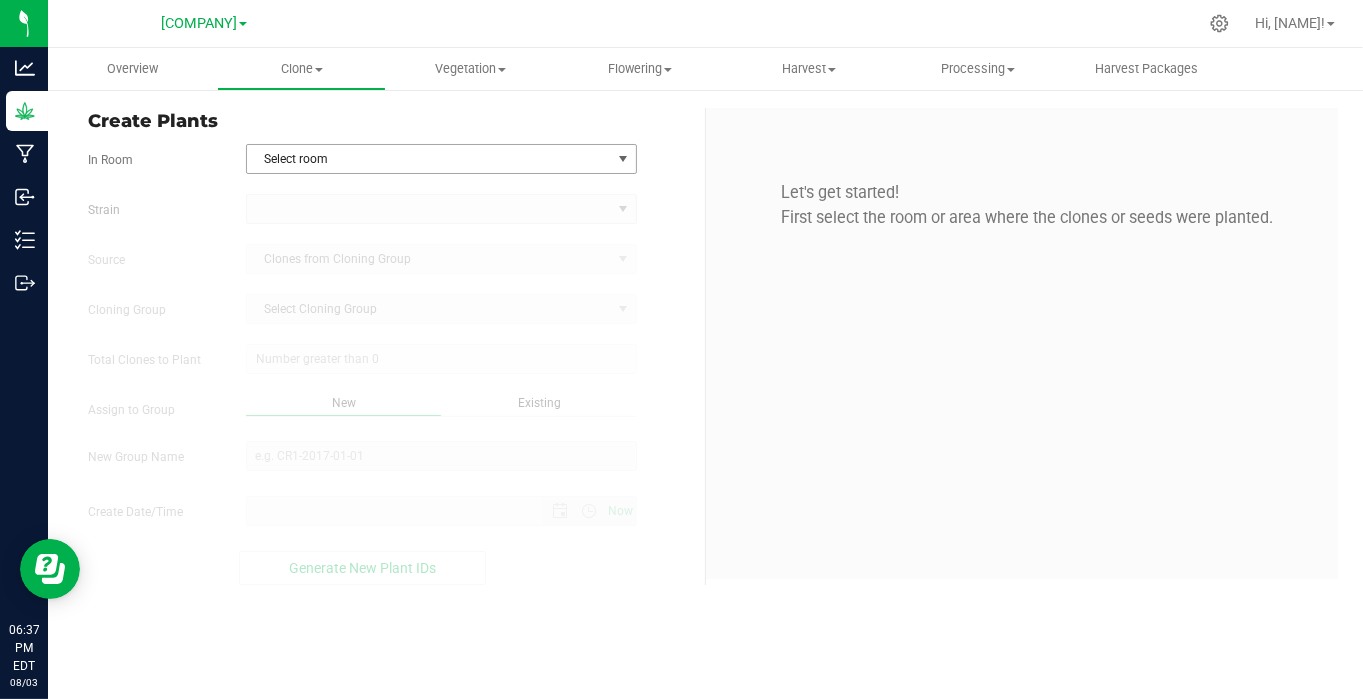 scroll, scrollTop: 0, scrollLeft: 0, axis: both 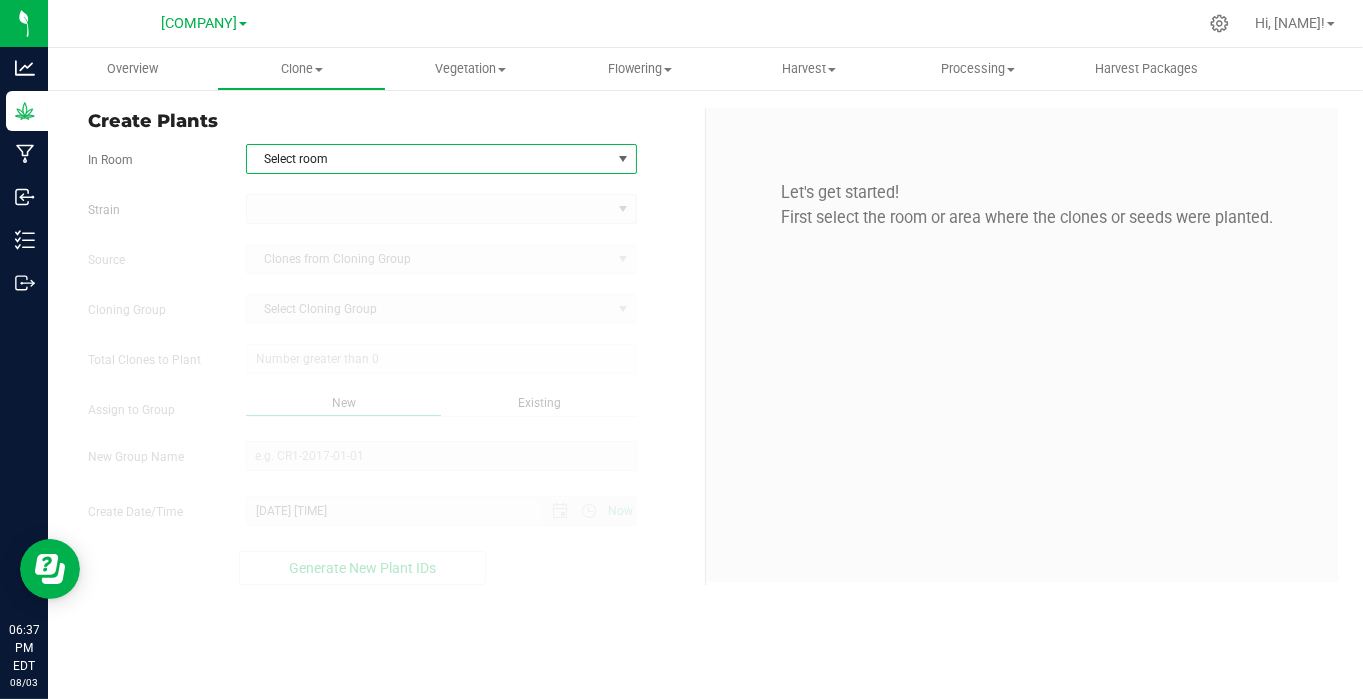 click on "Select room" at bounding box center [429, 159] 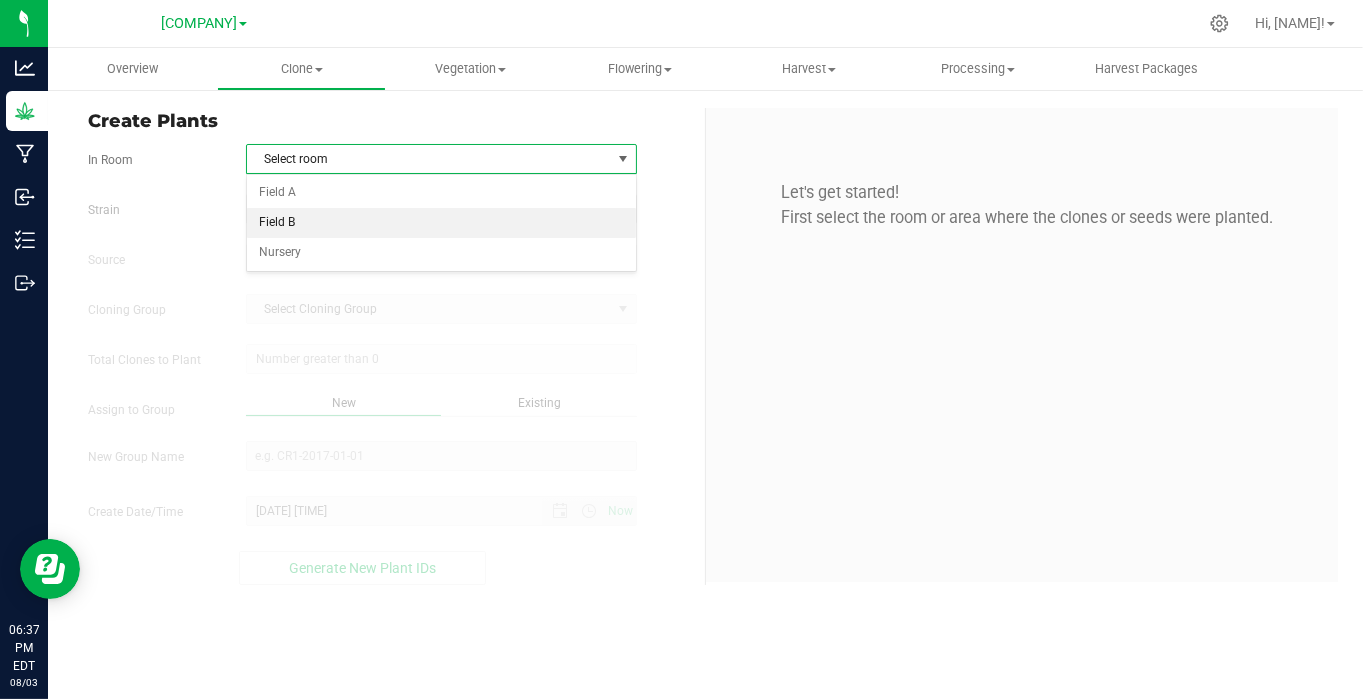 click on "Field B" at bounding box center (441, 223) 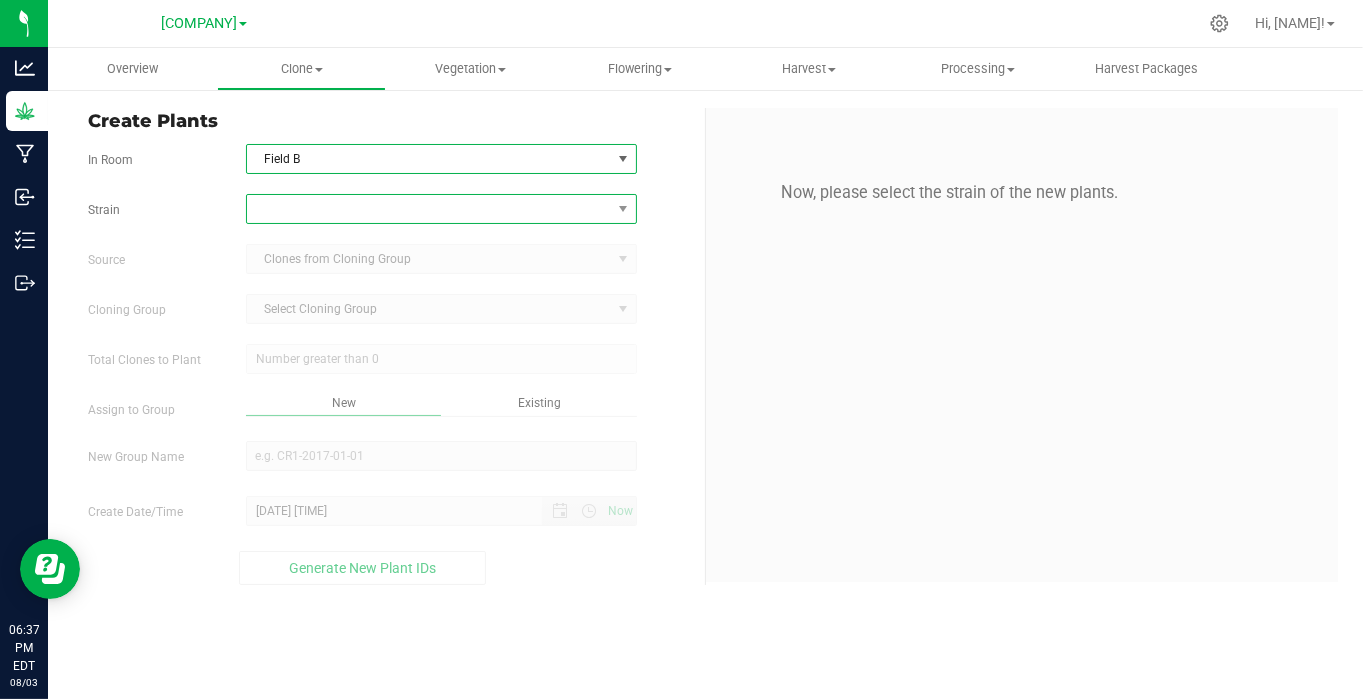 click at bounding box center (429, 209) 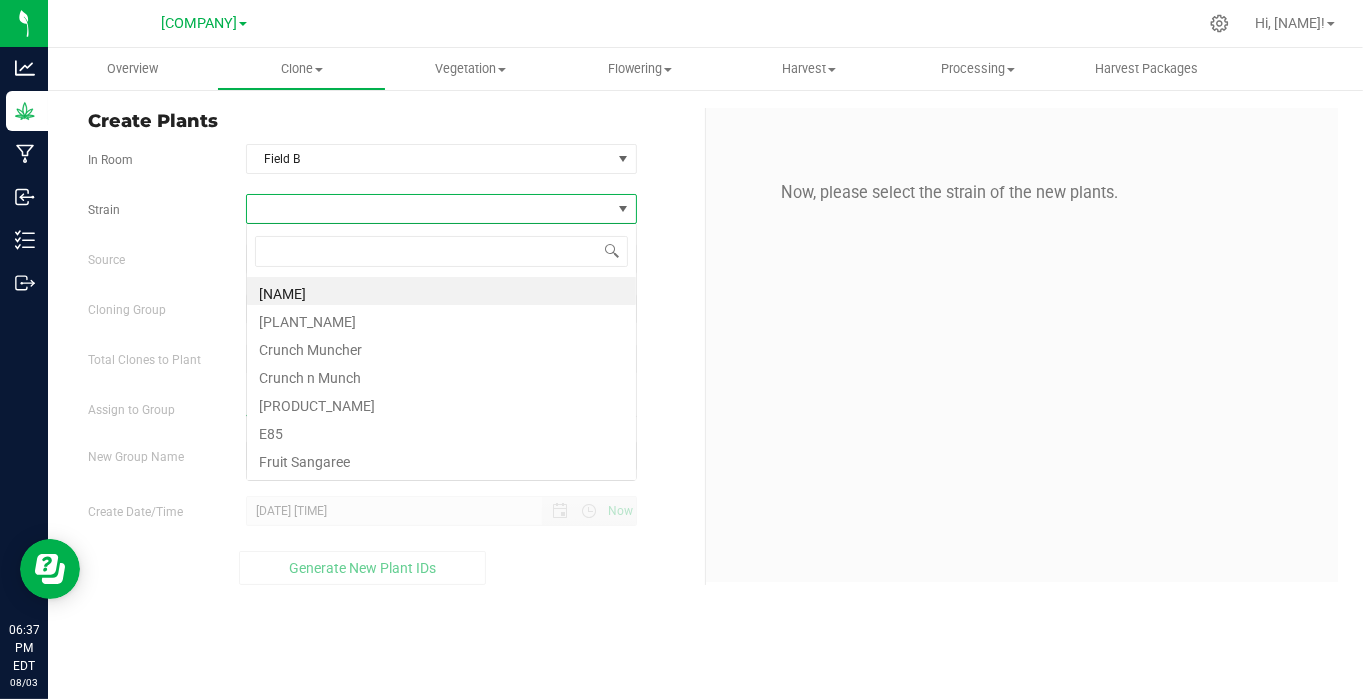 scroll, scrollTop: 99970, scrollLeft: 99608, axis: both 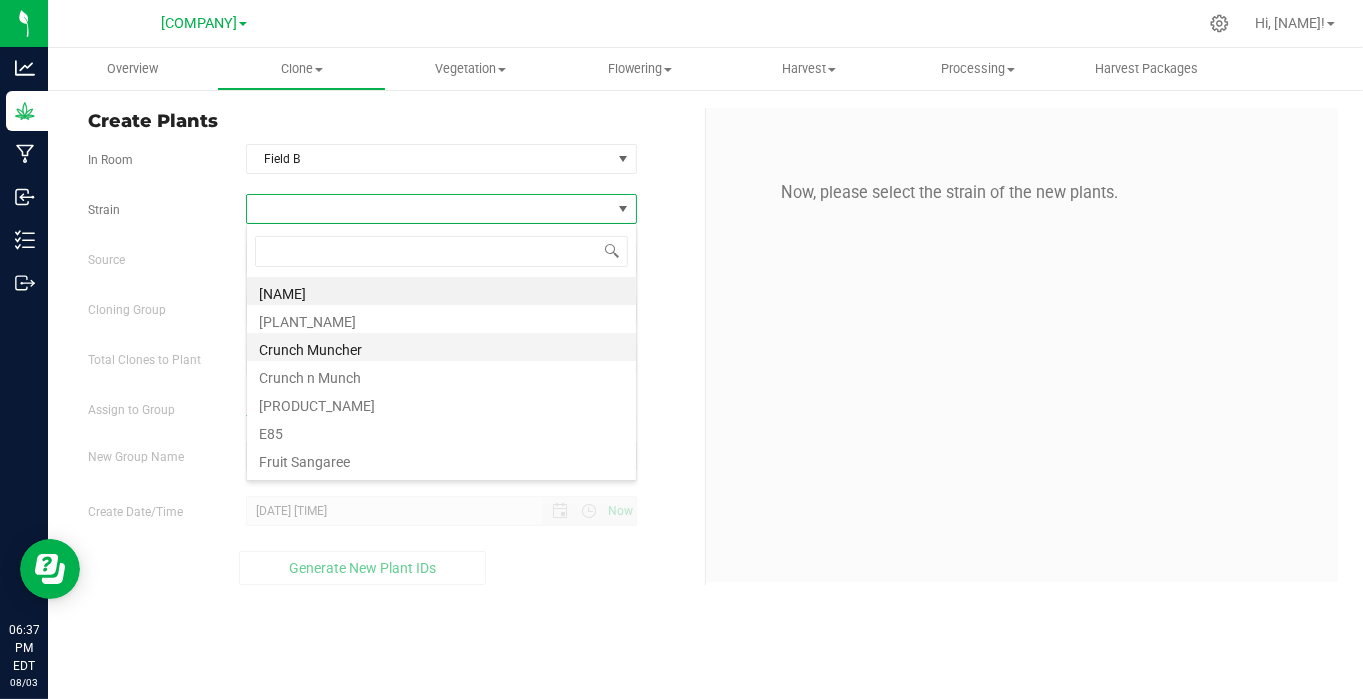 click on "Crunch Muncher" at bounding box center (441, 347) 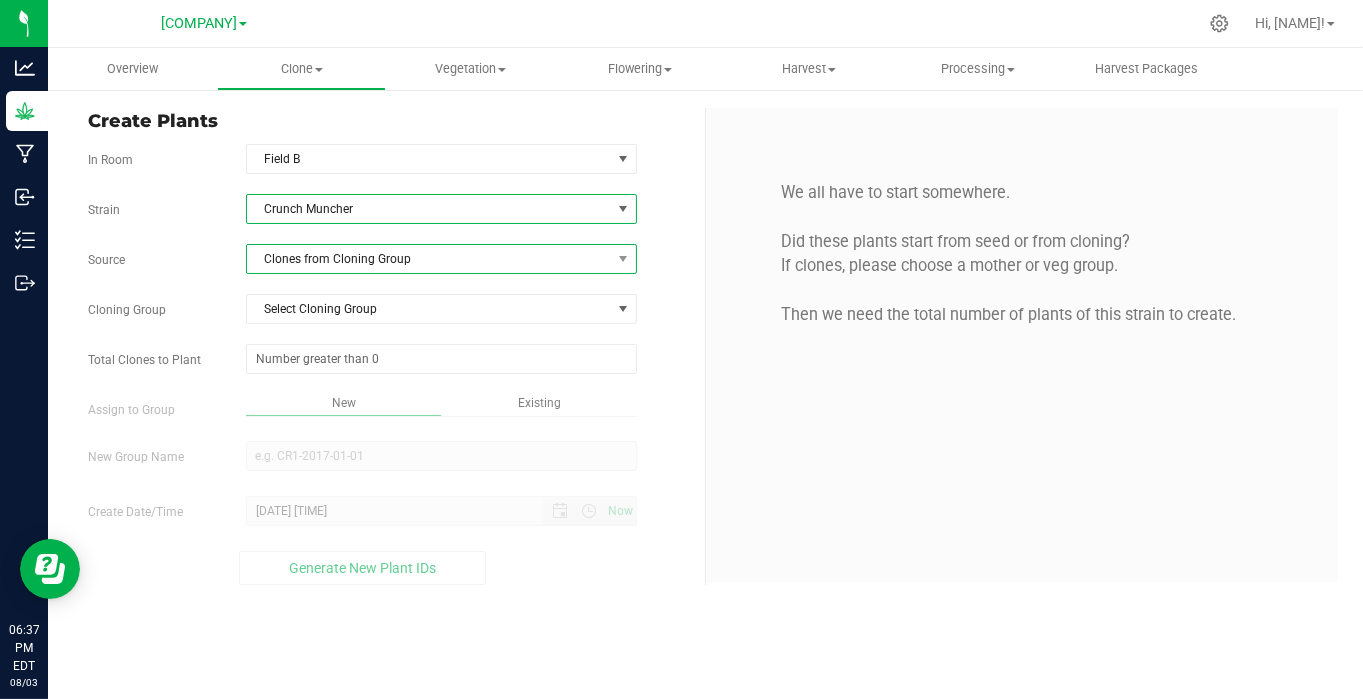 click on "Clones from Cloning Group" at bounding box center [429, 259] 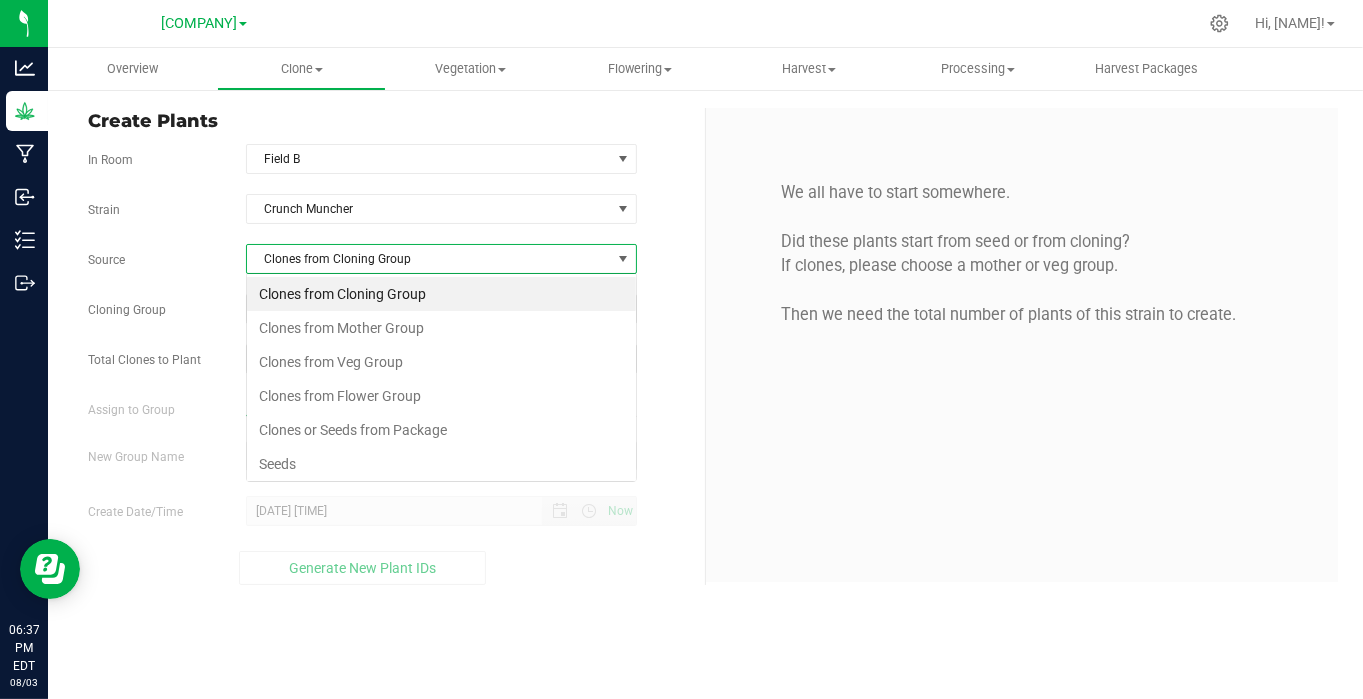scroll, scrollTop: 99970, scrollLeft: 99608, axis: both 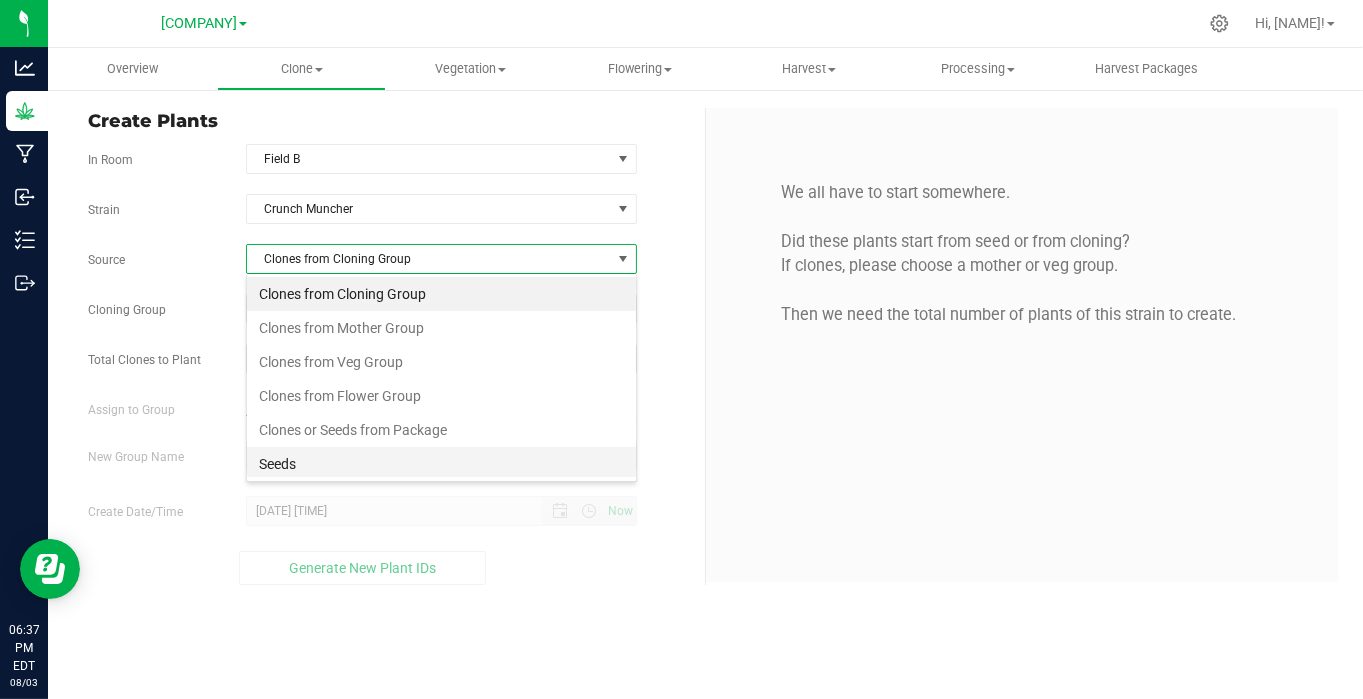 click on "Seeds" at bounding box center [441, 464] 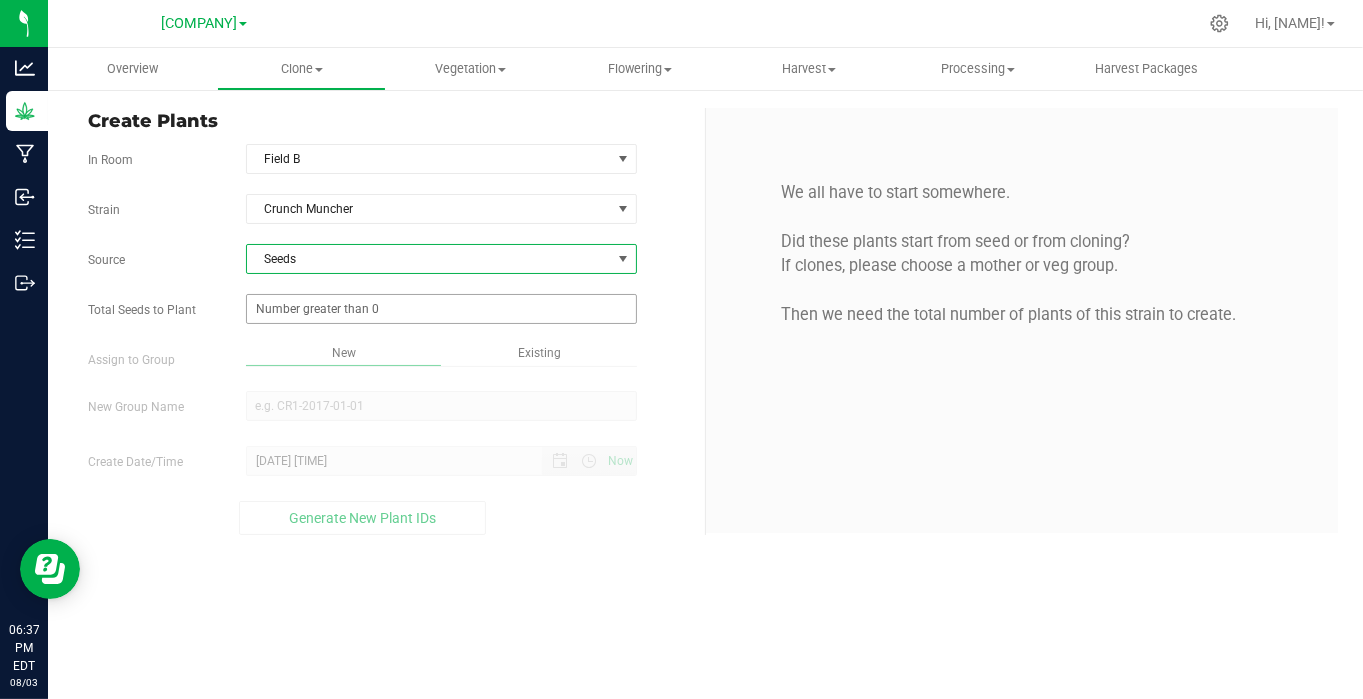 click at bounding box center (441, 309) 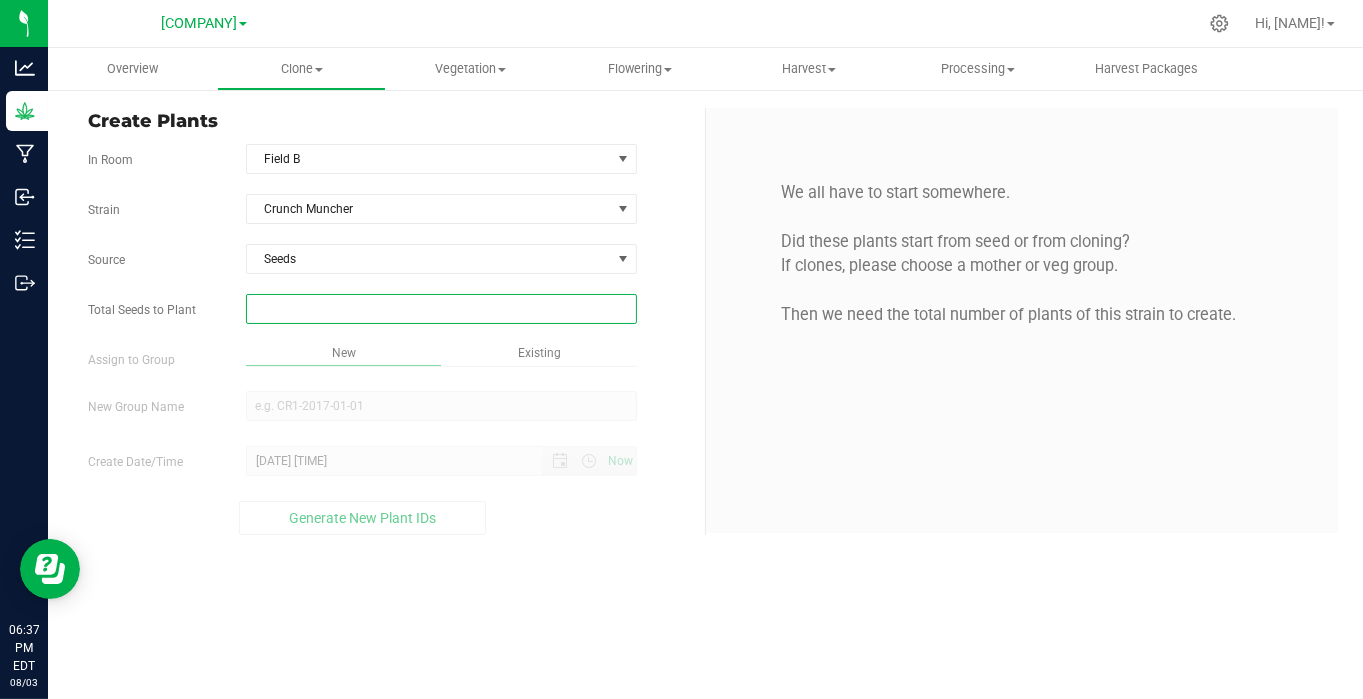 type on "1" 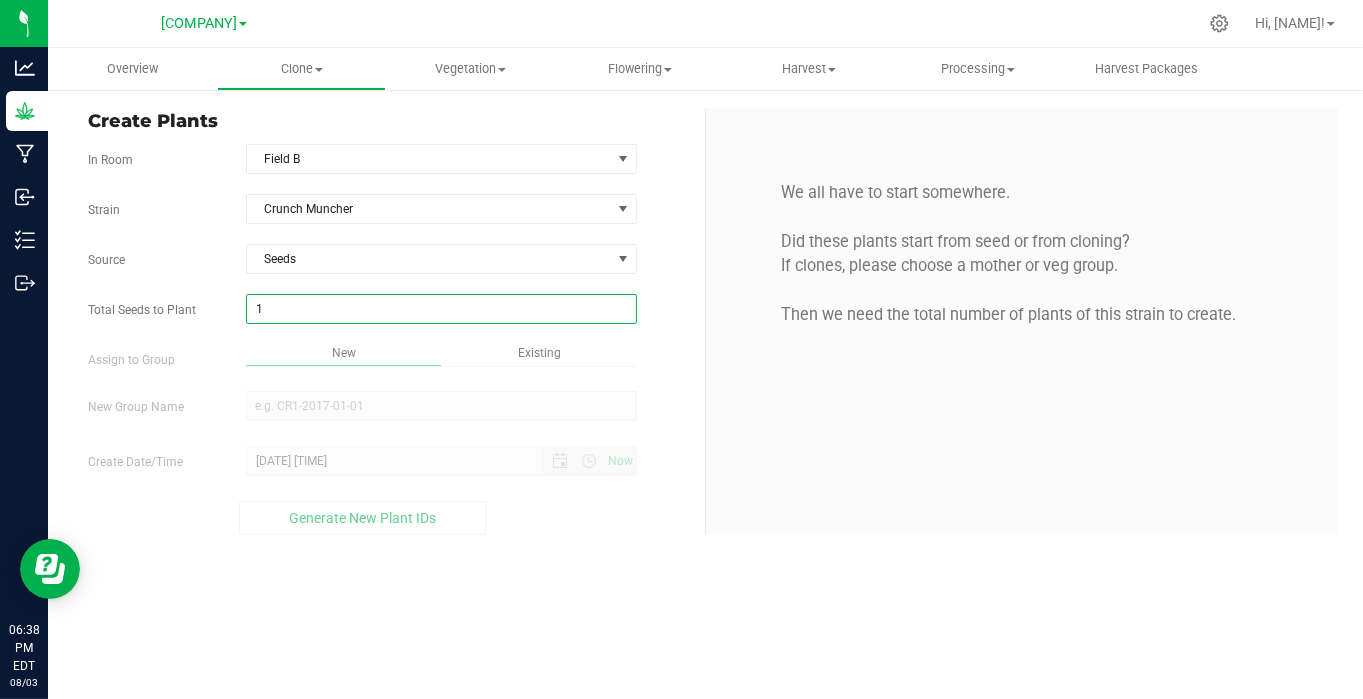 type on "1" 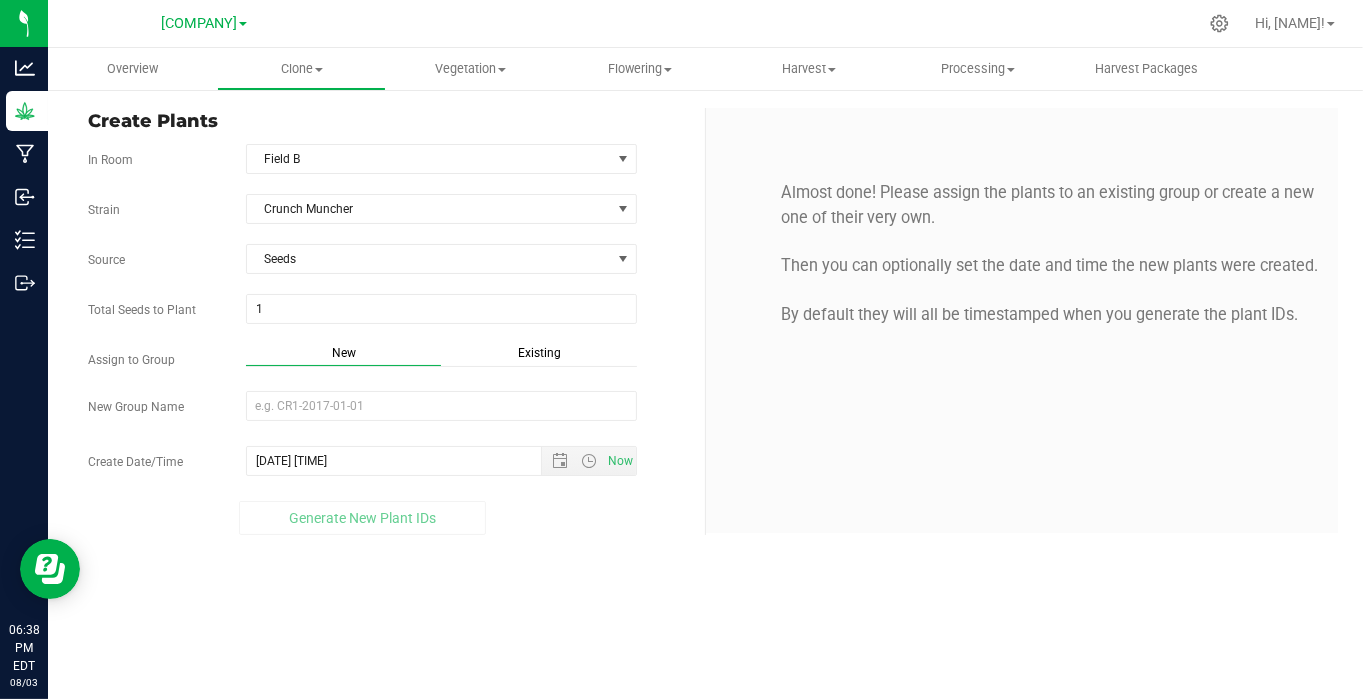 click on "Existing" at bounding box center [539, 353] 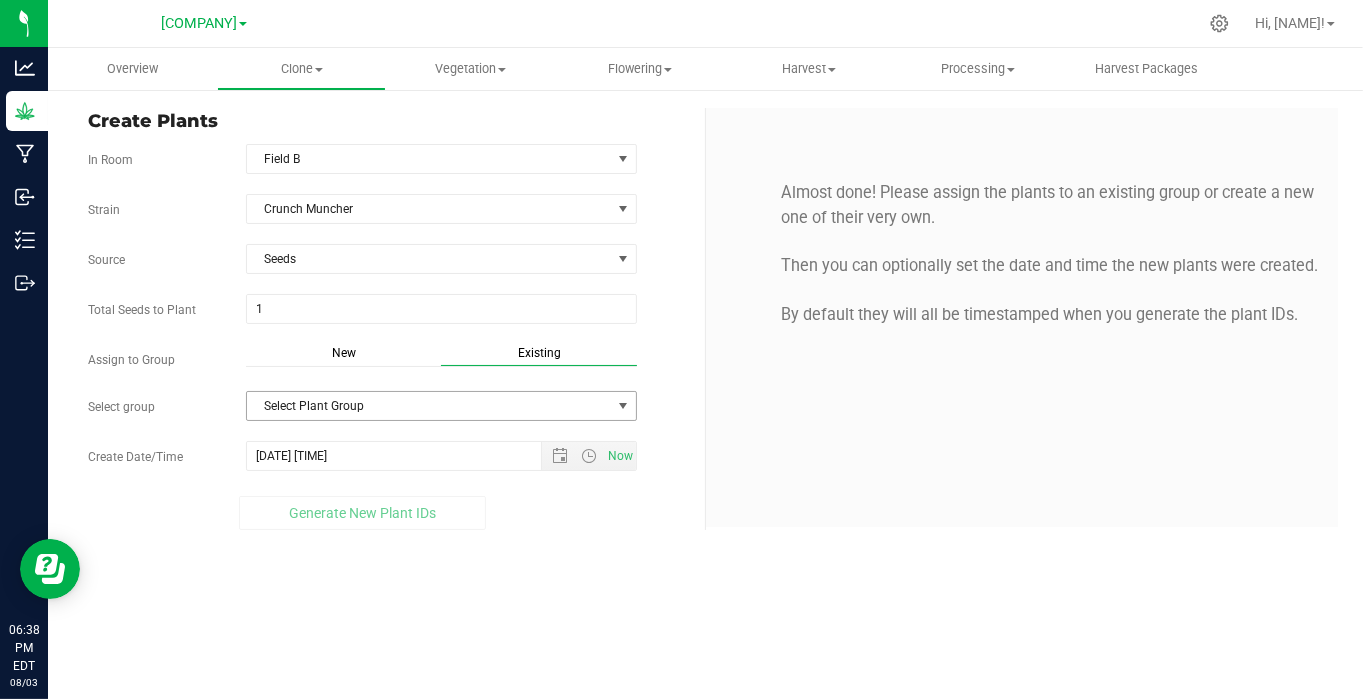 click on "Select Plant Group" at bounding box center [429, 406] 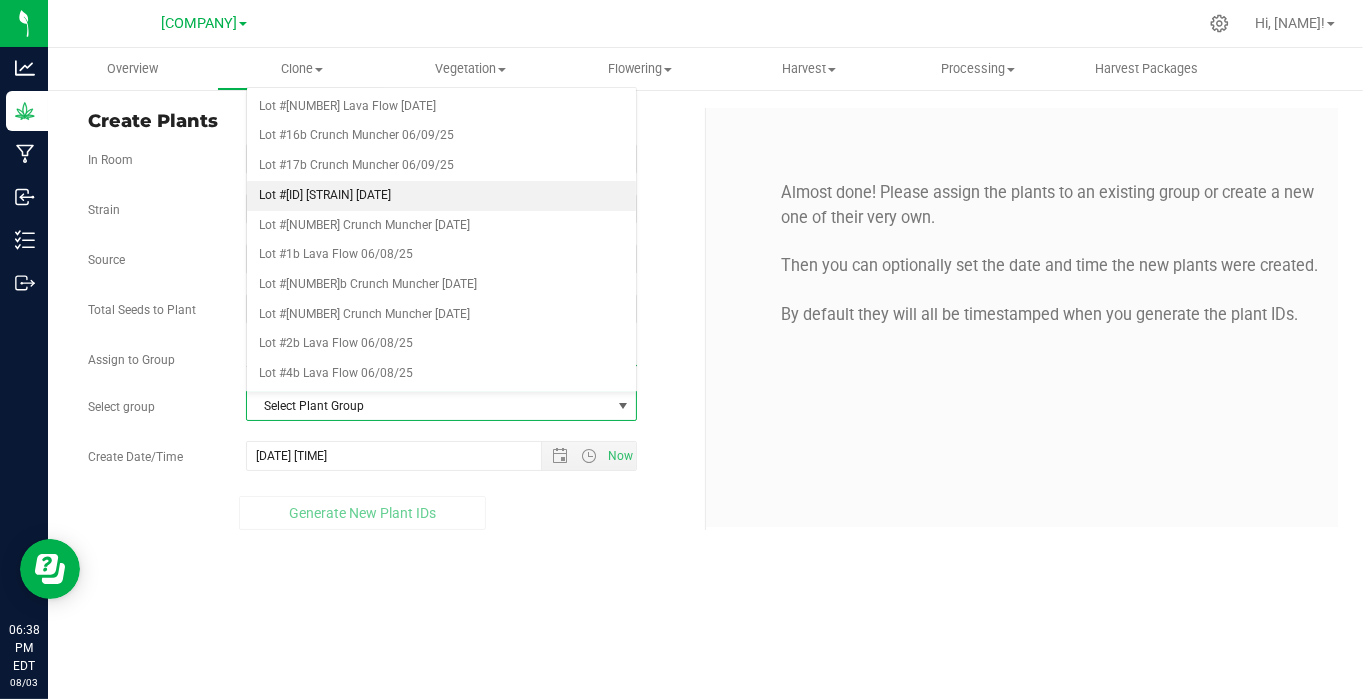 click on "Lot #[ID] [STRAIN] [DATE]" at bounding box center (441, 196) 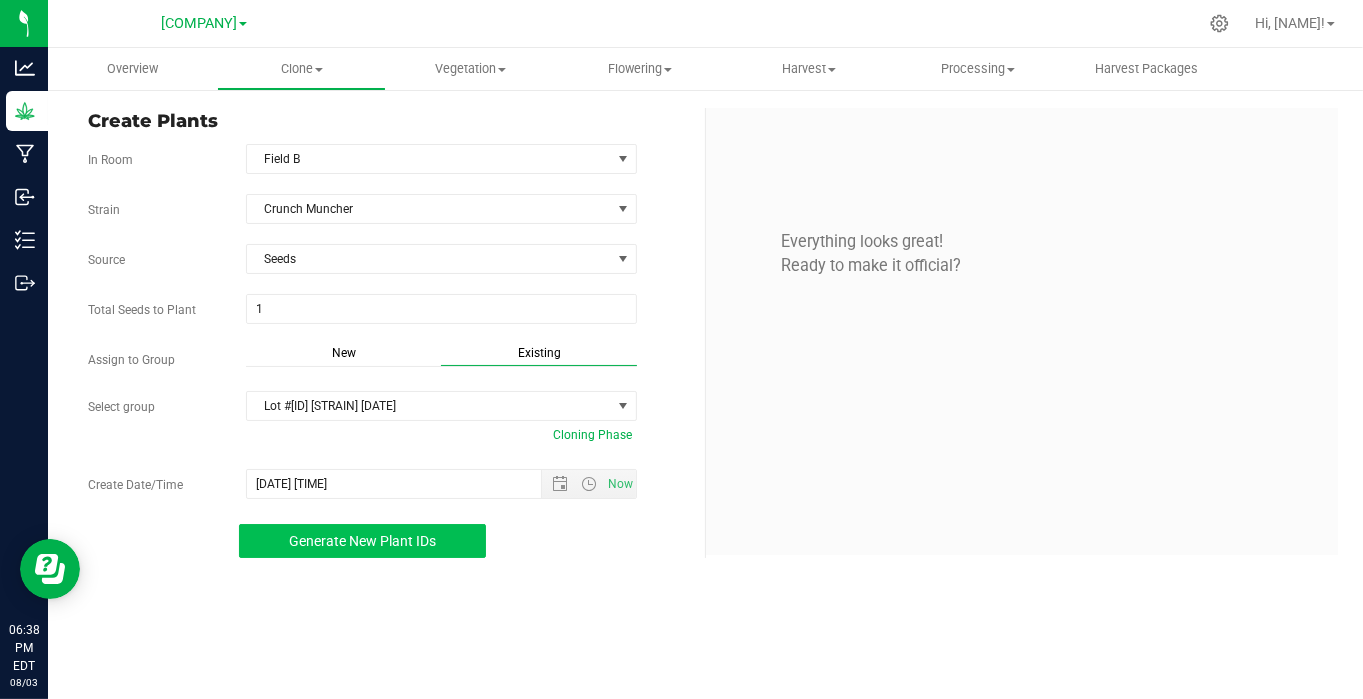 click on "Generate New Plant IDs" at bounding box center (362, 541) 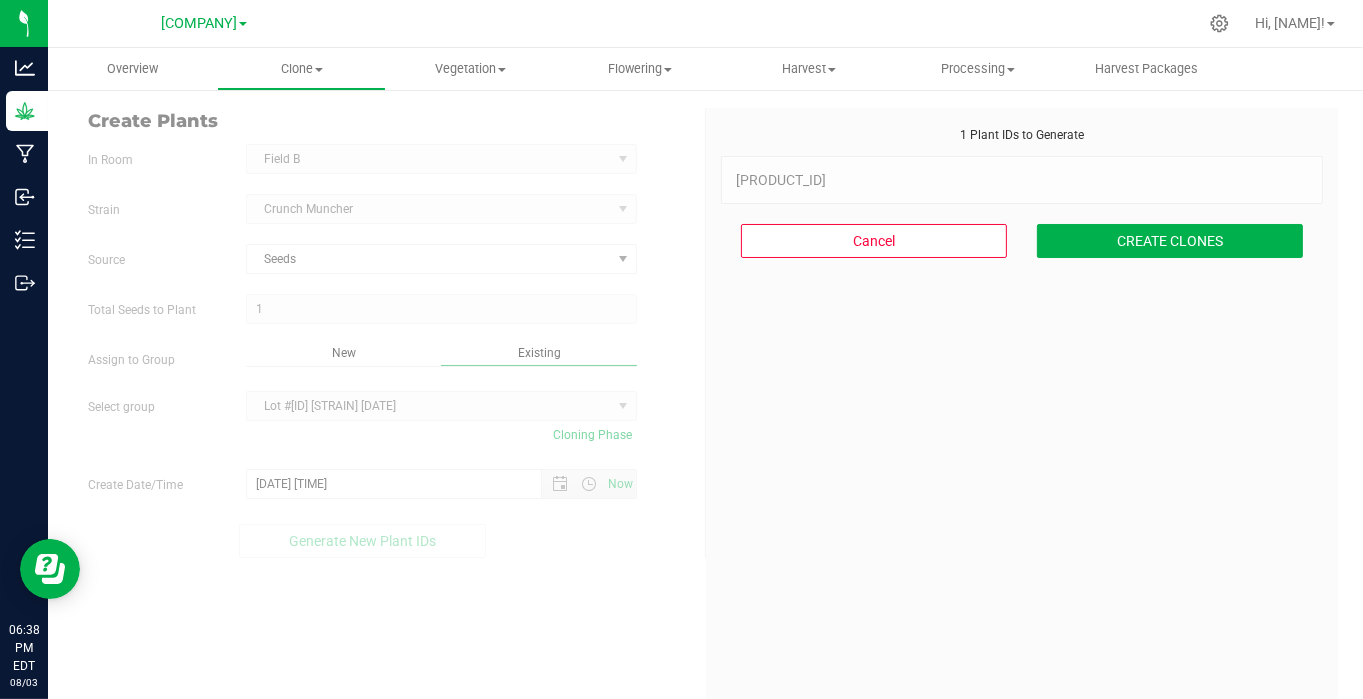 scroll, scrollTop: 60, scrollLeft: 0, axis: vertical 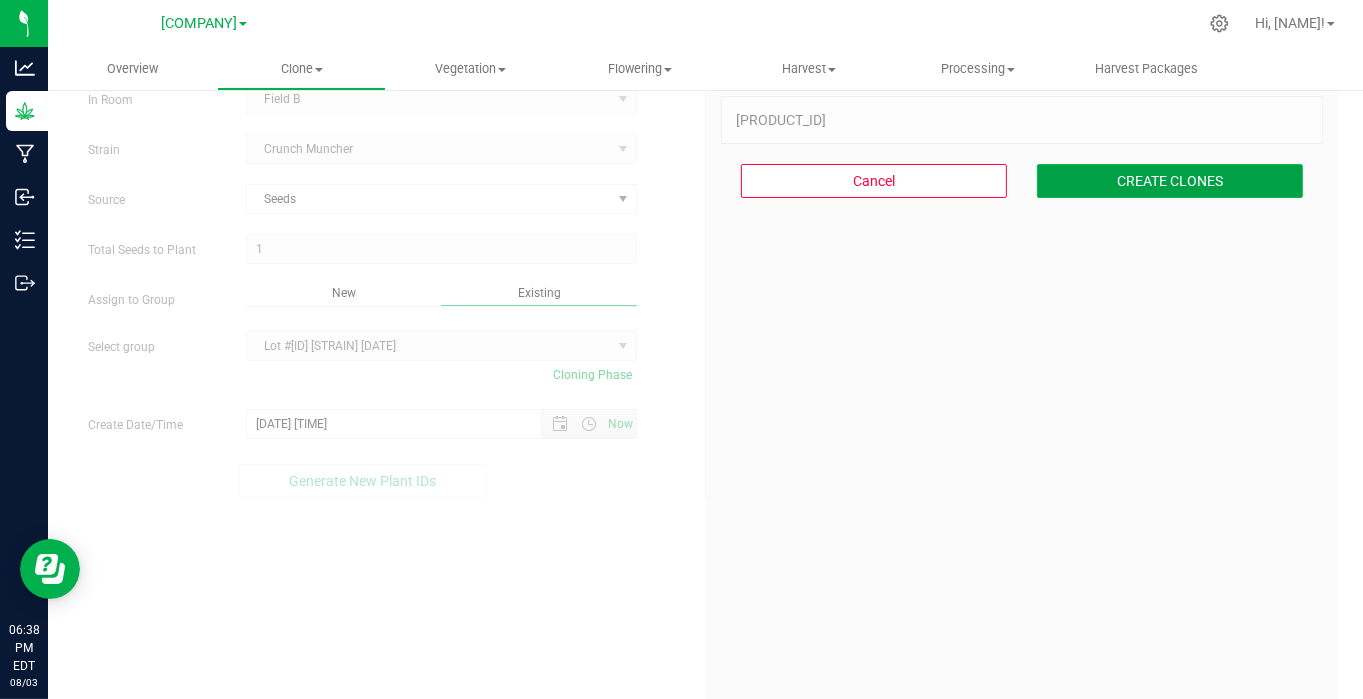 click on "CREATE CLONES" at bounding box center [1170, 181] 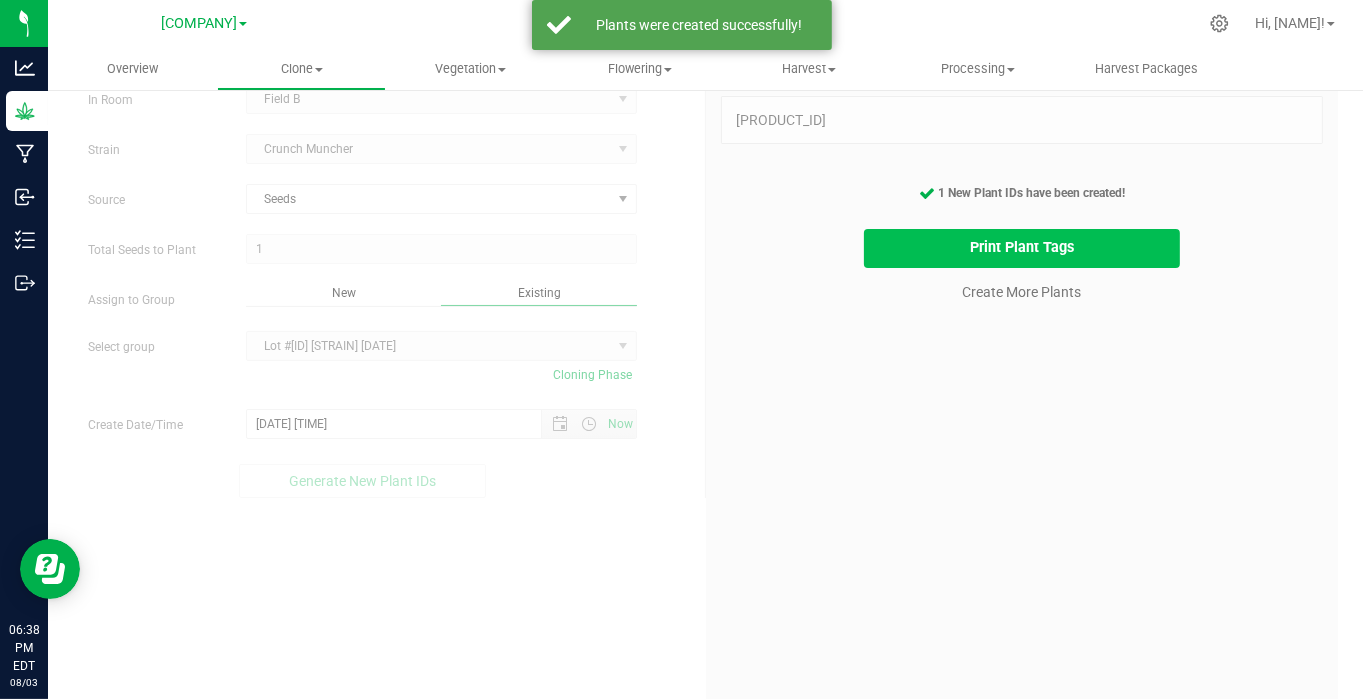 click on "Print Plant Tags" at bounding box center (1022, 248) 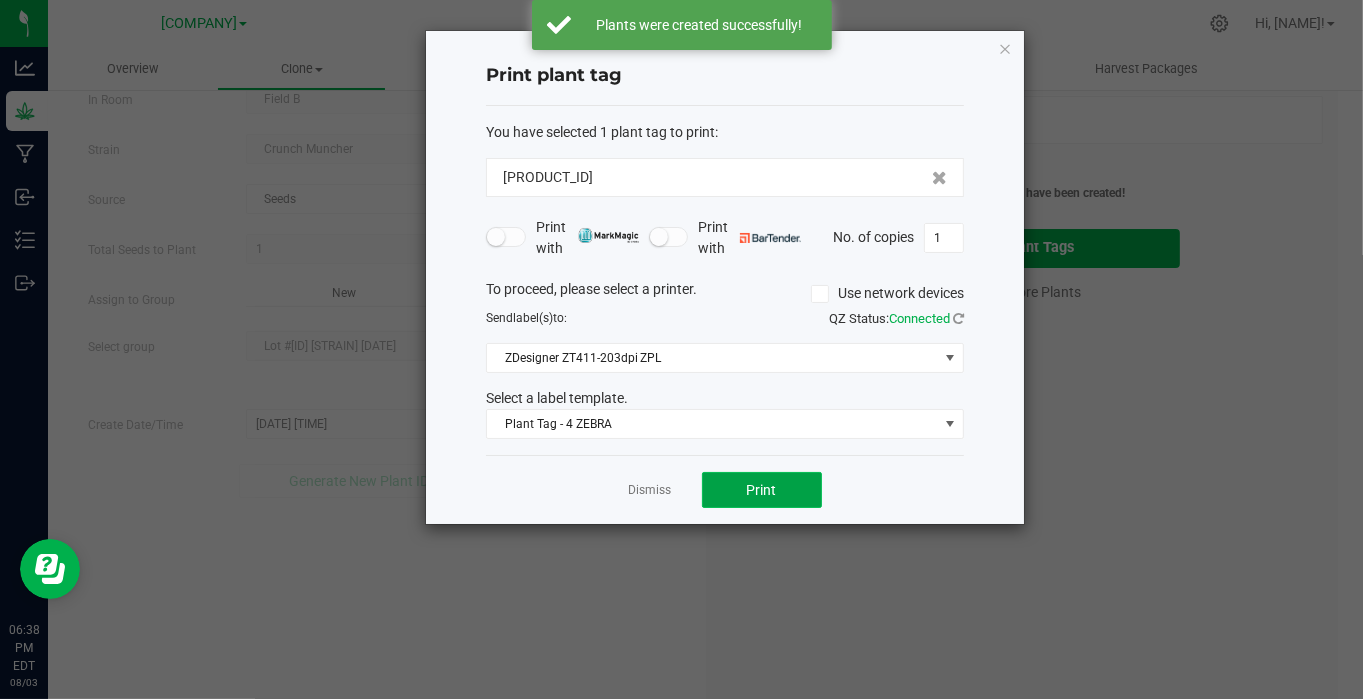 click on "Print" 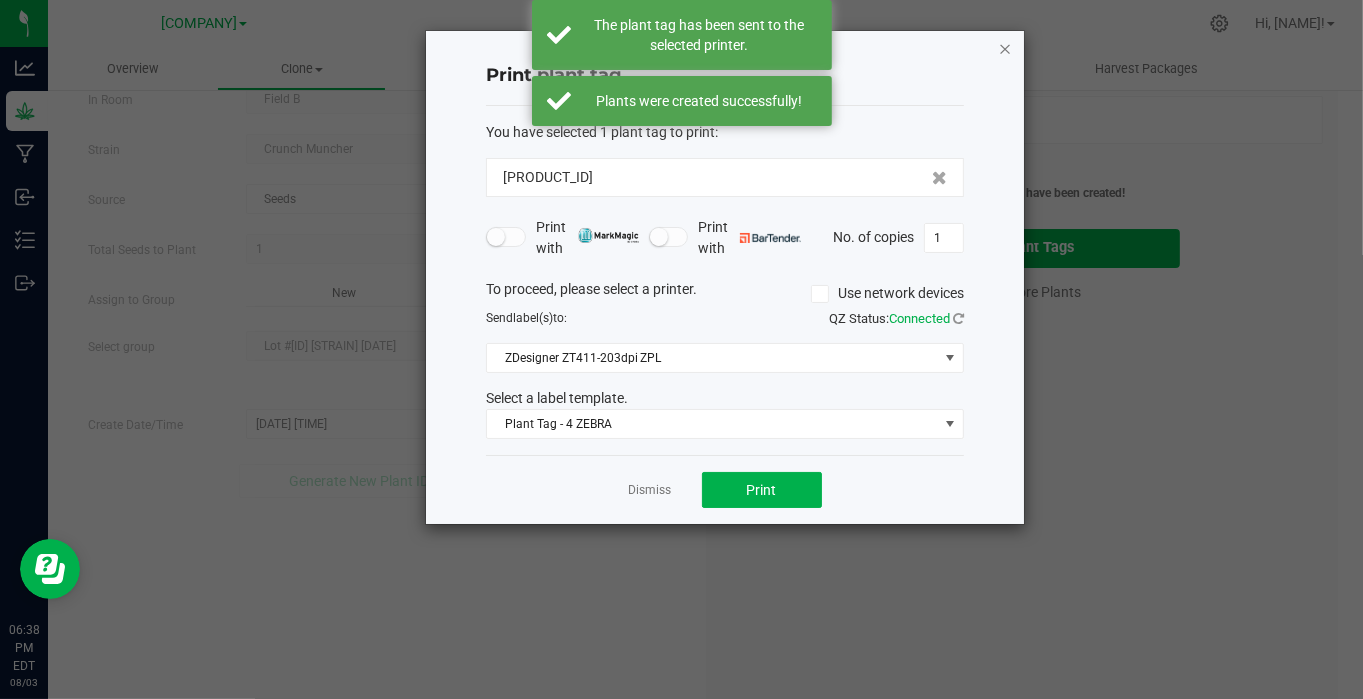 click 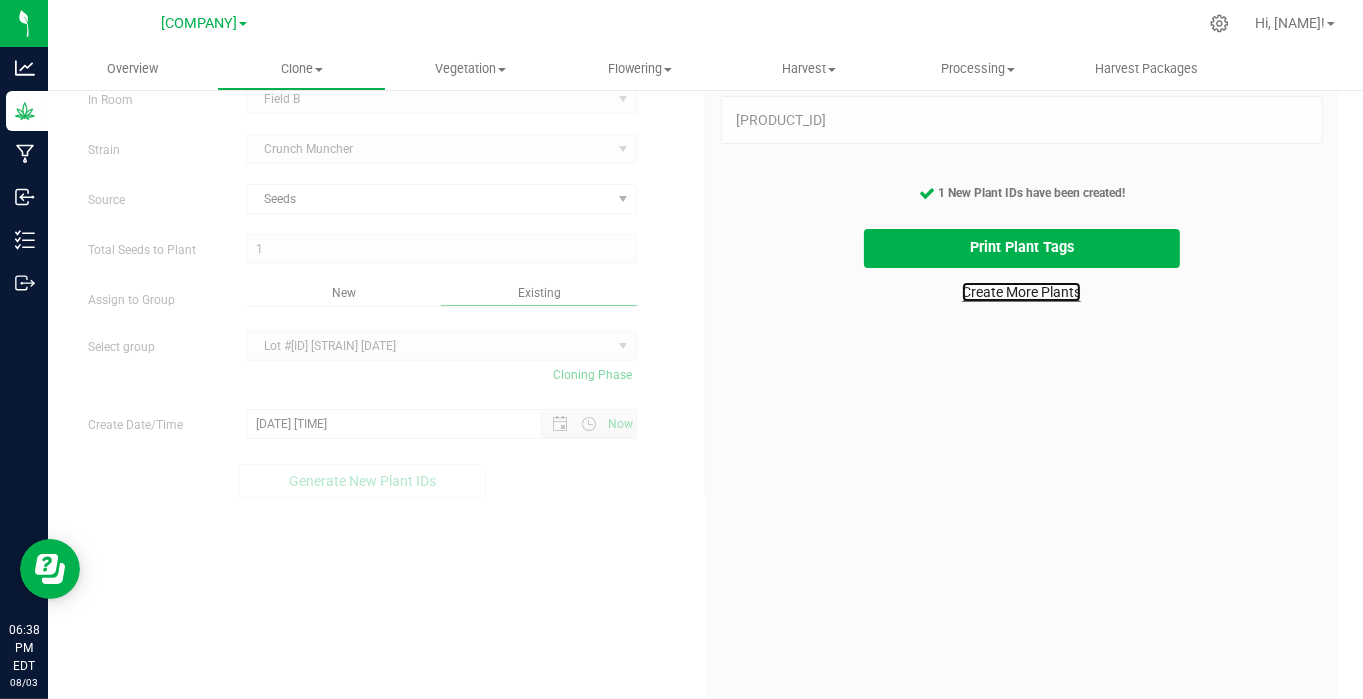 click on "Create More Plants" at bounding box center [1021, 292] 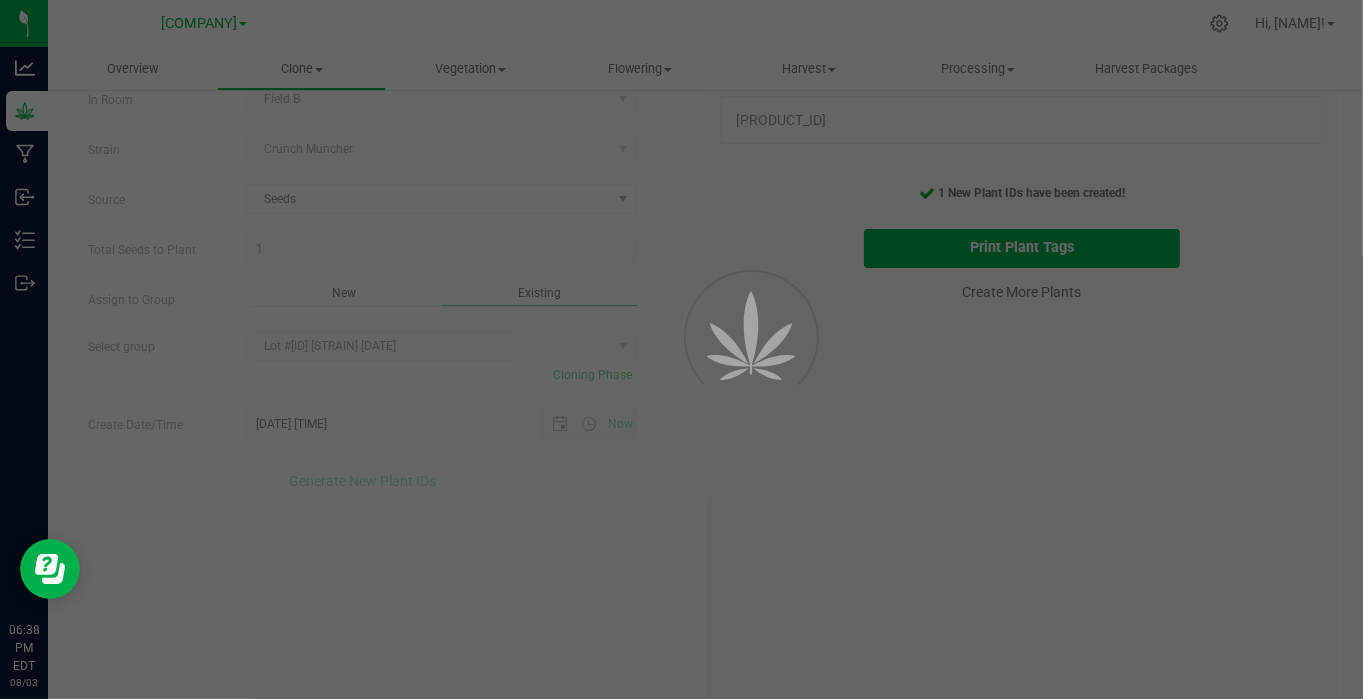 scroll, scrollTop: 0, scrollLeft: 0, axis: both 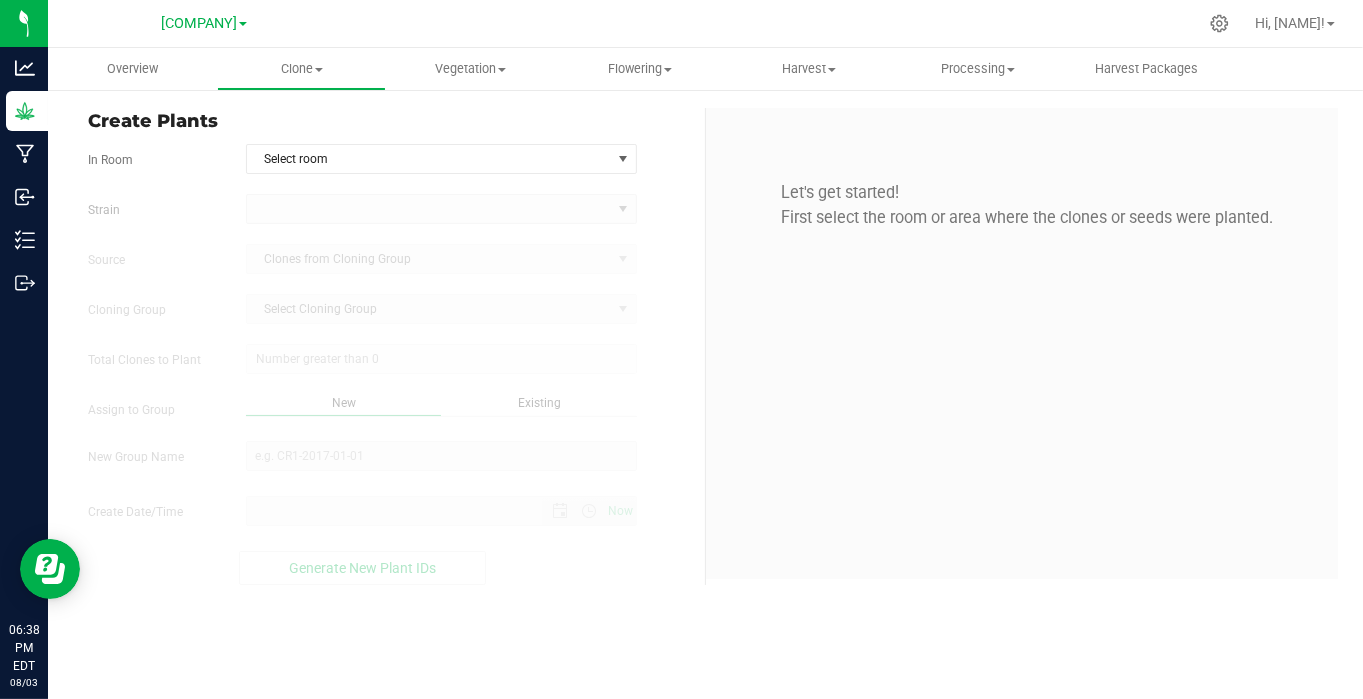 type on "[DATE] [TIME]" 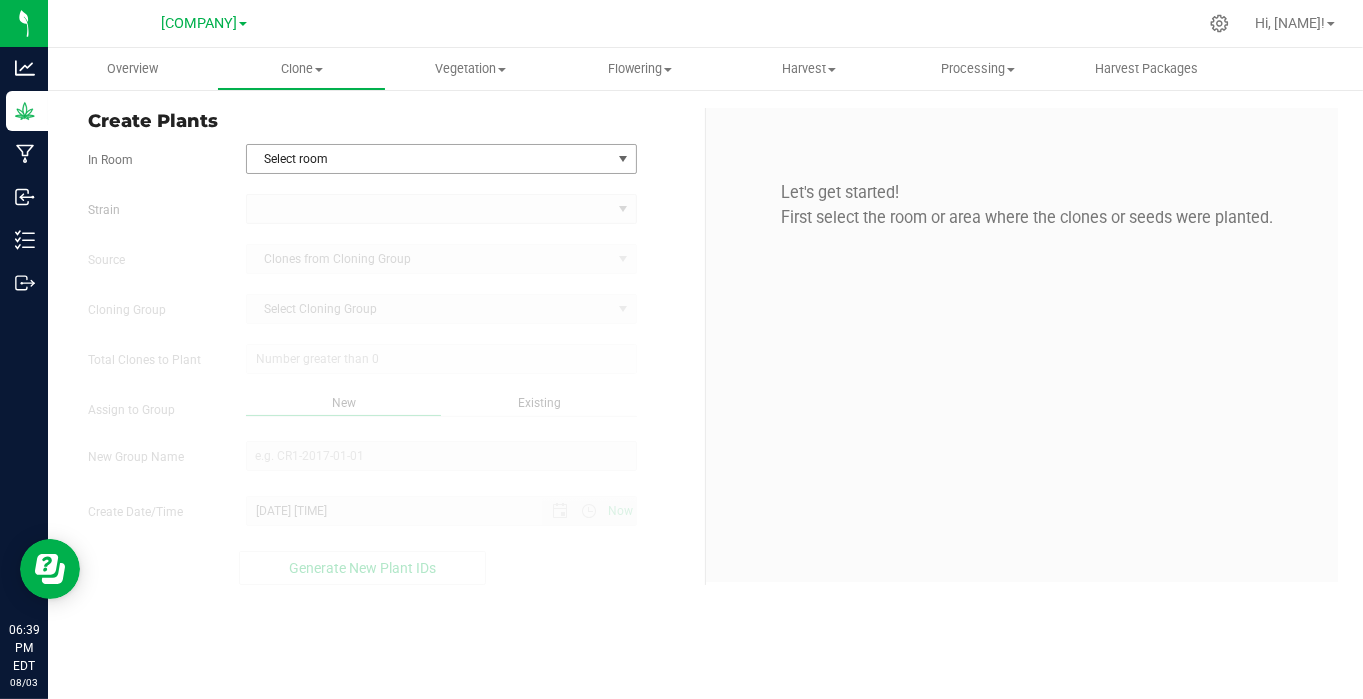 click on "Select room" at bounding box center (429, 159) 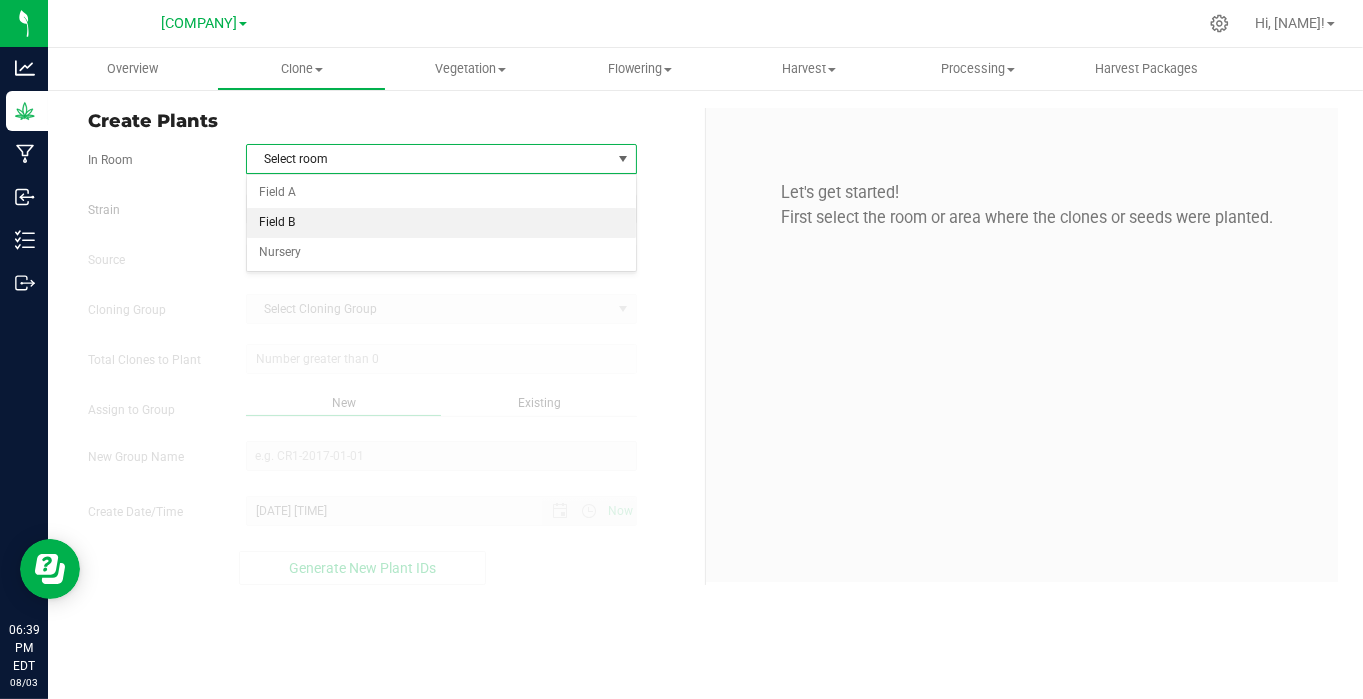 click on "Field B" at bounding box center (441, 223) 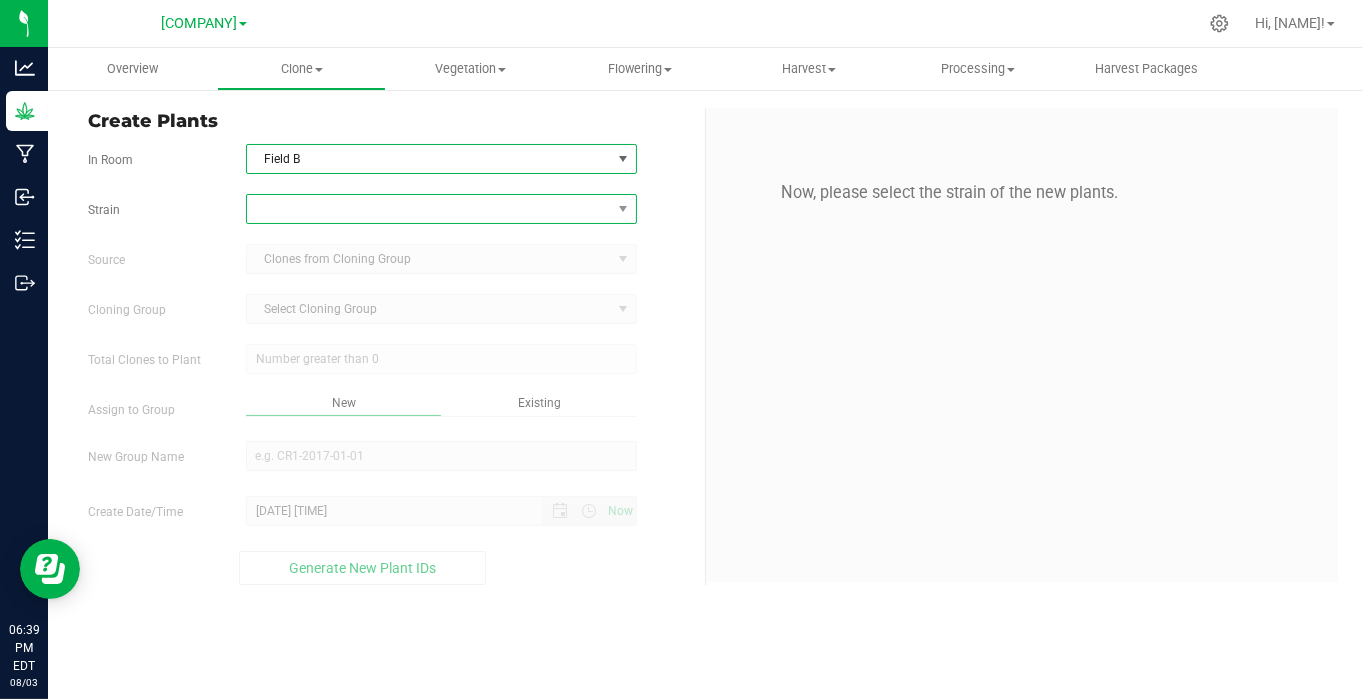 click at bounding box center [429, 209] 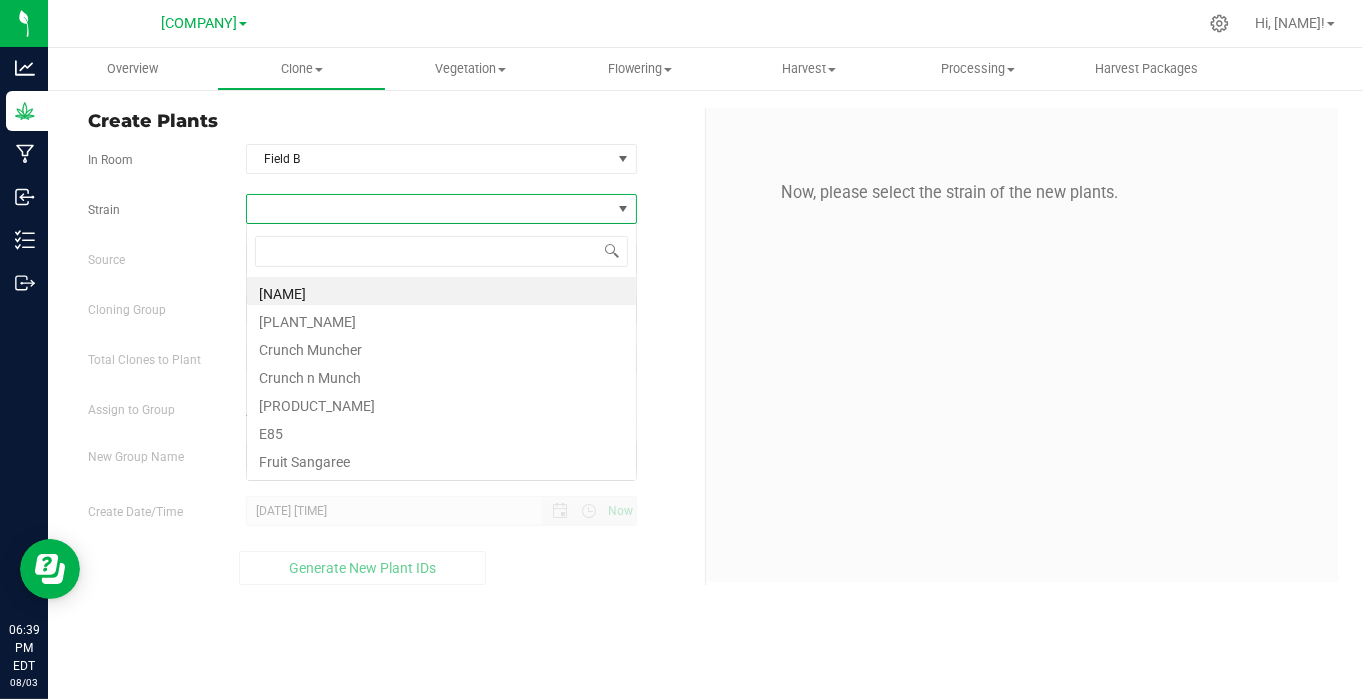 scroll, scrollTop: 99970, scrollLeft: 99608, axis: both 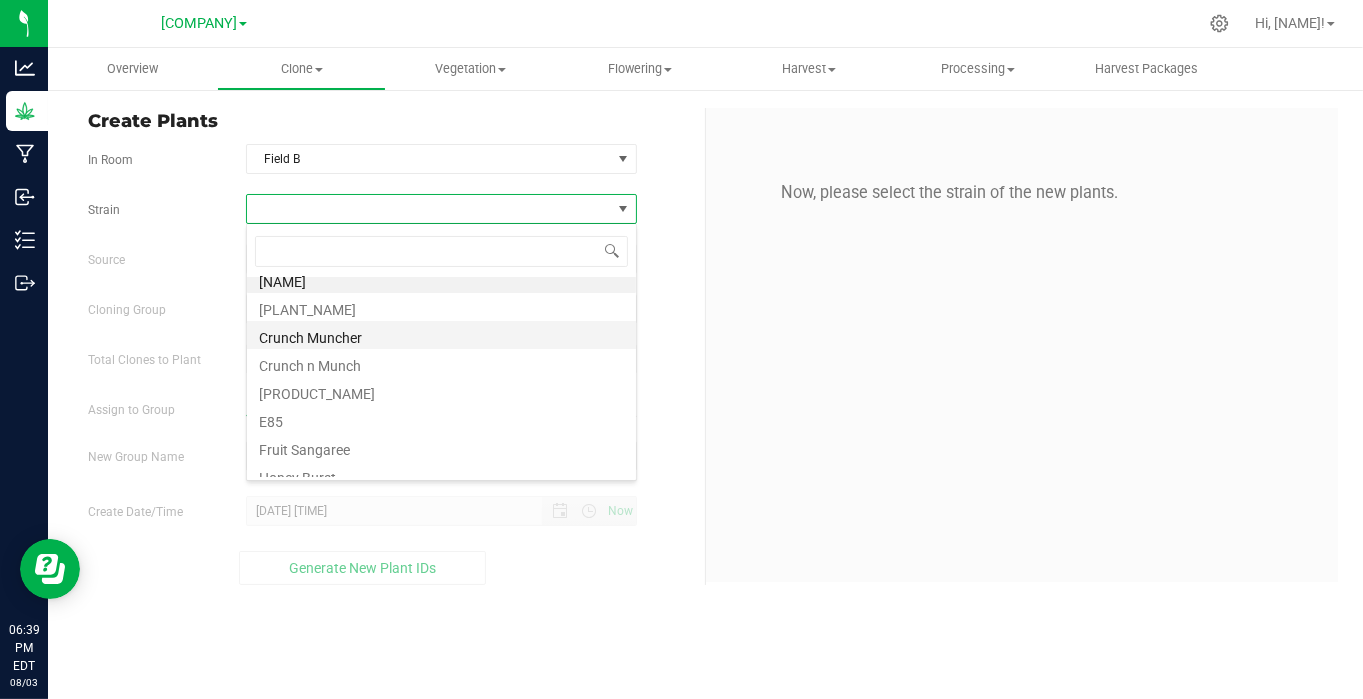 click on "Crunch Muncher" at bounding box center [441, 335] 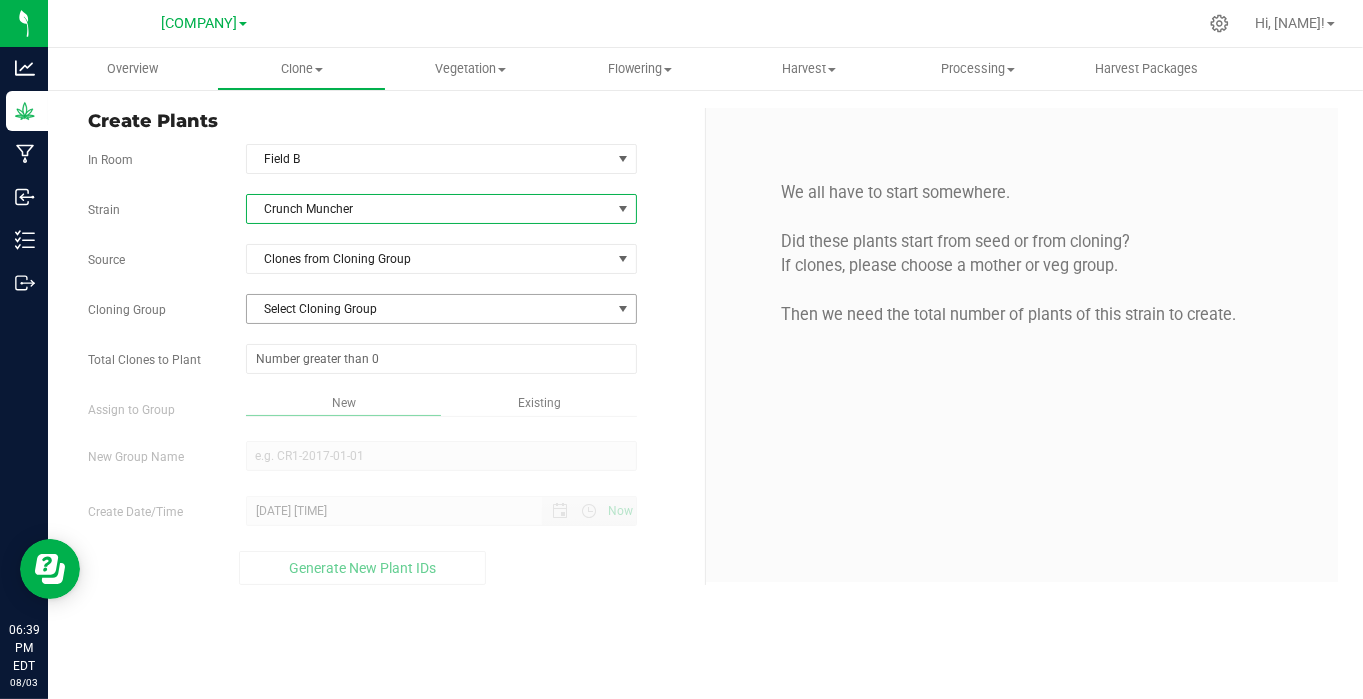 click on "Select Cloning Group" at bounding box center [429, 309] 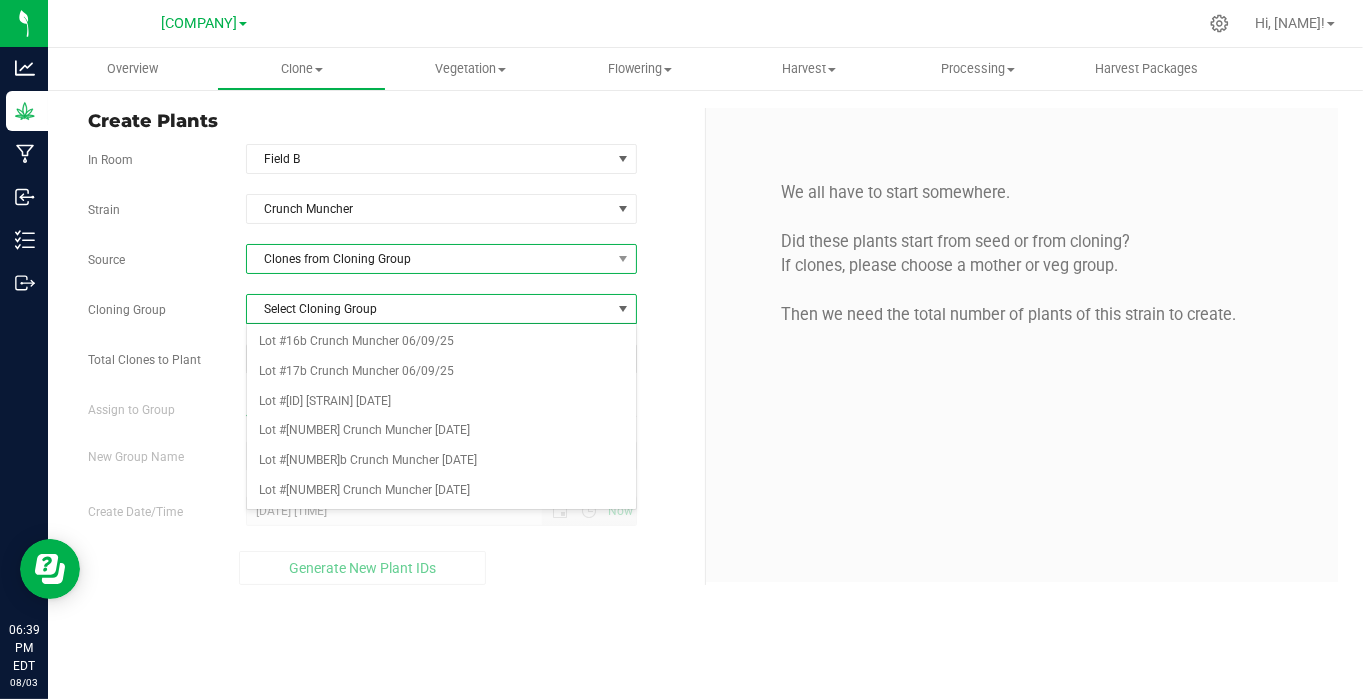 click on "Clones from Cloning Group" at bounding box center (429, 259) 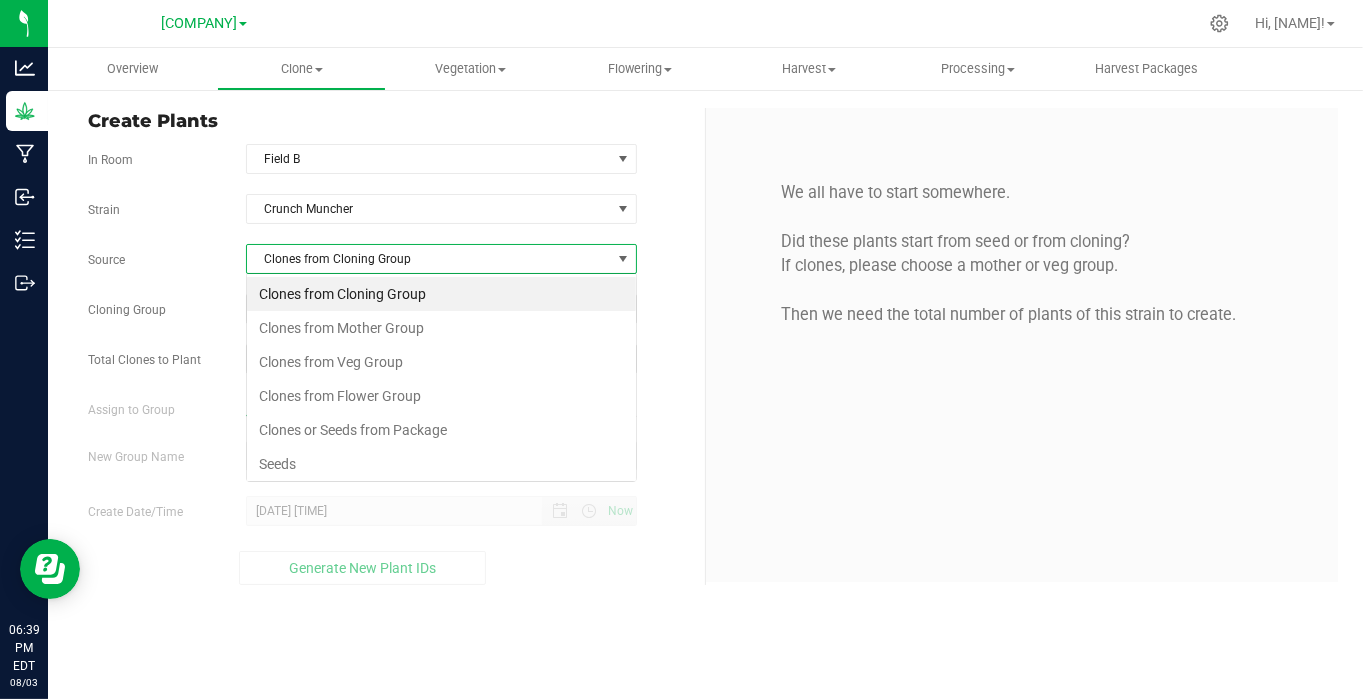 scroll, scrollTop: 99970, scrollLeft: 99608, axis: both 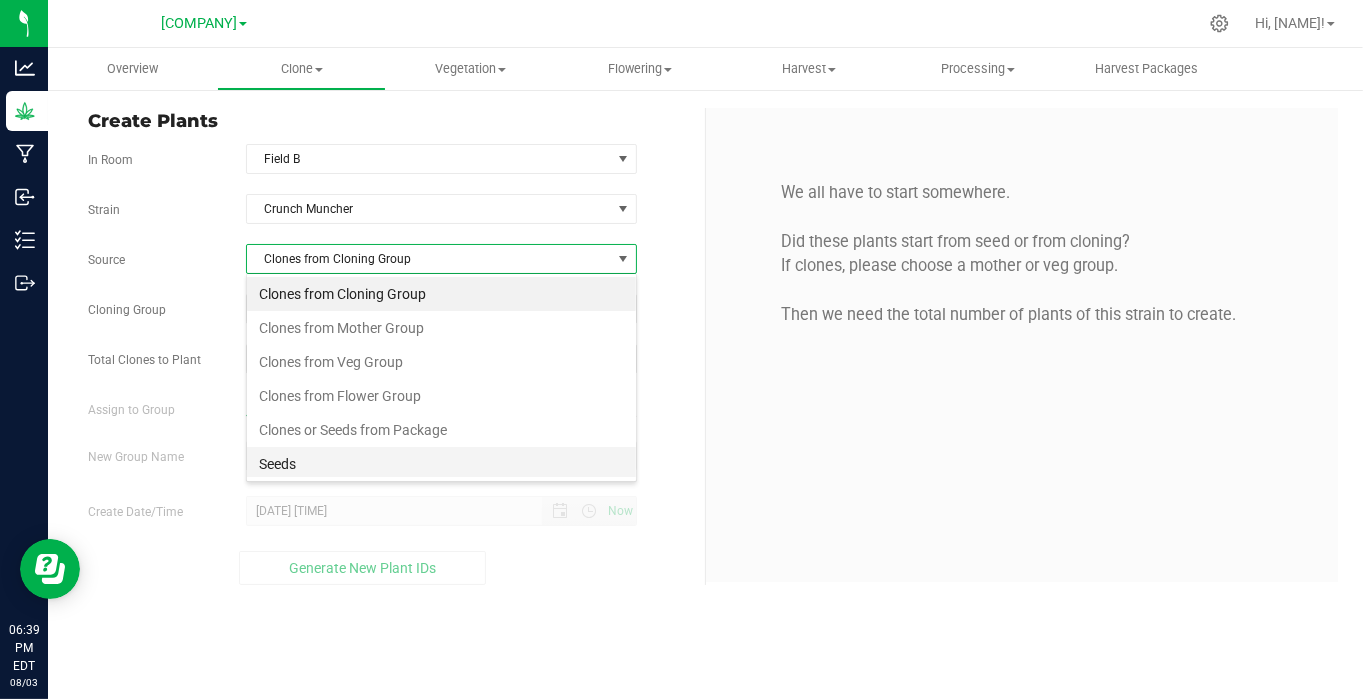 click on "Seeds" at bounding box center (441, 464) 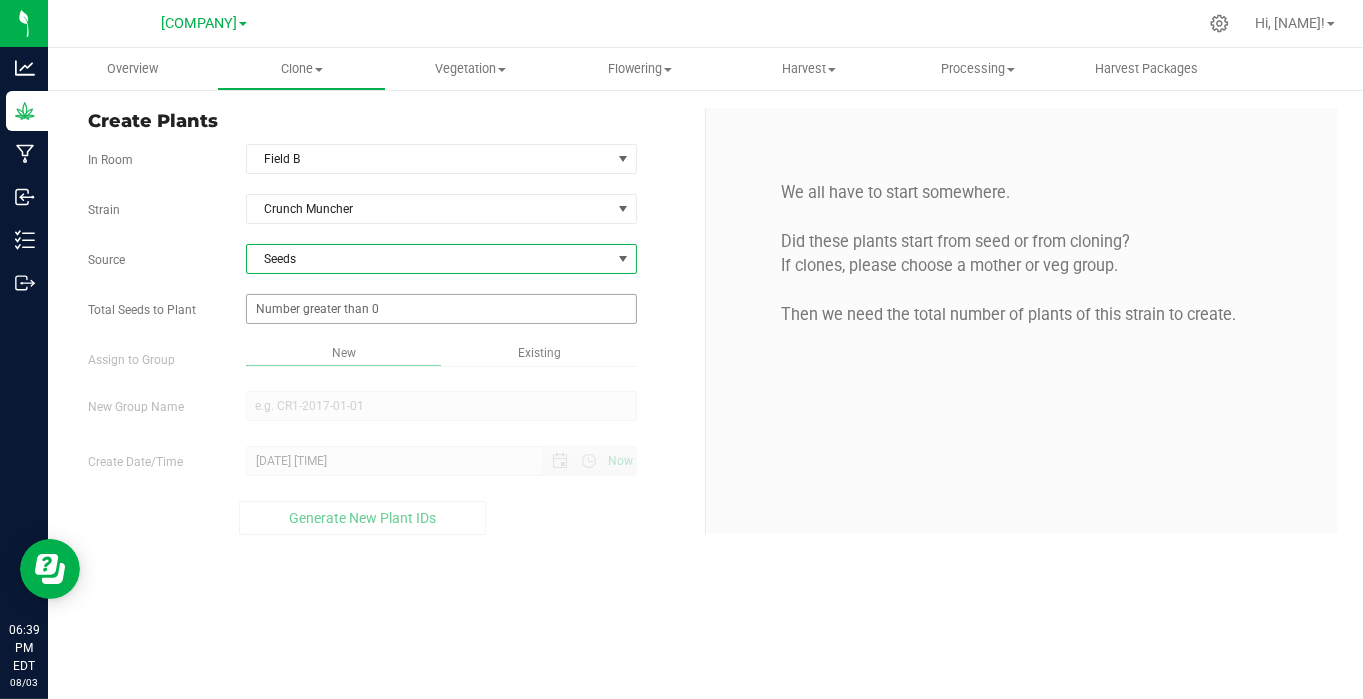 click at bounding box center [441, 309] 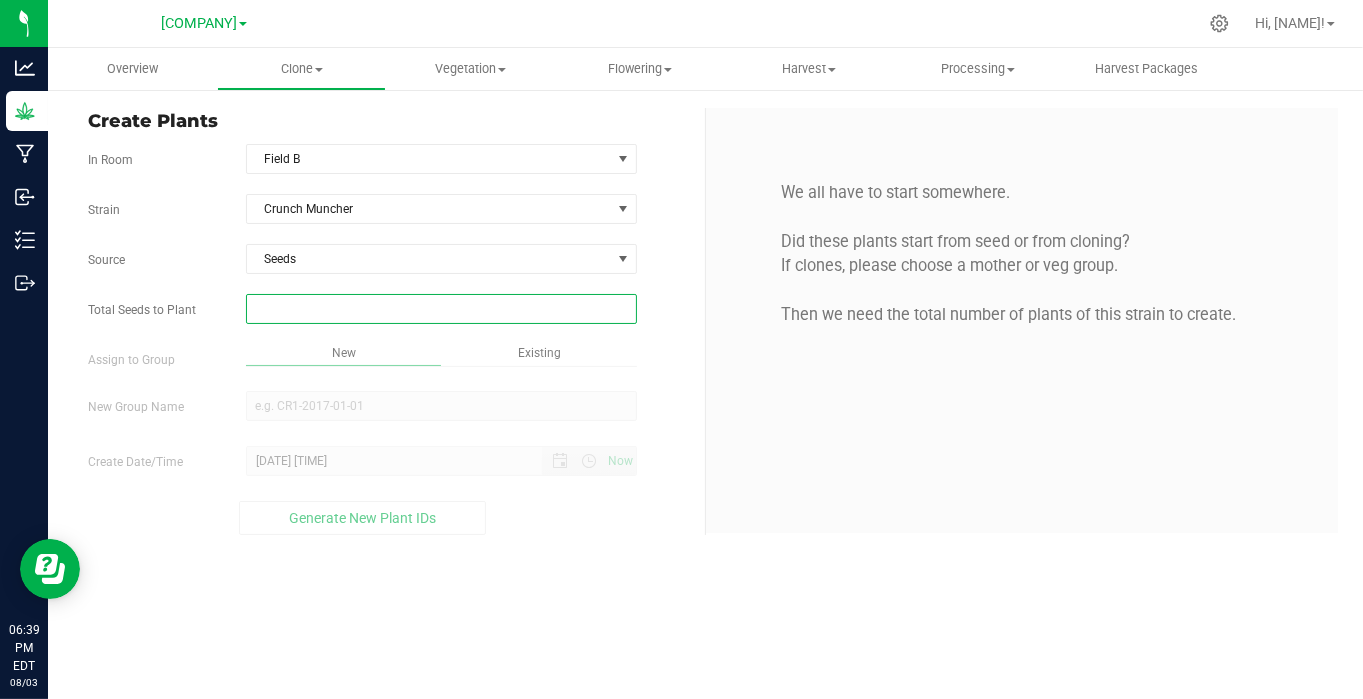 type on "1" 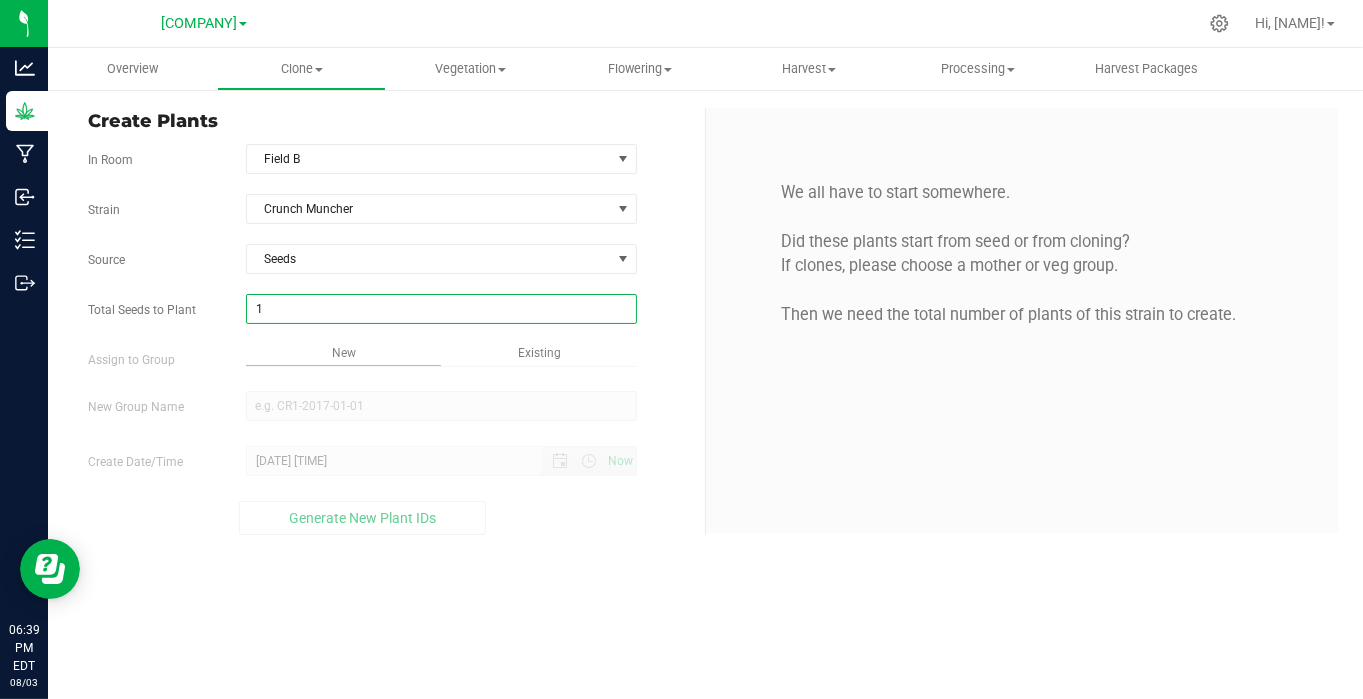 type on "1" 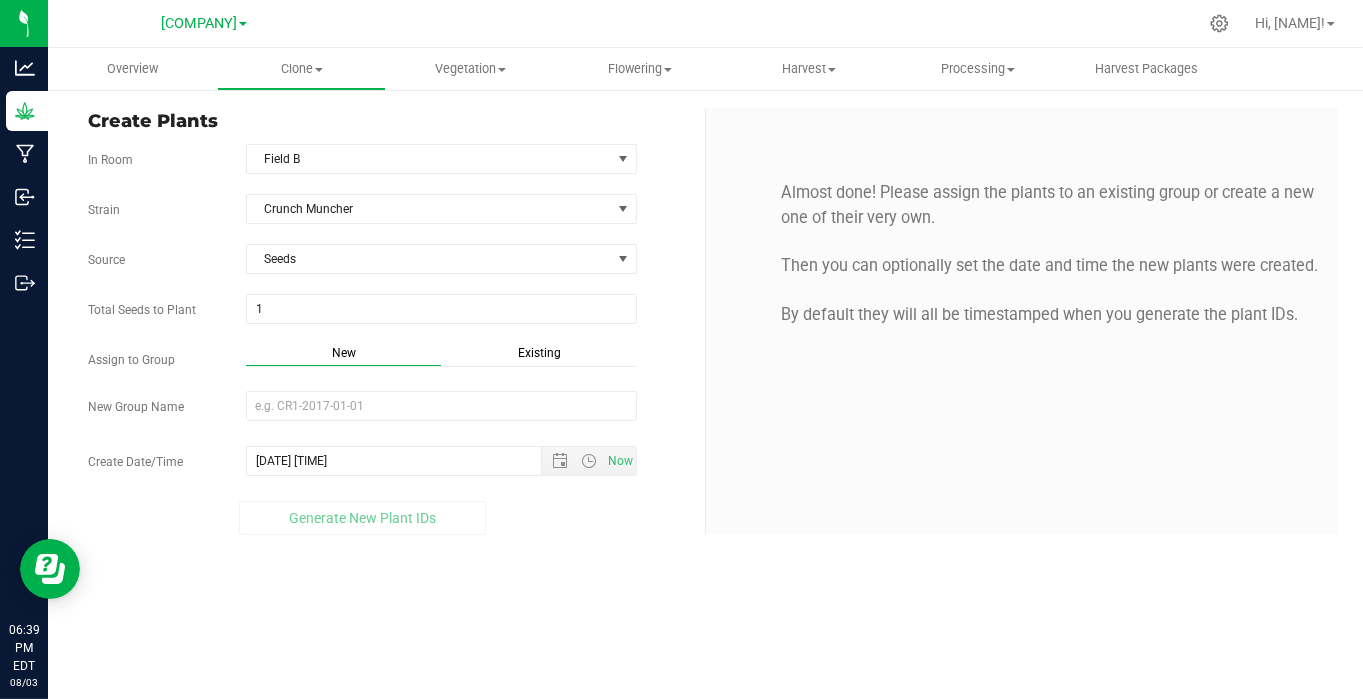 click on "Existing" at bounding box center [539, 353] 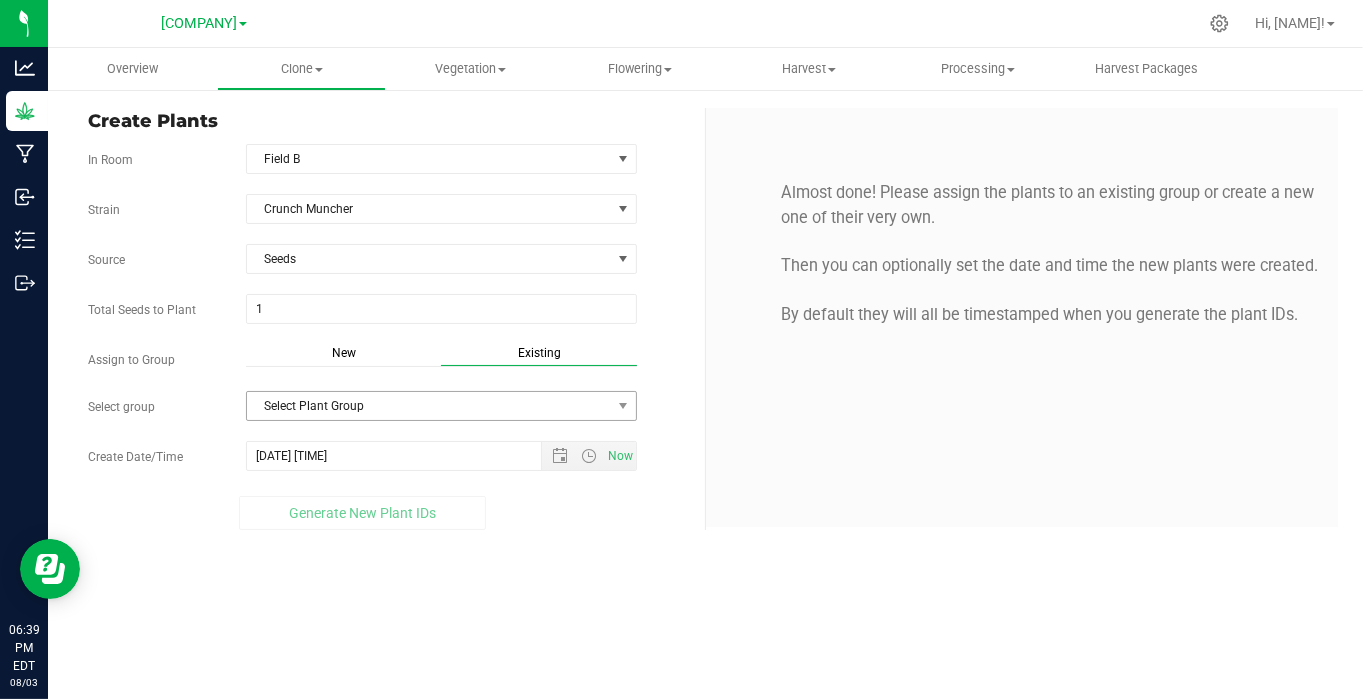 click on "Select Plant Group" at bounding box center (429, 406) 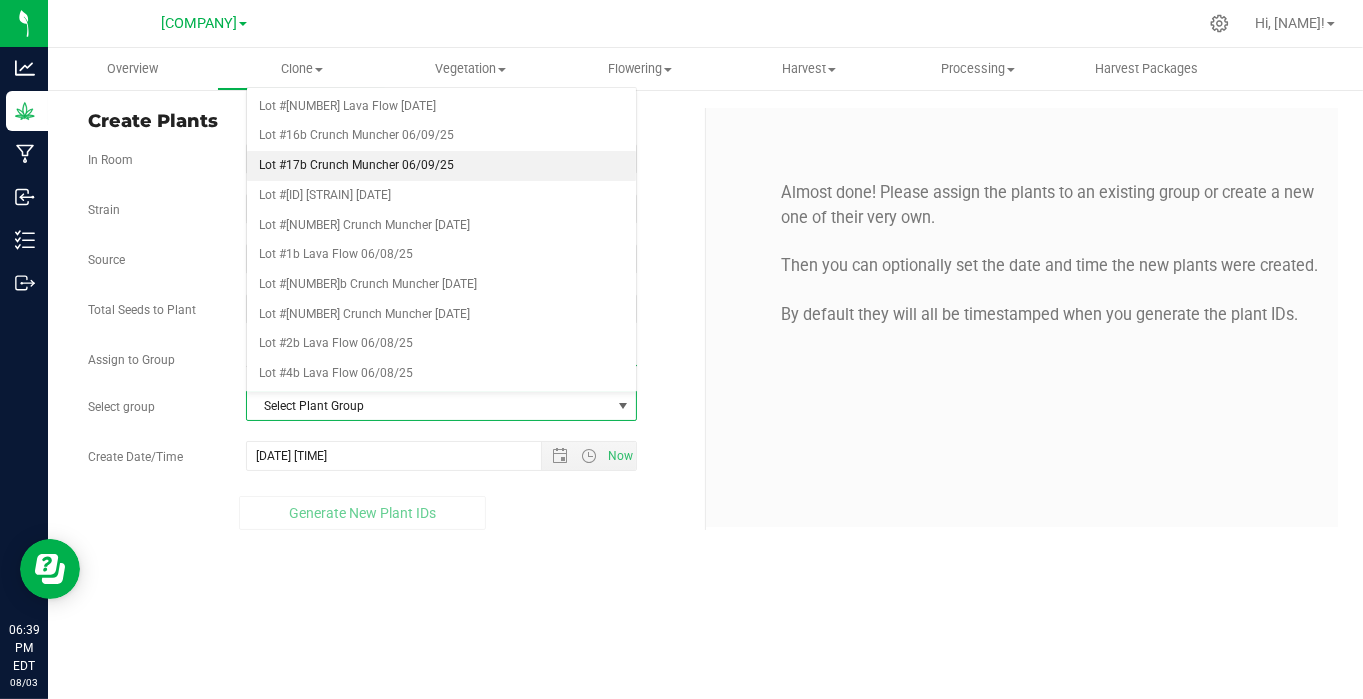 click on "Lot #17b Crunch Muncher 06/09/25" at bounding box center (441, 166) 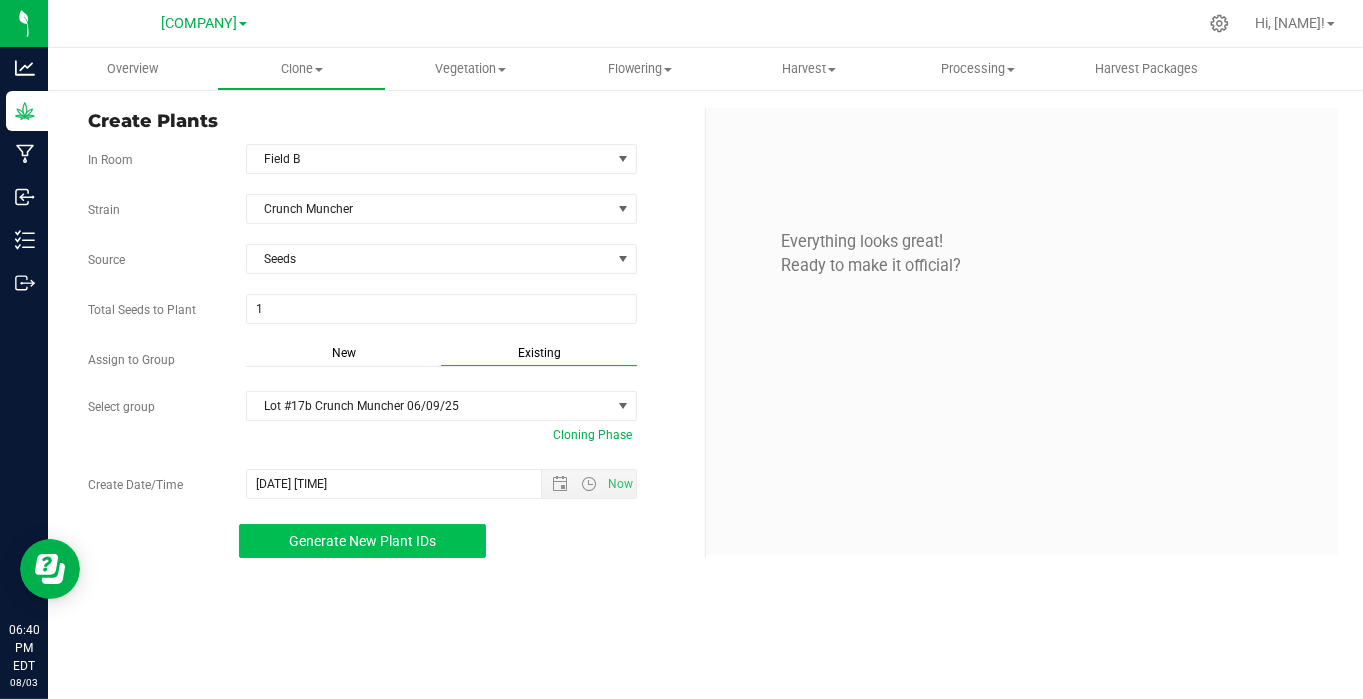 click on "Generate New Plant IDs" at bounding box center [362, 541] 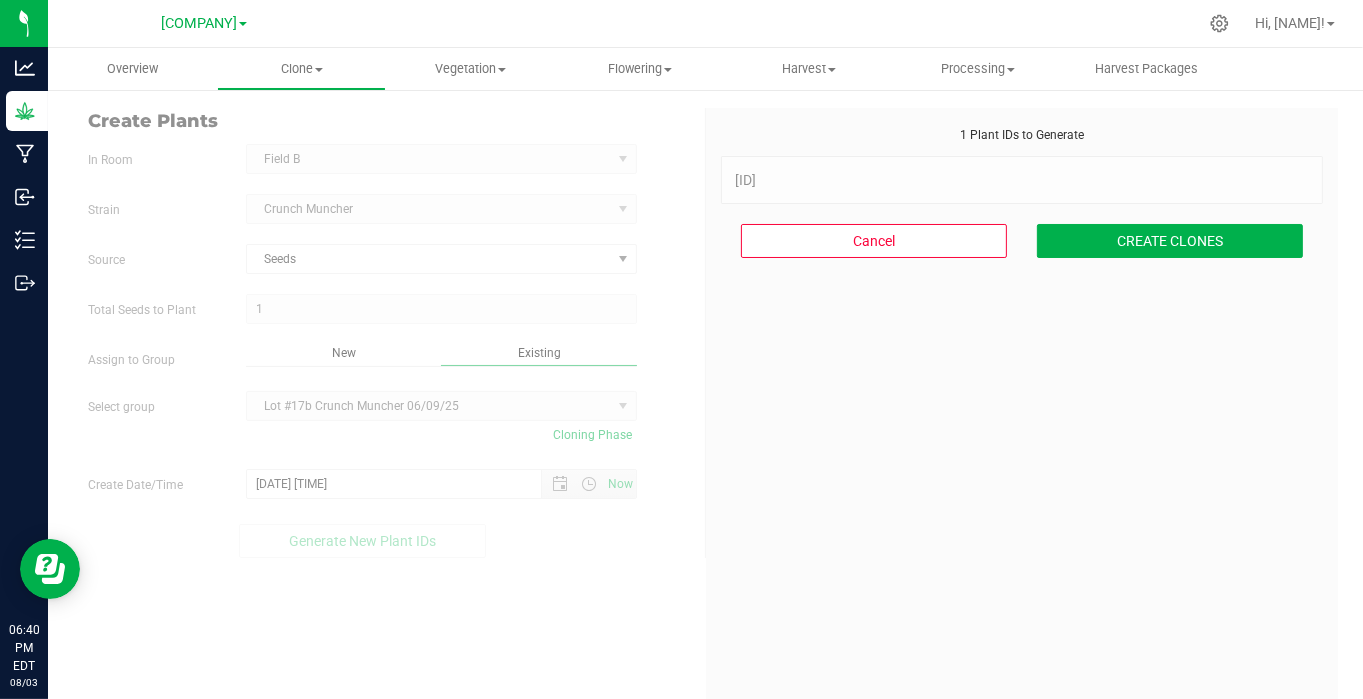 scroll, scrollTop: 60, scrollLeft: 0, axis: vertical 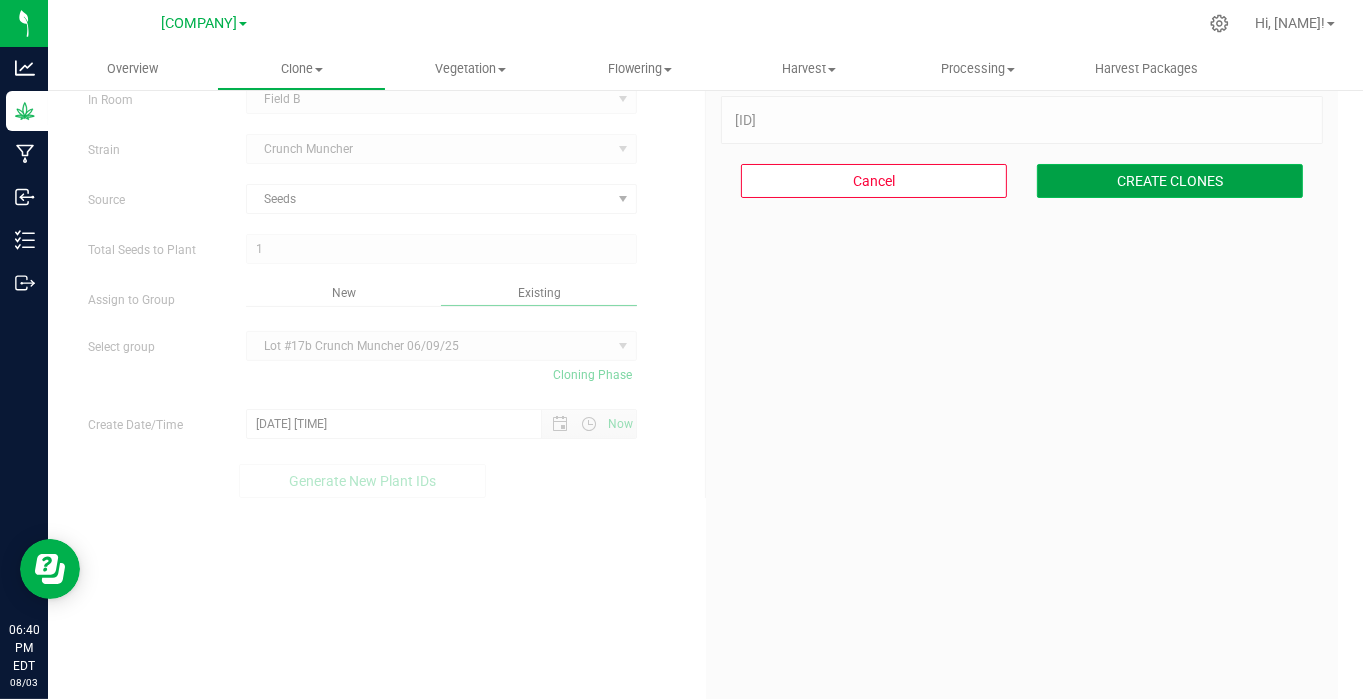 click on "CREATE CLONES" at bounding box center [1170, 181] 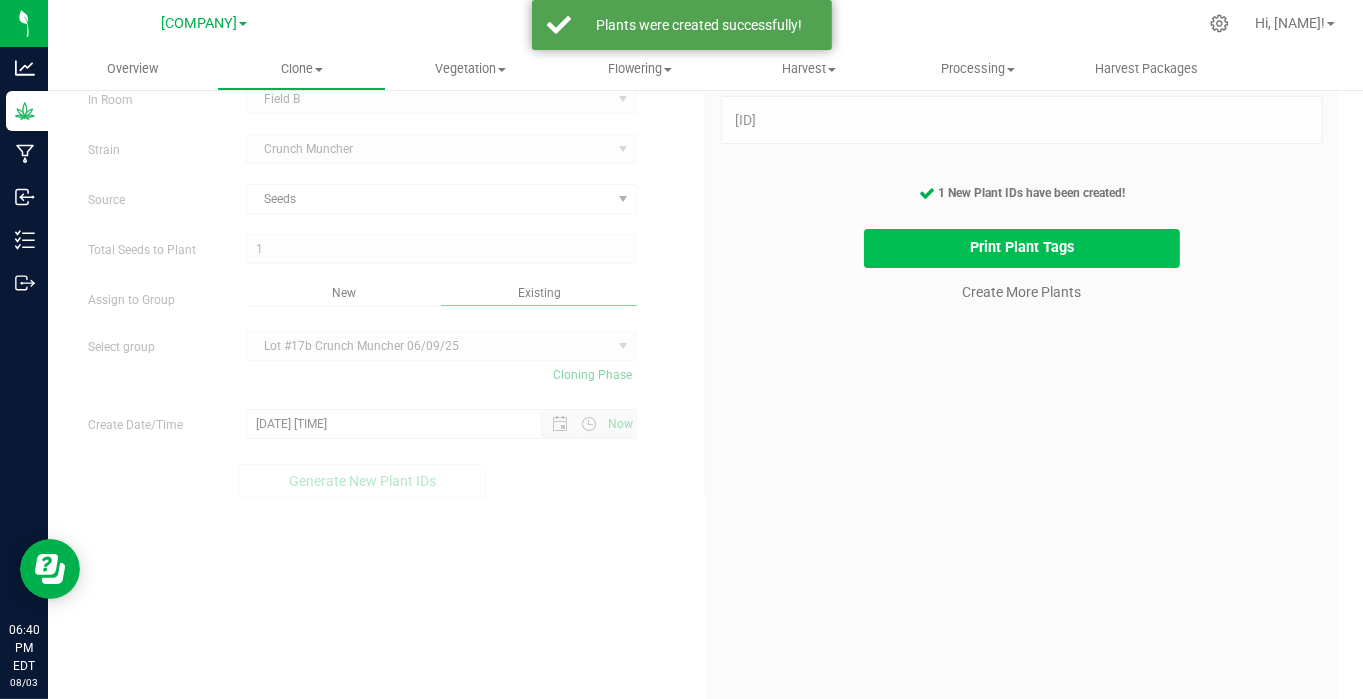 click on "Print Plant Tags" at bounding box center (1022, 248) 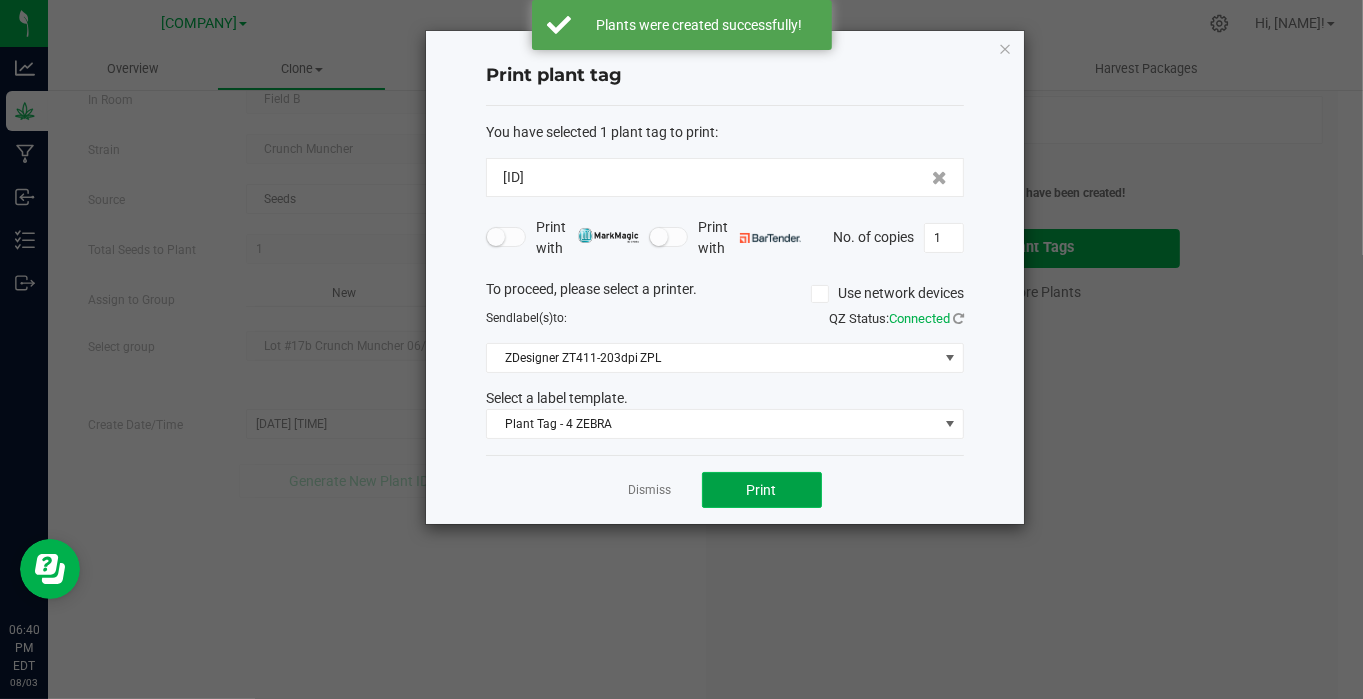 click on "Print" 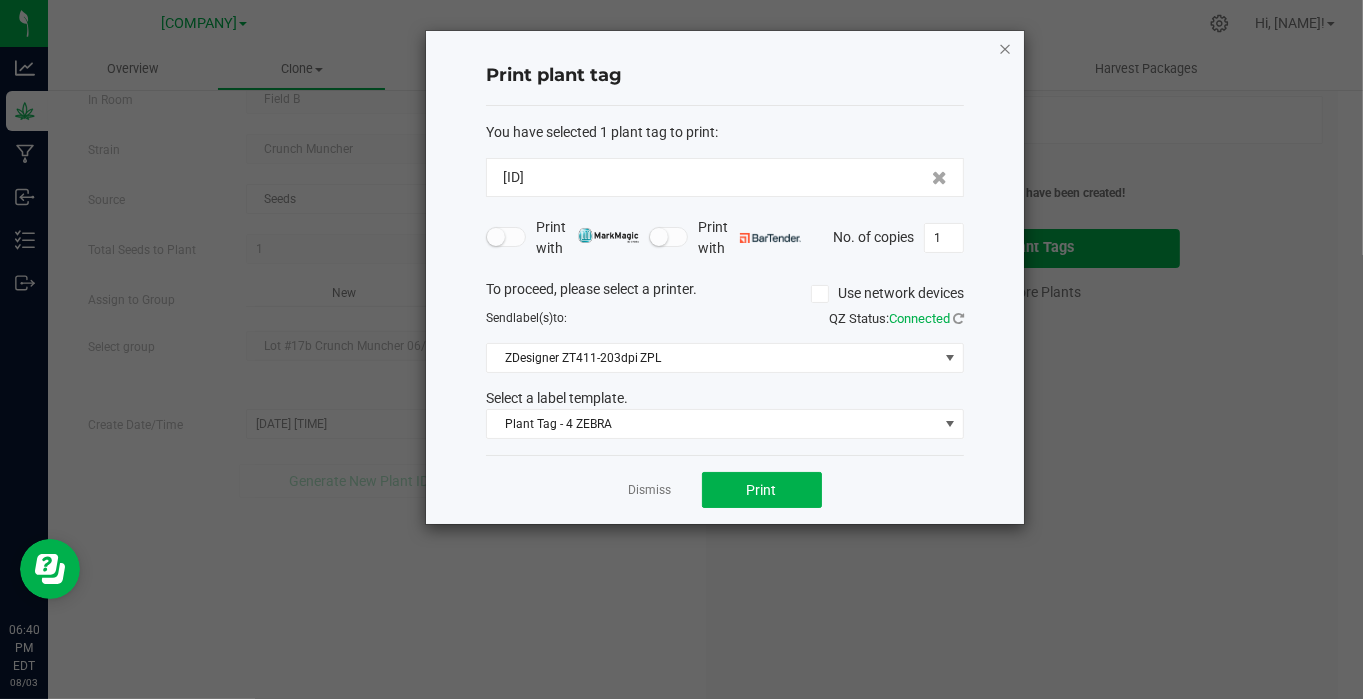 click 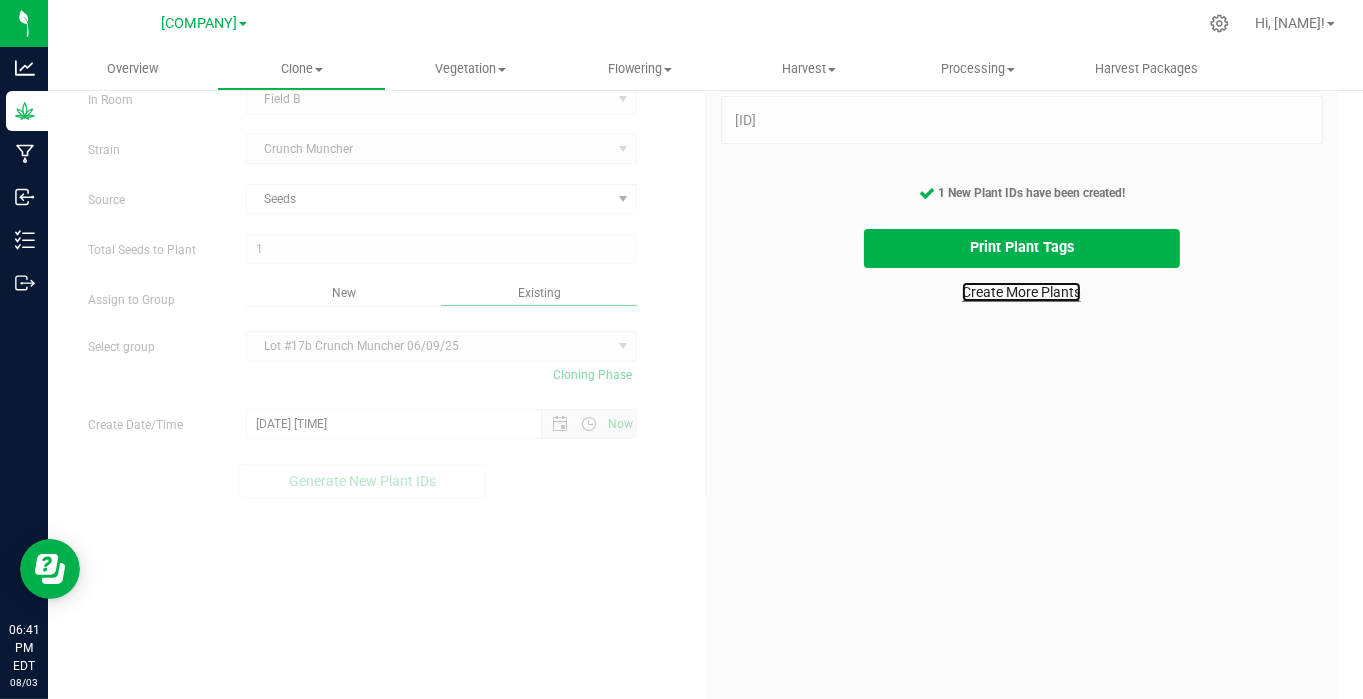 click on "Create More Plants" at bounding box center [1021, 292] 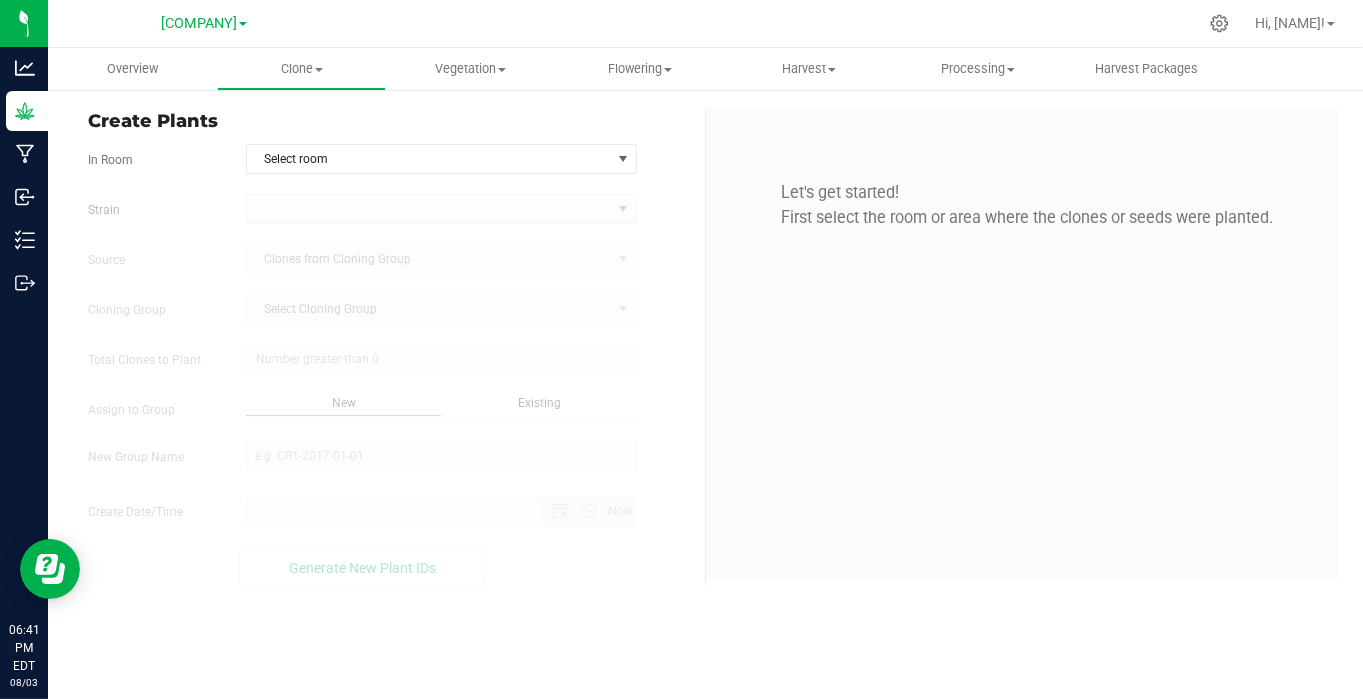 scroll, scrollTop: 0, scrollLeft: 0, axis: both 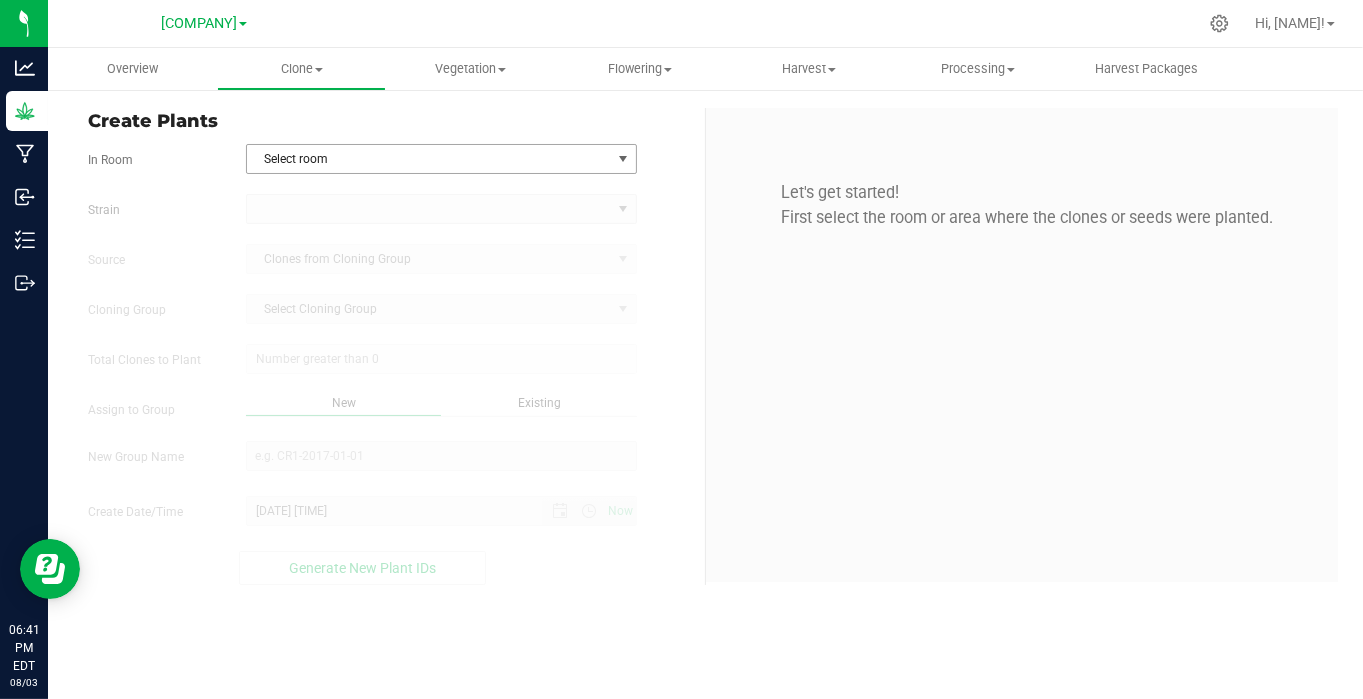 click on "Select room" at bounding box center (429, 159) 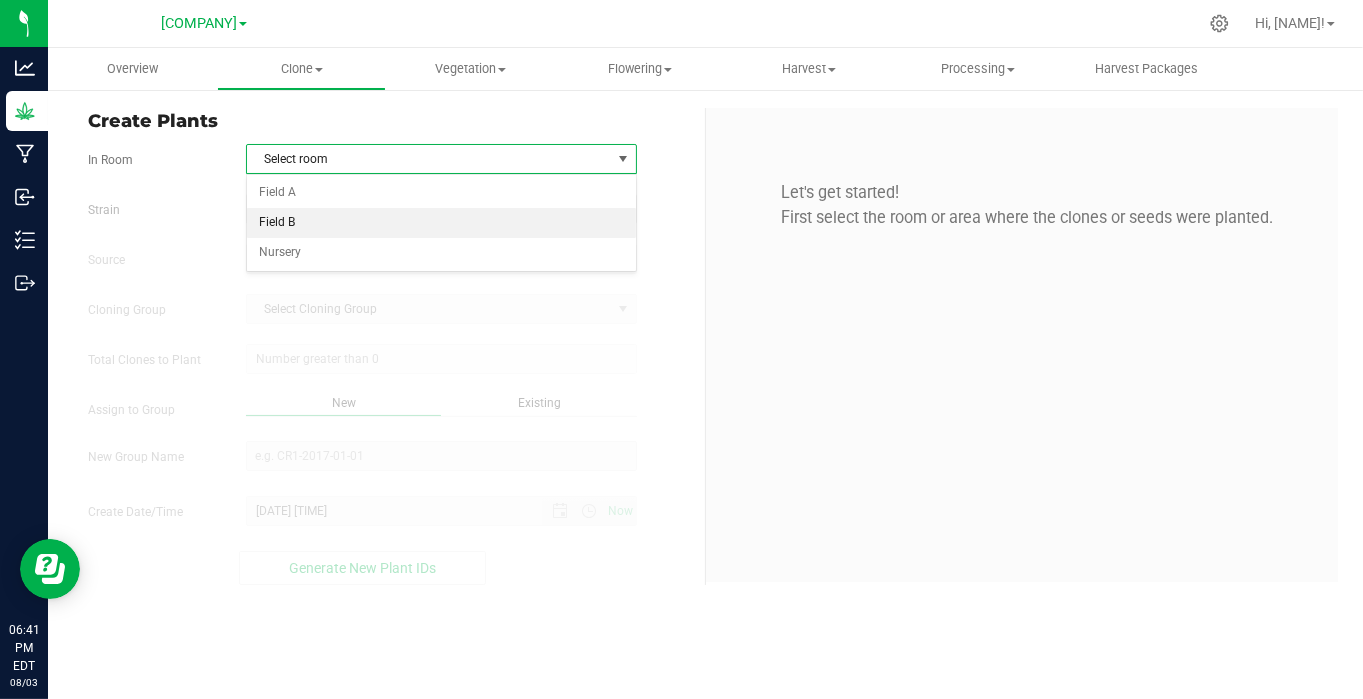 click on "Field B" at bounding box center (441, 223) 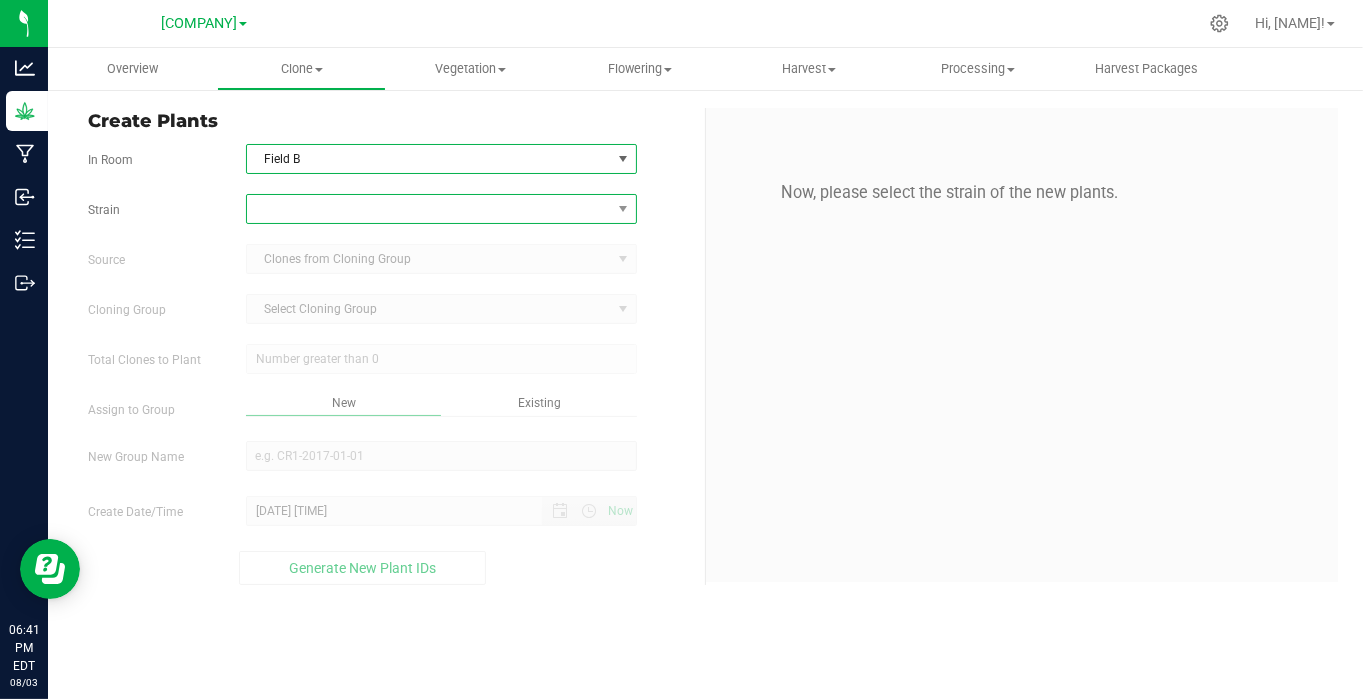 click at bounding box center [429, 209] 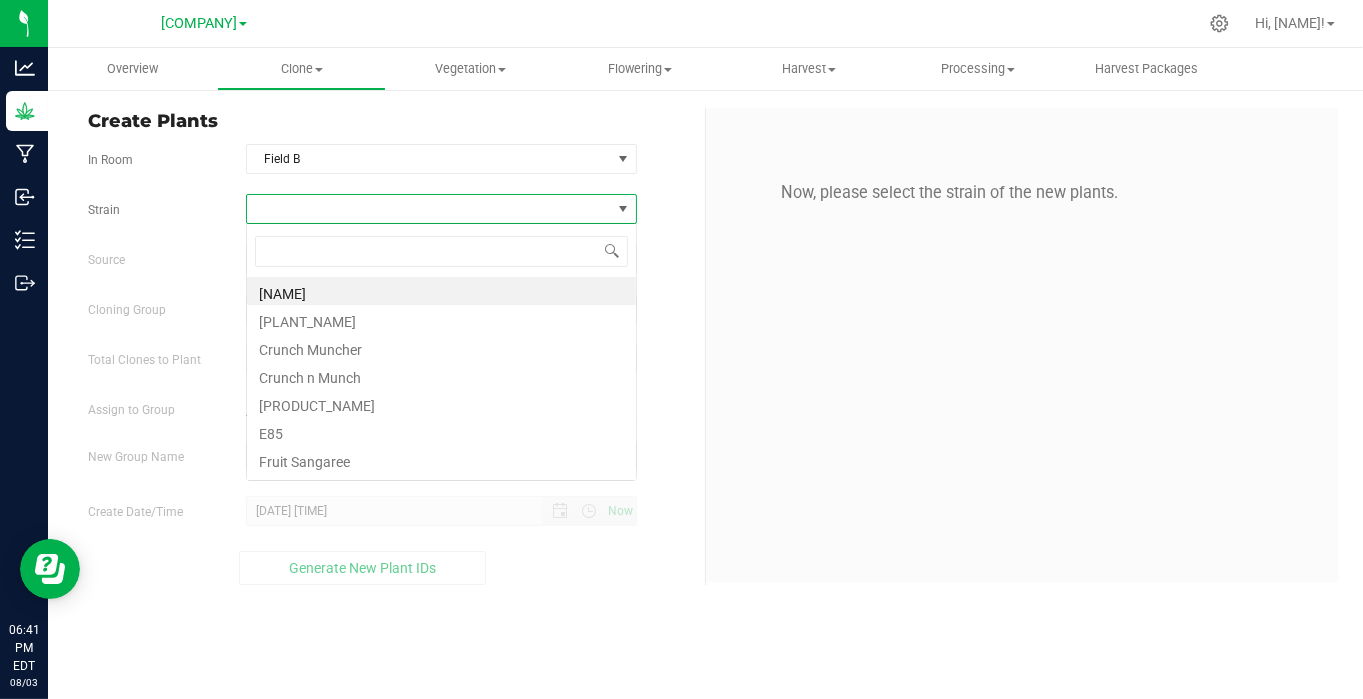scroll, scrollTop: 99970, scrollLeft: 99608, axis: both 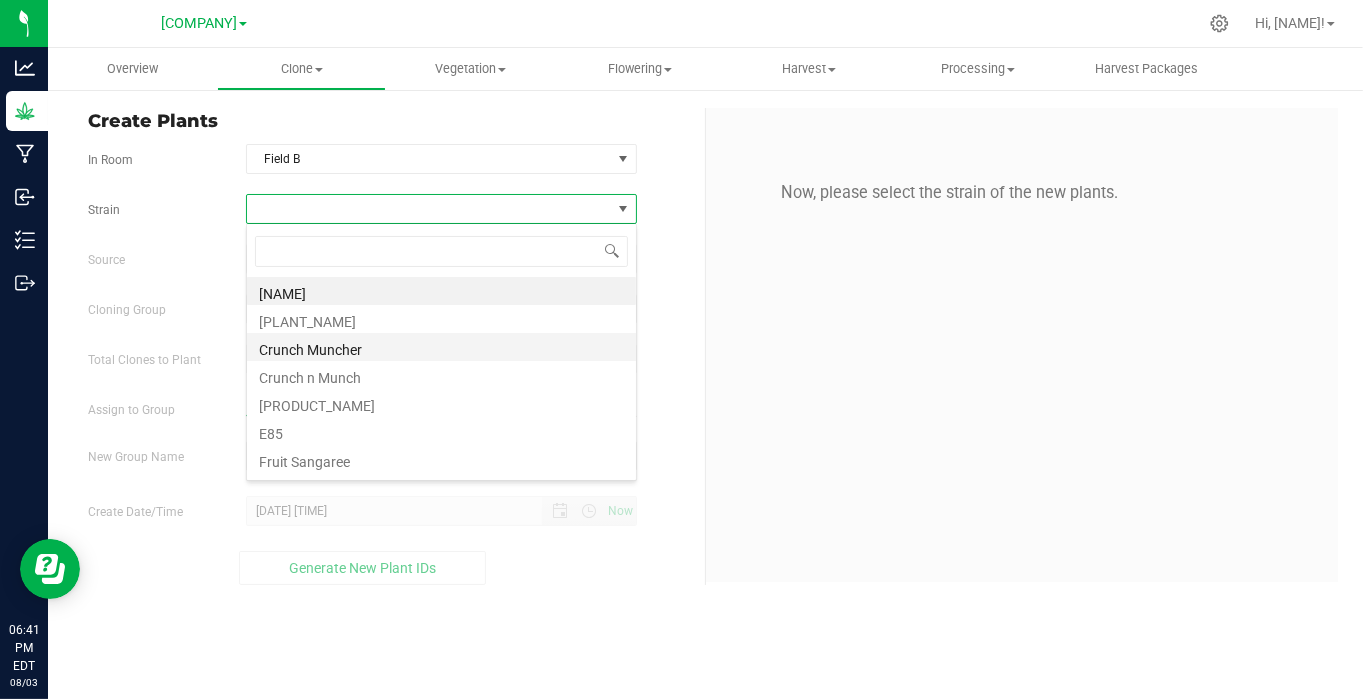click on "Crunch Muncher" at bounding box center (441, 347) 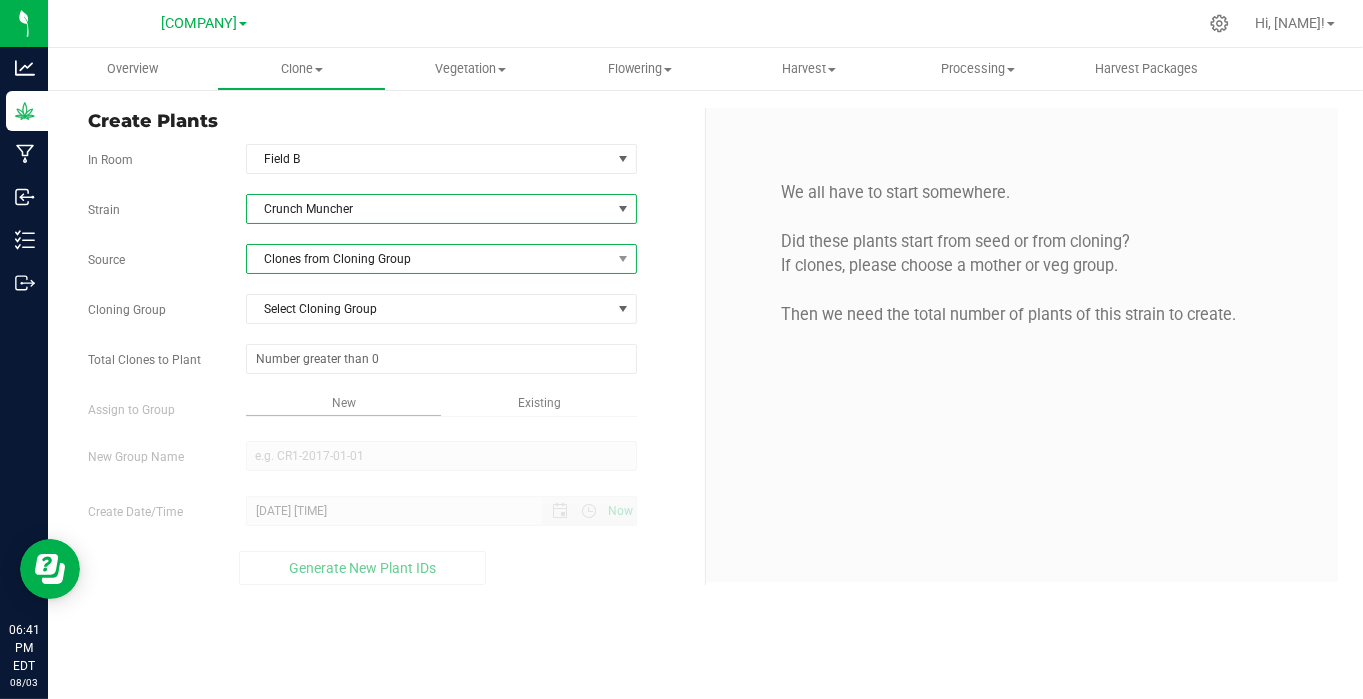 click on "Clones from Cloning Group" at bounding box center (429, 259) 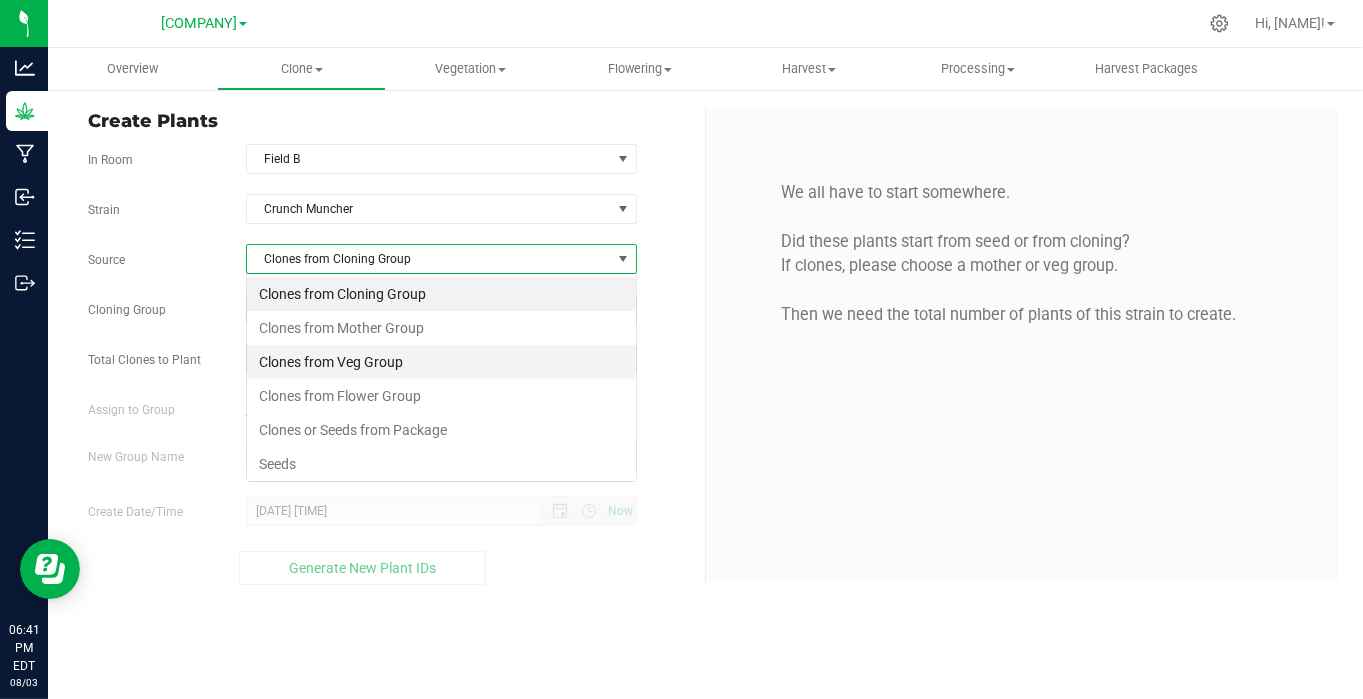 scroll, scrollTop: 99970, scrollLeft: 99608, axis: both 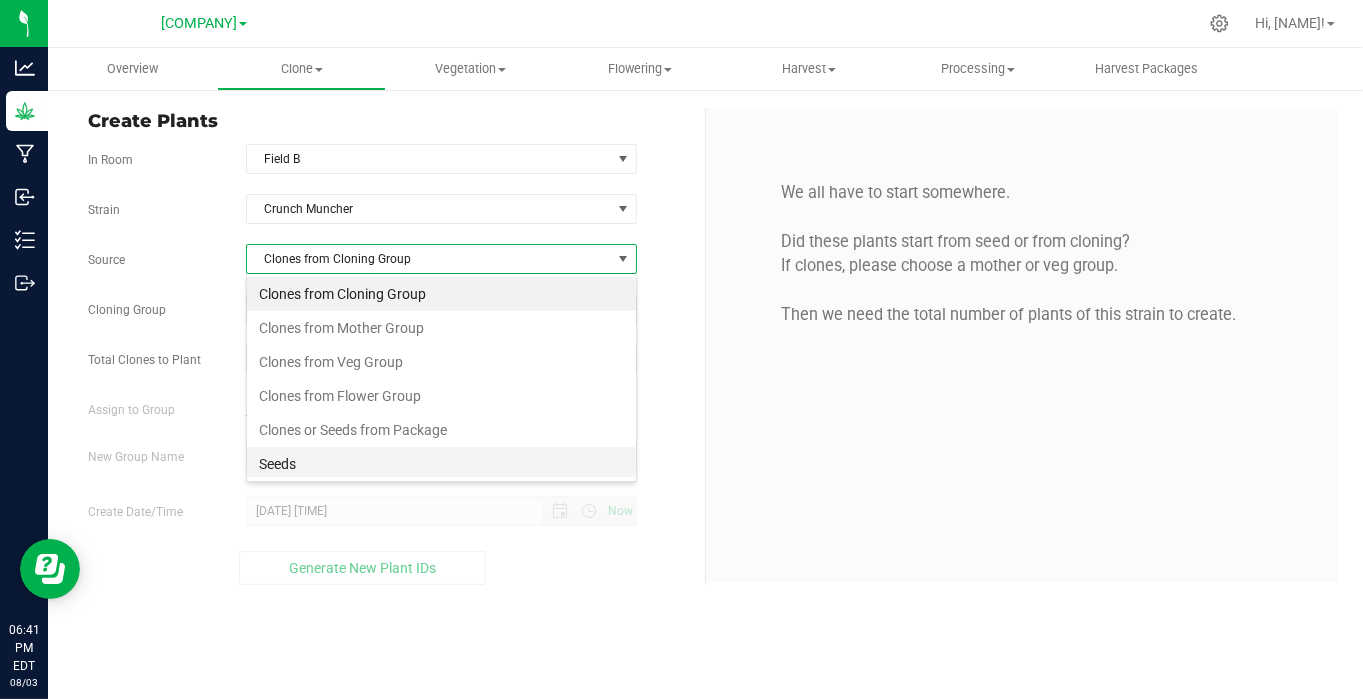 click on "Seeds" at bounding box center [441, 464] 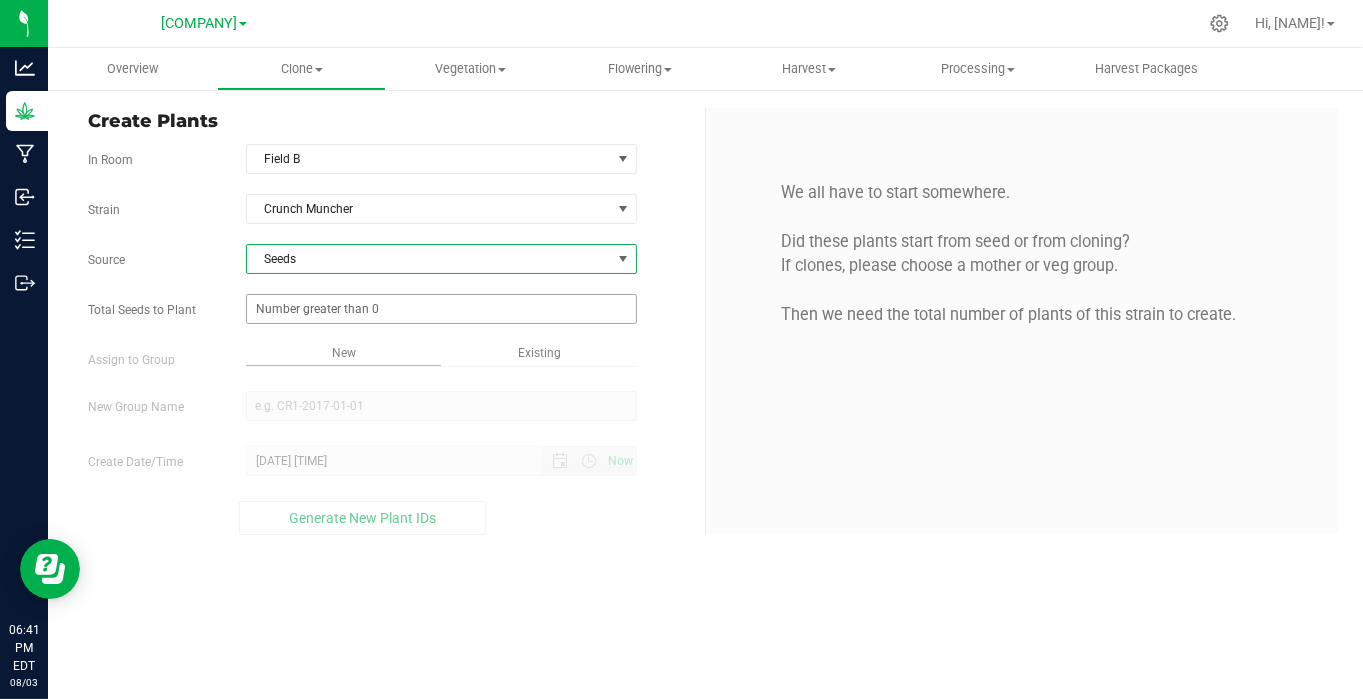 click at bounding box center [441, 309] 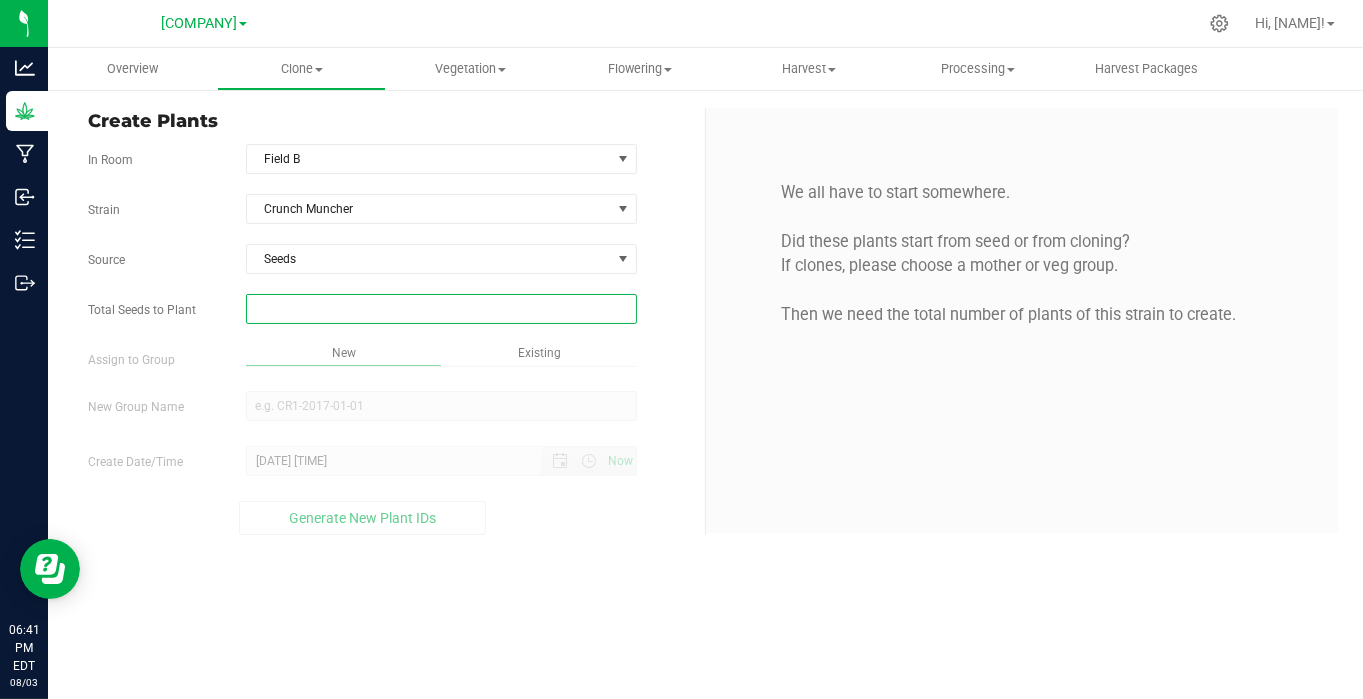 type on "1" 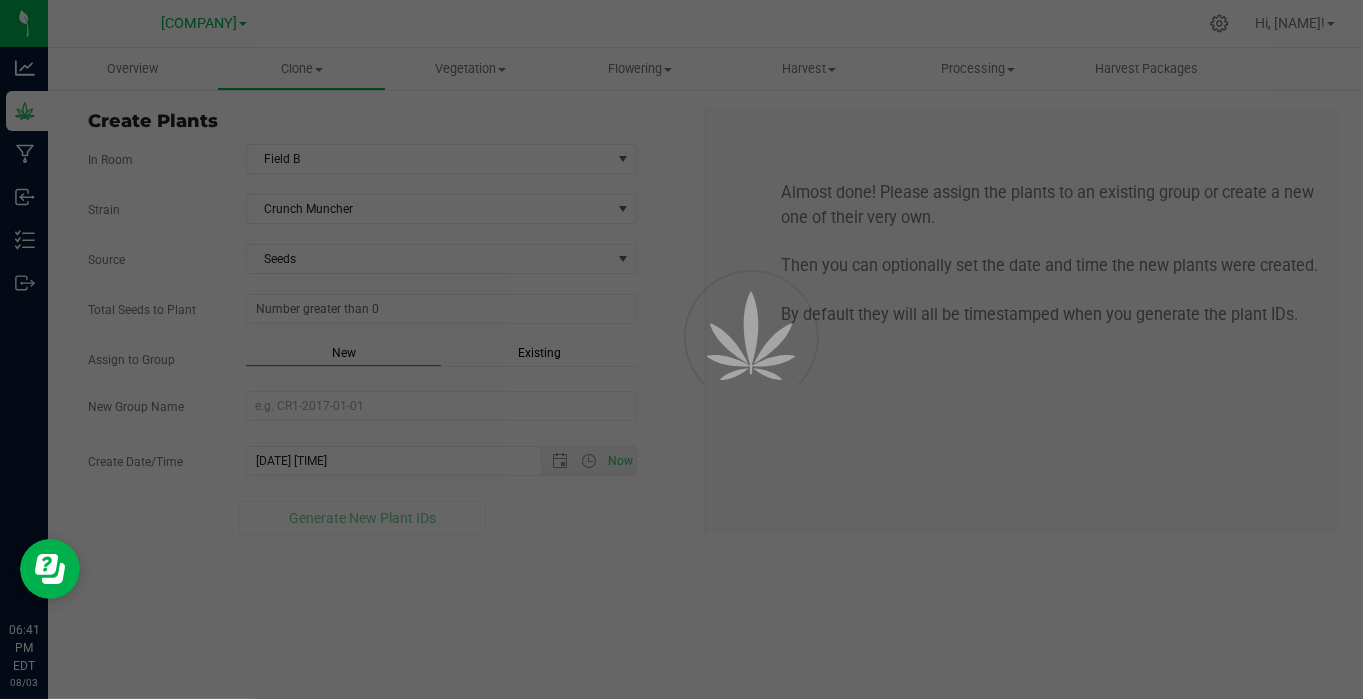 type on "1" 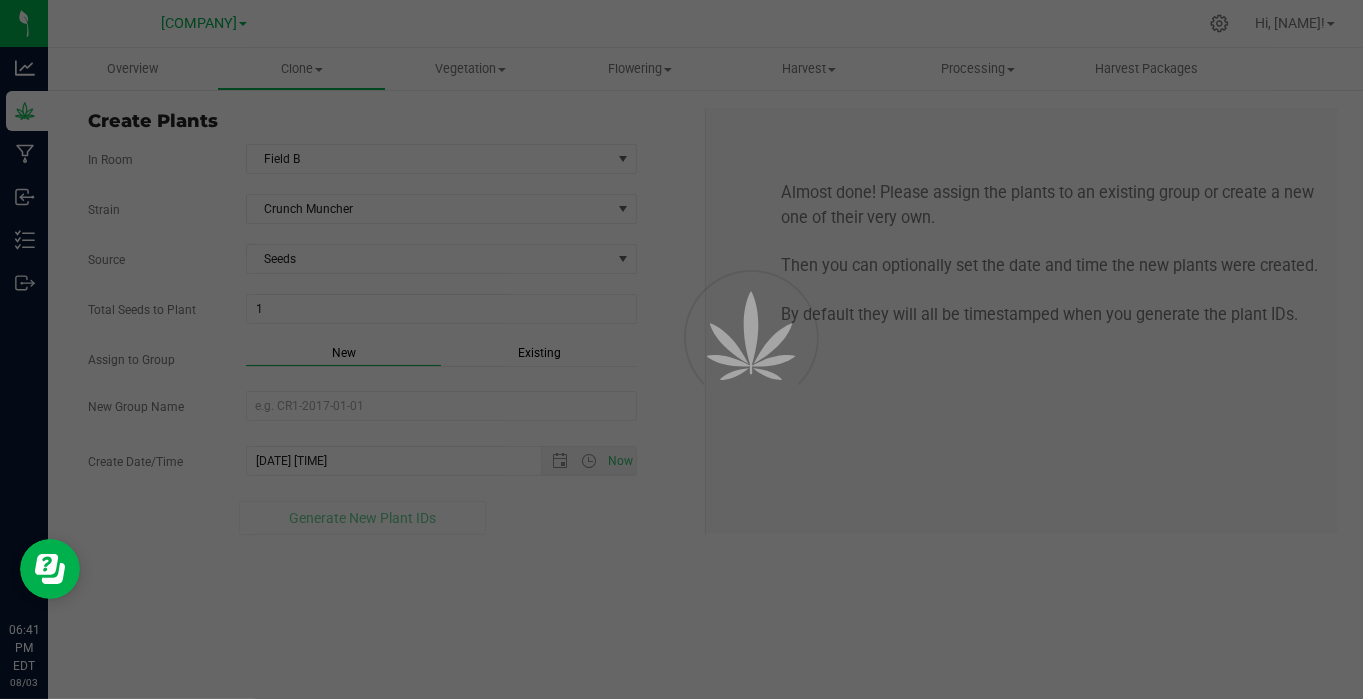 click on "Overview
Clone
Create plants
Cloning groups
Cloning plants
Apply to plants
Vegetation" at bounding box center (705, 373) 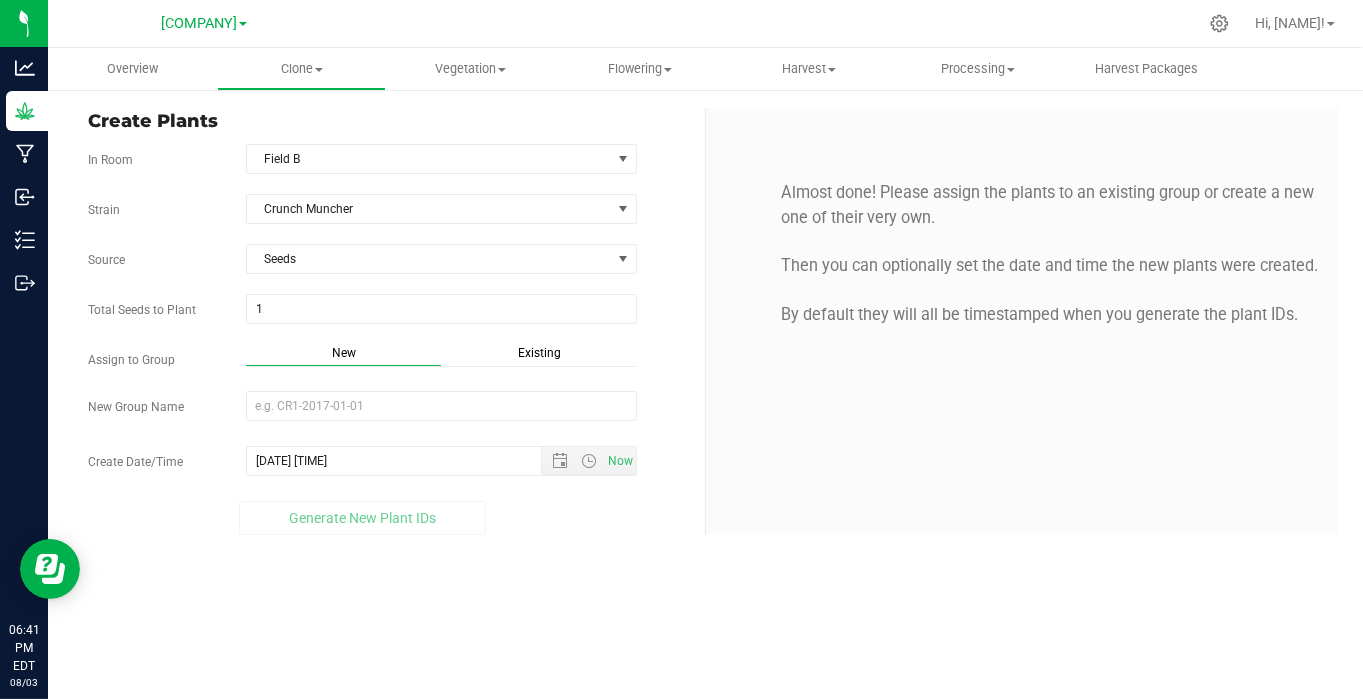 click on "Existing" at bounding box center (539, 353) 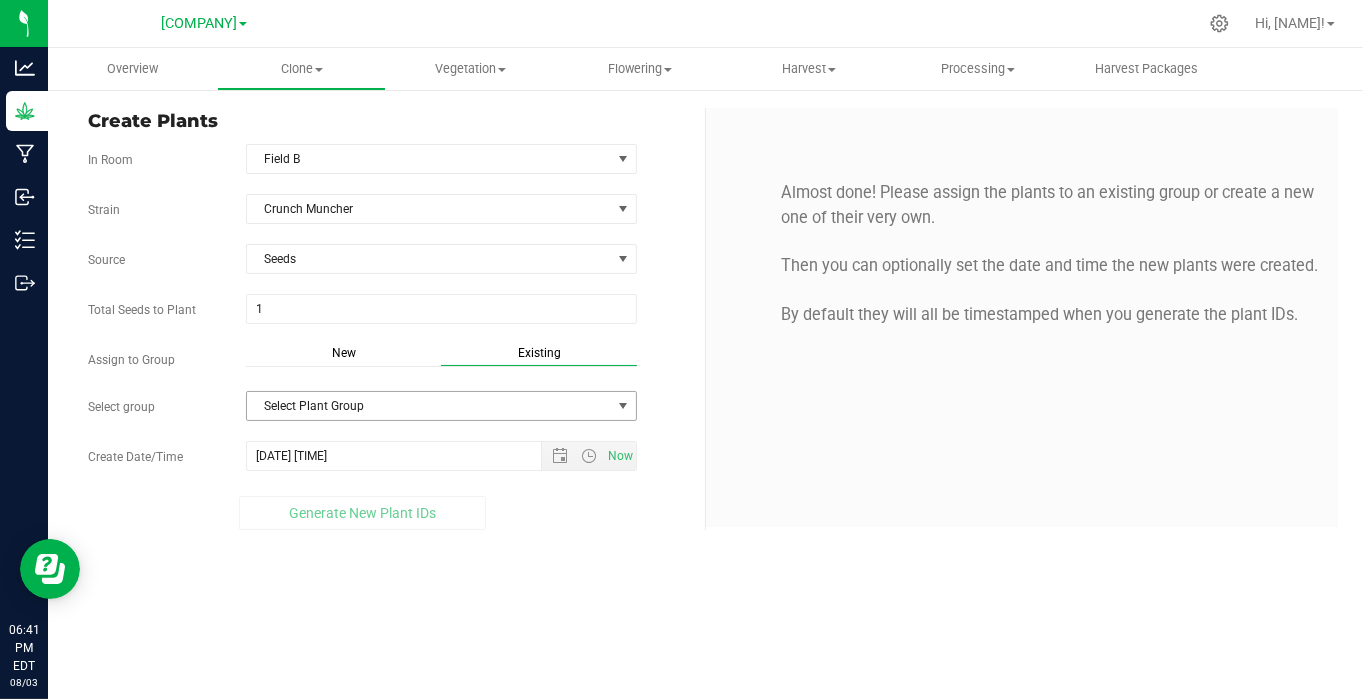 click on "Select Plant Group" at bounding box center [429, 406] 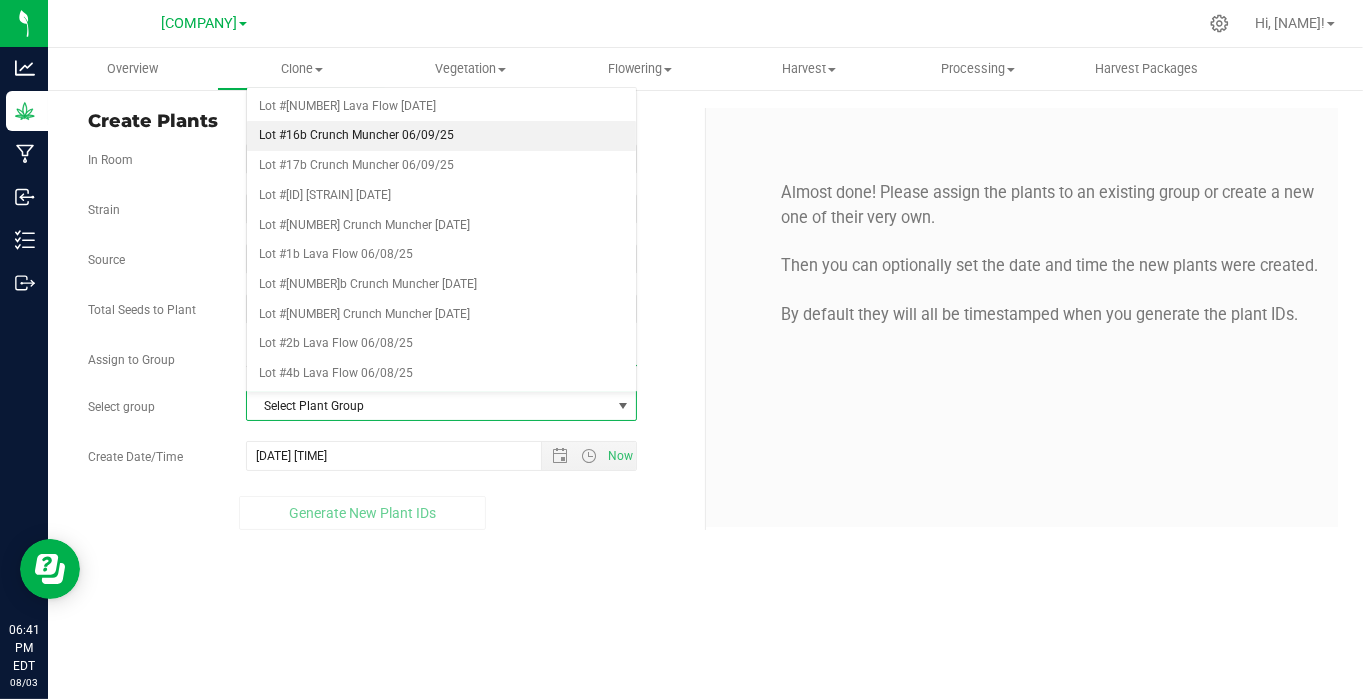 click on "Lot #16b Crunch Muncher 06/09/25" at bounding box center [441, 136] 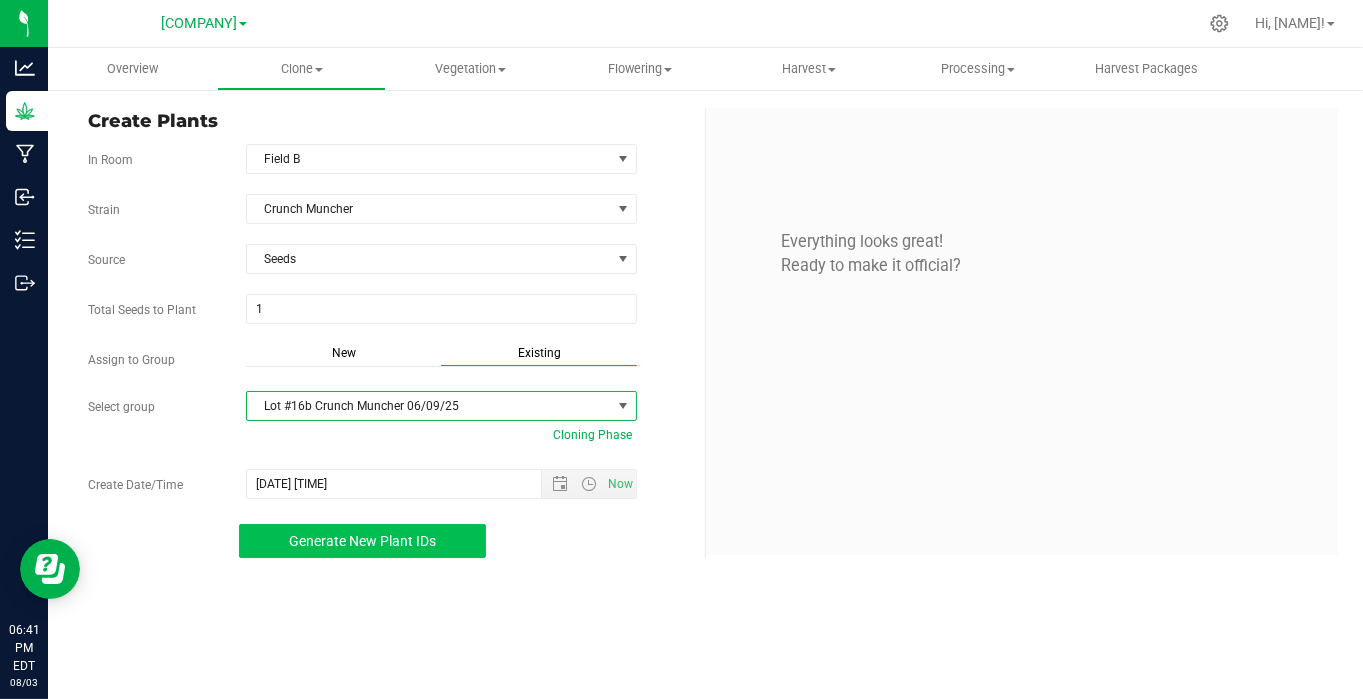 click on "Generate New Plant IDs" at bounding box center [362, 541] 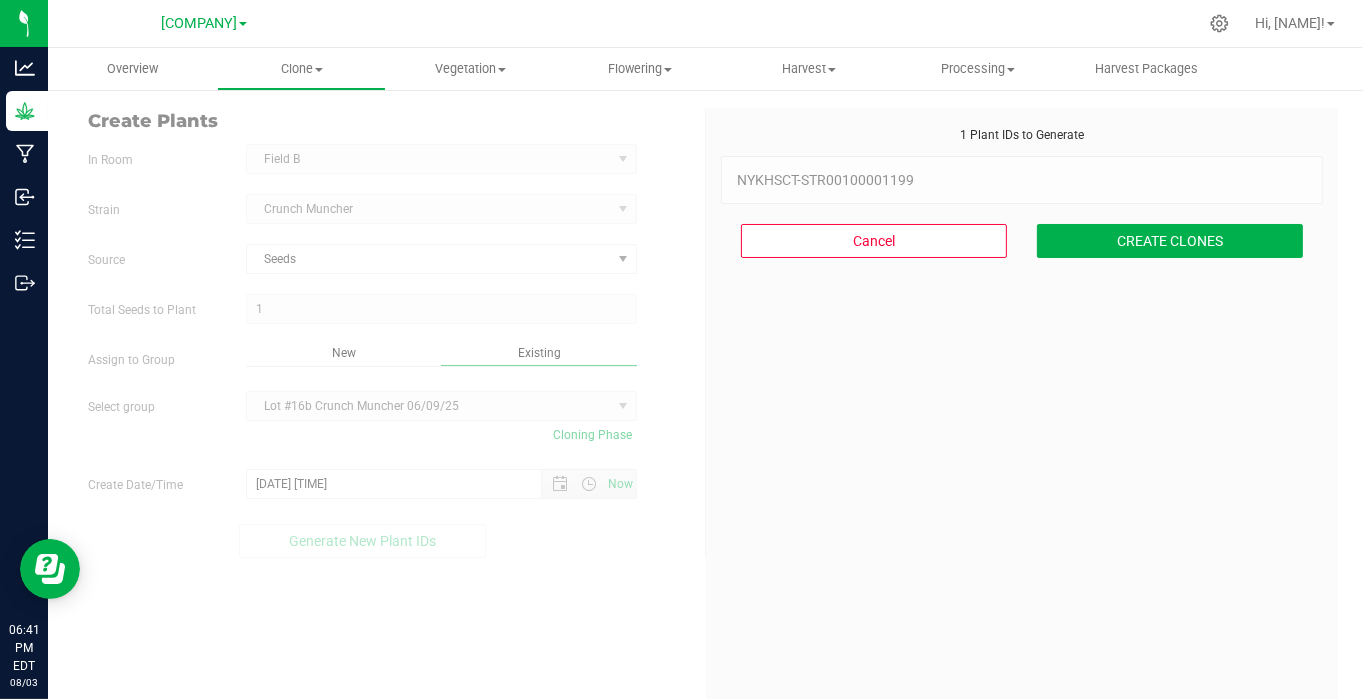 scroll, scrollTop: 60, scrollLeft: 0, axis: vertical 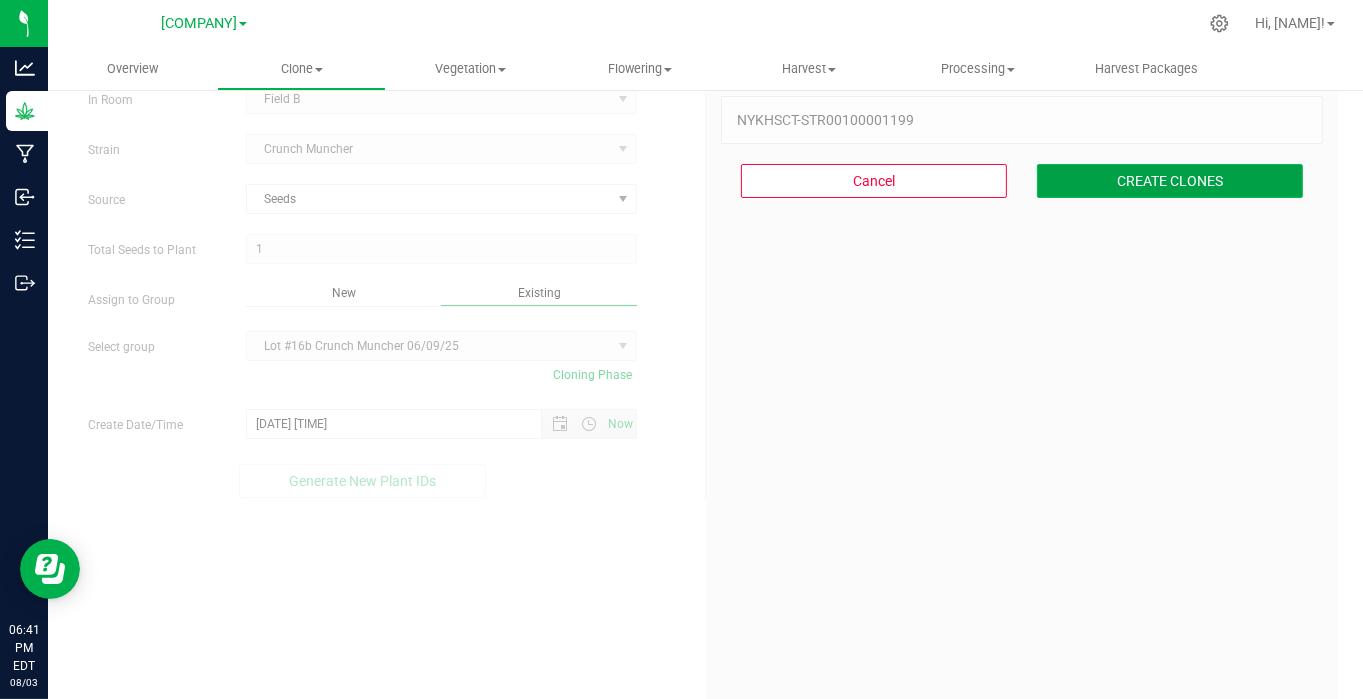 click on "CREATE CLONES" at bounding box center [1170, 181] 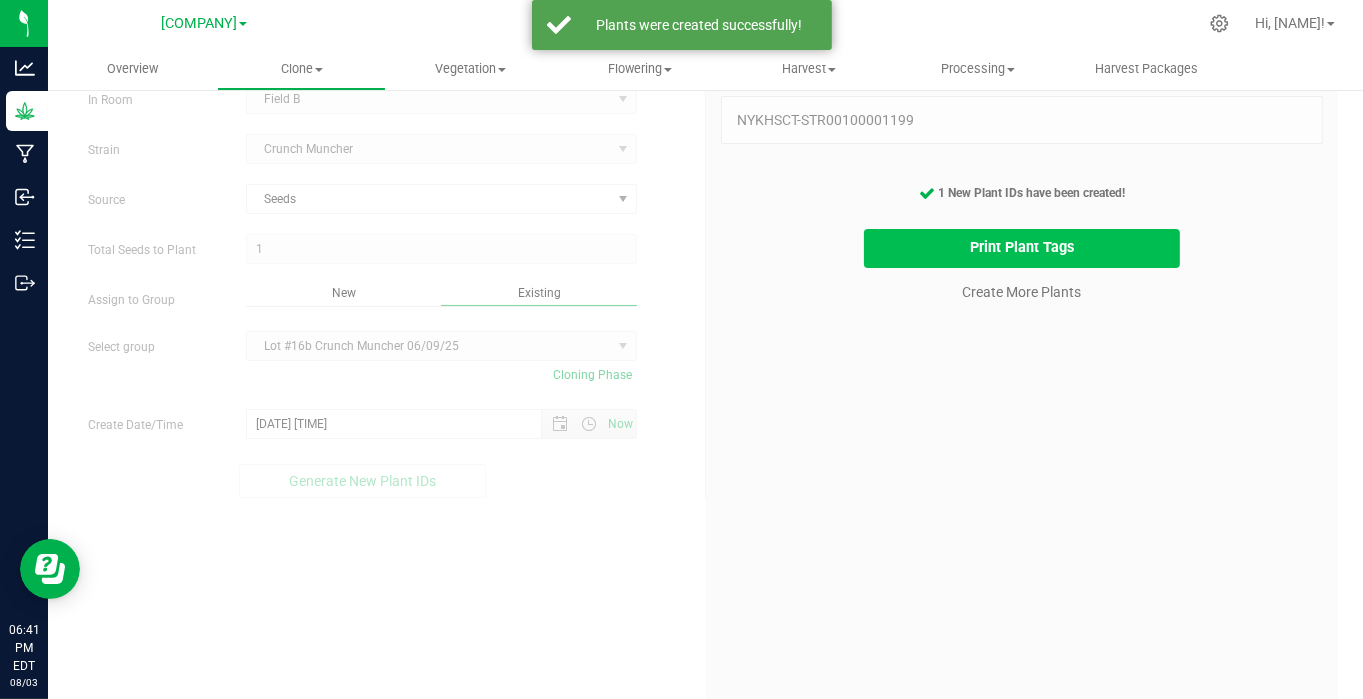 click on "Print Plant Tags" at bounding box center (1022, 248) 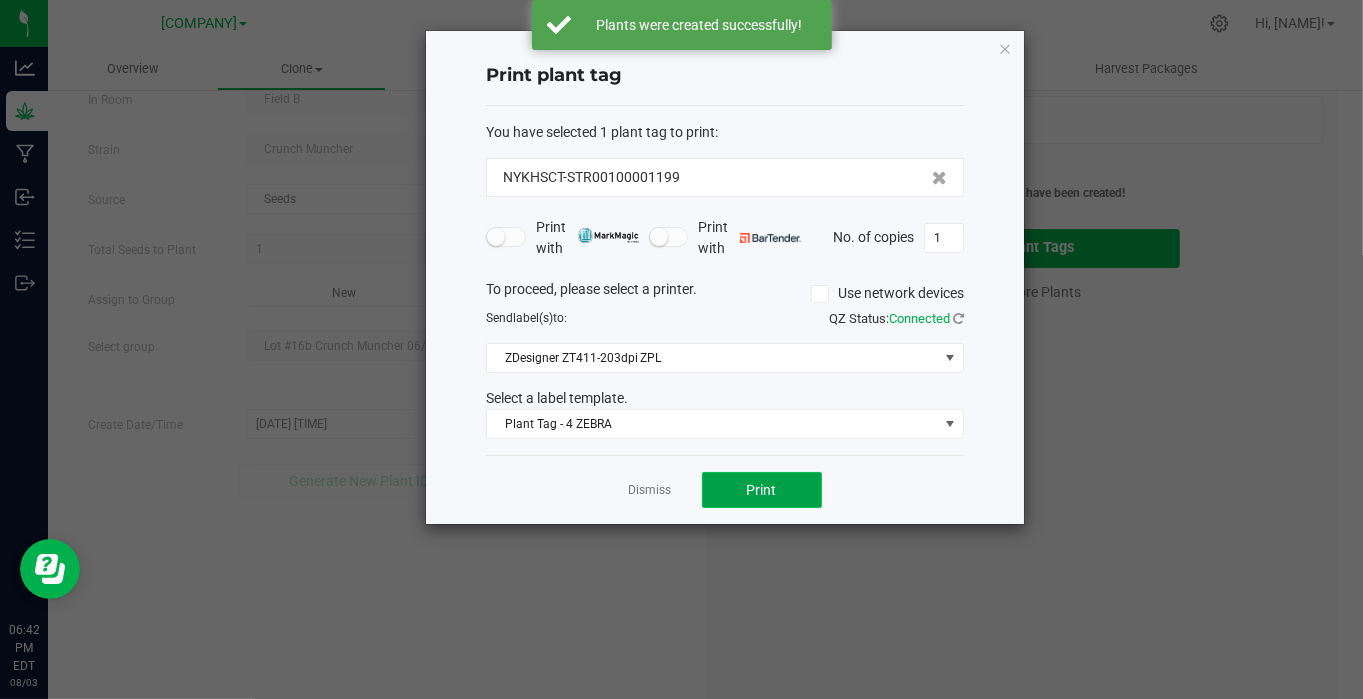 click on "Print" 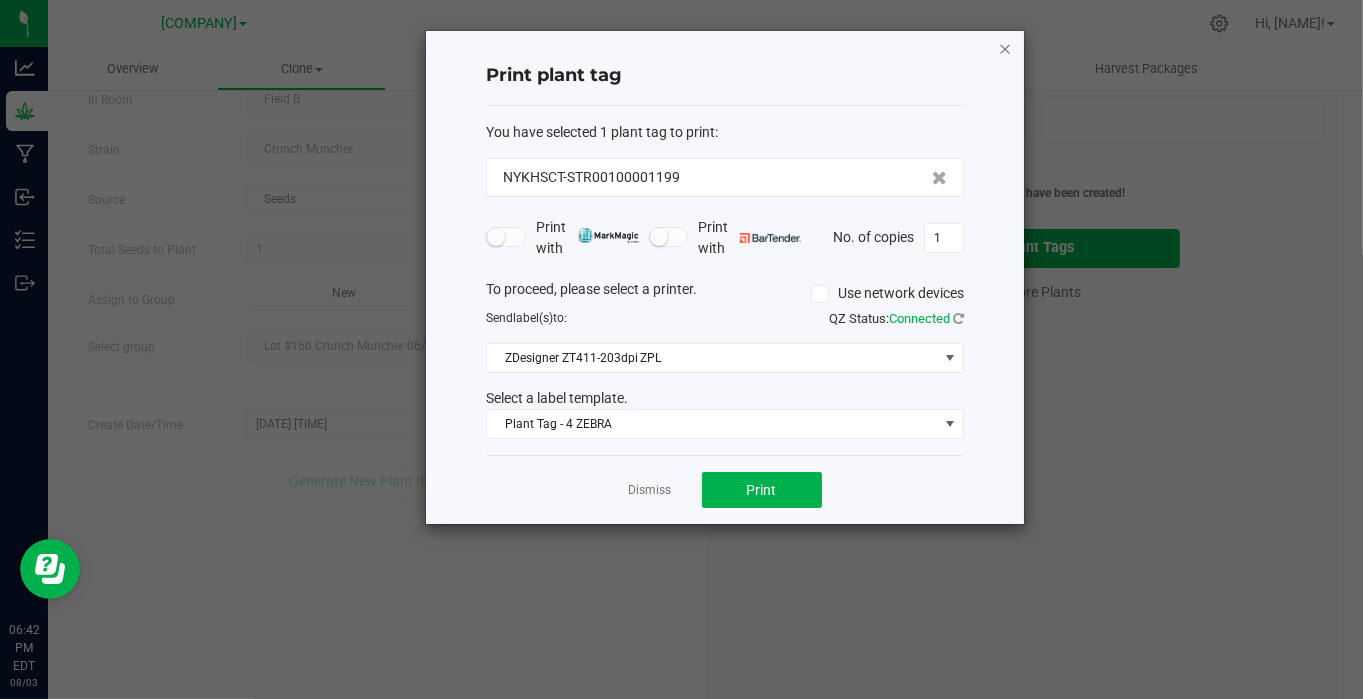 click 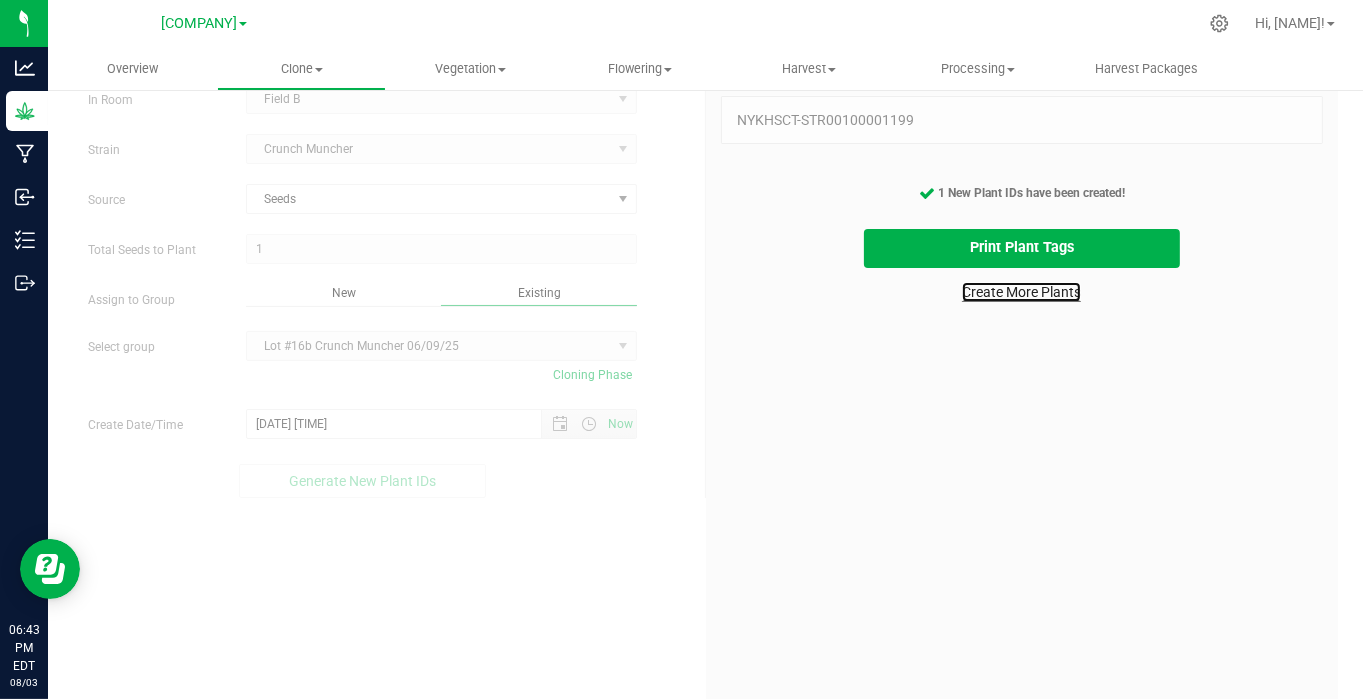 click on "Create More Plants" at bounding box center (1021, 292) 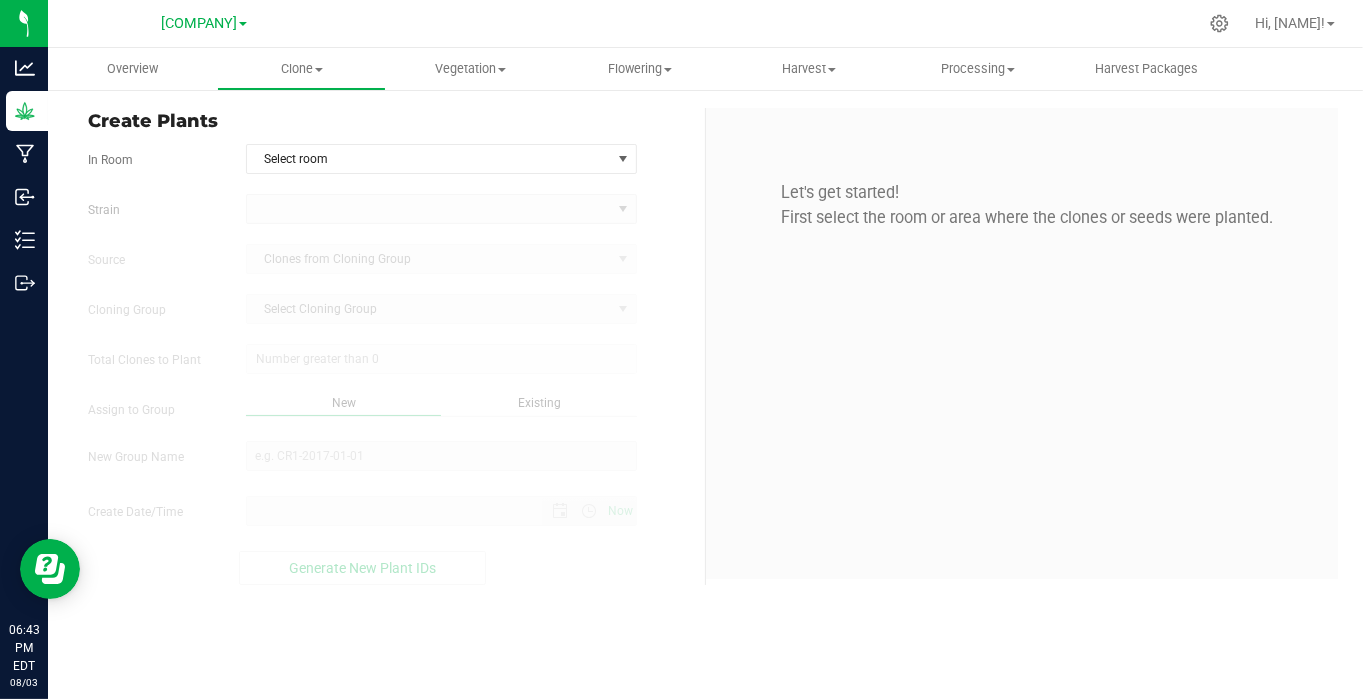 scroll, scrollTop: 0, scrollLeft: 0, axis: both 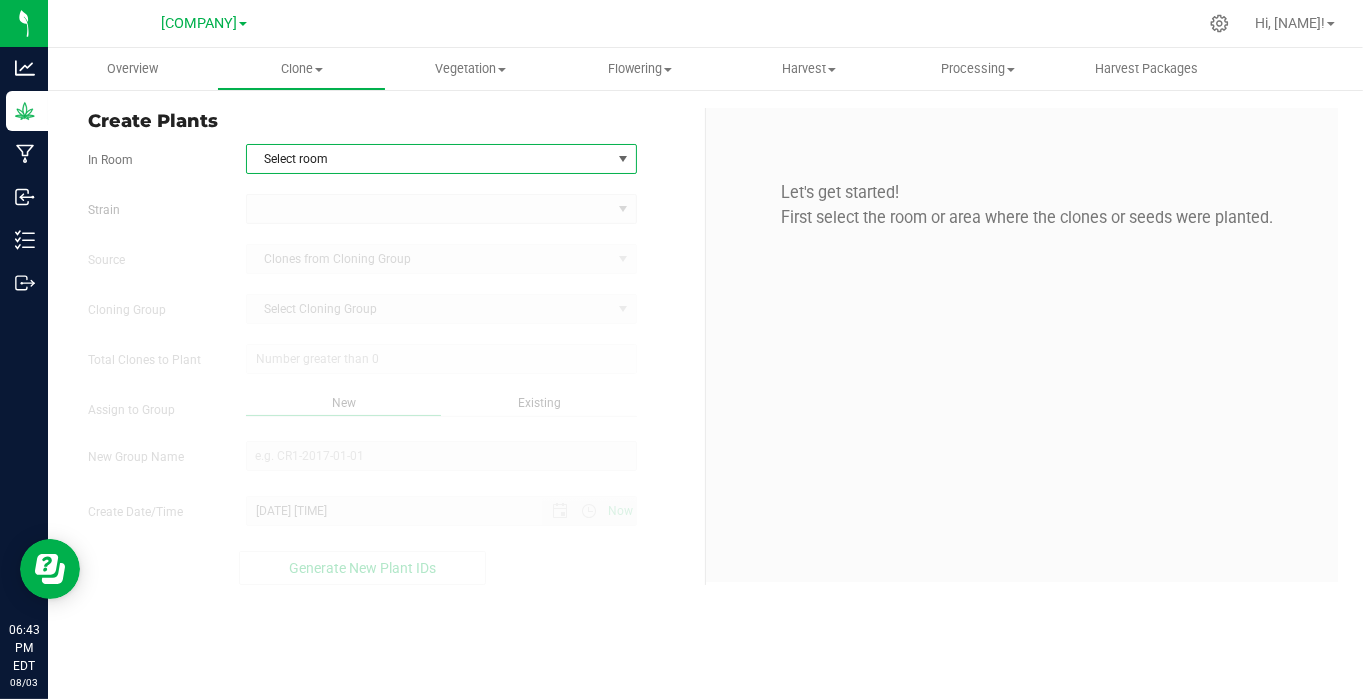 click on "Select room" at bounding box center (429, 159) 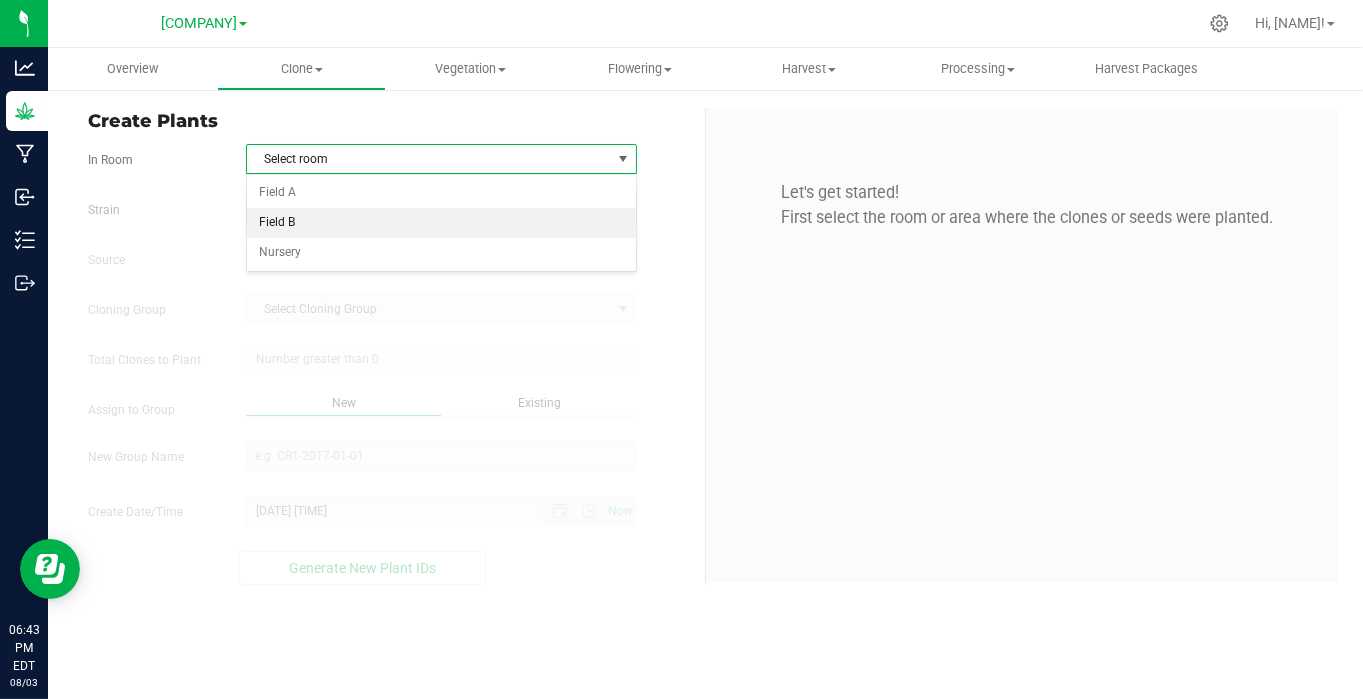 click on "Field B" at bounding box center (441, 223) 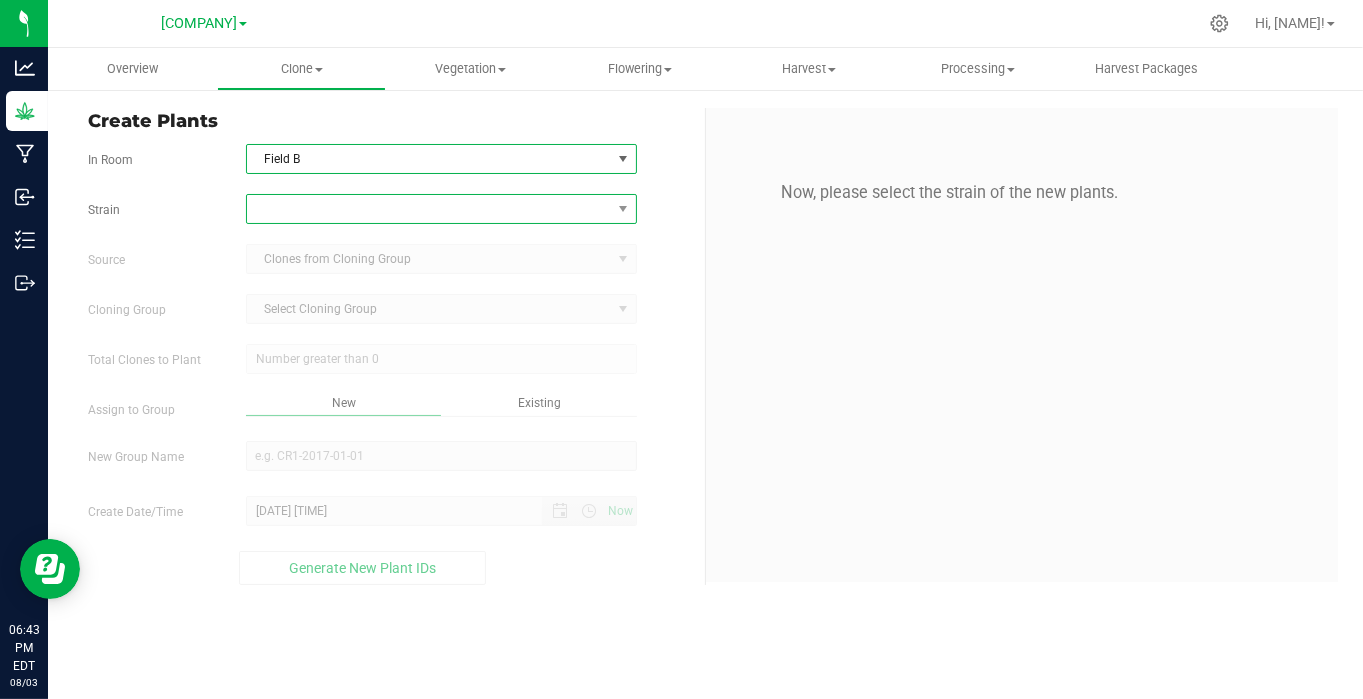 click at bounding box center [429, 209] 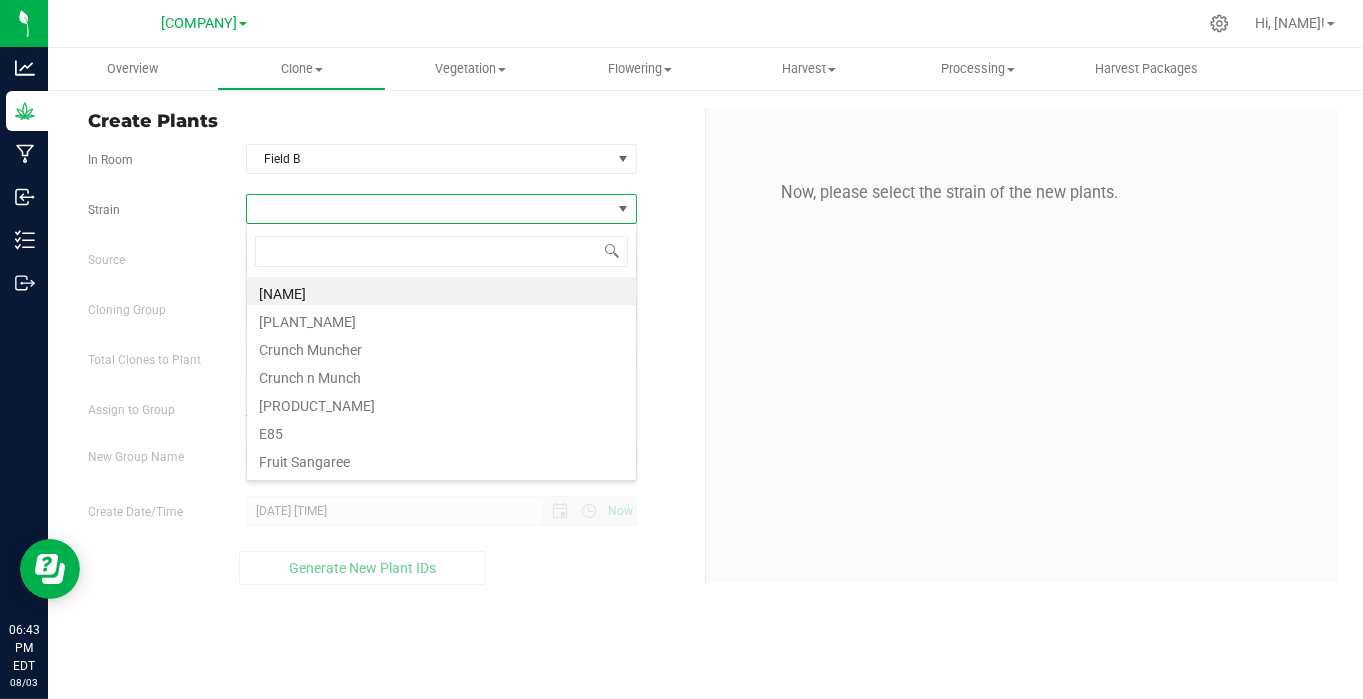 scroll, scrollTop: 99970, scrollLeft: 99608, axis: both 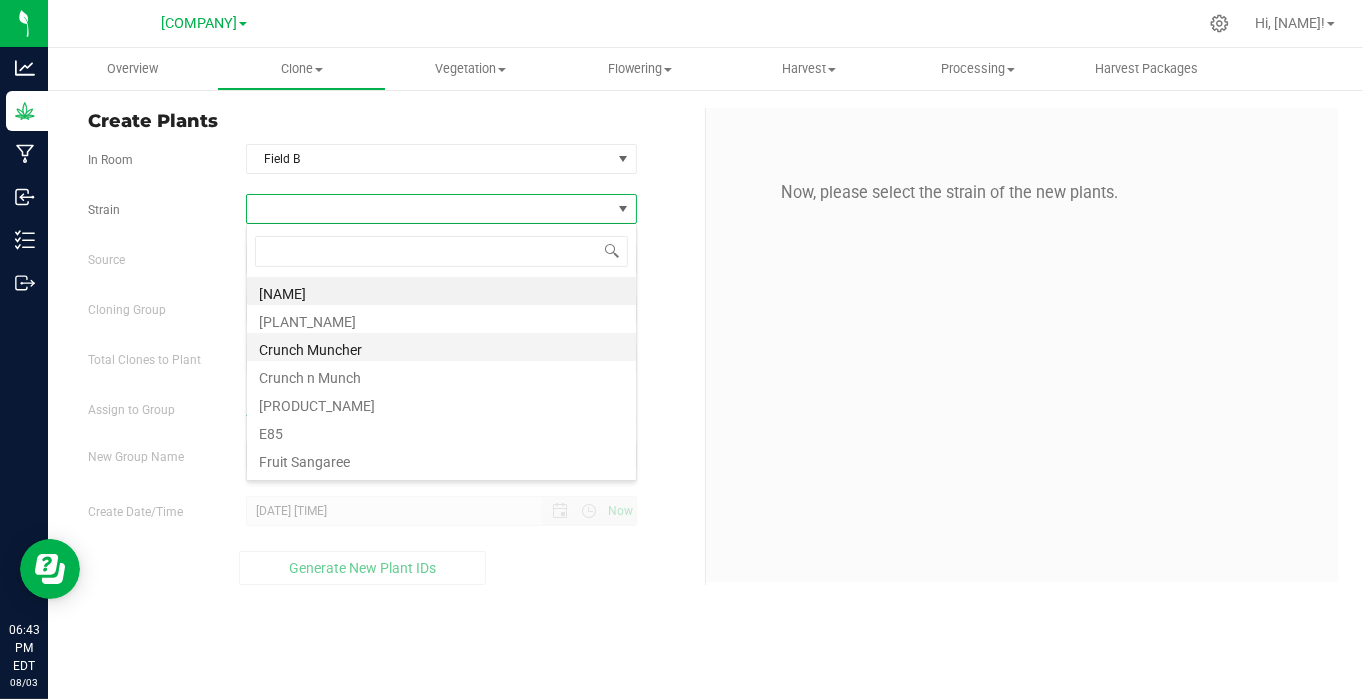 click on "Crunch Muncher" at bounding box center [441, 347] 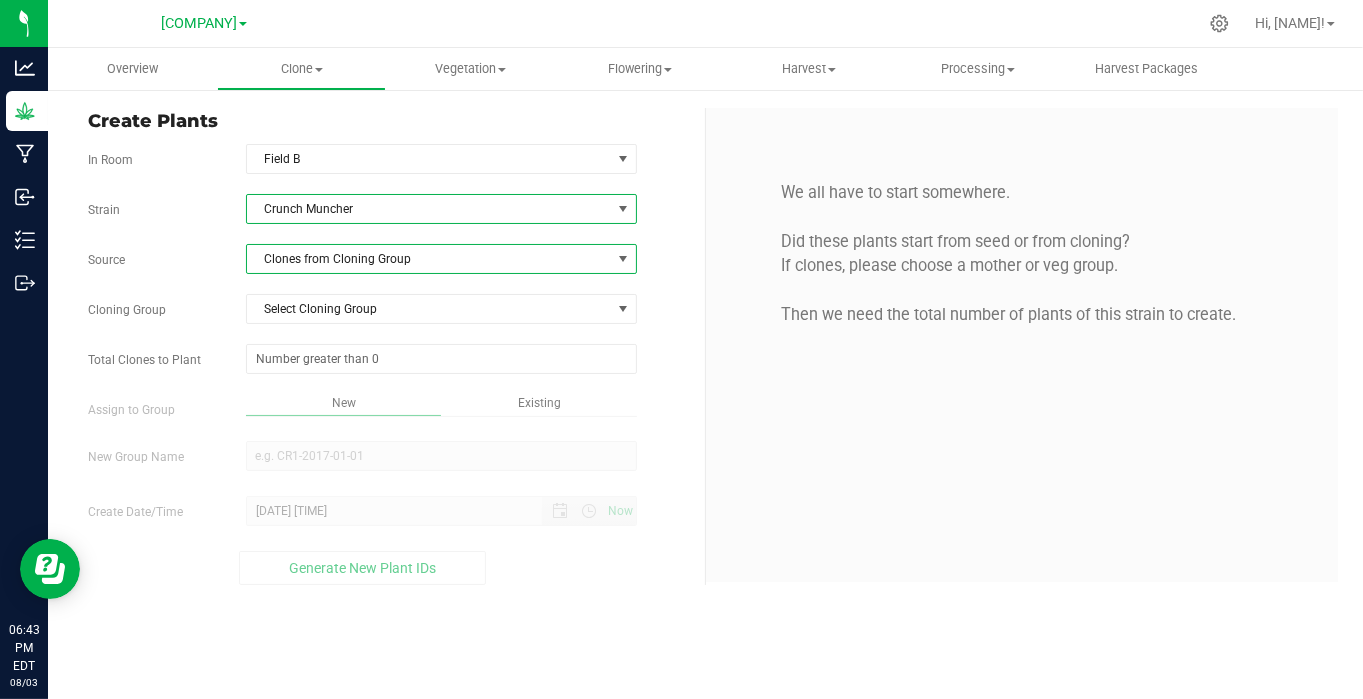 click on "Clones from Cloning Group" at bounding box center [429, 259] 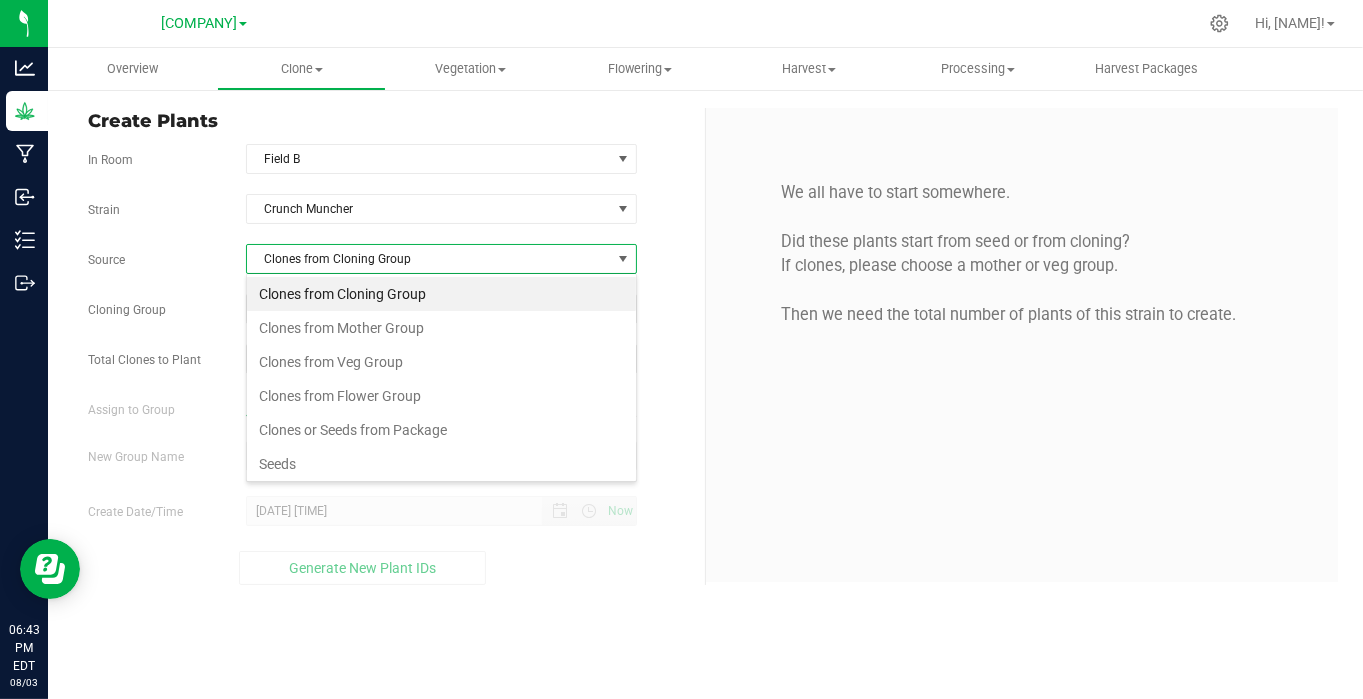 scroll, scrollTop: 99970, scrollLeft: 99608, axis: both 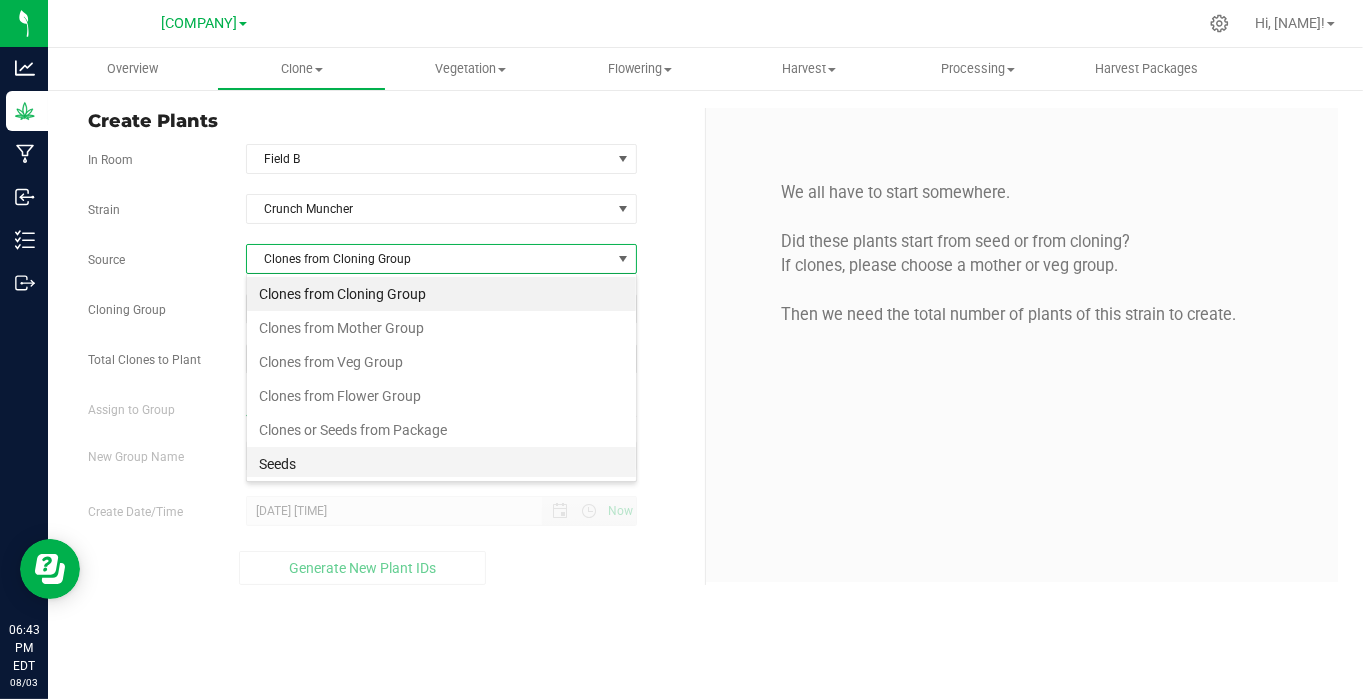 click on "Seeds" at bounding box center [441, 464] 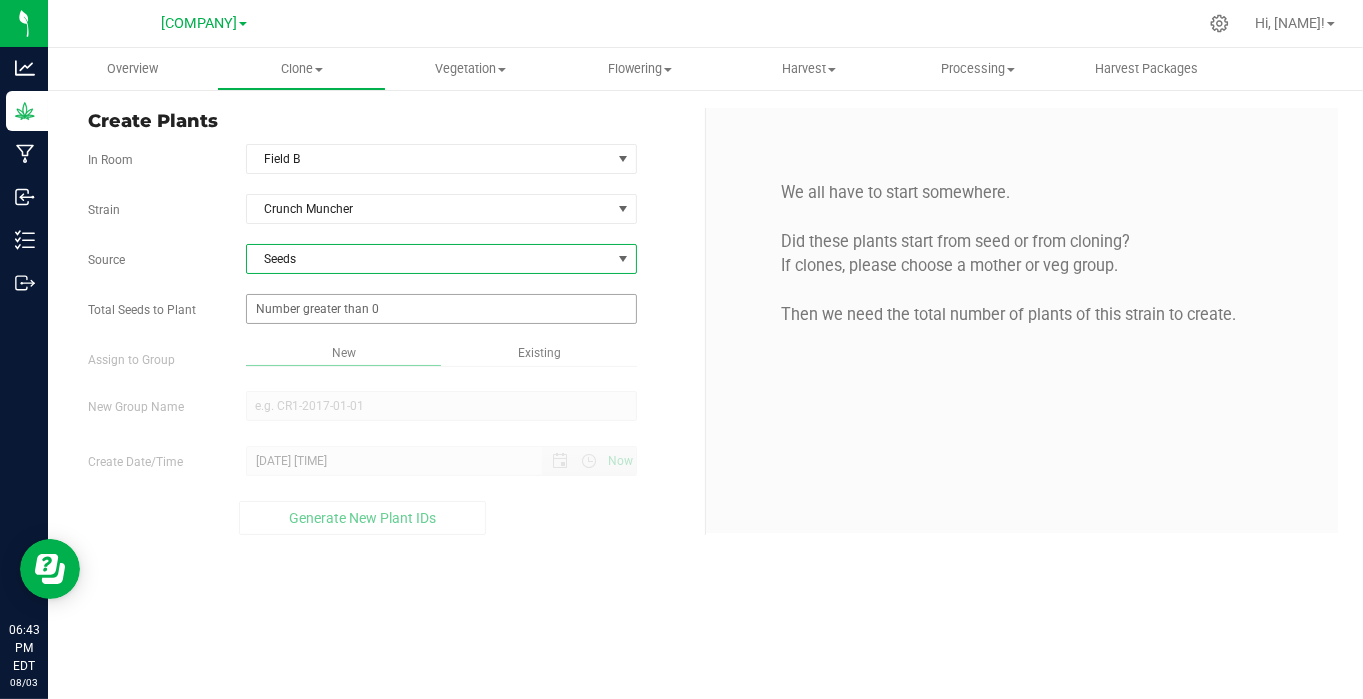 click at bounding box center (441, 309) 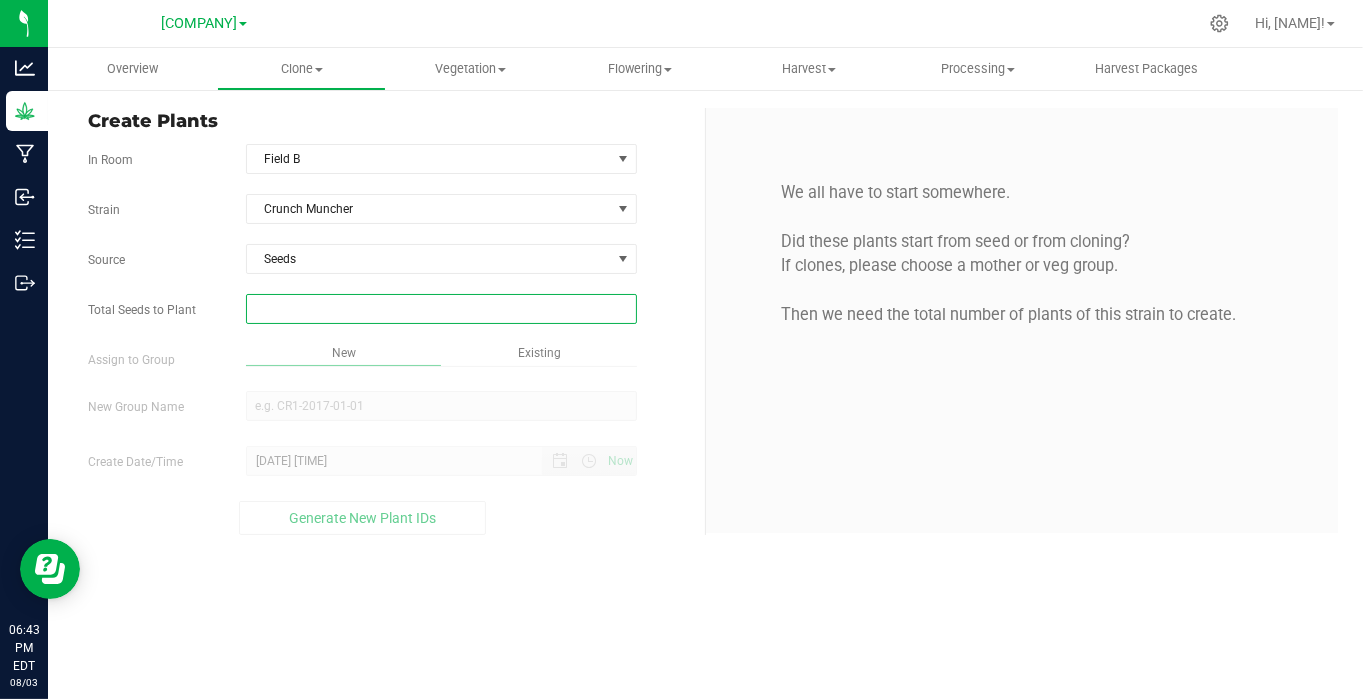 type on "1" 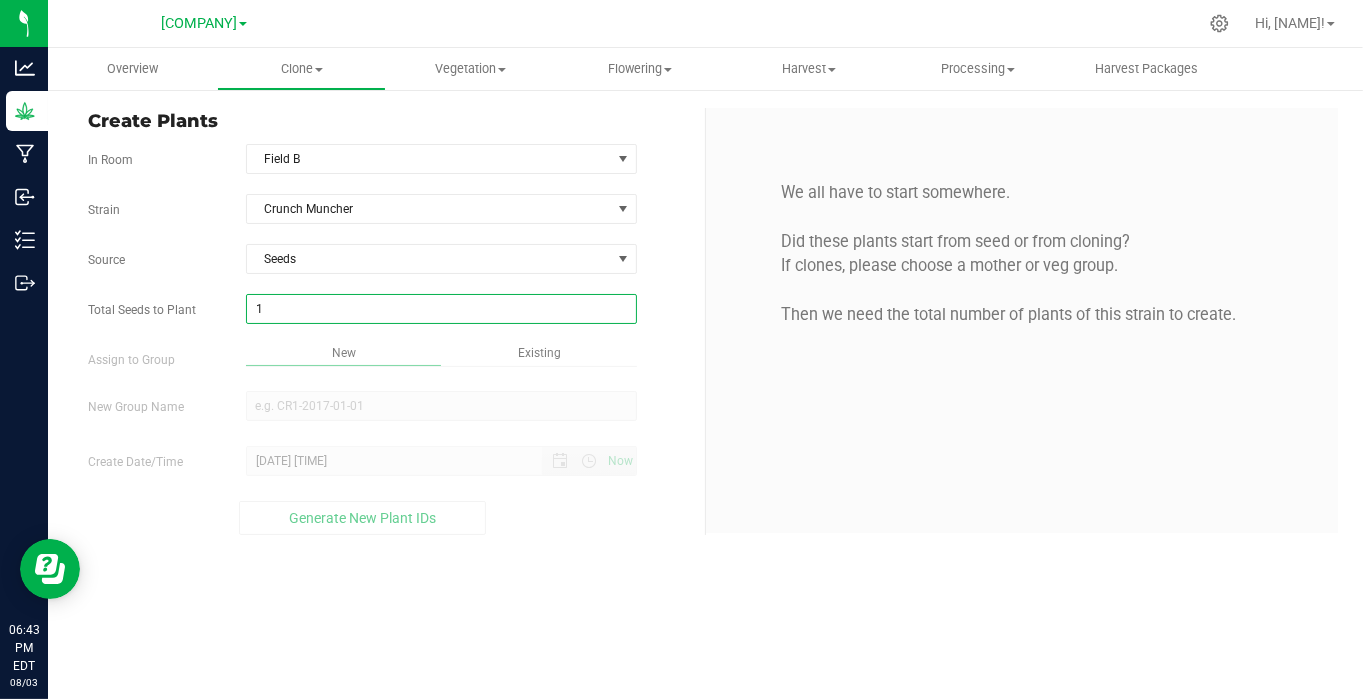 type on "1" 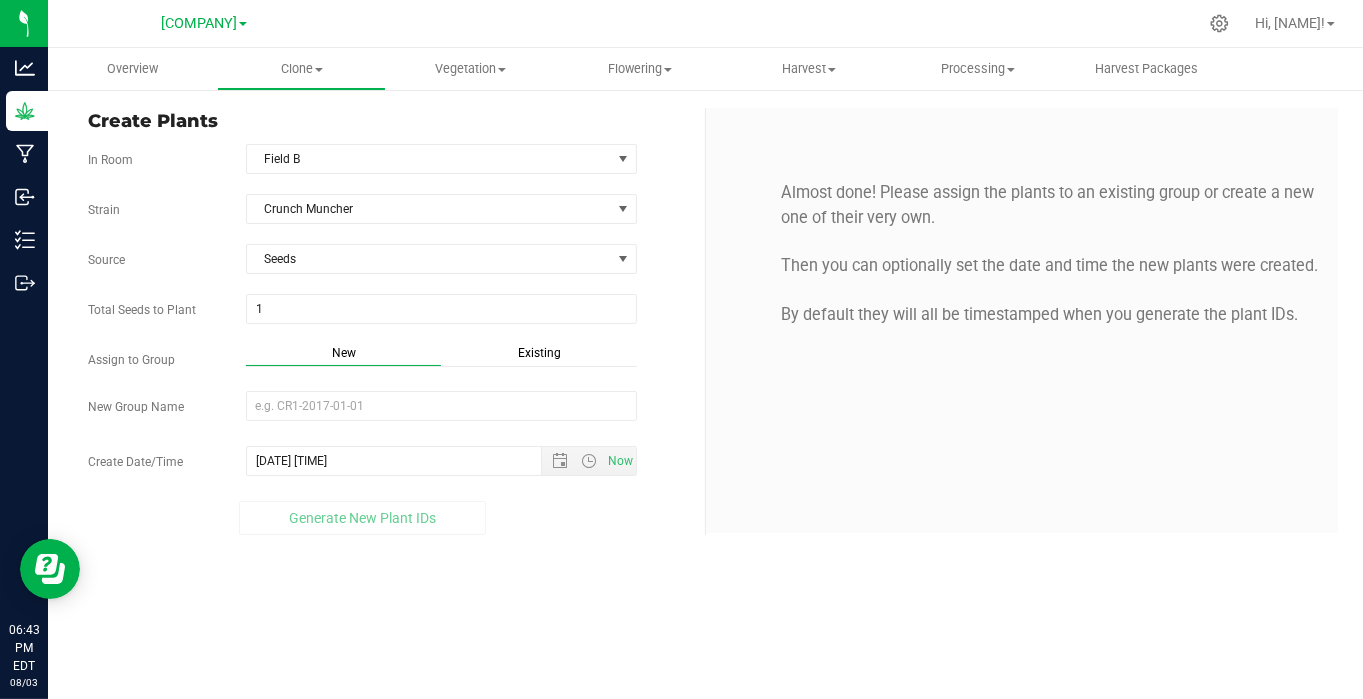 click on "Existing" at bounding box center [539, 353] 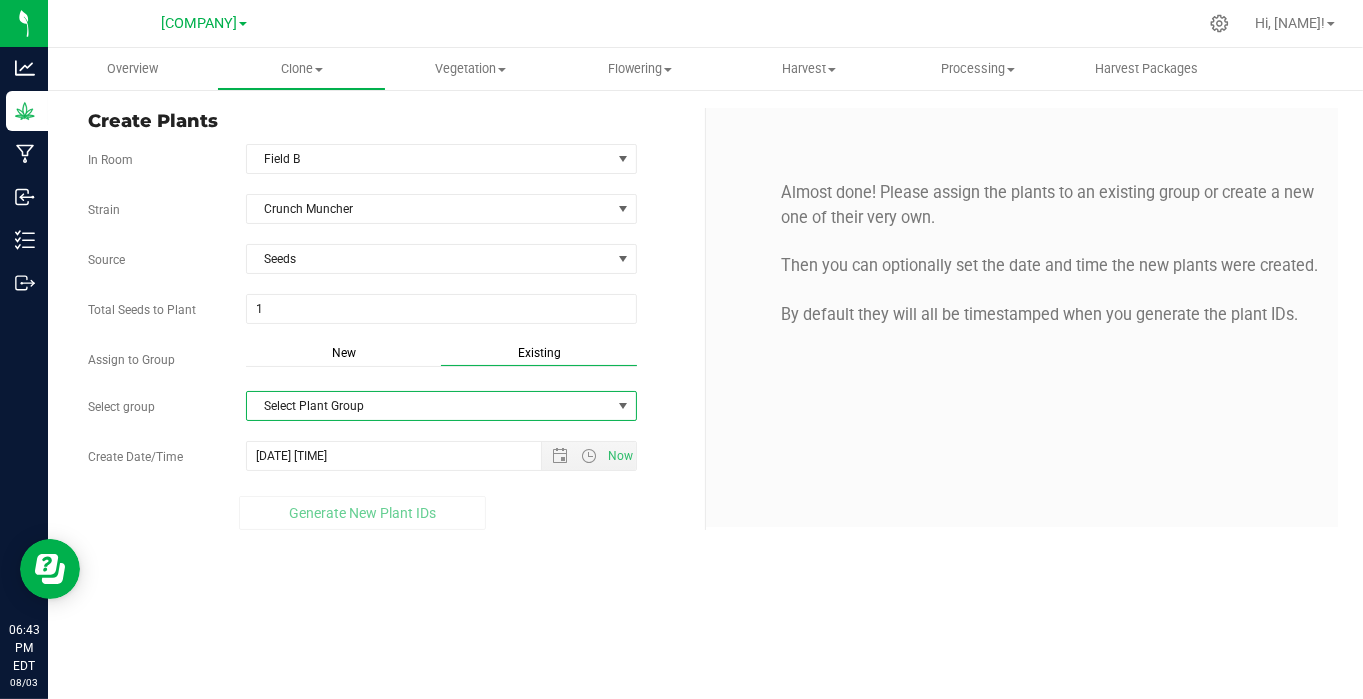 click on "Select Plant Group" at bounding box center (429, 406) 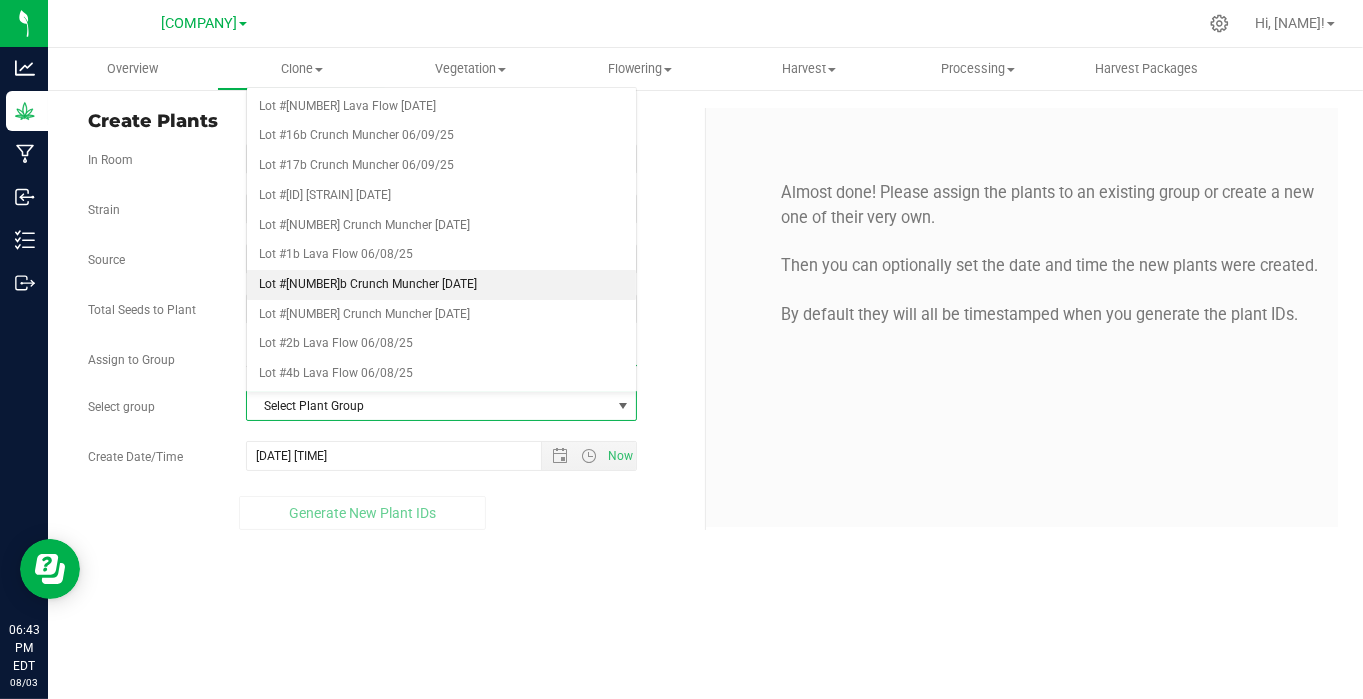 click on "Lot #[NUMBER]b Crunch Muncher [DATE]" at bounding box center [441, 285] 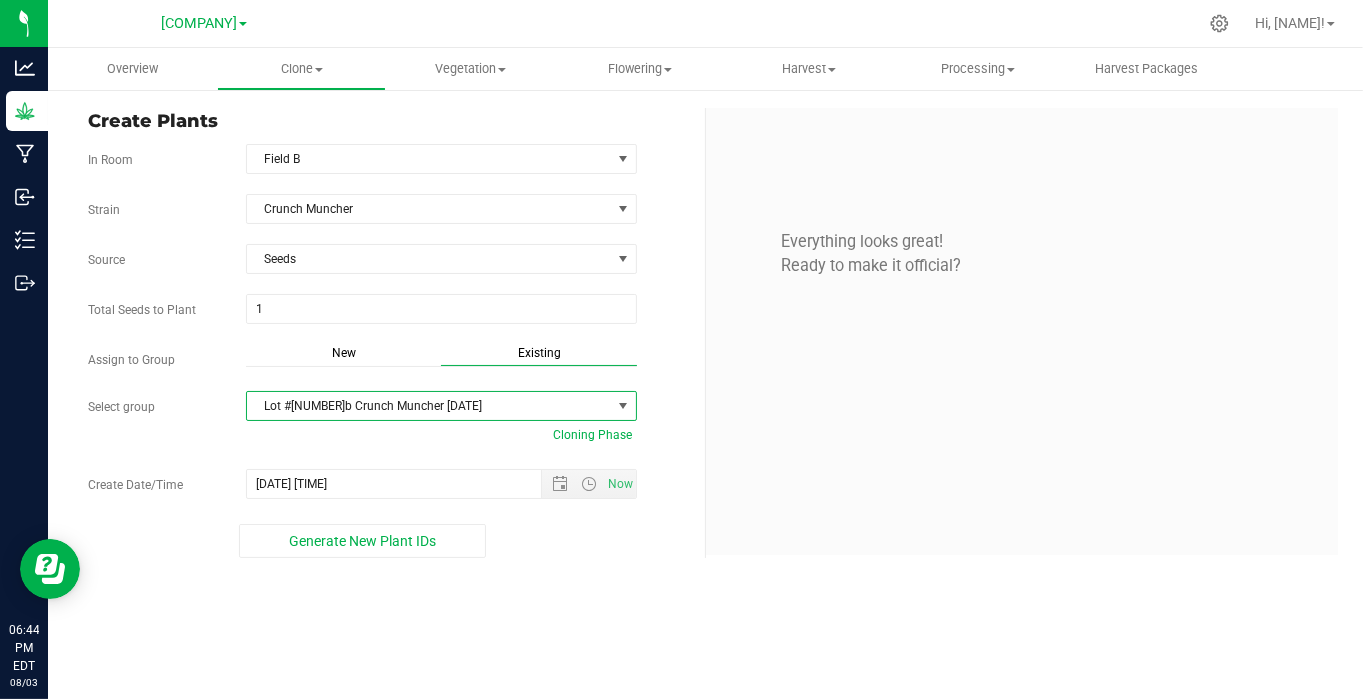 click on "Lot #[NUMBER]b Crunch Muncher [DATE]" at bounding box center [429, 406] 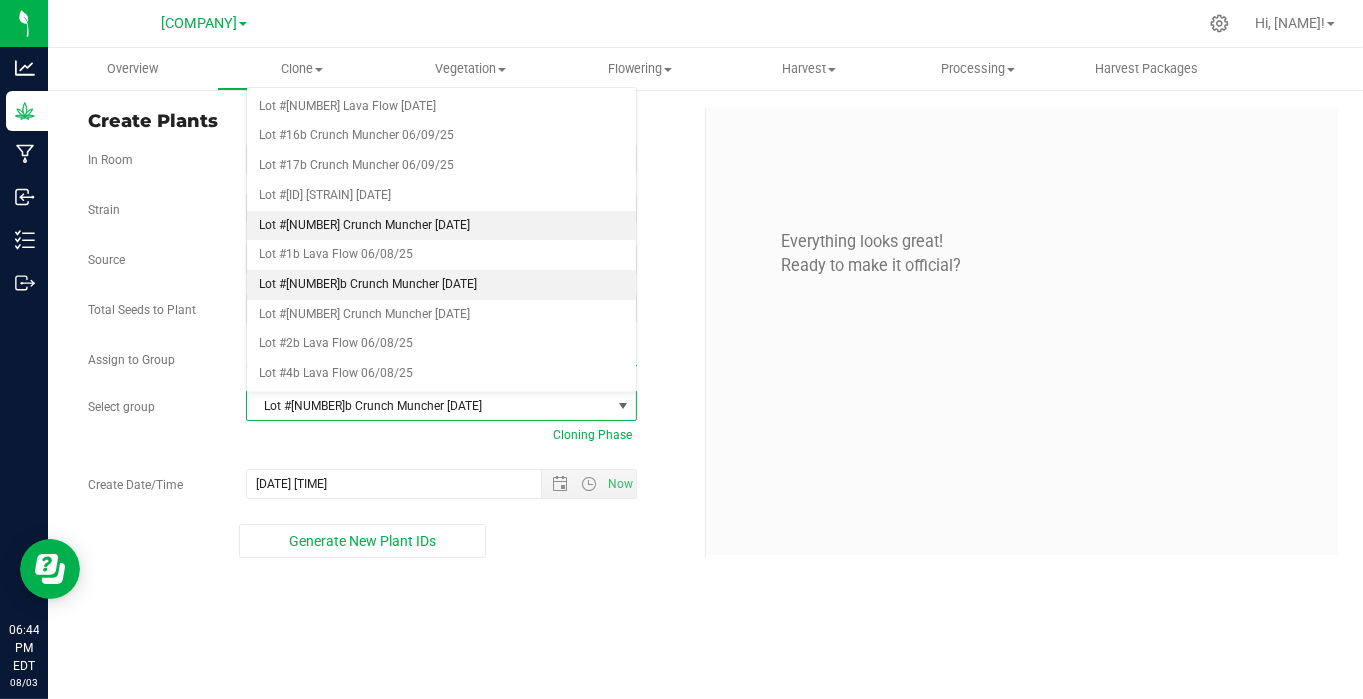 click on "Lot #[NUMBER] Crunch Muncher [DATE]" at bounding box center [441, 226] 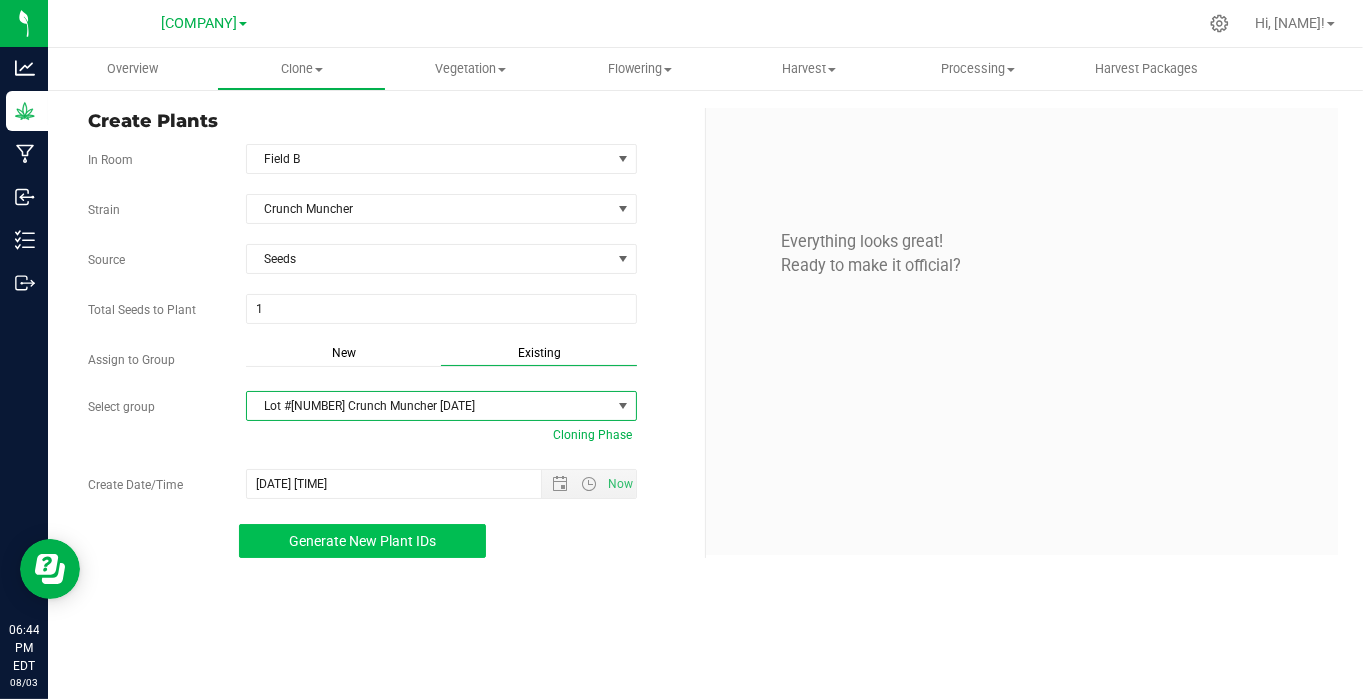 click on "Generate New Plant IDs" at bounding box center (362, 541) 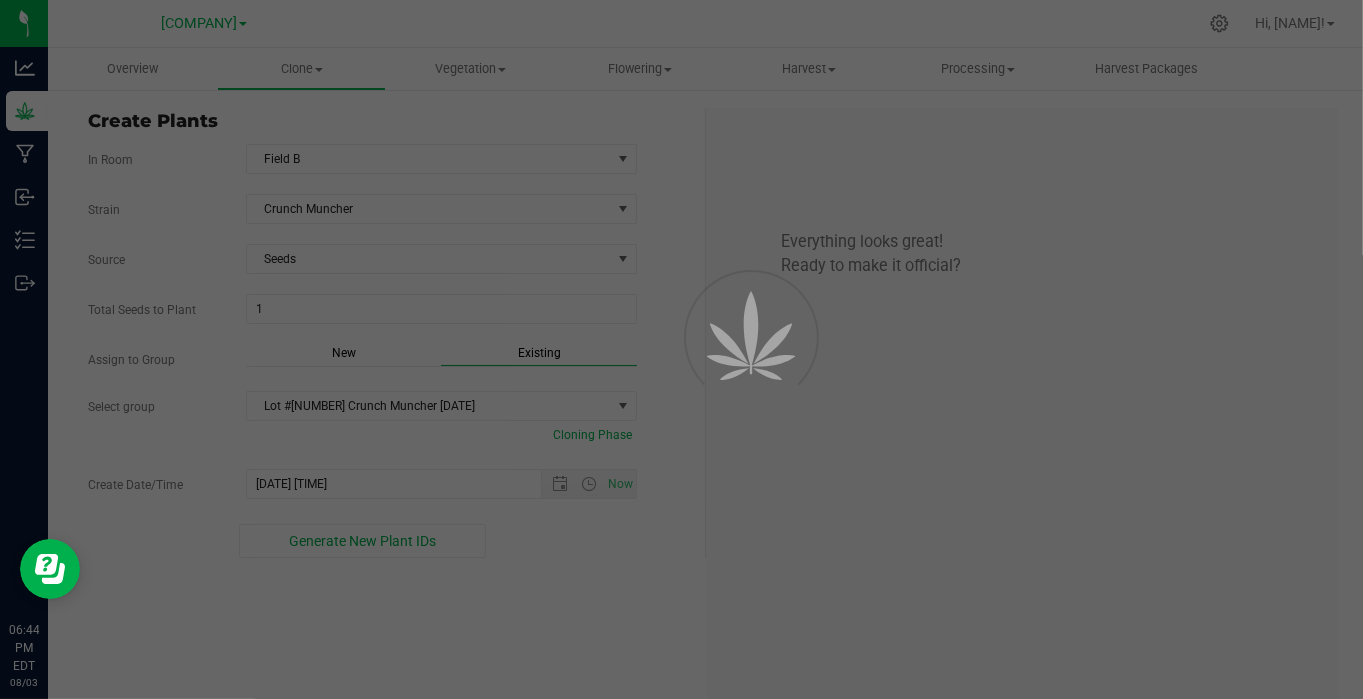 scroll, scrollTop: 60, scrollLeft: 0, axis: vertical 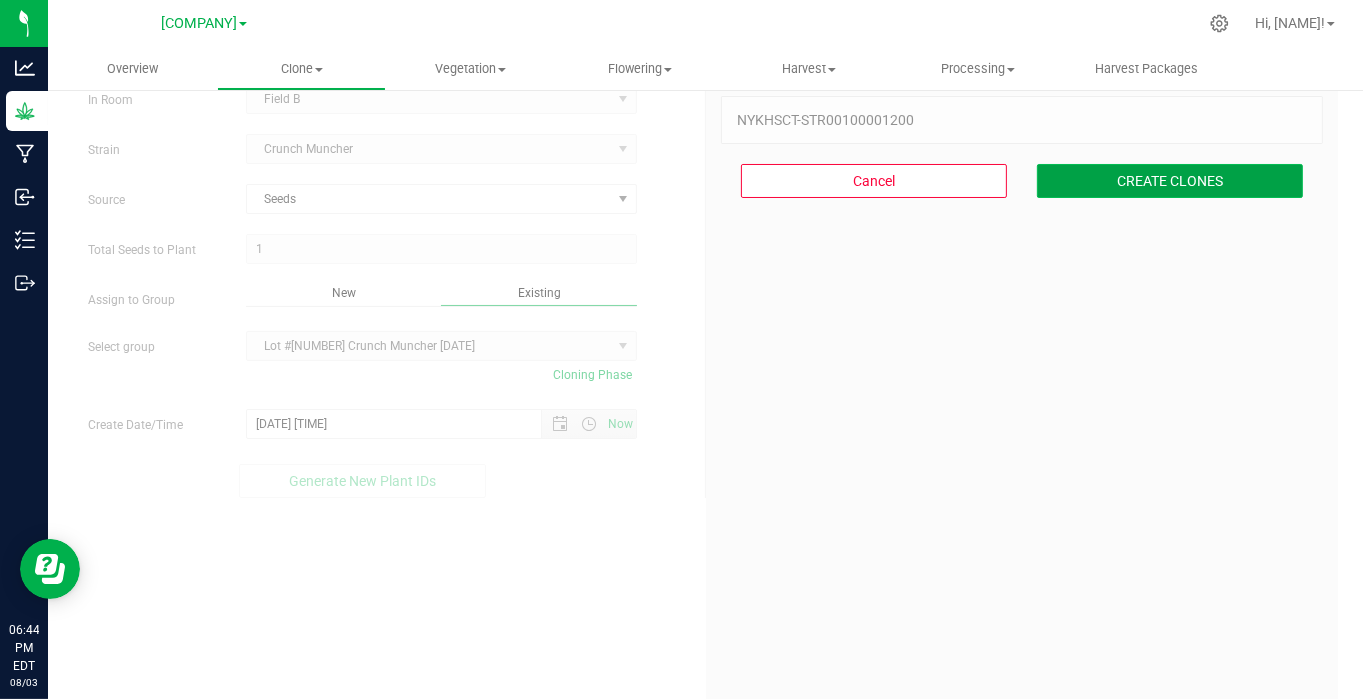 click on "CREATE CLONES" at bounding box center (1170, 181) 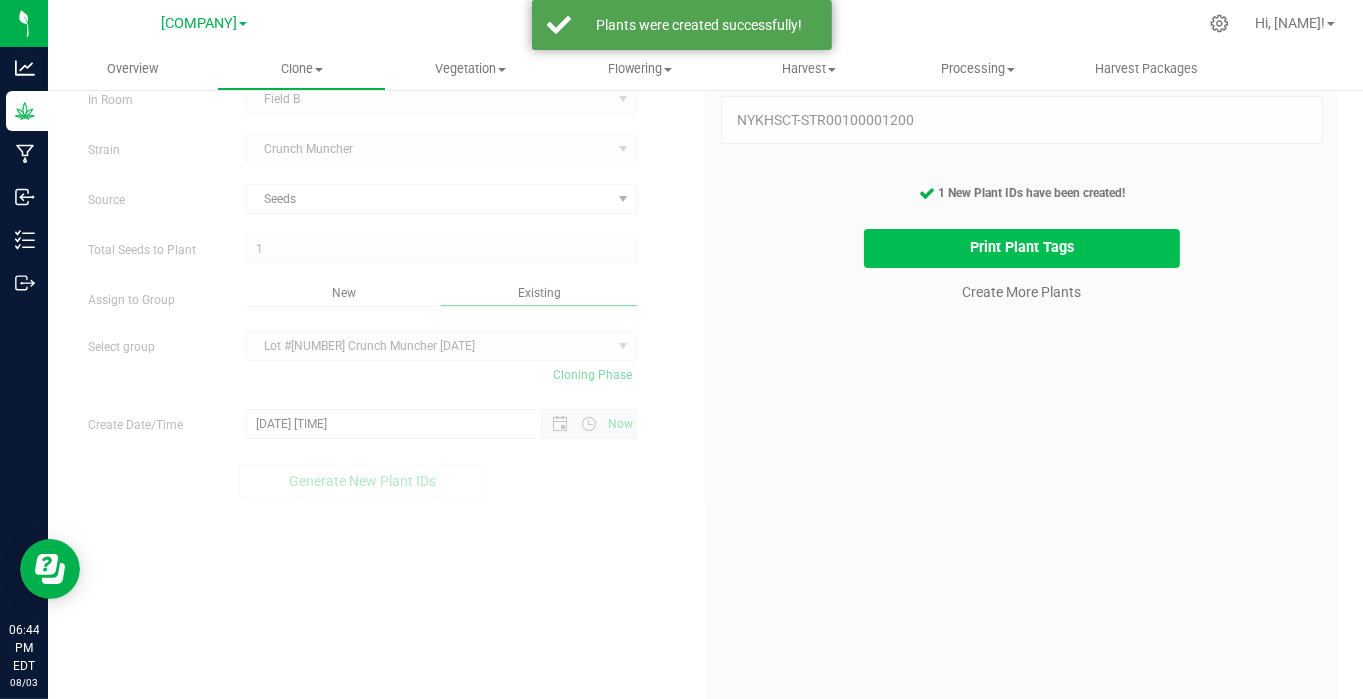 click on "Print Plant Tags" at bounding box center (1022, 248) 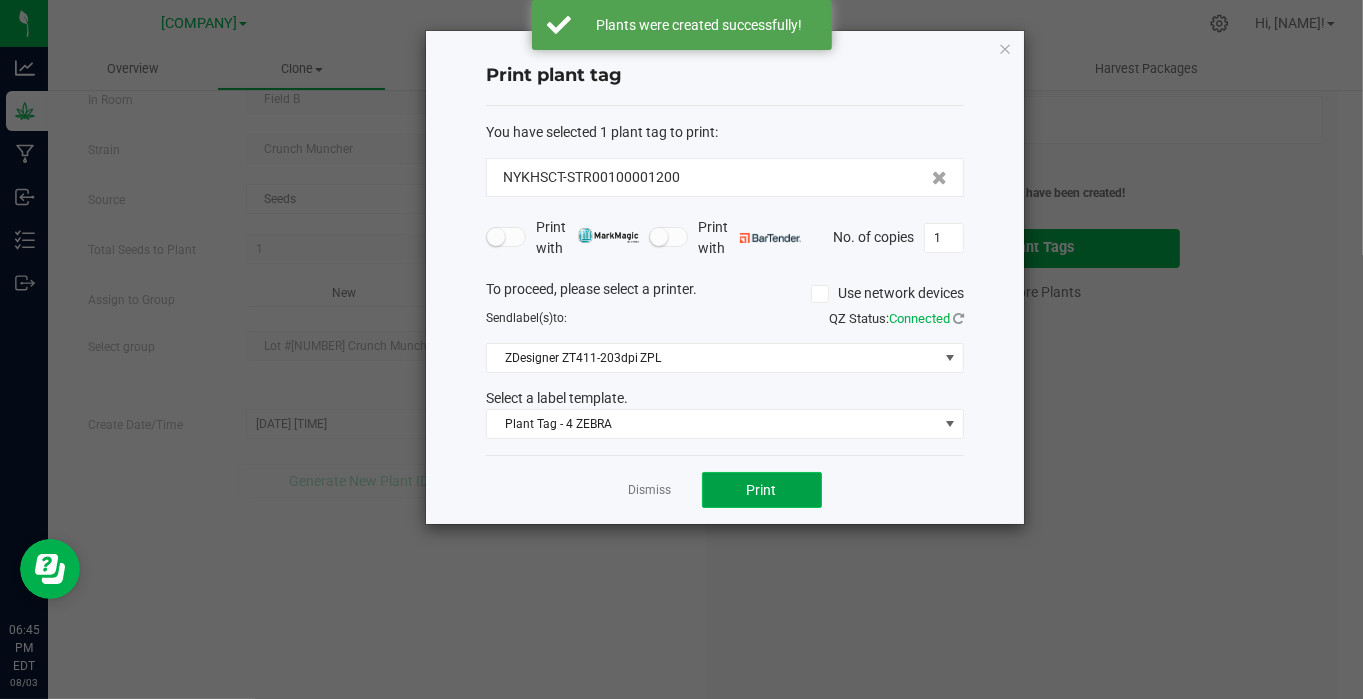 click on "Print" 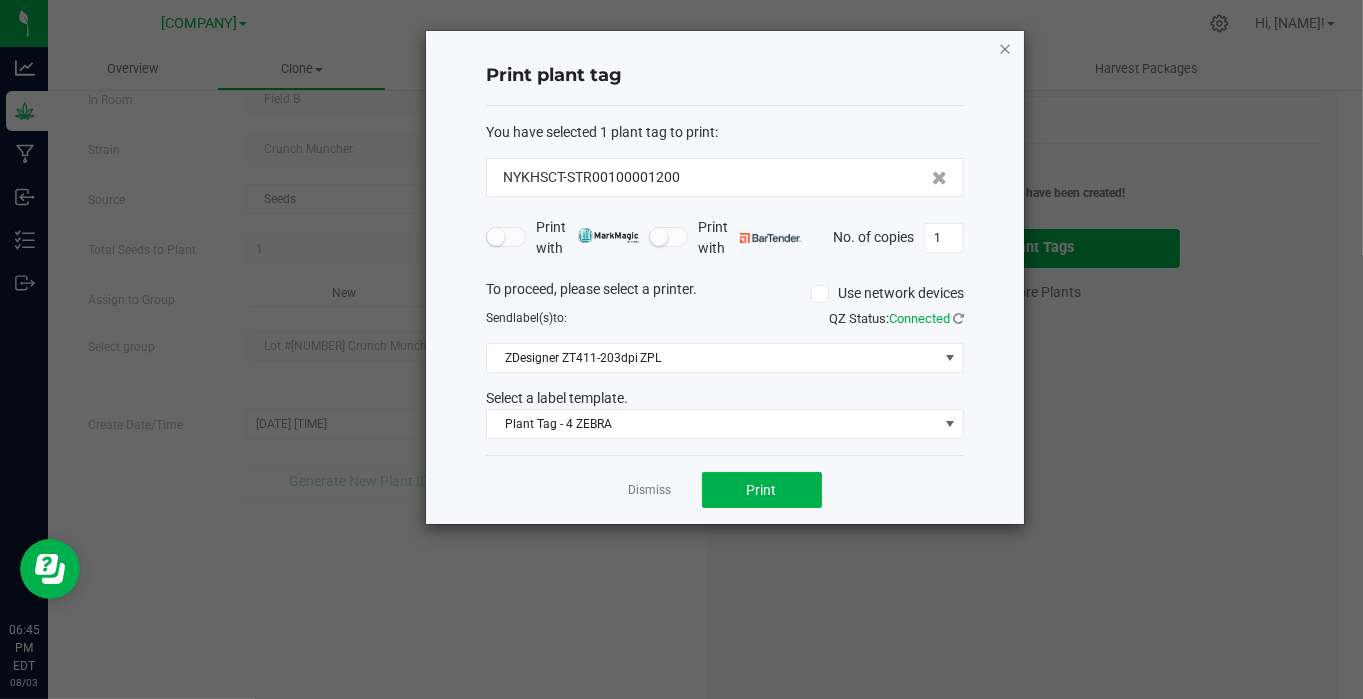 click 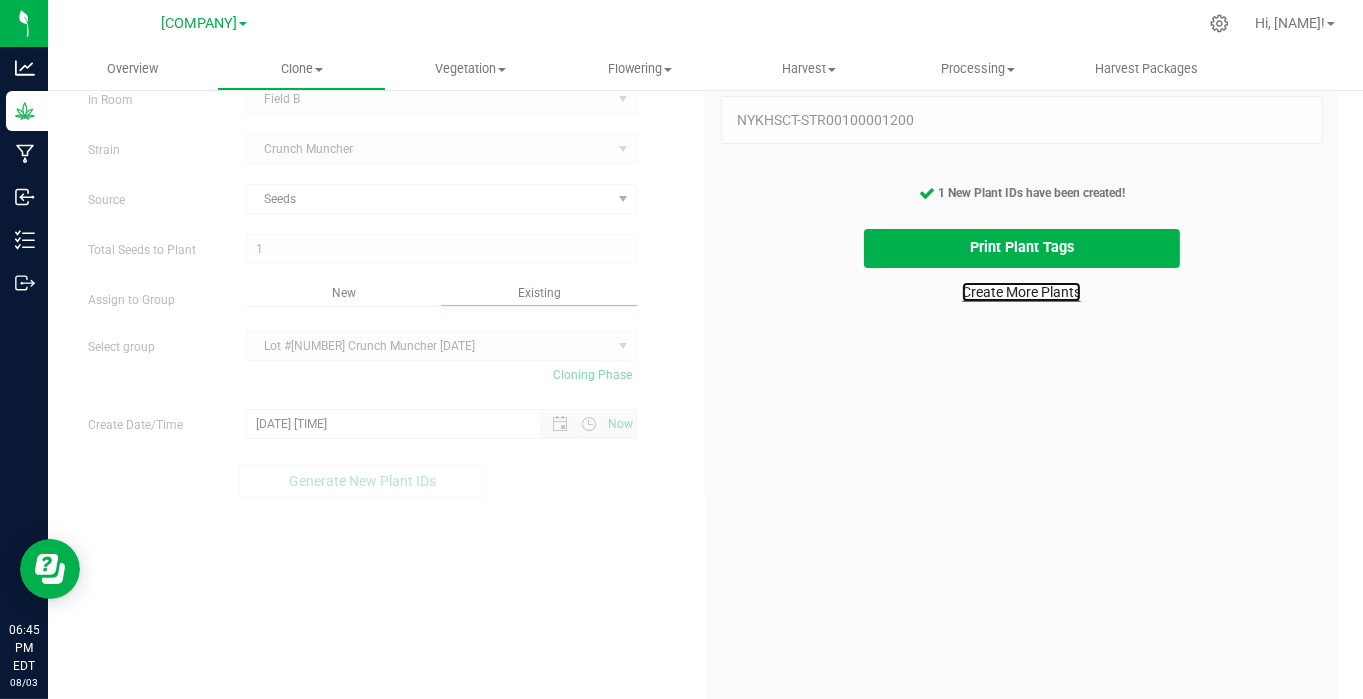 click on "Create More Plants" at bounding box center (1021, 292) 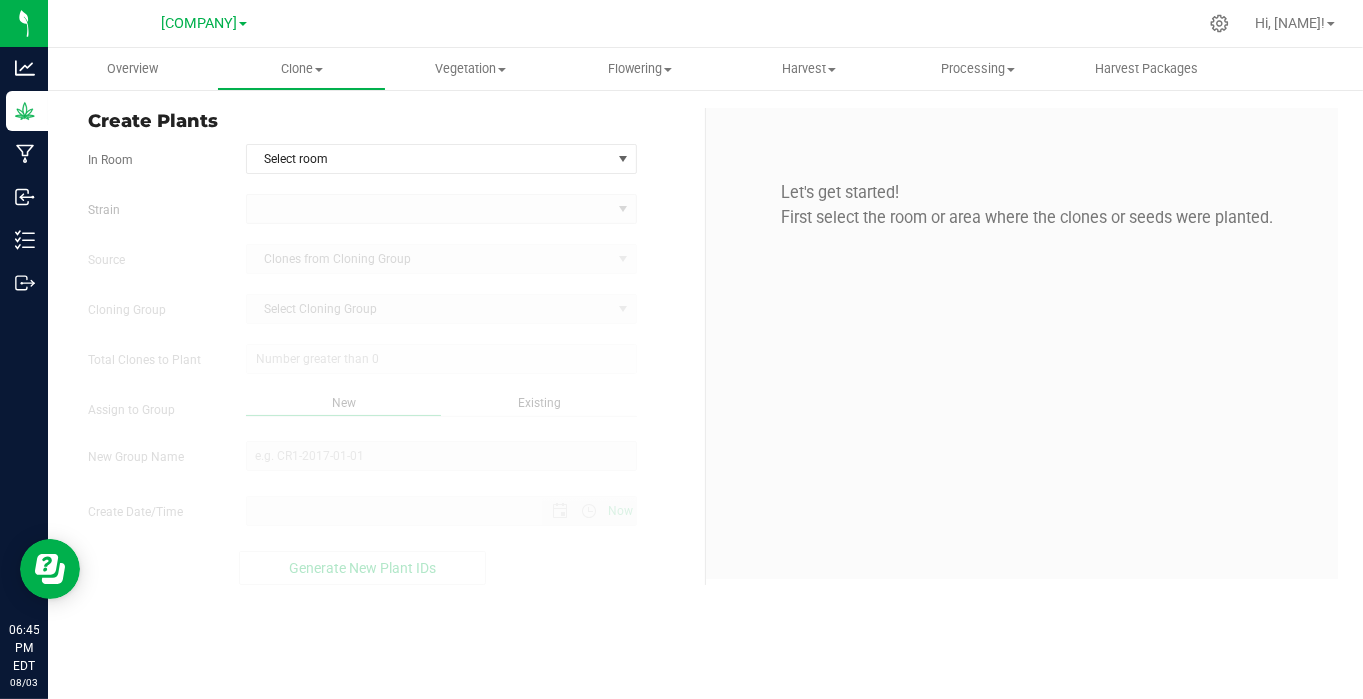 scroll, scrollTop: 0, scrollLeft: 0, axis: both 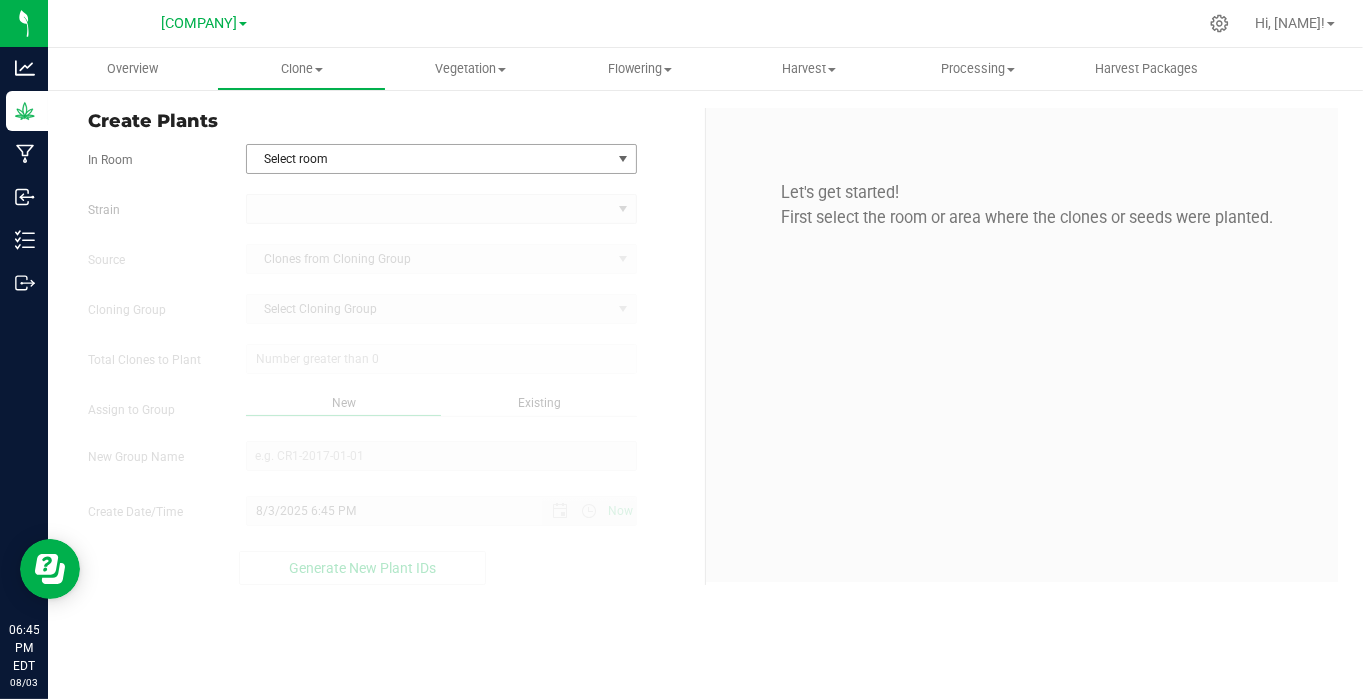 click on "Select room" at bounding box center (429, 159) 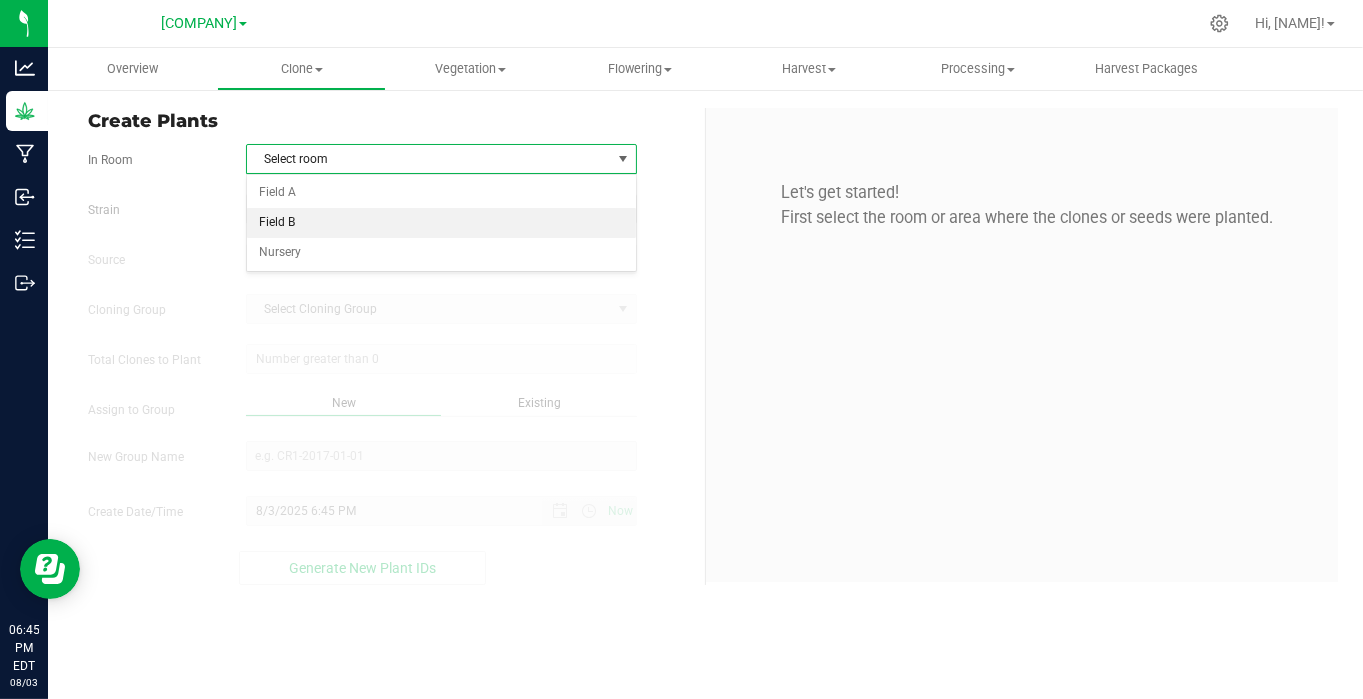 click on "Field B" at bounding box center (441, 223) 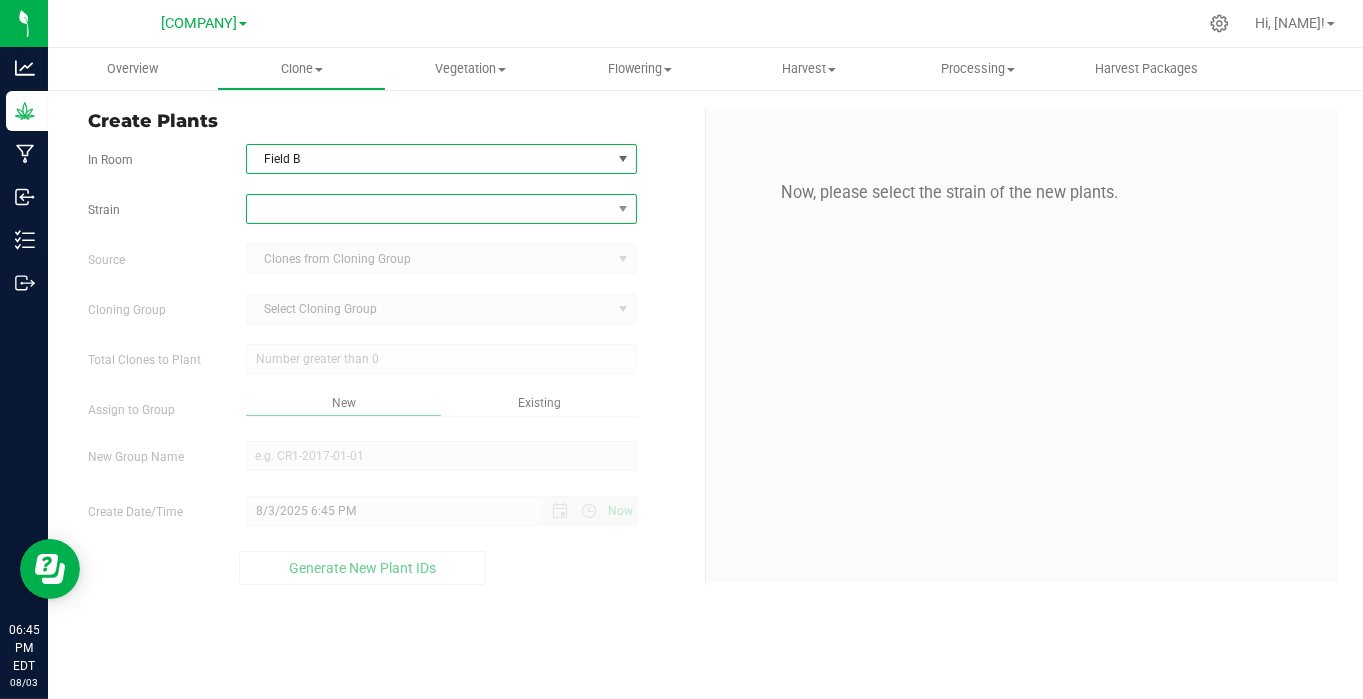 click at bounding box center [429, 209] 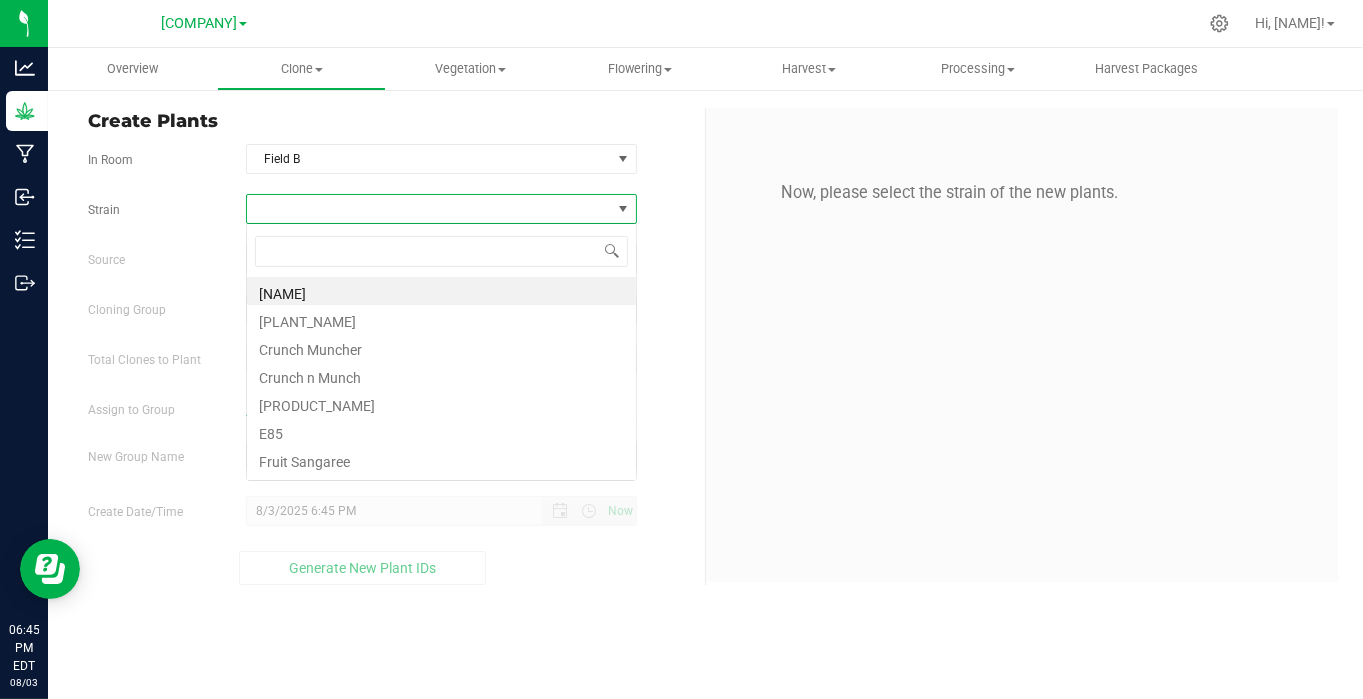 scroll, scrollTop: 99970, scrollLeft: 99608, axis: both 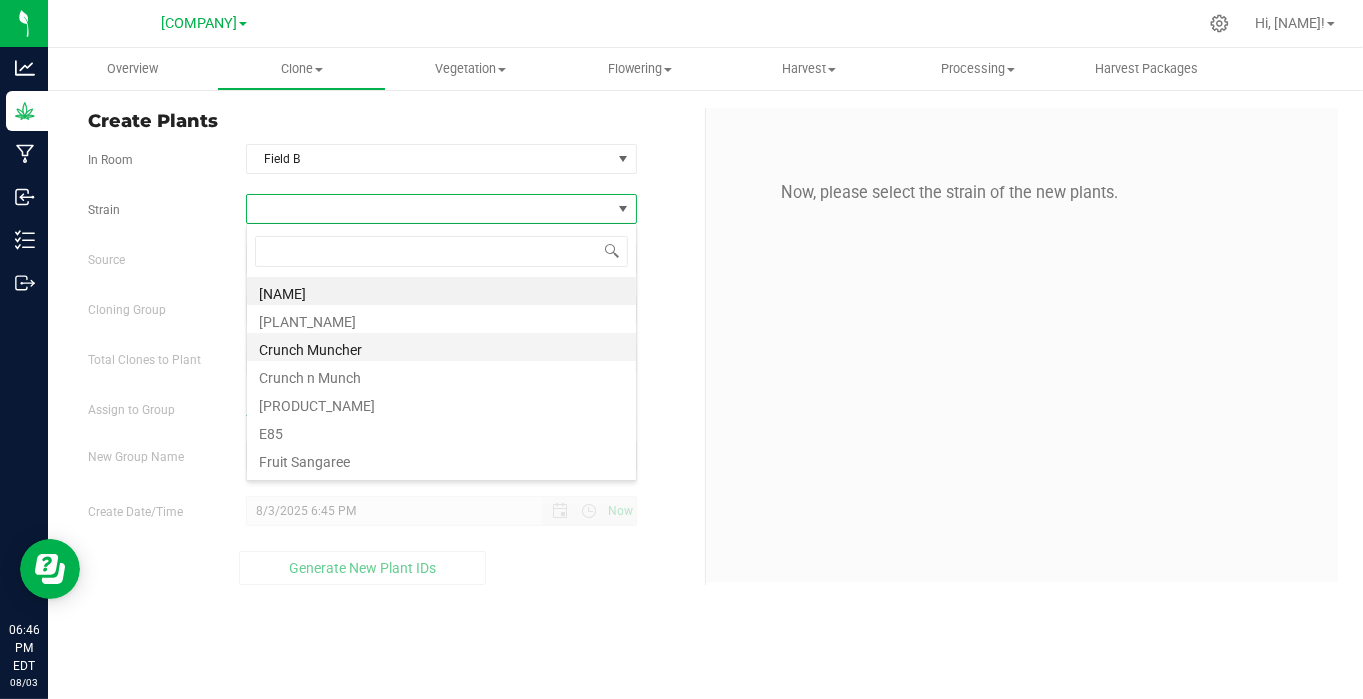 click on "Crunch Muncher" at bounding box center [441, 347] 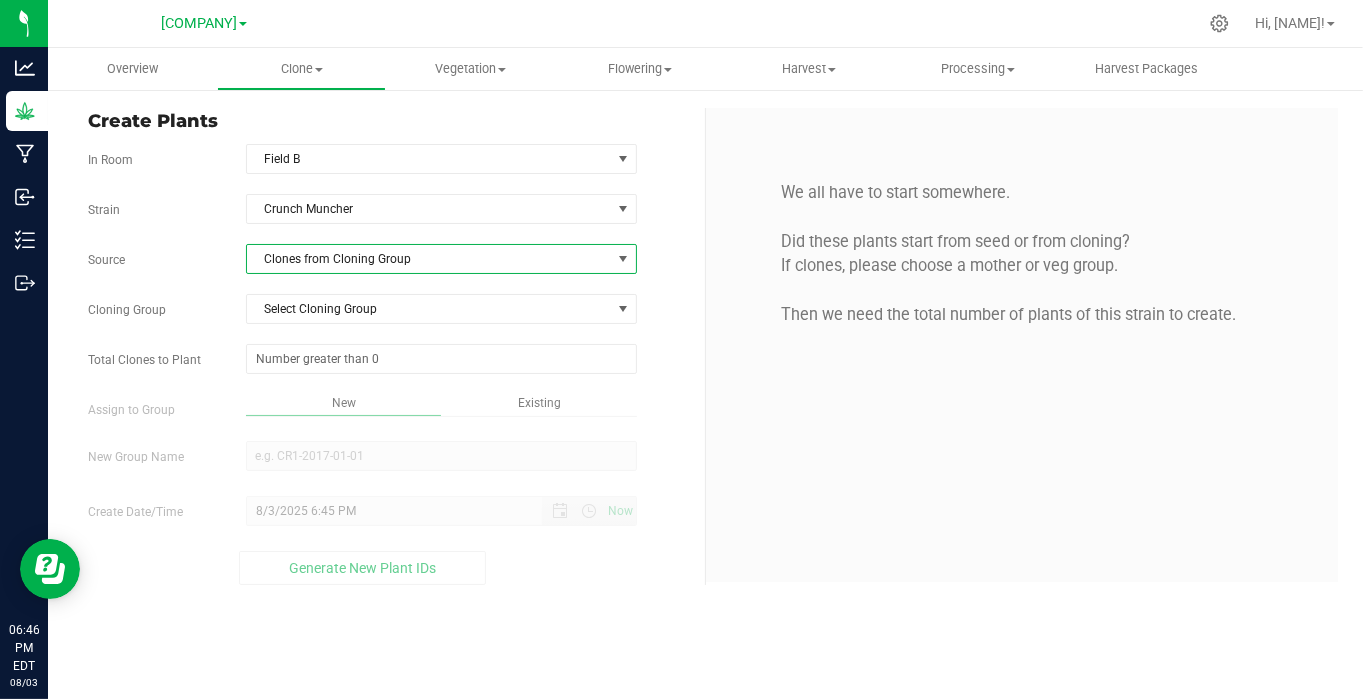 click on "Clones from Cloning Group" at bounding box center [429, 259] 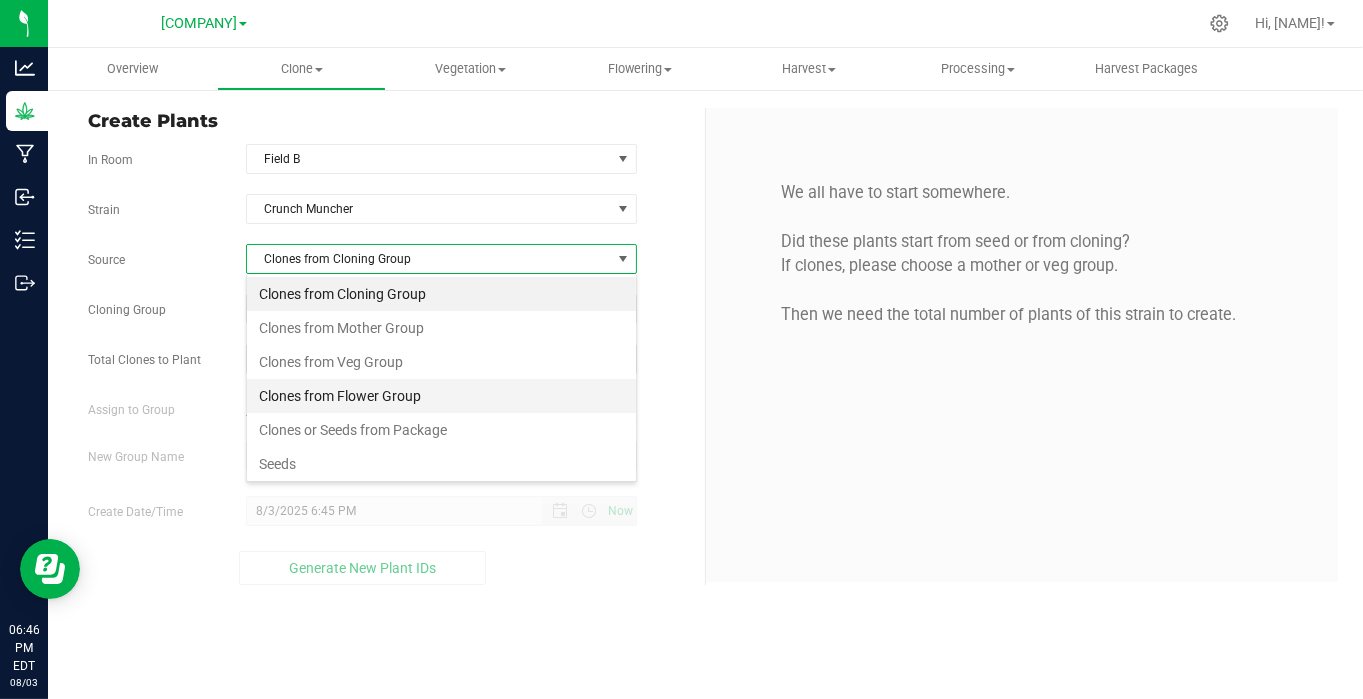 scroll, scrollTop: 99970, scrollLeft: 99608, axis: both 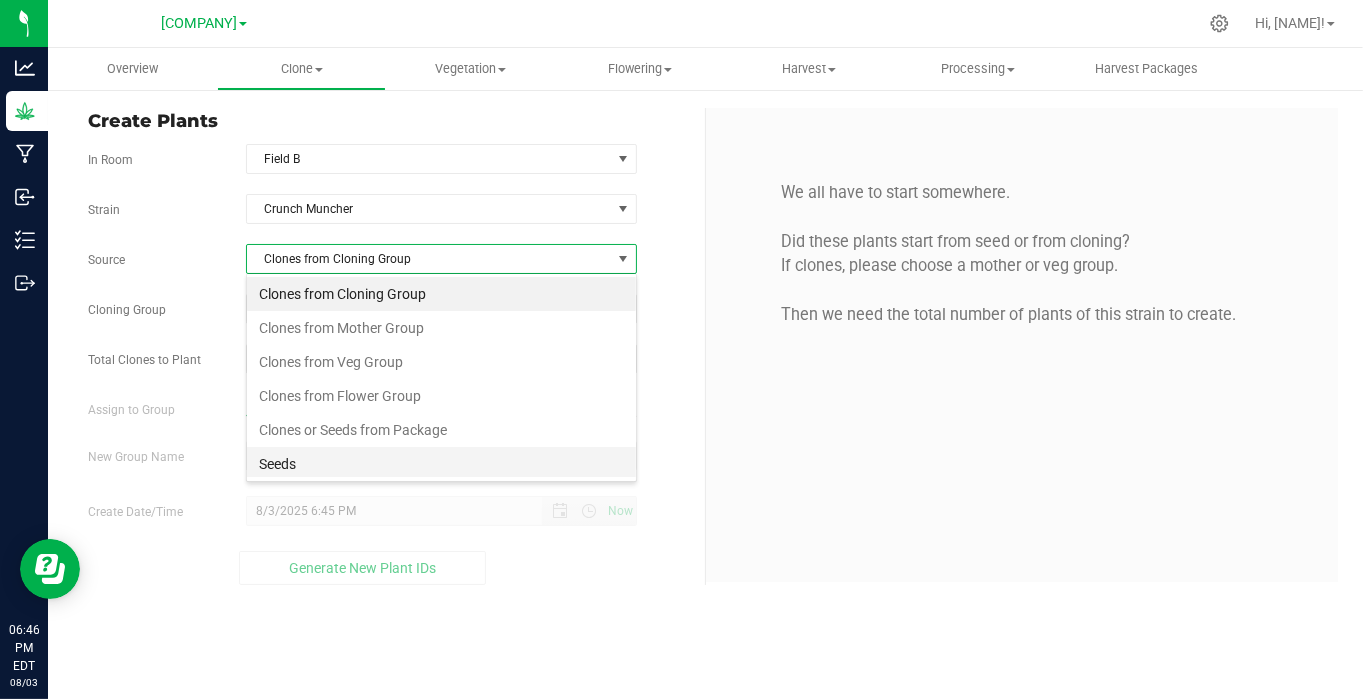 click on "Seeds" at bounding box center [441, 464] 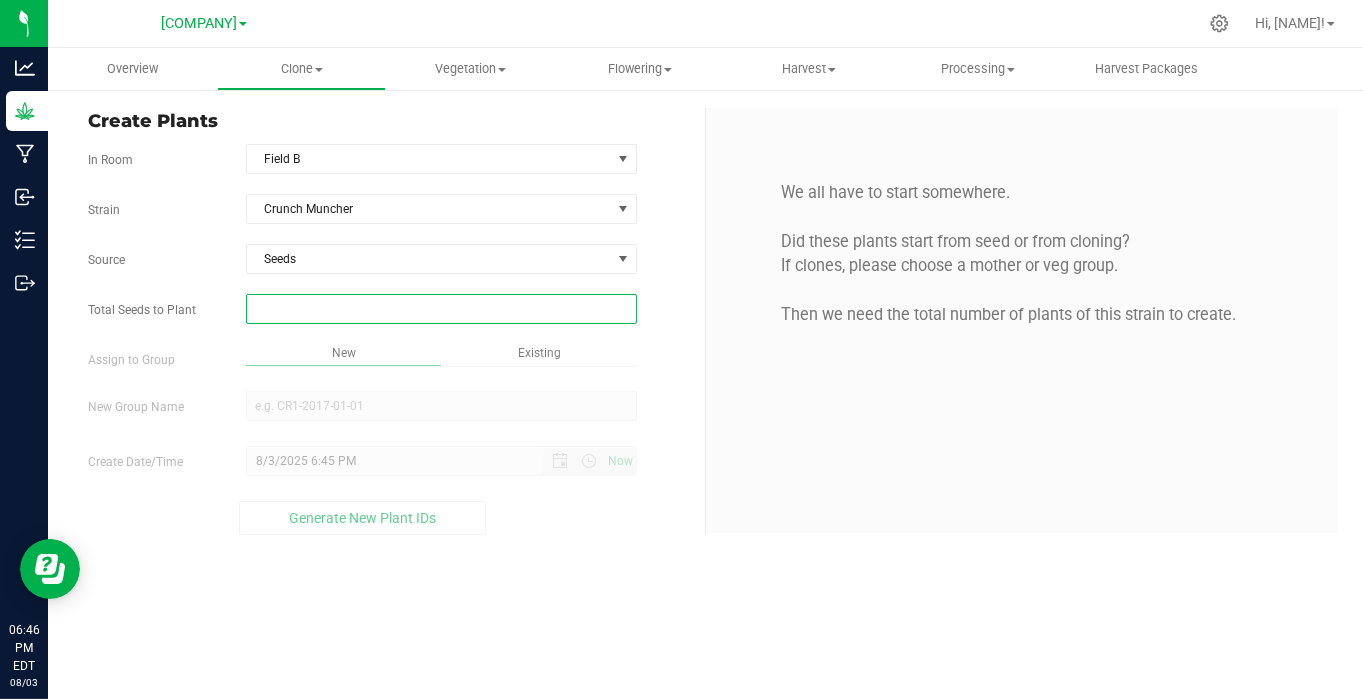 click at bounding box center [441, 309] 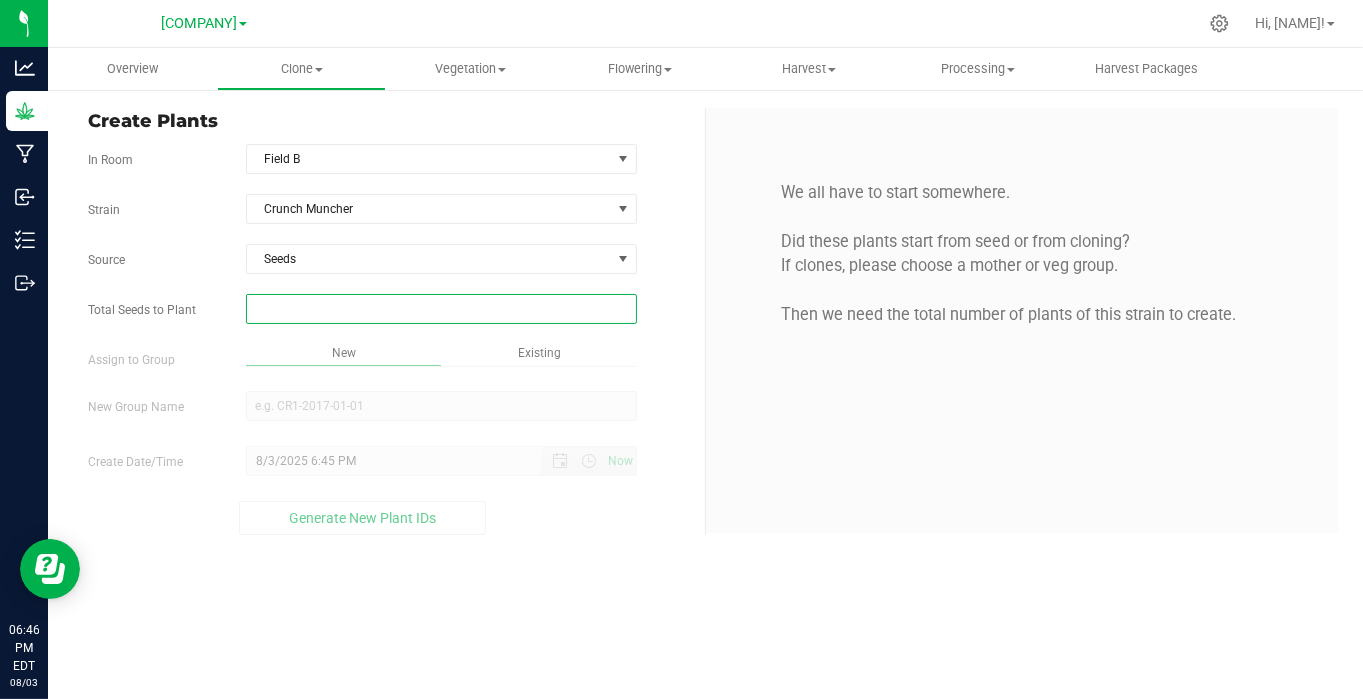 type on "1" 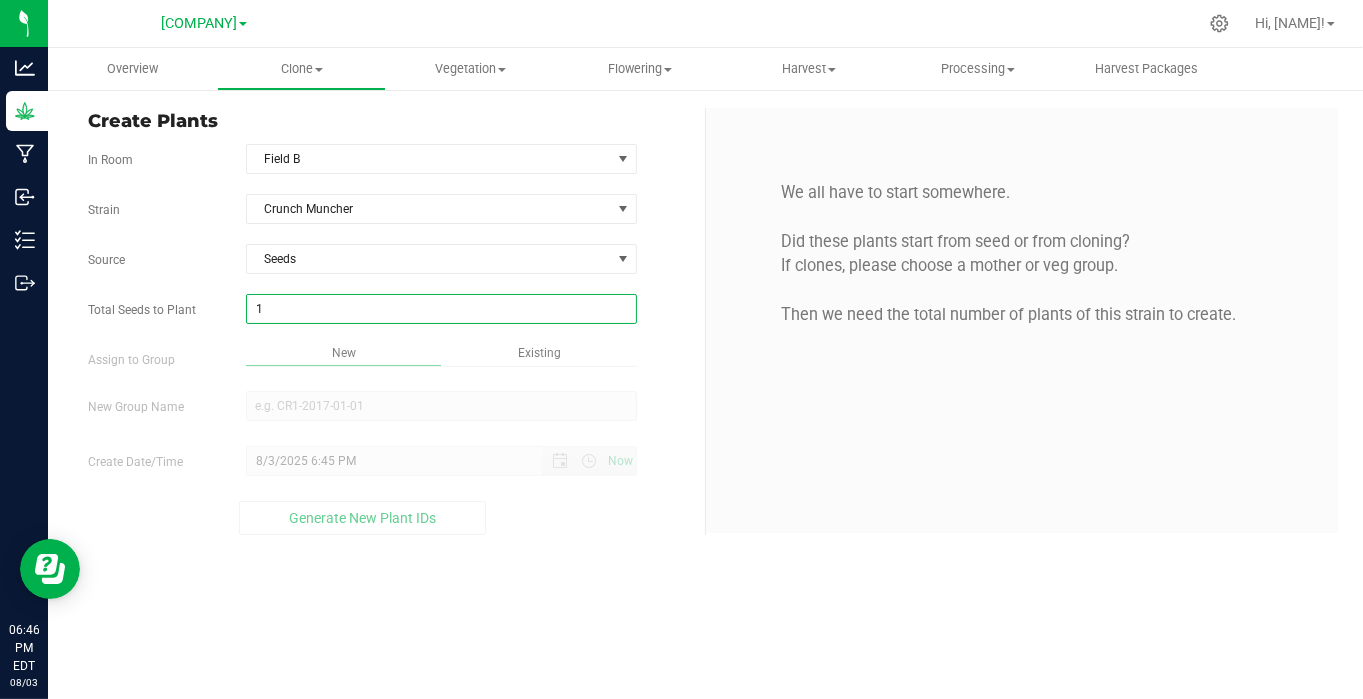 type on "1" 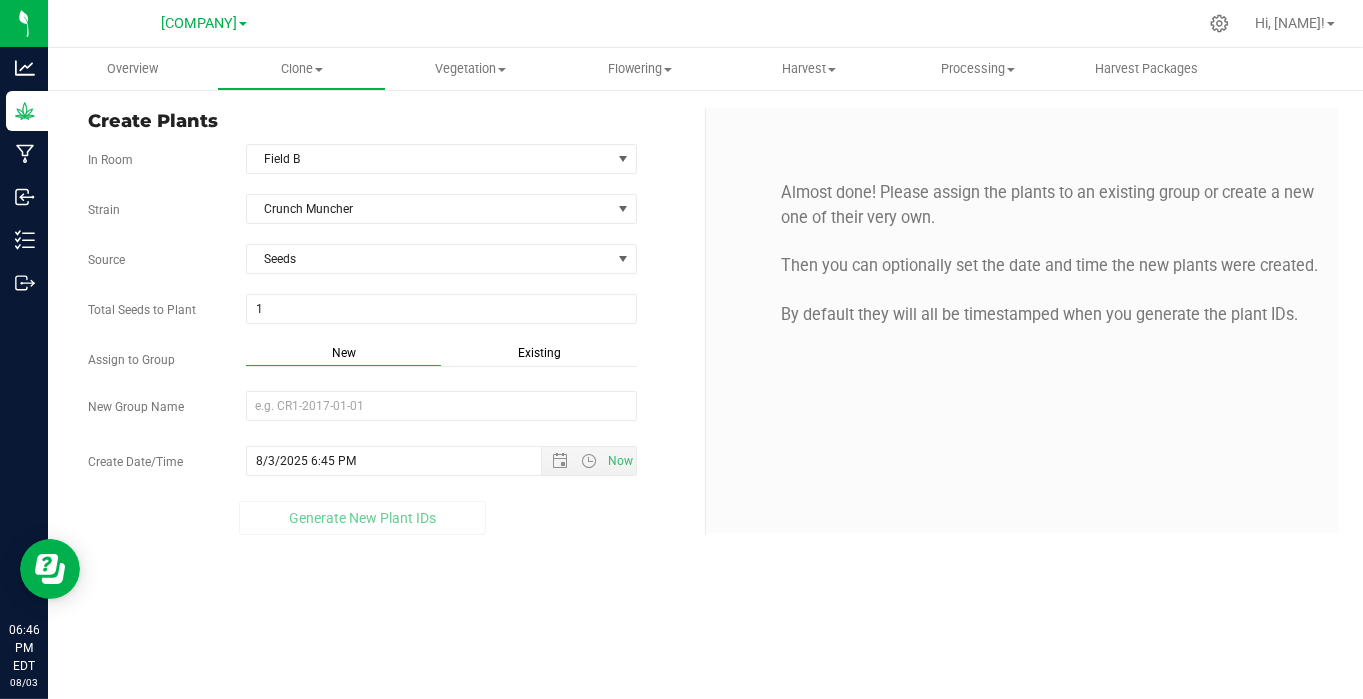 click on "Existing" at bounding box center (539, 355) 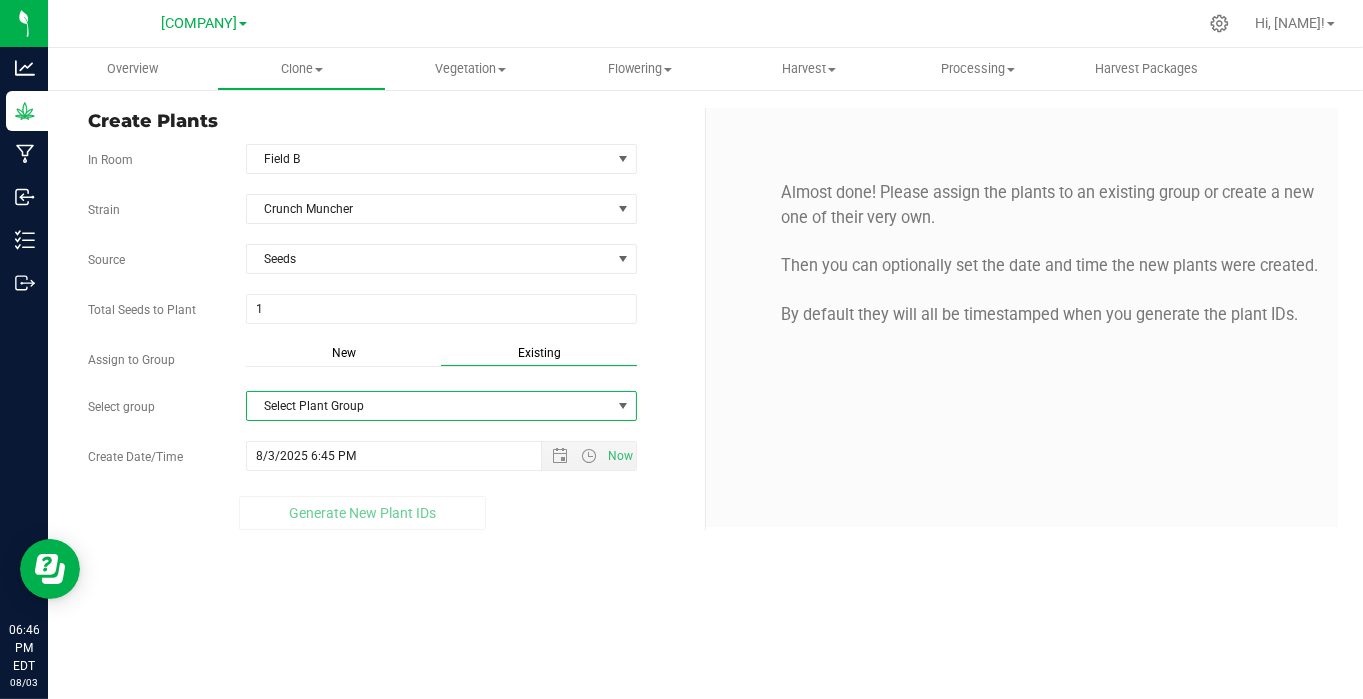 click on "Select Plant Group" at bounding box center [429, 406] 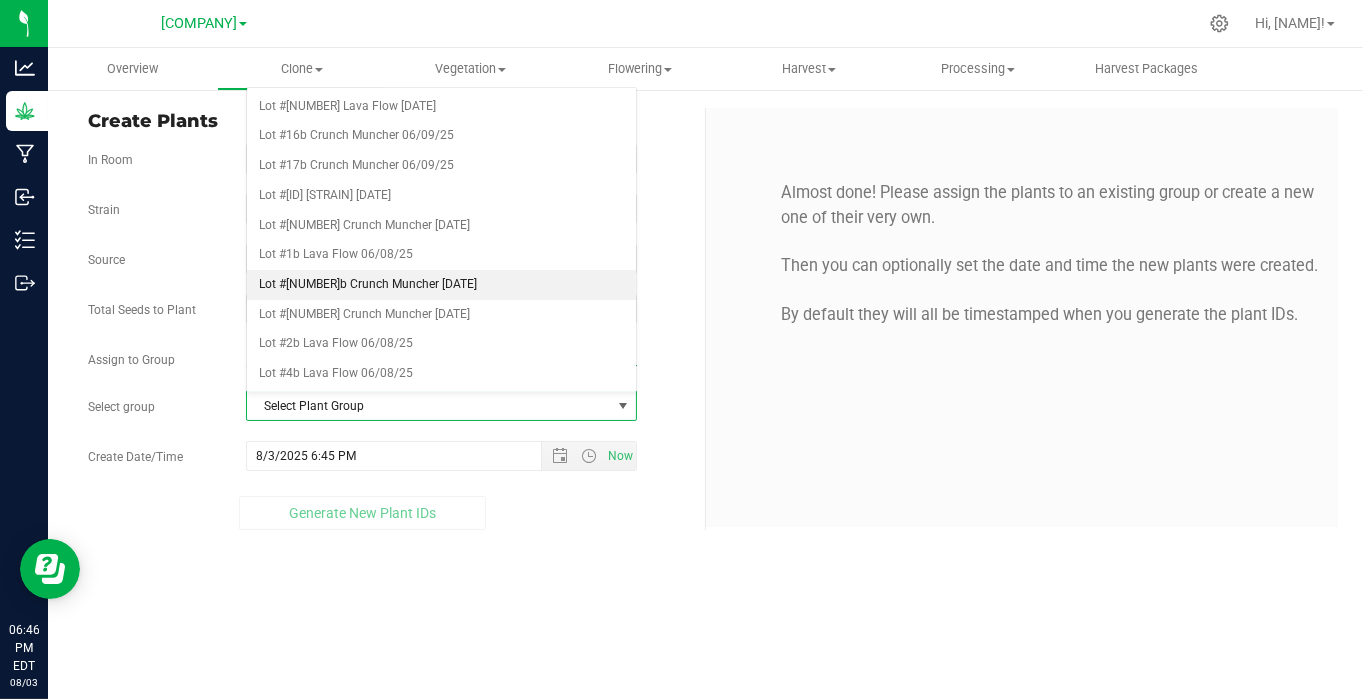 click on "Lot #[NUMBER]b Crunch Muncher [DATE]" at bounding box center (441, 285) 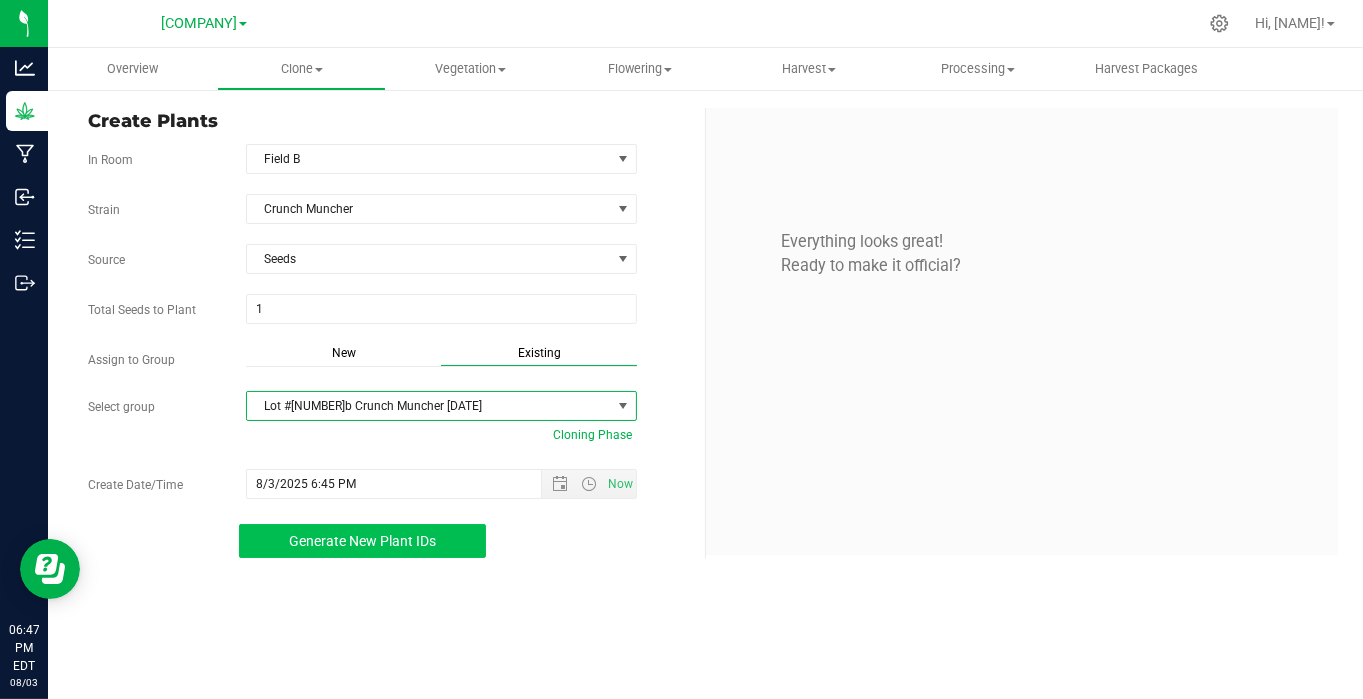 click on "Generate New Plant IDs" at bounding box center (362, 541) 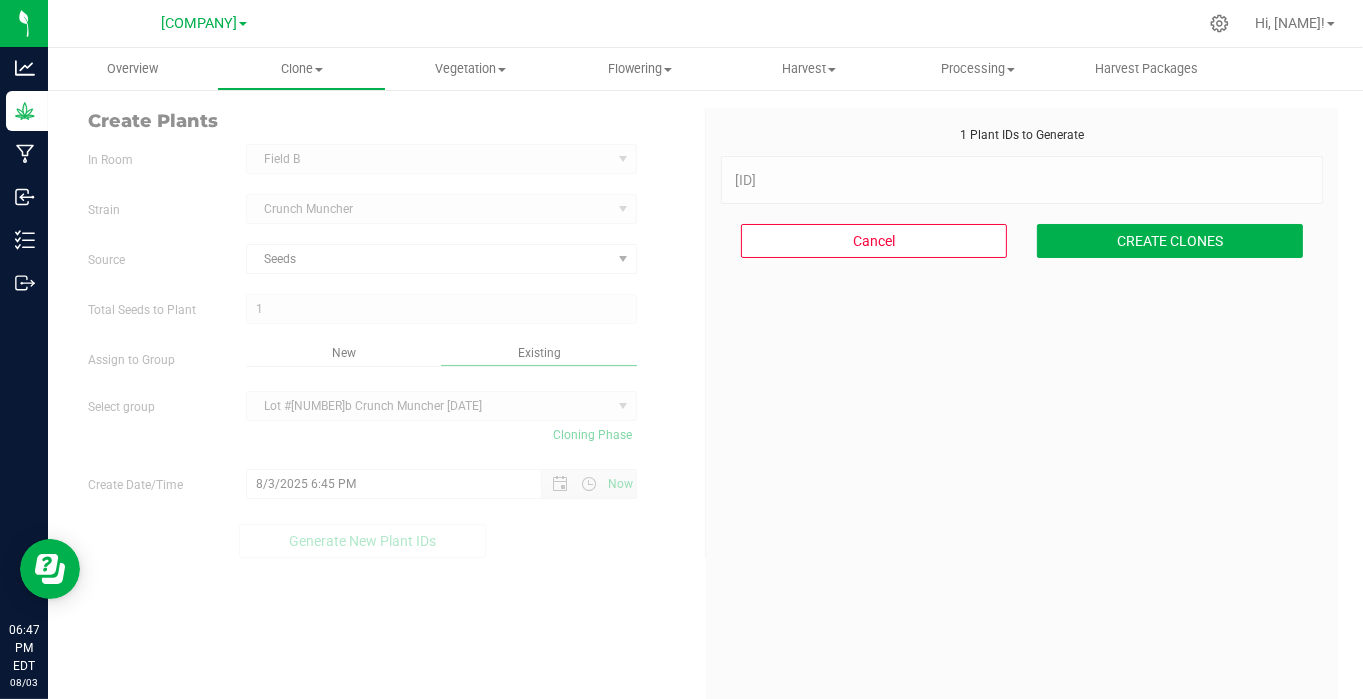 scroll, scrollTop: 60, scrollLeft: 0, axis: vertical 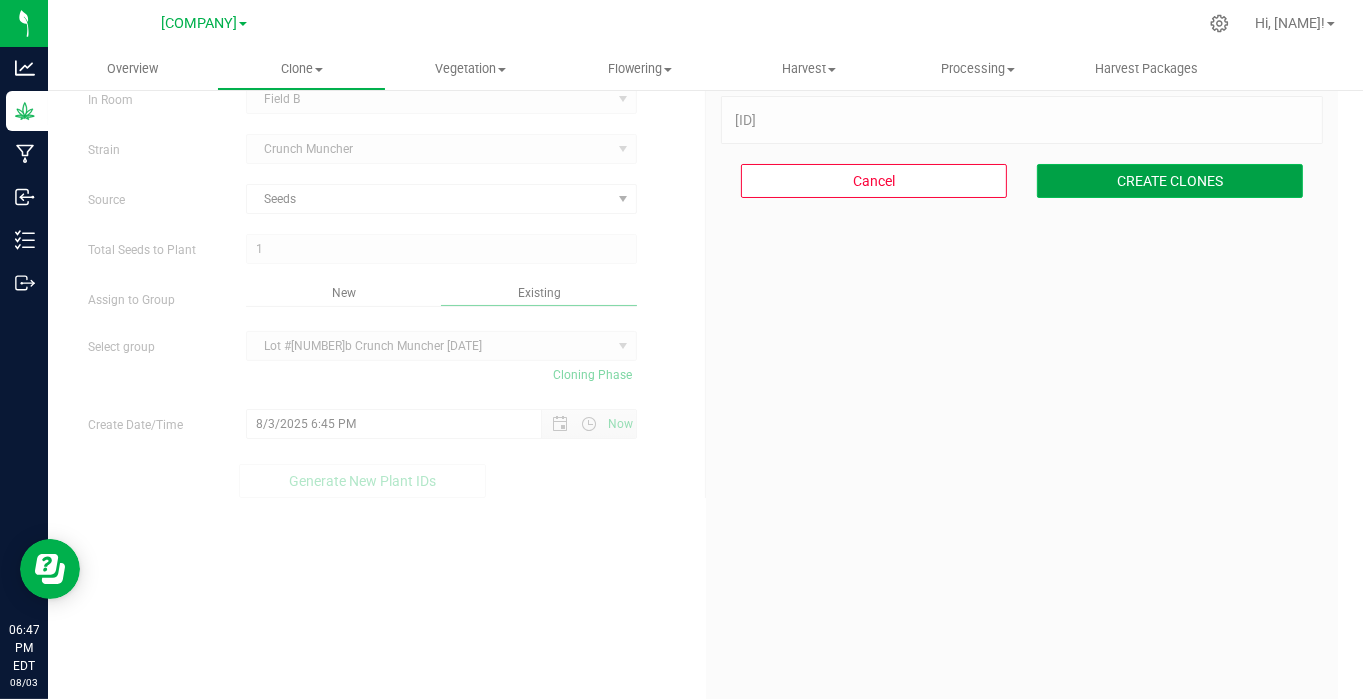 click on "CREATE CLONES" at bounding box center (1170, 181) 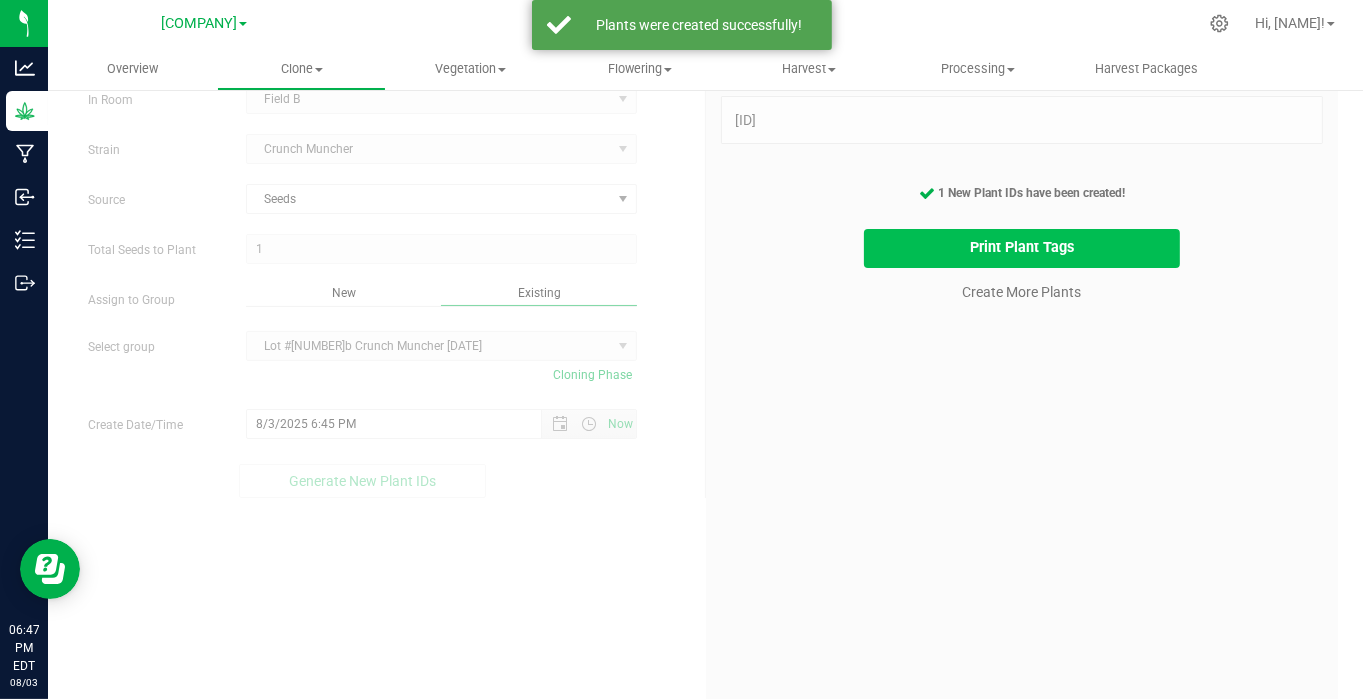 click on "Print Plant Tags" at bounding box center (1022, 248) 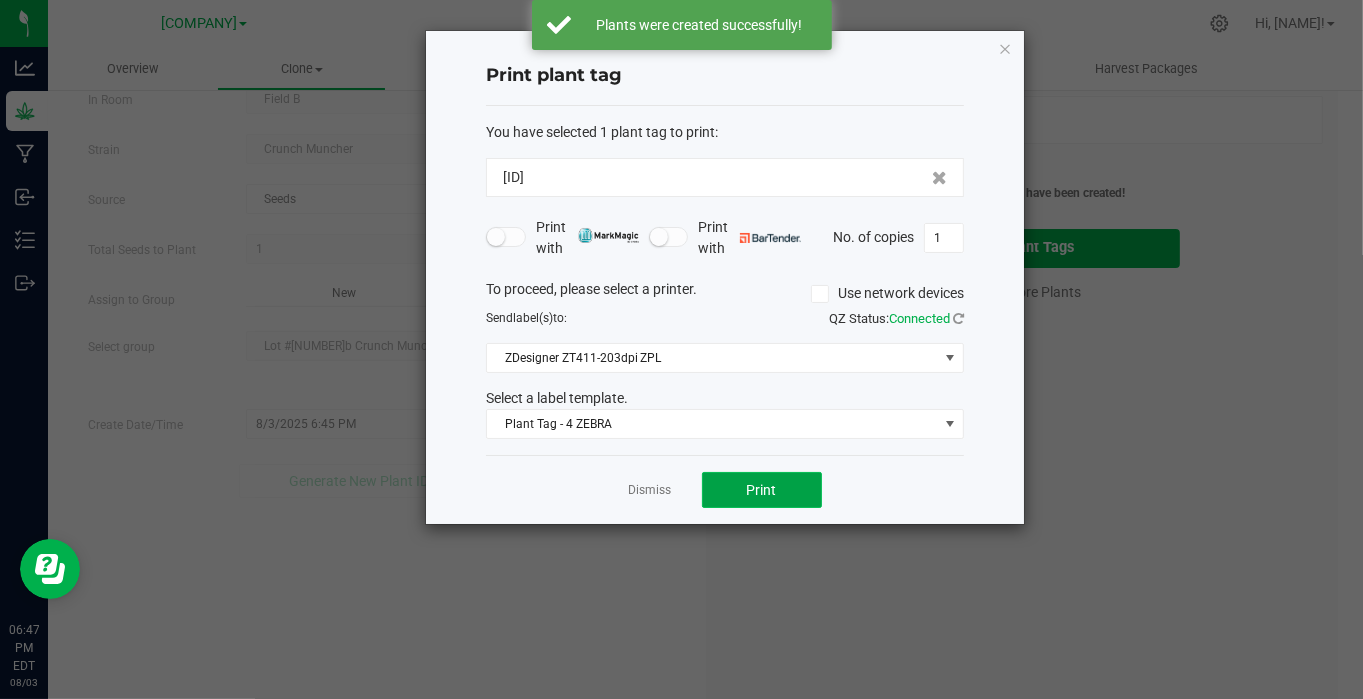 click on "Print" 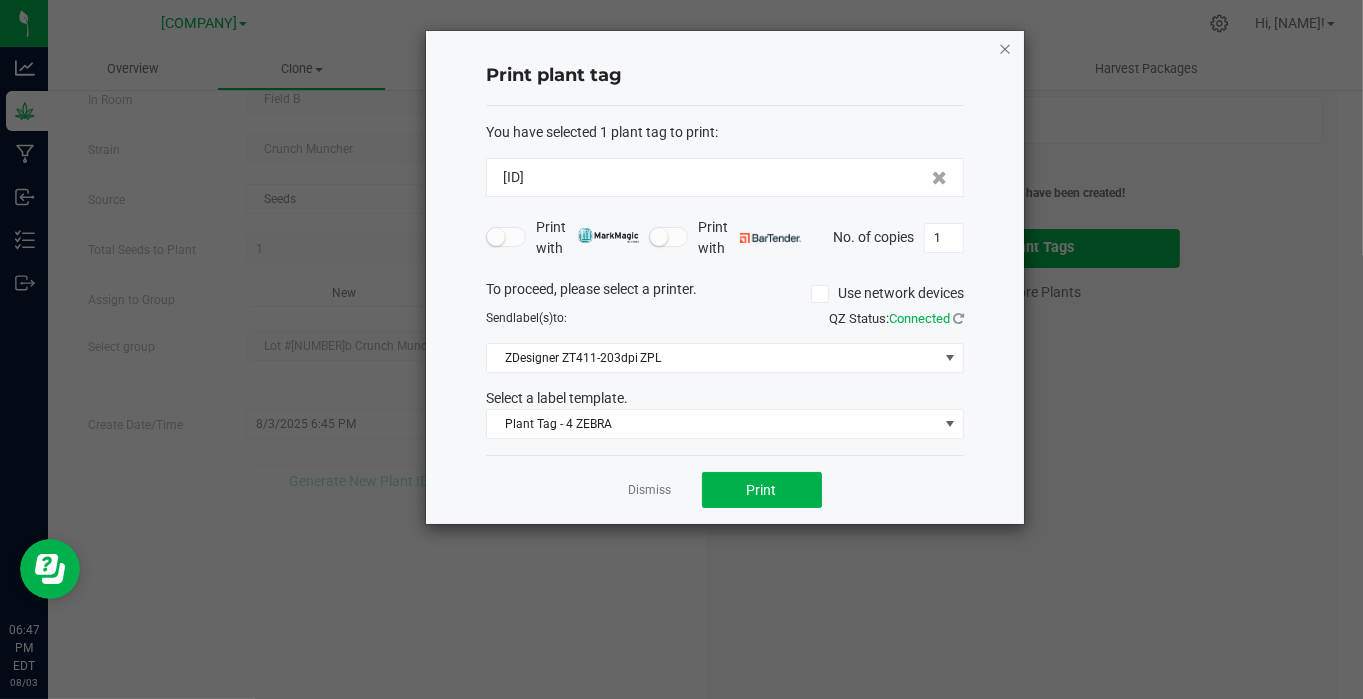 click 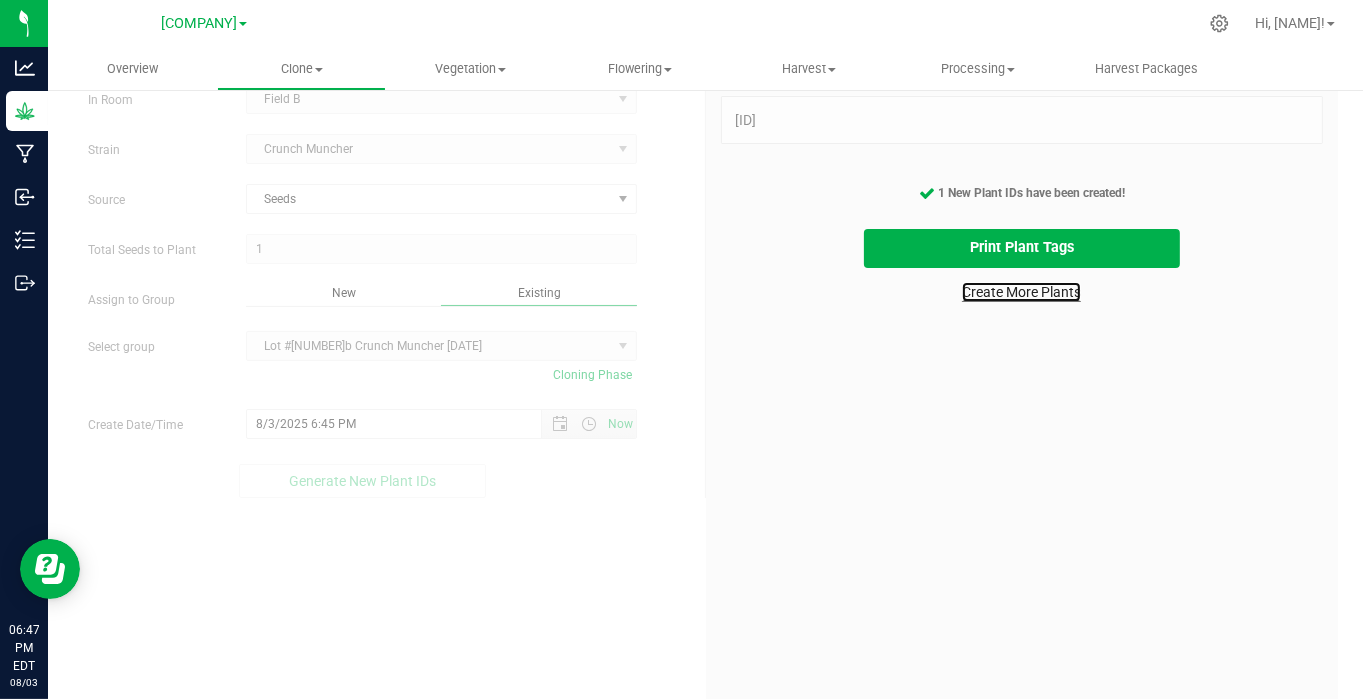 click on "Create More Plants" at bounding box center (1021, 292) 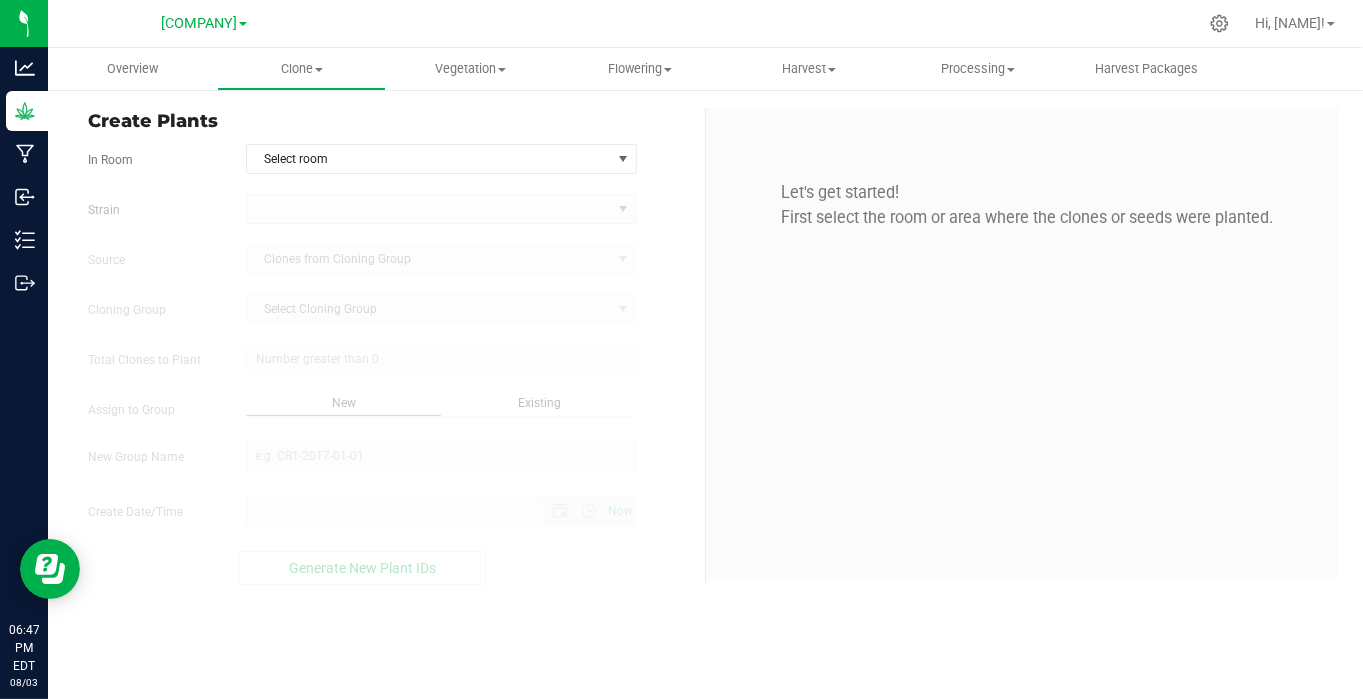 scroll, scrollTop: 0, scrollLeft: 0, axis: both 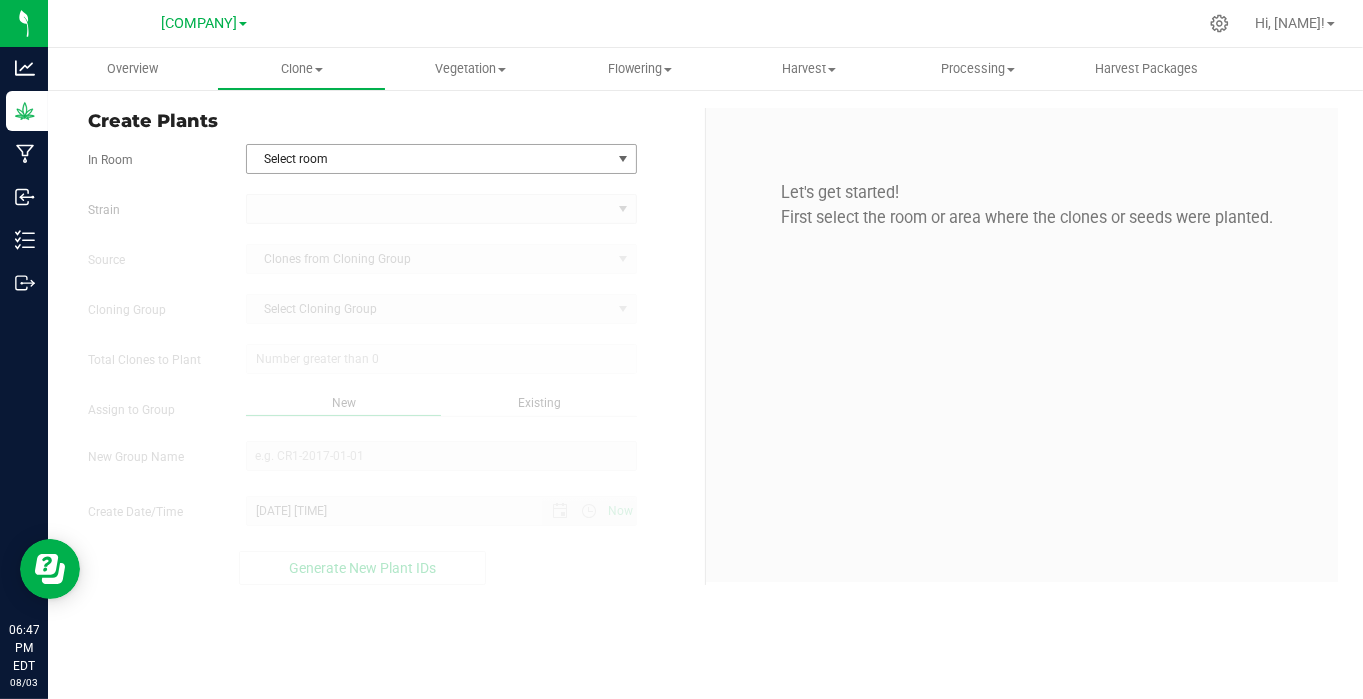 click on "Select room" at bounding box center [429, 159] 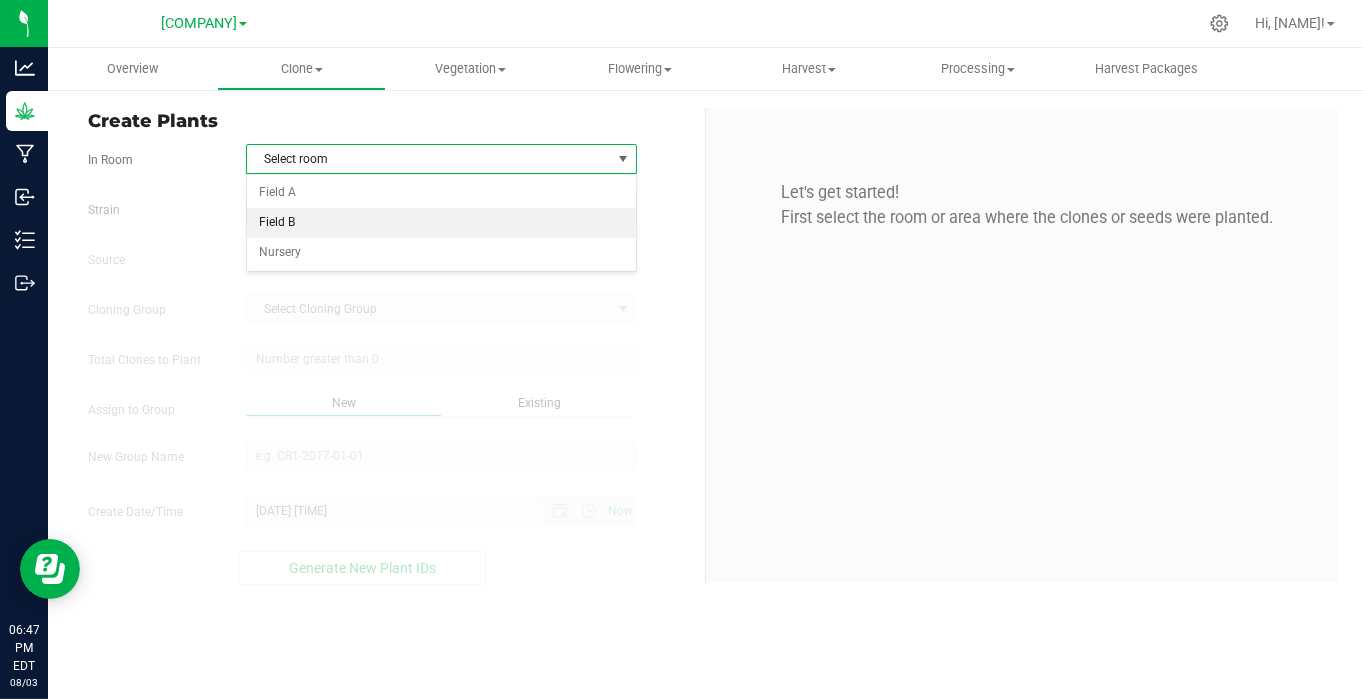 click on "Field B" at bounding box center (441, 223) 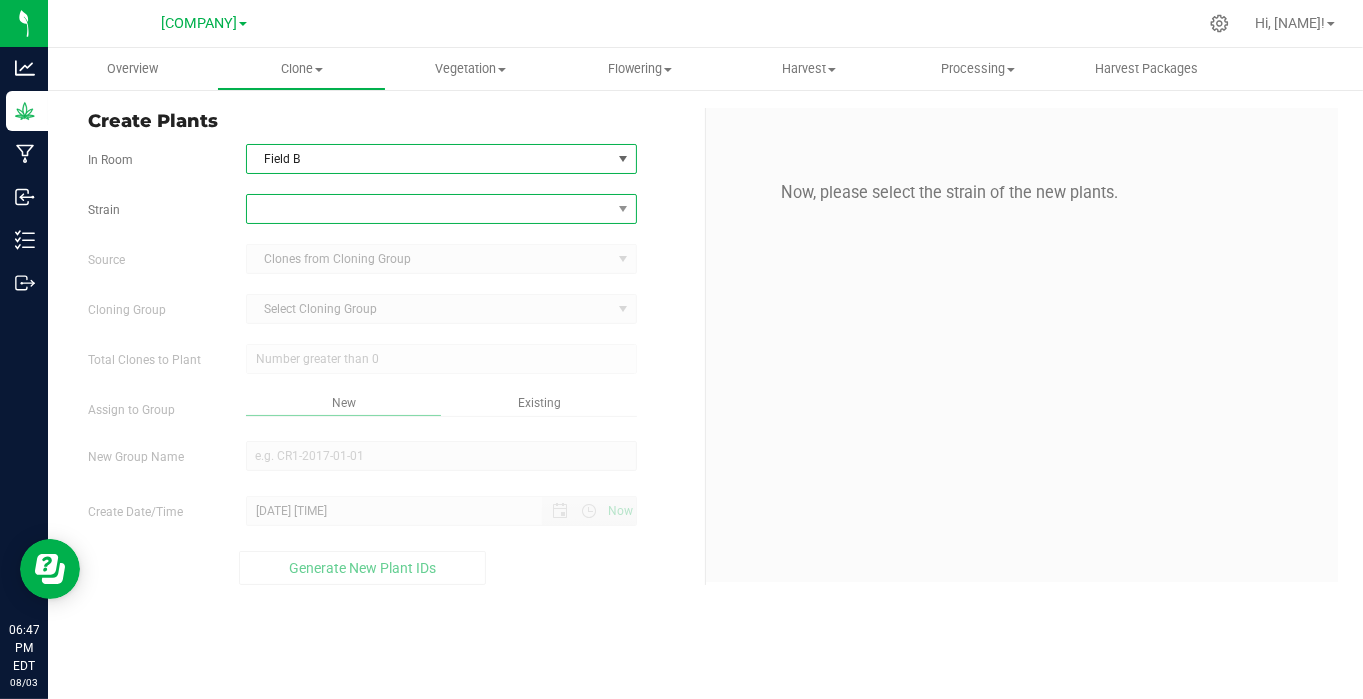 click at bounding box center [429, 209] 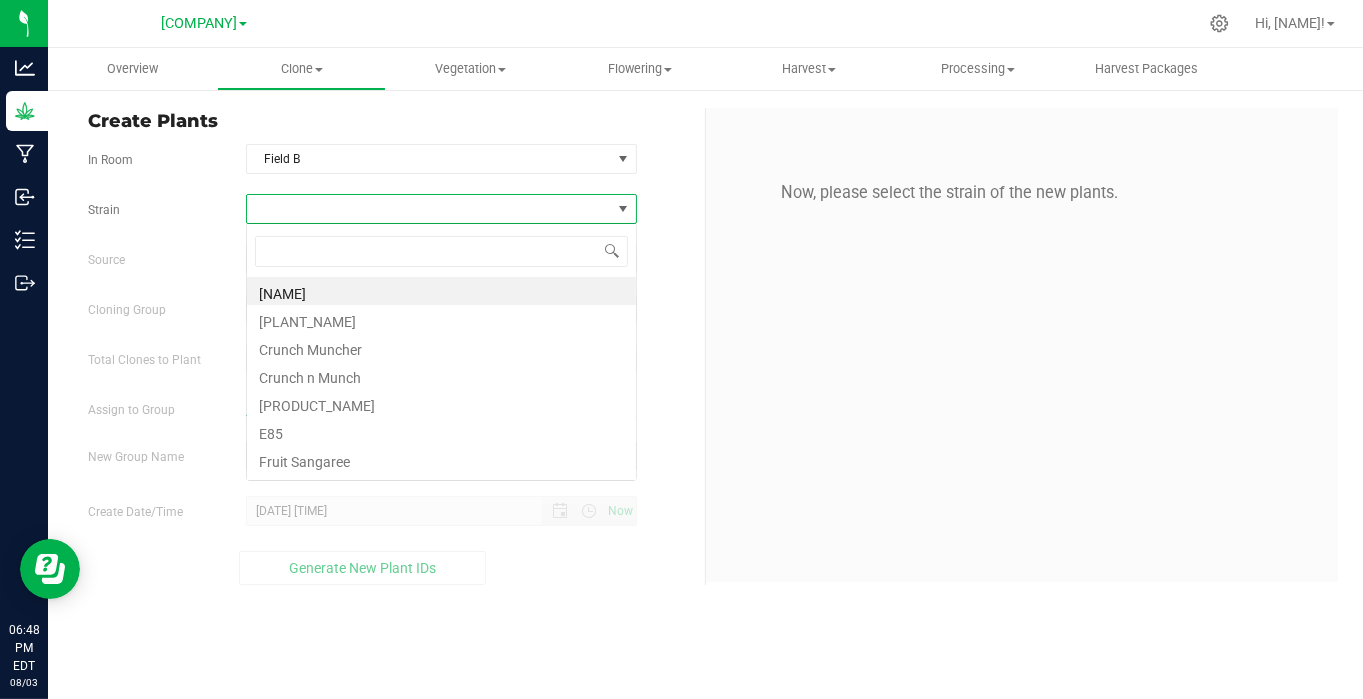 scroll, scrollTop: 99970, scrollLeft: 99608, axis: both 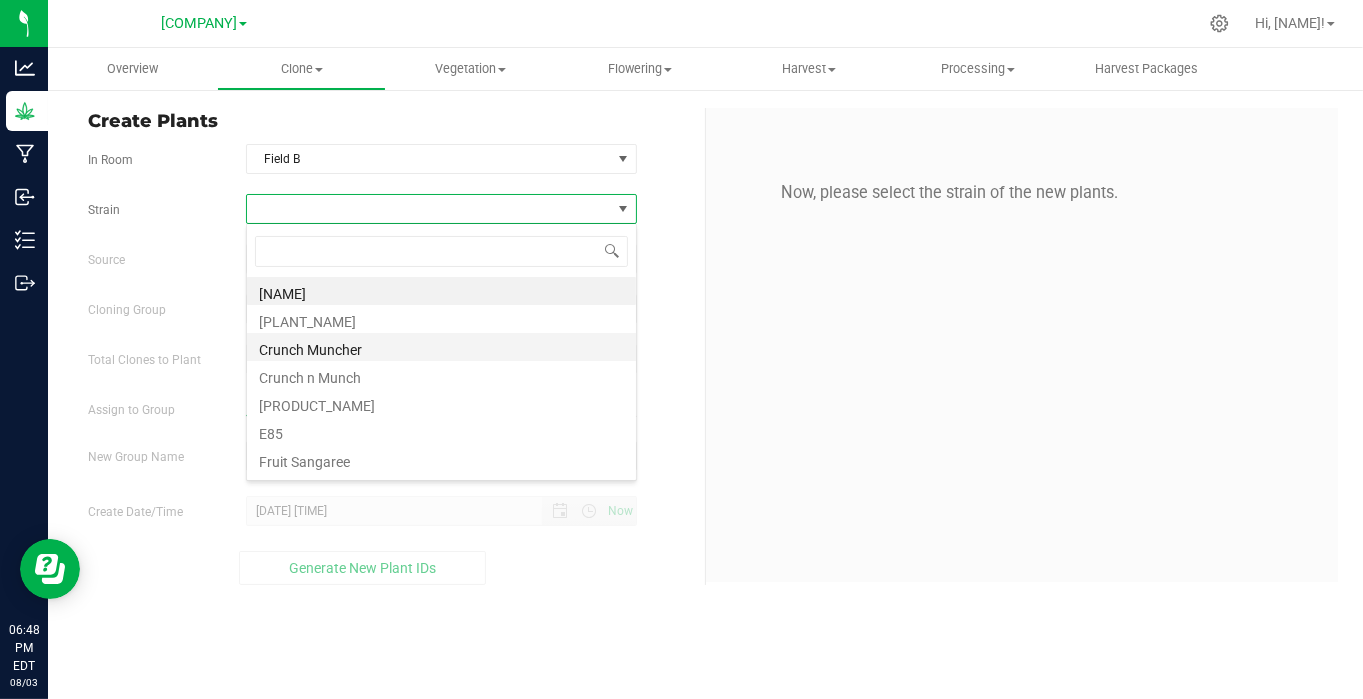 click on "Crunch Muncher" at bounding box center [441, 347] 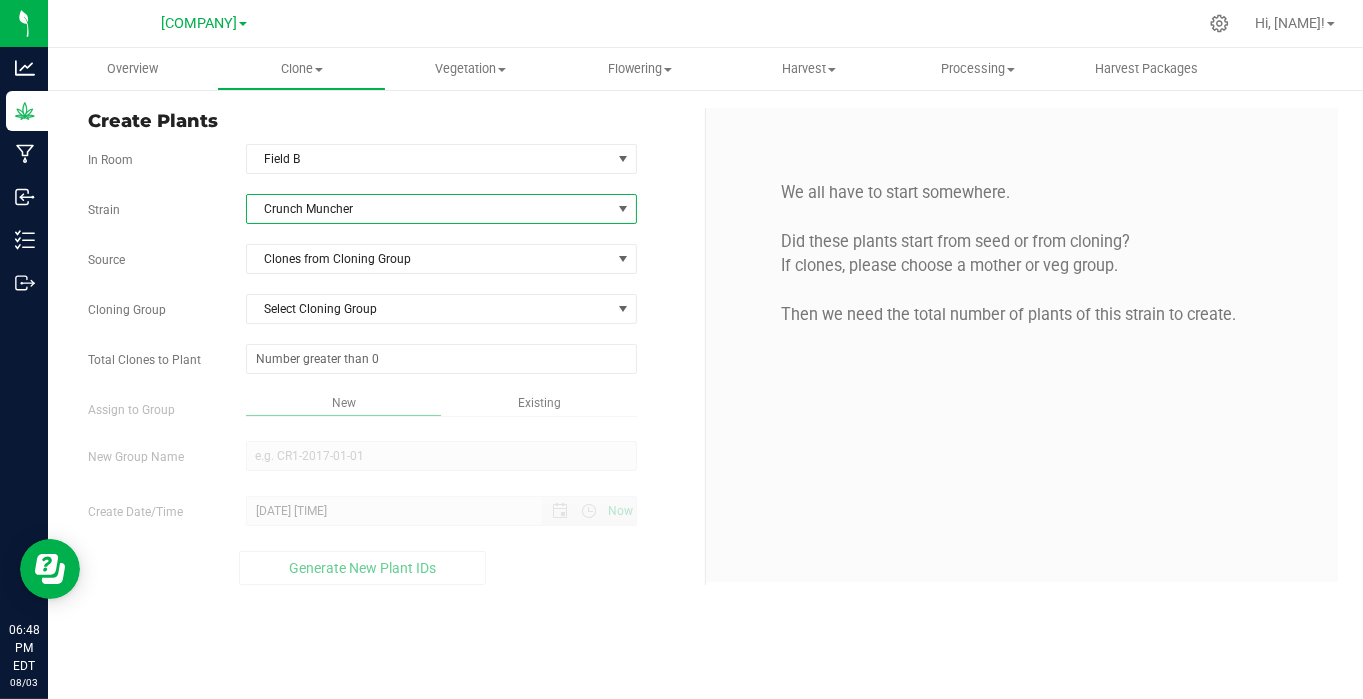 click on "Strain
Crunch Muncher
Source
Clones from Cloning Group
Cloning Group
Select Cloning Group Select Cloning Group Lot #16b Crunch Muncher 06/09/25 Lot #17b Crunch Muncher 06/09/25 Lot #18b Crunch Muncher 06/09/25 Lot #19b Crunch Muncher 06/09/25 Lot #23b Crunch Muncher 06/09/25 Lot #24b Crunch Muncher 06/09/25
Total Clones to Plant" at bounding box center [389, 389] 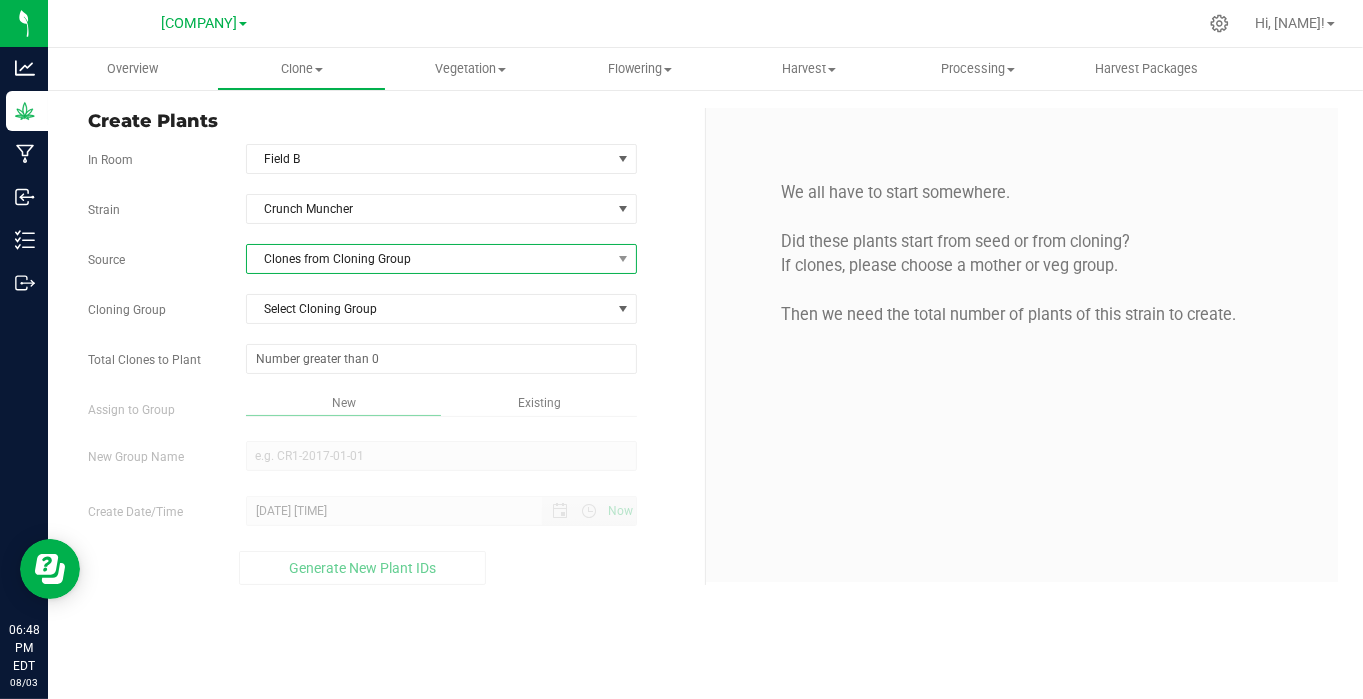click on "Clones from Cloning Group" at bounding box center (429, 259) 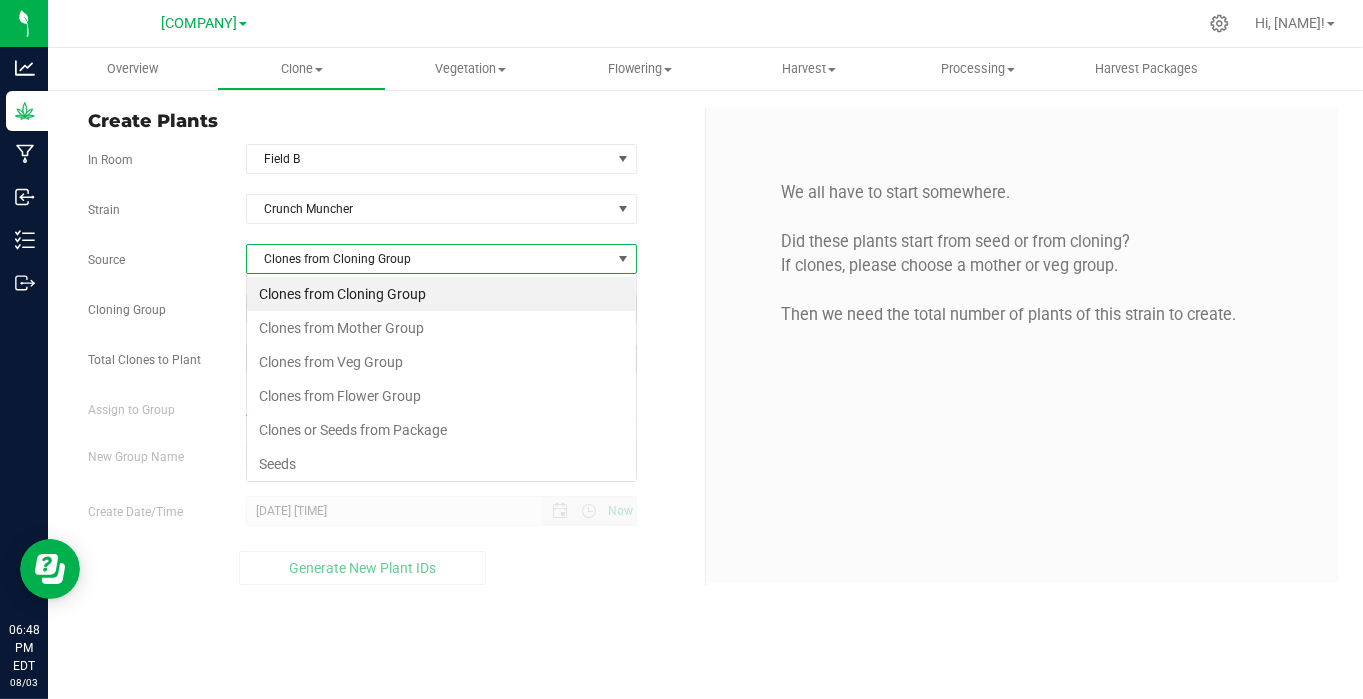 scroll, scrollTop: 99970, scrollLeft: 99608, axis: both 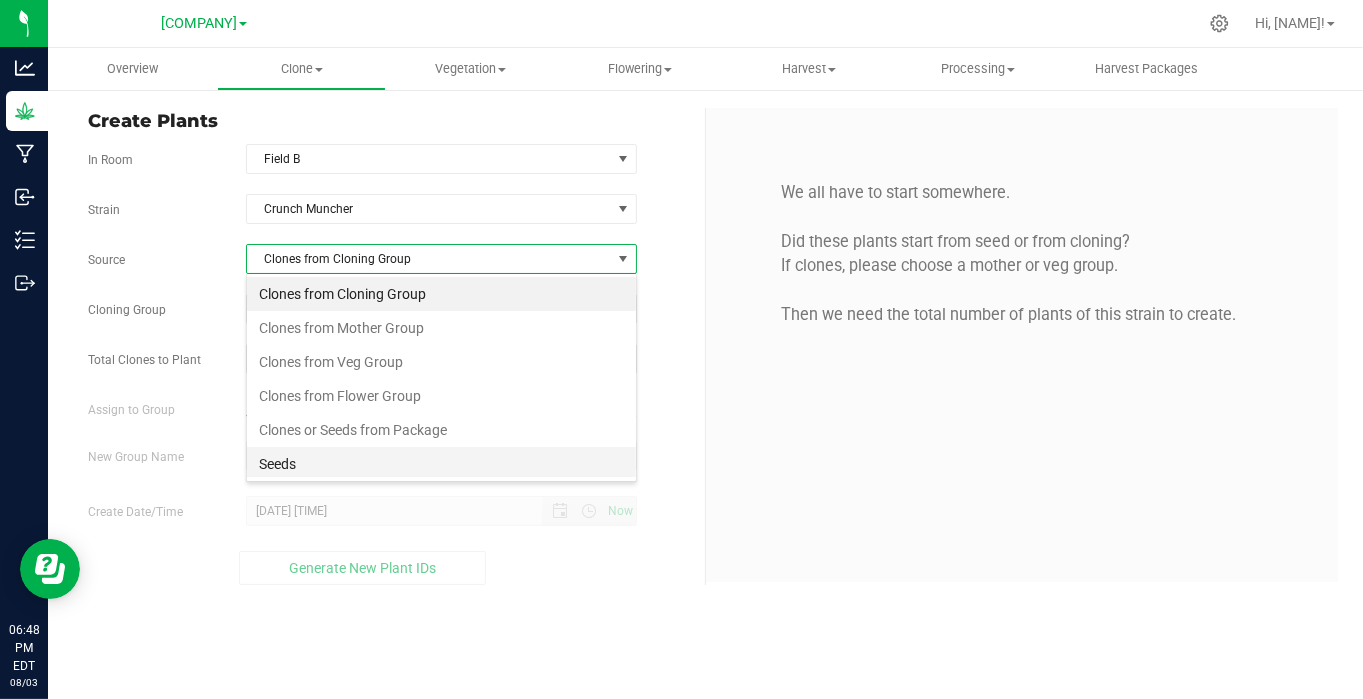 click on "Seeds" at bounding box center [441, 464] 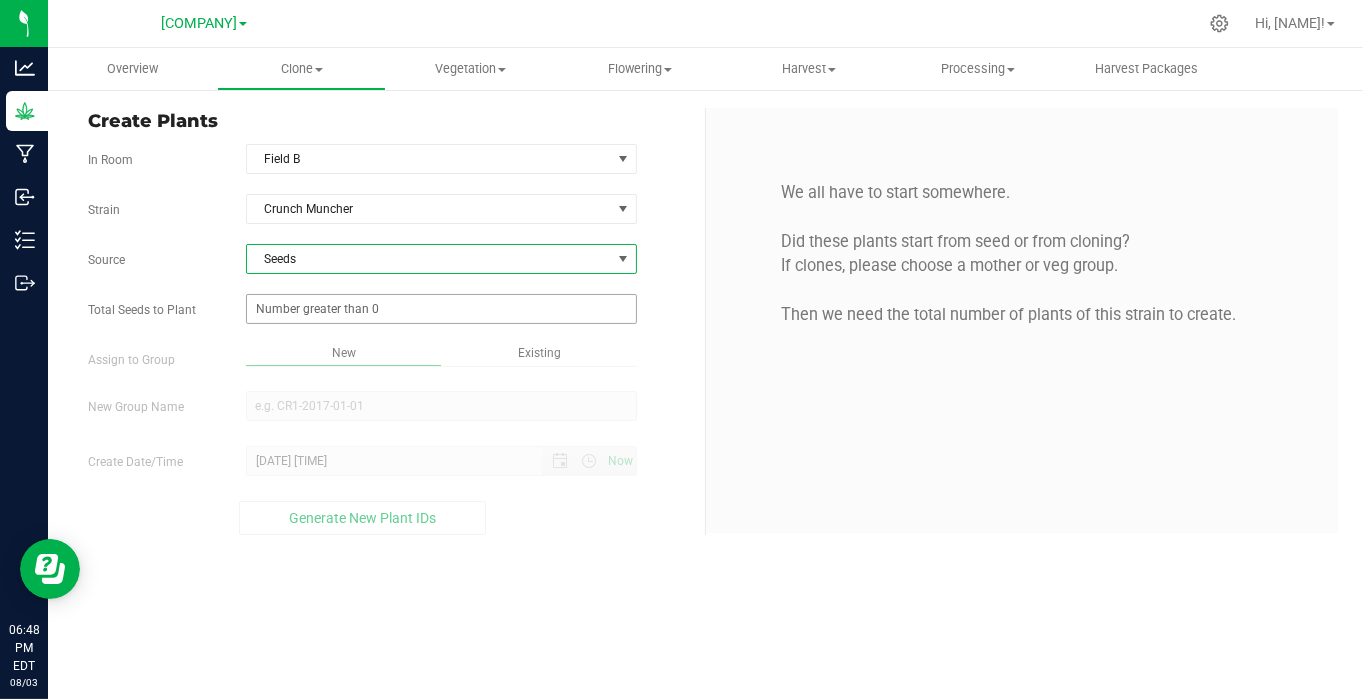 click at bounding box center [441, 309] 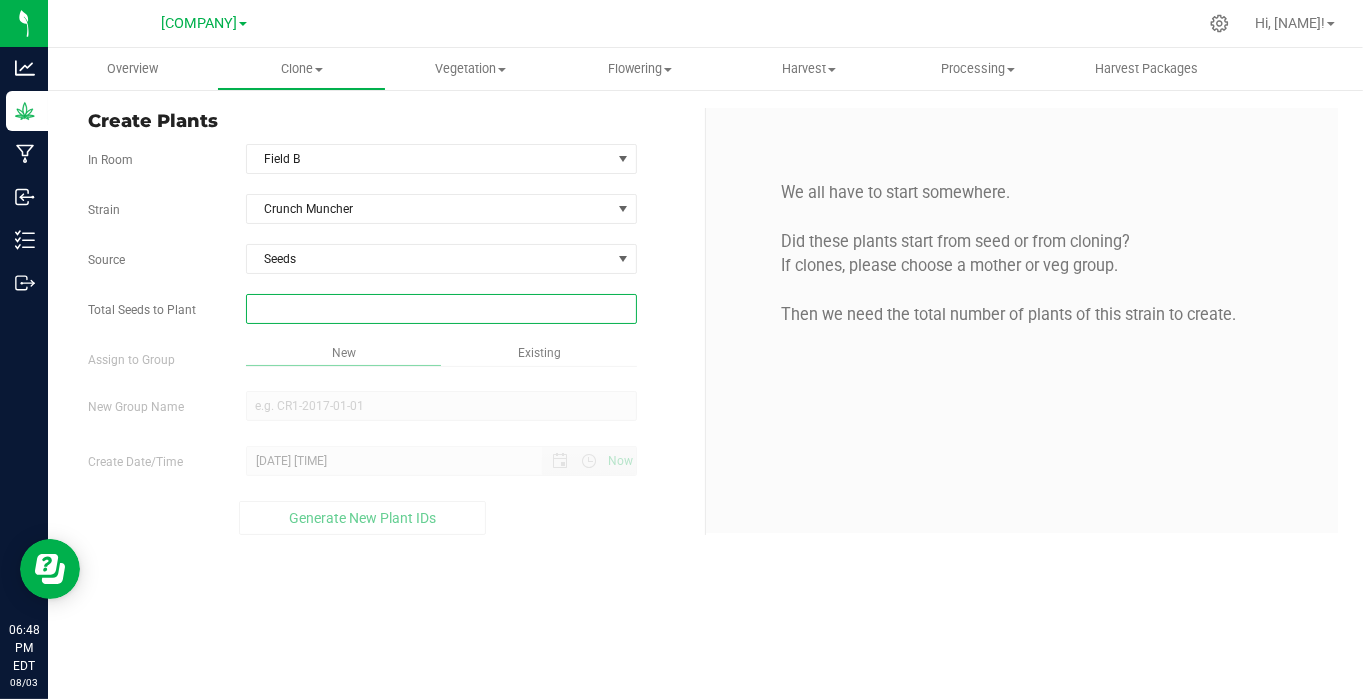 type on "2" 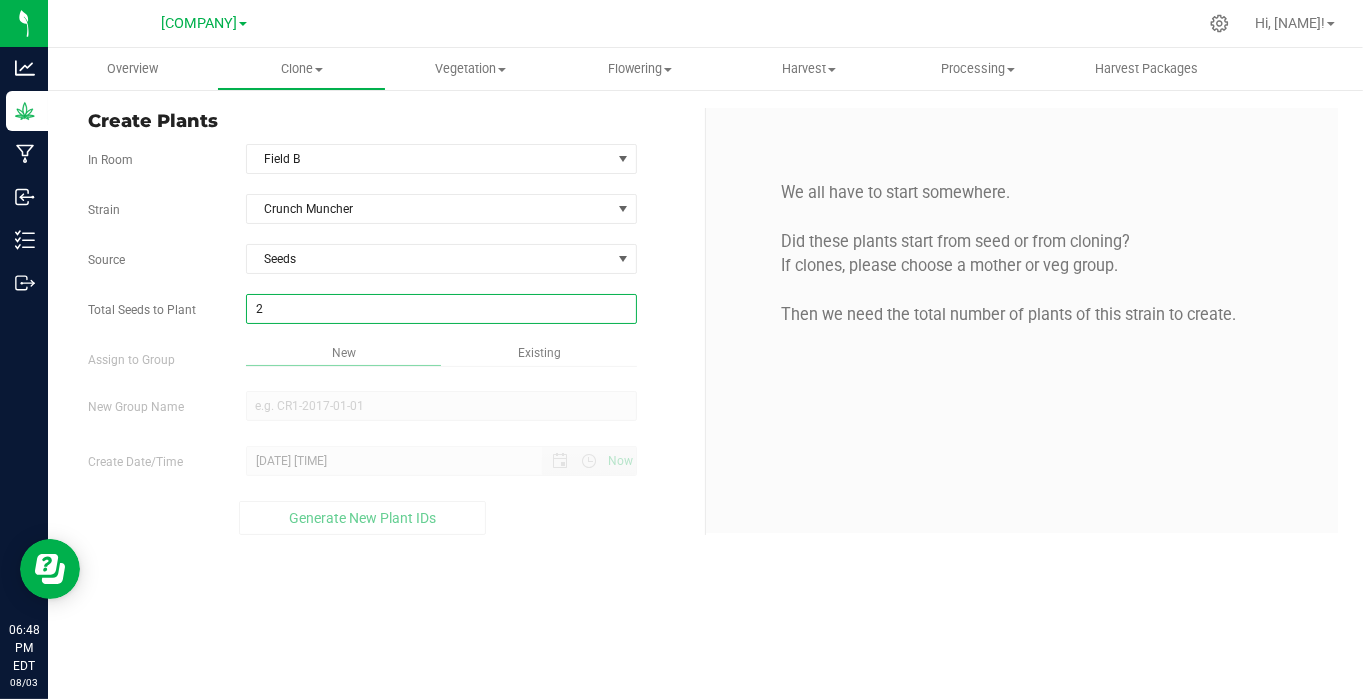 type on "2" 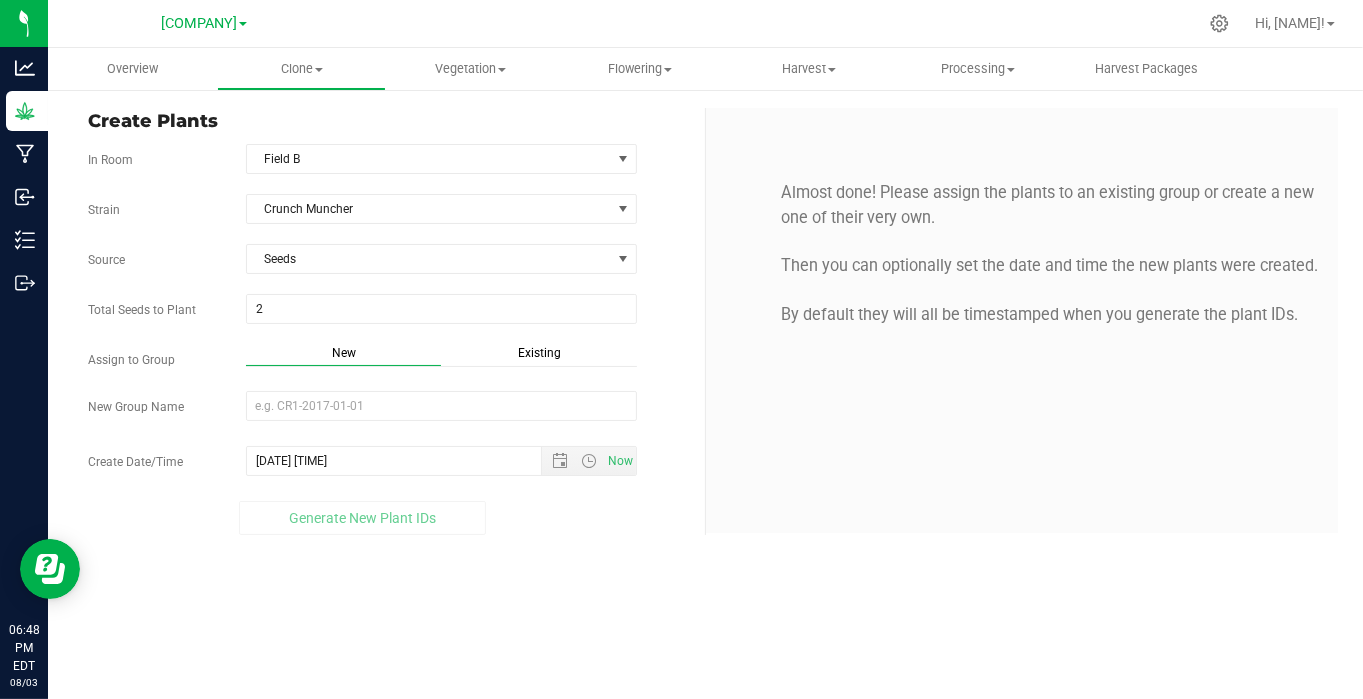 click on "Existing" at bounding box center [539, 355] 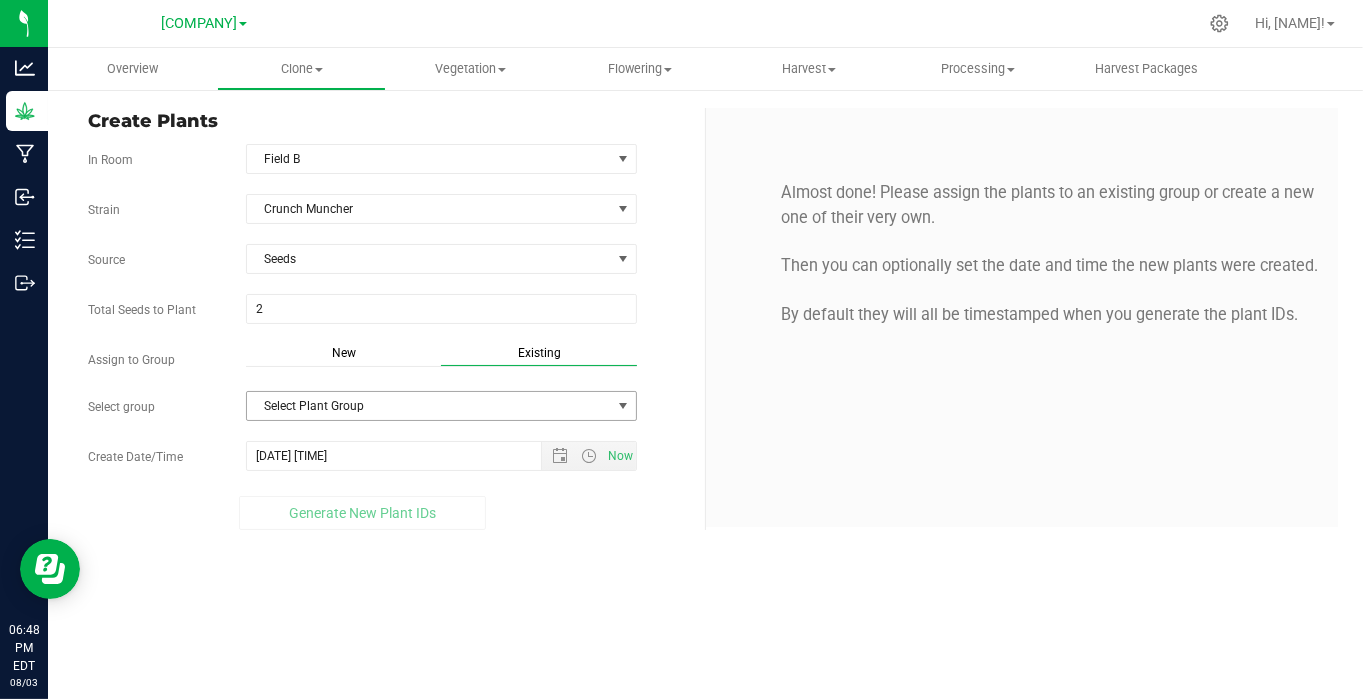 click on "Select Plant Group" at bounding box center (429, 406) 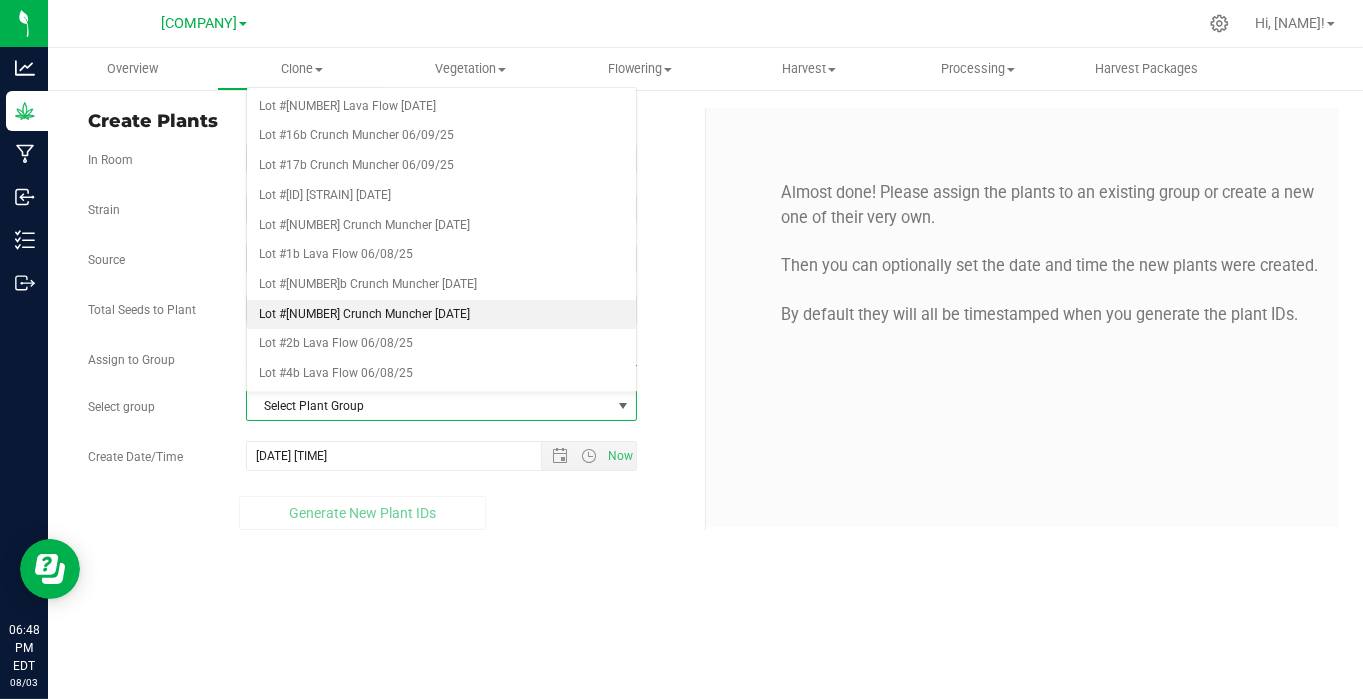 click on "Lot #[NUMBER] Crunch Muncher [DATE]" at bounding box center [441, 315] 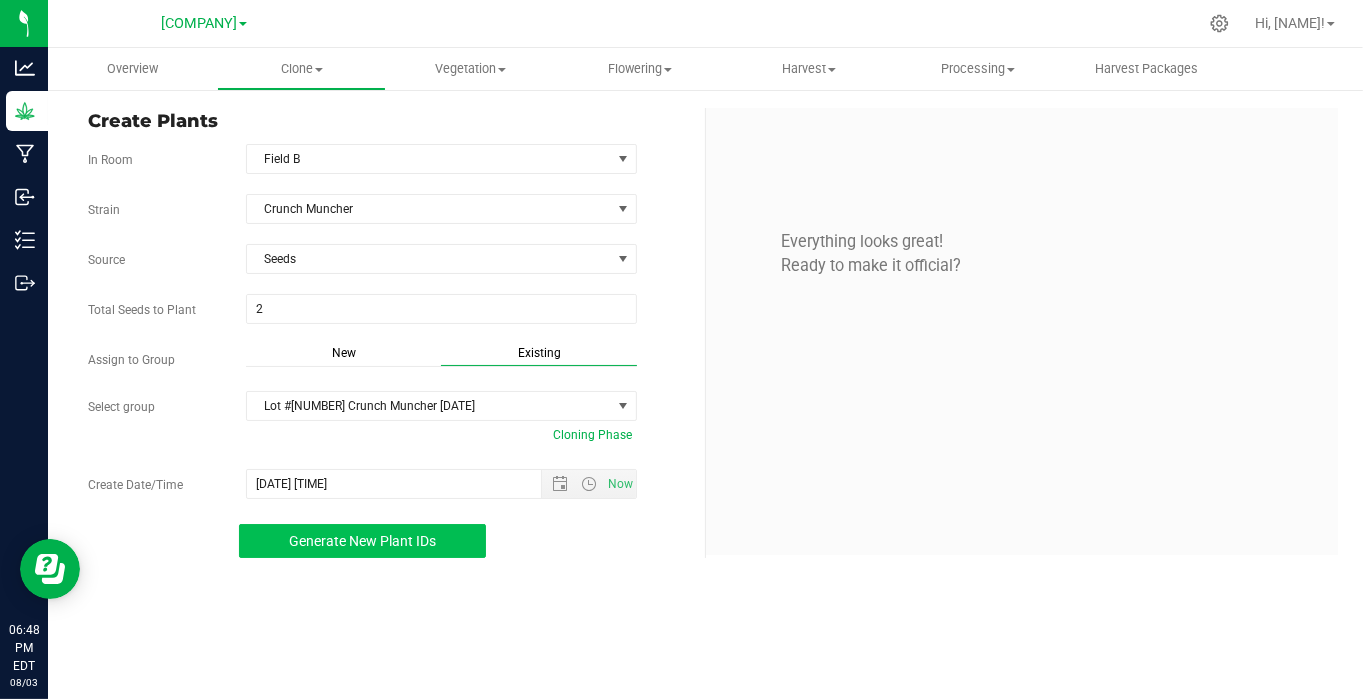 click on "Generate New Plant IDs" at bounding box center [362, 541] 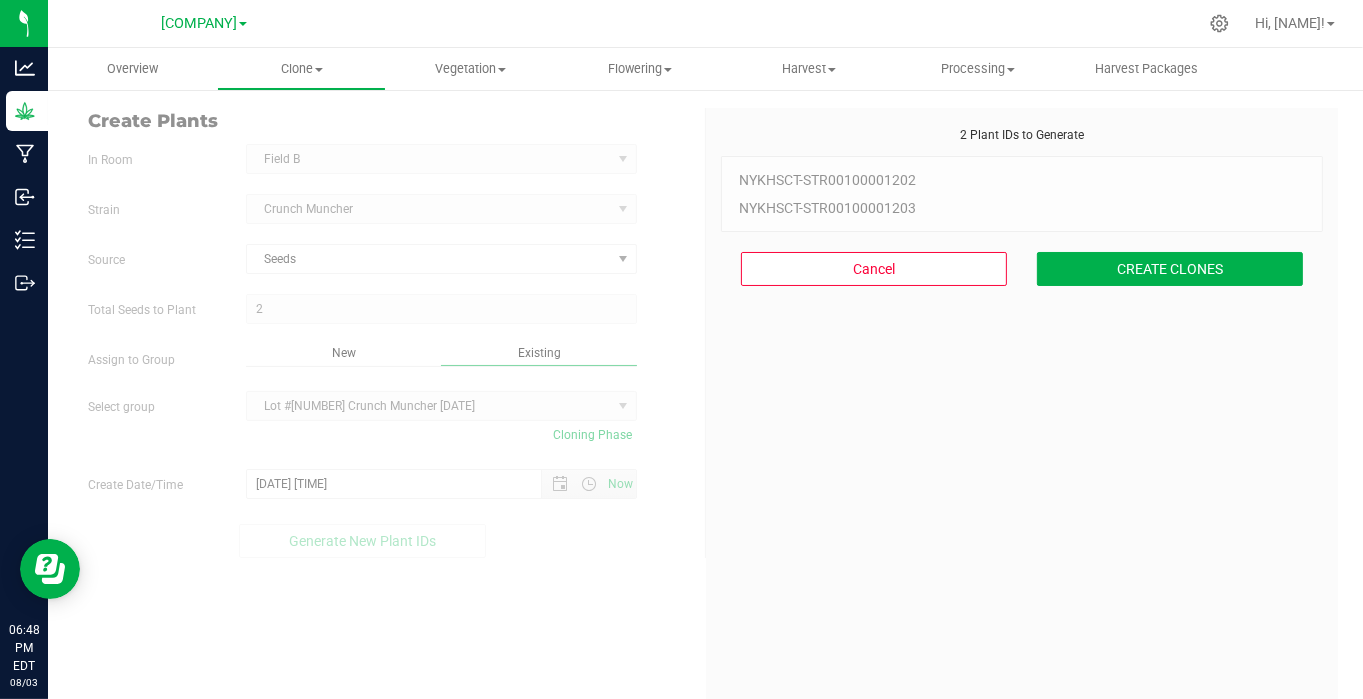 scroll, scrollTop: 60, scrollLeft: 0, axis: vertical 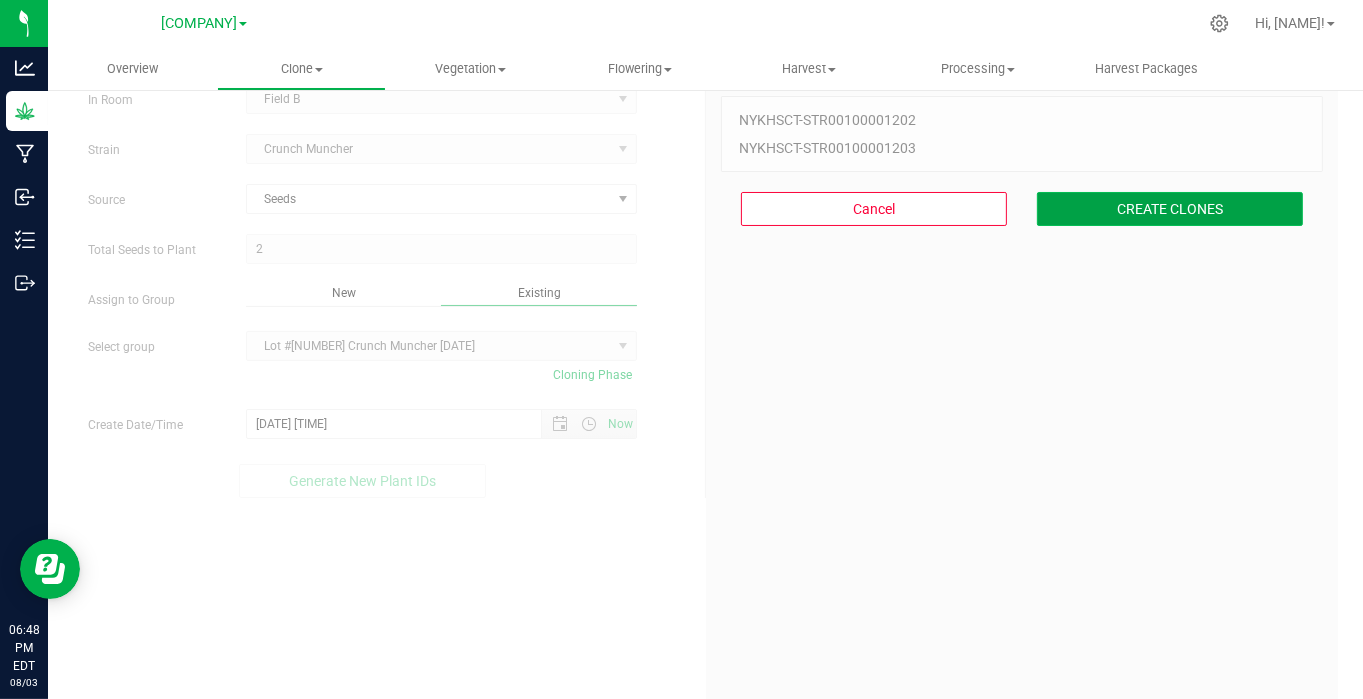 click on "CREATE CLONES" at bounding box center [1170, 209] 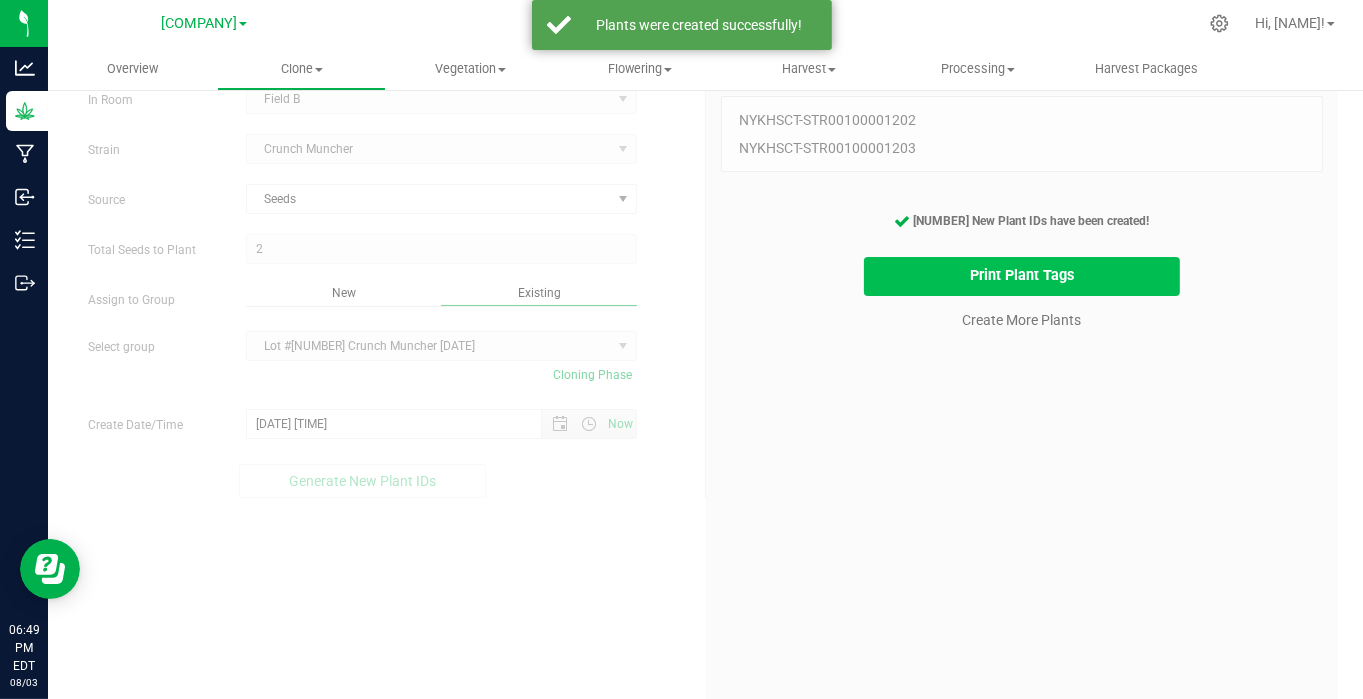 click on "Print Plant Tags" at bounding box center (1022, 276) 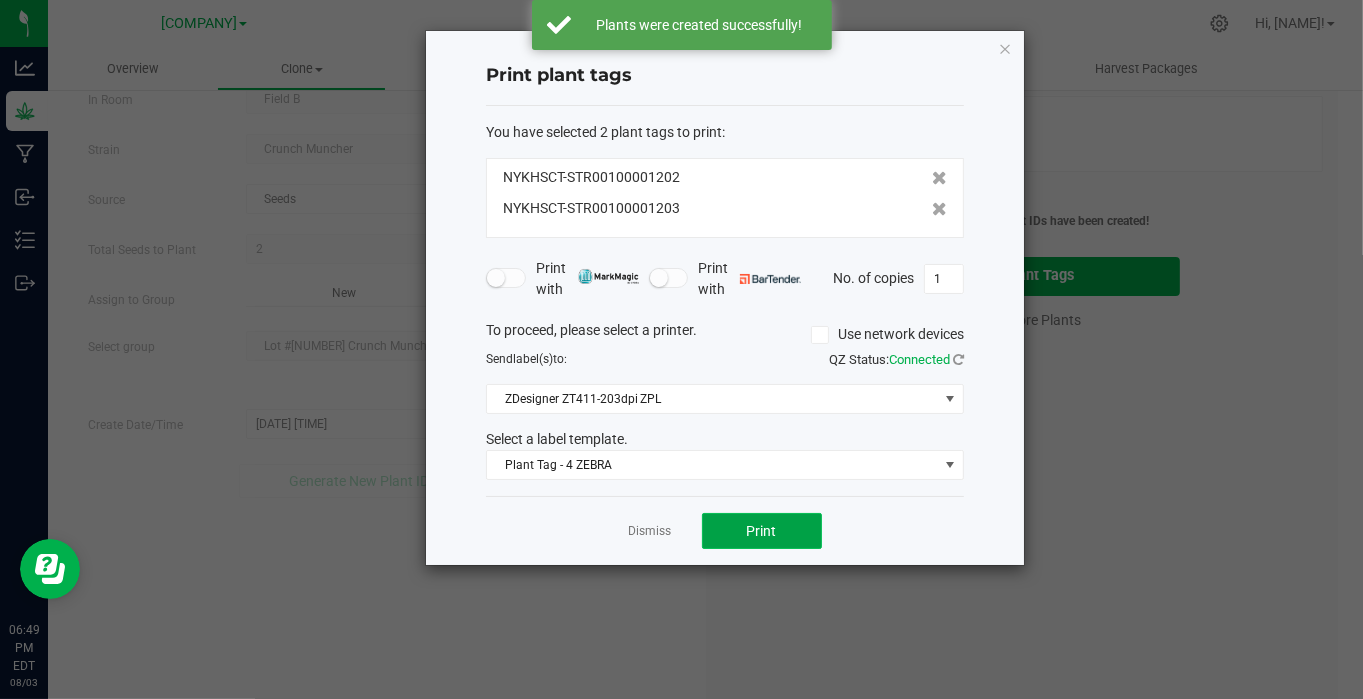click on "Print" 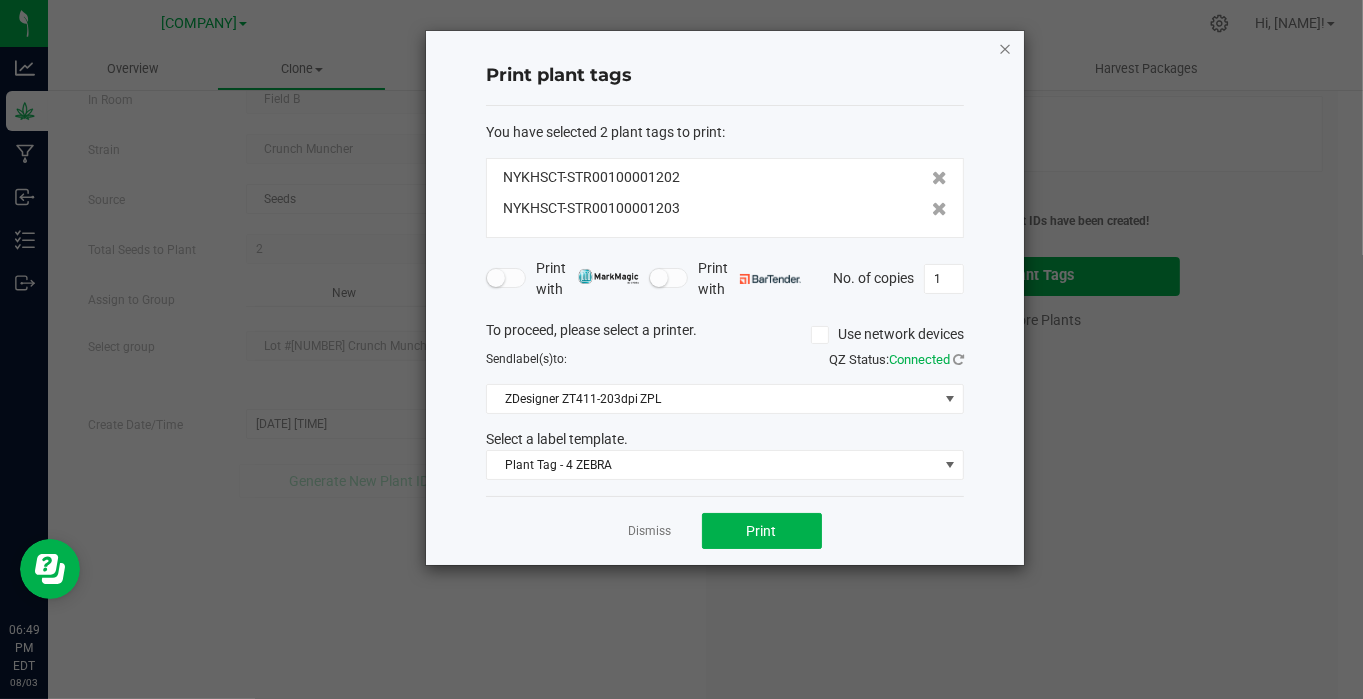 click 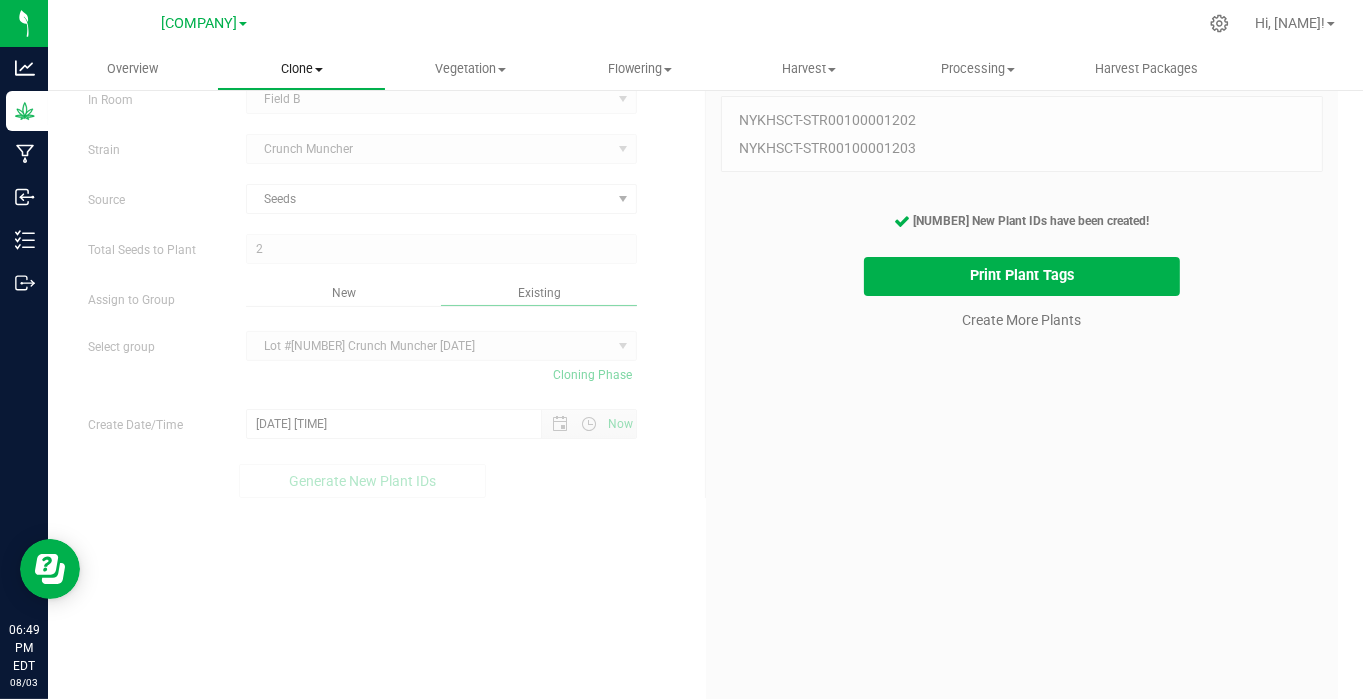 click on "Clone" at bounding box center [301, 69] 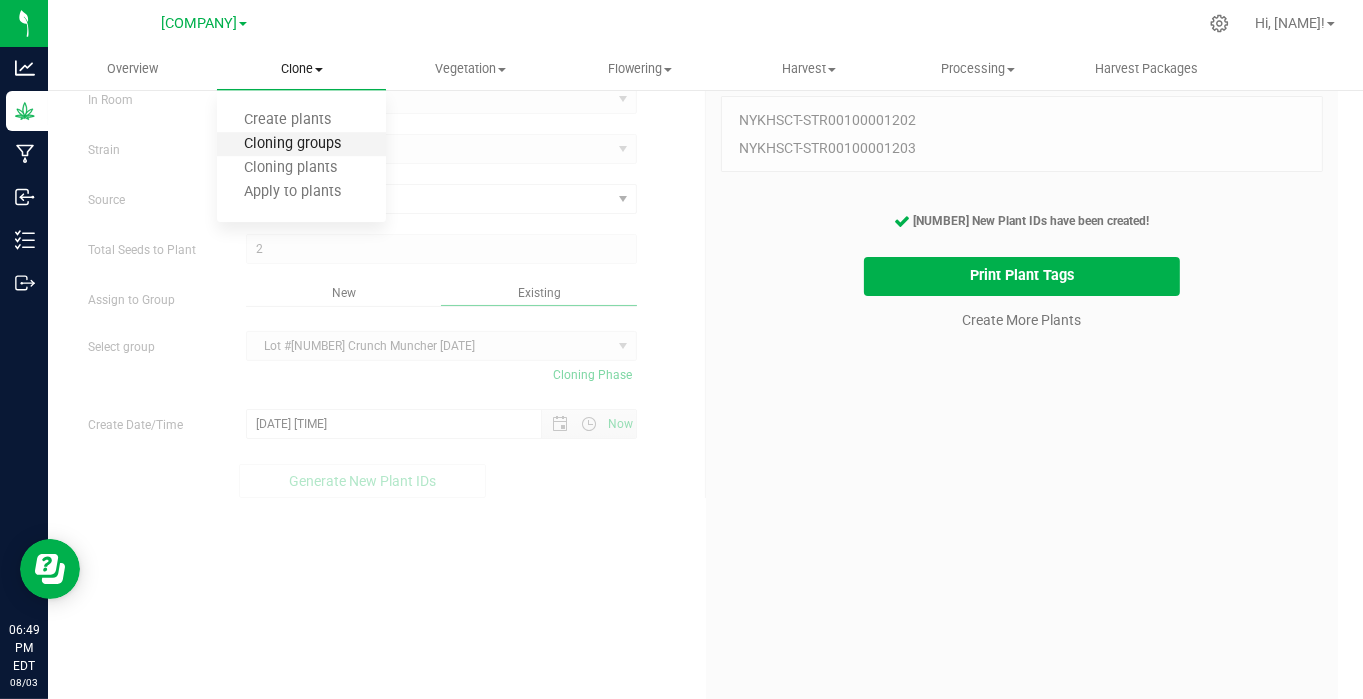 click on "Cloning groups" at bounding box center (292, 144) 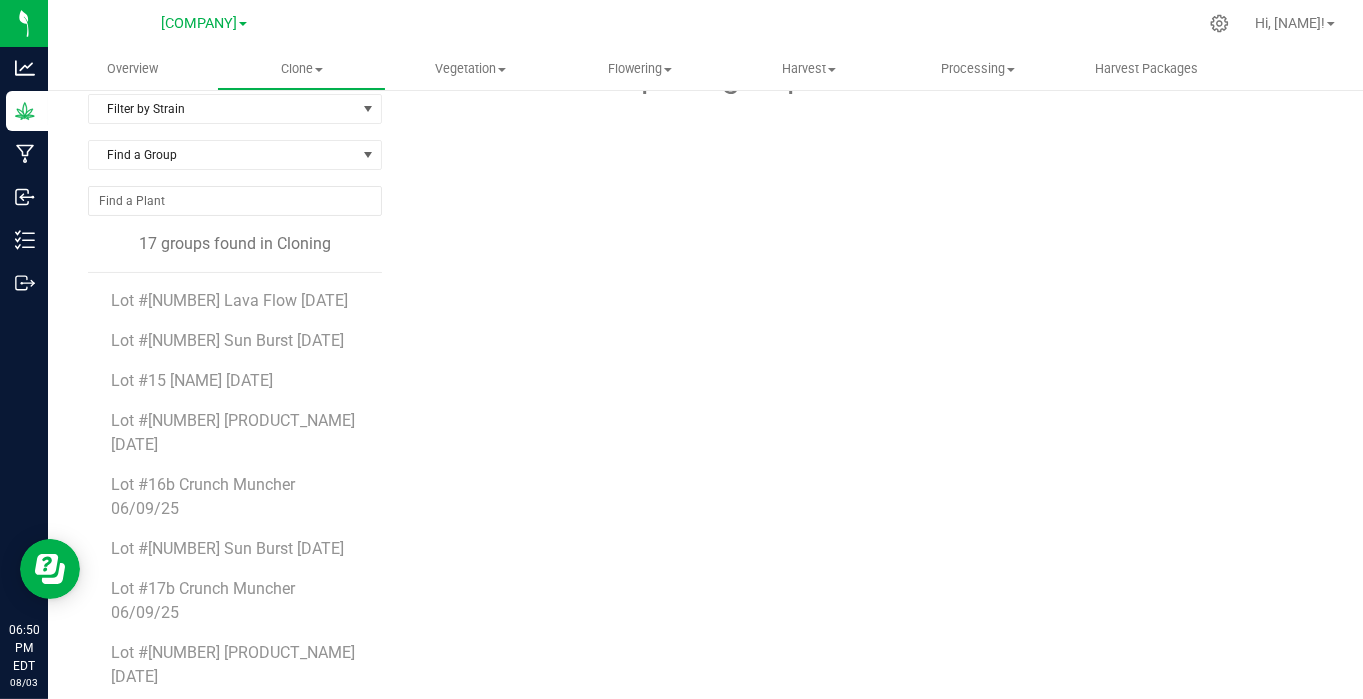scroll, scrollTop: 0, scrollLeft: 0, axis: both 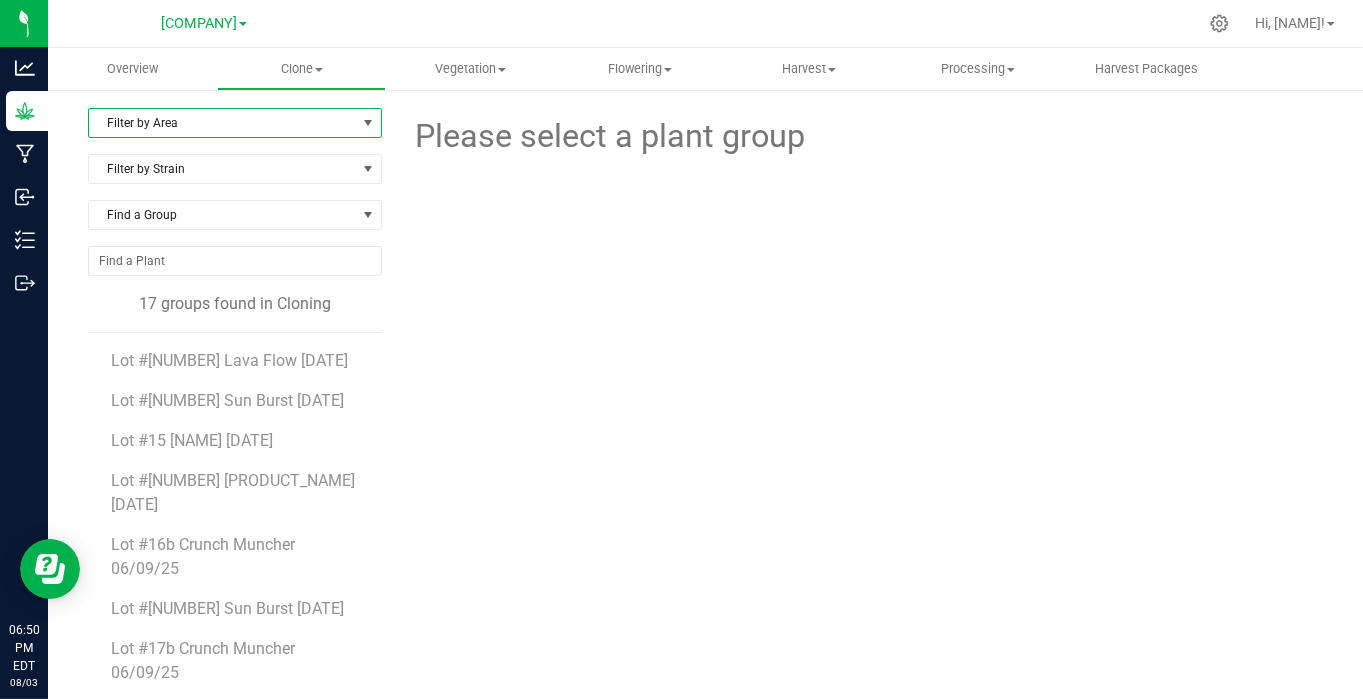 click on "Filter by Area" at bounding box center (222, 123) 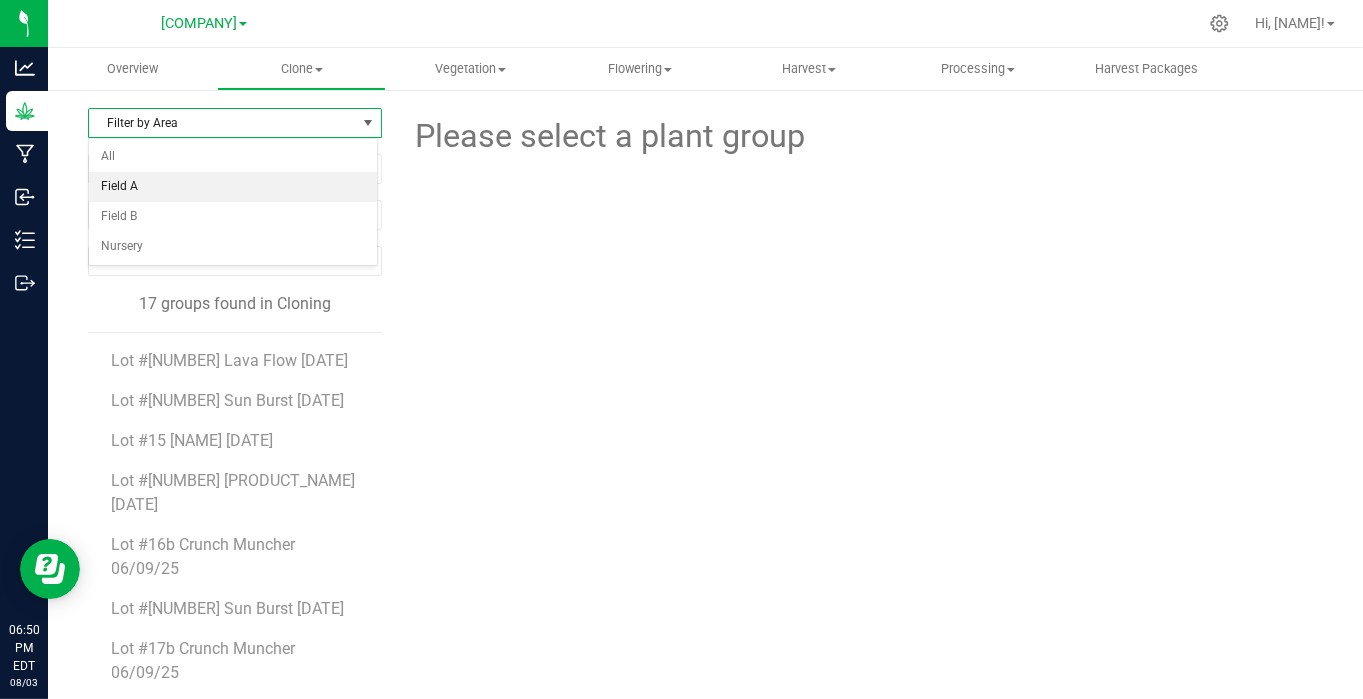 click on "Field A" at bounding box center [233, 187] 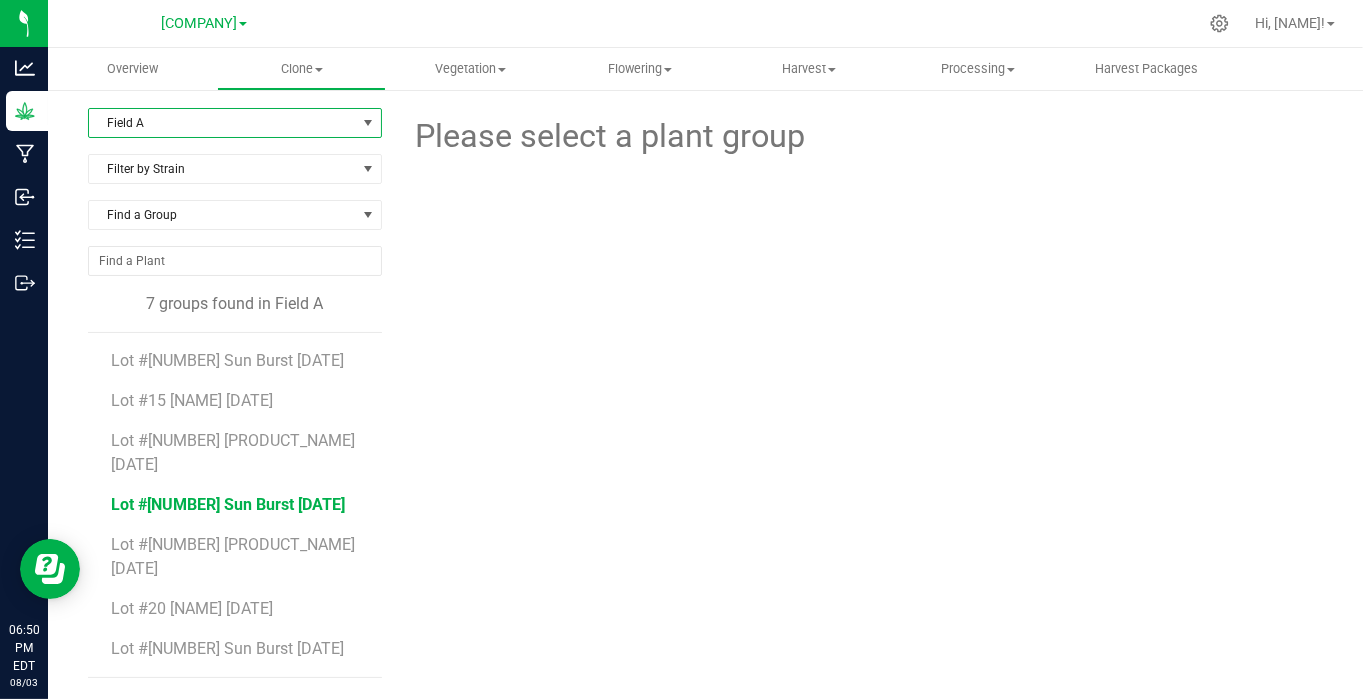 scroll, scrollTop: 28, scrollLeft: 0, axis: vertical 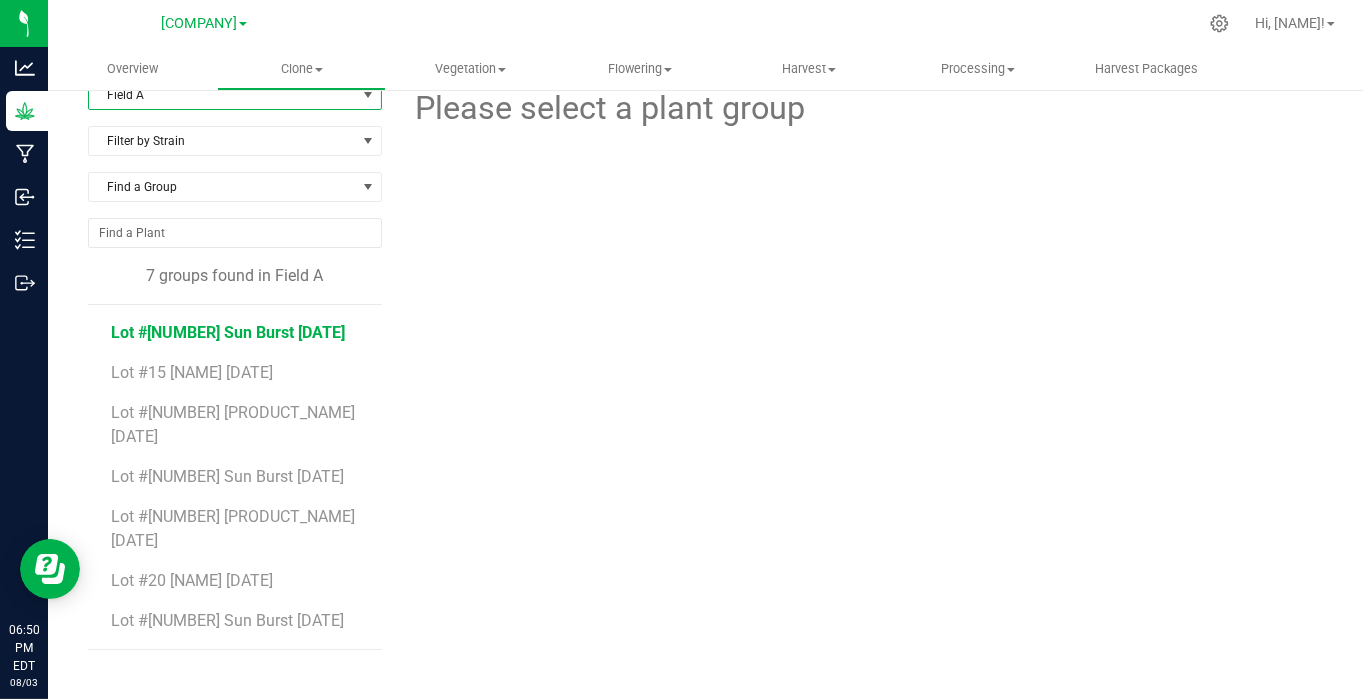 click on "Lot #[NUMBER] Sun Burst [DATE]" at bounding box center (229, 332) 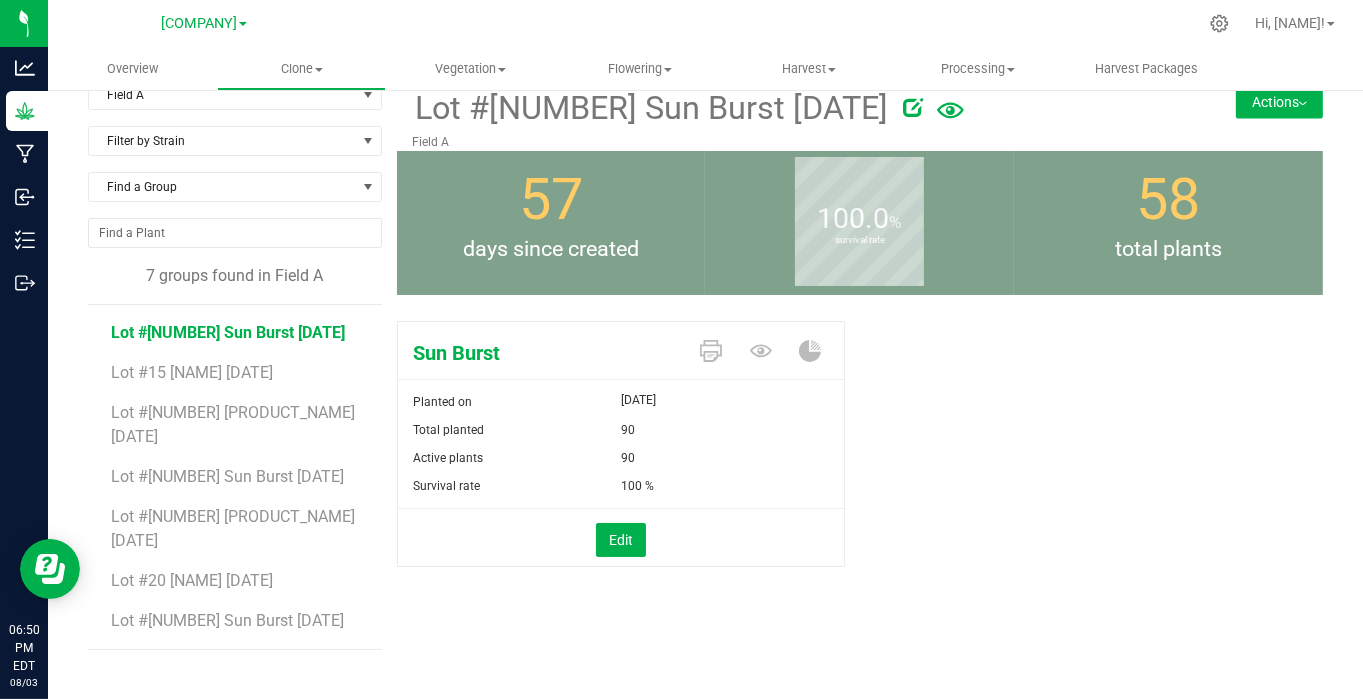 click on "Actions" at bounding box center (1279, 102) 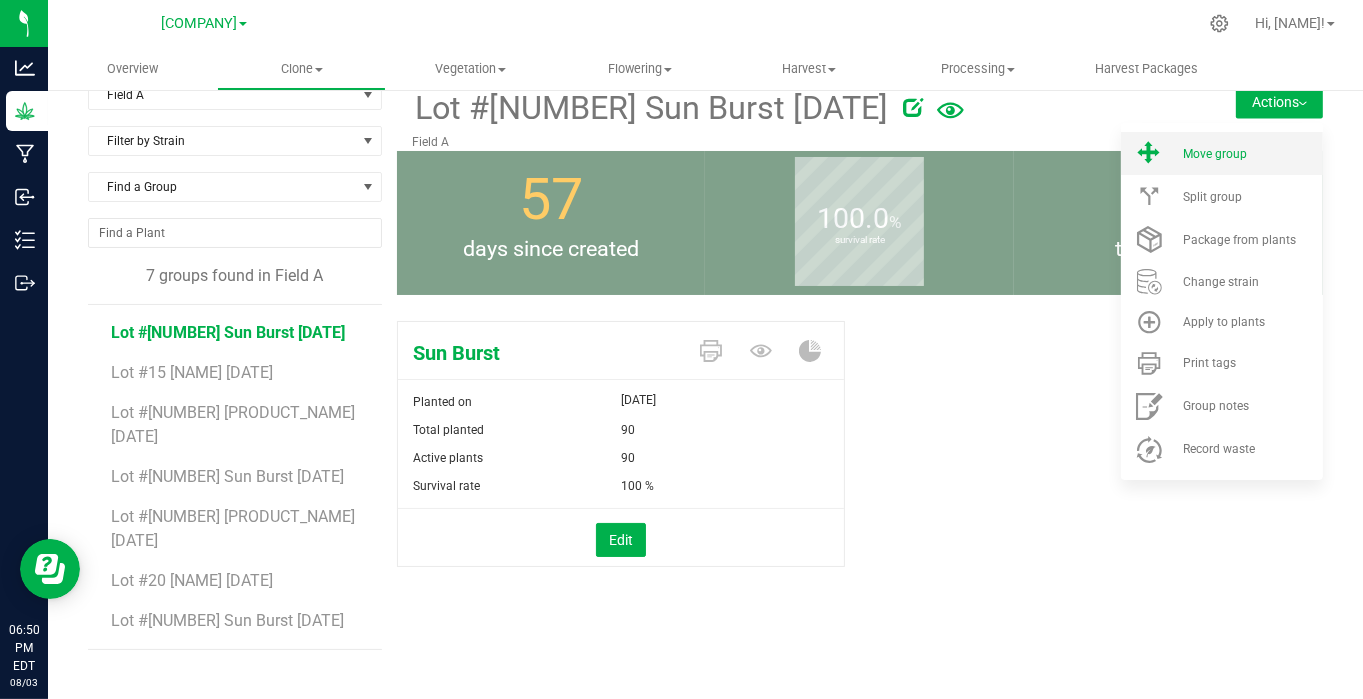 click on "Move group" at bounding box center (1222, 153) 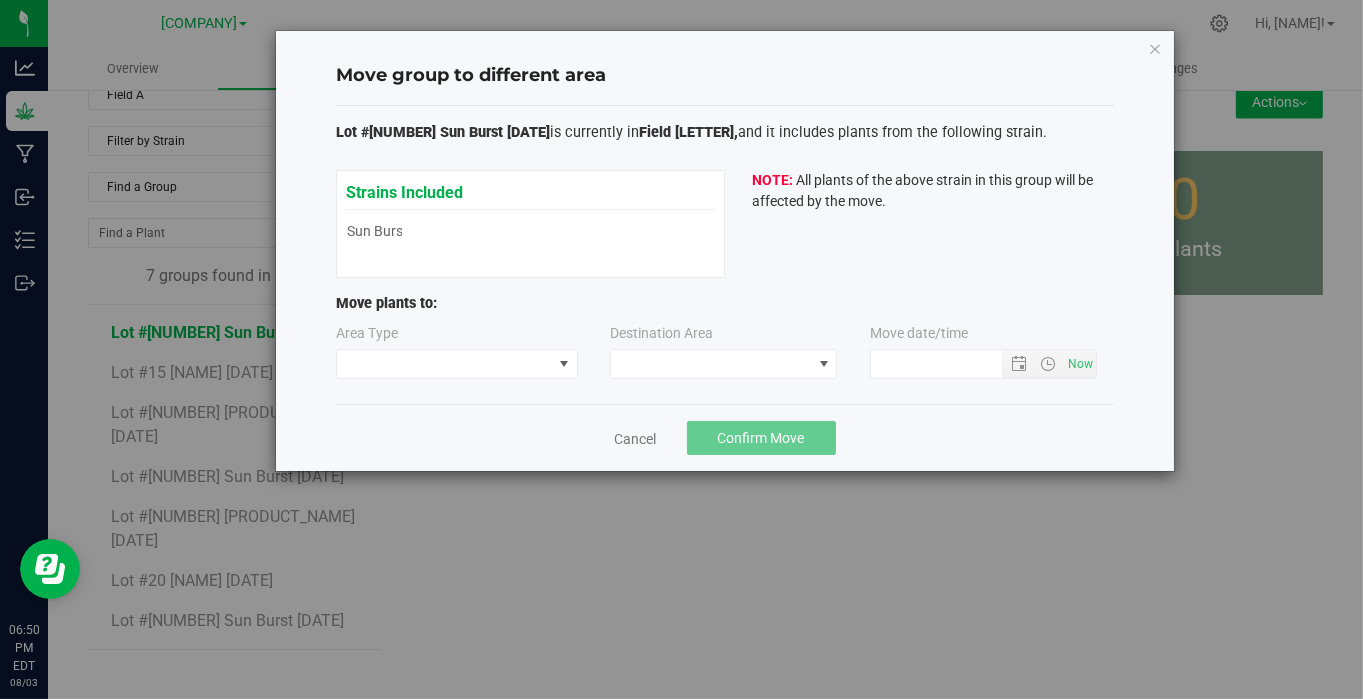 type on "[DATE]" 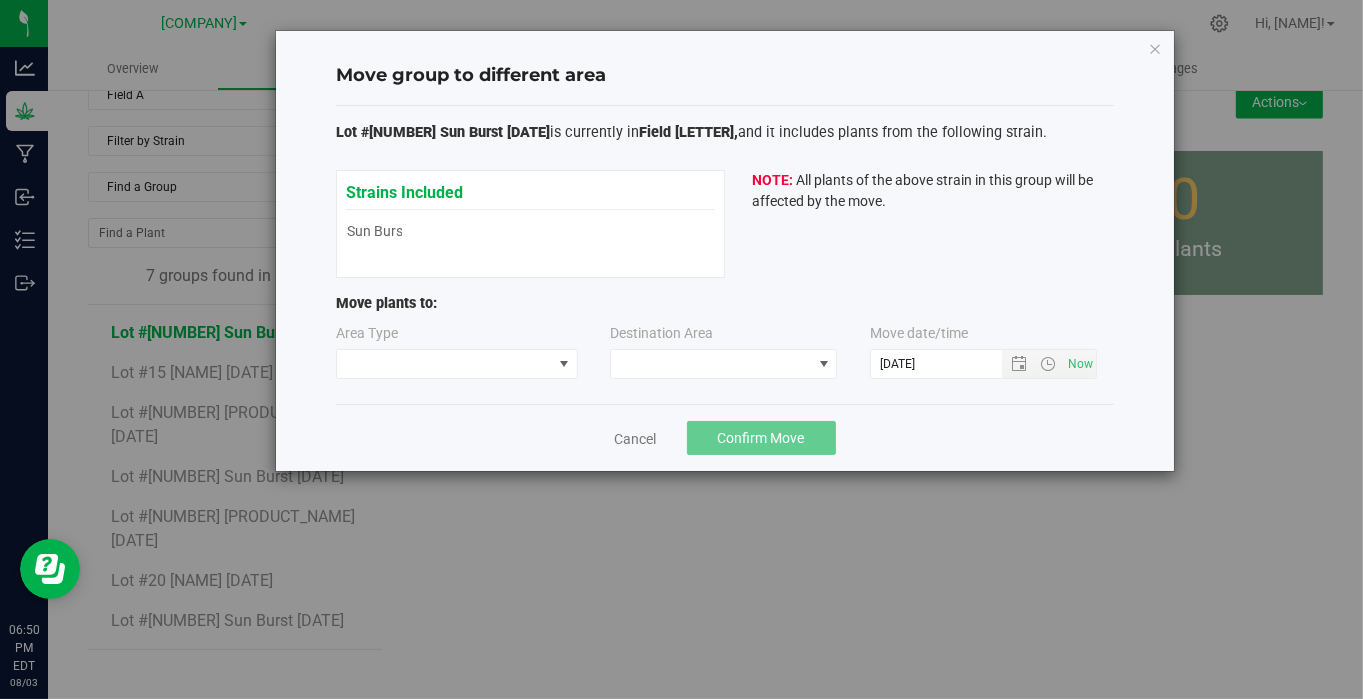 type 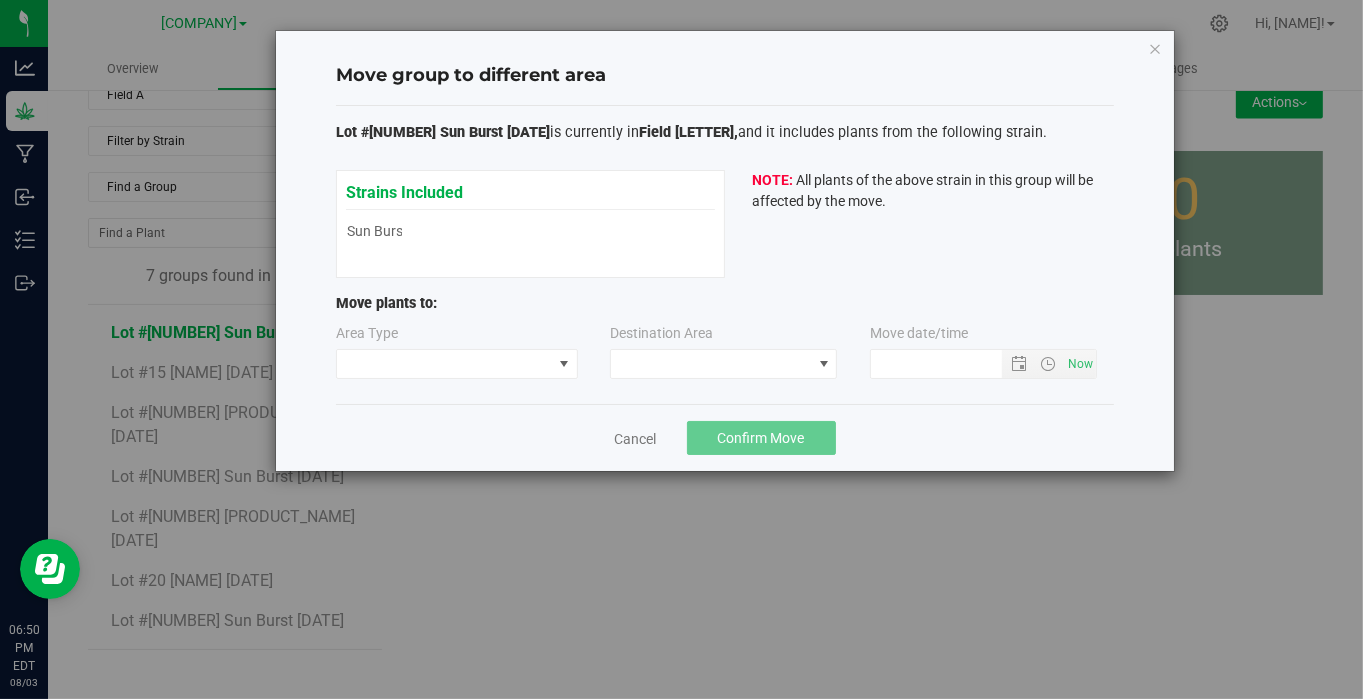 click on "Area Type
Destination Area
Move date/time" at bounding box center (725, 355) 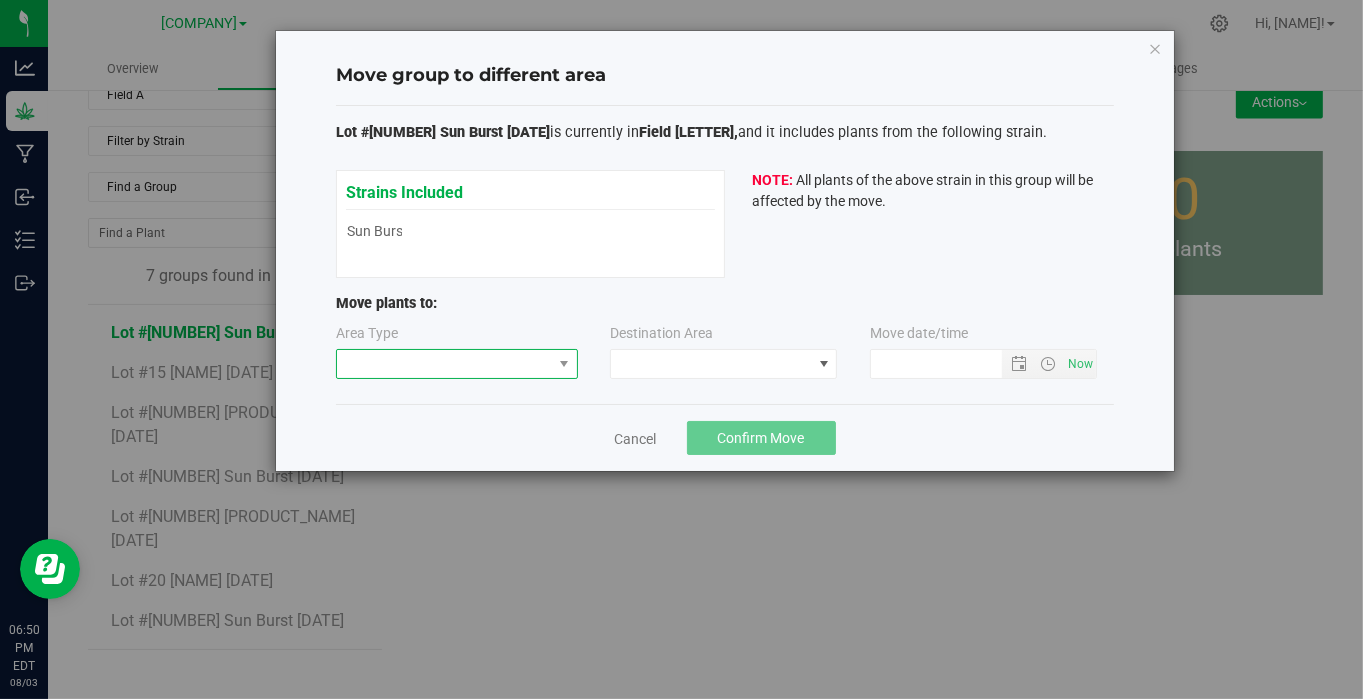 click at bounding box center [444, 364] 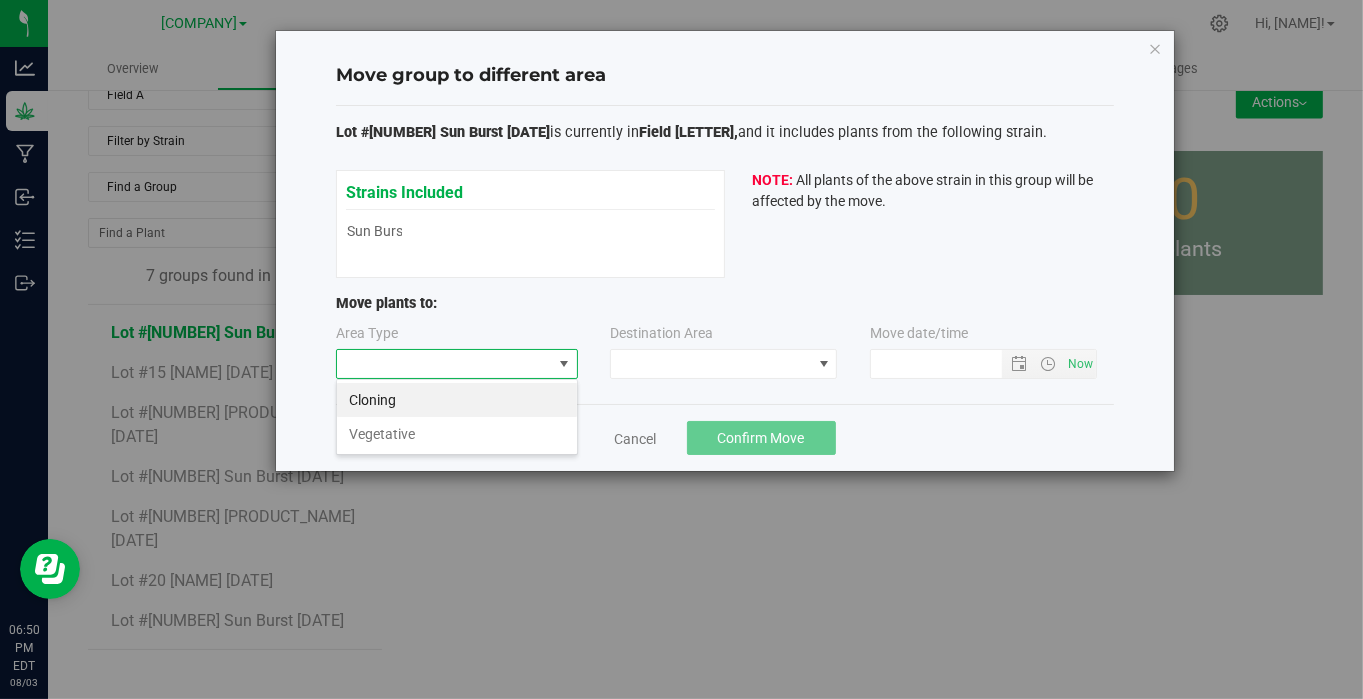scroll, scrollTop: 99970, scrollLeft: 99757, axis: both 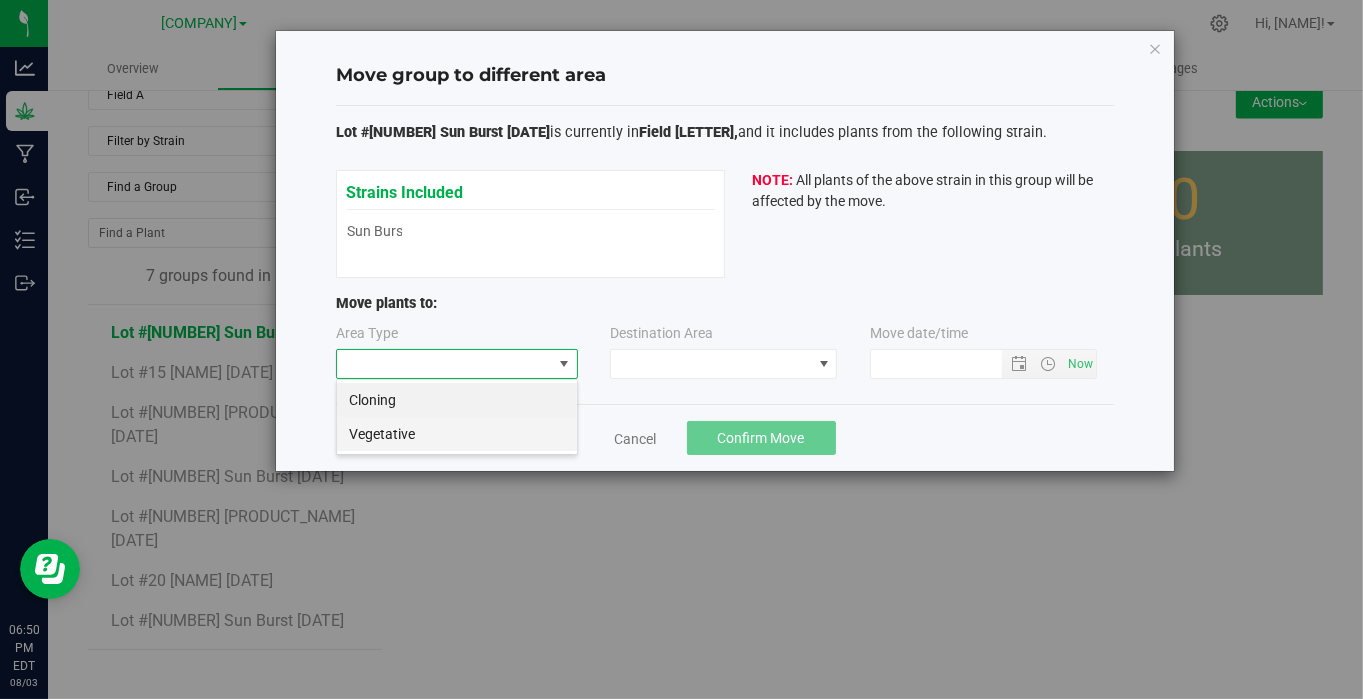 click on "Vegetative" at bounding box center (457, 434) 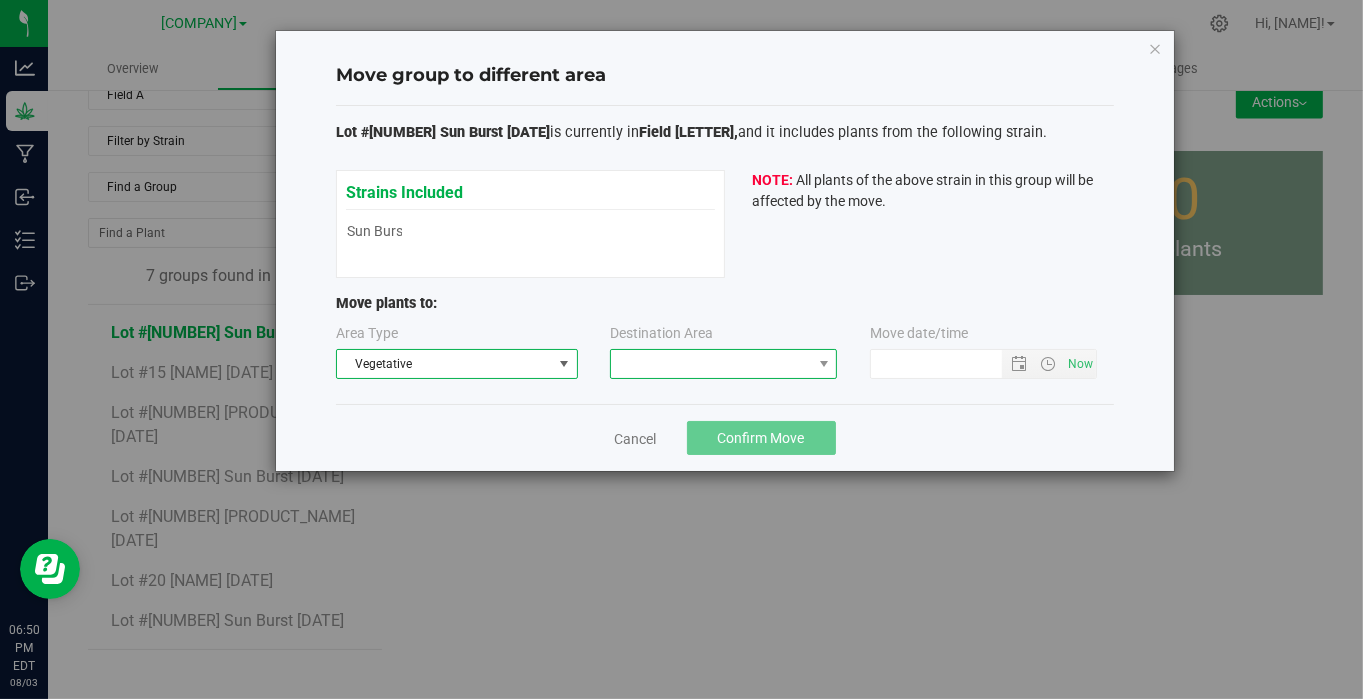 click at bounding box center (711, 364) 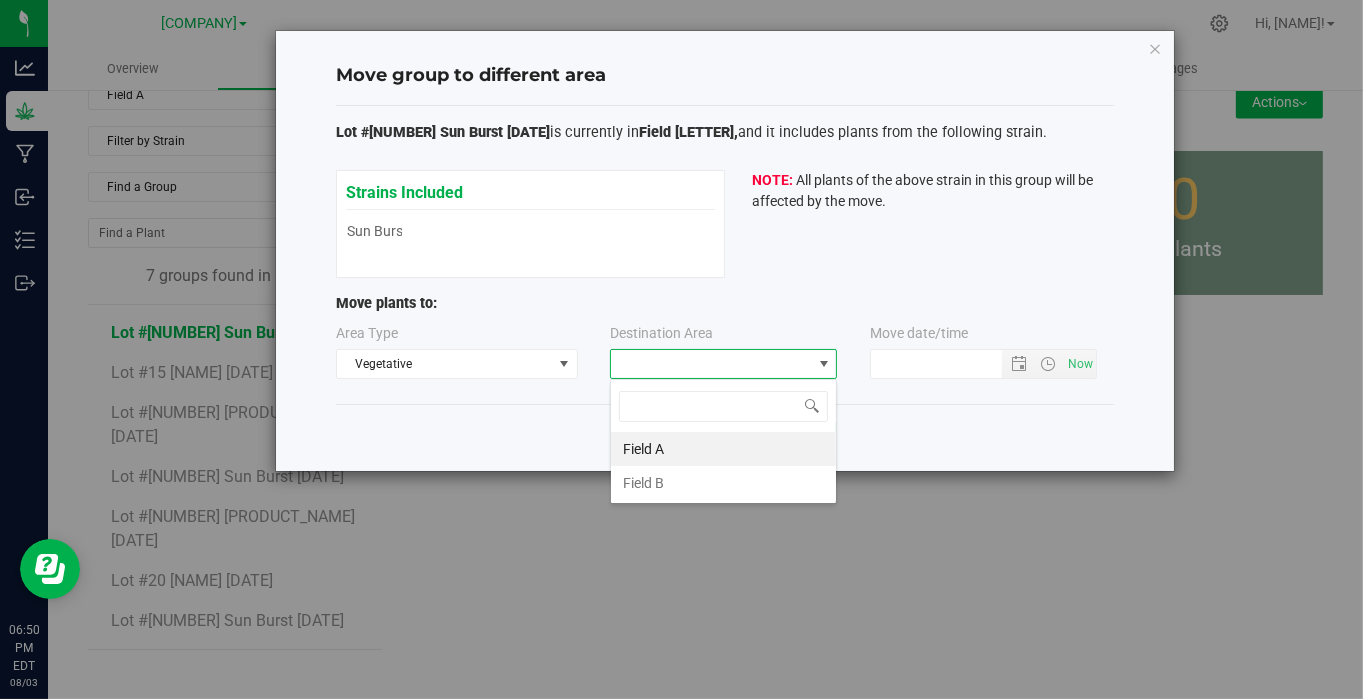 scroll, scrollTop: 99970, scrollLeft: 99772, axis: both 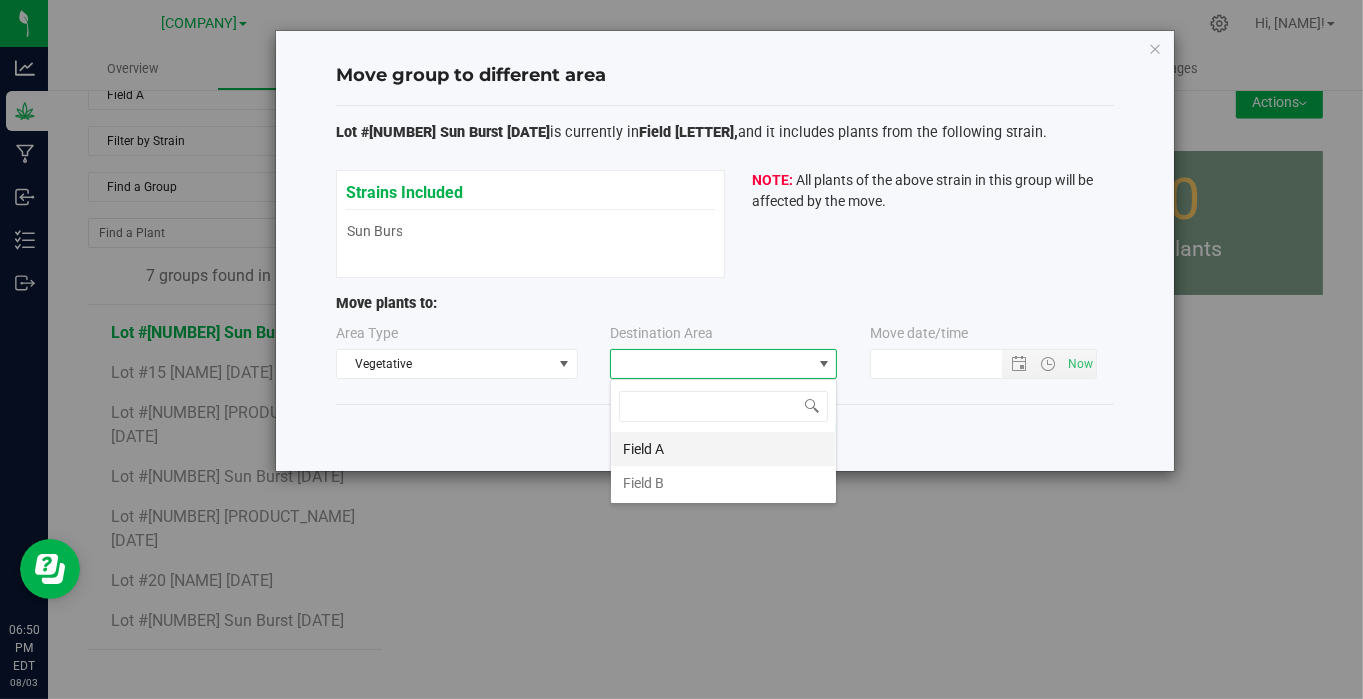 click on "Field A" at bounding box center [723, 449] 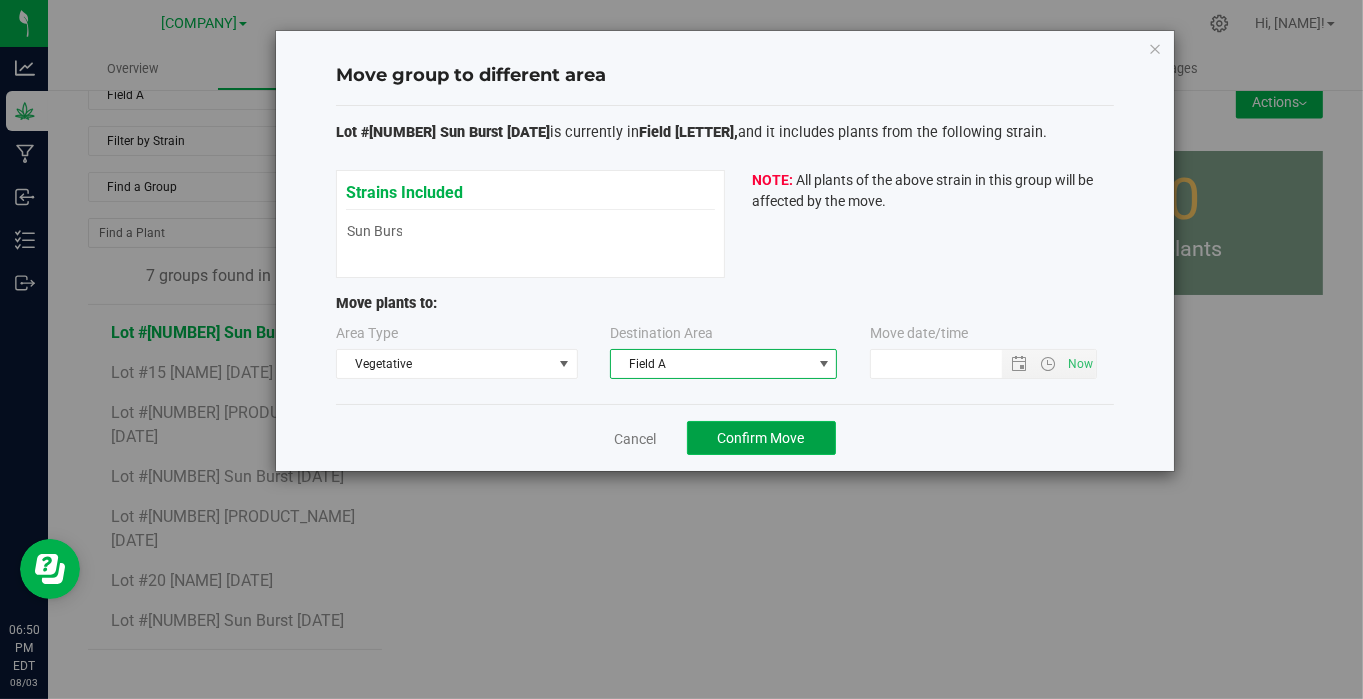 click on "Confirm Move" 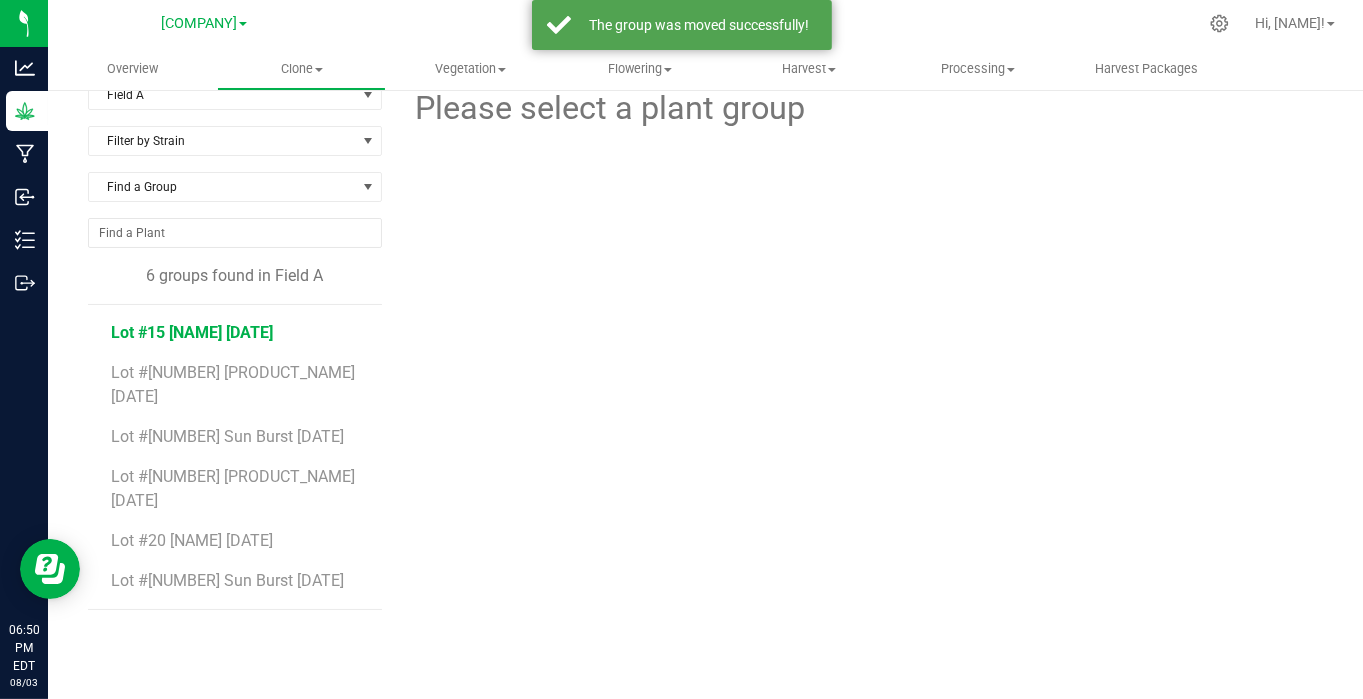 click on "Lot #15 [NAME] [DATE]" at bounding box center [193, 332] 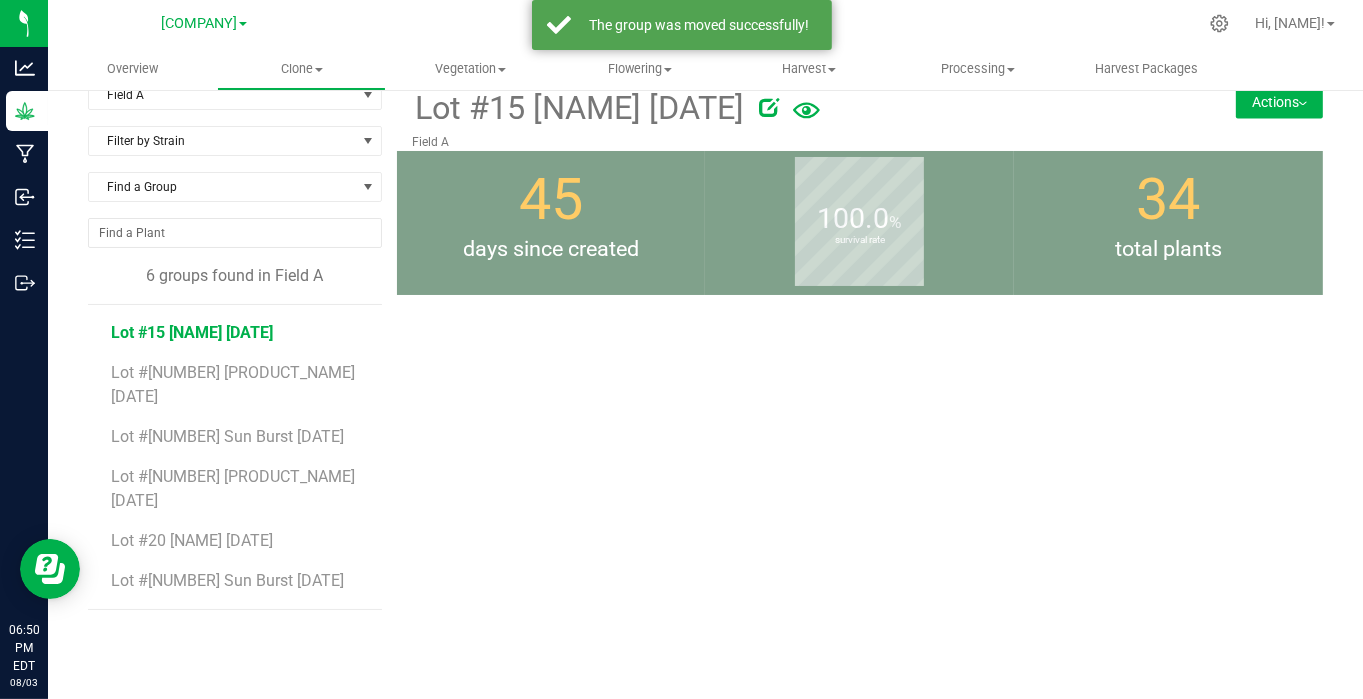 click on "Actions" at bounding box center (1279, 102) 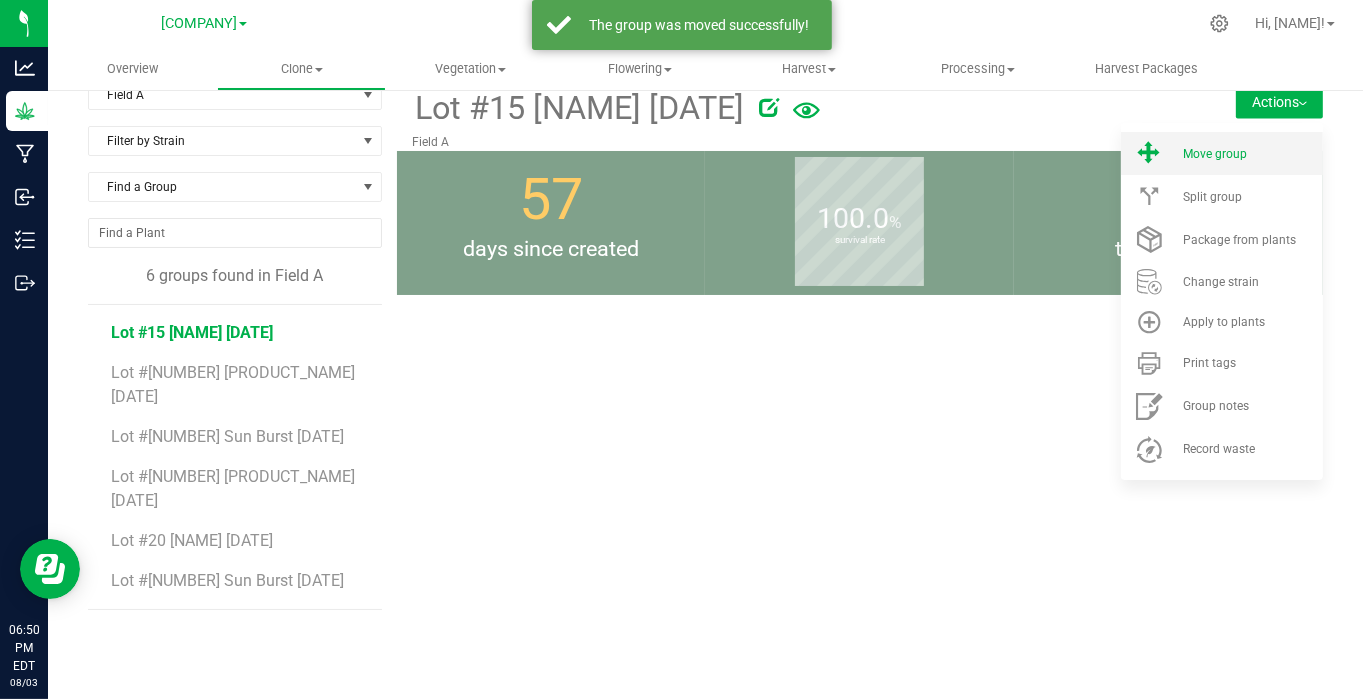 click on "Move group" at bounding box center [1215, 154] 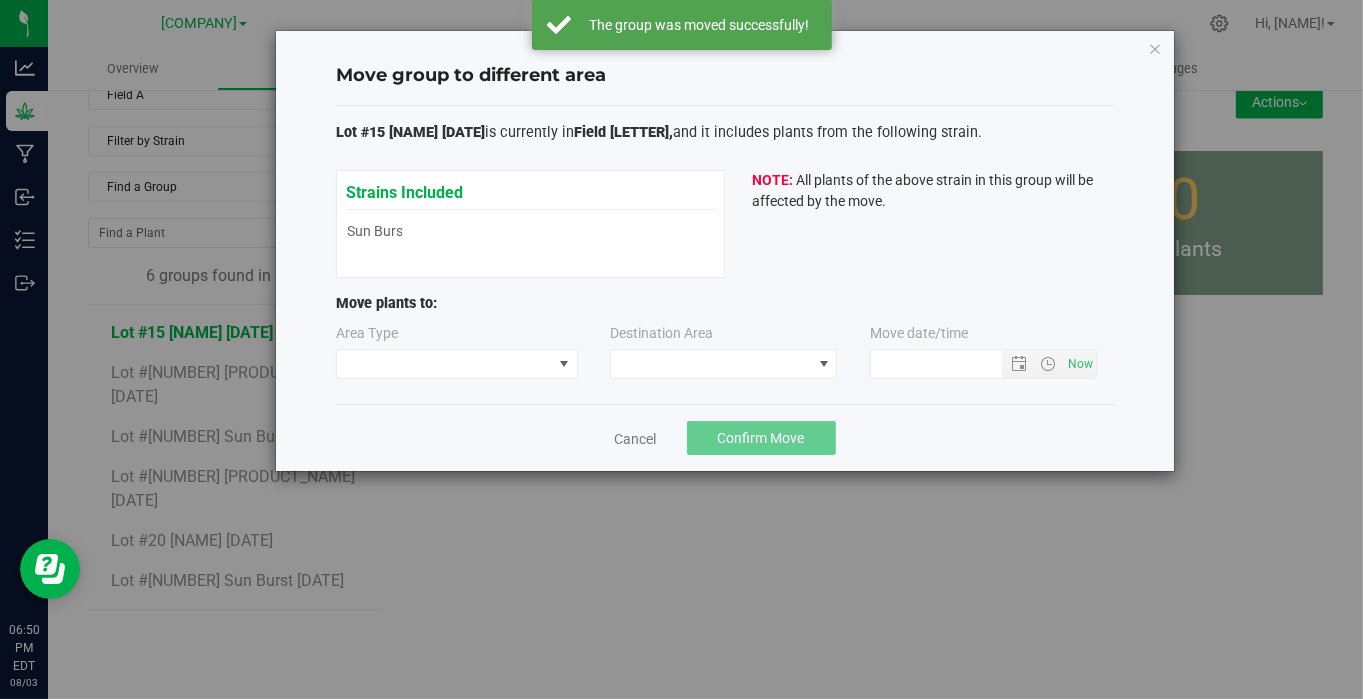 type on "[DATE]" 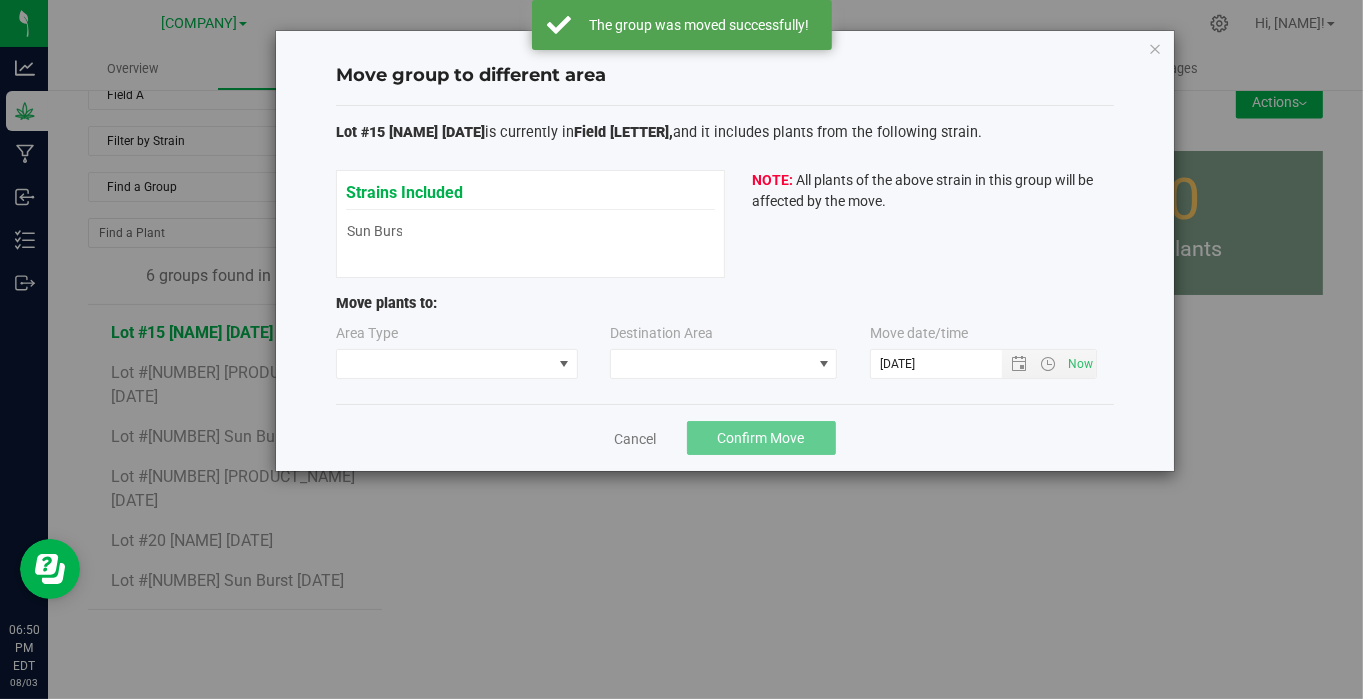 type 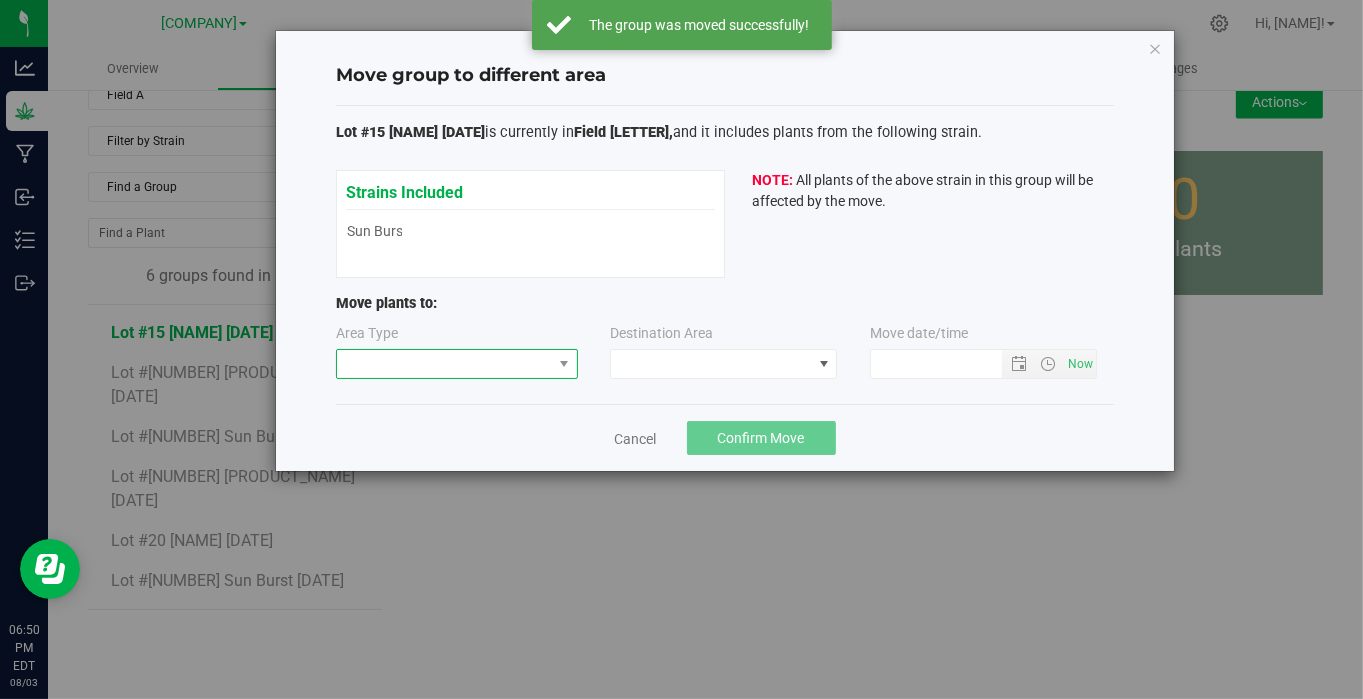 click at bounding box center [444, 364] 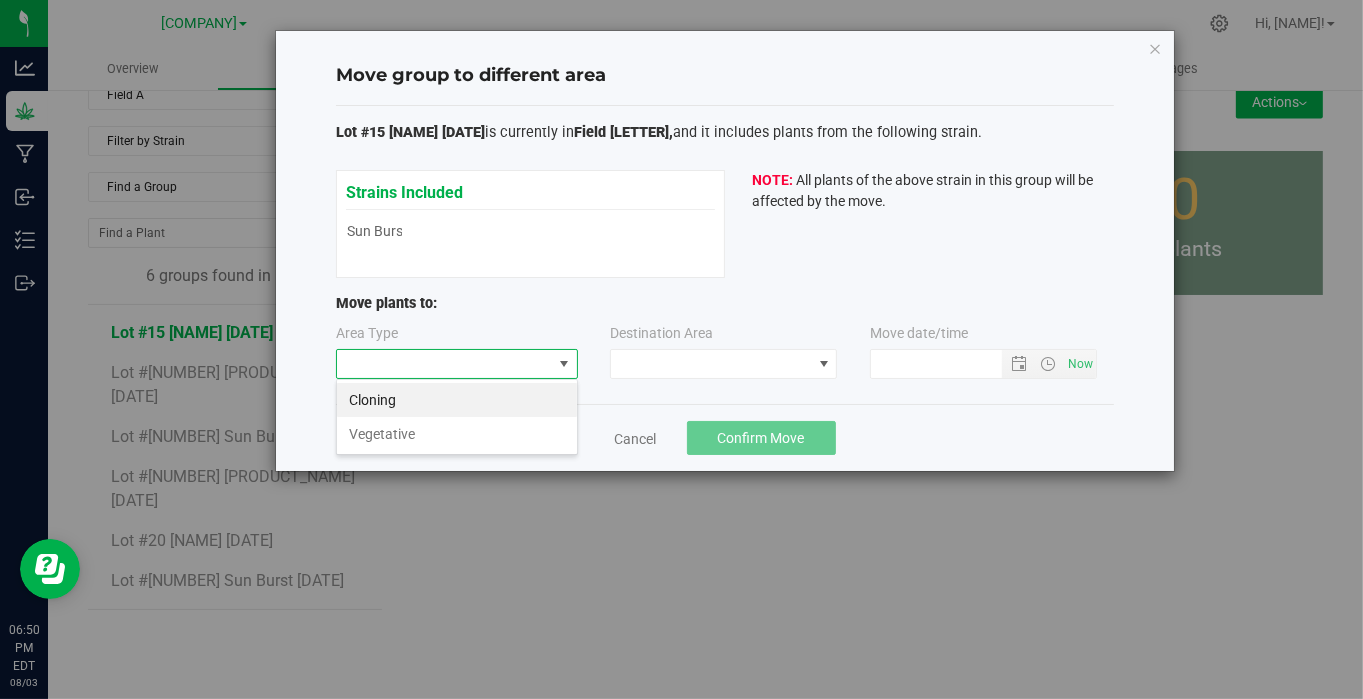 scroll, scrollTop: 99970, scrollLeft: 99757, axis: both 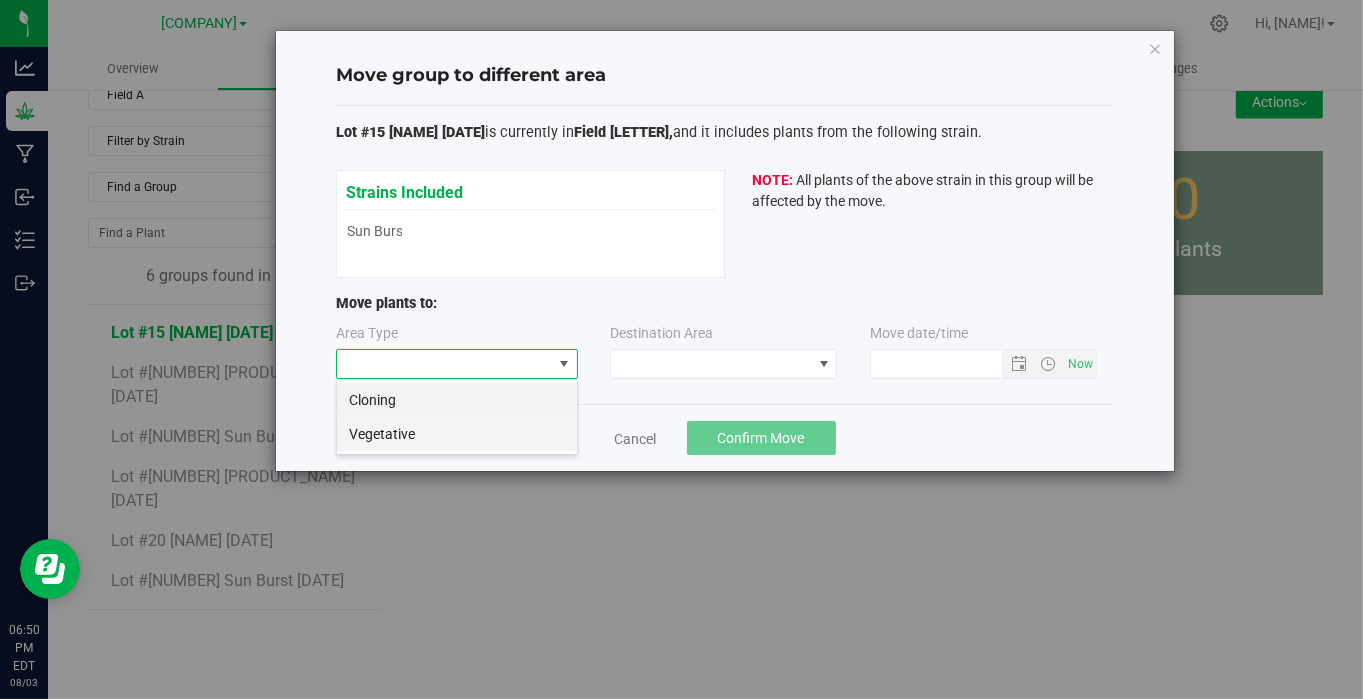 click on "Vegetative" at bounding box center [457, 434] 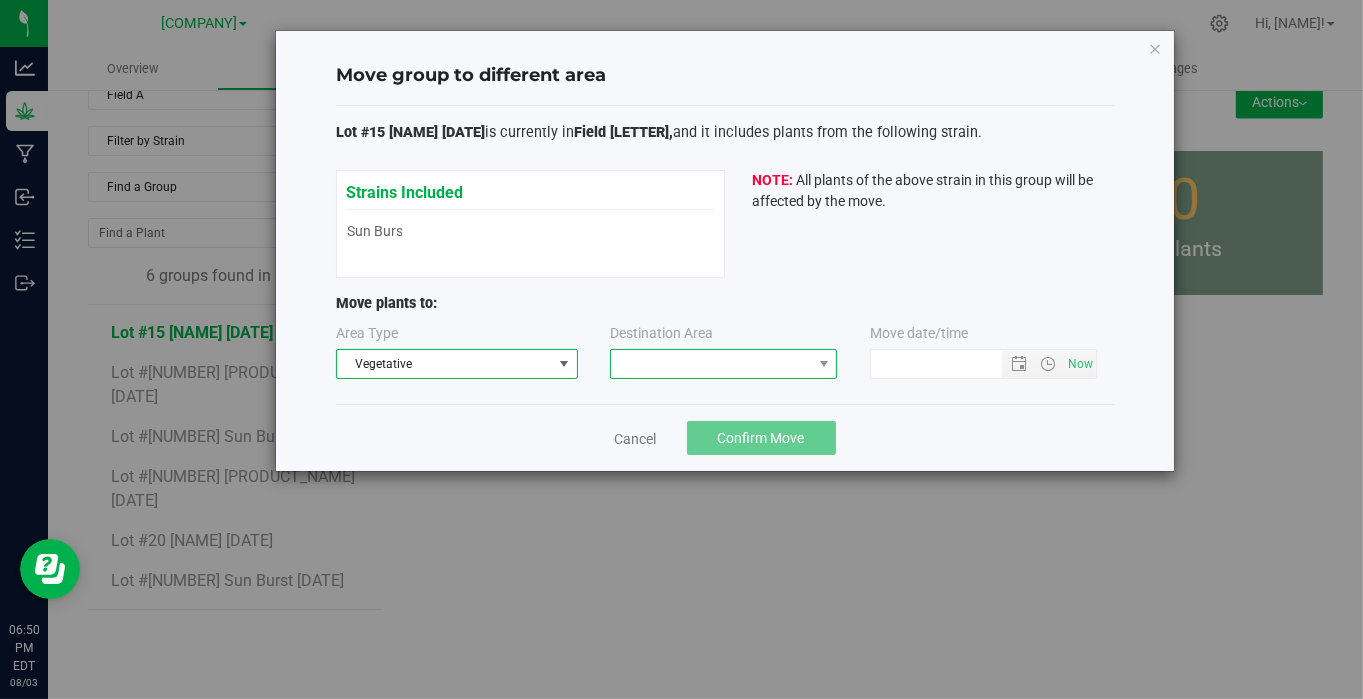 click at bounding box center (711, 364) 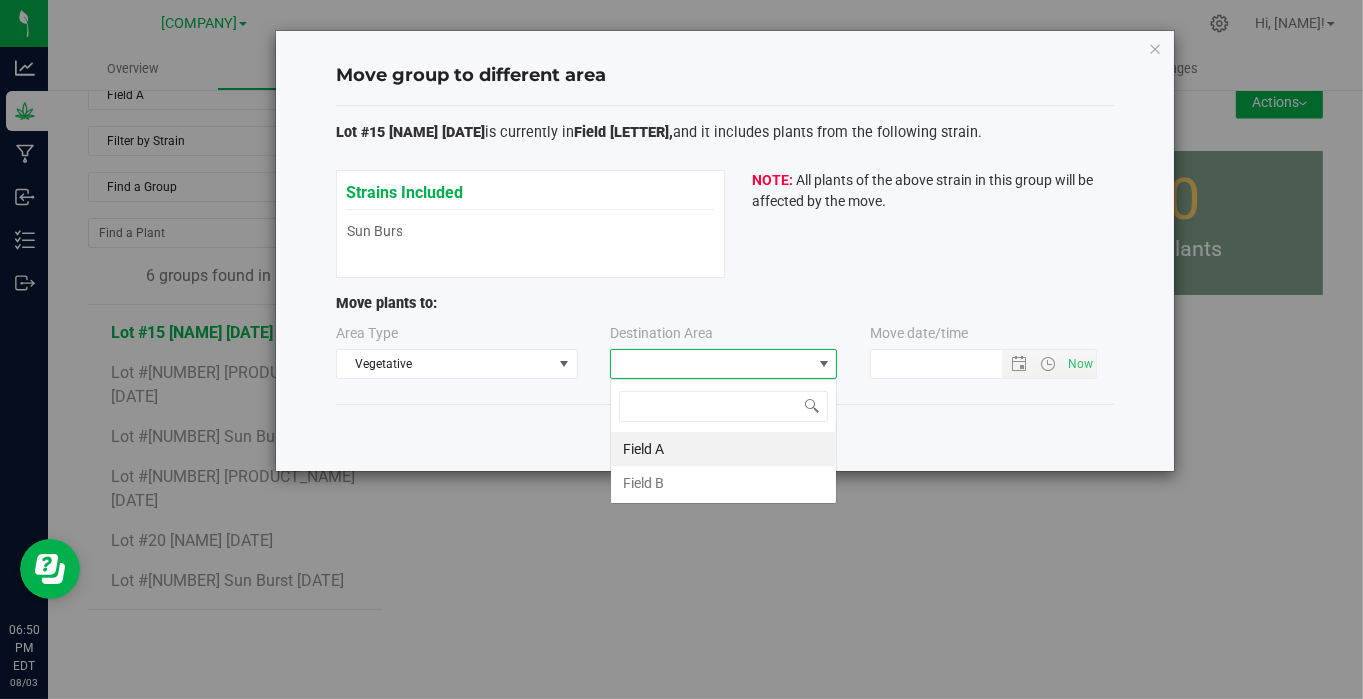 scroll, scrollTop: 99970, scrollLeft: 99772, axis: both 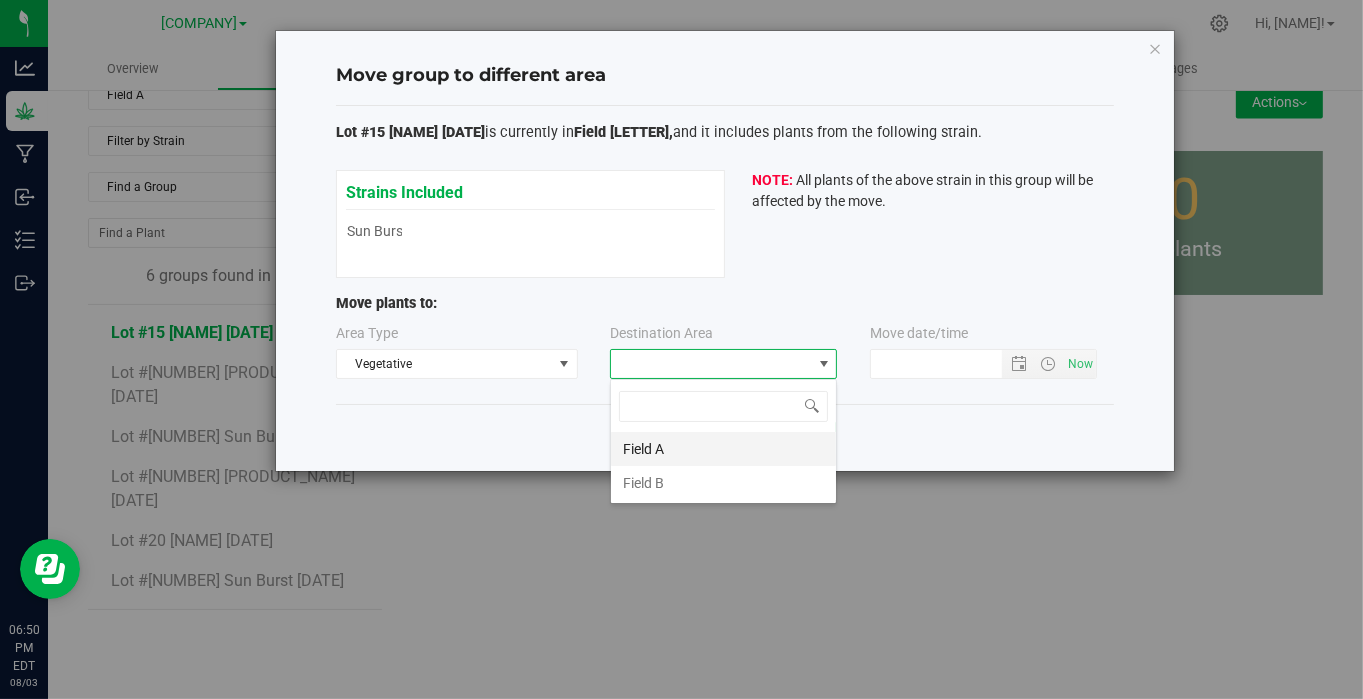 click on "Field A" at bounding box center [723, 449] 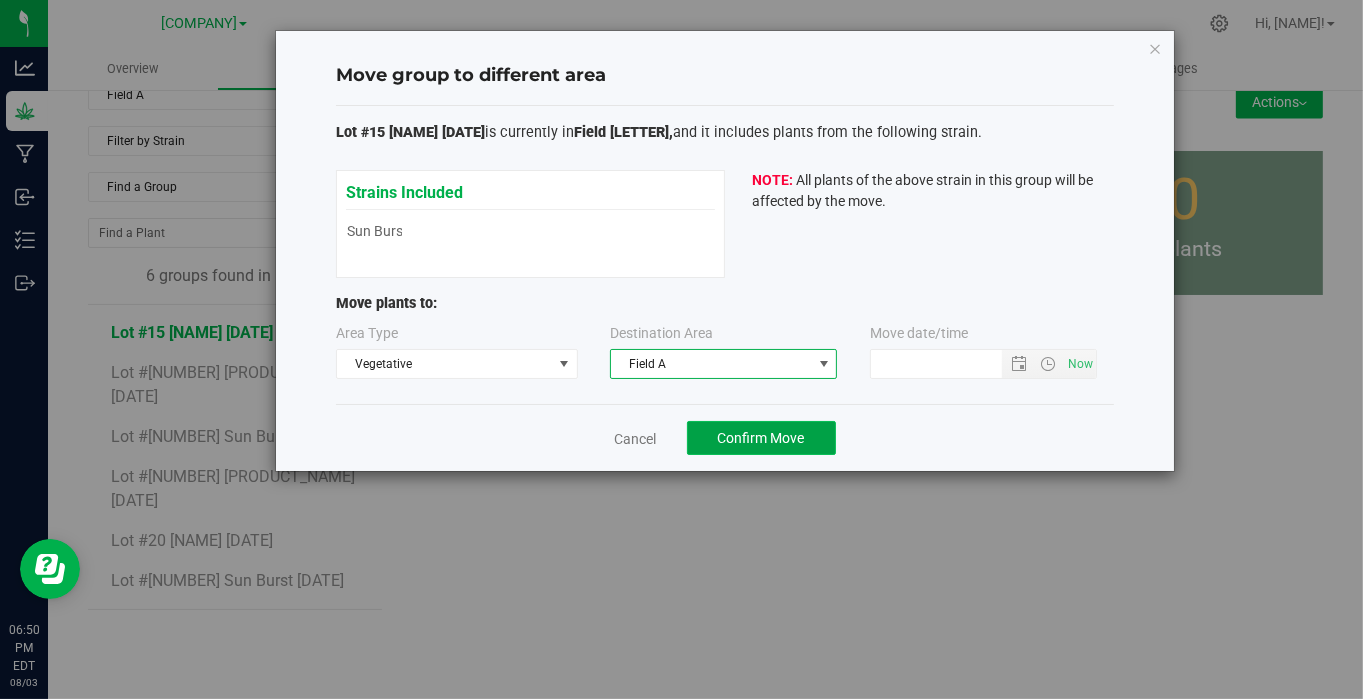 click on "Confirm Move" 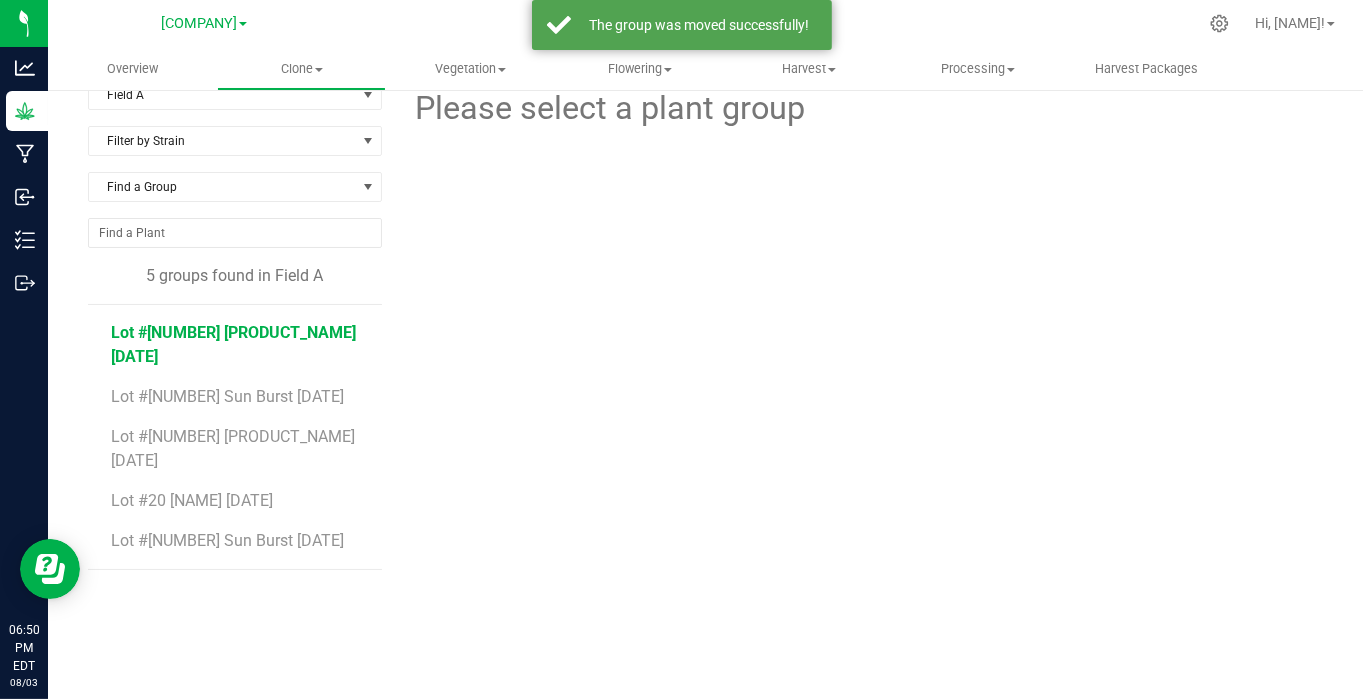 click on "Lot #[NUMBER] [PRODUCT_NAME] [DATE]" at bounding box center (234, 344) 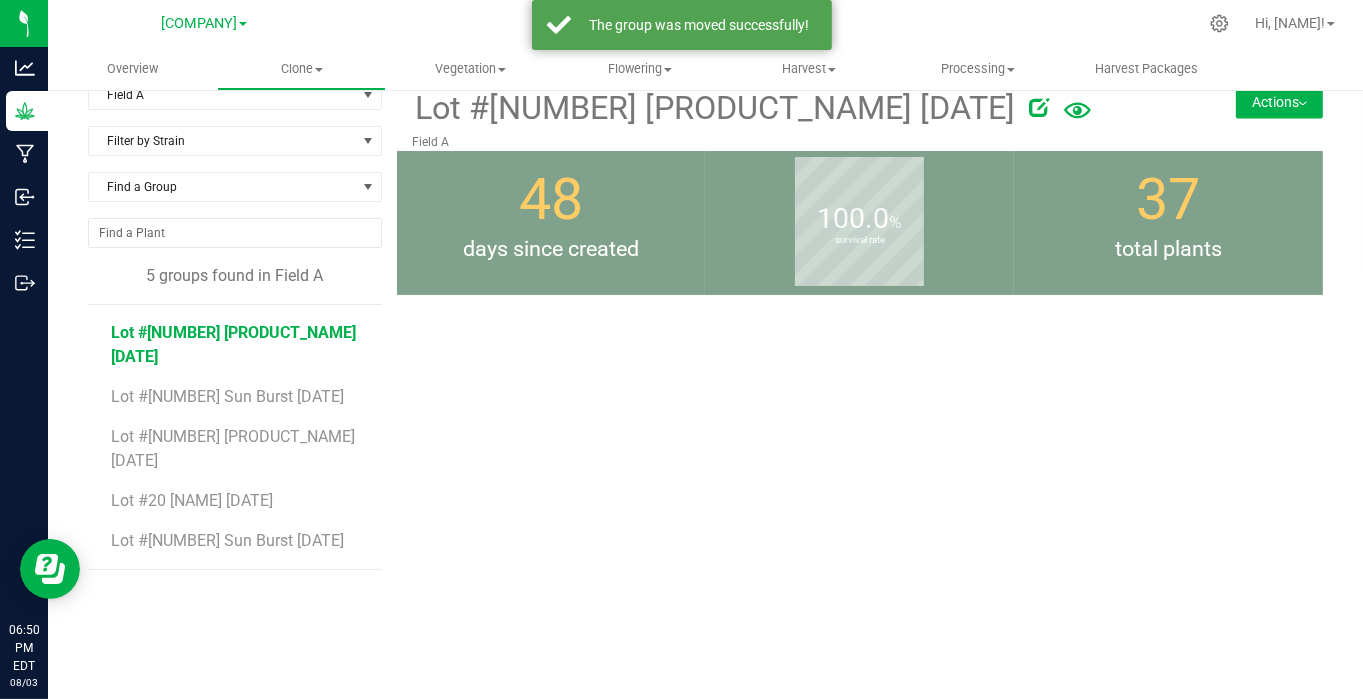 click on "Actions" at bounding box center [1279, 102] 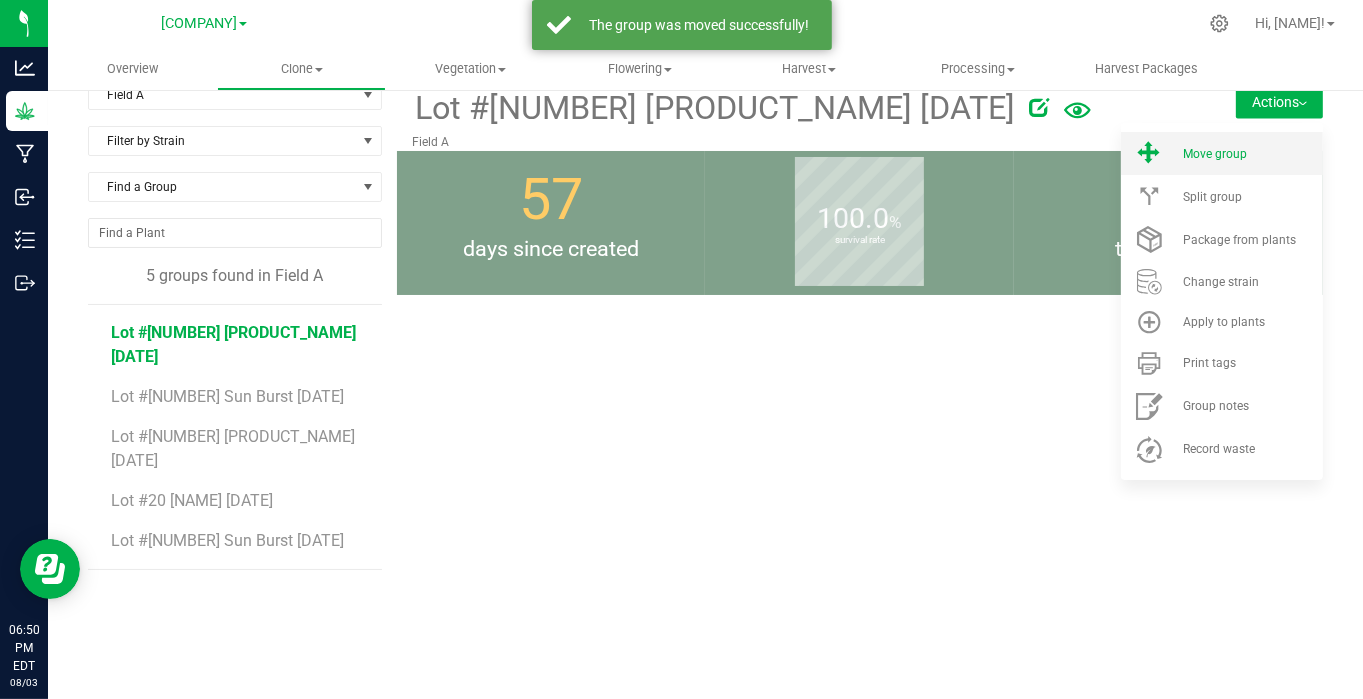click on "Move group" at bounding box center (1215, 154) 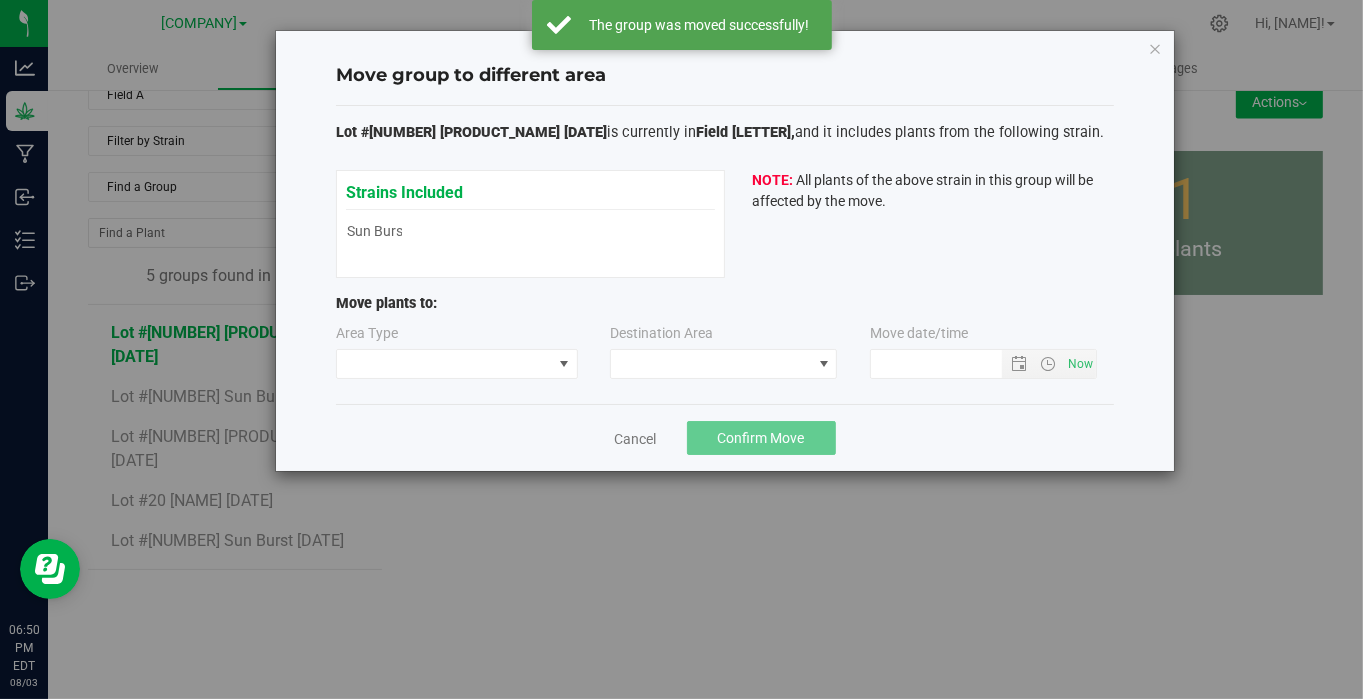 type on "[DATE]" 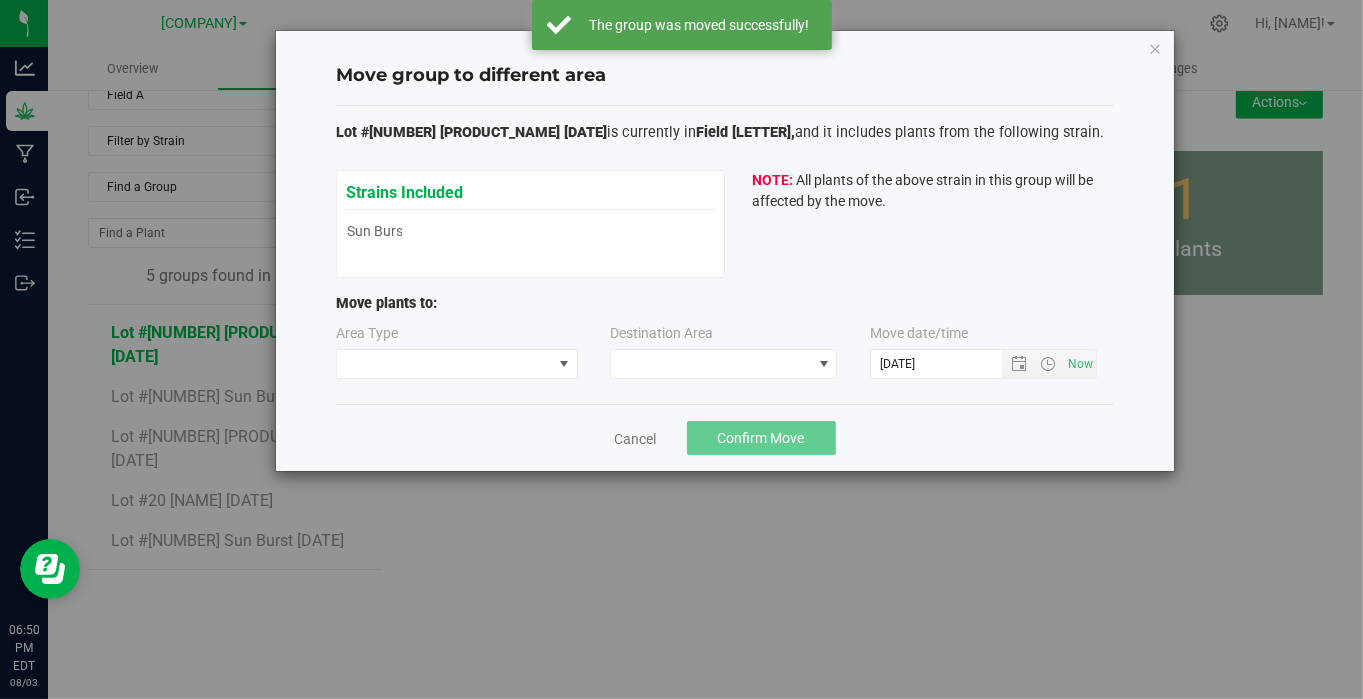 type 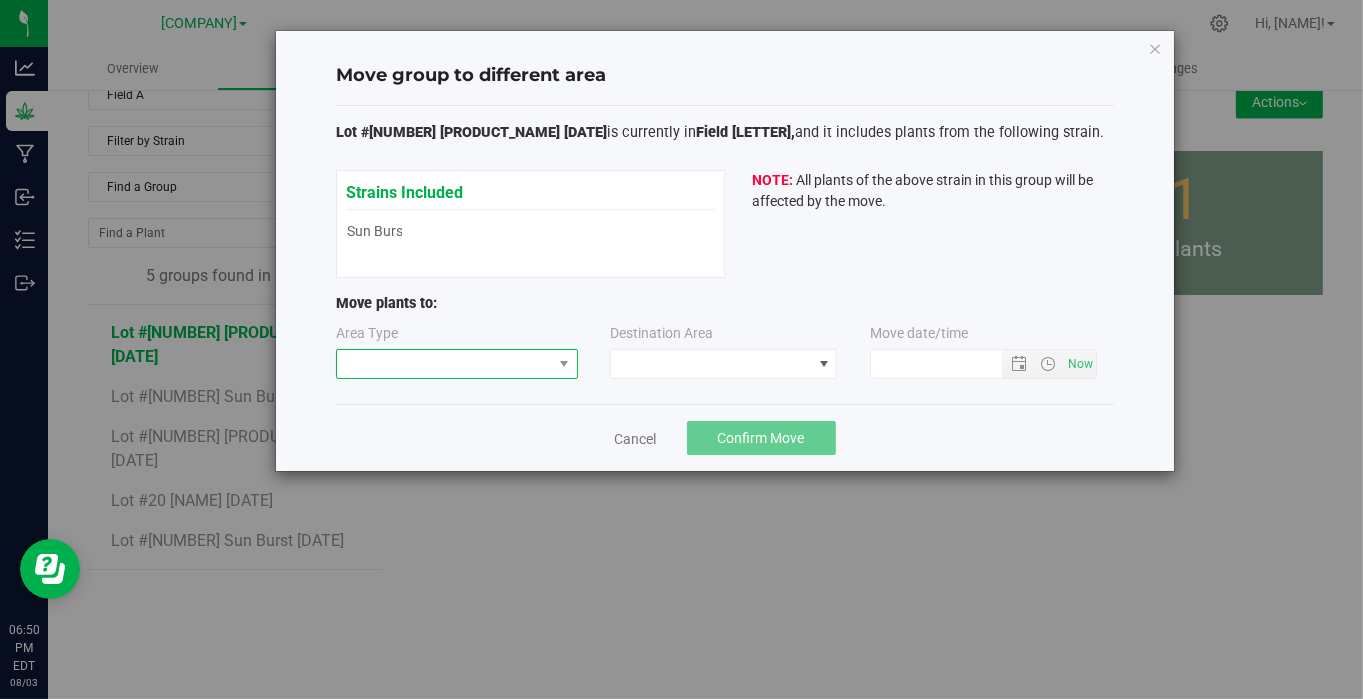 click at bounding box center (444, 364) 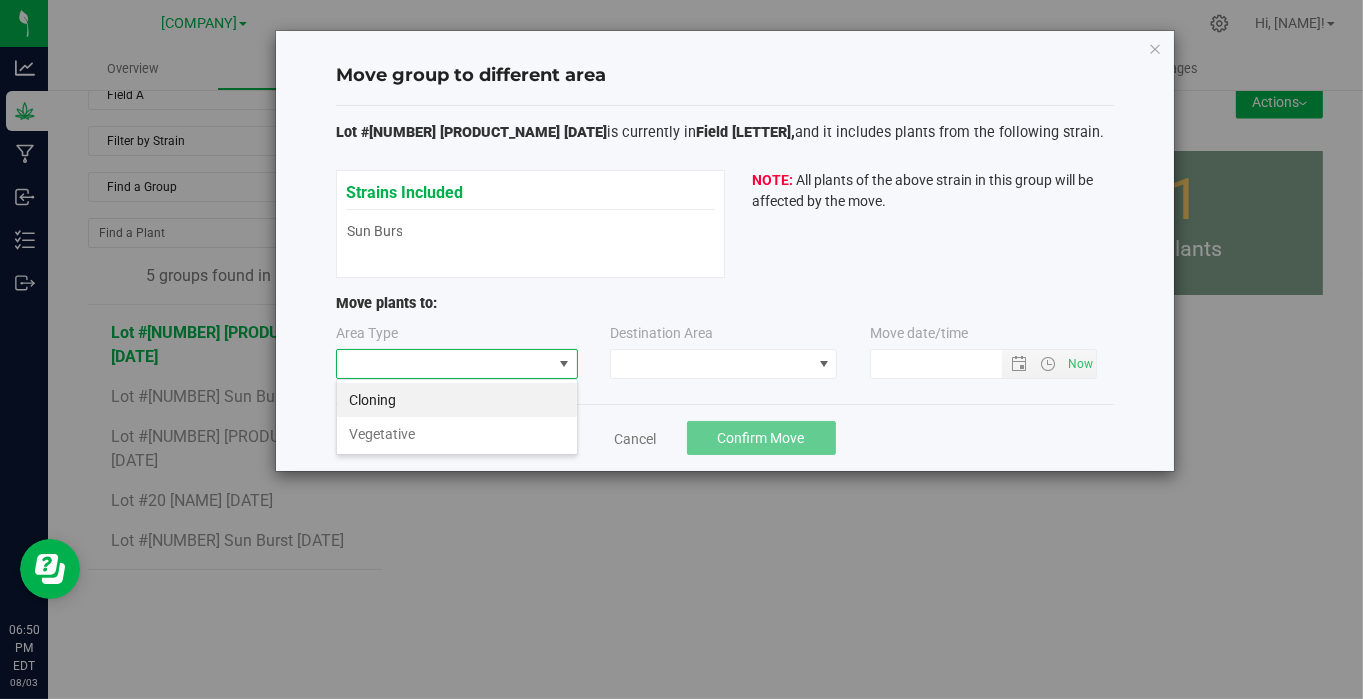 scroll, scrollTop: 99970, scrollLeft: 99757, axis: both 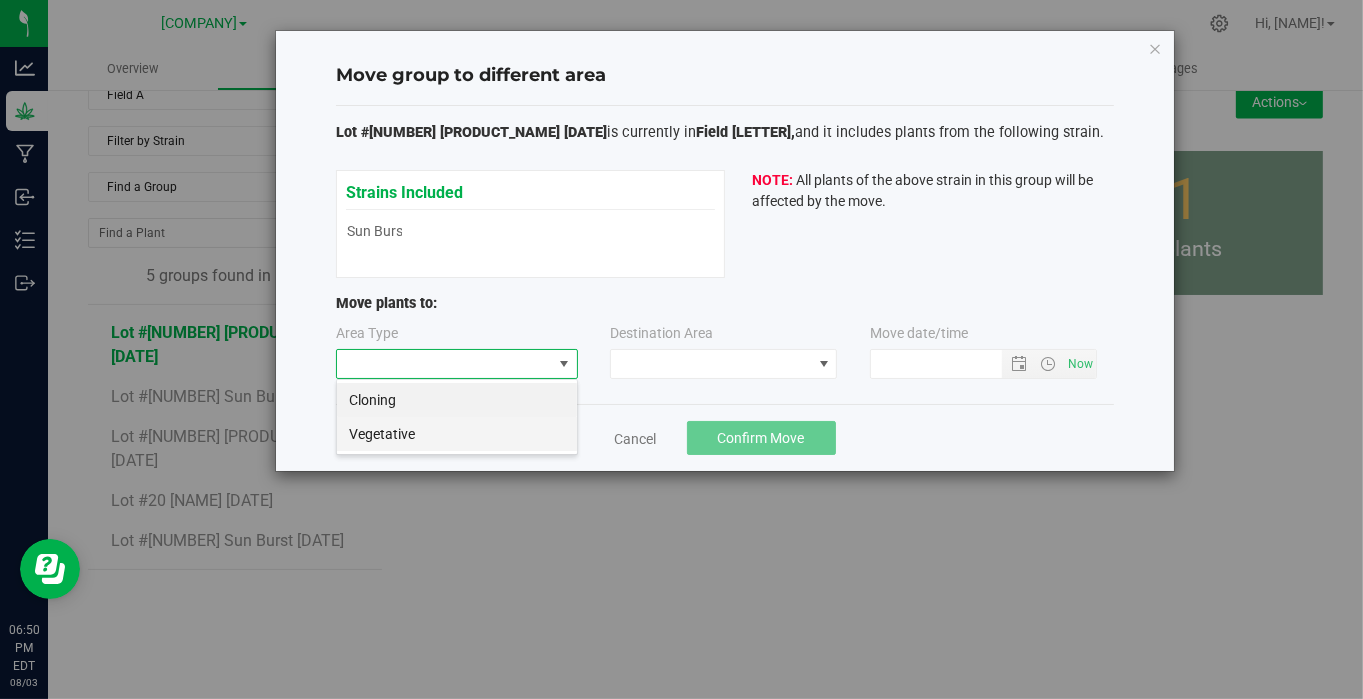 click on "Vegetative" at bounding box center (457, 434) 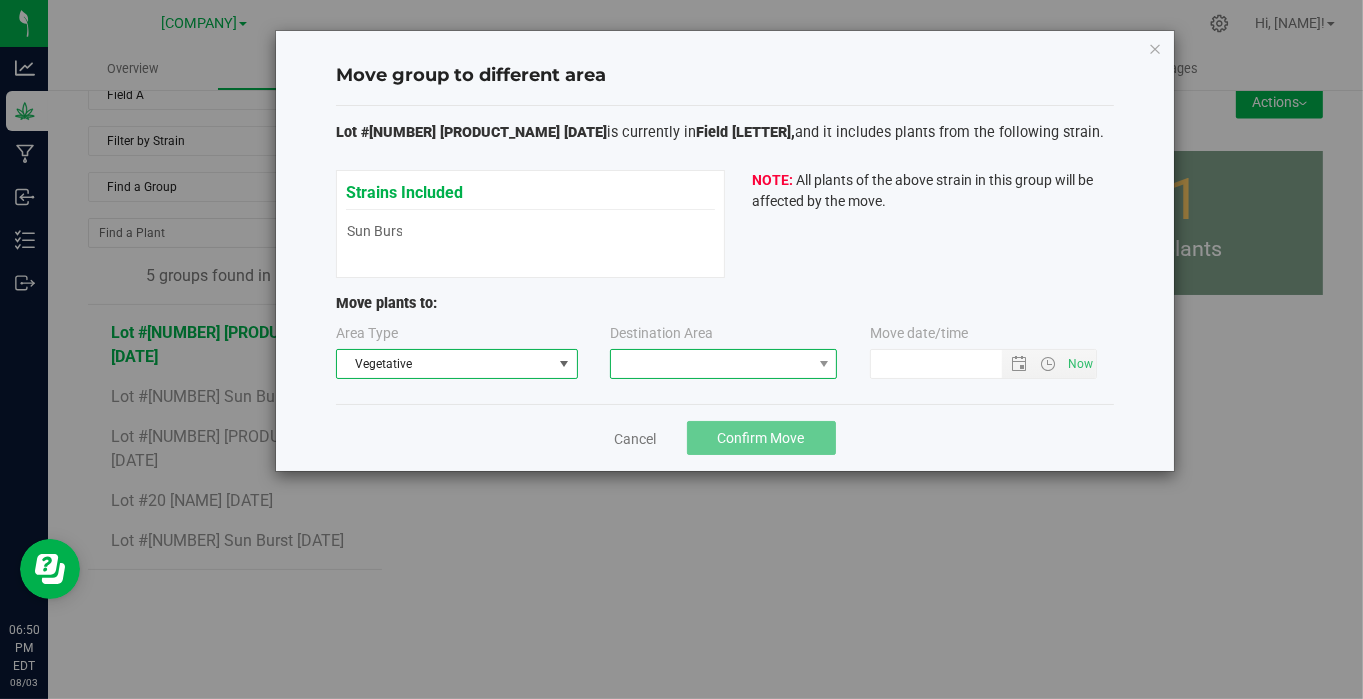 click at bounding box center (711, 364) 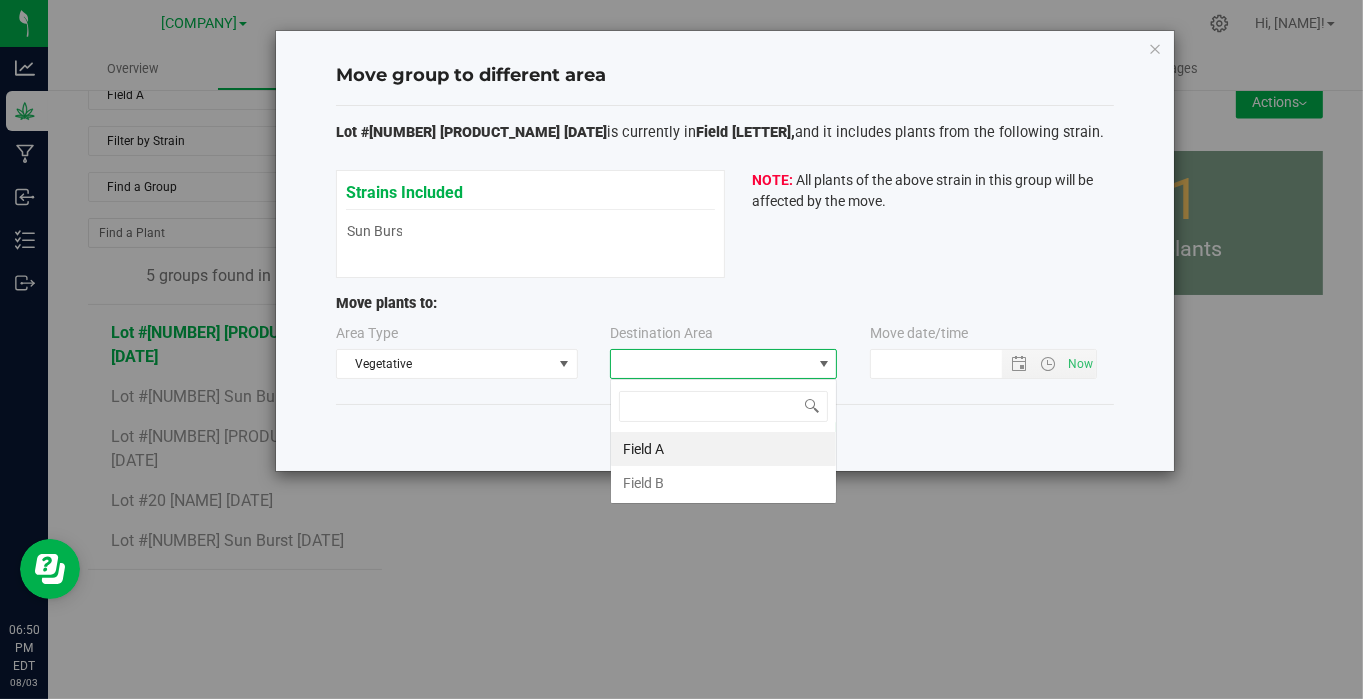 scroll, scrollTop: 99970, scrollLeft: 99772, axis: both 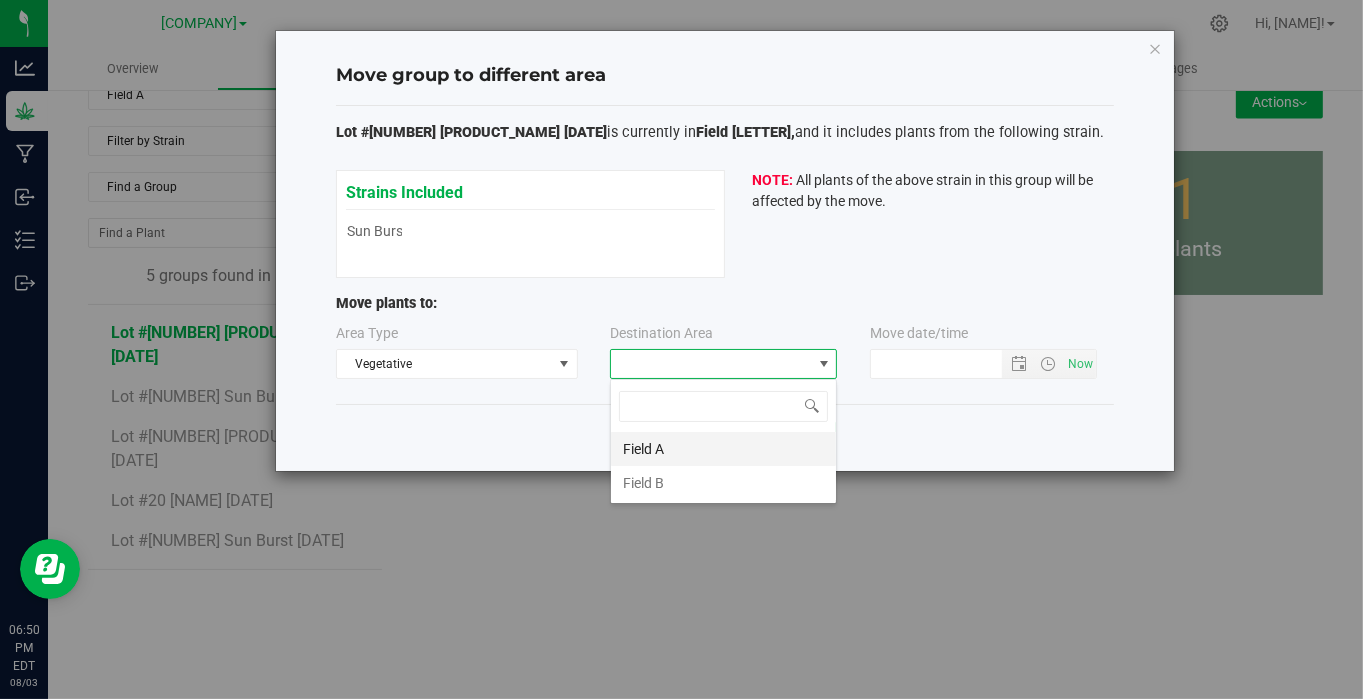 click on "Field A" at bounding box center (723, 449) 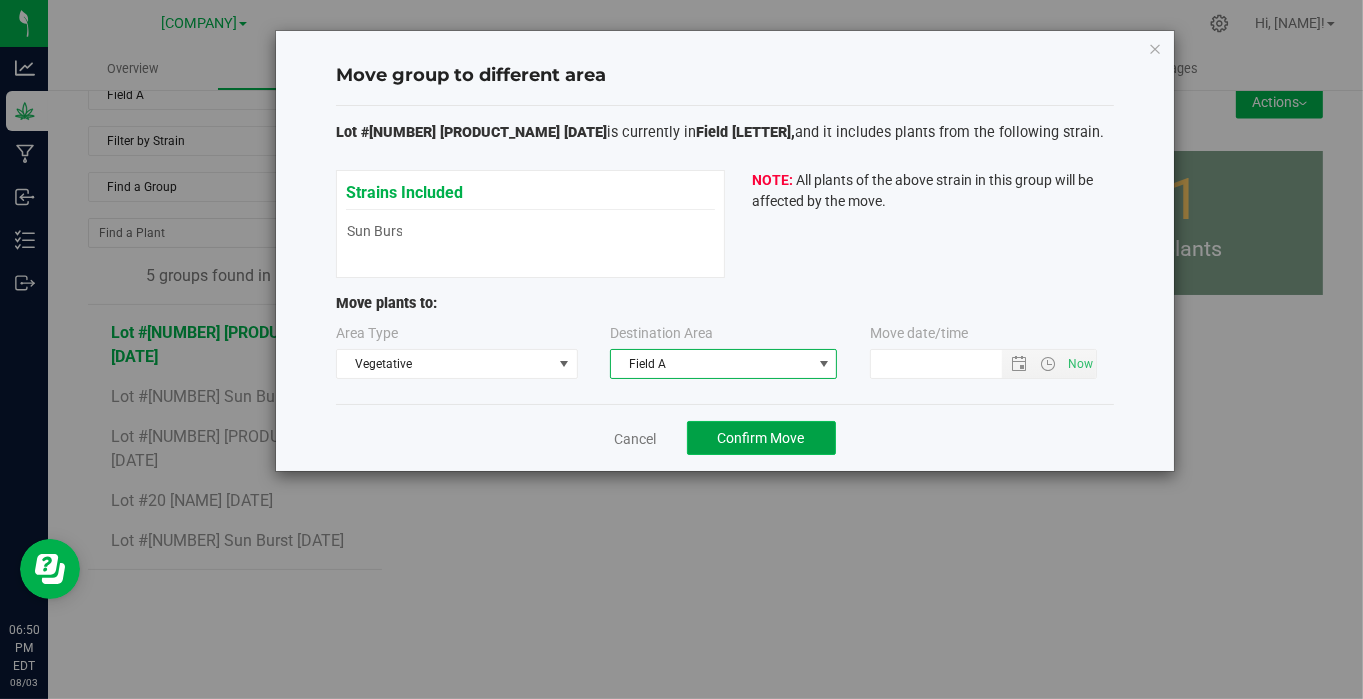 click on "Confirm Move" 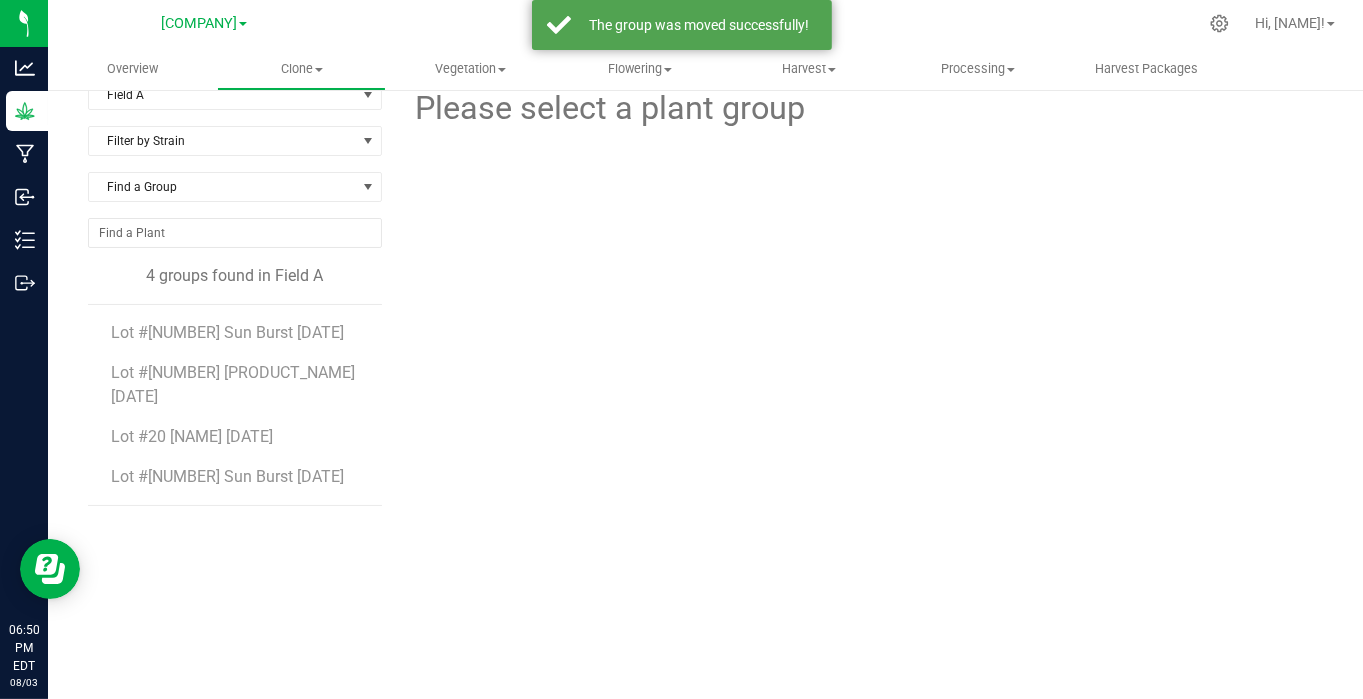 click on "Lot #[NUMBER] Sun Burst [DATE]" at bounding box center (228, 332) 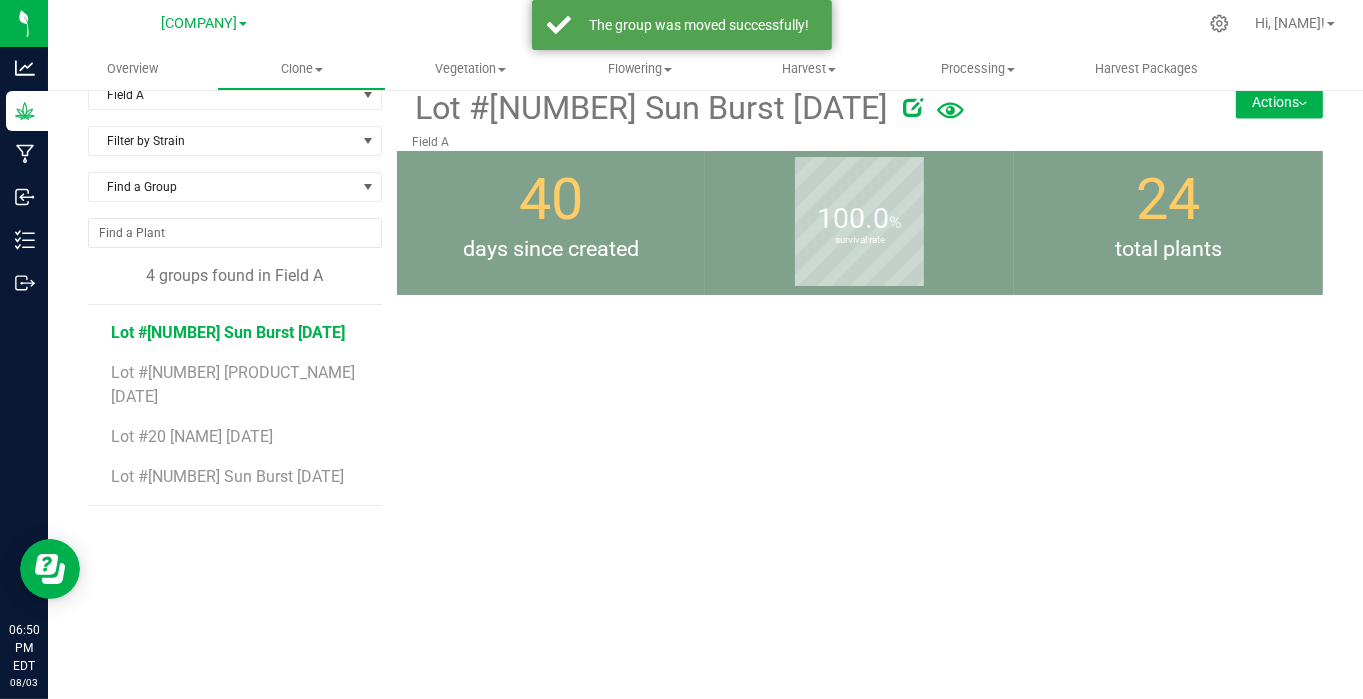 click on "Actions" at bounding box center [1279, 102] 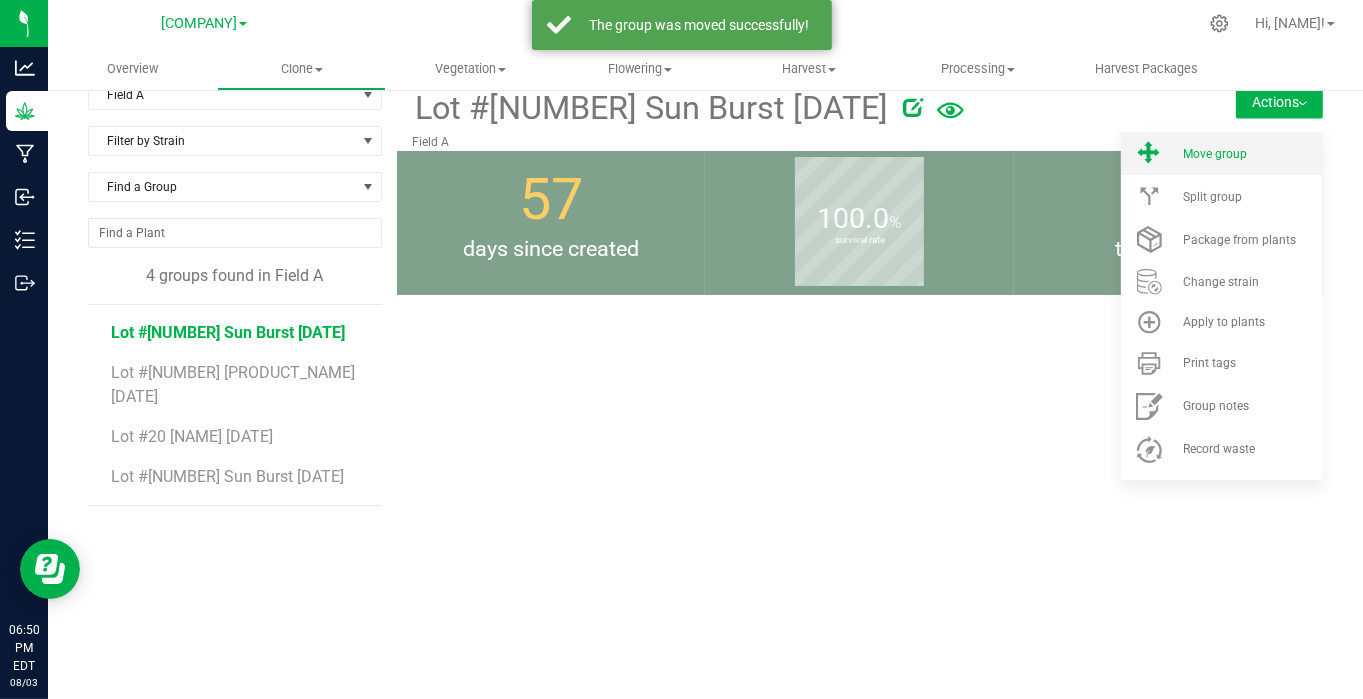 click on "Move group" at bounding box center [1222, 153] 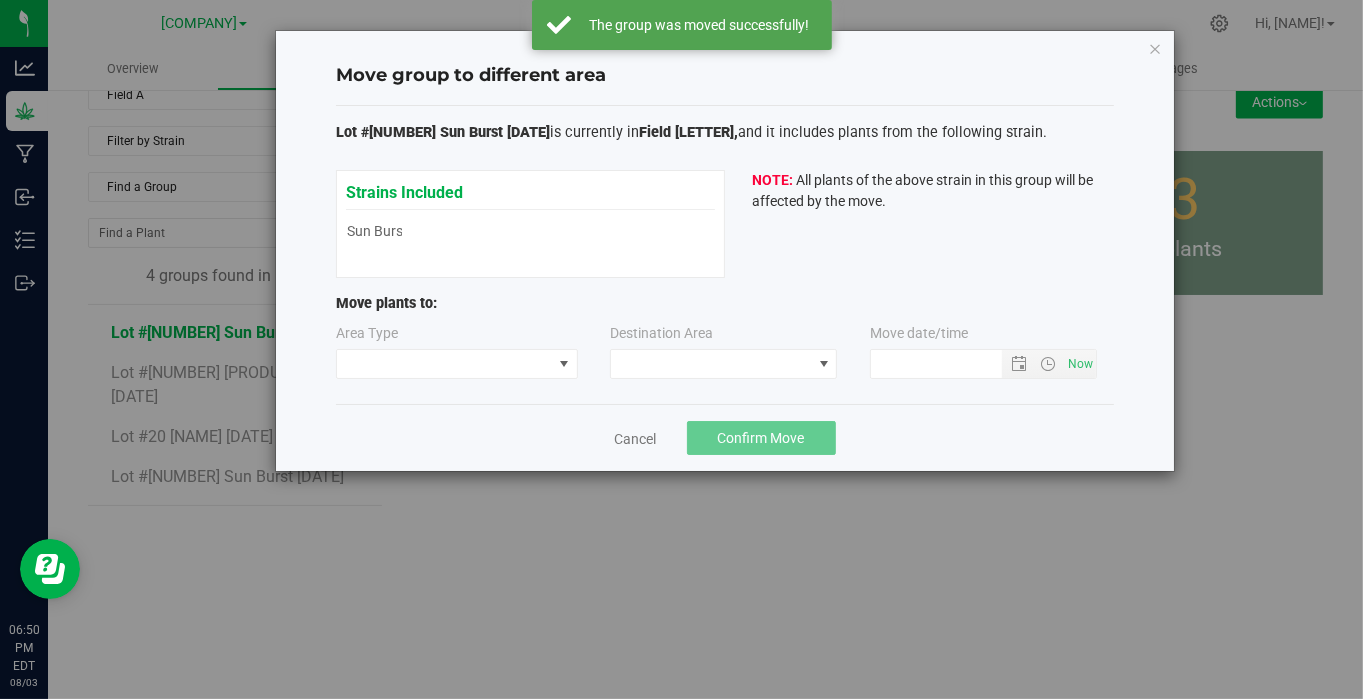 type on "[DATE]" 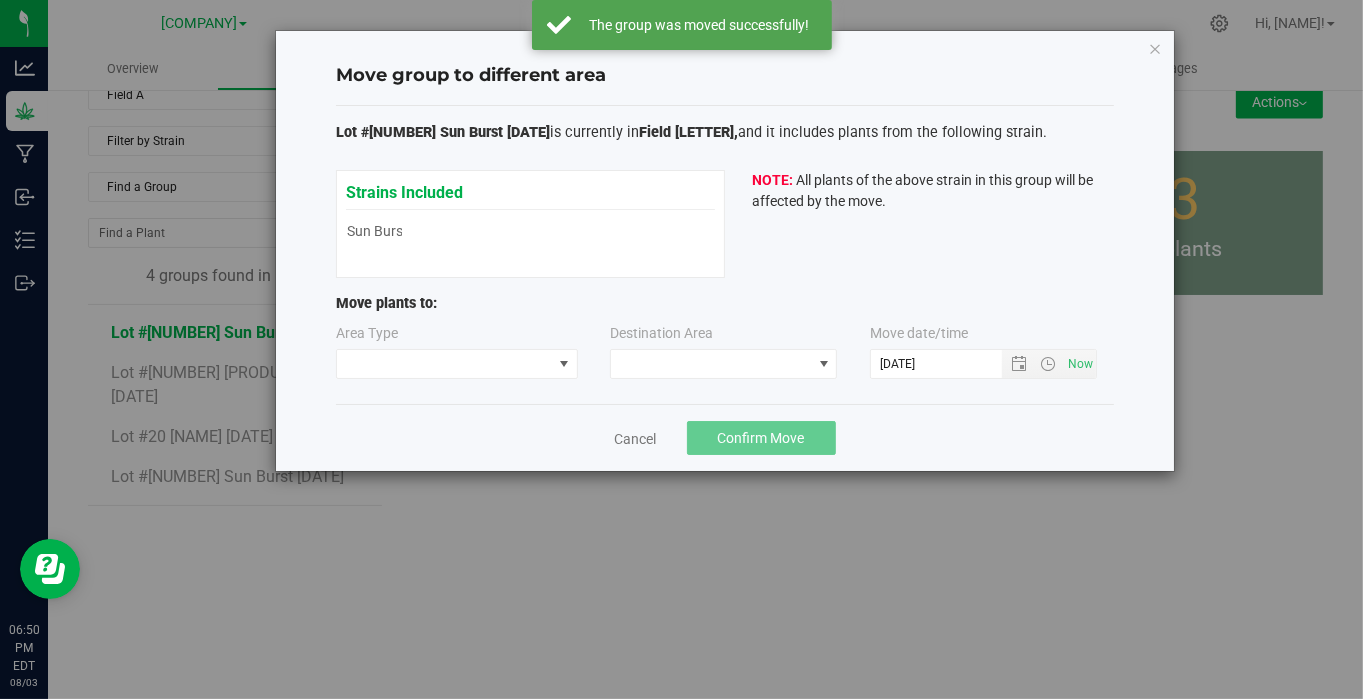 type 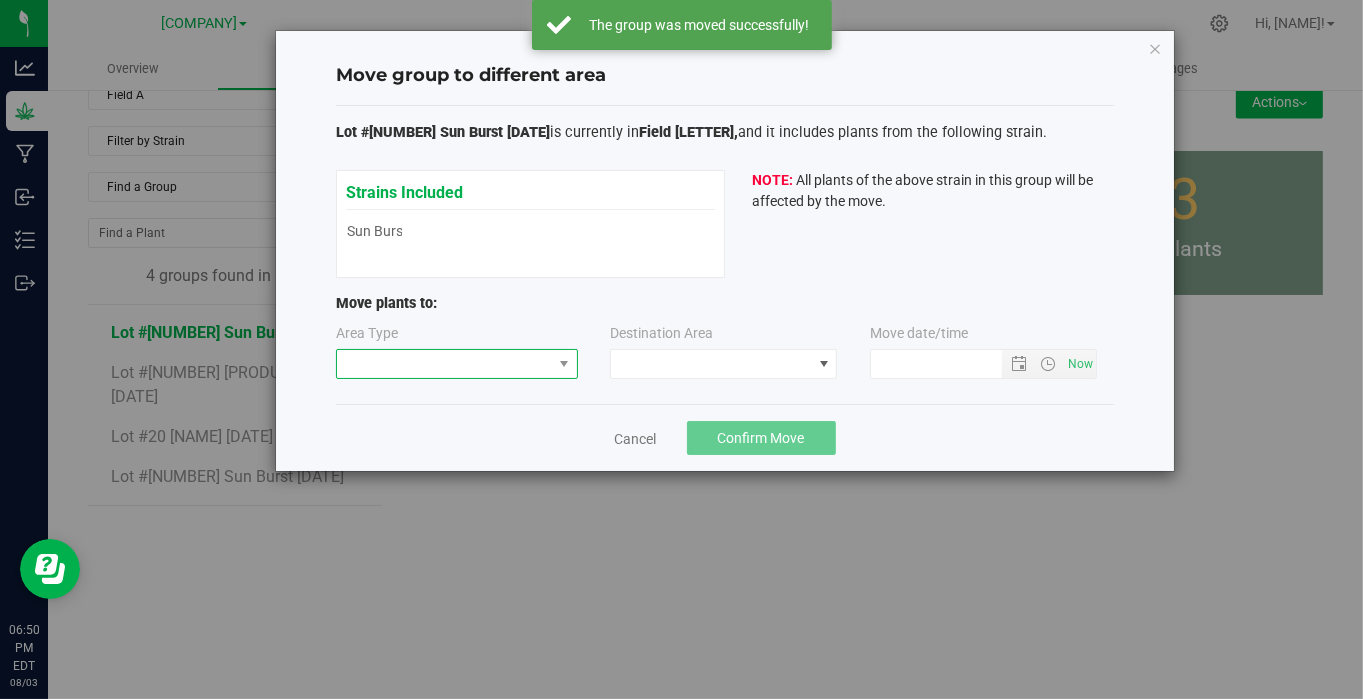 click at bounding box center (444, 364) 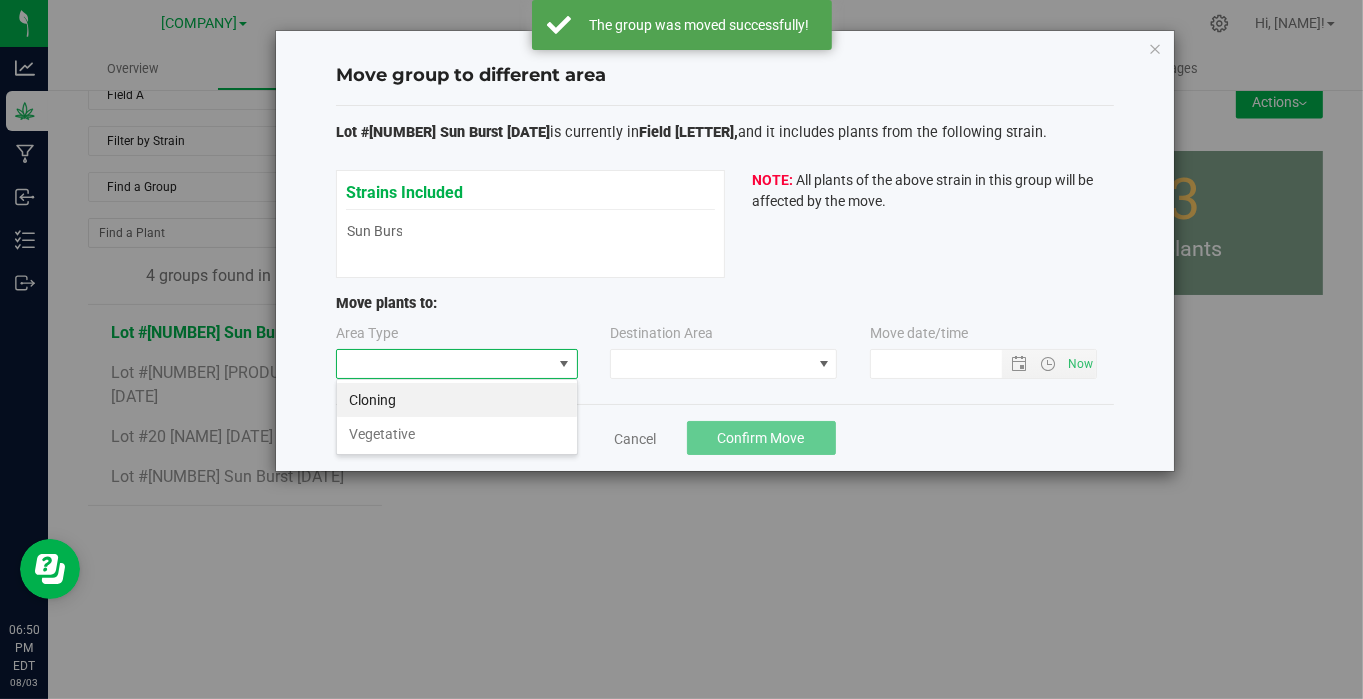 scroll, scrollTop: 99970, scrollLeft: 99757, axis: both 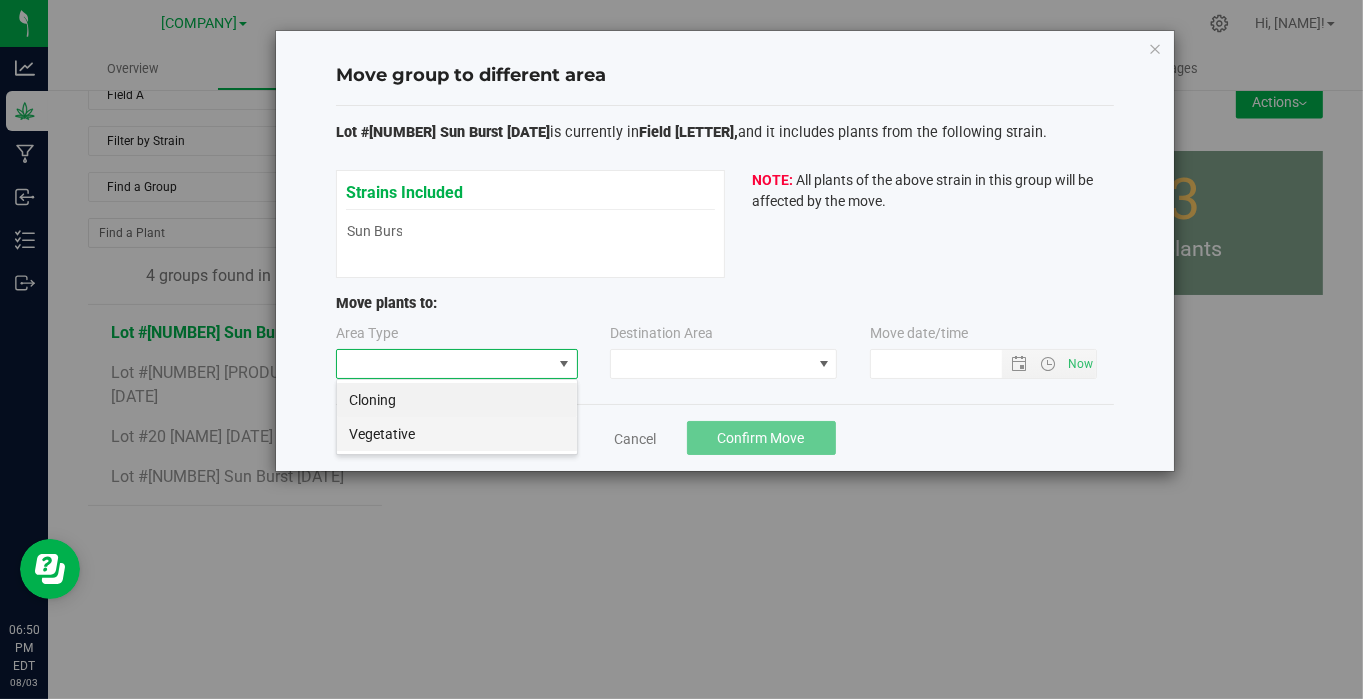 click on "Vegetative" at bounding box center [457, 434] 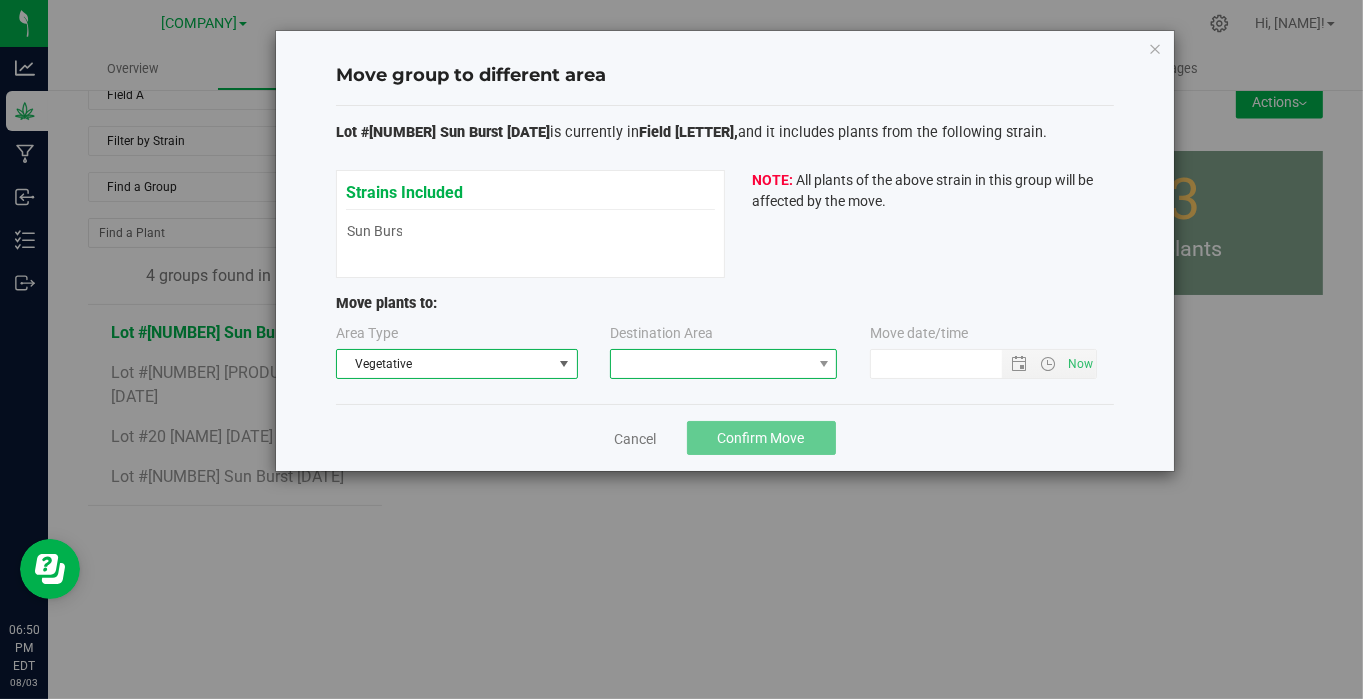 click at bounding box center (711, 364) 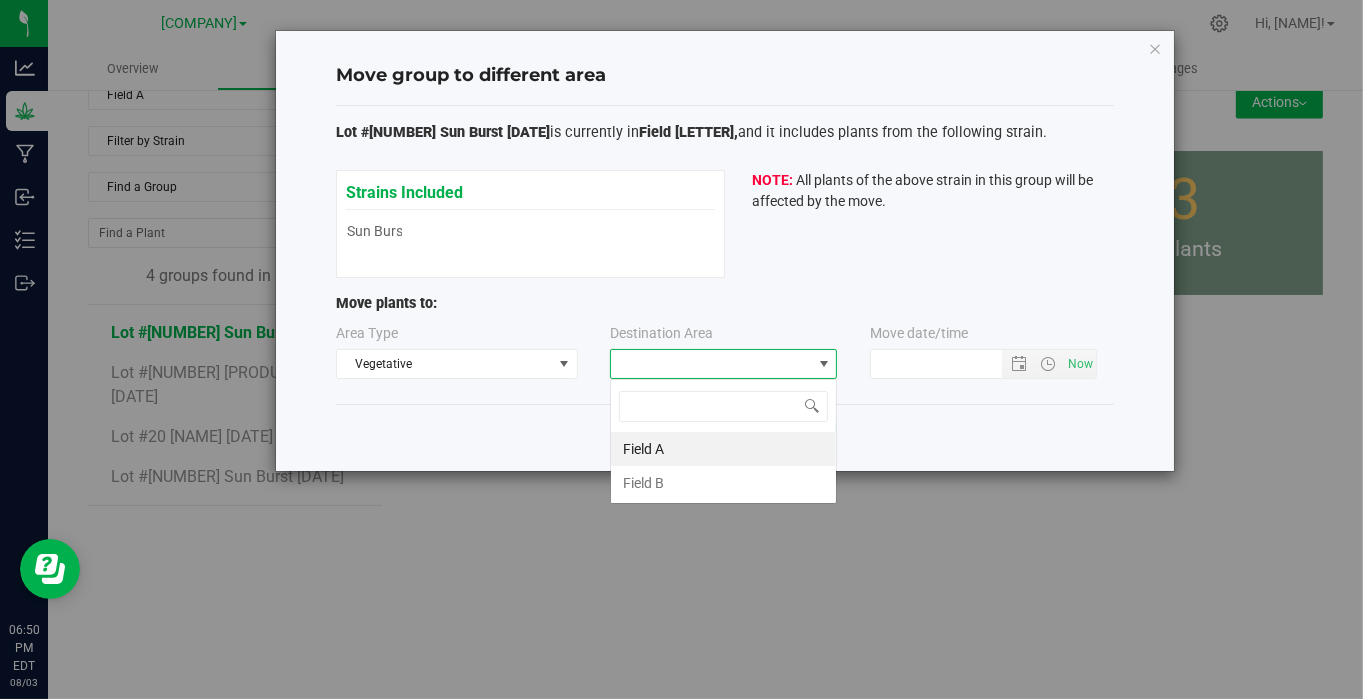 scroll, scrollTop: 99970, scrollLeft: 99772, axis: both 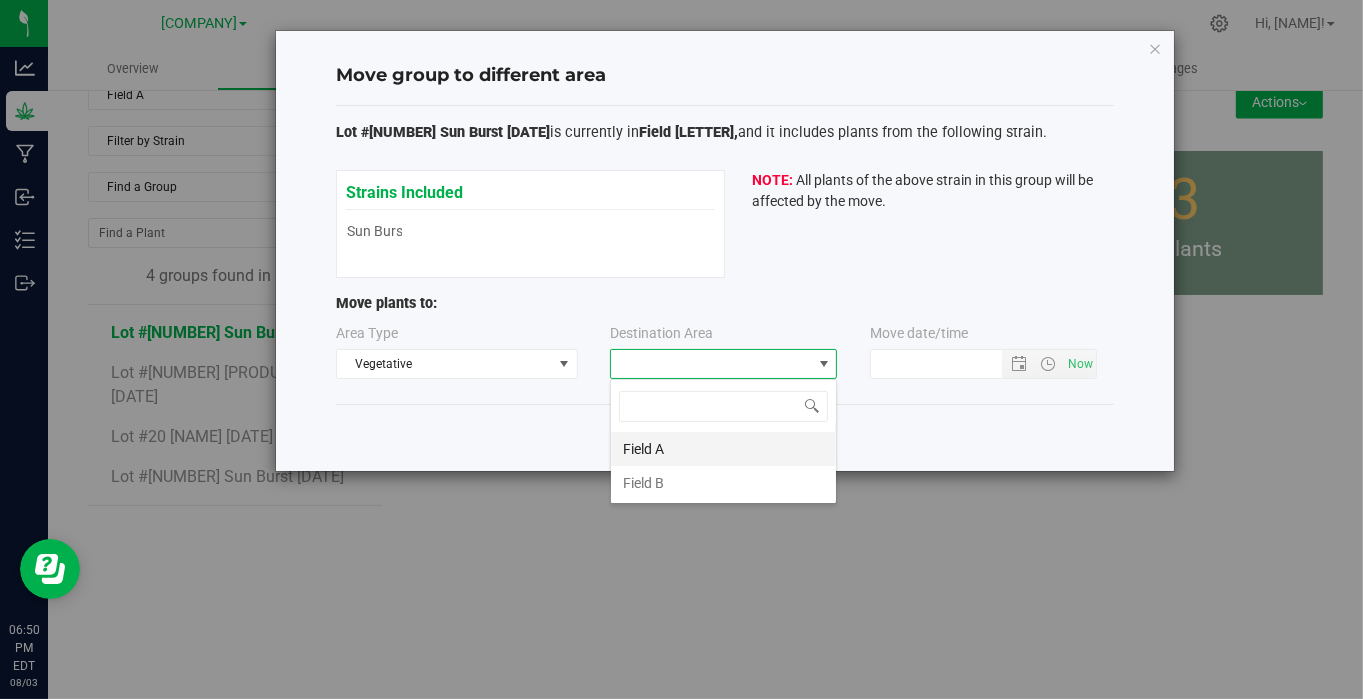 click on "Field A" at bounding box center [723, 449] 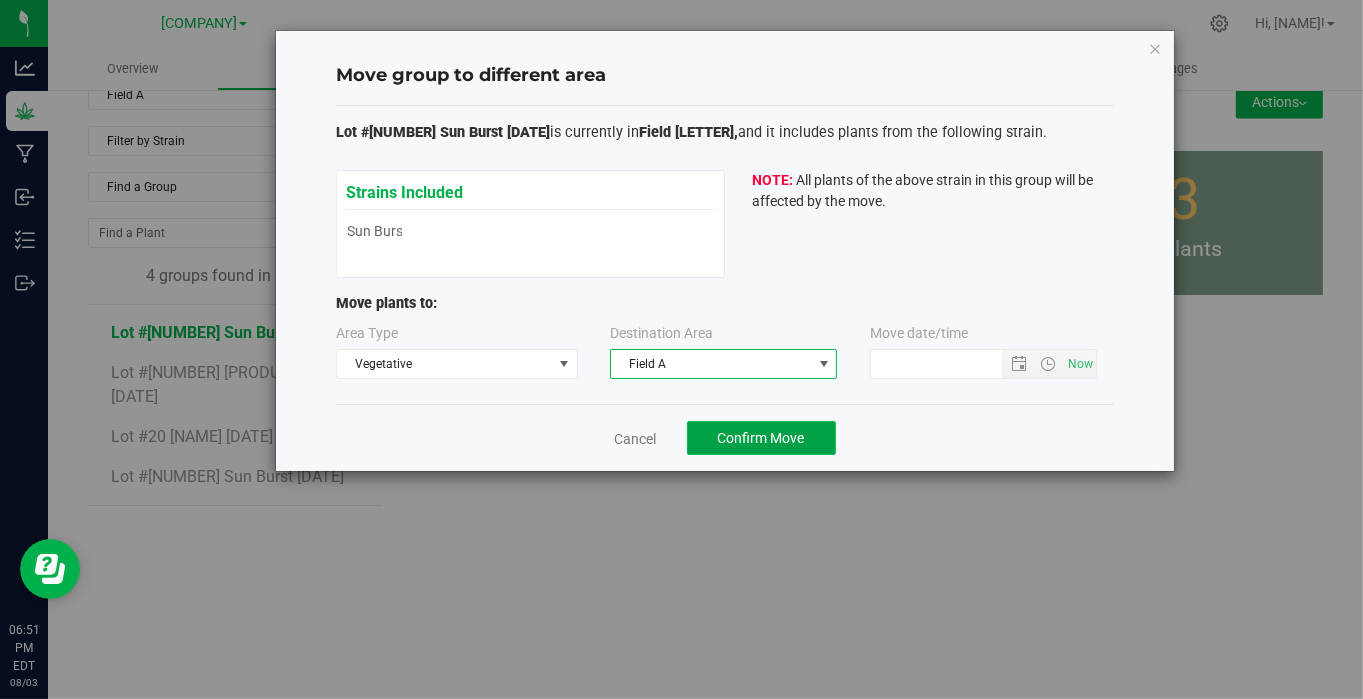 click on "Confirm Move" 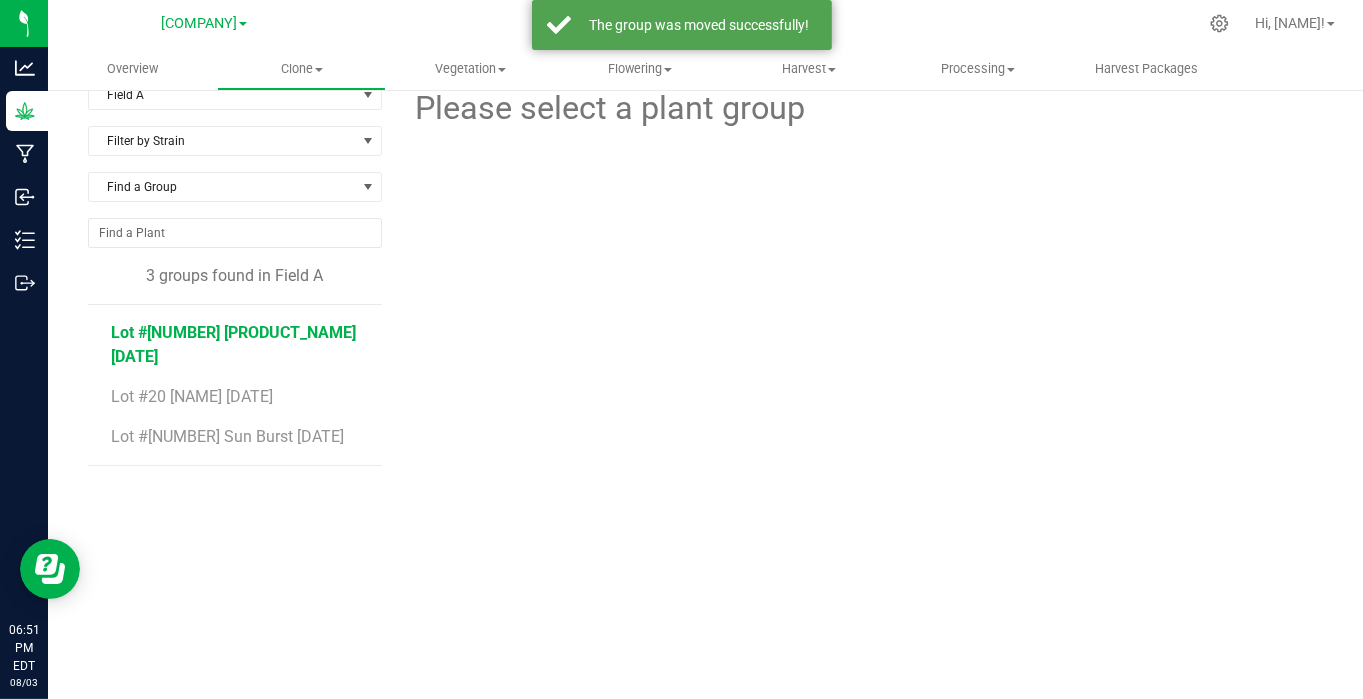 click on "Lot #[NUMBER] [PRODUCT_NAME] [DATE]" at bounding box center (234, 344) 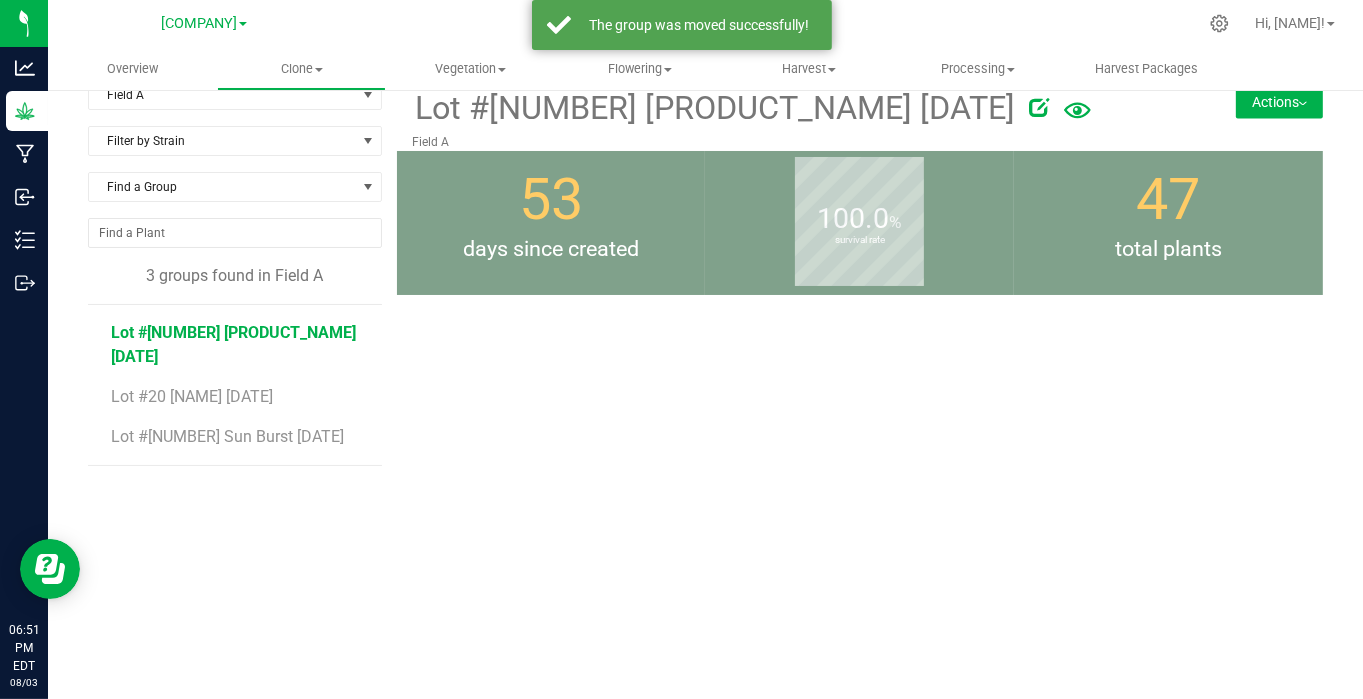 click on "Actions" at bounding box center [1279, 102] 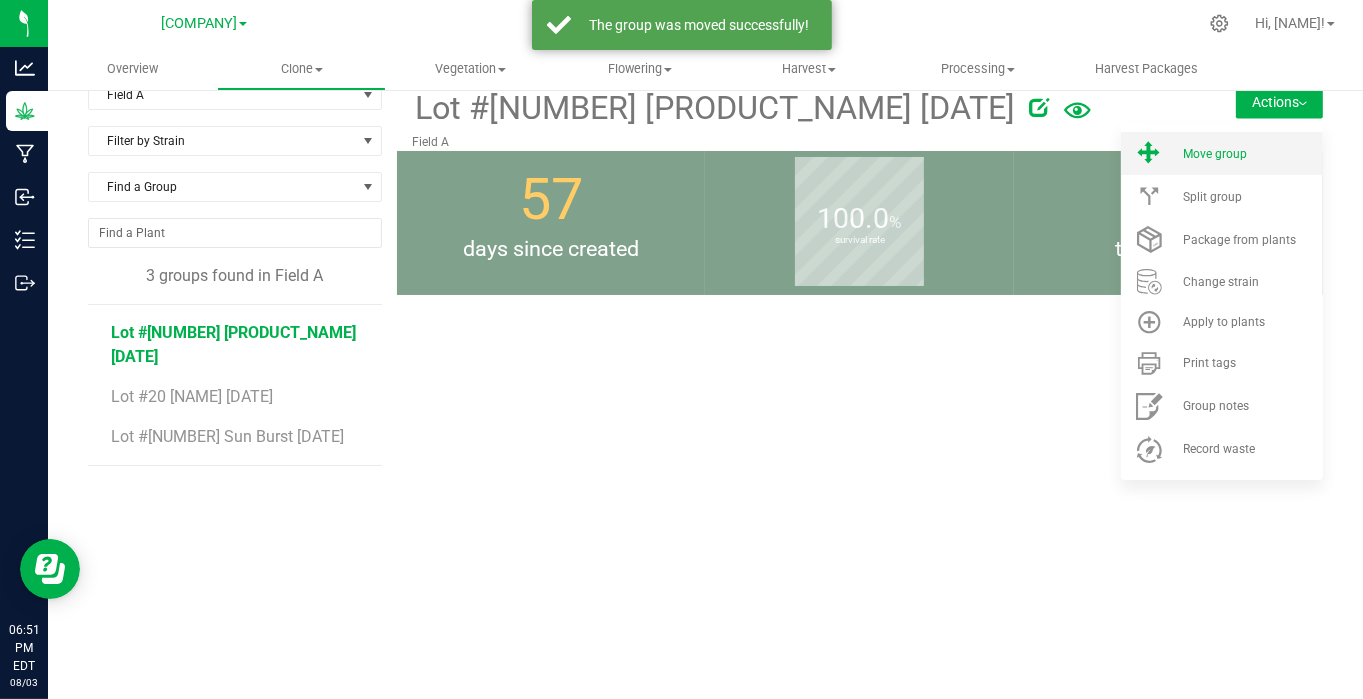 click on "Move group" at bounding box center (1215, 154) 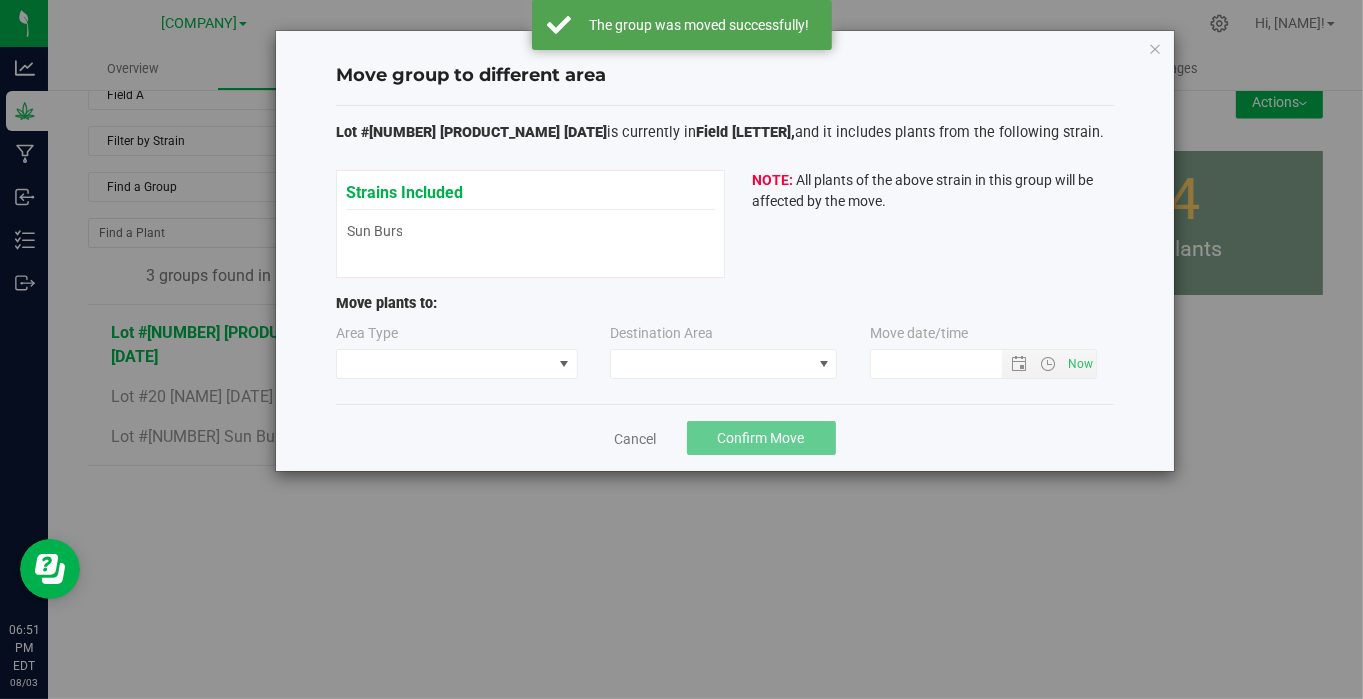 type on "[DATE] [TIME]" 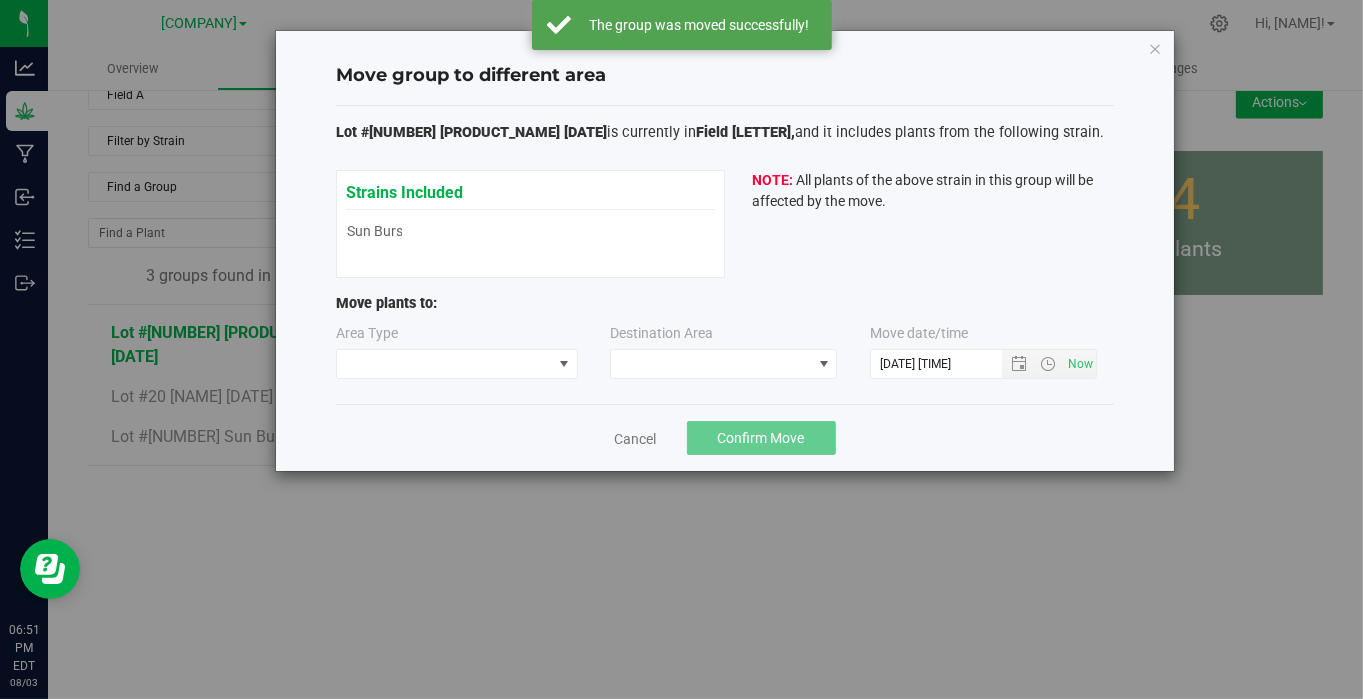 type 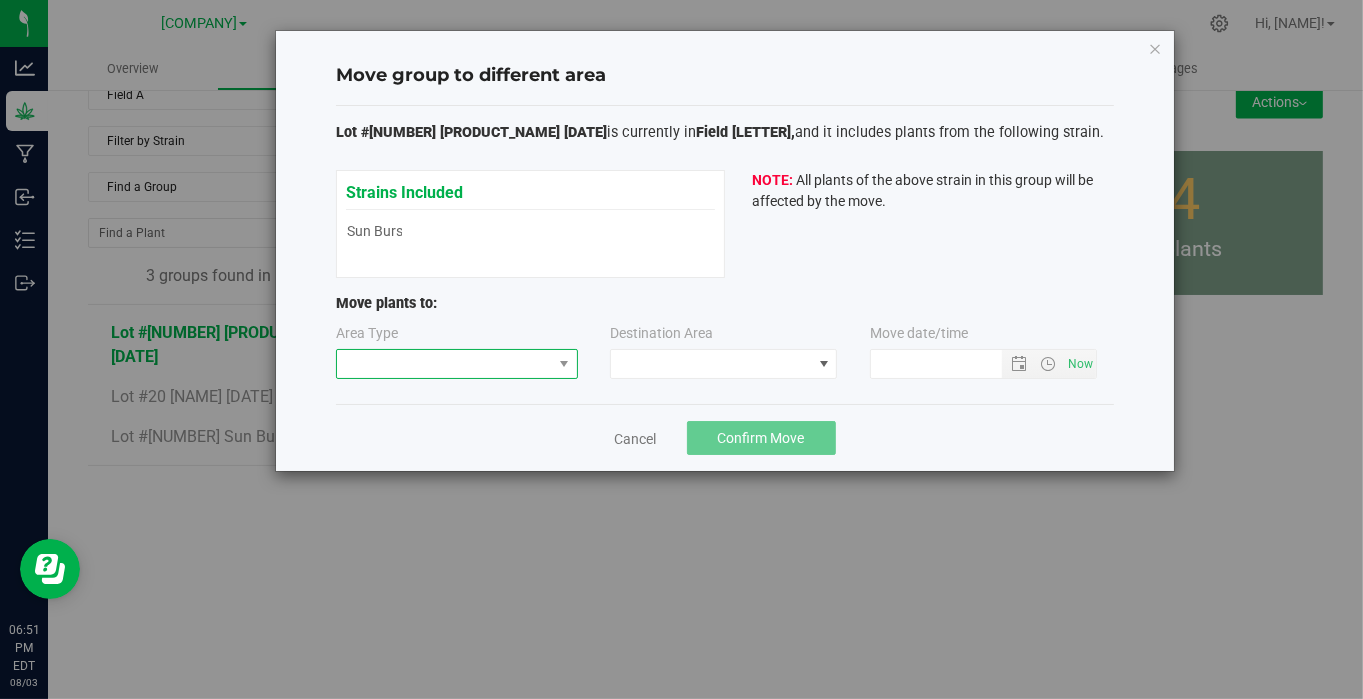 click at bounding box center [444, 364] 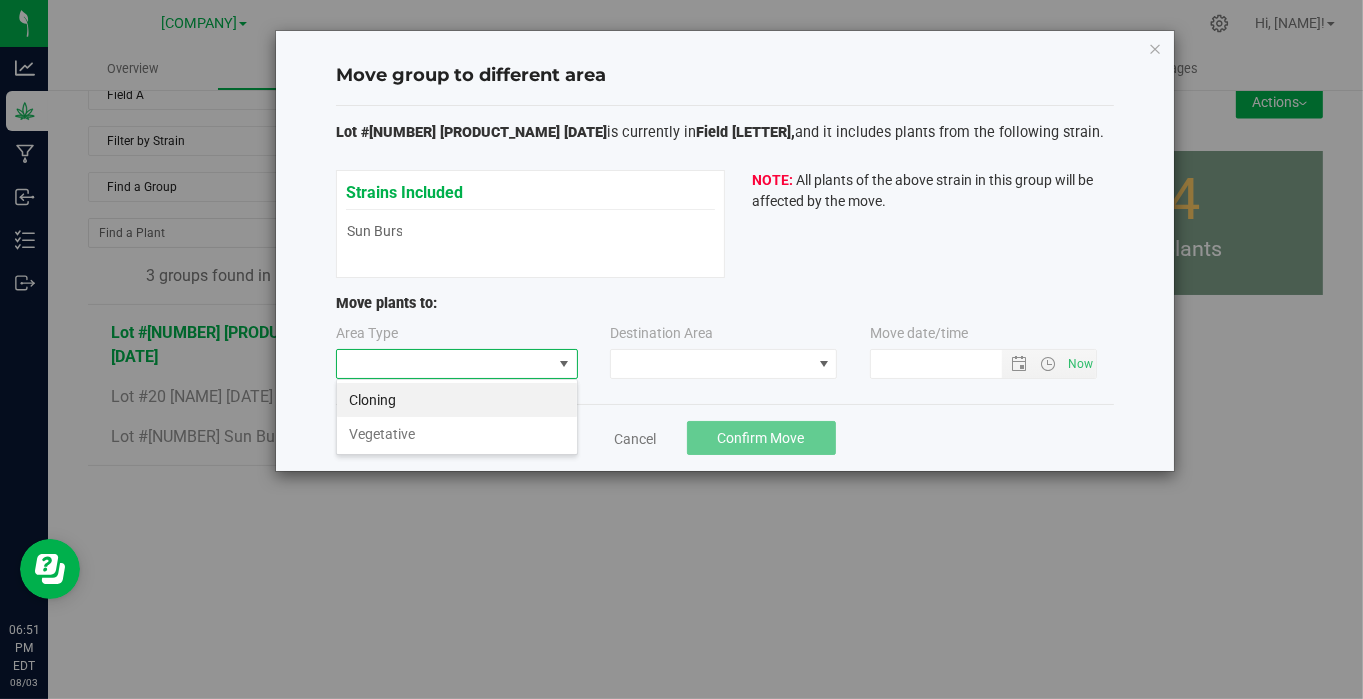 scroll, scrollTop: 99970, scrollLeft: 99757, axis: both 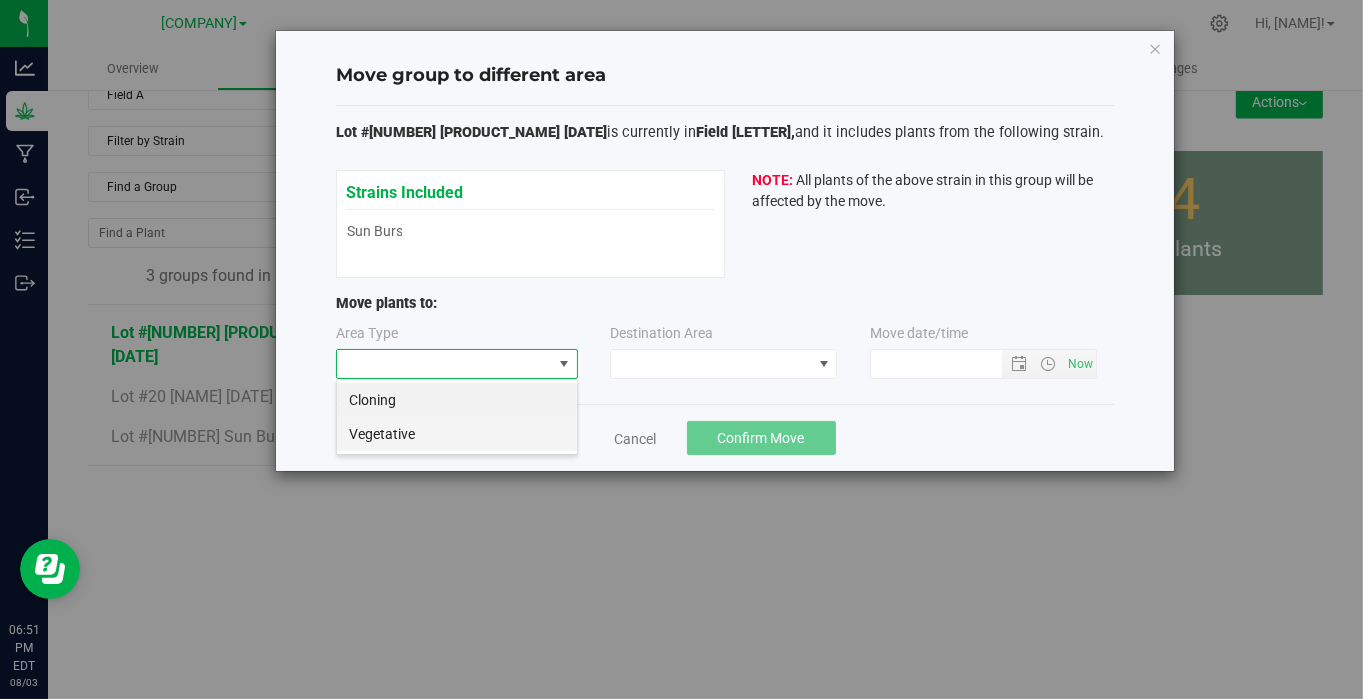 click on "Vegetative" at bounding box center [457, 434] 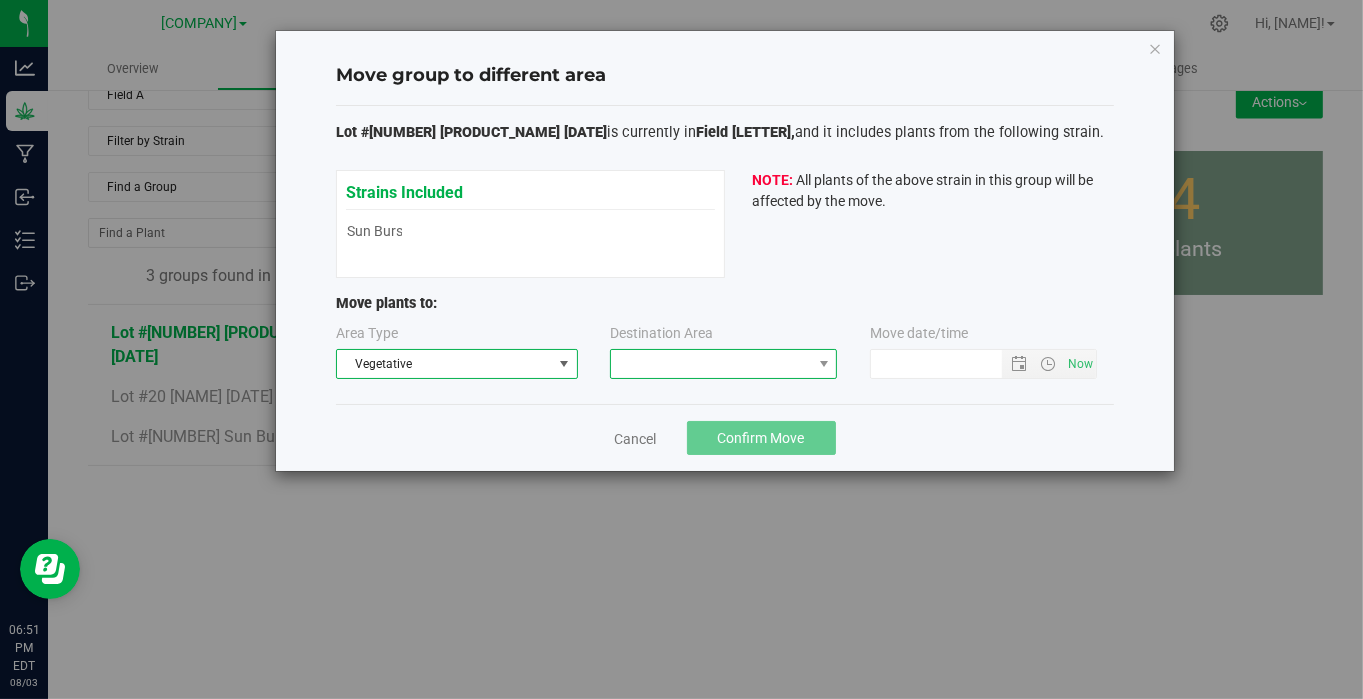 click at bounding box center (711, 364) 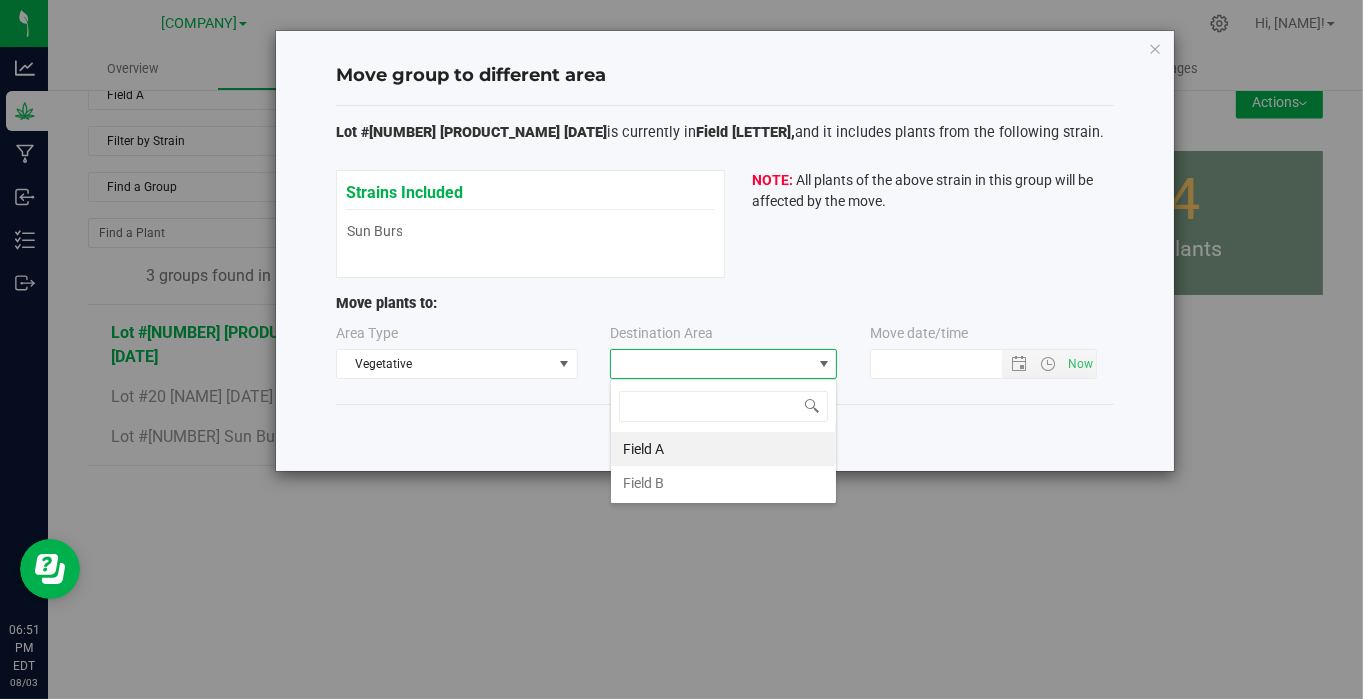 scroll, scrollTop: 99970, scrollLeft: 99772, axis: both 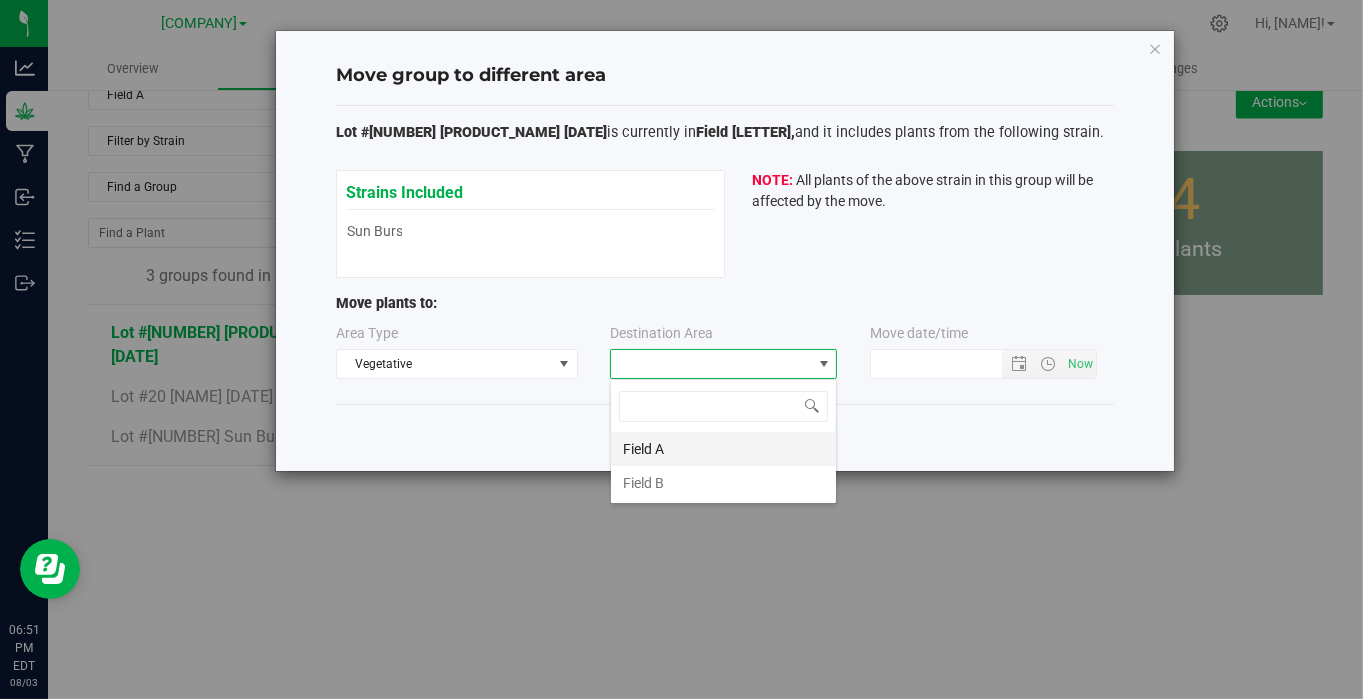 click on "Field A" at bounding box center (723, 449) 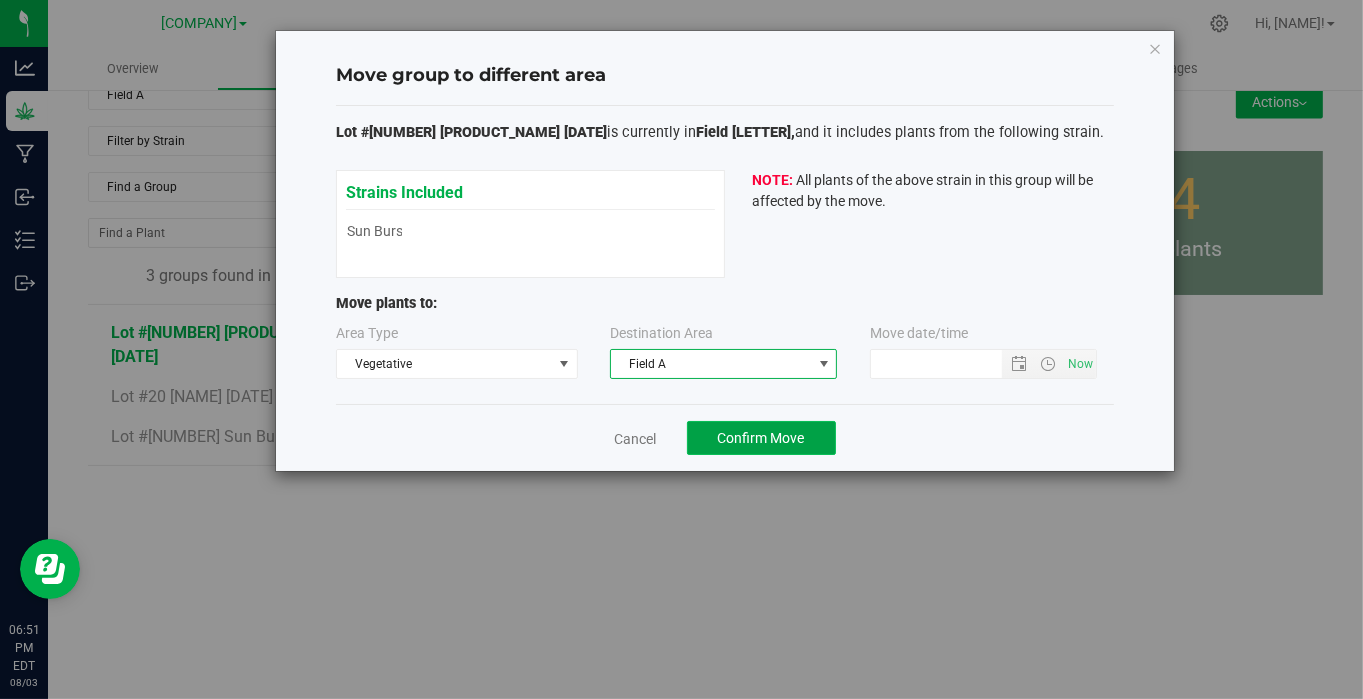 click on "Confirm Move" 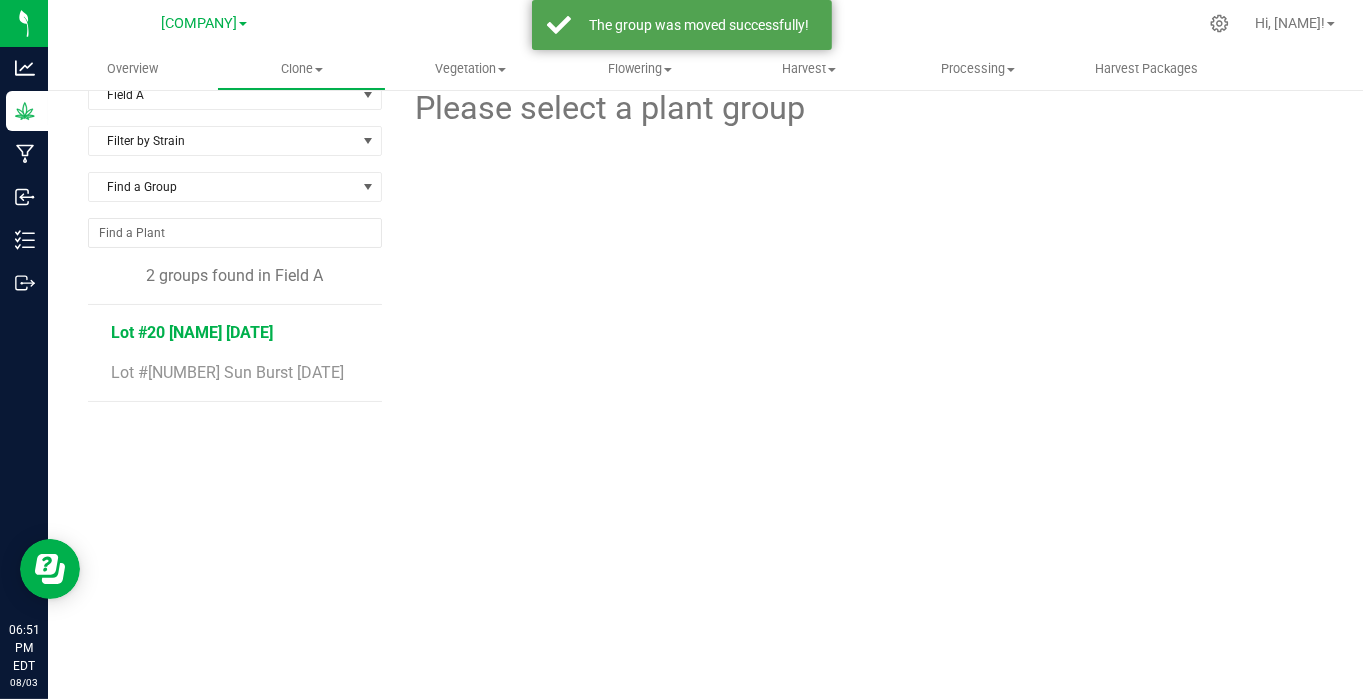 click on "Lot #20 [NAME] [DATE]" at bounding box center [193, 332] 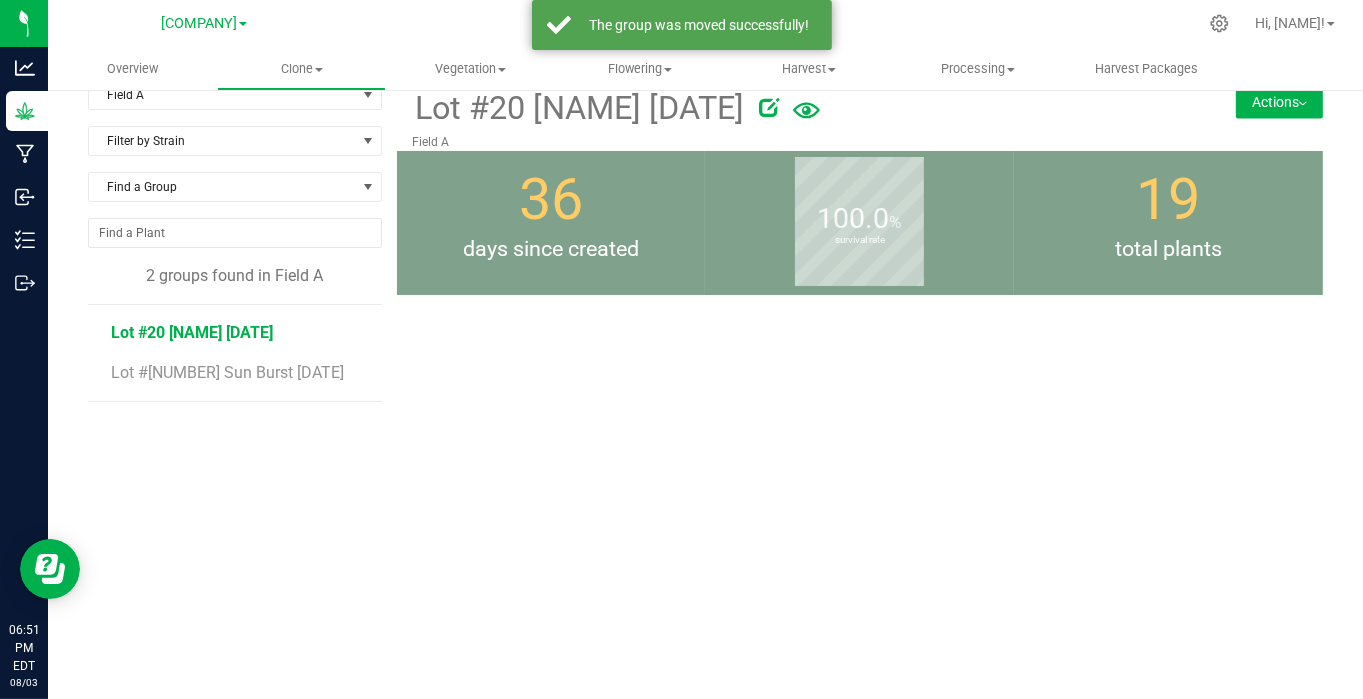 click on "Actions" at bounding box center [1279, 102] 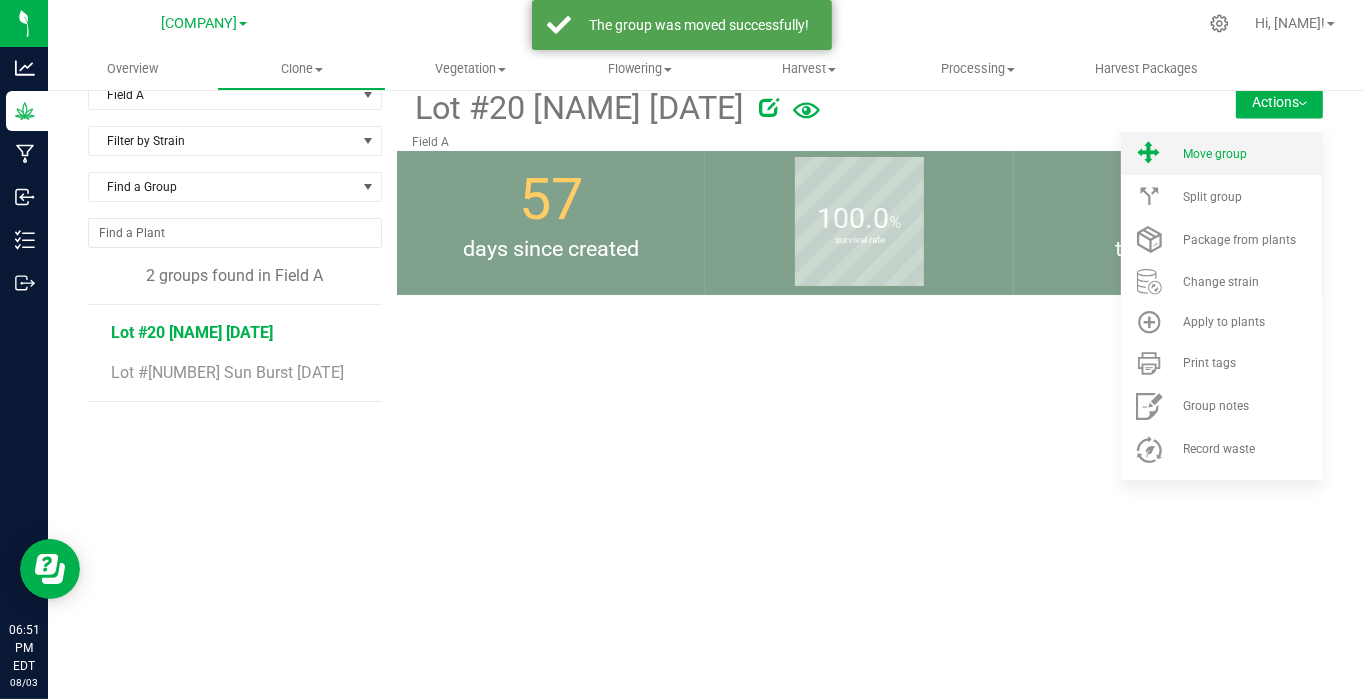 click on "Move group" at bounding box center [1215, 154] 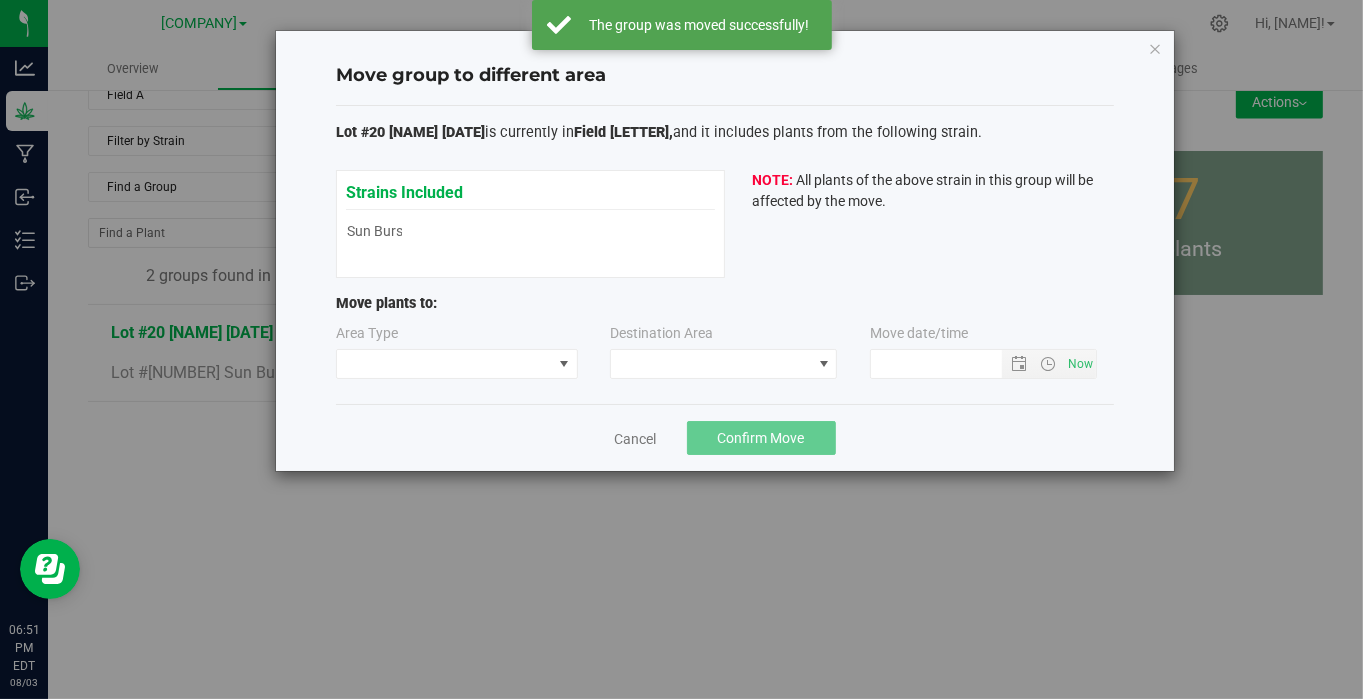 type on "[DATE] [TIME]" 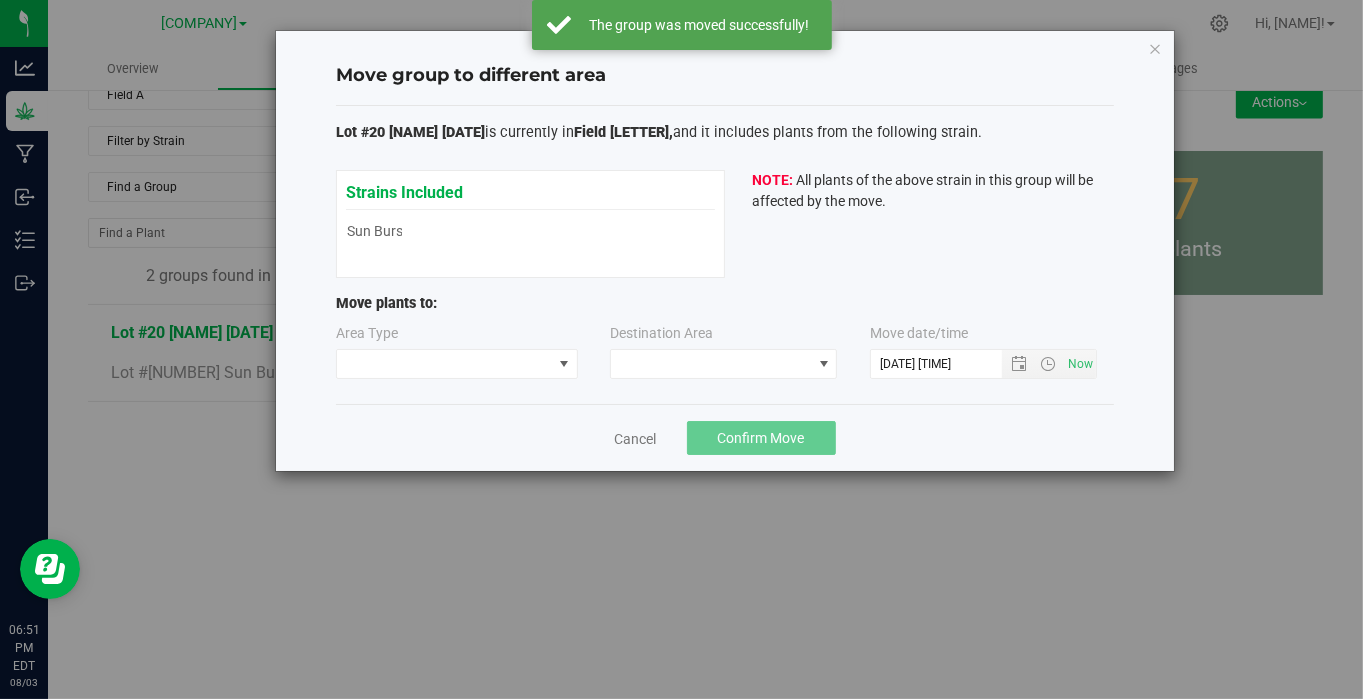 type 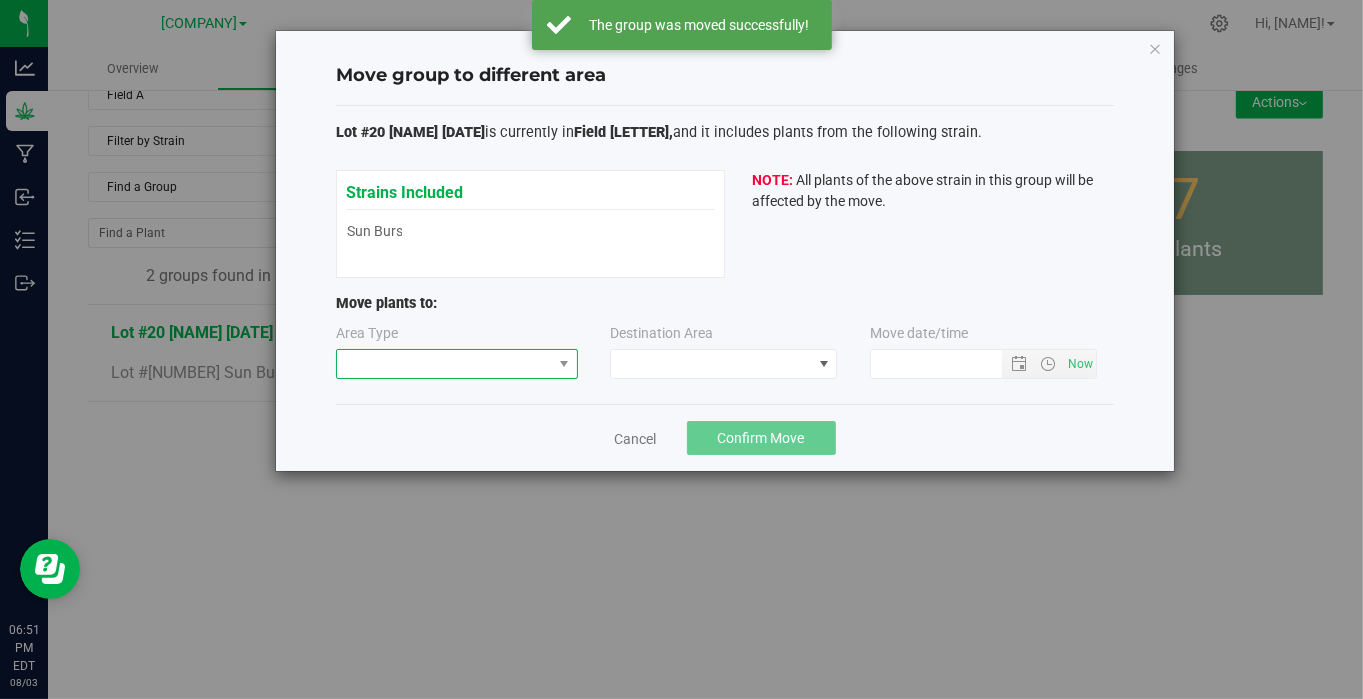 click at bounding box center [444, 364] 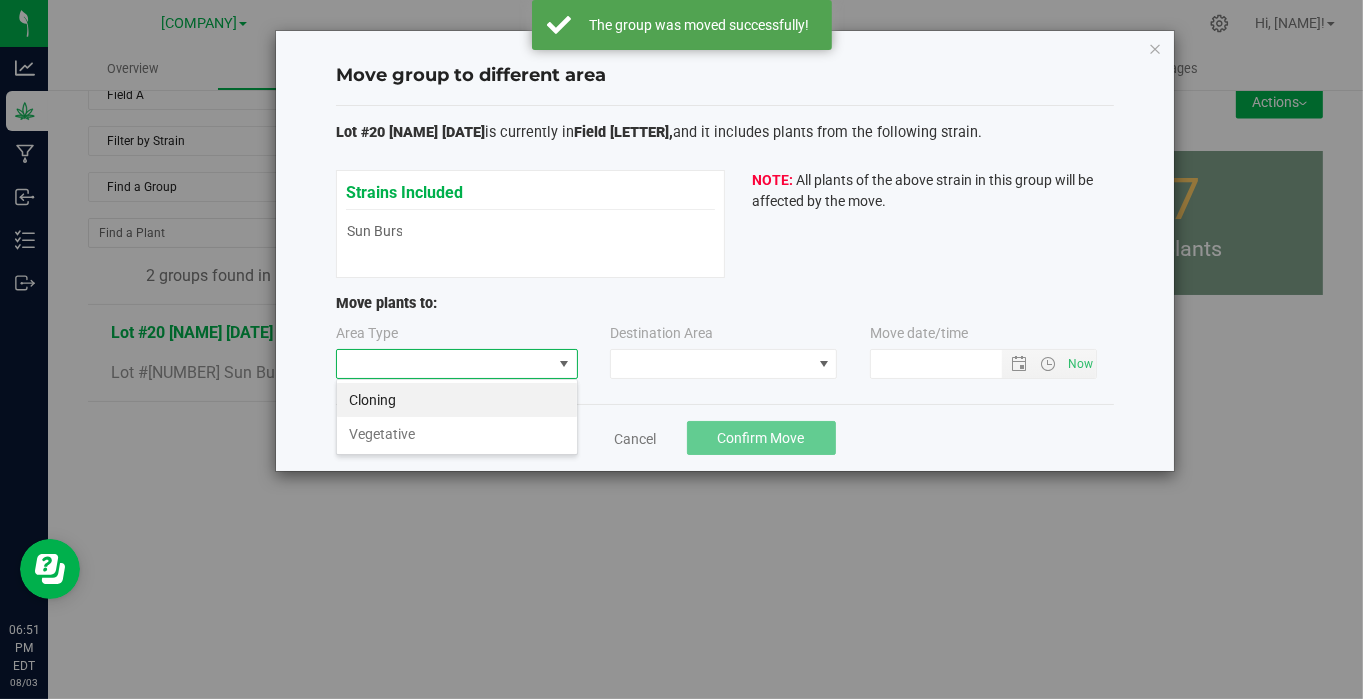 scroll, scrollTop: 99970, scrollLeft: 99757, axis: both 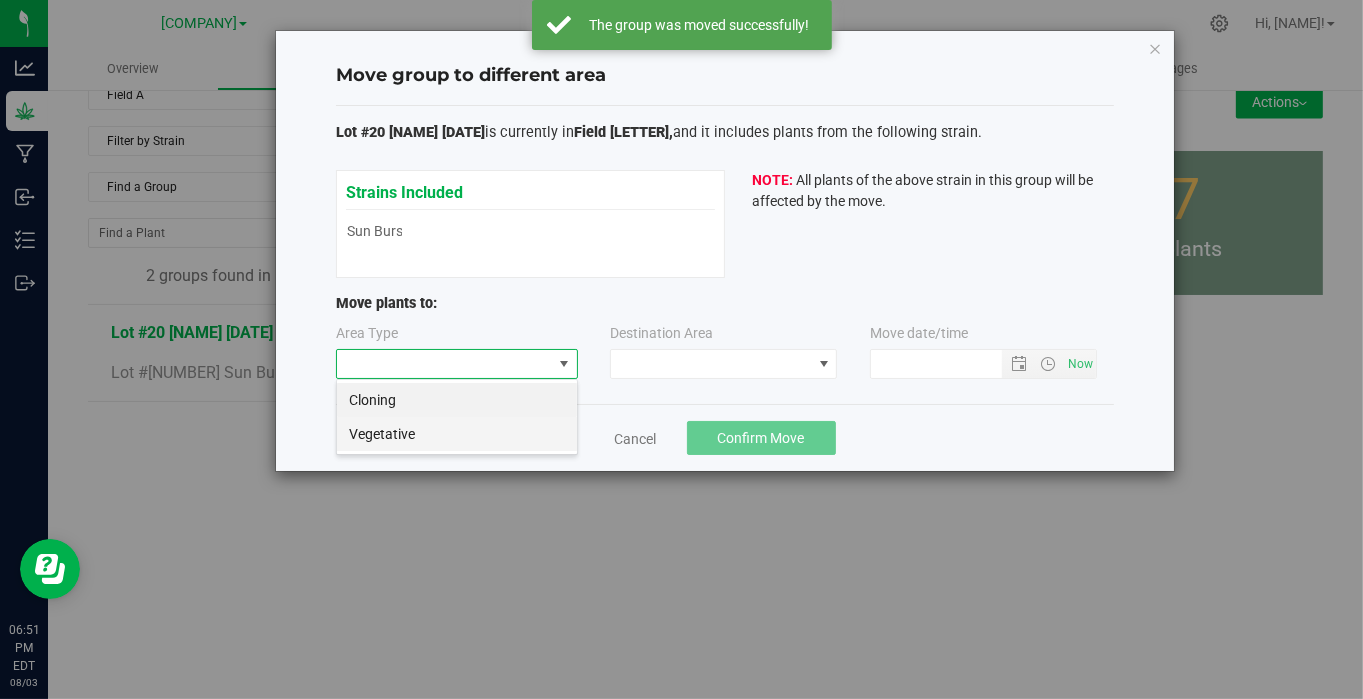 click on "Vegetative" at bounding box center [457, 434] 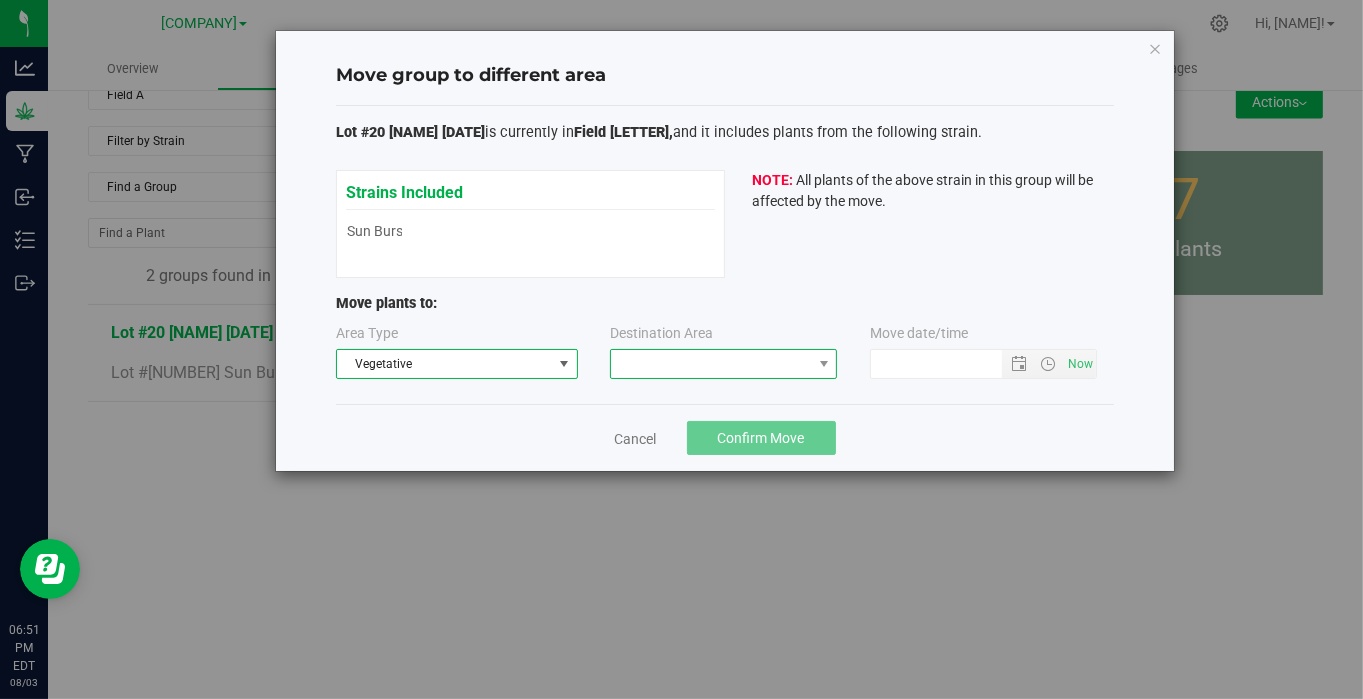 click at bounding box center (711, 364) 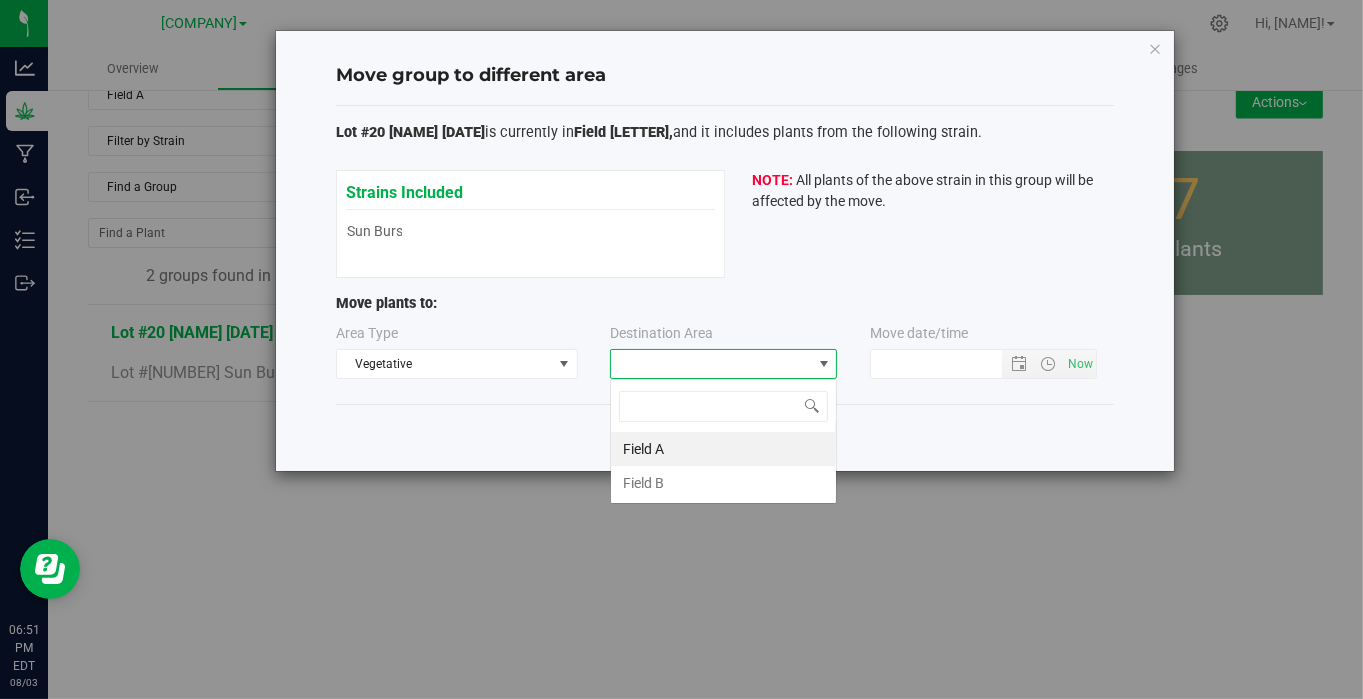 scroll, scrollTop: 99970, scrollLeft: 99772, axis: both 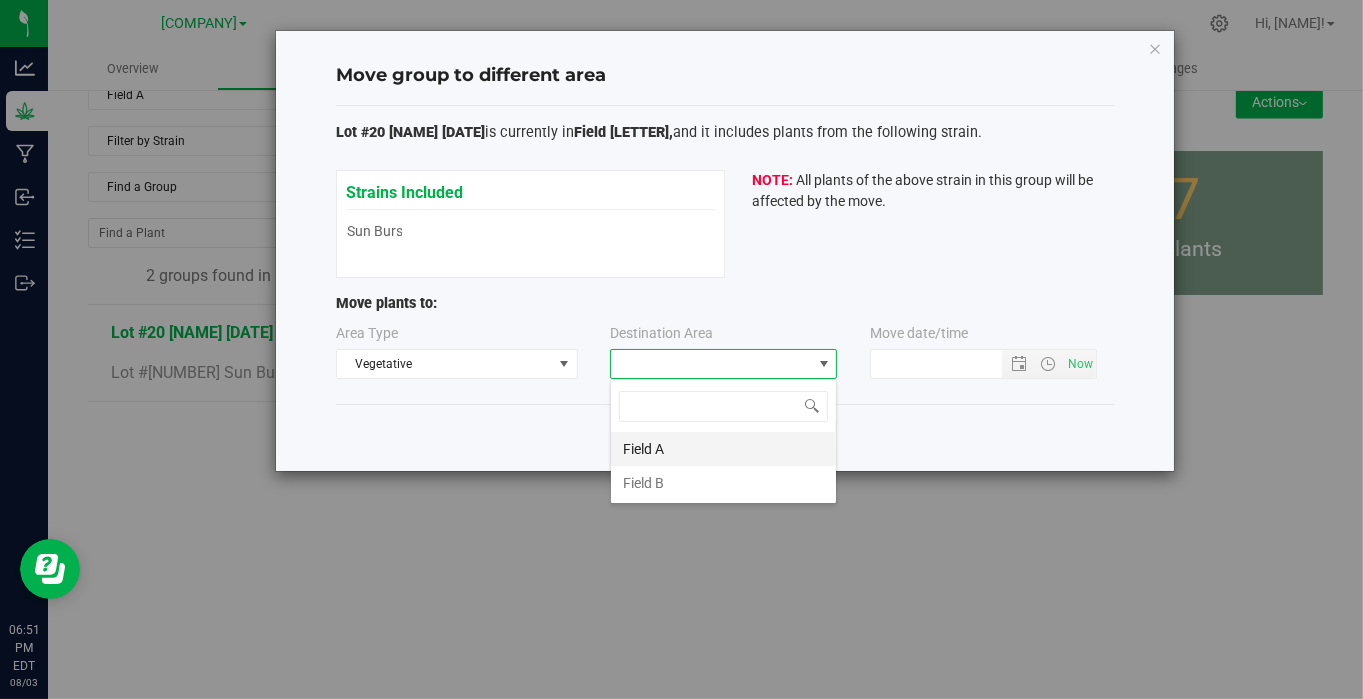 click on "Field A" at bounding box center [723, 449] 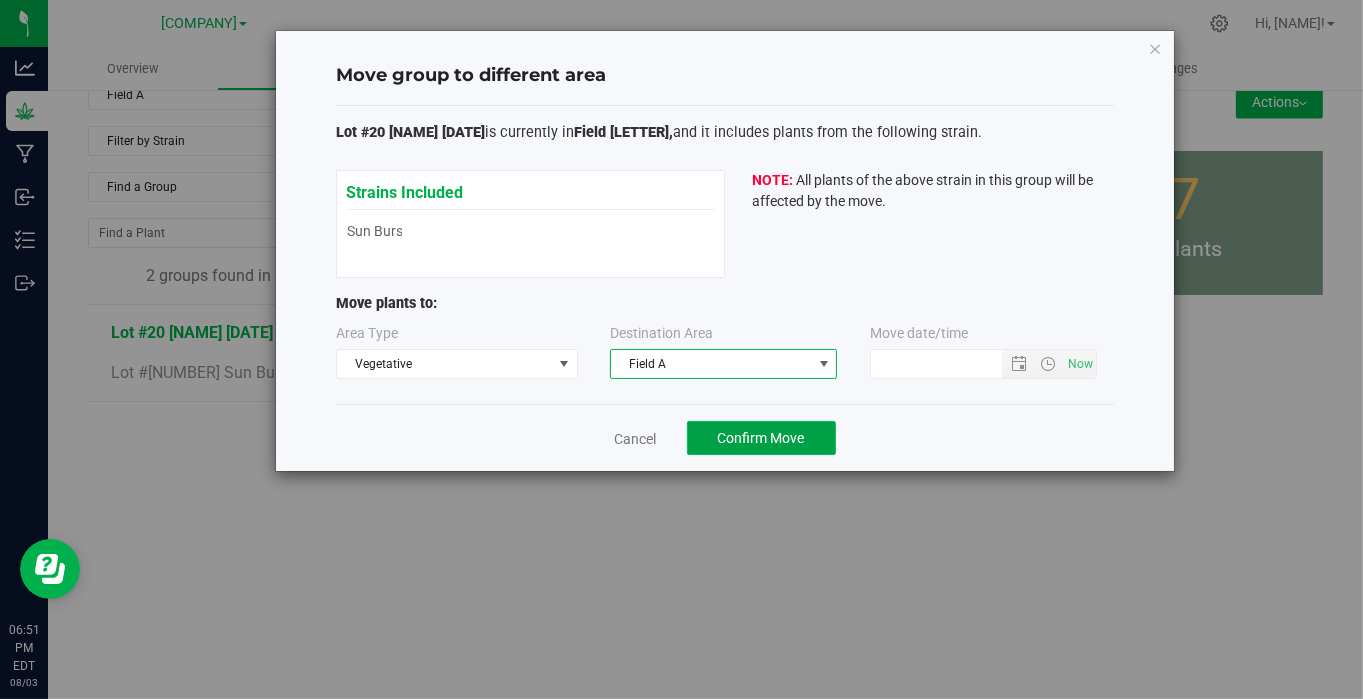click on "Confirm Move" 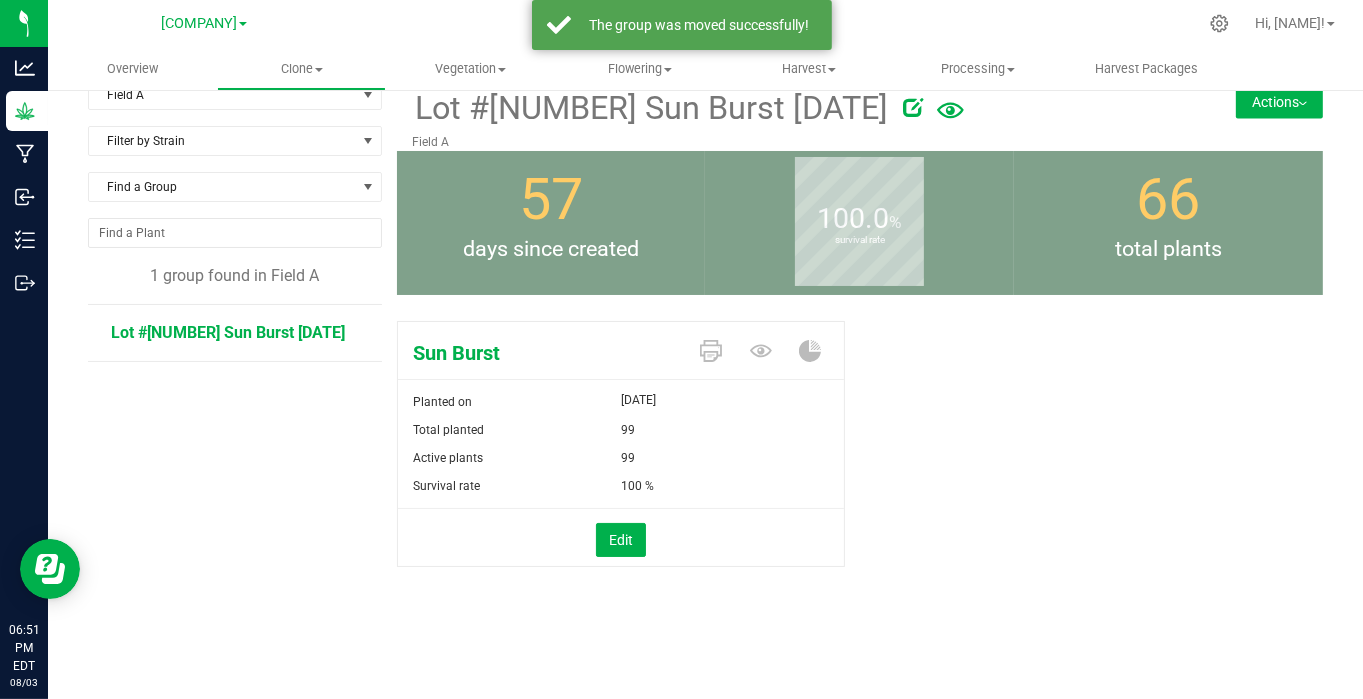 click on "Actions" at bounding box center (1279, 102) 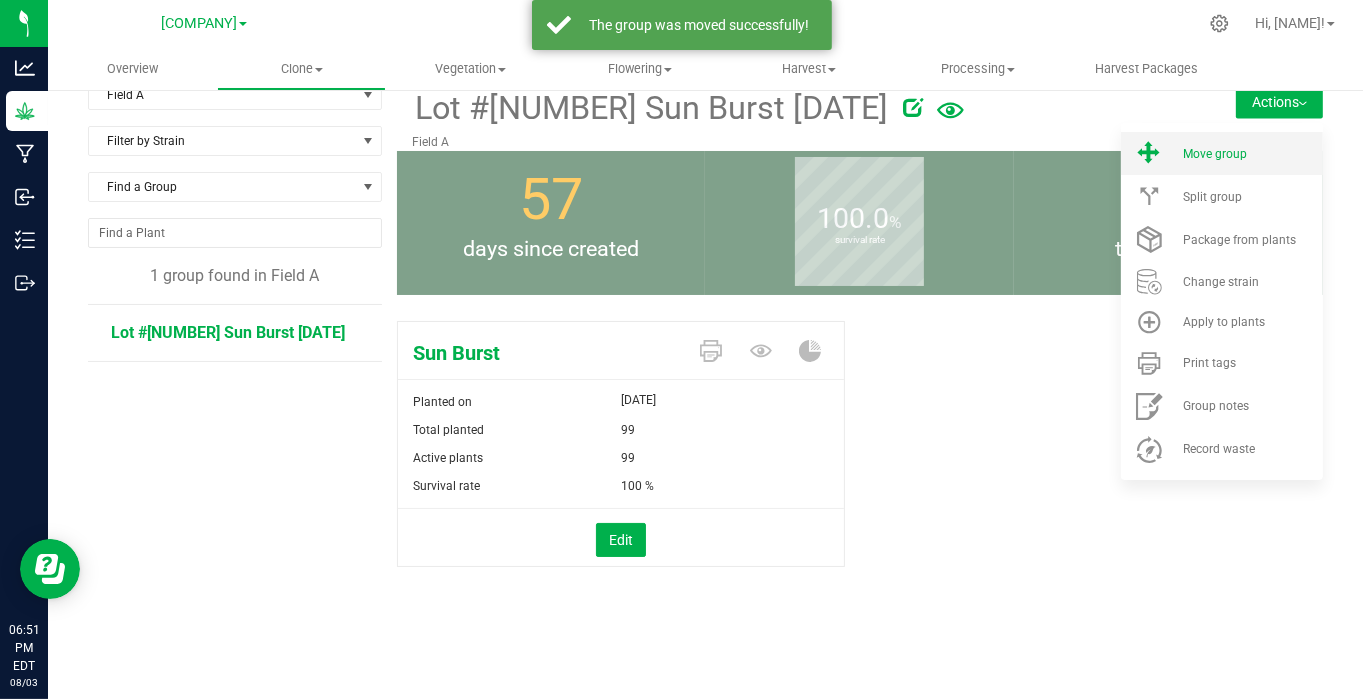 click on "Move group" at bounding box center [1215, 154] 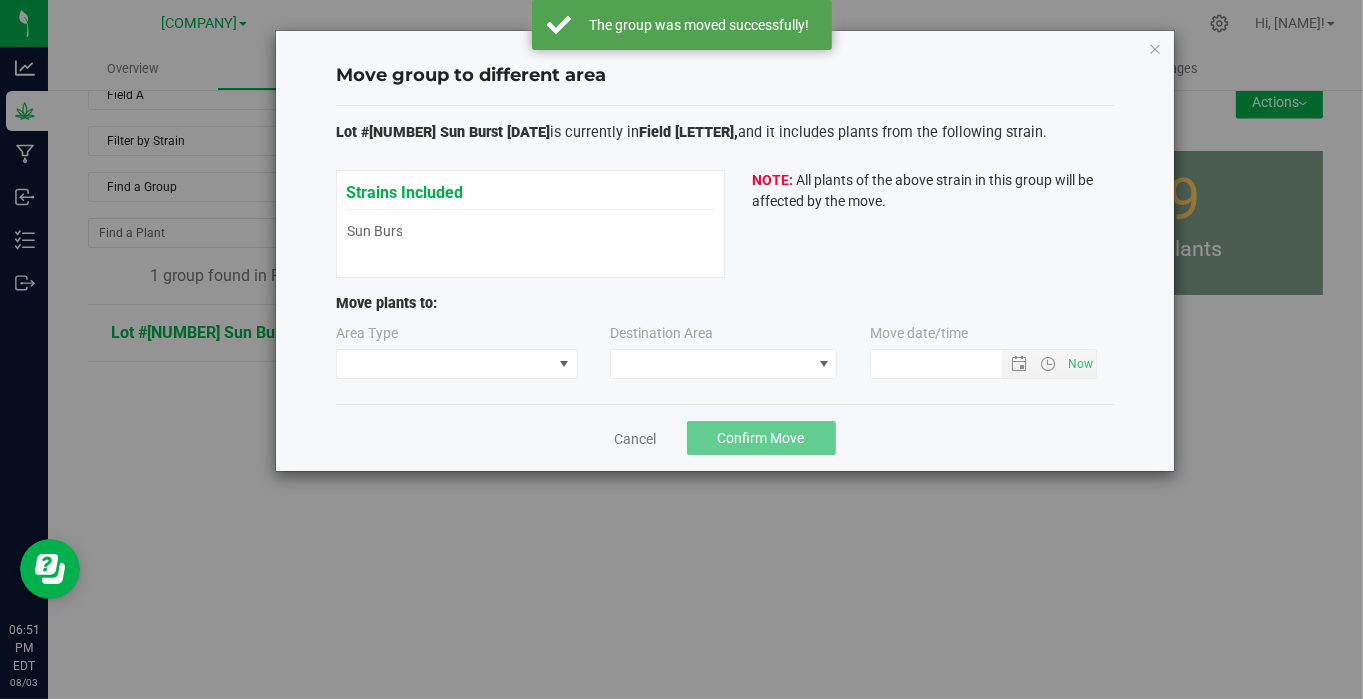 type on "[DATE] [TIME]" 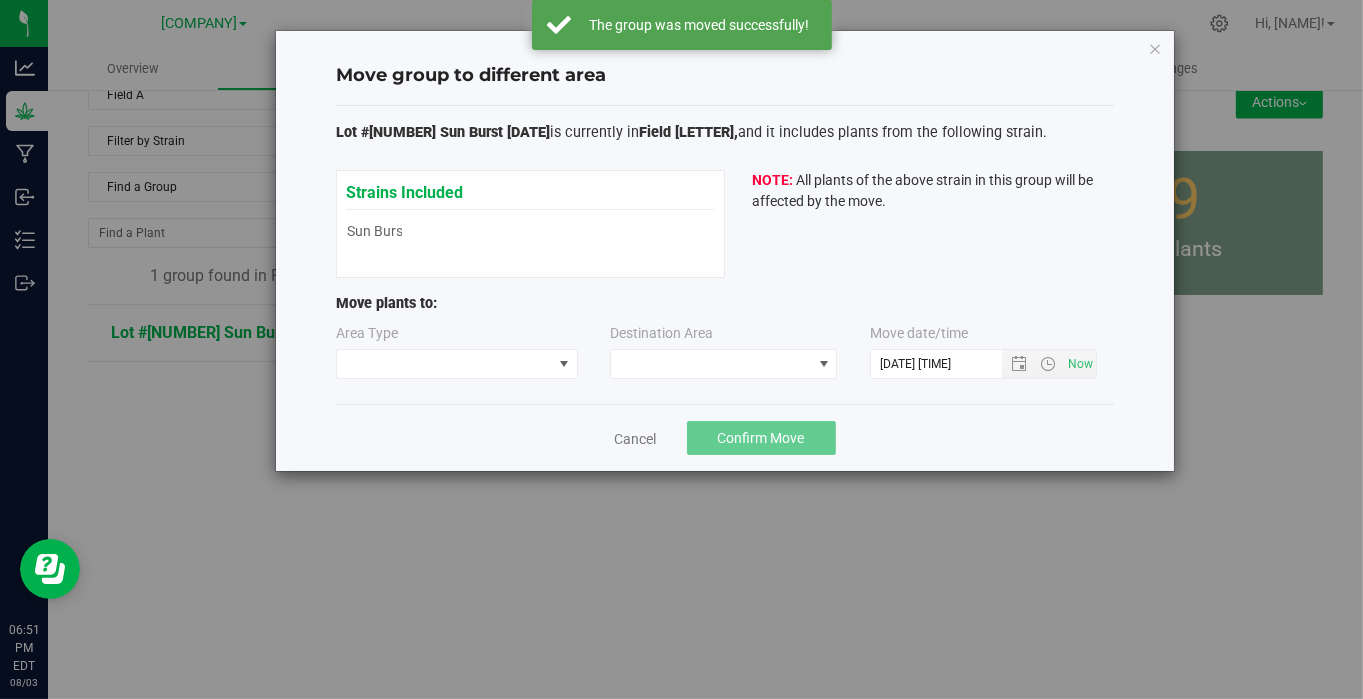 type 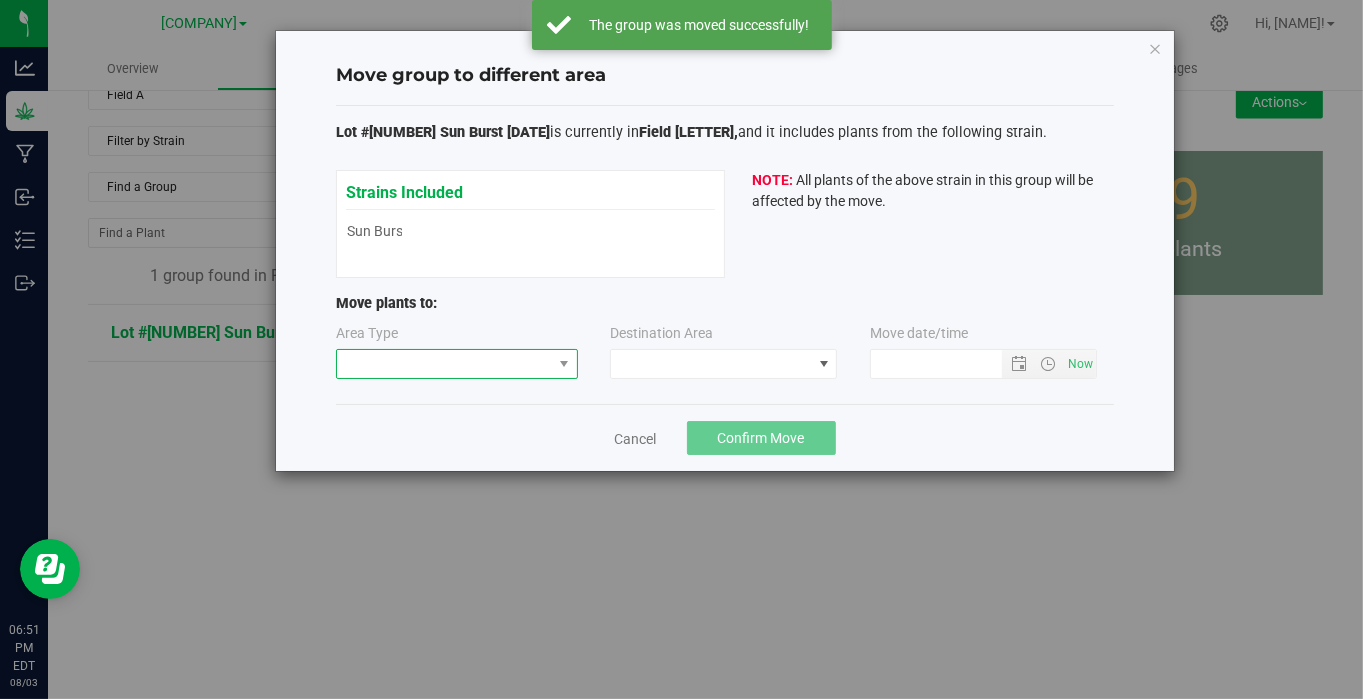 click at bounding box center [444, 364] 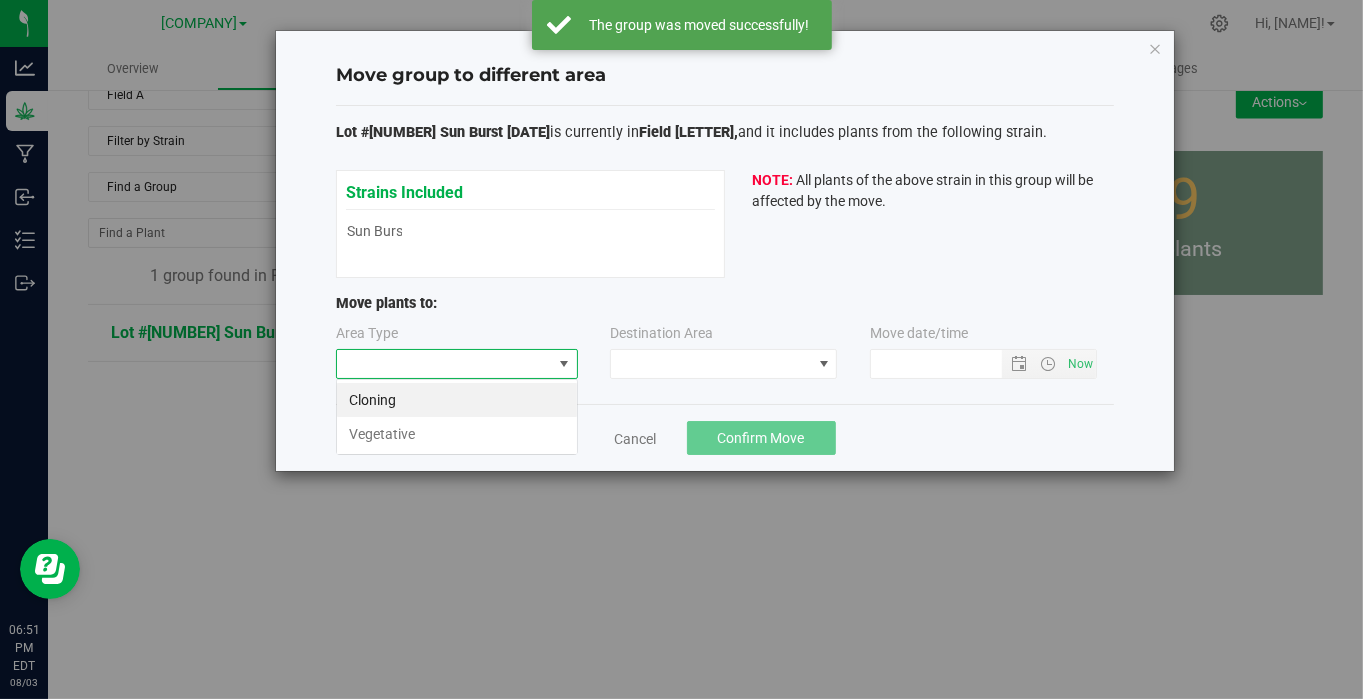 scroll, scrollTop: 99970, scrollLeft: 99757, axis: both 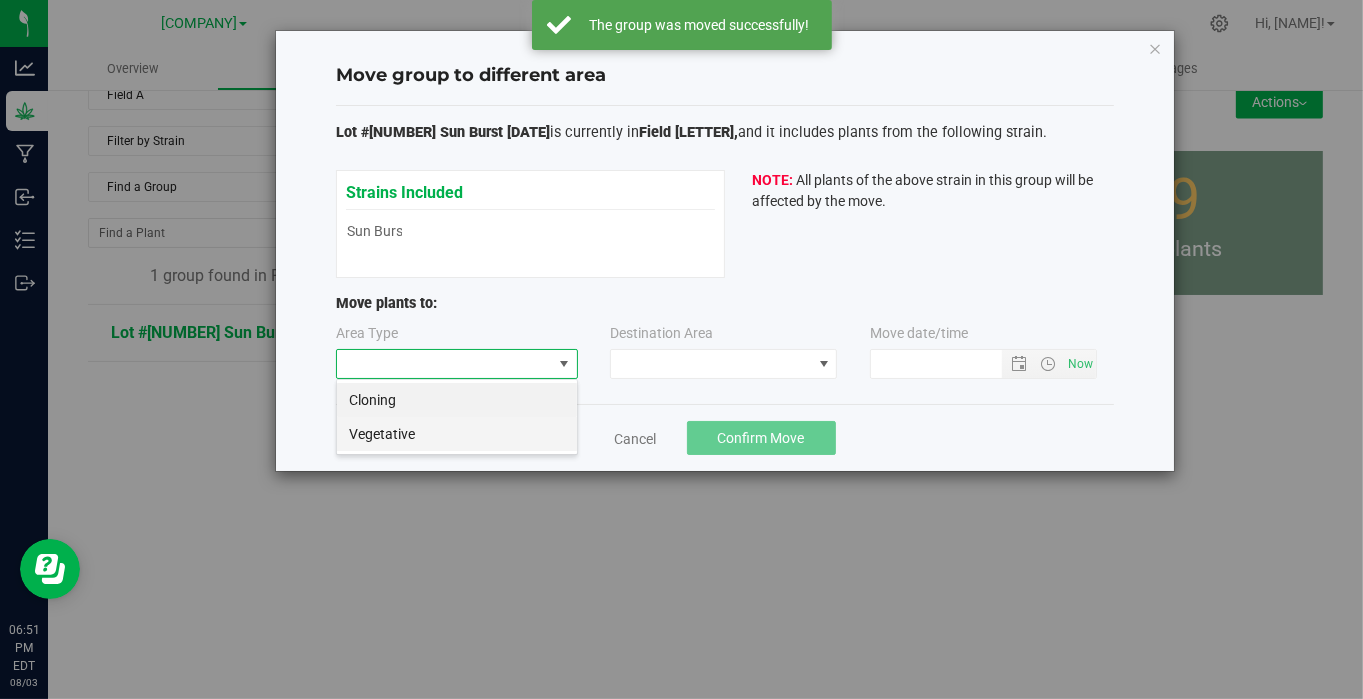 click on "Vegetative" at bounding box center [457, 434] 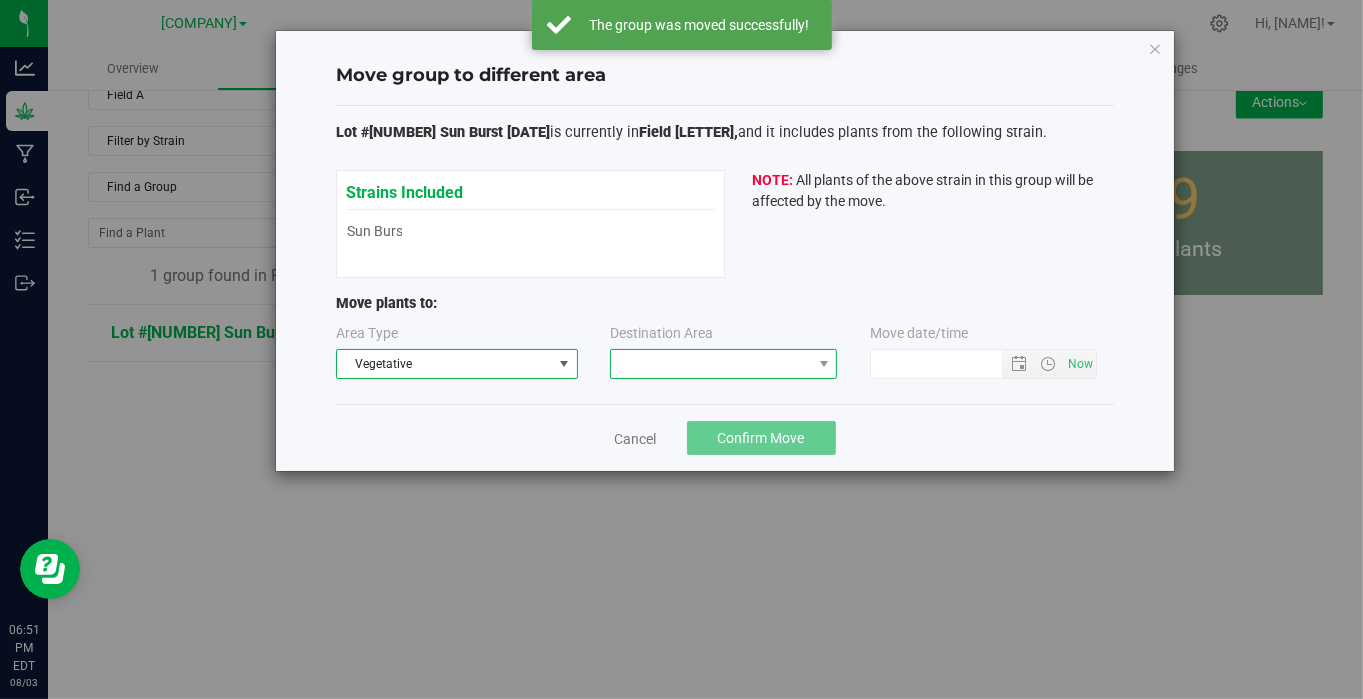 click at bounding box center [711, 364] 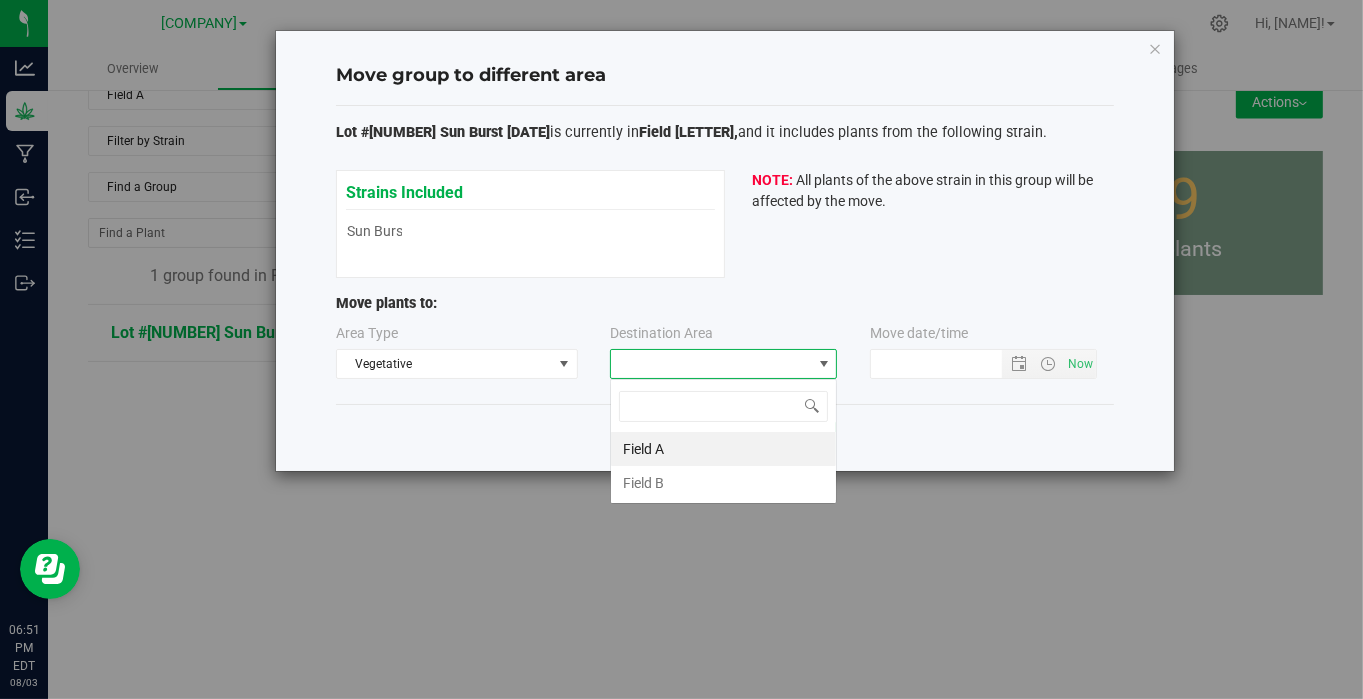 scroll, scrollTop: 99970, scrollLeft: 99772, axis: both 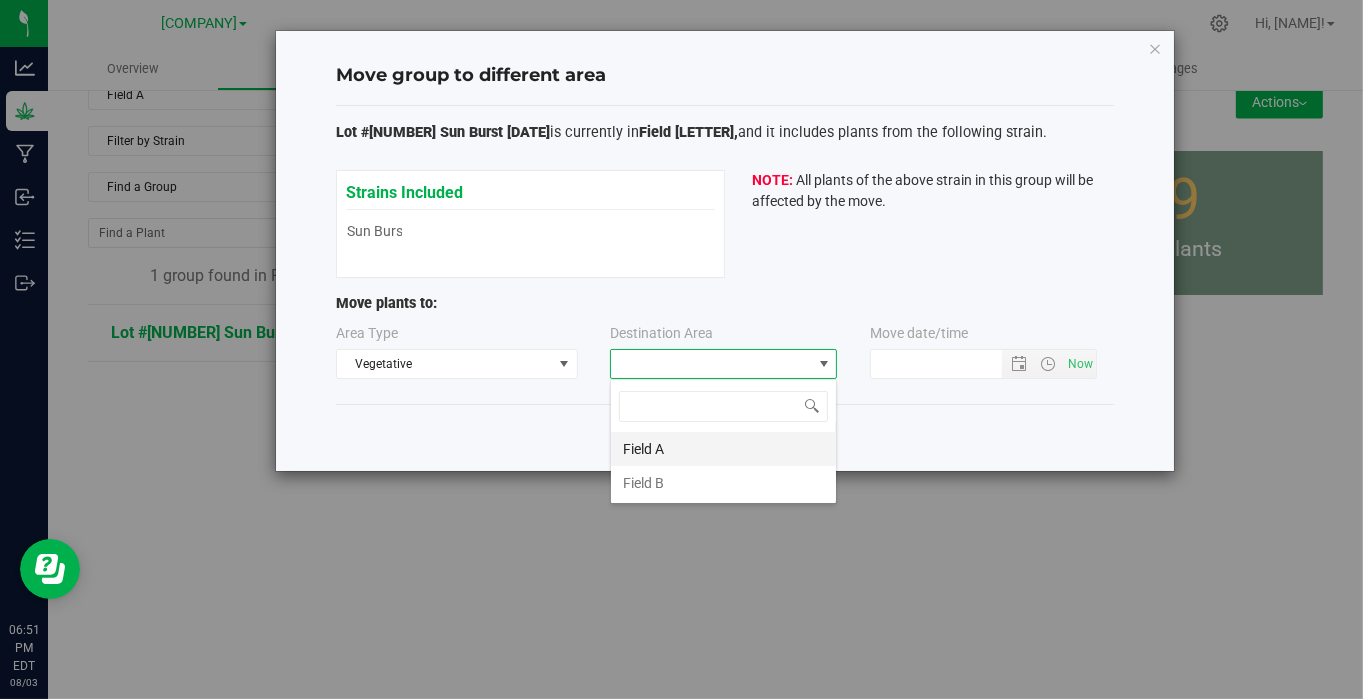 click on "Field A" at bounding box center [723, 449] 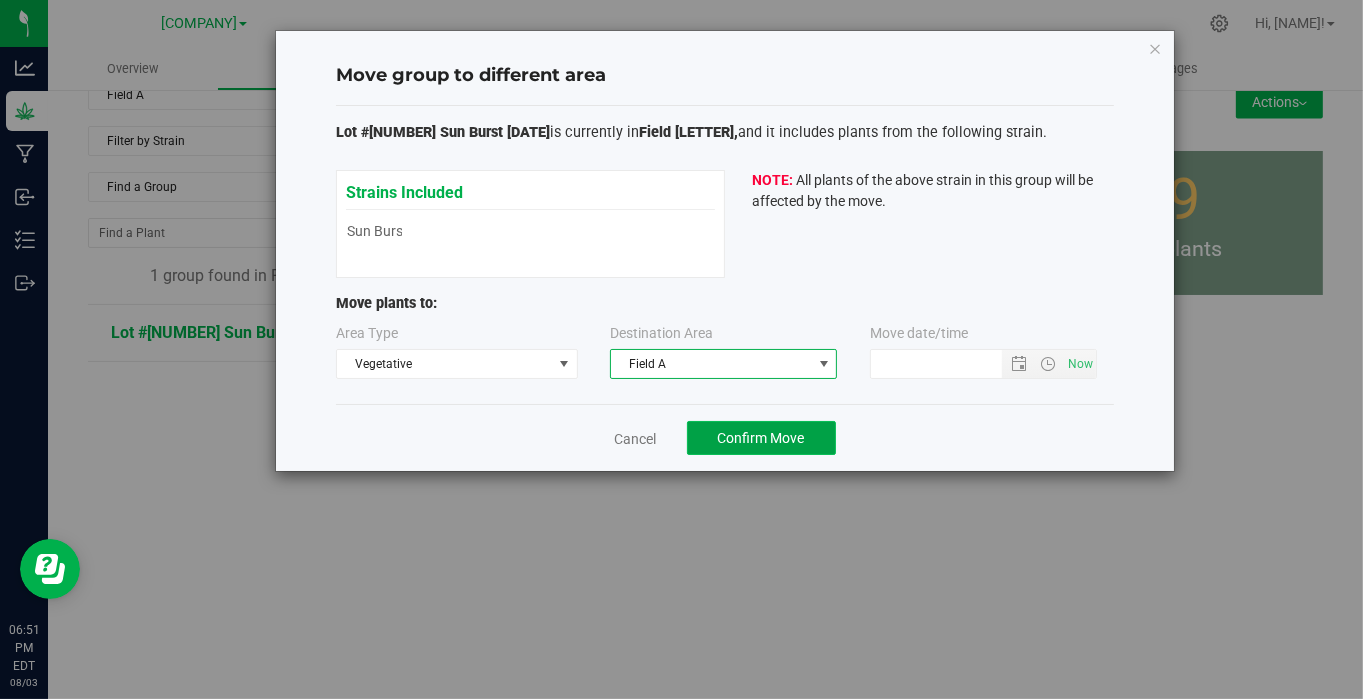 click on "Confirm Move" 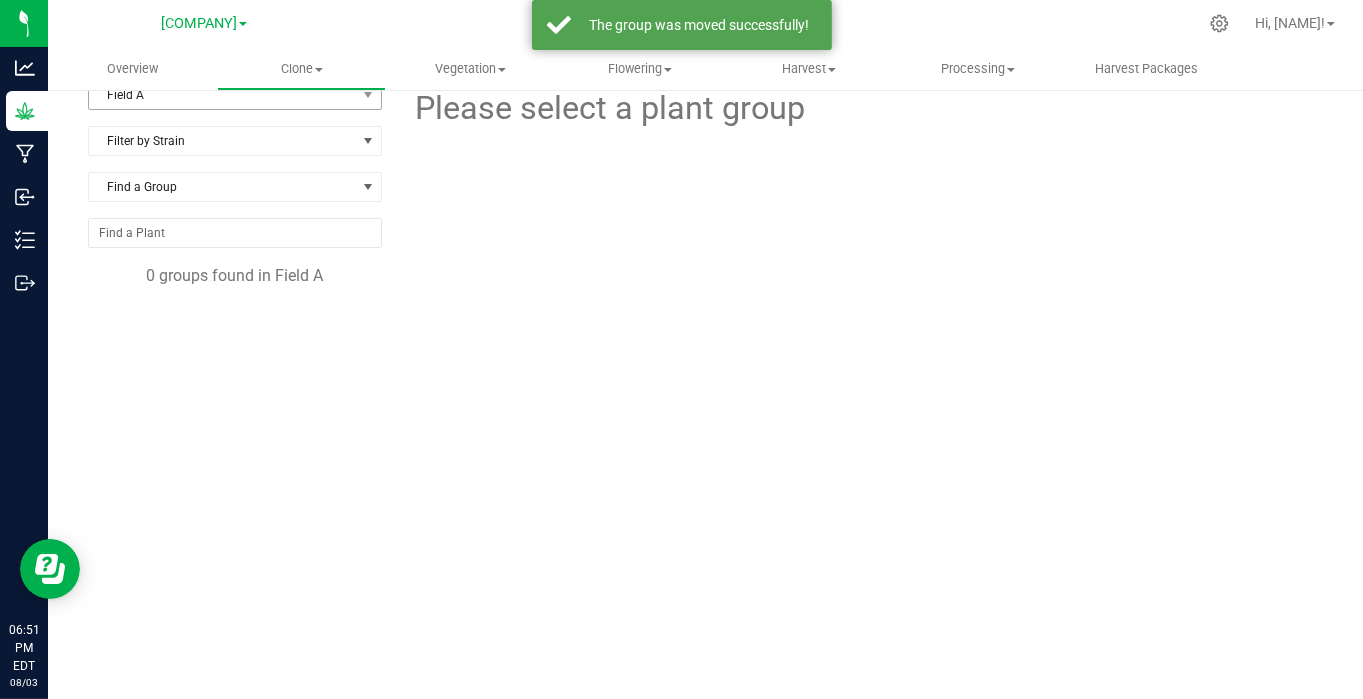 click on "Field A" at bounding box center [222, 95] 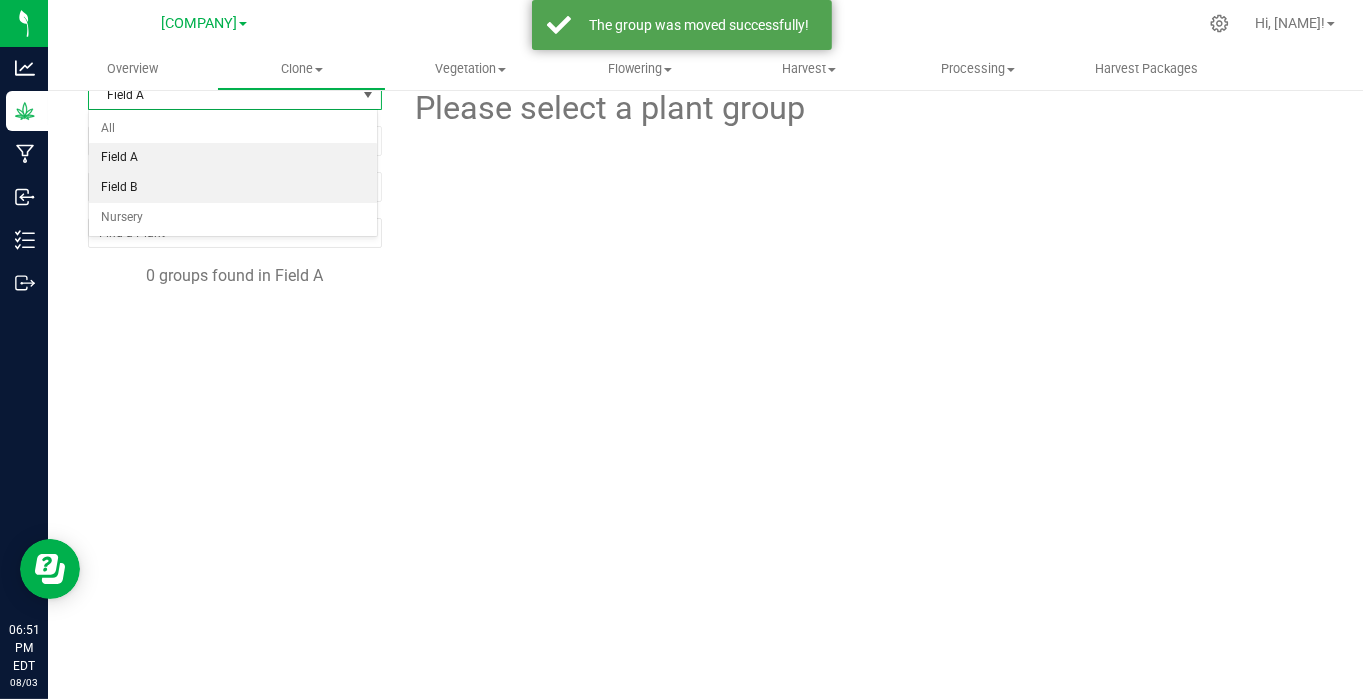 click on "Field B" at bounding box center (233, 188) 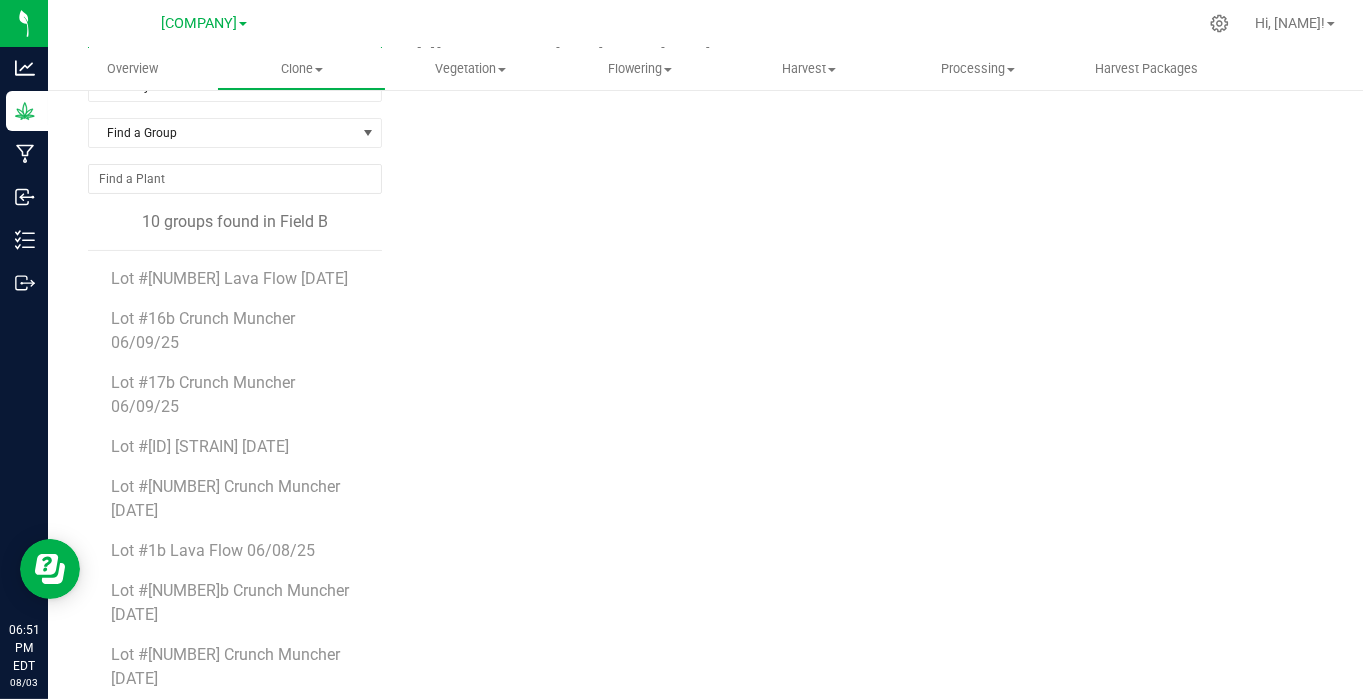 scroll, scrollTop: 101, scrollLeft: 0, axis: vertical 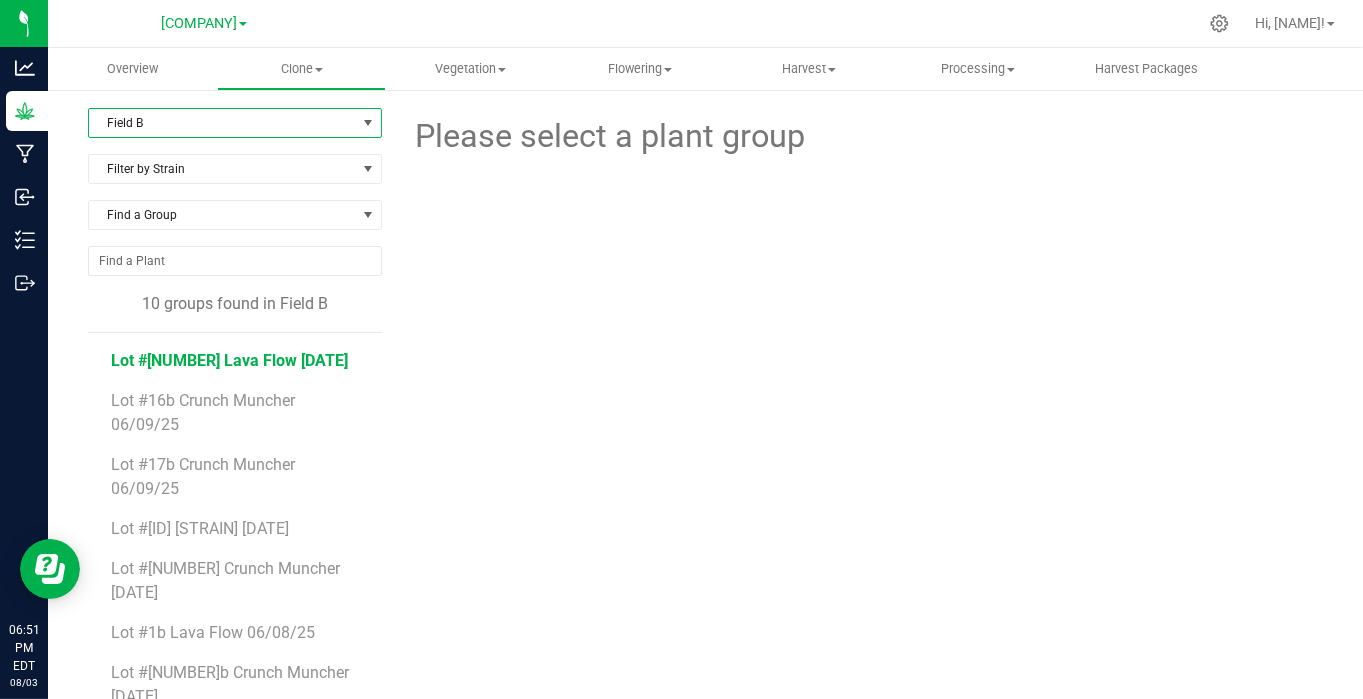 click on "Lot #[NUMBER] Lava Flow [DATE]" at bounding box center (230, 360) 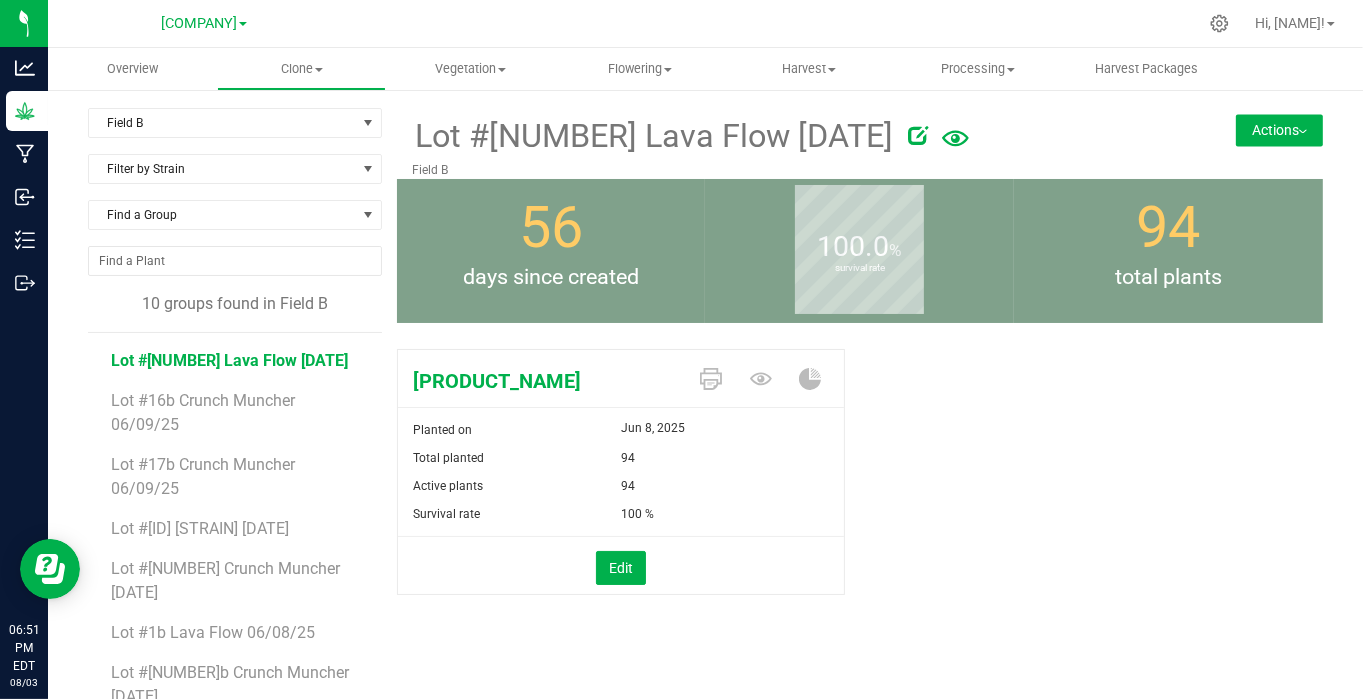 click on "Actions" at bounding box center (1279, 130) 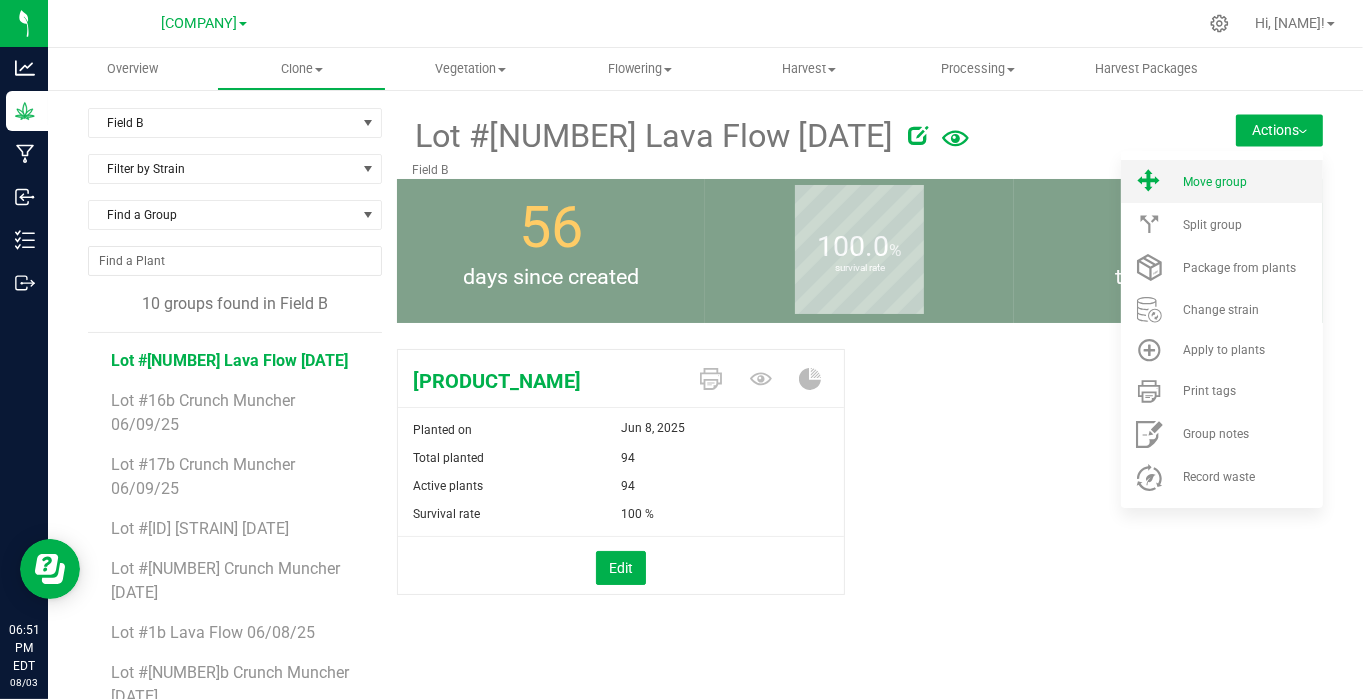 click on "Move group" at bounding box center (1222, 181) 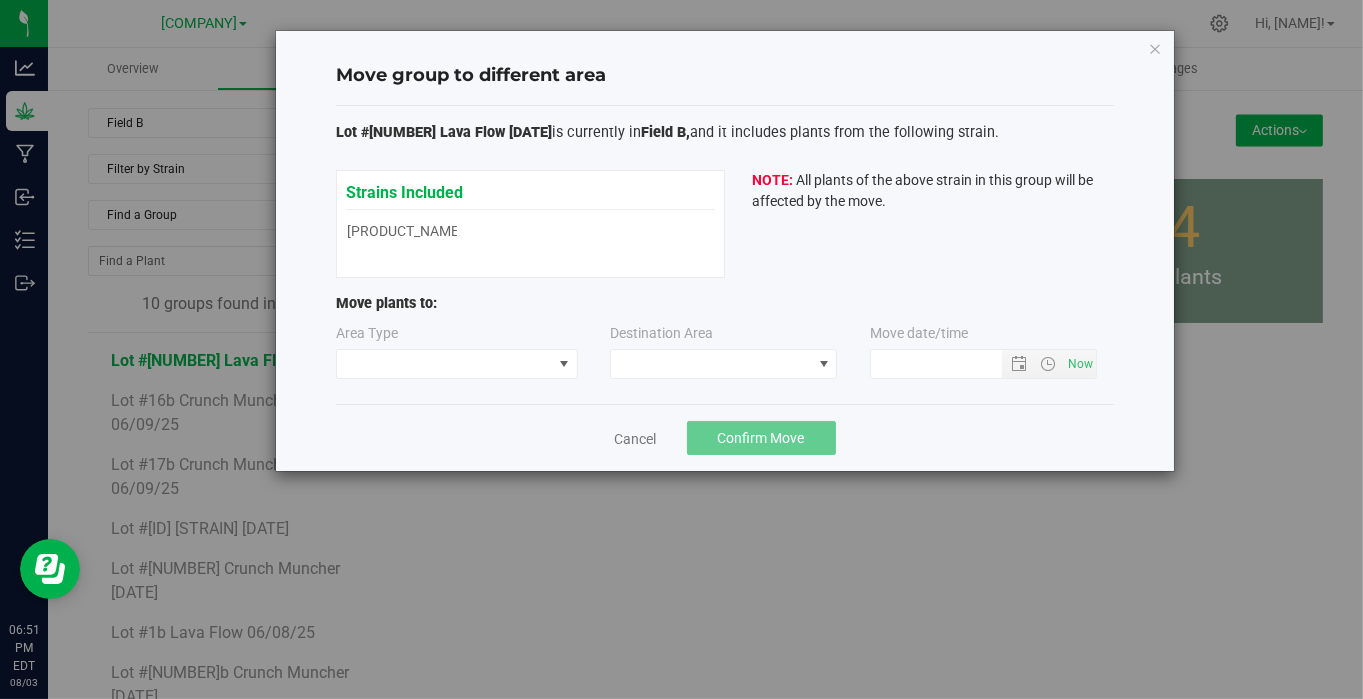 type on "[DATE] [TIME]" 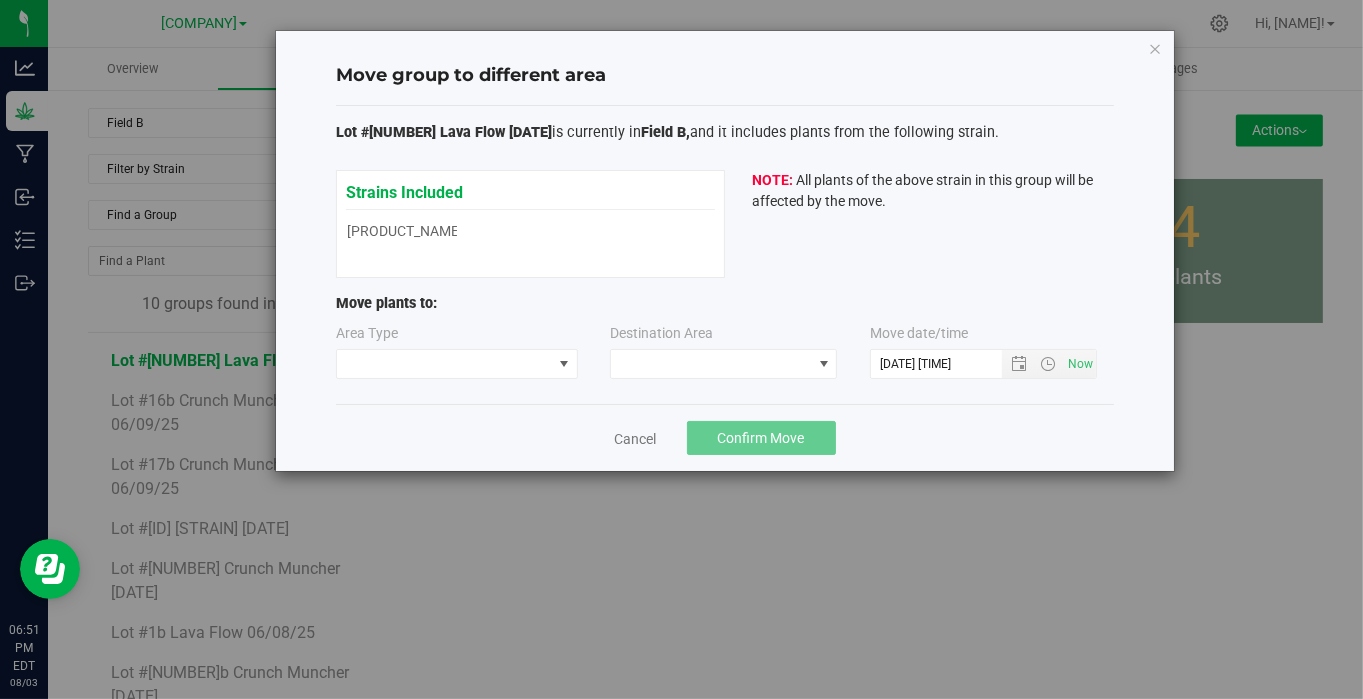 type 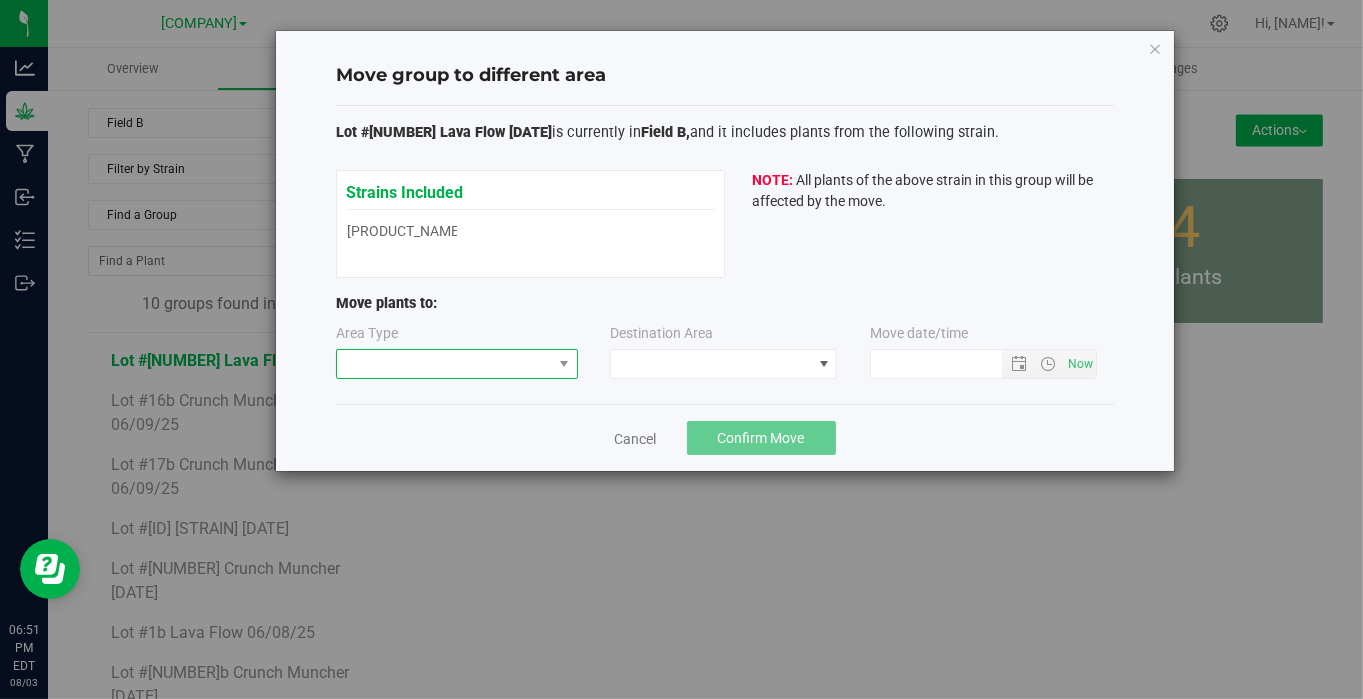 click at bounding box center [444, 364] 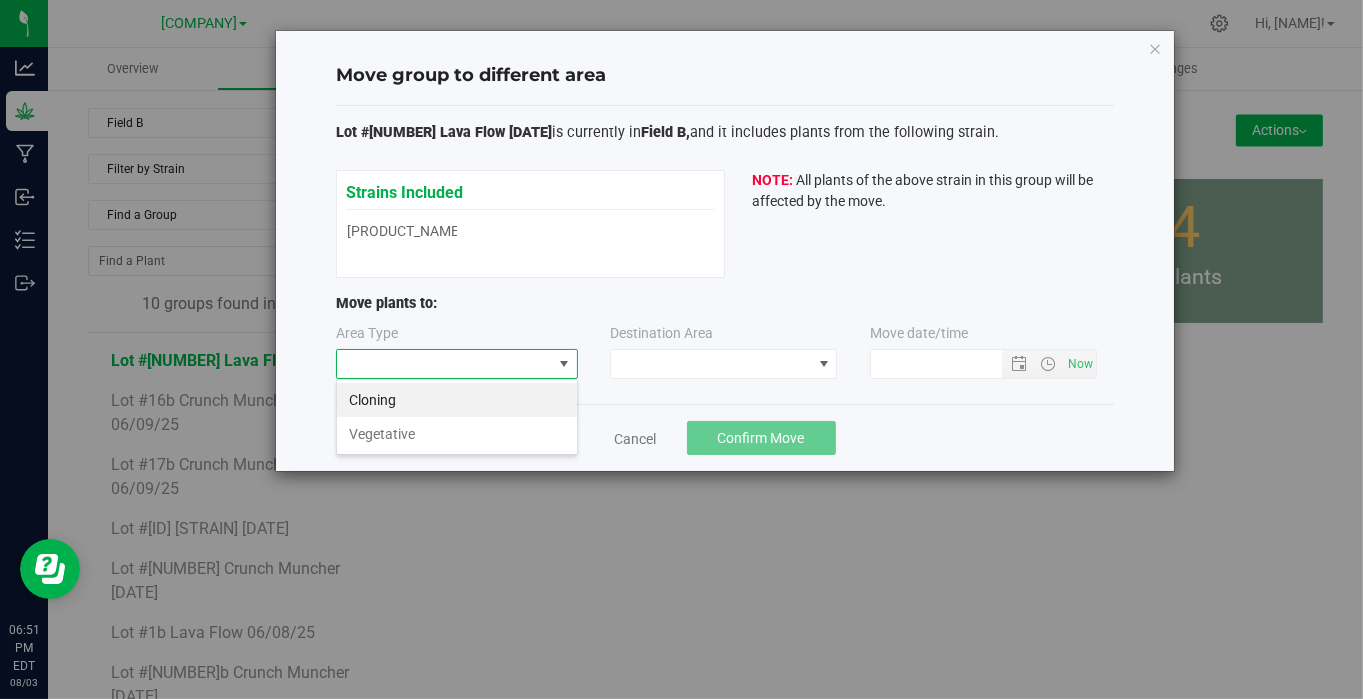 scroll, scrollTop: 99970, scrollLeft: 99757, axis: both 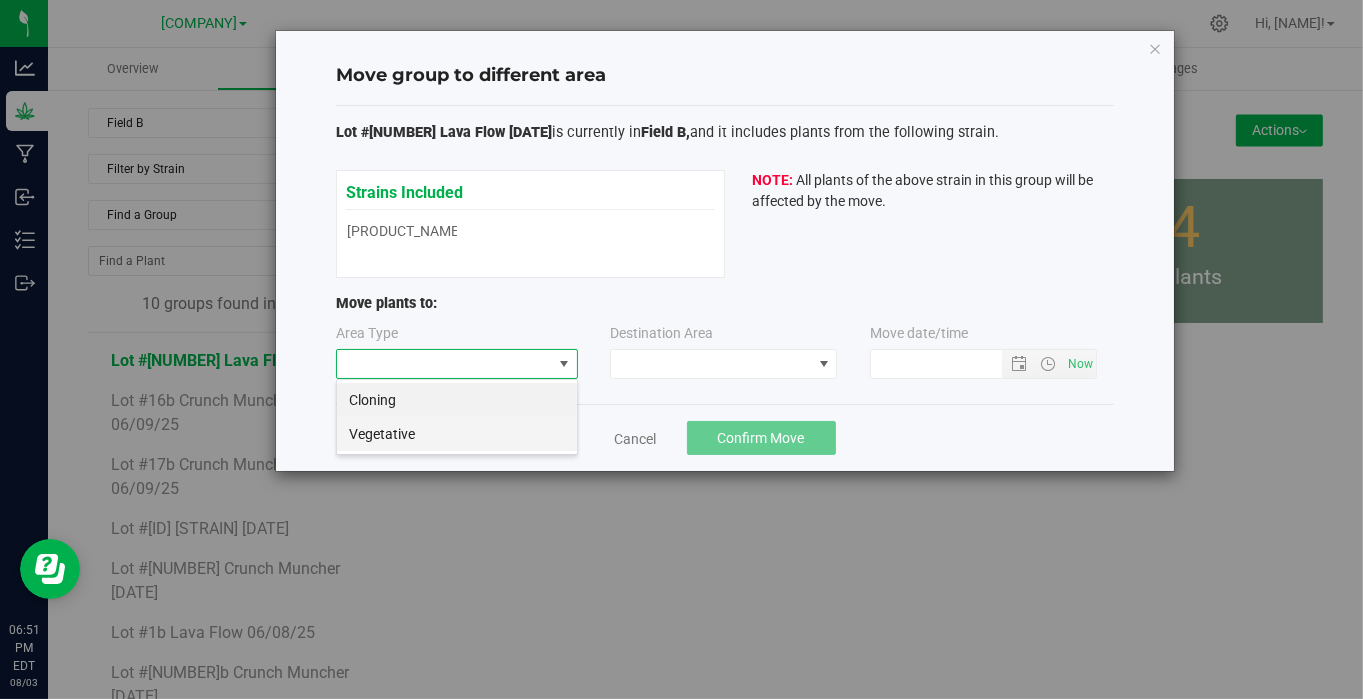 click on "Vegetative" at bounding box center (457, 434) 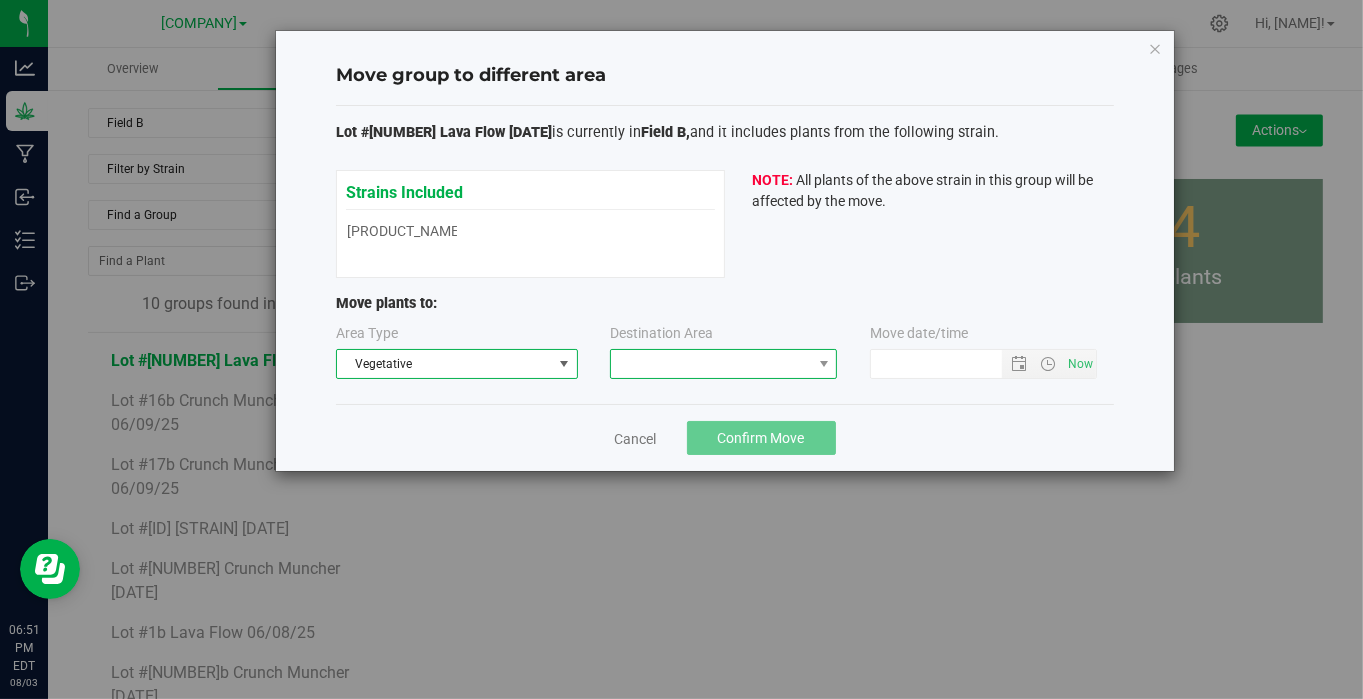 click at bounding box center [711, 364] 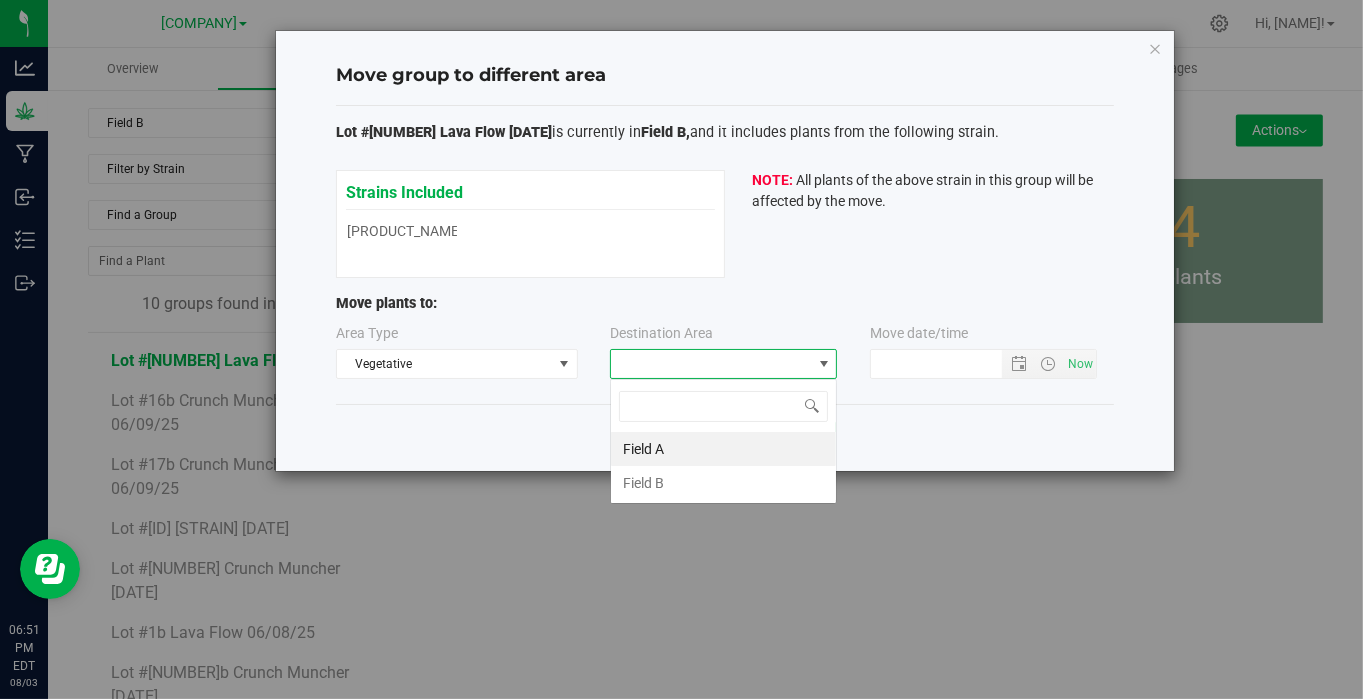 scroll, scrollTop: 99970, scrollLeft: 99772, axis: both 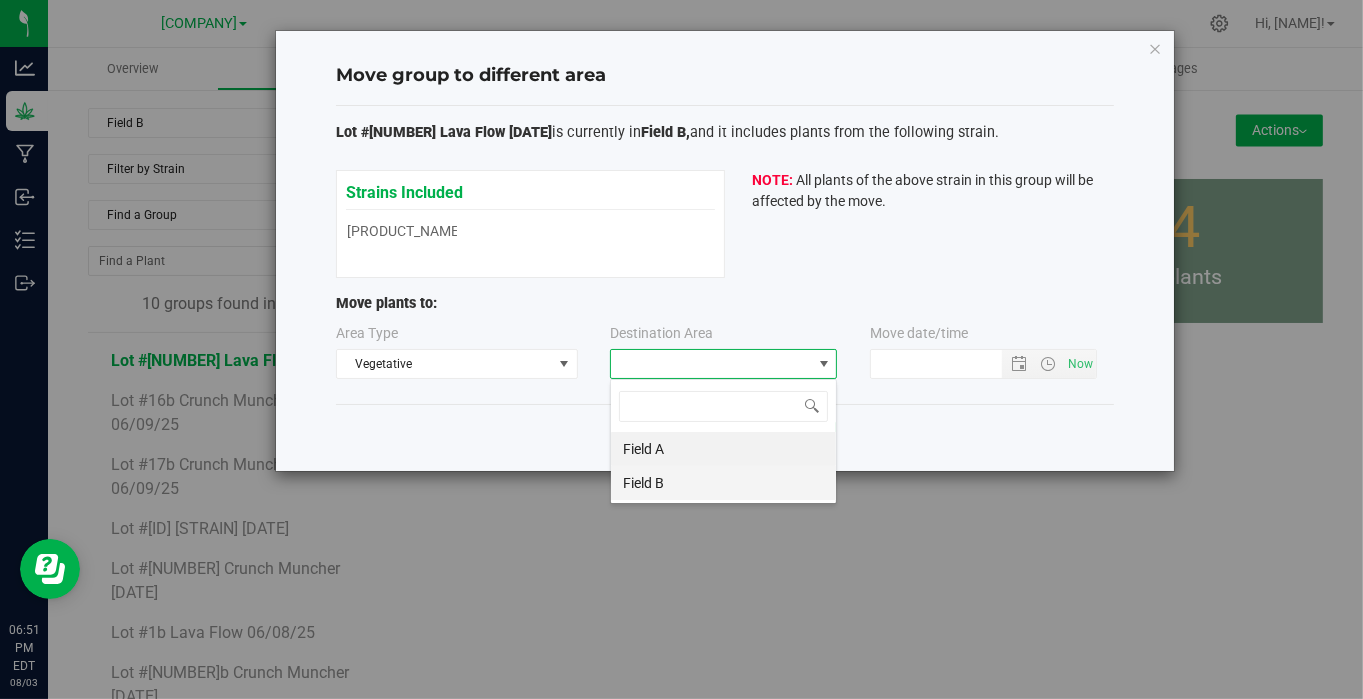 click on "Field B" at bounding box center [723, 483] 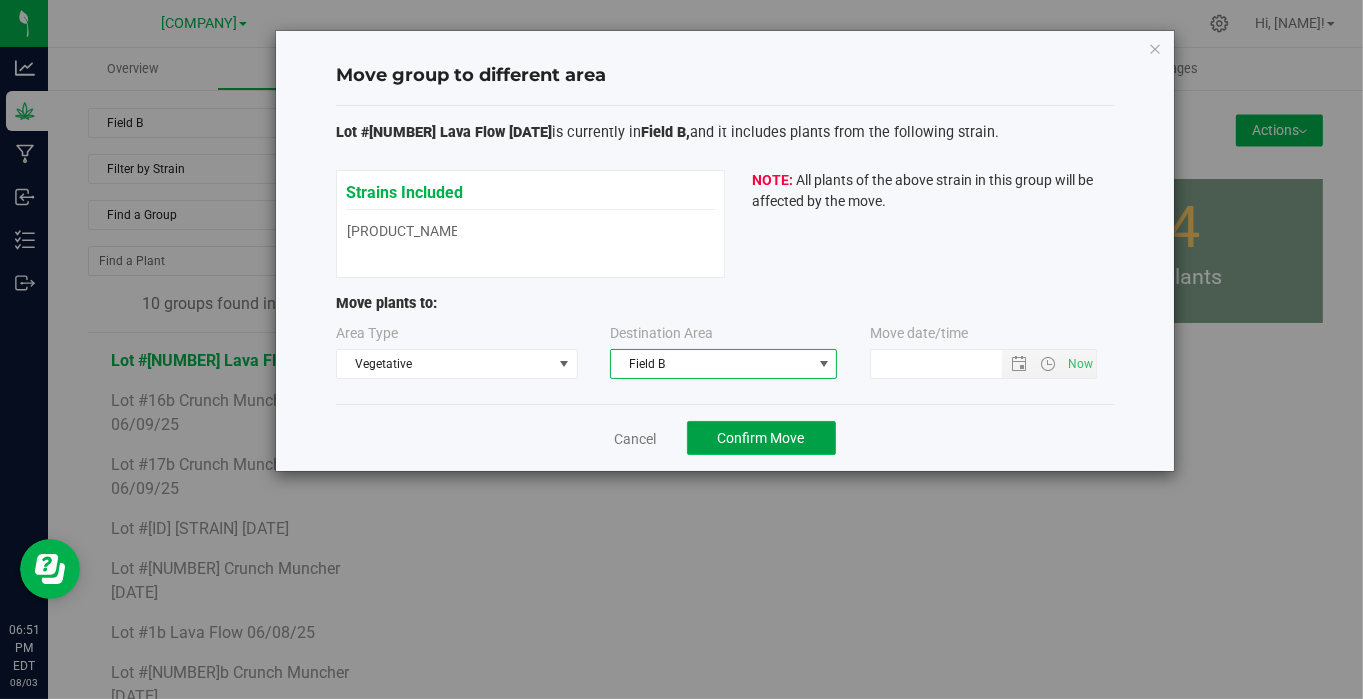 click on "Confirm Move" 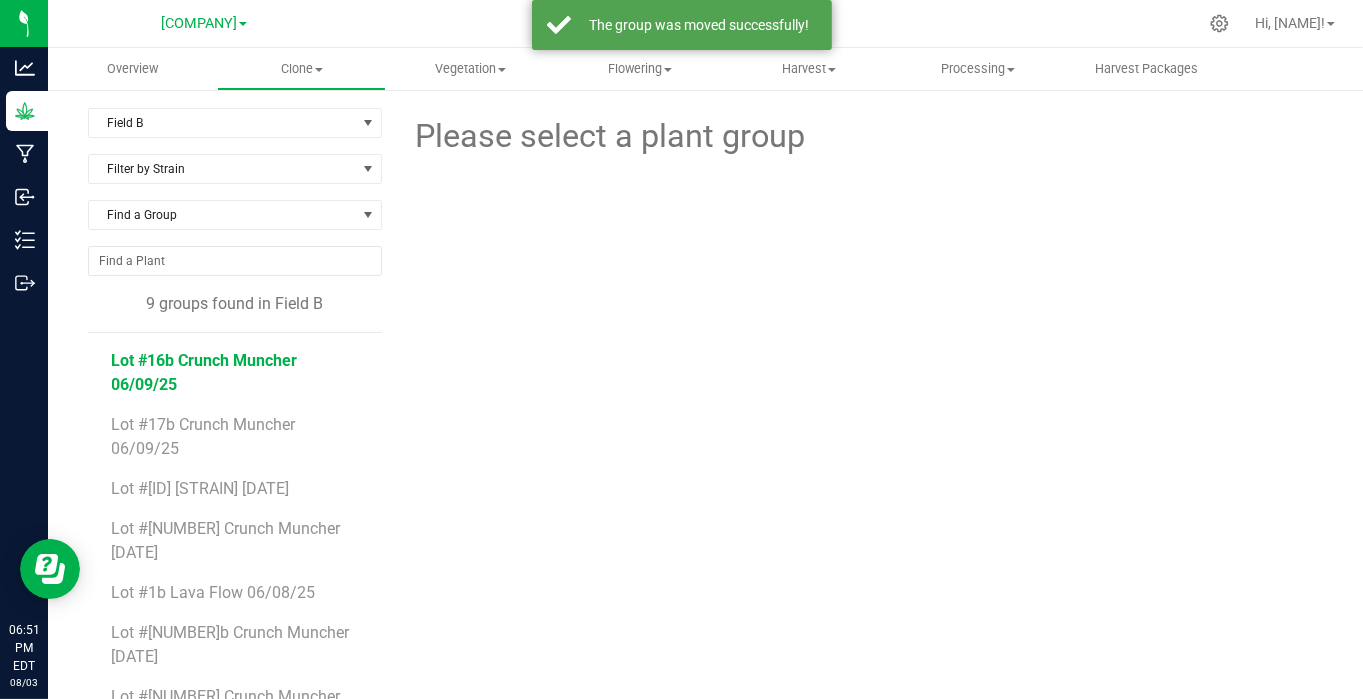 click on "Lot #16b Crunch Muncher 06/09/25" at bounding box center [205, 372] 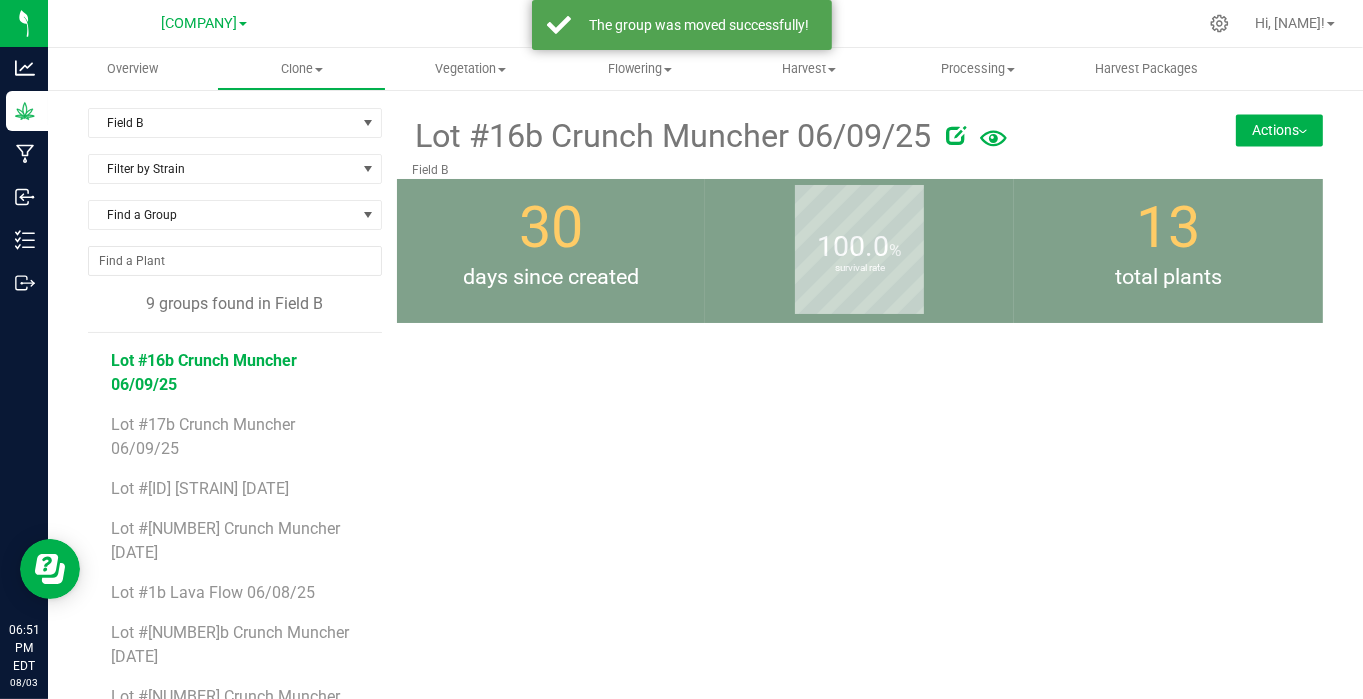 click on "Actions" at bounding box center [1279, 130] 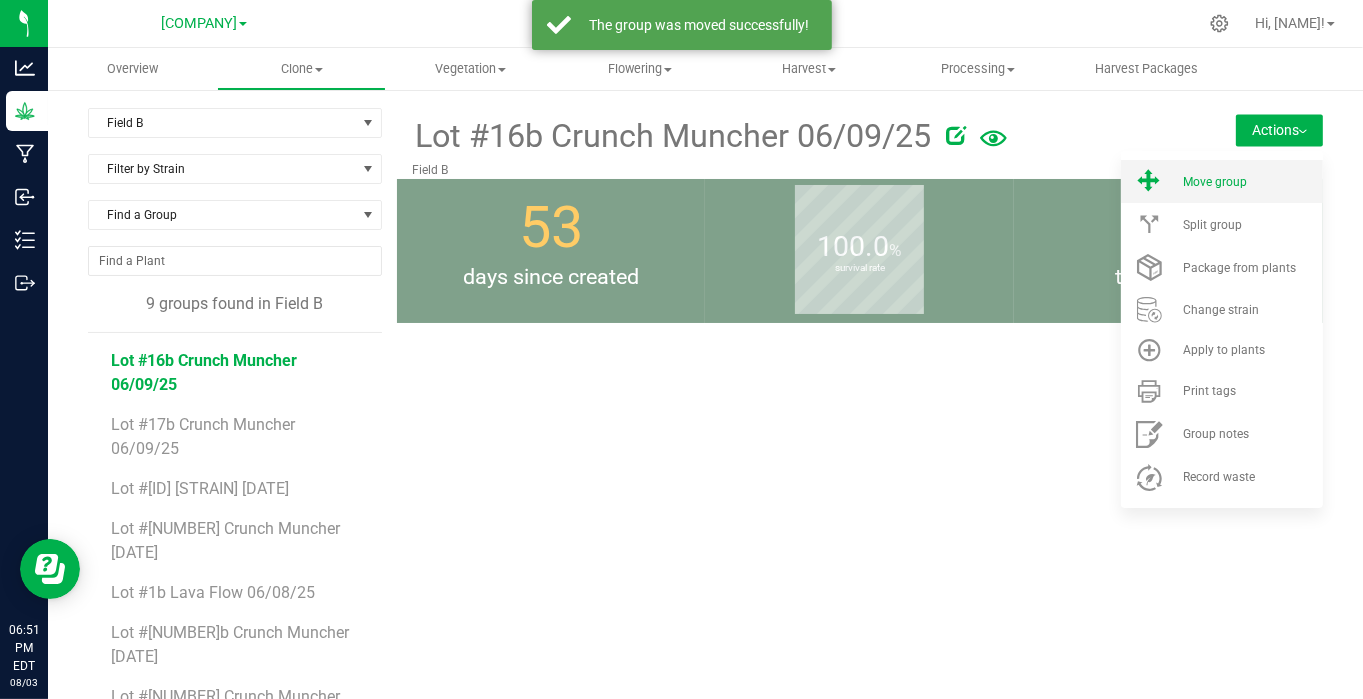 click on "Move group" at bounding box center [1215, 182] 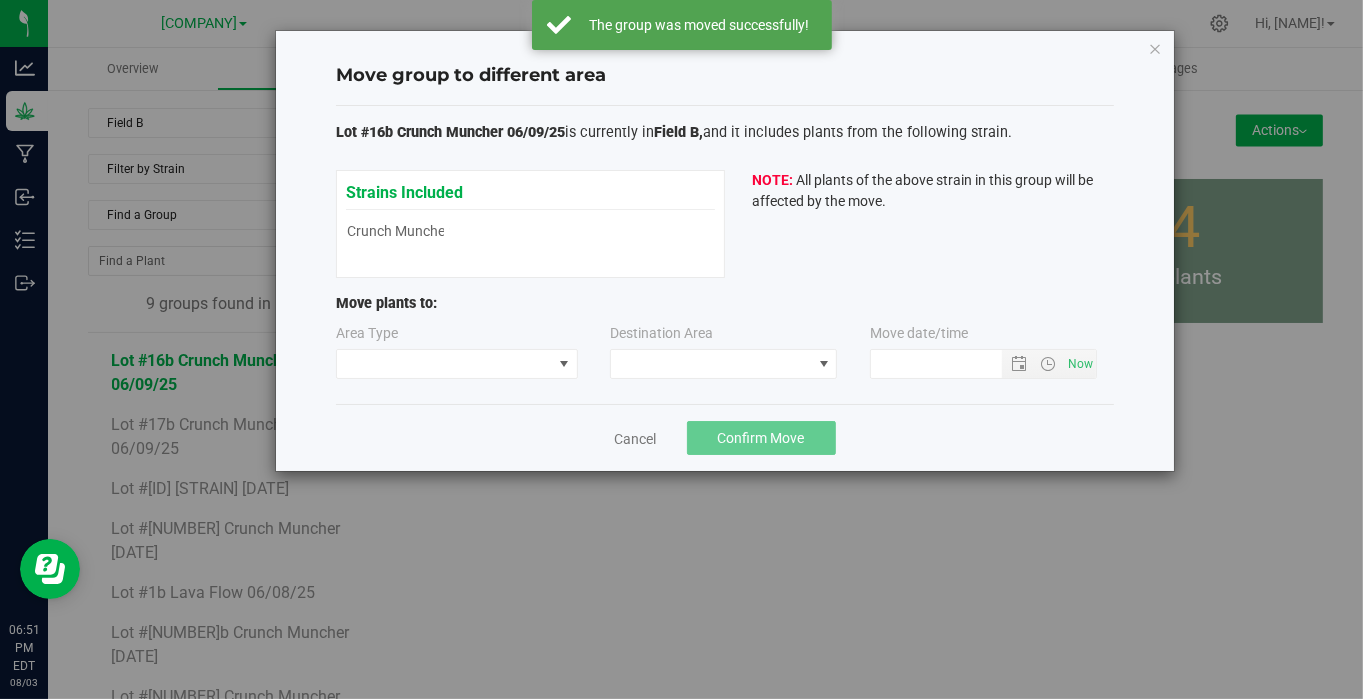type on "[DATE] [TIME]" 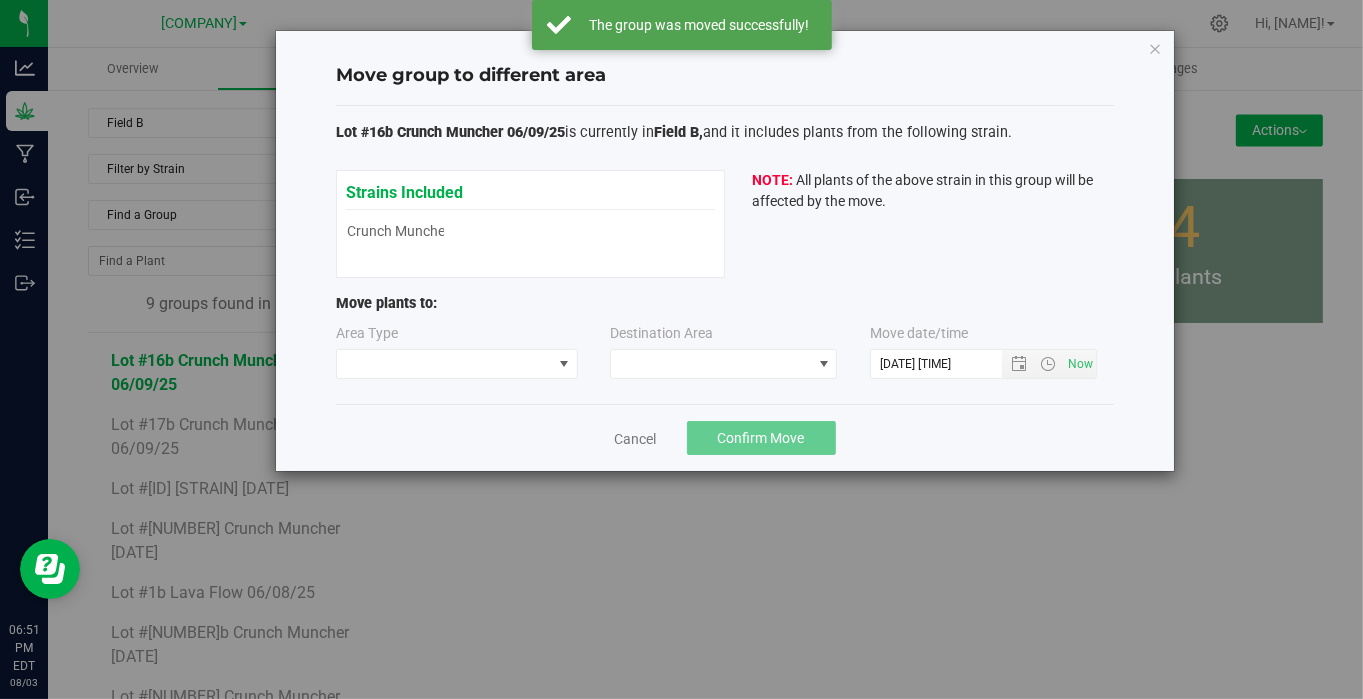 type 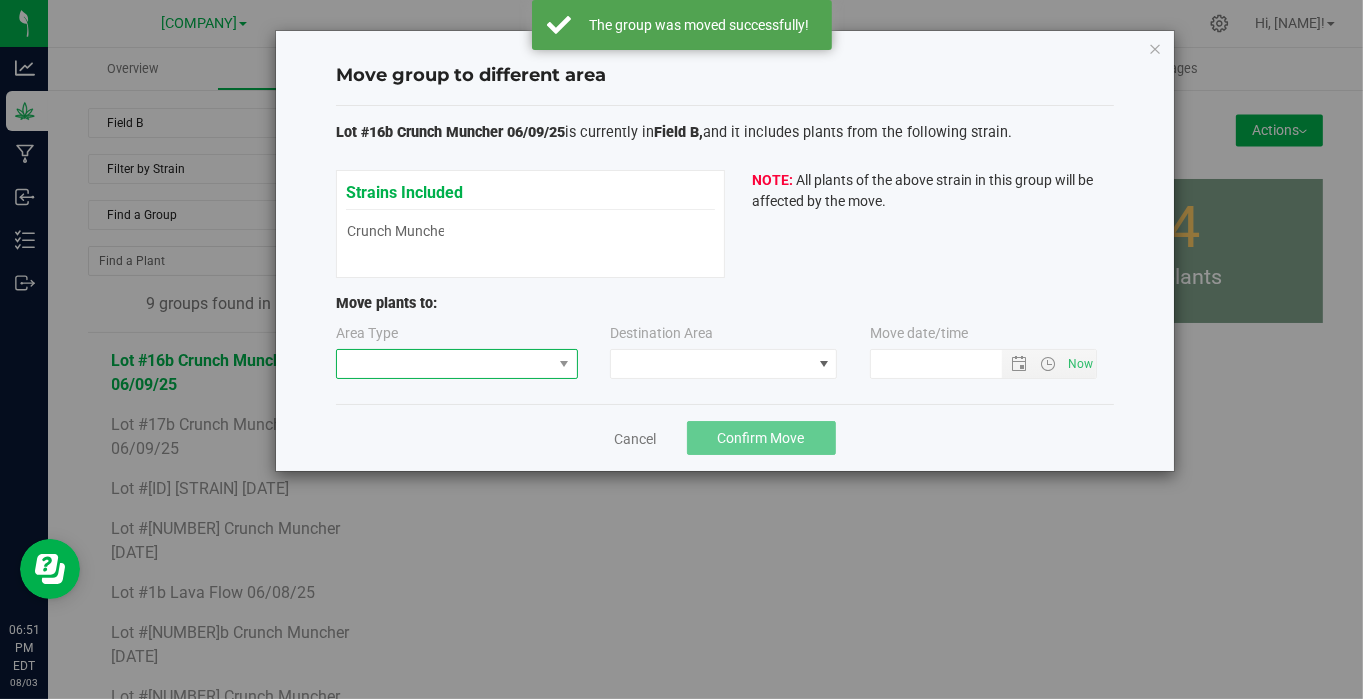 click at bounding box center [444, 364] 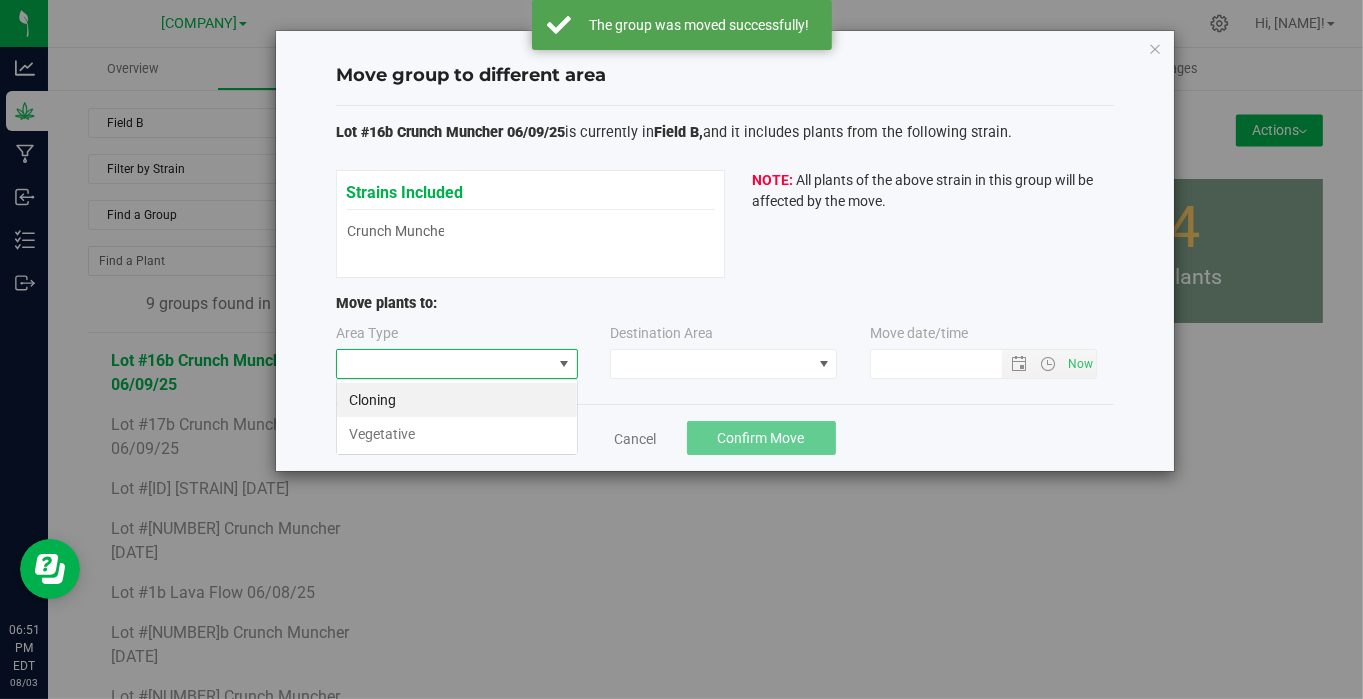 scroll, scrollTop: 99970, scrollLeft: 99757, axis: both 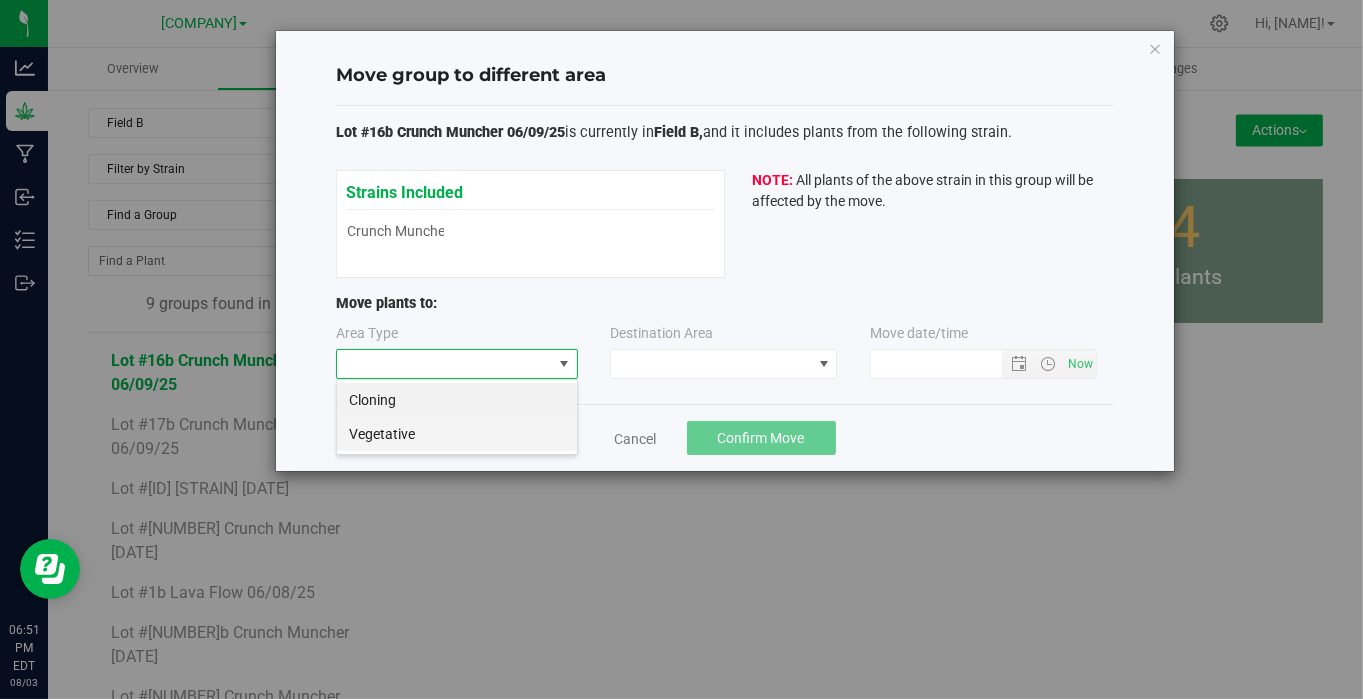 click on "Vegetative" at bounding box center (457, 434) 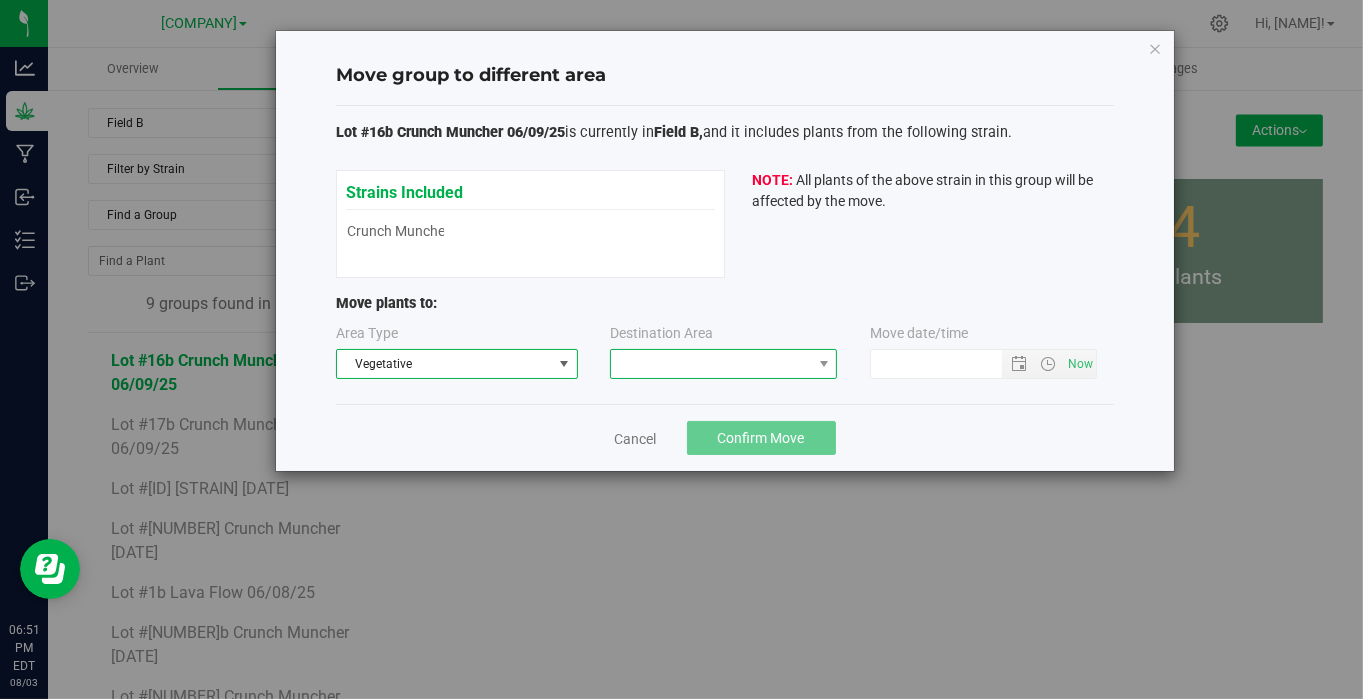 click at bounding box center (711, 364) 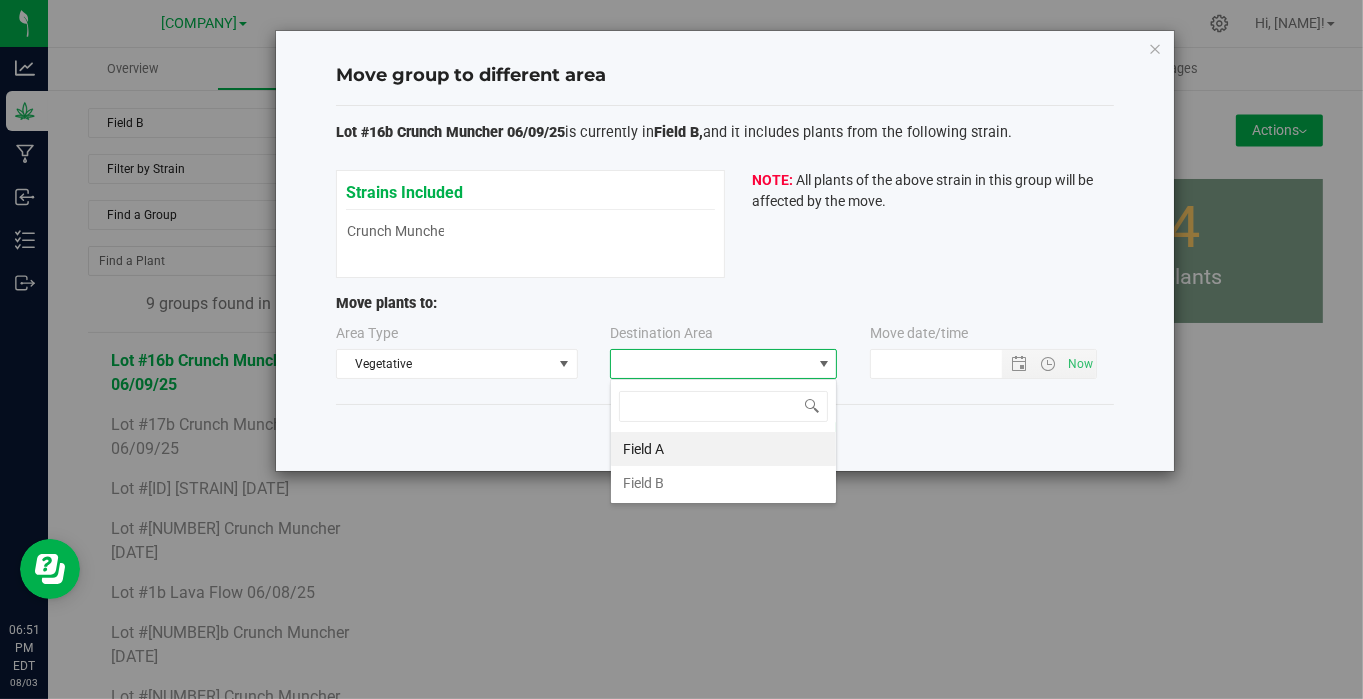 scroll, scrollTop: 99970, scrollLeft: 99772, axis: both 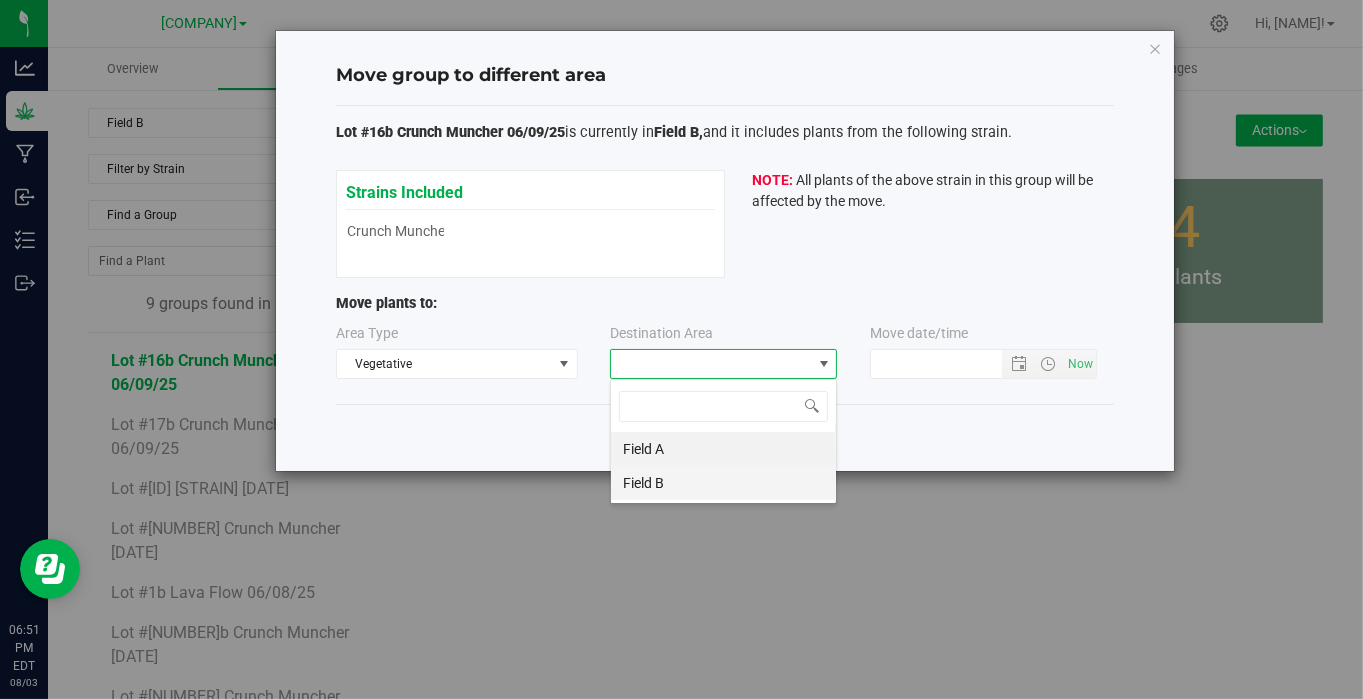 click on "Field B" at bounding box center [723, 483] 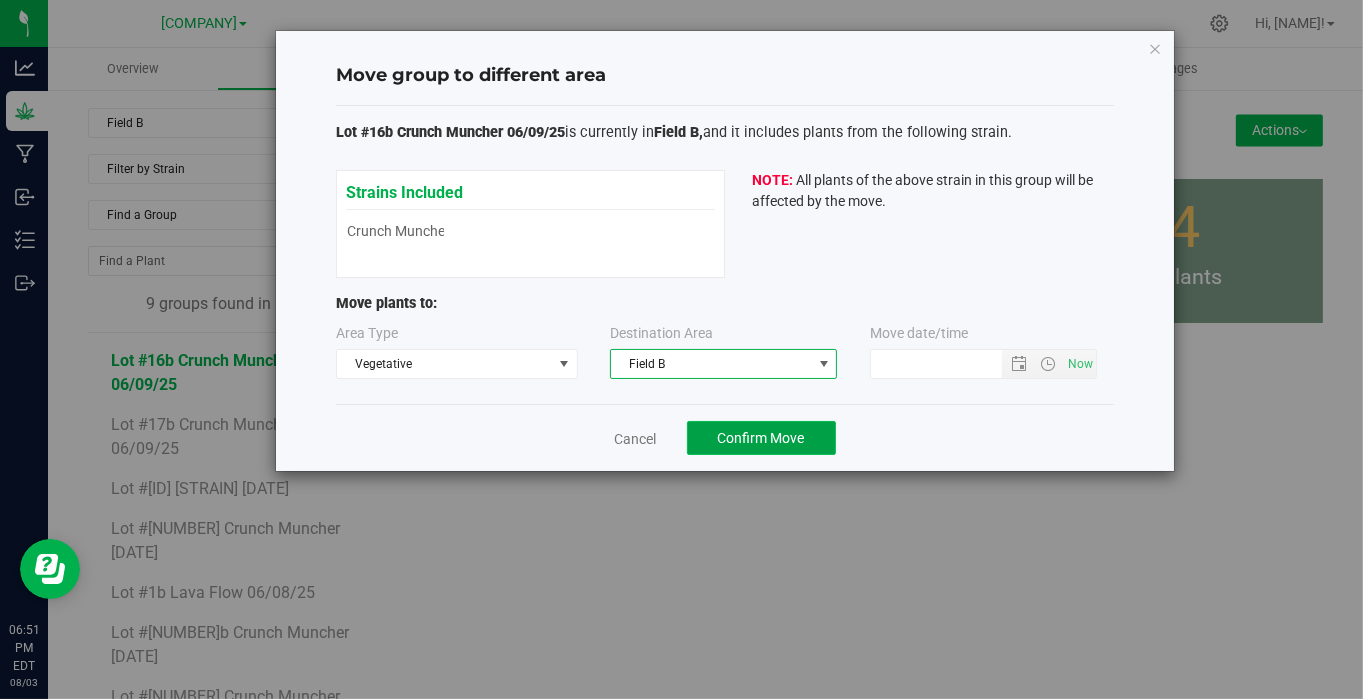 click on "Confirm Move" 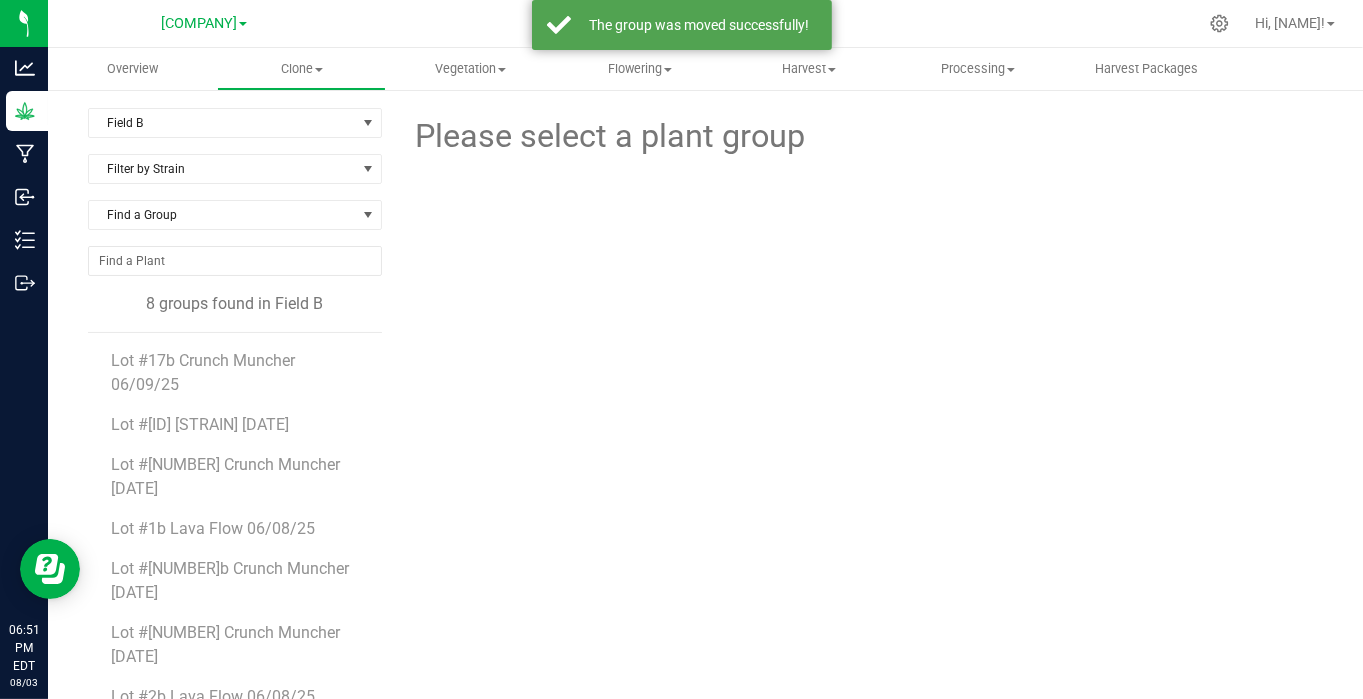 click on "Lot #17b Crunch Muncher 06/09/25" at bounding box center [204, 372] 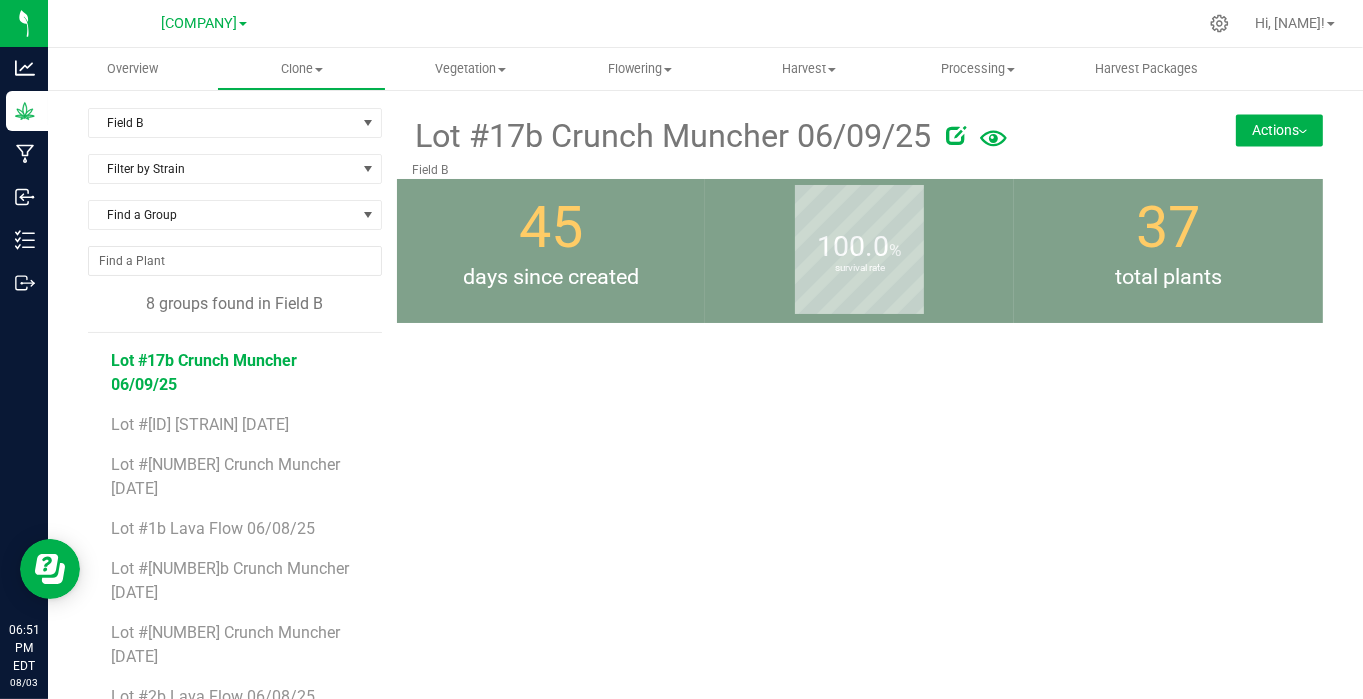 click on "Actions" at bounding box center [1279, 130] 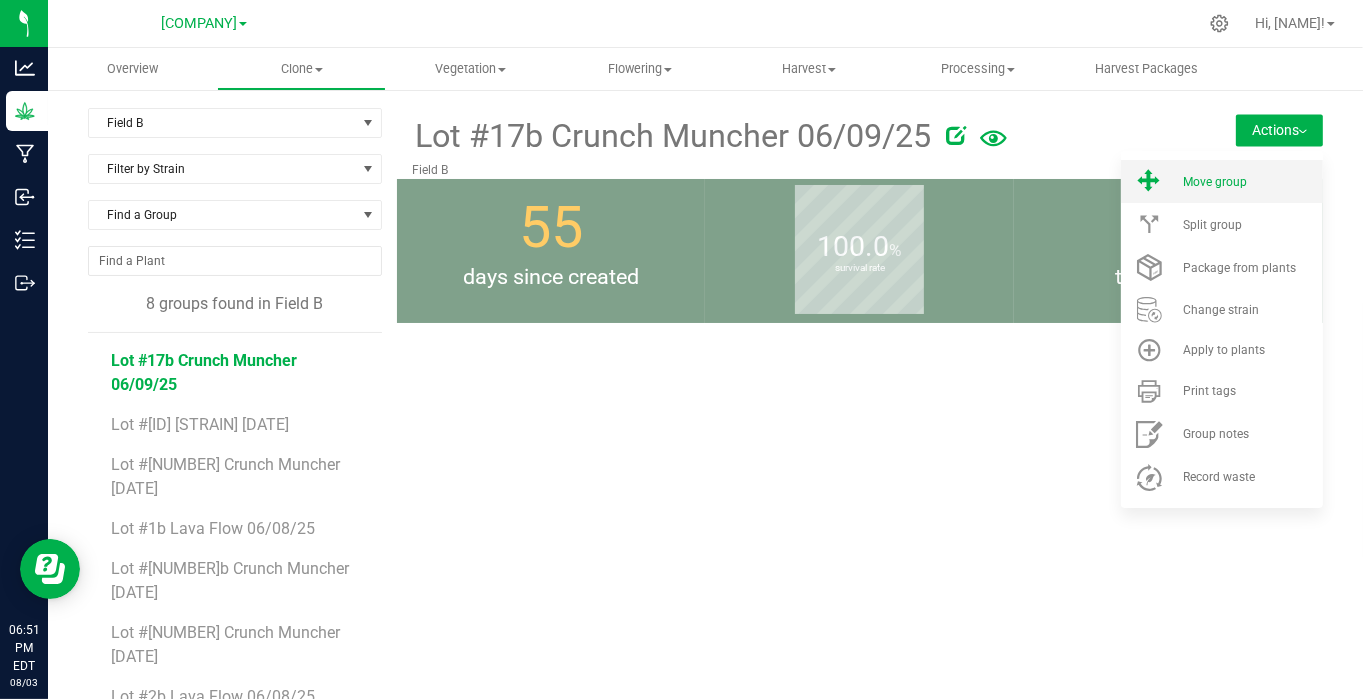 click on "Move group" at bounding box center (1215, 182) 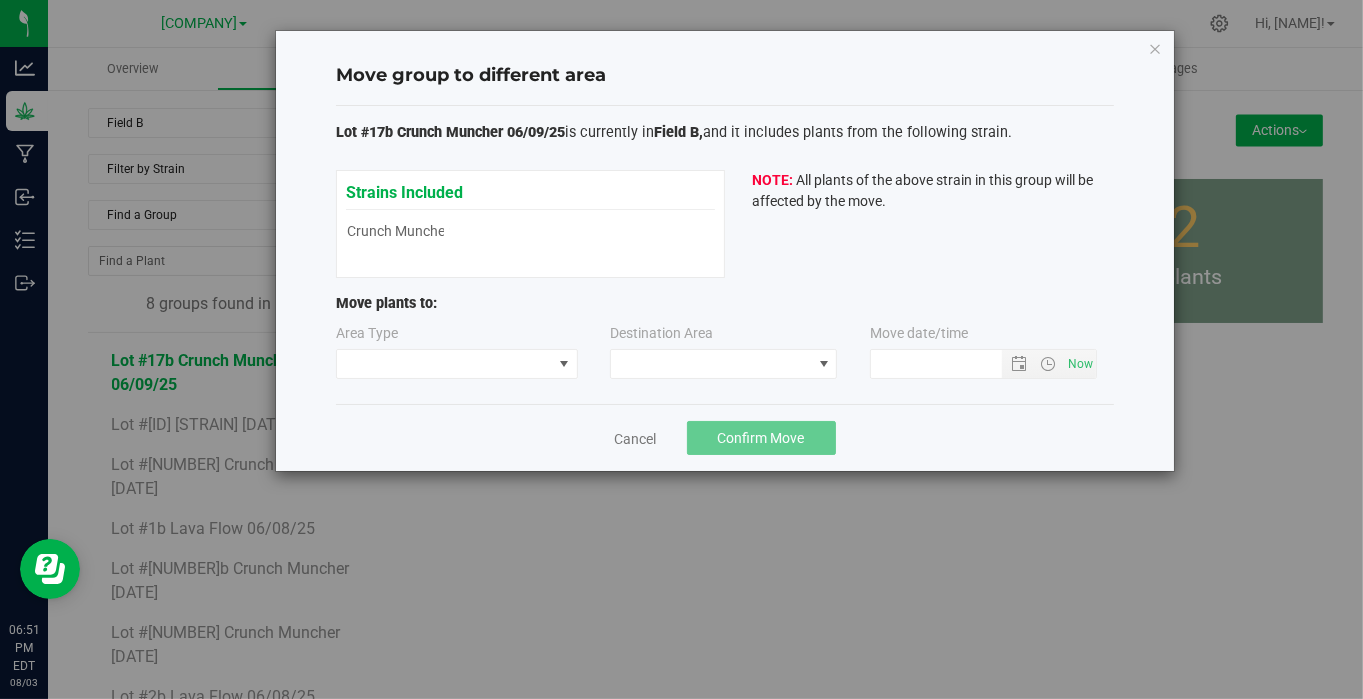 type on "[DATE] [TIME]" 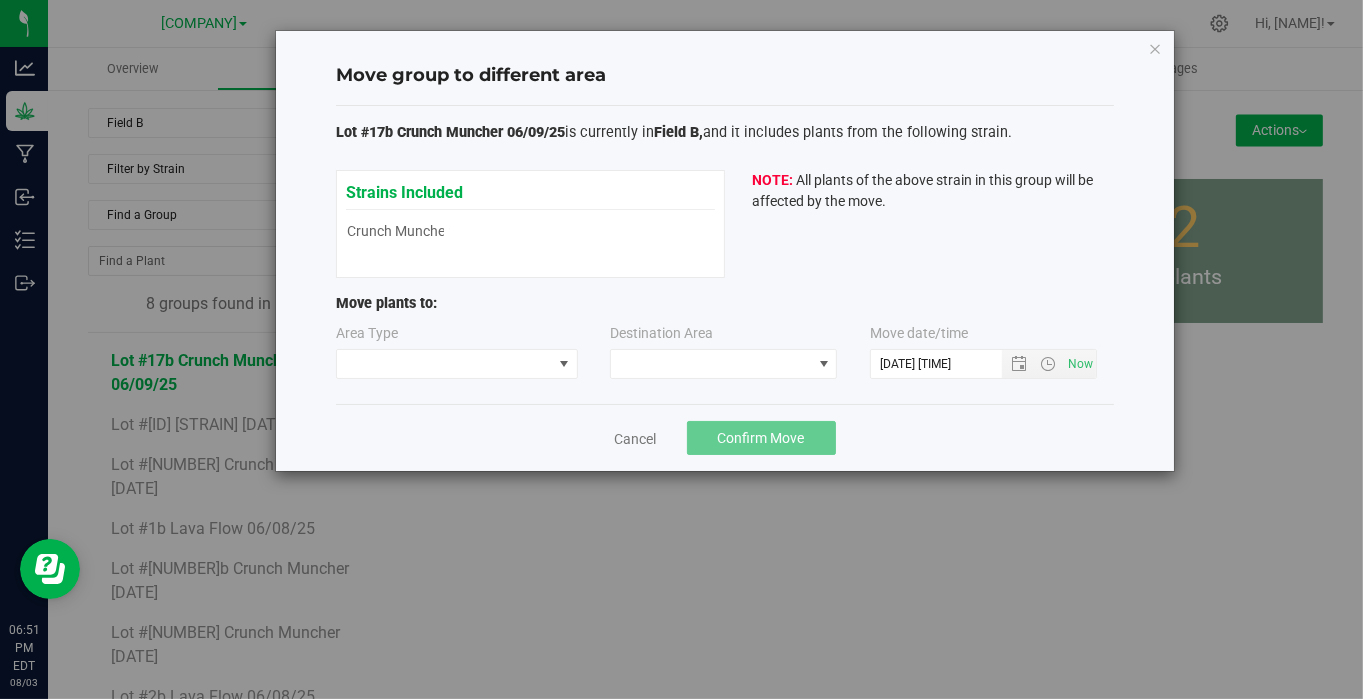 type 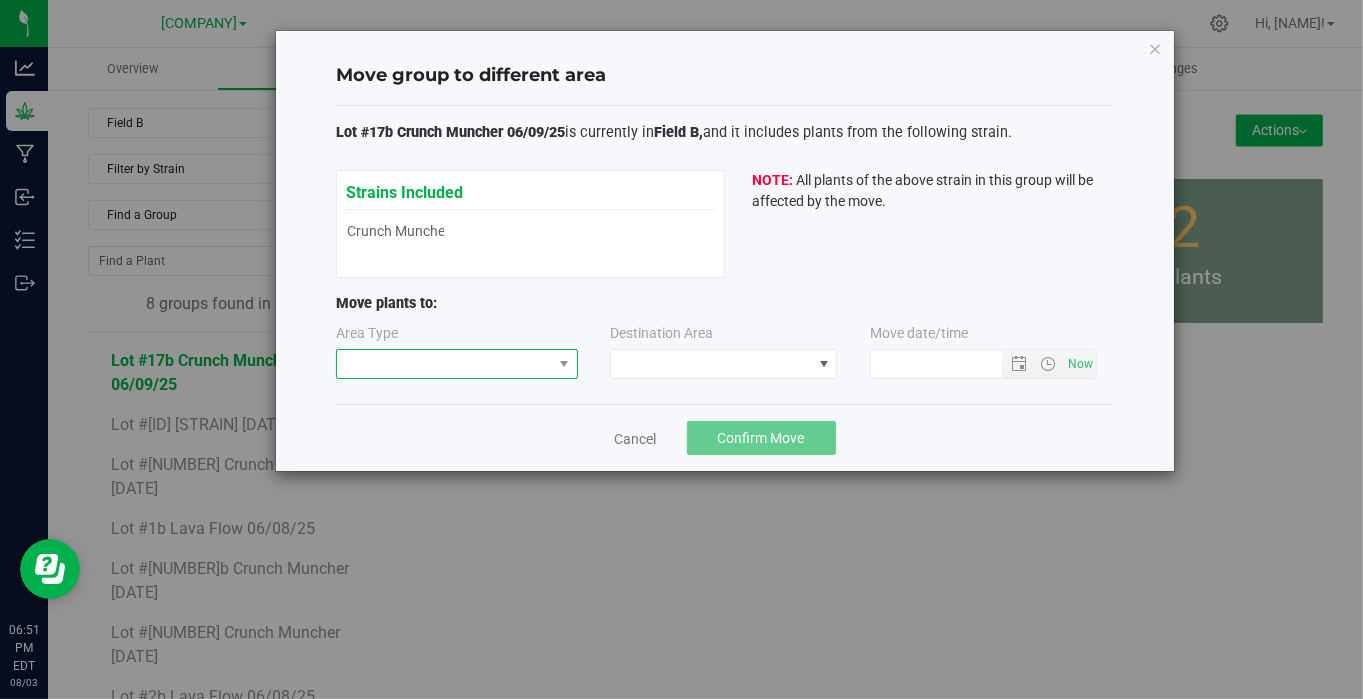 click at bounding box center (444, 364) 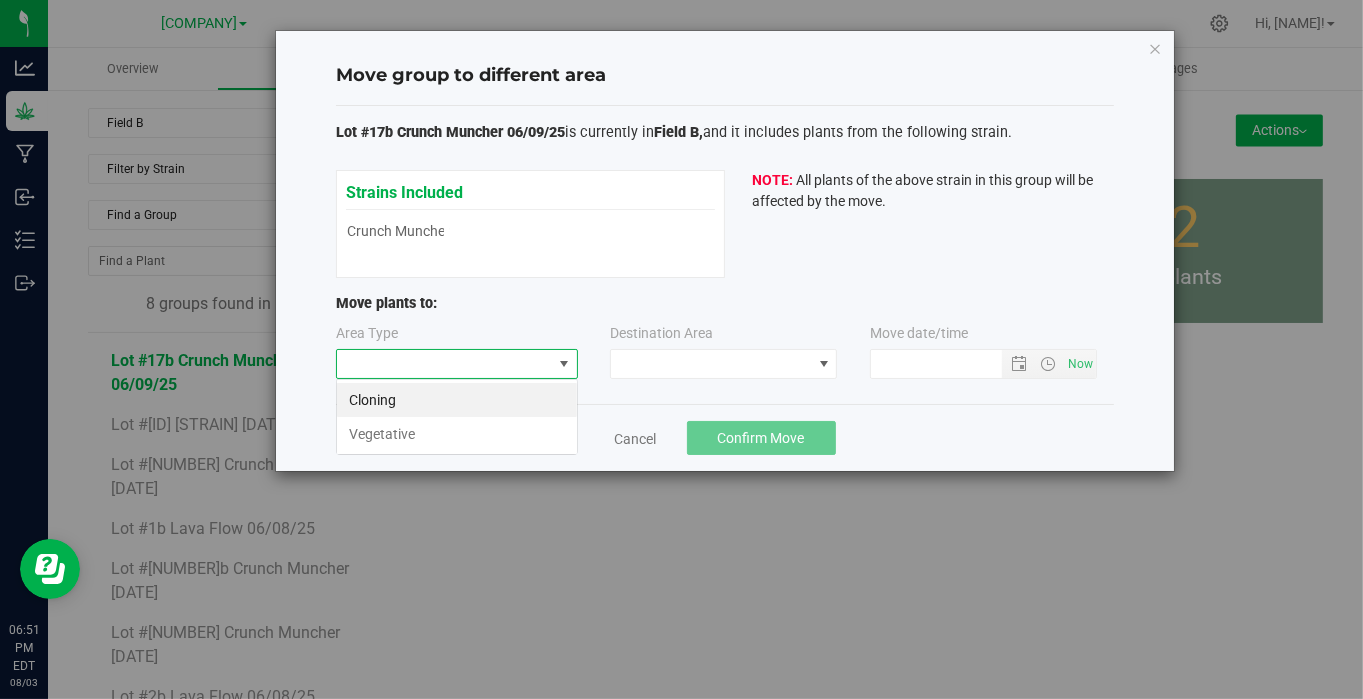 scroll, scrollTop: 99970, scrollLeft: 99757, axis: both 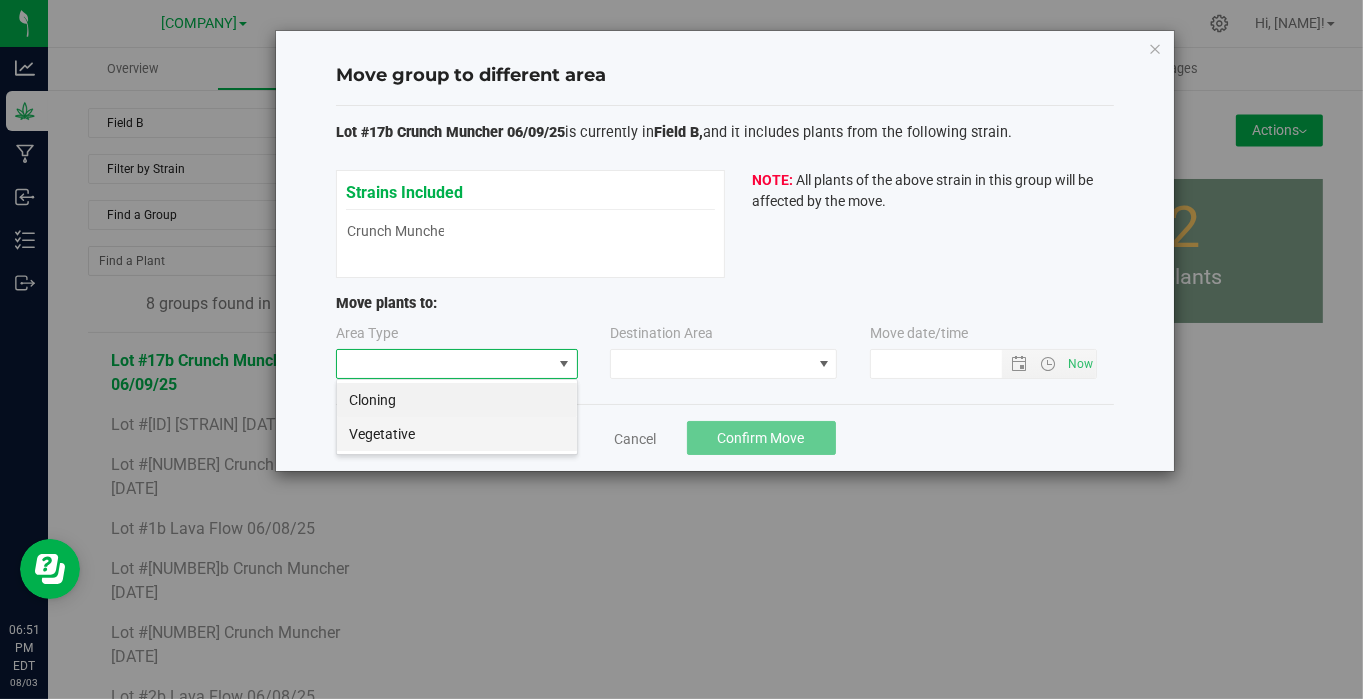 click on "Vegetative" at bounding box center (457, 434) 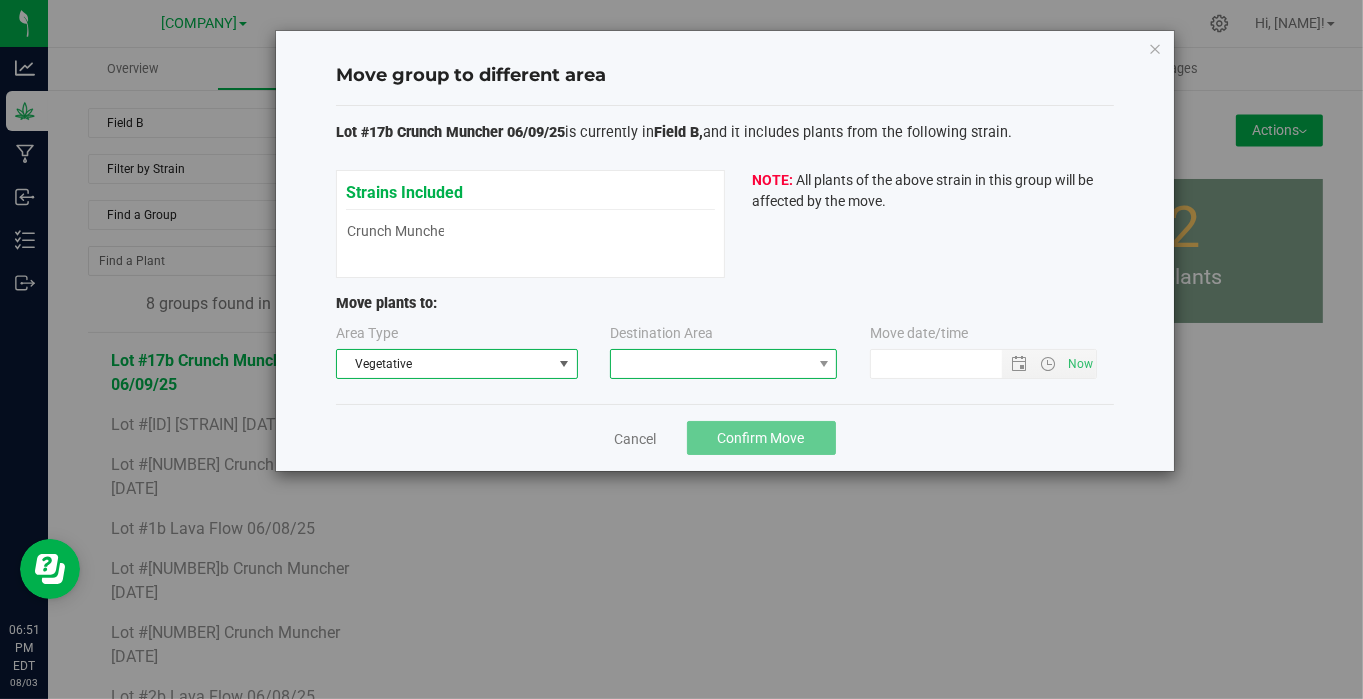 click at bounding box center (711, 364) 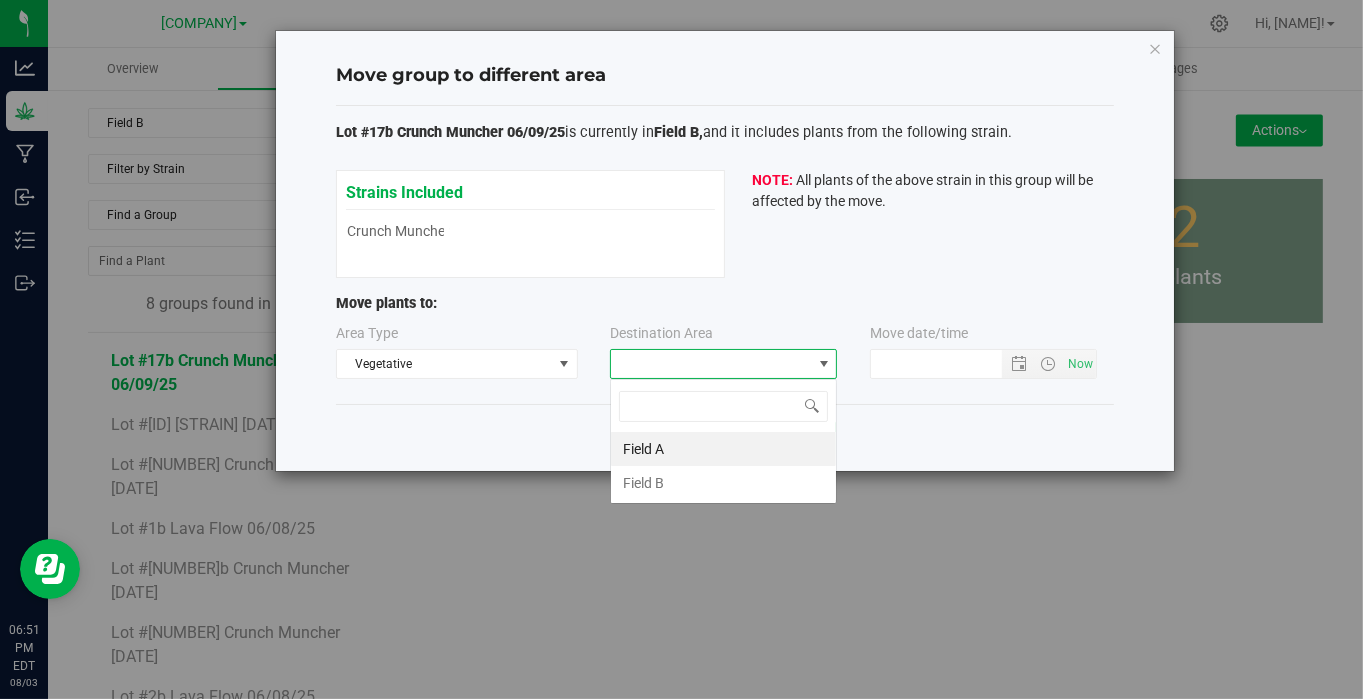 scroll, scrollTop: 99970, scrollLeft: 99772, axis: both 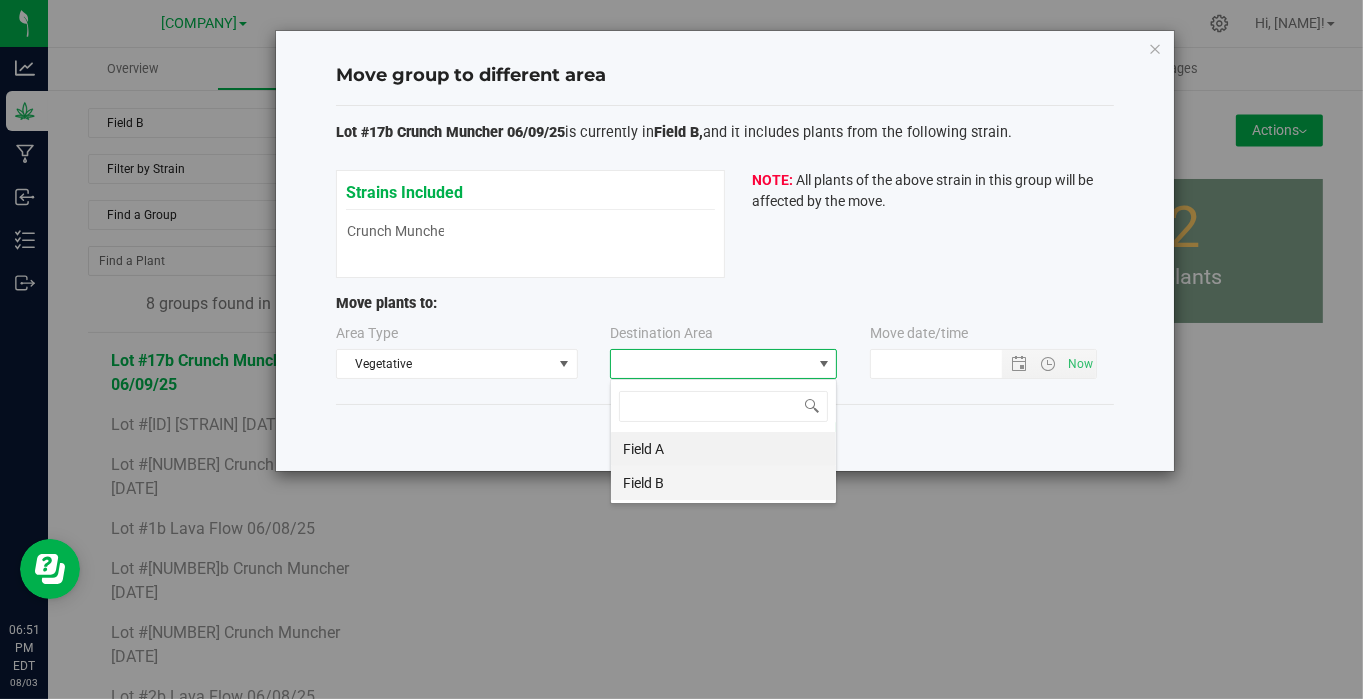 click on "Field B" at bounding box center [723, 483] 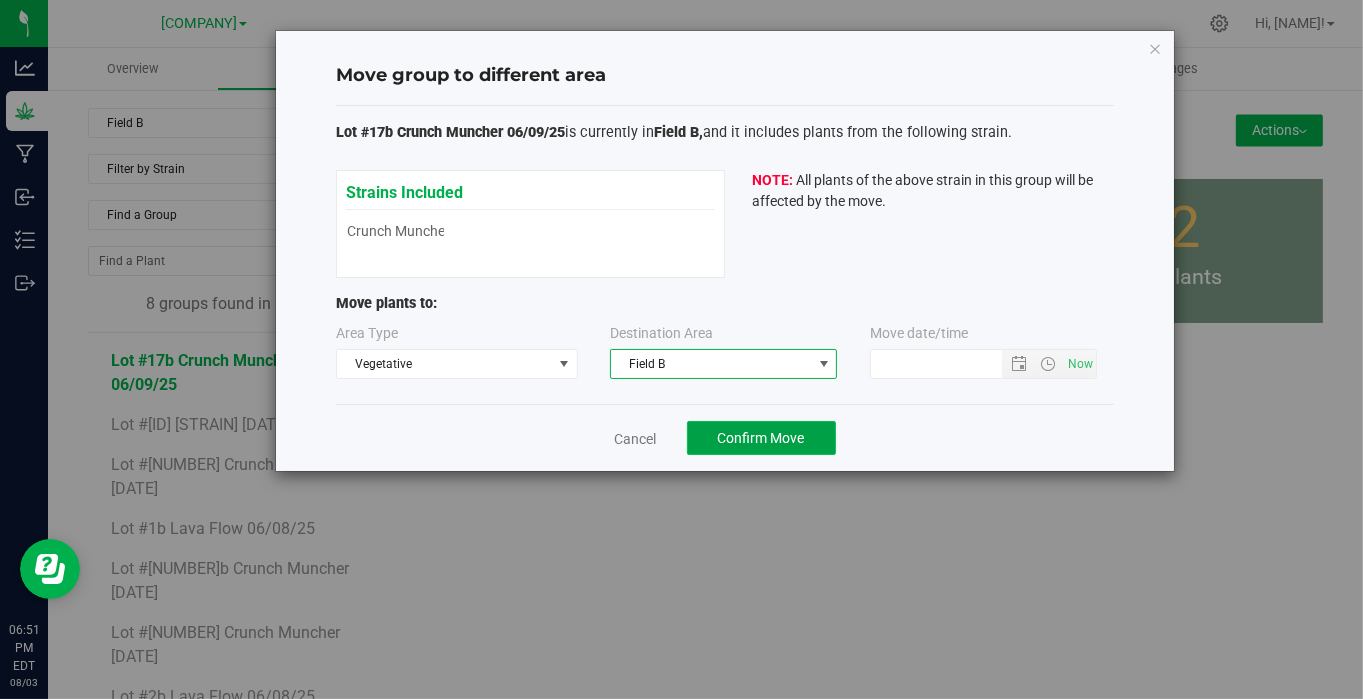 click on "Confirm Move" 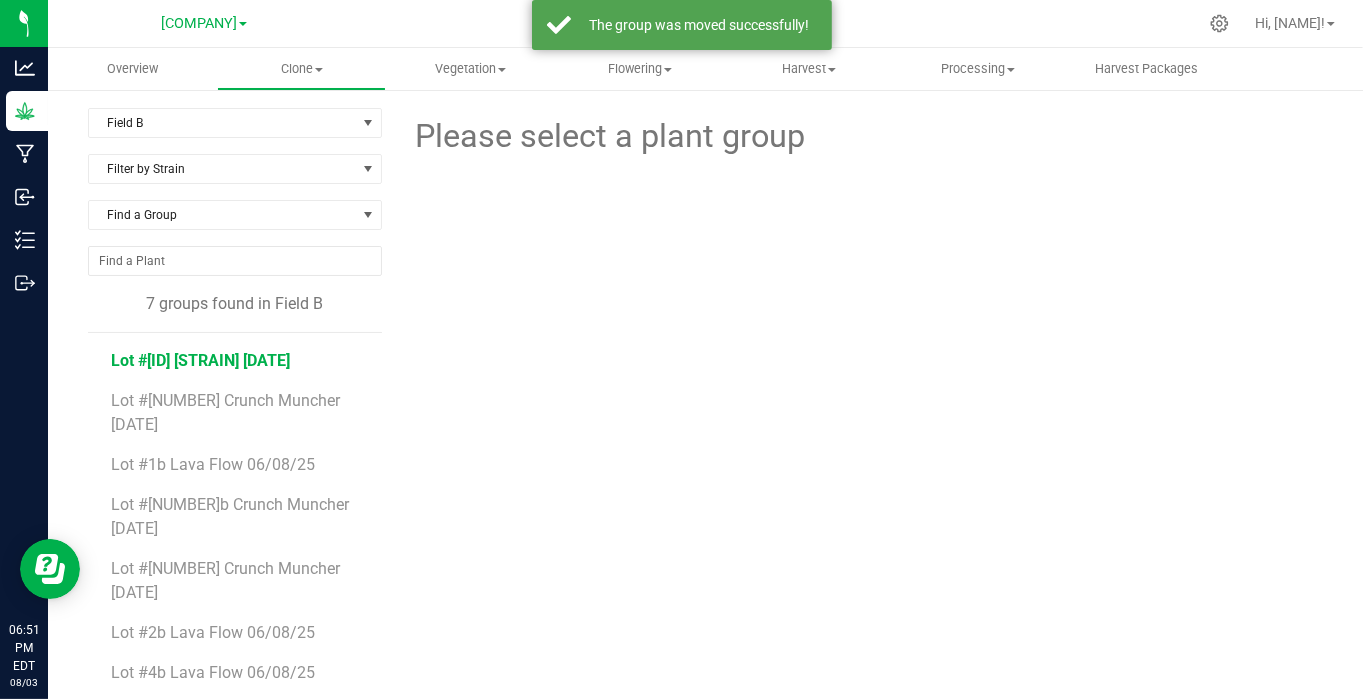 click on "Lot #[ID] [STRAIN] [DATE]" at bounding box center [201, 360] 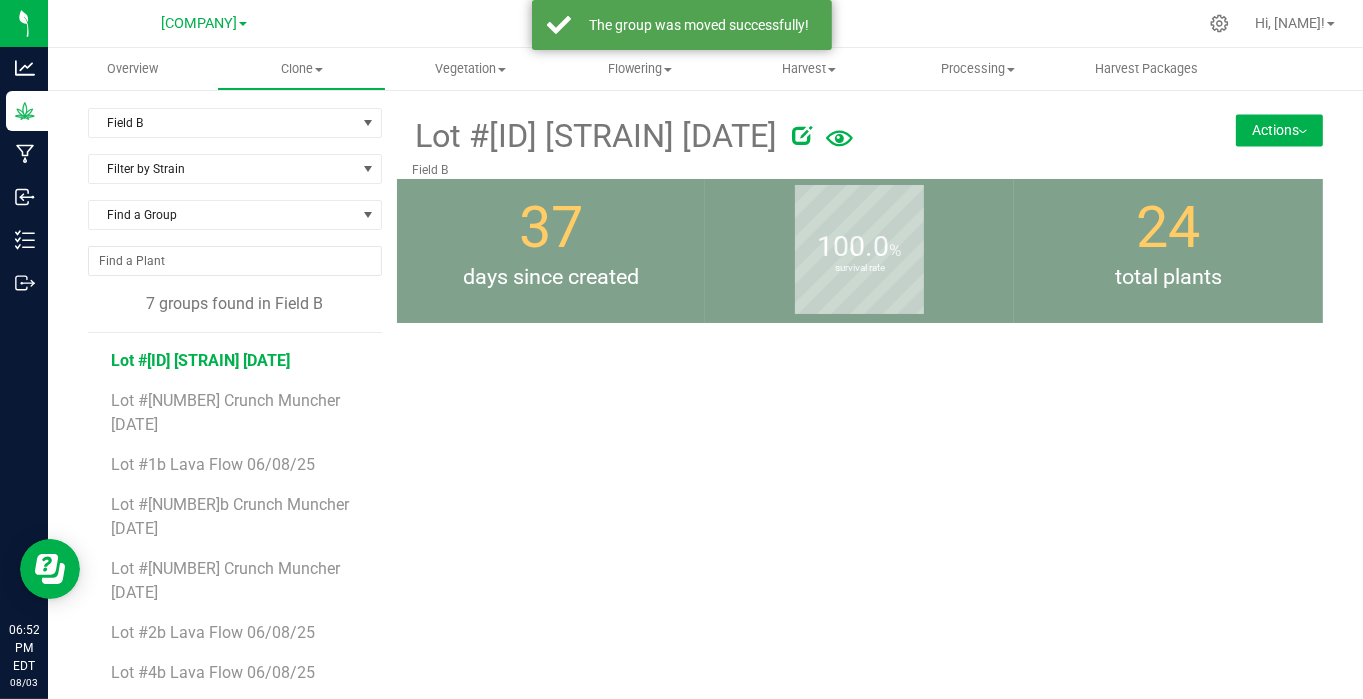 click on "Actions" at bounding box center [1279, 130] 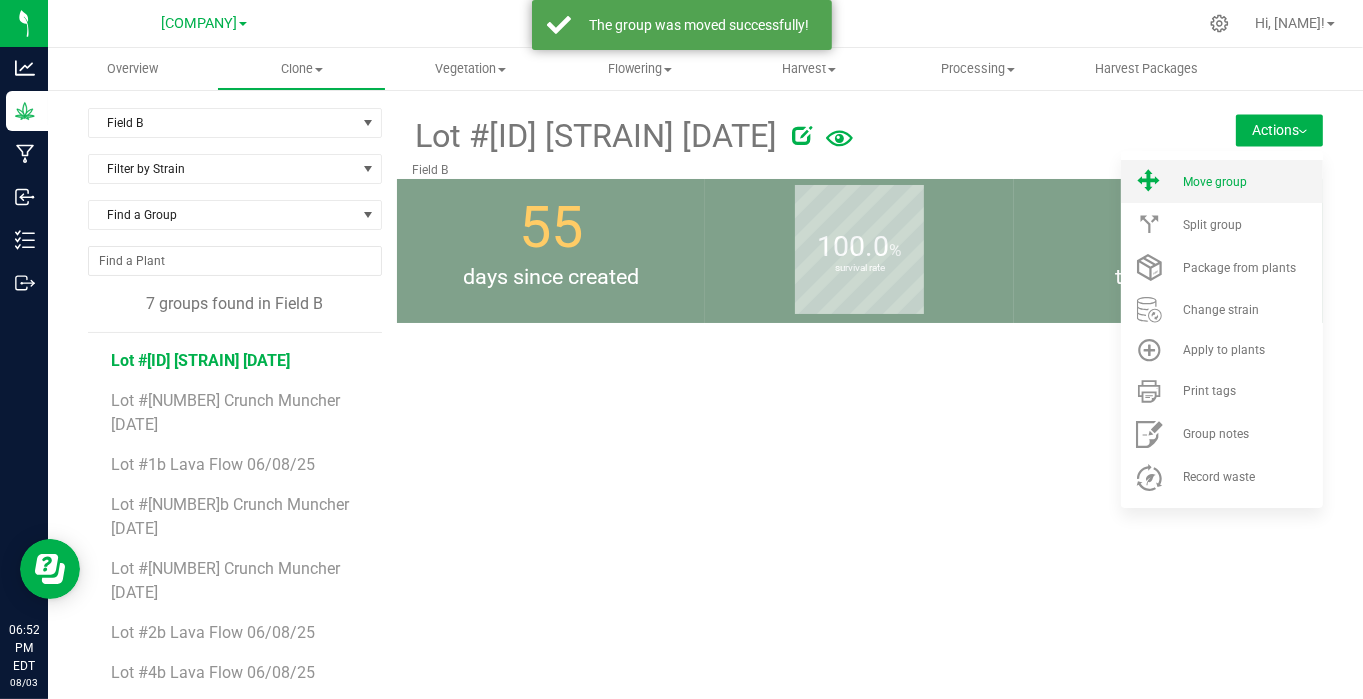 click on "Move group" at bounding box center (1215, 182) 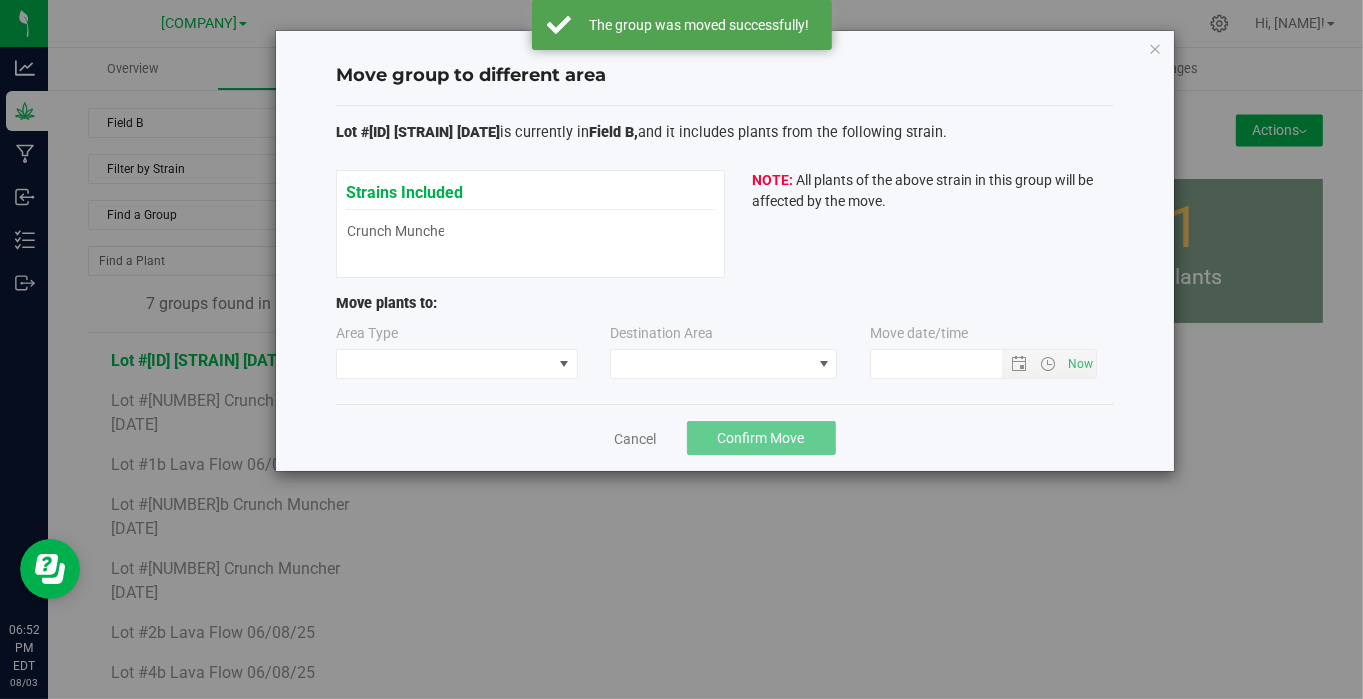 type on "[DATE] [TIME]" 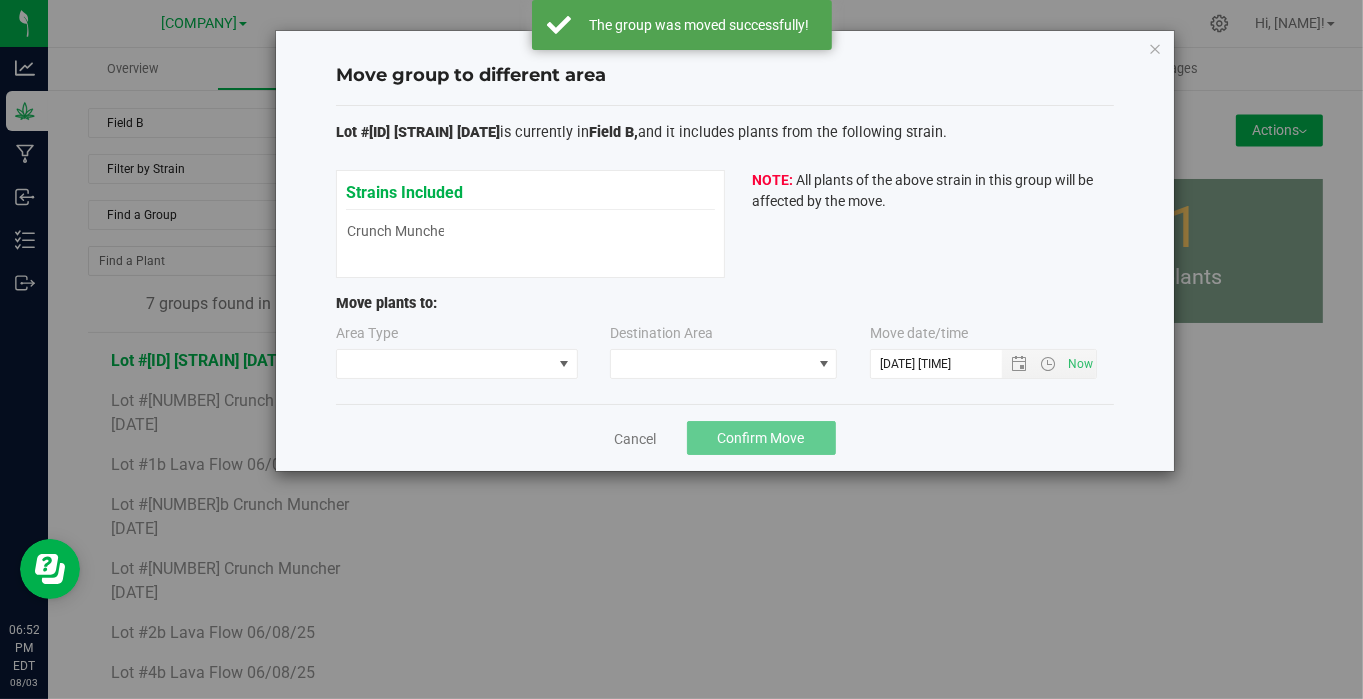 type 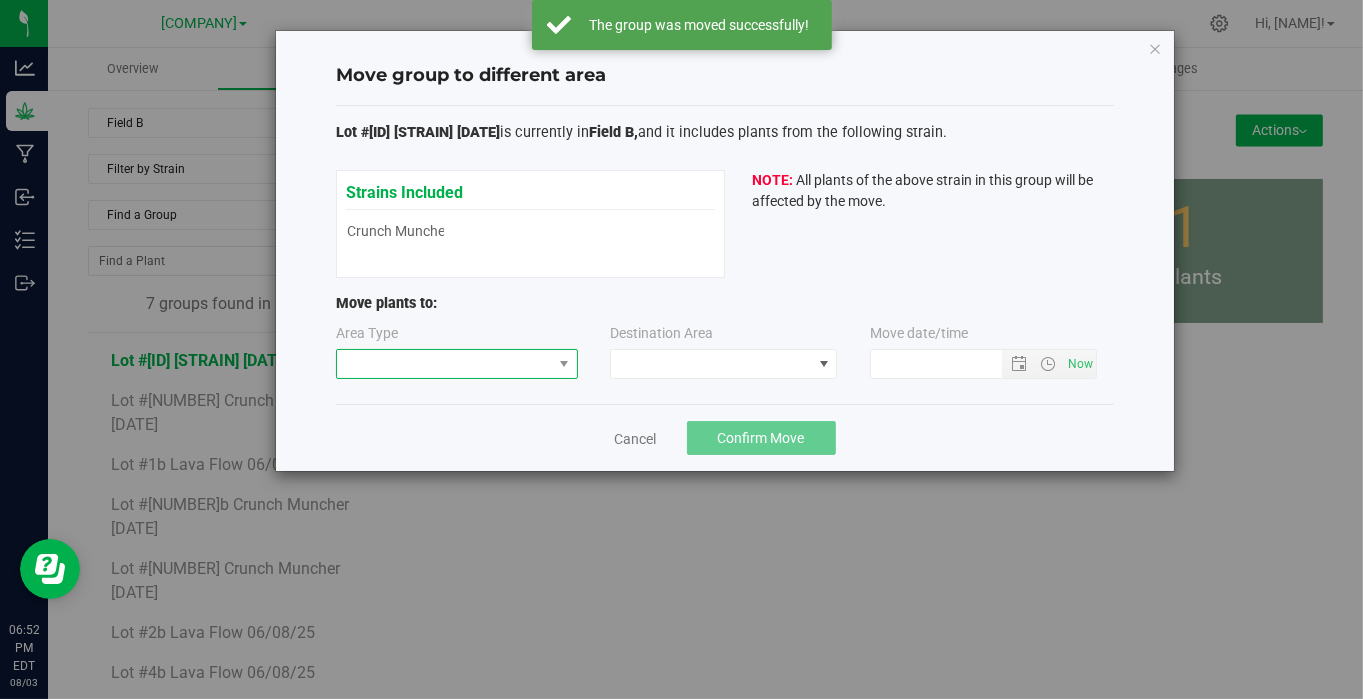 click at bounding box center [444, 364] 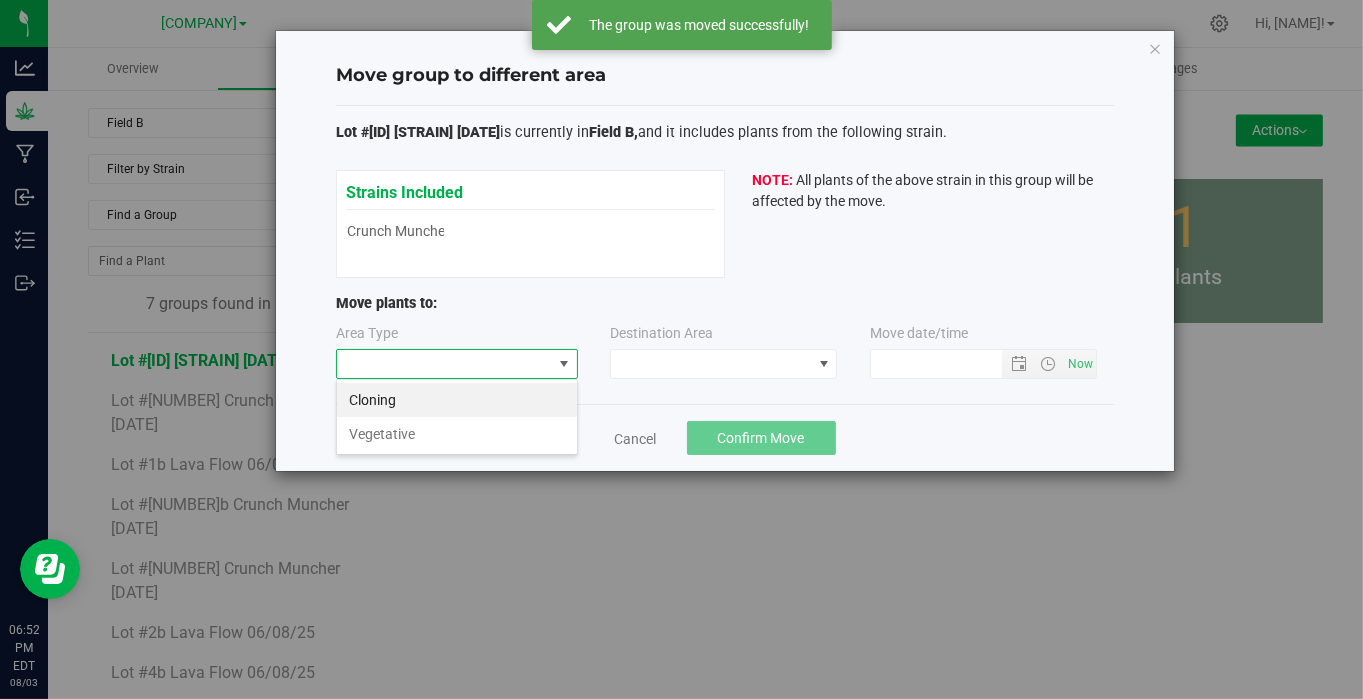 scroll, scrollTop: 99970, scrollLeft: 99757, axis: both 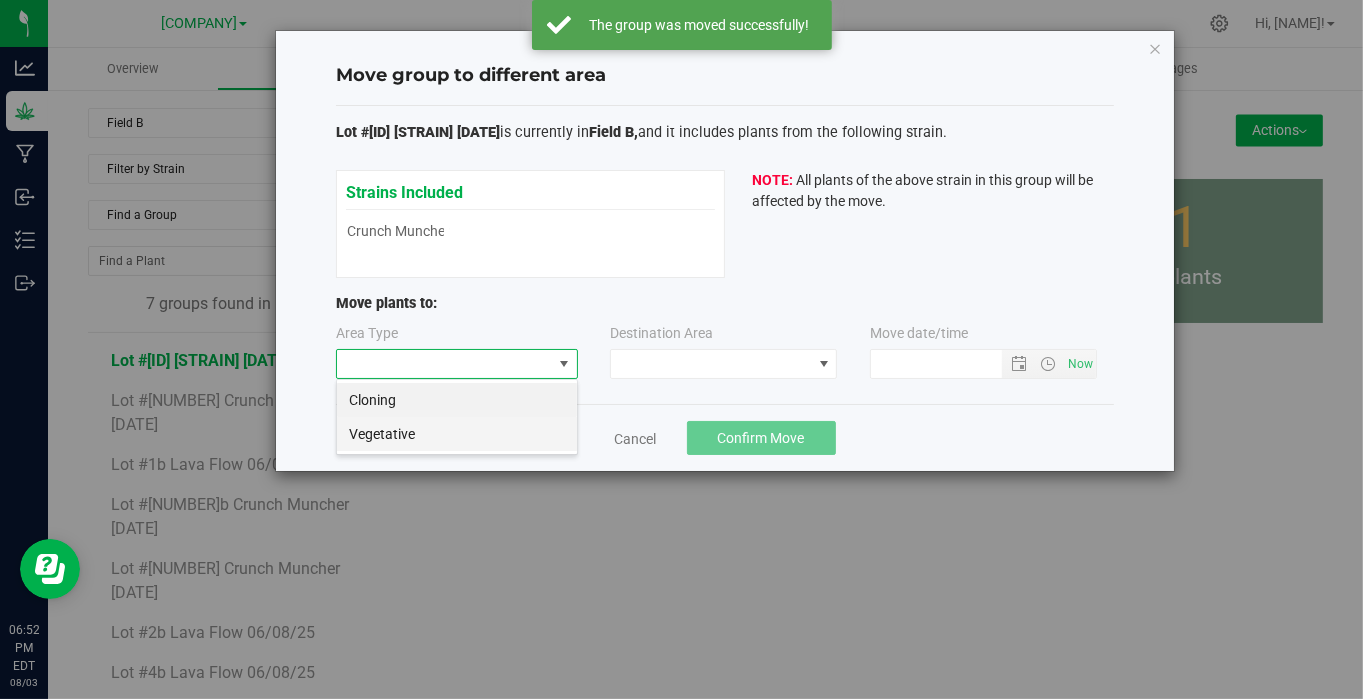 click on "Vegetative" at bounding box center [457, 434] 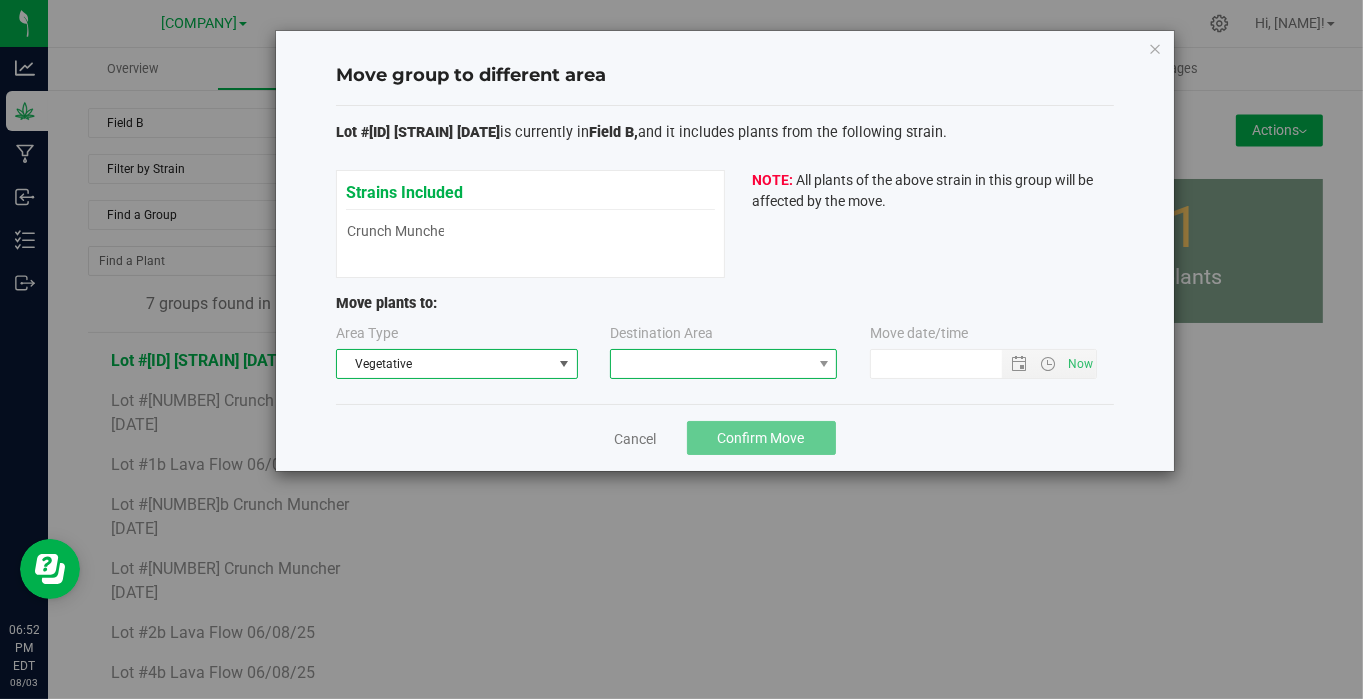 click at bounding box center (711, 364) 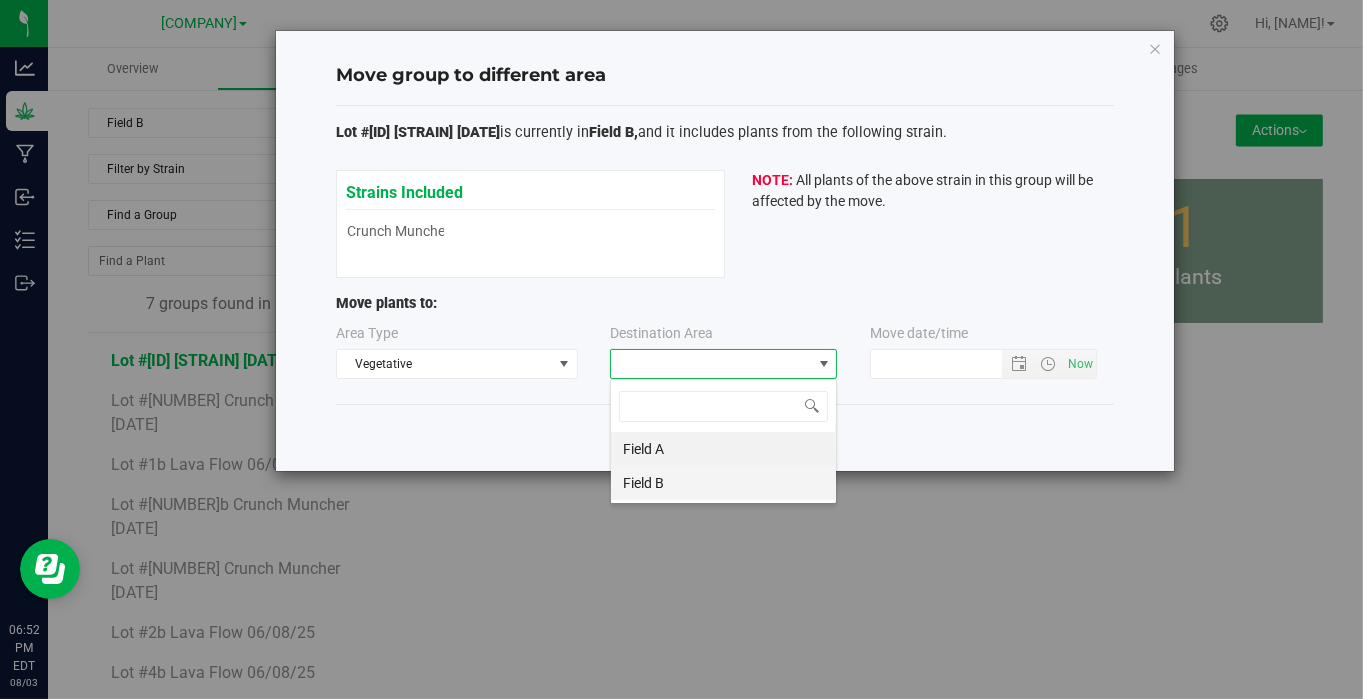 click on "Field B" at bounding box center (723, 483) 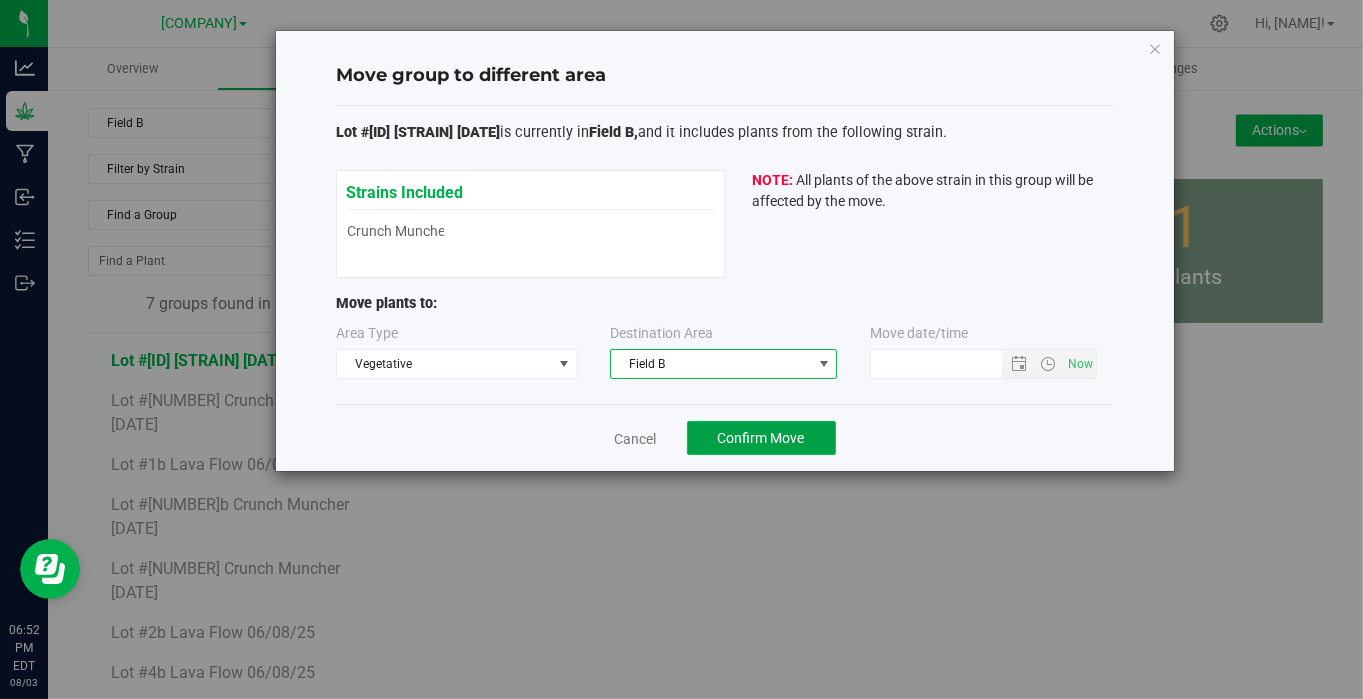 click on "Confirm Move" 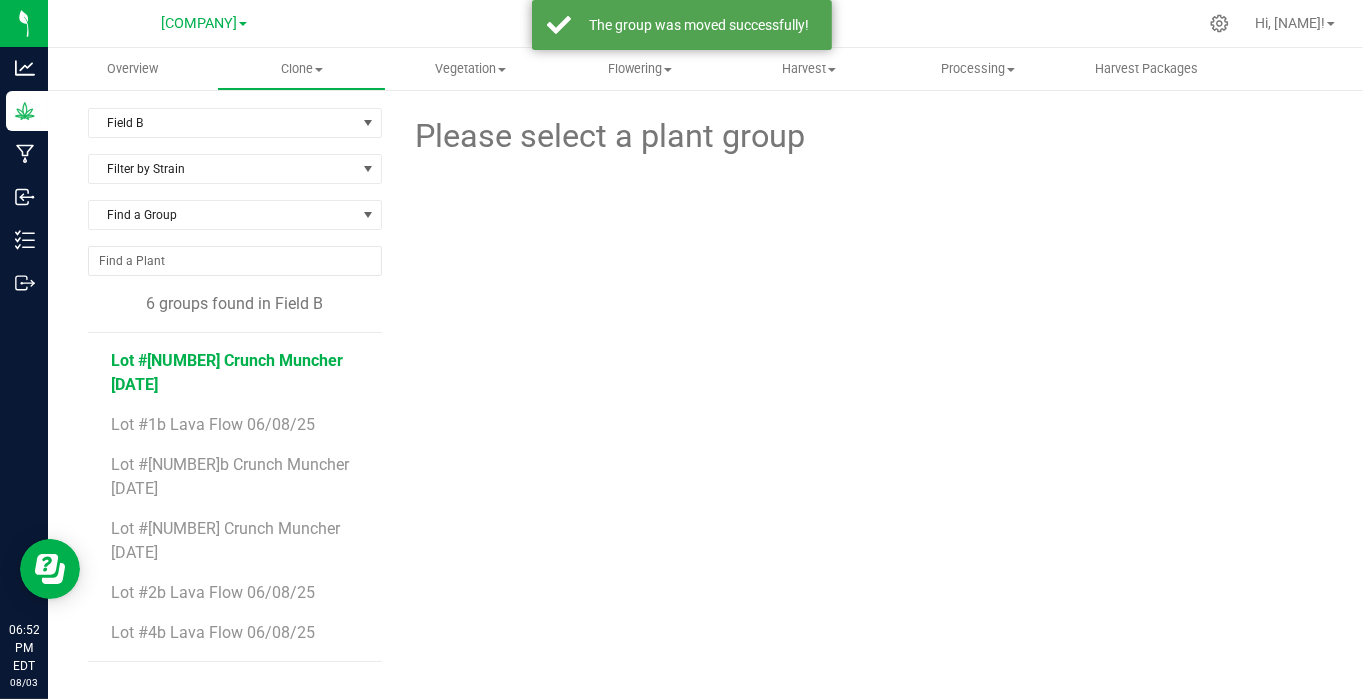click on "Lot #[NUMBER] Crunch Muncher [DATE]" at bounding box center (228, 372) 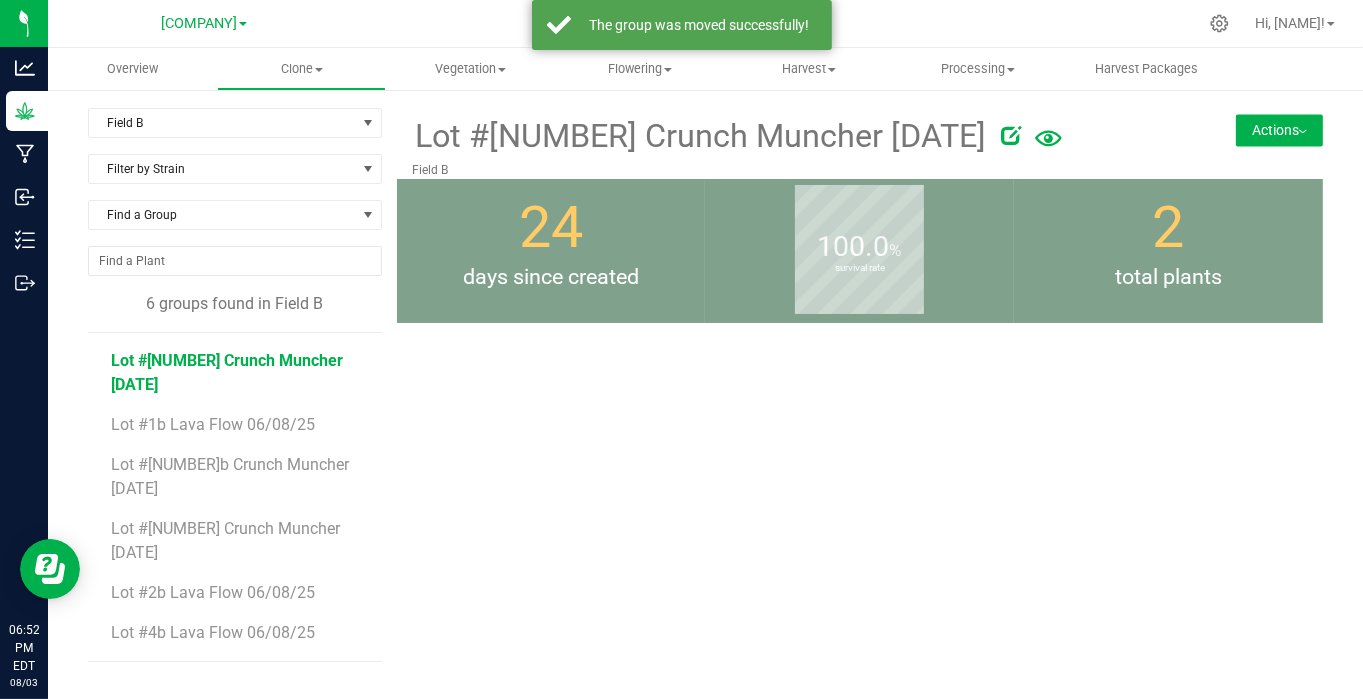 click on "Lot #[NUMBER] [PRODUCT_NAME] [DATE]
Field B
Actions
Move group
Split group
[NUMBER]" at bounding box center (860, 408) 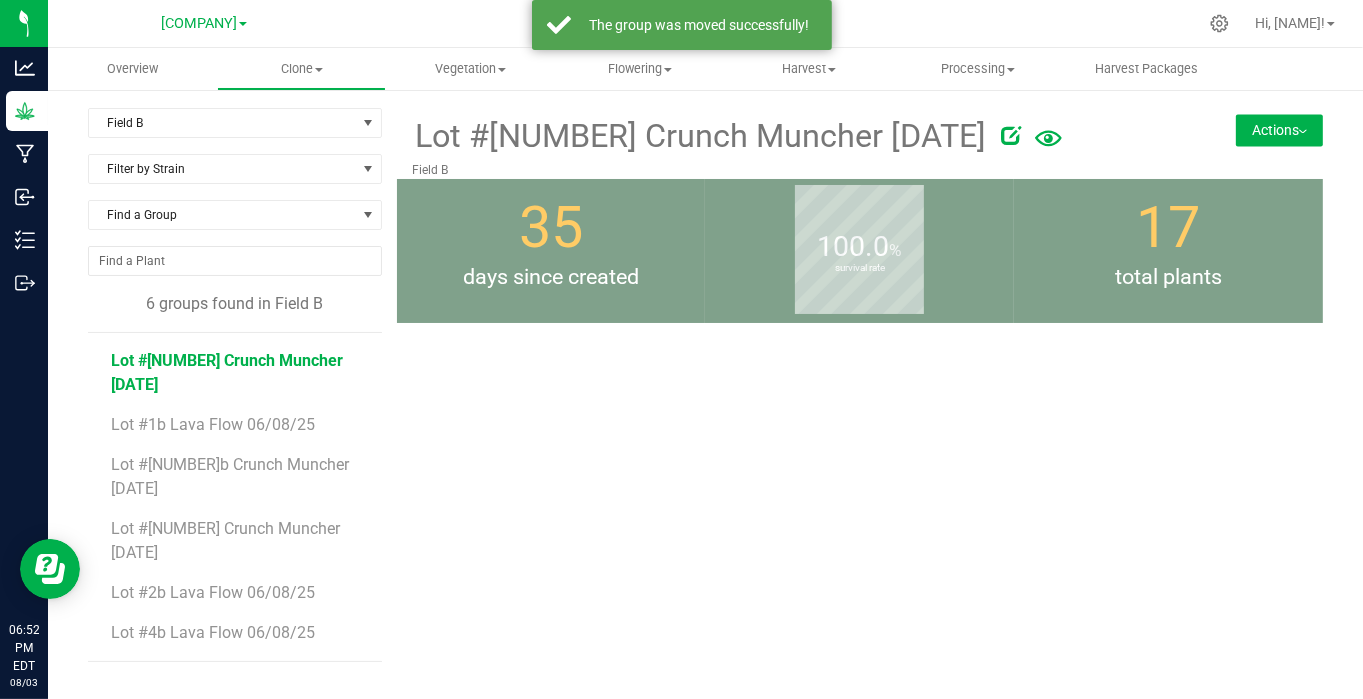 click on "Actions" at bounding box center [1279, 130] 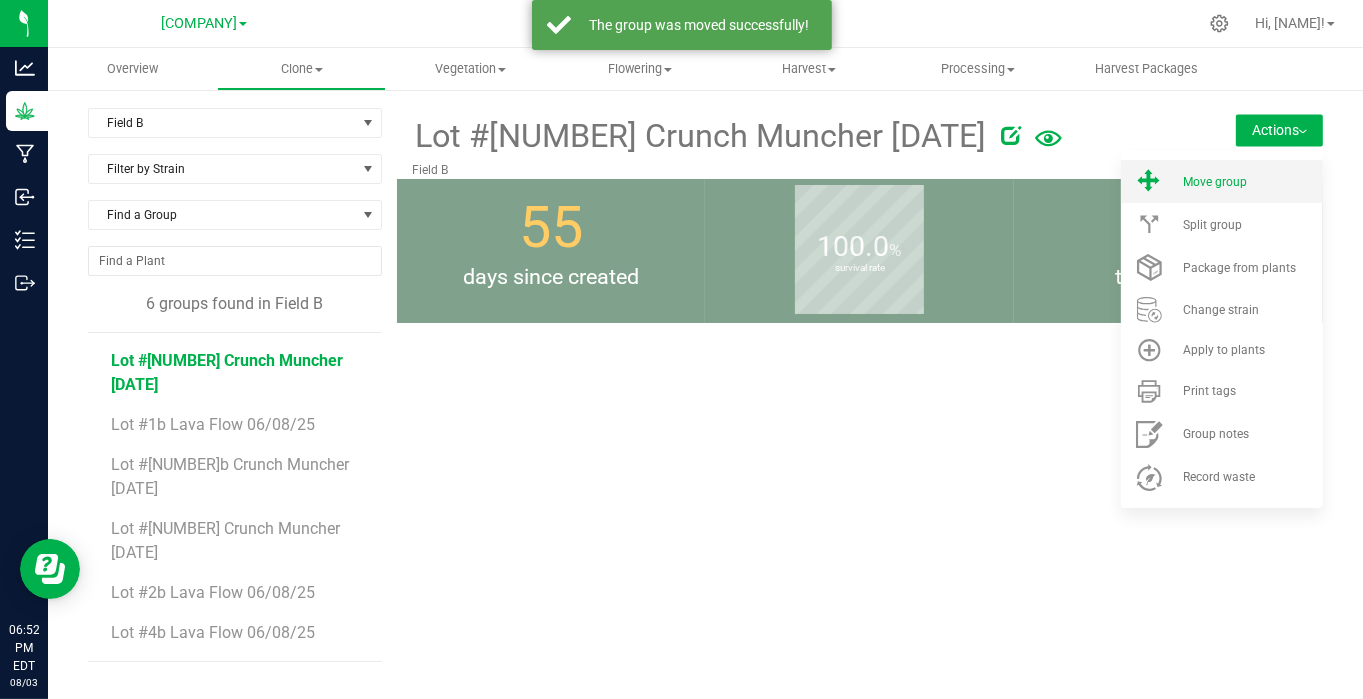 click on "Move group" at bounding box center (1222, 181) 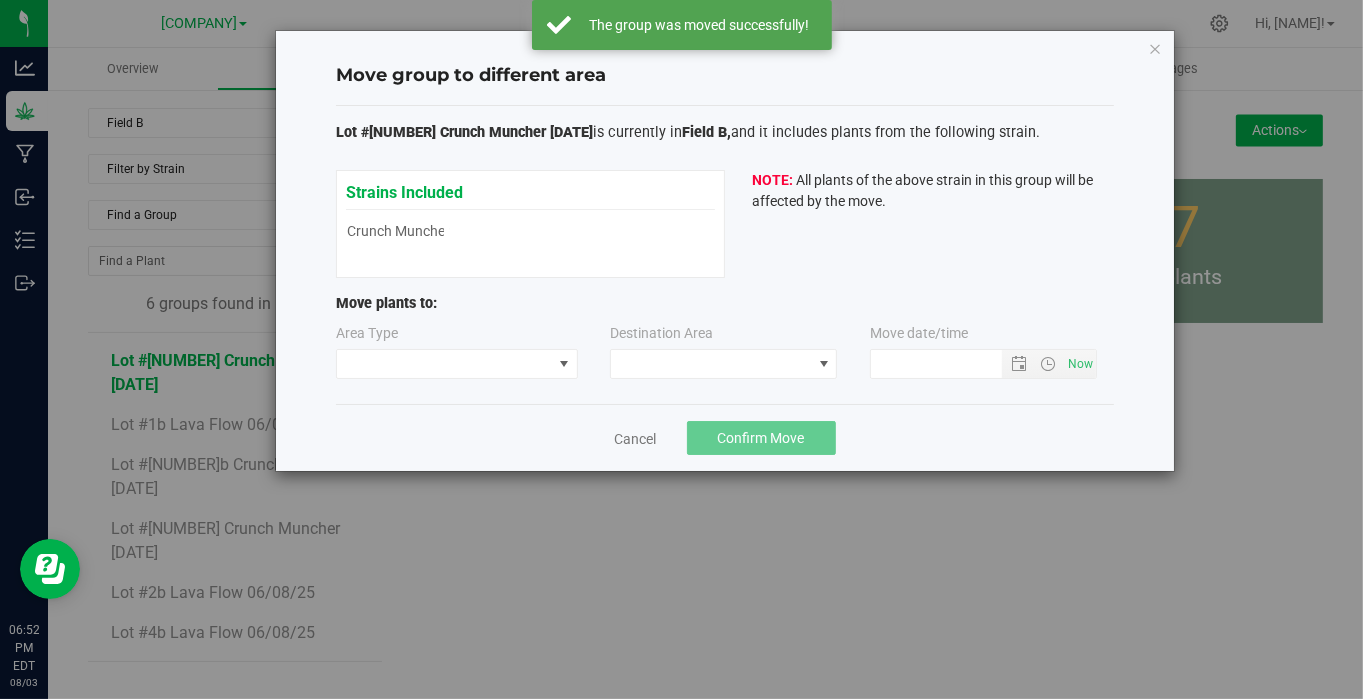 type on "[DATE] [TIME]" 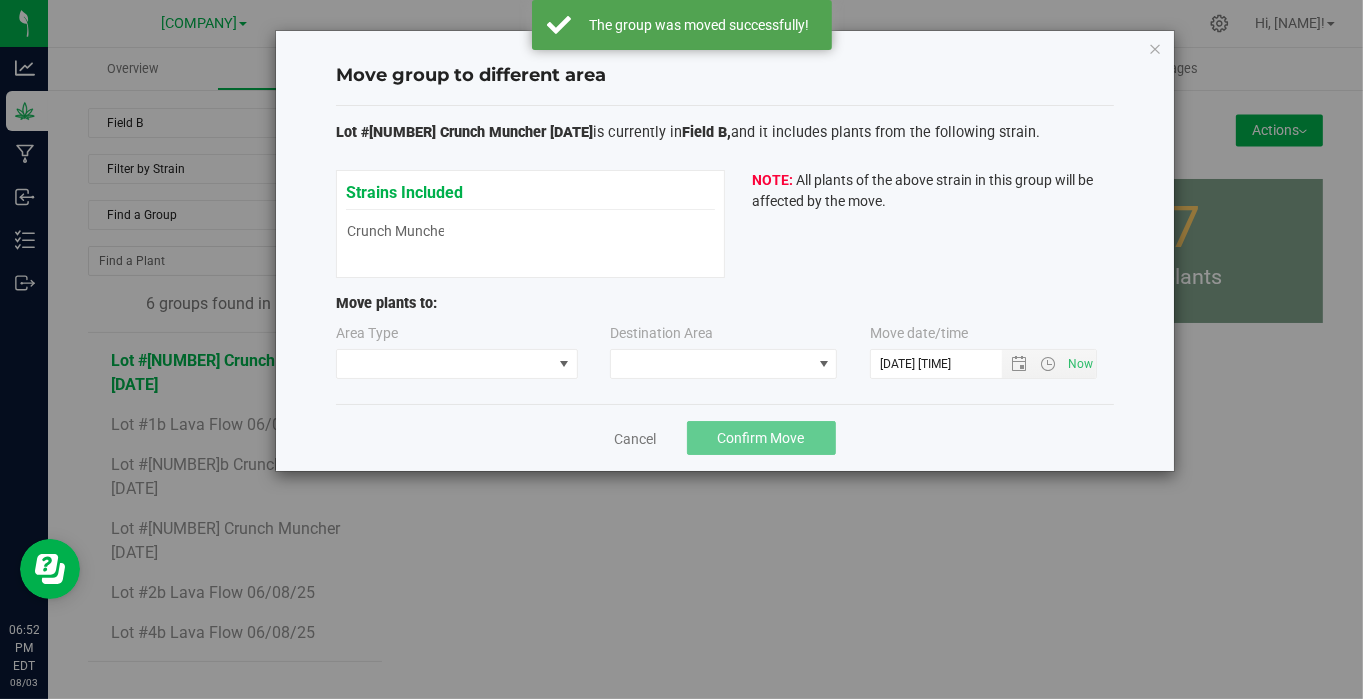 type 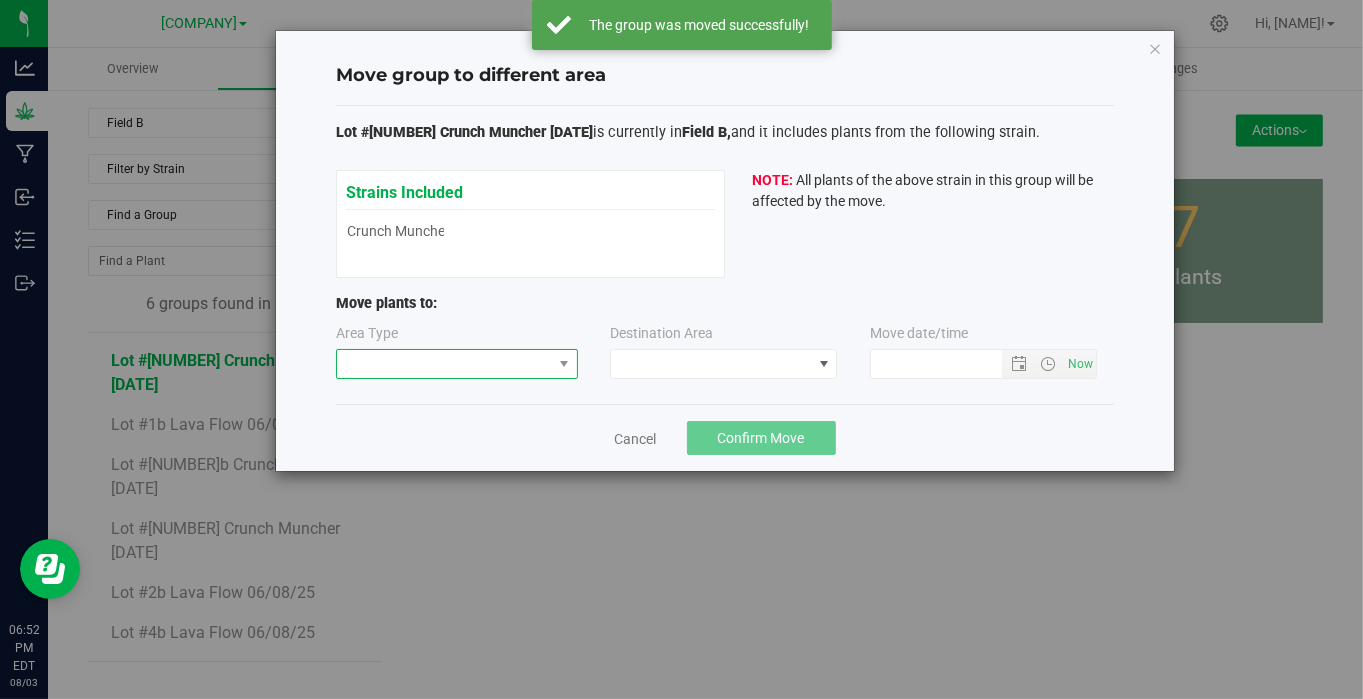 click at bounding box center [444, 364] 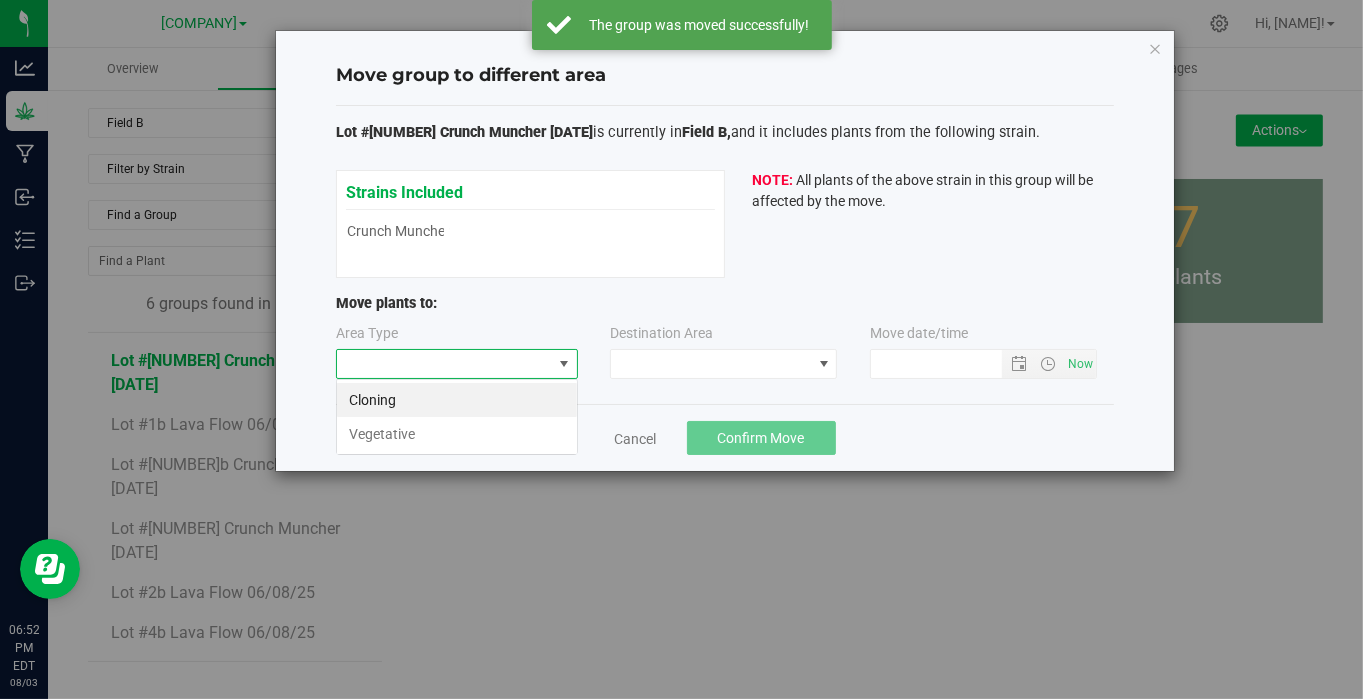 scroll, scrollTop: 99970, scrollLeft: 99757, axis: both 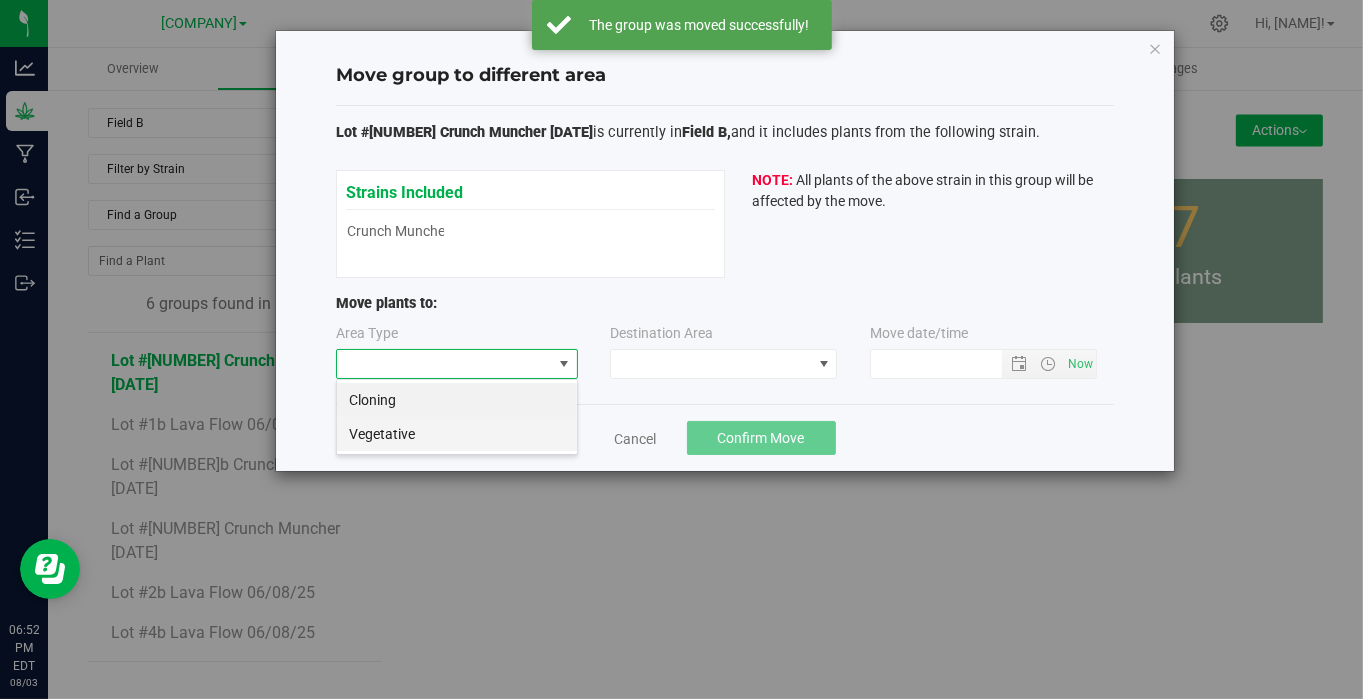 click on "Vegetative" at bounding box center (457, 434) 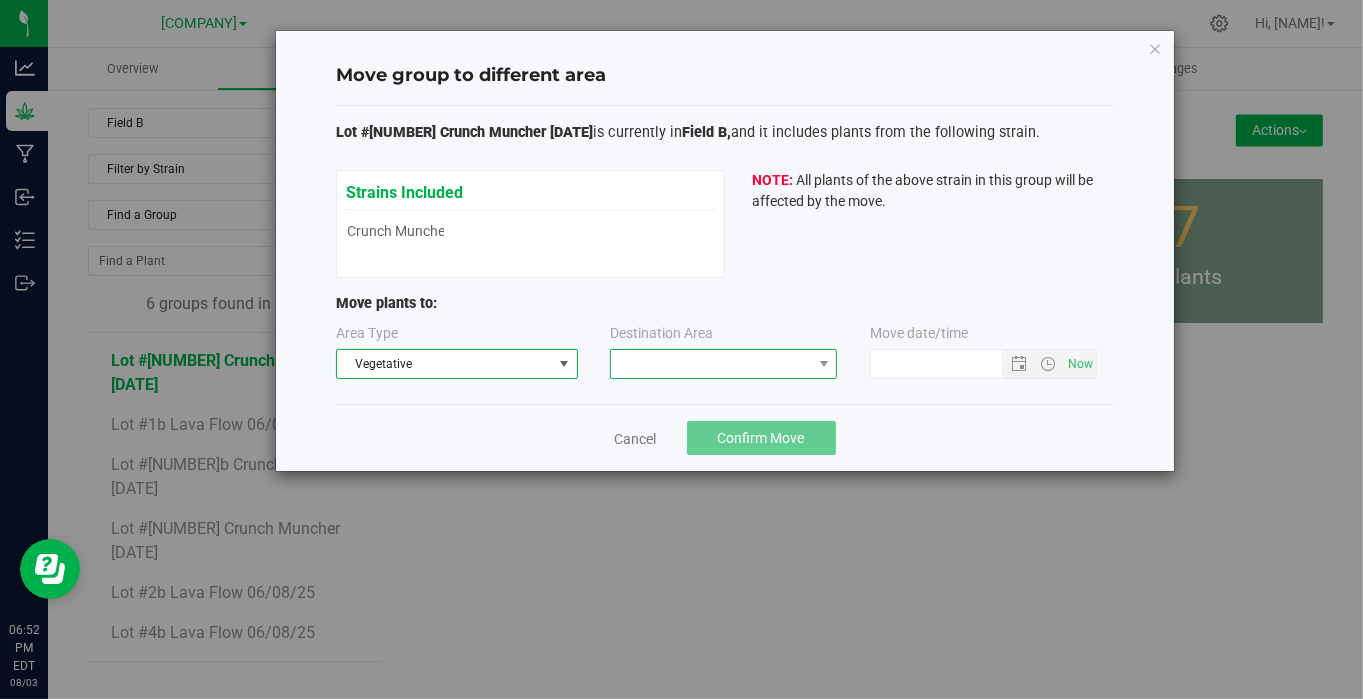 click at bounding box center (711, 364) 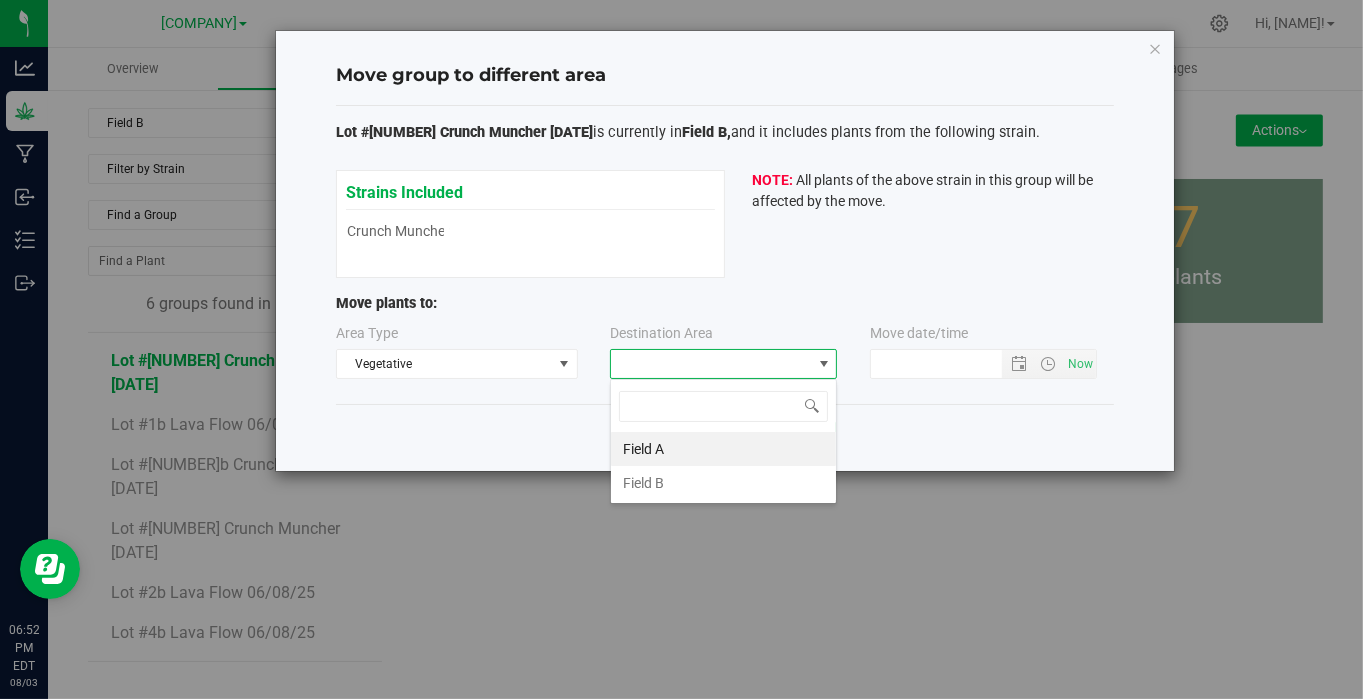 scroll, scrollTop: 99970, scrollLeft: 99772, axis: both 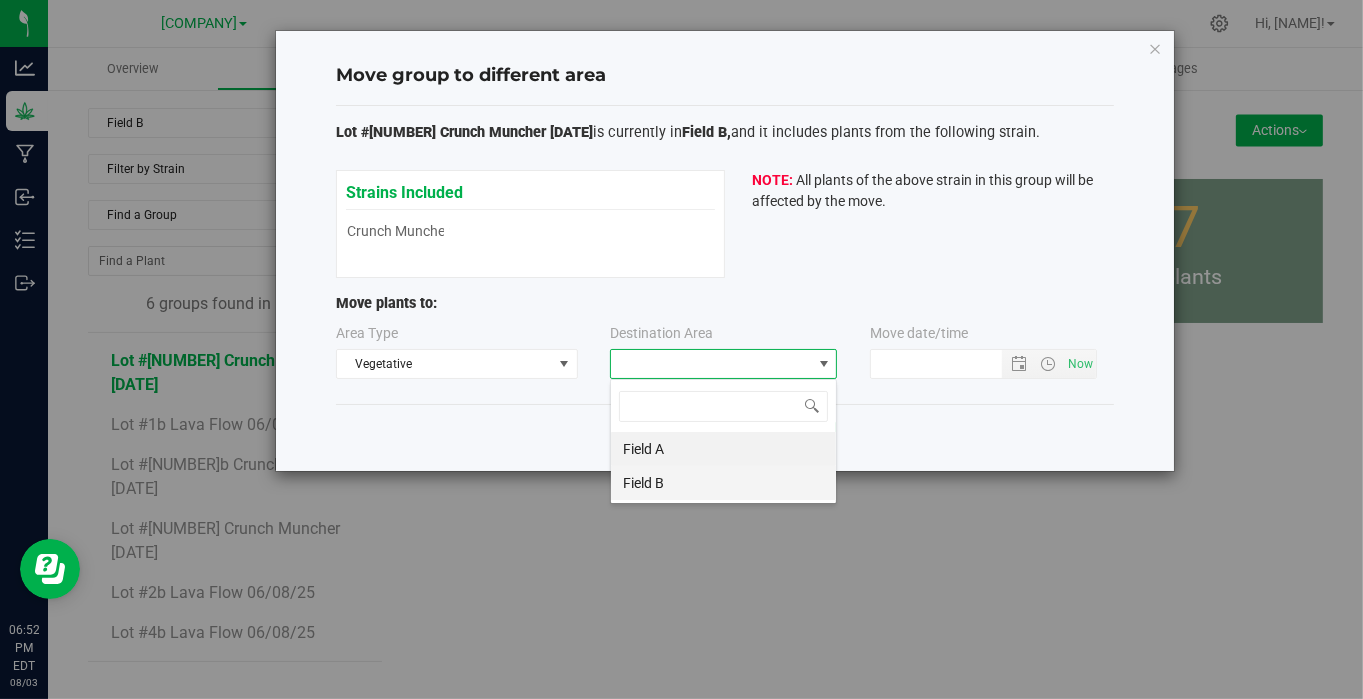 click on "Field B" at bounding box center [723, 483] 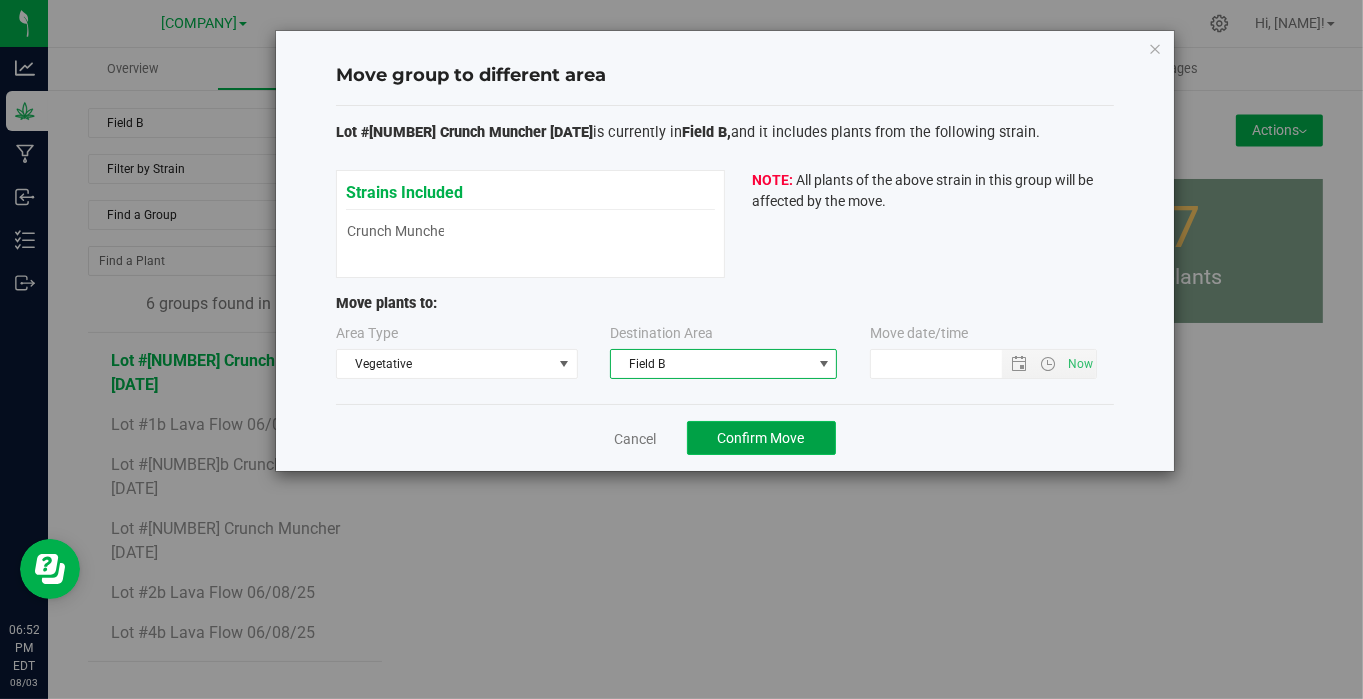 click on "Confirm Move" 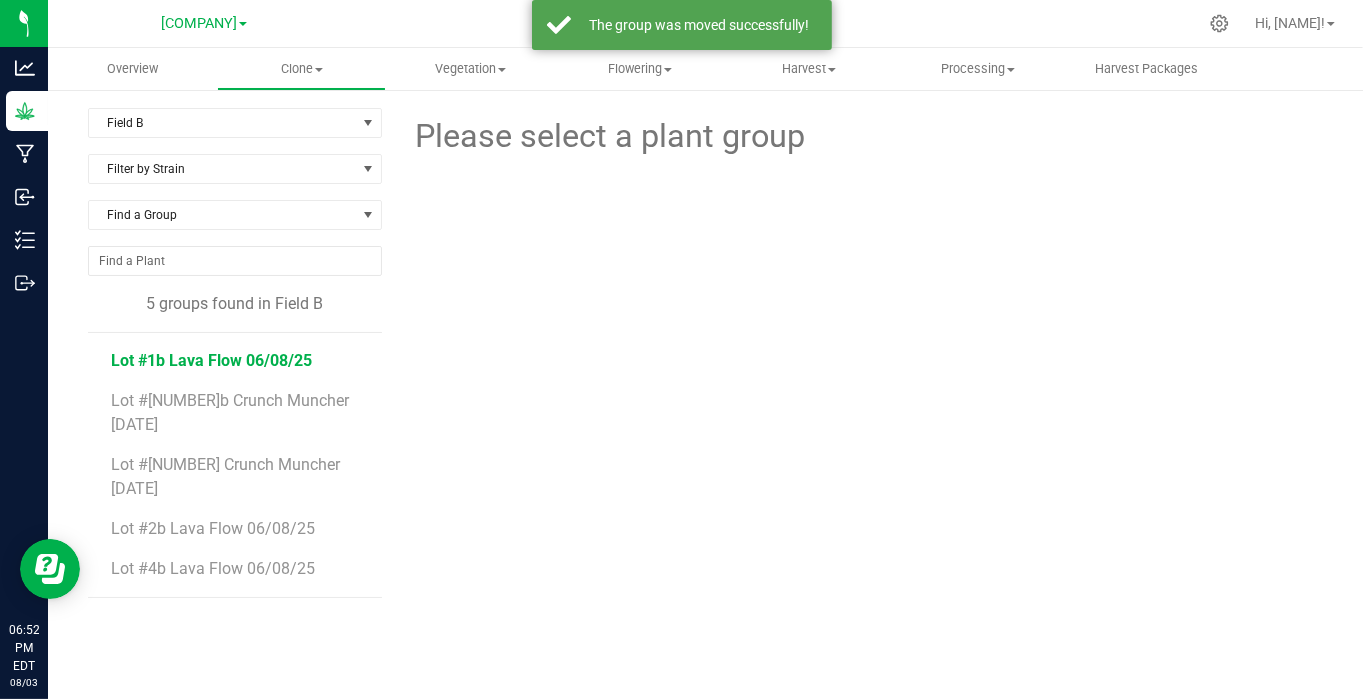 click on "Lot #1b Lava Flow 06/08/25" at bounding box center (212, 360) 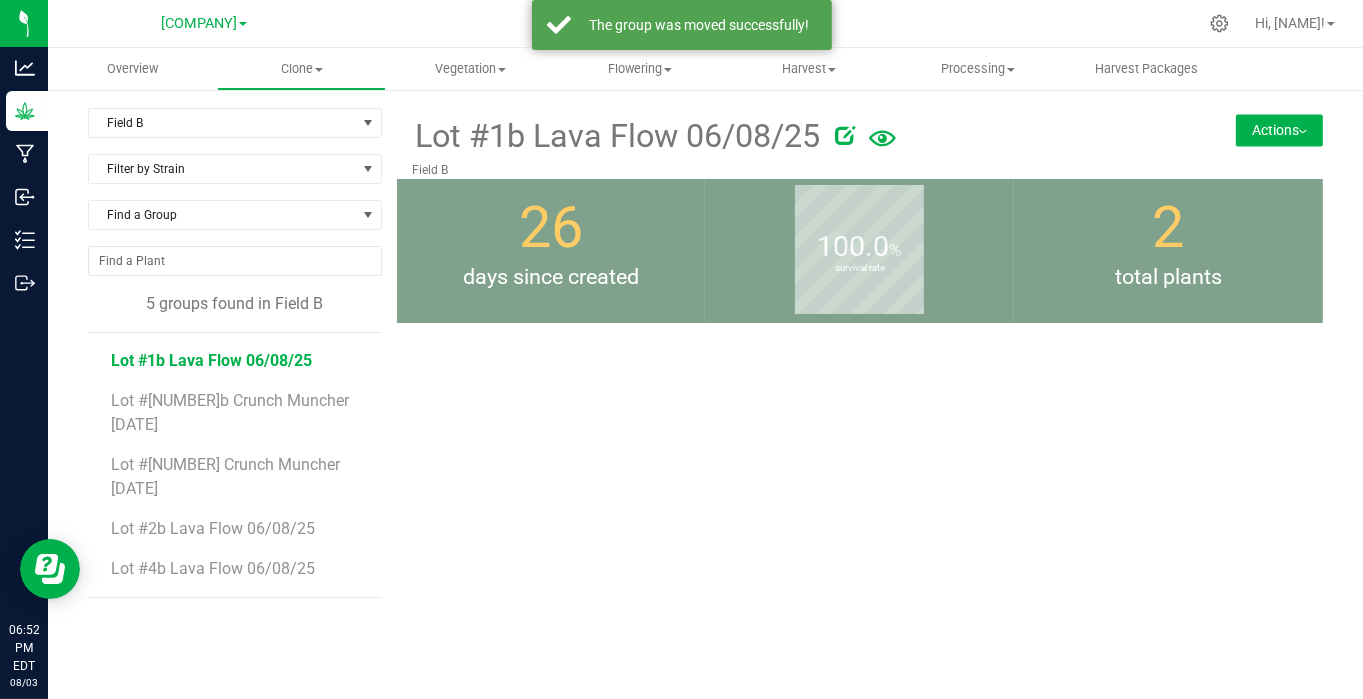 click on "Actions" at bounding box center (1279, 130) 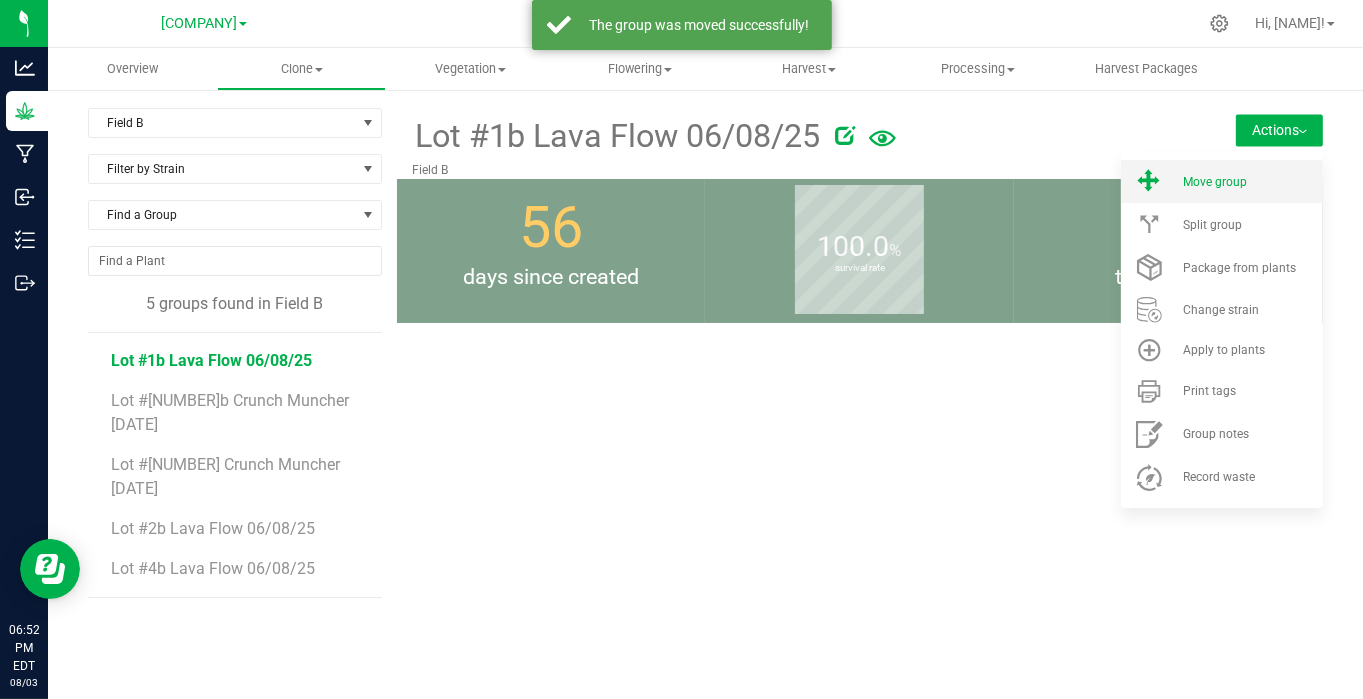 click on "Move group" at bounding box center [1215, 182] 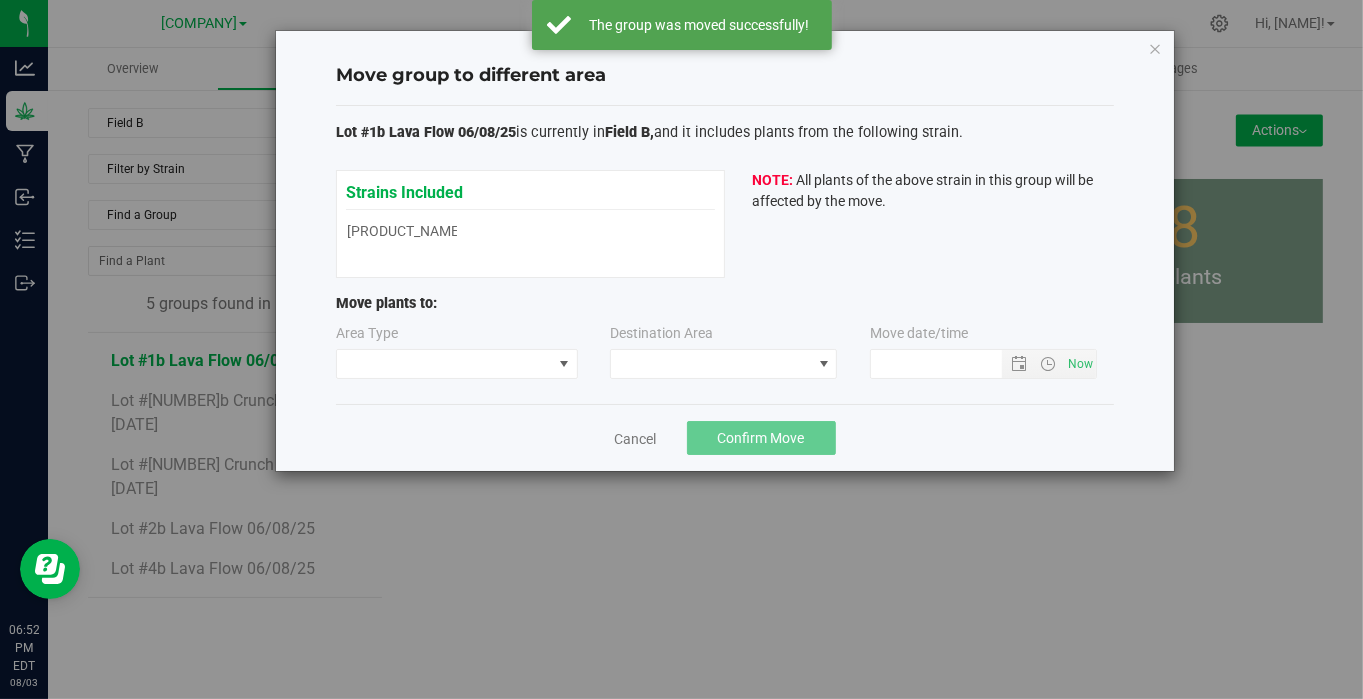 type on "[DATE] [TIME]" 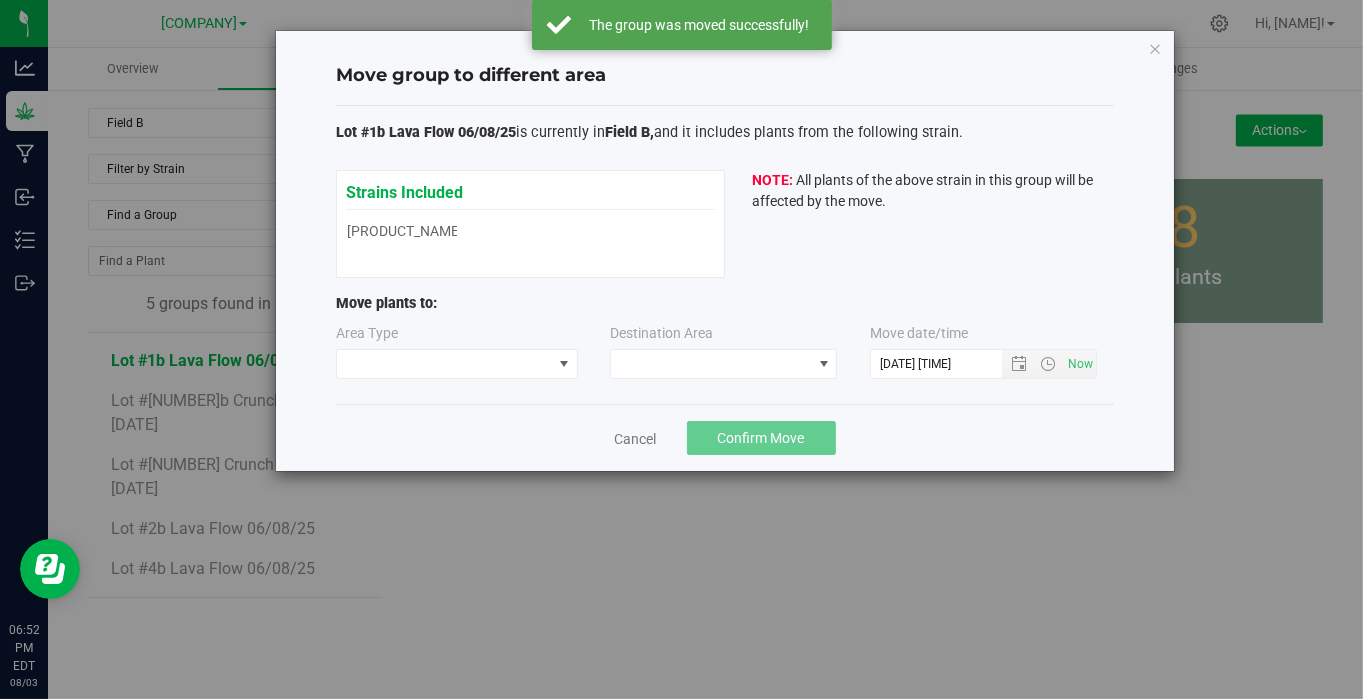 type 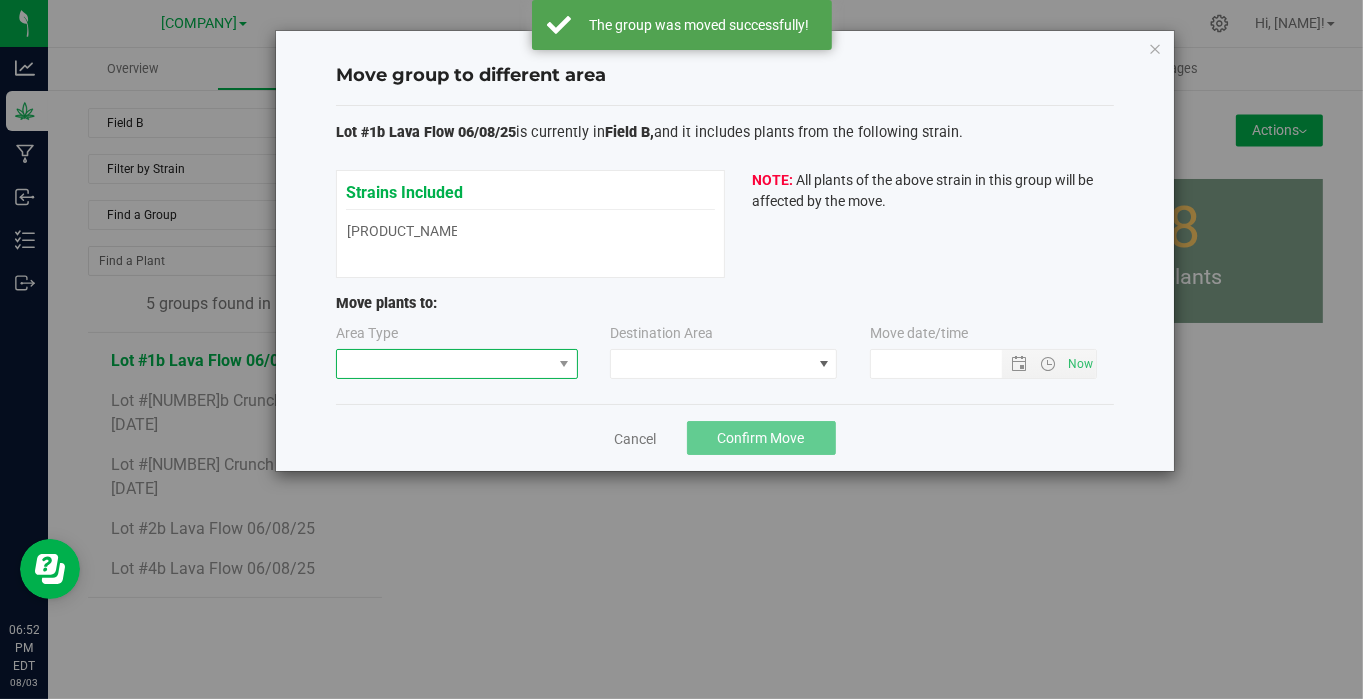 click at bounding box center (444, 364) 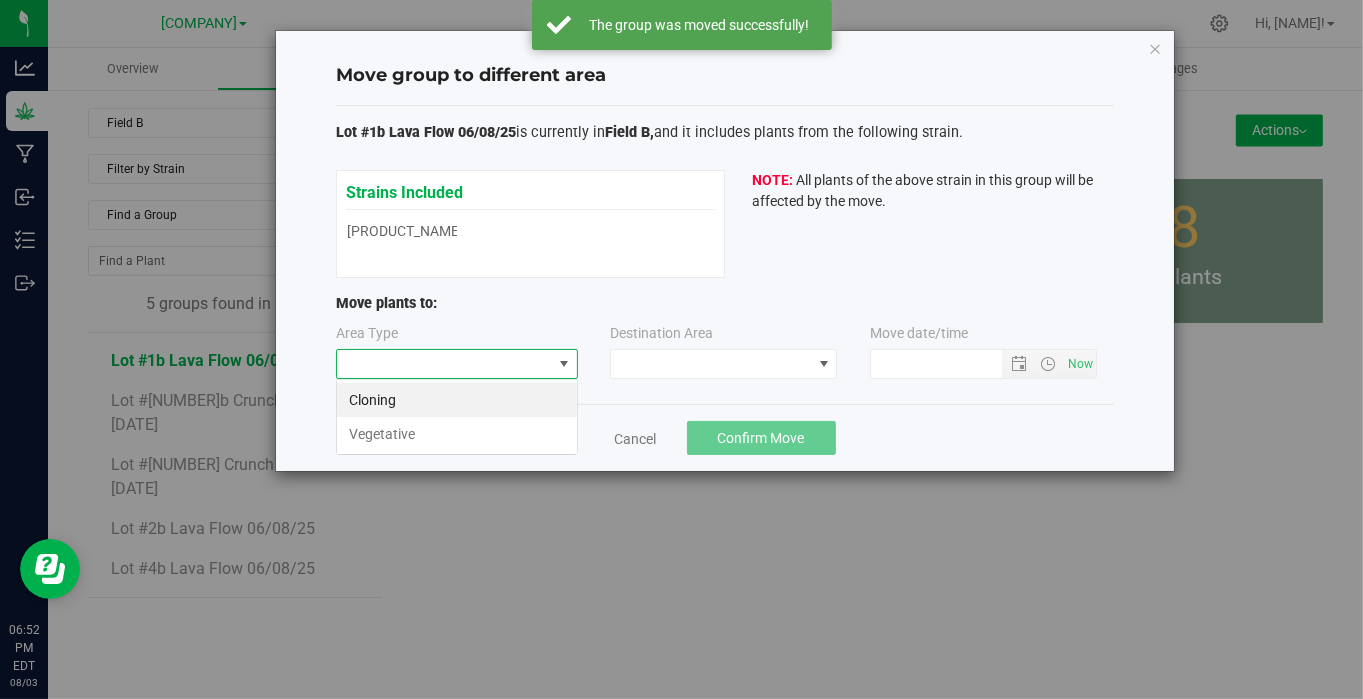 scroll, scrollTop: 99970, scrollLeft: 99757, axis: both 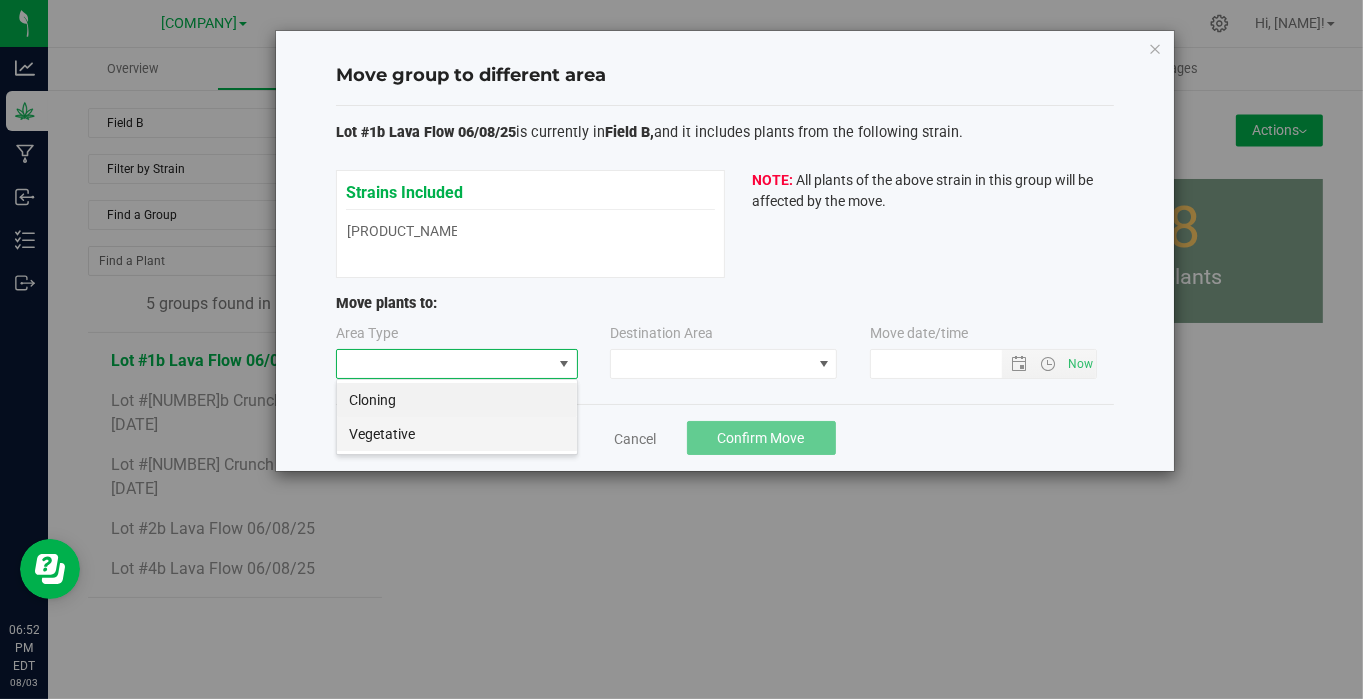 click on "Vegetative" at bounding box center [457, 434] 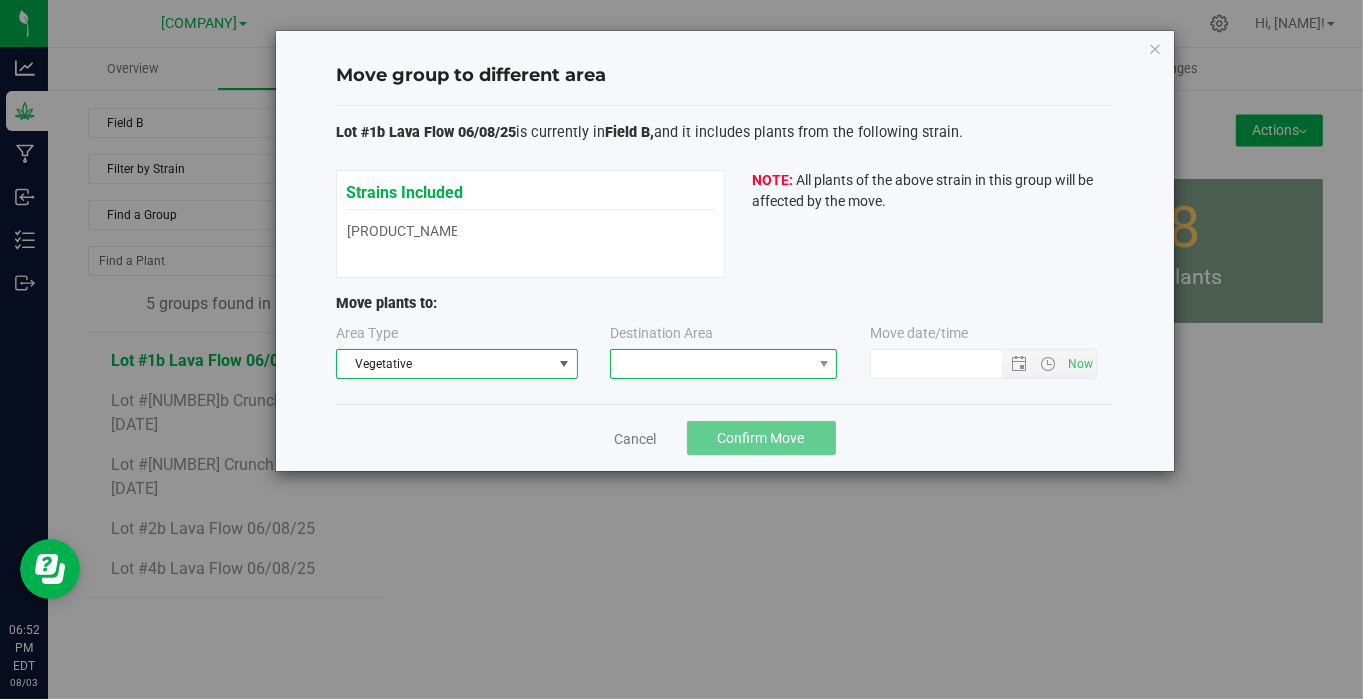 click at bounding box center [711, 364] 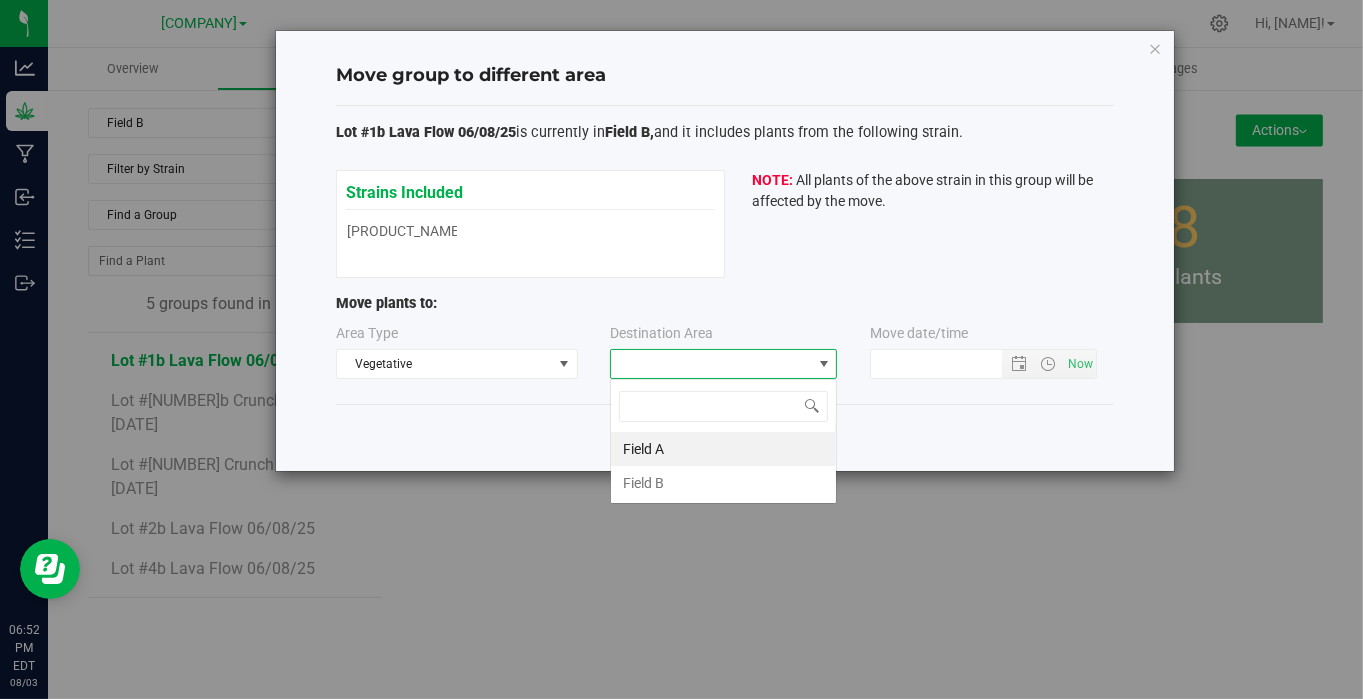 scroll, scrollTop: 99970, scrollLeft: 99772, axis: both 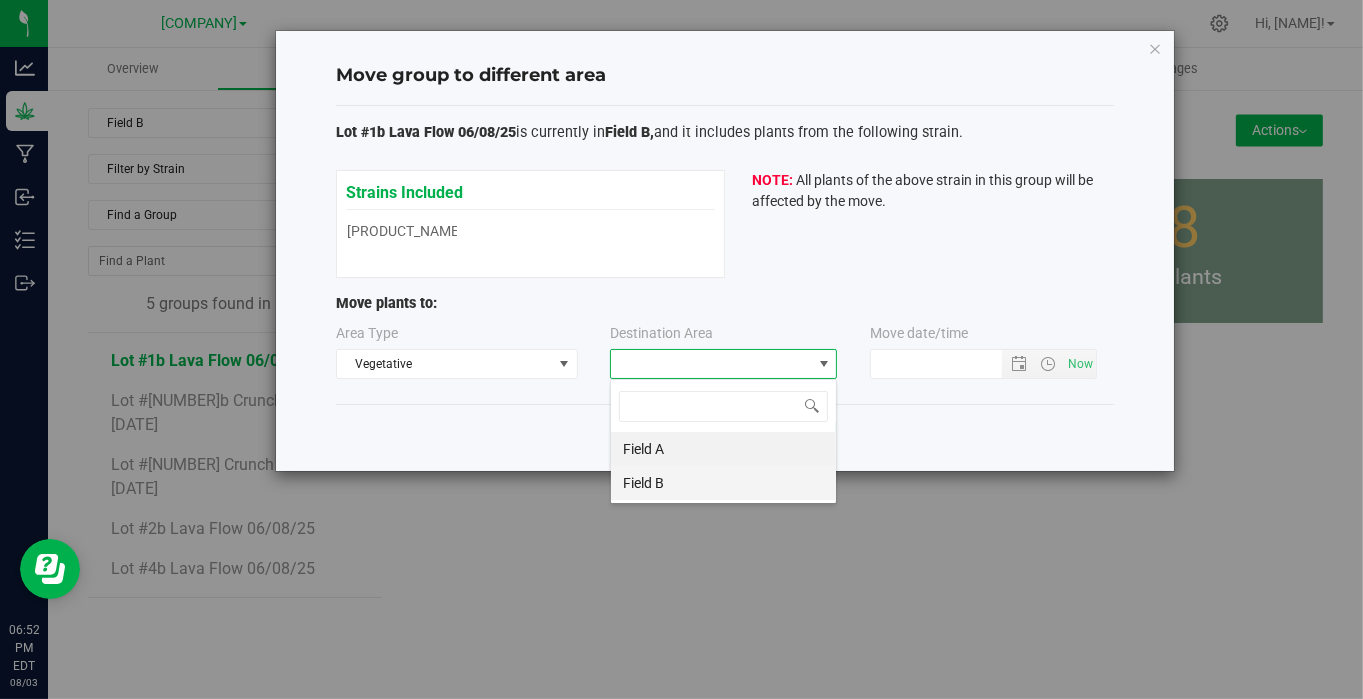 click on "Field B" at bounding box center (723, 483) 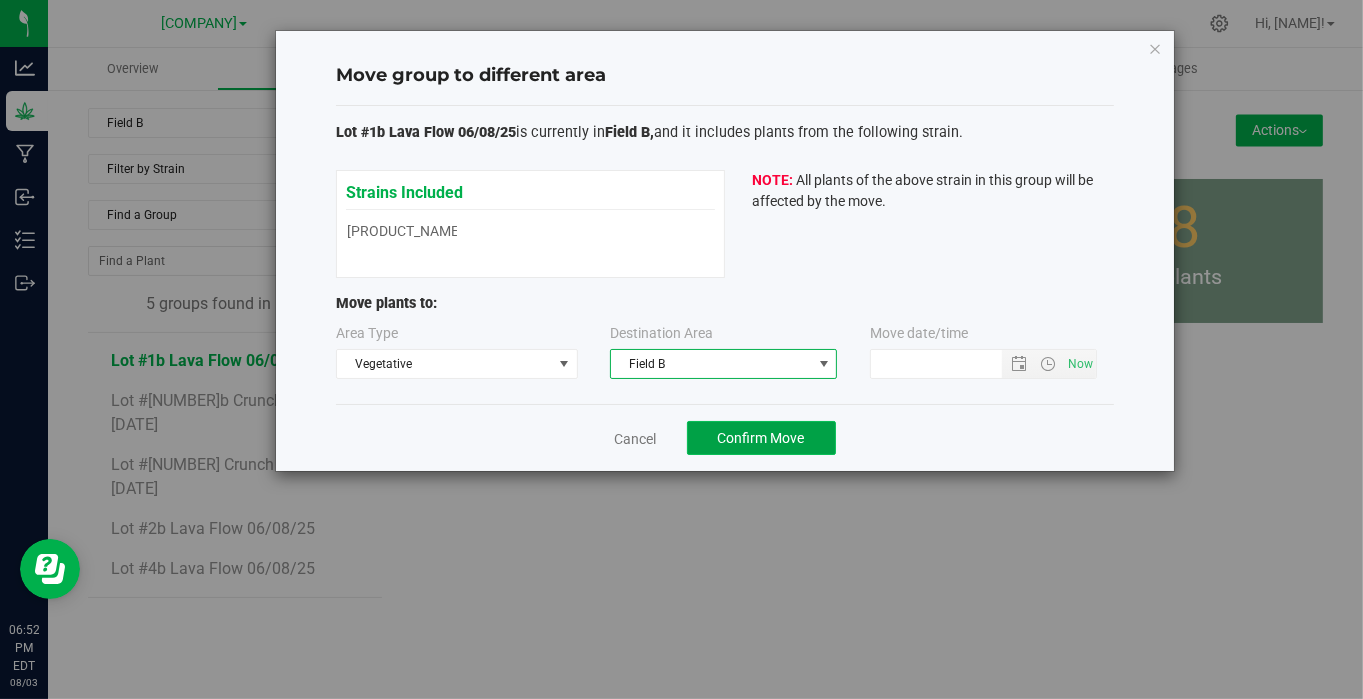 click on "Confirm Move" 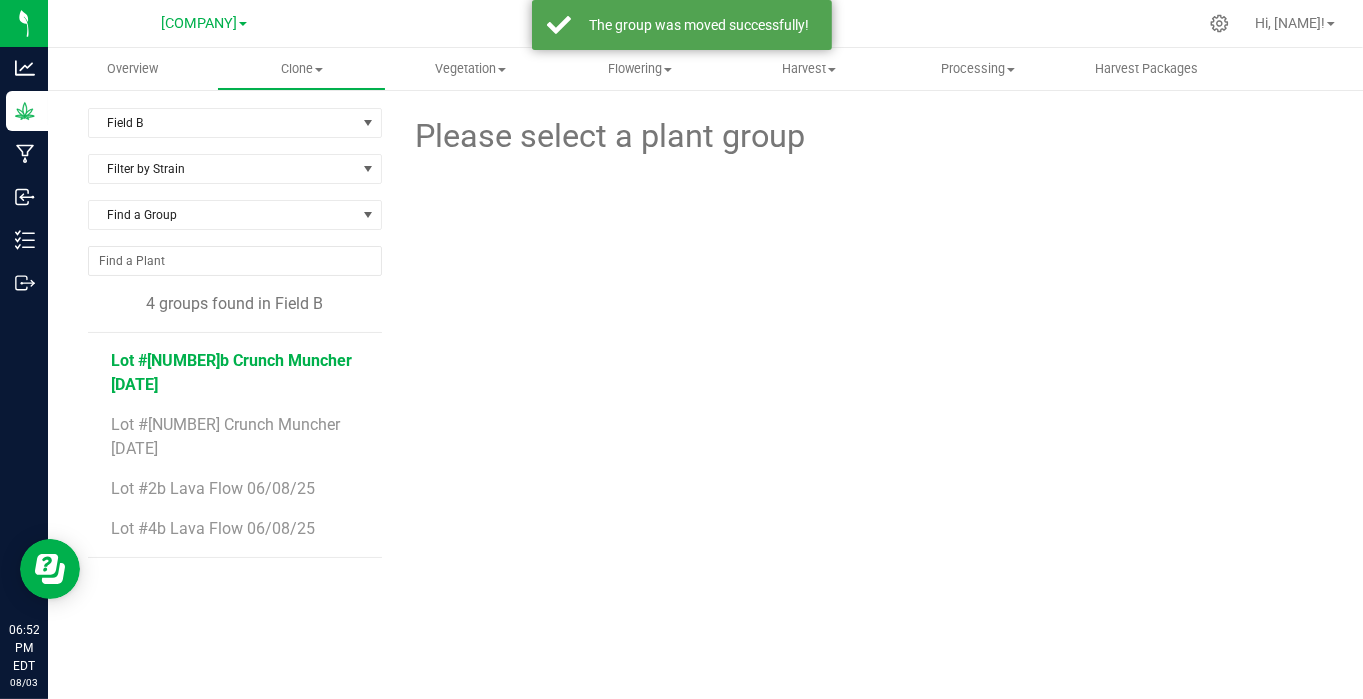 click on "Lot #[NUMBER]b Crunch Muncher [DATE]" at bounding box center [232, 372] 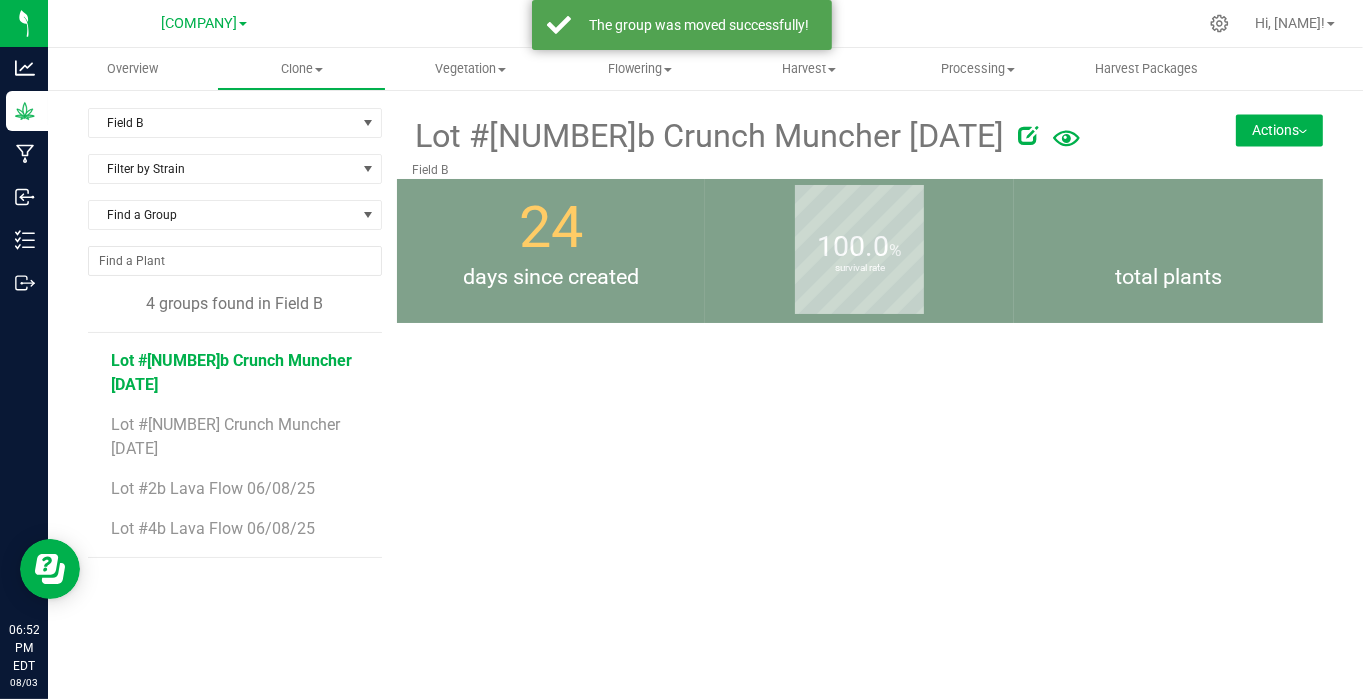click on "Actions" at bounding box center (1279, 130) 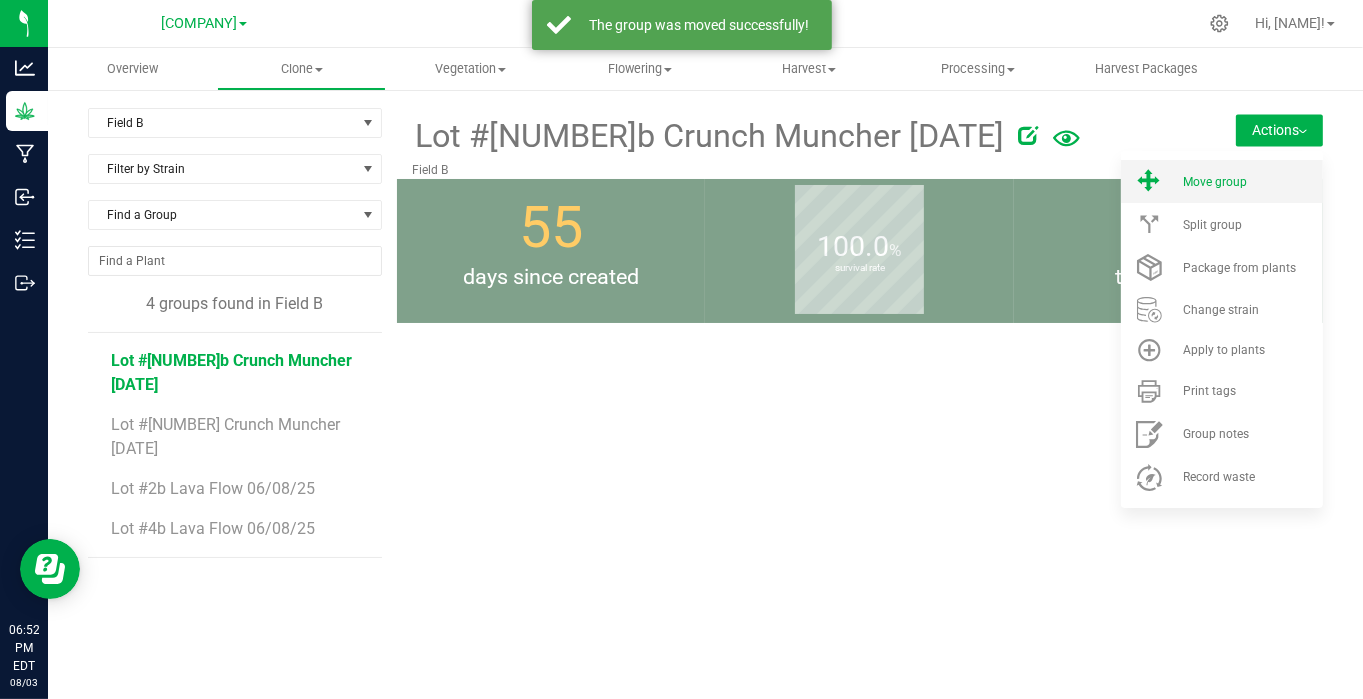 click on "Move group" at bounding box center [1215, 182] 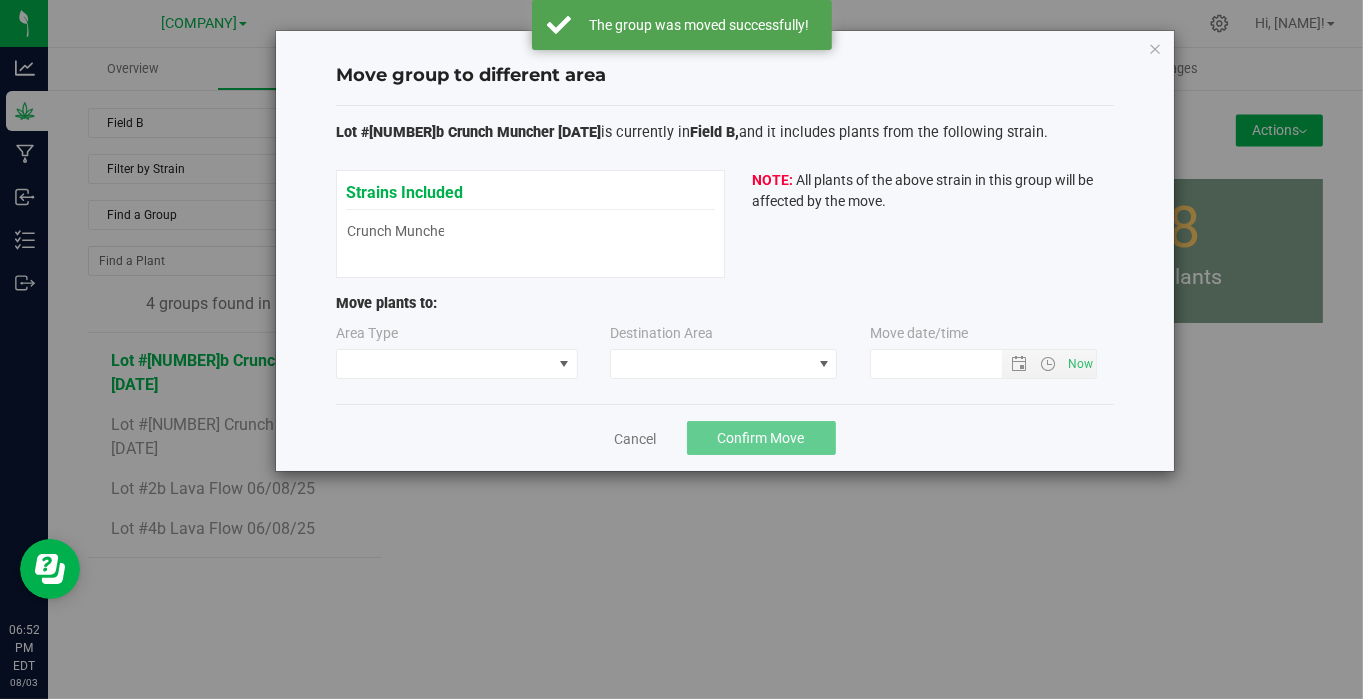 type on "[DATE] [TIME]" 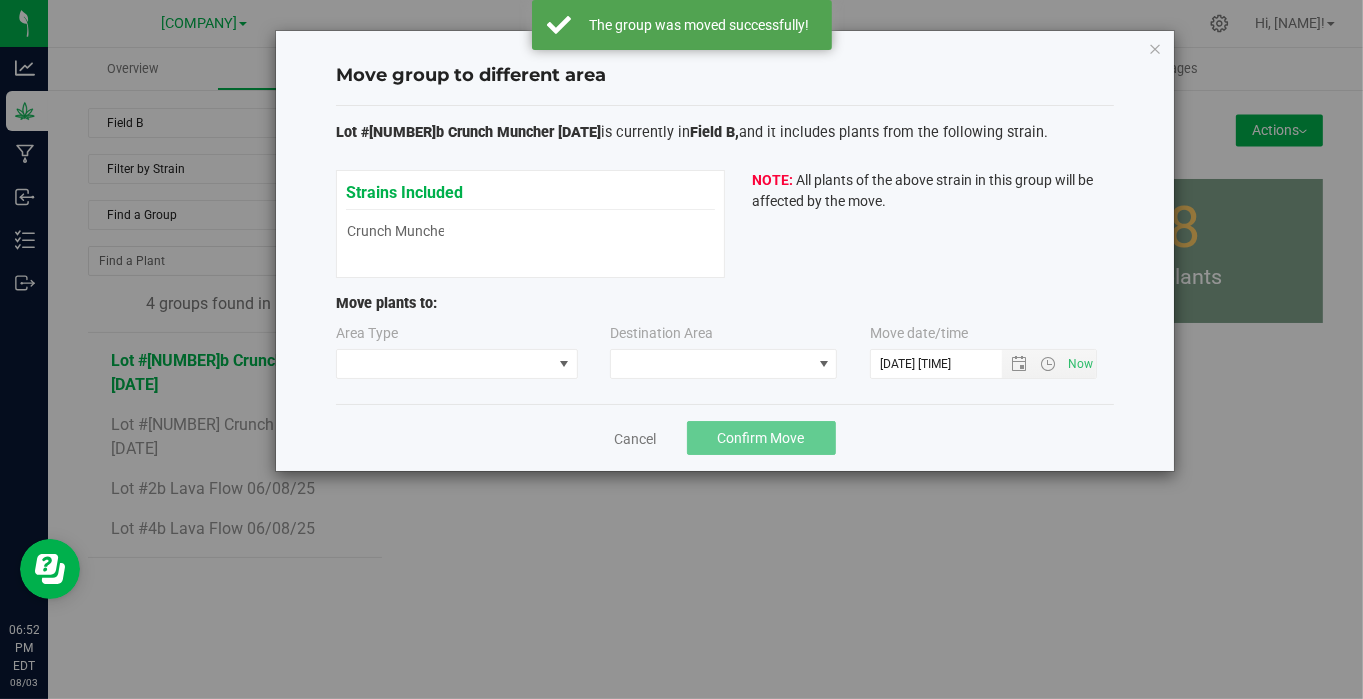 type 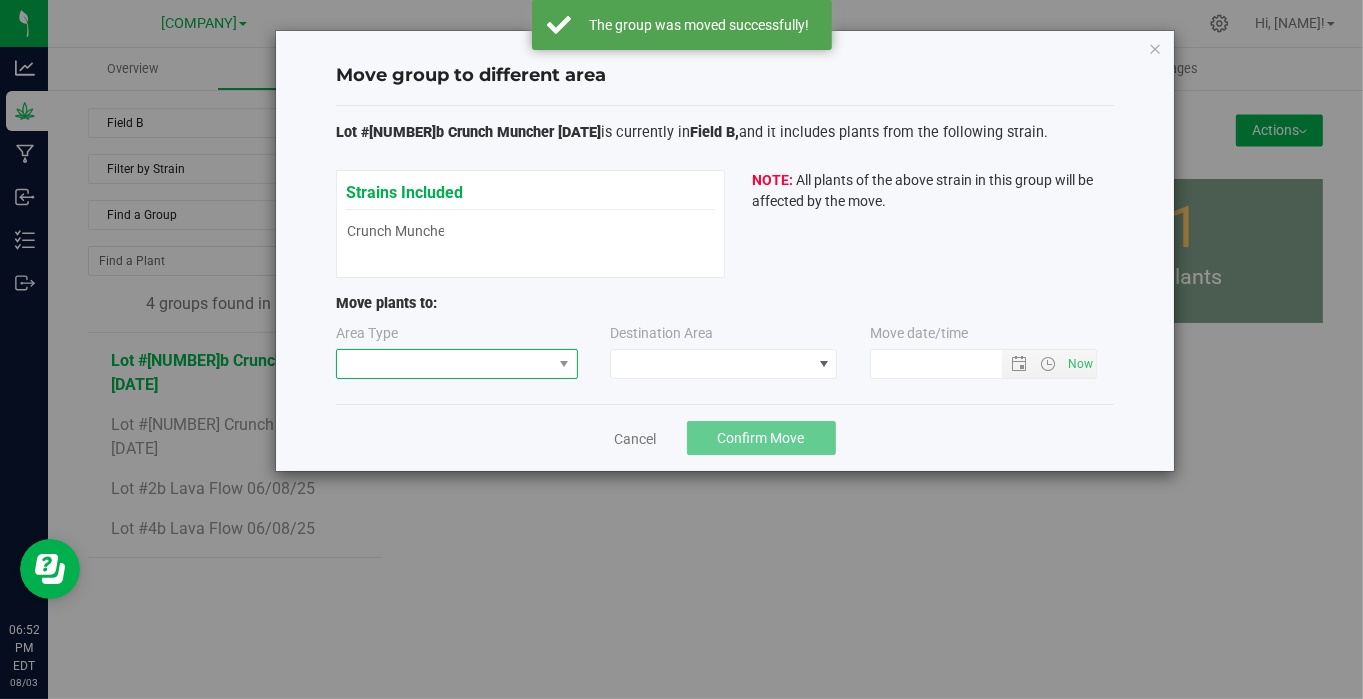 click at bounding box center (444, 364) 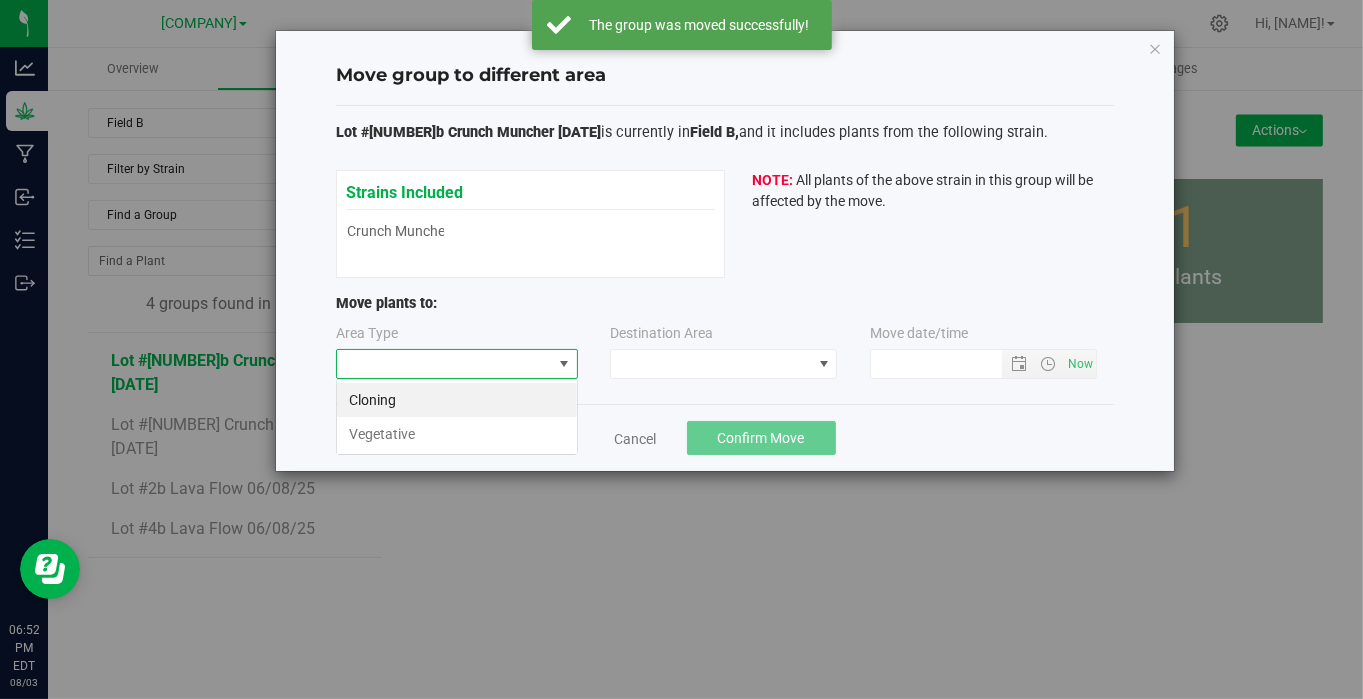 scroll, scrollTop: 99970, scrollLeft: 99757, axis: both 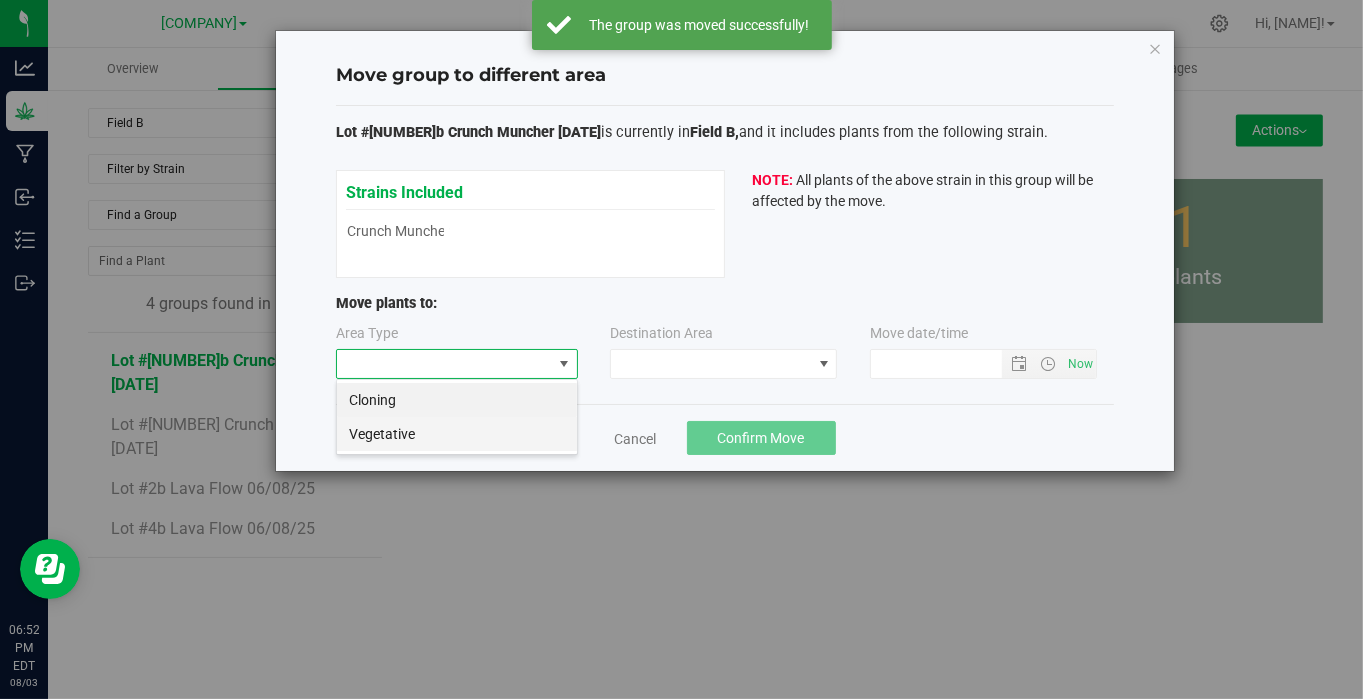 click on "Vegetative" at bounding box center (457, 434) 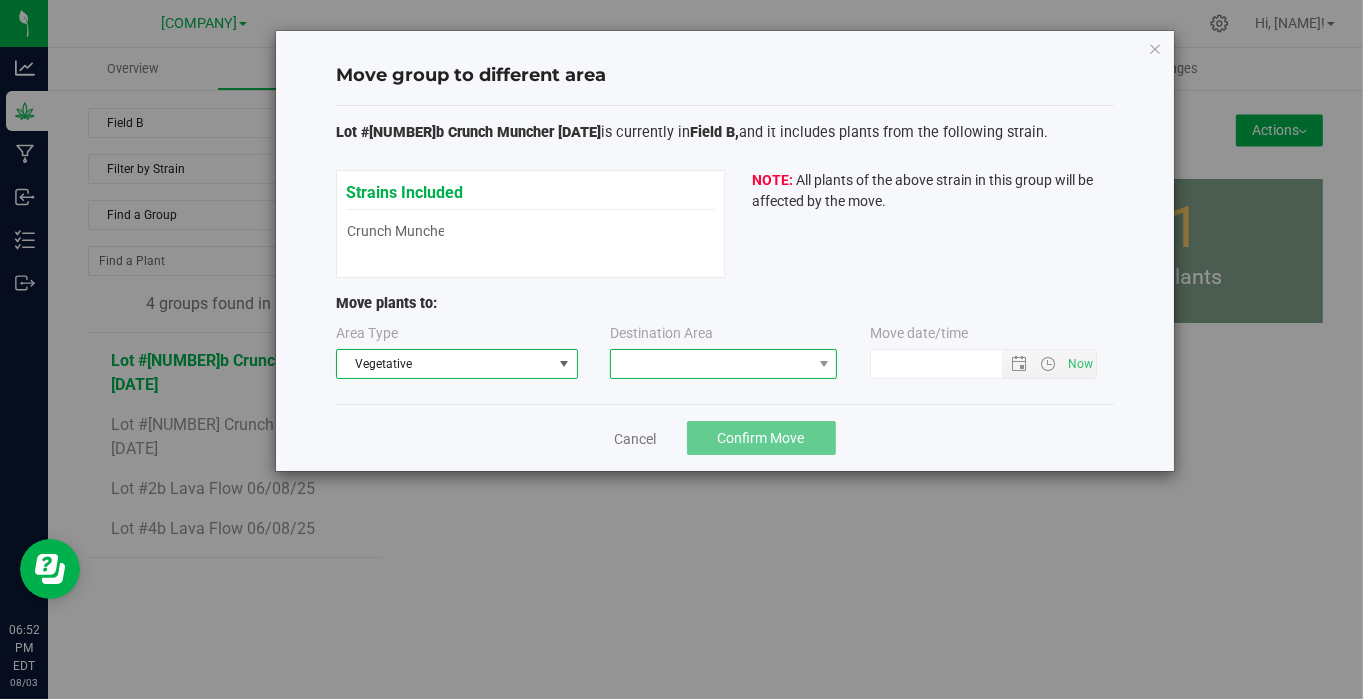 click at bounding box center [711, 364] 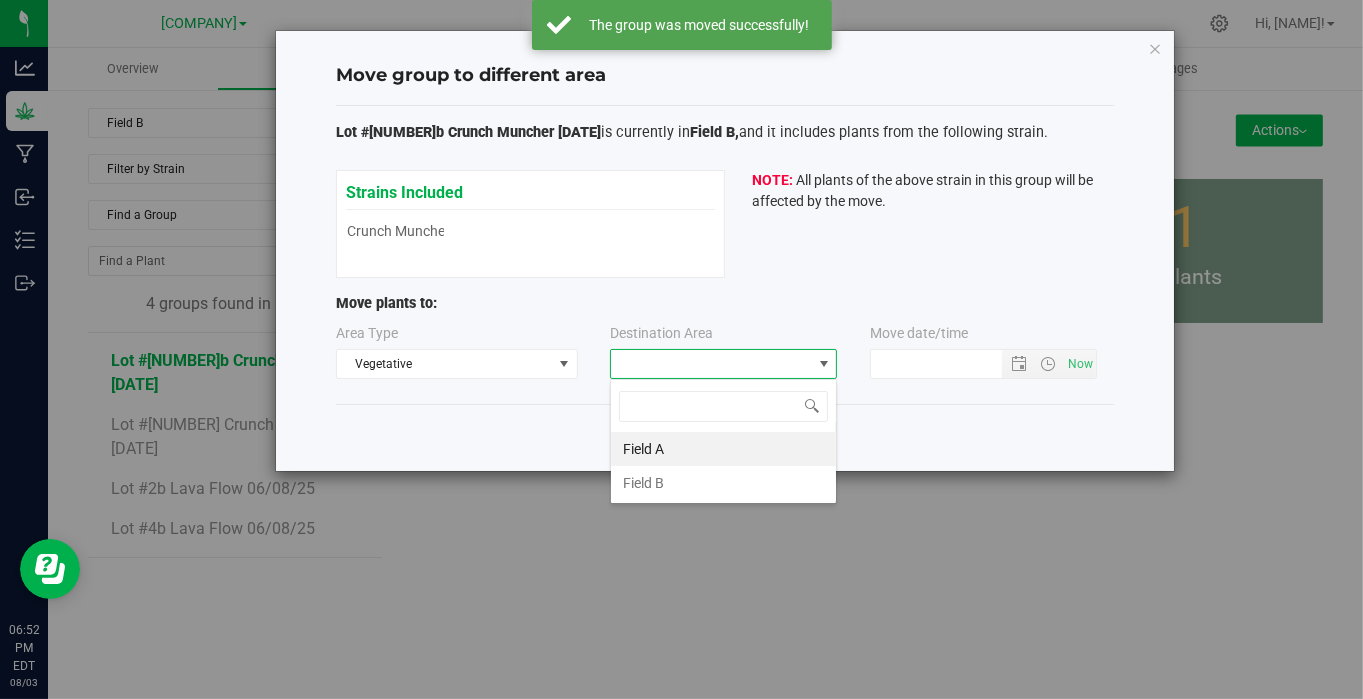 scroll, scrollTop: 99970, scrollLeft: 99772, axis: both 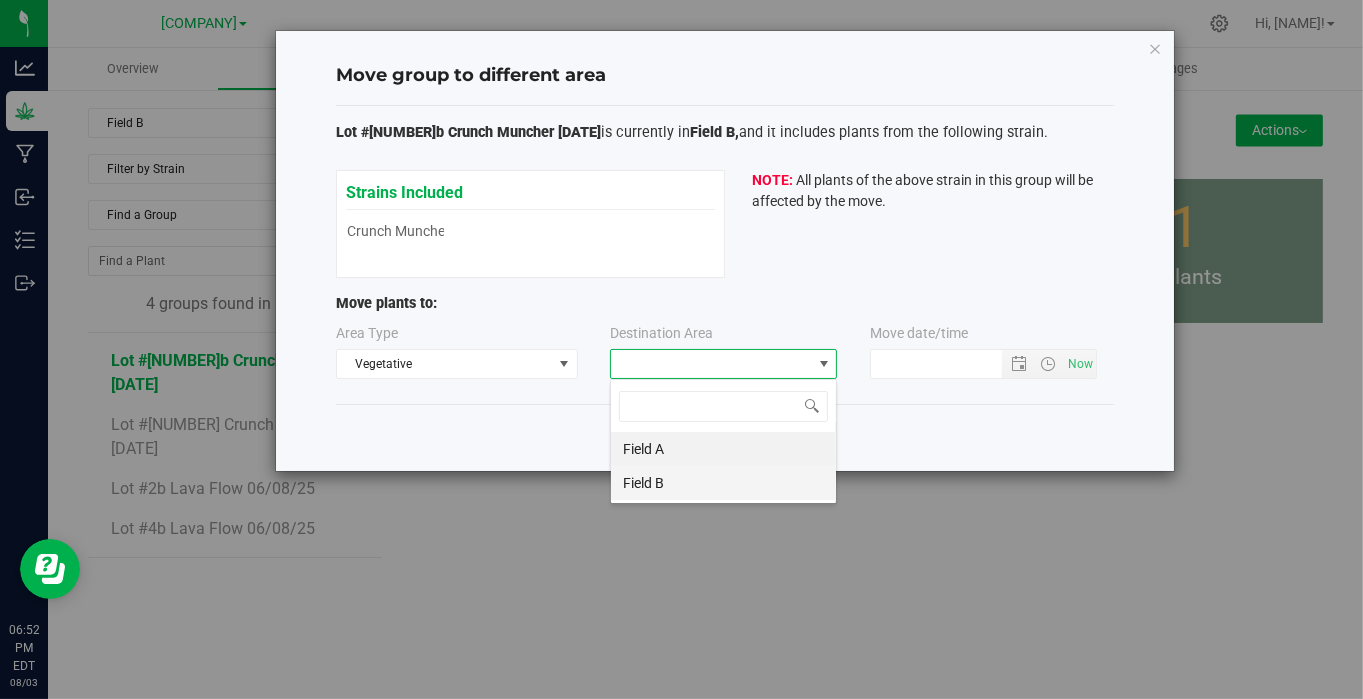 click on "Field B" at bounding box center [723, 483] 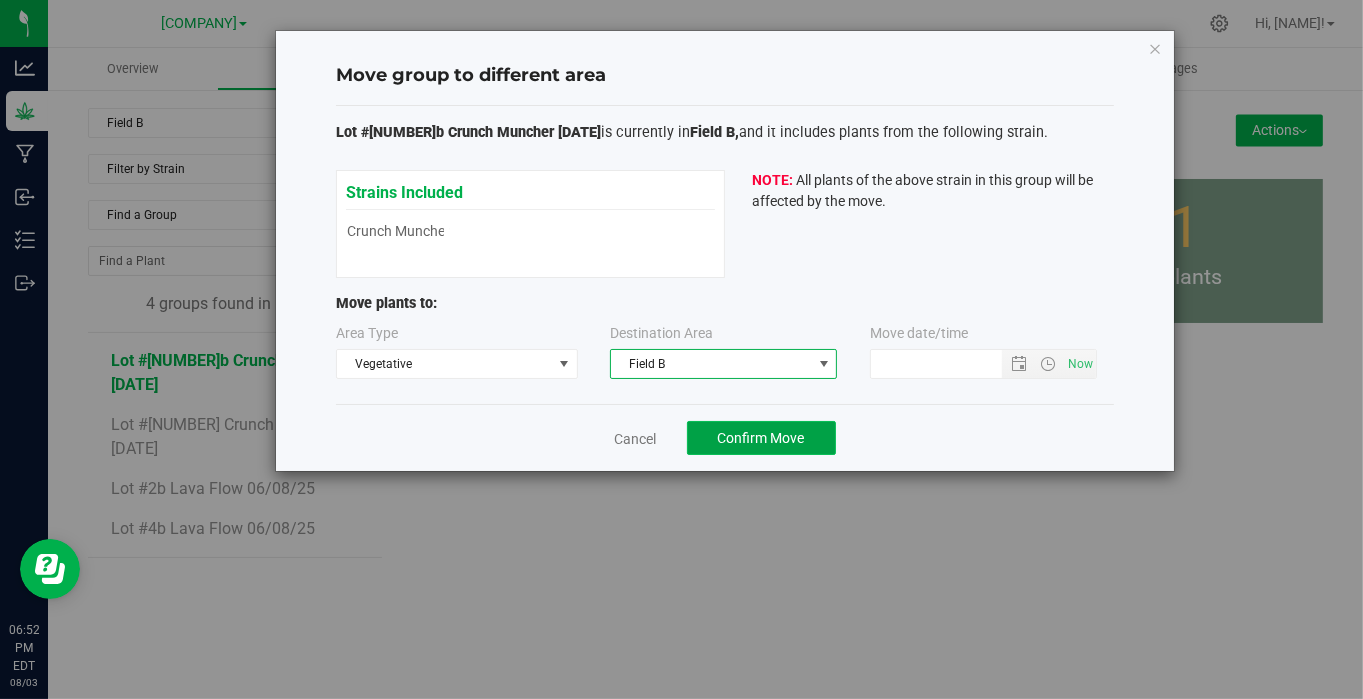 click on "Confirm Move" 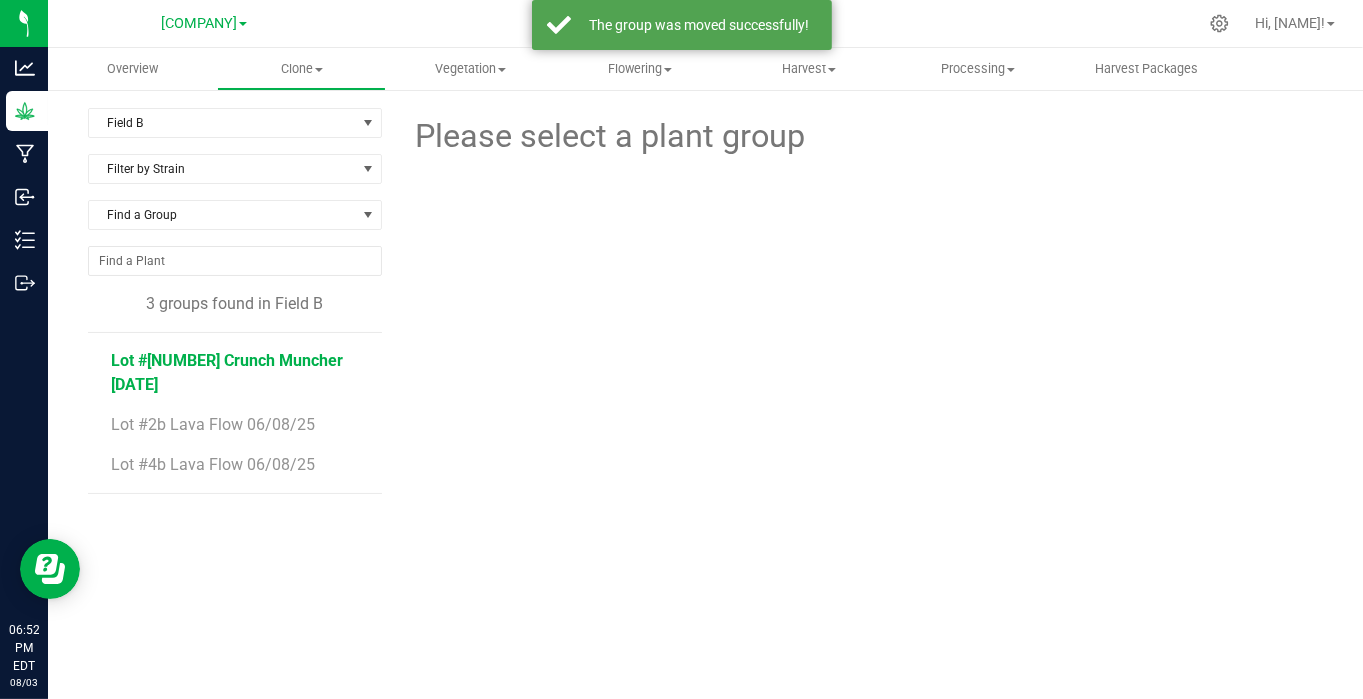click on "Lot #[NUMBER] Crunch Muncher [DATE]" at bounding box center [228, 372] 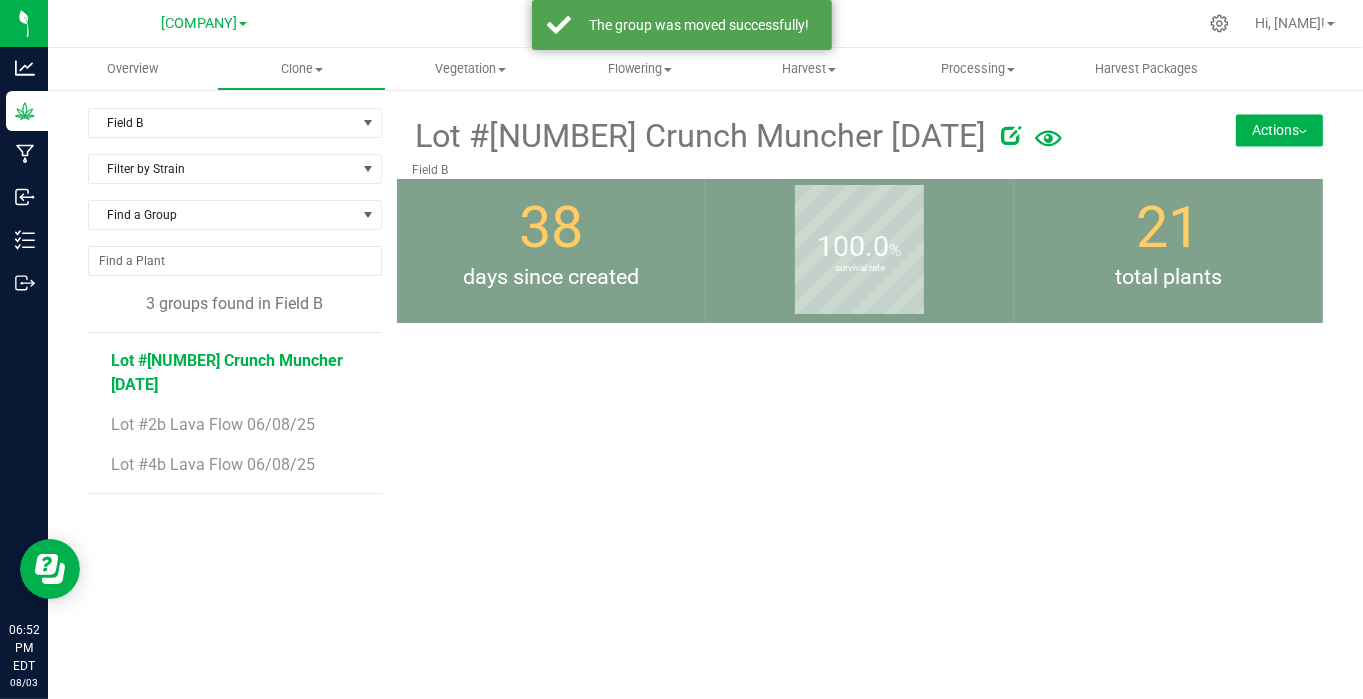 click on "Actions" at bounding box center (1279, 130) 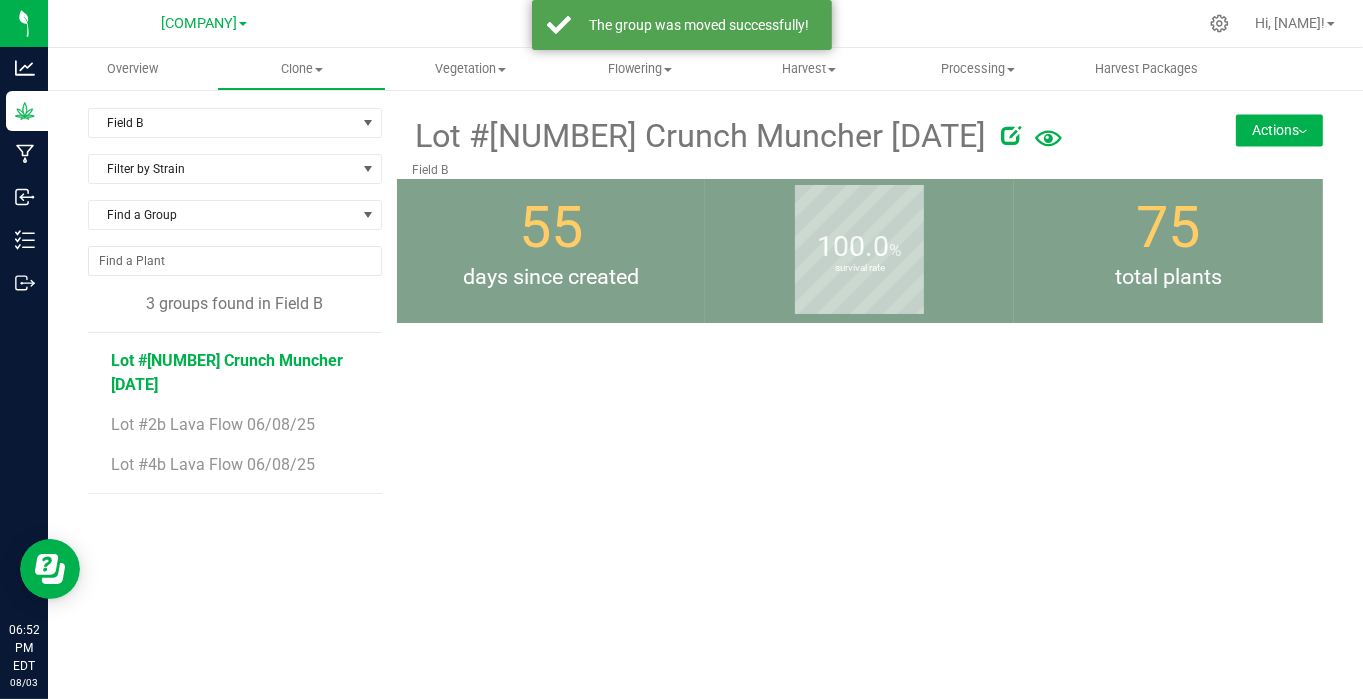 click on "Actions" at bounding box center [1279, 130] 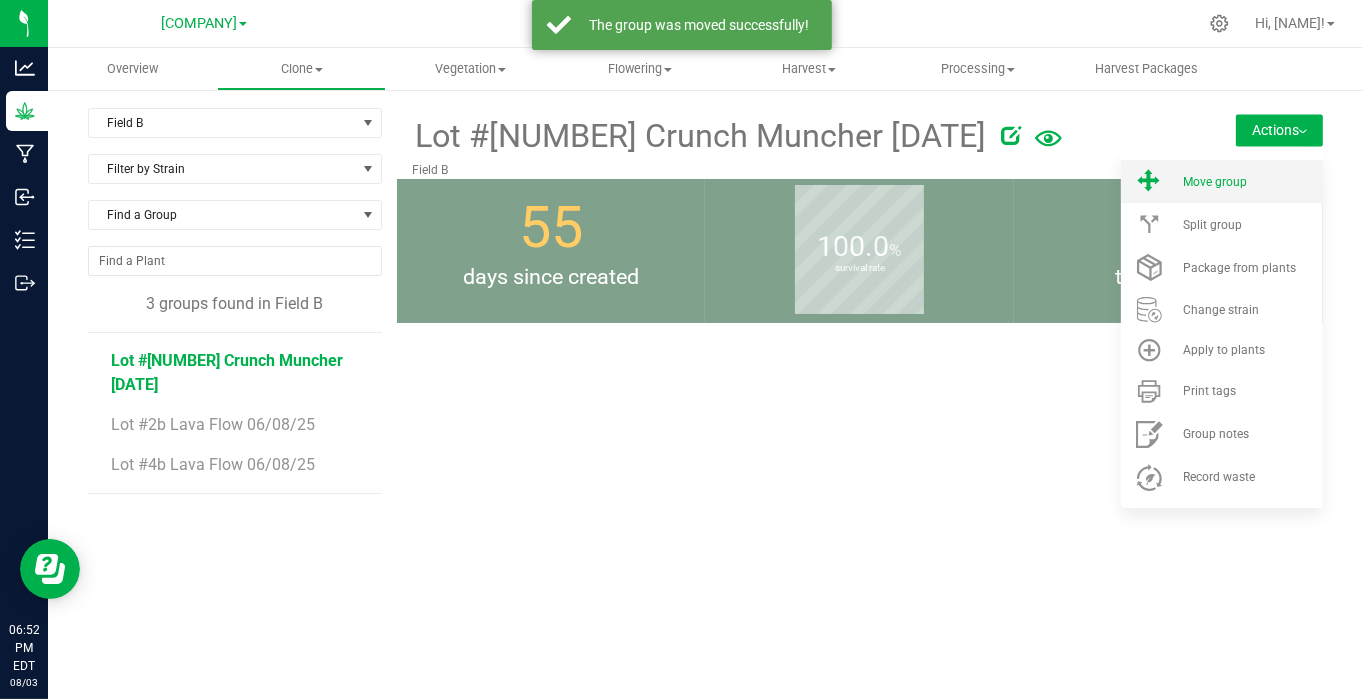 click on "Move group" at bounding box center (1215, 182) 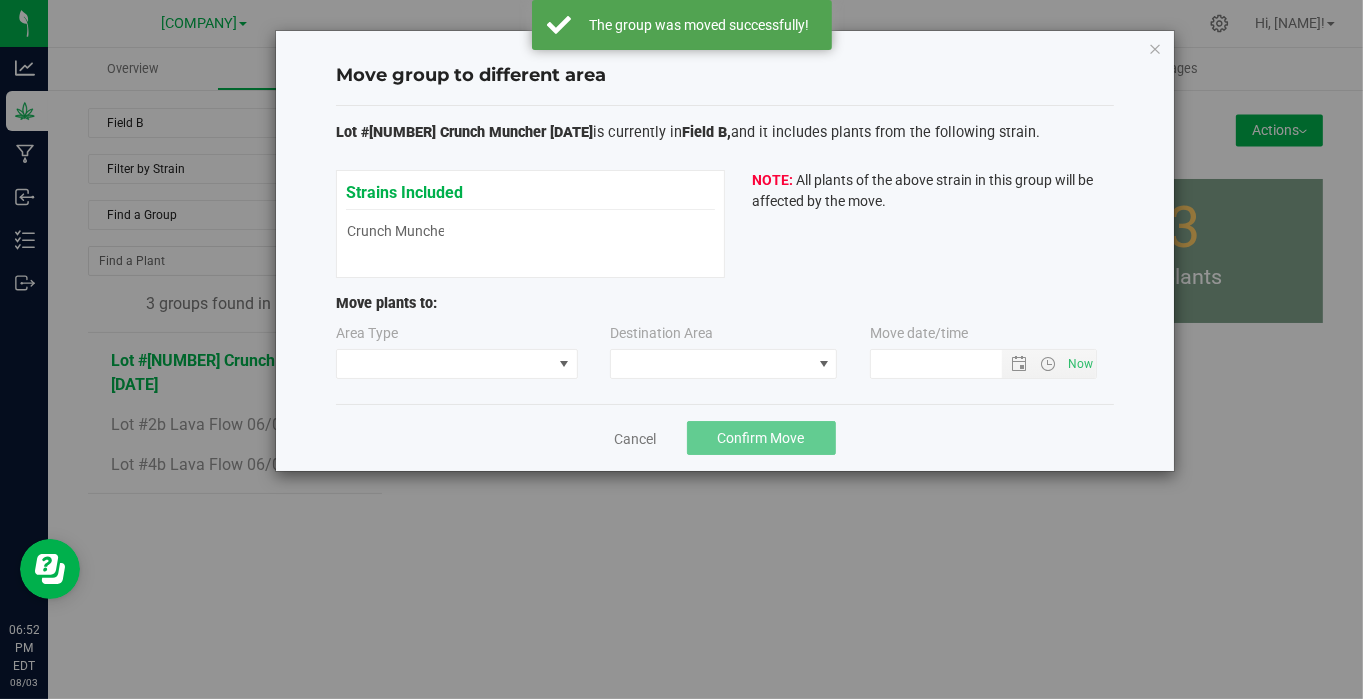 type on "[DATE] [TIME]" 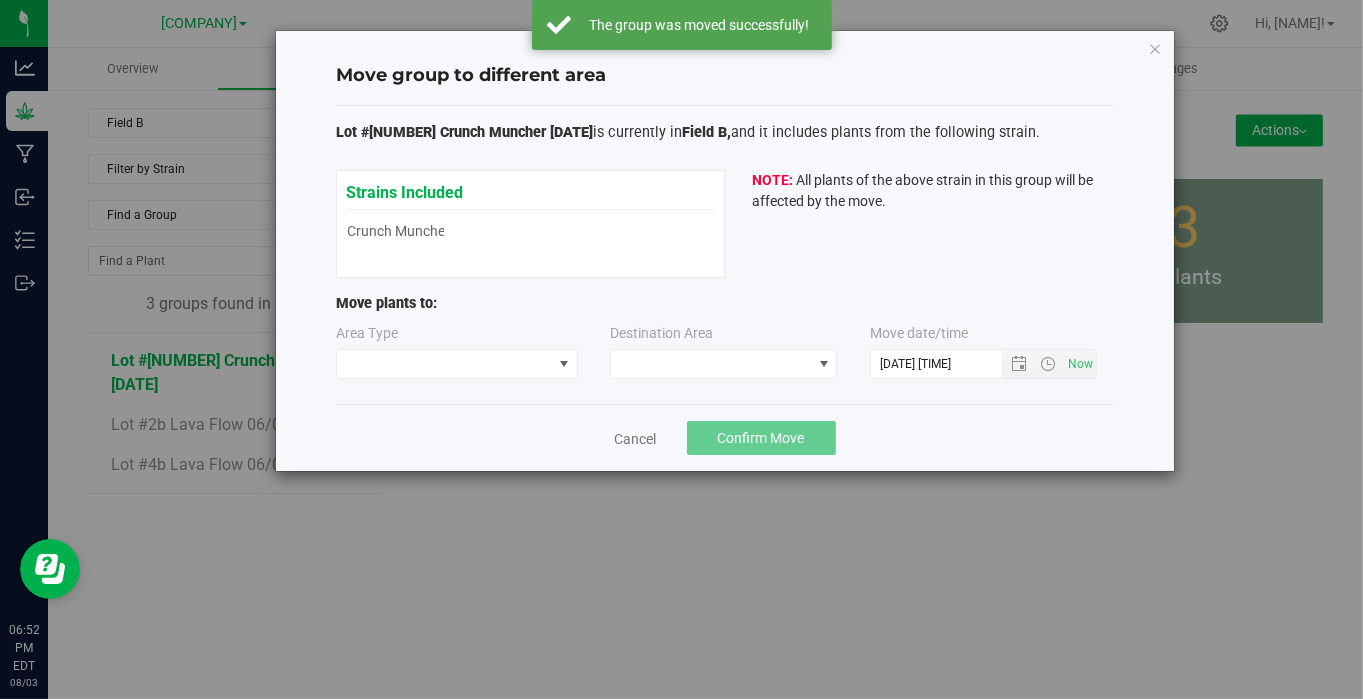 type 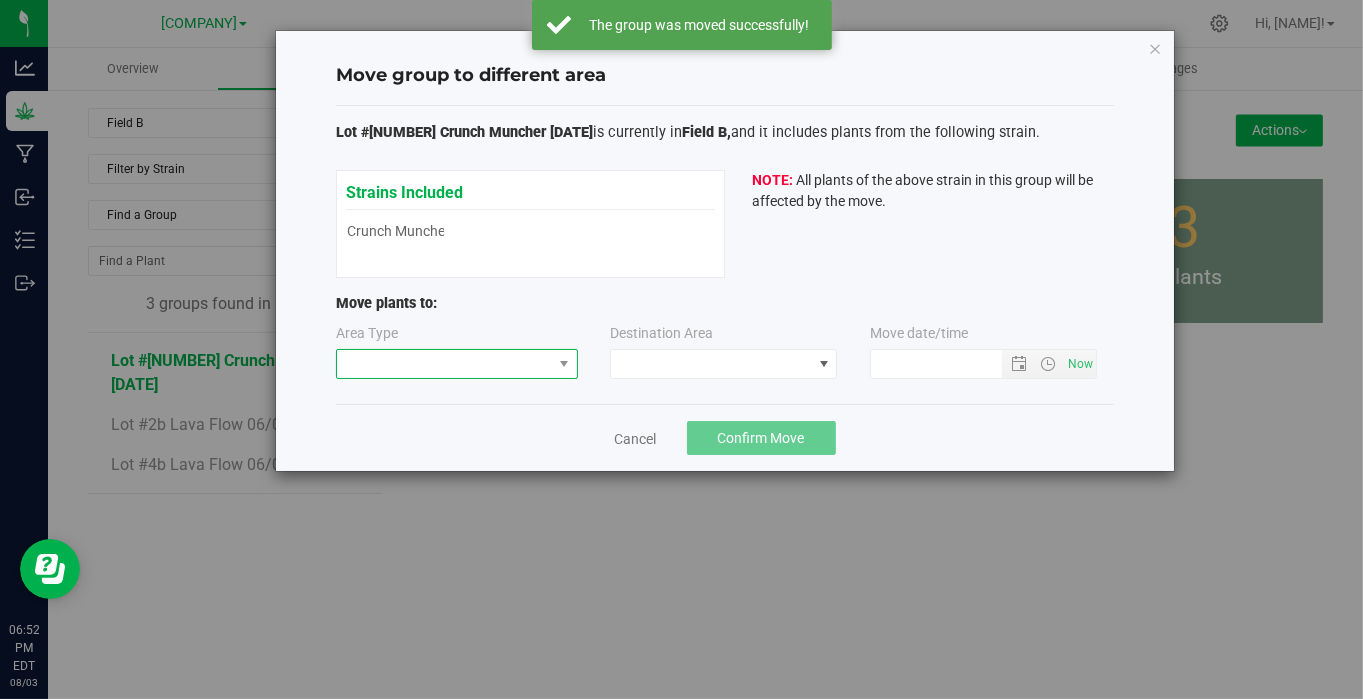 click at bounding box center [444, 364] 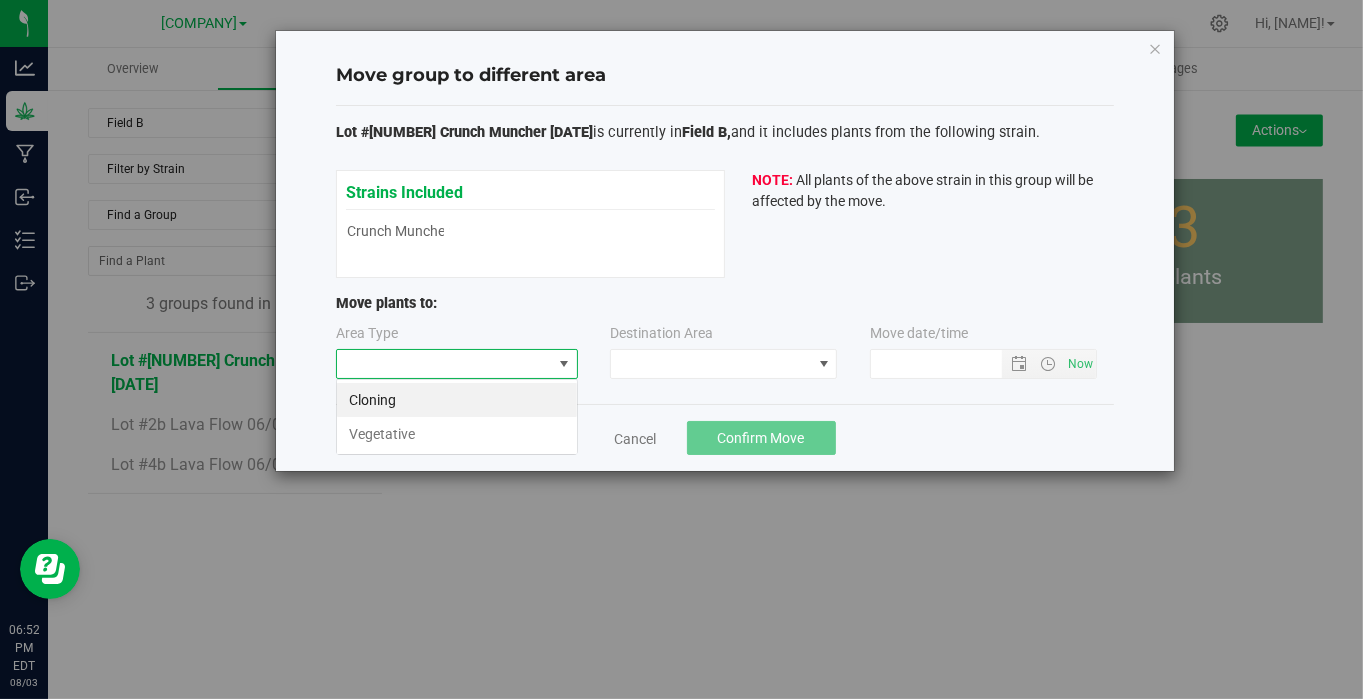 scroll, scrollTop: 99970, scrollLeft: 99757, axis: both 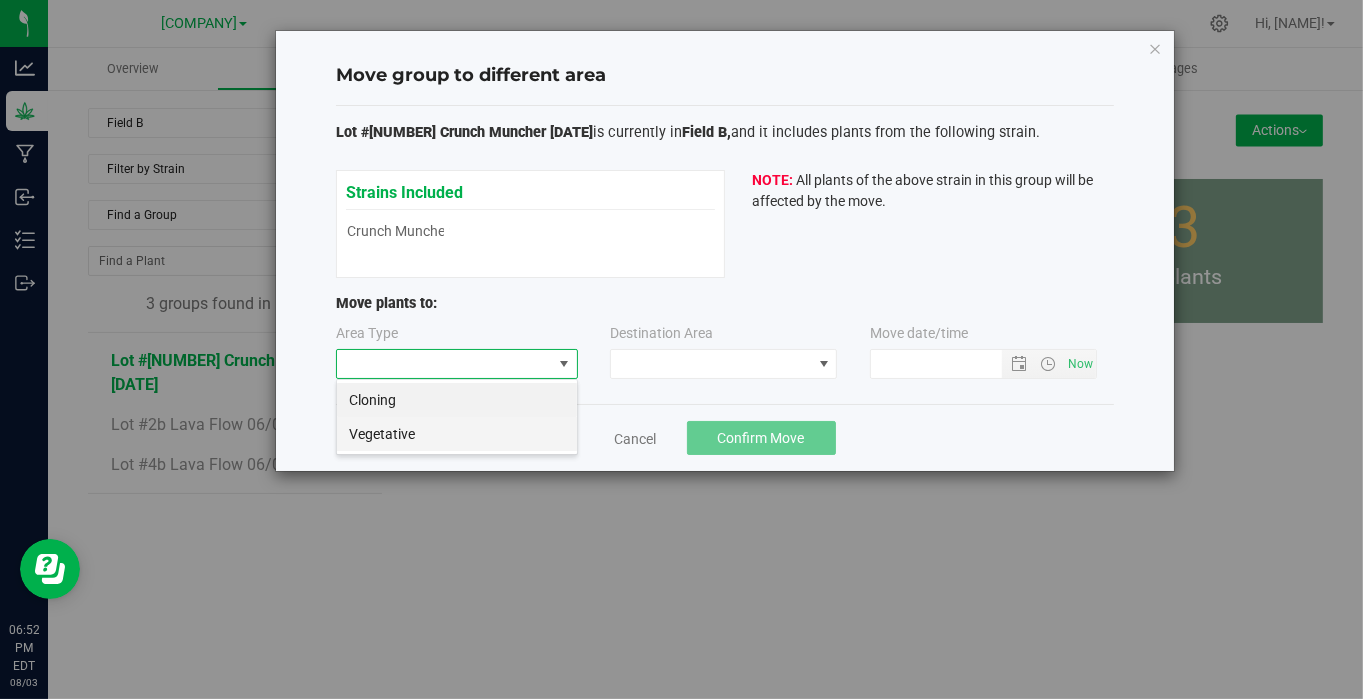click on "Vegetative" at bounding box center (457, 434) 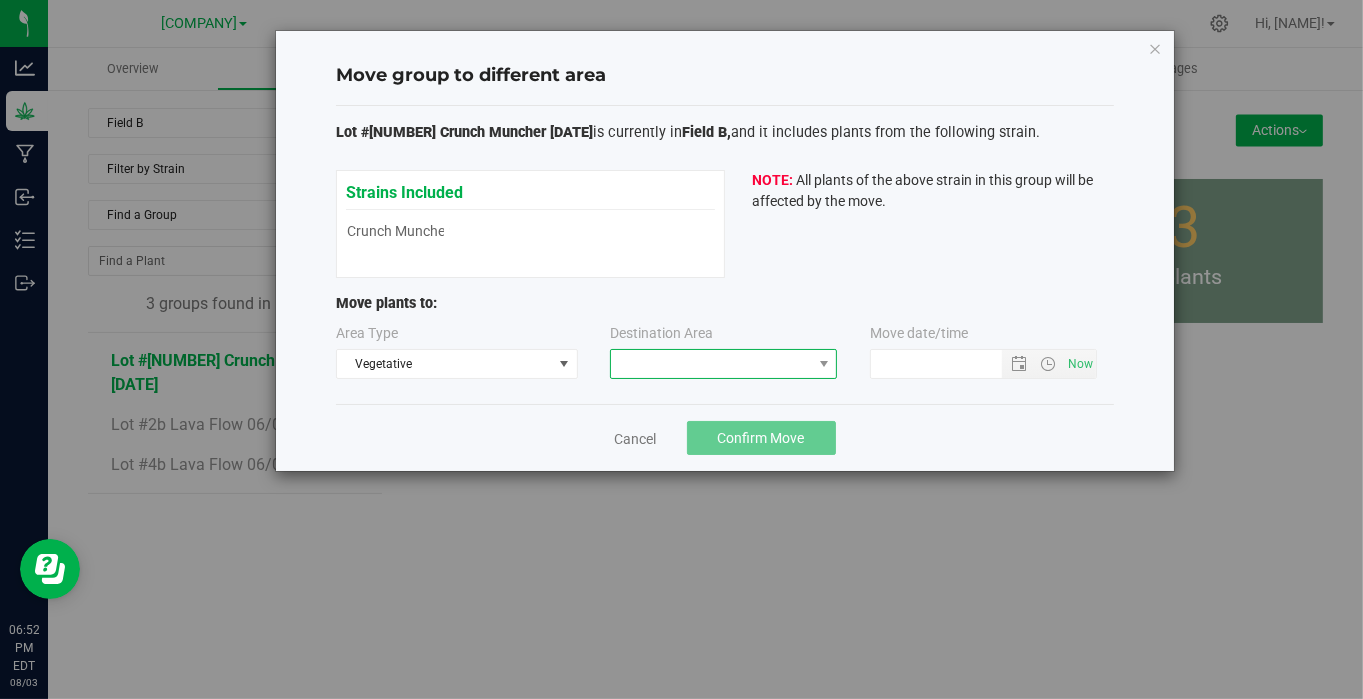 click at bounding box center (711, 364) 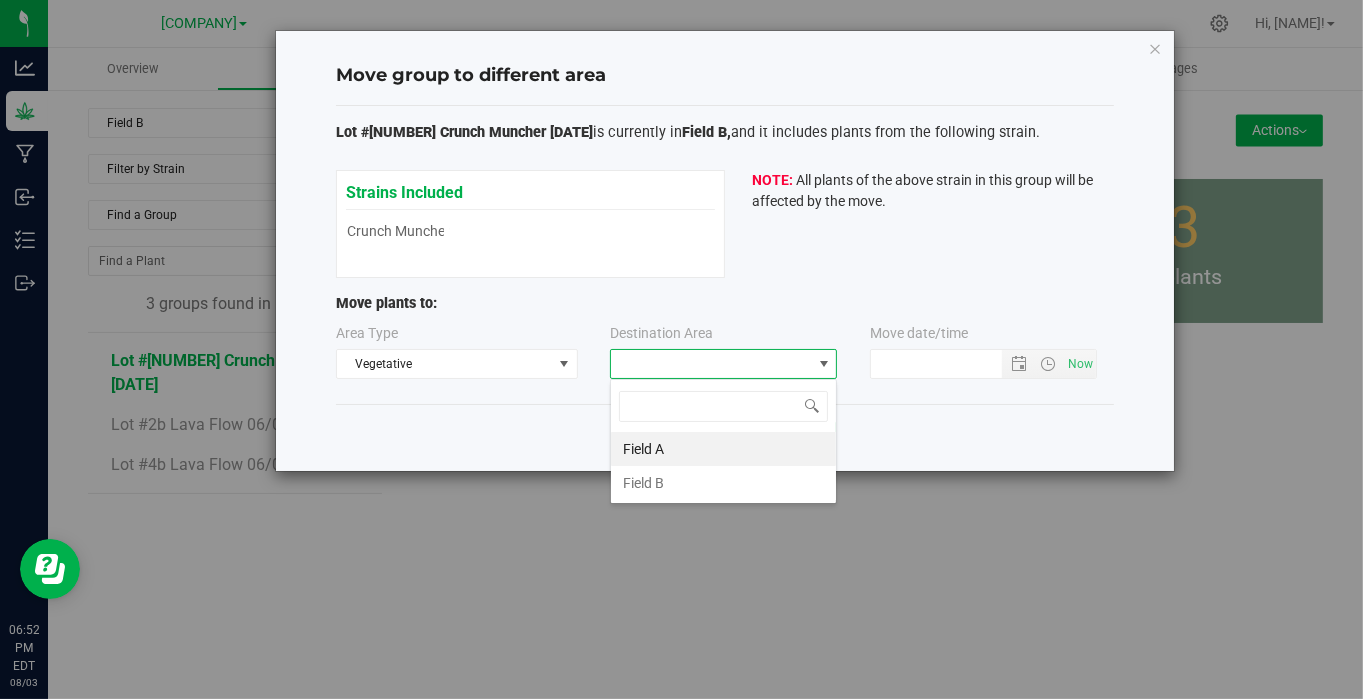 scroll, scrollTop: 99970, scrollLeft: 99772, axis: both 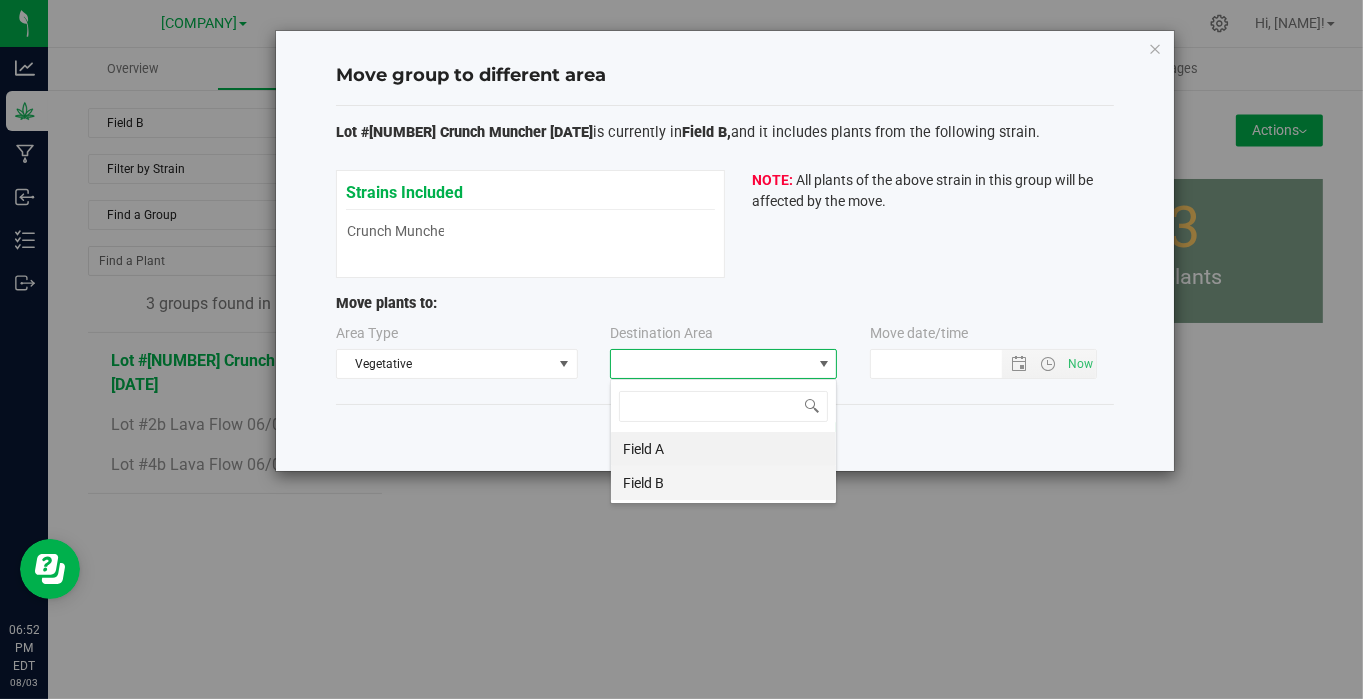 click on "Field B" at bounding box center [723, 483] 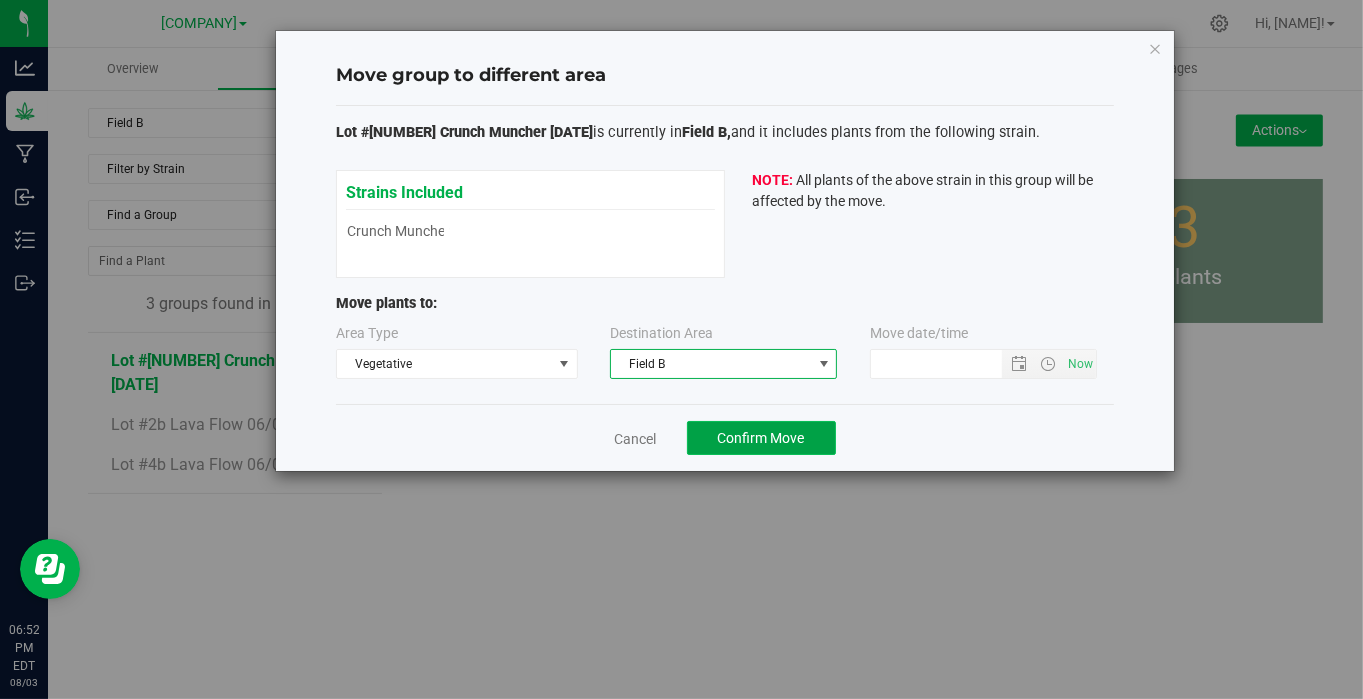 click on "Confirm Move" 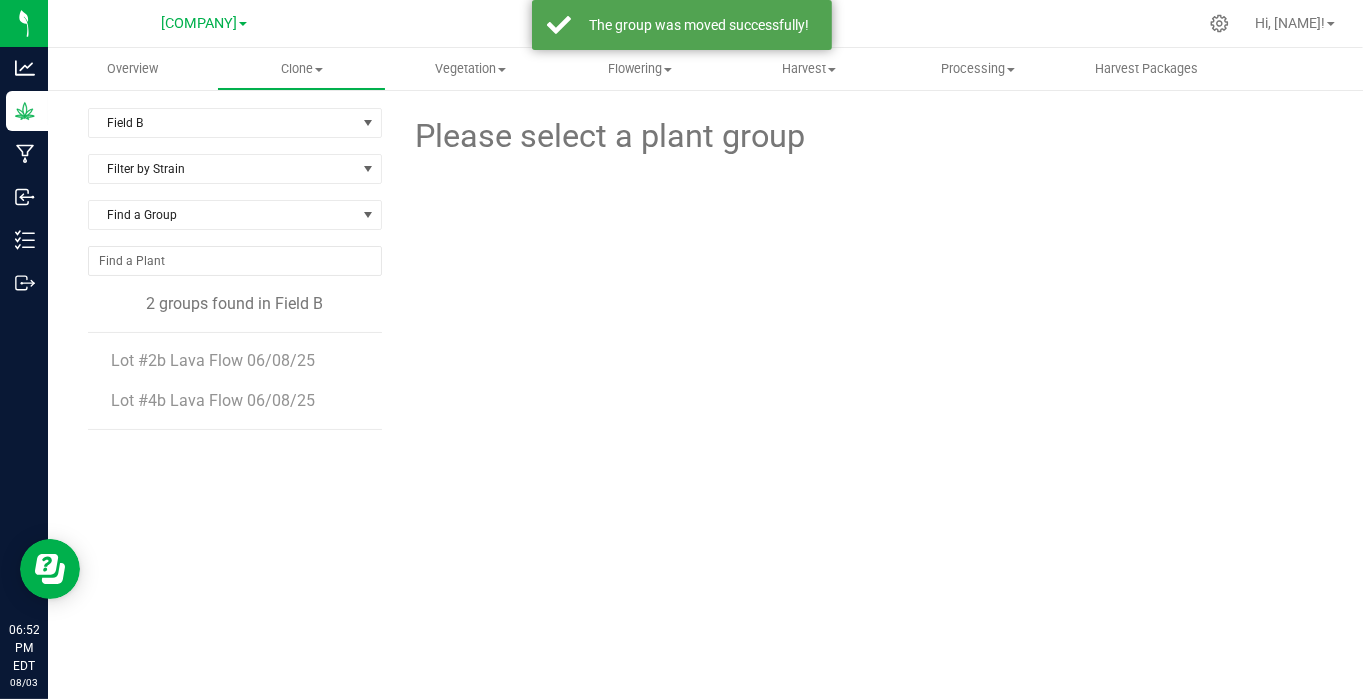 click on "Lot #2b Lava Flow 06/08/25" at bounding box center (214, 360) 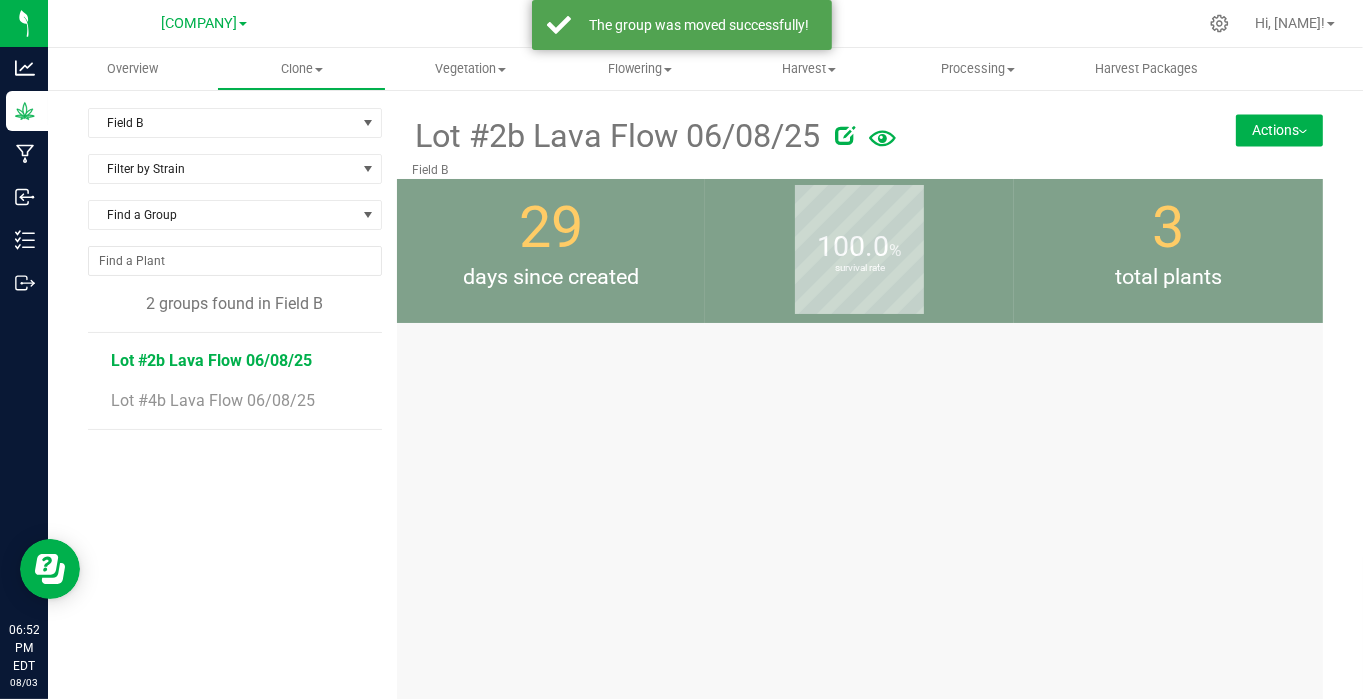 click on "Actions" at bounding box center [1279, 130] 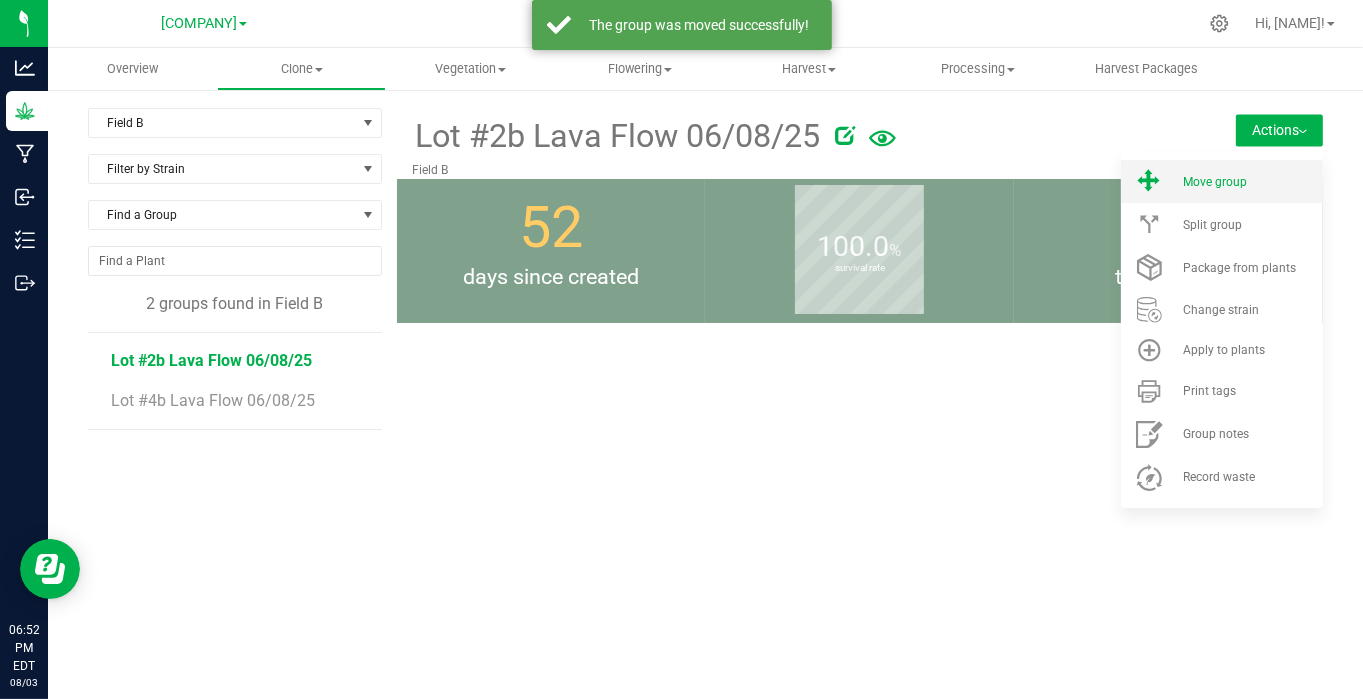 click on "Move group" at bounding box center (1215, 182) 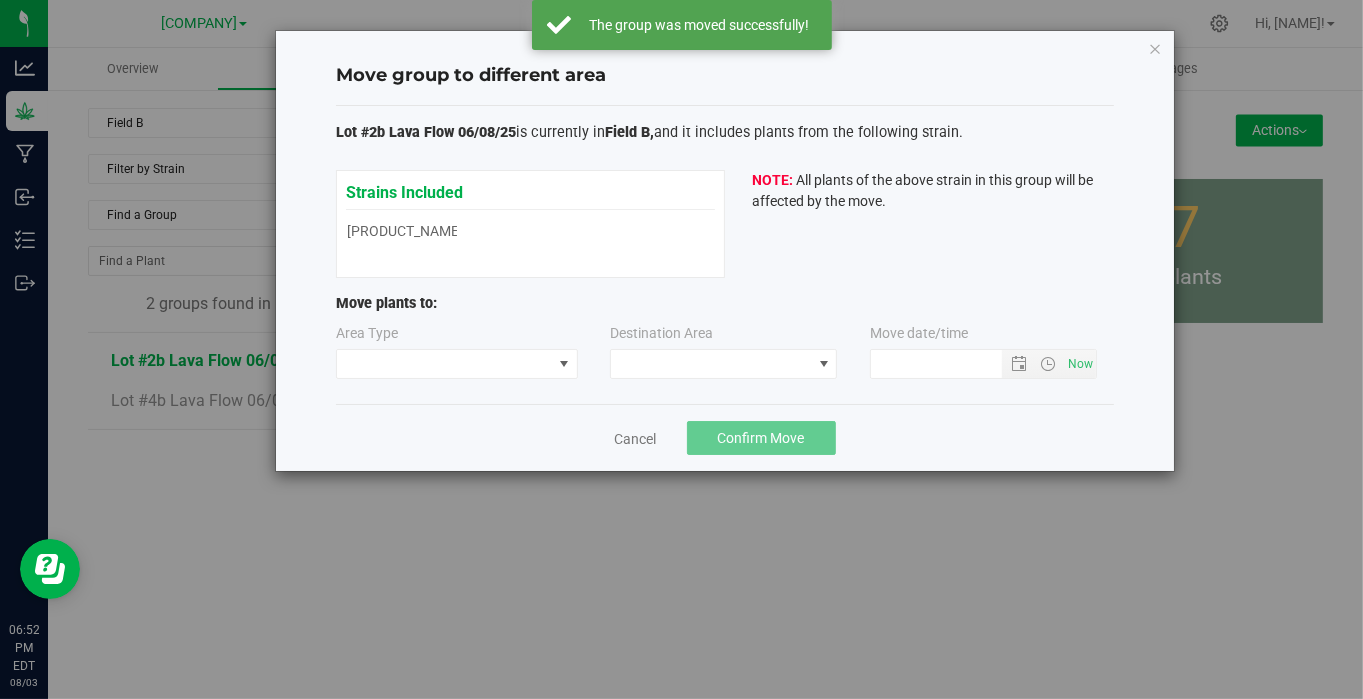 type on "[DATE] [TIME]" 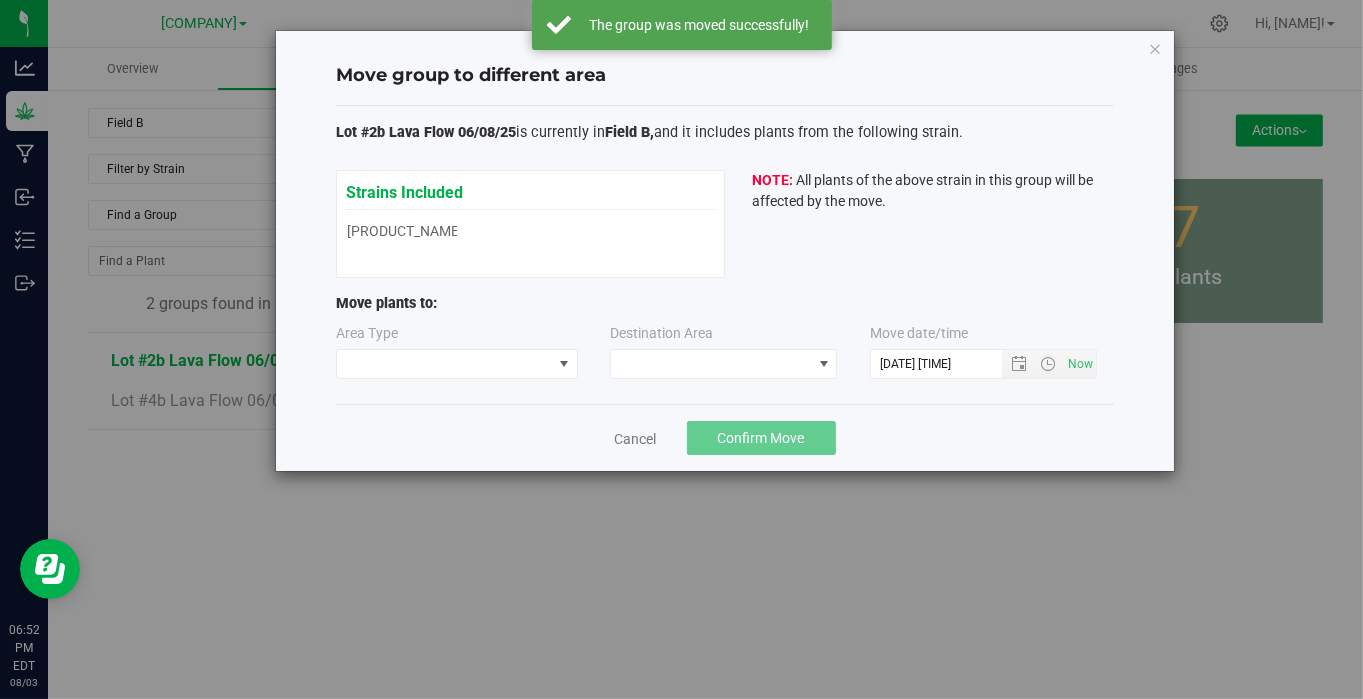 type 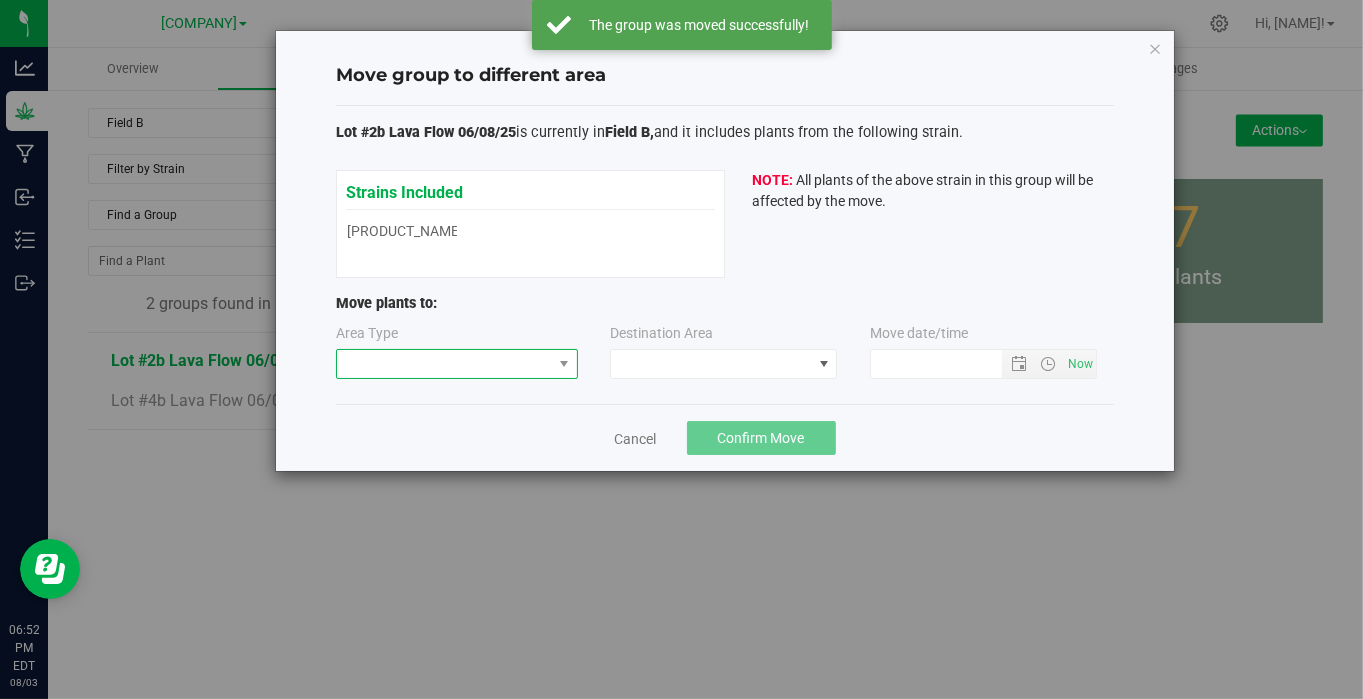 click at bounding box center [444, 364] 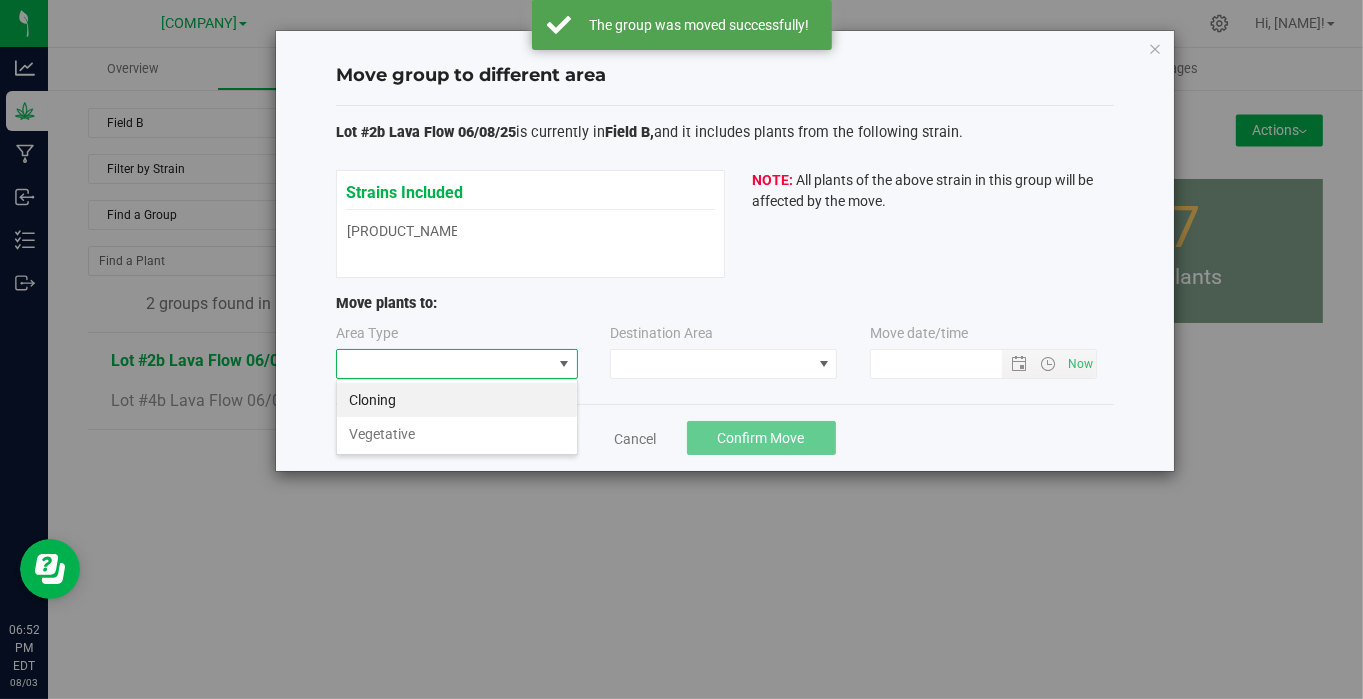 scroll, scrollTop: 99970, scrollLeft: 99757, axis: both 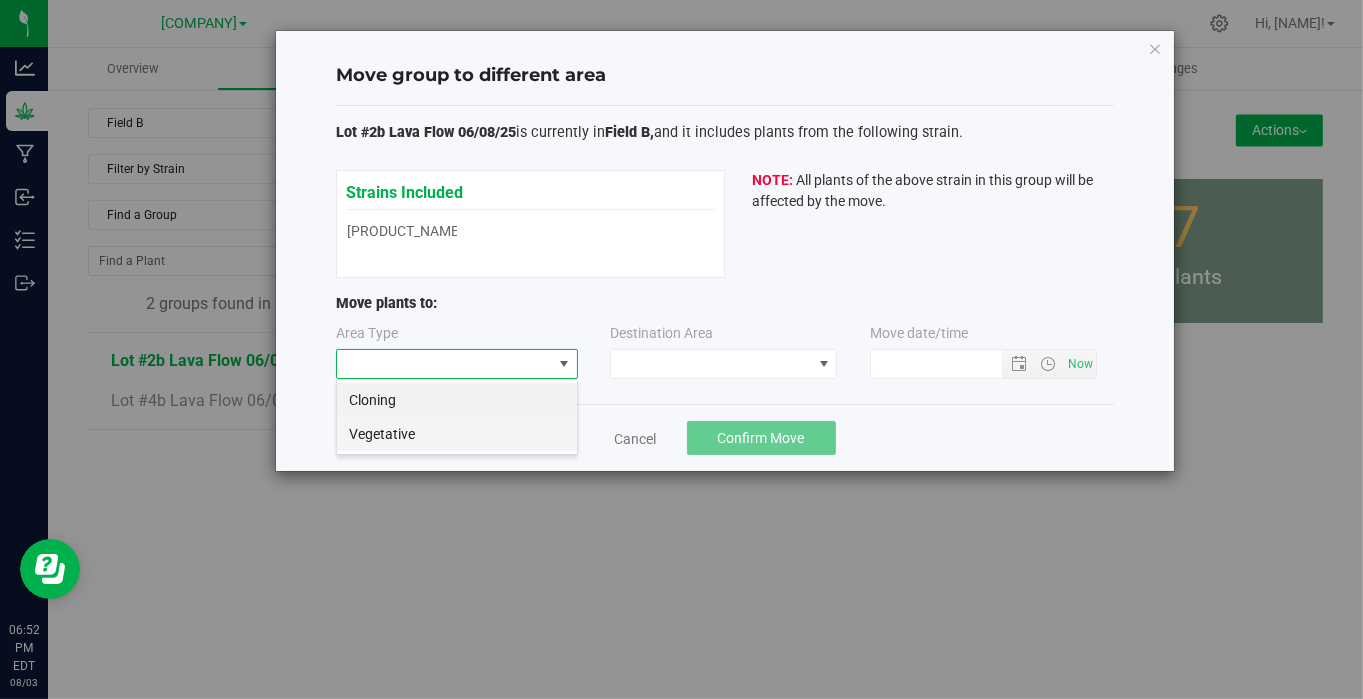 click on "Vegetative" at bounding box center [457, 434] 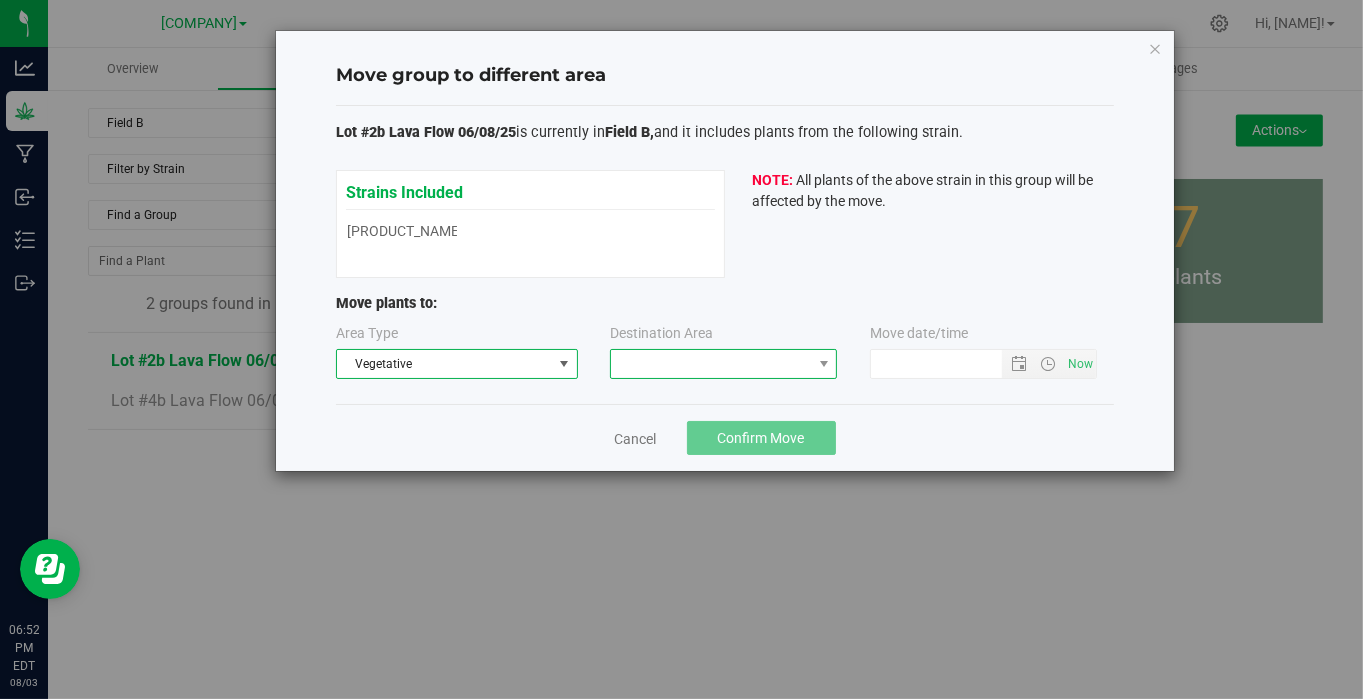 click at bounding box center (711, 364) 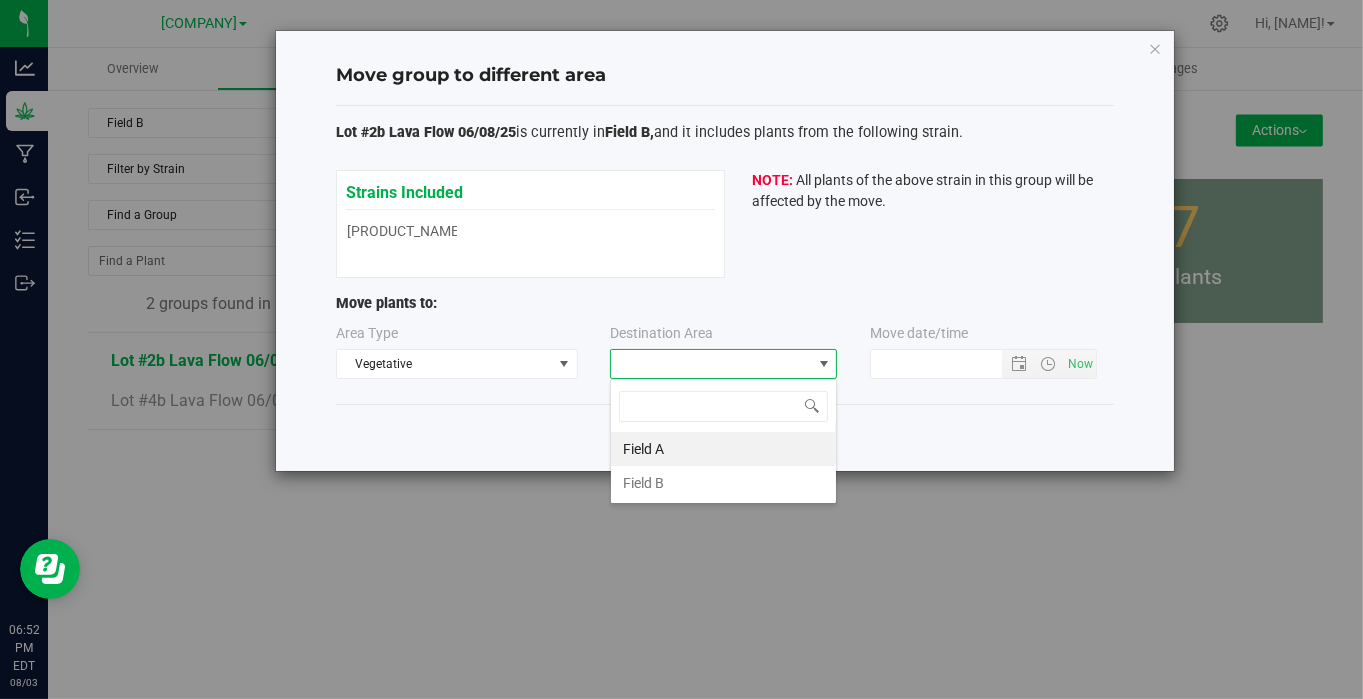 scroll, scrollTop: 99970, scrollLeft: 99772, axis: both 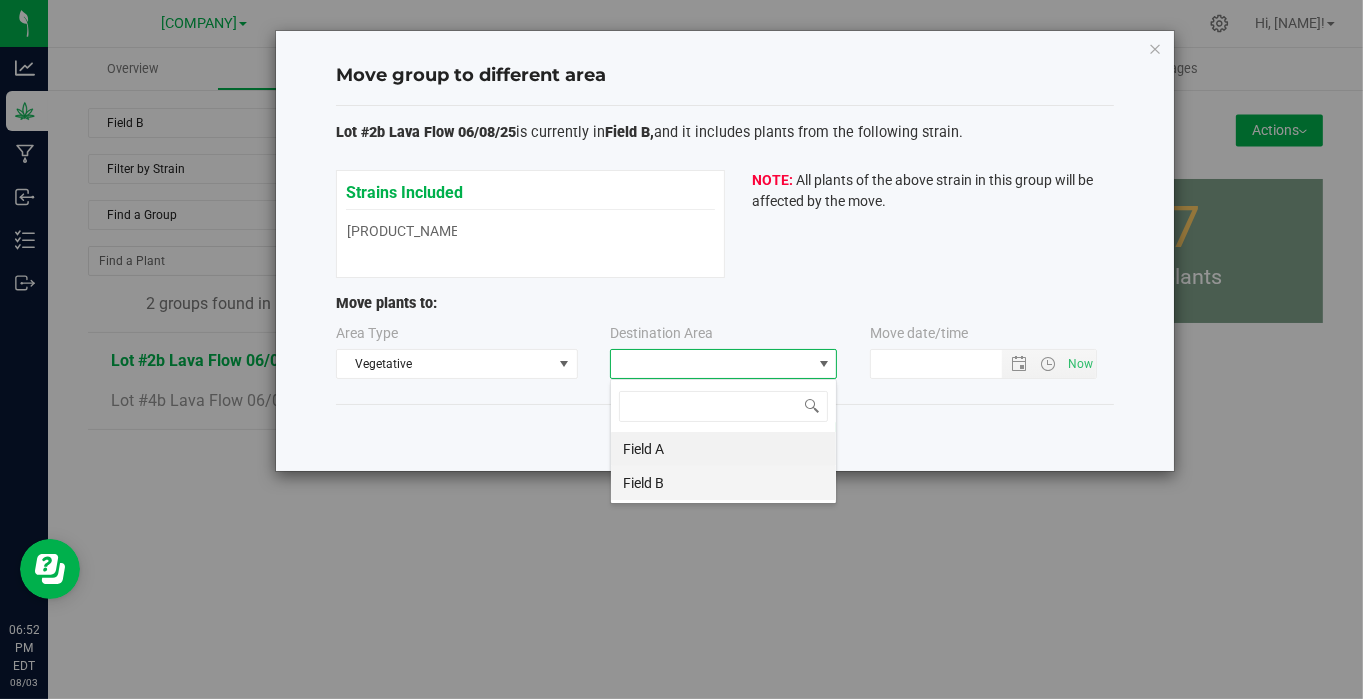 click on "Field B" at bounding box center (723, 483) 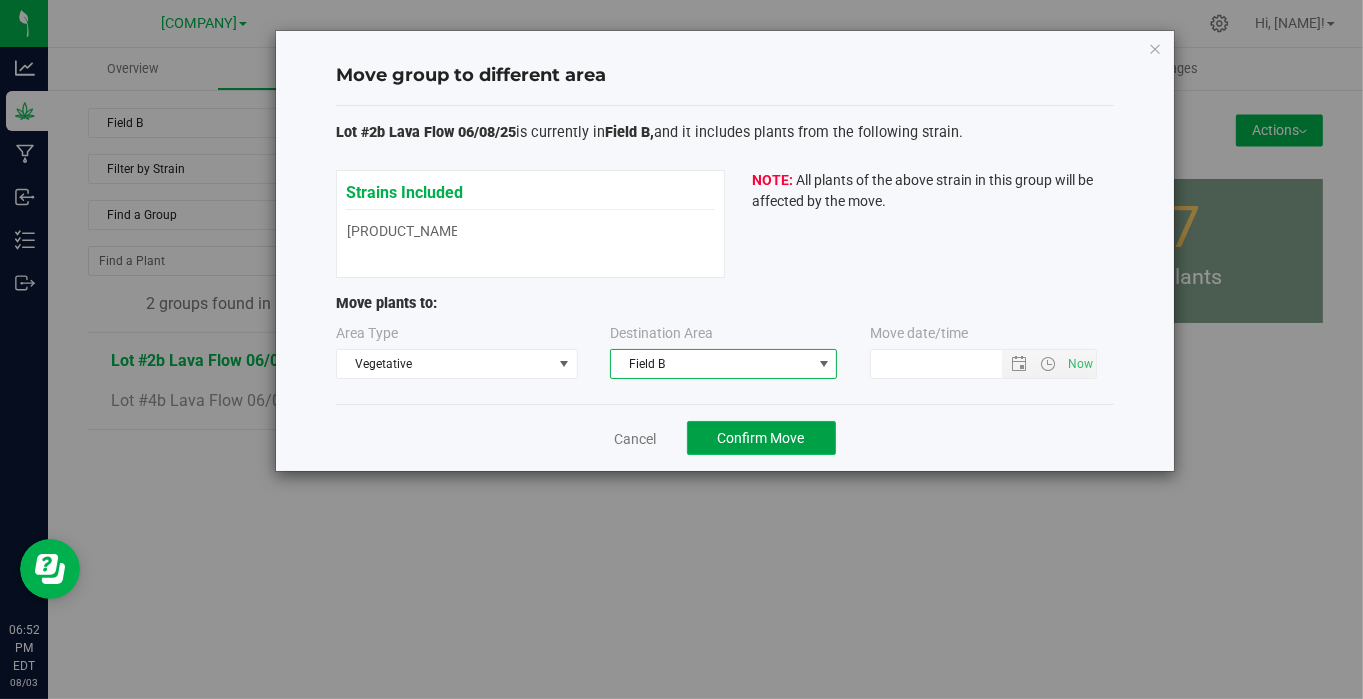 click on "Confirm Move" 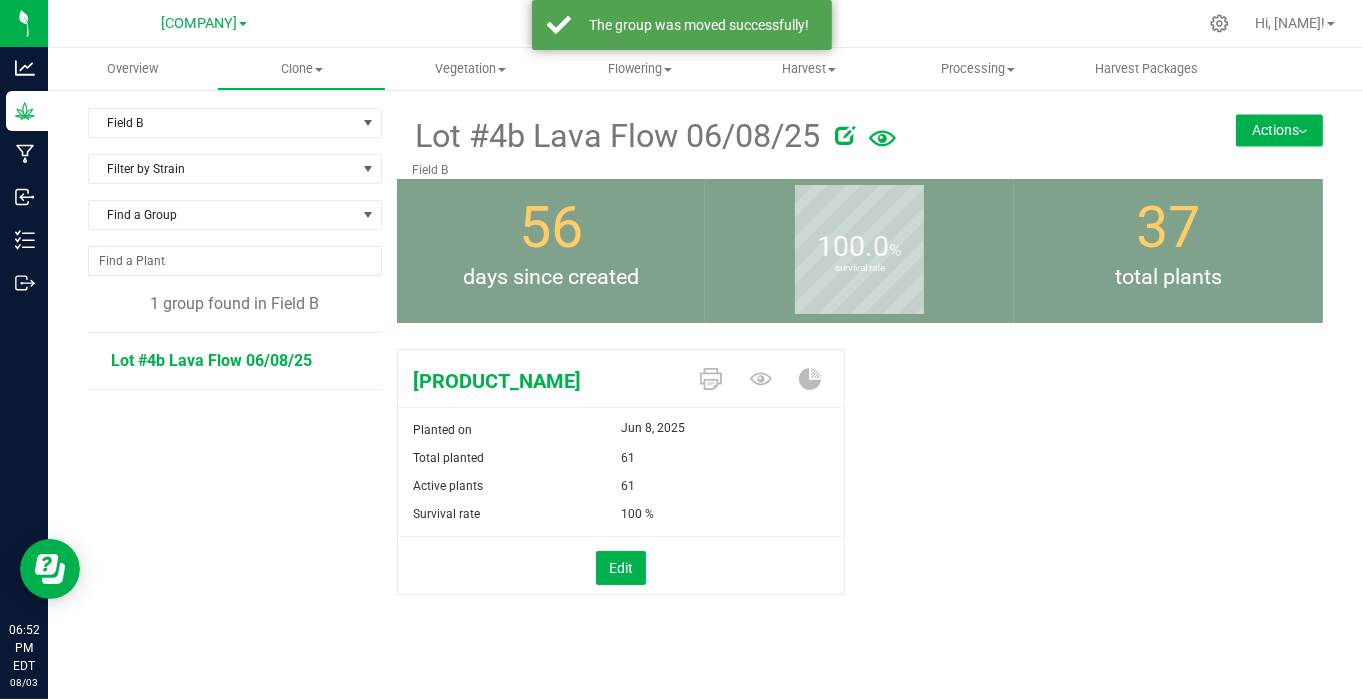 click on "Actions" at bounding box center [1279, 130] 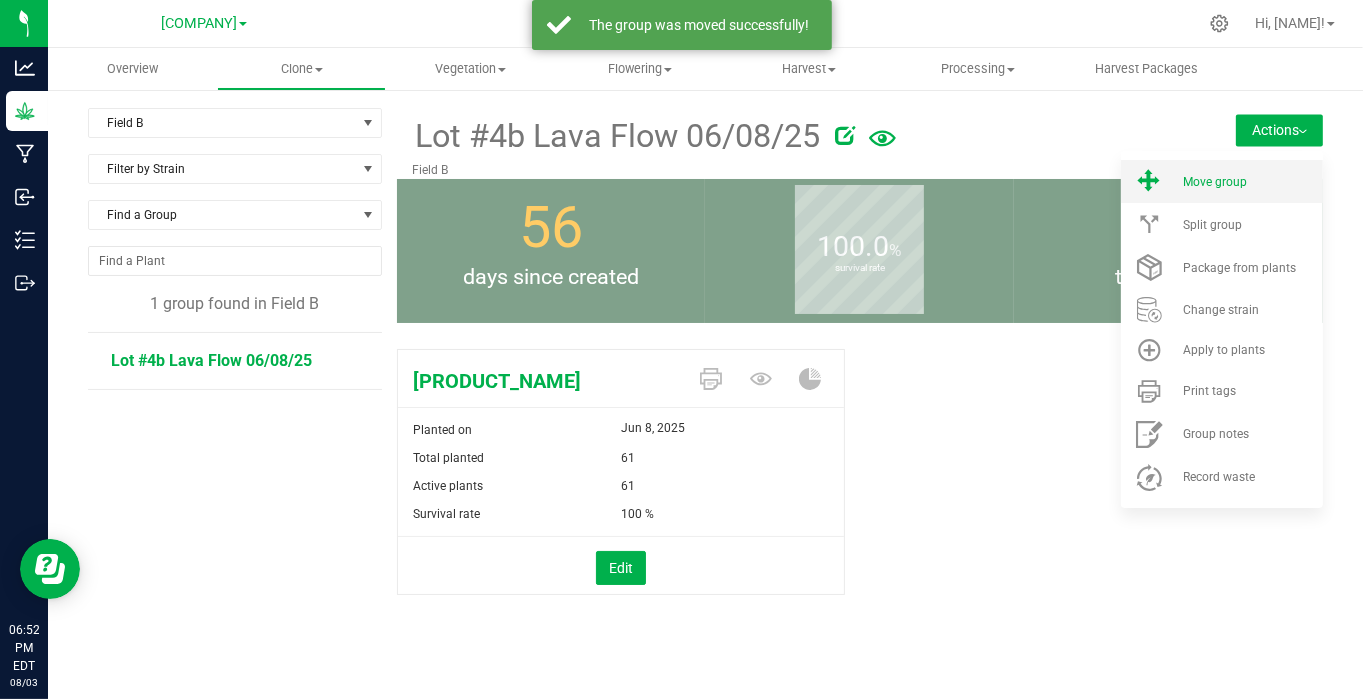 click on "Move group" at bounding box center [1222, 181] 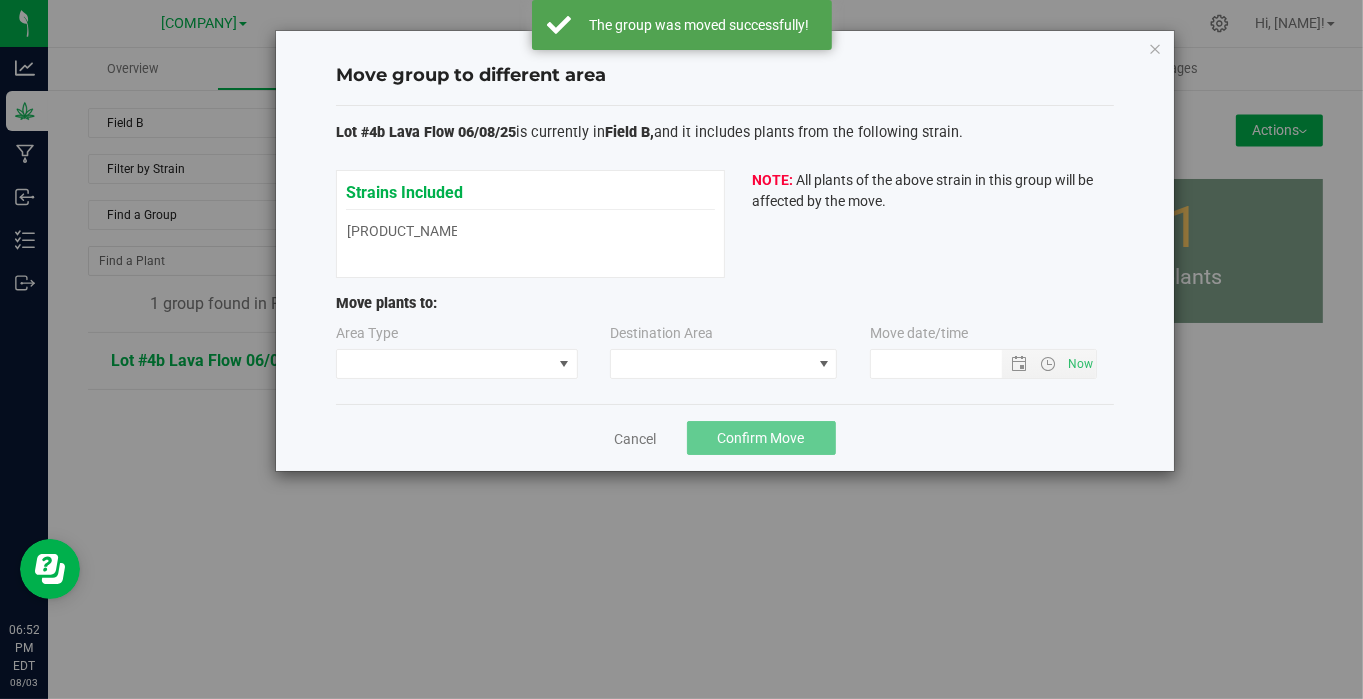 type on "[DATE] [TIME]" 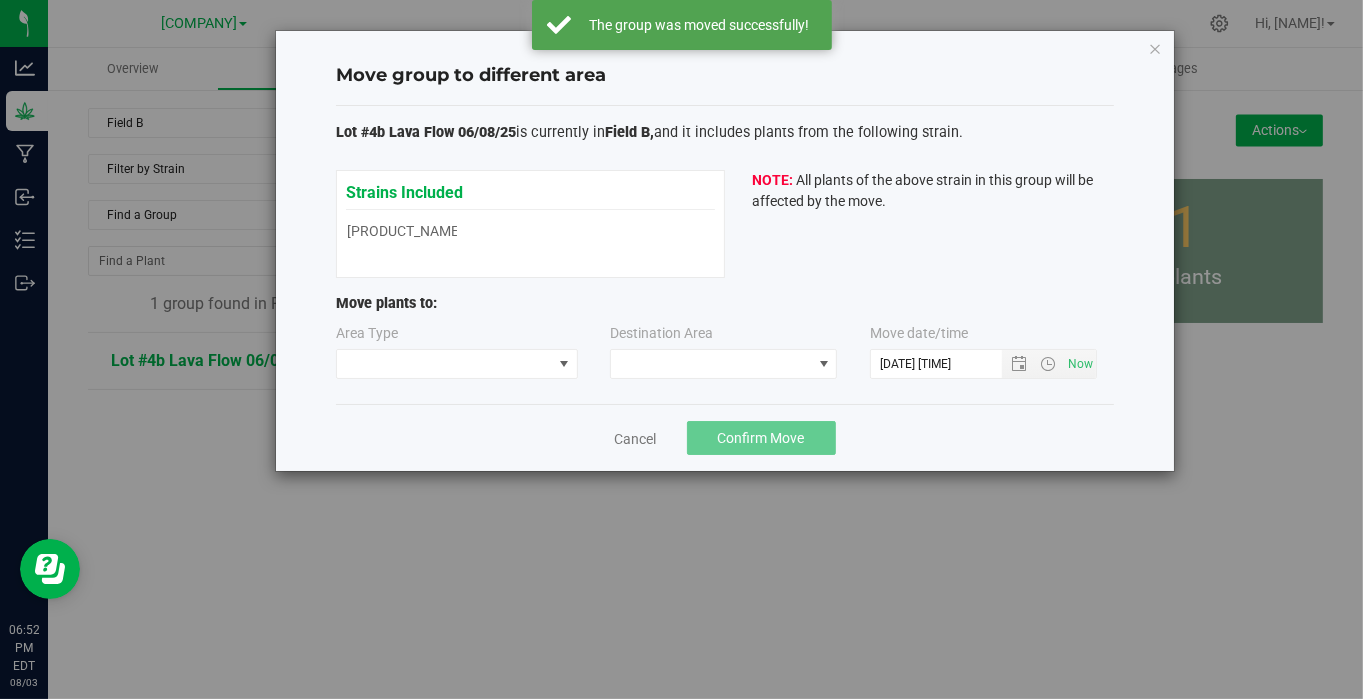 type 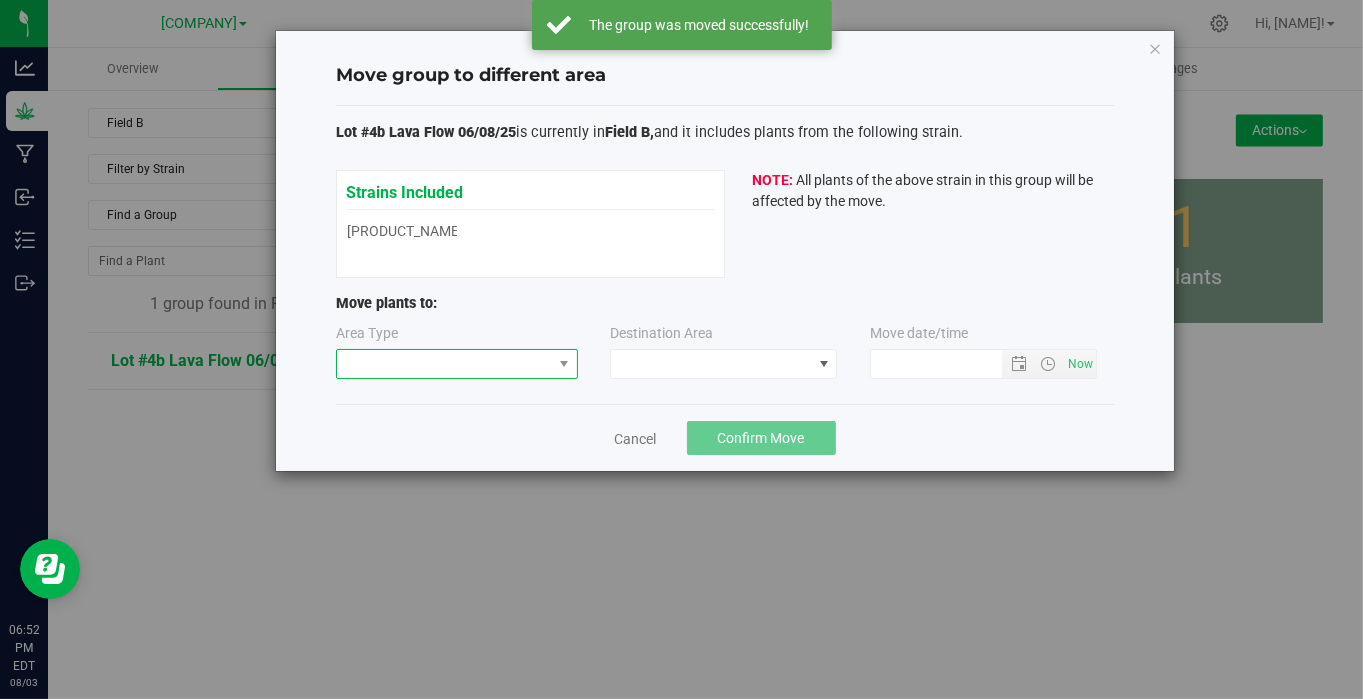 click at bounding box center [444, 364] 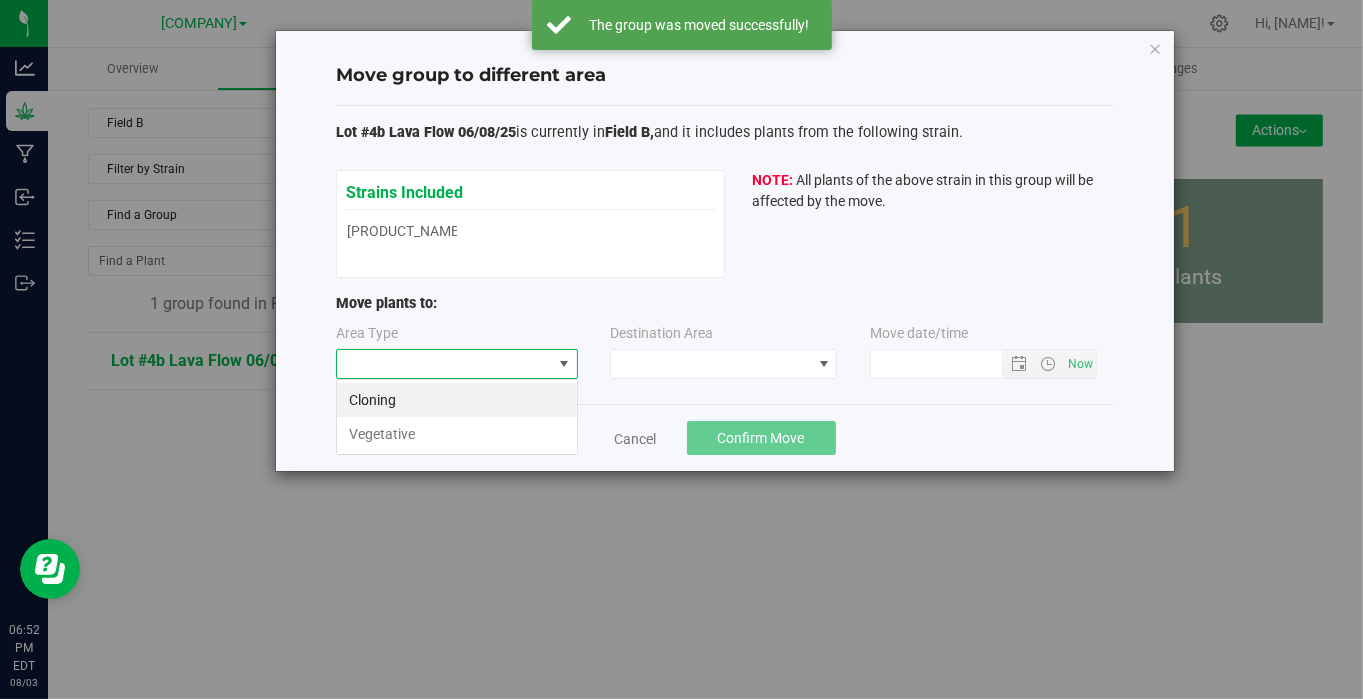 scroll, scrollTop: 99970, scrollLeft: 99757, axis: both 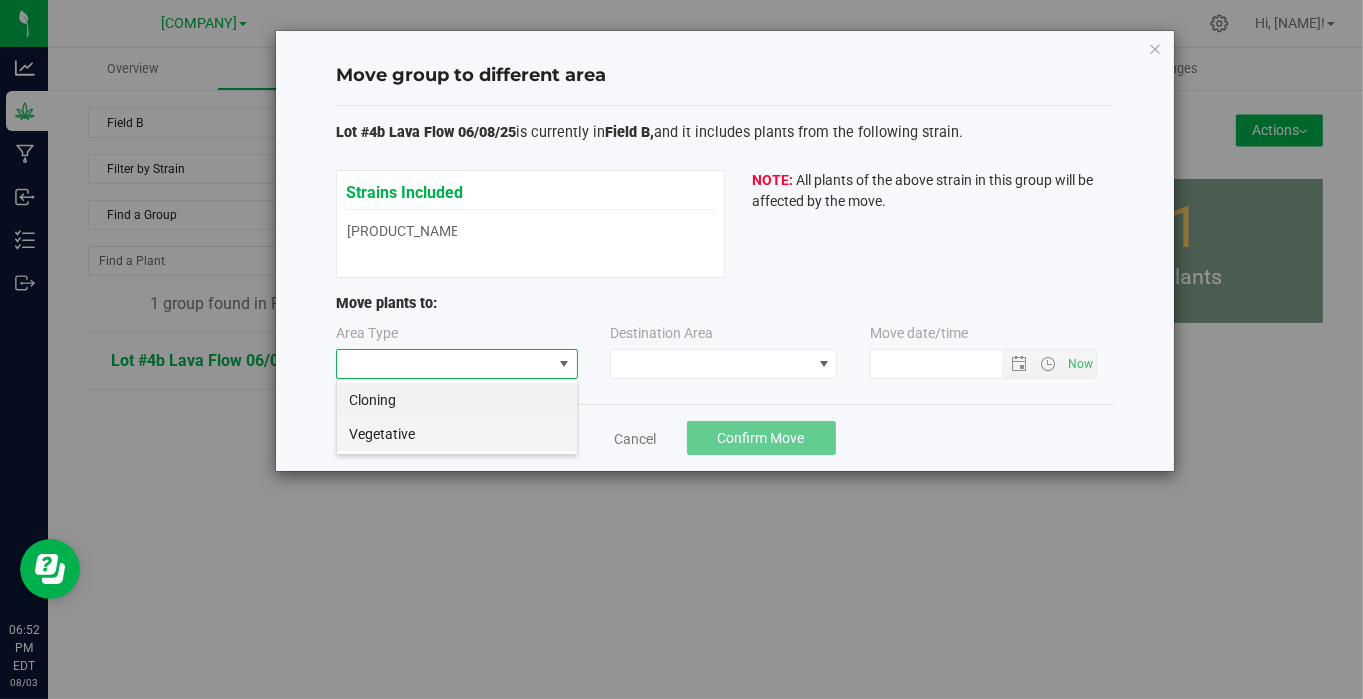 click on "Vegetative" at bounding box center [457, 434] 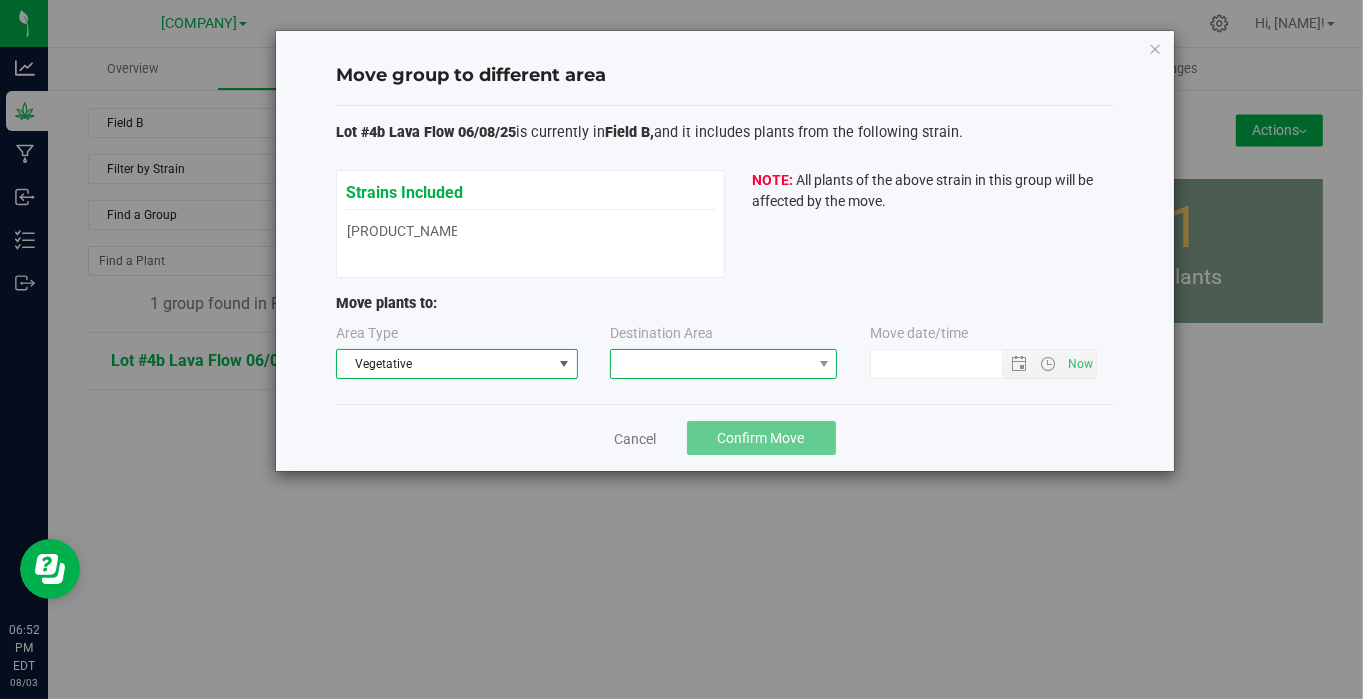 click at bounding box center (711, 364) 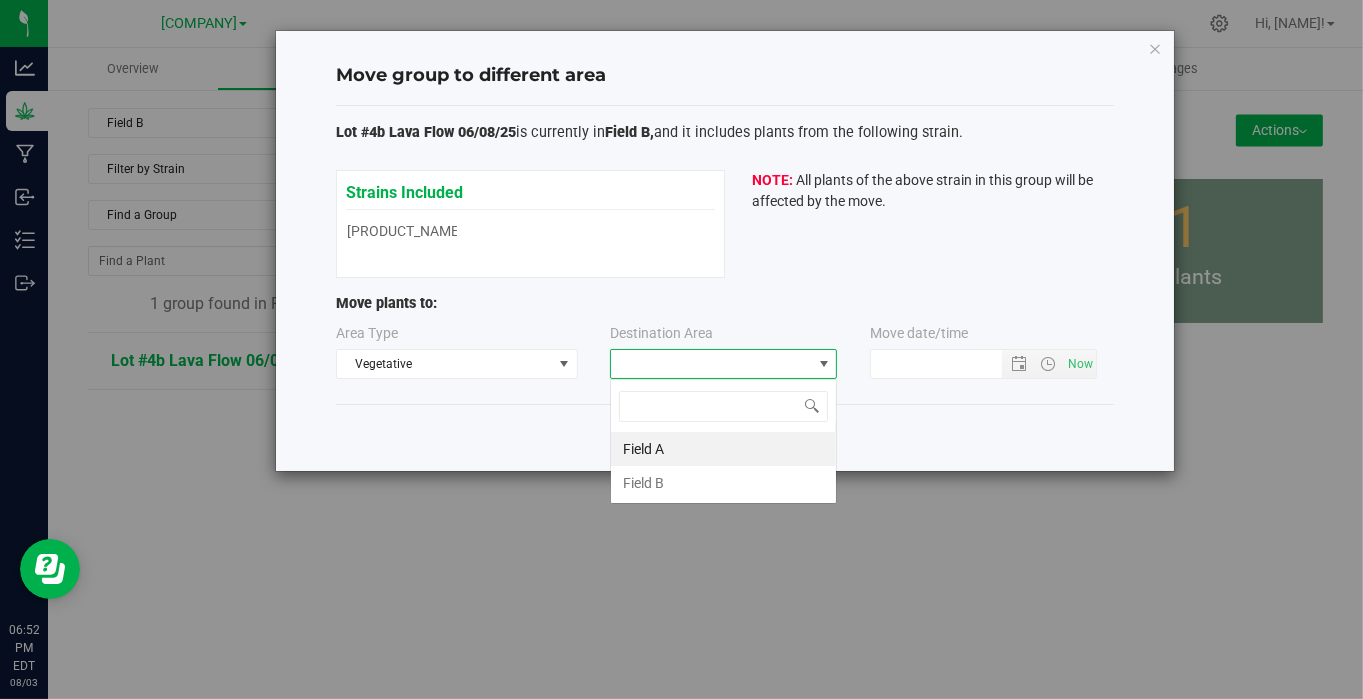 scroll, scrollTop: 99970, scrollLeft: 99772, axis: both 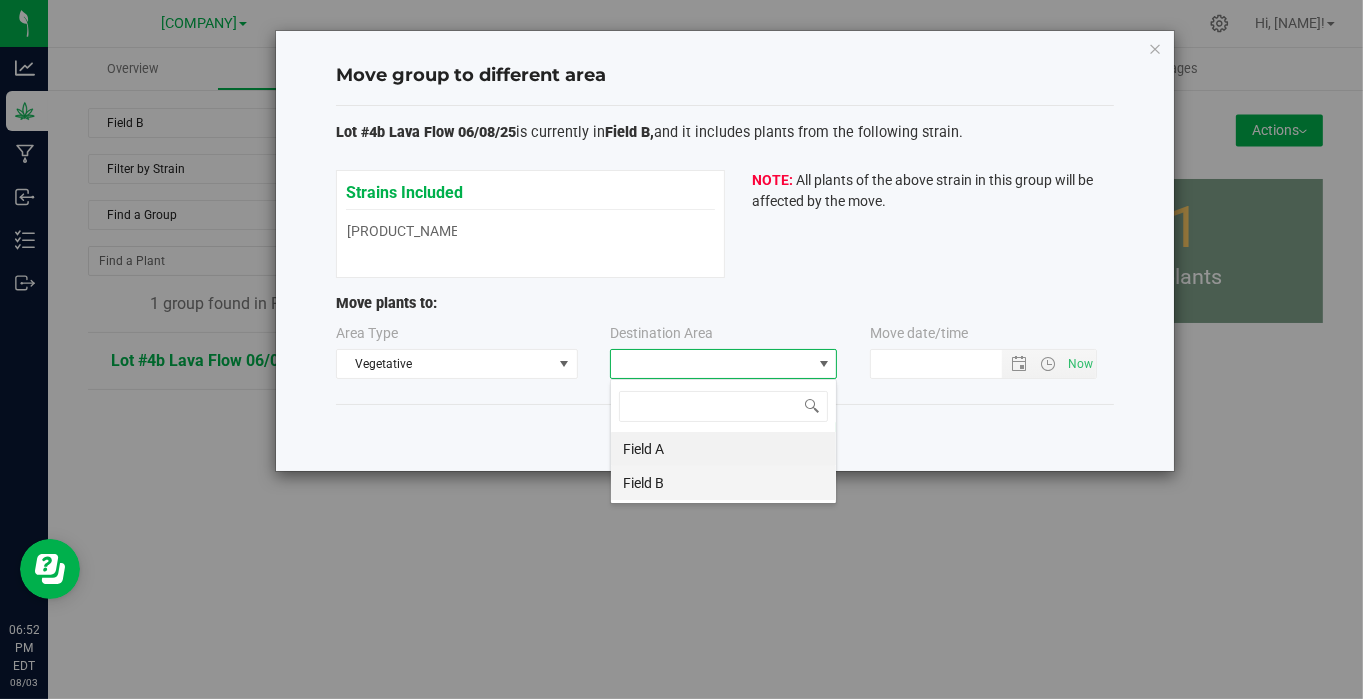 click on "Field B" at bounding box center (723, 483) 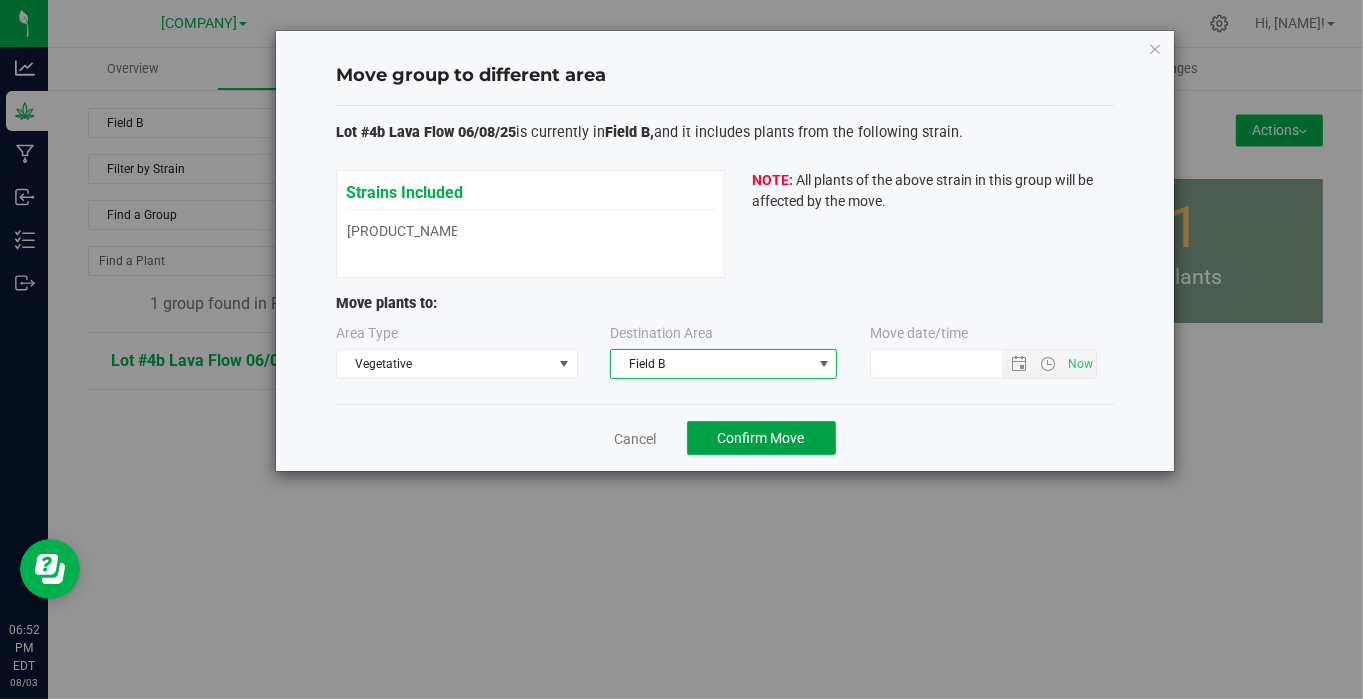 click on "Confirm Move" 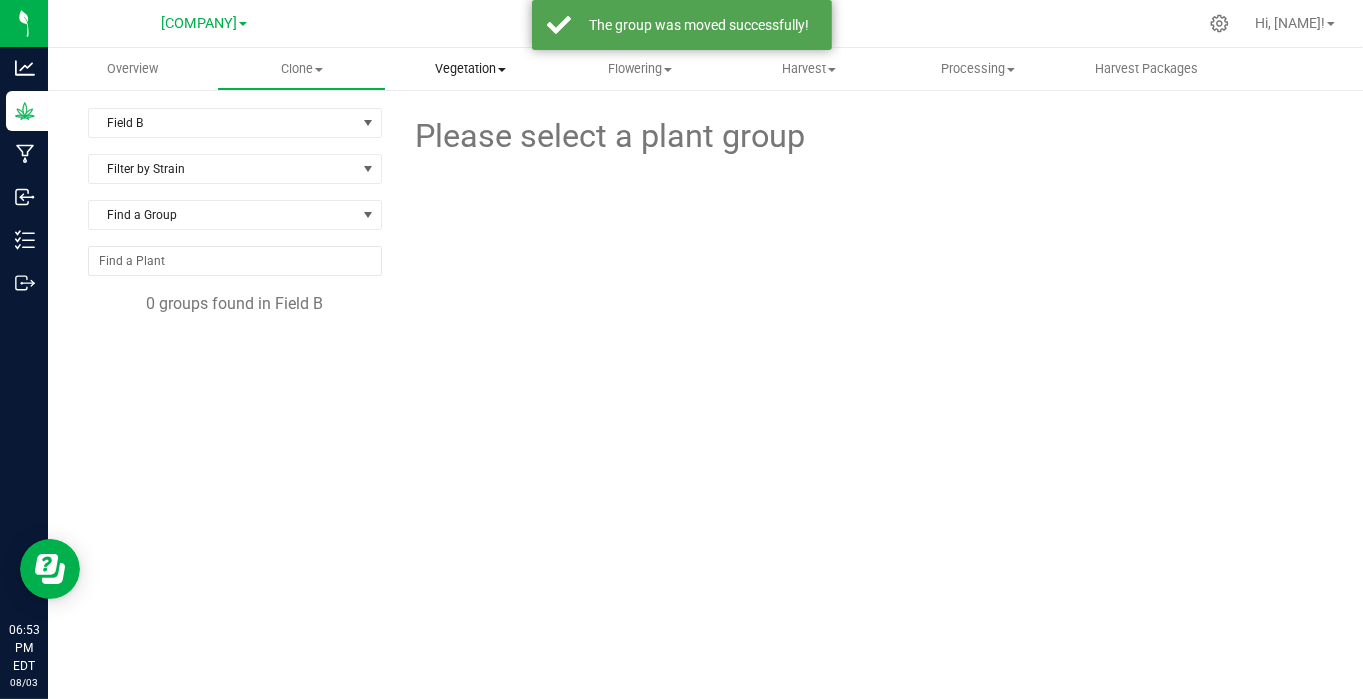 click on "Vegetation" at bounding box center [470, 69] 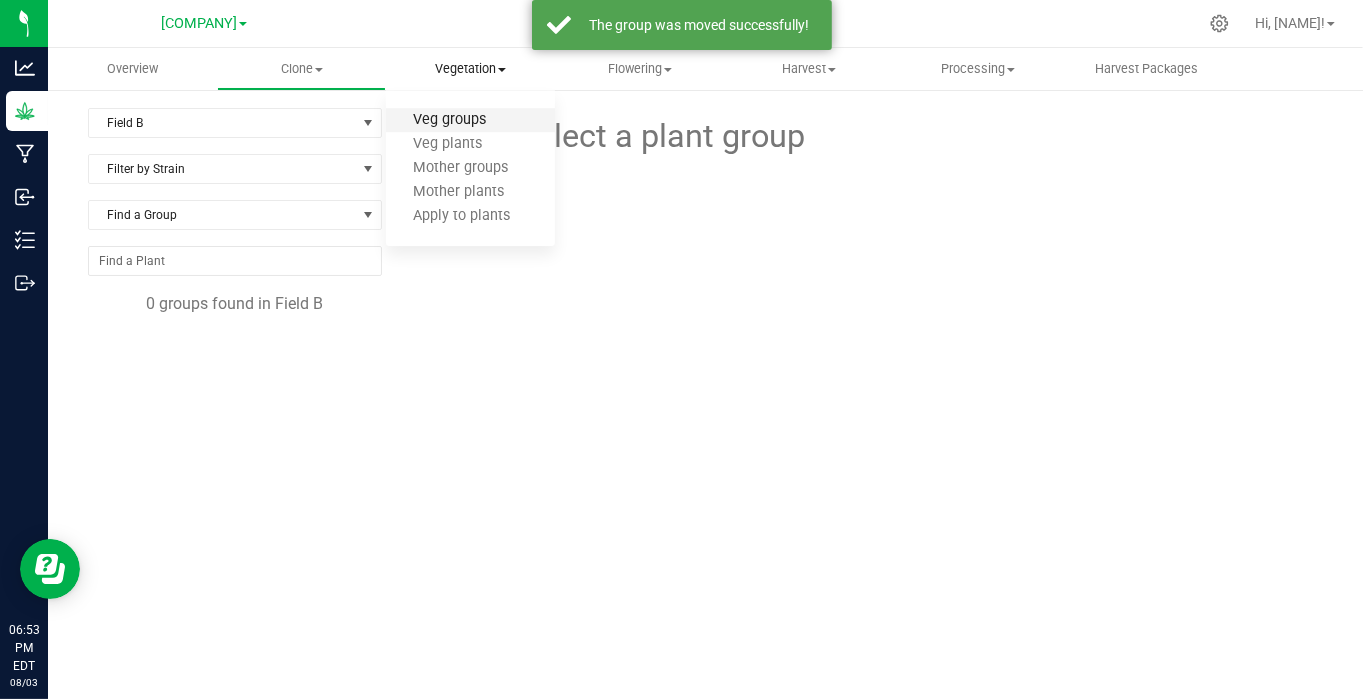 click on "Veg groups" at bounding box center (449, 120) 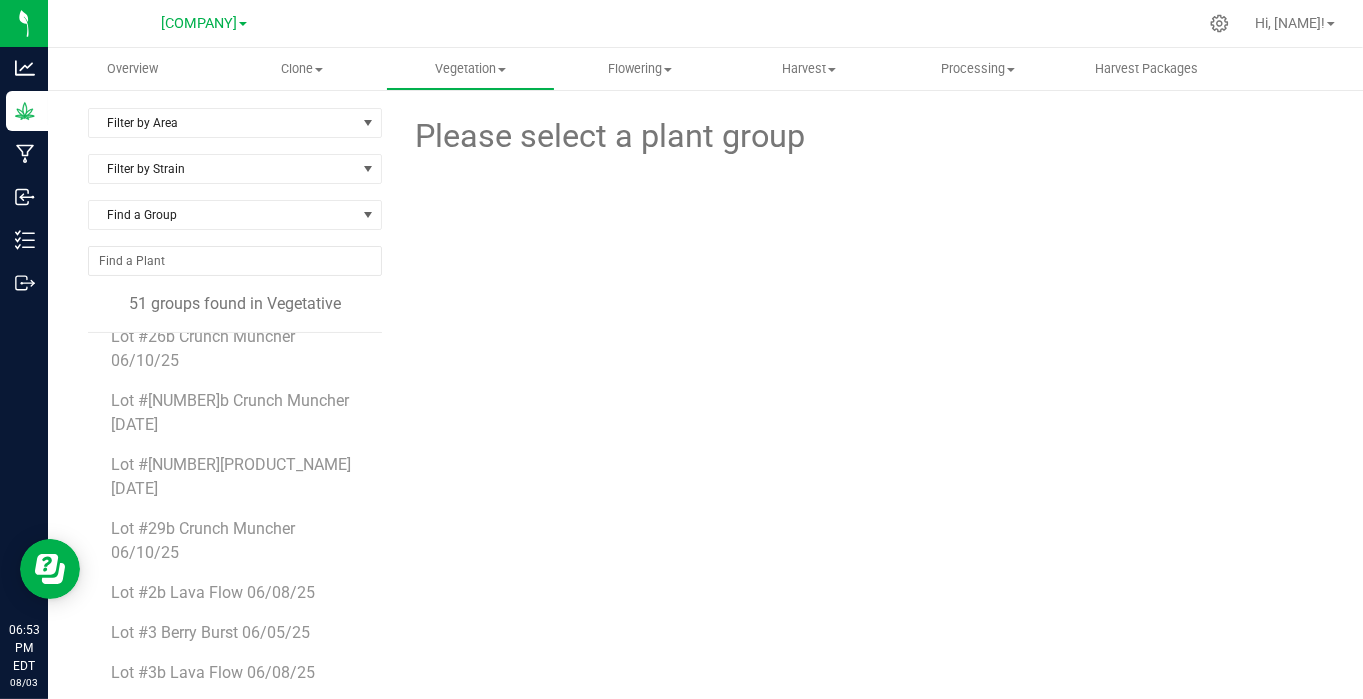 scroll, scrollTop: 1618, scrollLeft: 0, axis: vertical 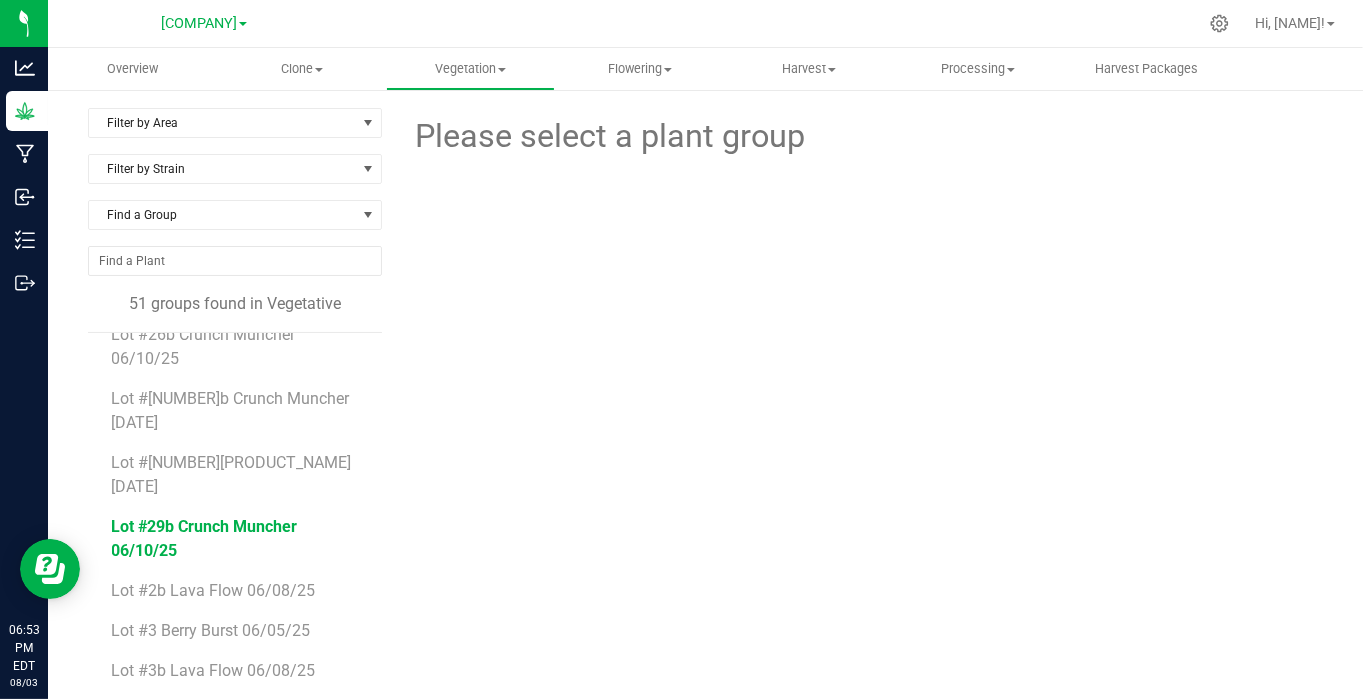 click on "Lot #29b Crunch Muncher 06/10/25" at bounding box center [205, 538] 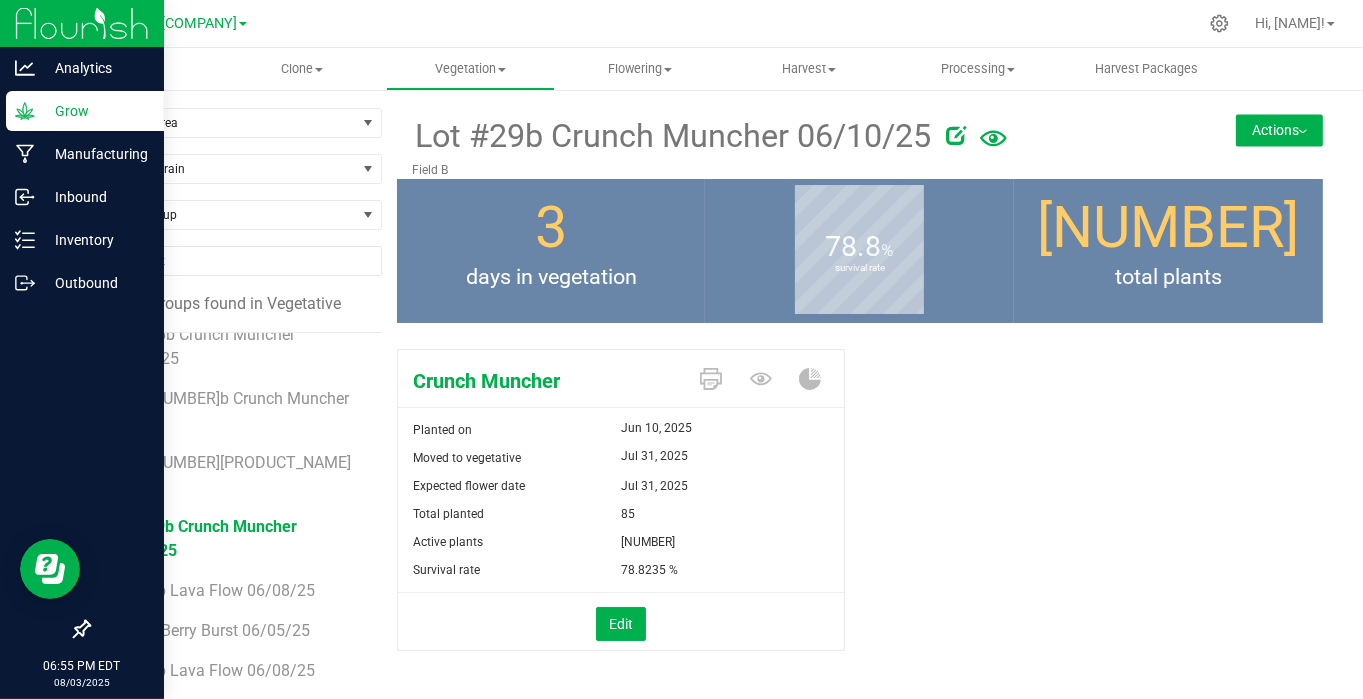 click 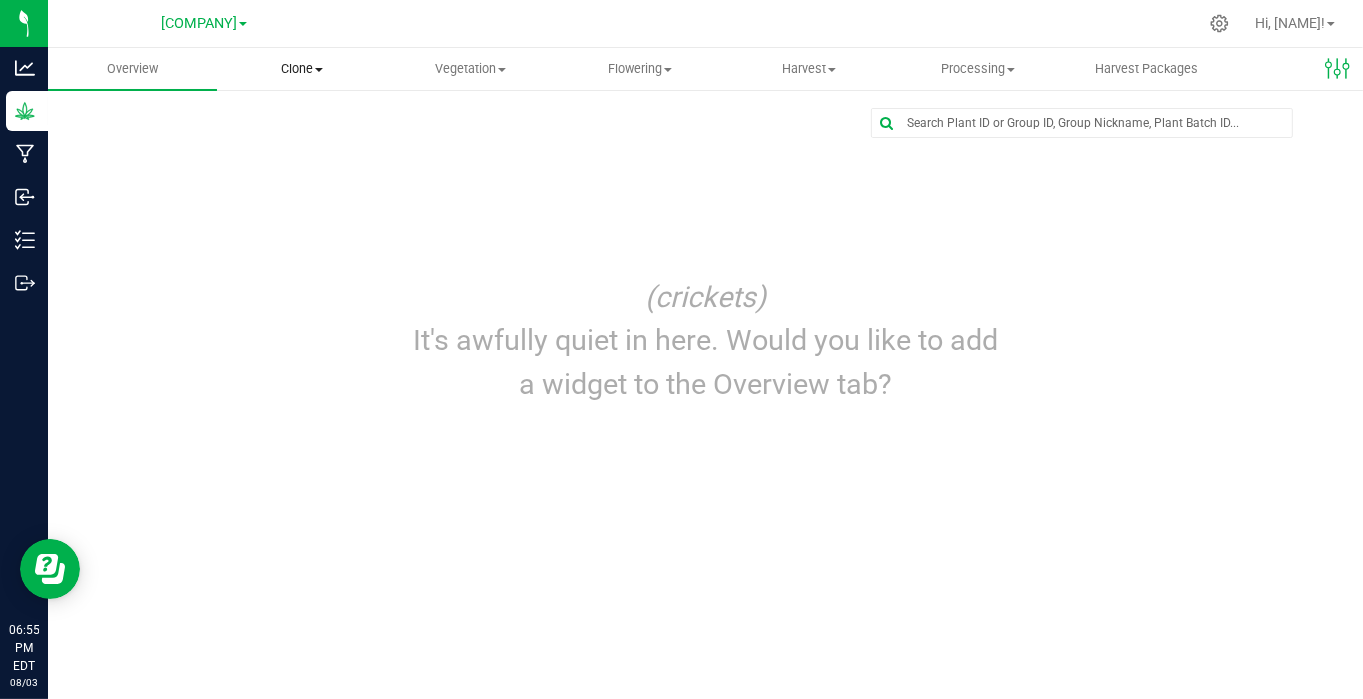 click on "Clone" at bounding box center [301, 69] 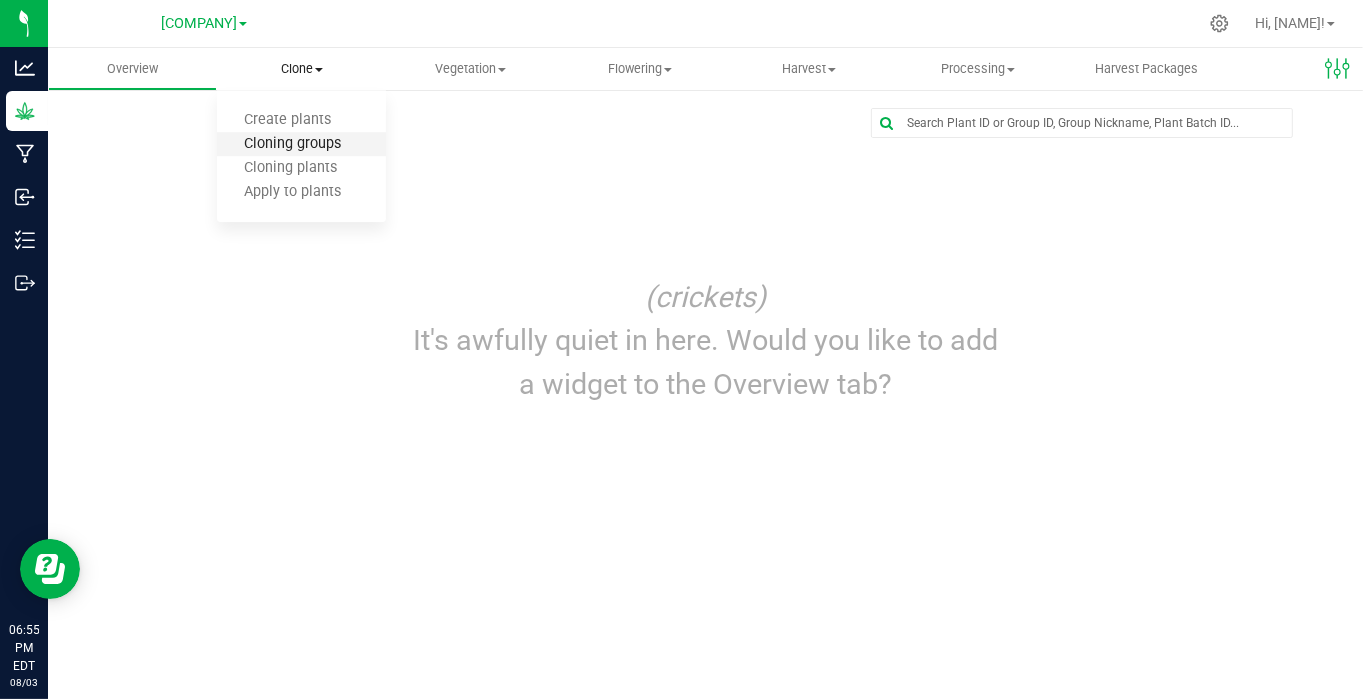 click on "Cloning groups" at bounding box center (292, 144) 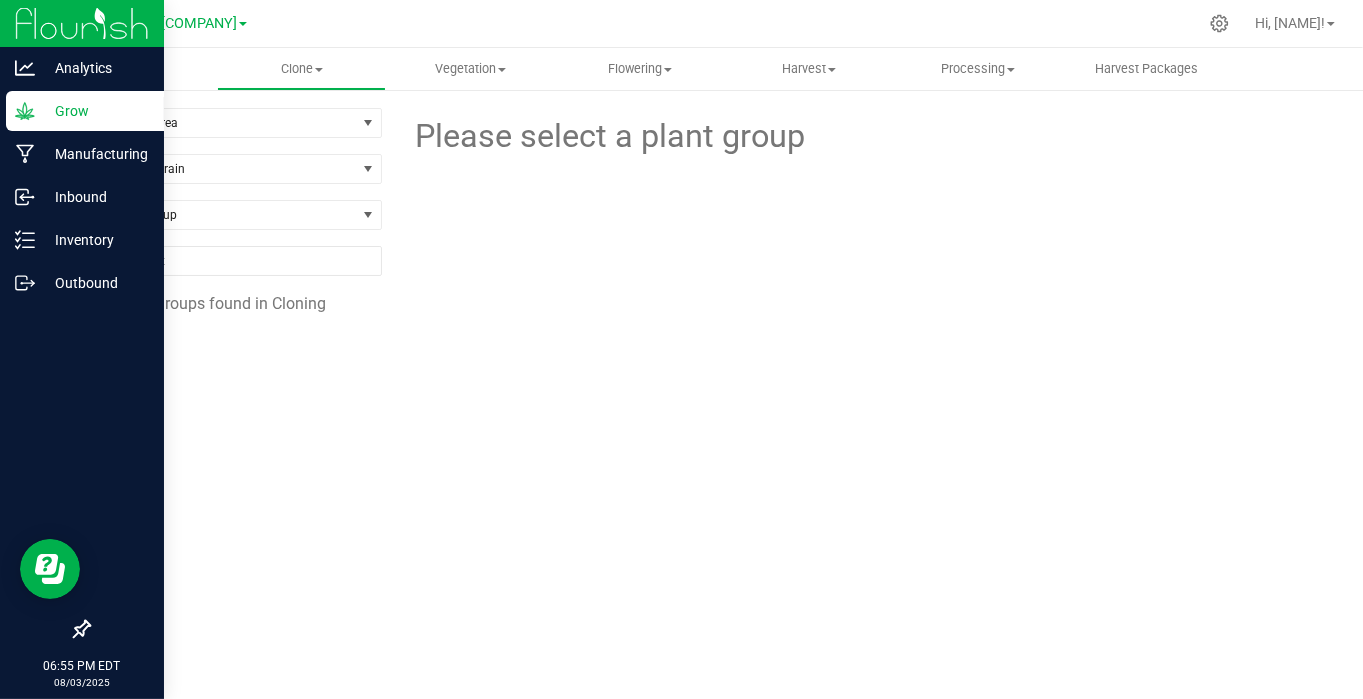 click on "Grow" at bounding box center (95, 111) 